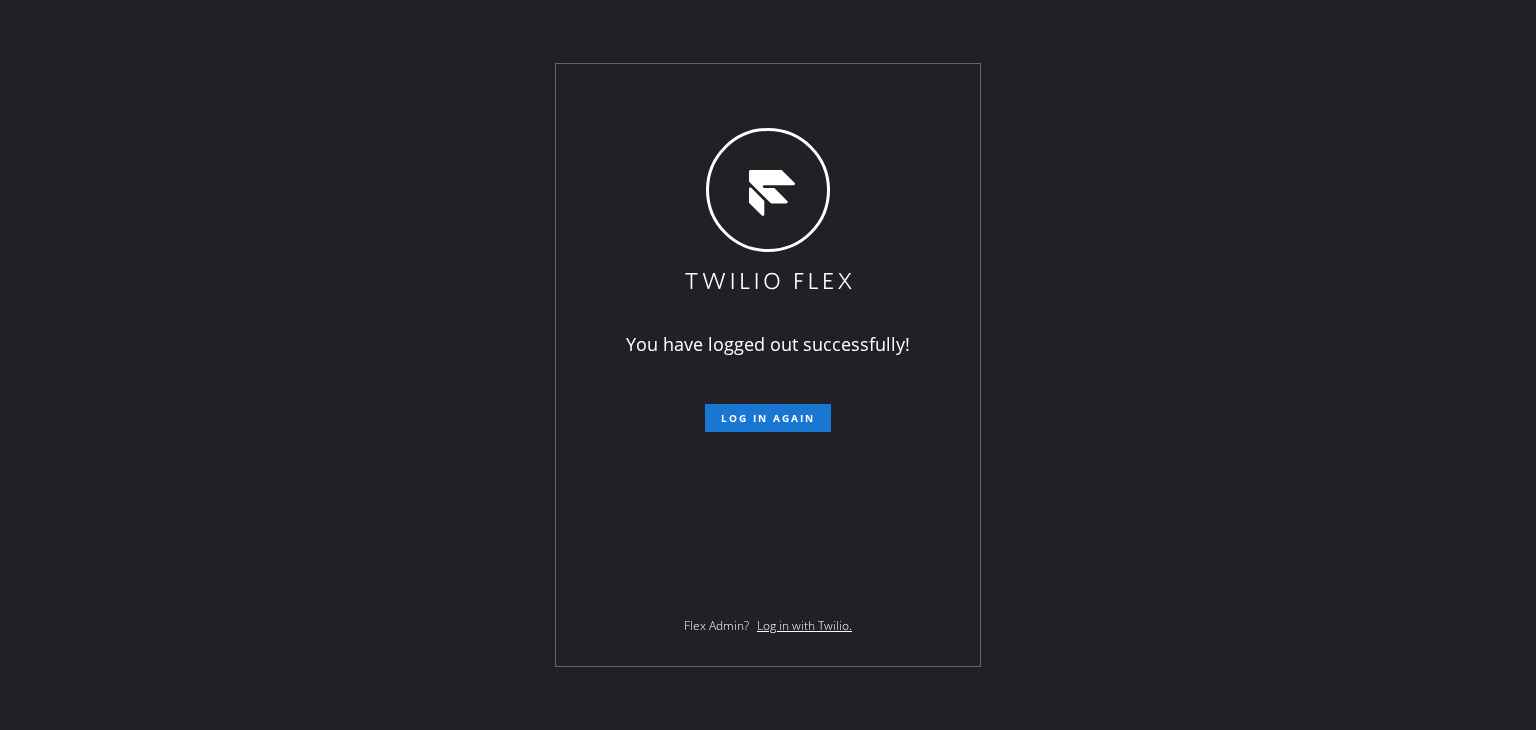 click on "Log in again" at bounding box center [768, 418] 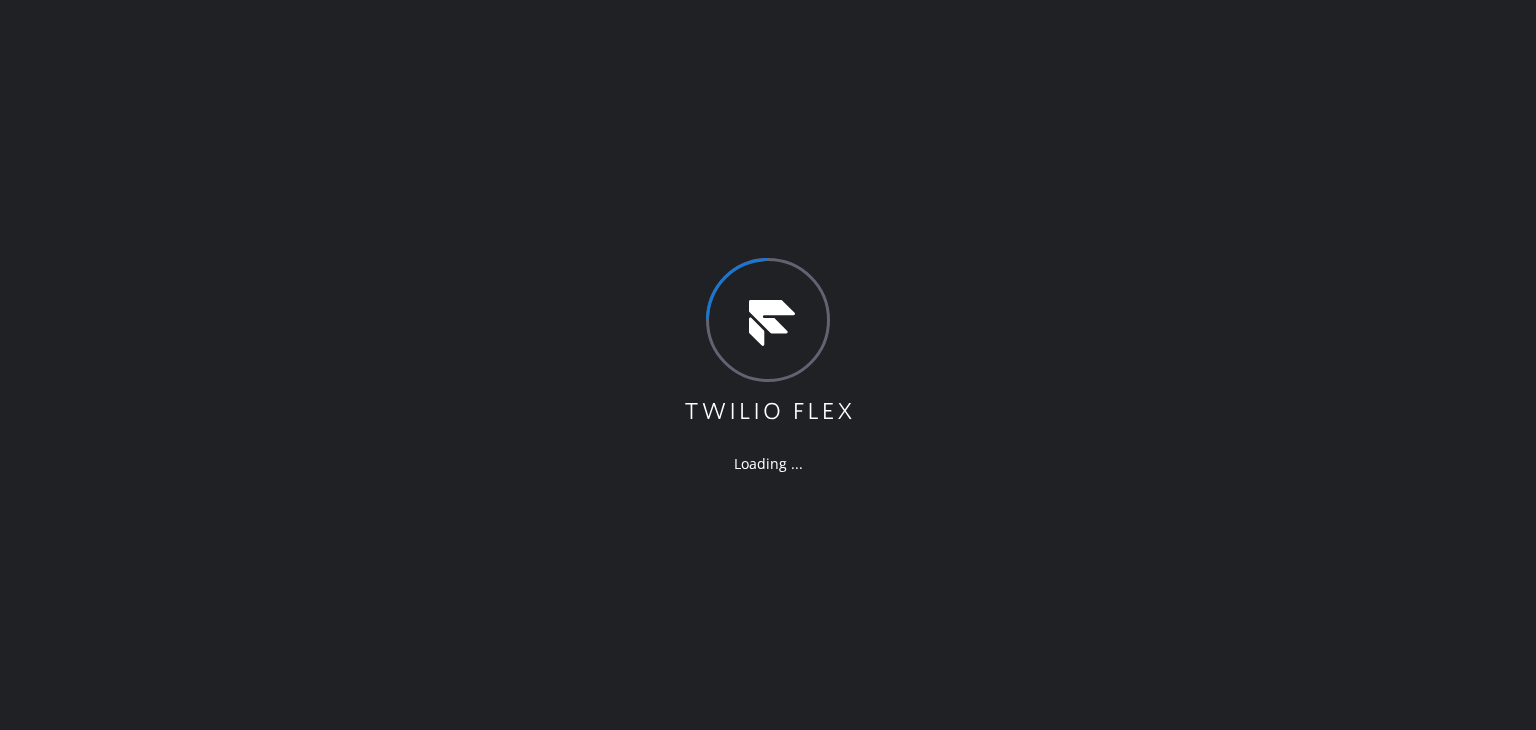 scroll, scrollTop: 0, scrollLeft: 0, axis: both 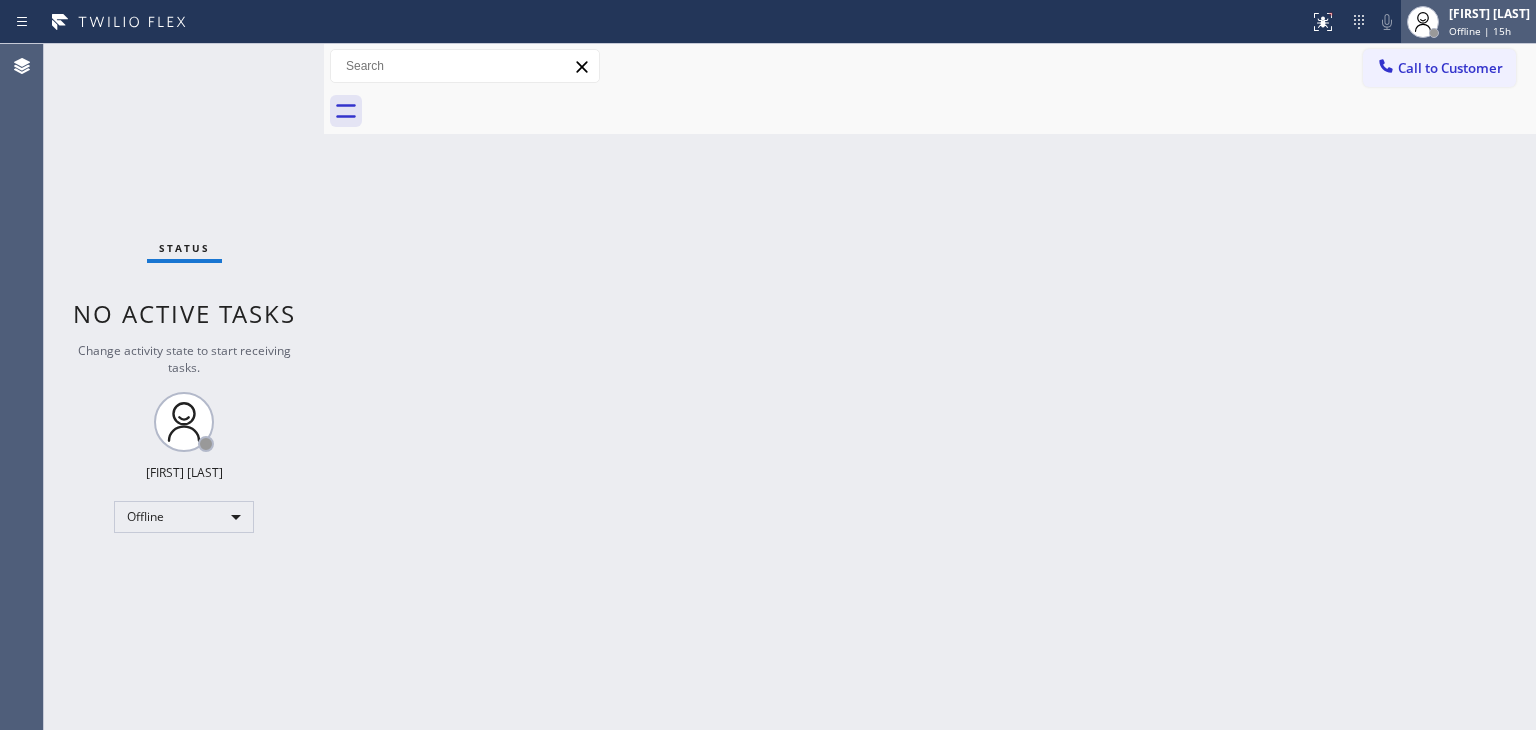 click on "Edel John Suson" at bounding box center [1489, 13] 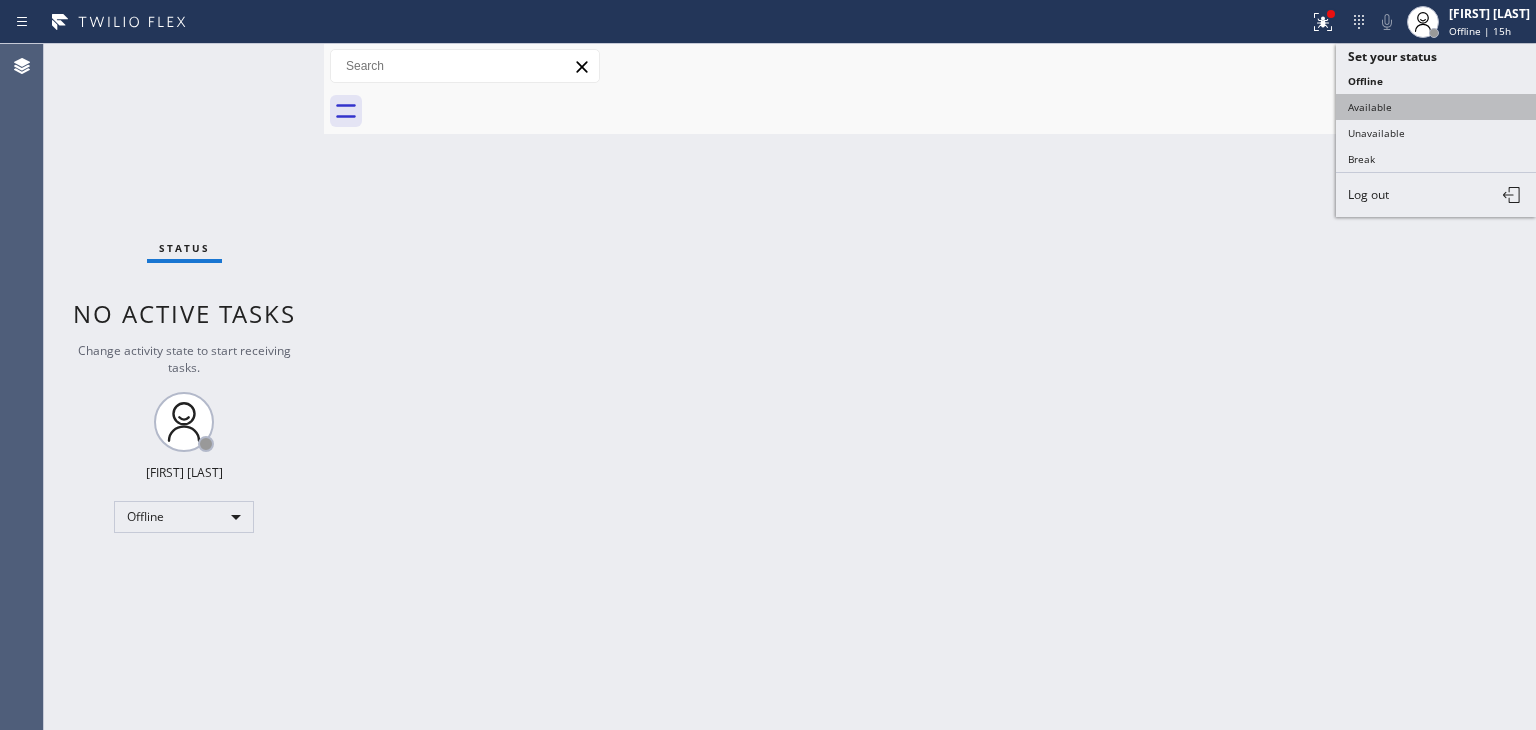 click on "Available" at bounding box center [1436, 107] 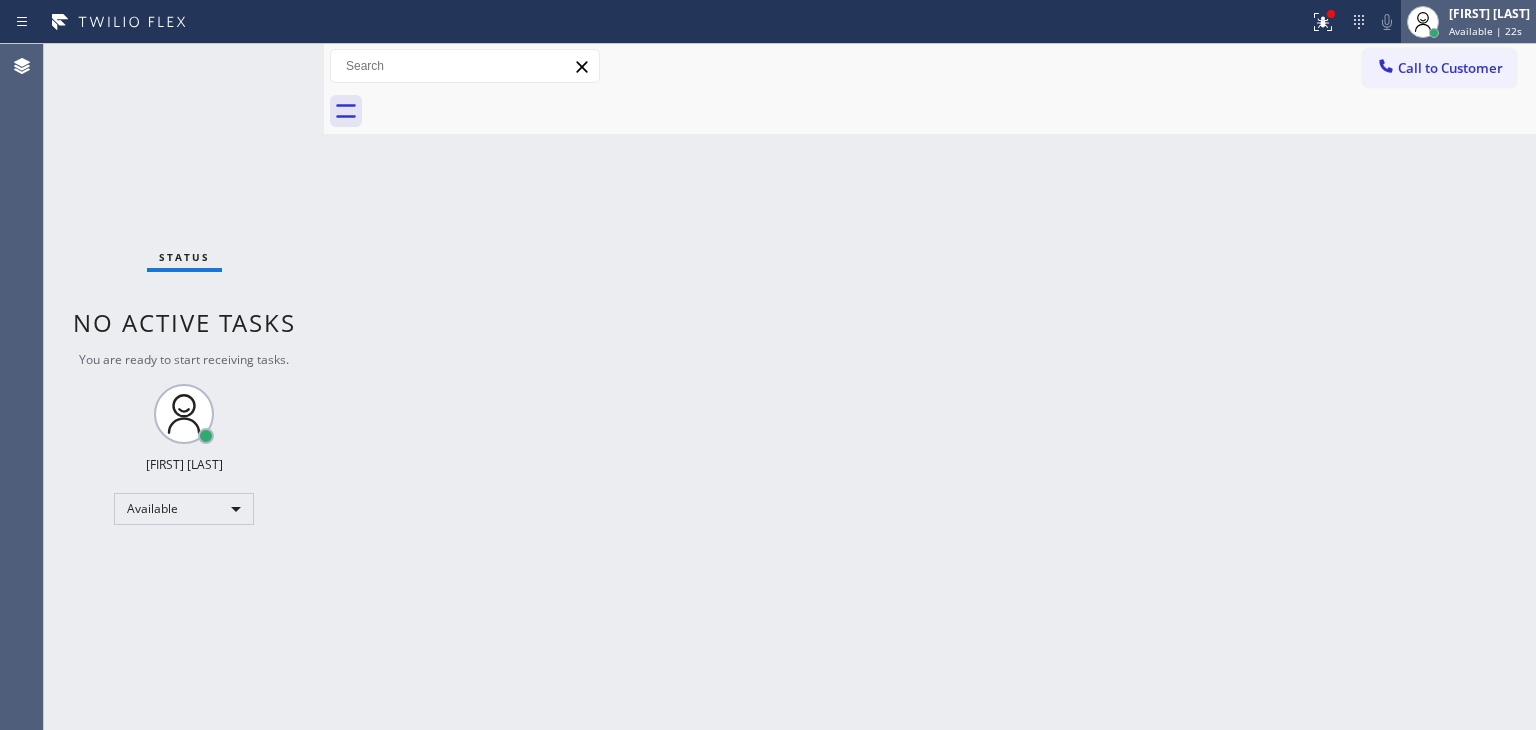 click on "Available | 22s" at bounding box center [1485, 31] 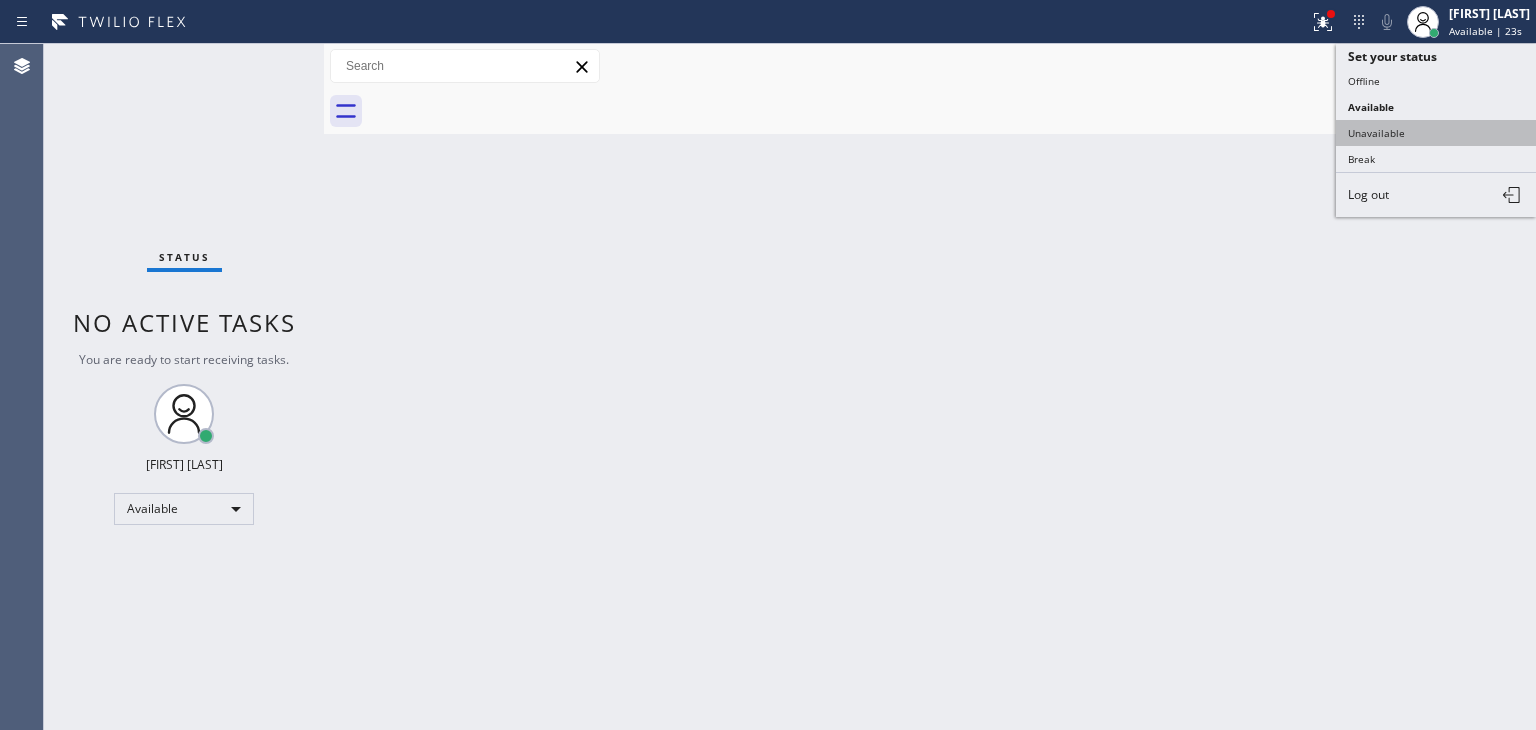 click on "Unavailable" at bounding box center (1436, 133) 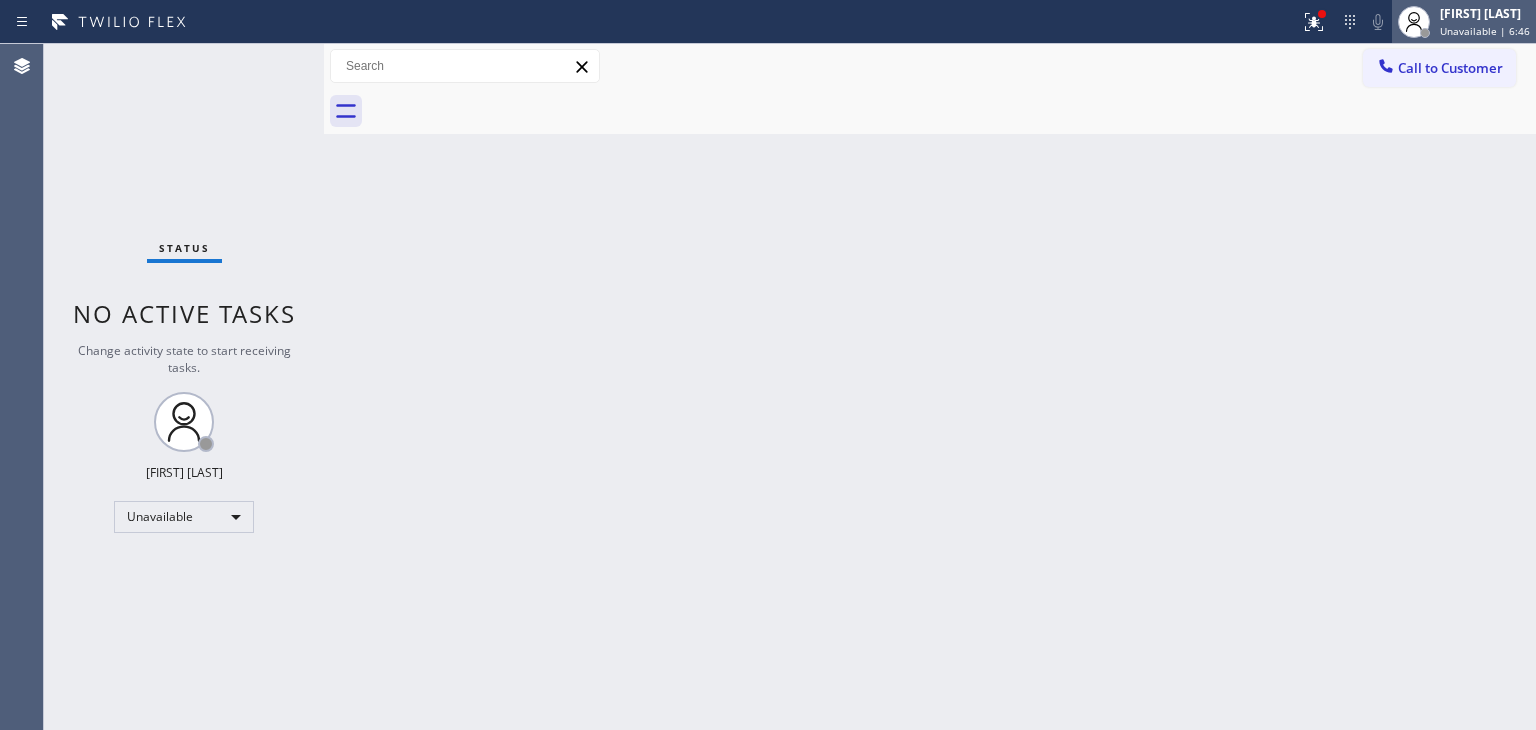 click on "Unavailable | 6:46" at bounding box center (1485, 31) 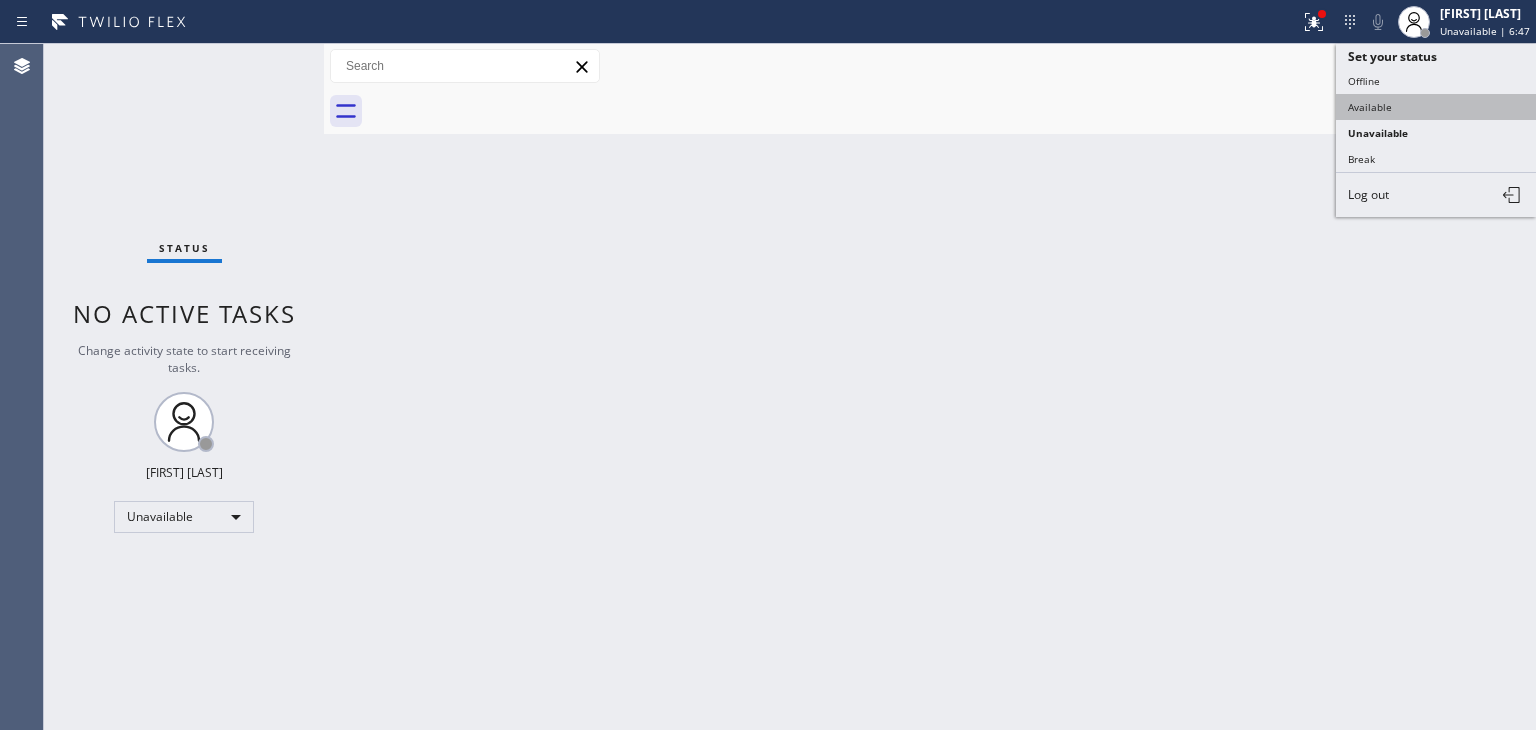 click on "Available" at bounding box center (1436, 107) 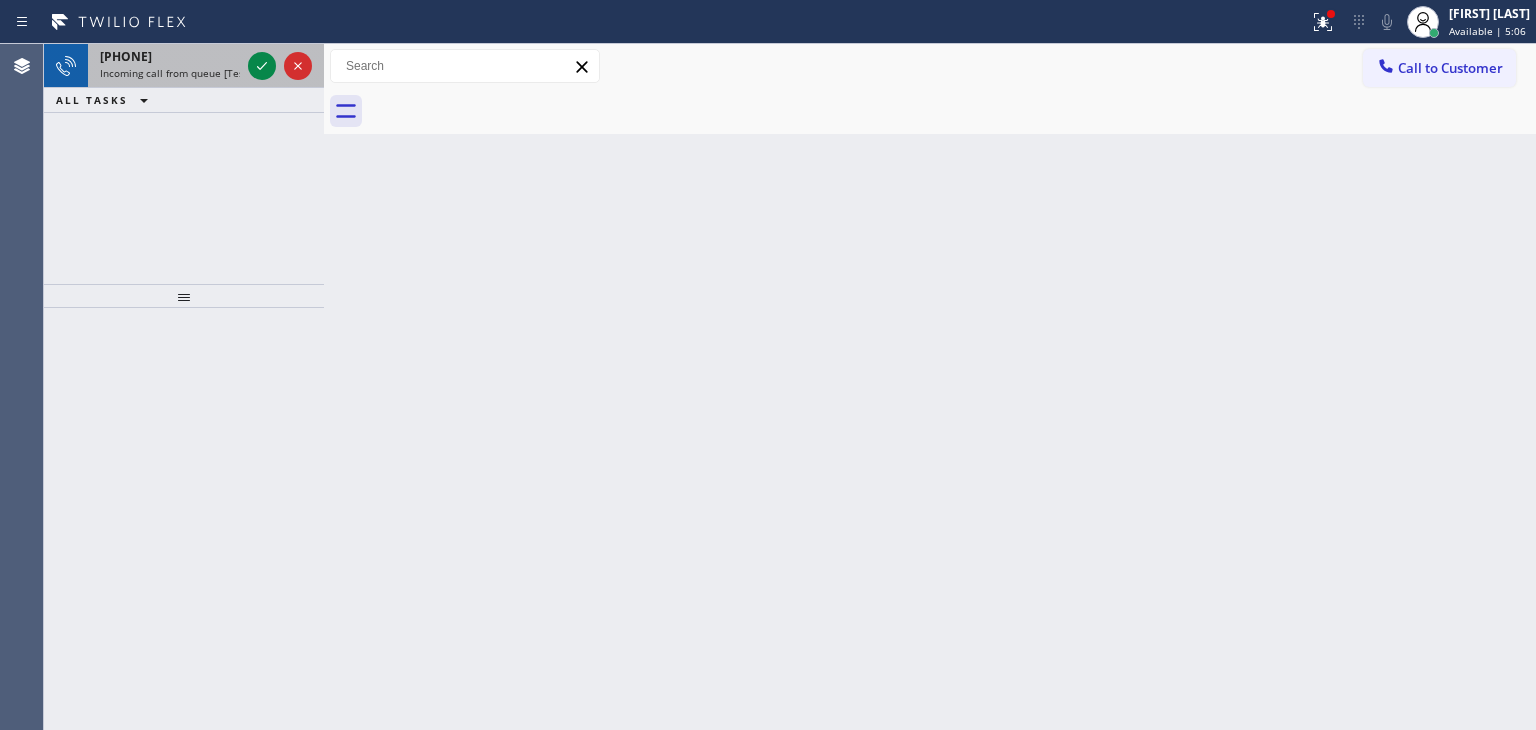 click at bounding box center (280, 66) 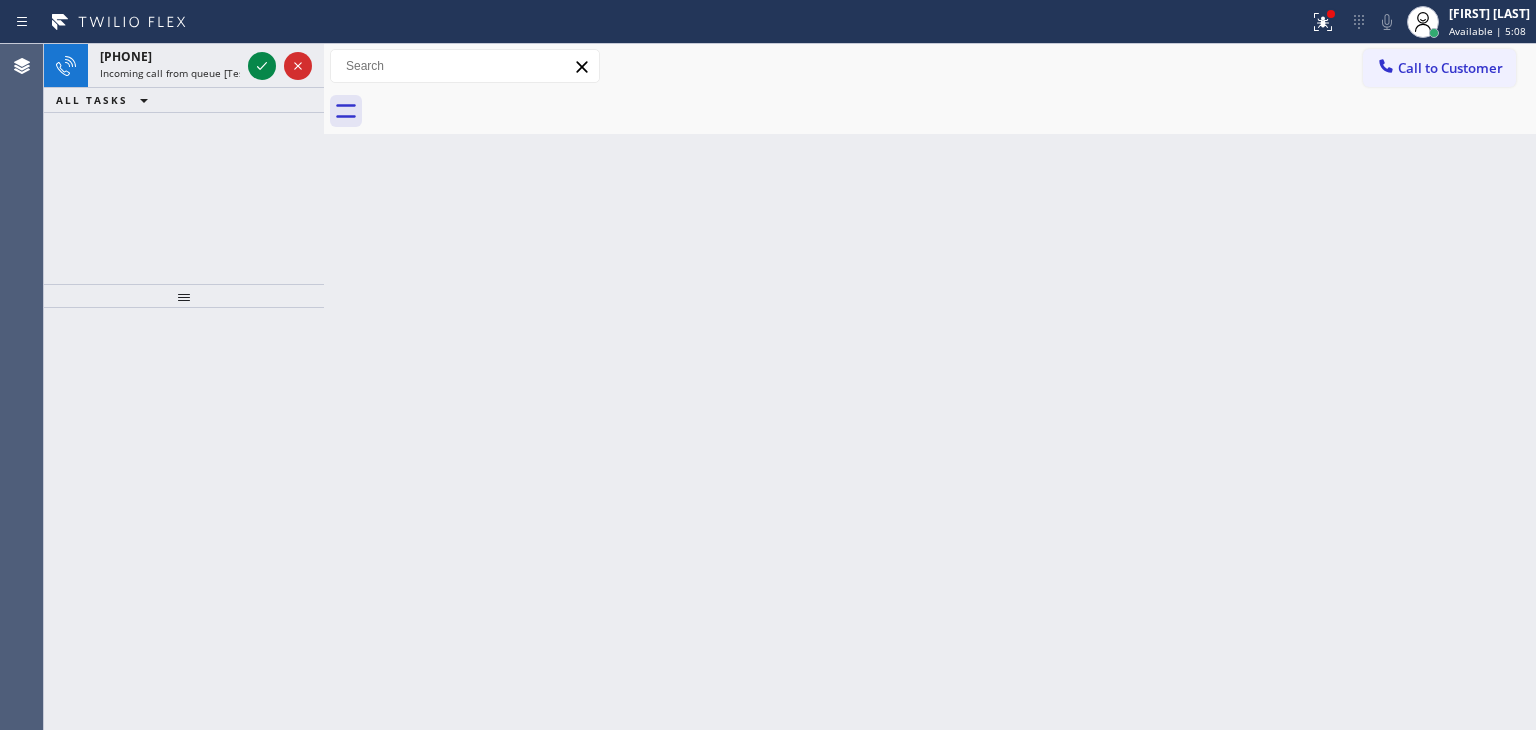 click 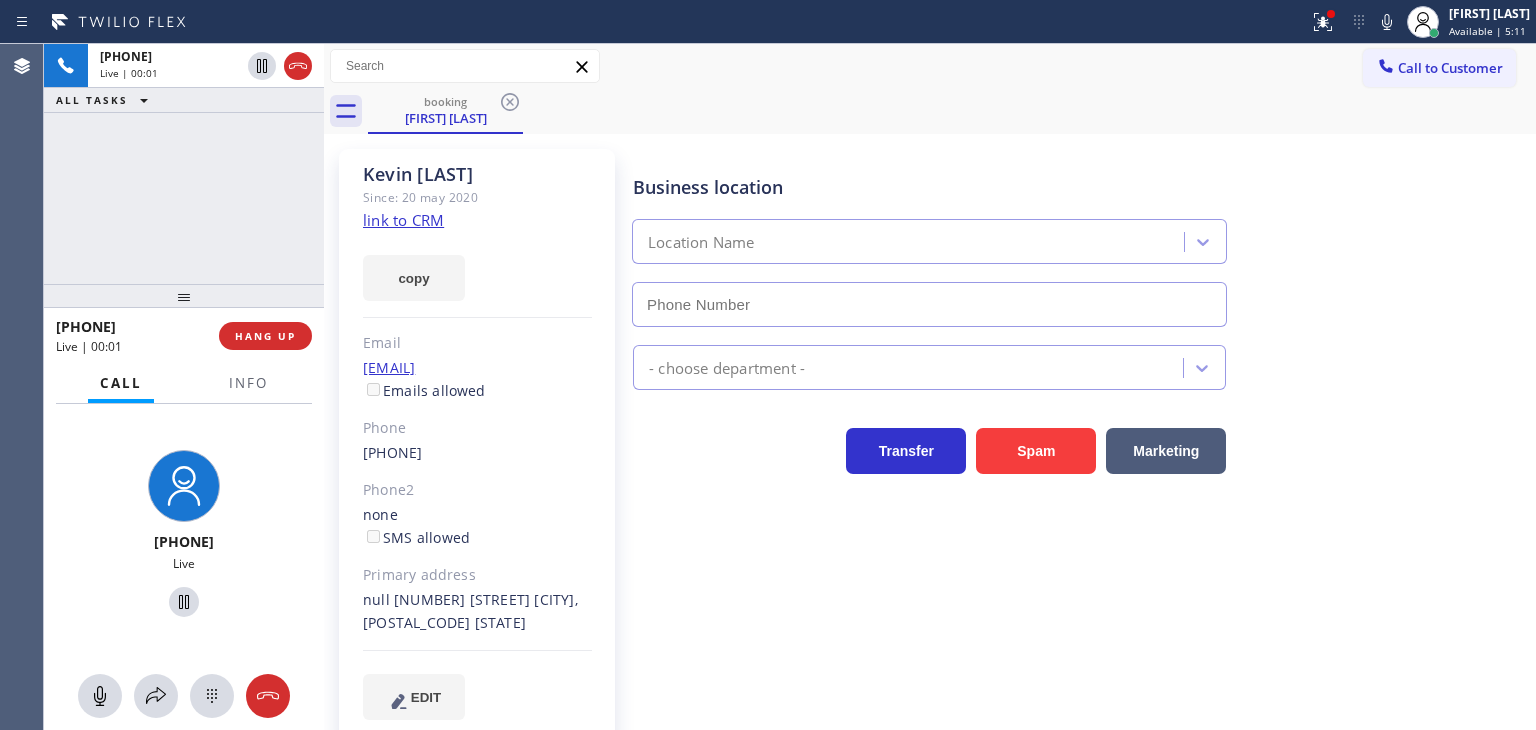type on "(833) 692-2271" 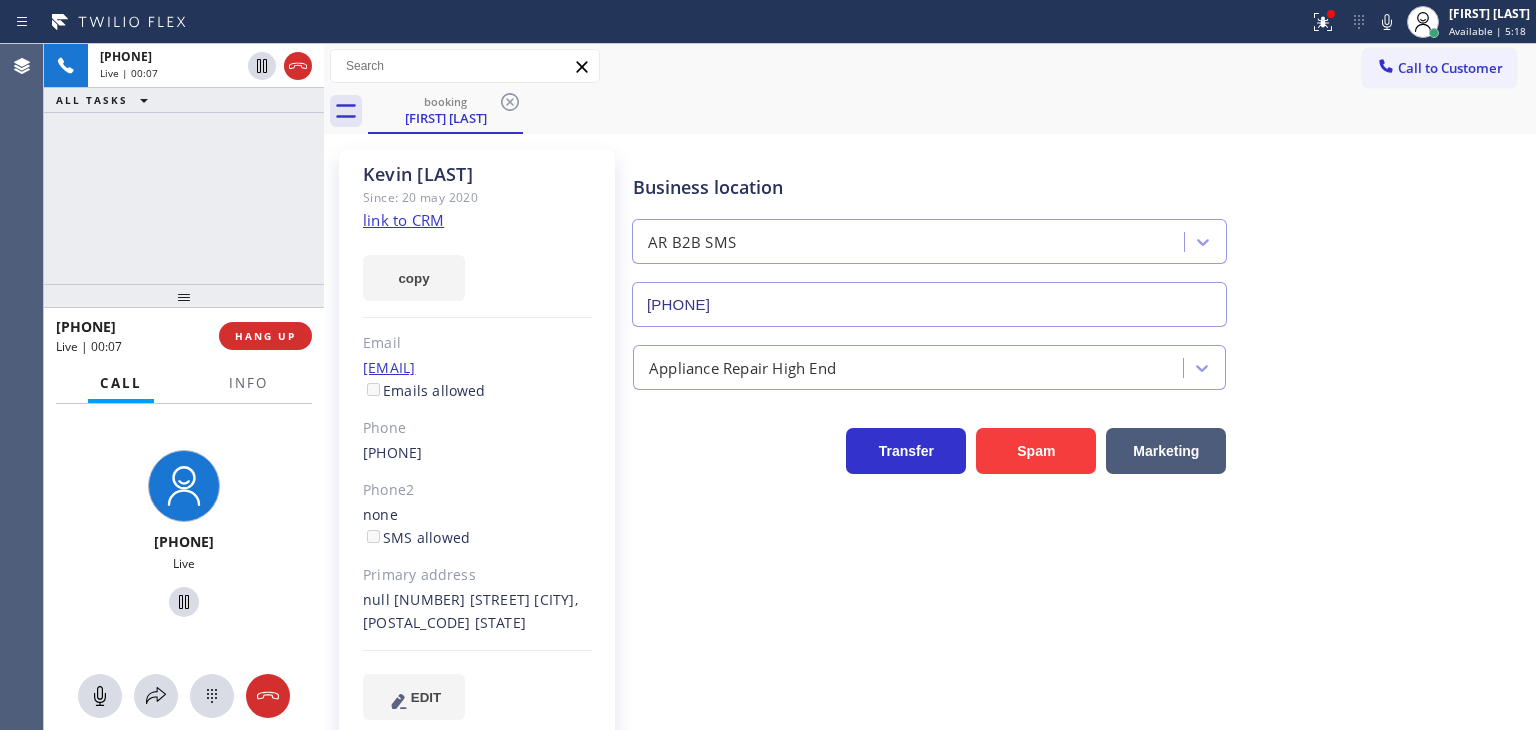 click on "link to CRM" 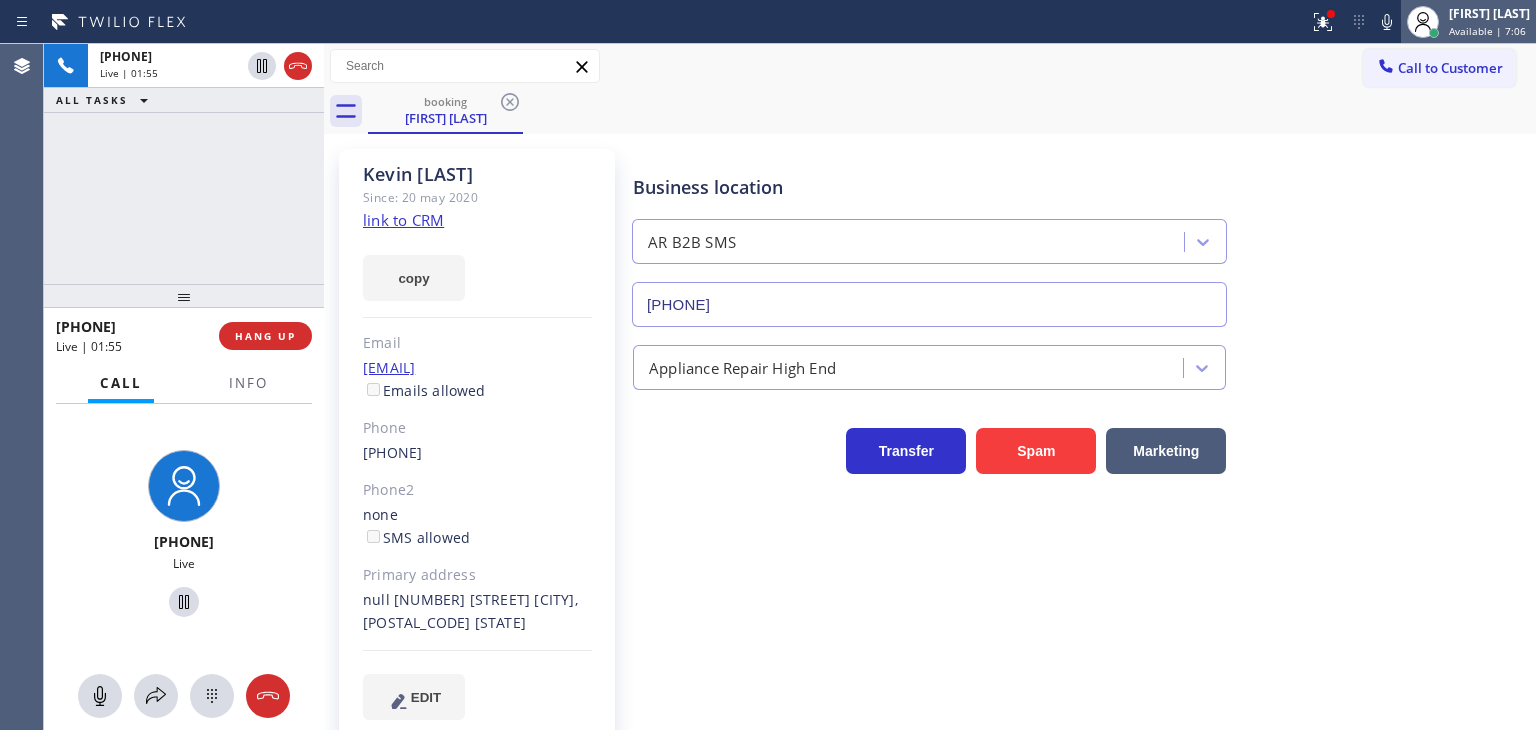 click on "Edel John Suson" at bounding box center (1489, 13) 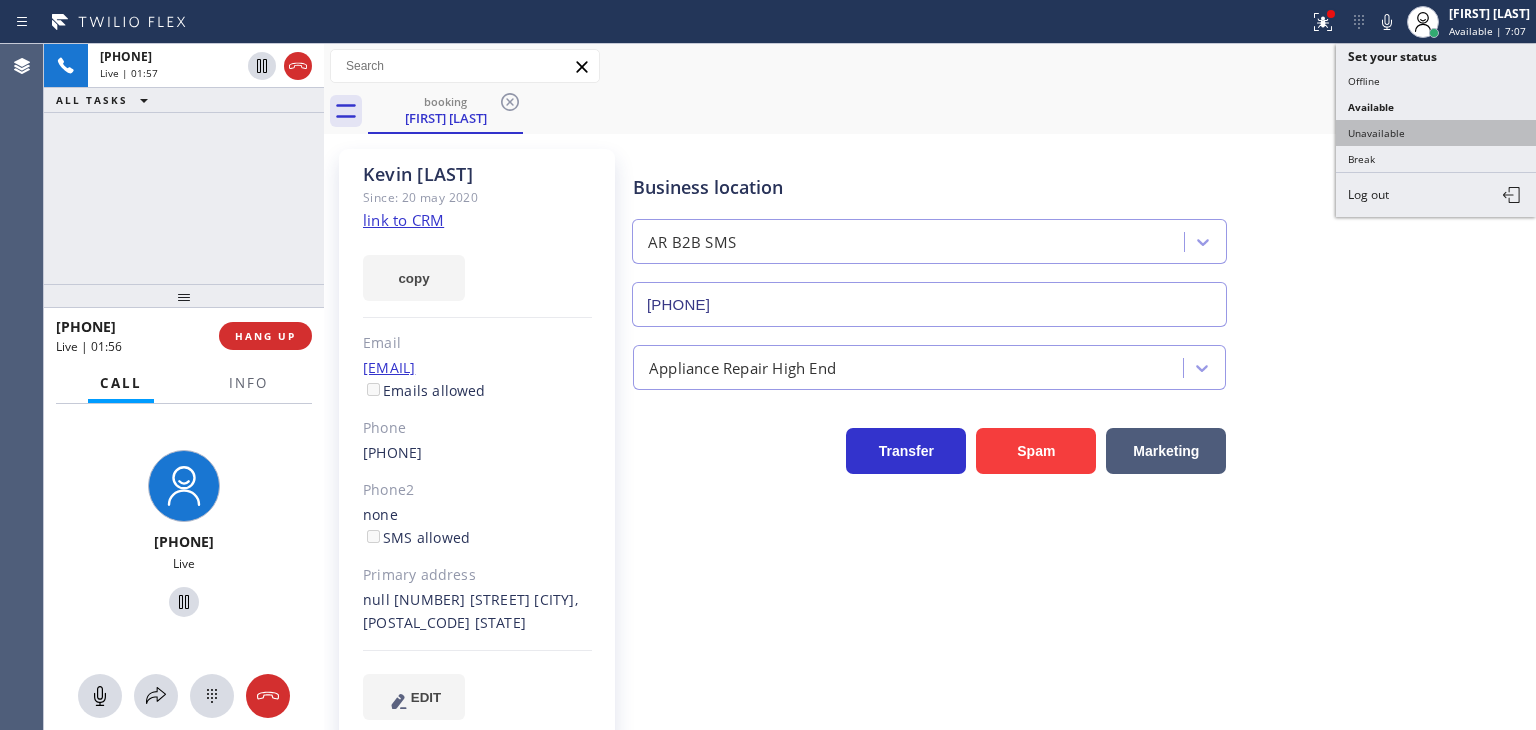 click on "Unavailable" at bounding box center (1436, 133) 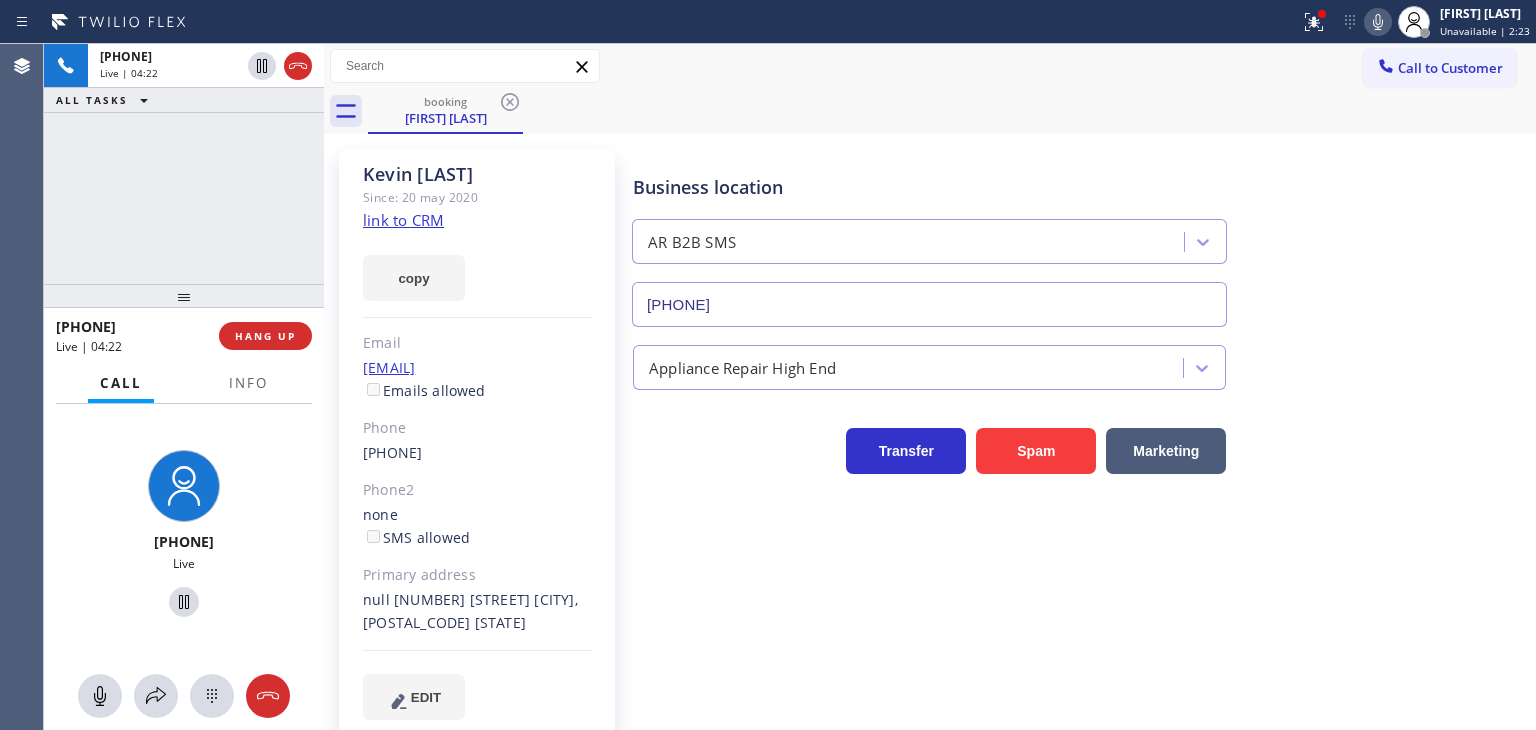 click 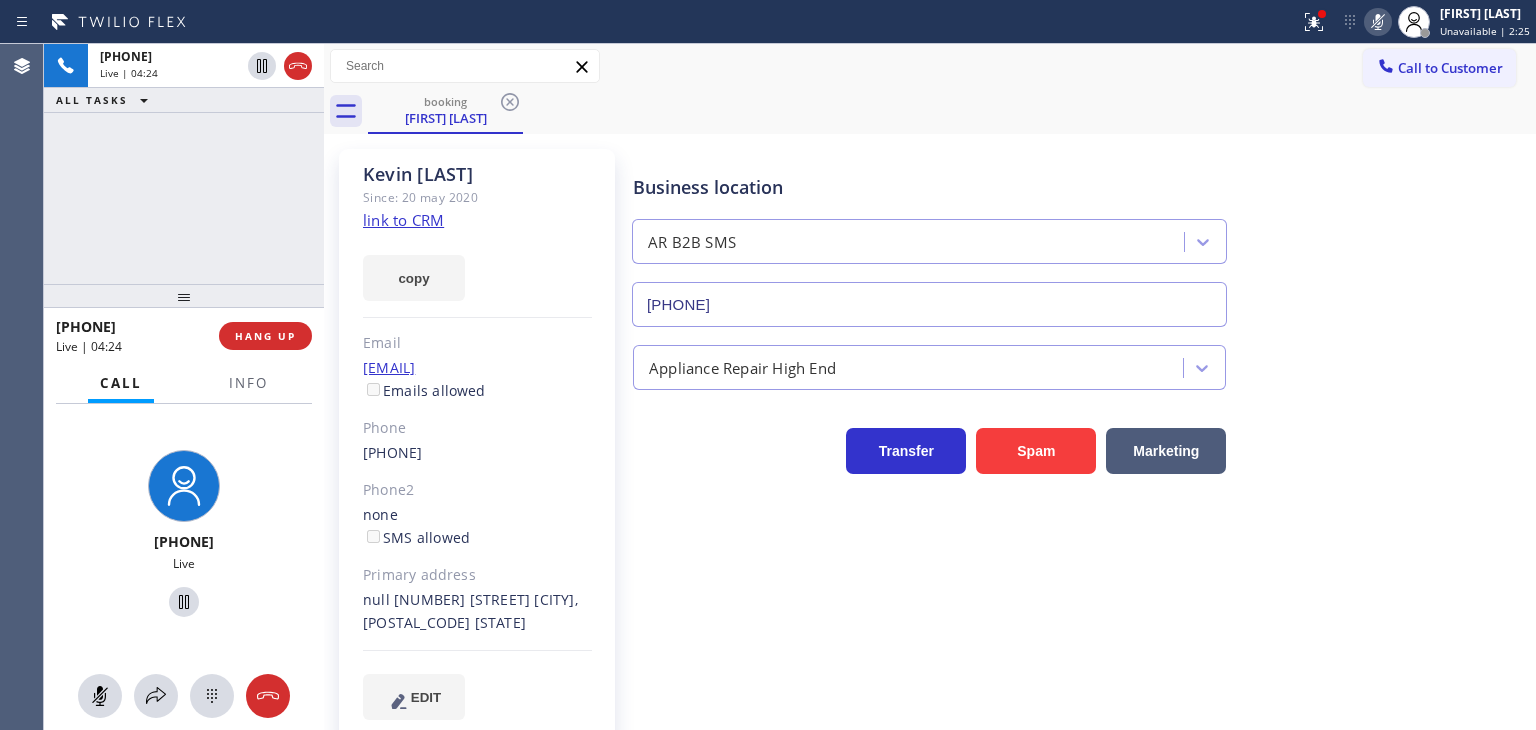 click 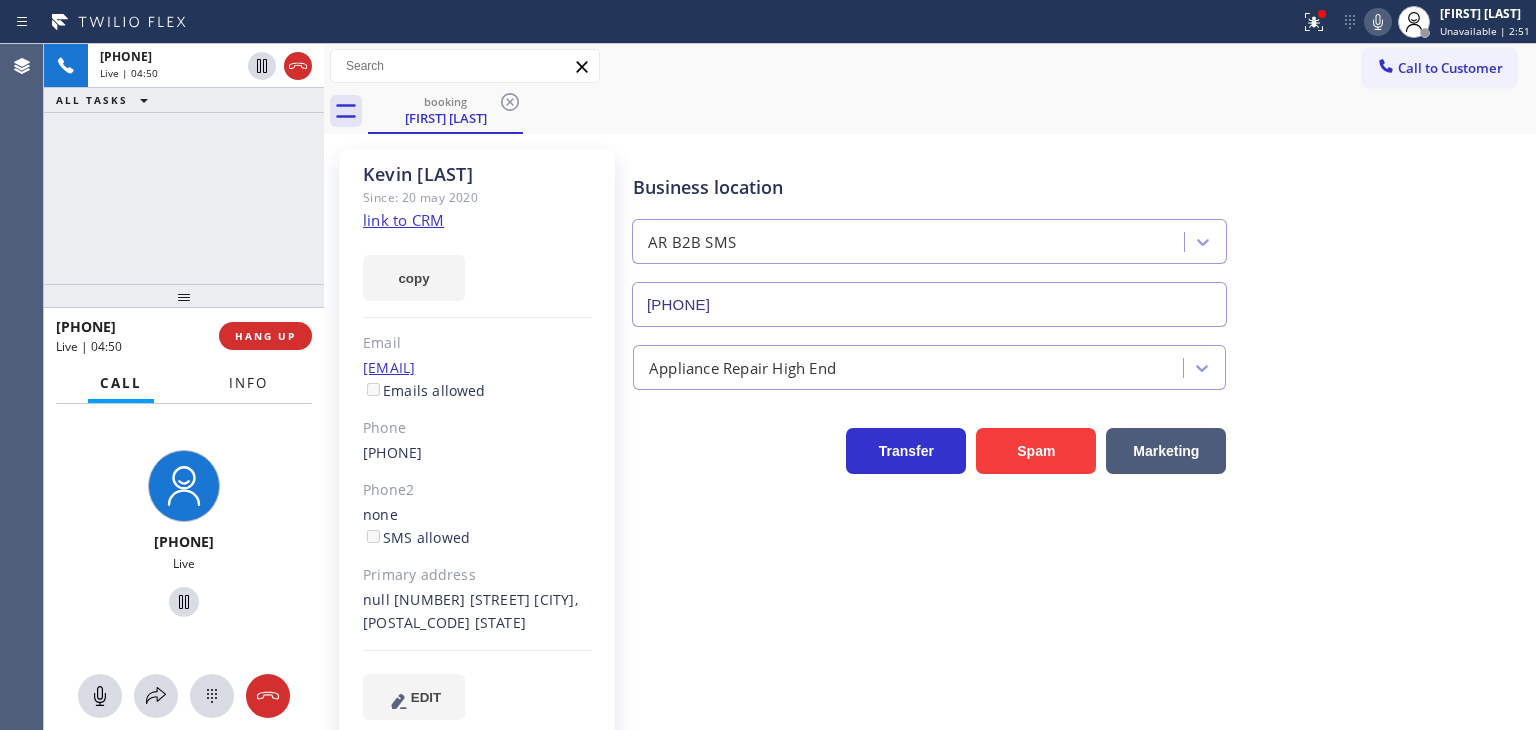 click on "Call Info" at bounding box center [184, 384] 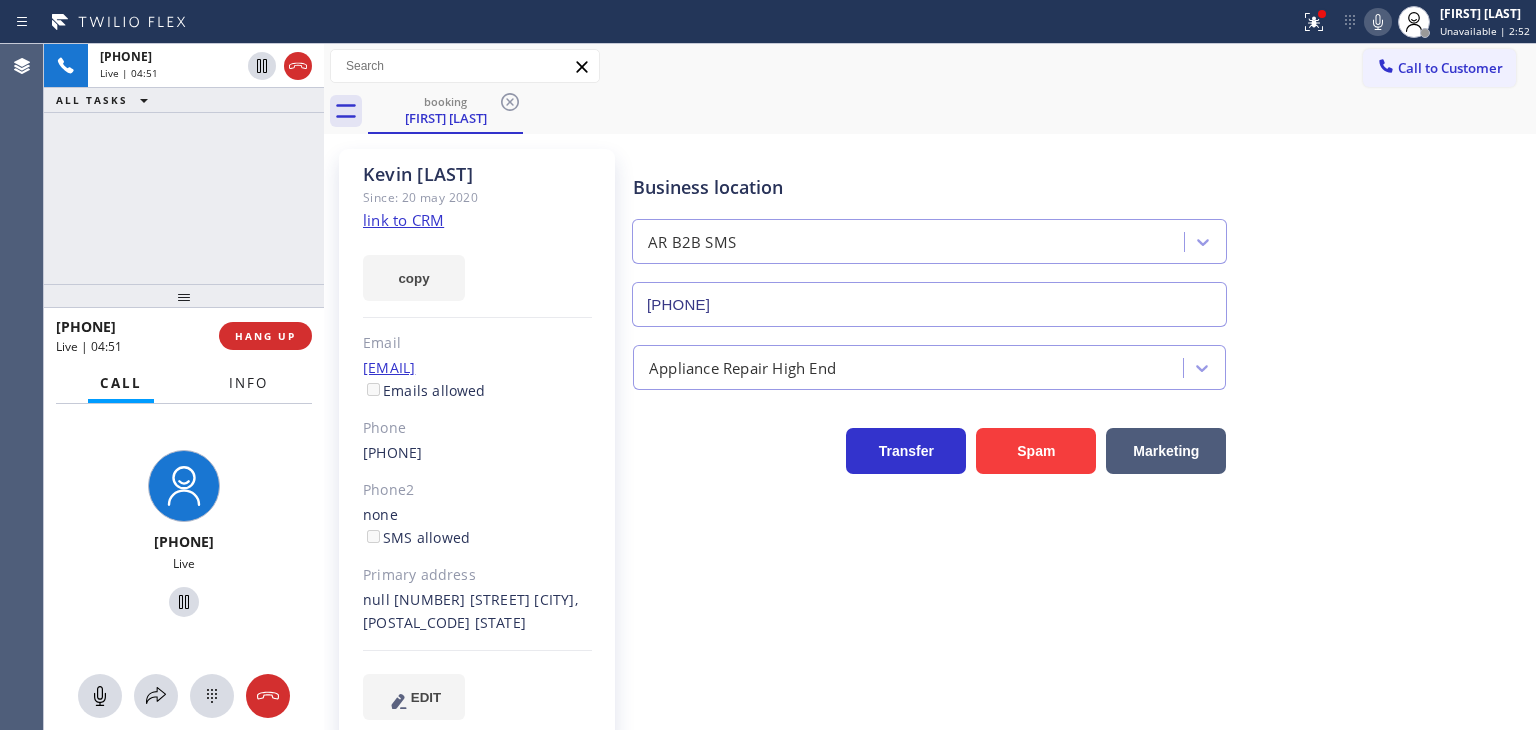 click on "Info" at bounding box center [248, 383] 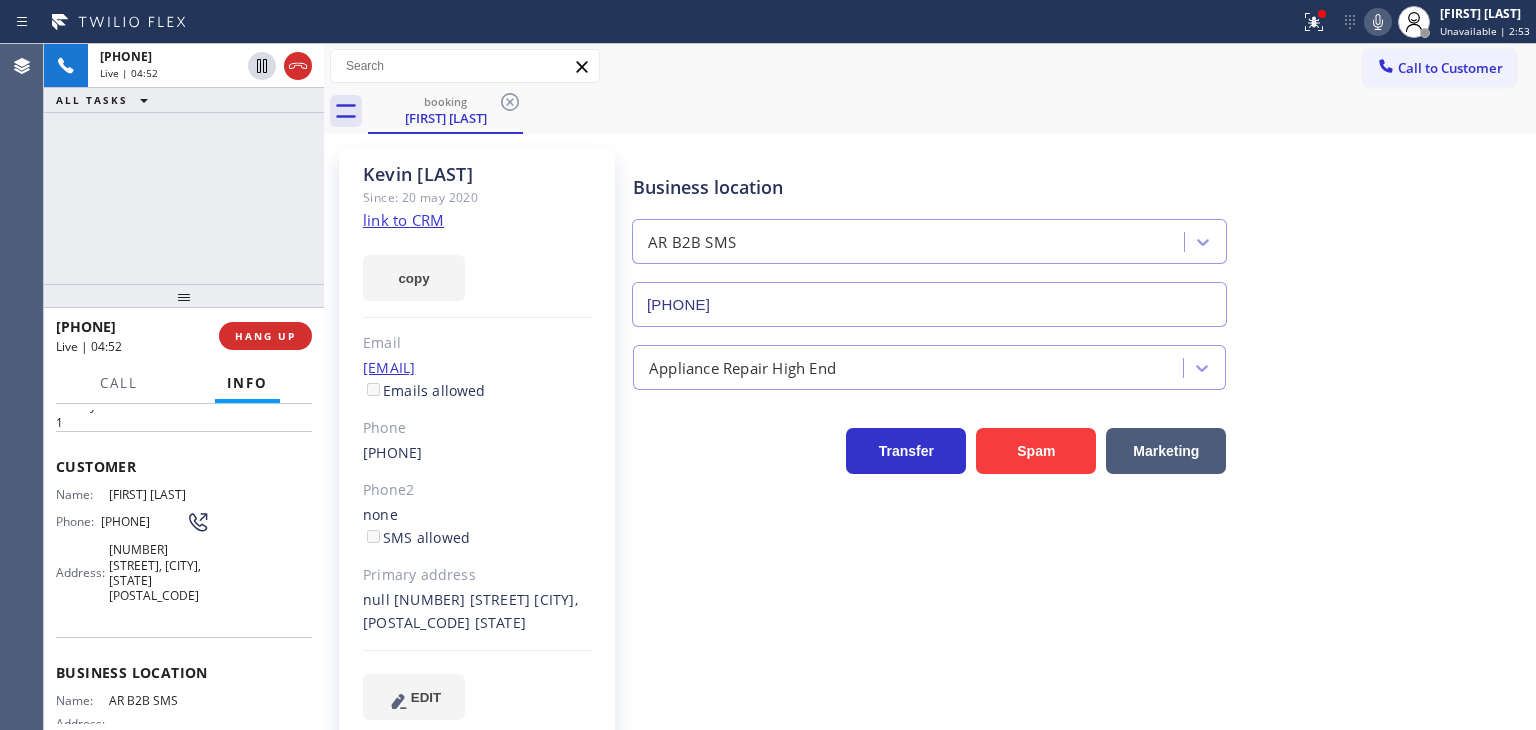 scroll, scrollTop: 100, scrollLeft: 0, axis: vertical 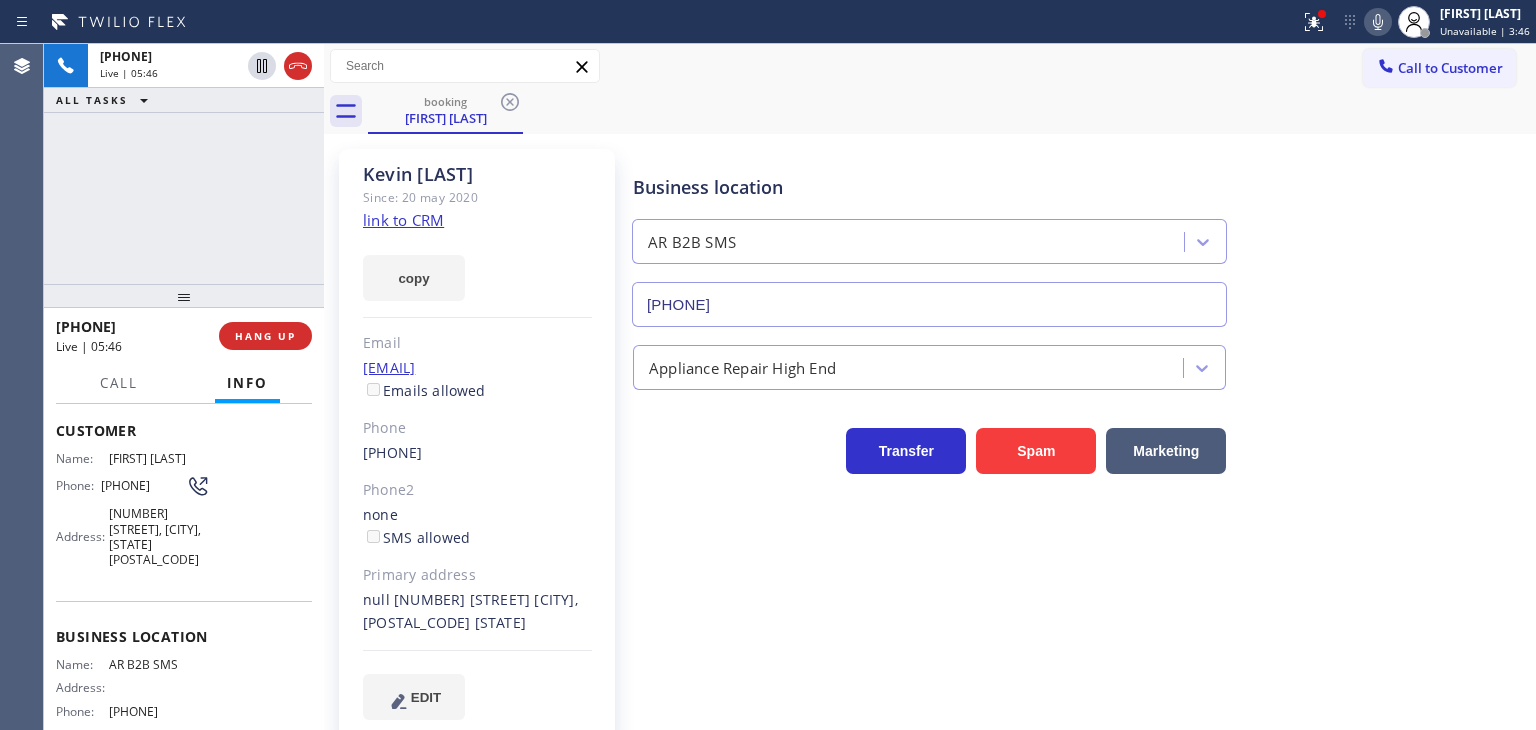 drag, startPoint x: 197, startPoint y: 698, endPoint x: 104, endPoint y: 697, distance: 93.00538 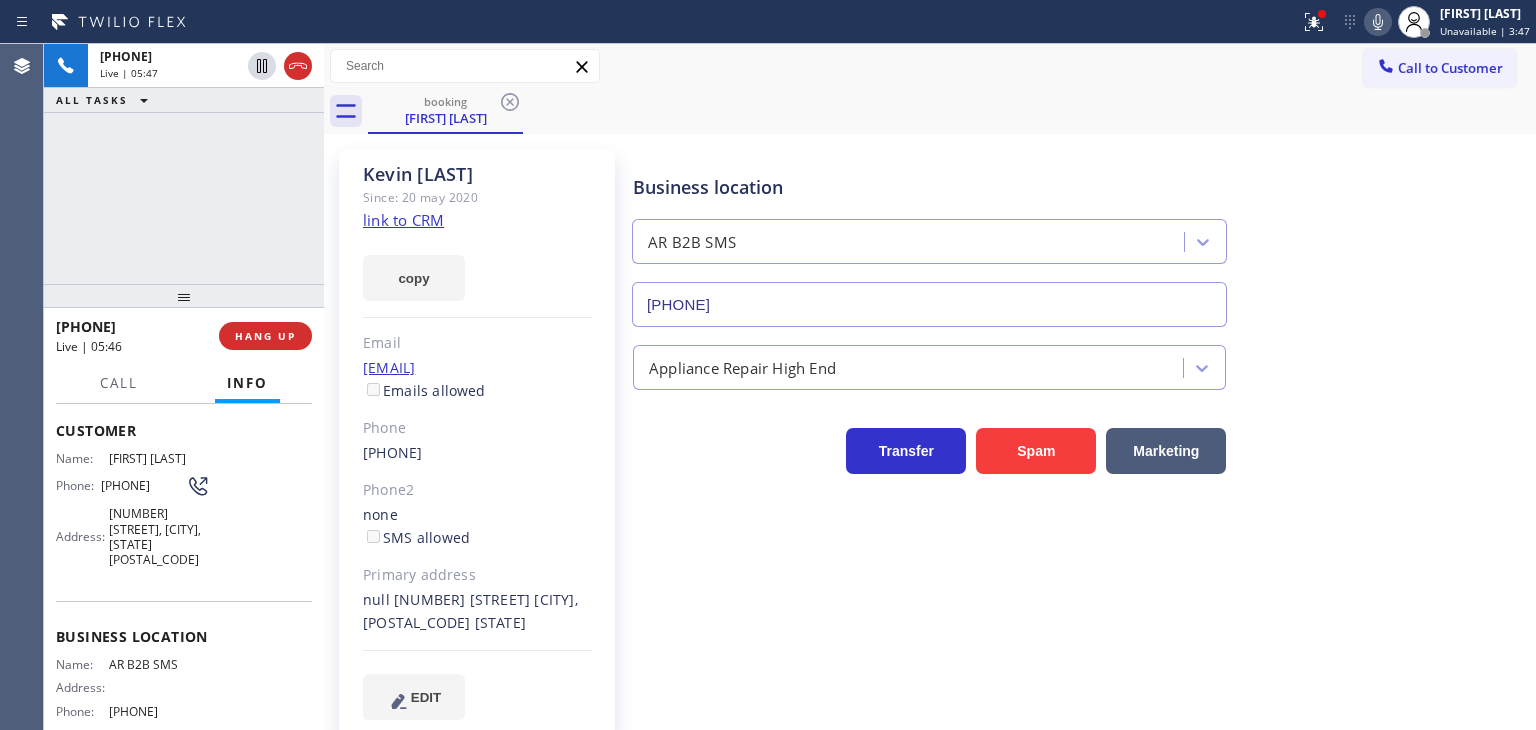 copy on "(833) 692-2271" 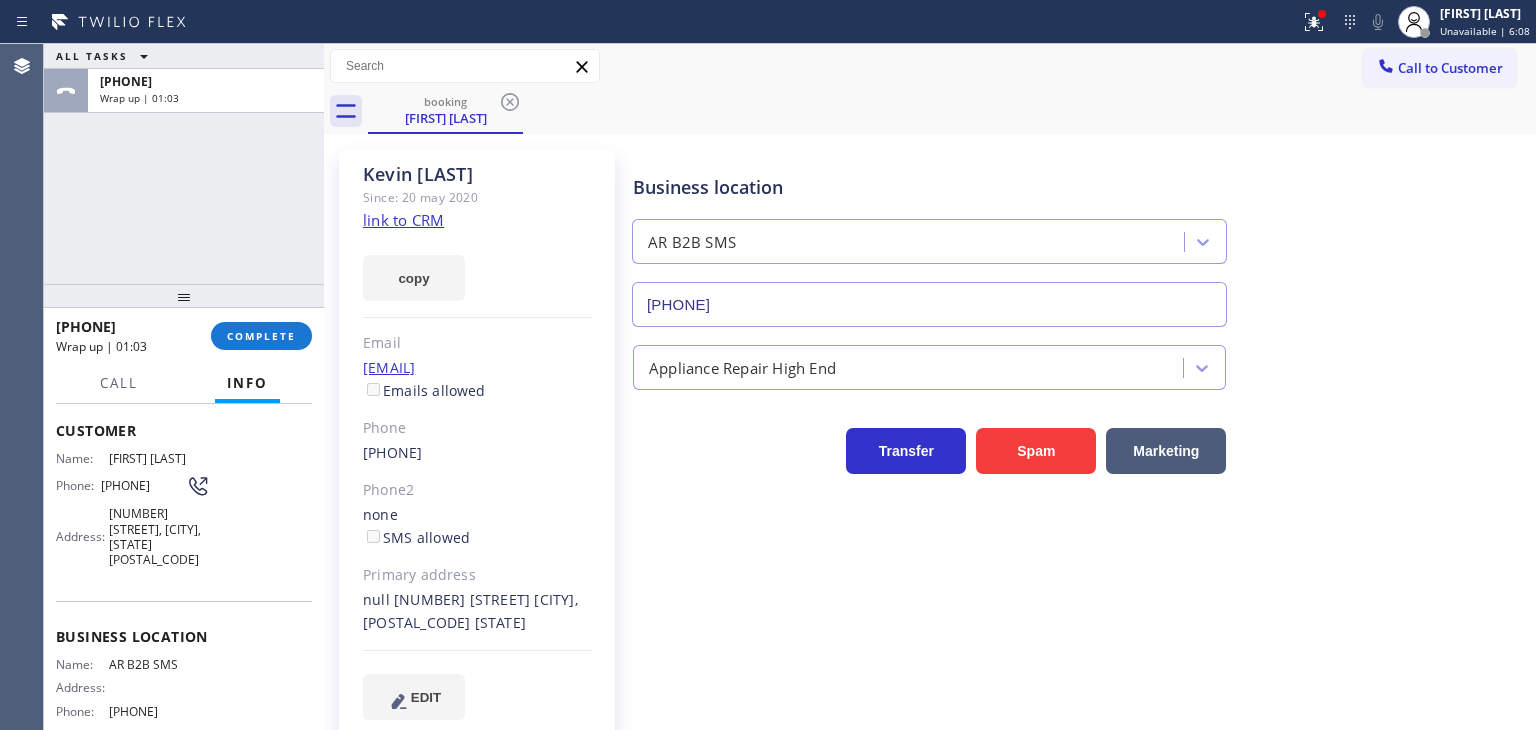 drag, startPoint x: 542, startPoint y: 365, endPoint x: 336, endPoint y: 369, distance: 206.03883 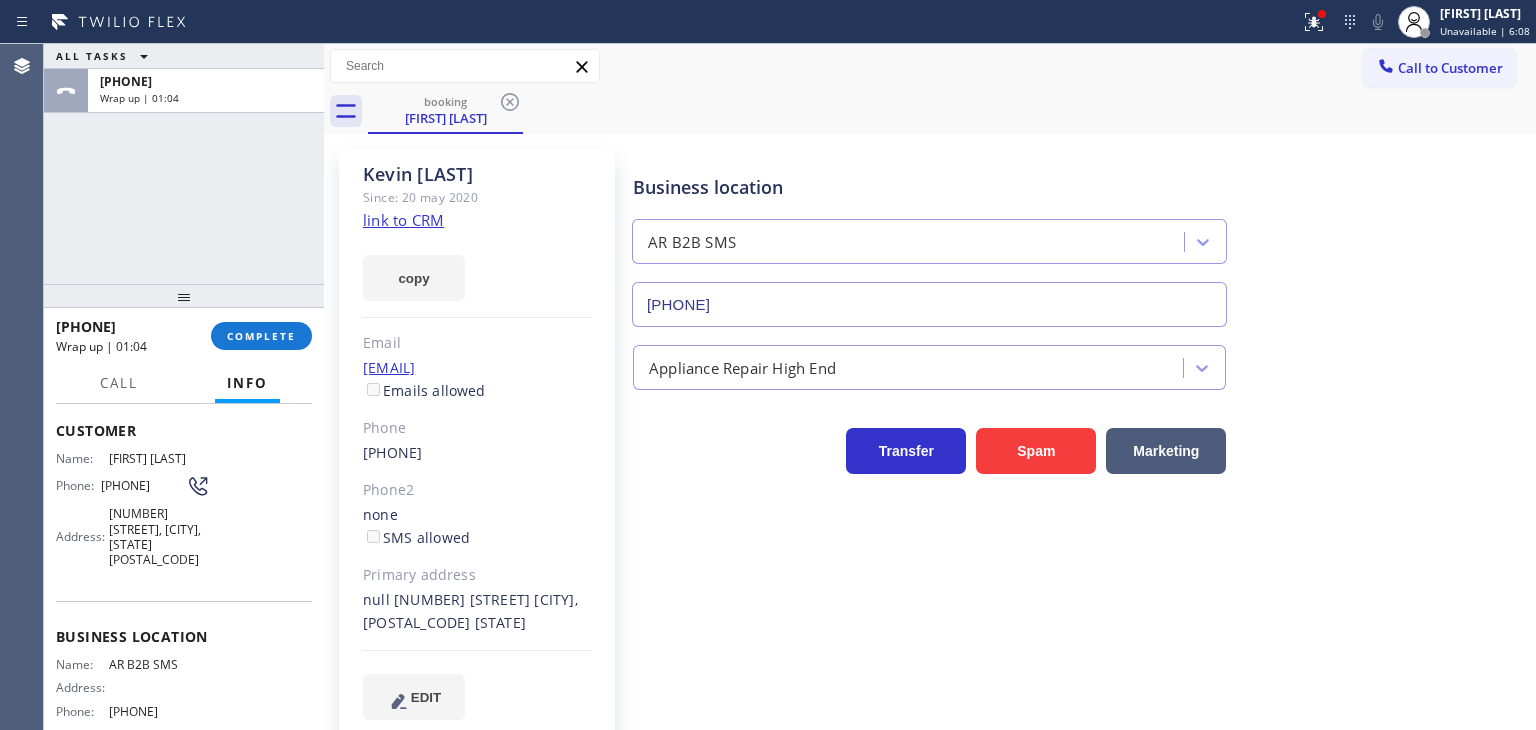 copy on "kdbuckelew@gmail.com" 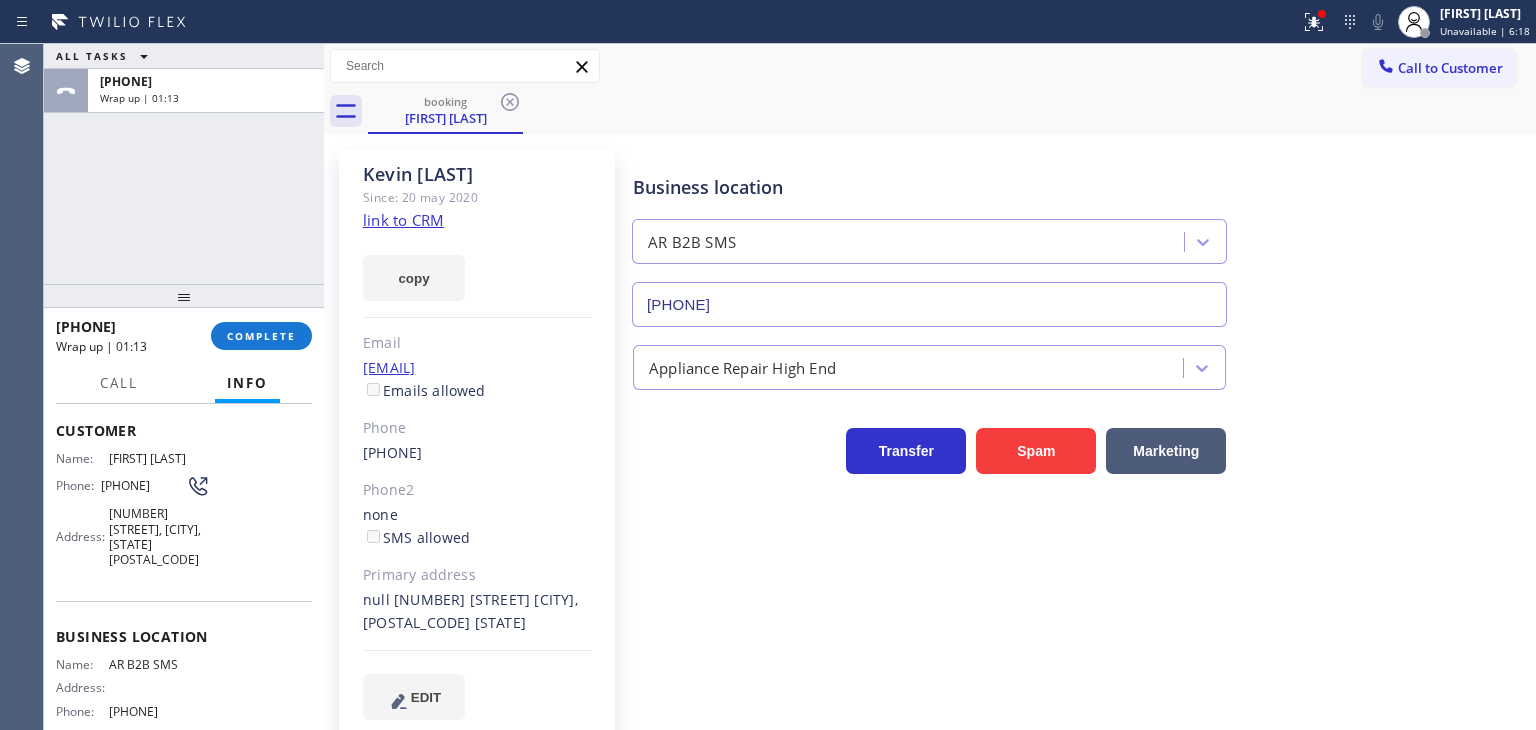 drag, startPoint x: 152, startPoint y: 326, endPoint x: 72, endPoint y: 331, distance: 80.1561 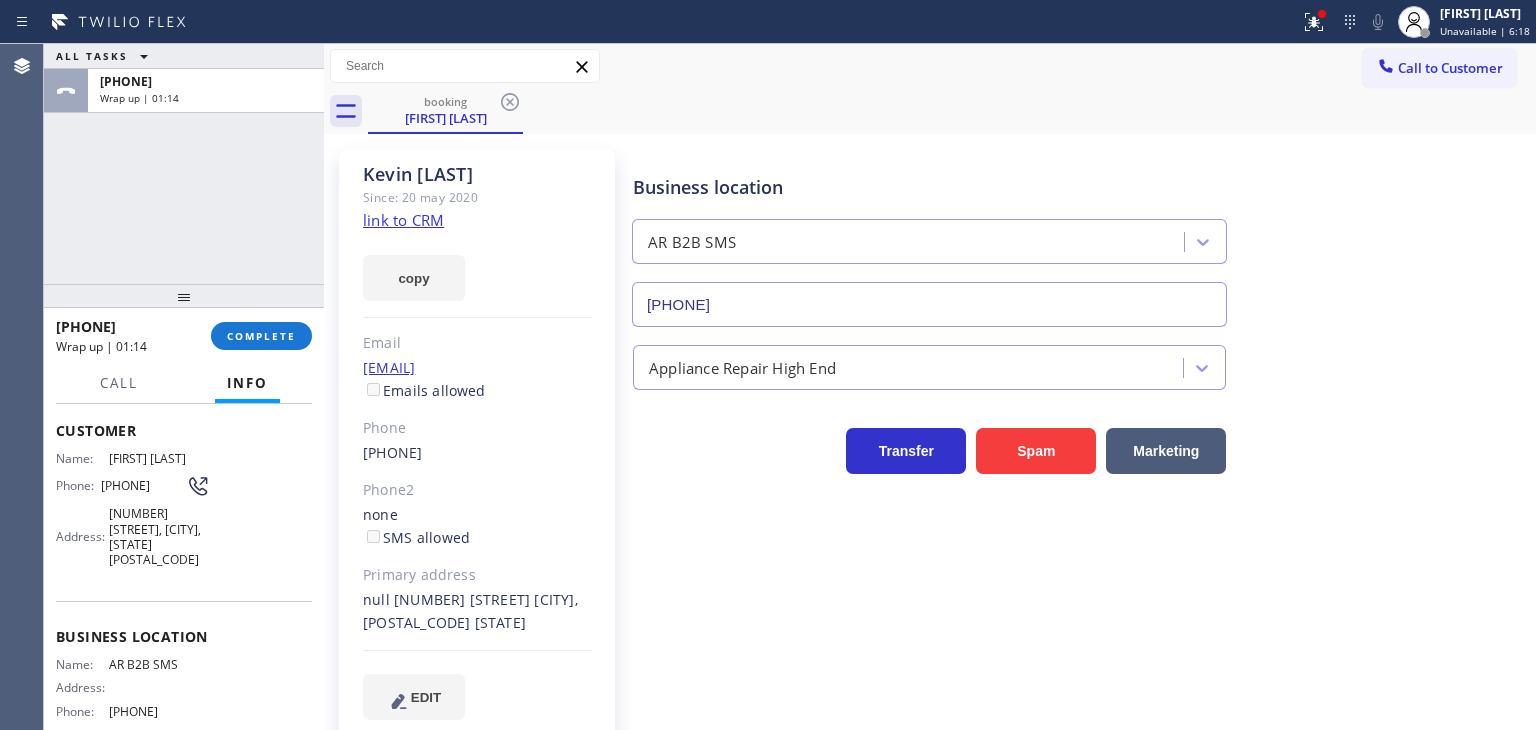 copy on "9148265353" 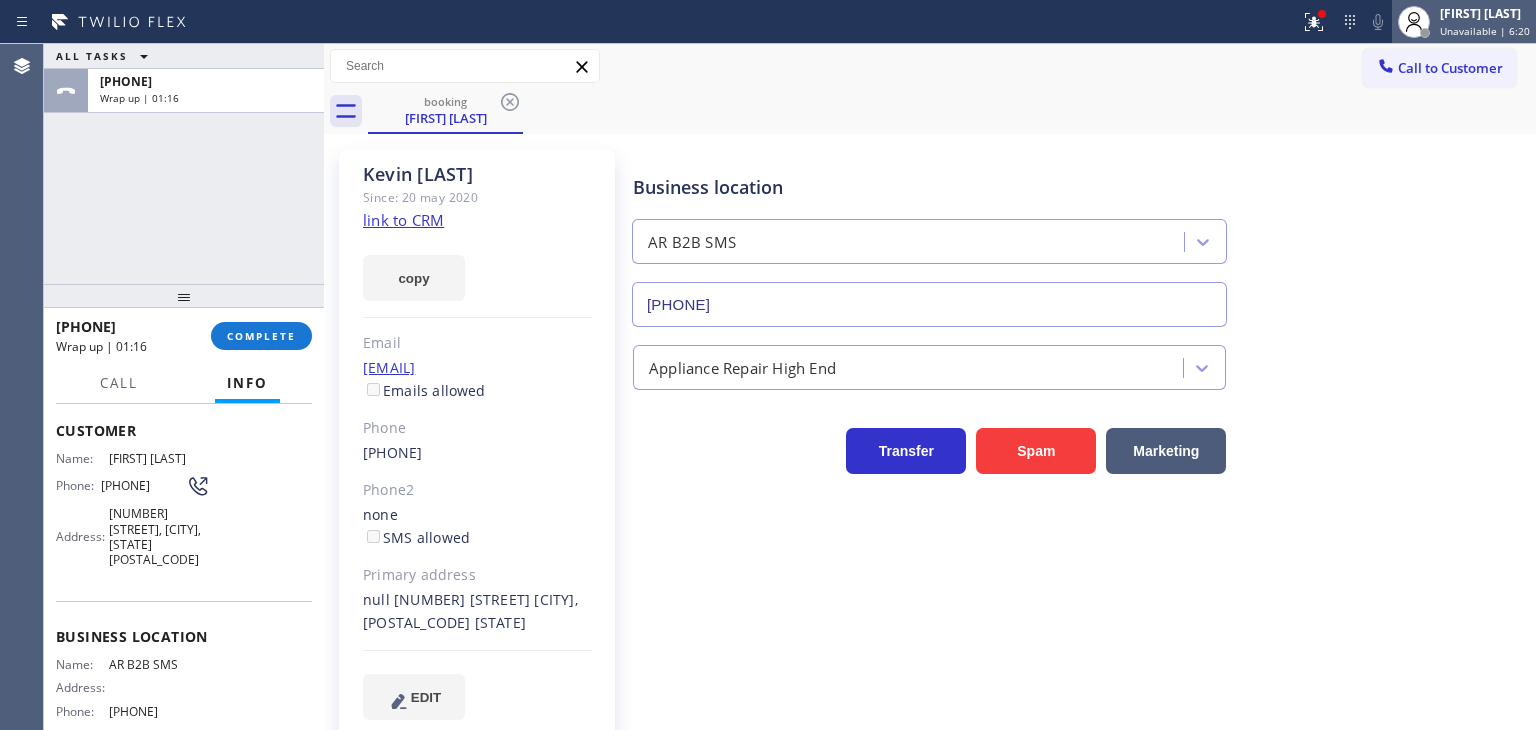 click on "Edel John Suson" at bounding box center (1485, 13) 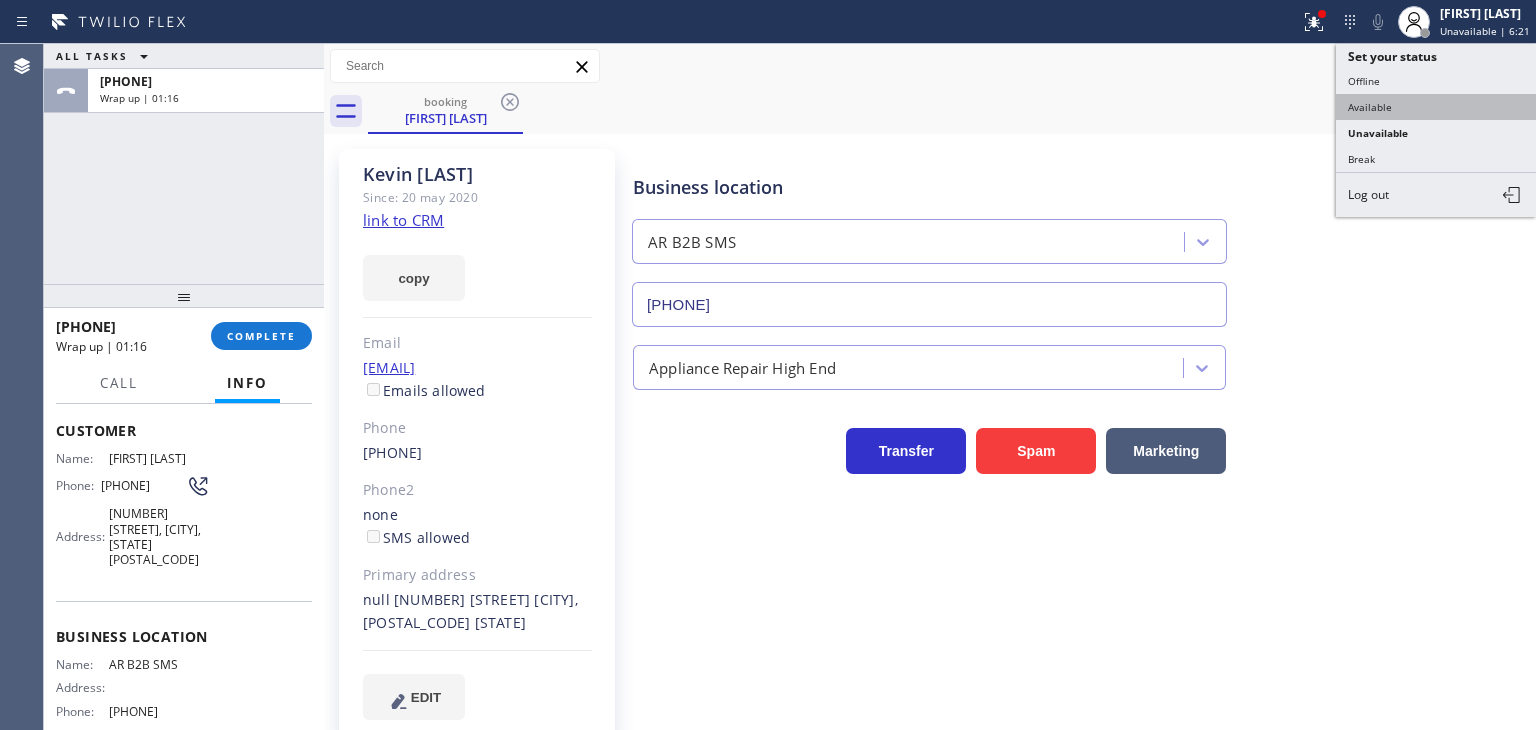 click on "Available" at bounding box center [1436, 107] 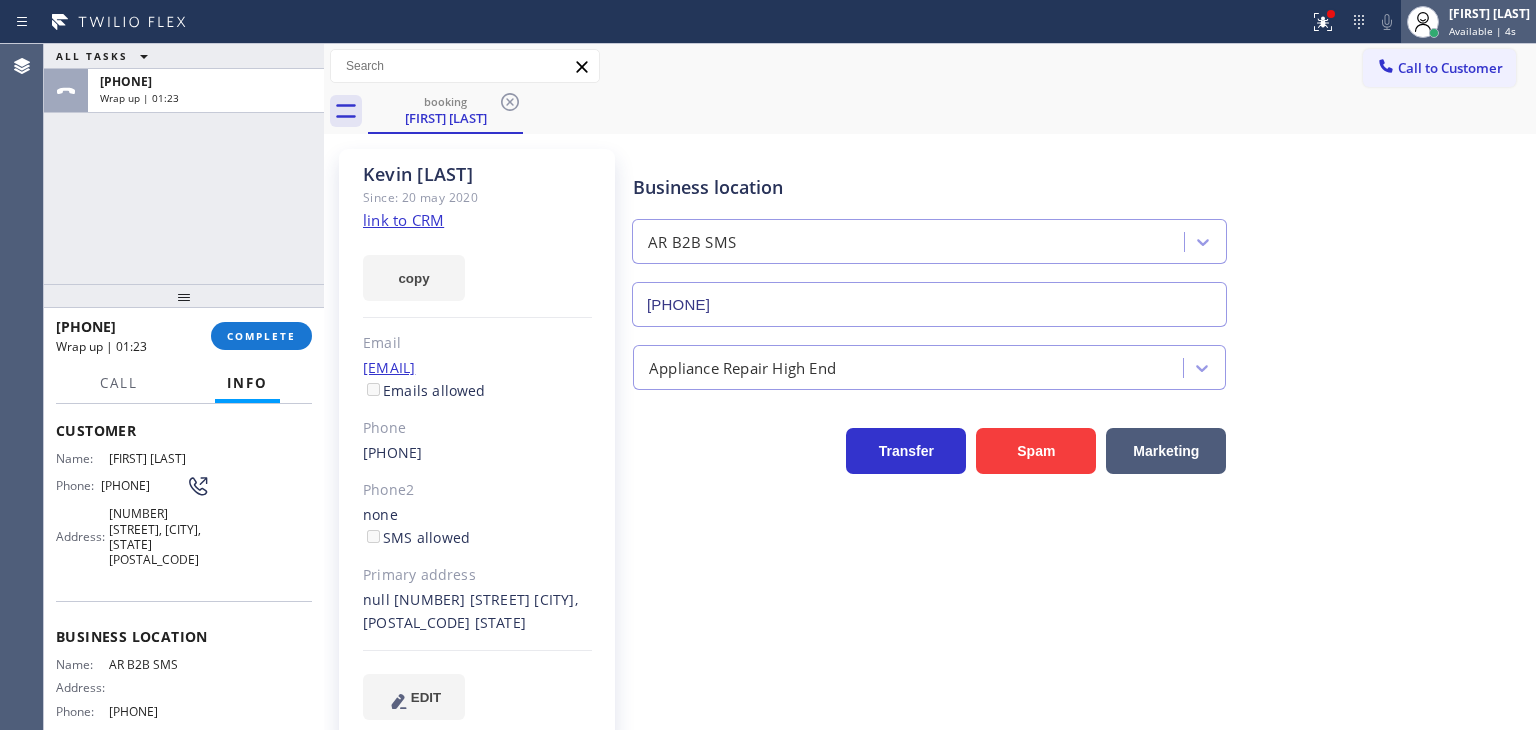click on "Available | 4s" at bounding box center (1482, 31) 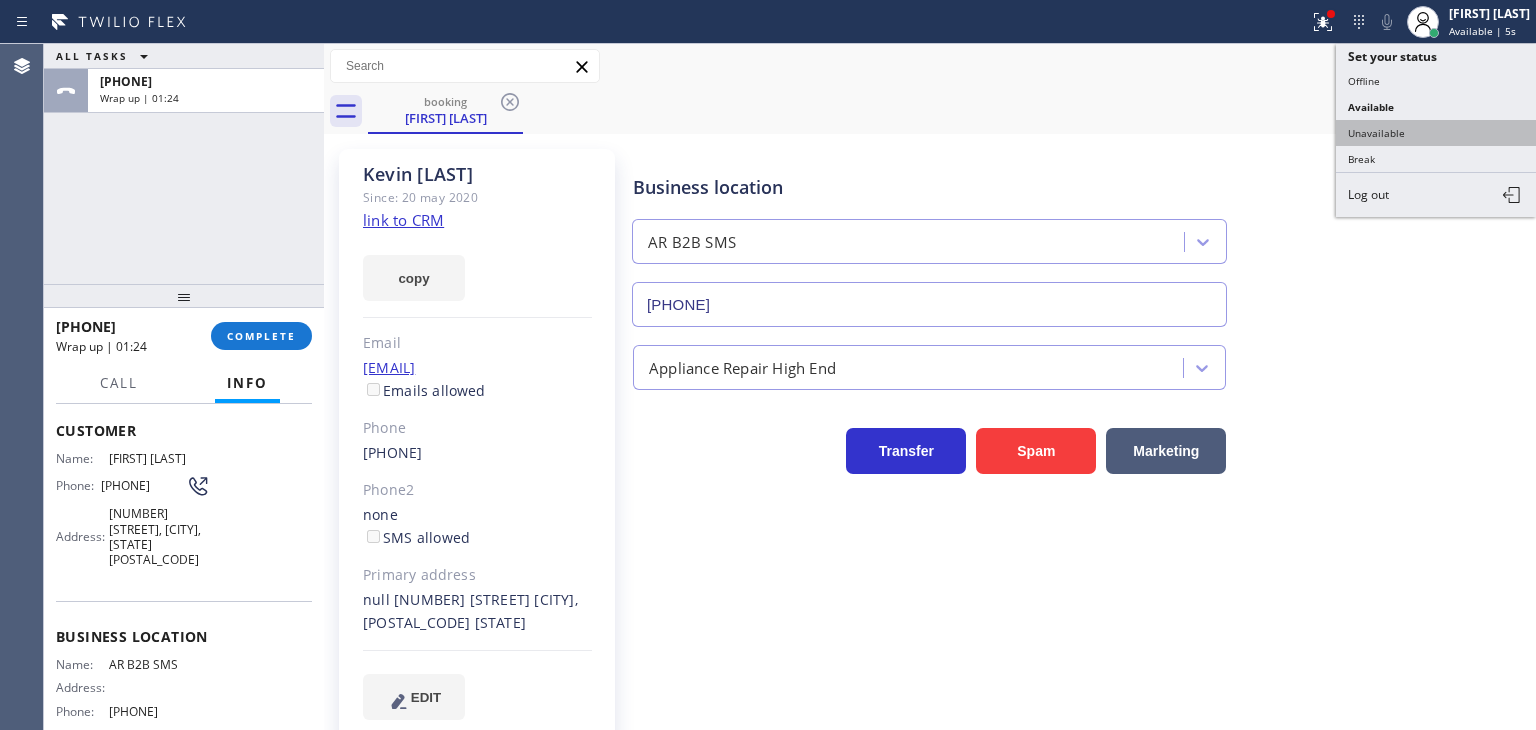 click on "Unavailable" at bounding box center [1436, 133] 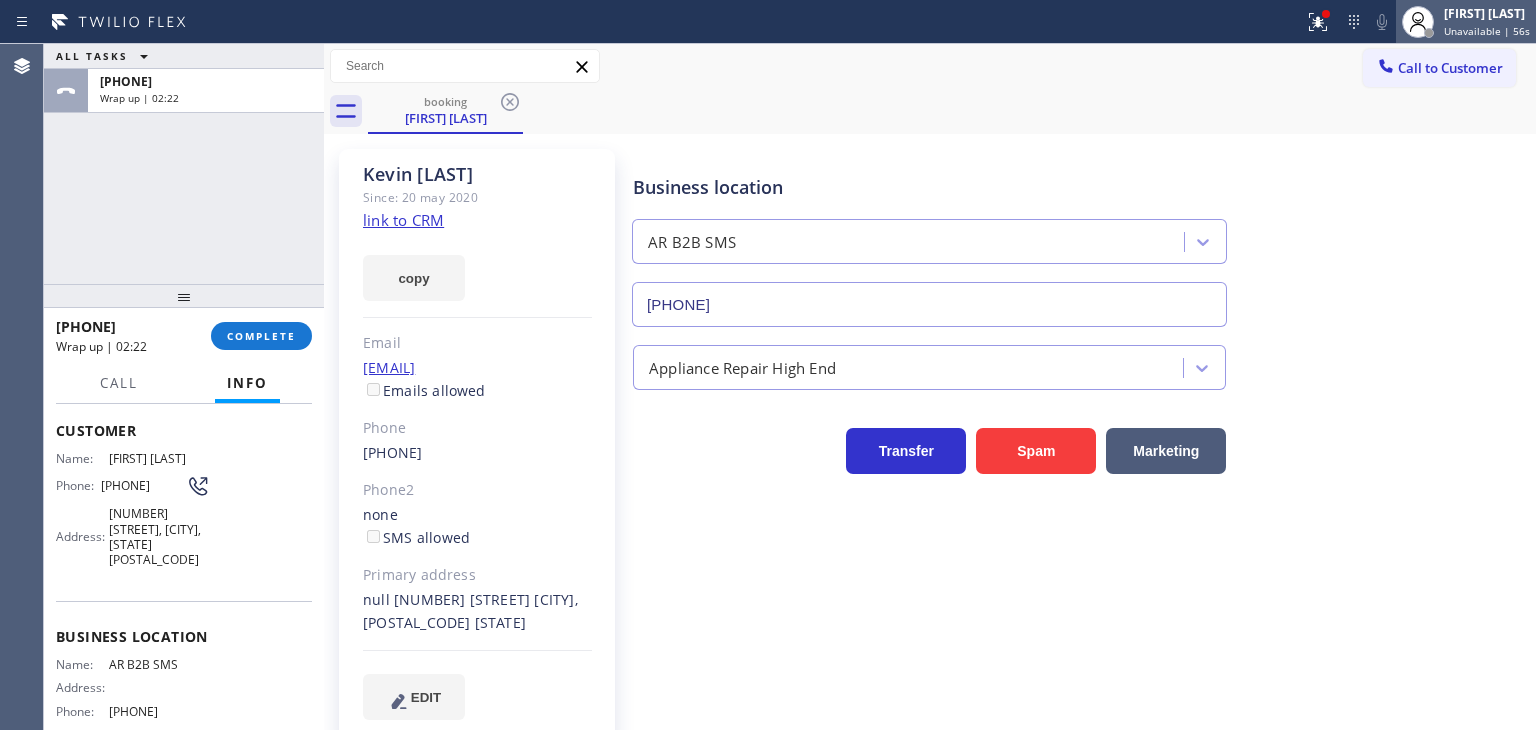 click on "Unavailable | 56s" at bounding box center (1487, 31) 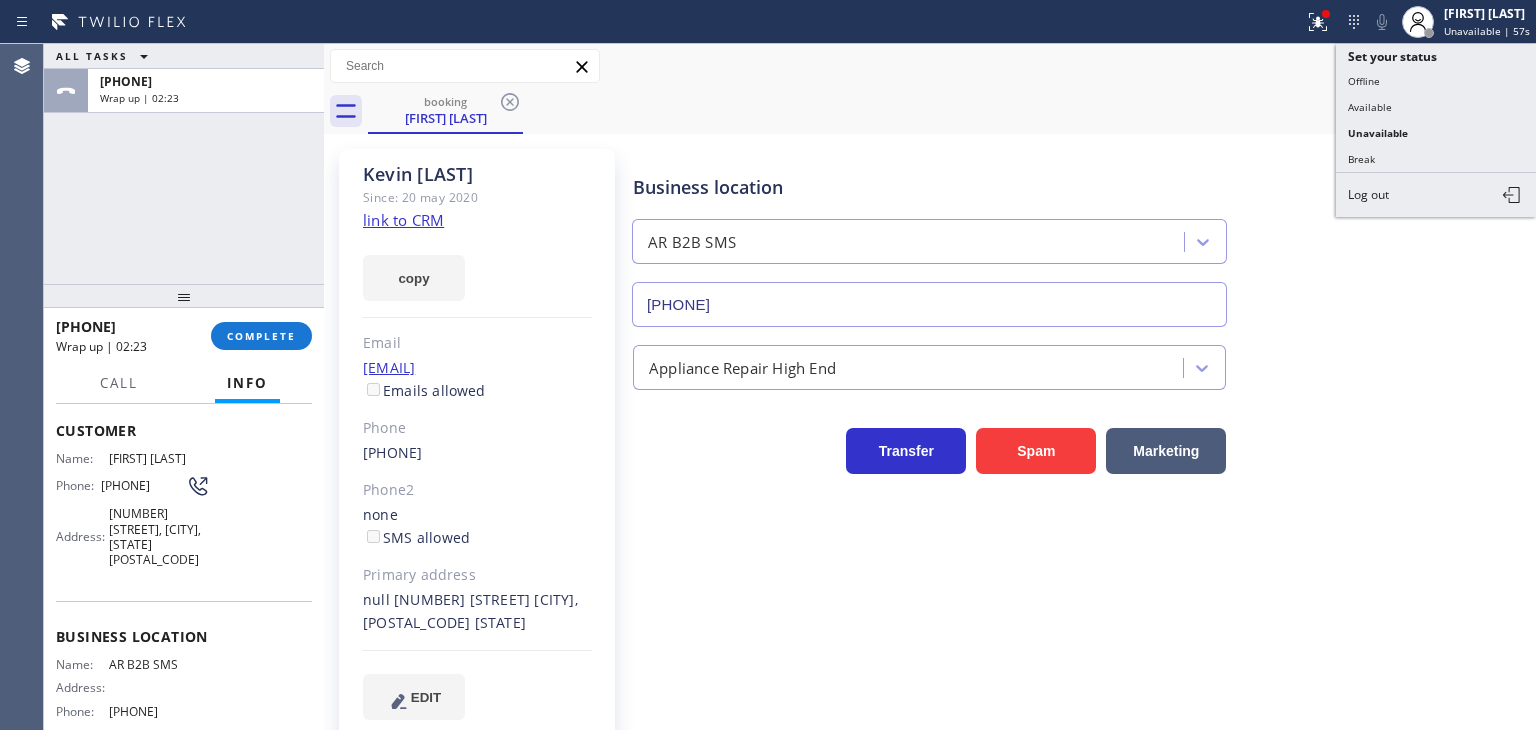drag, startPoint x: 1429, startPoint y: 95, endPoint x: 1087, endPoint y: 146, distance: 345.78174 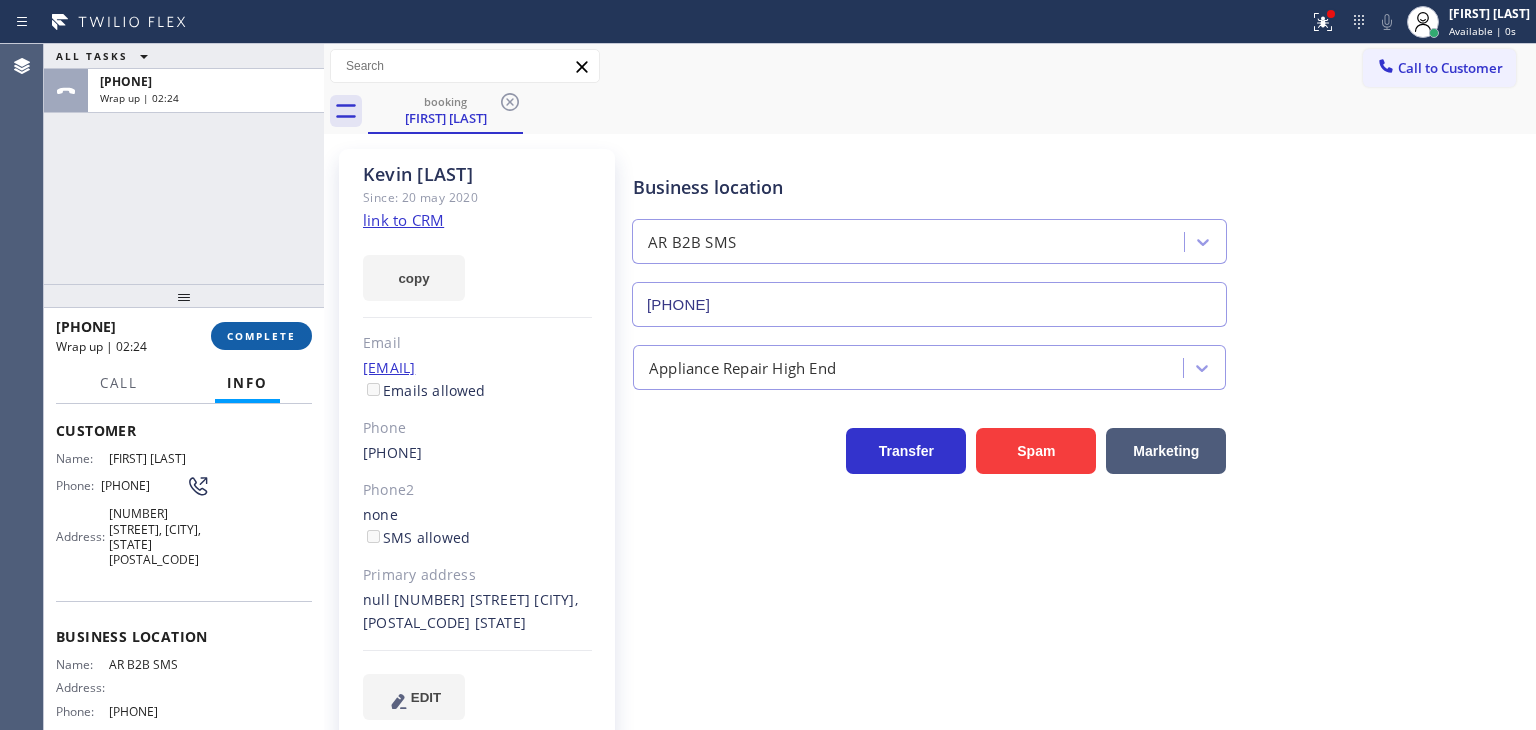 click on "COMPLETE" at bounding box center (261, 336) 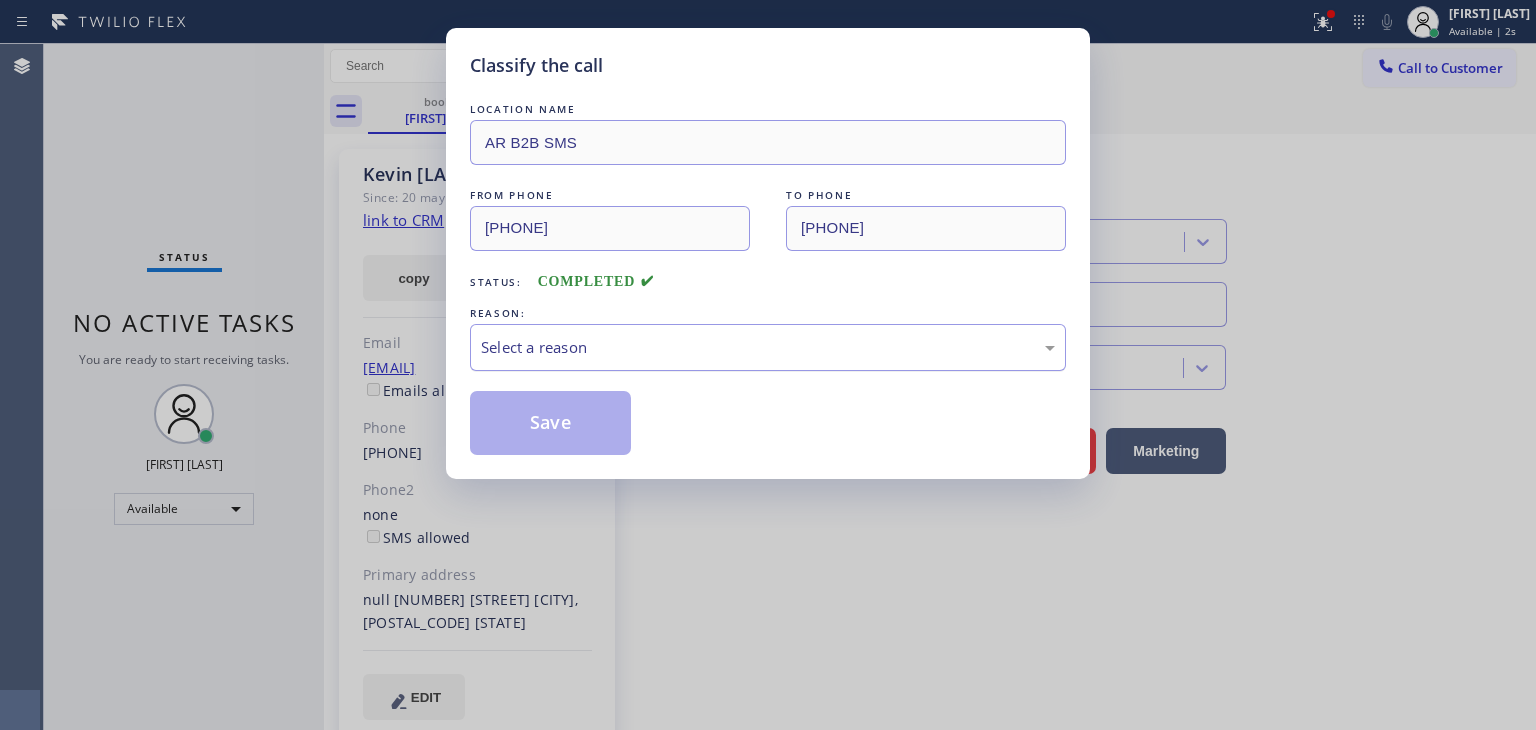 click on "Select a reason" at bounding box center [768, 347] 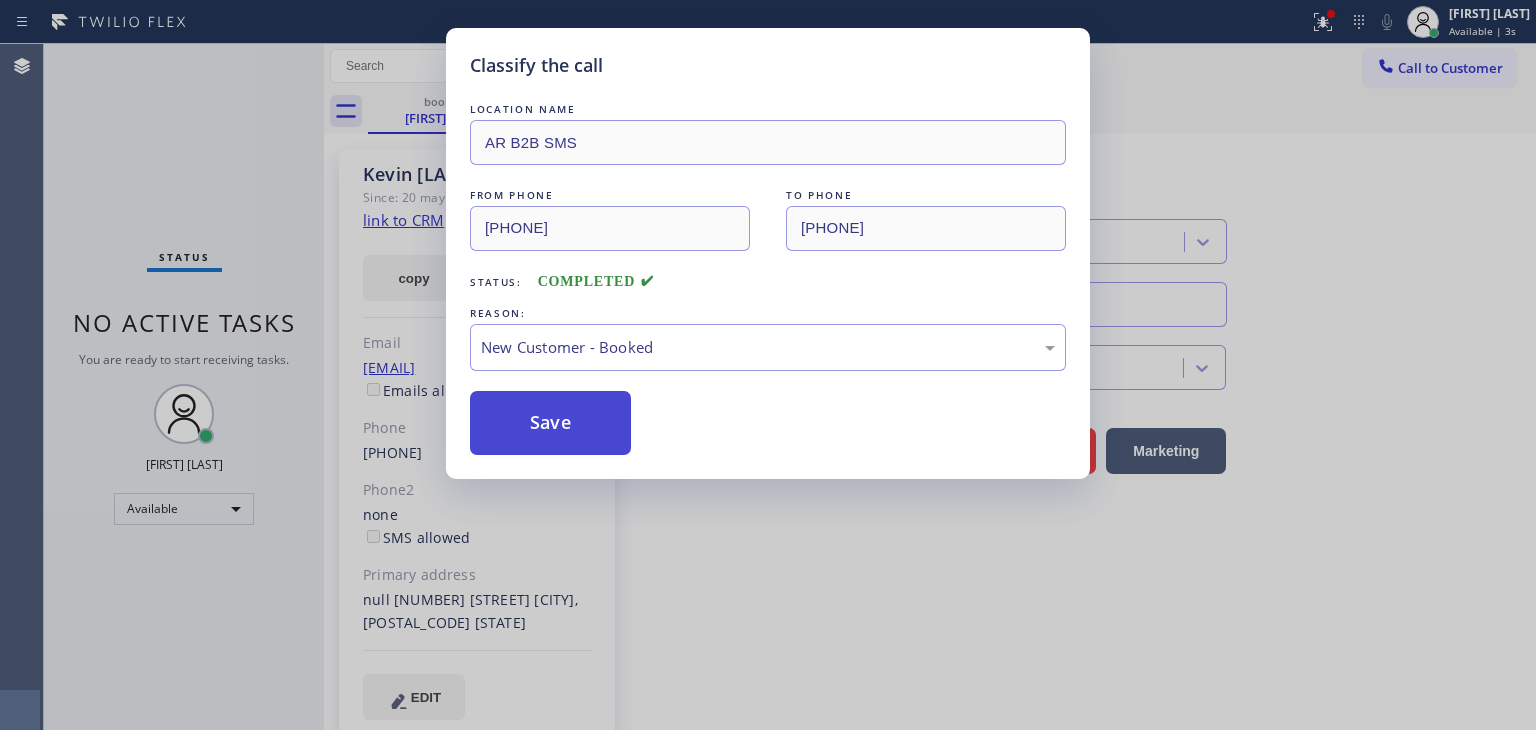 click on "Save" at bounding box center (550, 423) 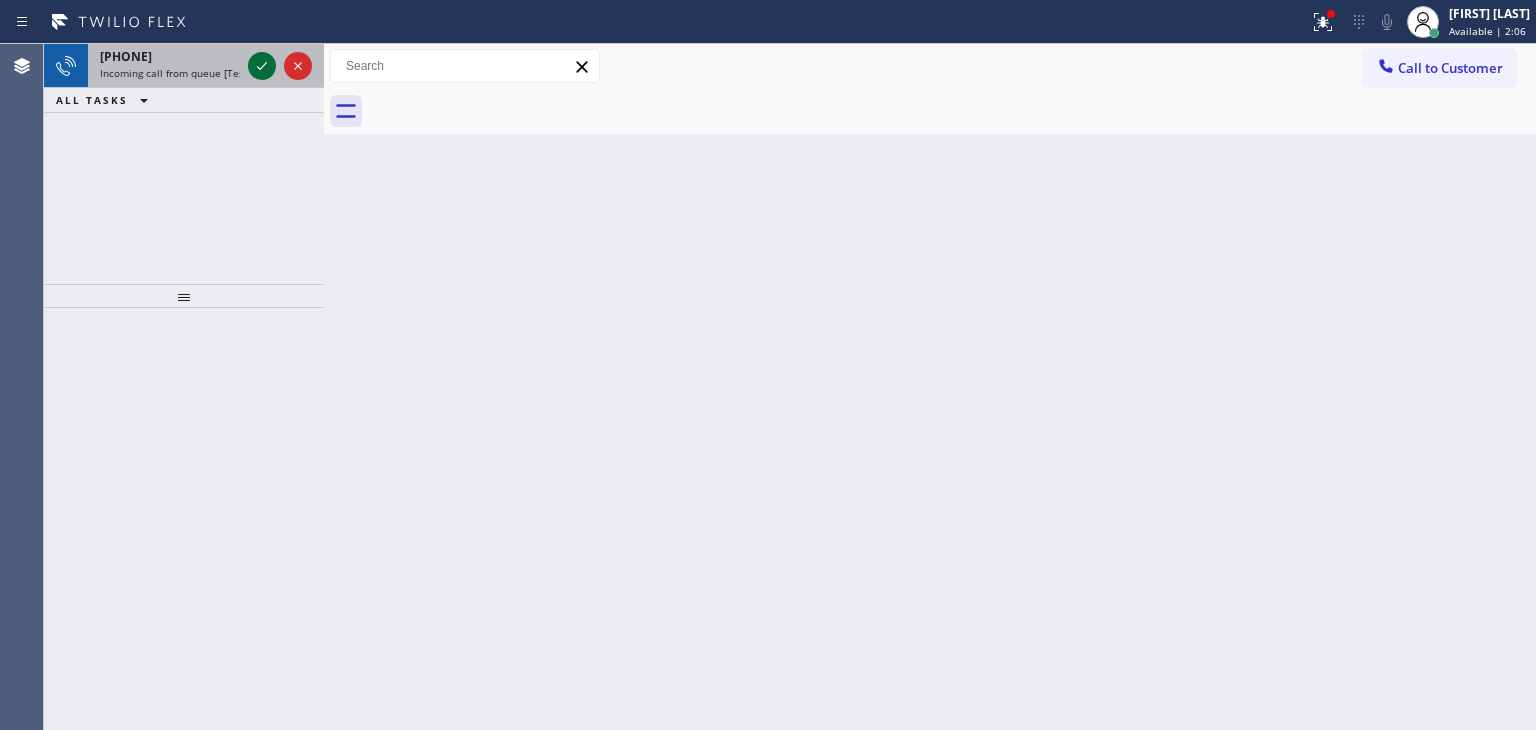 click 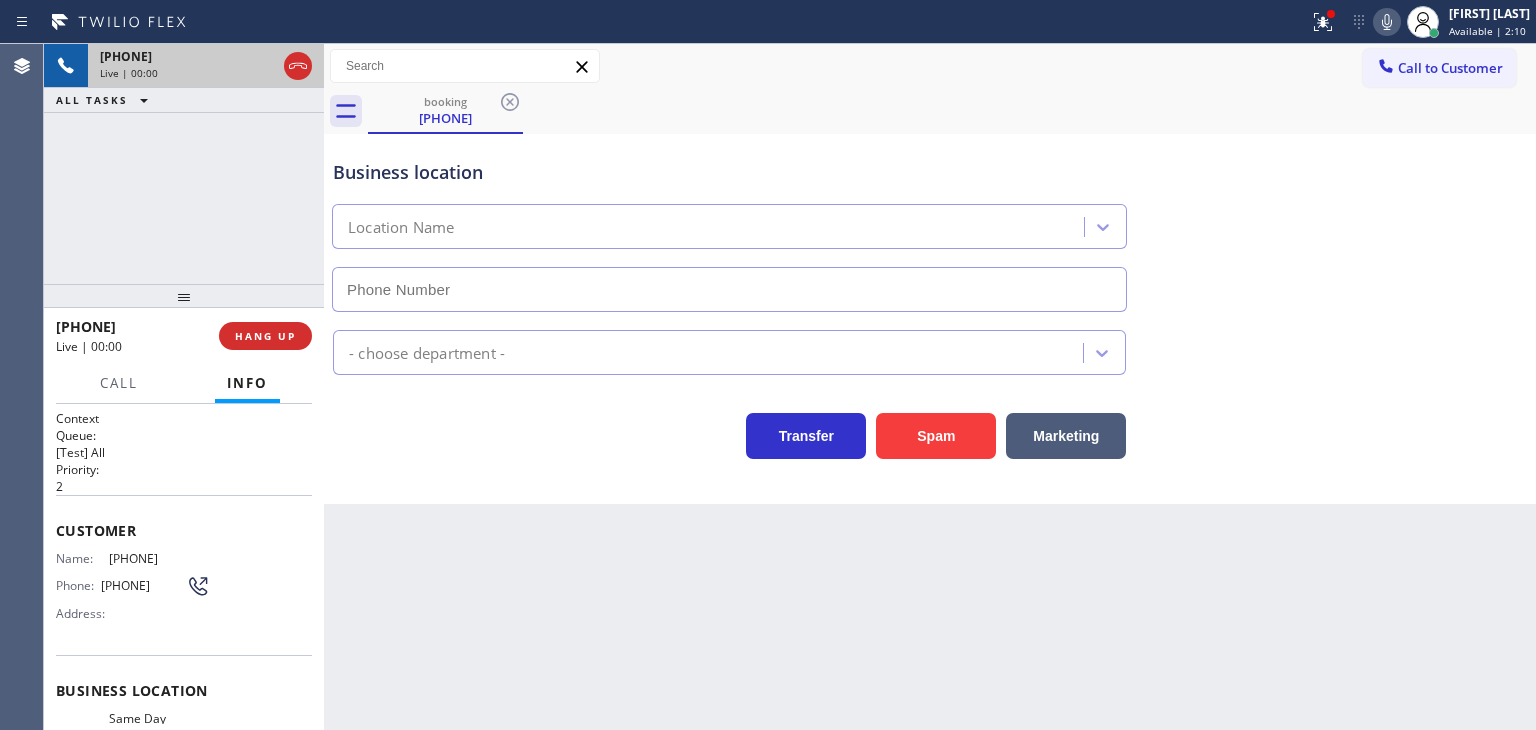 type on "(848) 256-0445" 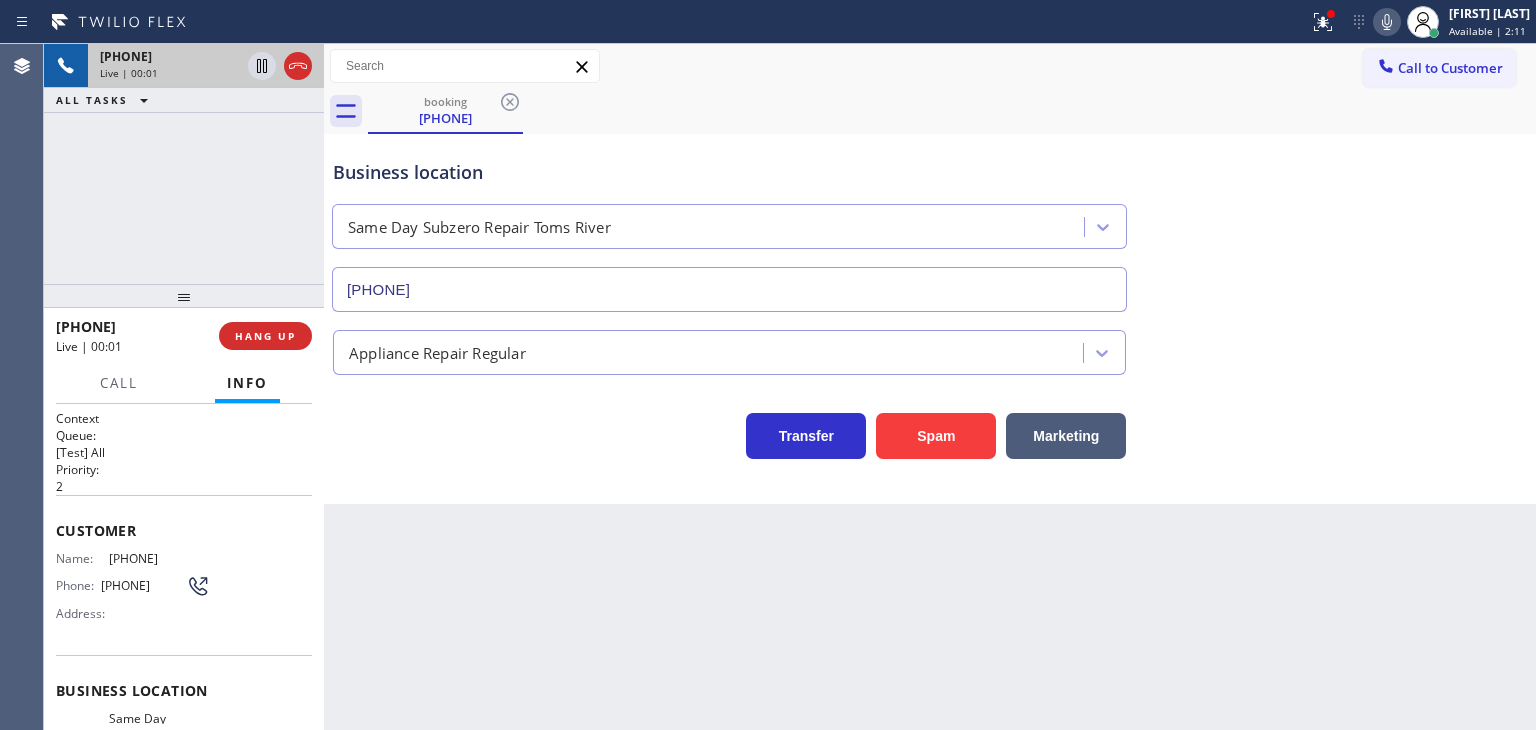 click 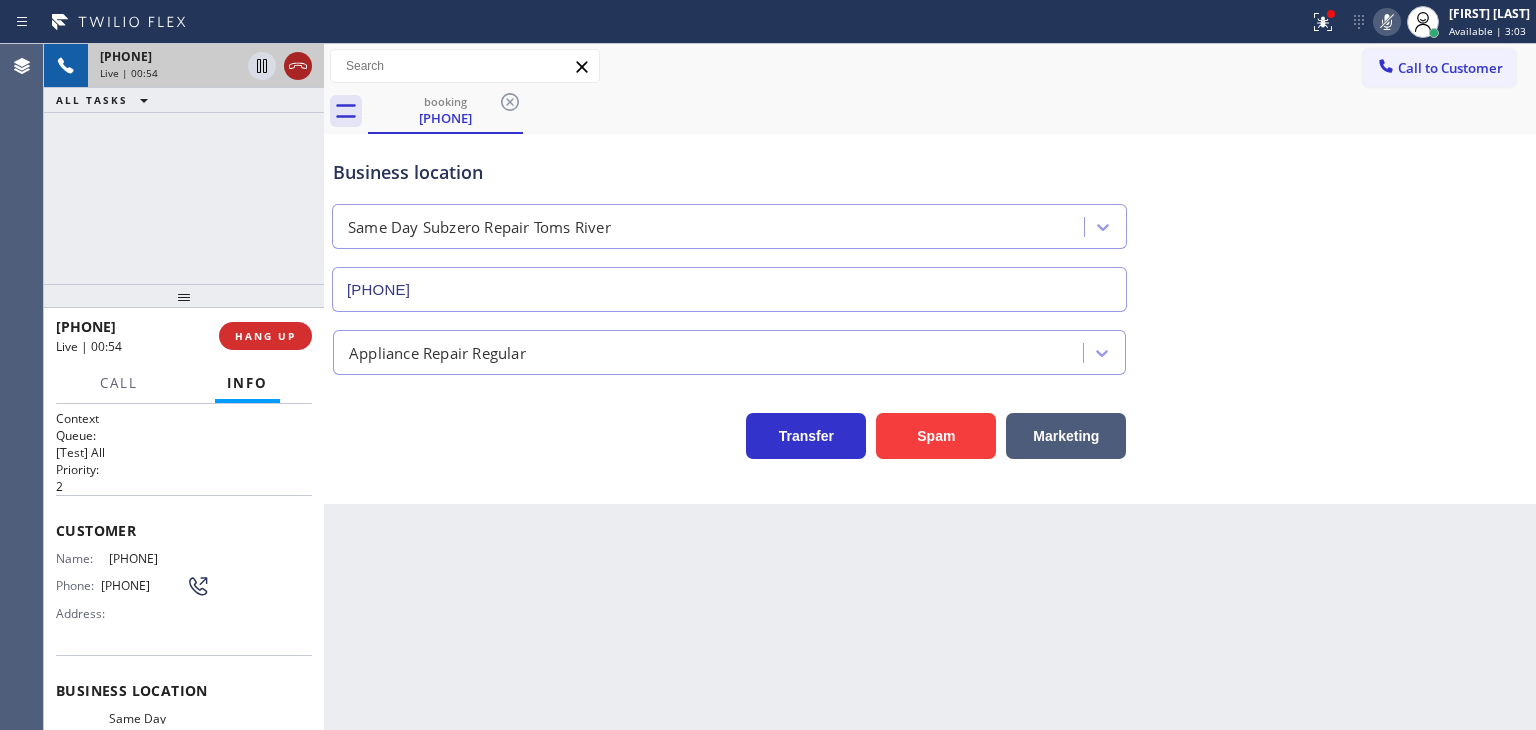 click 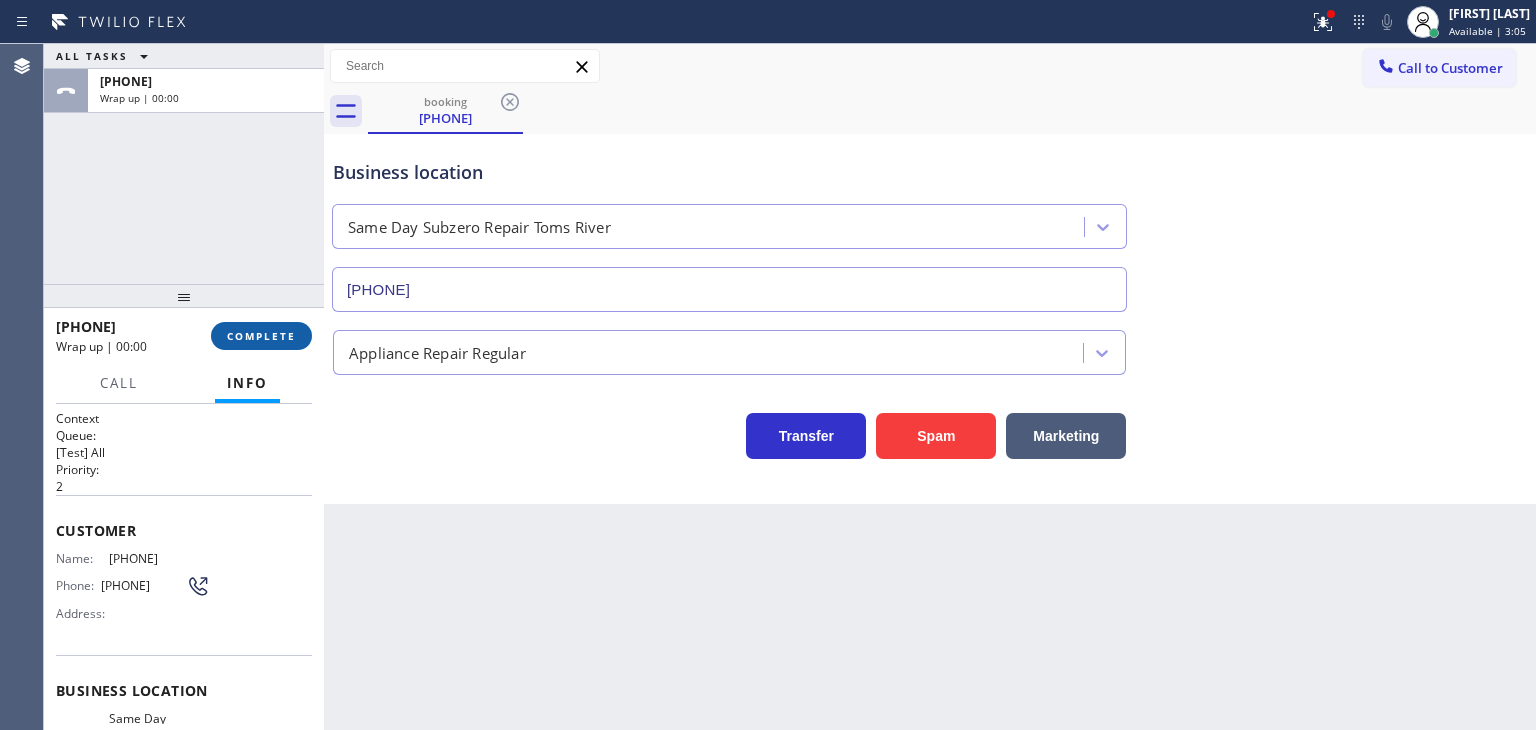 click on "COMPLETE" at bounding box center (261, 336) 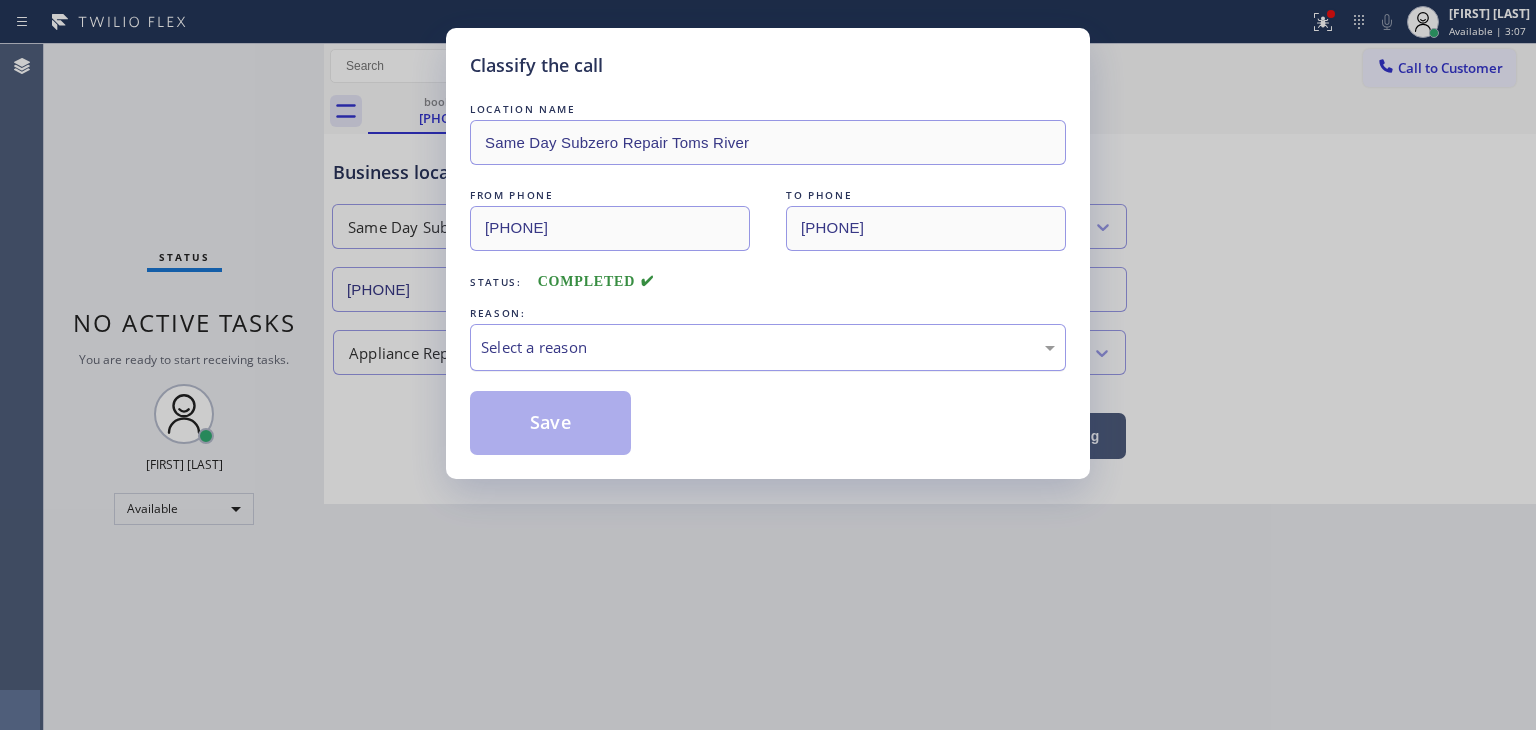 click on "Select a reason" at bounding box center [768, 347] 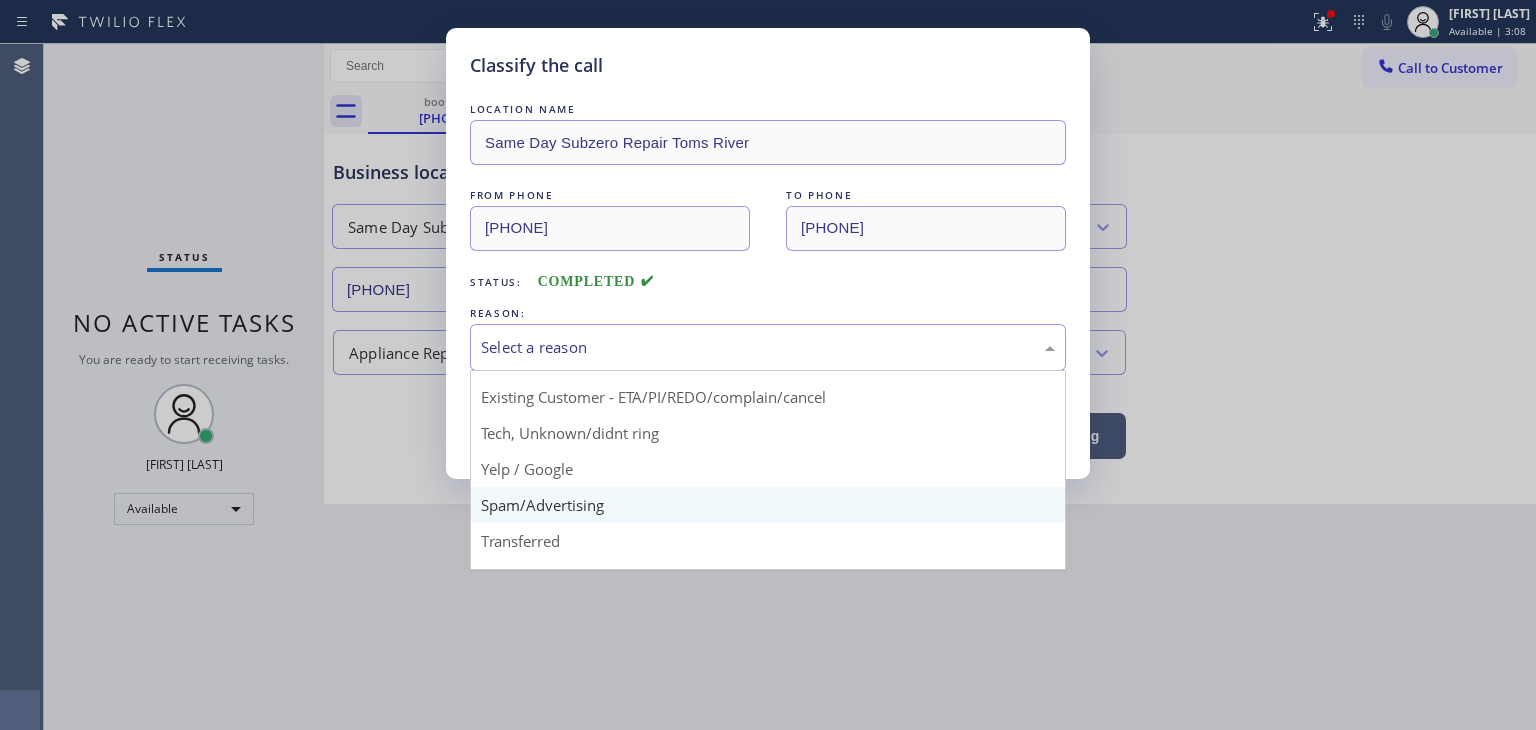 scroll, scrollTop: 100, scrollLeft: 0, axis: vertical 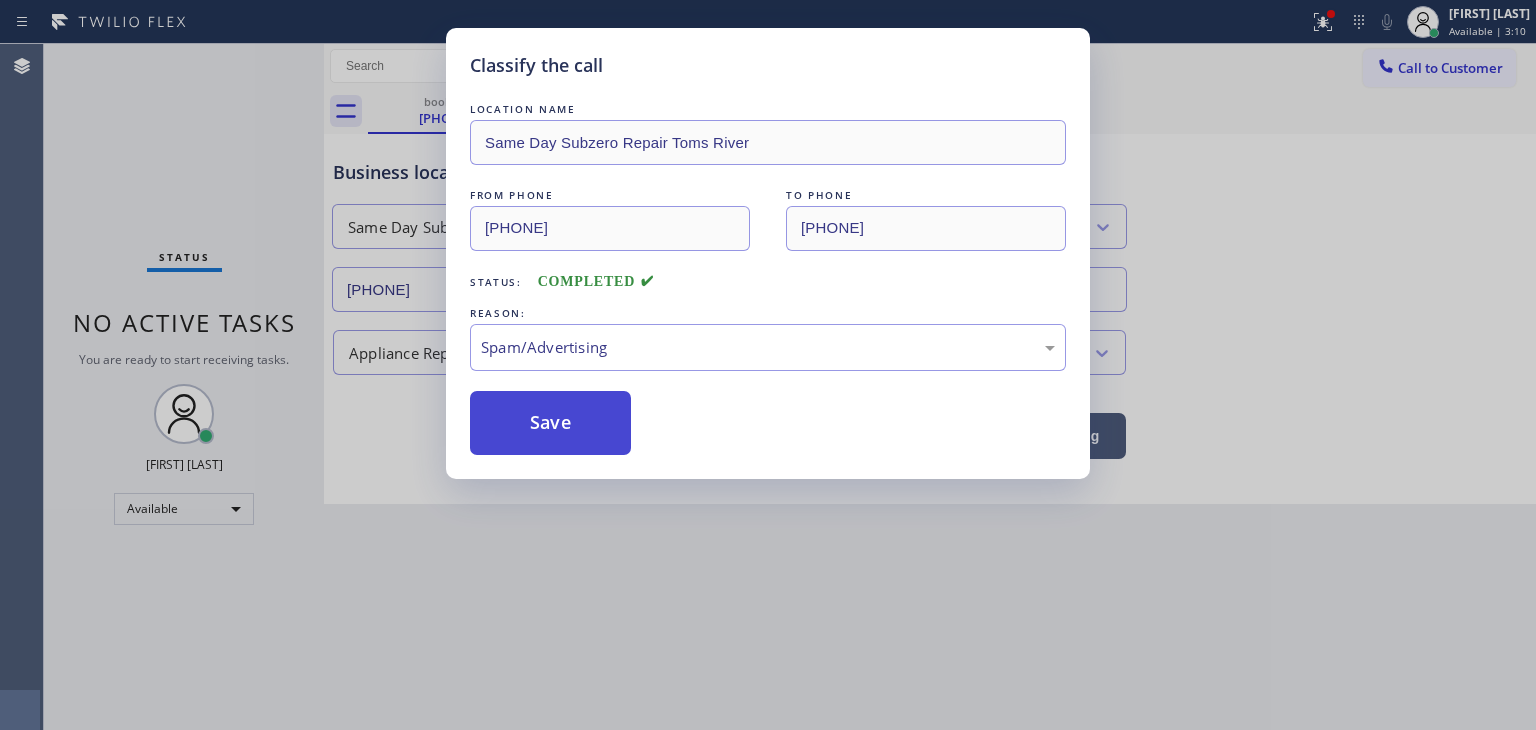 click on "Save" at bounding box center (550, 423) 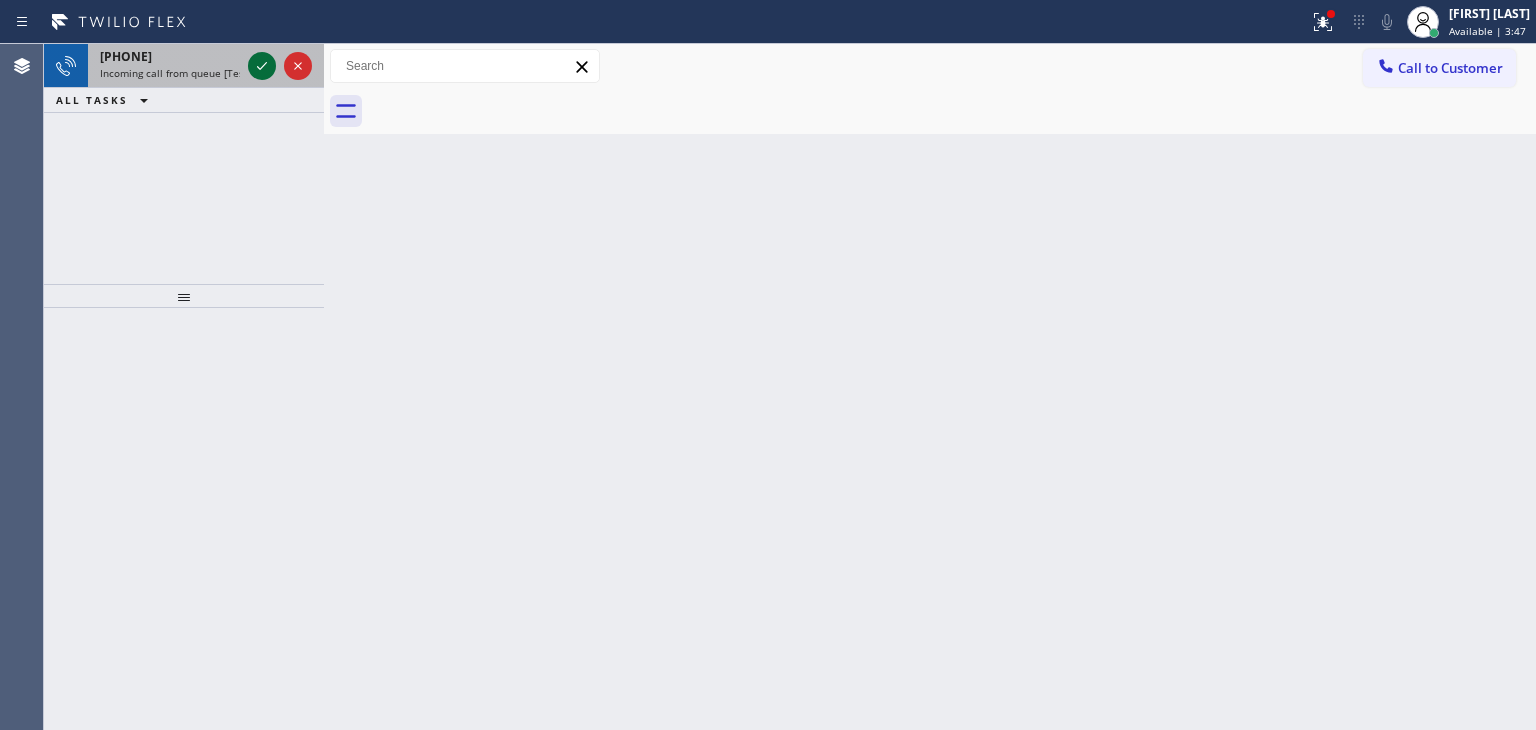 click 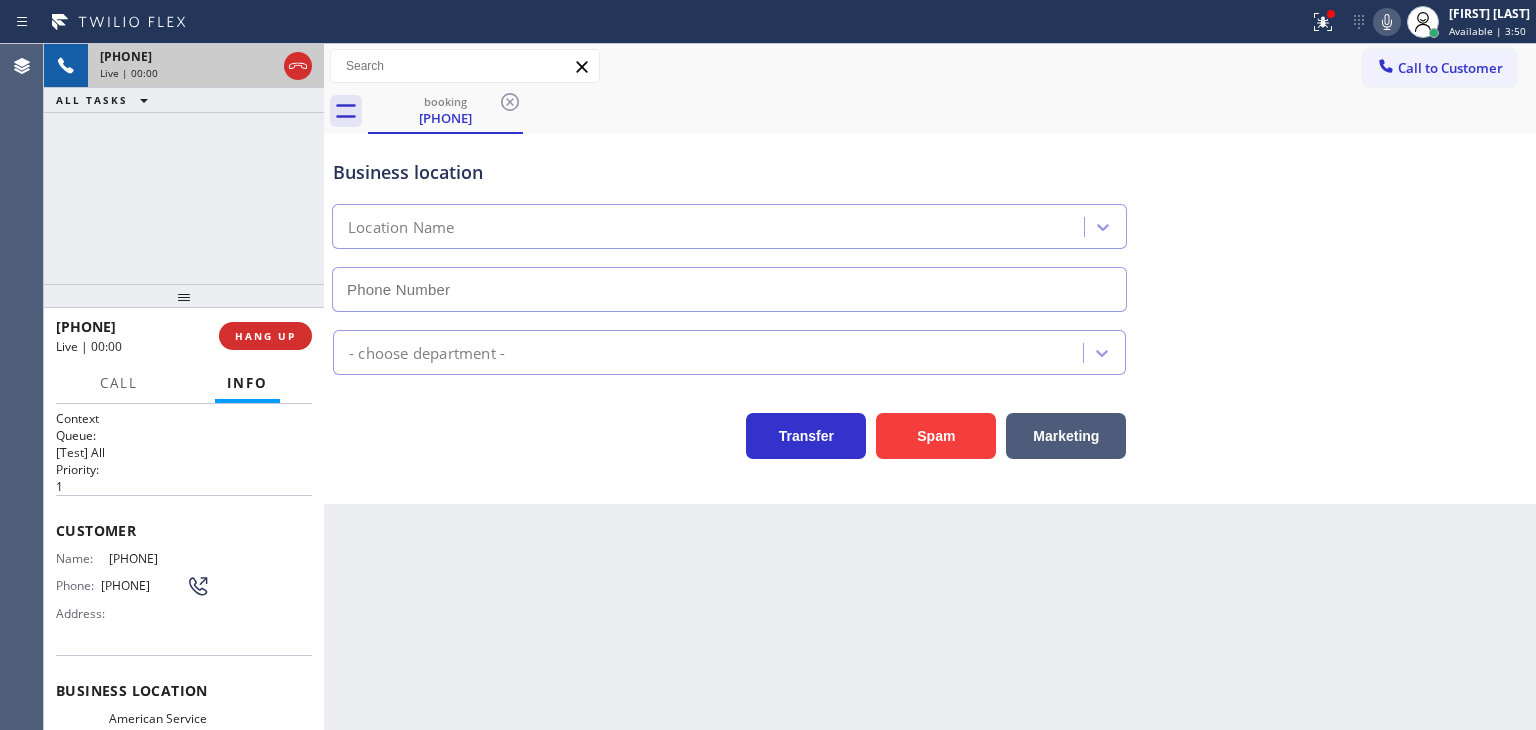 type on "(954) 835-4535" 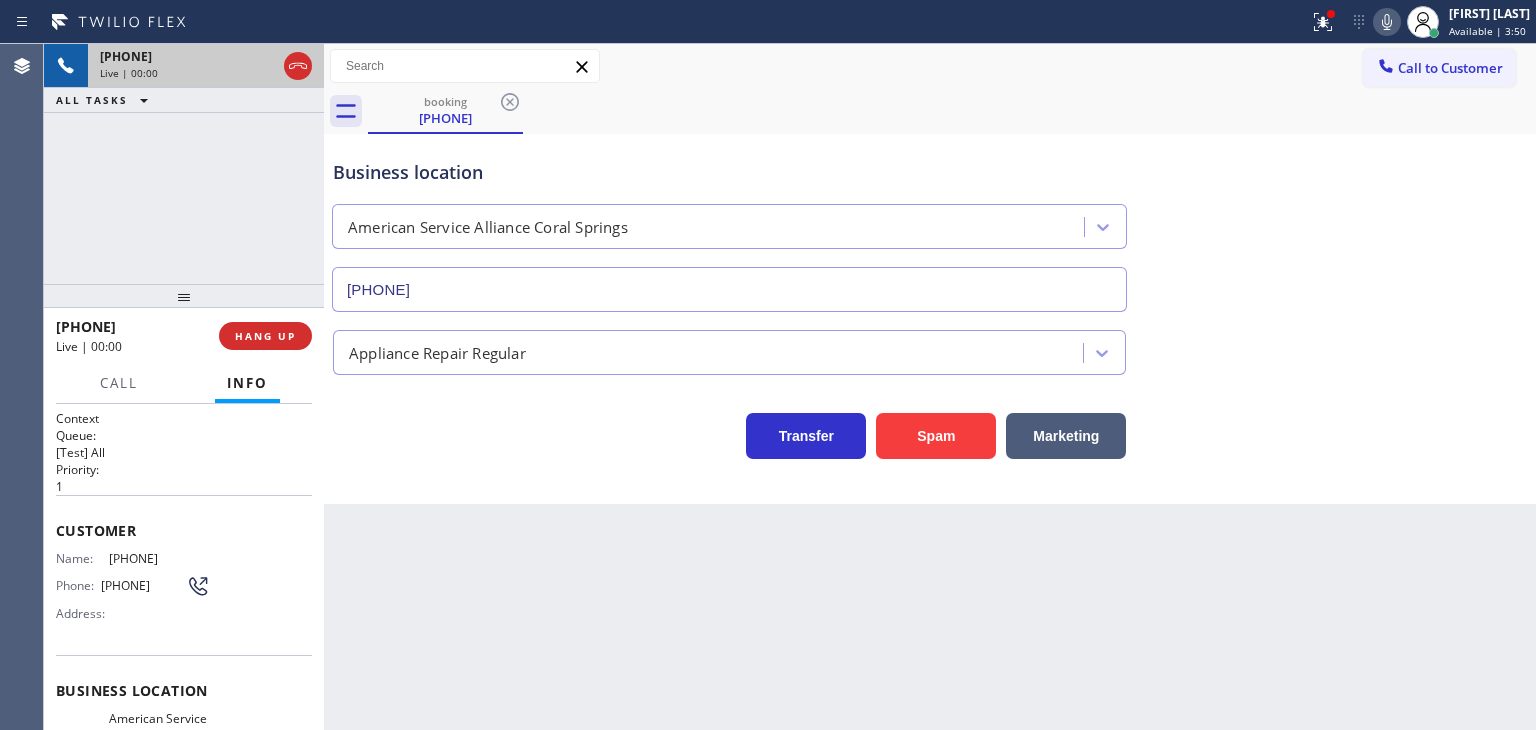 scroll, scrollTop: 100, scrollLeft: 0, axis: vertical 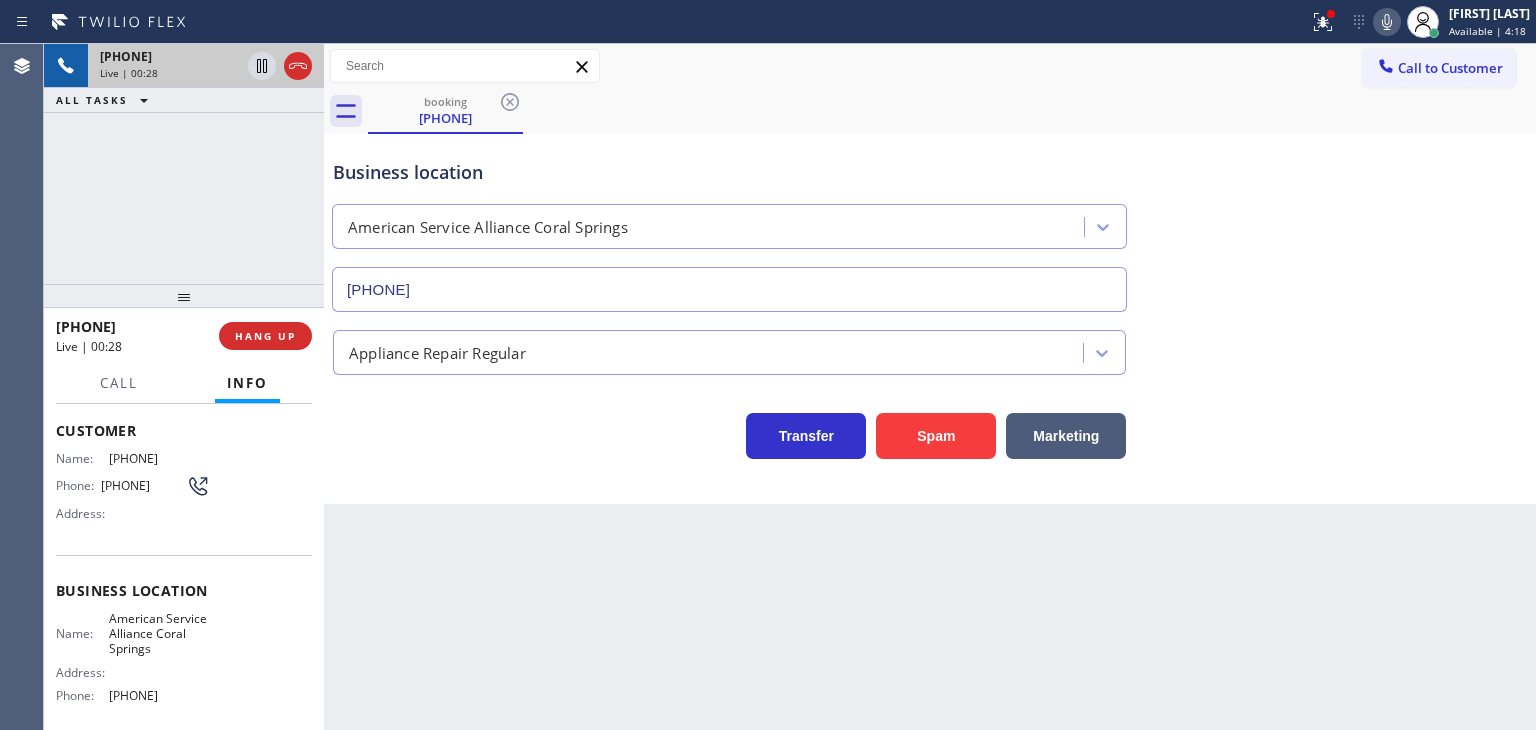 click 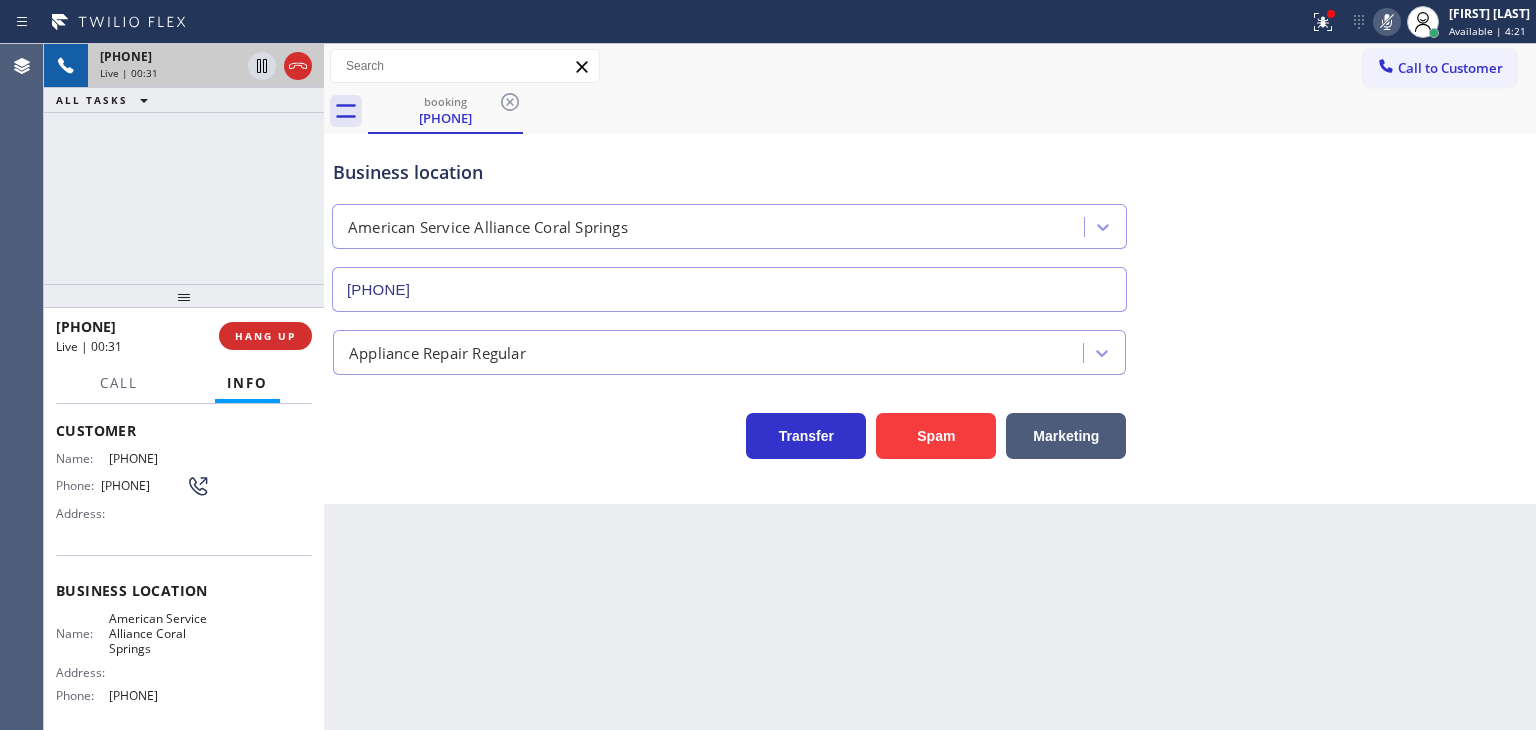click 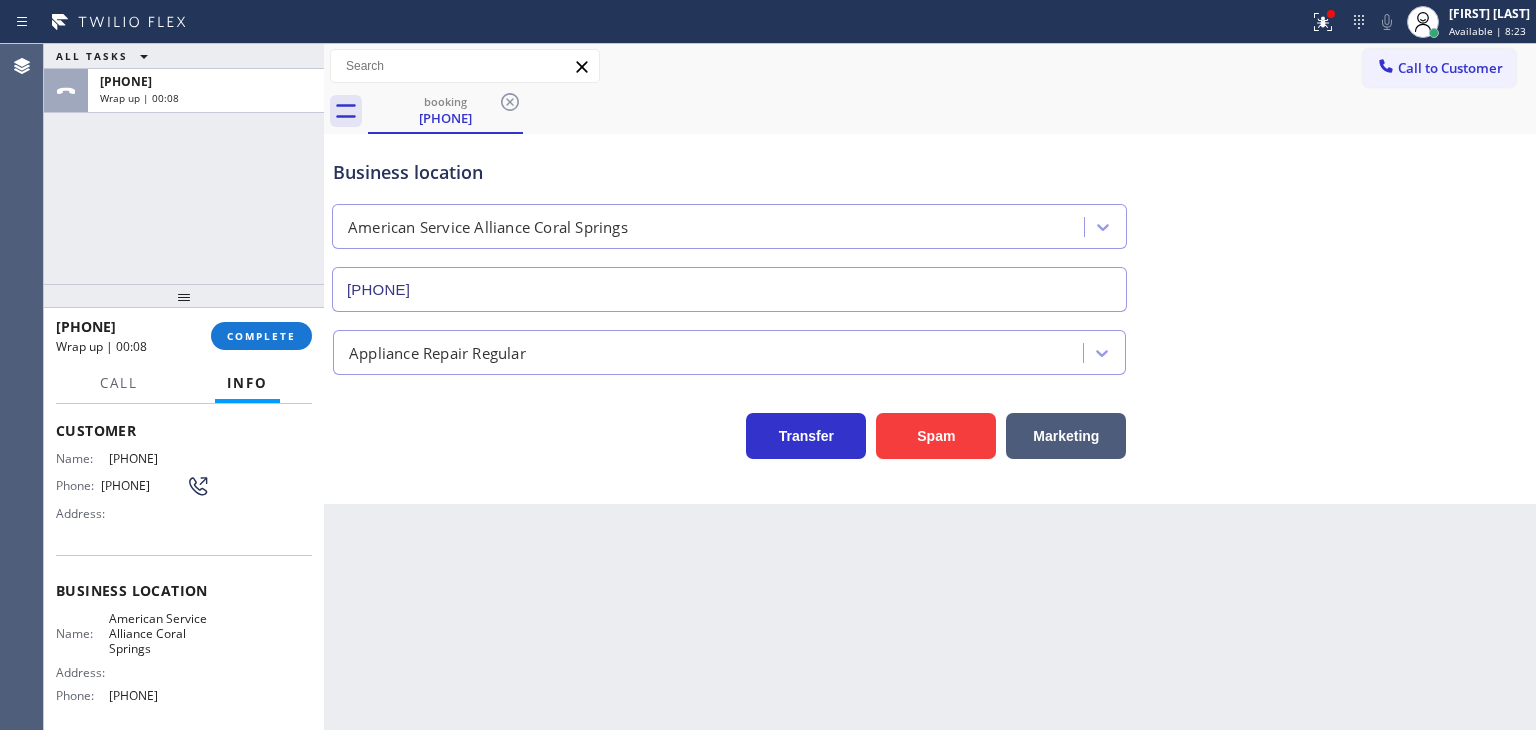 drag, startPoint x: 160, startPoint y: 324, endPoint x: 69, endPoint y: 318, distance: 91.197586 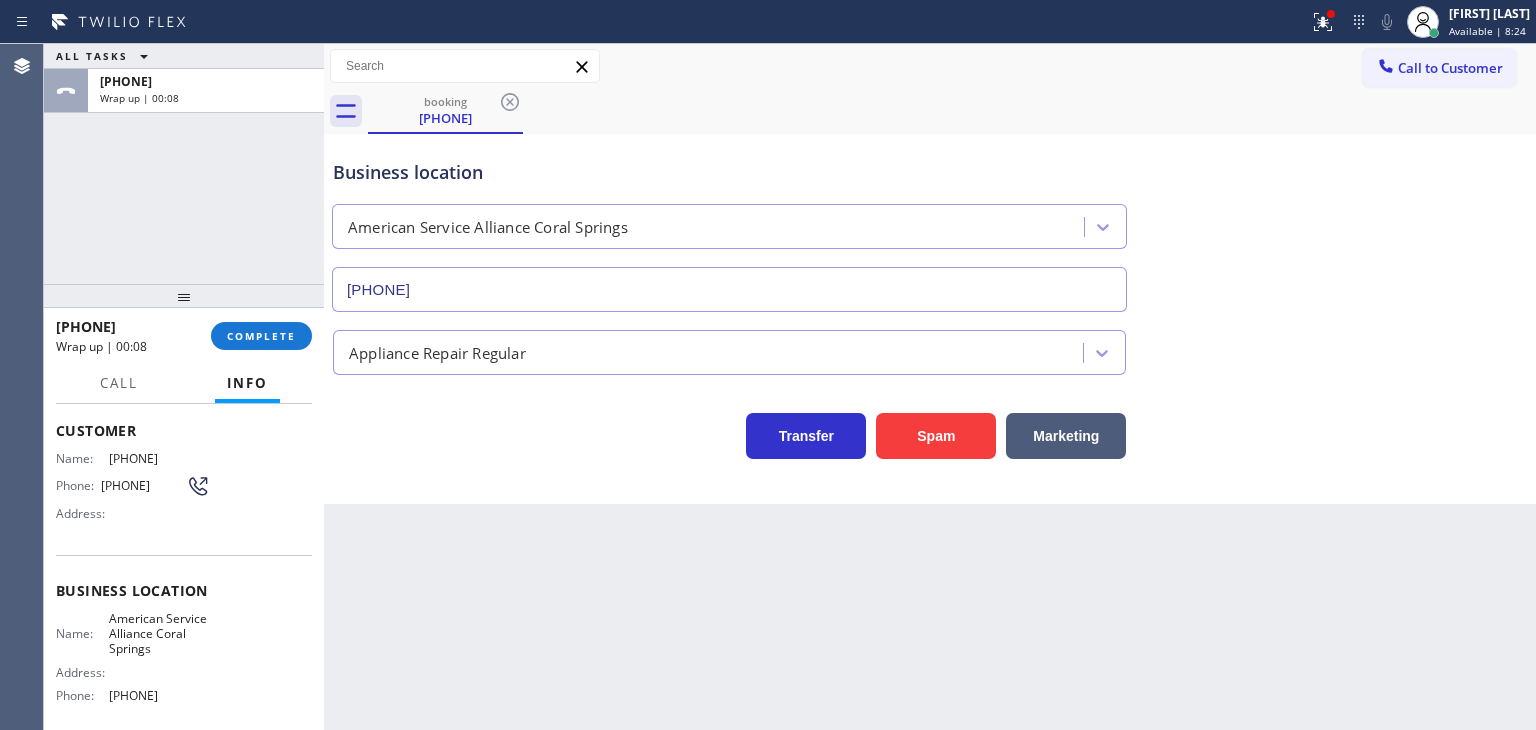 copy on "5627195416" 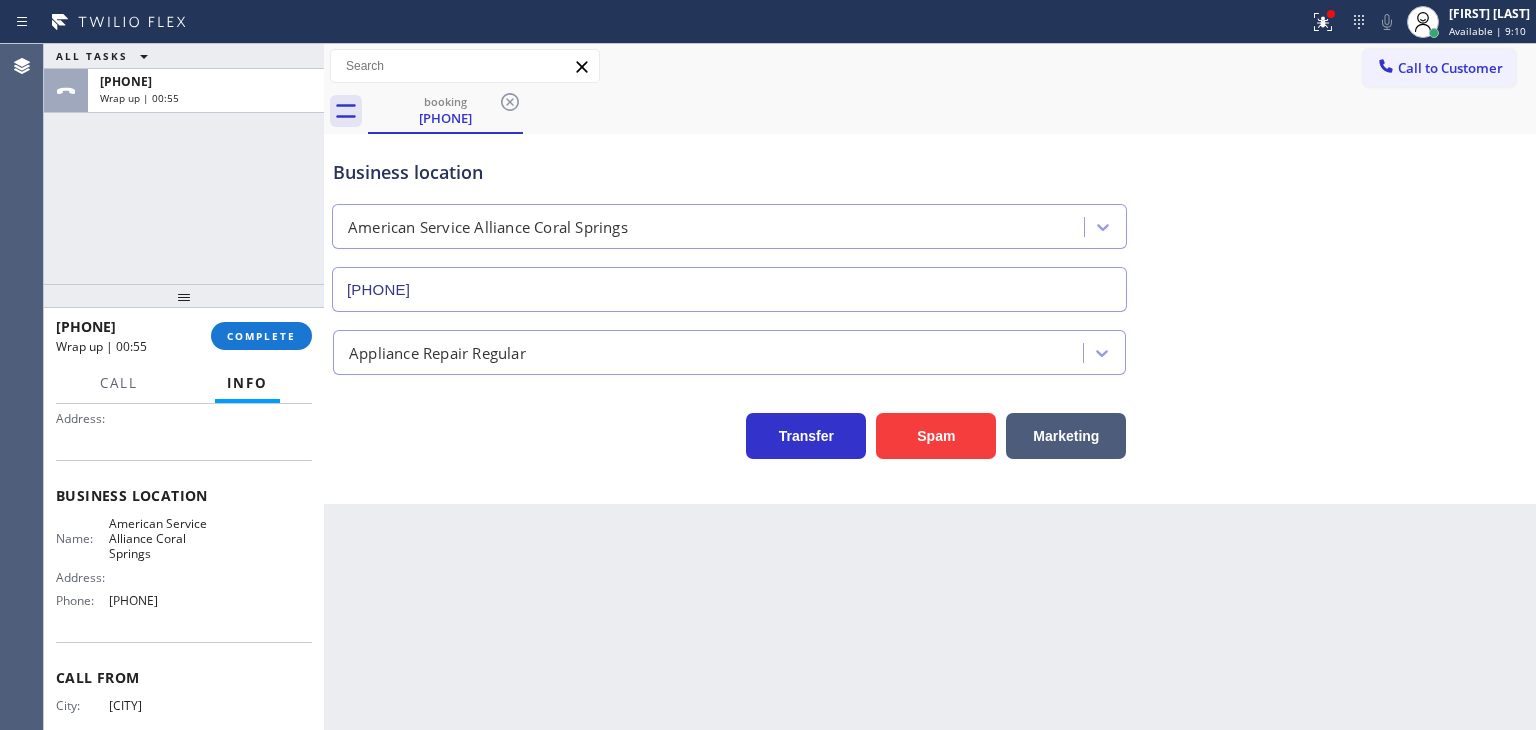 scroll, scrollTop: 266, scrollLeft: 0, axis: vertical 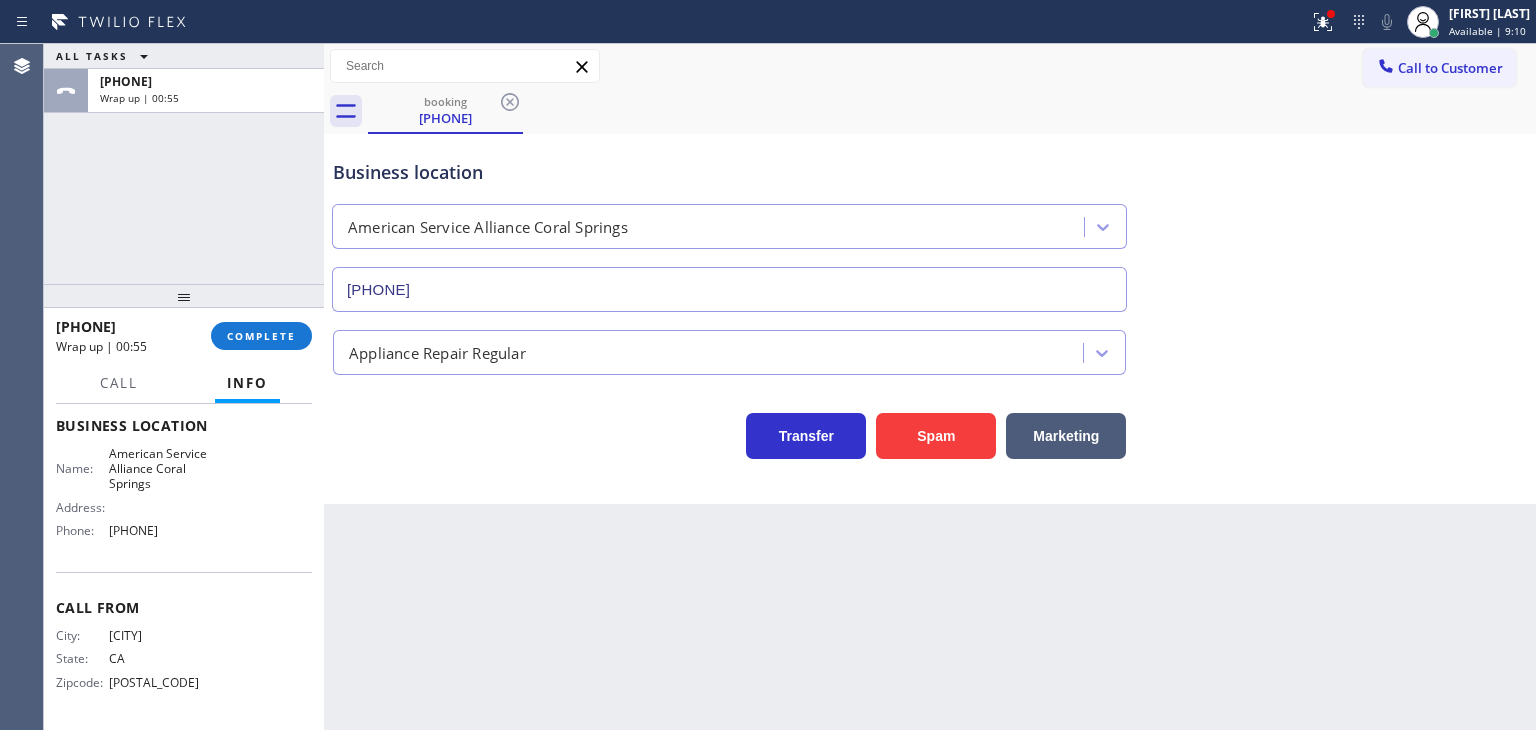 drag, startPoint x: 204, startPoint y: 693, endPoint x: 148, endPoint y: 568, distance: 136.9708 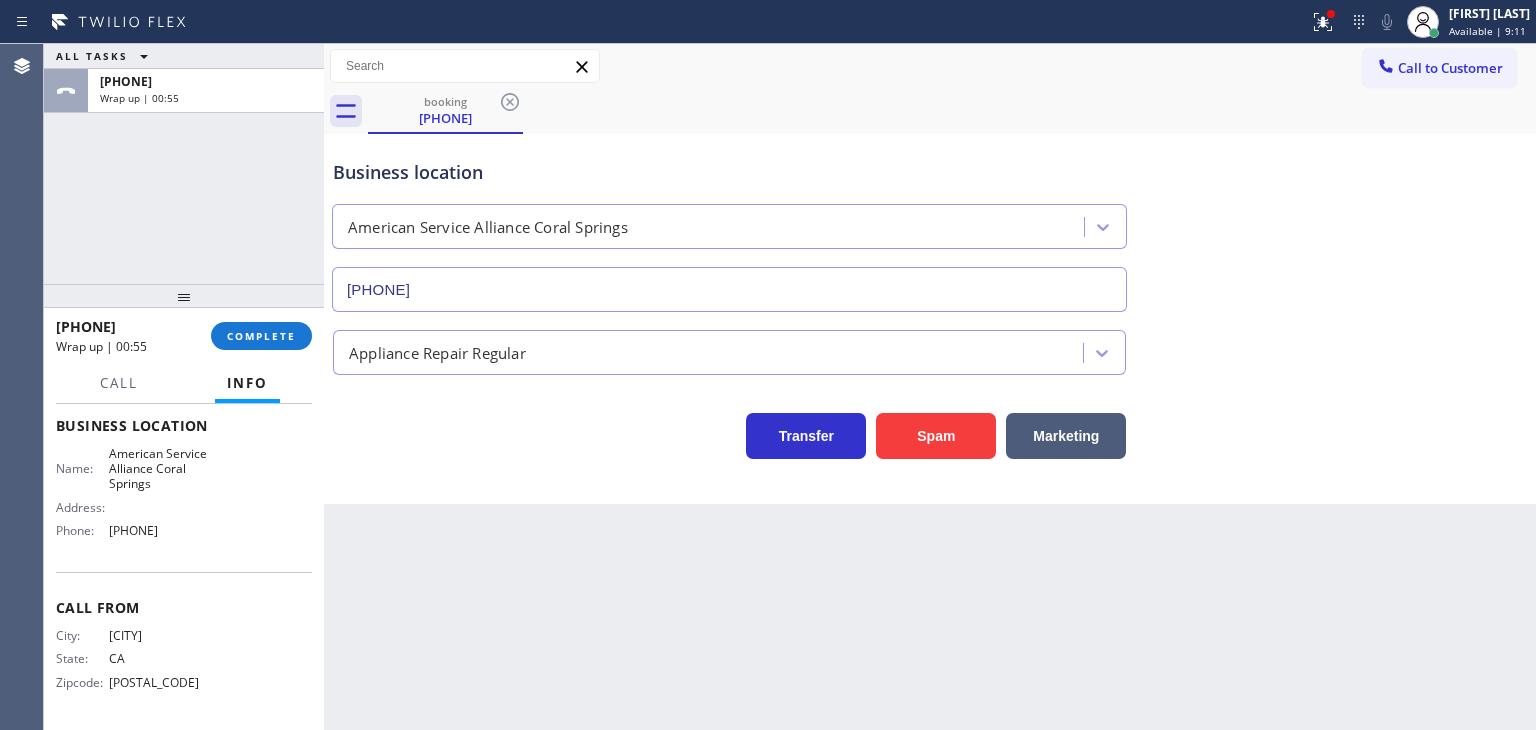 click on "Name: American Service Alliance Coral Springs Address:   Phone: (954) 835-4535" at bounding box center (184, 496) 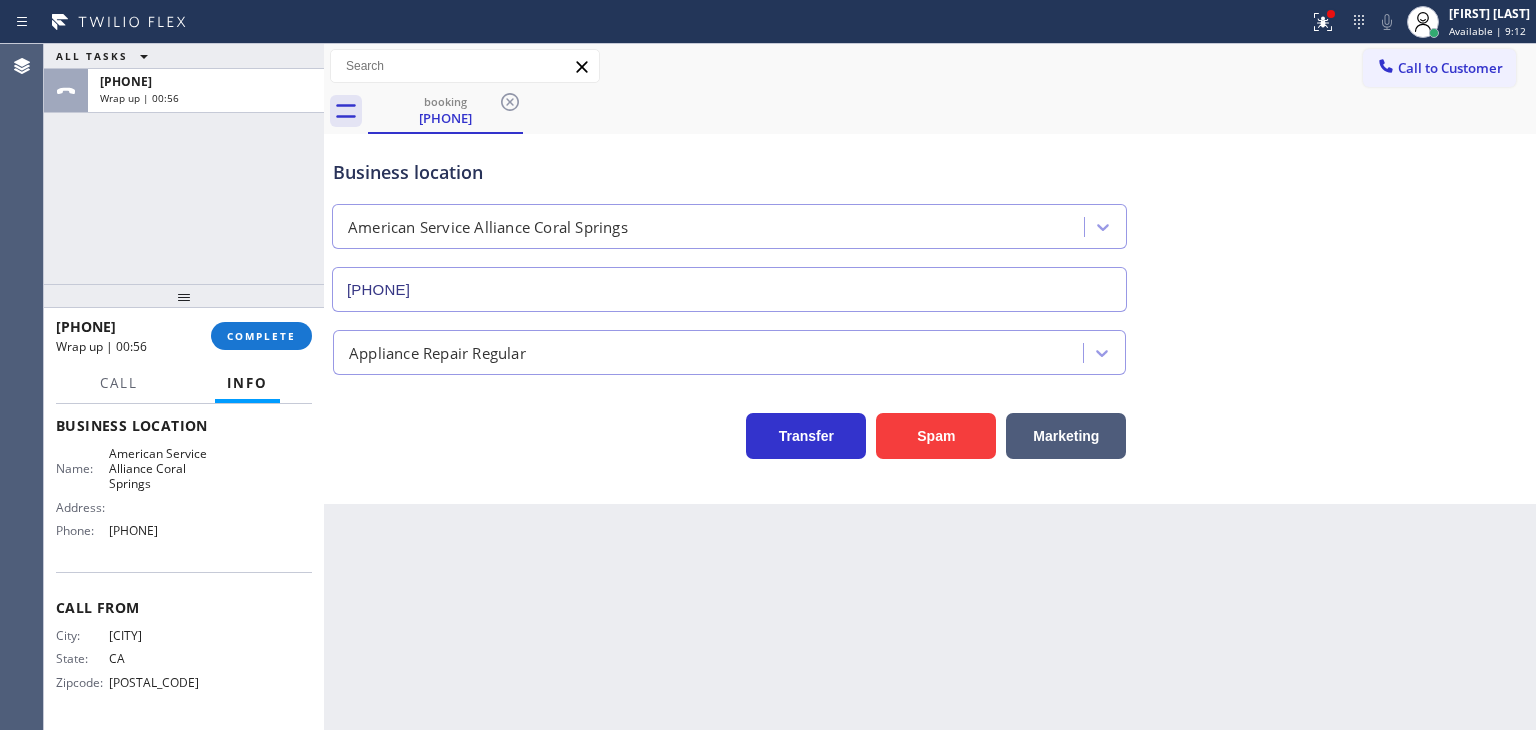 click on "Name: American Service Alliance Coral Springs Address:   Phone: (954) 835-4535" at bounding box center (184, 496) 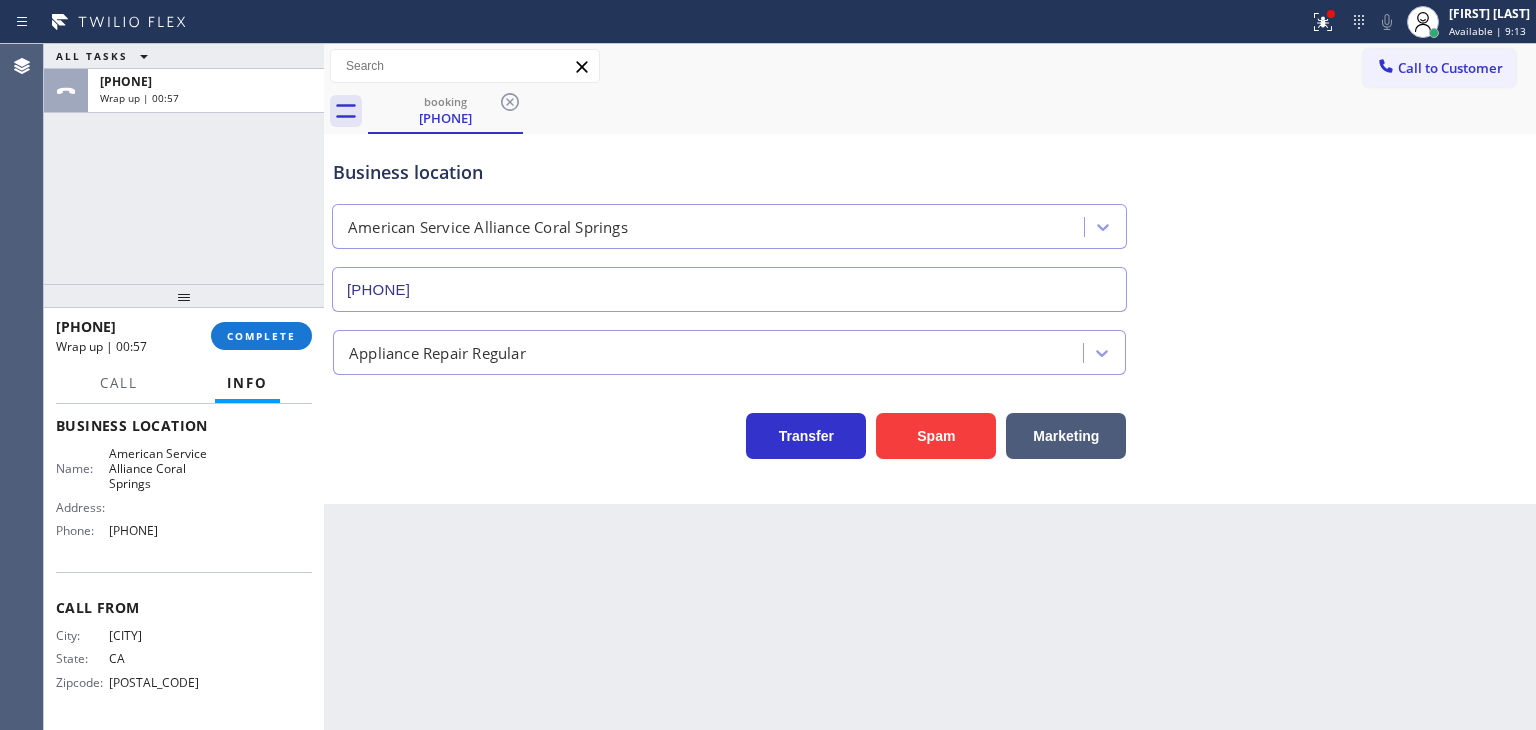 drag, startPoint x: 189, startPoint y: 533, endPoint x: 106, endPoint y: 524, distance: 83.48653 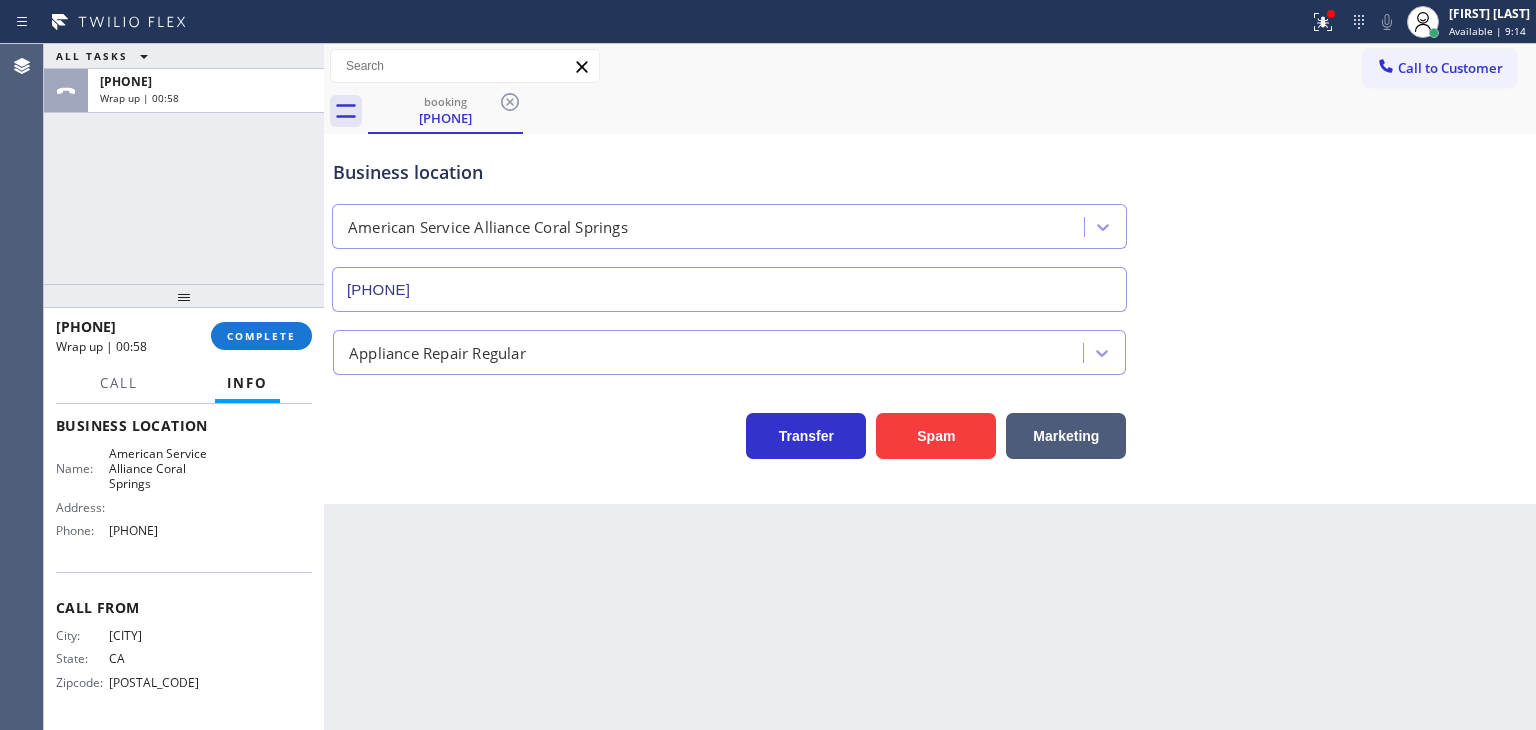 copy on "(954) 835-4535" 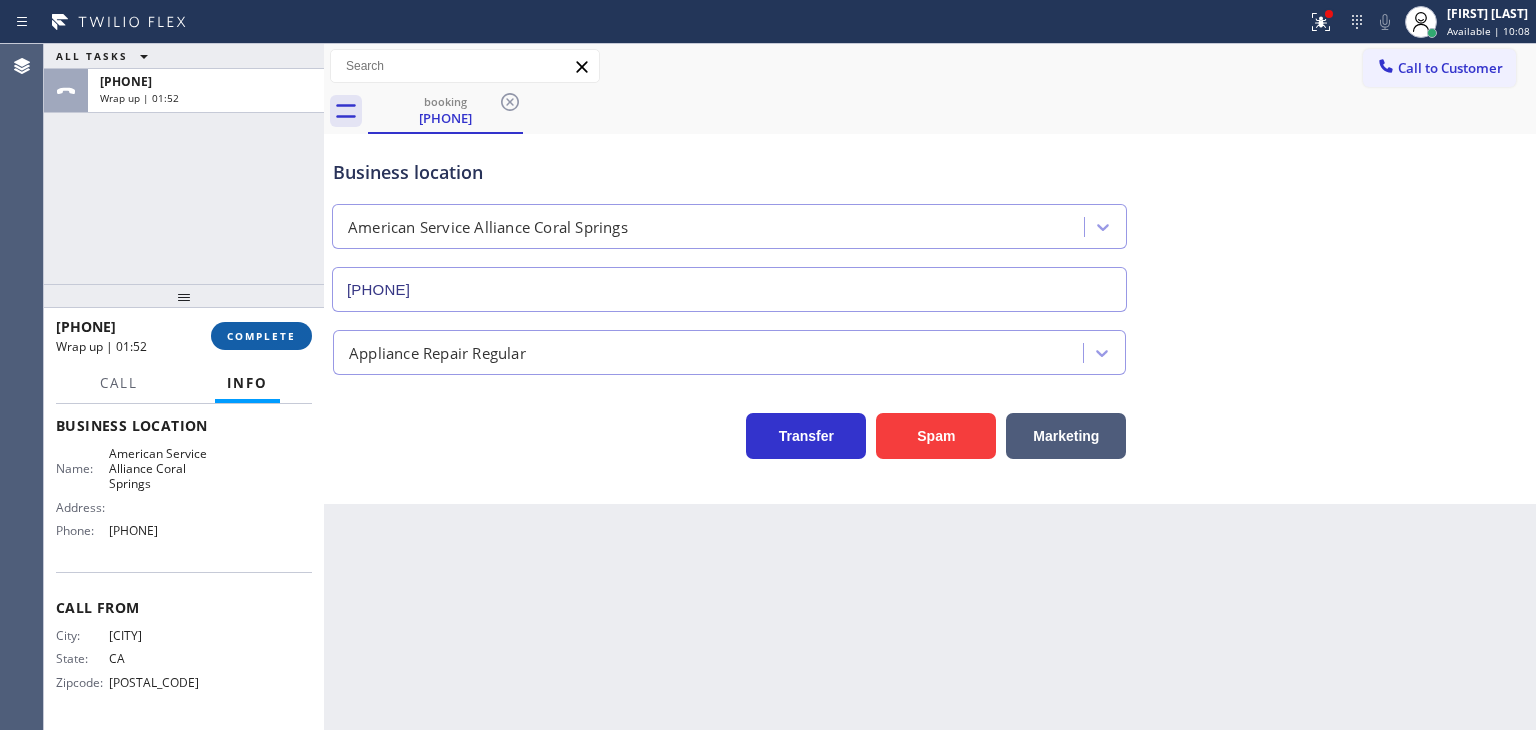 click on "COMPLETE" at bounding box center [261, 336] 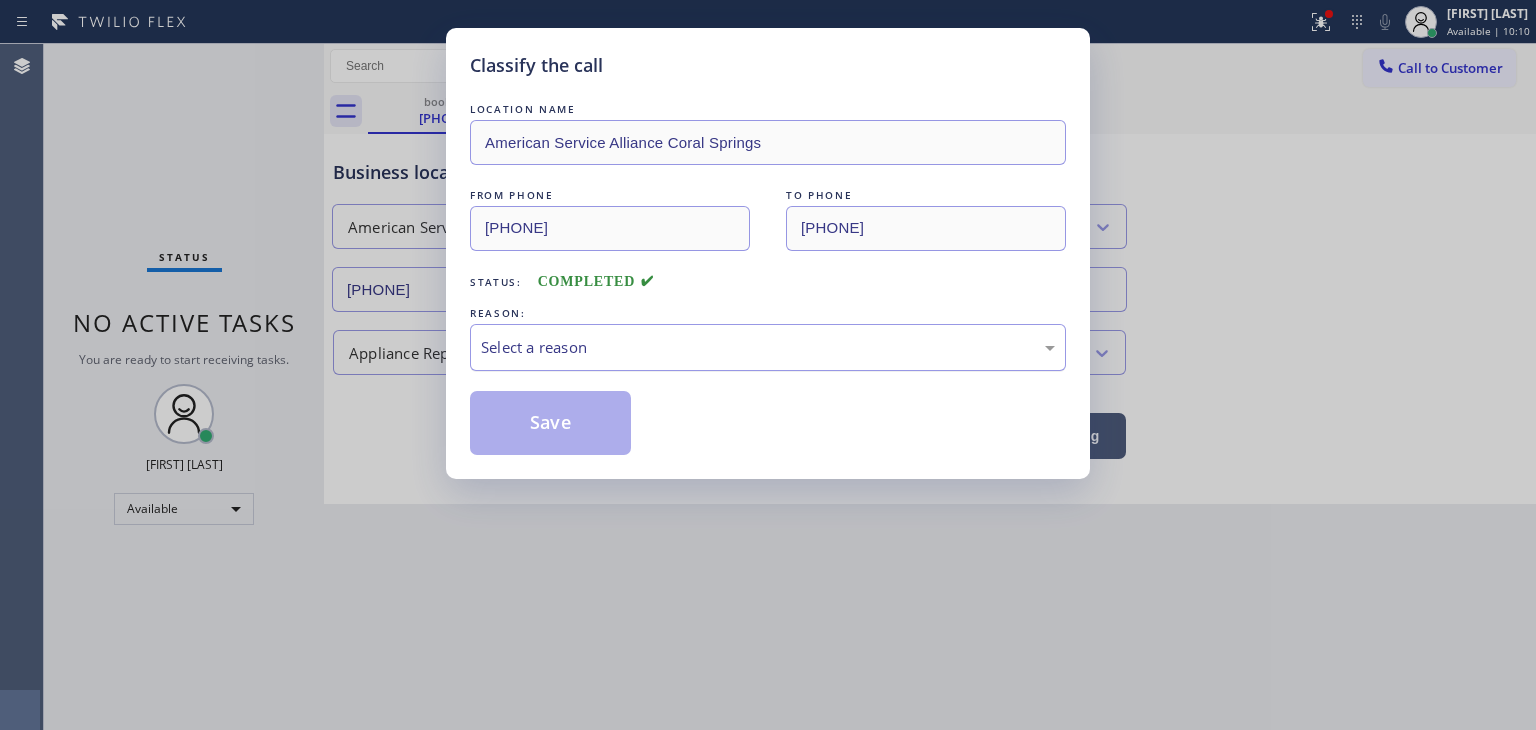 click on "Select a reason" at bounding box center [768, 347] 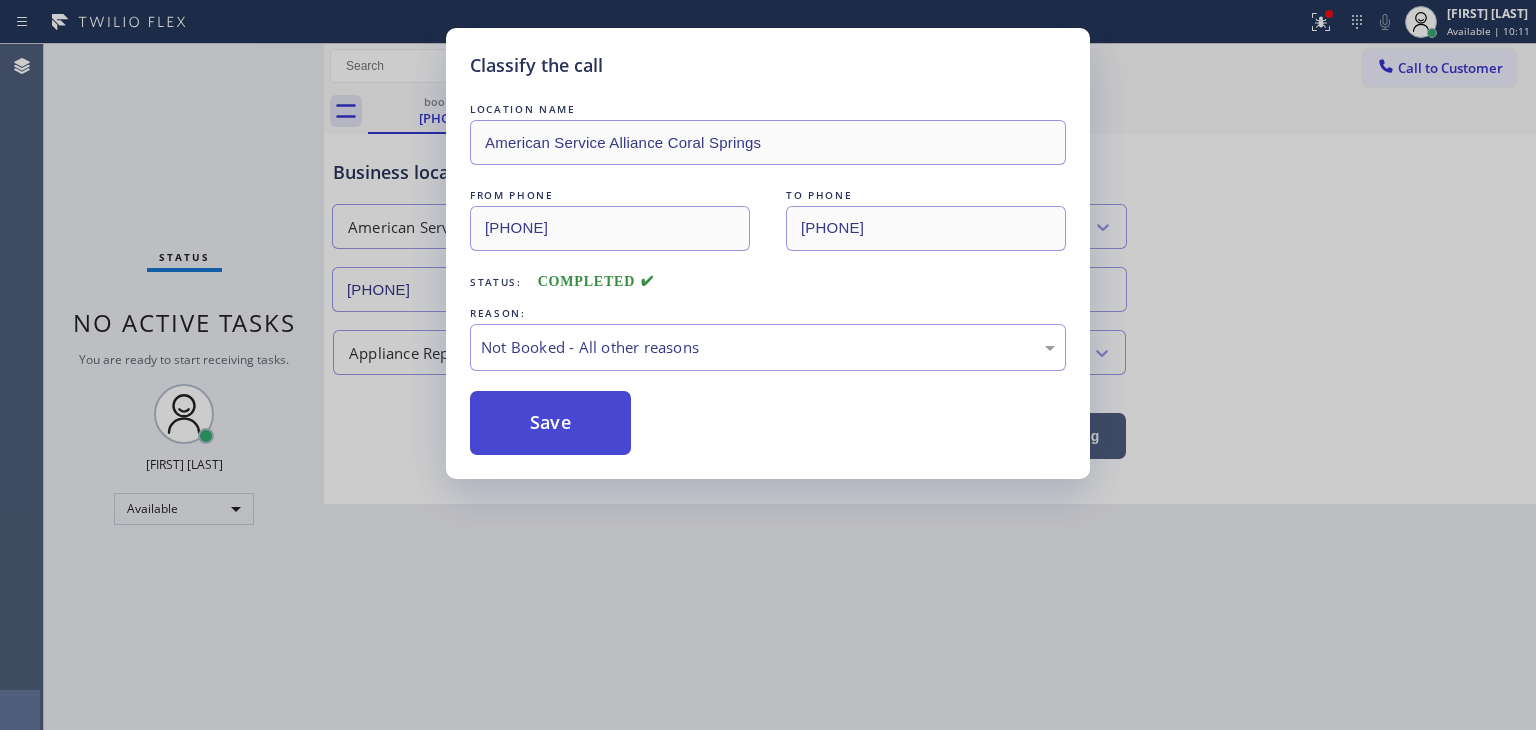 click on "Save" at bounding box center (550, 423) 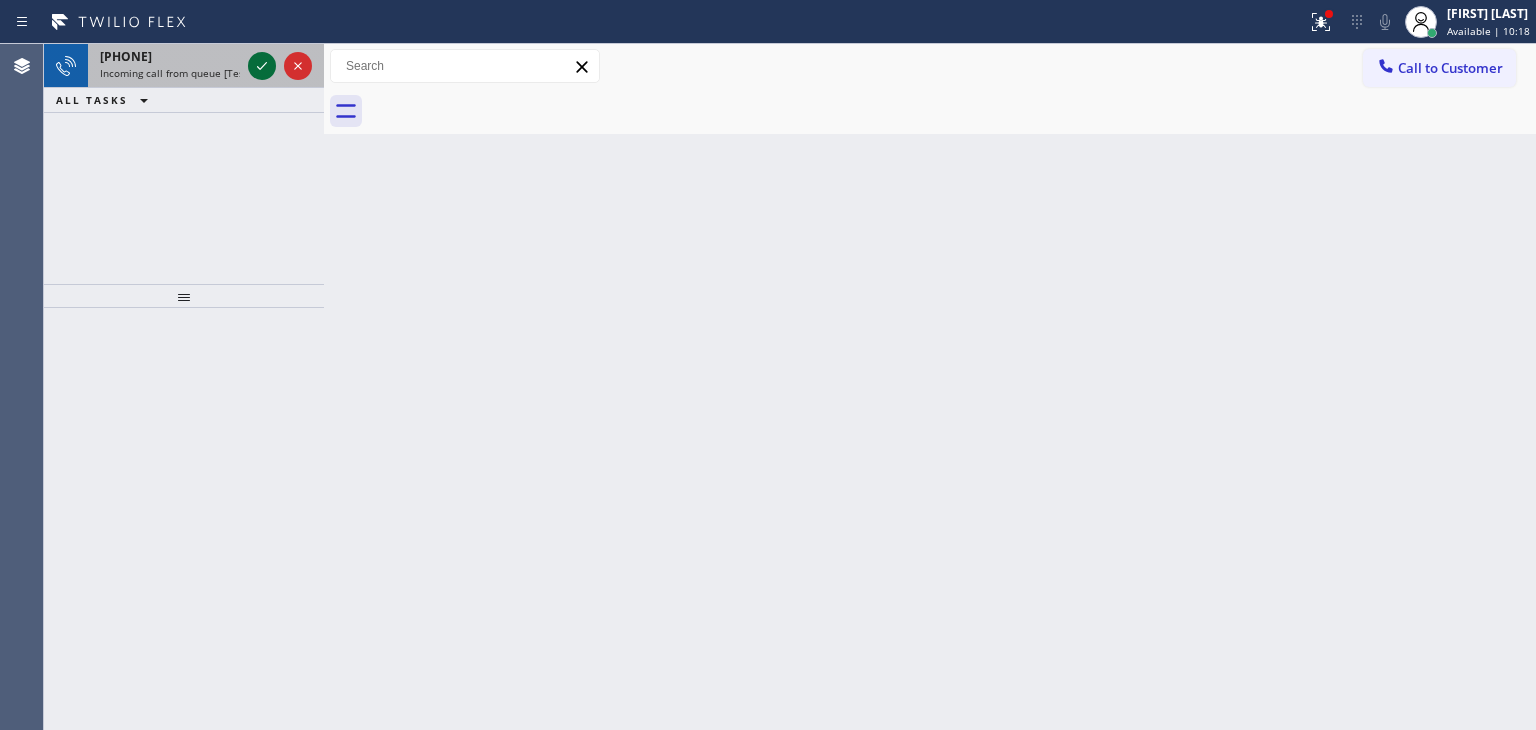 click 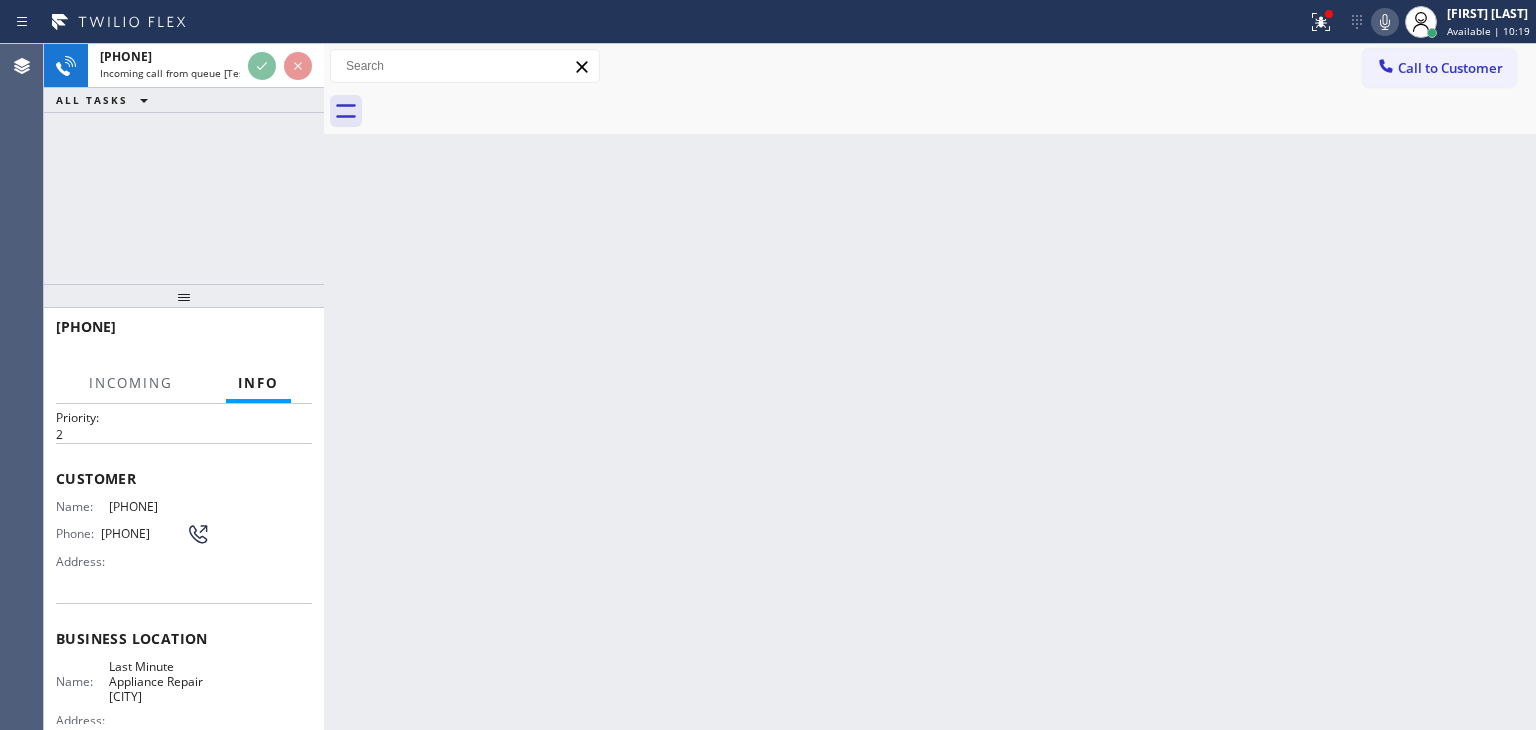 scroll, scrollTop: 100, scrollLeft: 0, axis: vertical 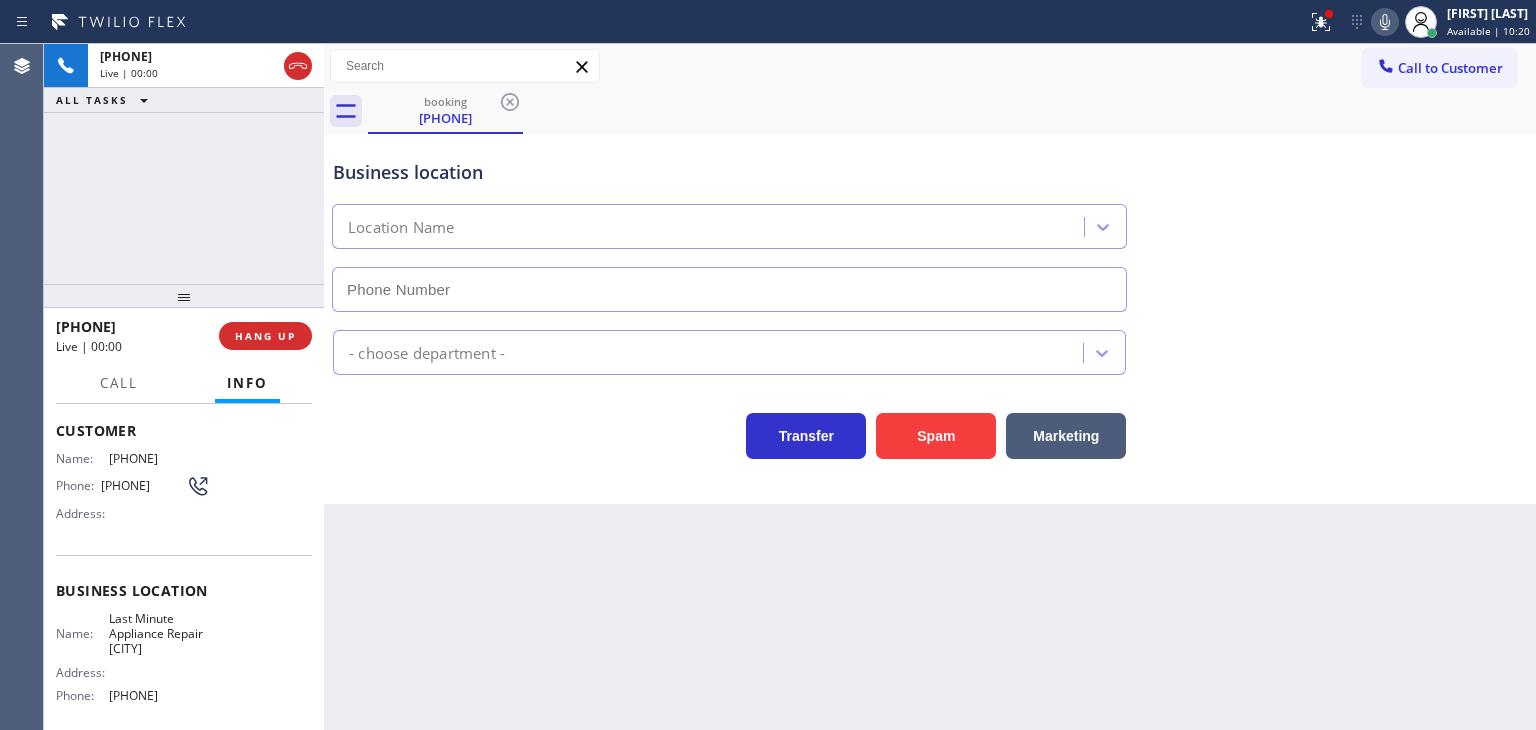 type on "(425) 243-1767" 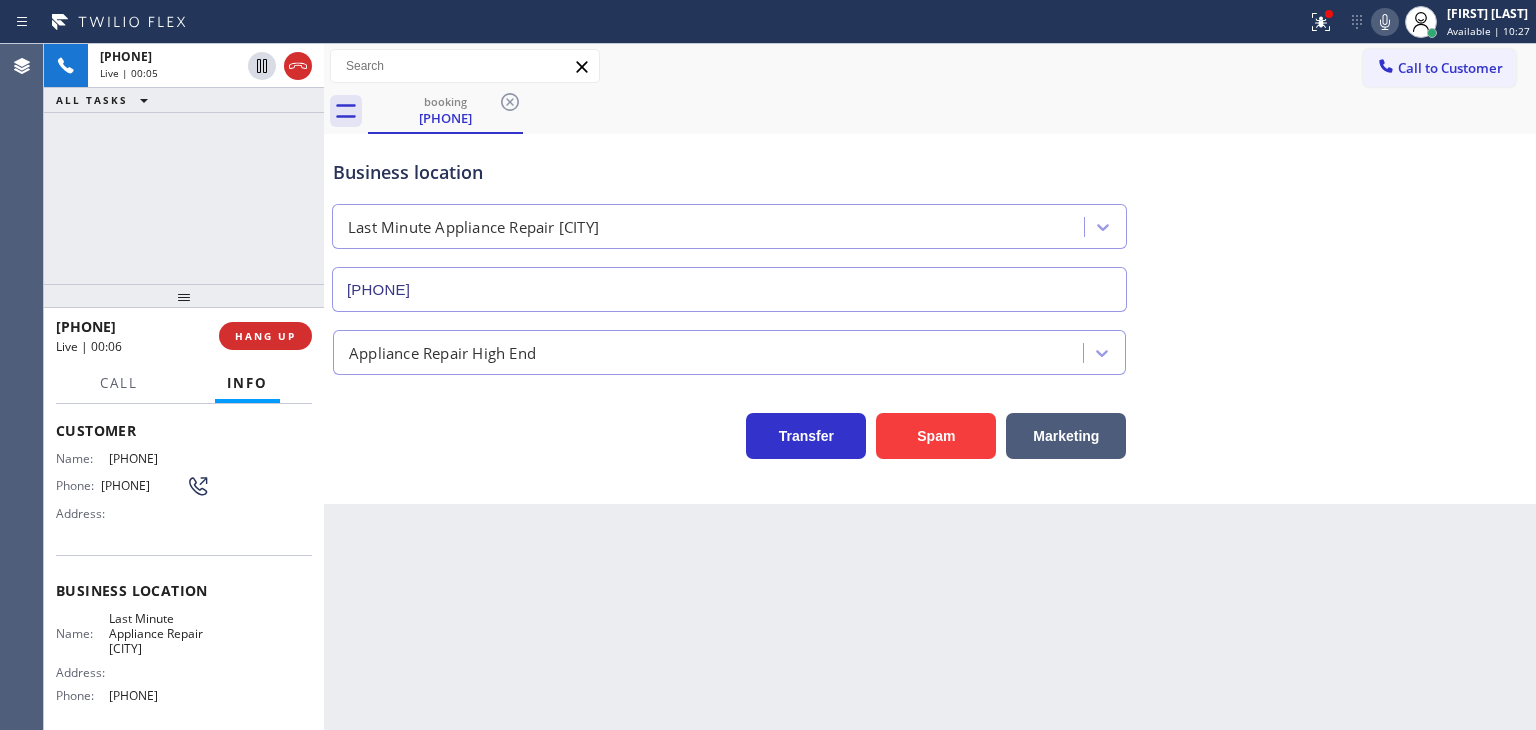 click 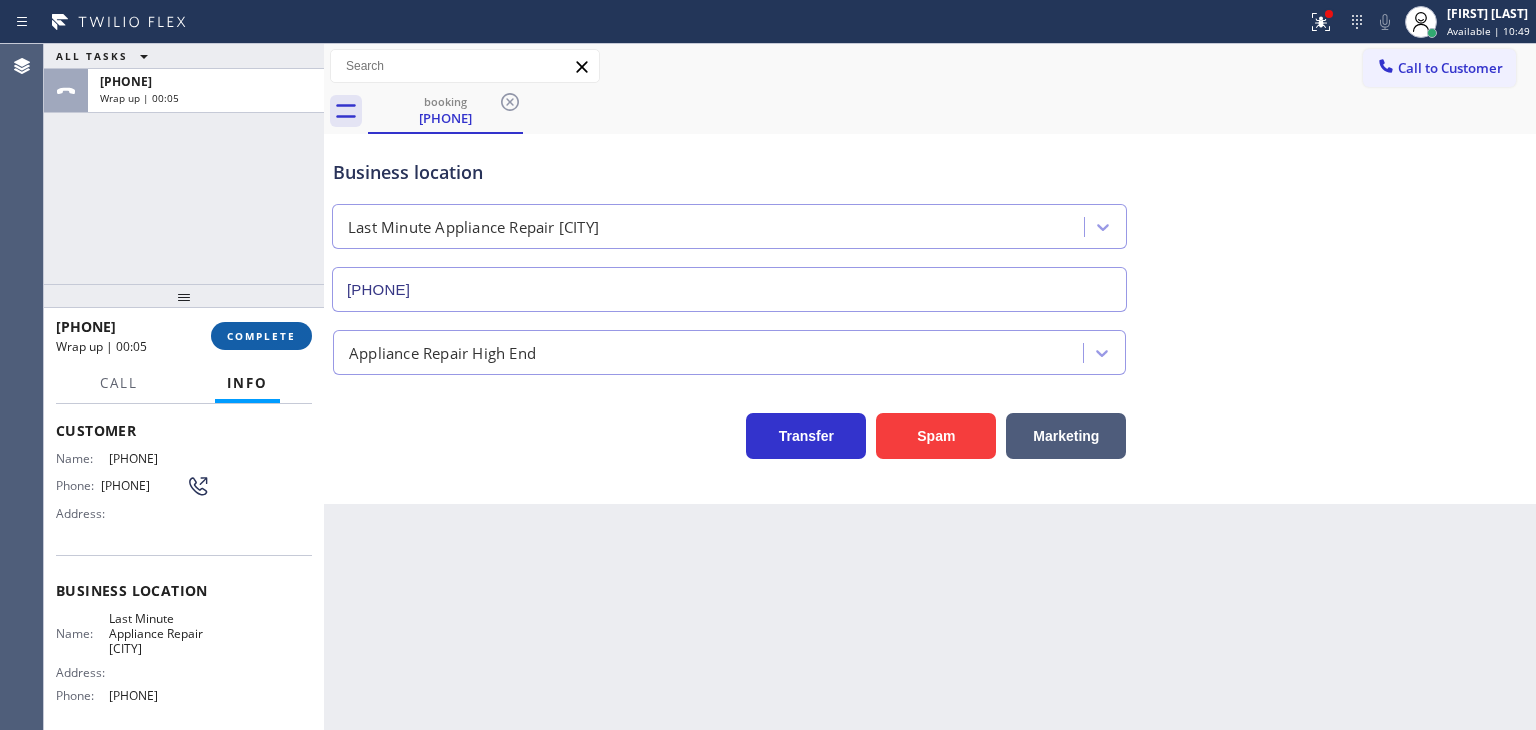 click on "COMPLETE" at bounding box center [261, 336] 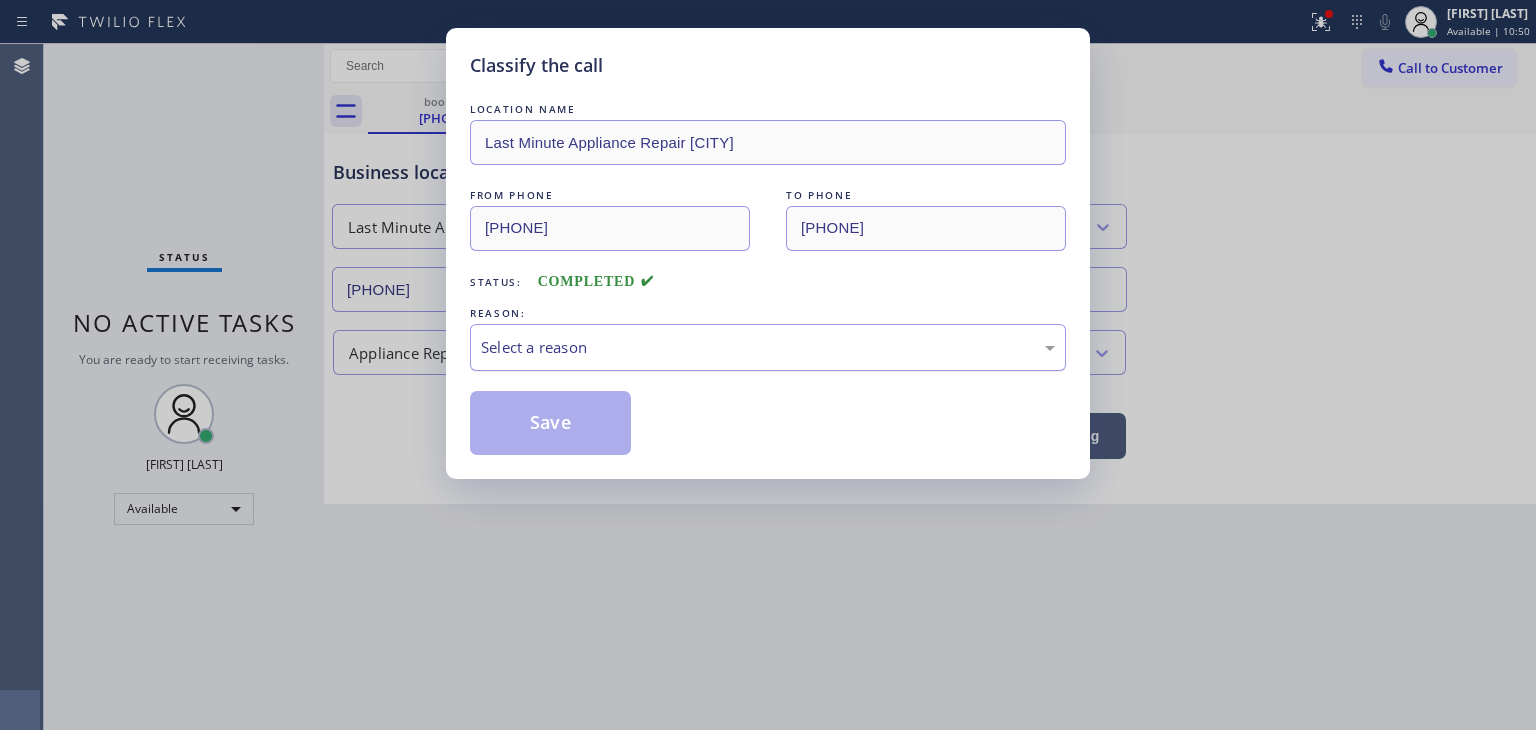 click on "Select a reason" at bounding box center [768, 347] 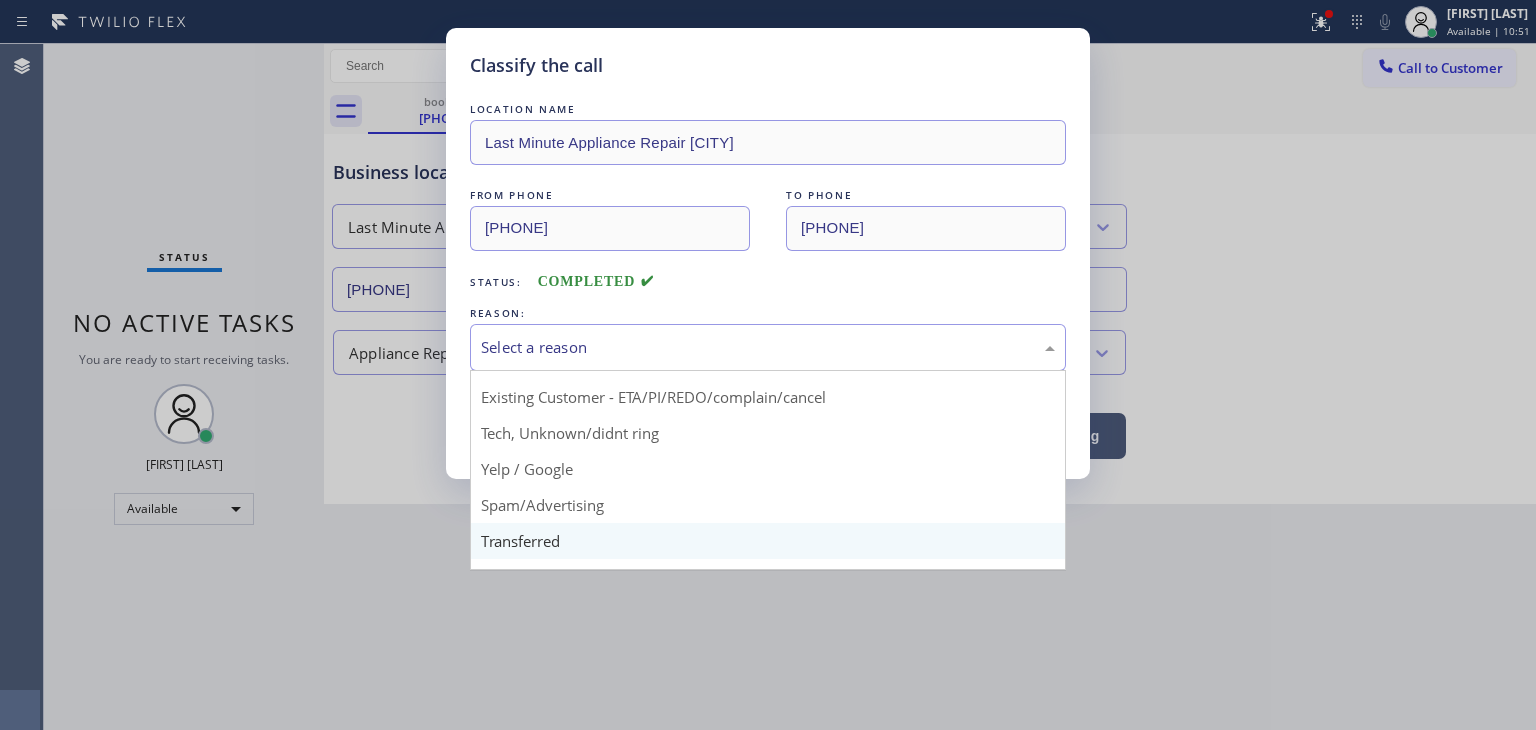 scroll, scrollTop: 100, scrollLeft: 0, axis: vertical 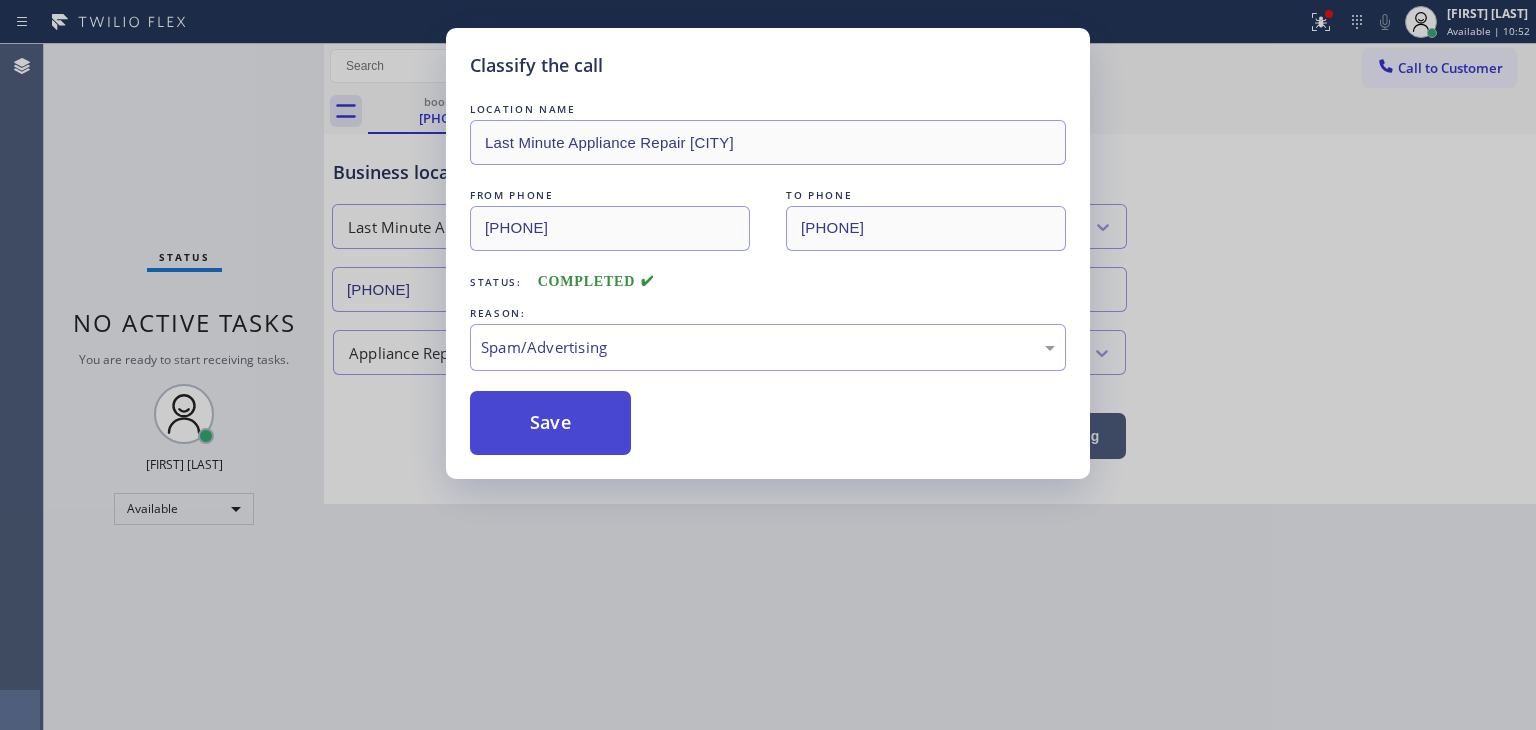 click on "Save" at bounding box center [550, 423] 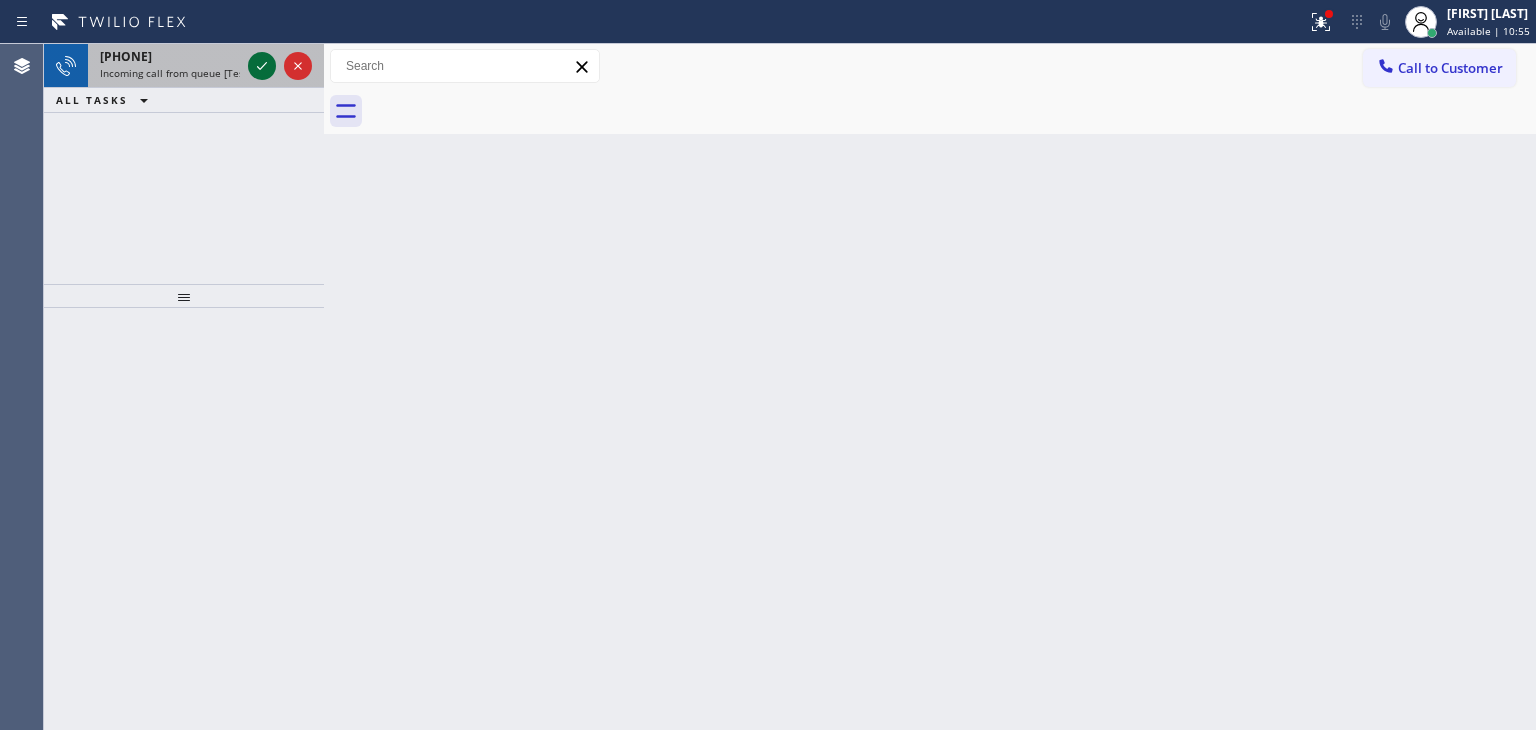 click 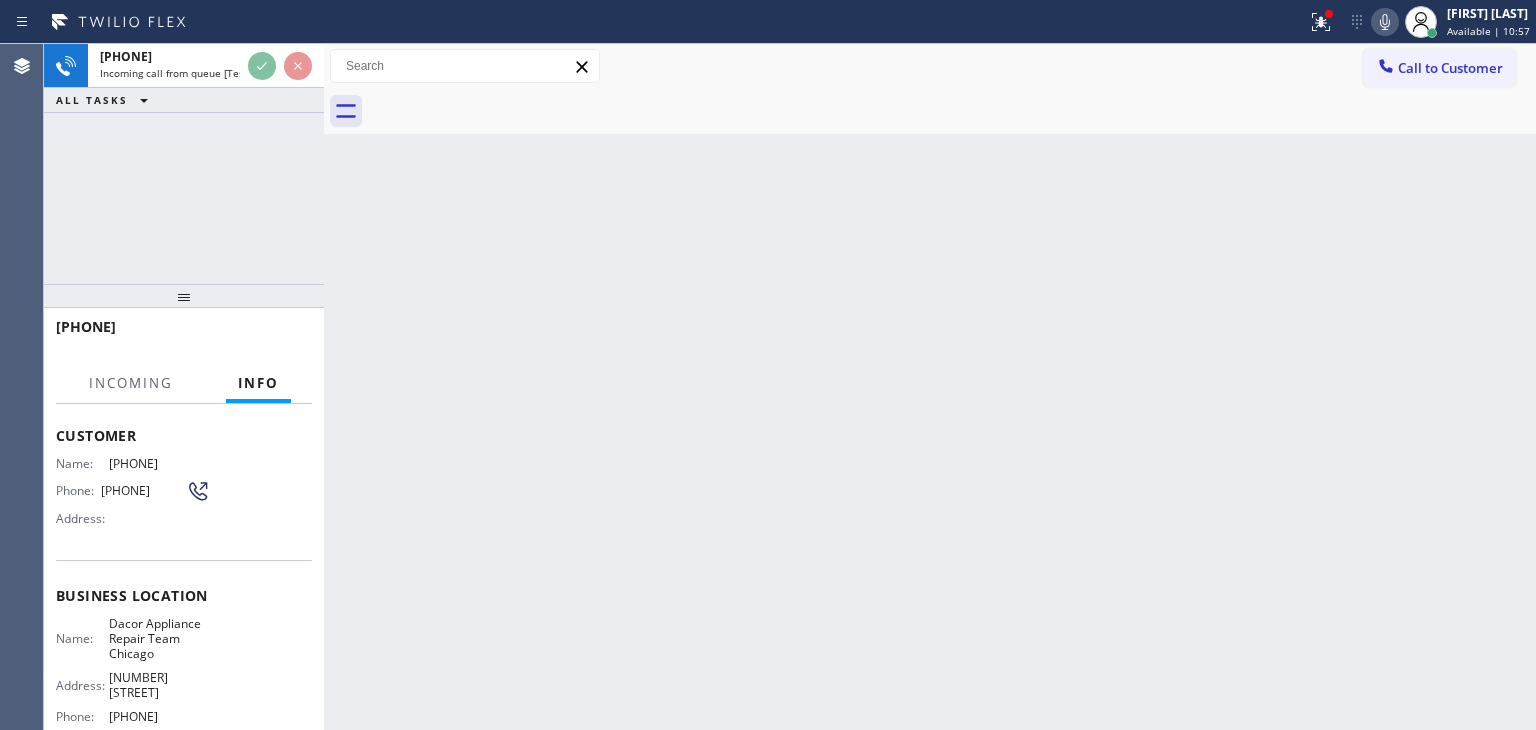 scroll, scrollTop: 100, scrollLeft: 0, axis: vertical 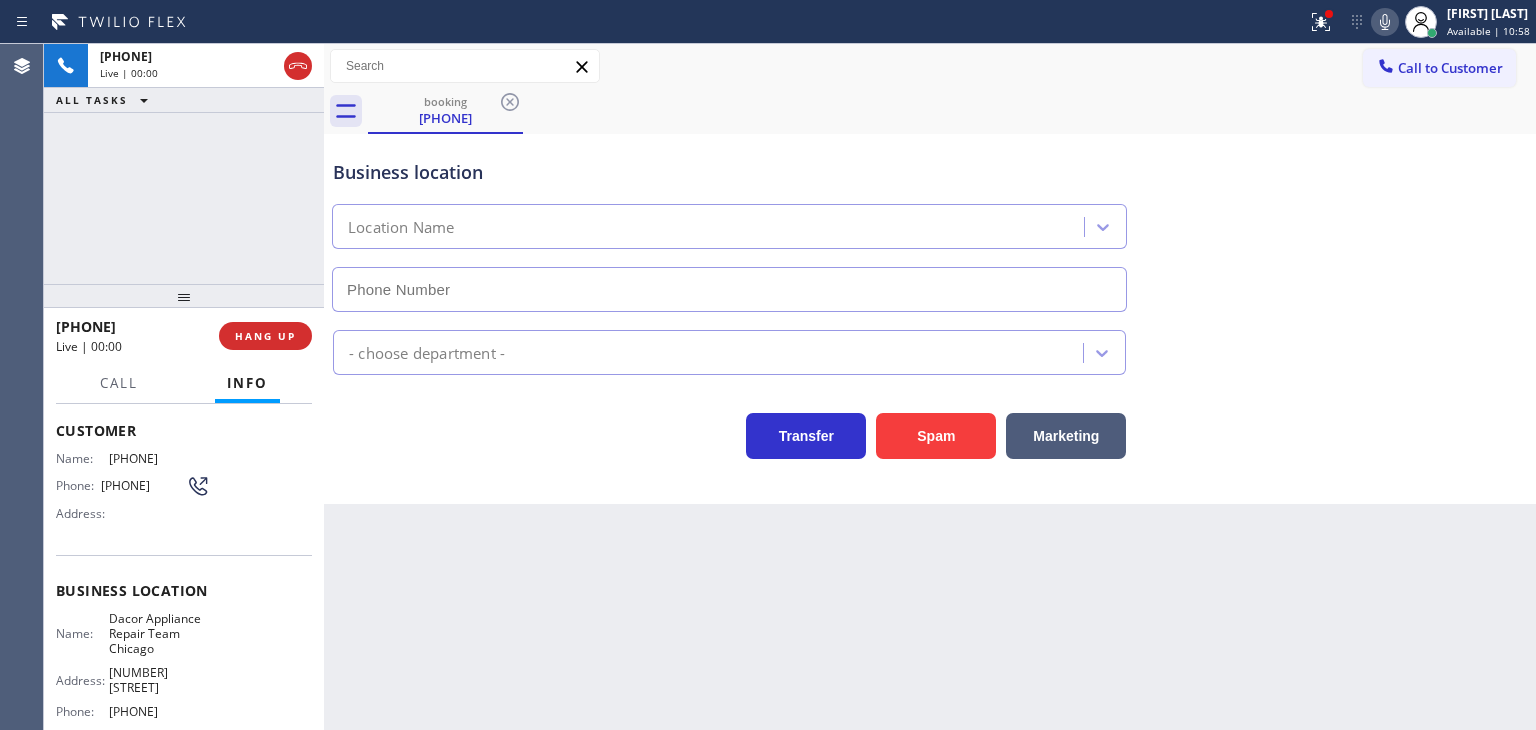 type on "(773) 825-3070" 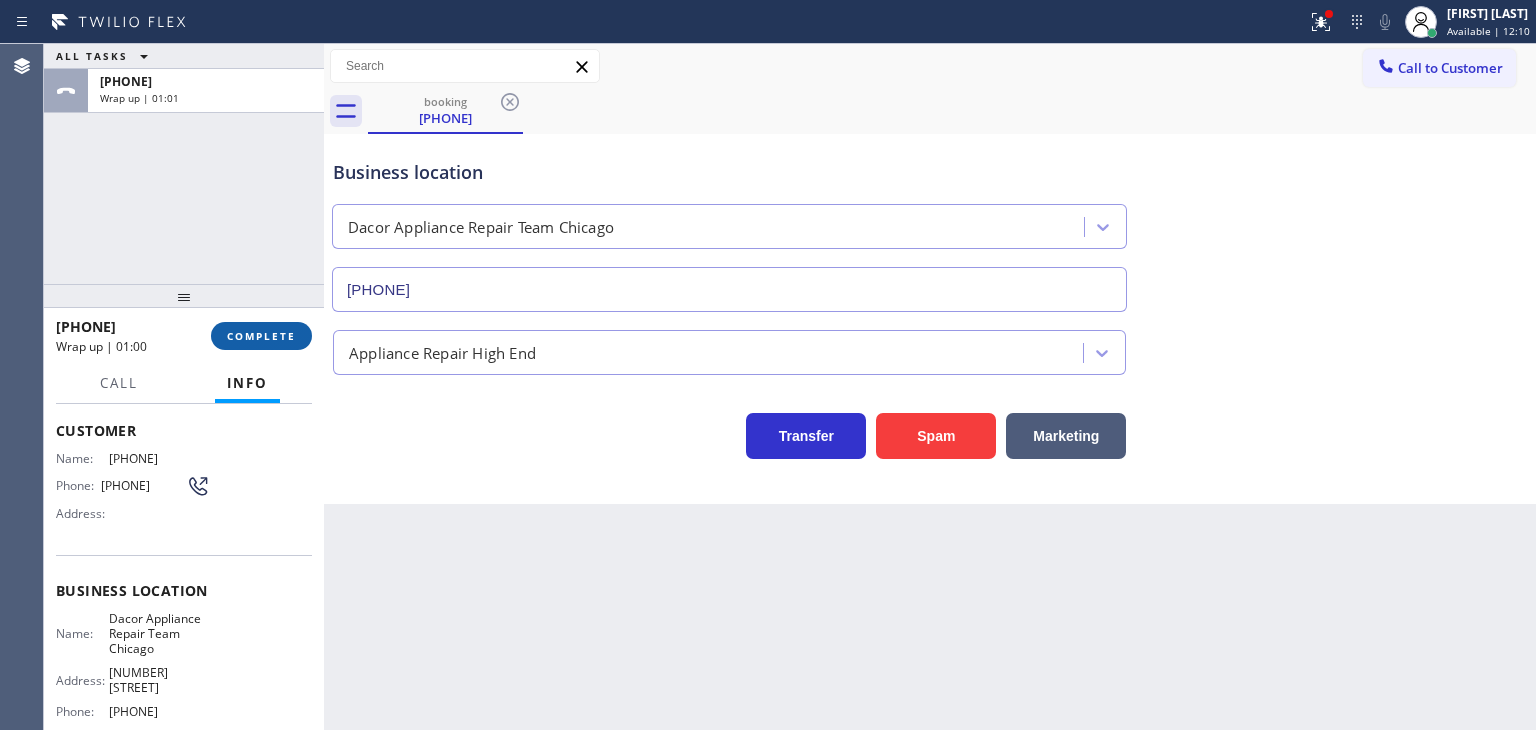 click on "COMPLETE" at bounding box center [261, 336] 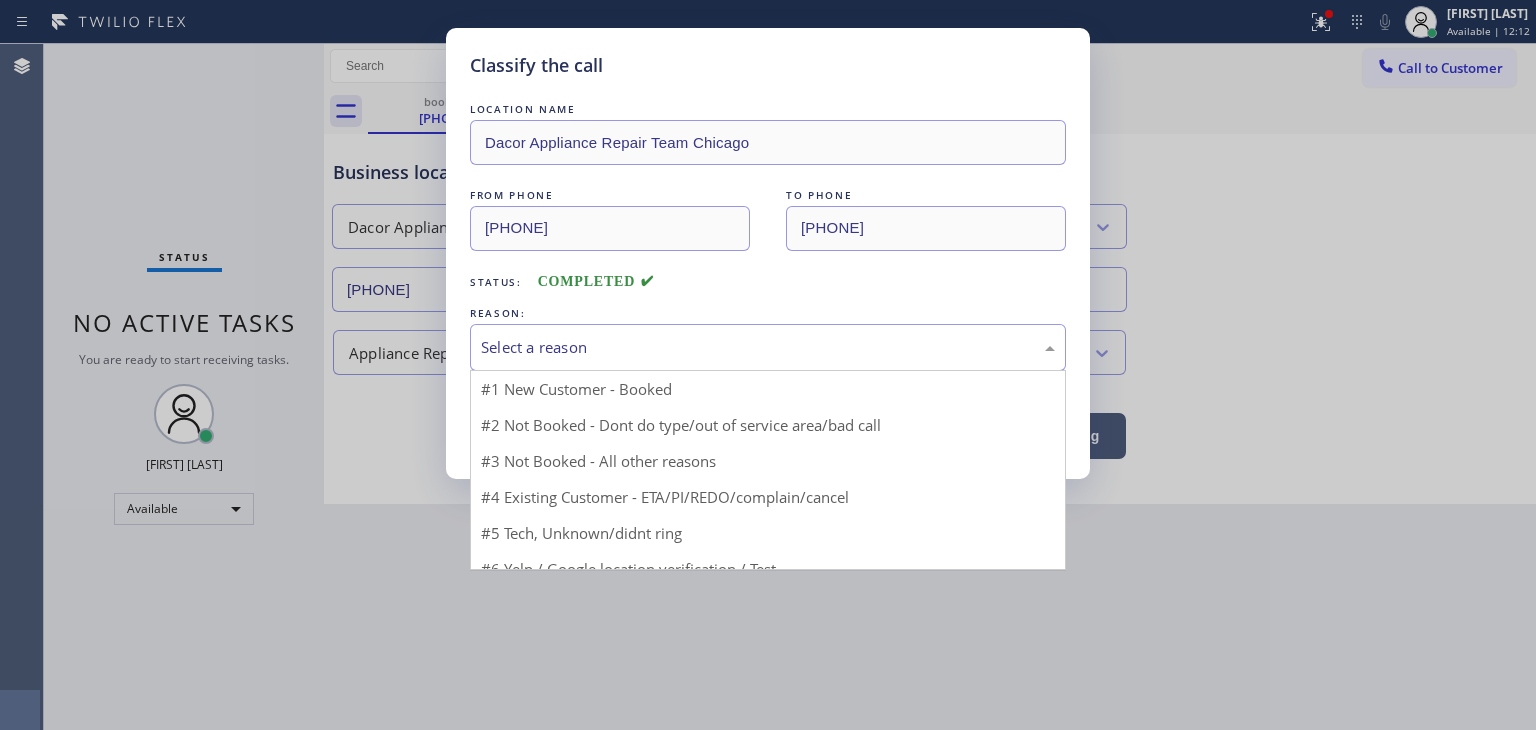 drag, startPoint x: 654, startPoint y: 341, endPoint x: 616, endPoint y: 437, distance: 103.24728 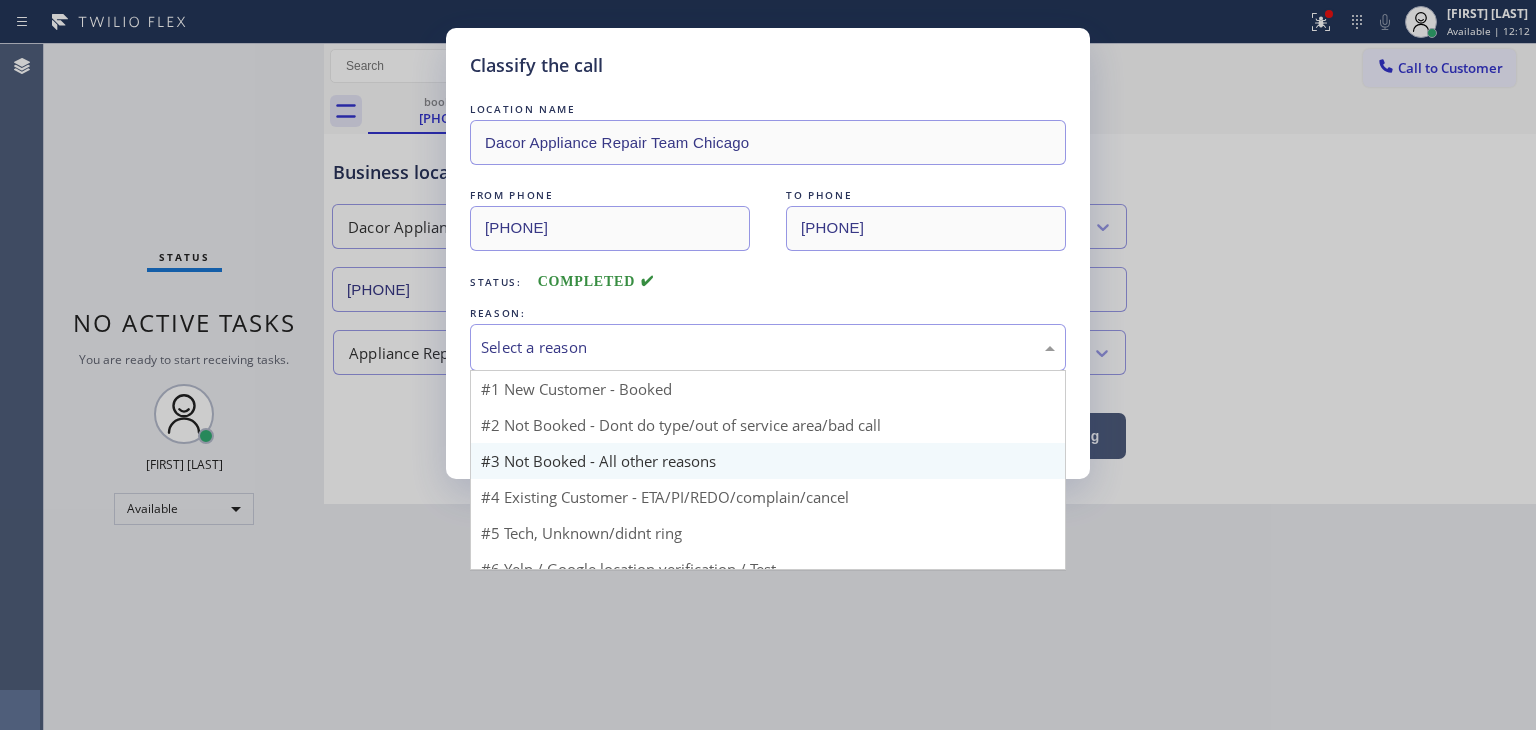 click on "Select a reason" at bounding box center (768, 347) 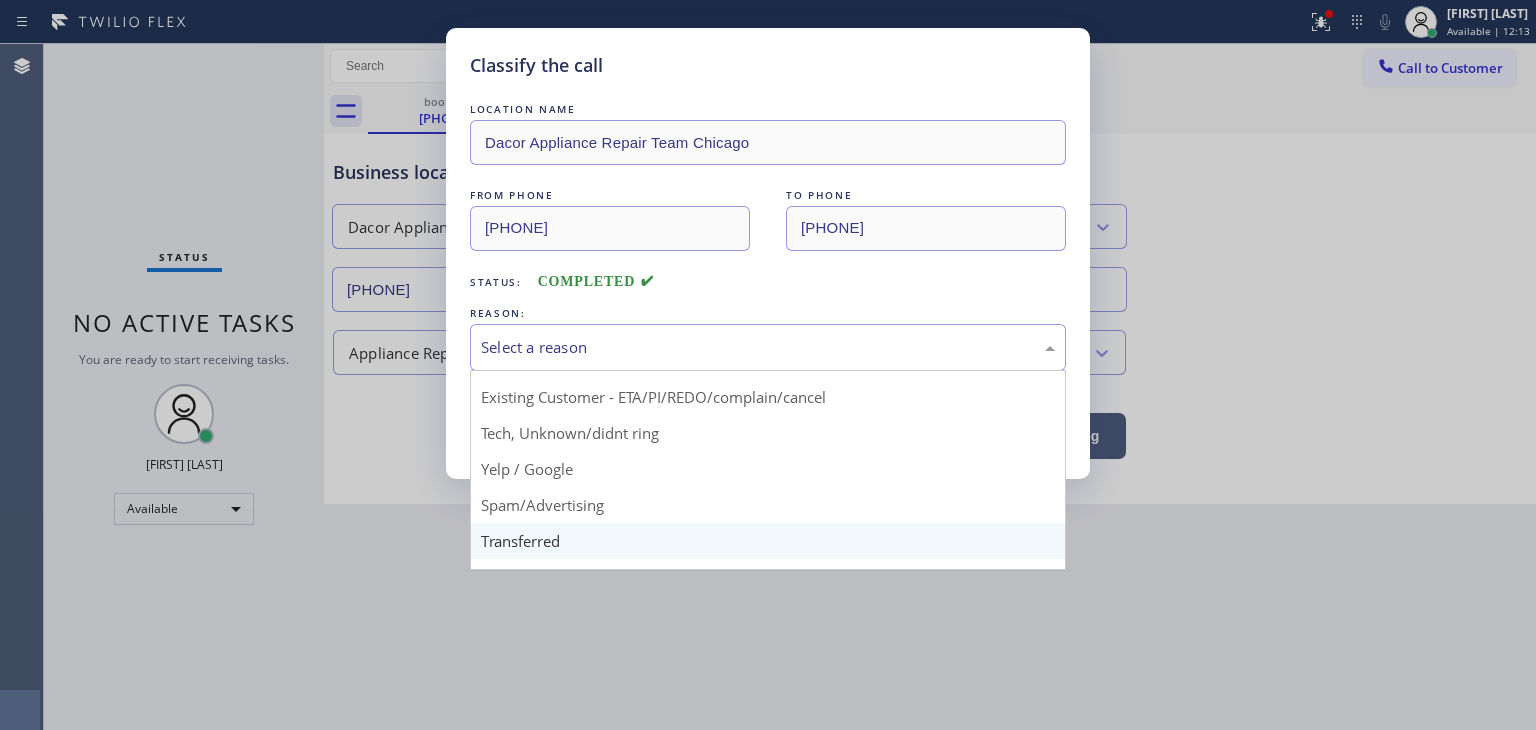 scroll, scrollTop: 100, scrollLeft: 0, axis: vertical 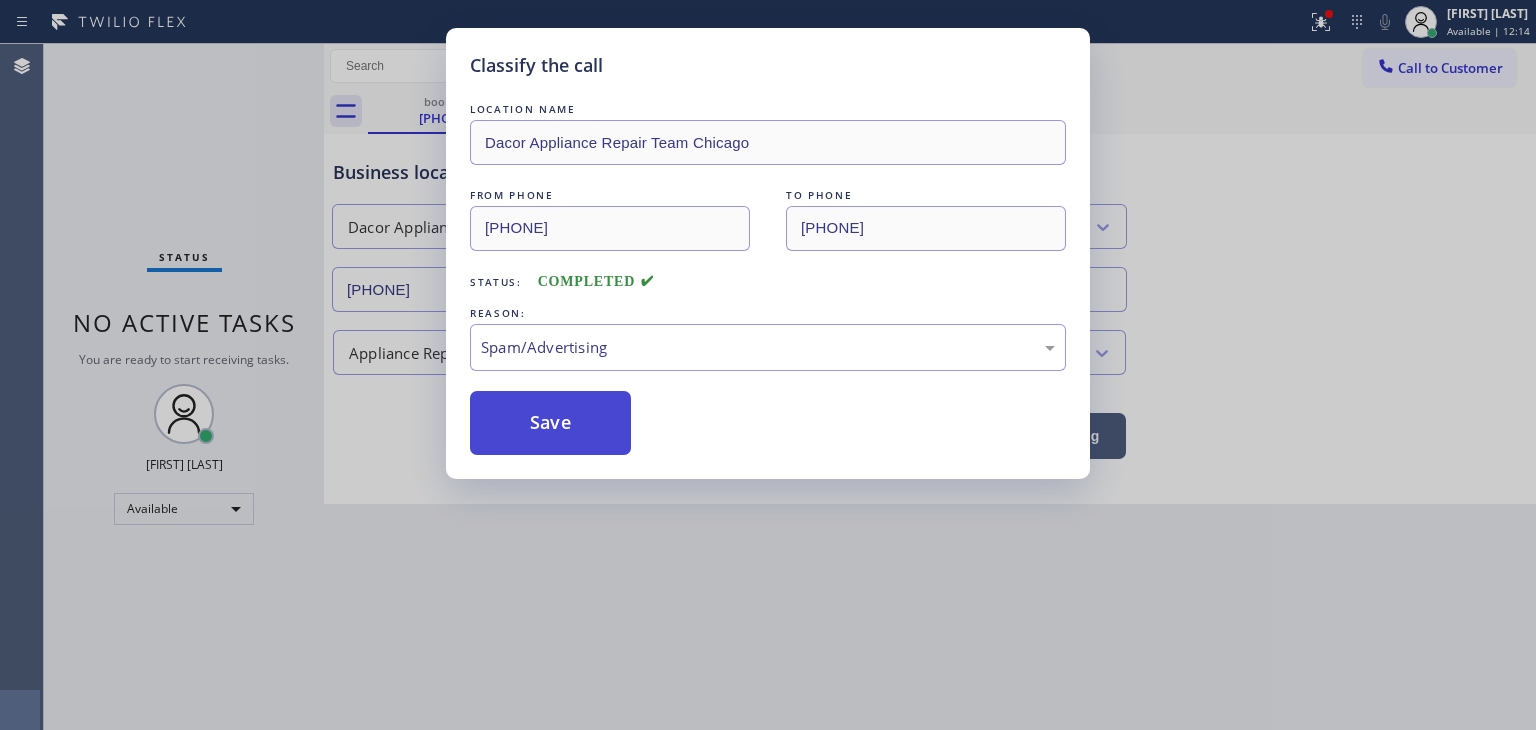 click on "Save" at bounding box center [550, 423] 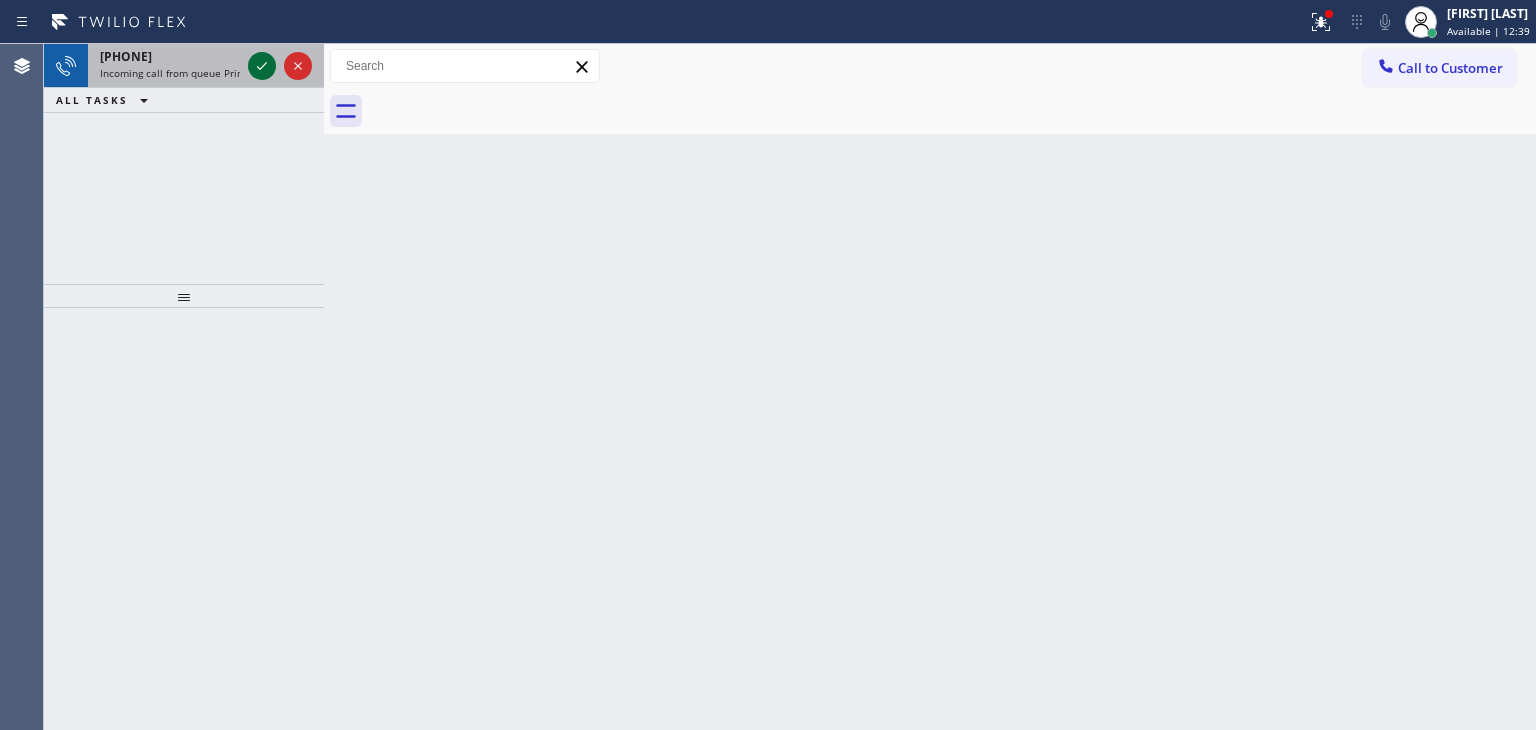 click 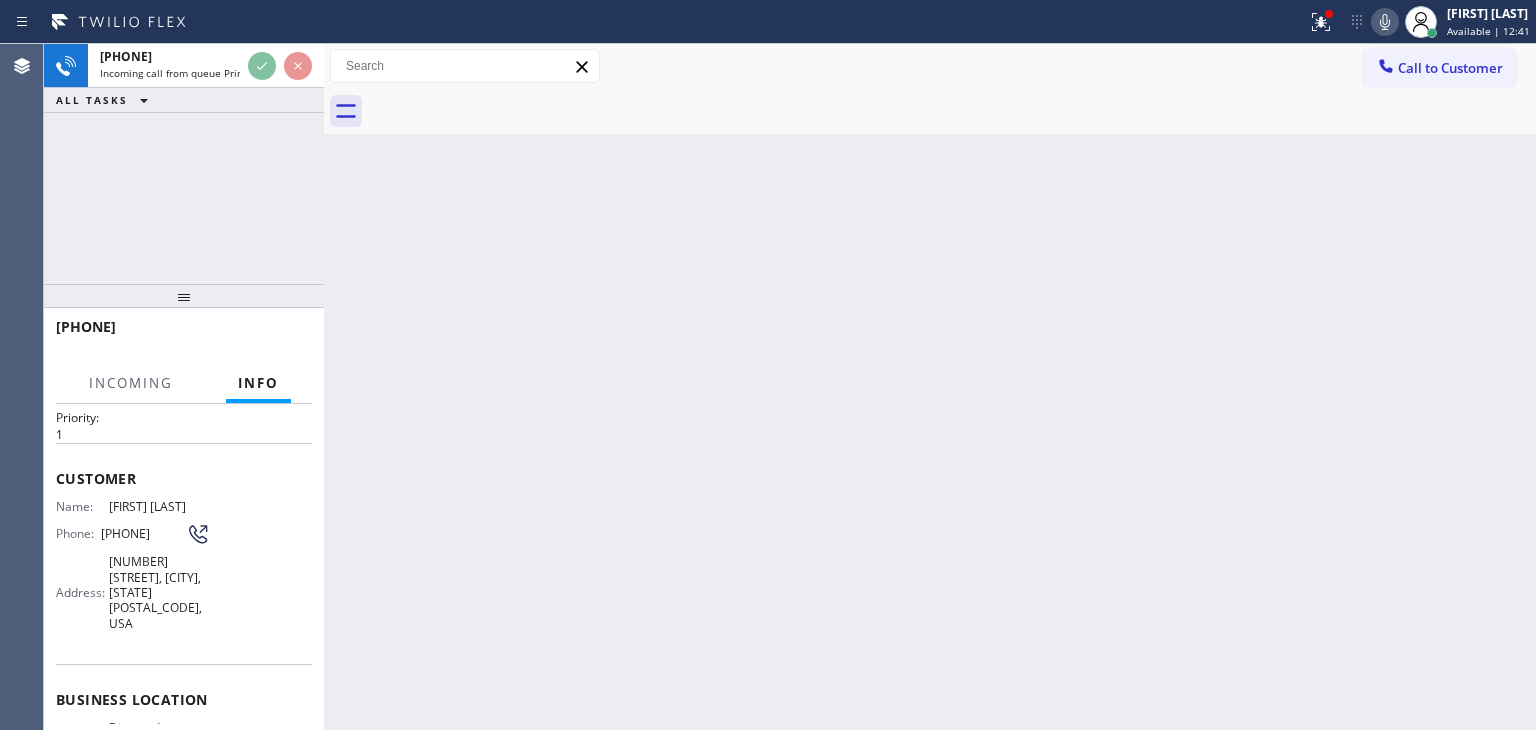 scroll, scrollTop: 100, scrollLeft: 0, axis: vertical 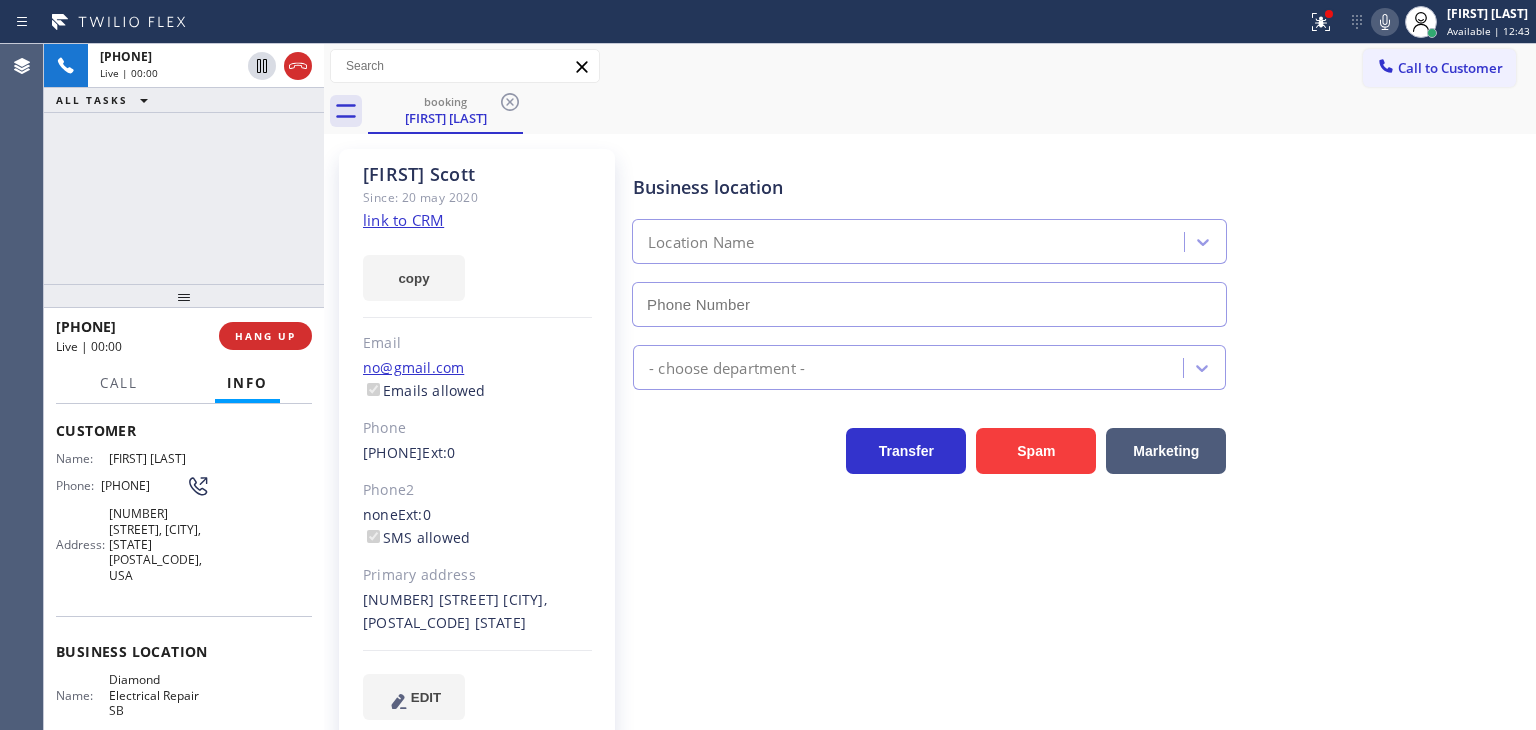 type on "(909) 442-4276" 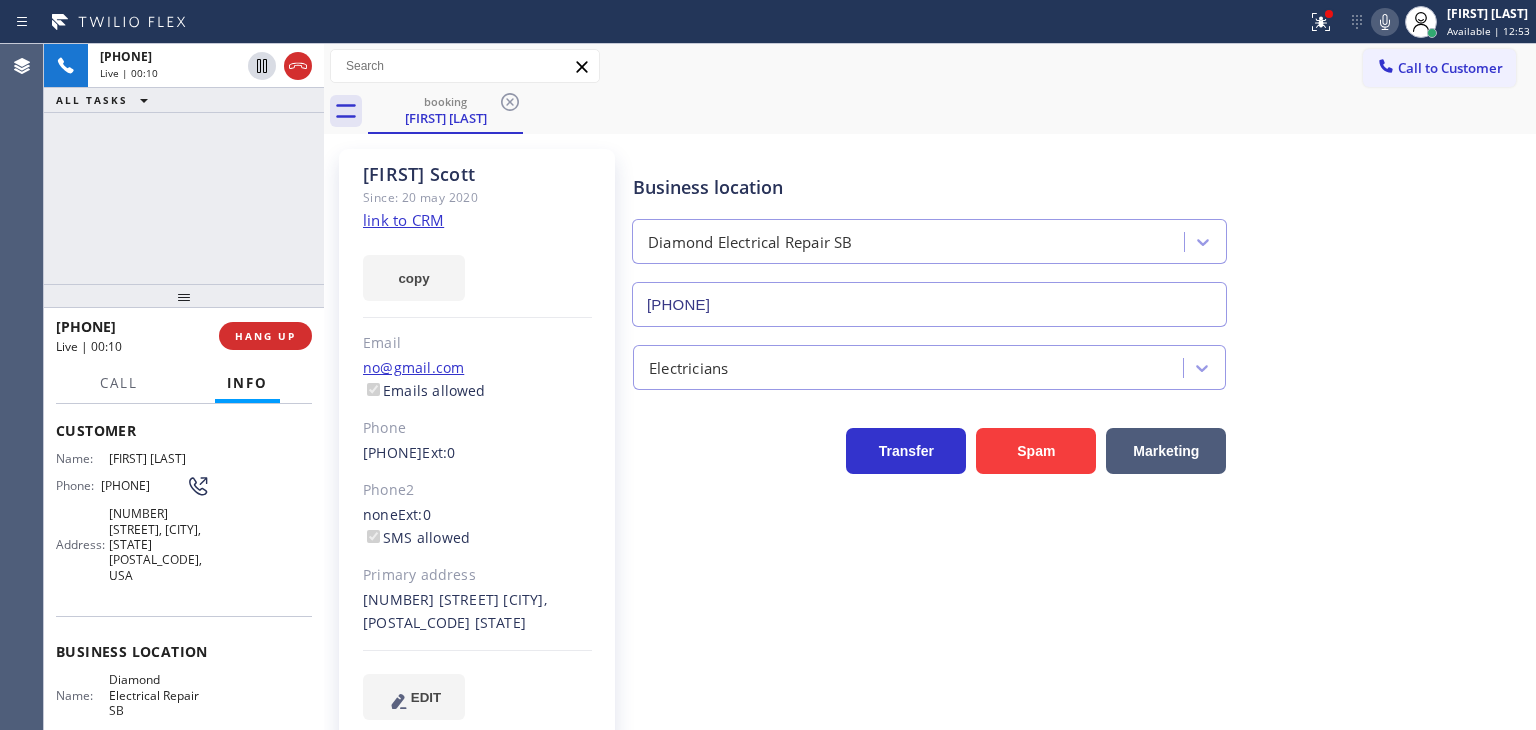 click on "link to CRM" 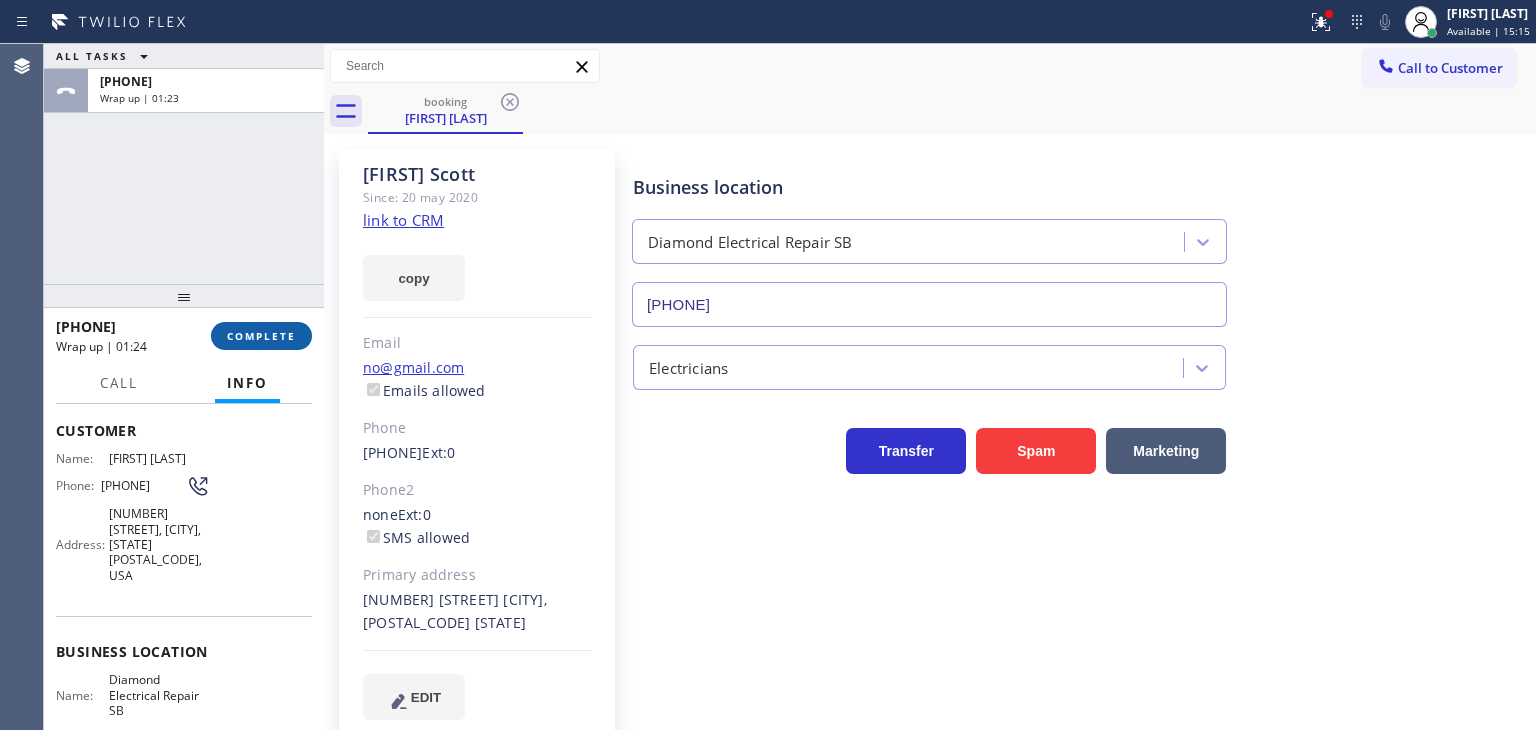 click on "COMPLETE" at bounding box center (261, 336) 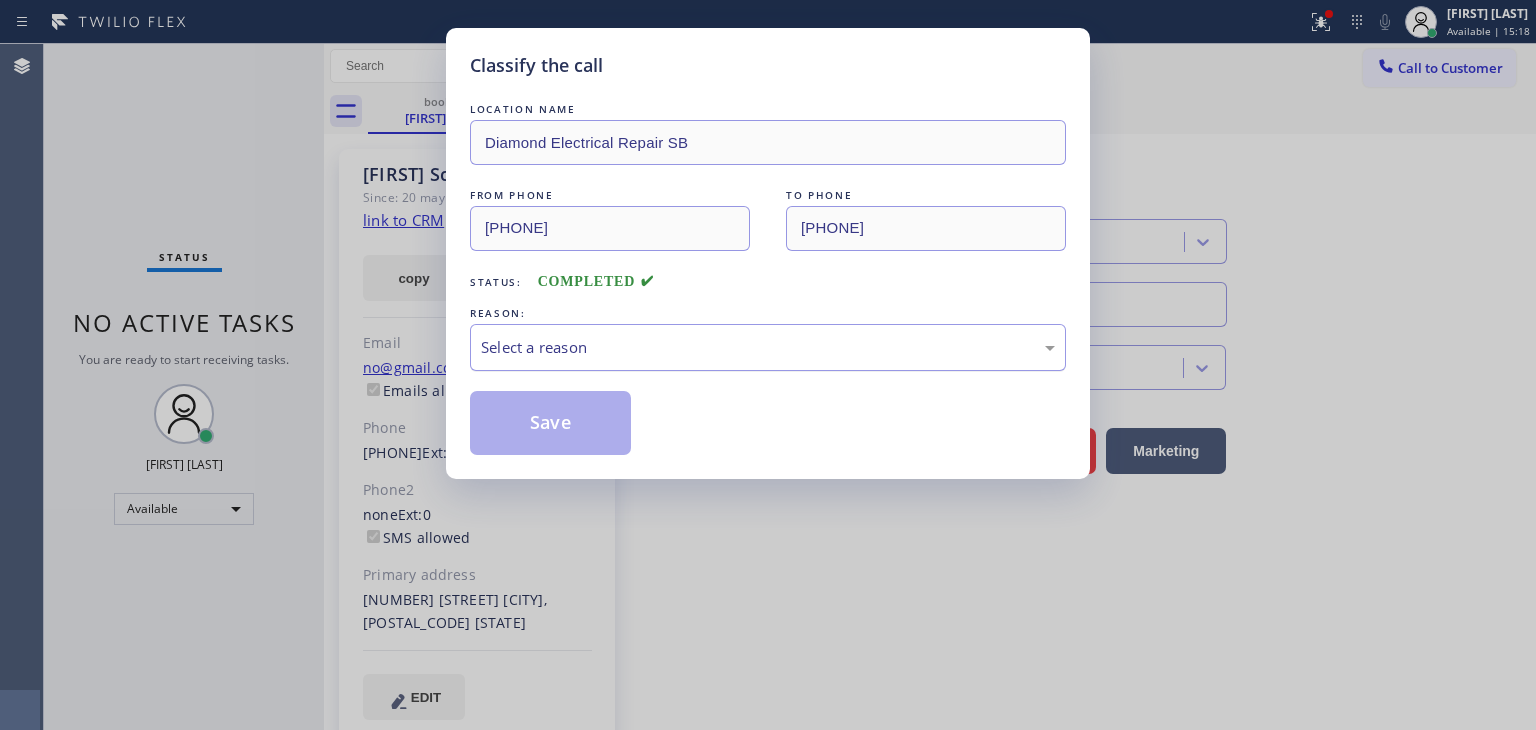 click on "Select a reason" at bounding box center [768, 347] 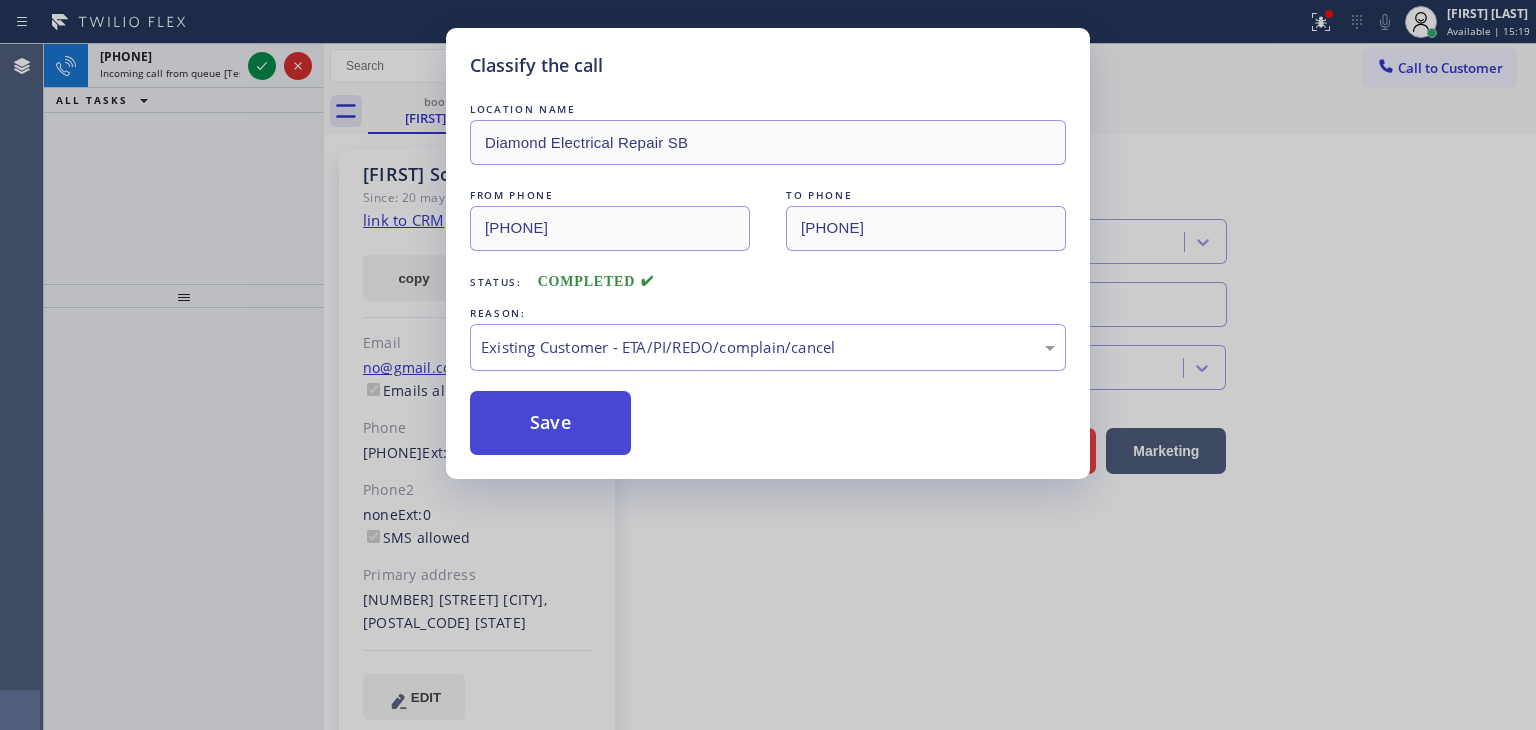 click on "Save" at bounding box center [550, 423] 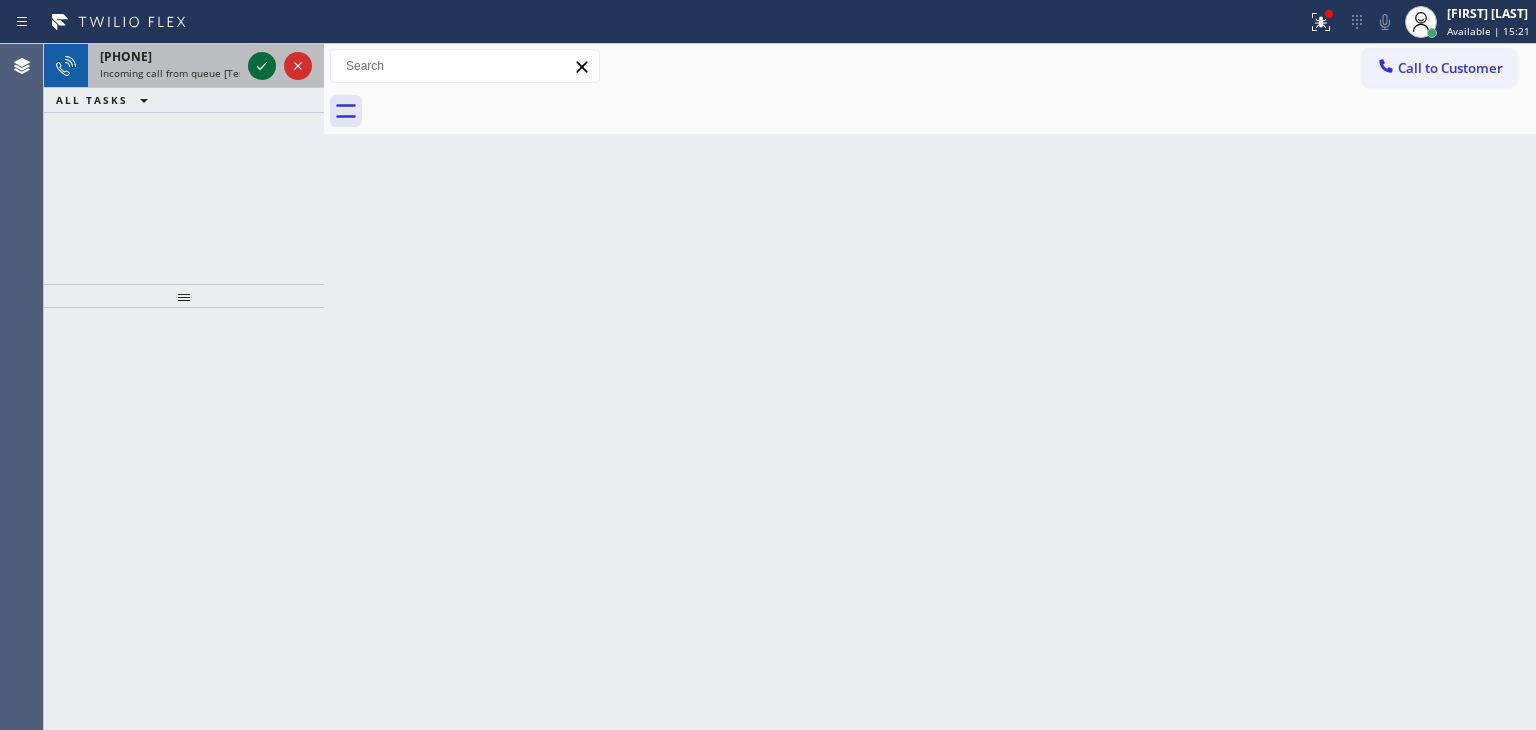 click 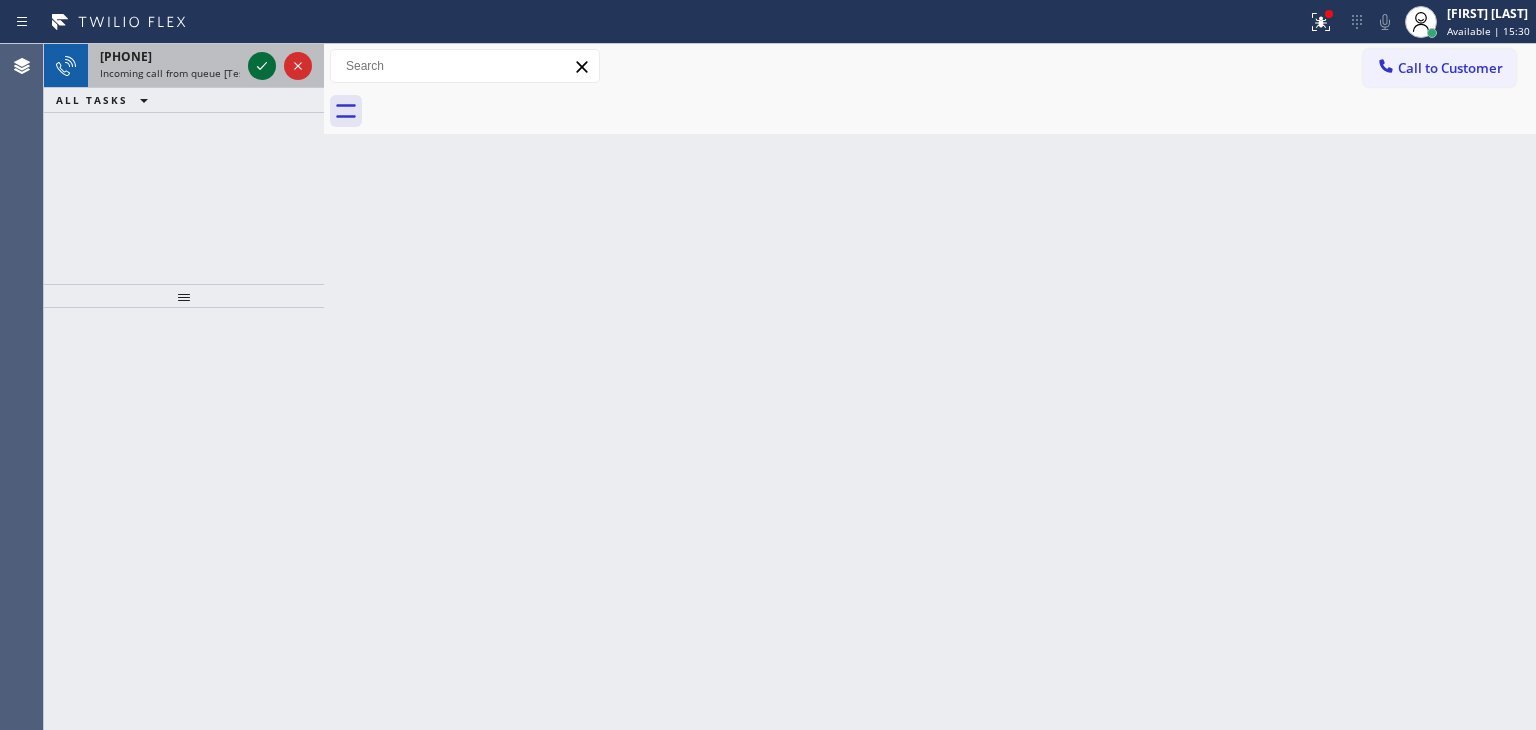 click 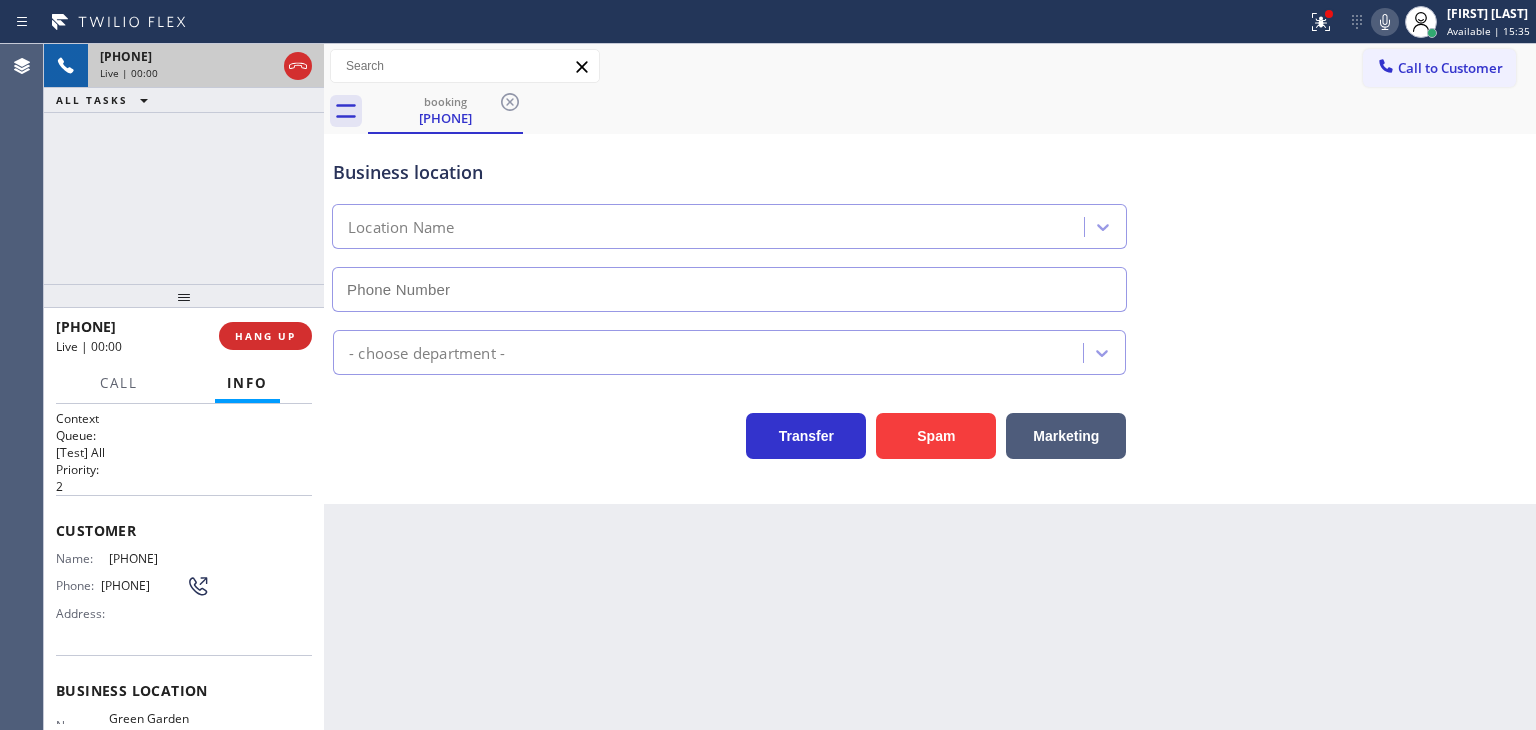 type on "(818) 287-7196" 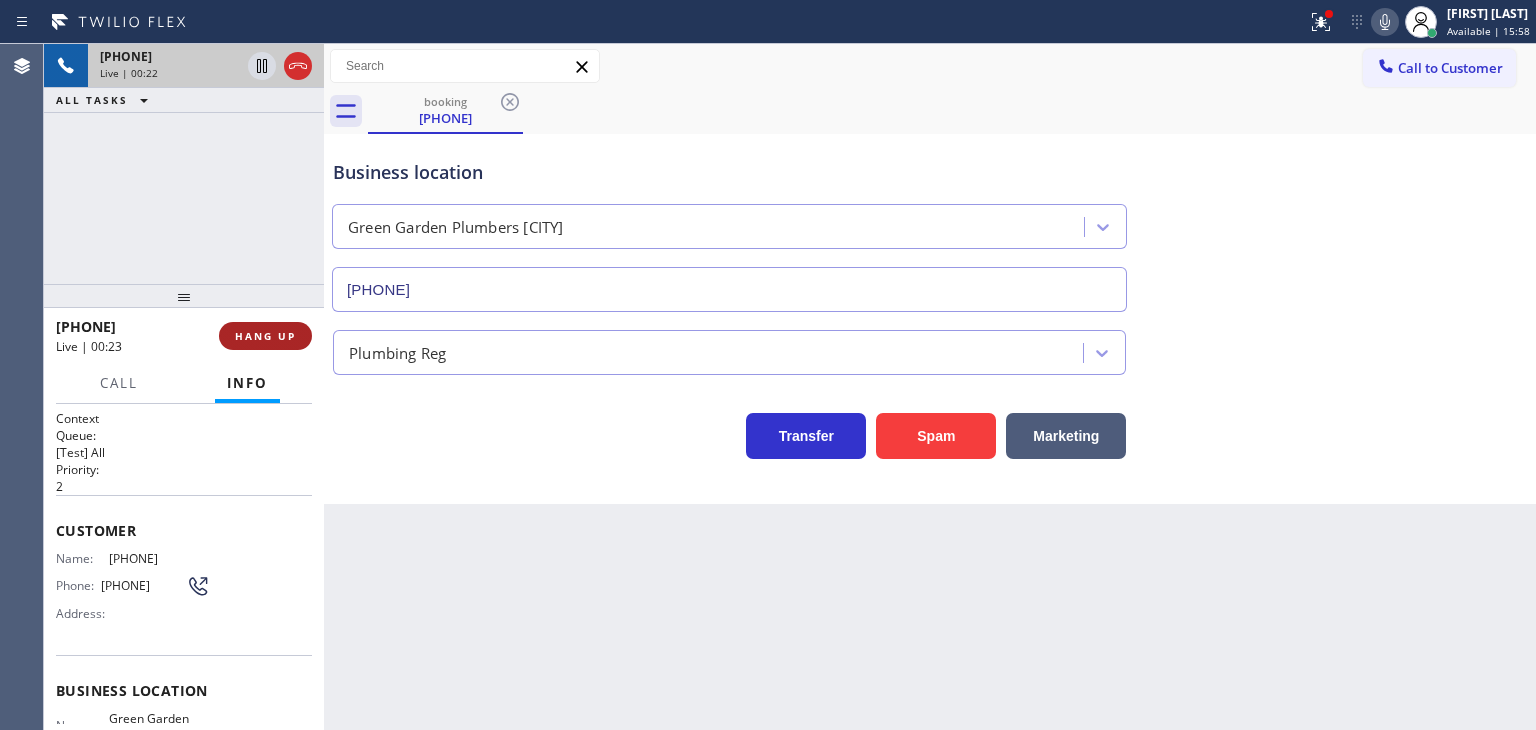 click on "HANG UP" at bounding box center [265, 336] 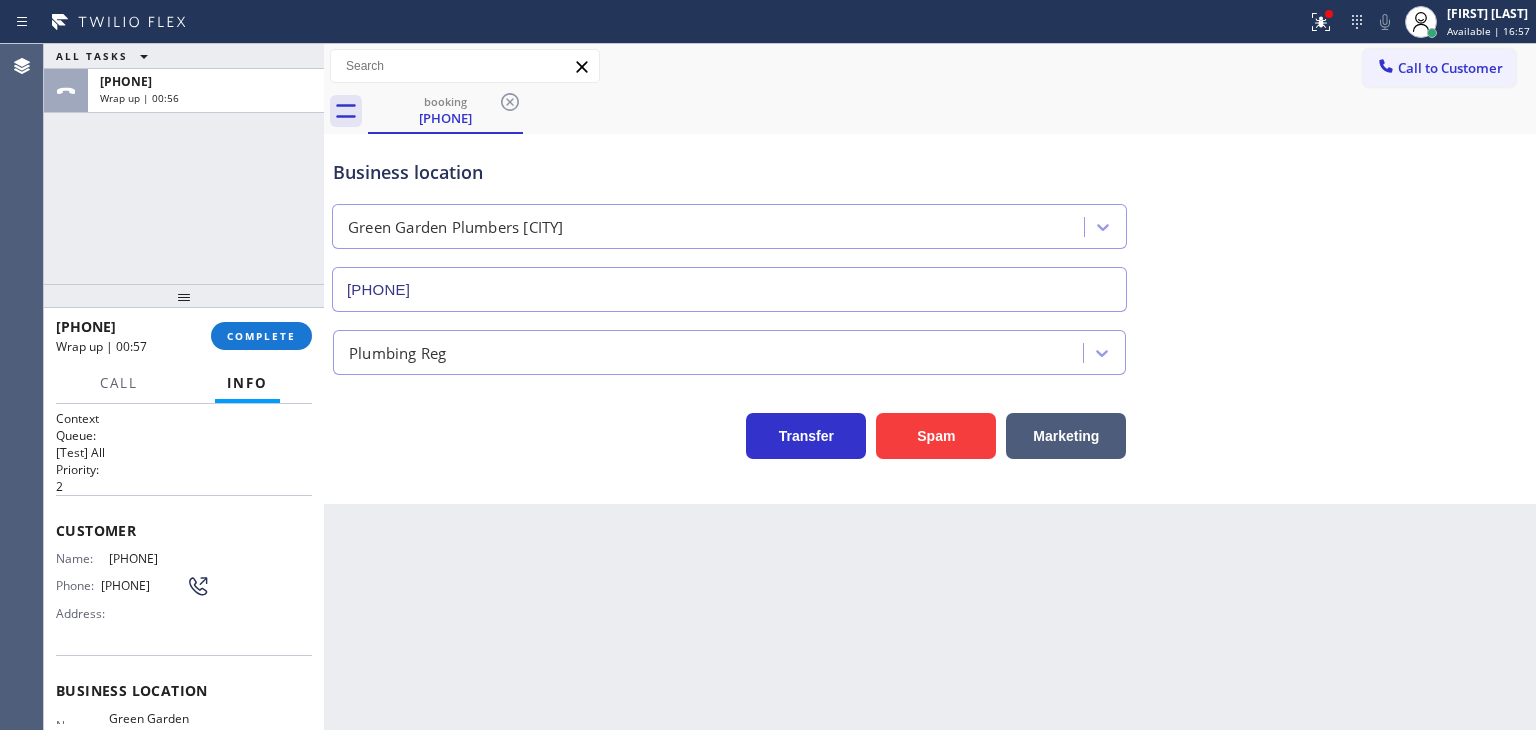 click on "+18184125637 Wrap up | 00:57 COMPLETE Call Info Call ended +18184125637 Wrap up | 00:56 Context Queue: [Test] All Priority: 2 Customer Name: (818) 412-5637 Phone: (818) 412-5637 Address: Business location Name: Green Garden Plumbers Sherman Oaks Address:   Phone: (818) 287-7196 Call From City: SHERMAN OAKS State: CA Zipcode: 91436 Outbound call Location Green Garden Plumbers Sherman Oaks Your caller id phone number (818) 287-7196 Customer number (818) 412-5637 Call" at bounding box center [184, 519] 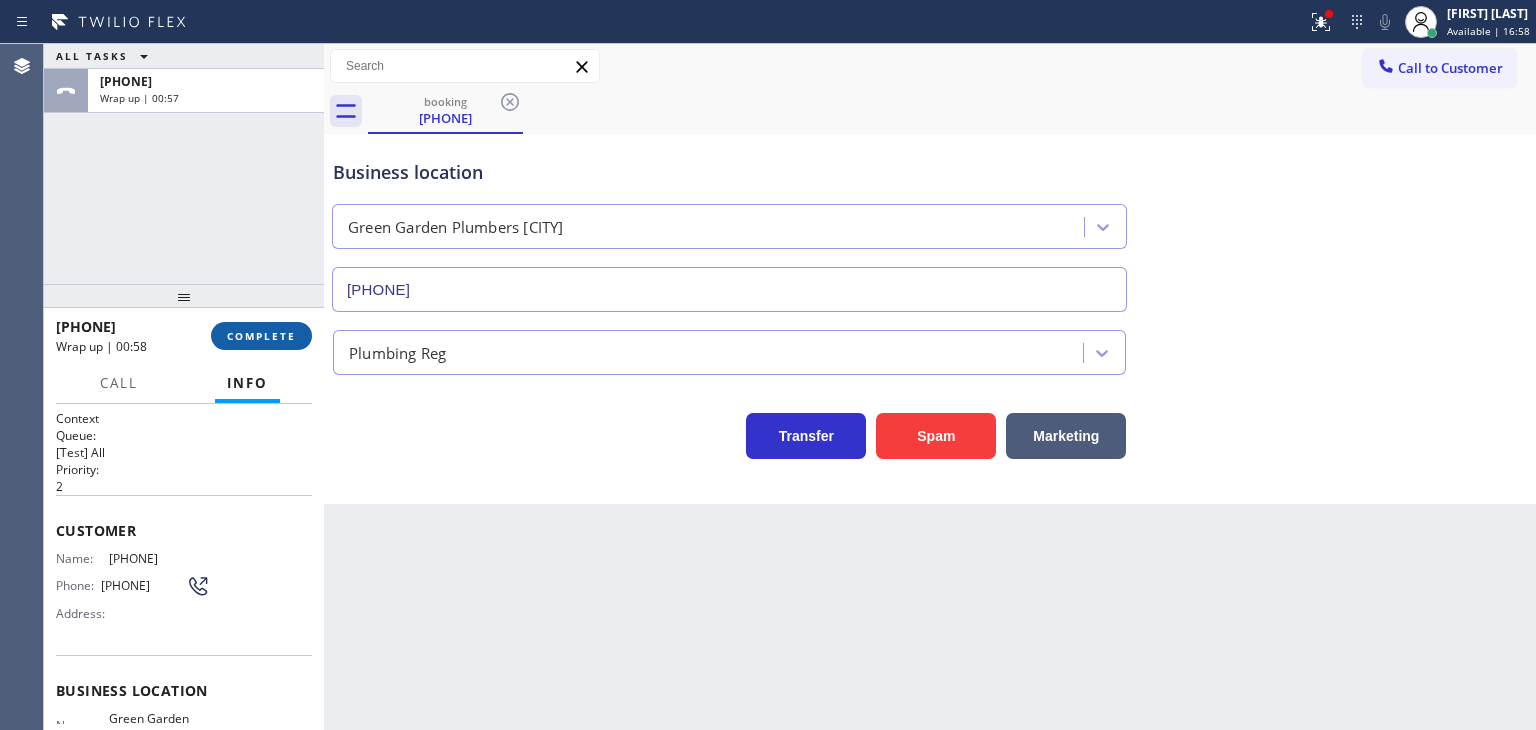 click on "COMPLETE" at bounding box center [261, 336] 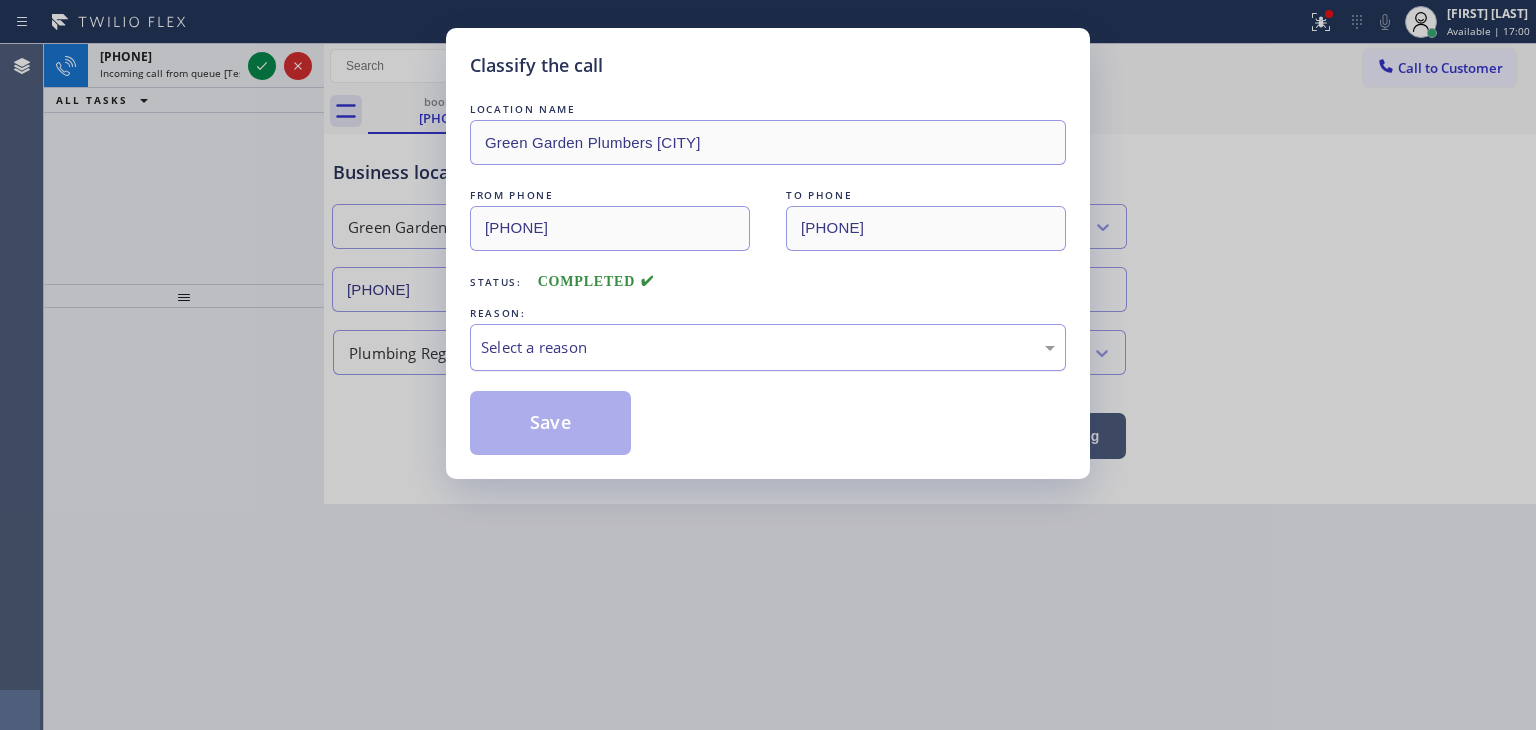 click on "Select a reason" at bounding box center [768, 347] 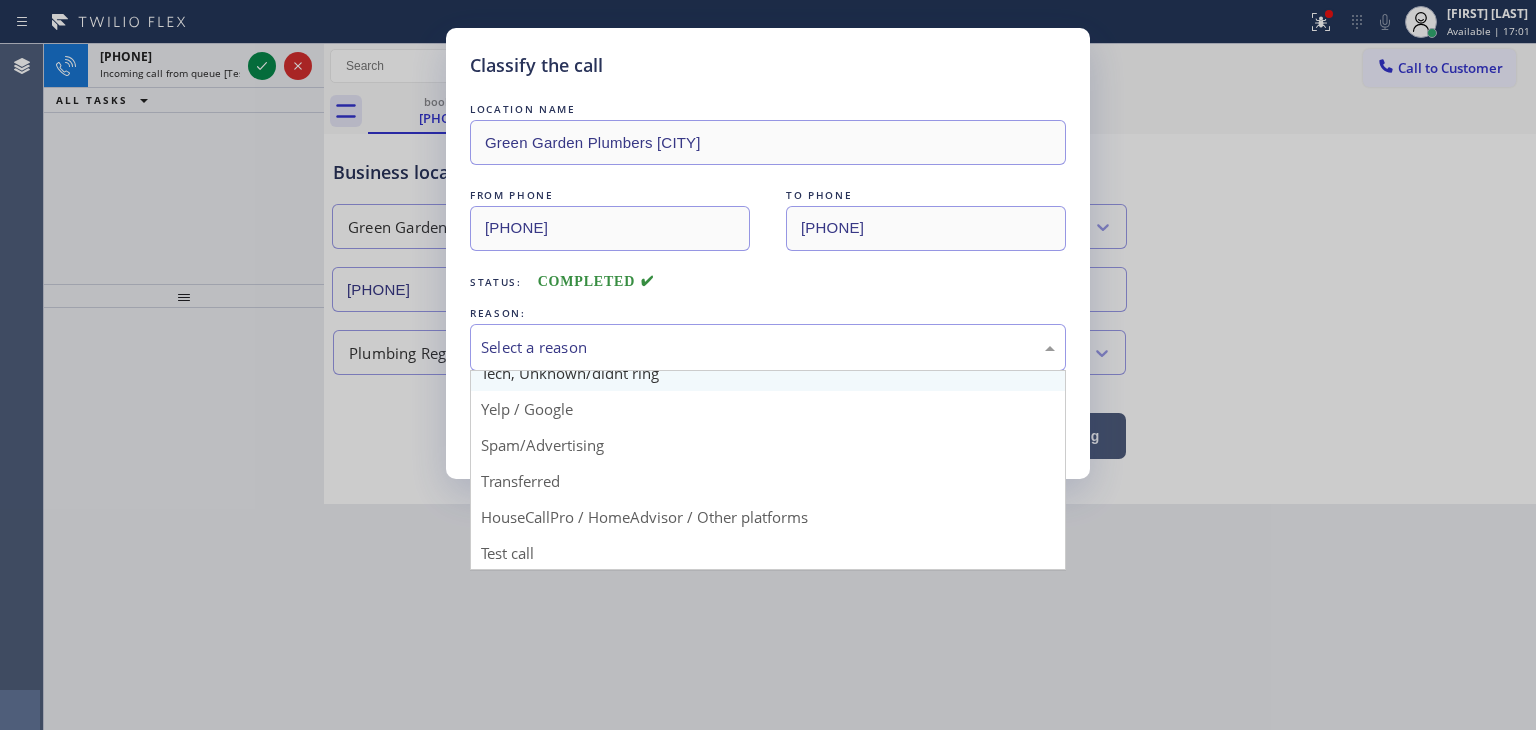 scroll, scrollTop: 125, scrollLeft: 0, axis: vertical 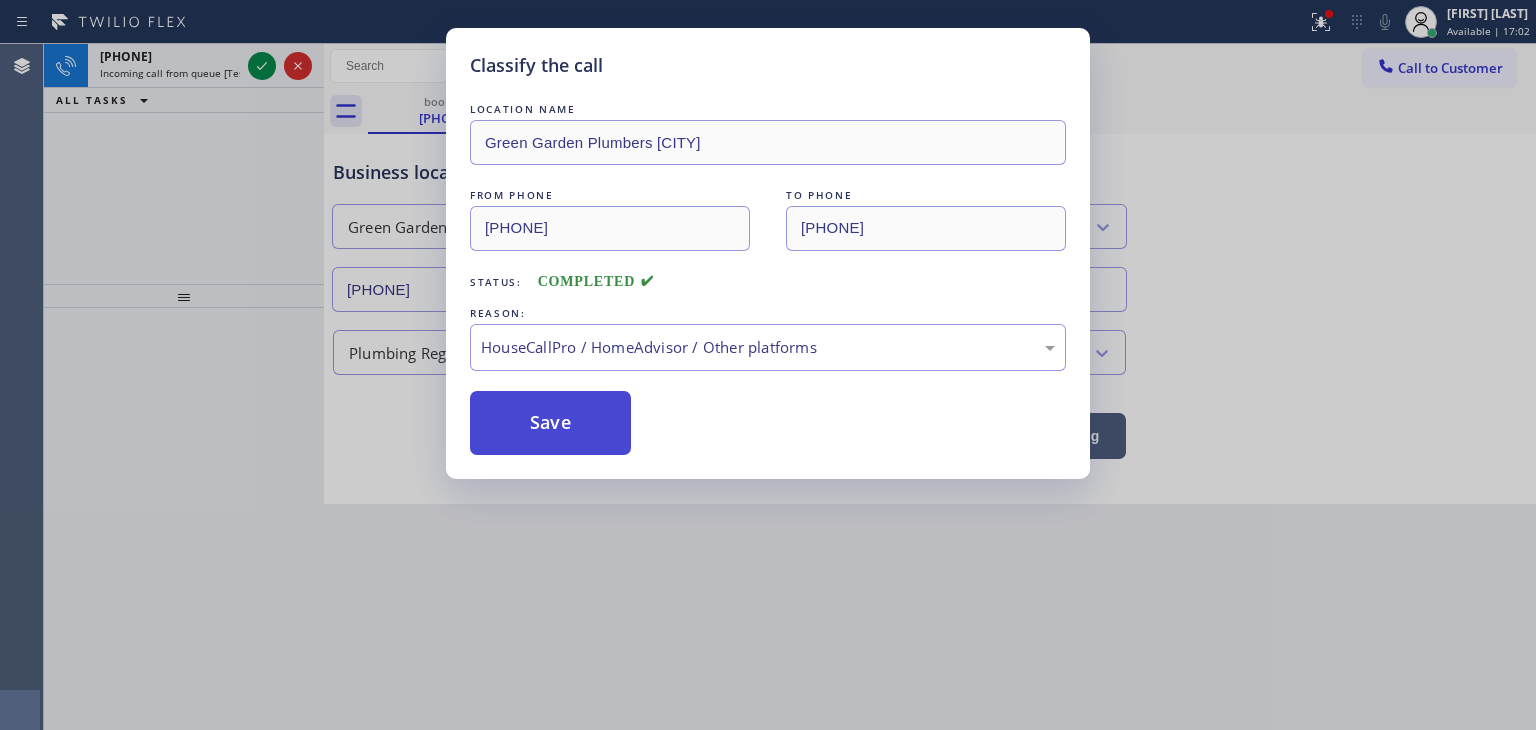 click on "Save" at bounding box center [550, 423] 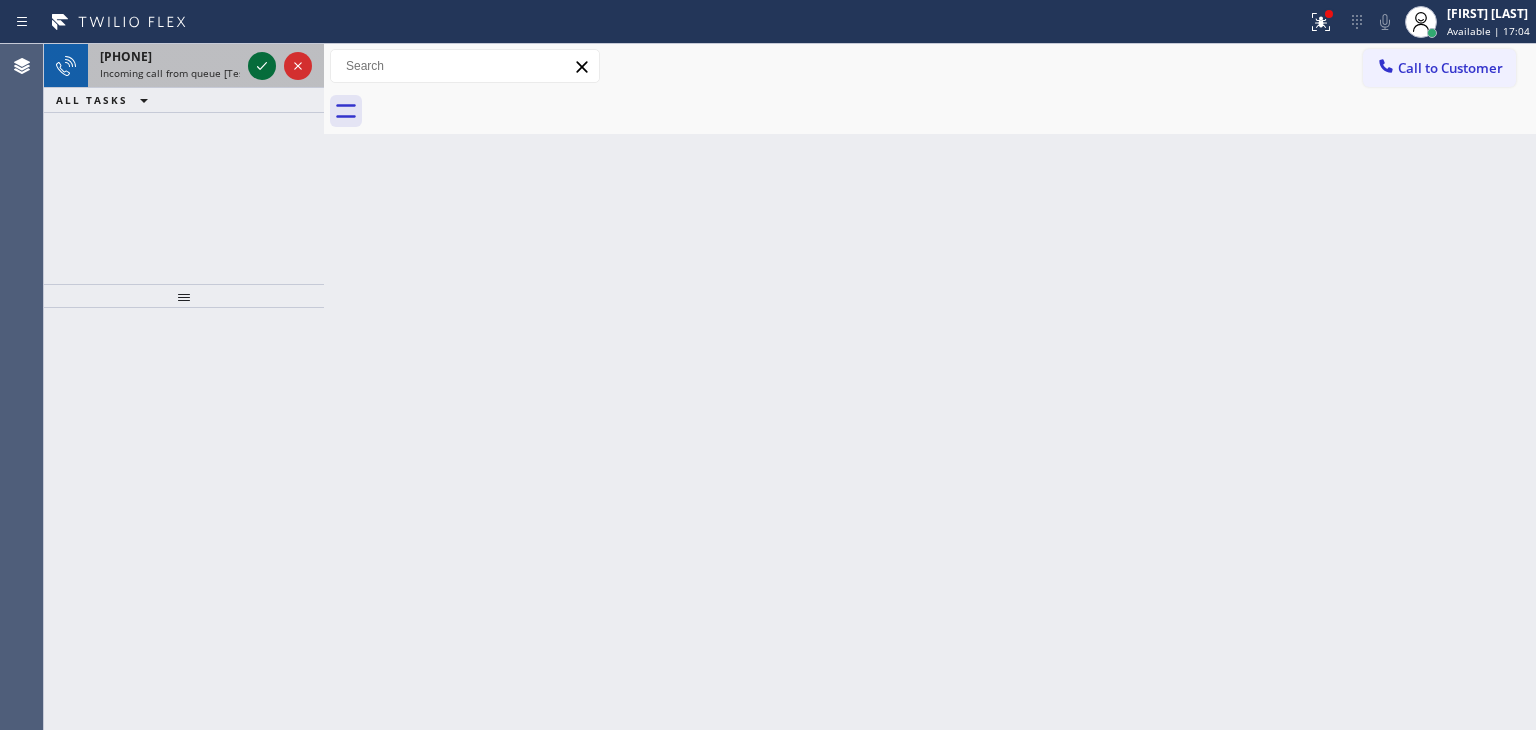 click 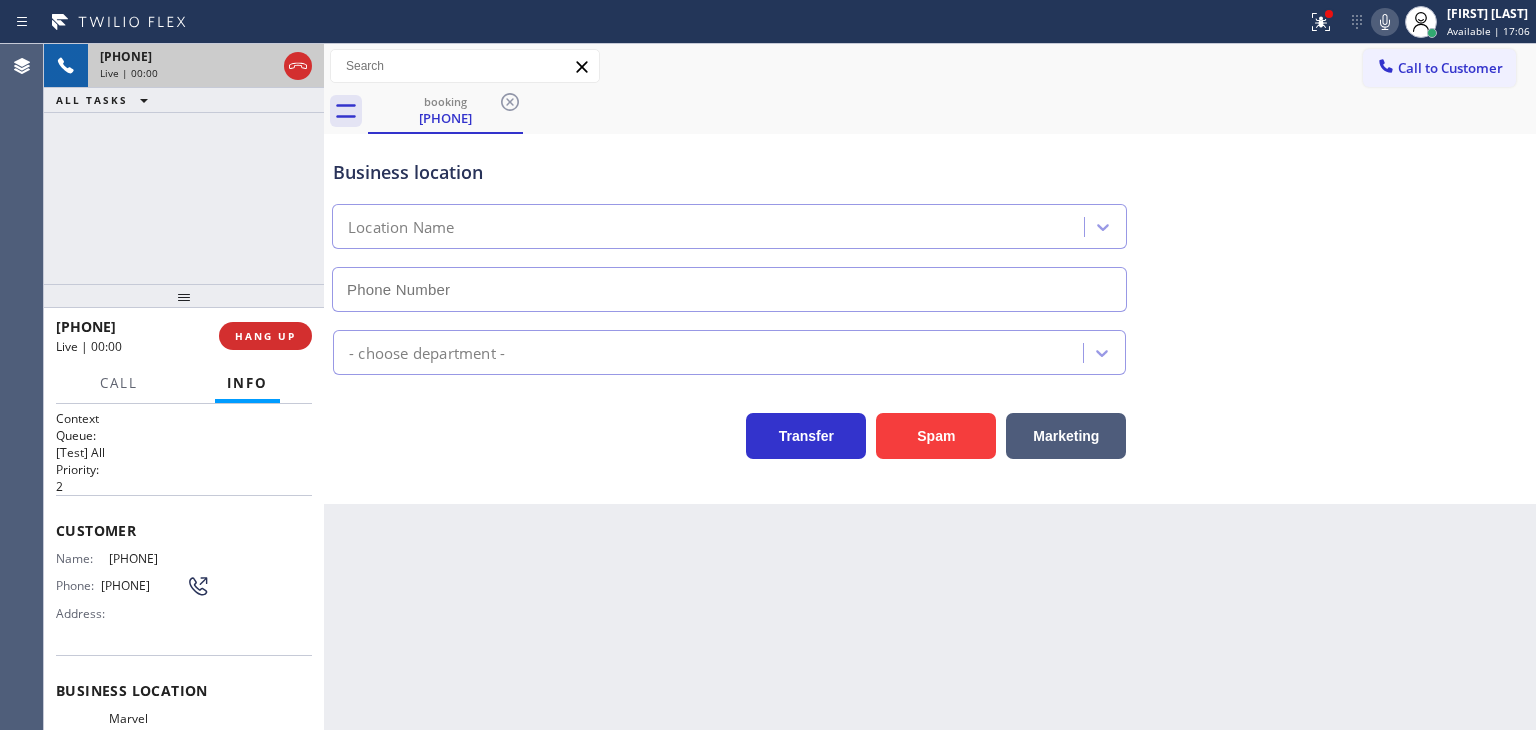 type on "(949) 688-6465" 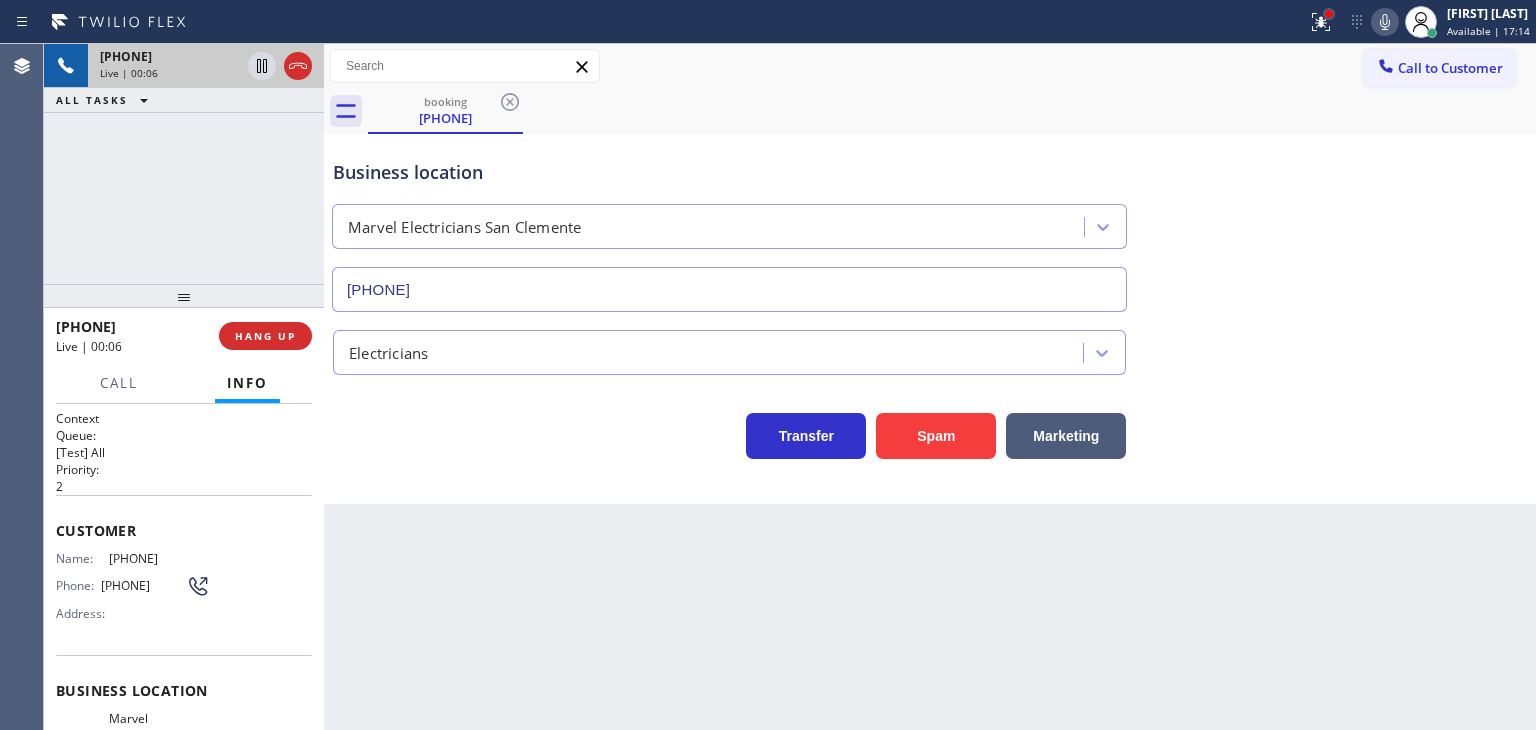 click at bounding box center [1329, 14] 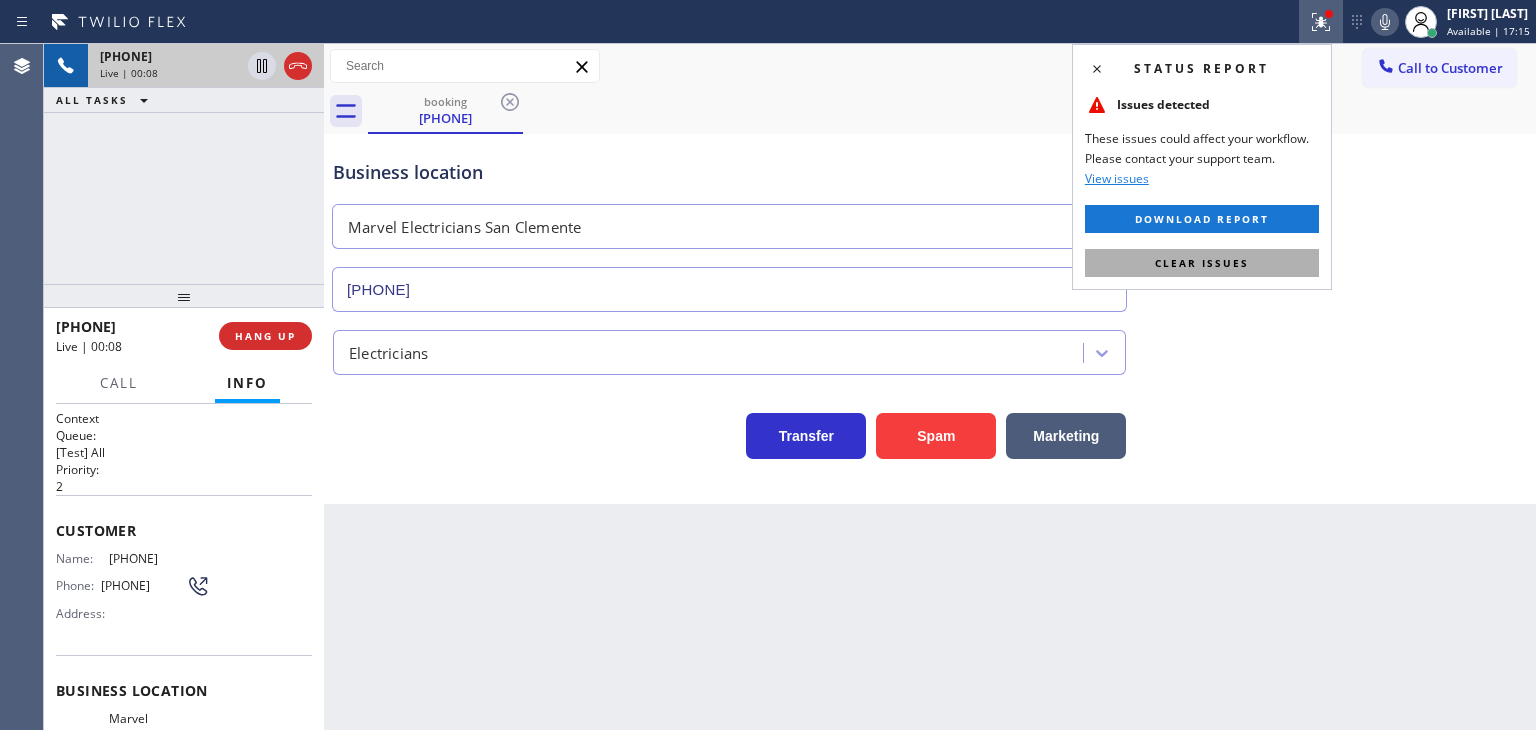 click on "Clear issues" at bounding box center (1202, 263) 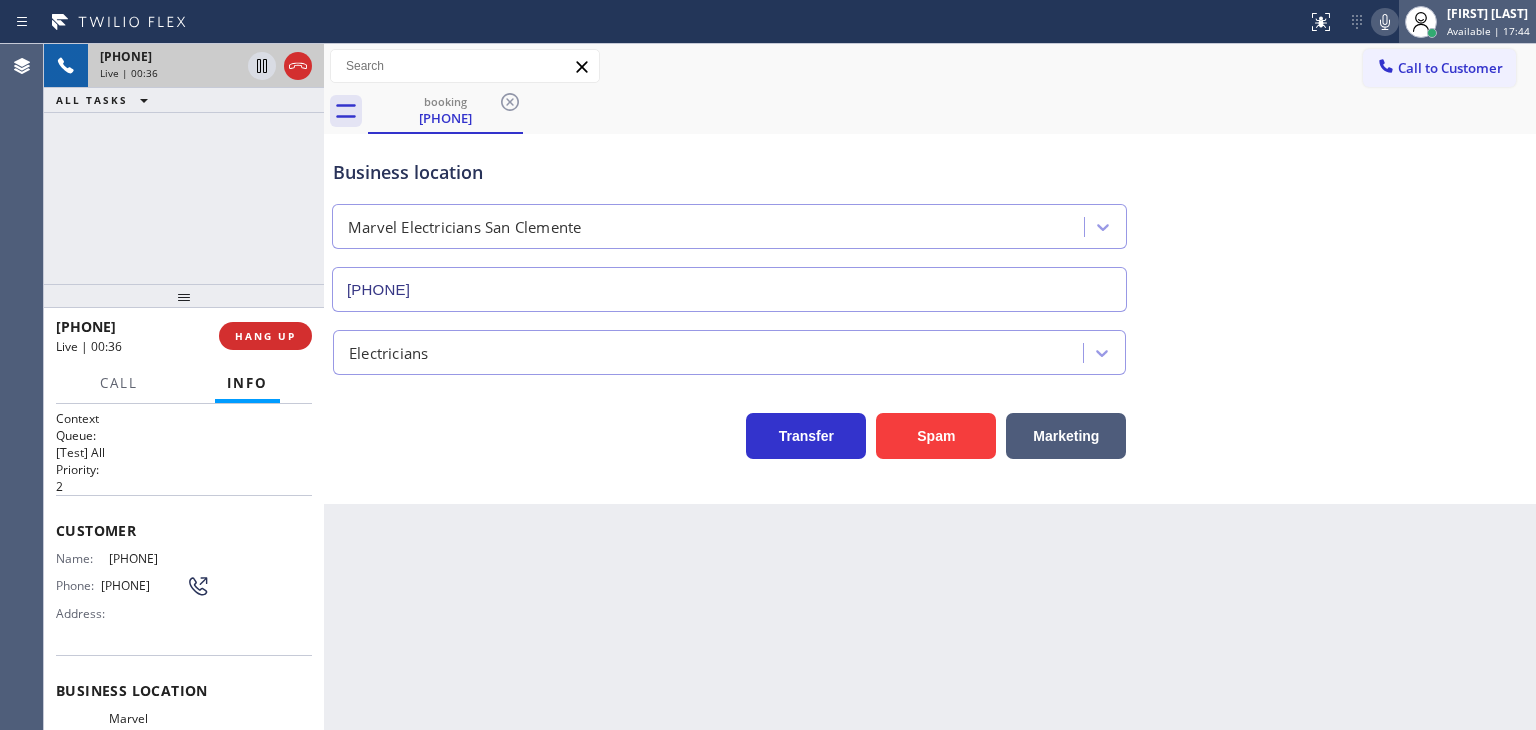 drag, startPoint x: 1452, startPoint y: 23, endPoint x: 1452, endPoint y: 37, distance: 14 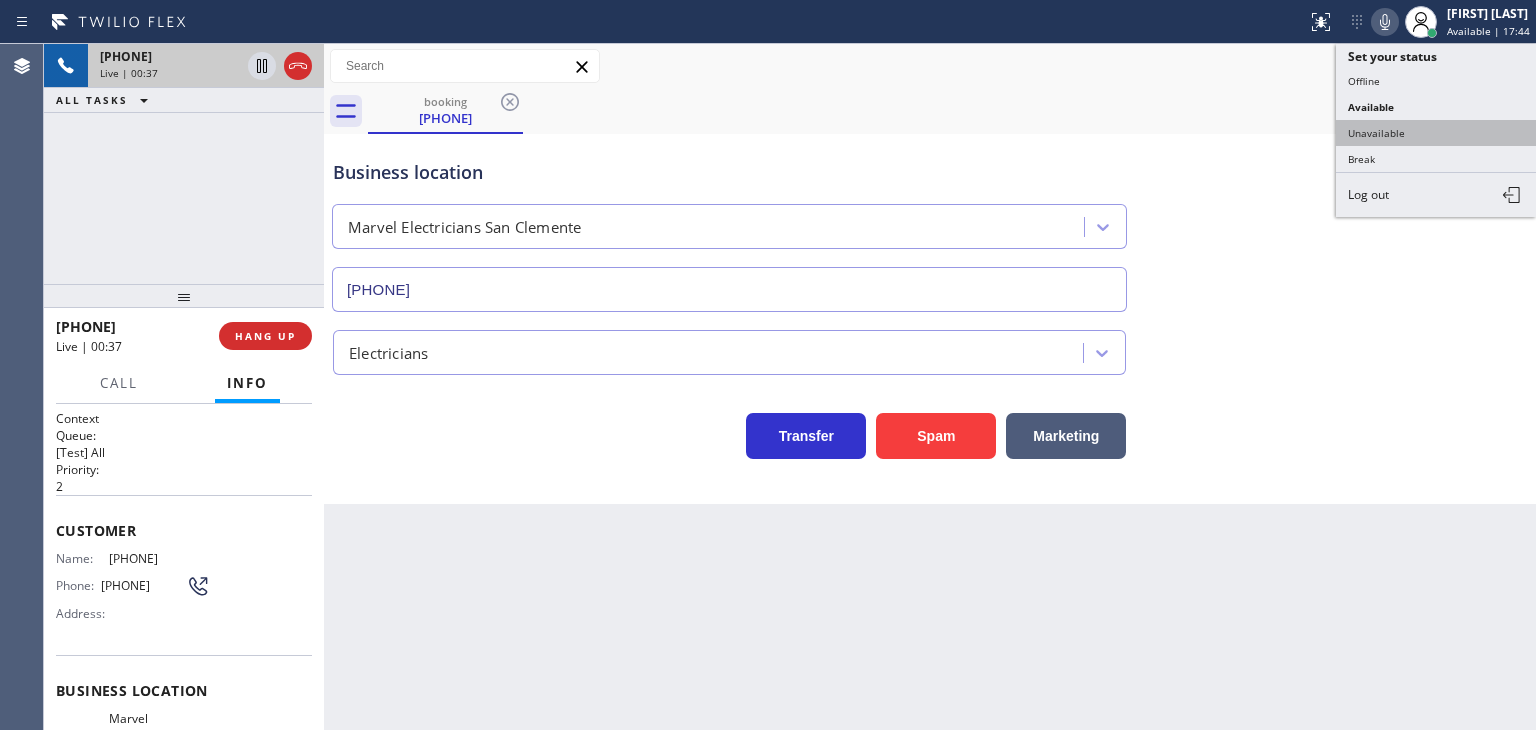 click on "Unavailable" at bounding box center [1436, 133] 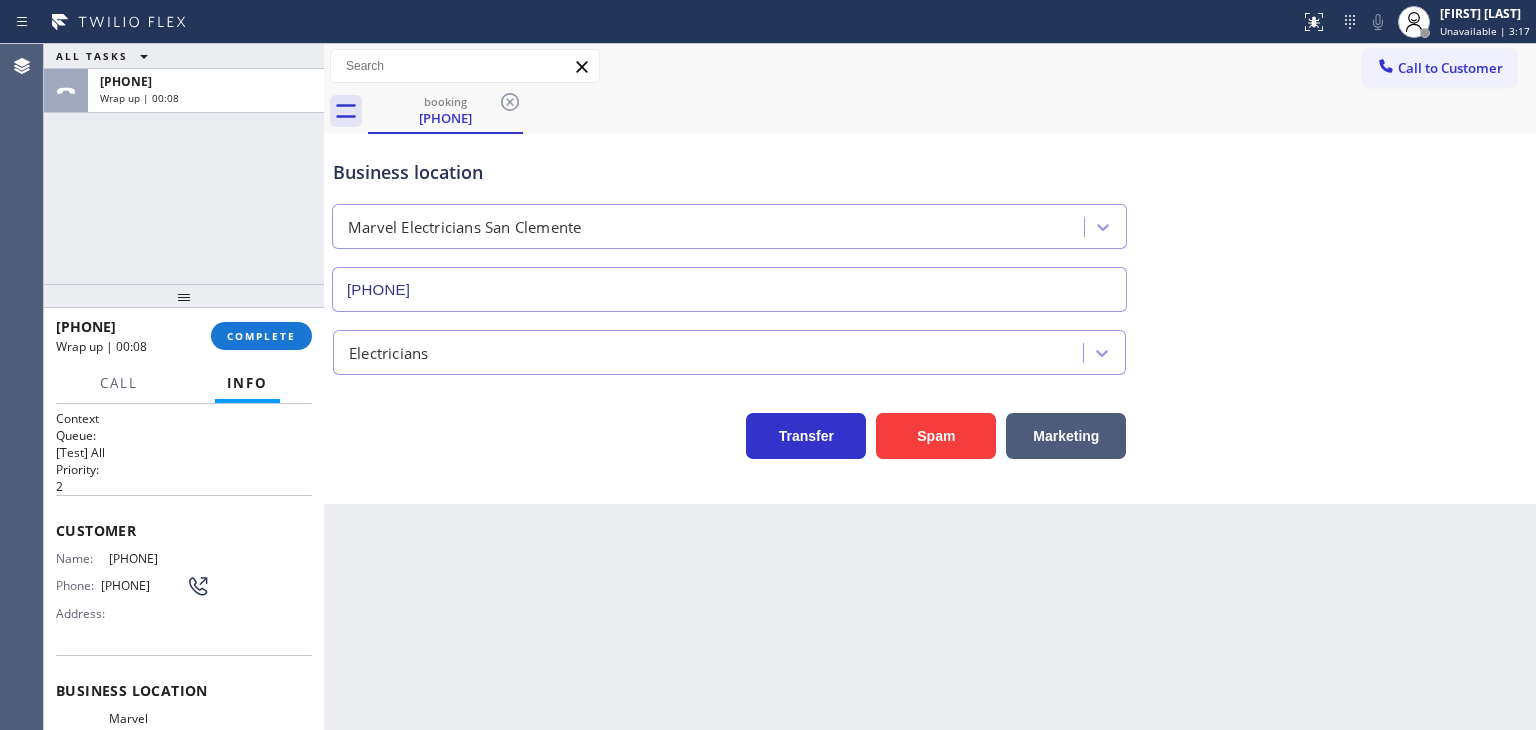drag, startPoint x: 168, startPoint y: 324, endPoint x: 64, endPoint y: 319, distance: 104.120125 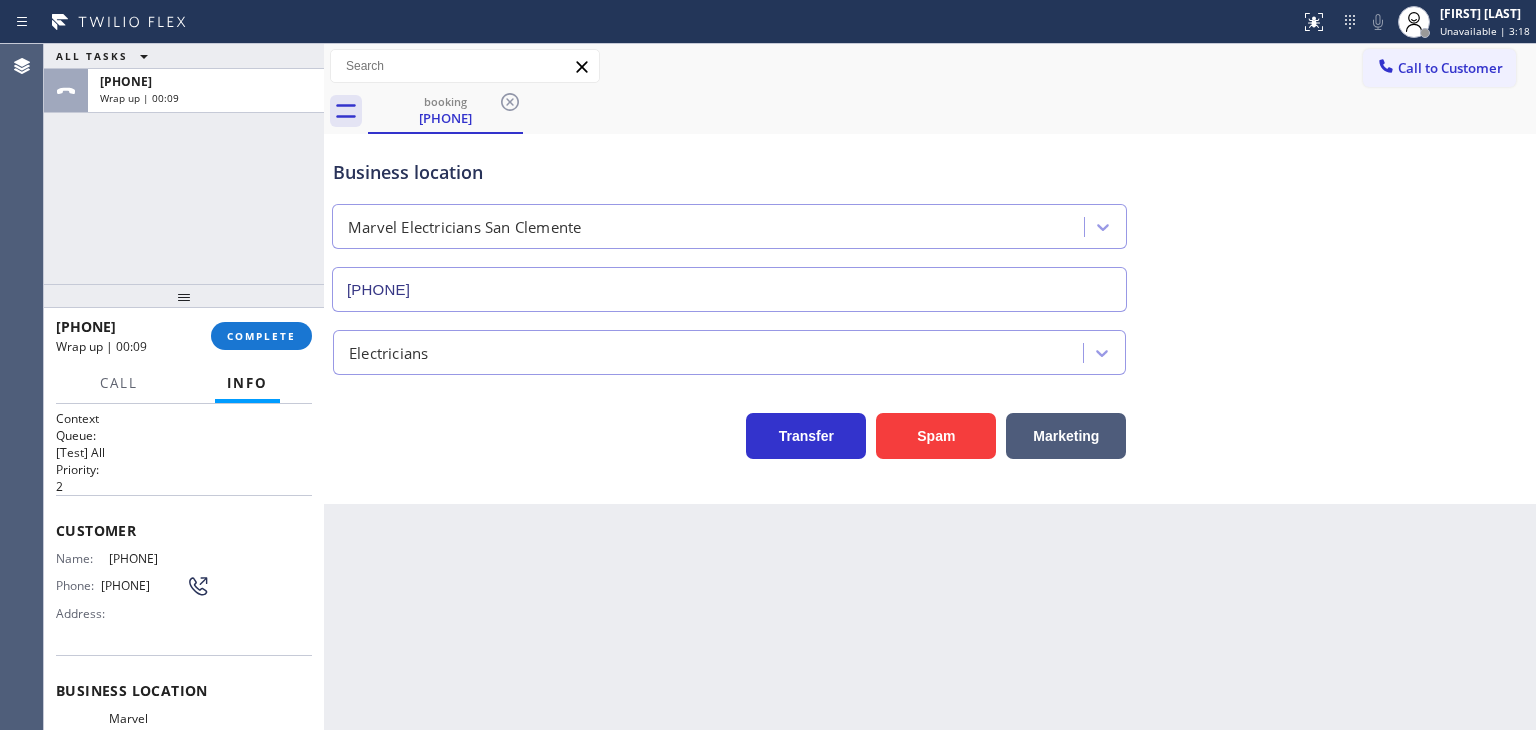 click on "+19492125629" at bounding box center (126, 326) 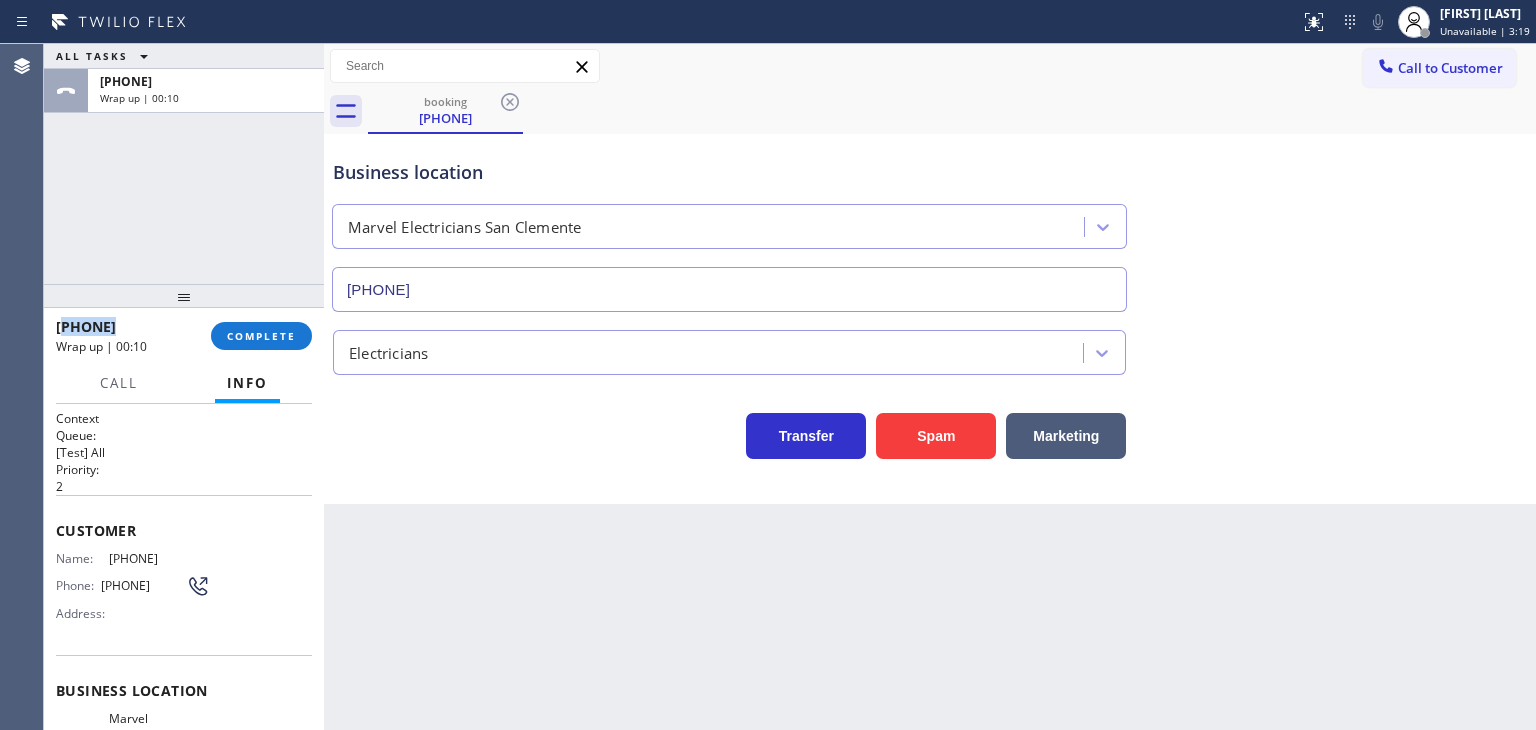 drag, startPoint x: 170, startPoint y: 329, endPoint x: 123, endPoint y: 325, distance: 47.169907 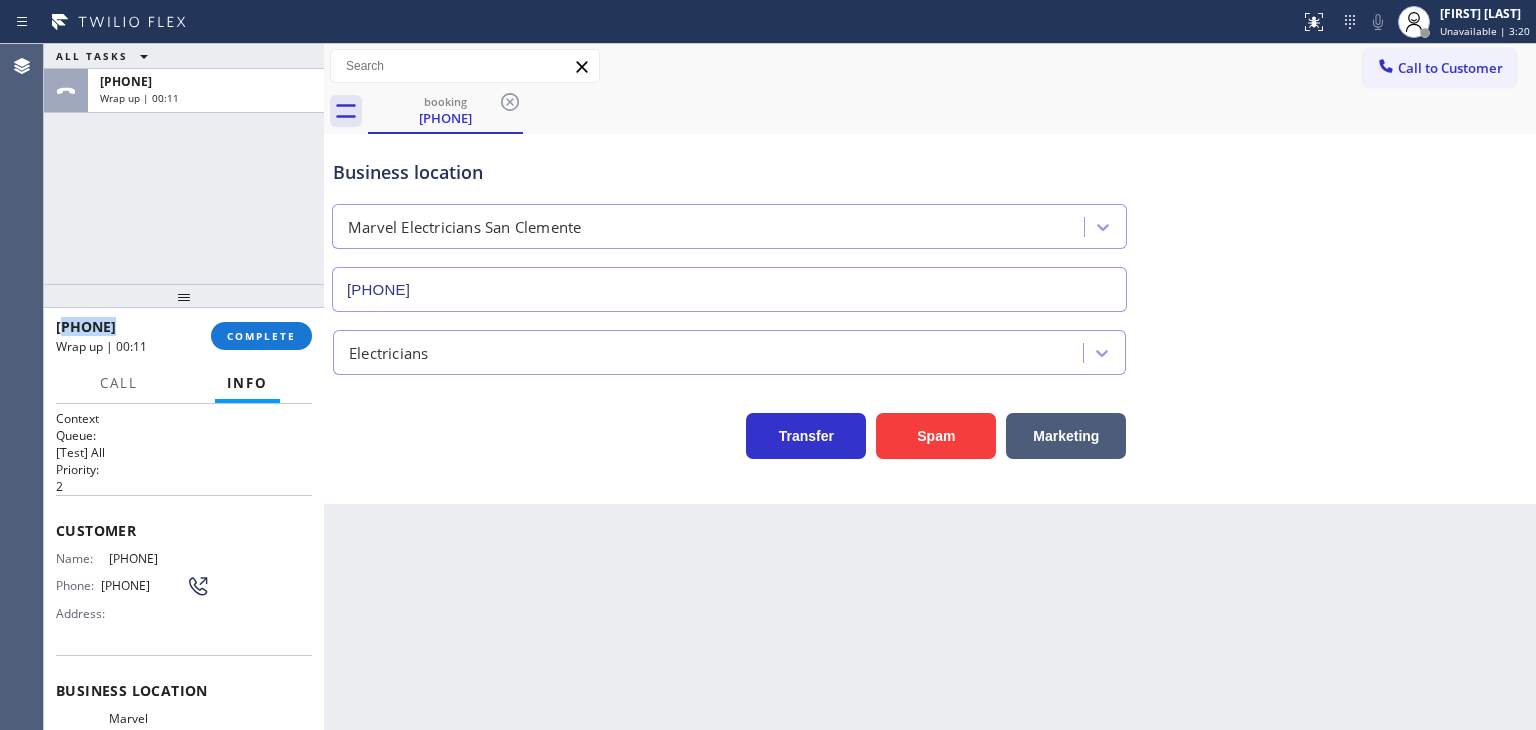 click on "+19492125629" at bounding box center (126, 326) 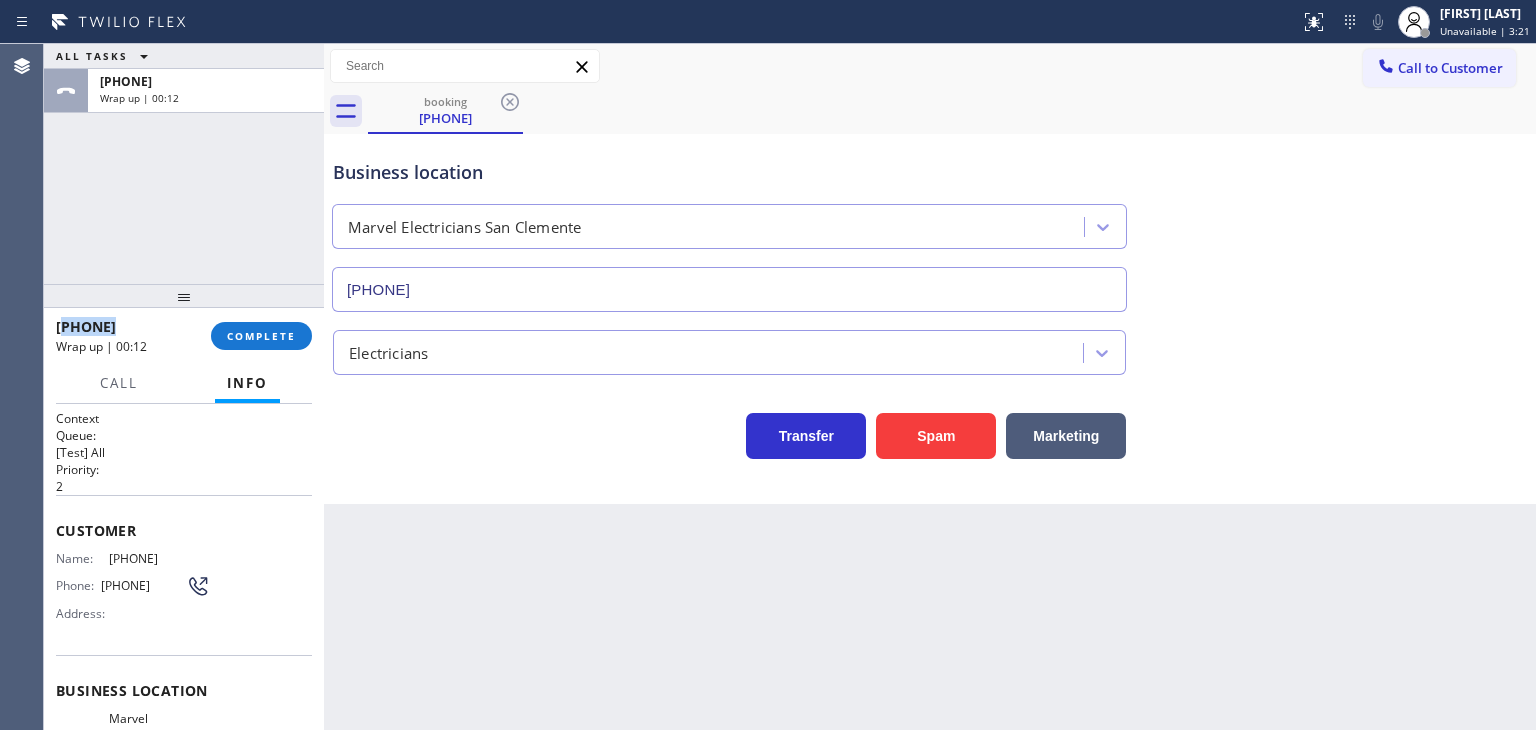 drag, startPoint x: 156, startPoint y: 327, endPoint x: 122, endPoint y: 323, distance: 34.234486 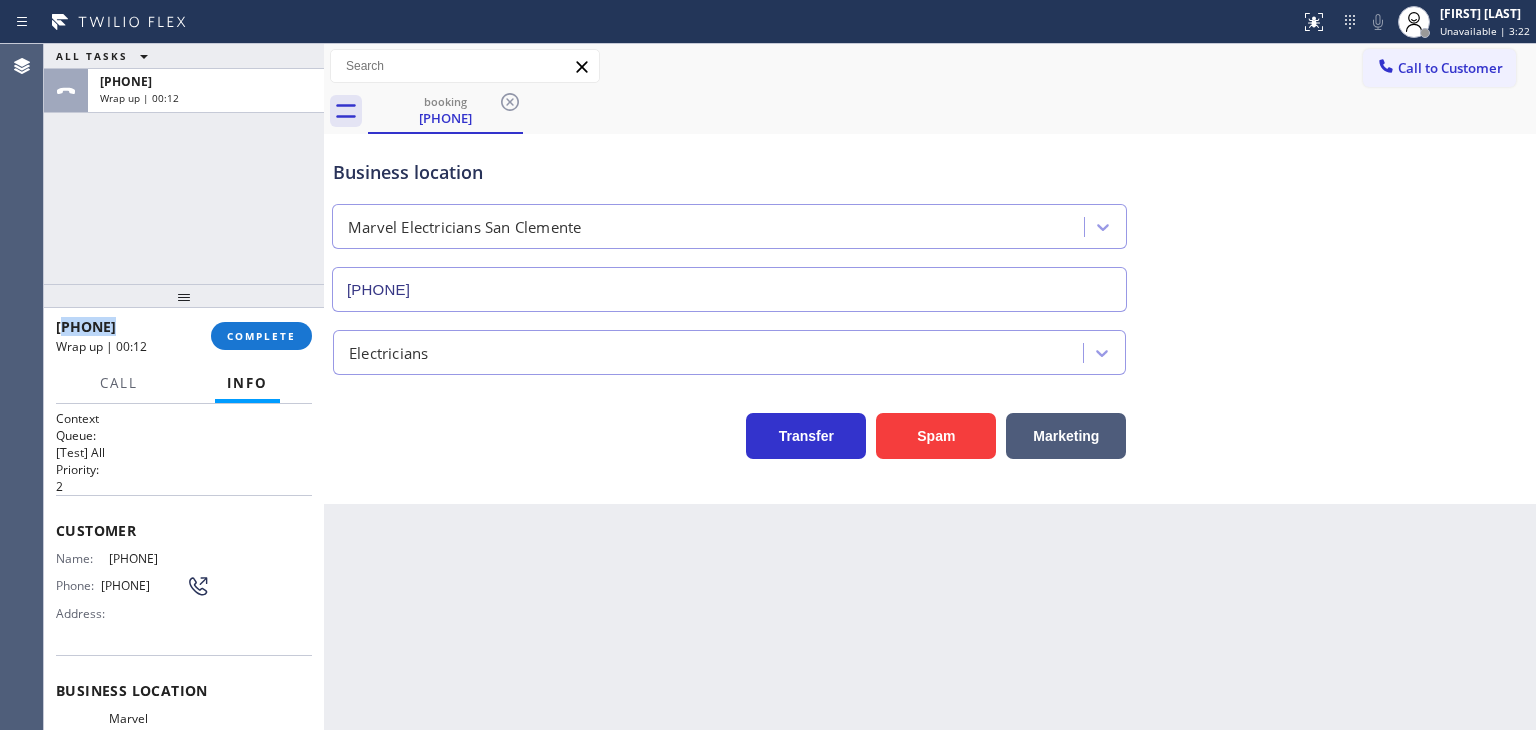drag, startPoint x: 152, startPoint y: 319, endPoint x: 164, endPoint y: 319, distance: 12 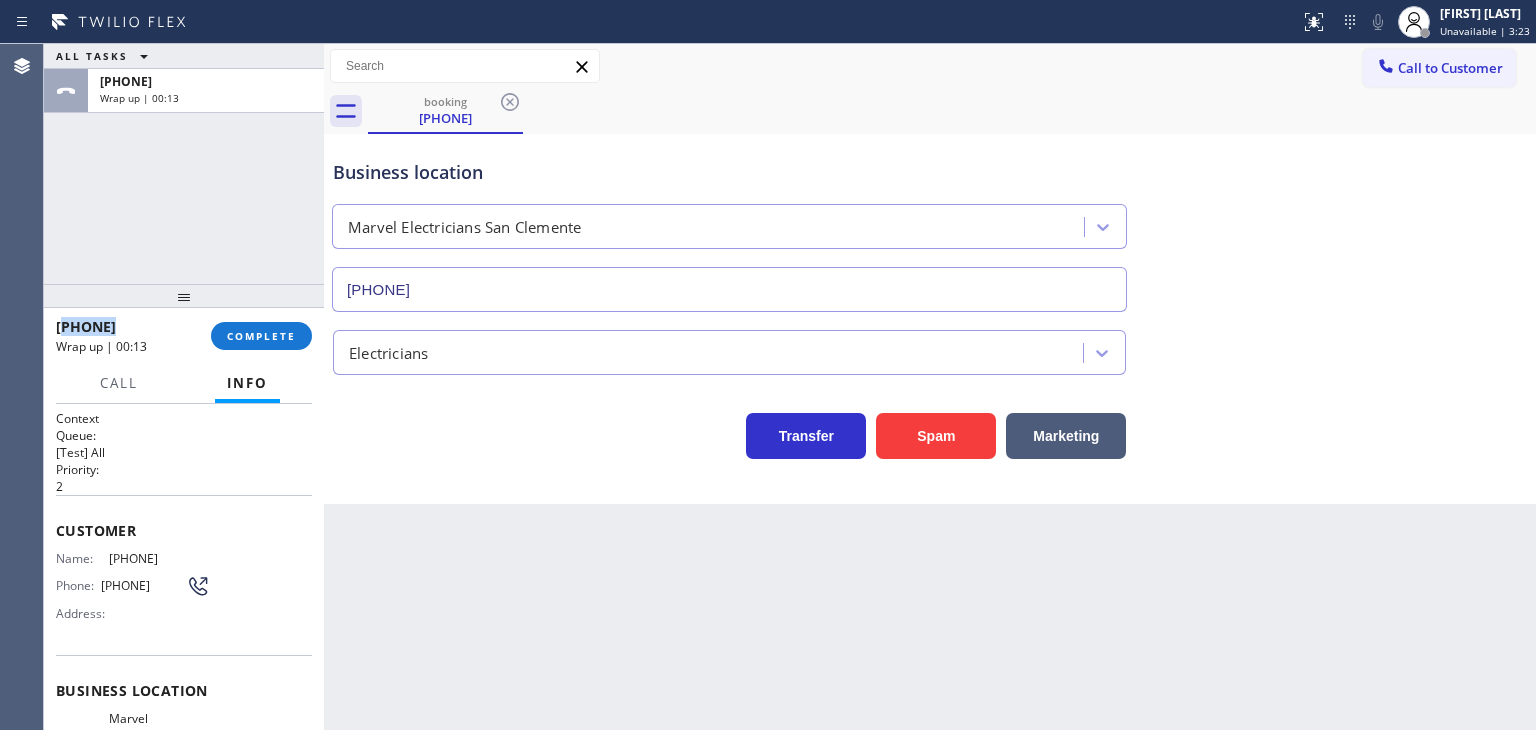 click on "+19492125629" at bounding box center [126, 326] 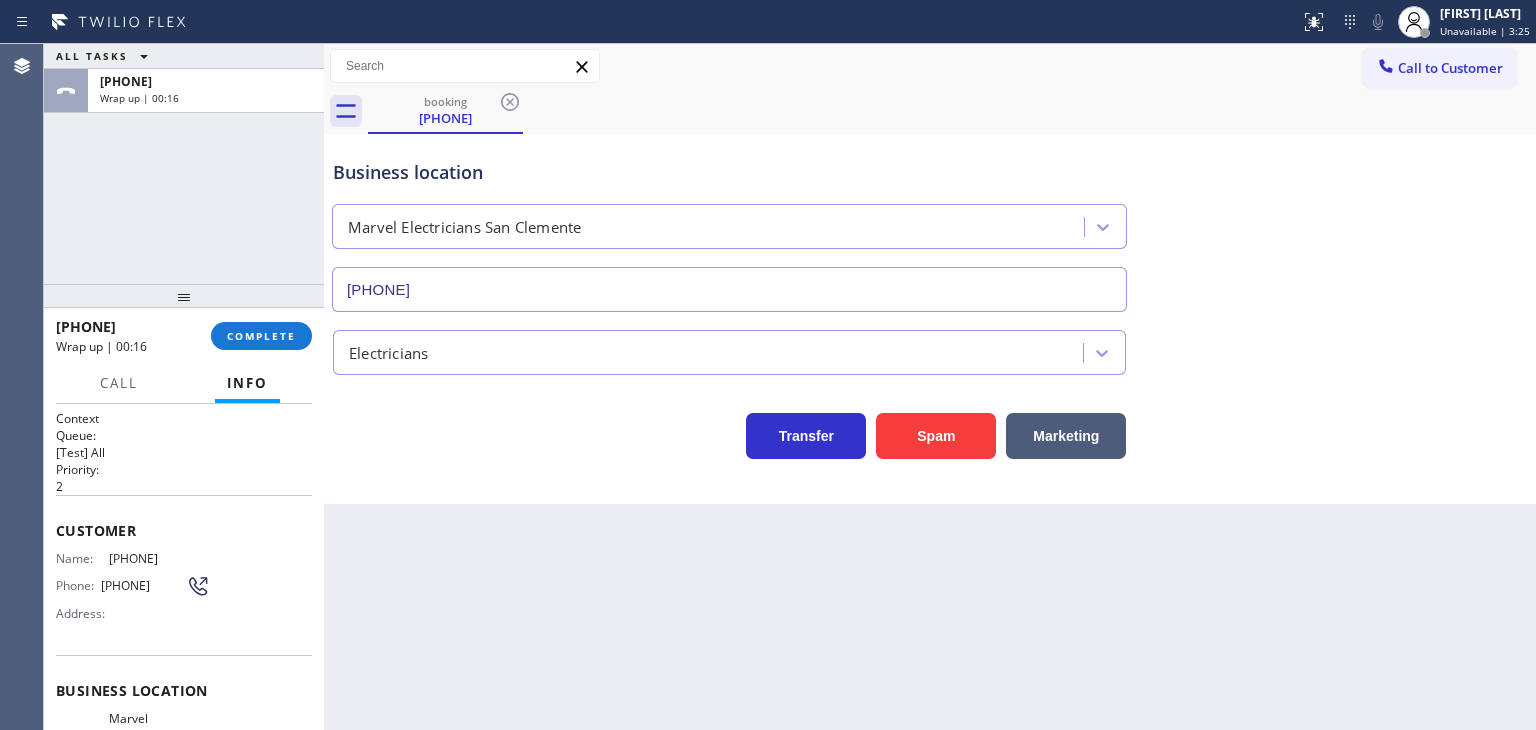 drag, startPoint x: 148, startPoint y: 329, endPoint x: 70, endPoint y: 327, distance: 78.025635 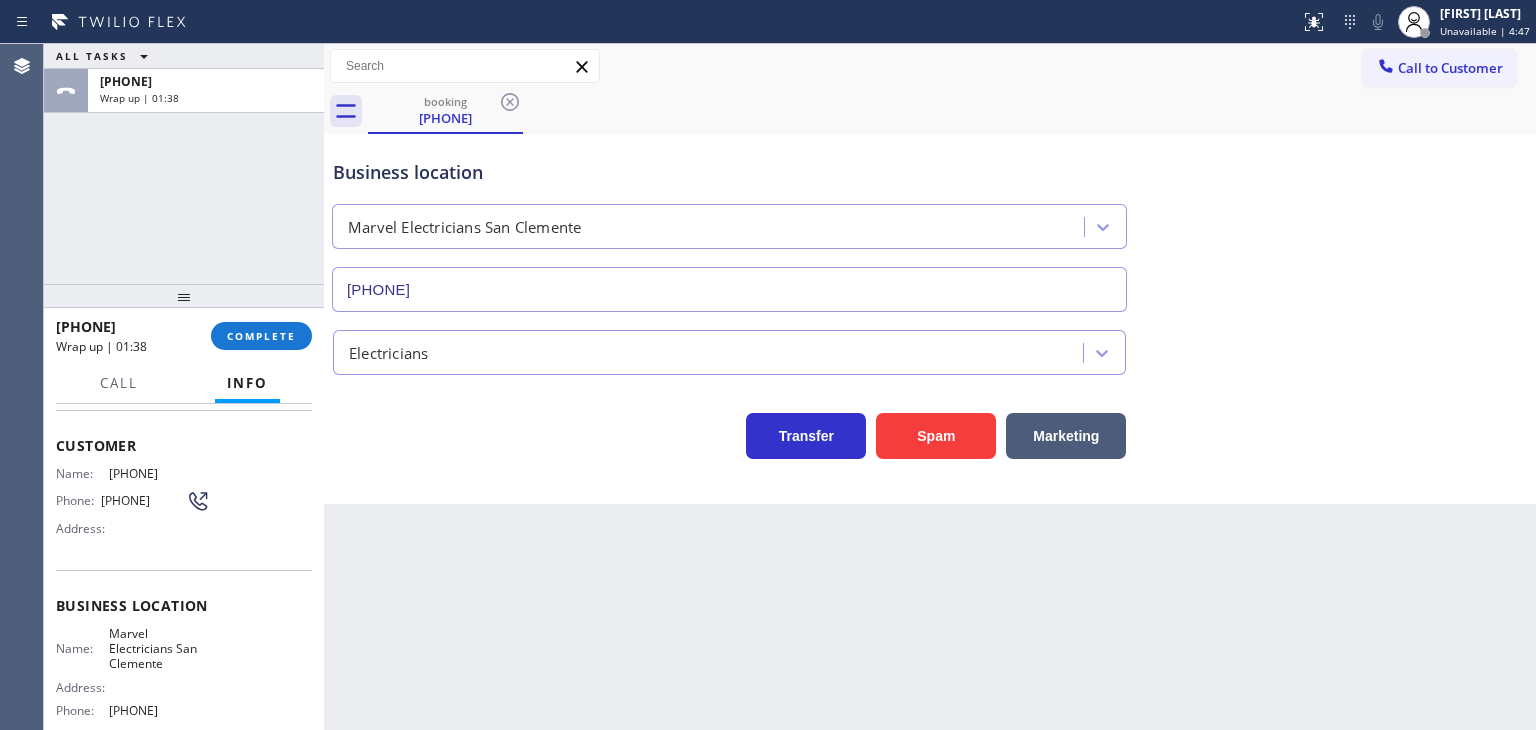 scroll, scrollTop: 200, scrollLeft: 0, axis: vertical 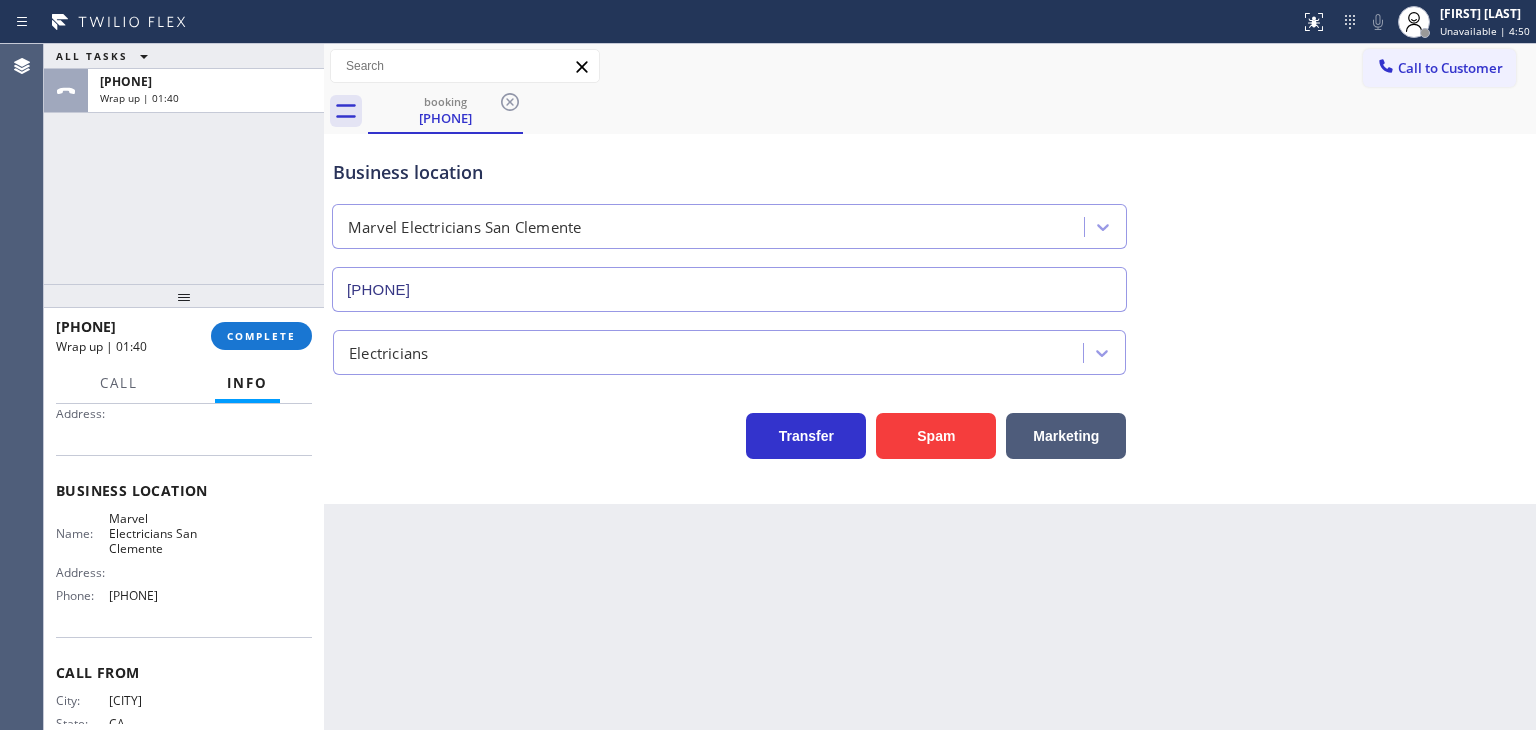drag, startPoint x: 217, startPoint y: 598, endPoint x: 171, endPoint y: 570, distance: 53.851646 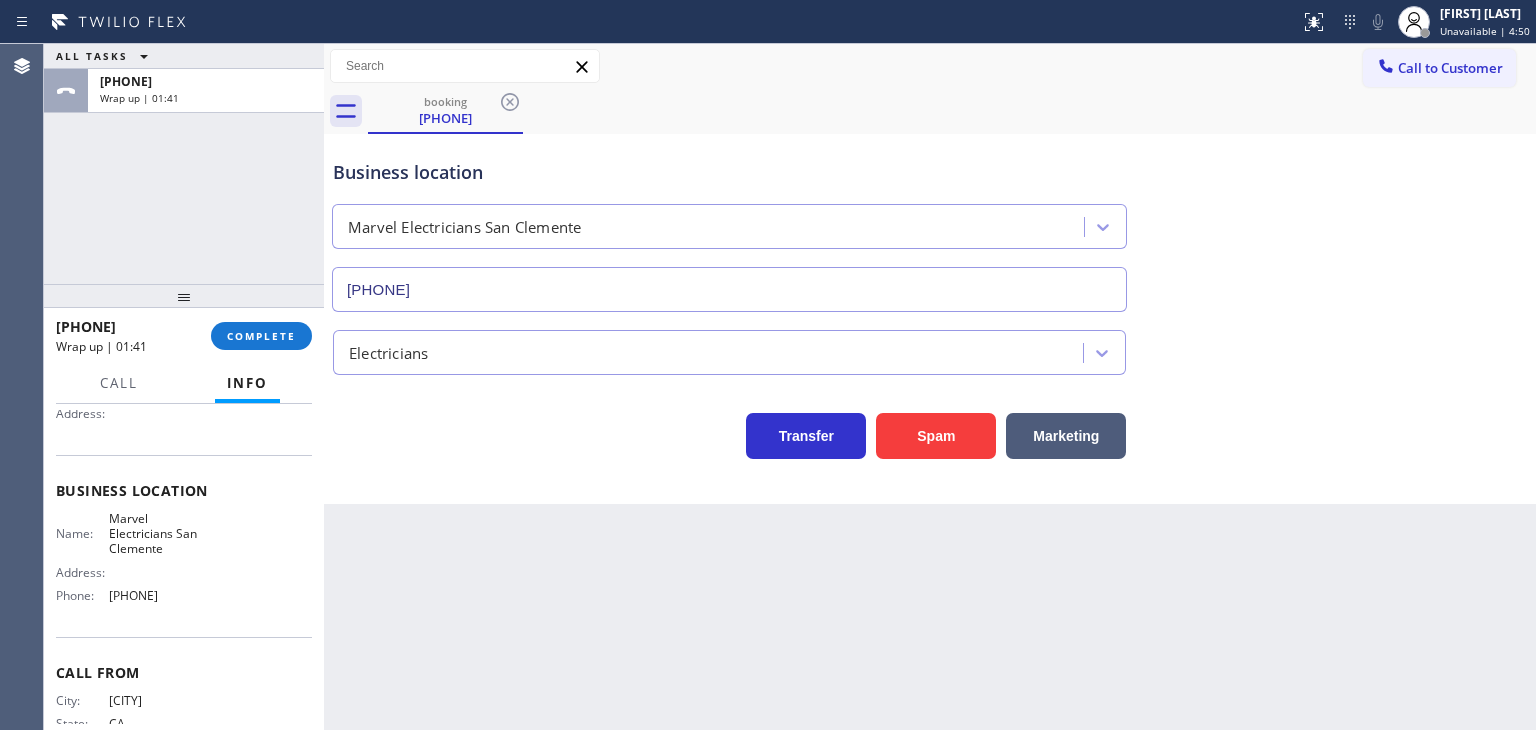 copy on "688-6465" 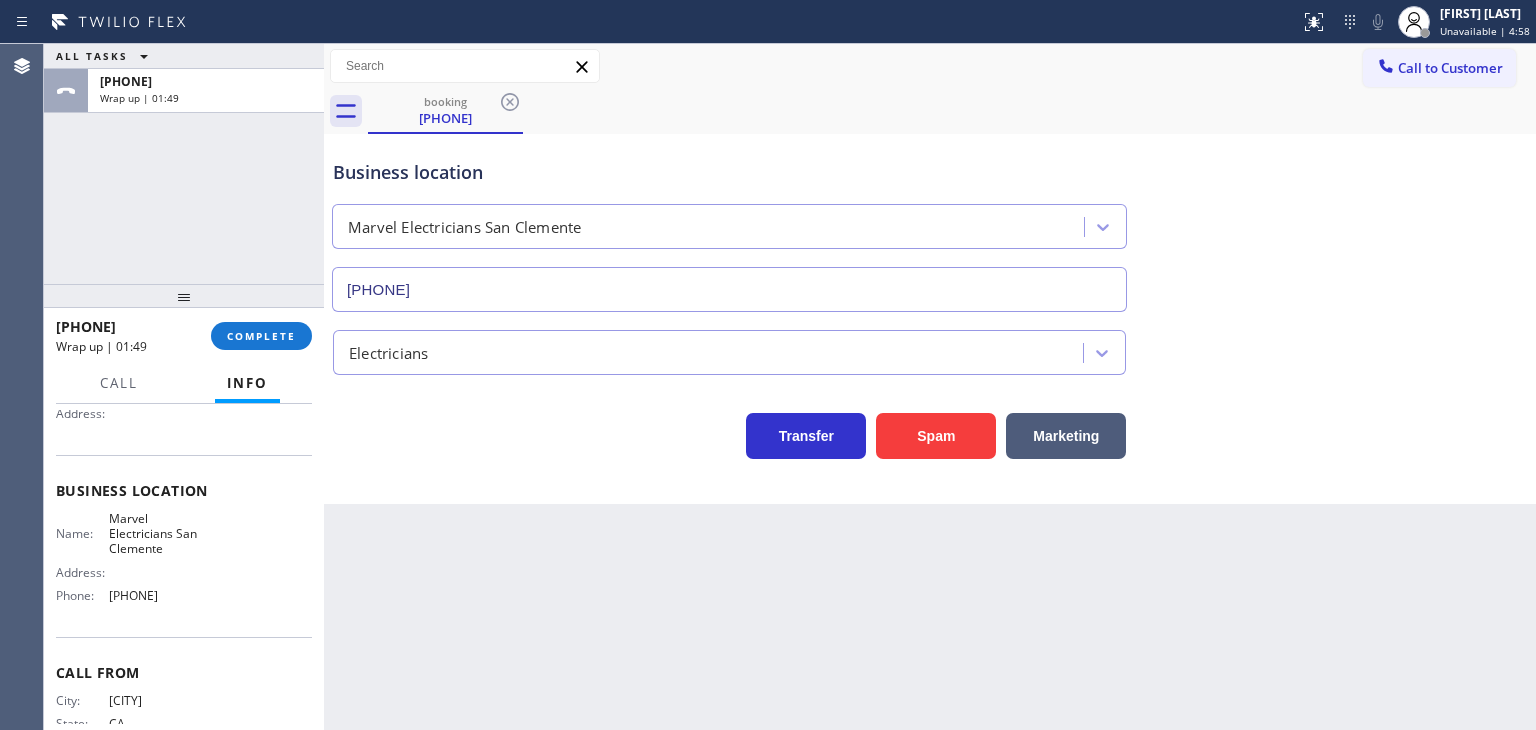 click on "Name: Marvel Electricians San Clemente Address:   Phone: (949) 688-6465" at bounding box center [184, 561] 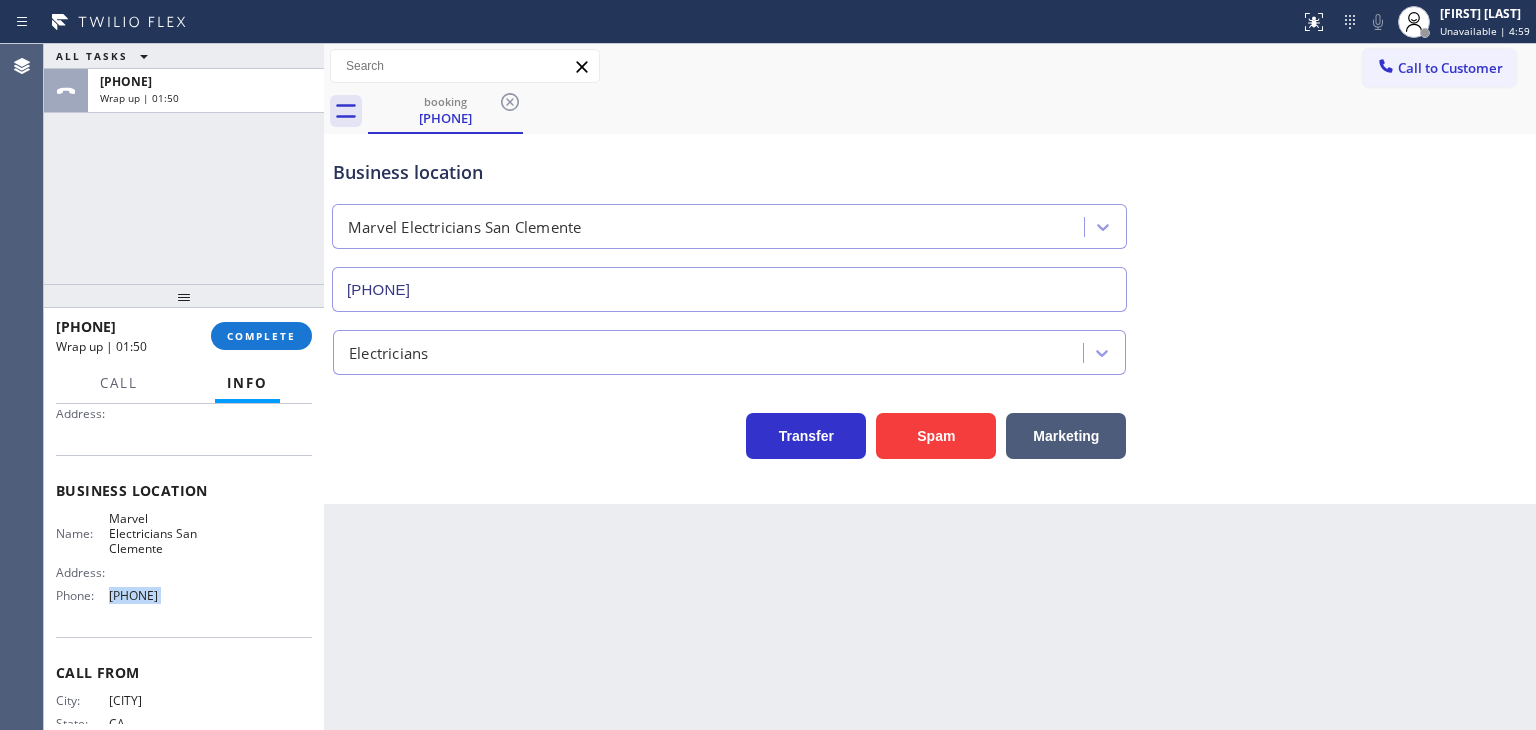 drag, startPoint x: 224, startPoint y: 597, endPoint x: 107, endPoint y: 589, distance: 117.273186 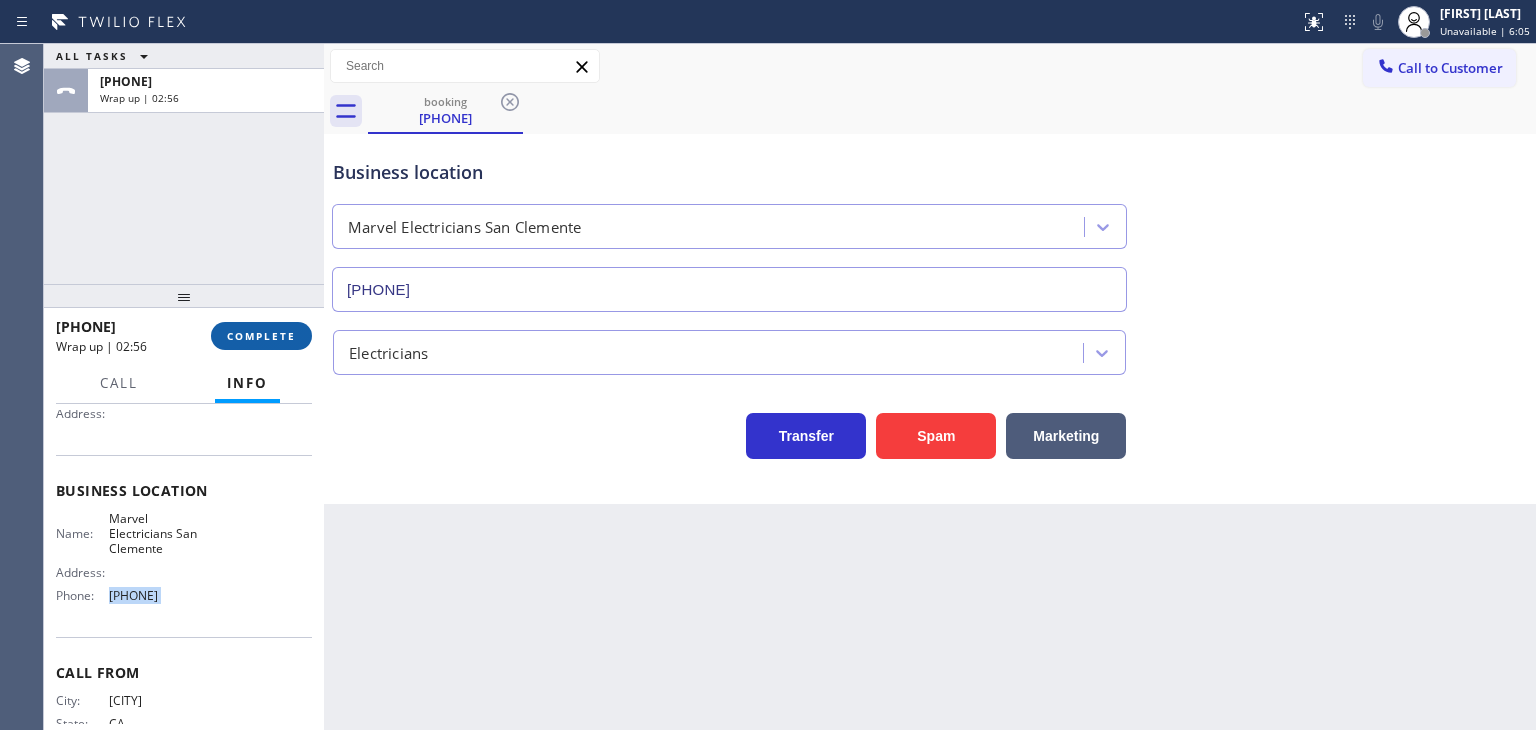 click on "COMPLETE" at bounding box center (261, 336) 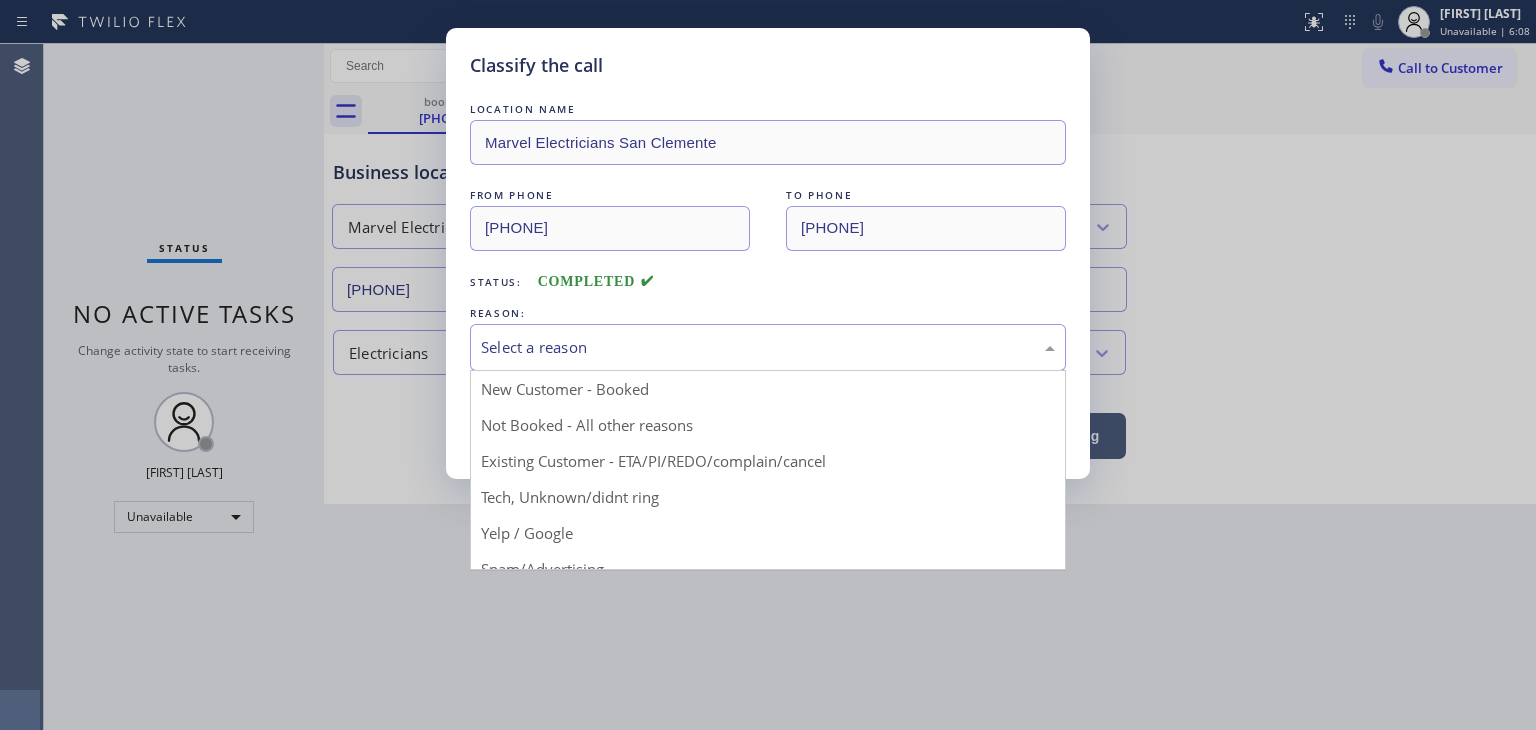 click on "Select a reason" at bounding box center (768, 347) 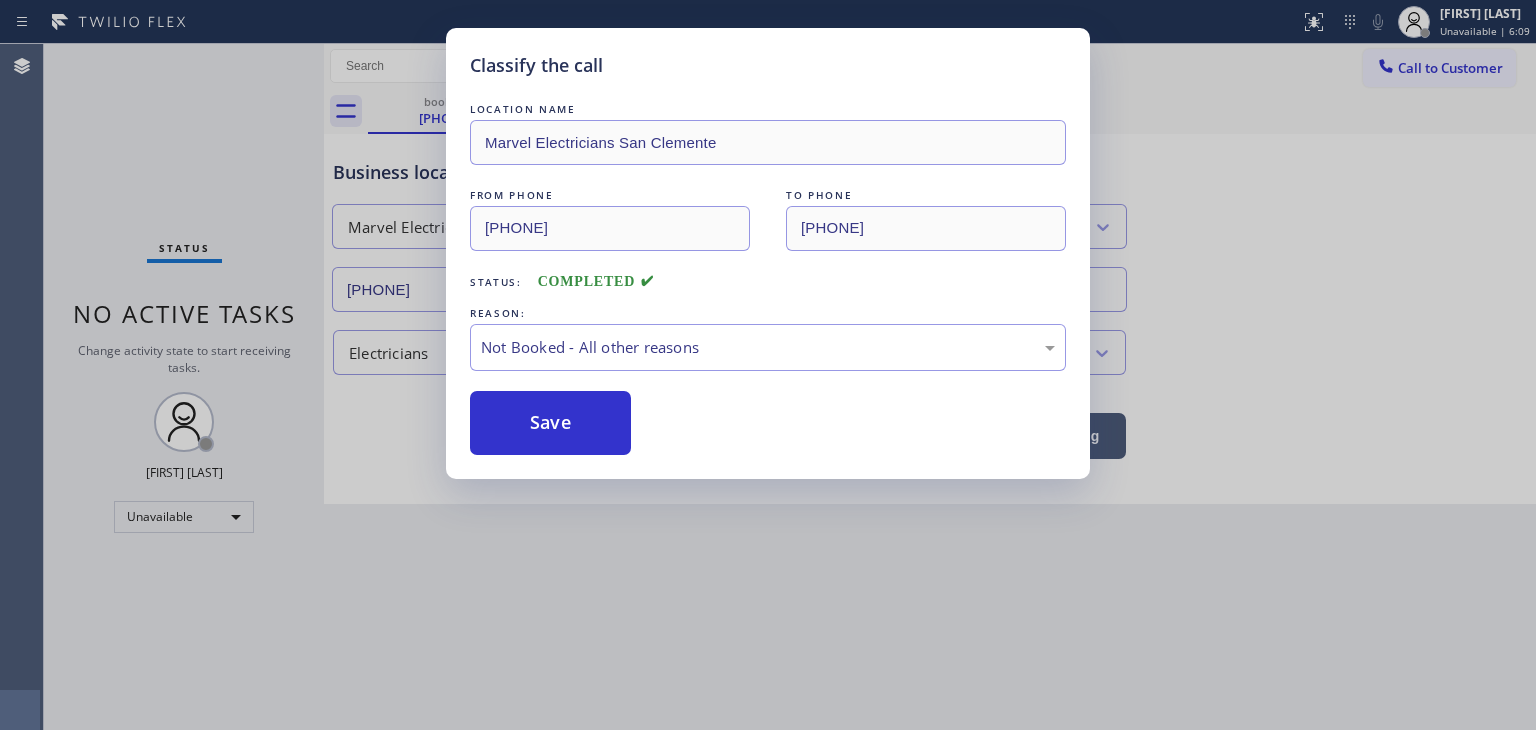 click on "Save" at bounding box center [550, 423] 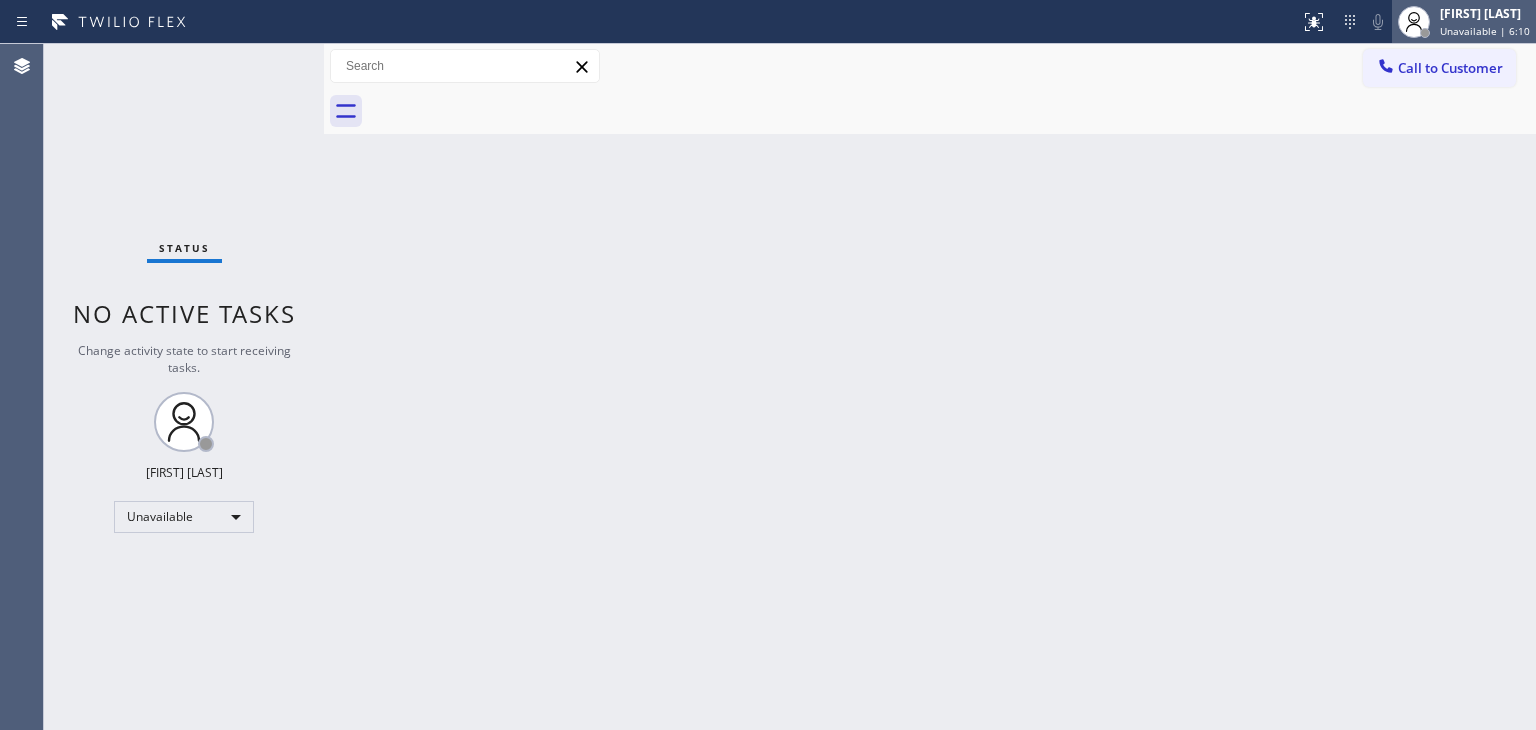 click on "Unavailable | 6:10" at bounding box center (1485, 31) 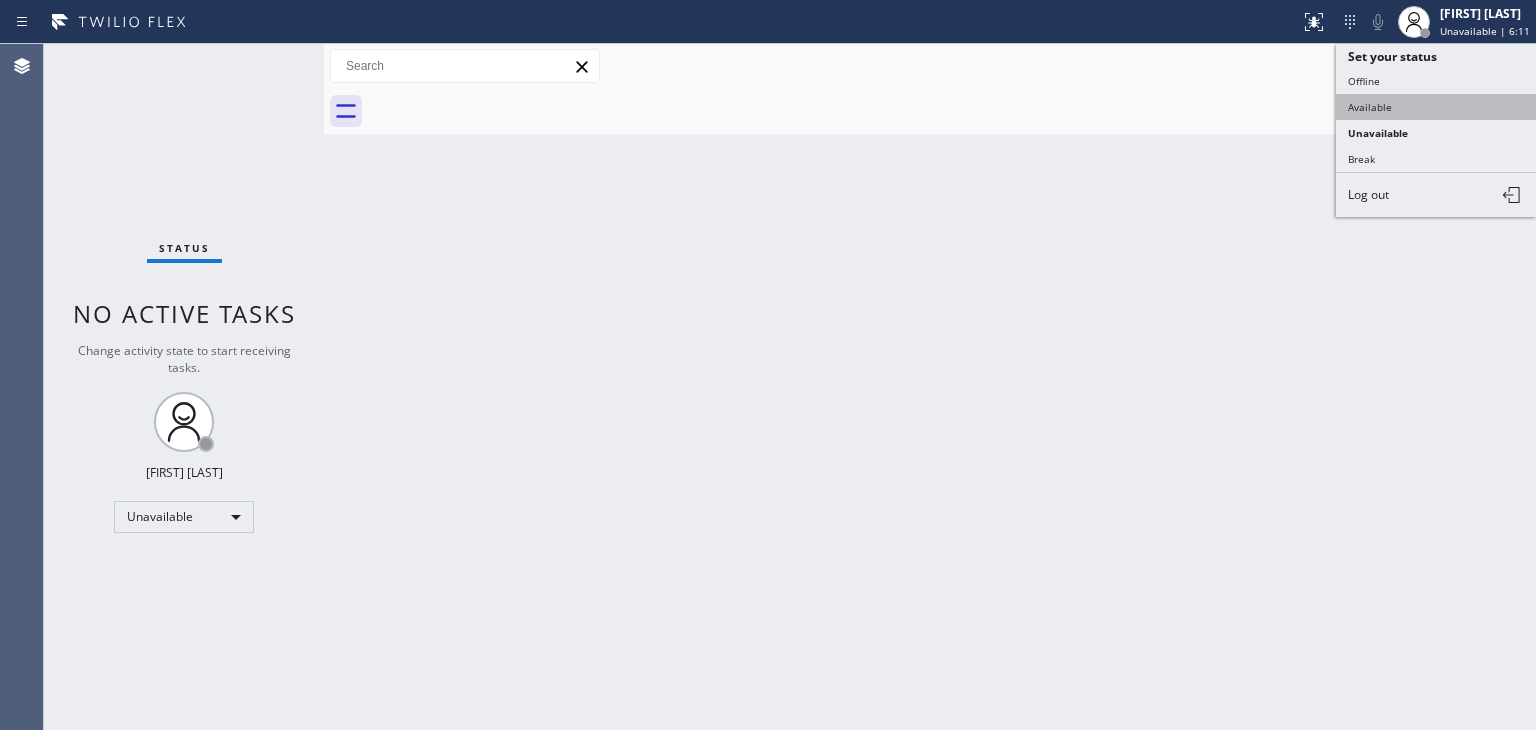 click on "Available" at bounding box center [1436, 107] 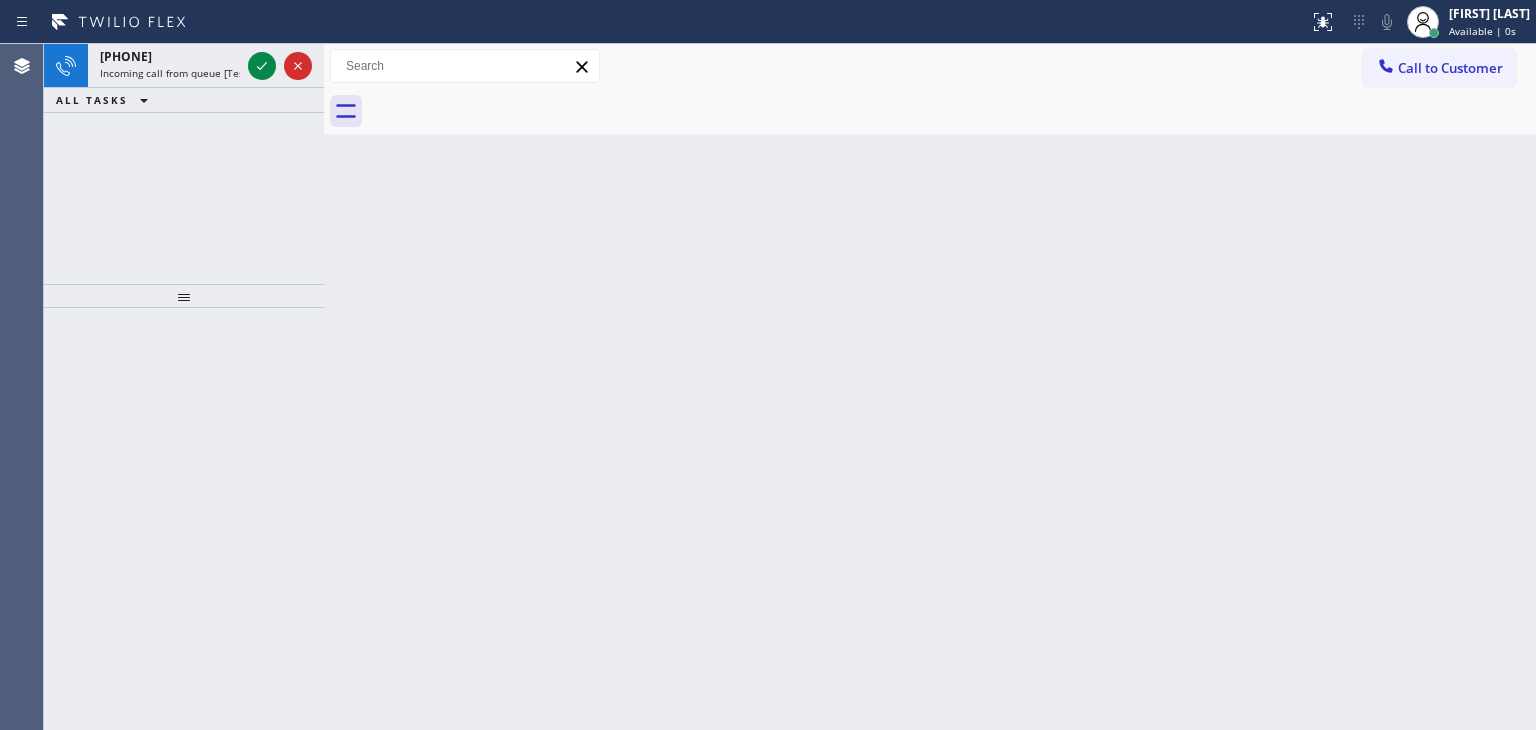 drag, startPoint x: 270, startPoint y: 61, endPoint x: 311, endPoint y: 168, distance: 114.58621 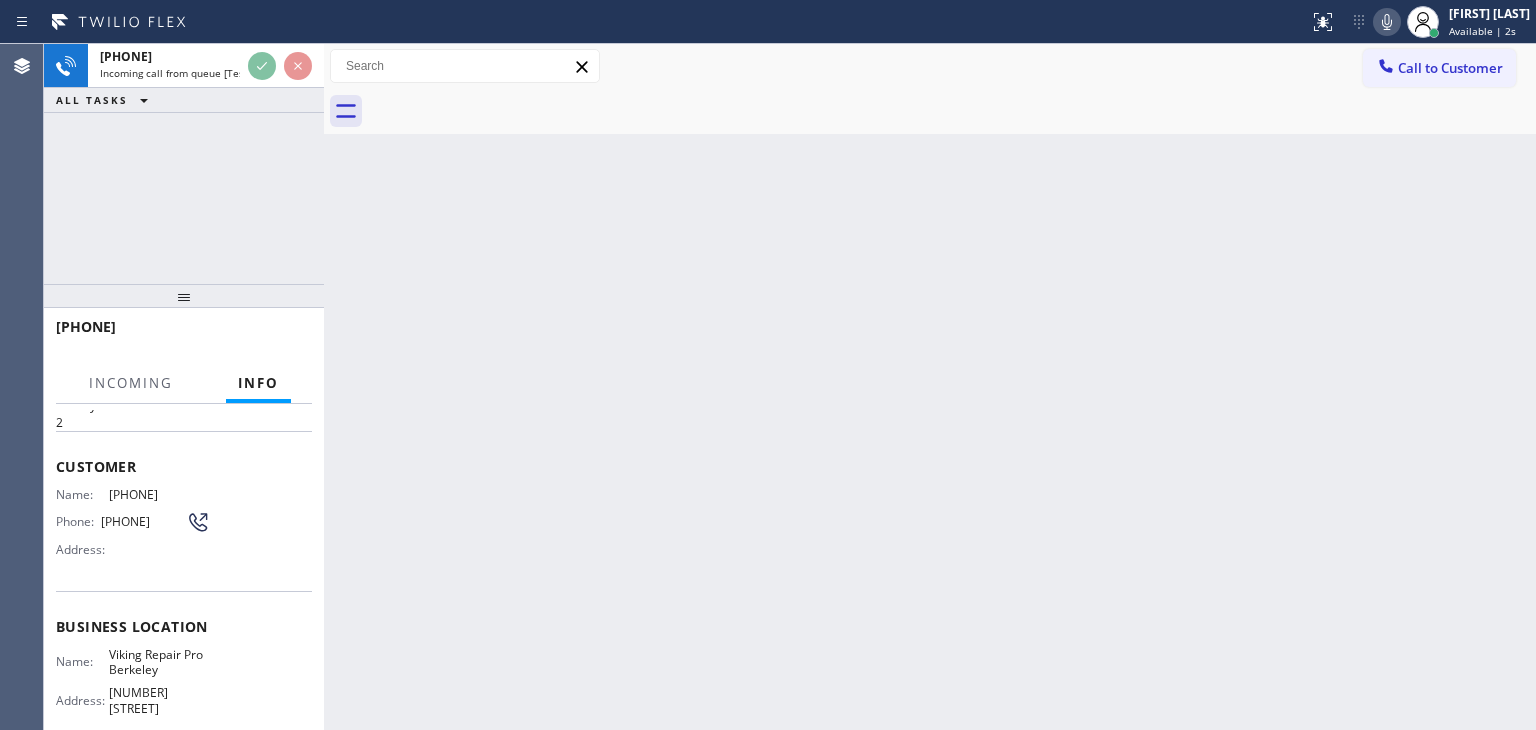 scroll, scrollTop: 100, scrollLeft: 0, axis: vertical 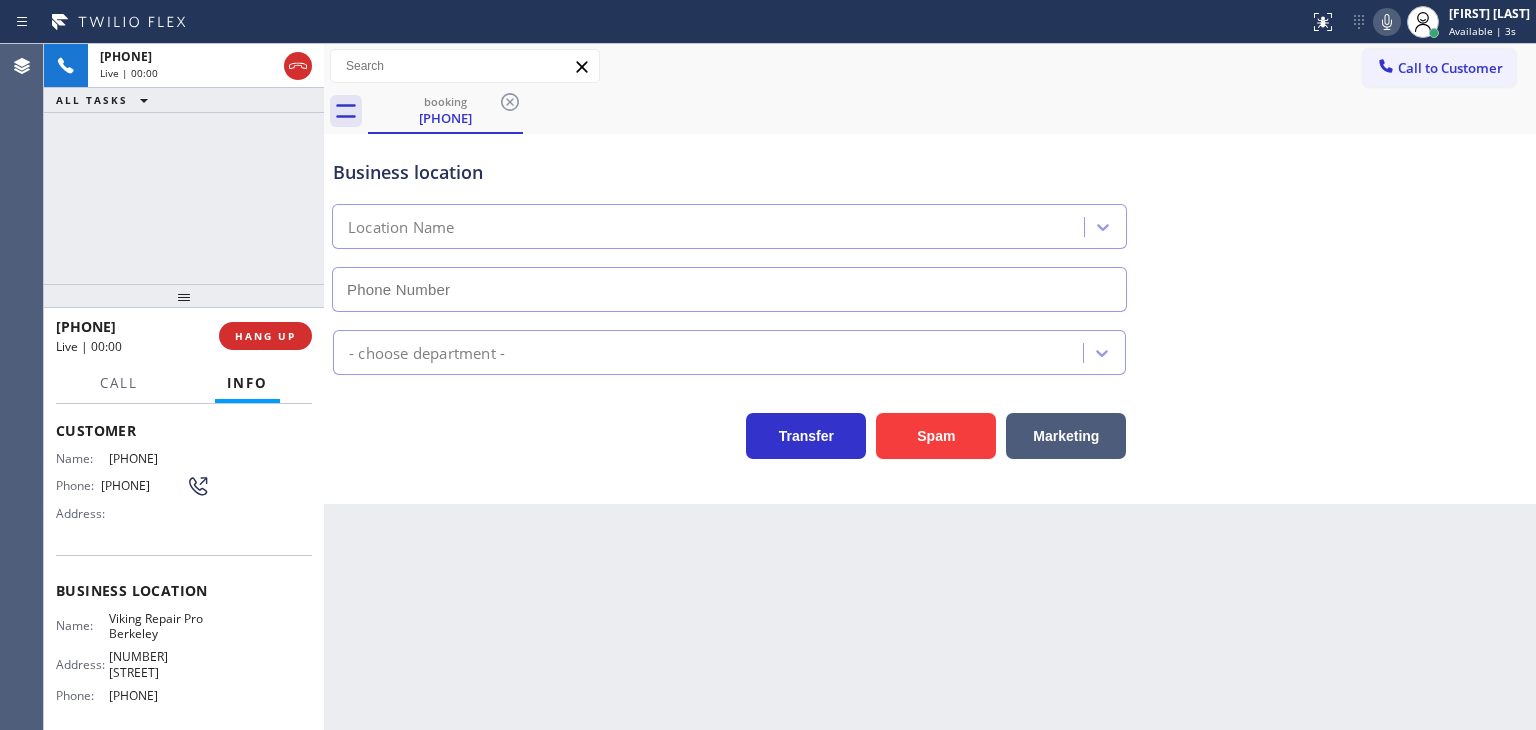 type on "(510) 737-7858" 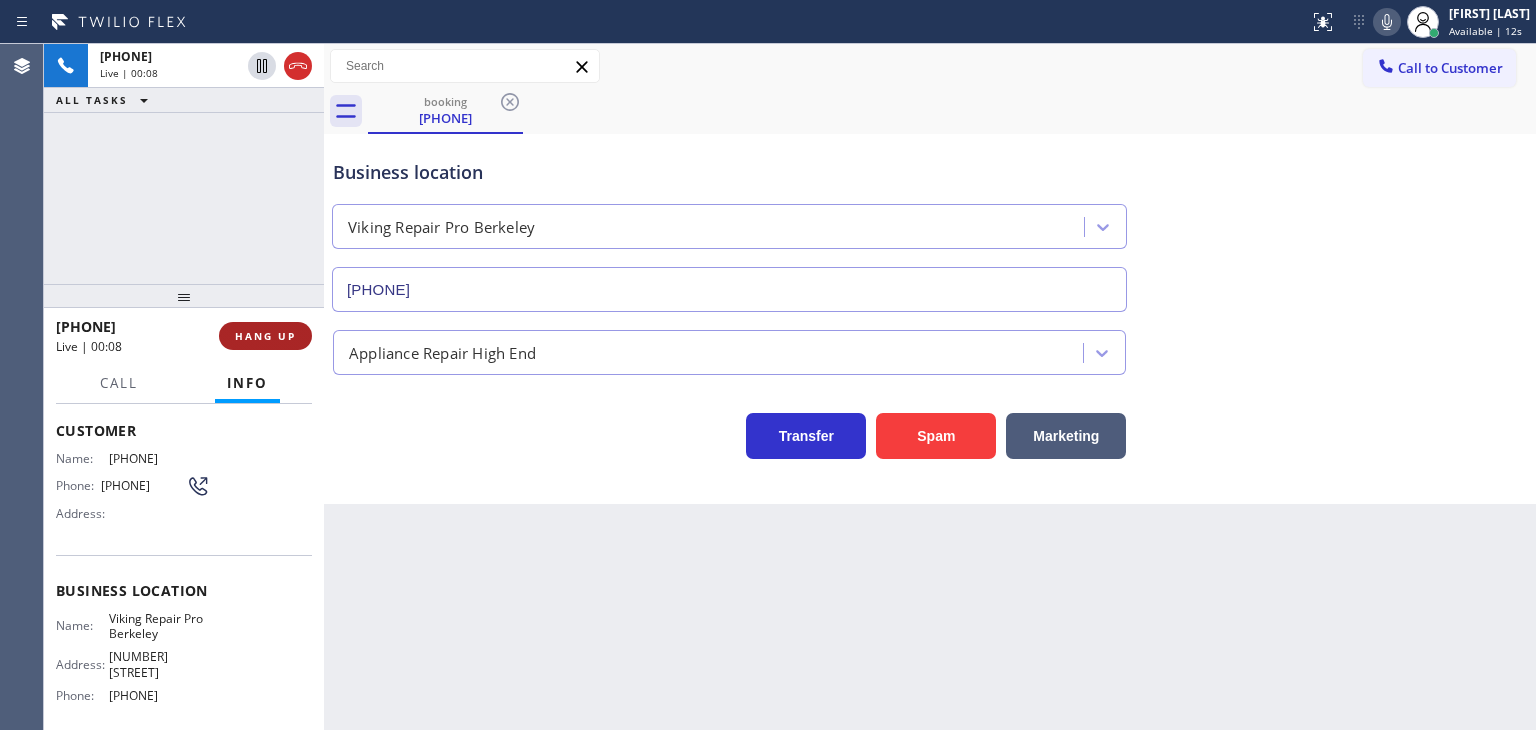 click on "HANG UP" at bounding box center (265, 336) 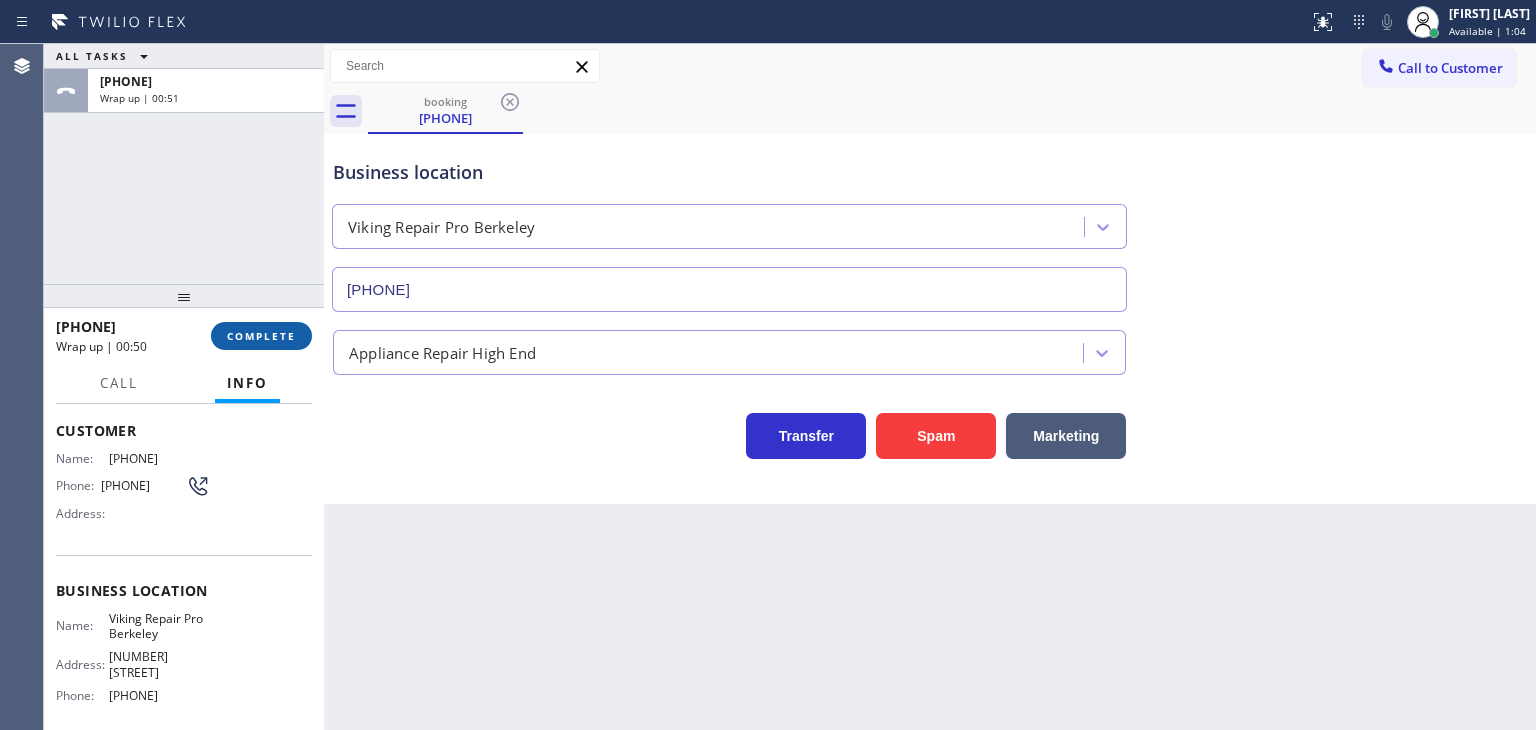 click on "COMPLETE" at bounding box center (261, 336) 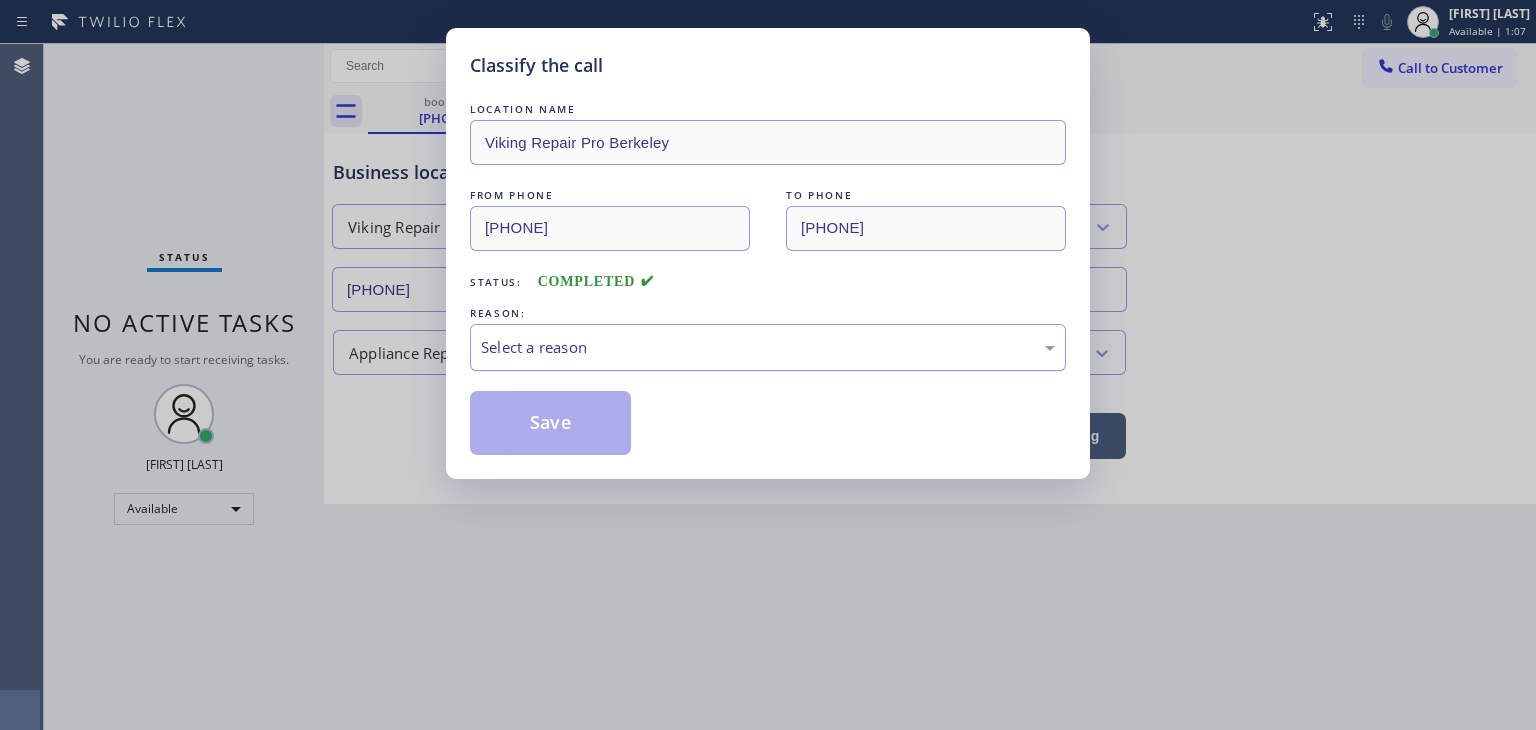 click on "Select a reason" at bounding box center [768, 347] 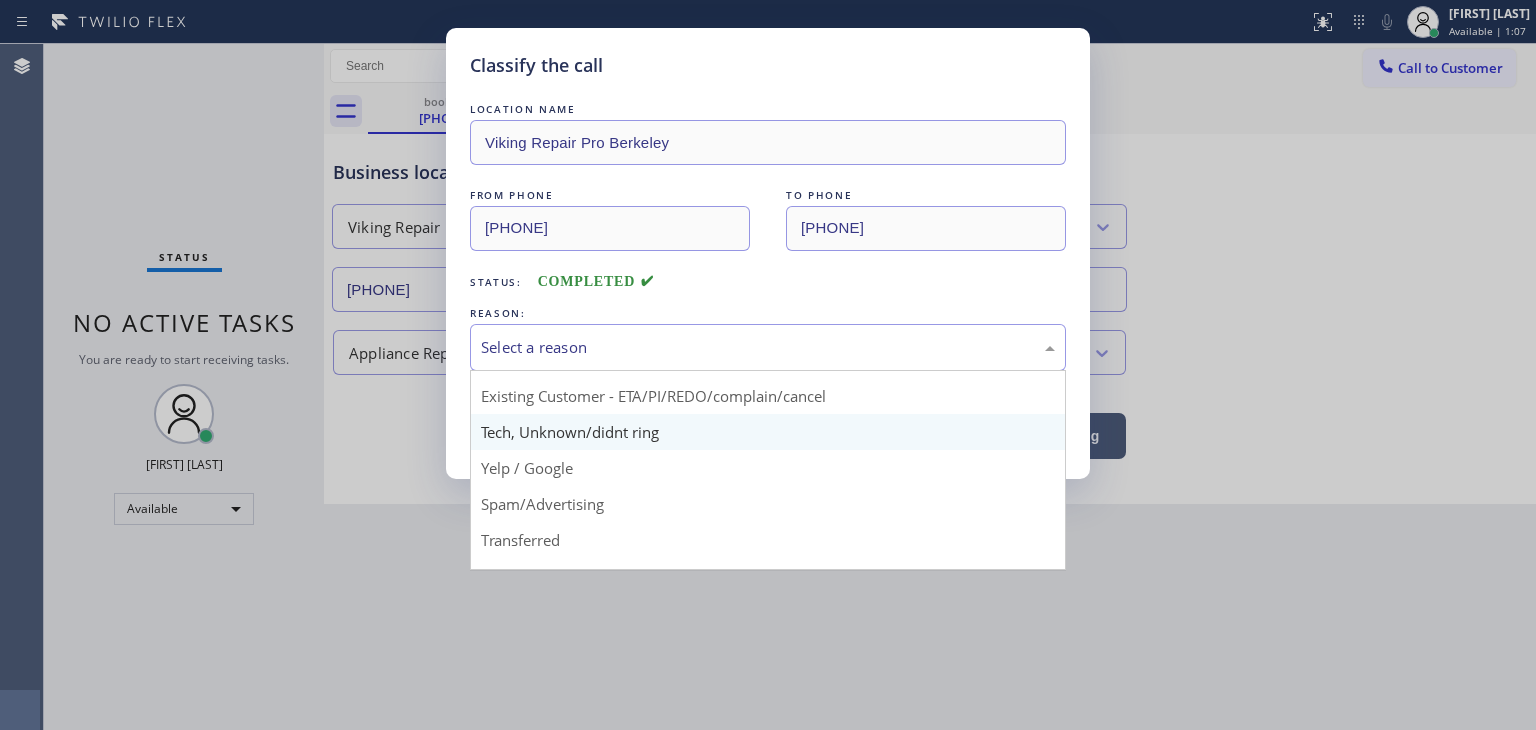 scroll, scrollTop: 100, scrollLeft: 0, axis: vertical 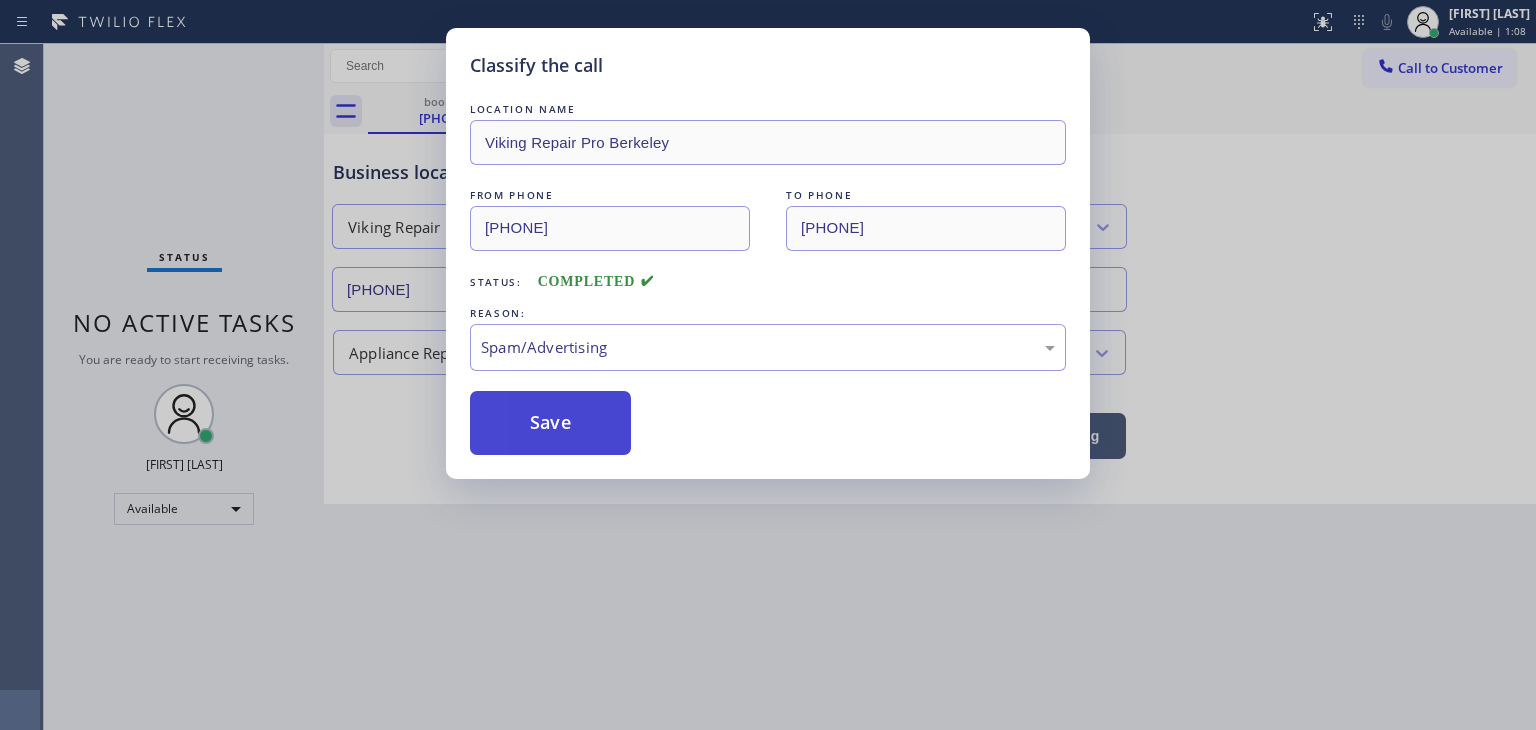 click on "Save" at bounding box center (550, 423) 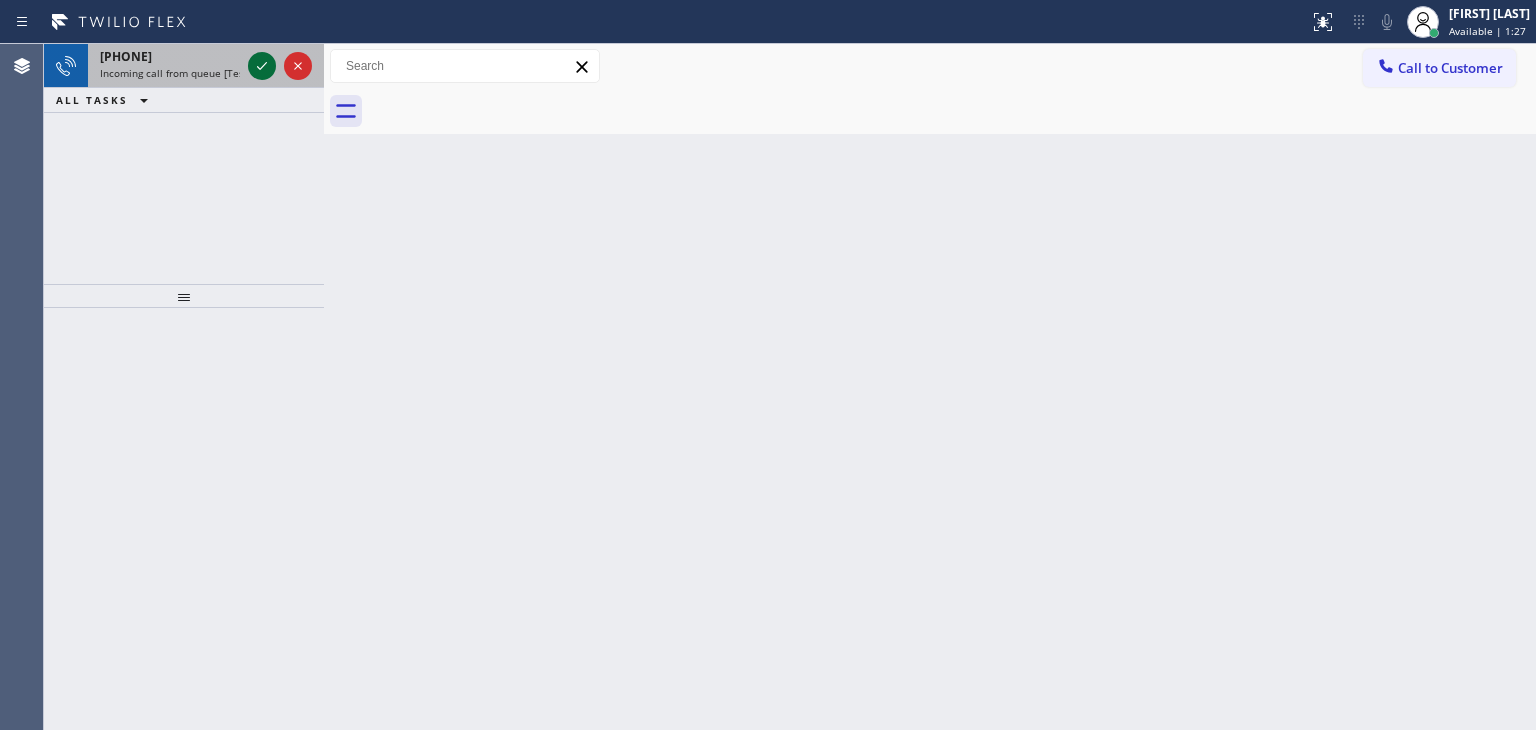 click at bounding box center (262, 66) 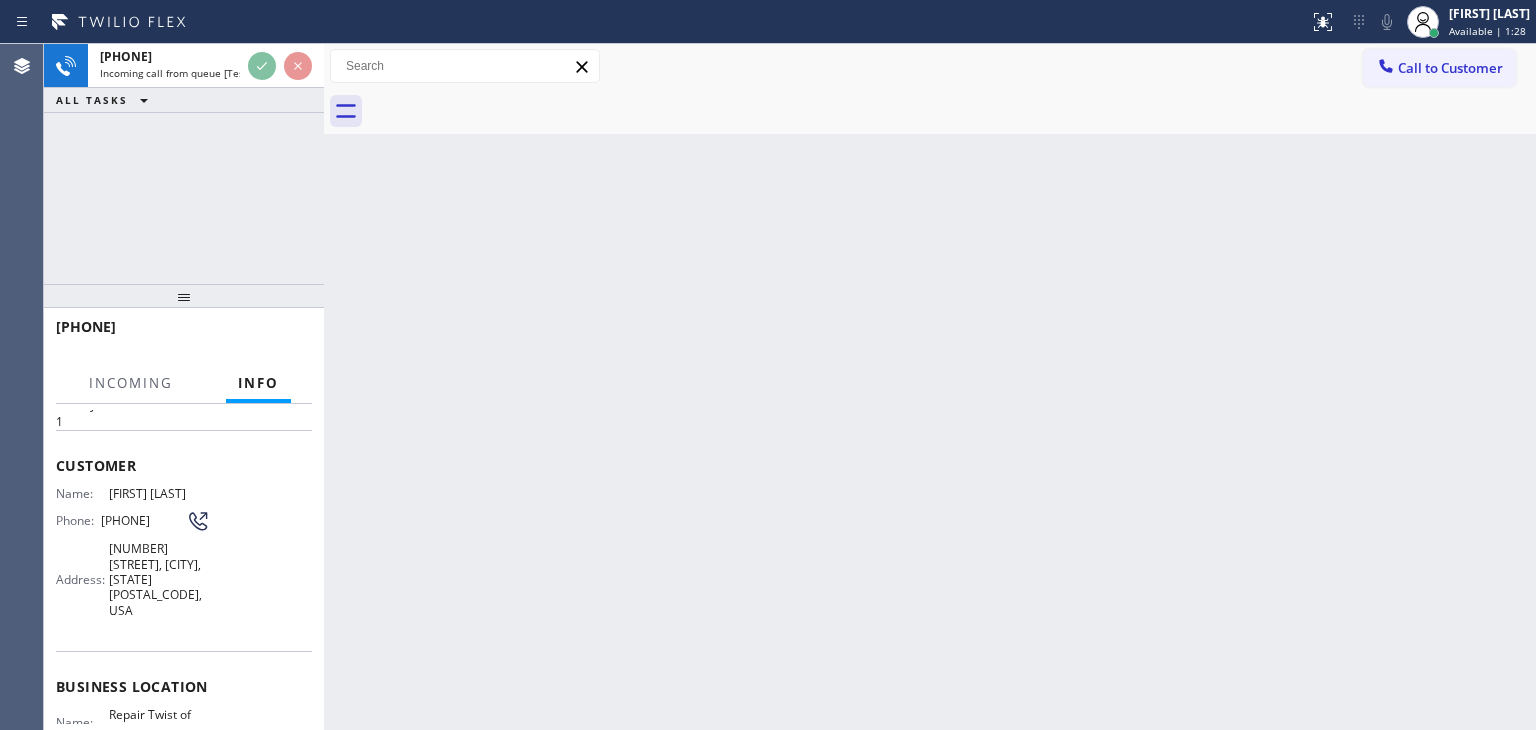 scroll, scrollTop: 100, scrollLeft: 0, axis: vertical 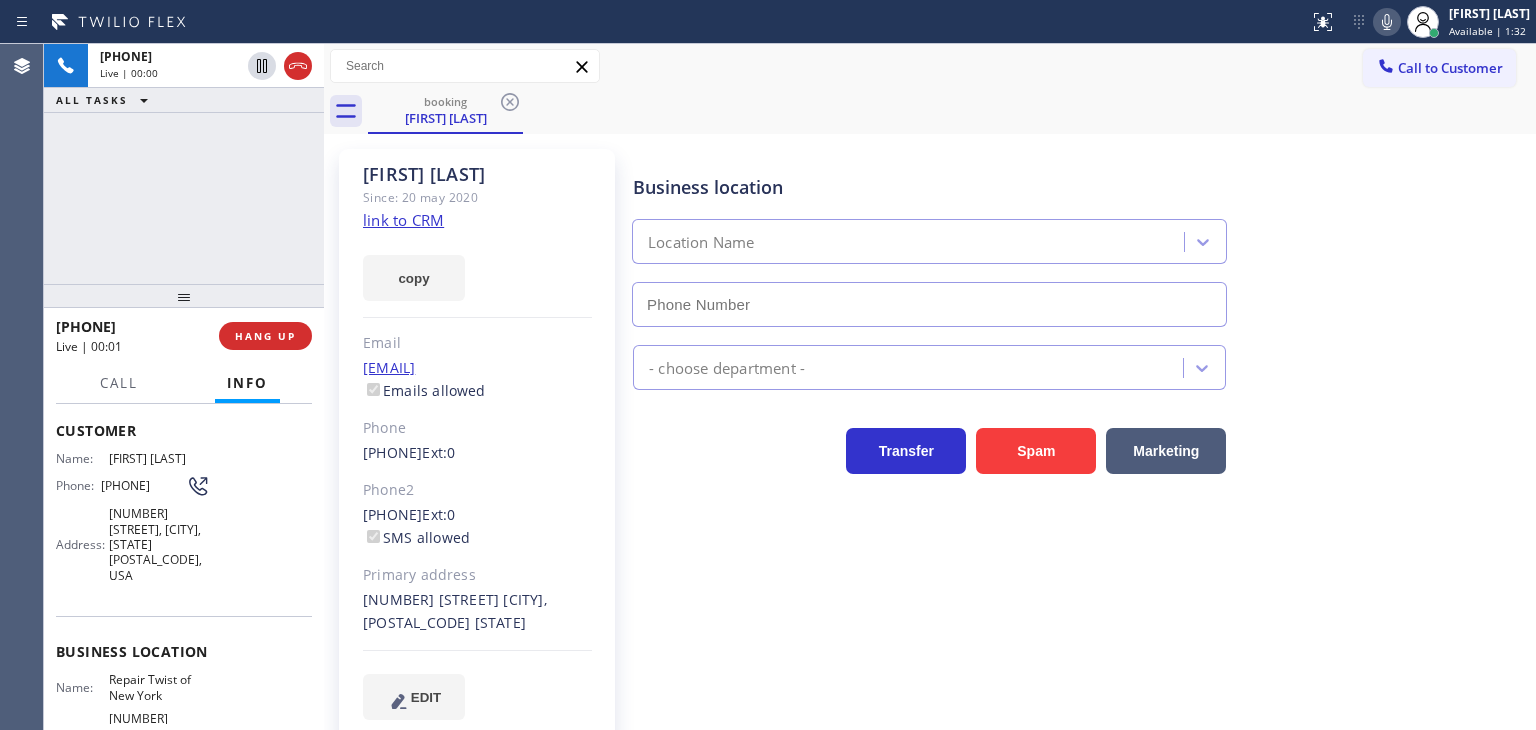type on "(347) 284-6179" 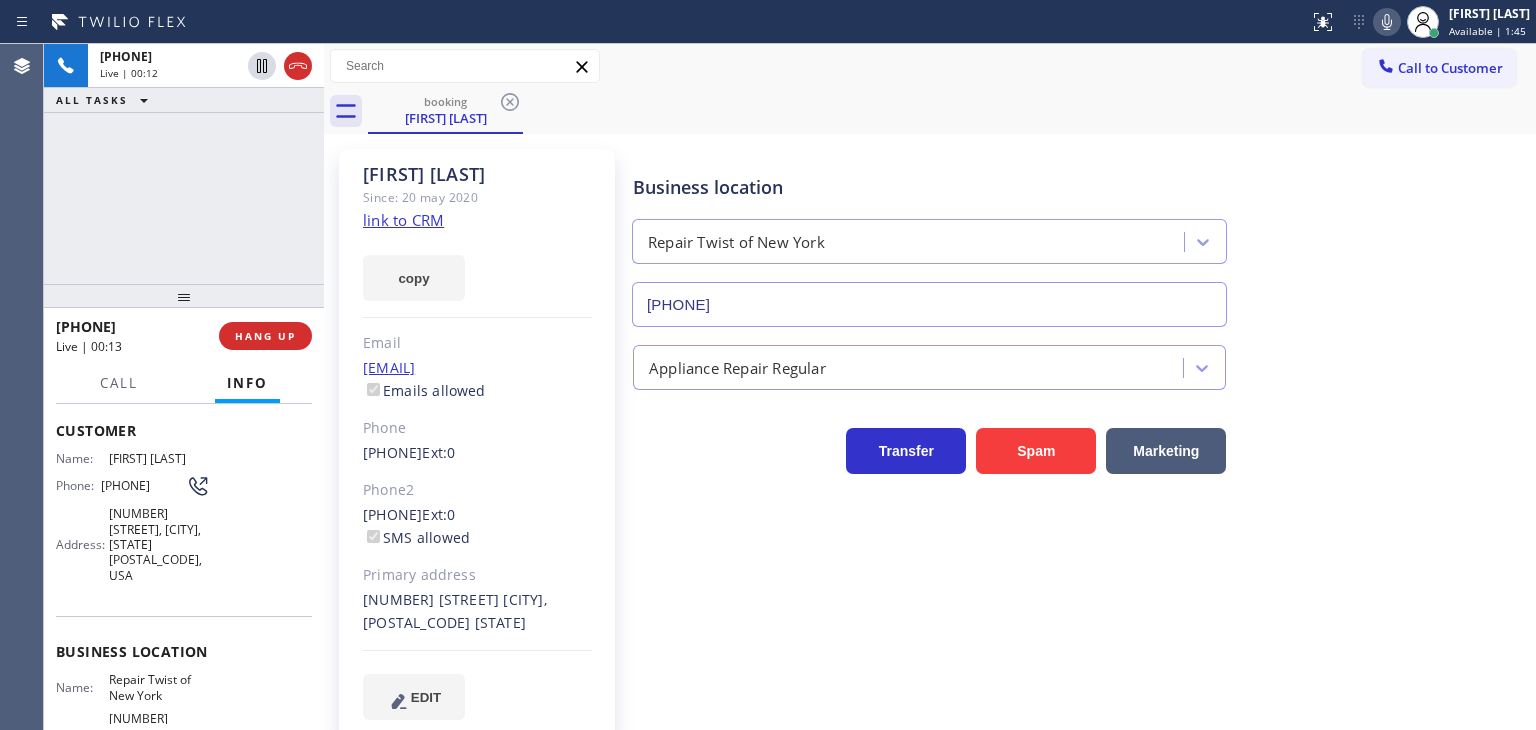 click on "link to CRM" 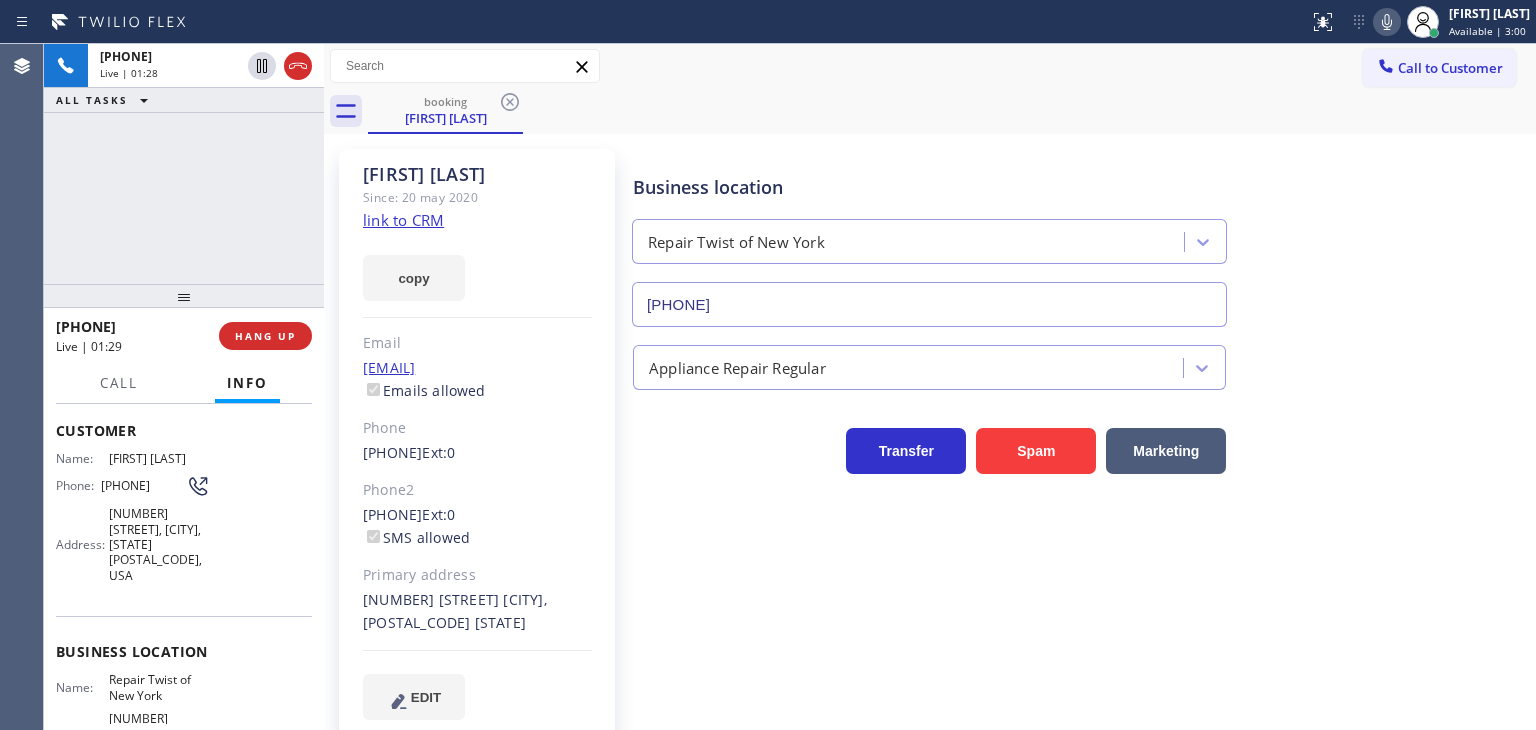 click 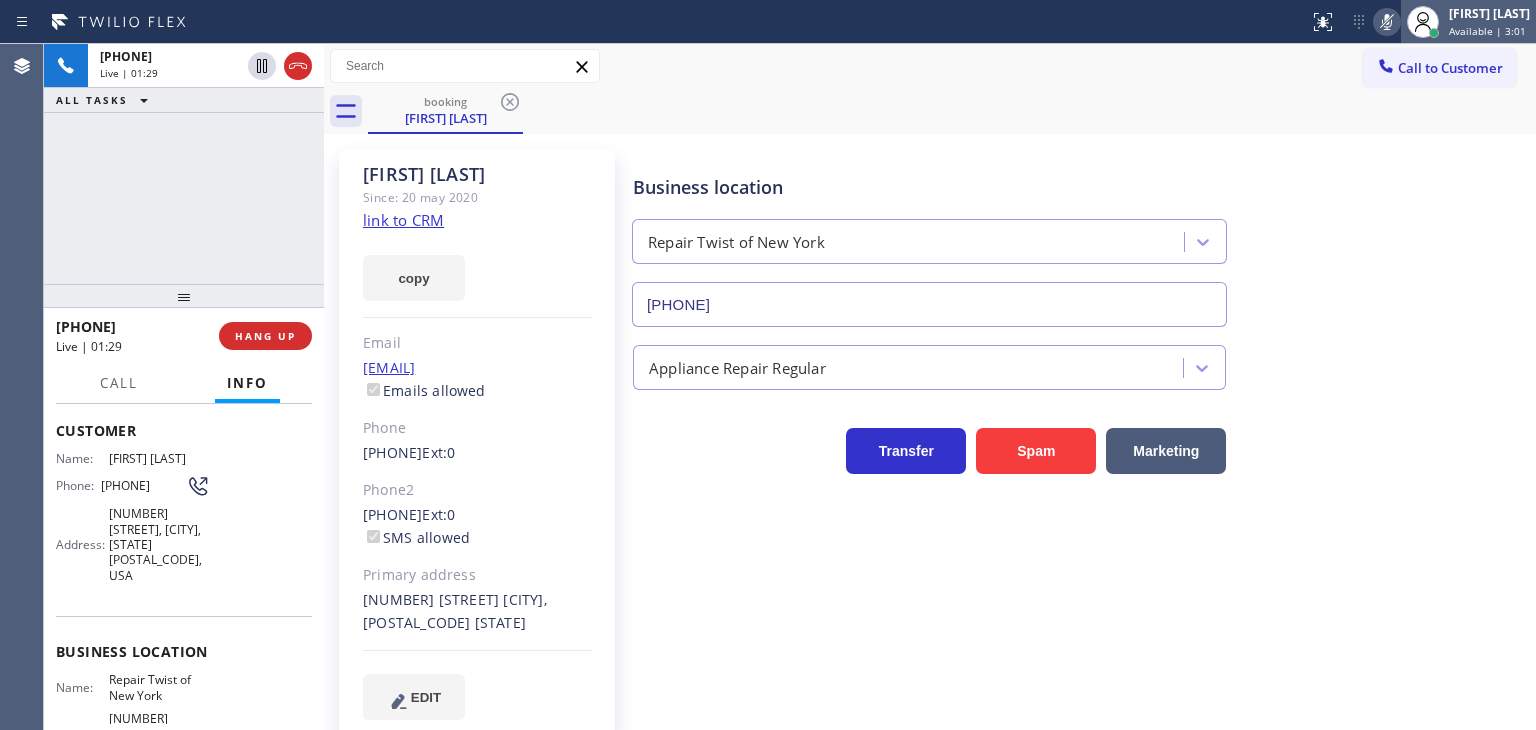 click on "Available | 3:01" at bounding box center (1487, 31) 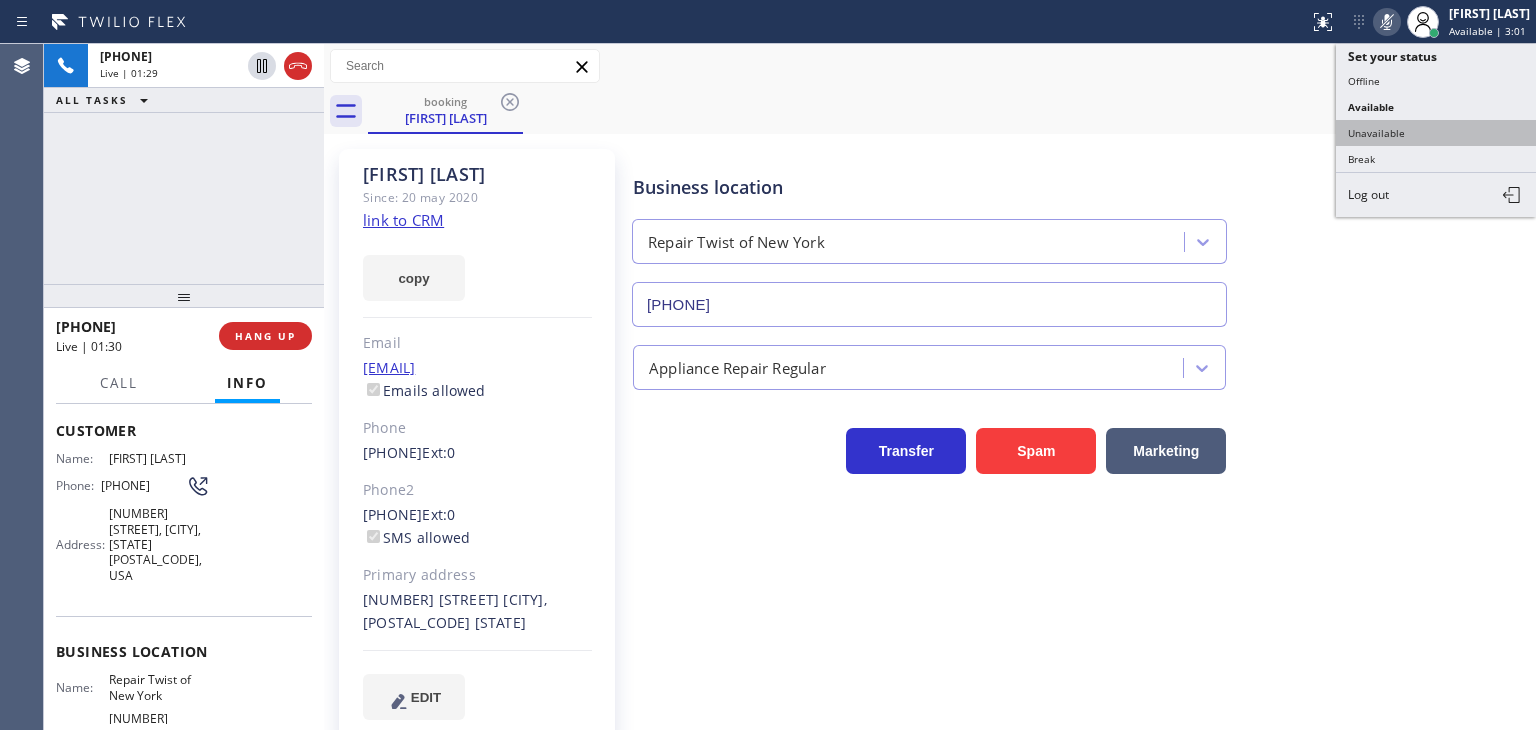 click on "Unavailable" at bounding box center (1436, 133) 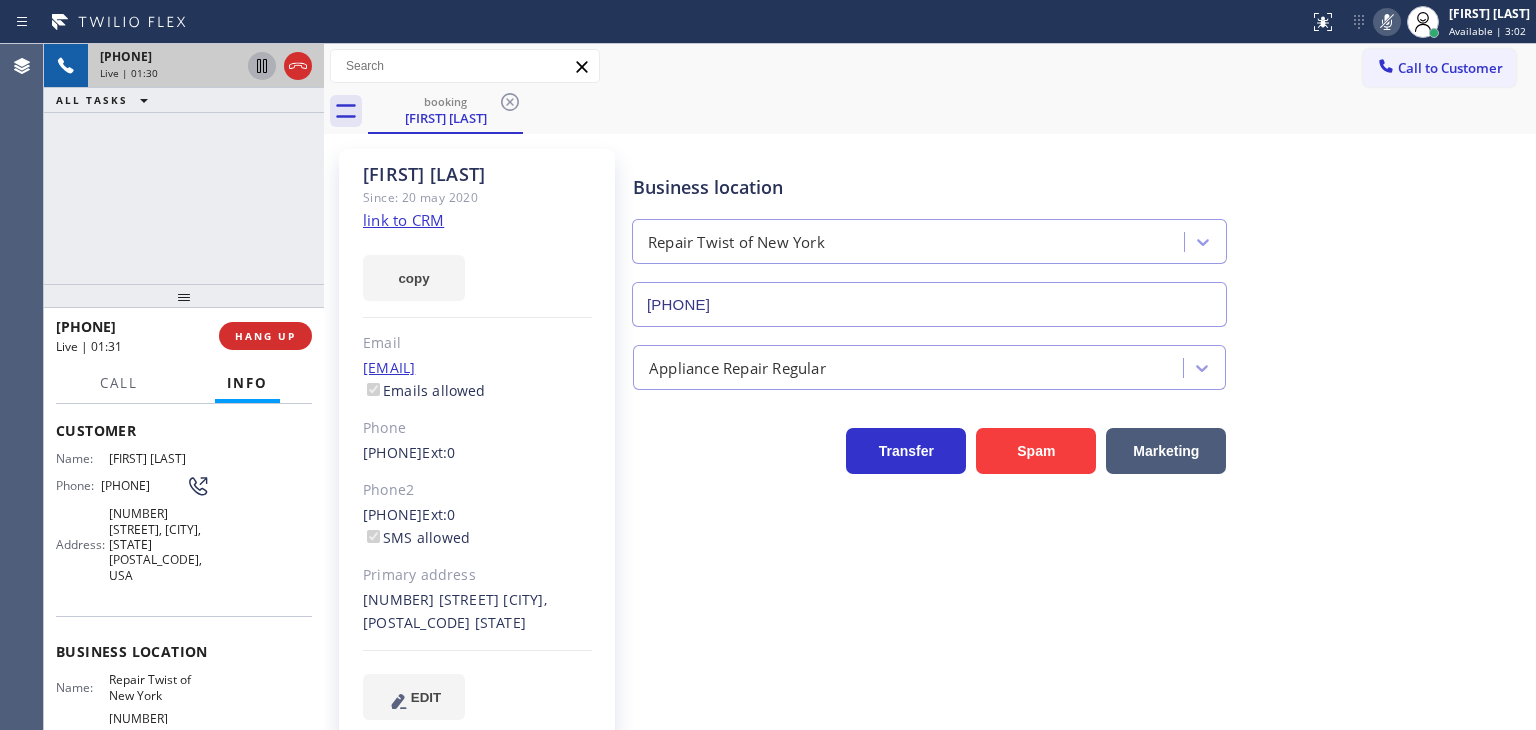 click 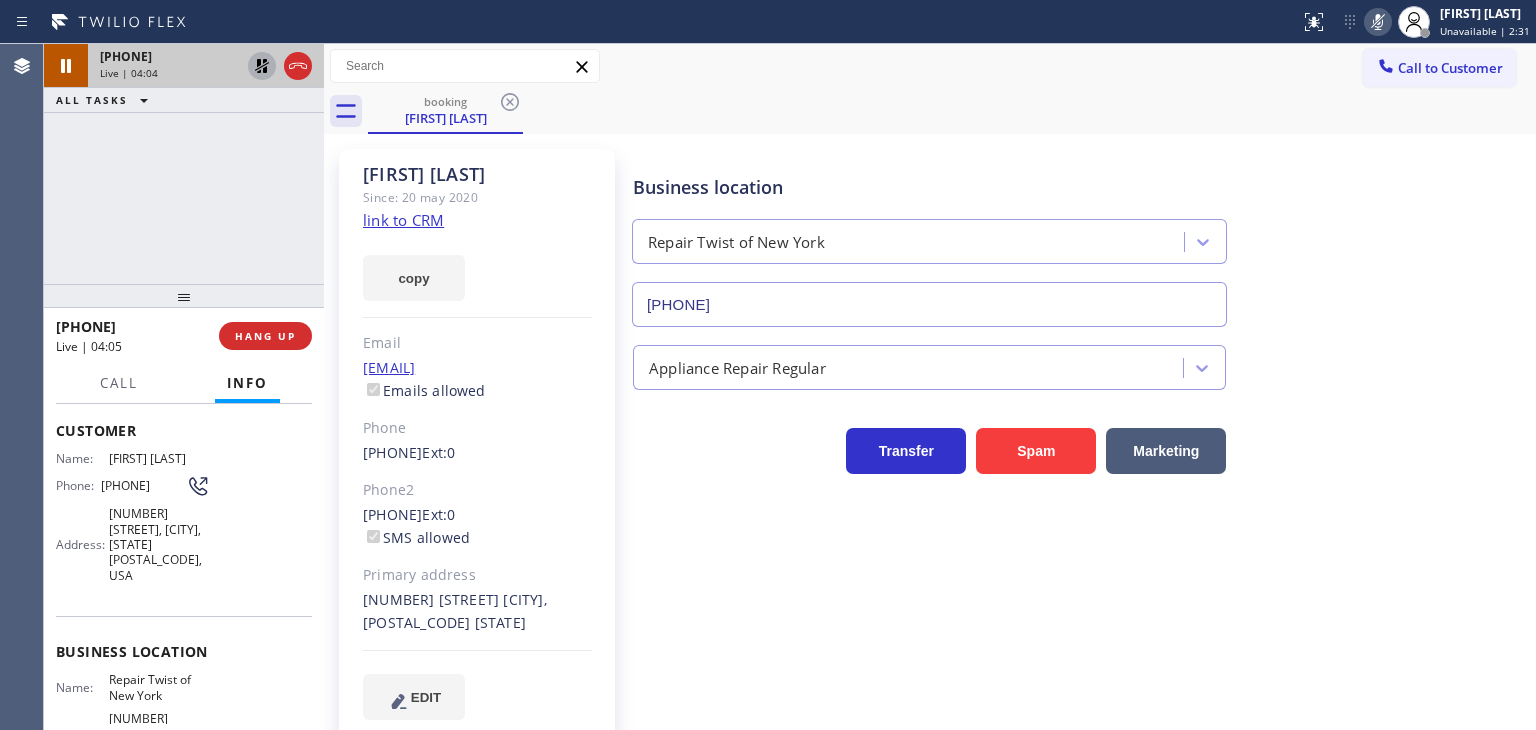 click 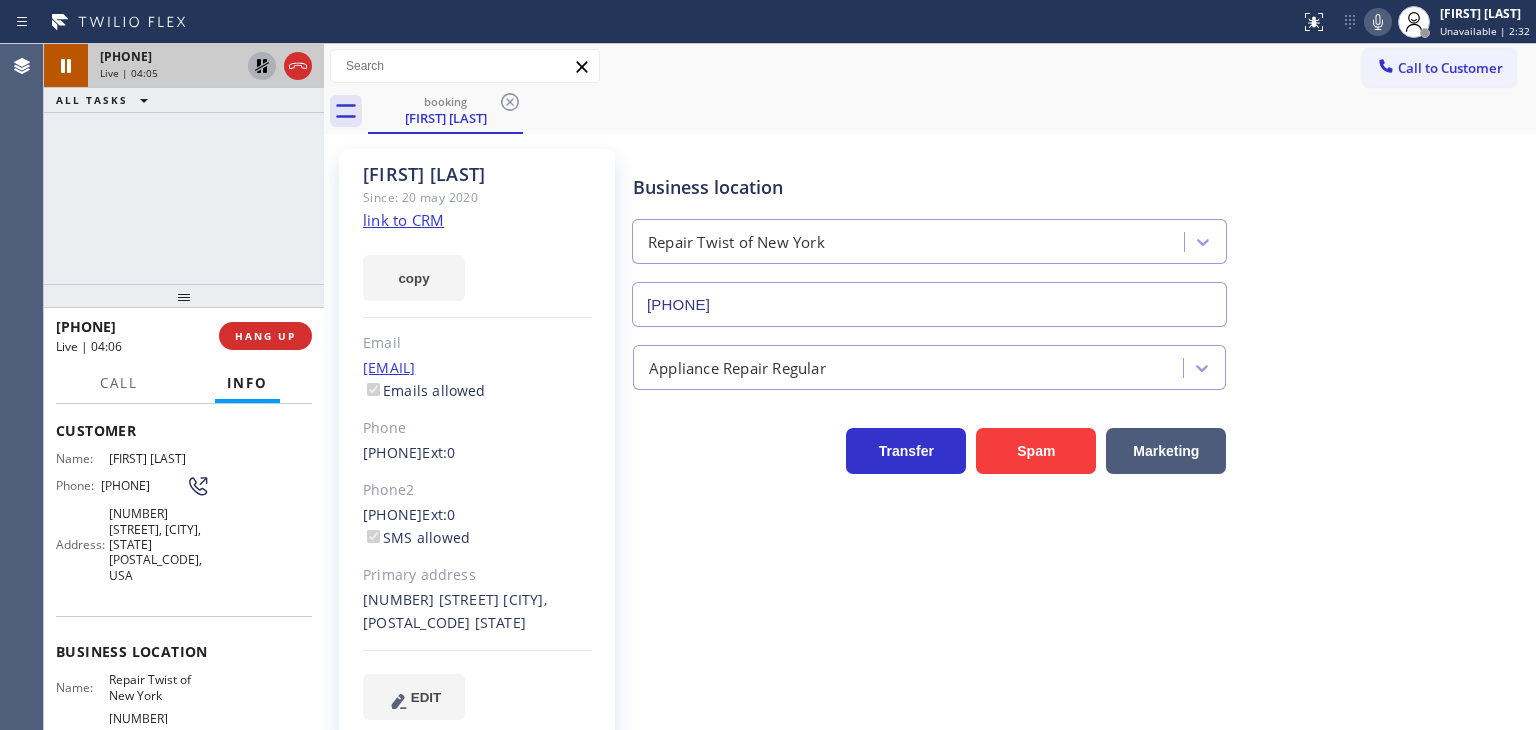click 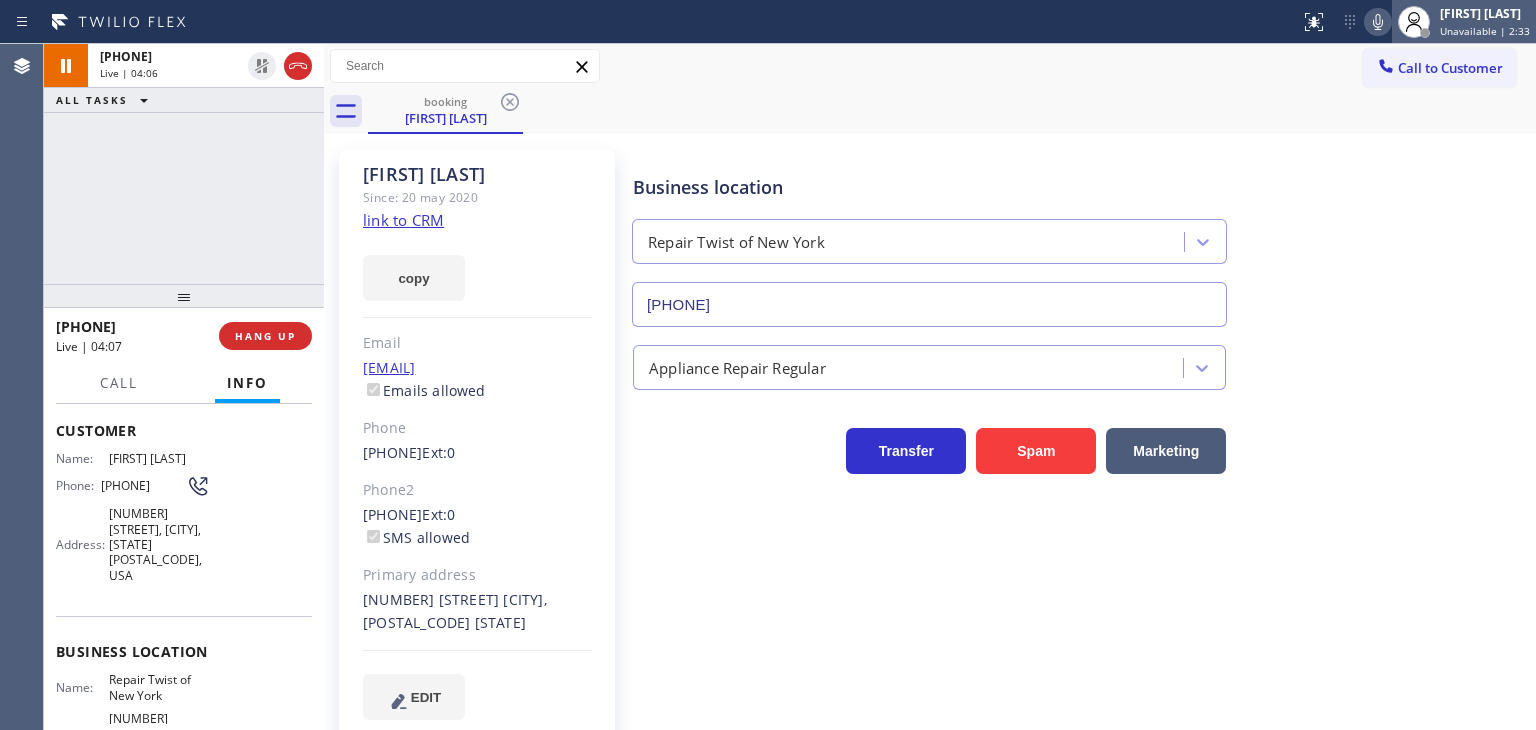 click on "Edel John Suson" at bounding box center [1485, 13] 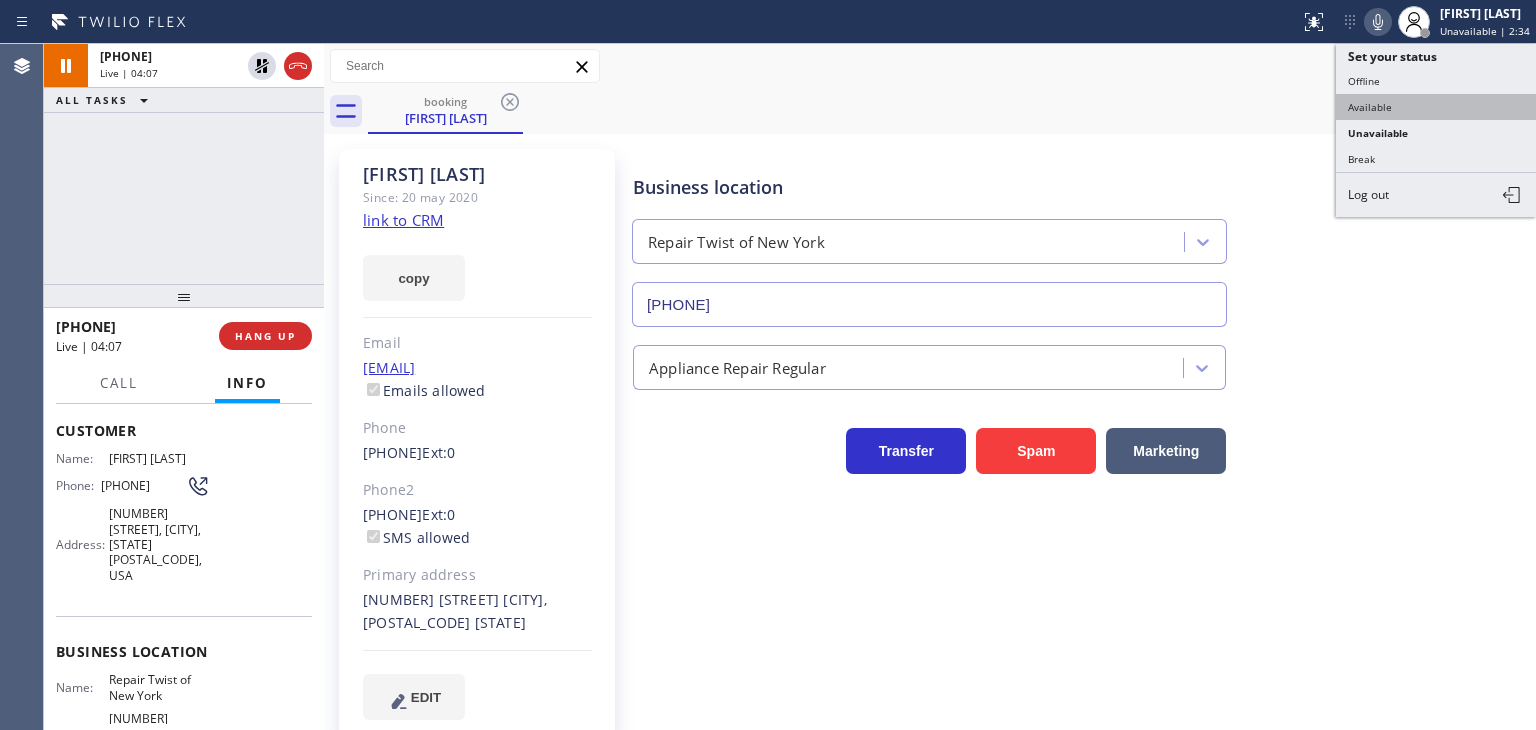 click on "Available" at bounding box center (1436, 107) 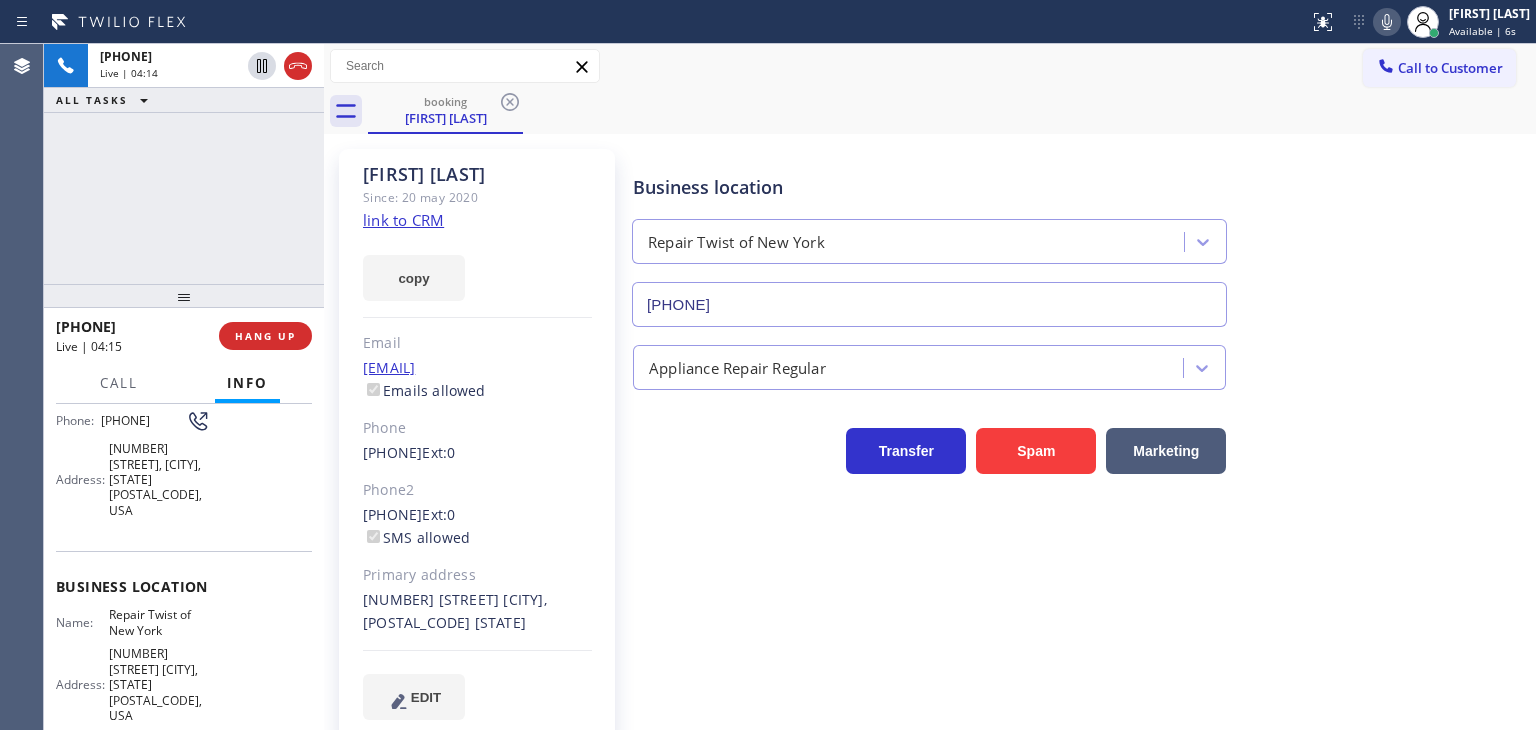 scroll, scrollTop: 200, scrollLeft: 0, axis: vertical 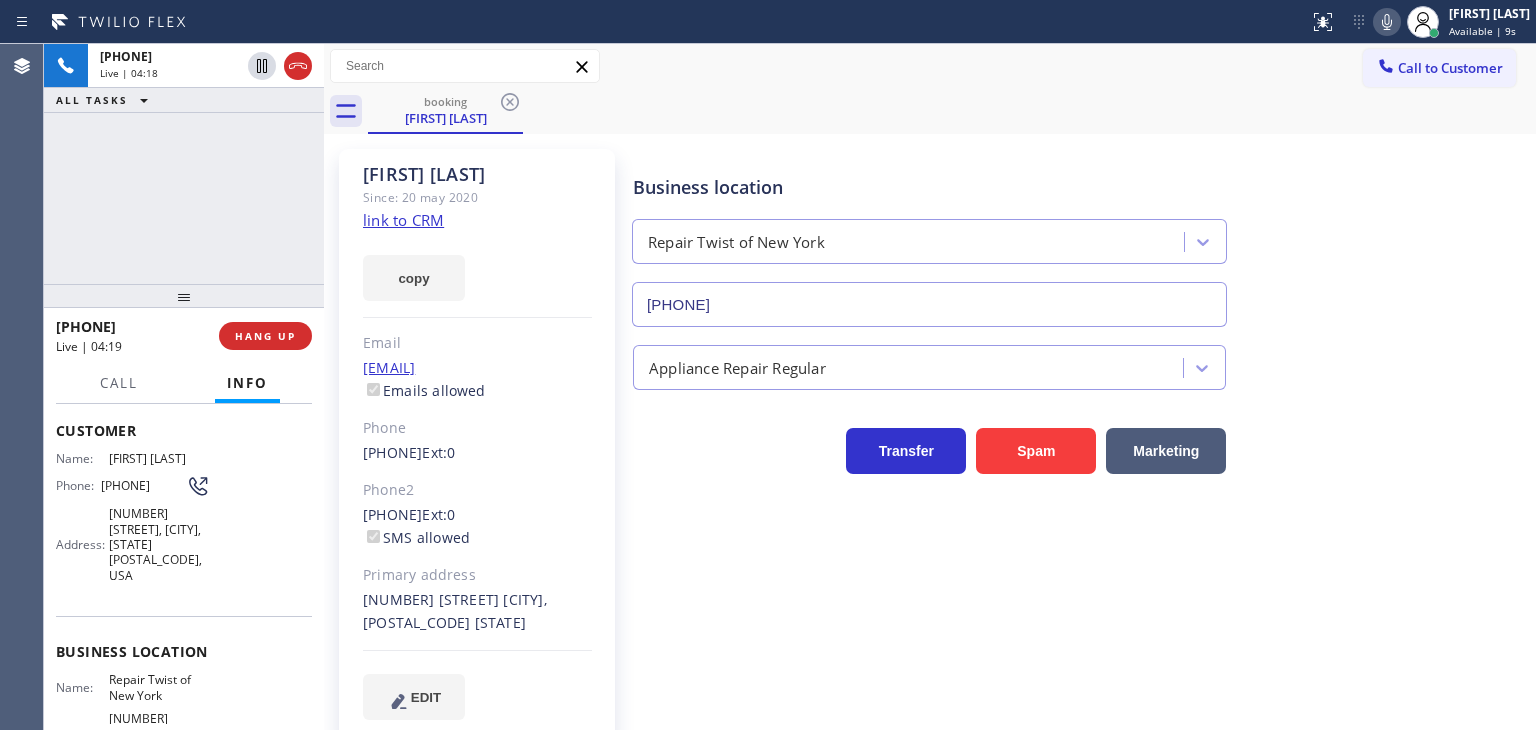 click on "Name: Repair Twist of New York Address: 895 Grand St Brooklyn, NY 11211, USA  Phone: (347) 284-6179" at bounding box center (184, 746) 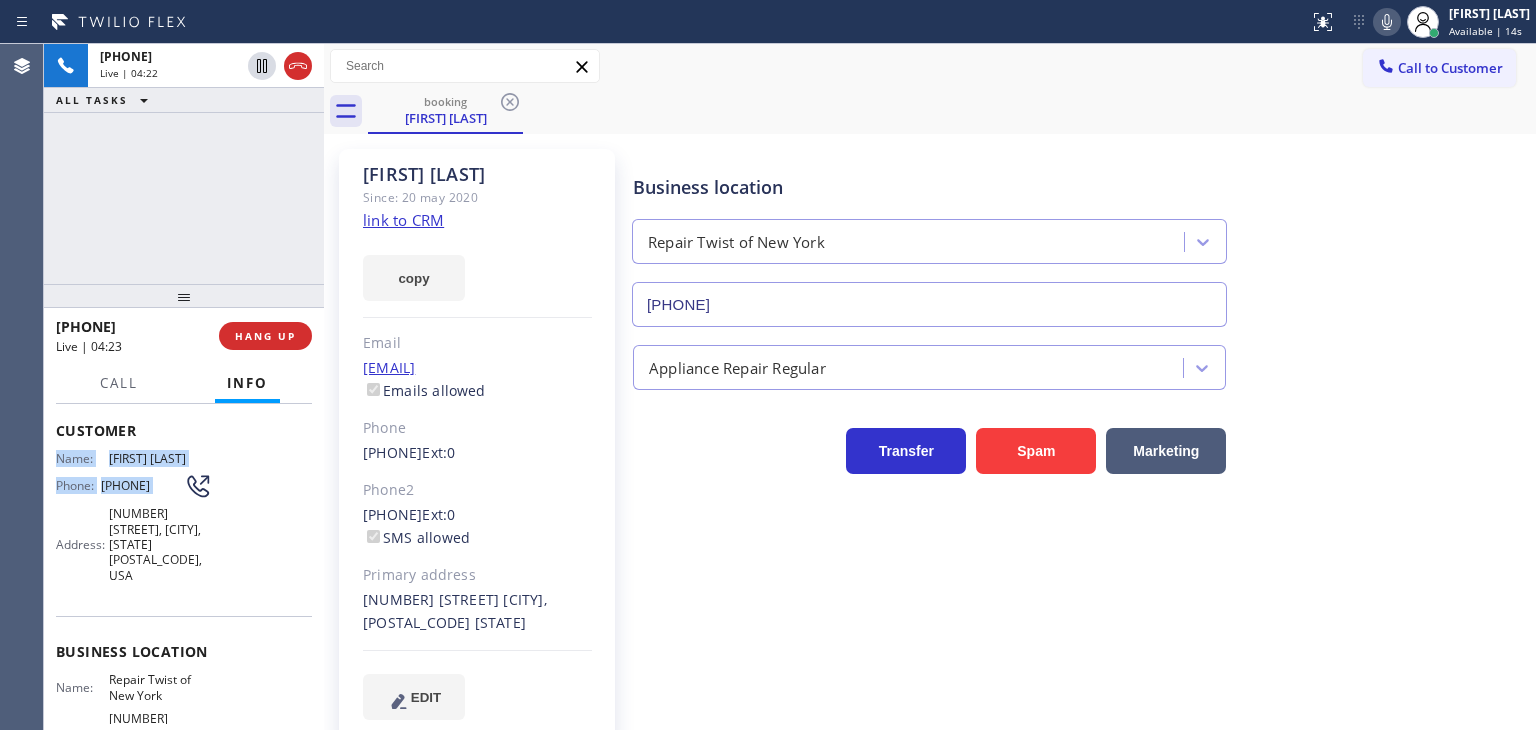 scroll, scrollTop: 200, scrollLeft: 0, axis: vertical 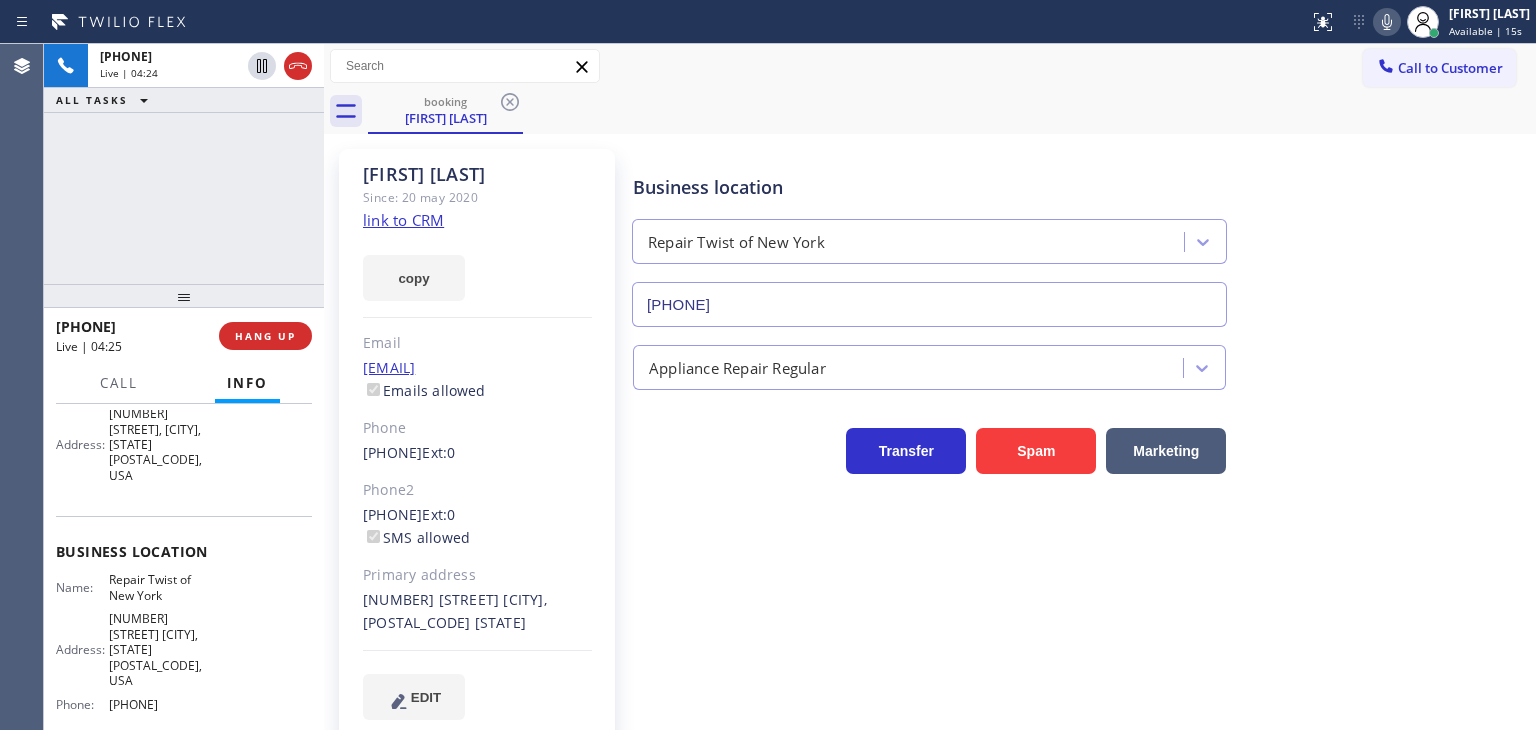 drag, startPoint x: 56, startPoint y: 450, endPoint x: 212, endPoint y: 639, distance: 245.06529 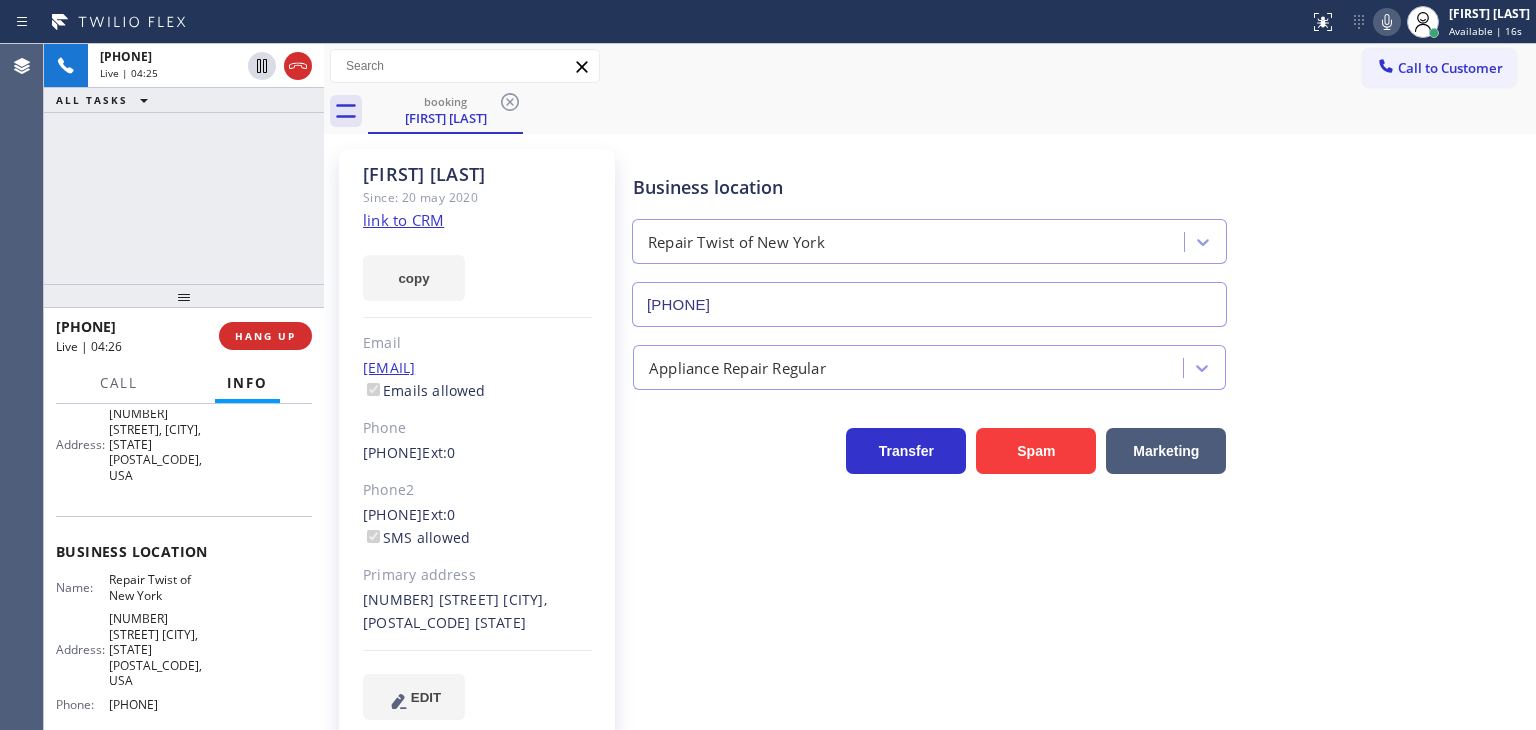 copy on "Name: Martine Mbiaka Phone: (212) 518-1998 Address: 45 E Dover St, Valley Stream, NY 11580, USA Business location Name: Repair Twist of New York Address: 895 Grand St Brooklyn, NY 11211, USA  Phone: (347) 284-6179" 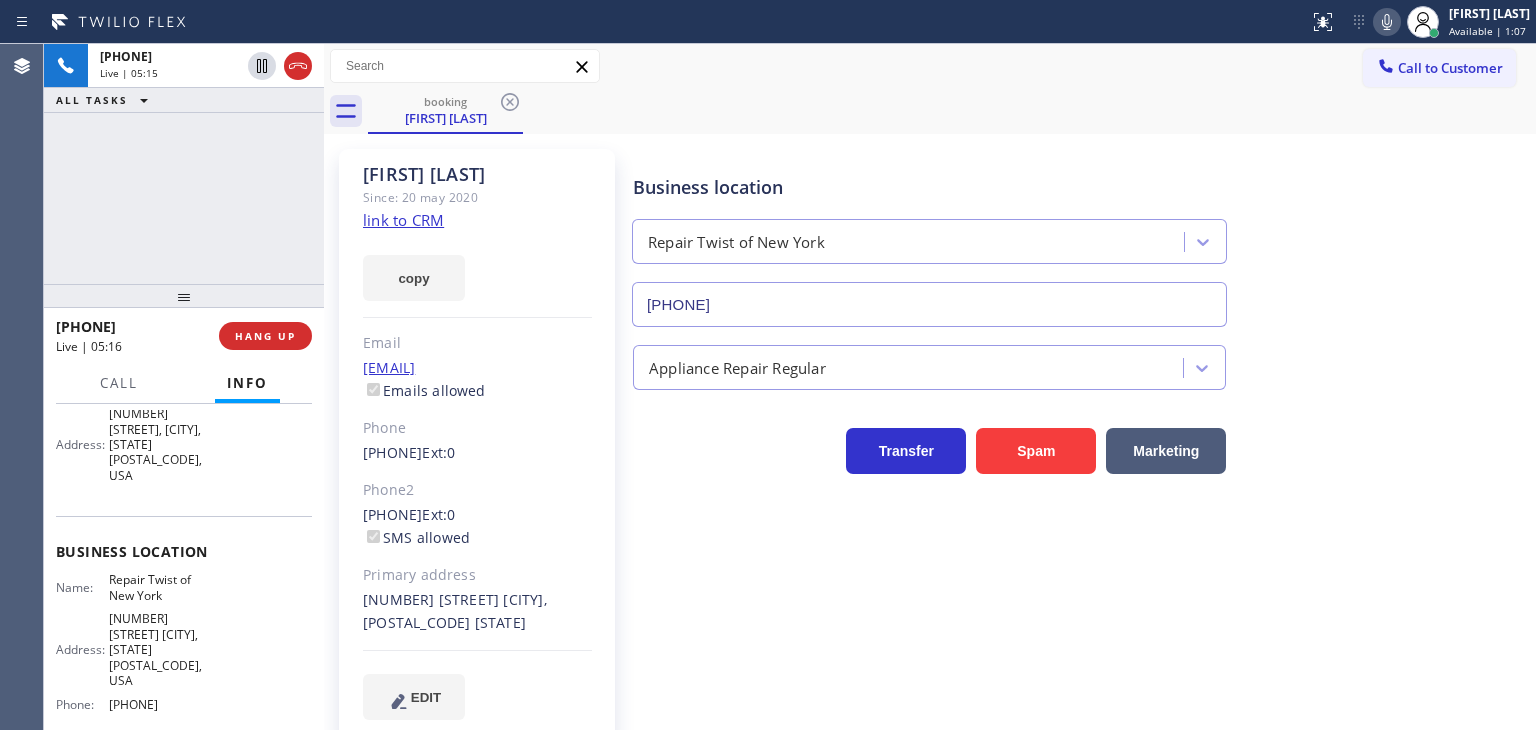 click on "Name: Martine Mbiaka Phone: (212) 518-1998 Address: 45 E Dover St, Valley Stream, NY 11580, USA" at bounding box center (184, 421) 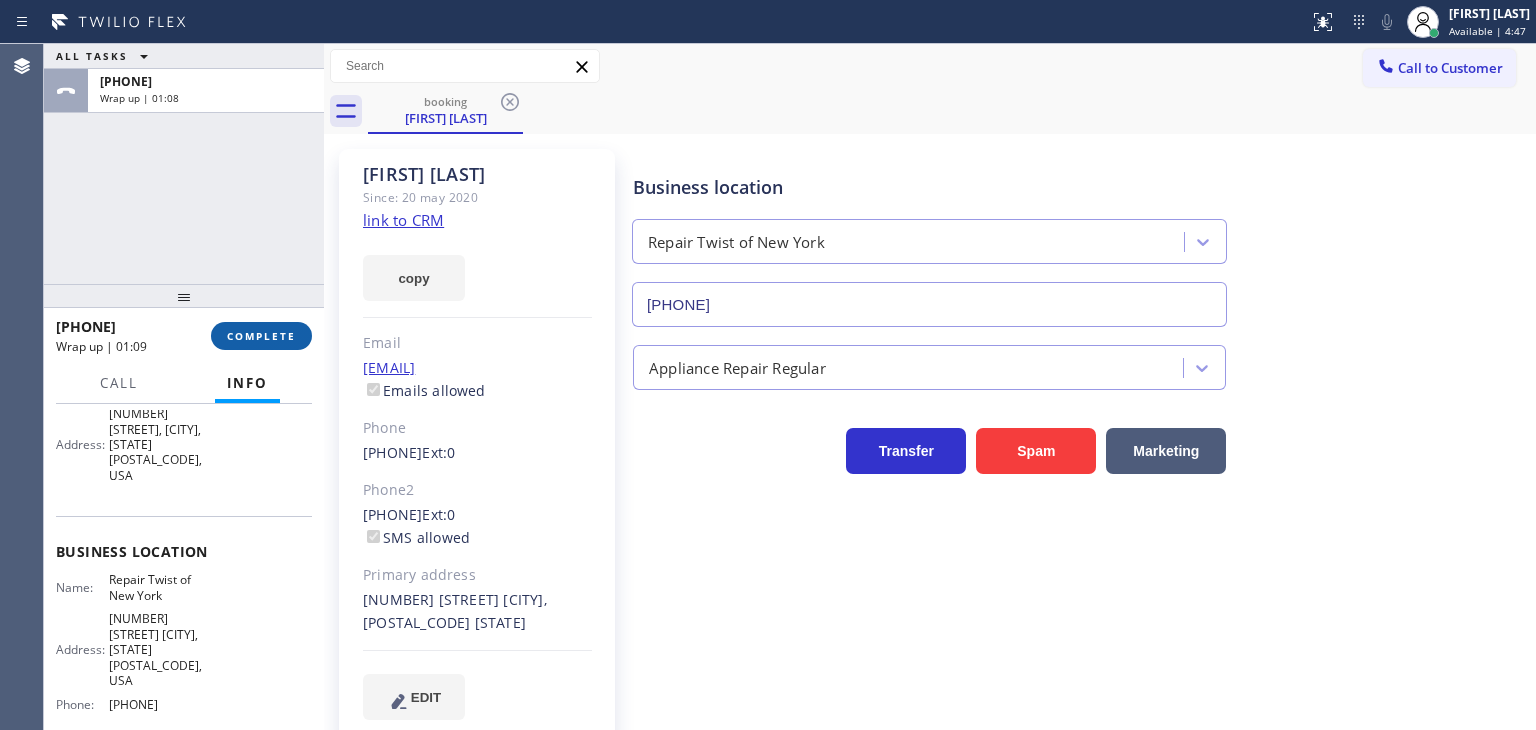 click on "COMPLETE" at bounding box center [261, 336] 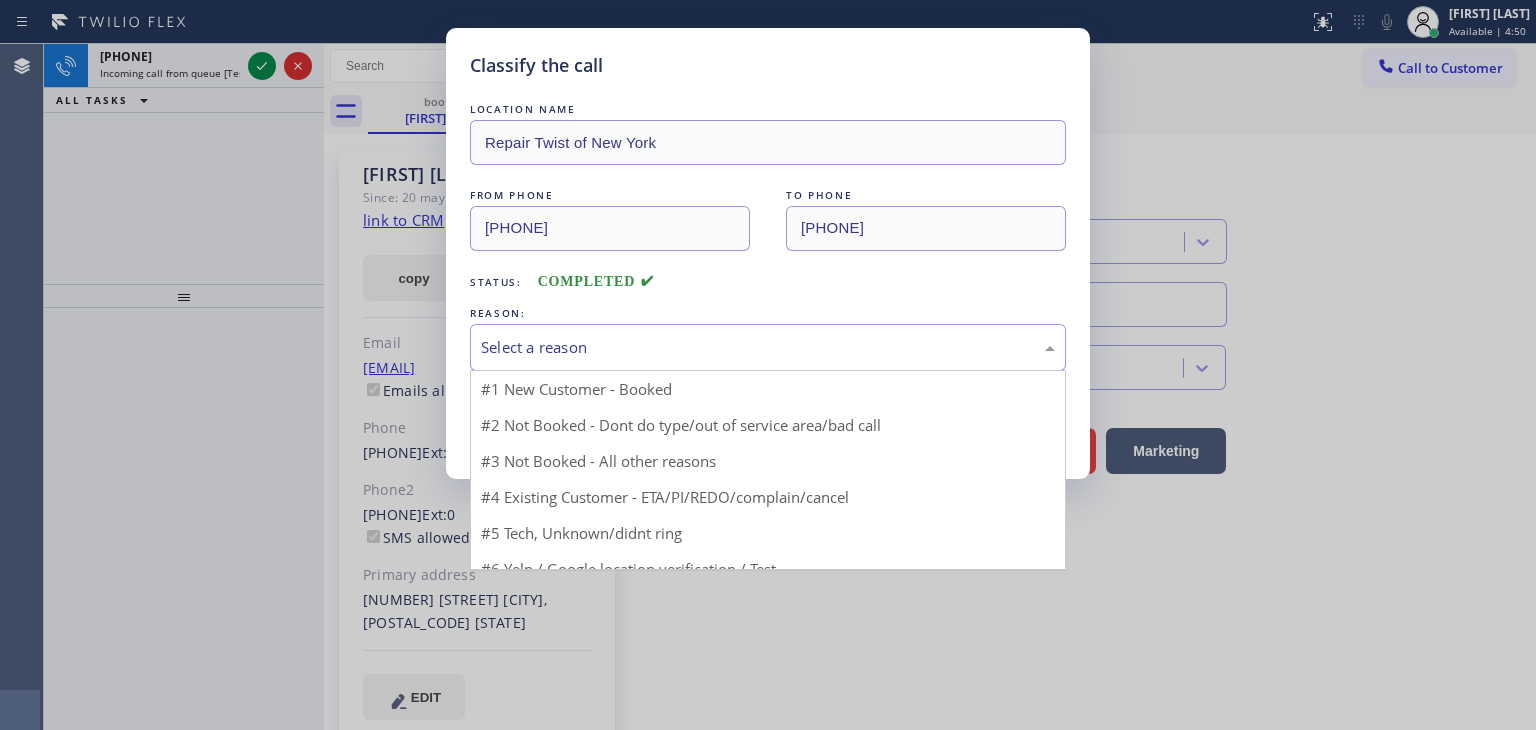 click on "Select a reason" at bounding box center [768, 347] 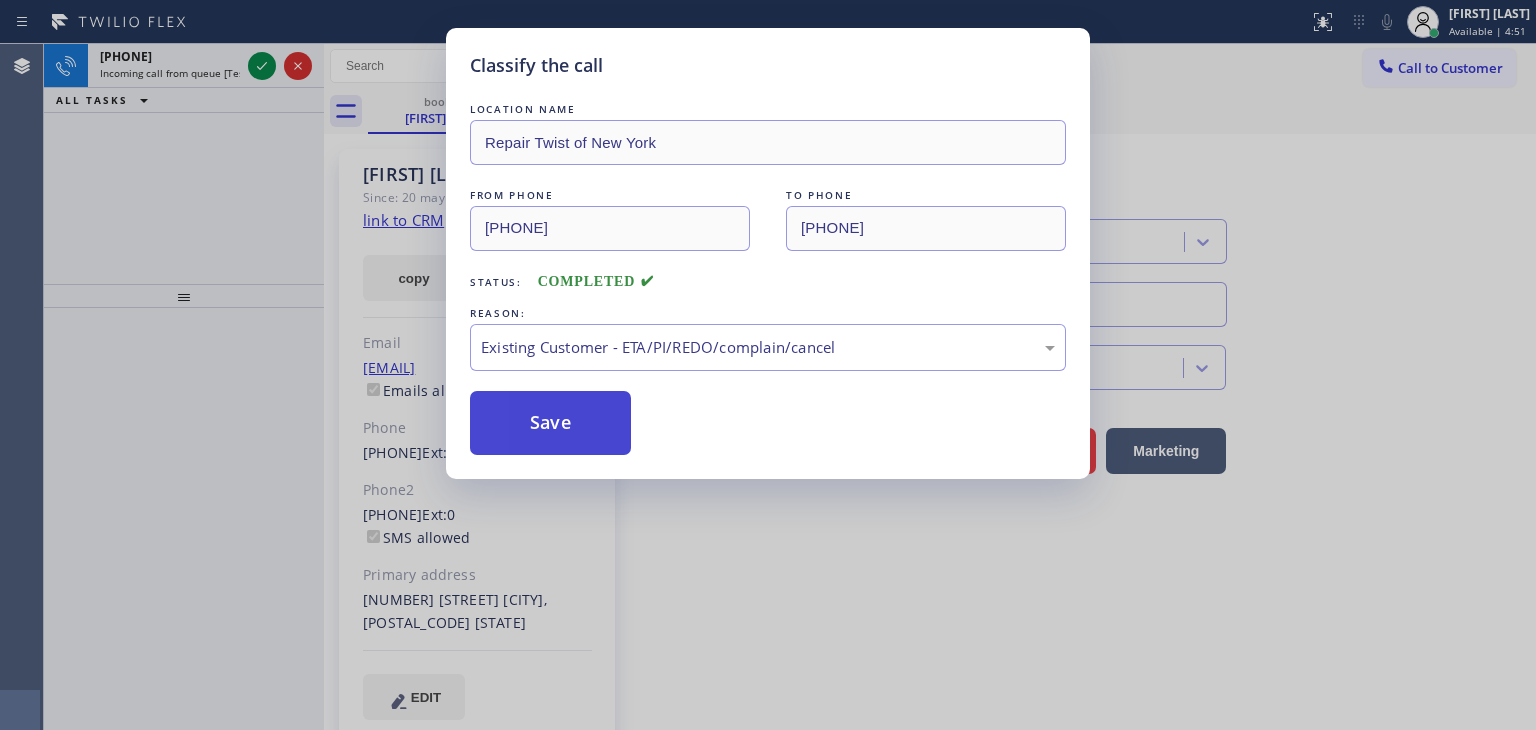 drag, startPoint x: 562, startPoint y: 429, endPoint x: 546, endPoint y: 426, distance: 16.27882 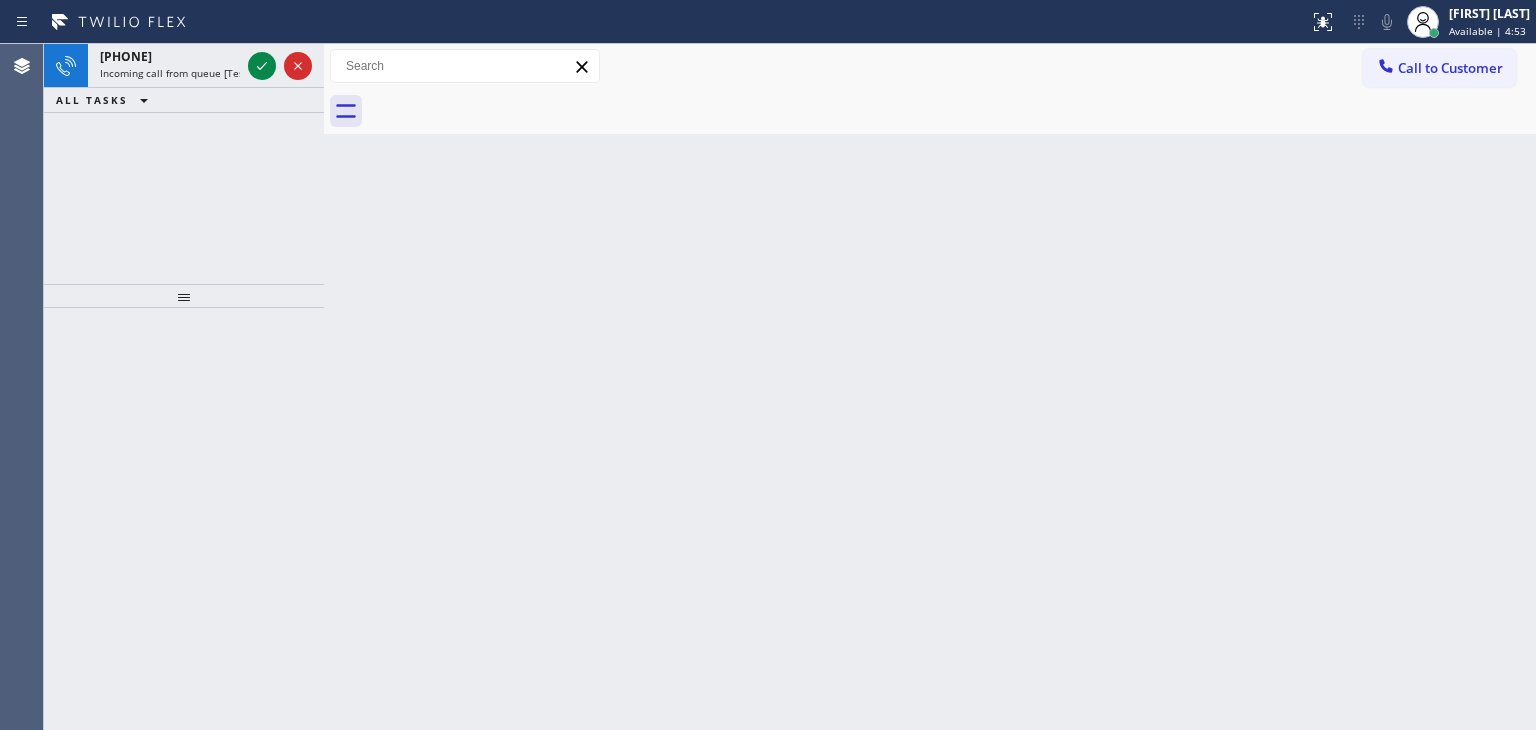 click 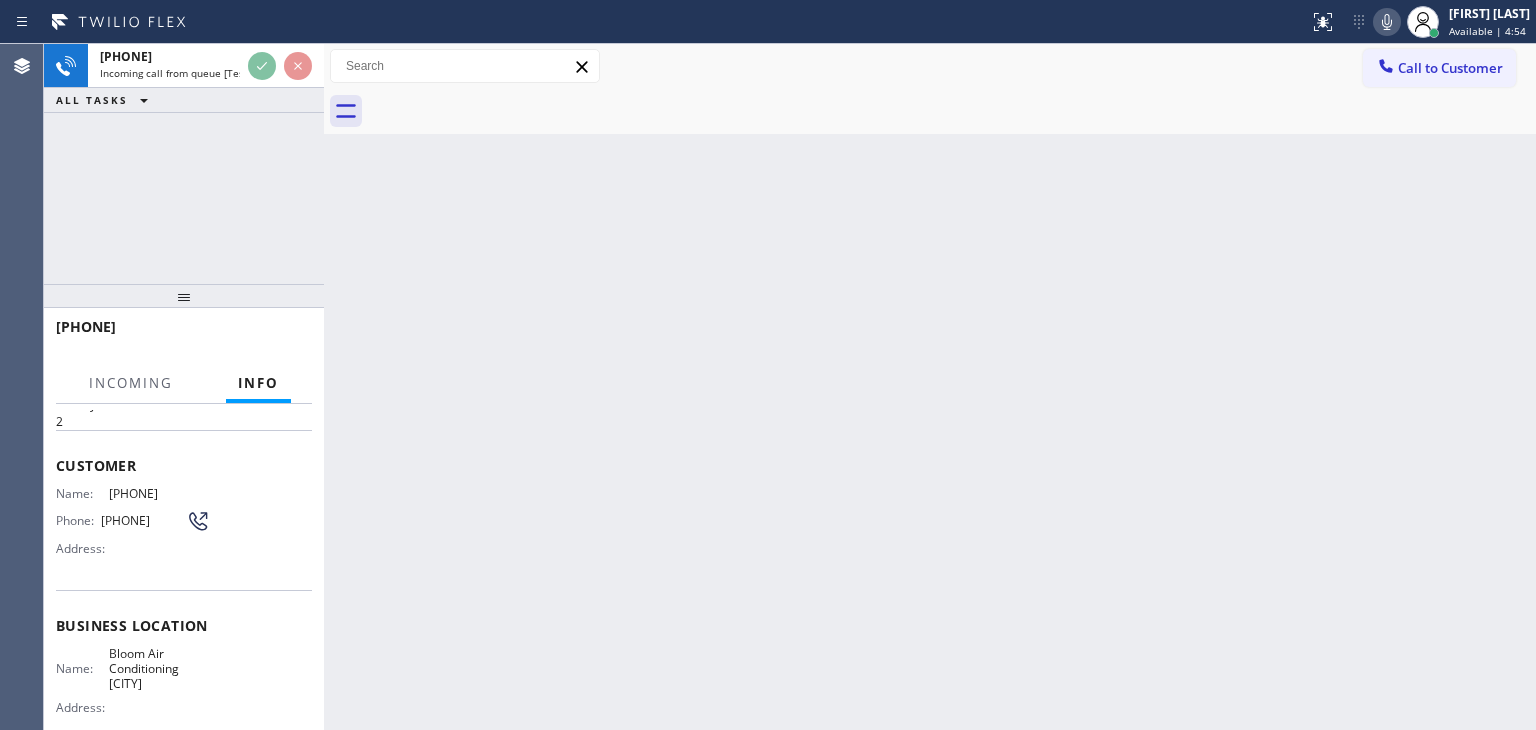 scroll, scrollTop: 100, scrollLeft: 0, axis: vertical 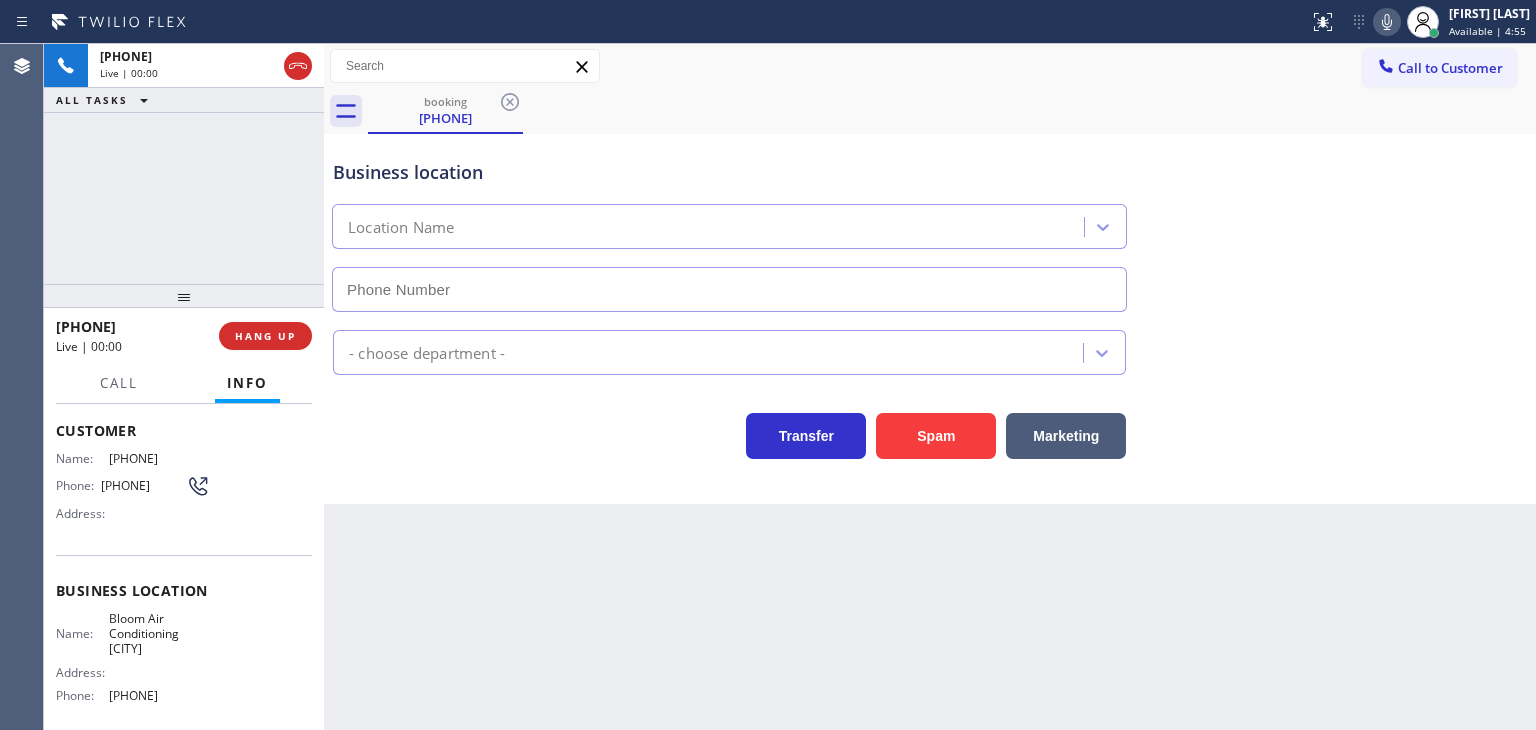 type on "(530) 290-6484" 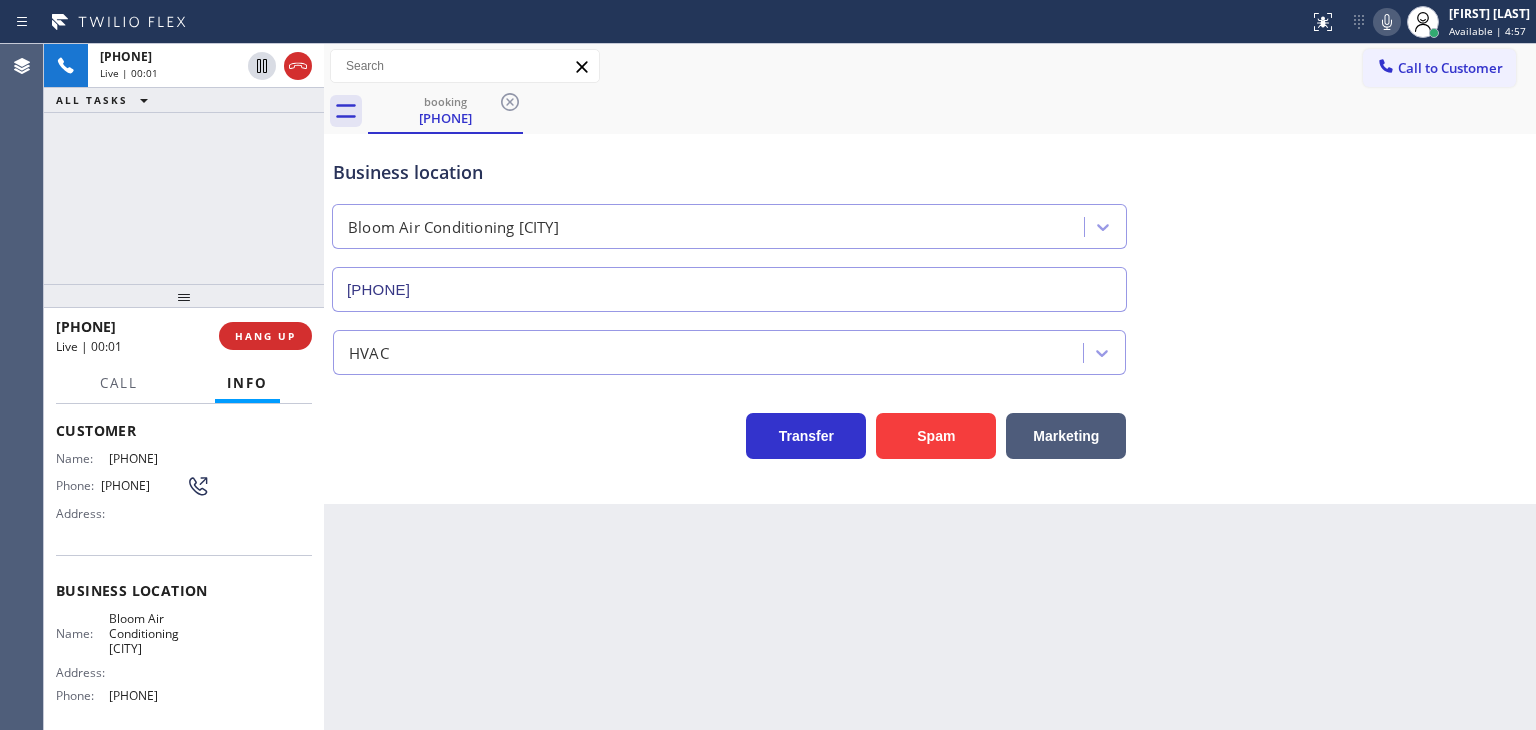 click 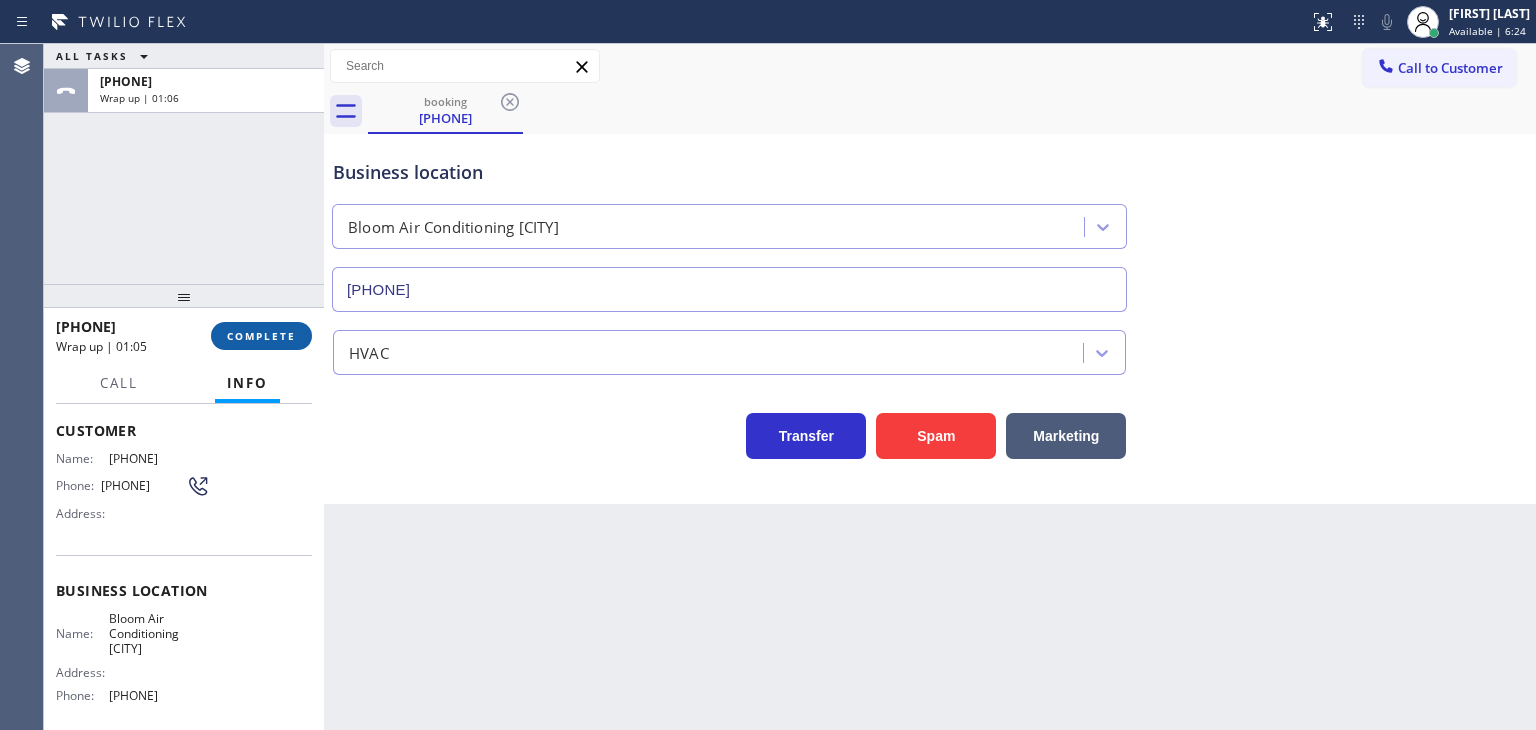 click on "COMPLETE" at bounding box center [261, 336] 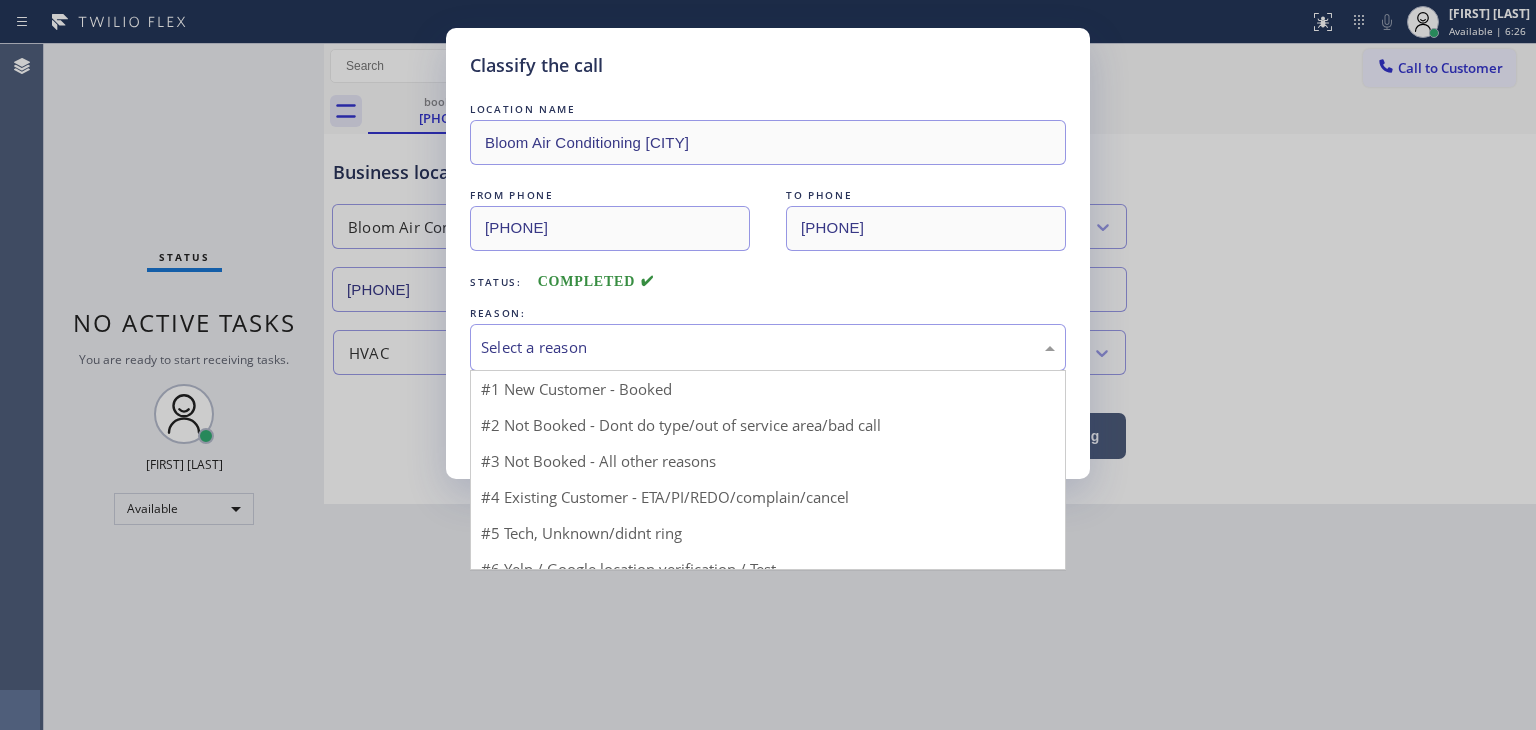 click on "Select a reason" at bounding box center [768, 347] 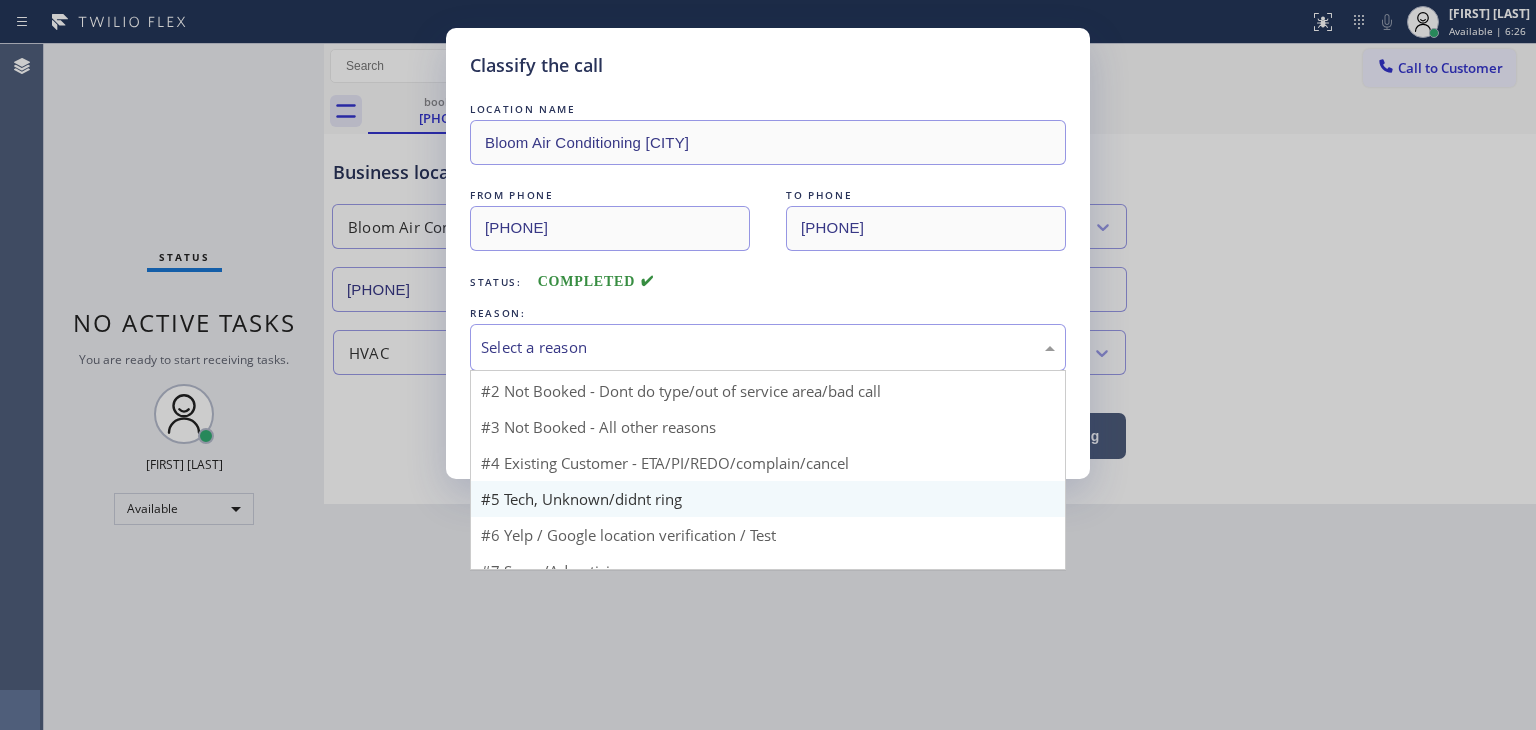 scroll, scrollTop: 53, scrollLeft: 0, axis: vertical 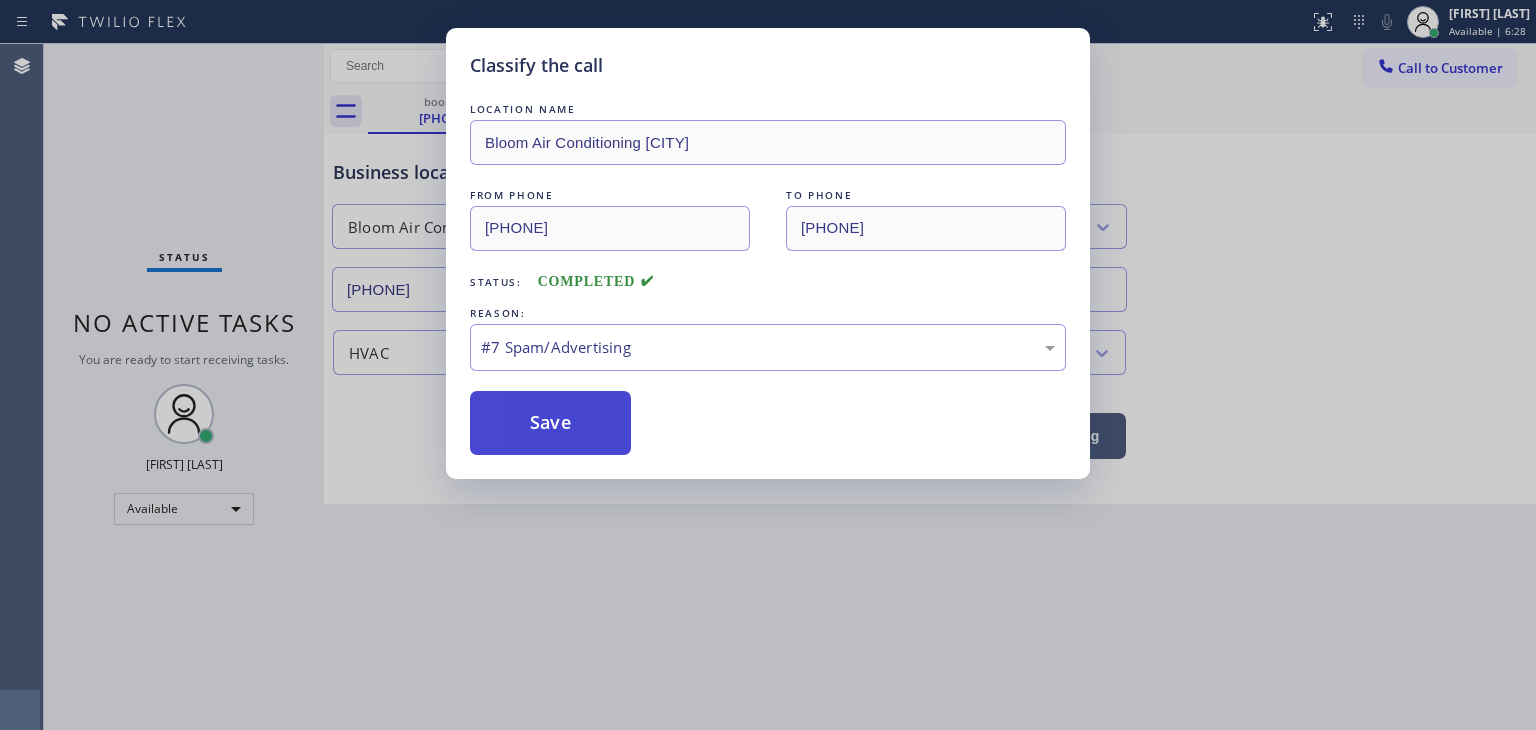 click on "Save" at bounding box center (550, 423) 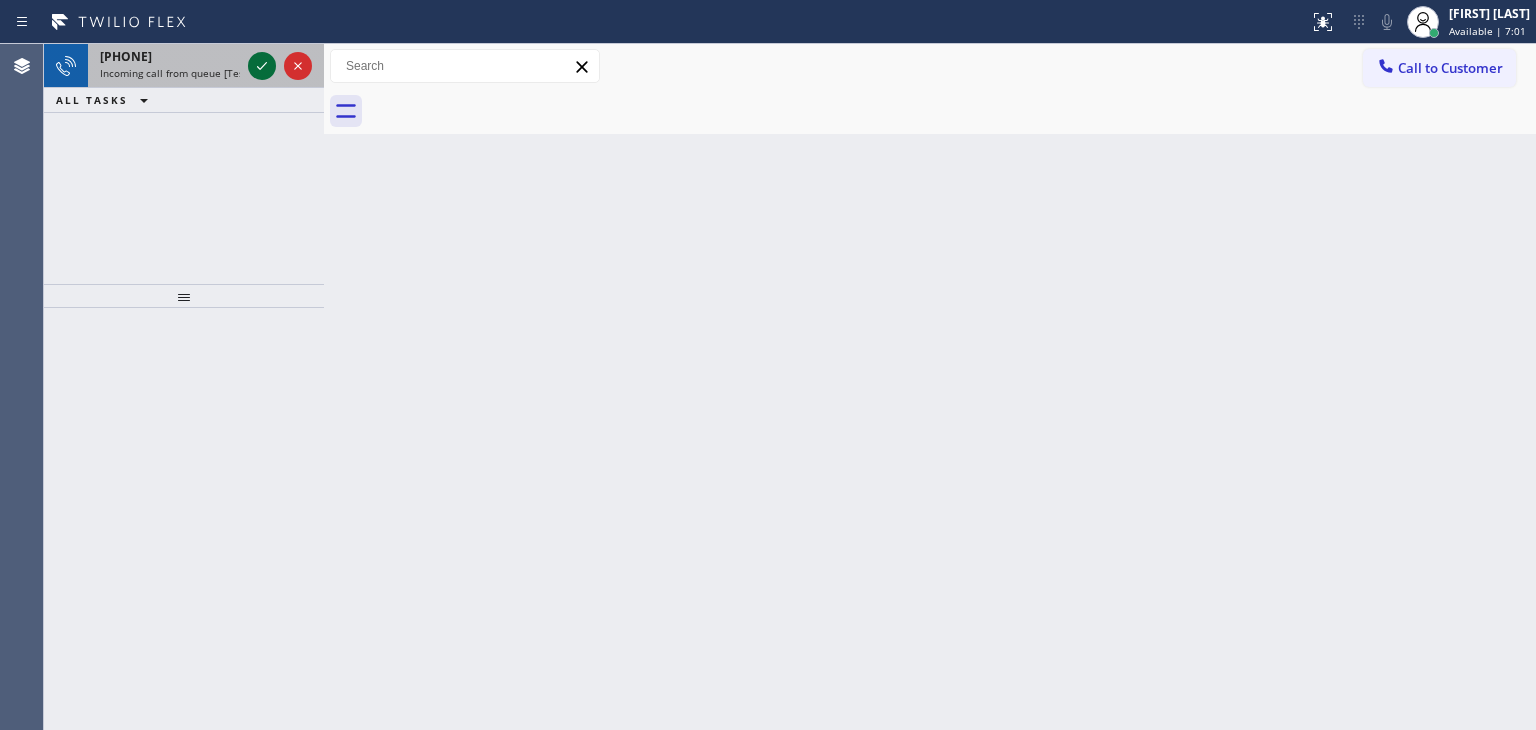 click 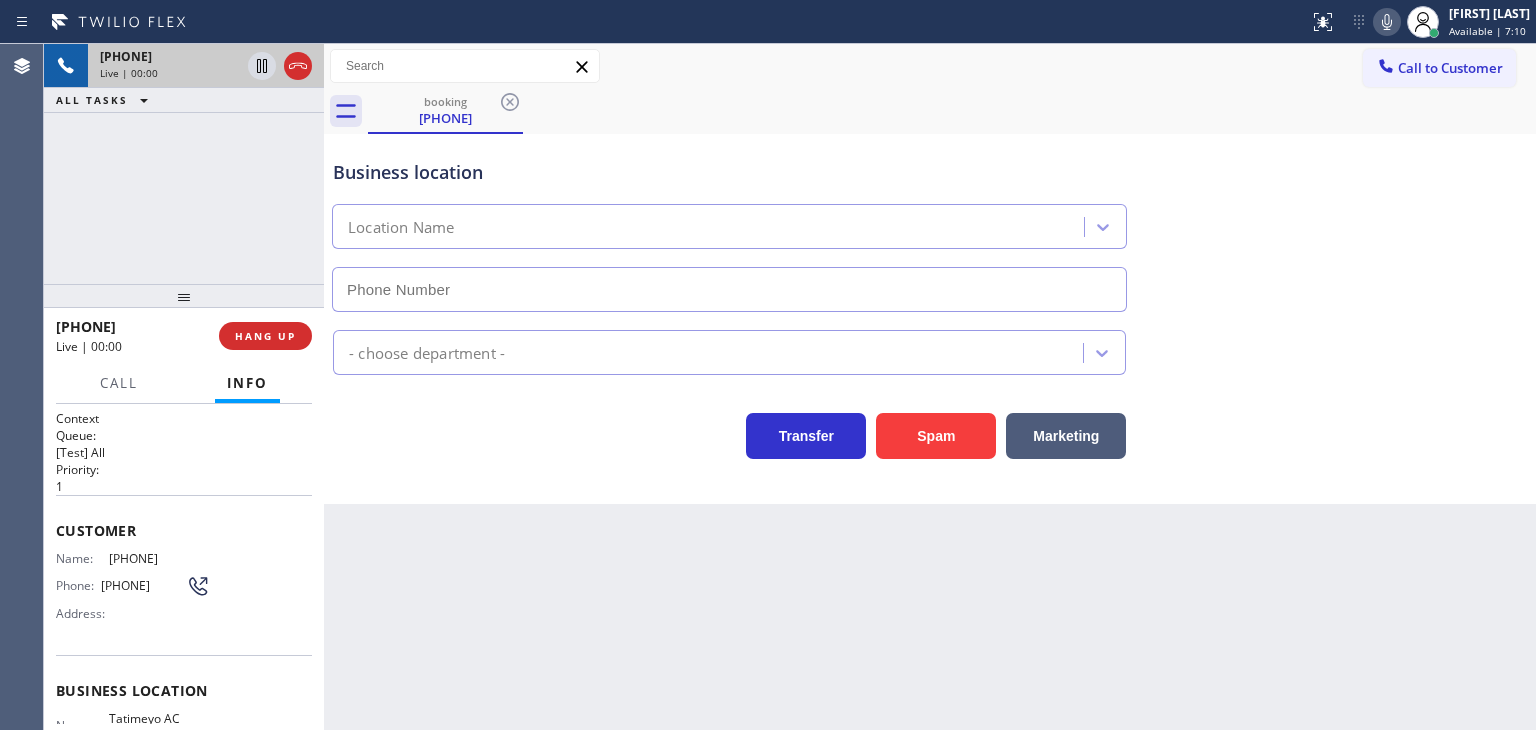 type on "(682) 424-7197" 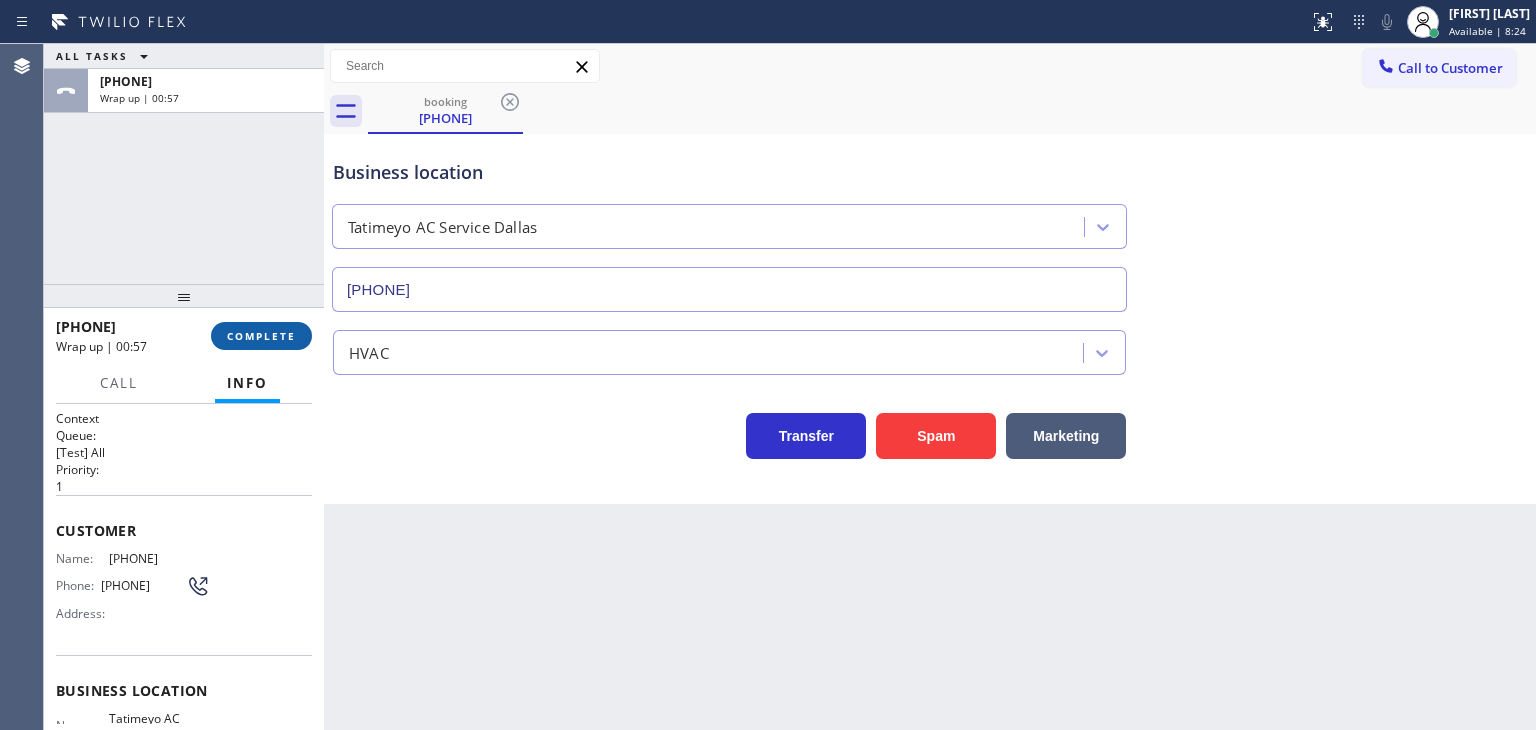 click on "COMPLETE" at bounding box center [261, 336] 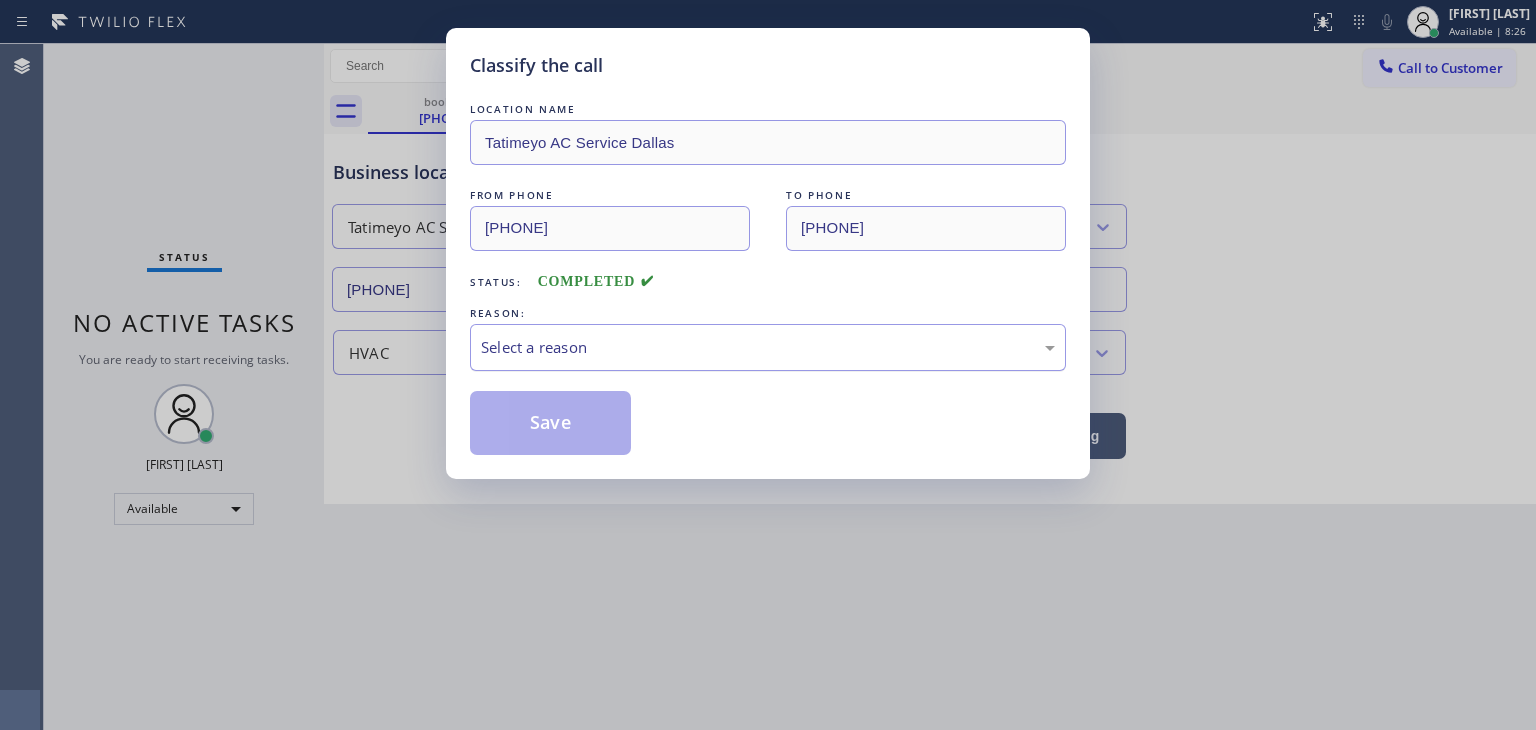 click on "Select a reason" at bounding box center [768, 347] 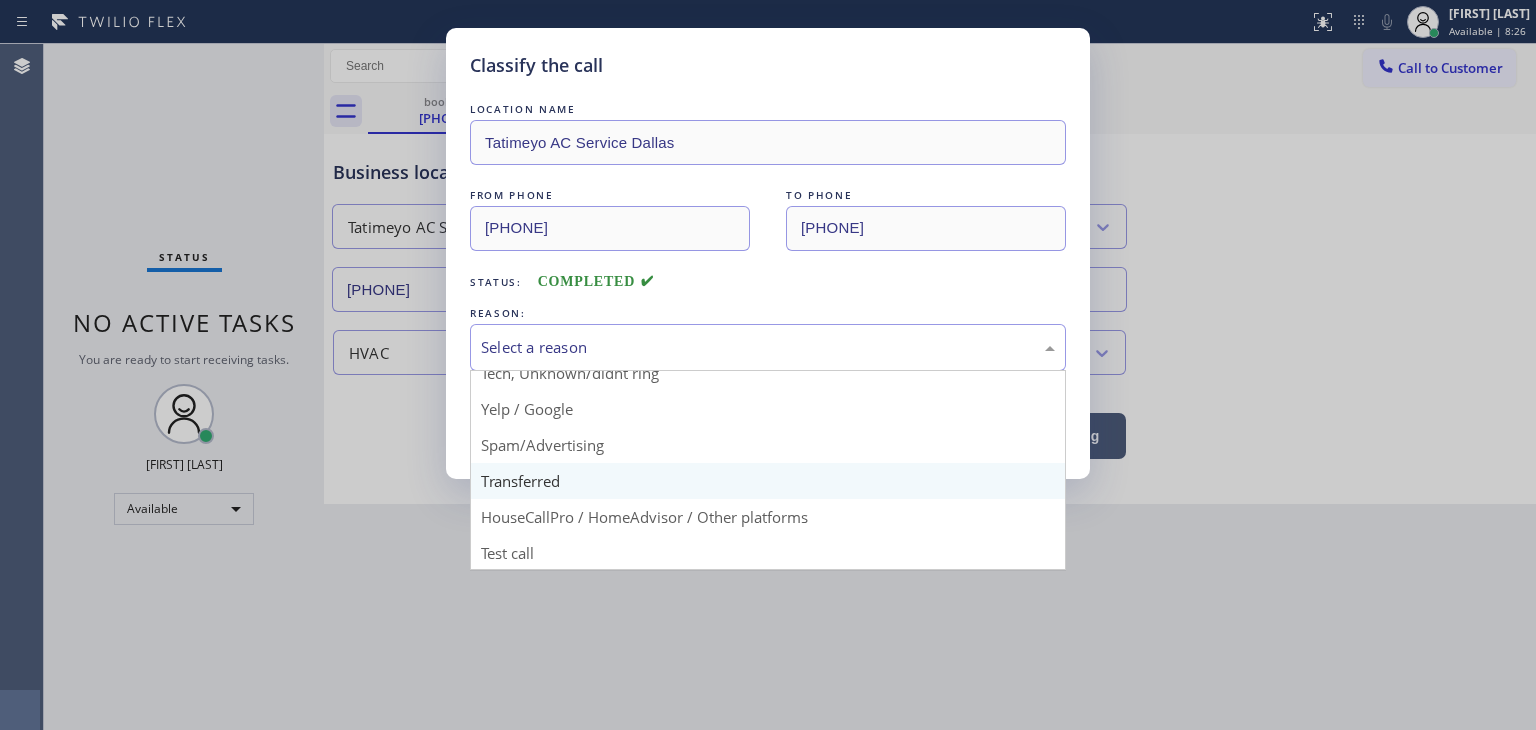scroll, scrollTop: 125, scrollLeft: 0, axis: vertical 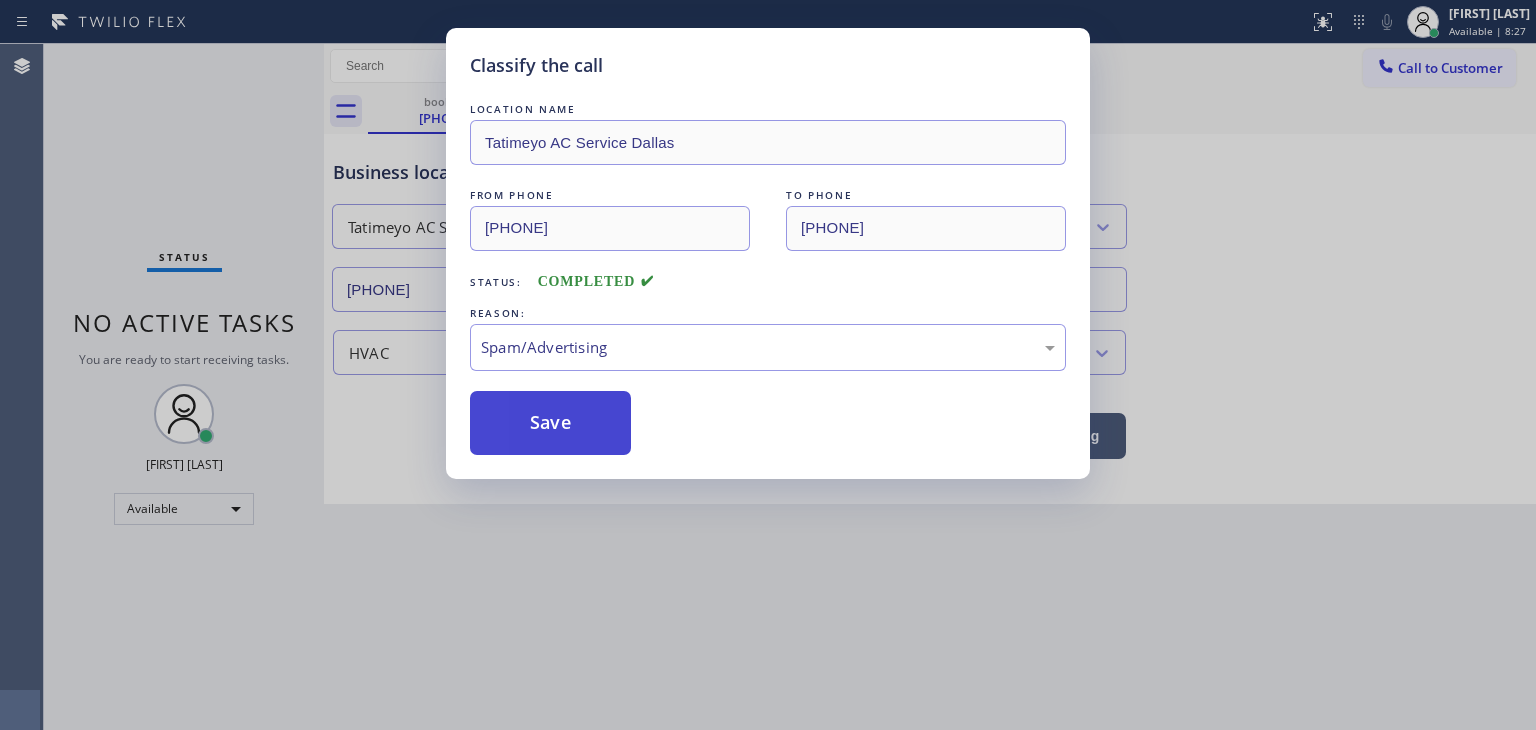 click on "Save" at bounding box center [550, 423] 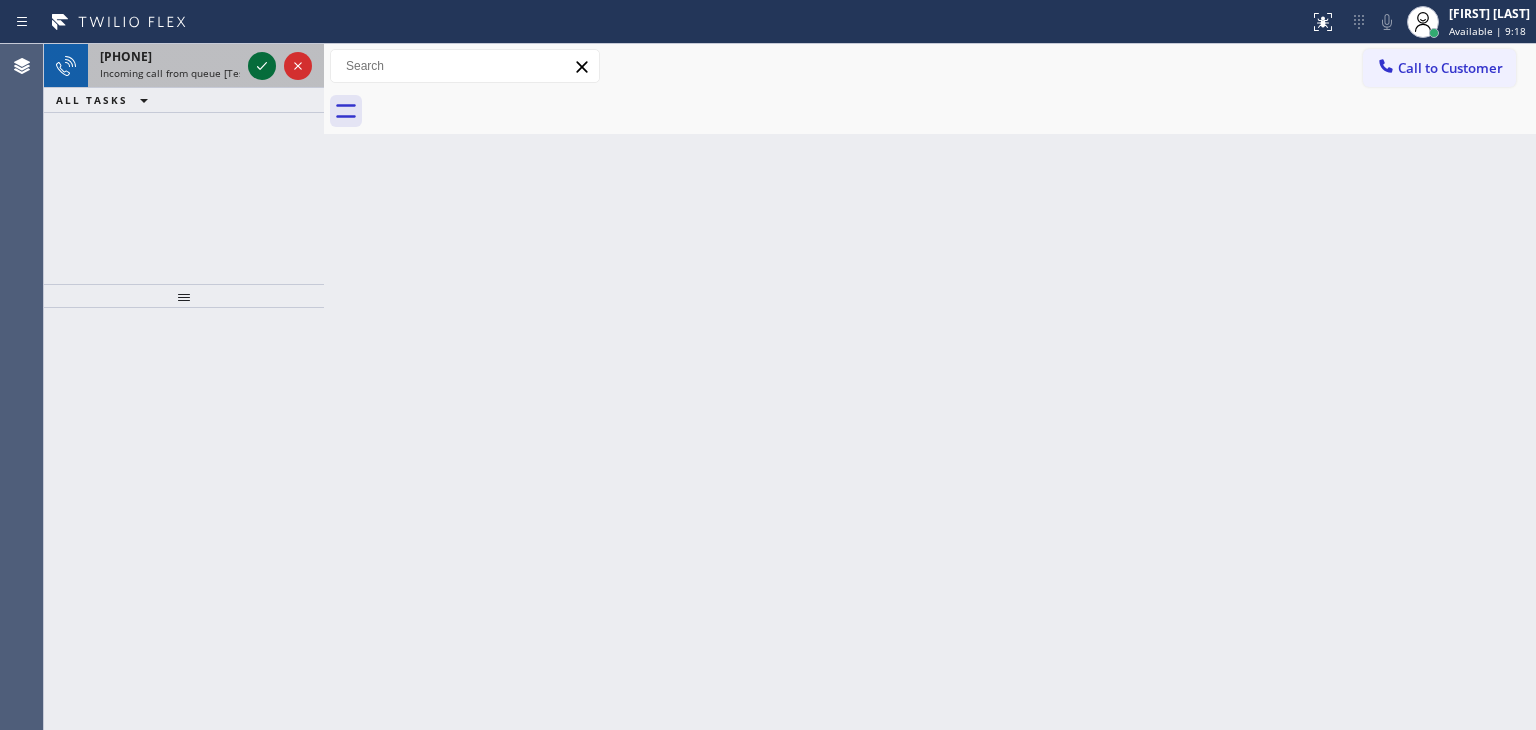 click 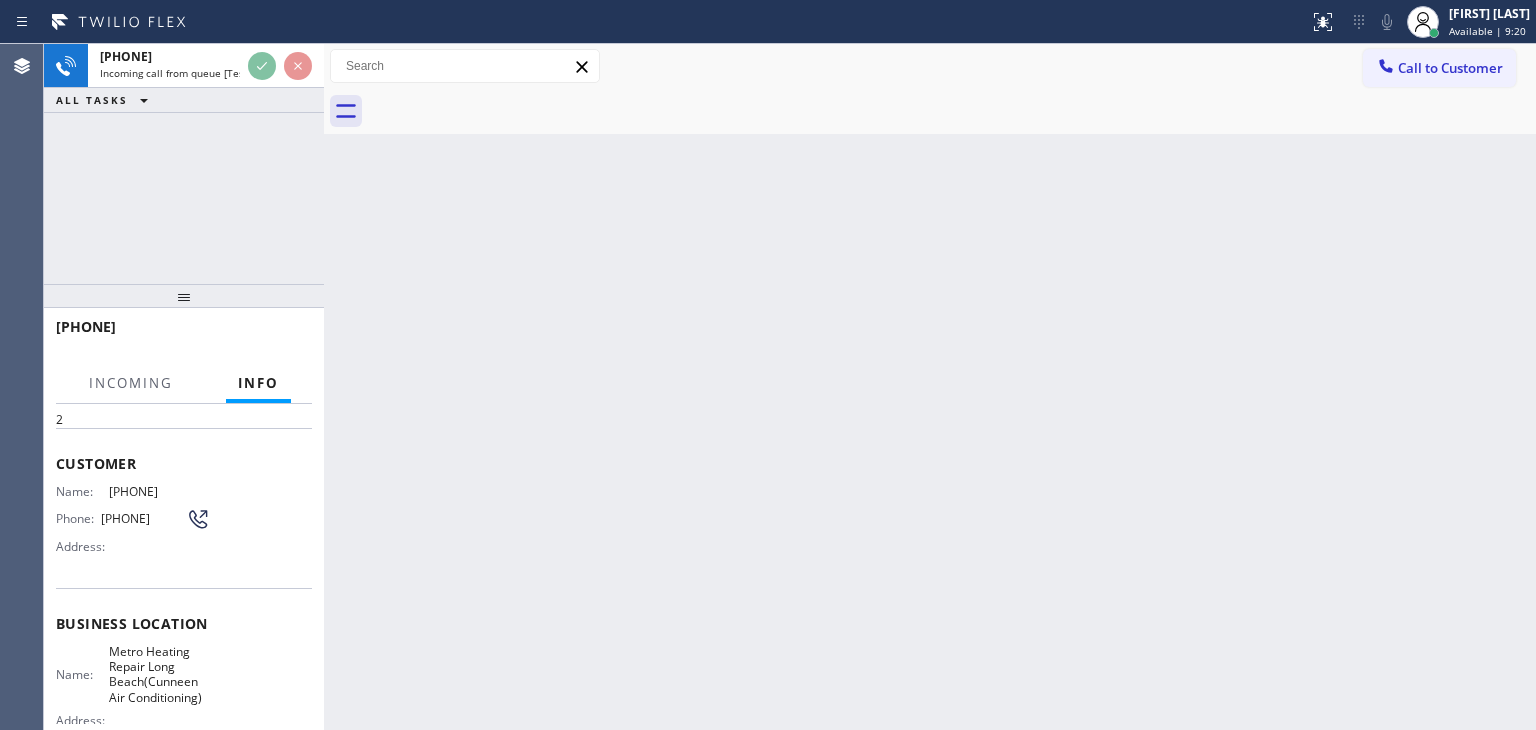 scroll, scrollTop: 100, scrollLeft: 0, axis: vertical 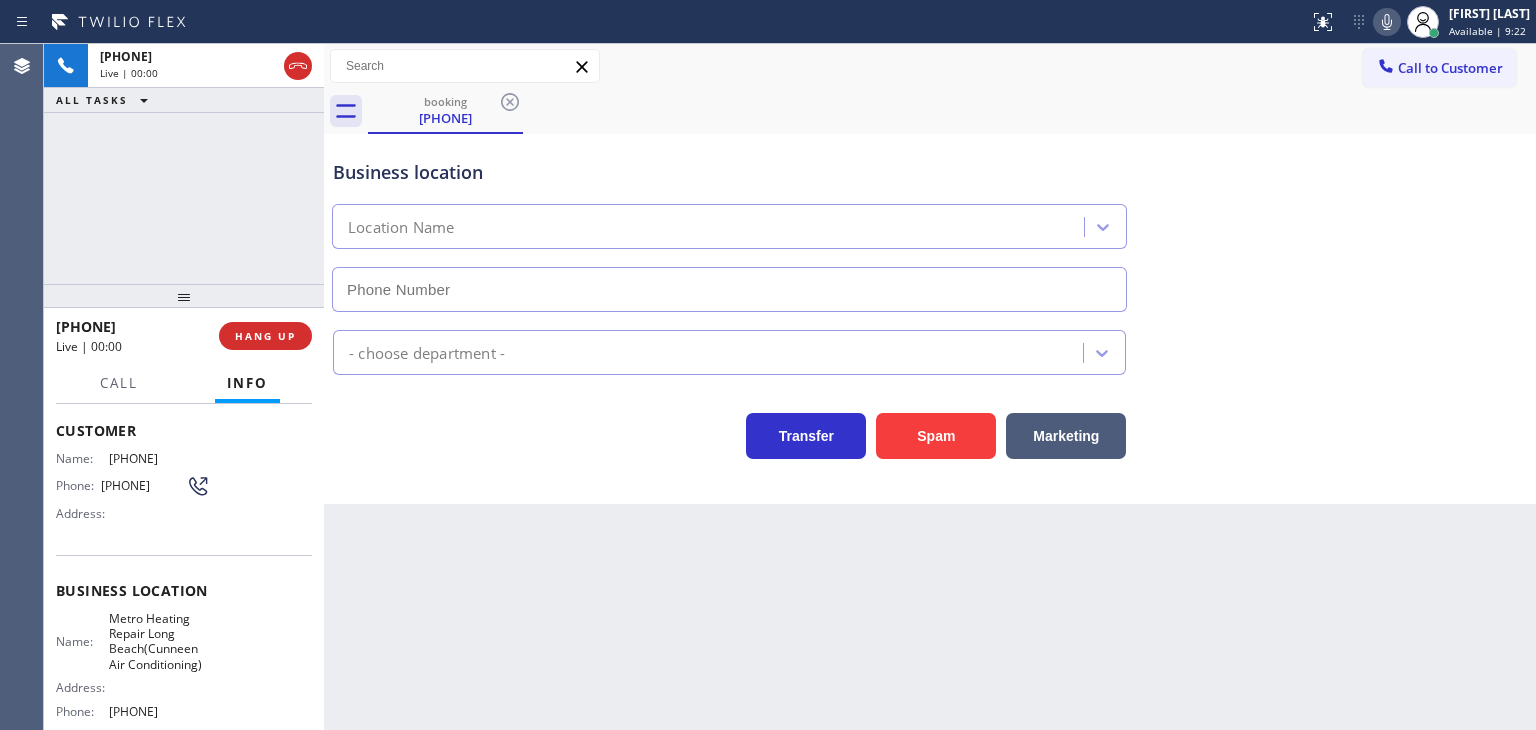 type on "(562) 278-0703" 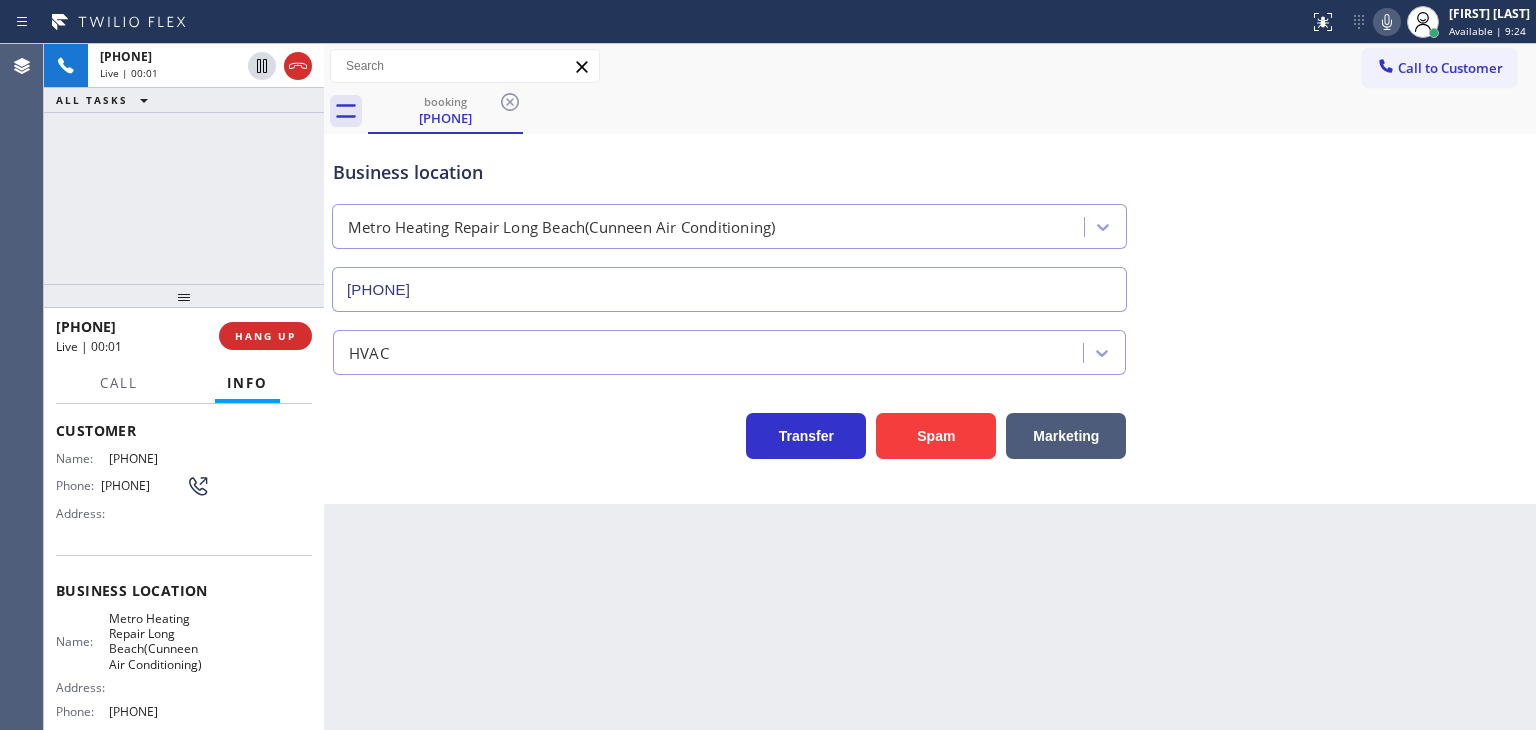 click 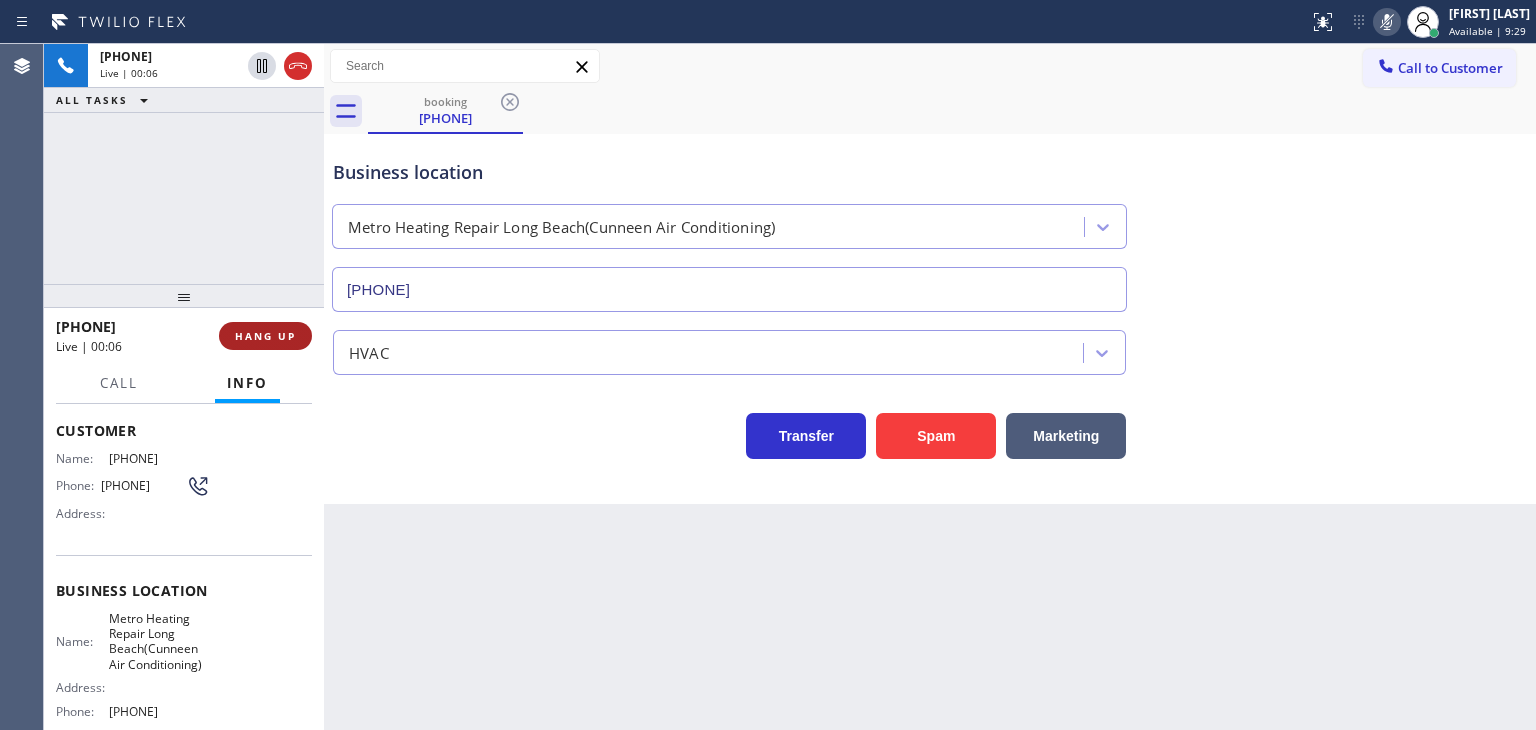 click on "HANG UP" at bounding box center [265, 336] 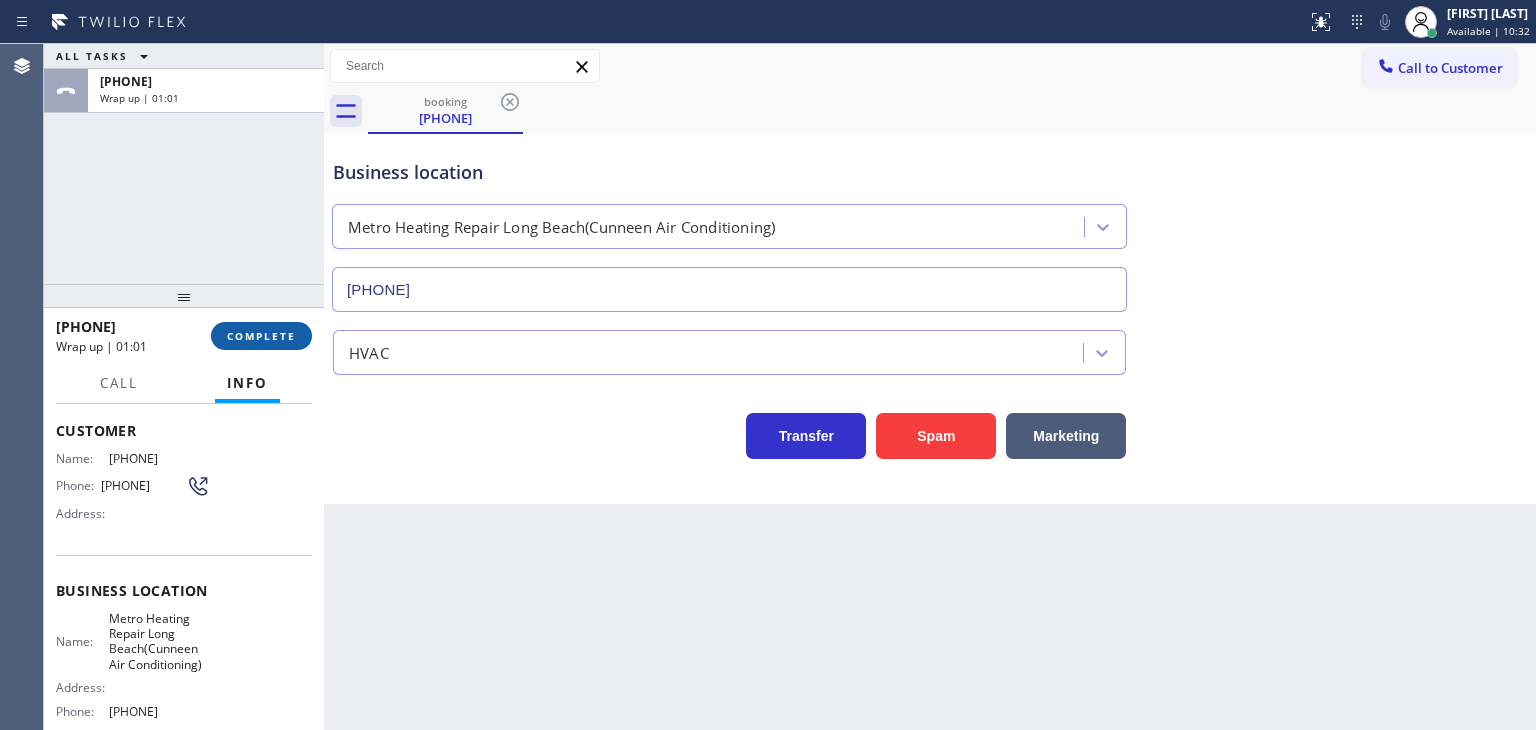click on "COMPLETE" at bounding box center [261, 336] 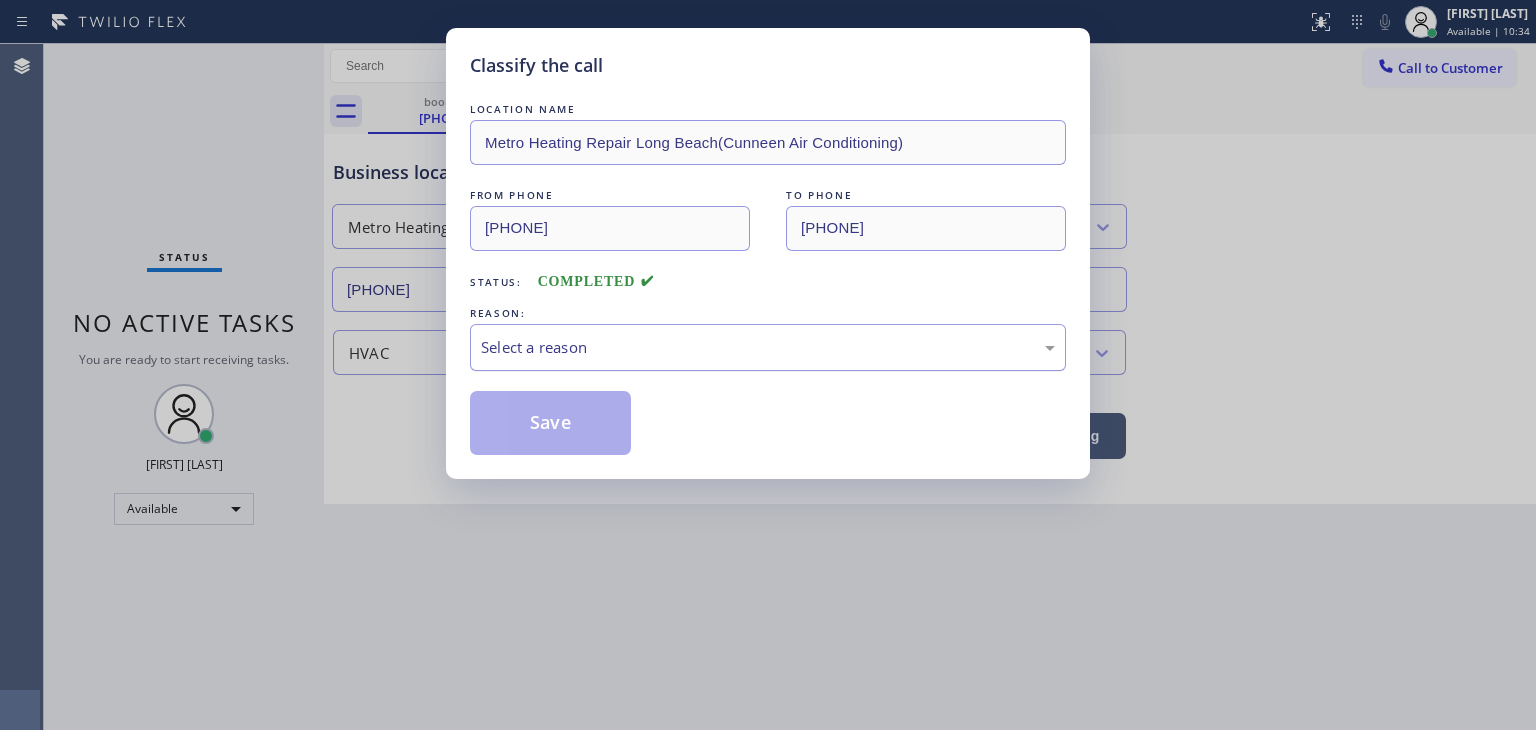 click on "Select a reason" at bounding box center [768, 347] 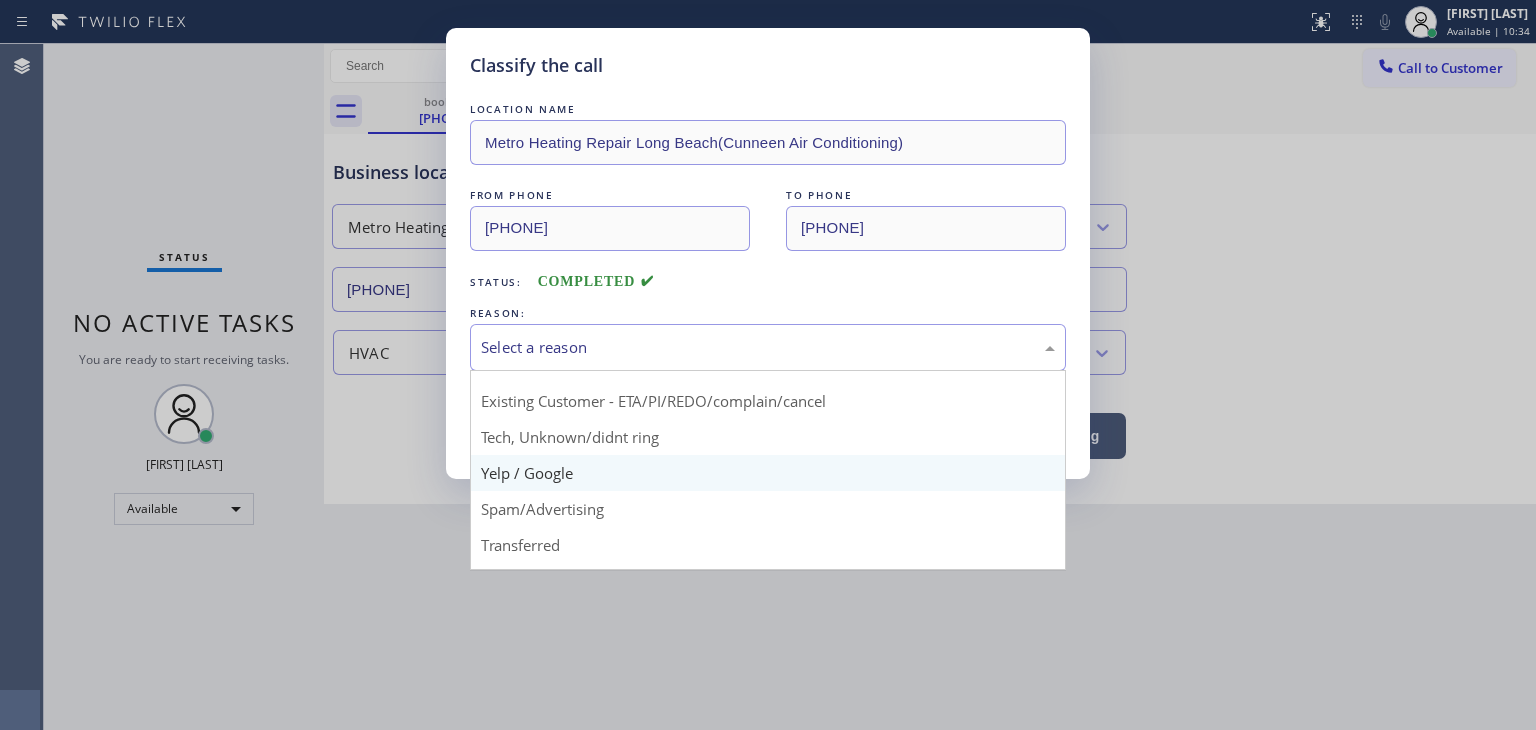 scroll, scrollTop: 125, scrollLeft: 0, axis: vertical 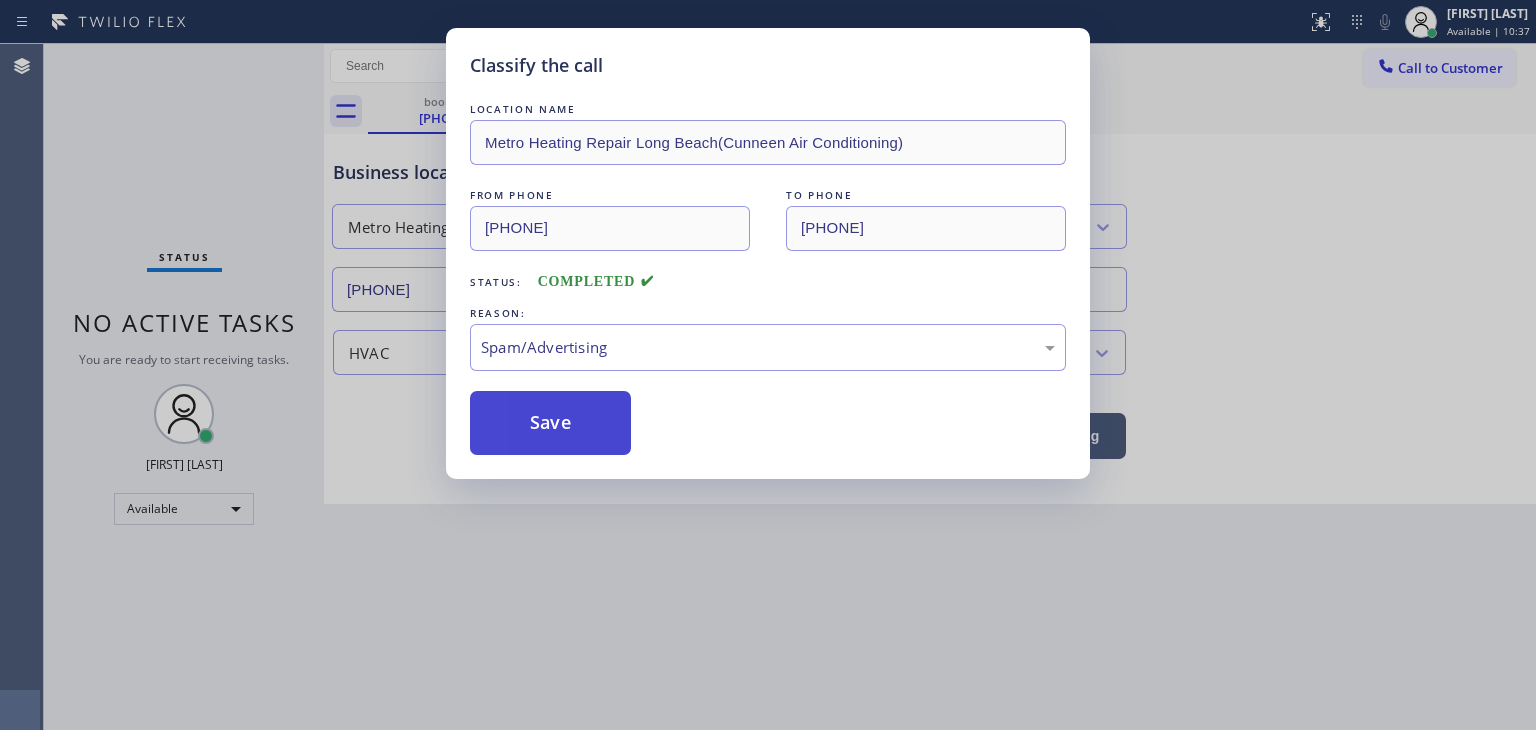click on "Save" at bounding box center [550, 423] 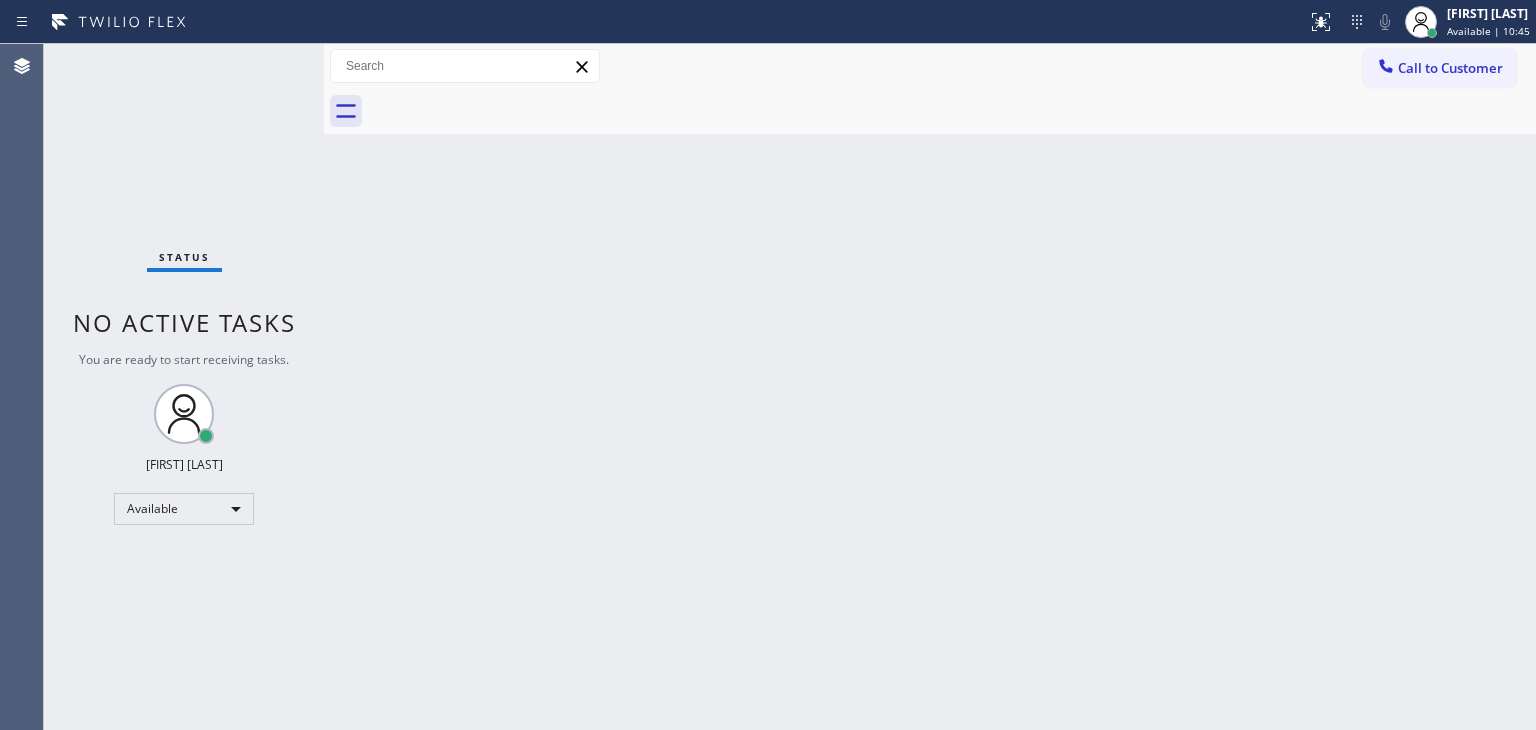 click on "Status   No active tasks     You are ready to start receiving tasks.   Edel John Suson Available" at bounding box center (184, 387) 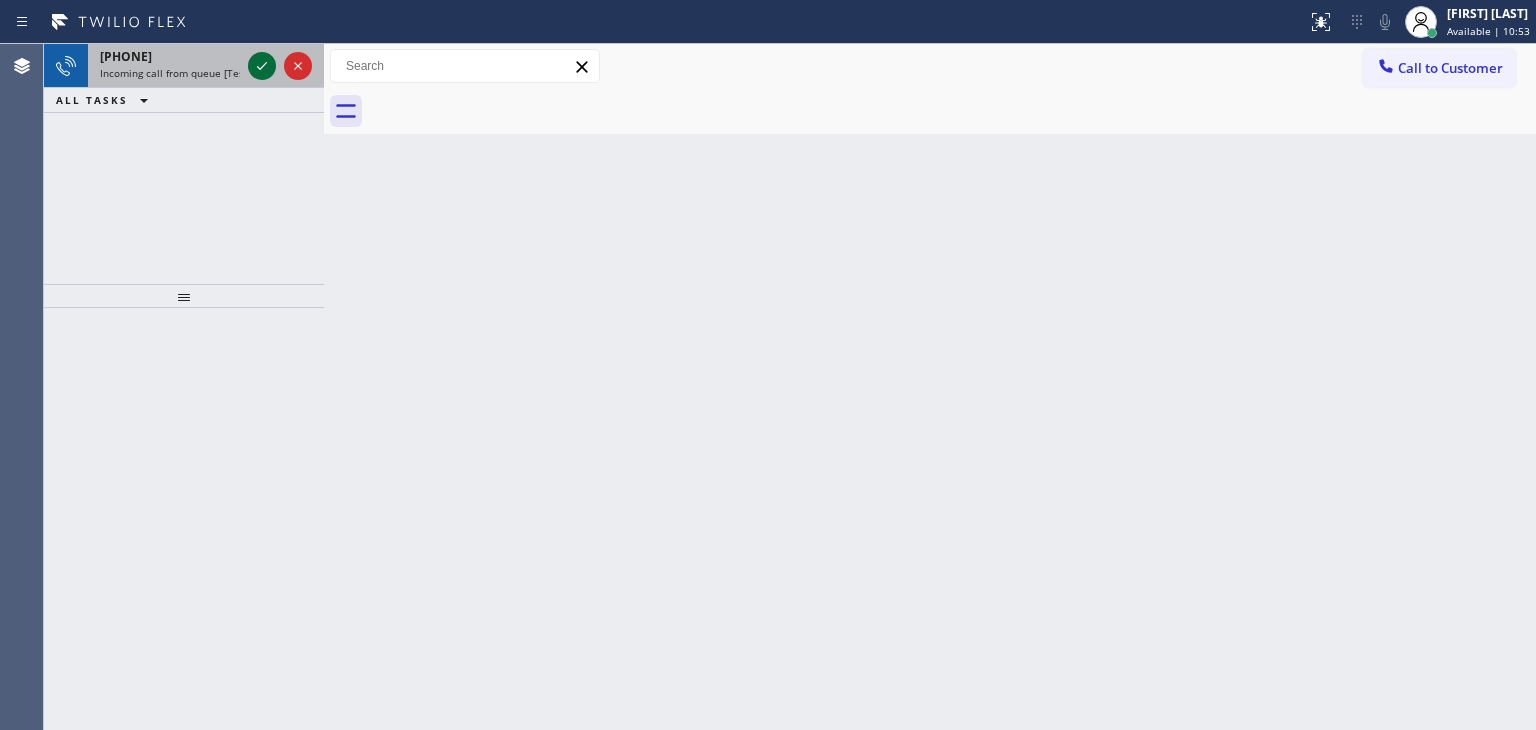 click 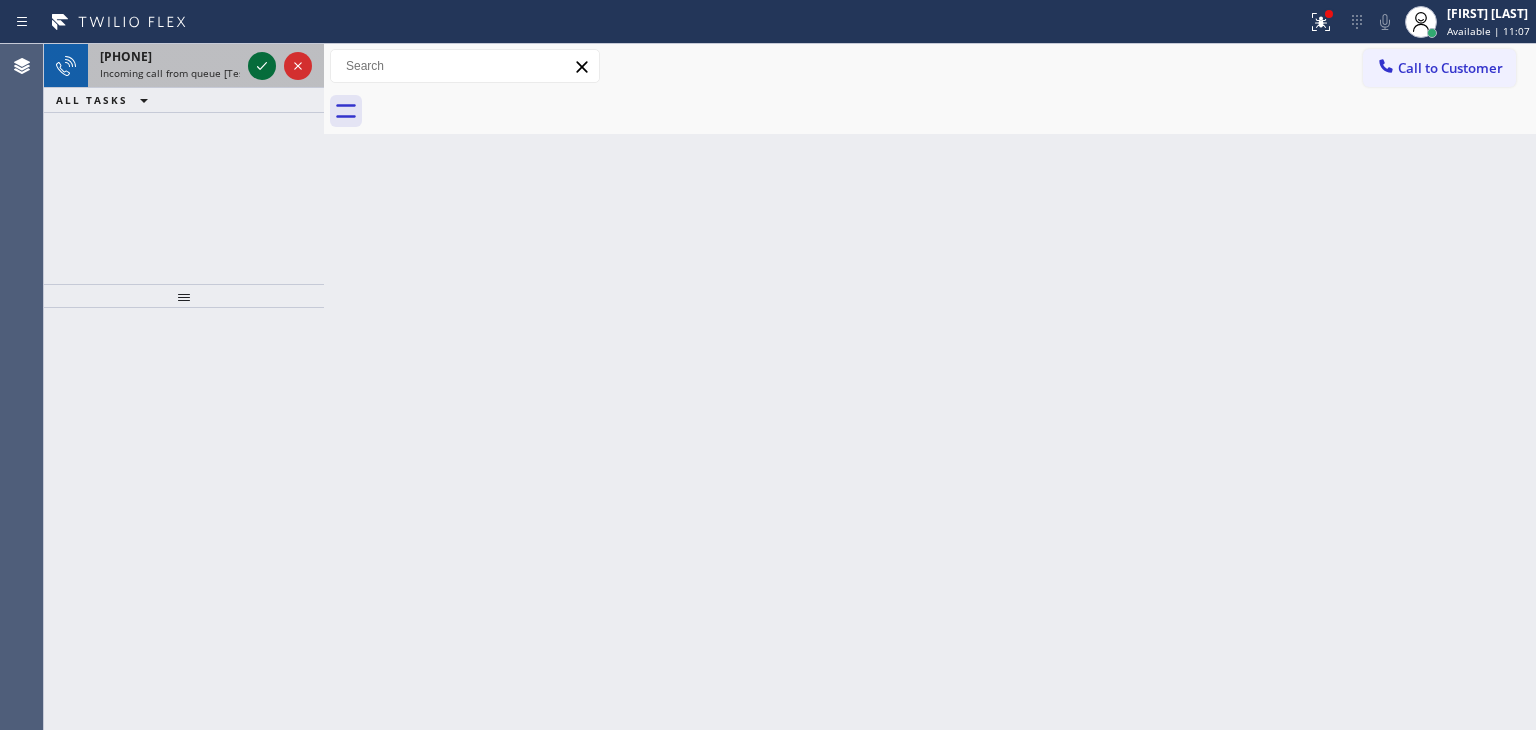 click 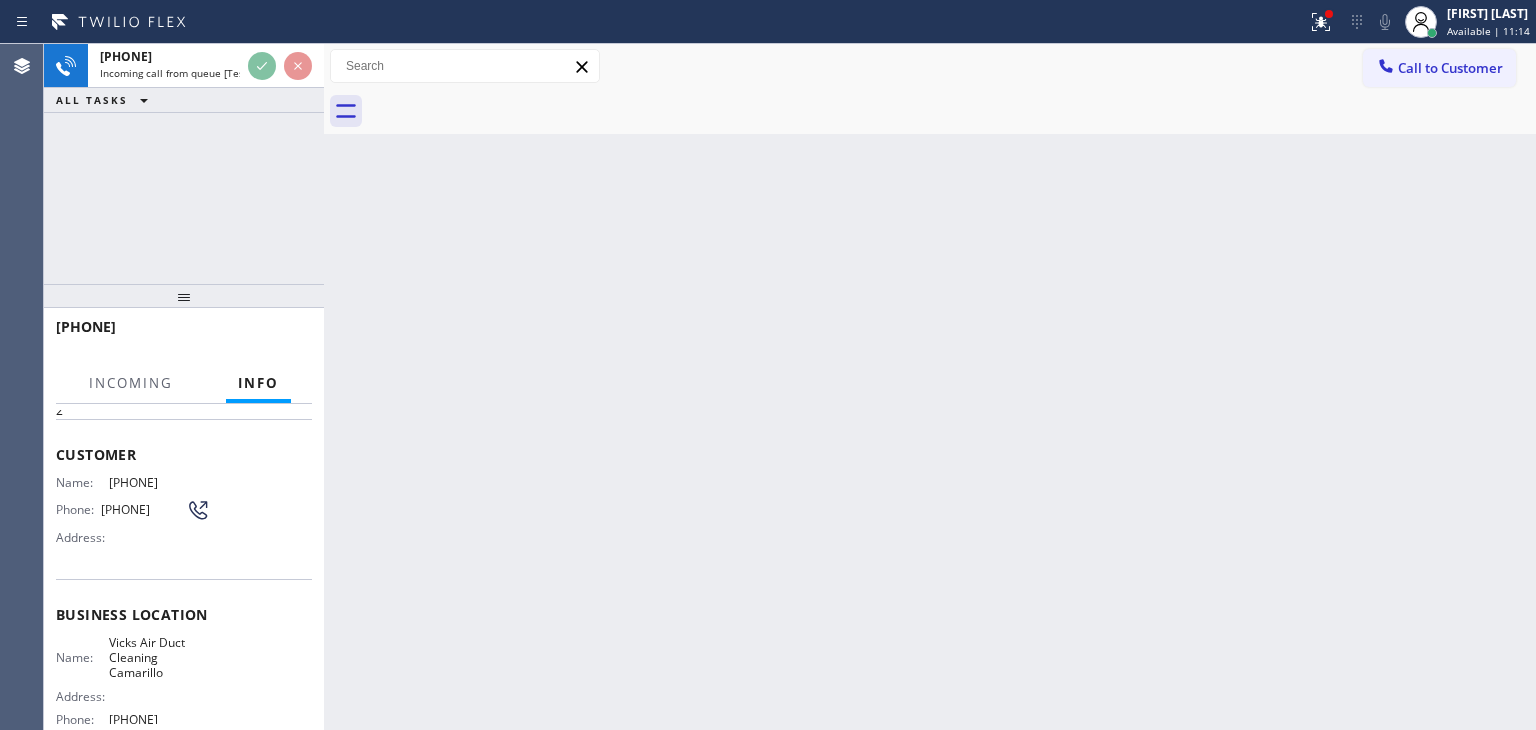 scroll, scrollTop: 200, scrollLeft: 0, axis: vertical 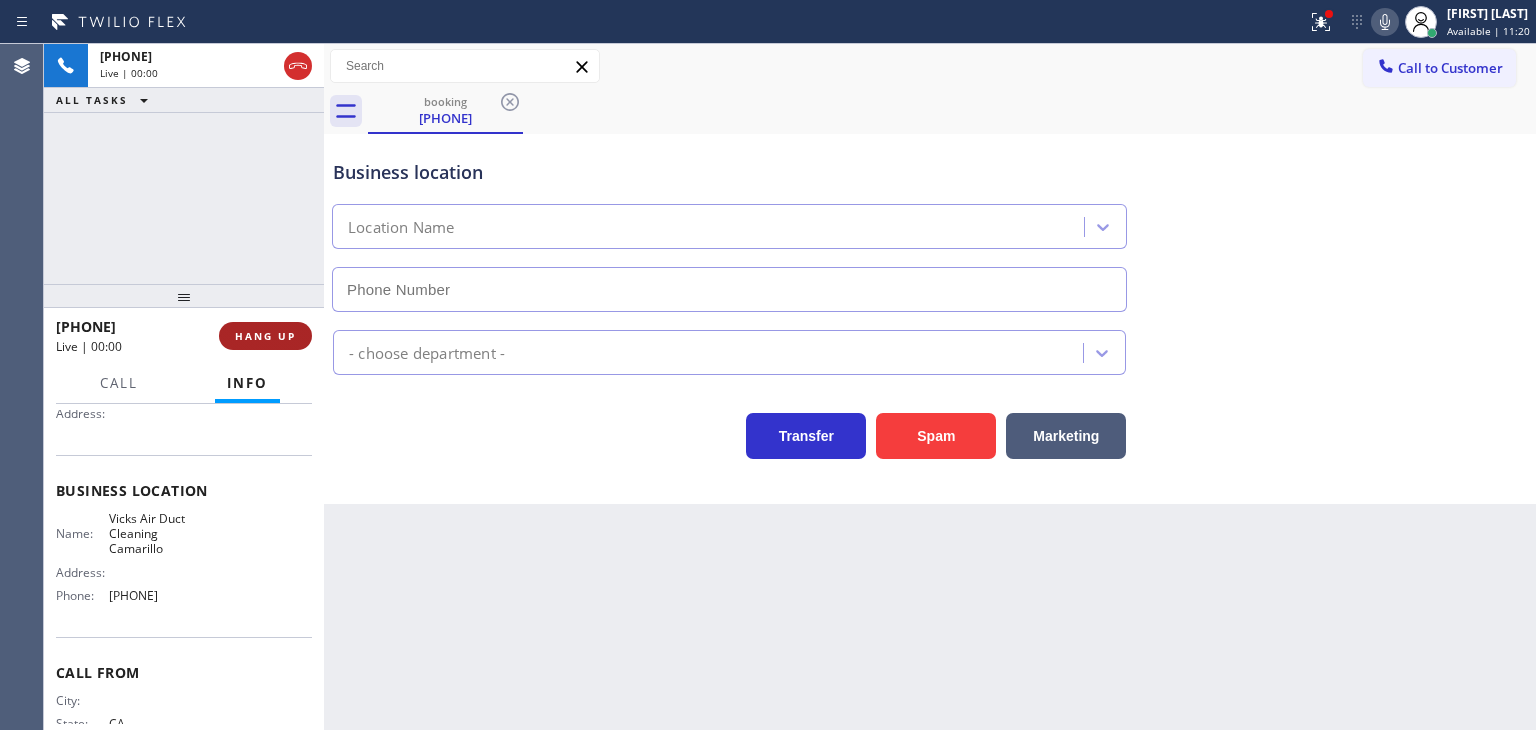 type on "(805) 608-3808" 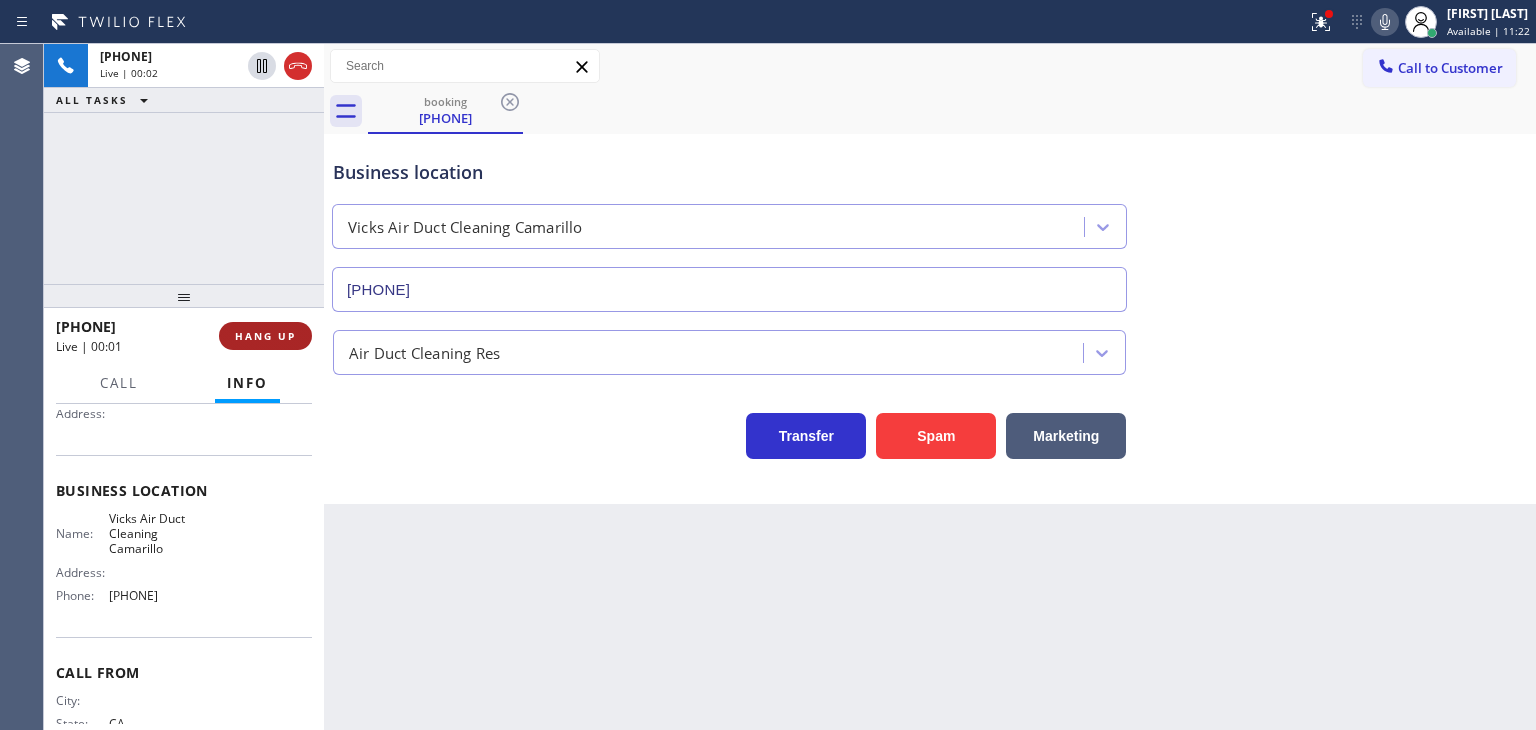 click on "HANG UP" at bounding box center [265, 336] 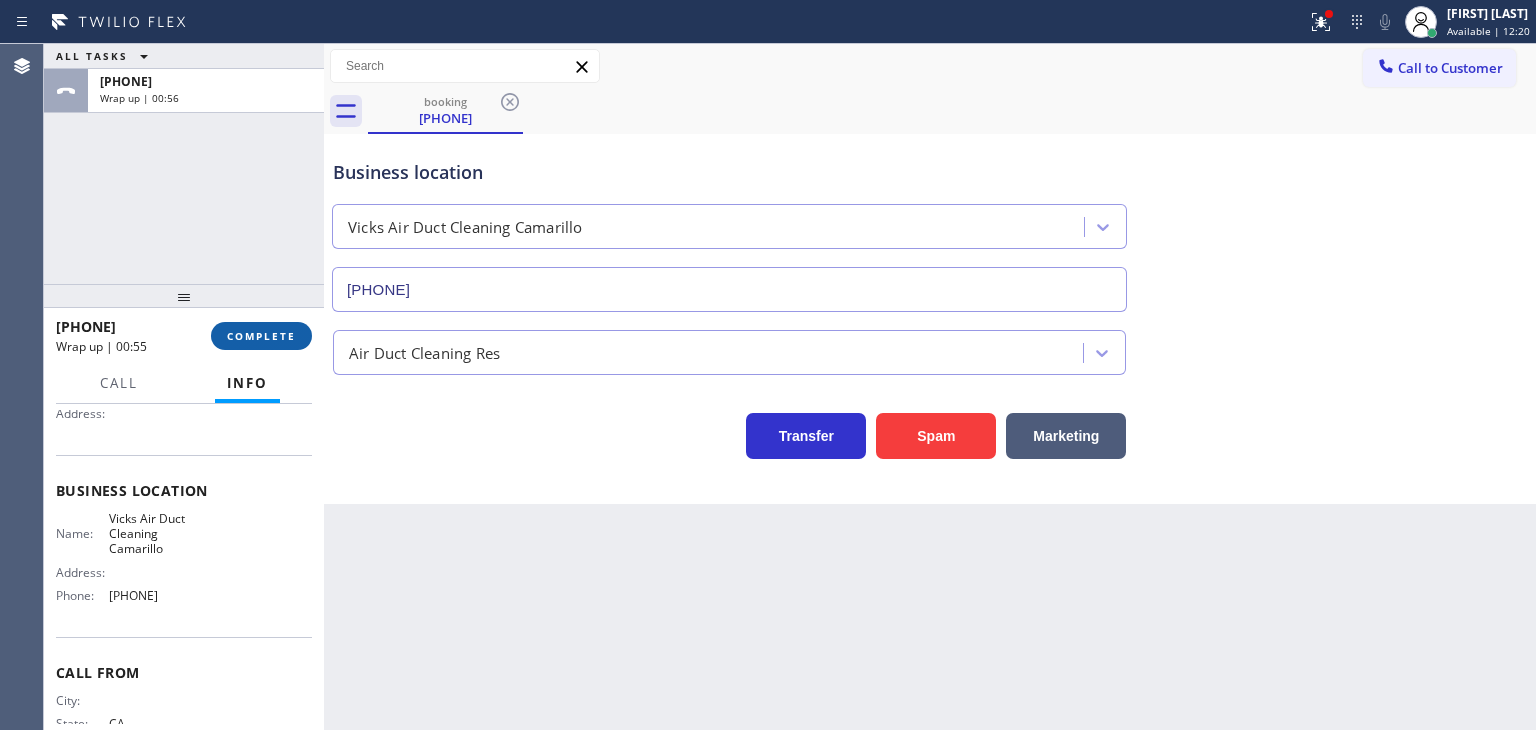 click on "COMPLETE" at bounding box center (261, 336) 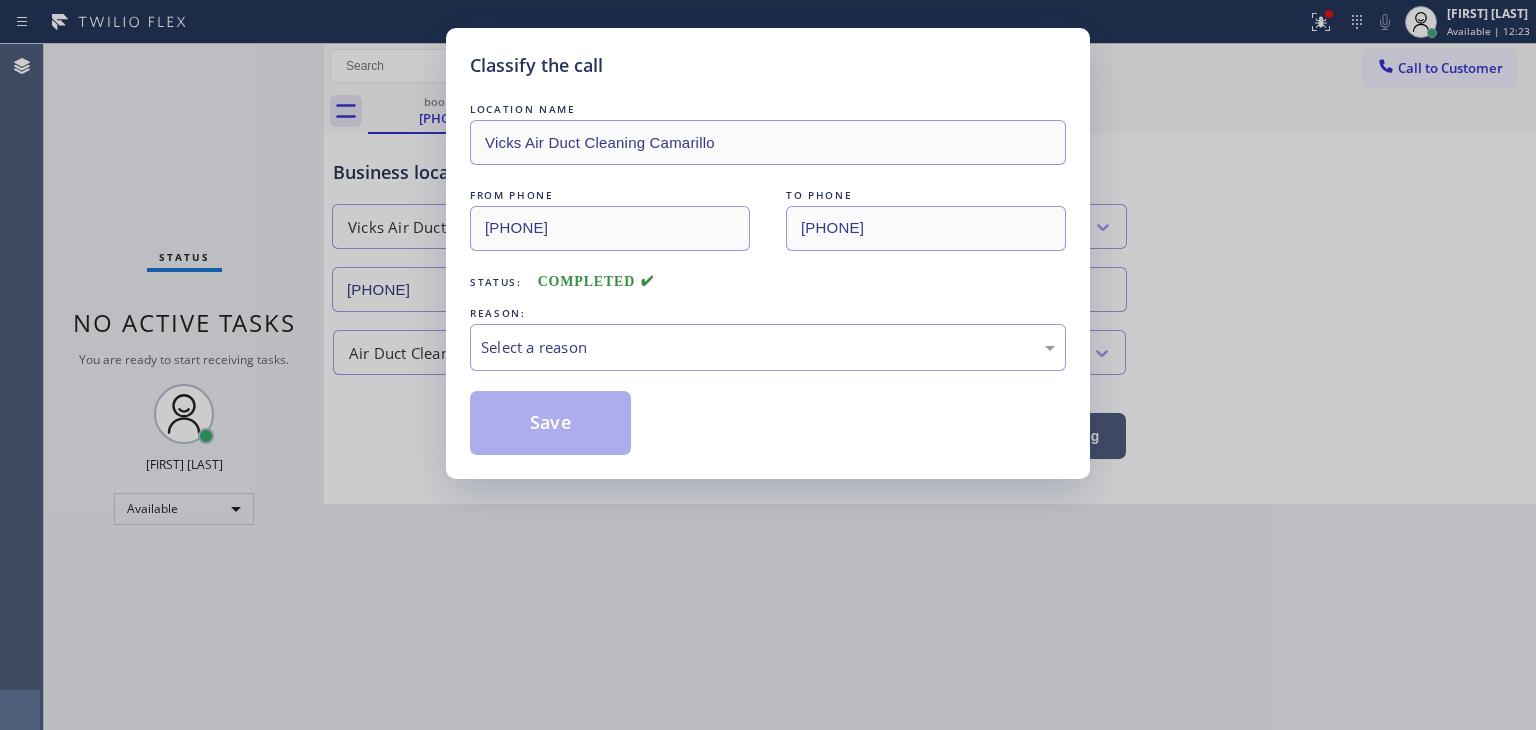 click on "COMPLETED" at bounding box center [596, 281] 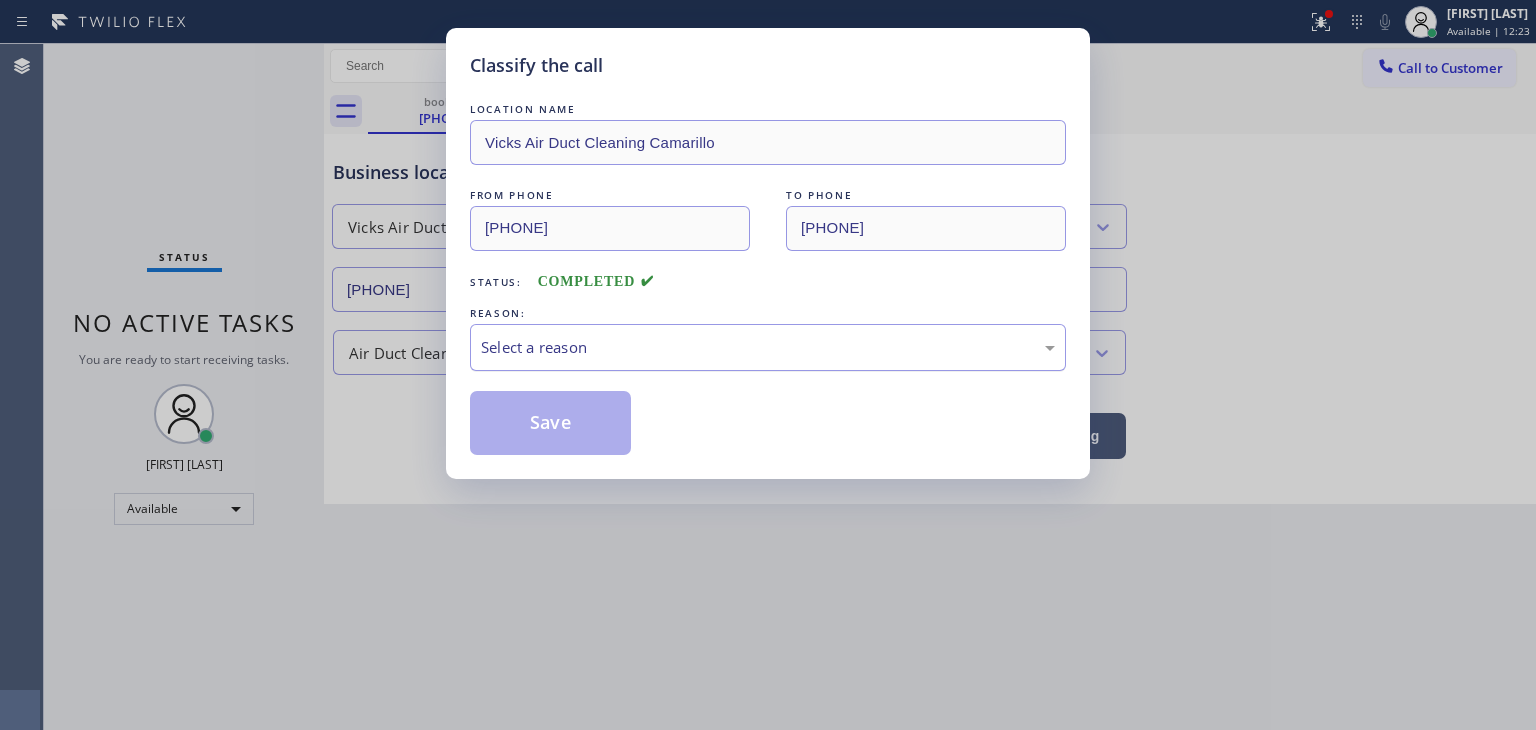 click on "Select a reason" at bounding box center (768, 347) 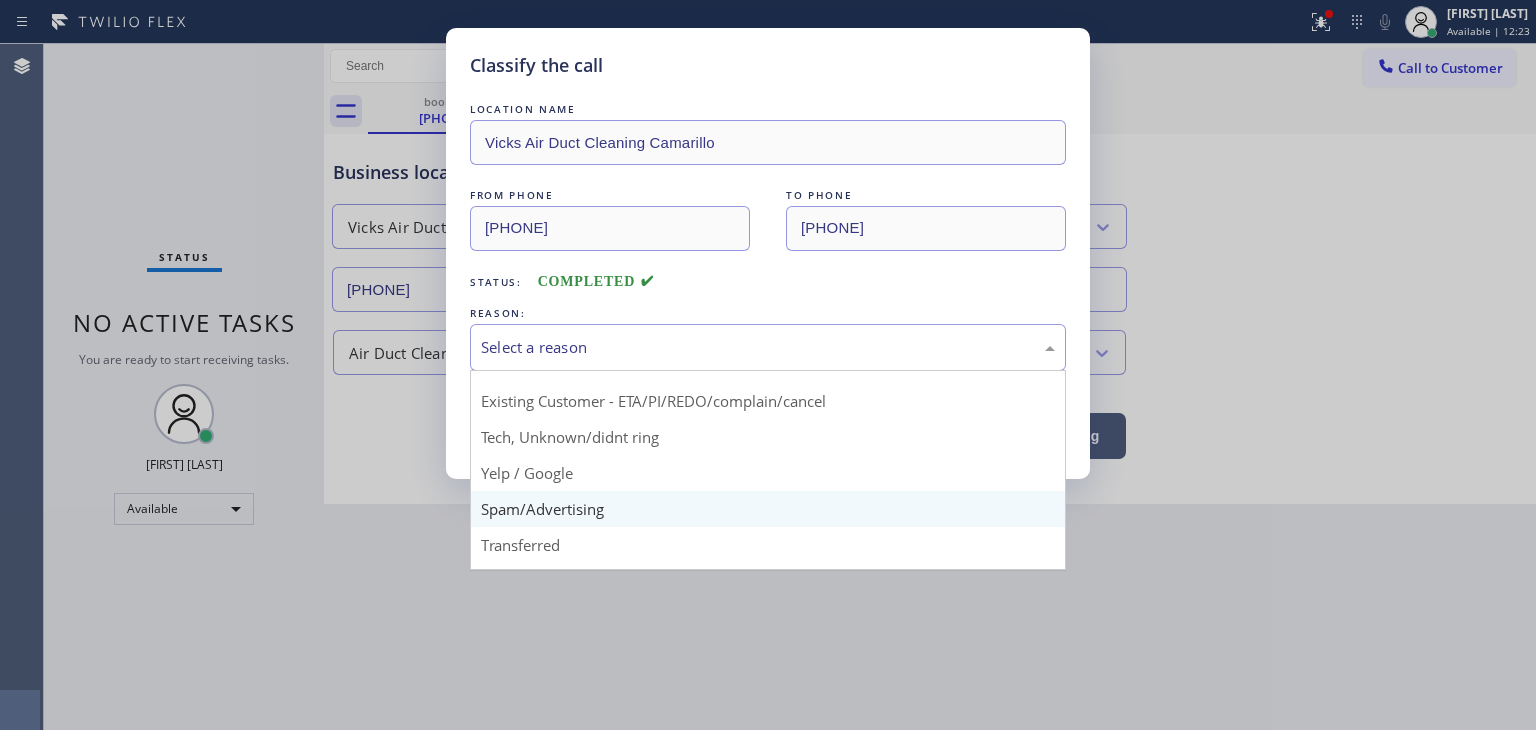 scroll, scrollTop: 125, scrollLeft: 0, axis: vertical 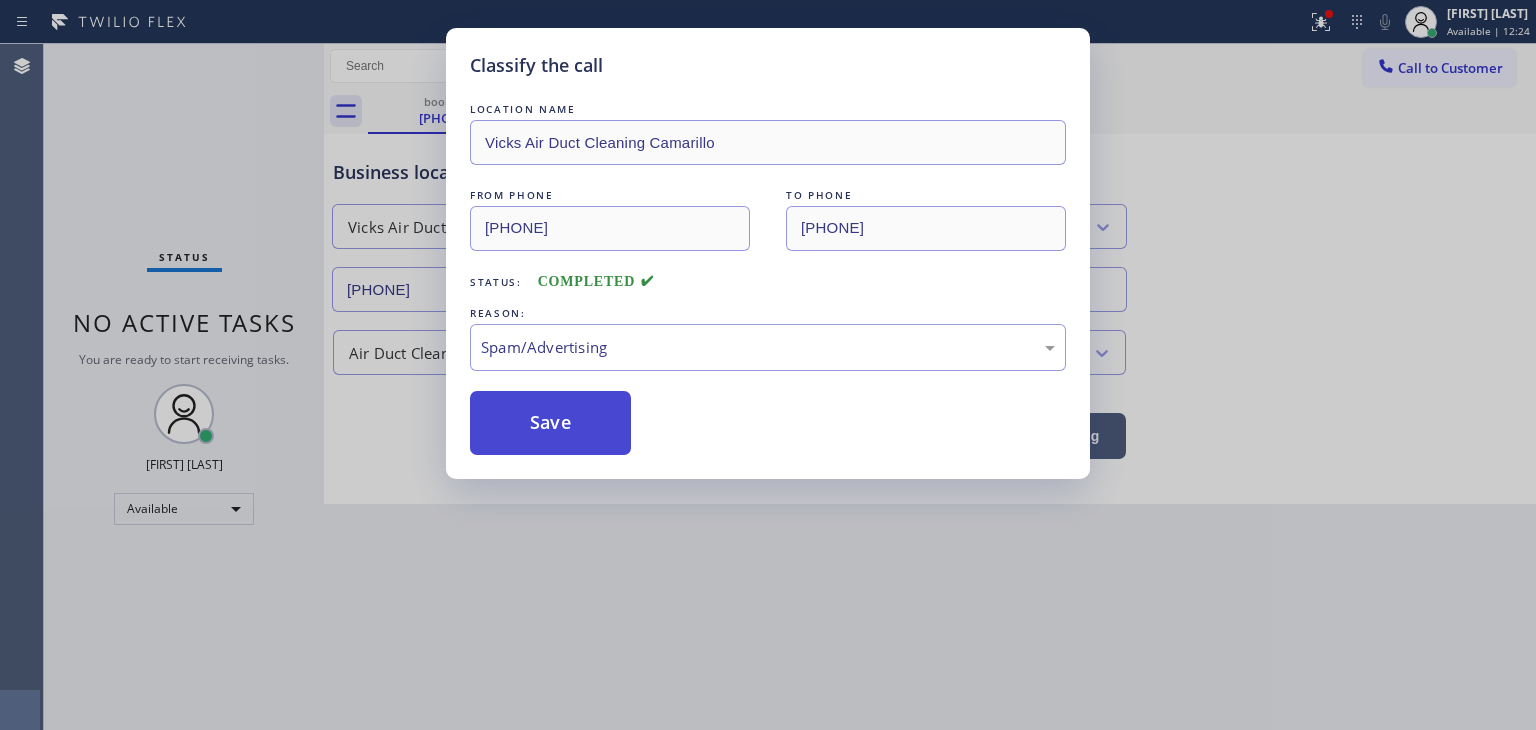 click on "Save" at bounding box center [550, 423] 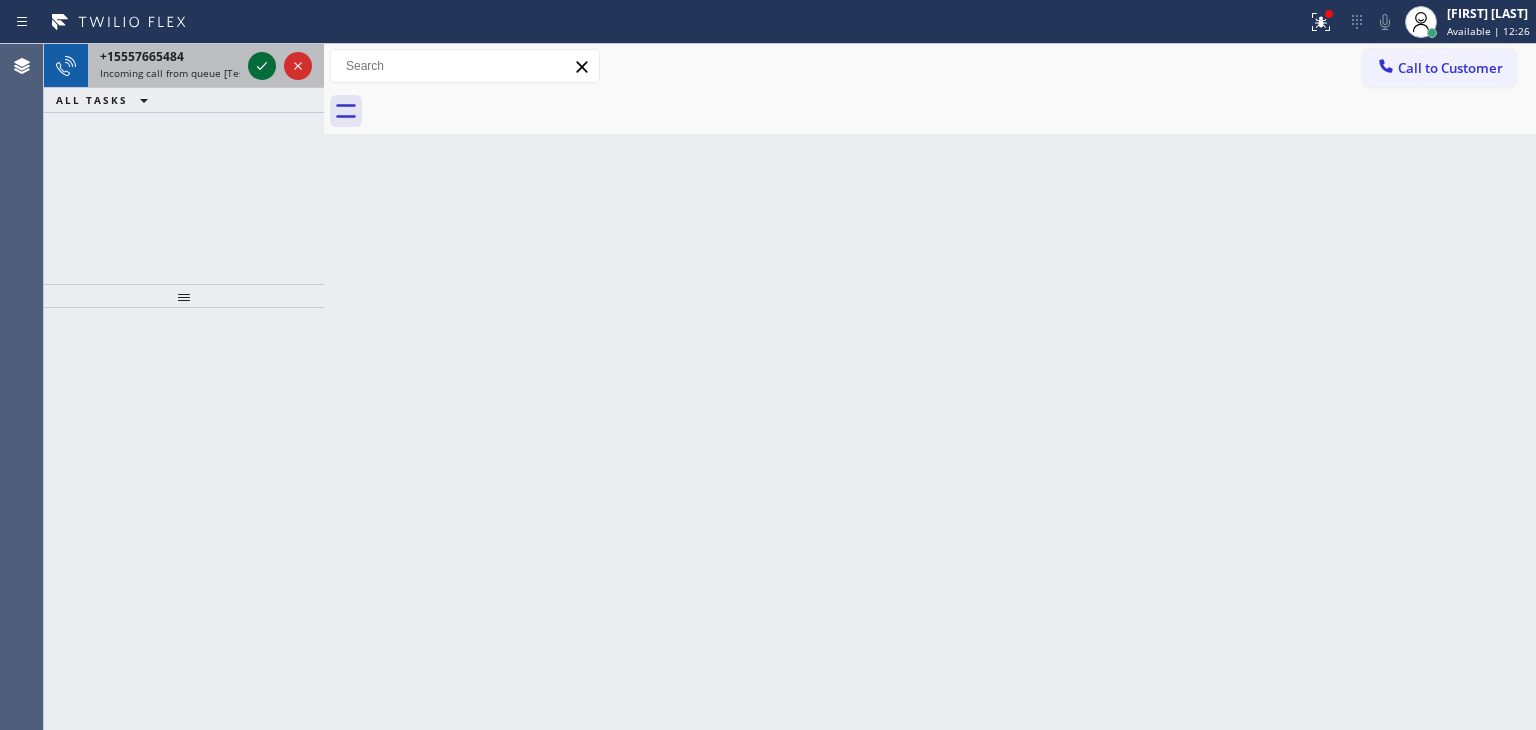 click 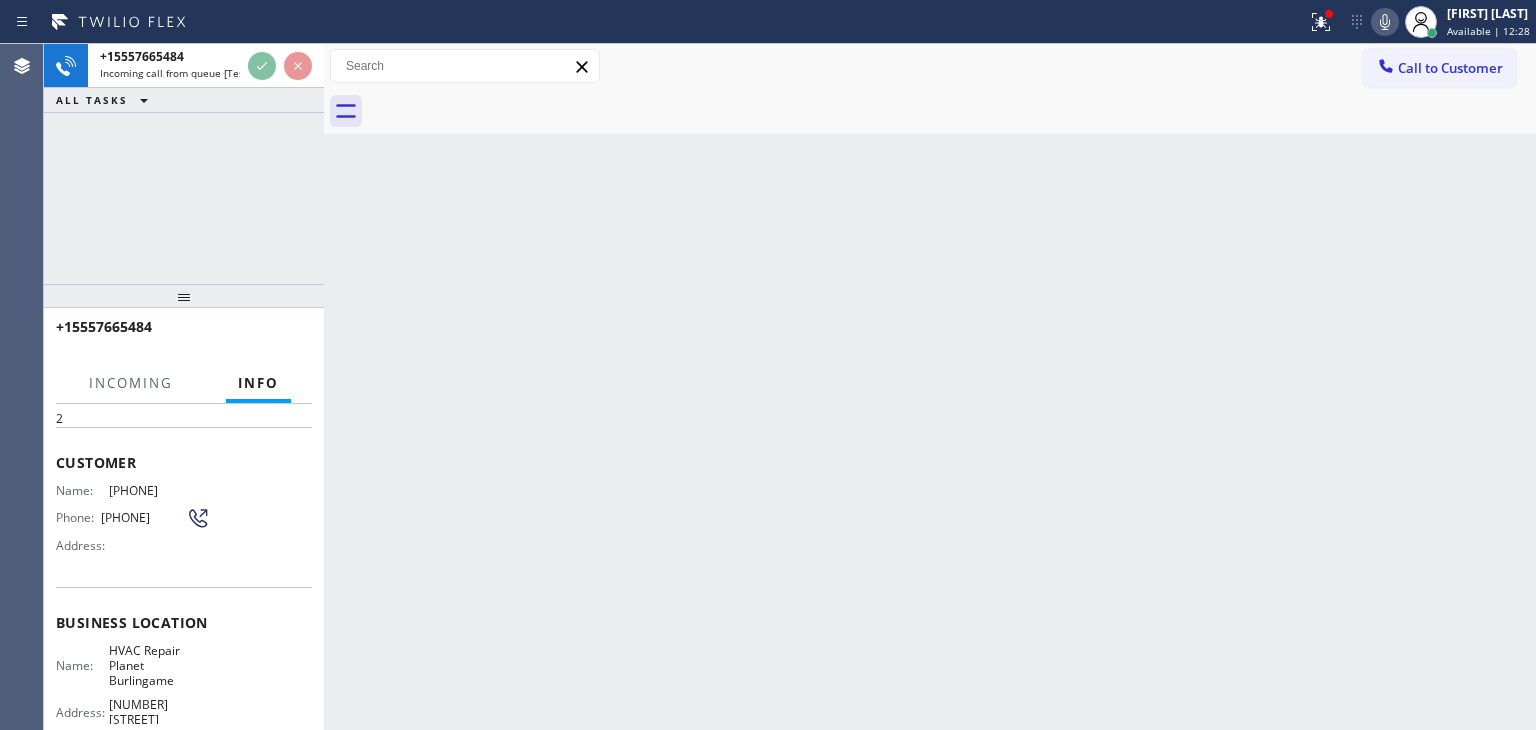scroll, scrollTop: 100, scrollLeft: 0, axis: vertical 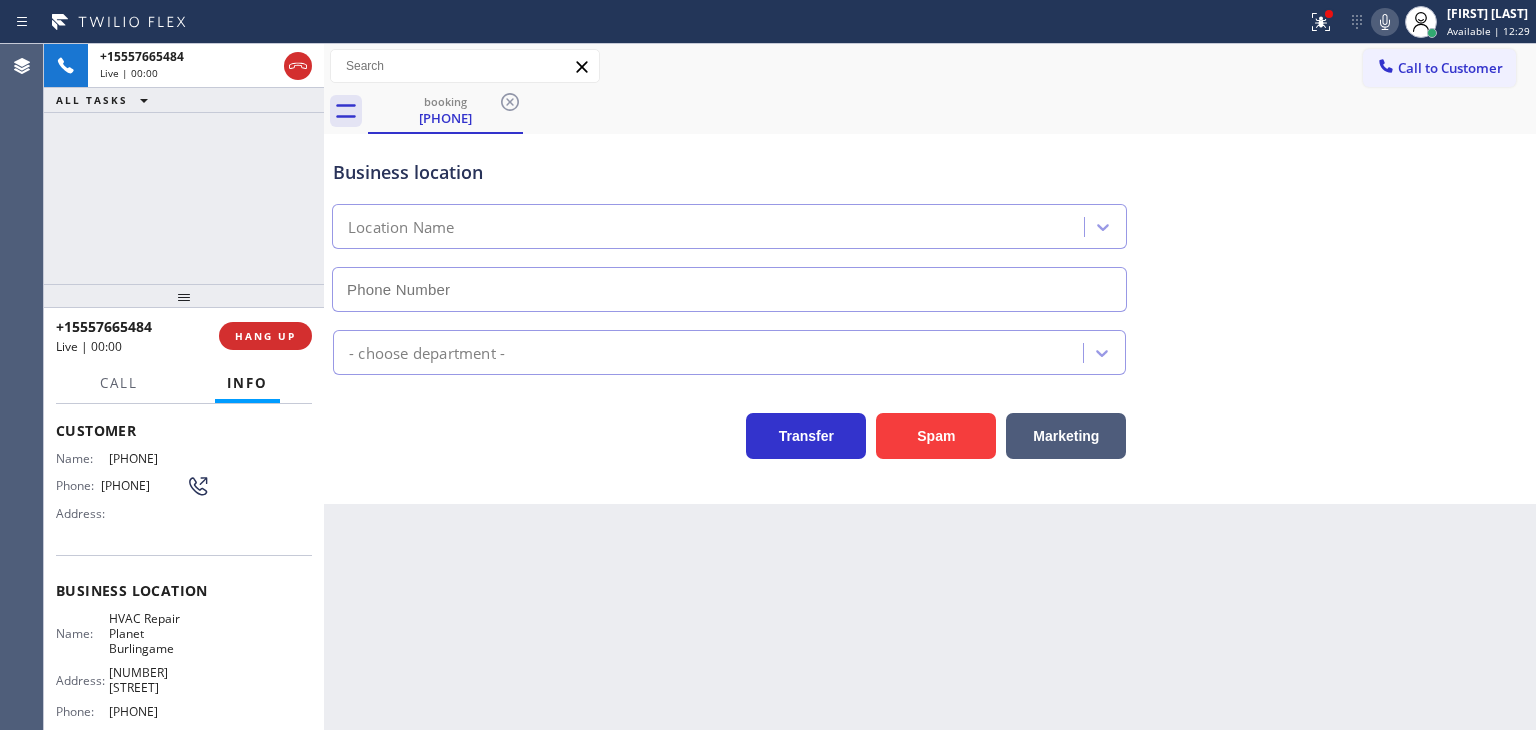 type on "(650) 900-8692" 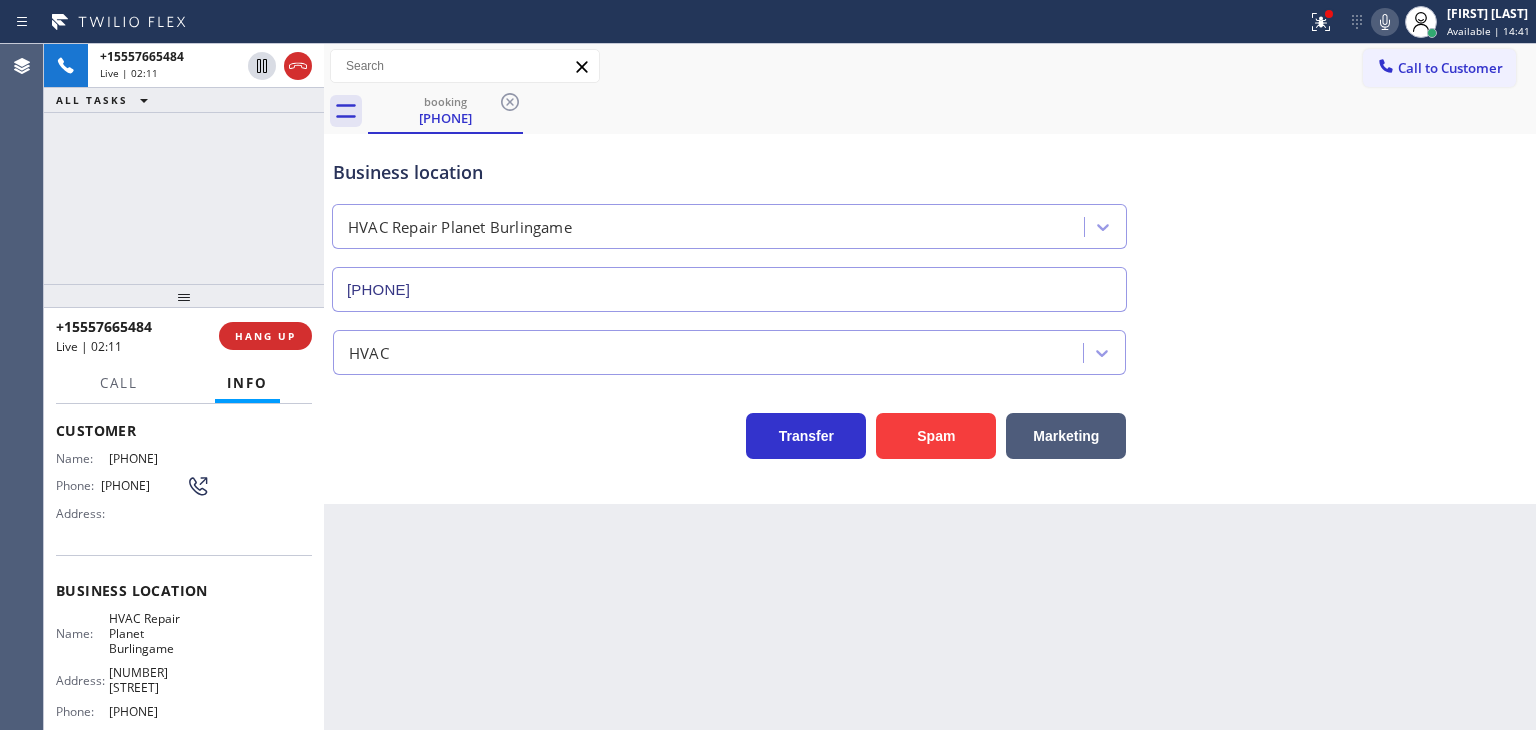click 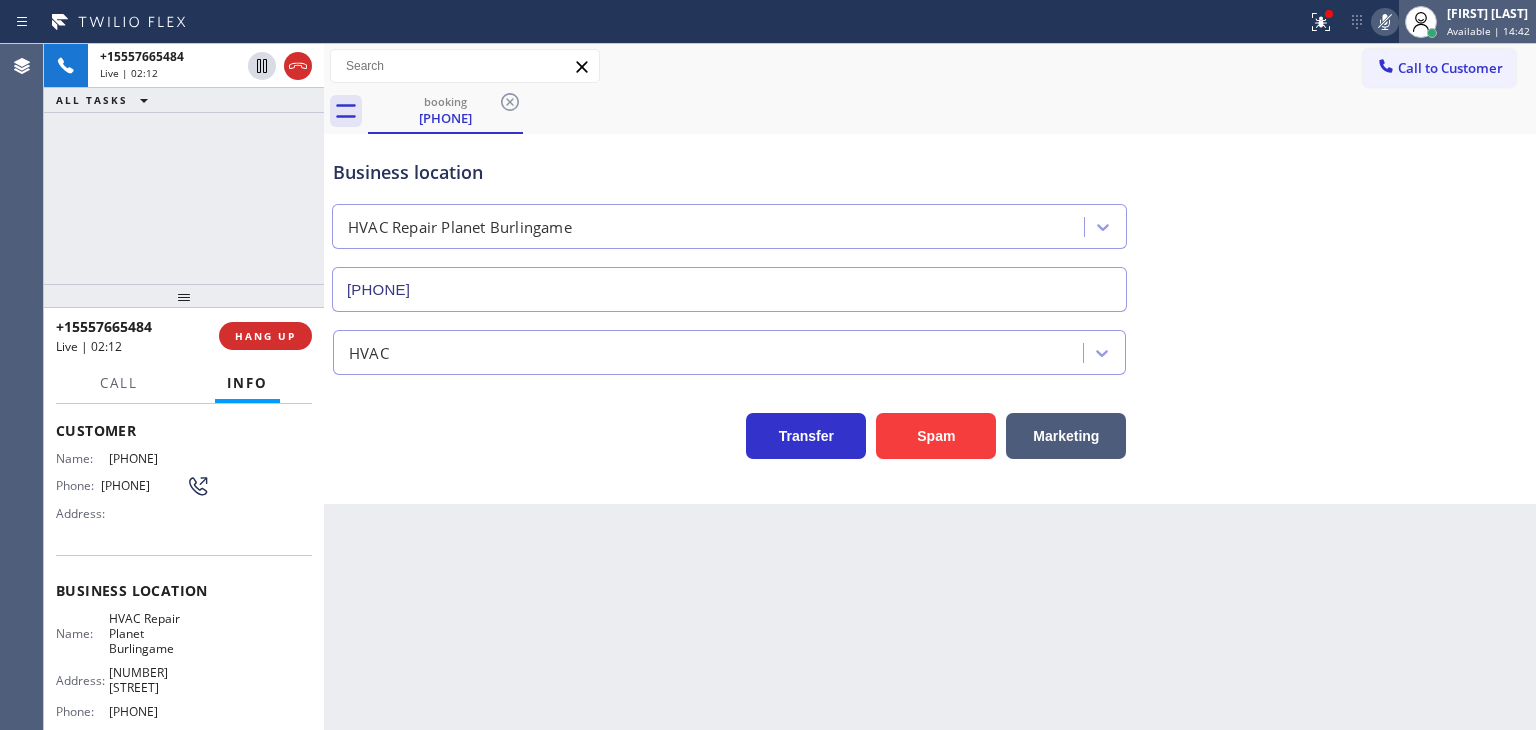 click on "Available | 14:42" at bounding box center [1488, 31] 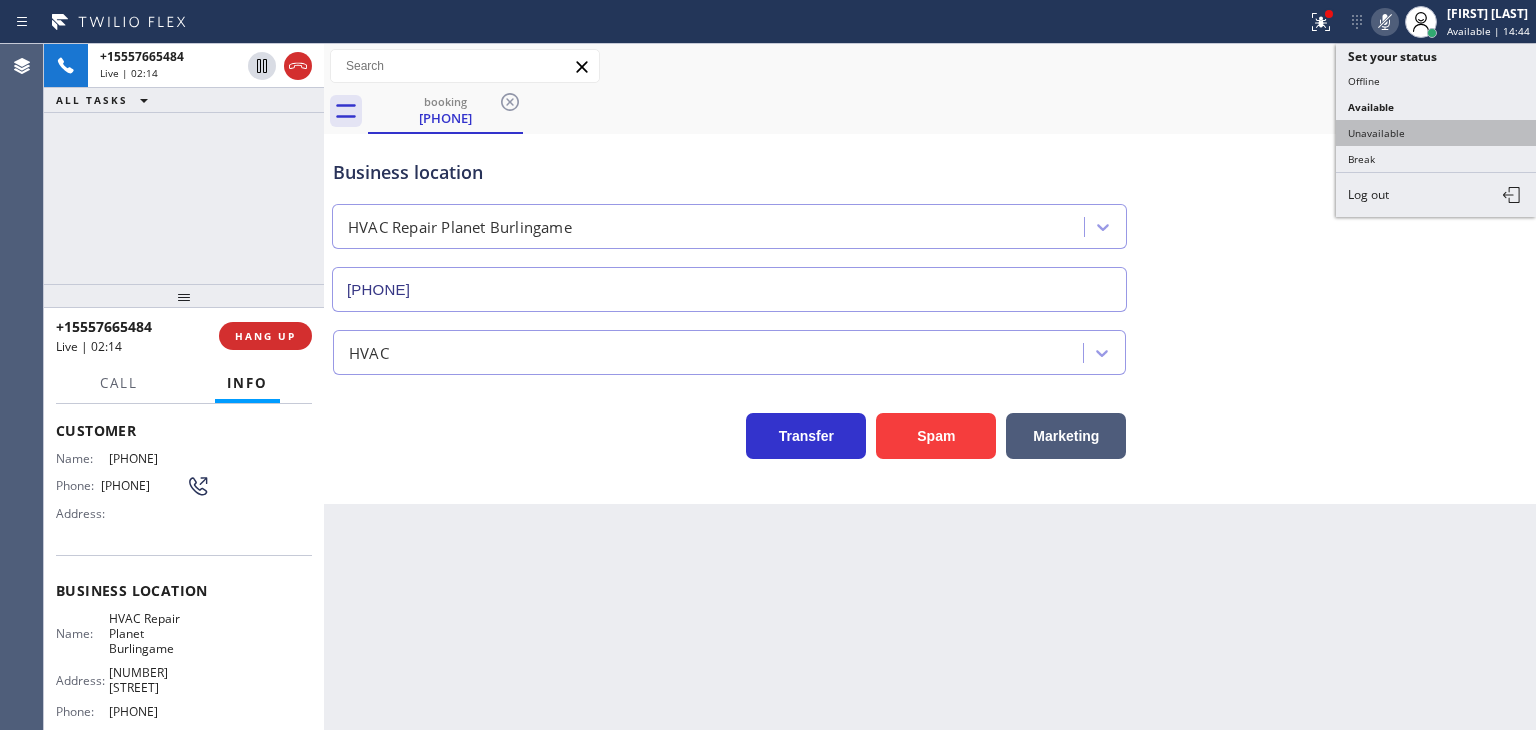 click on "Unavailable" at bounding box center [1436, 133] 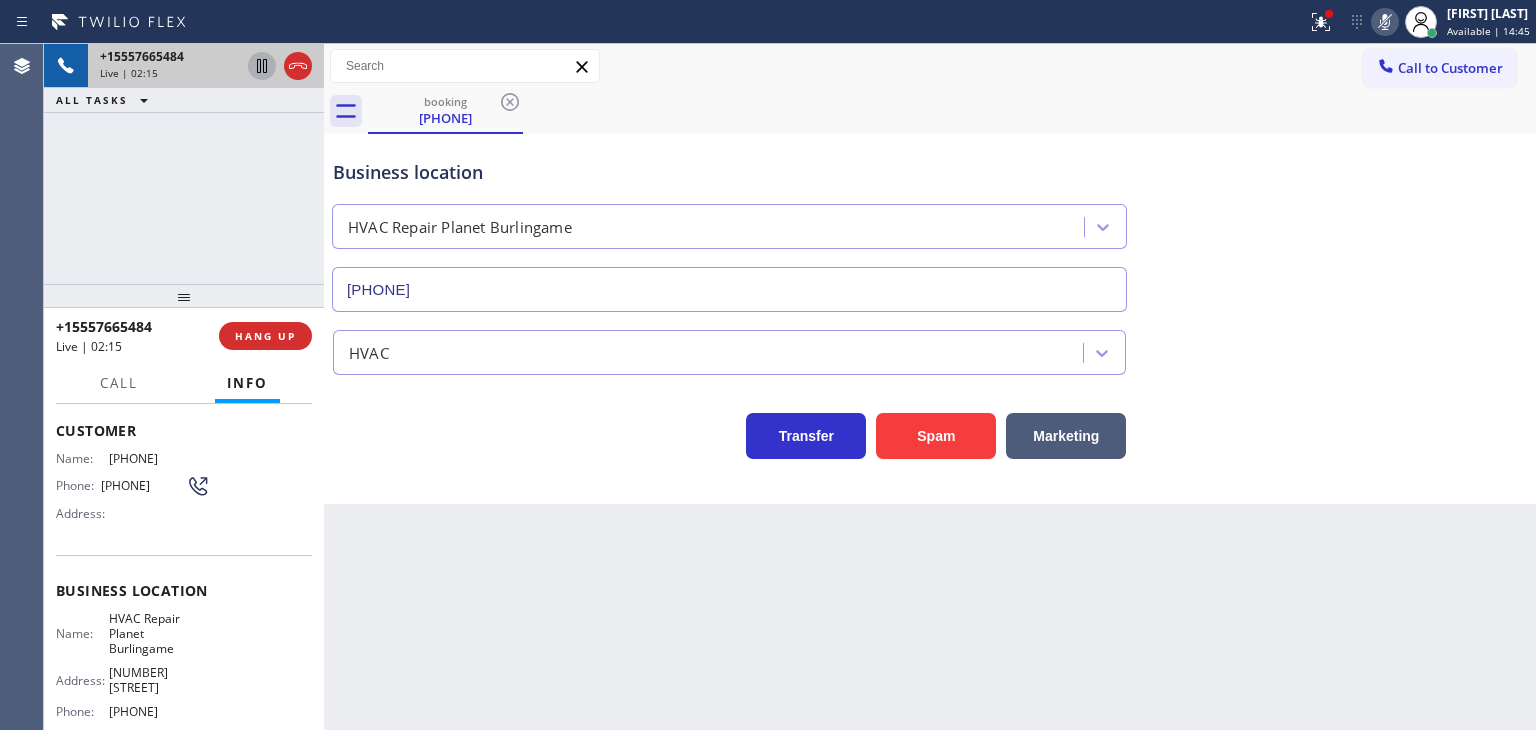 click 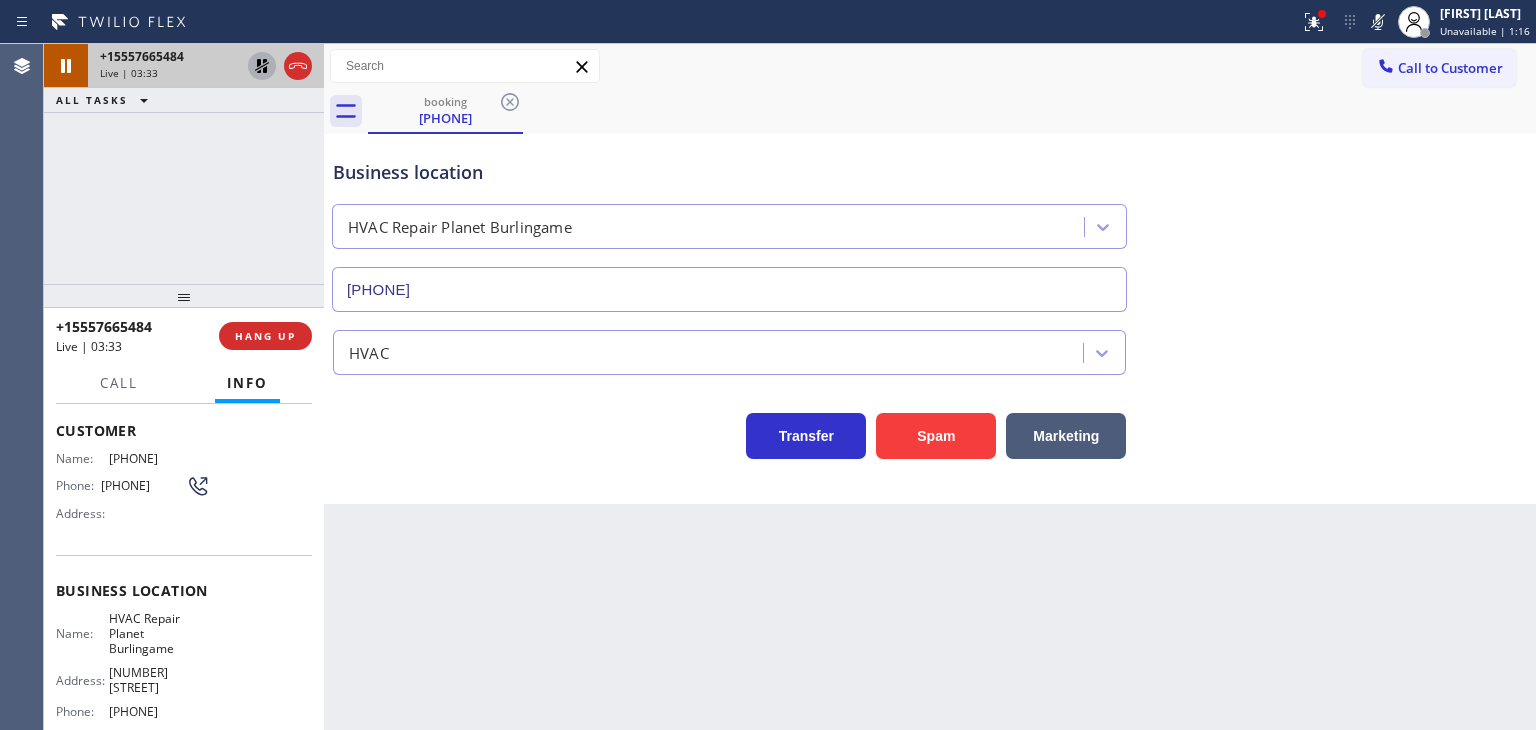 drag, startPoint x: 1378, startPoint y: 12, endPoint x: 1207, endPoint y: 18, distance: 171.10522 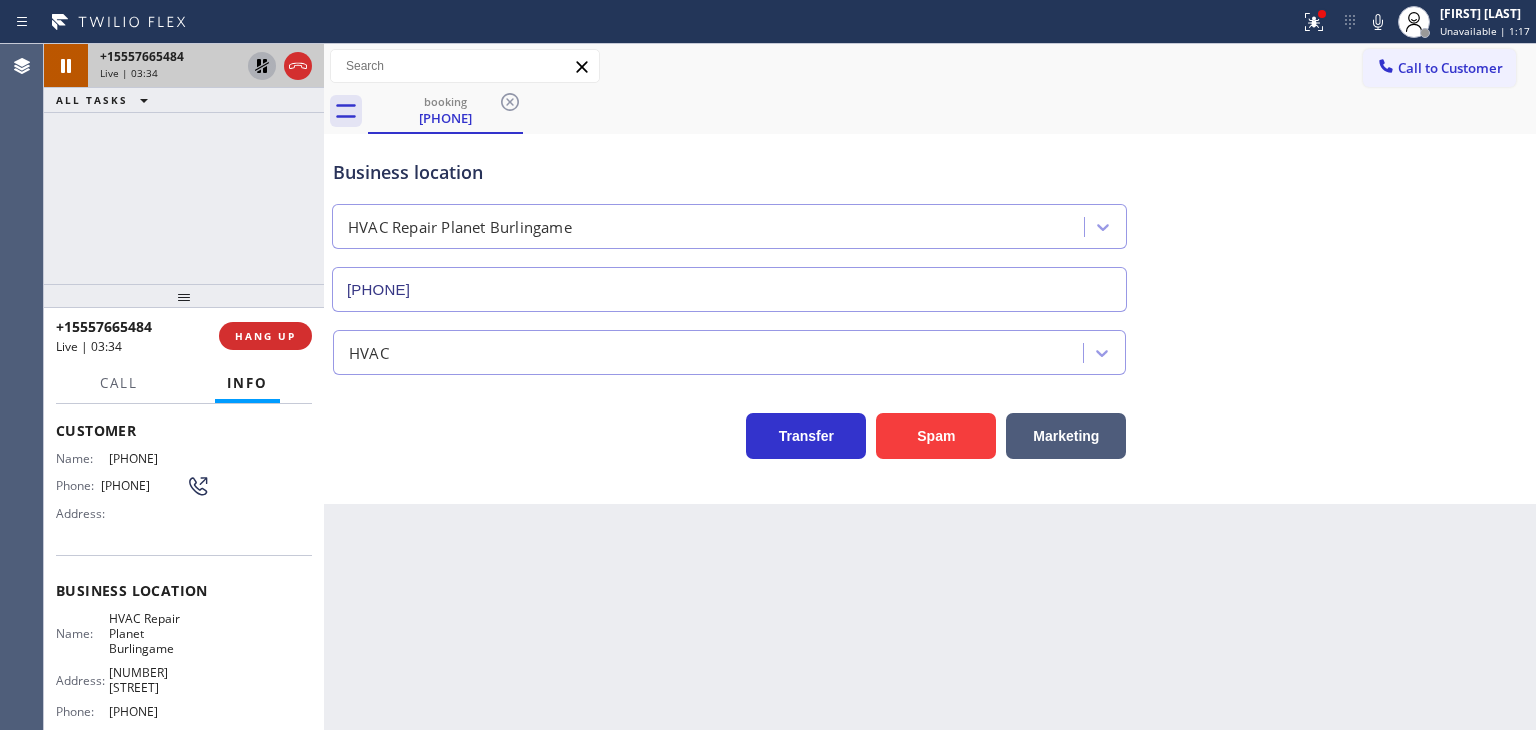 click 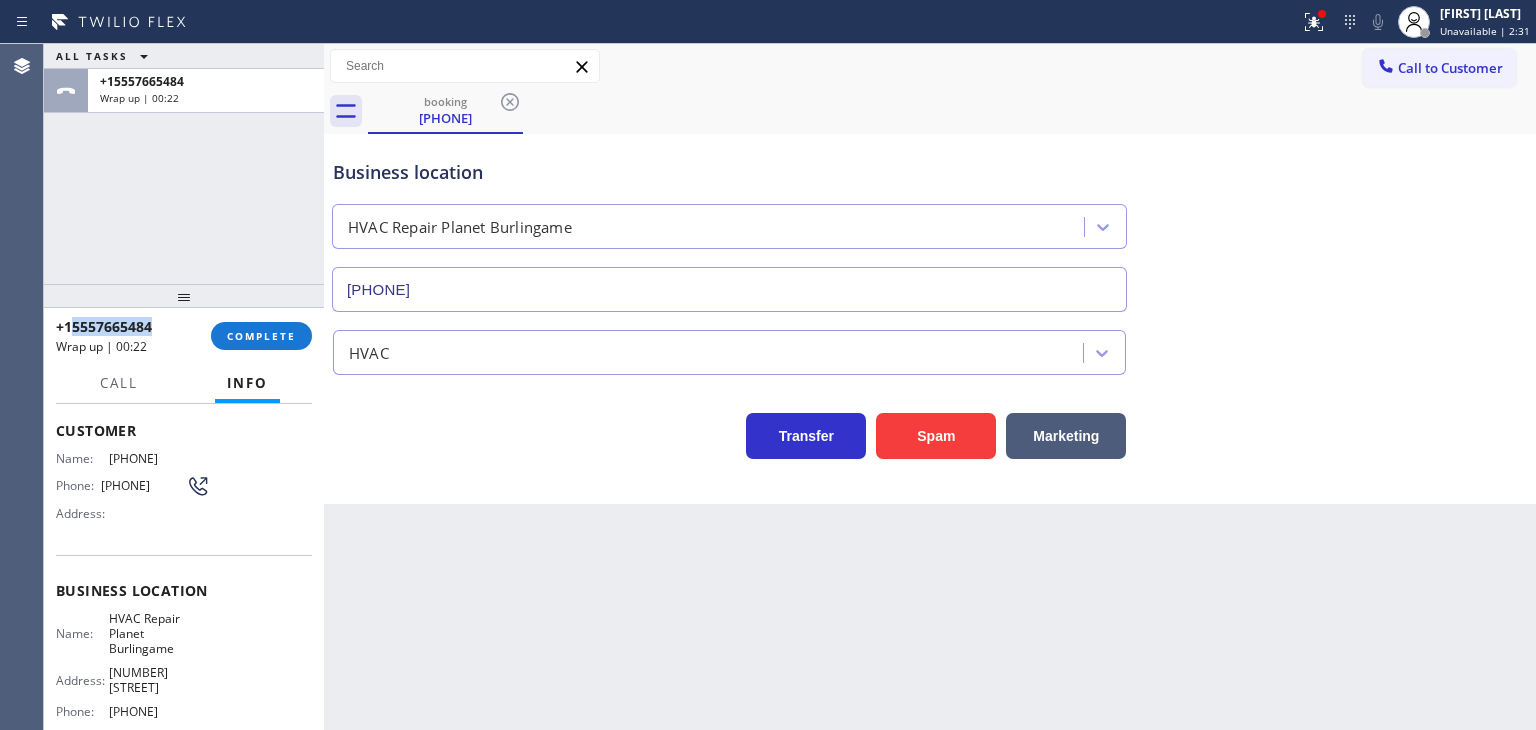 drag, startPoint x: 173, startPoint y: 329, endPoint x: 73, endPoint y: 321, distance: 100.31949 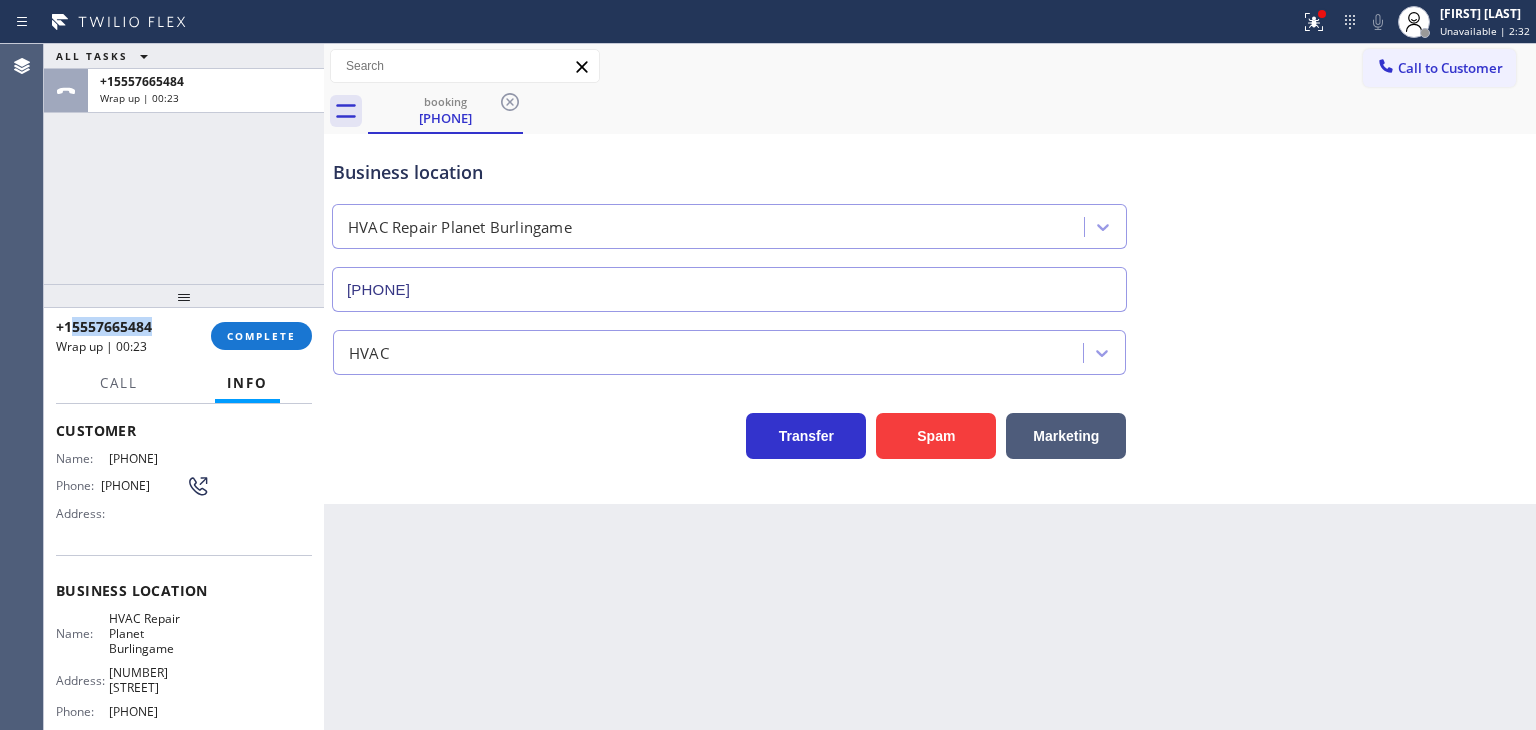 copy on "6507665484" 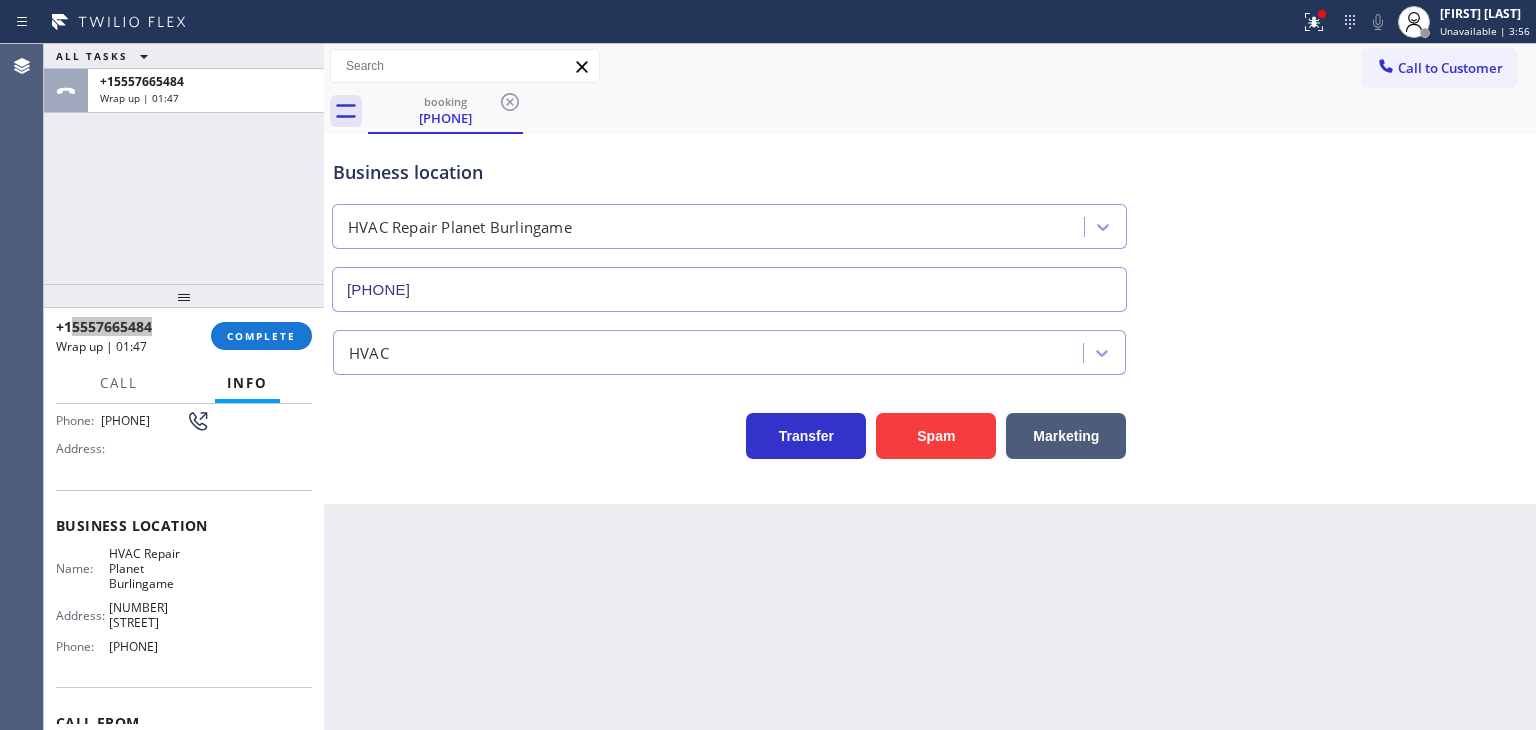 scroll, scrollTop: 200, scrollLeft: 0, axis: vertical 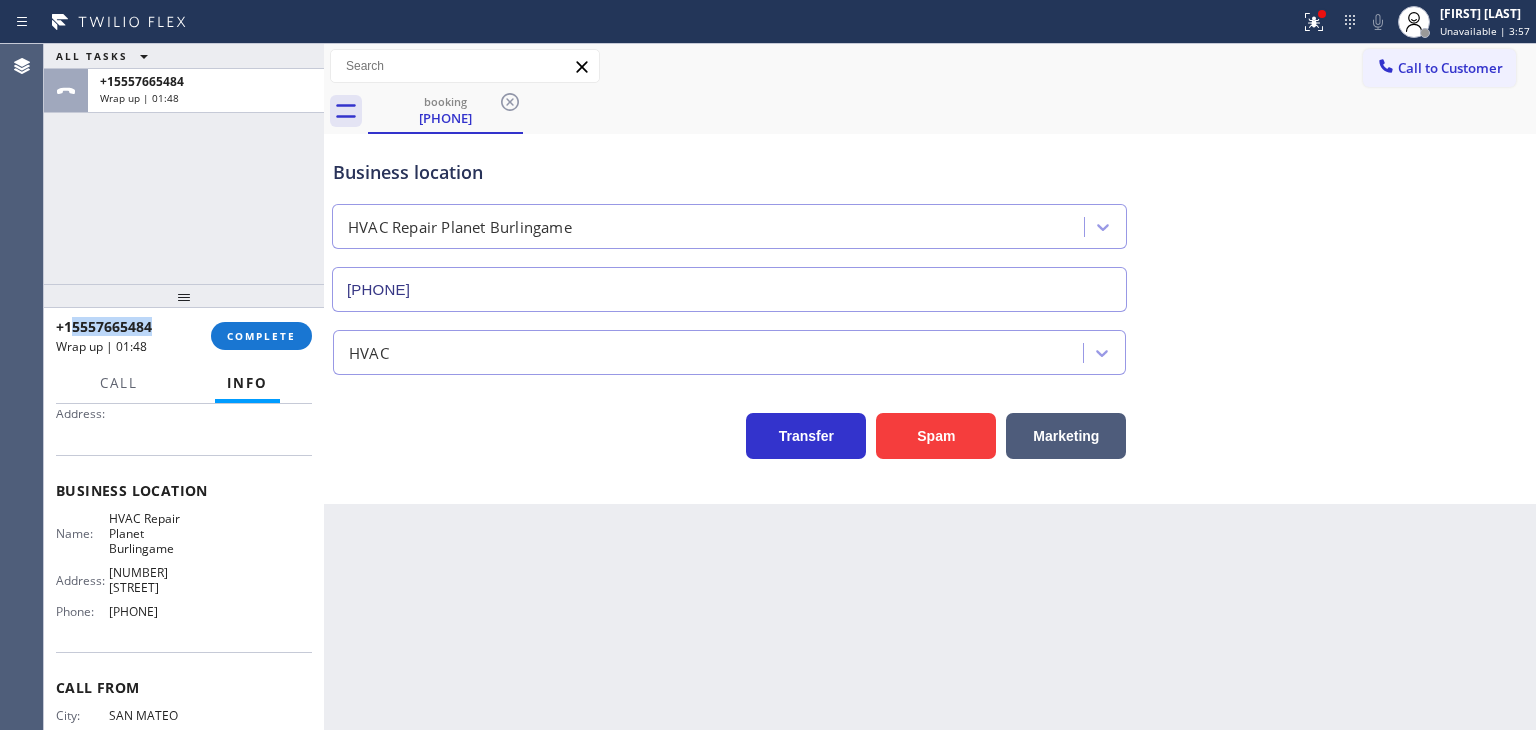drag, startPoint x: 196, startPoint y: 625, endPoint x: 98, endPoint y: 623, distance: 98.02041 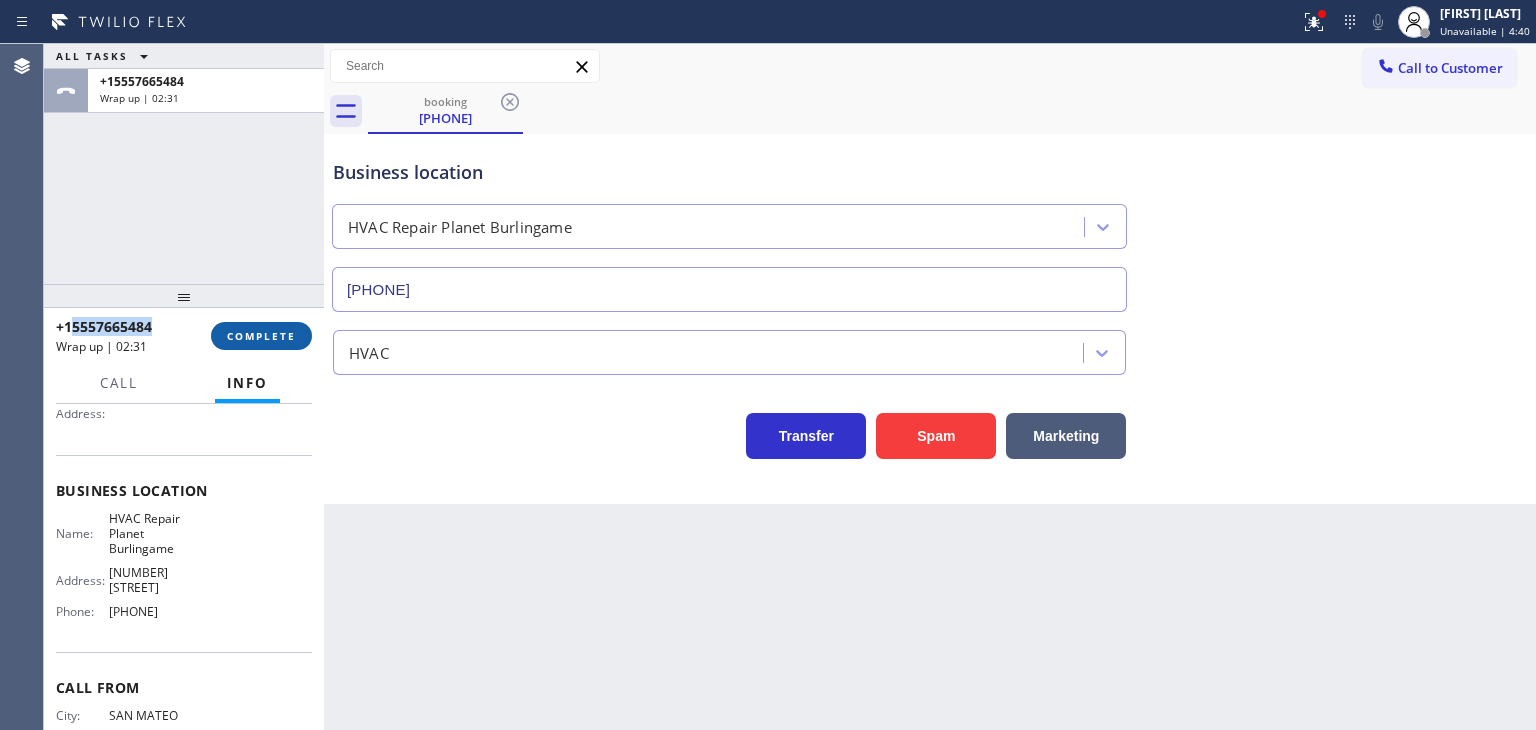 click on "COMPLETE" at bounding box center (261, 336) 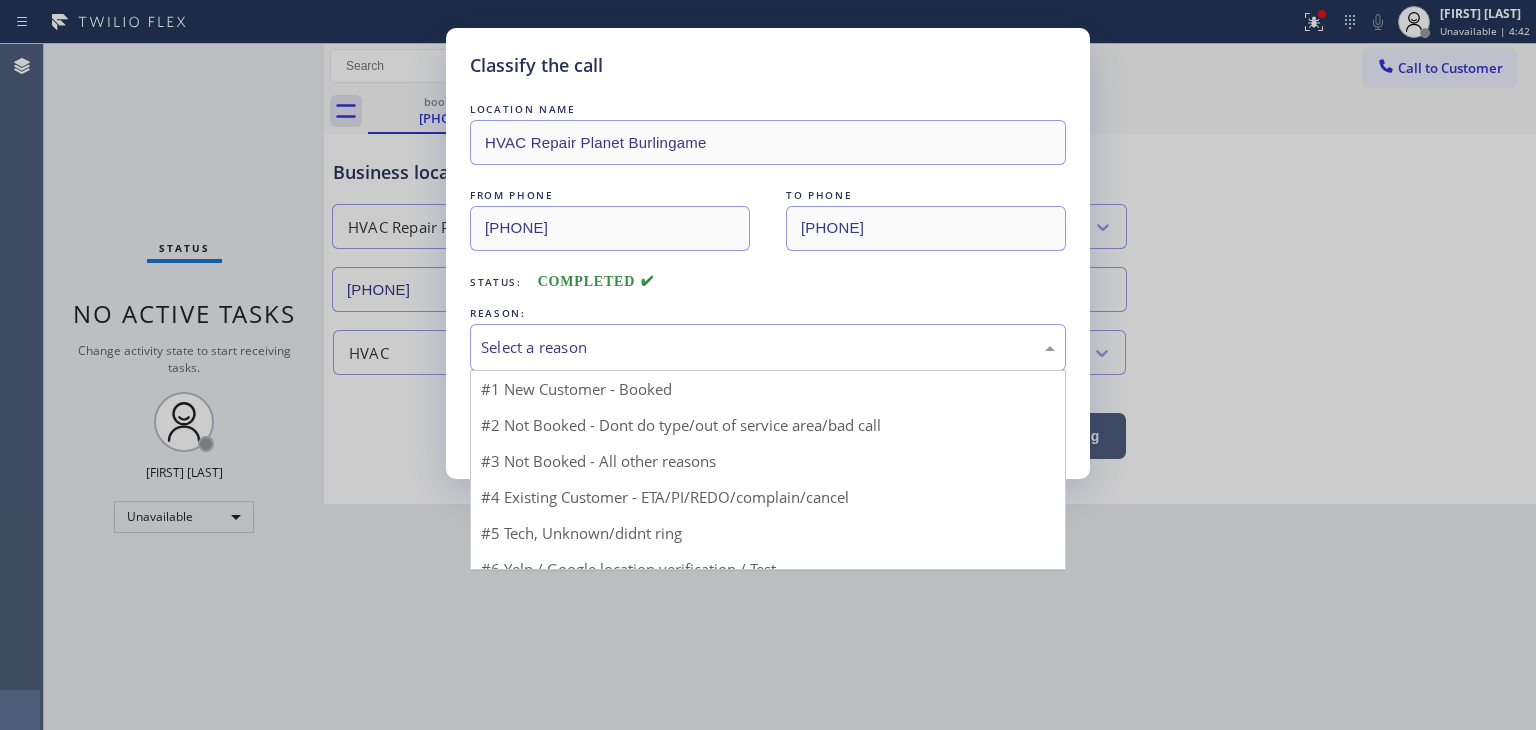 click on "Select a reason" at bounding box center [768, 347] 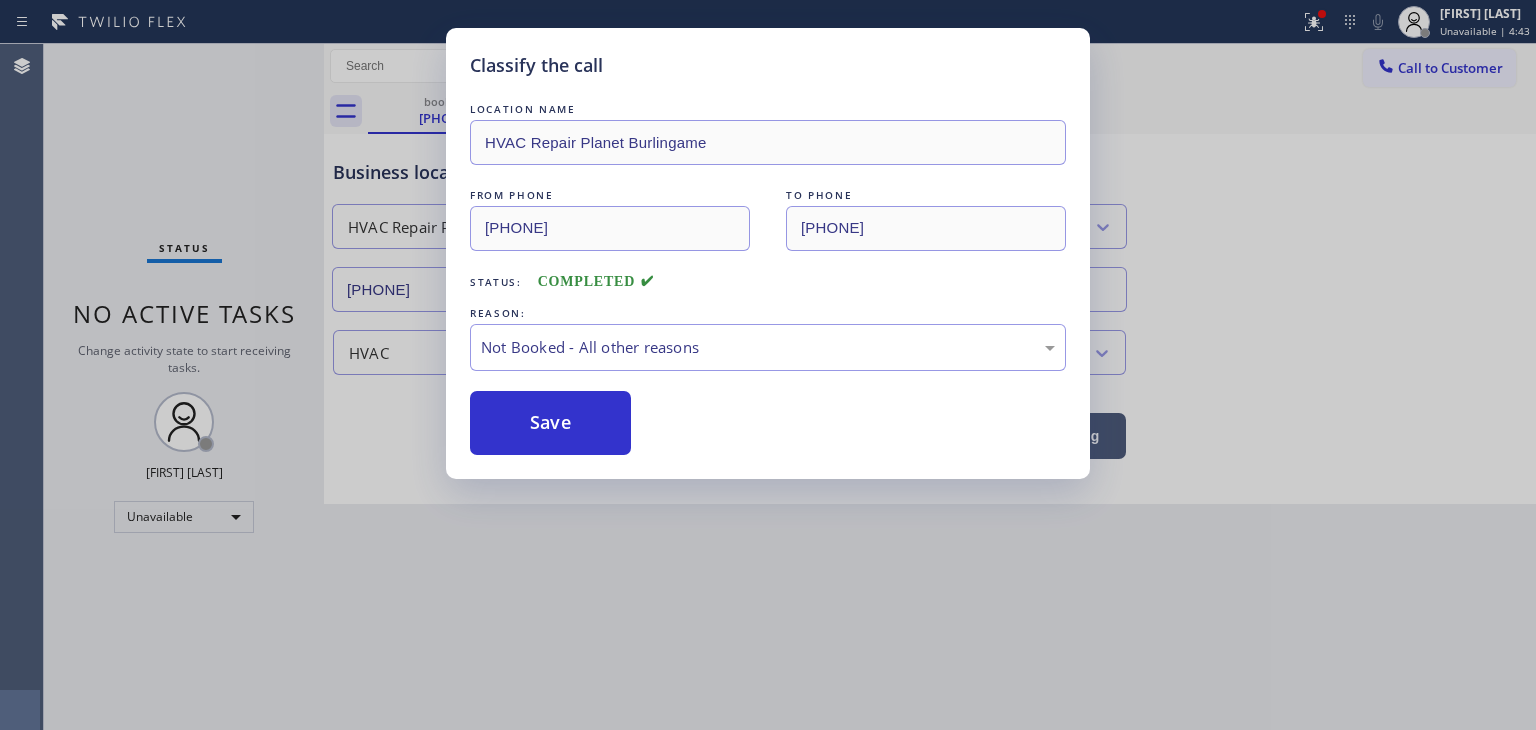 click on "Save" at bounding box center [550, 423] 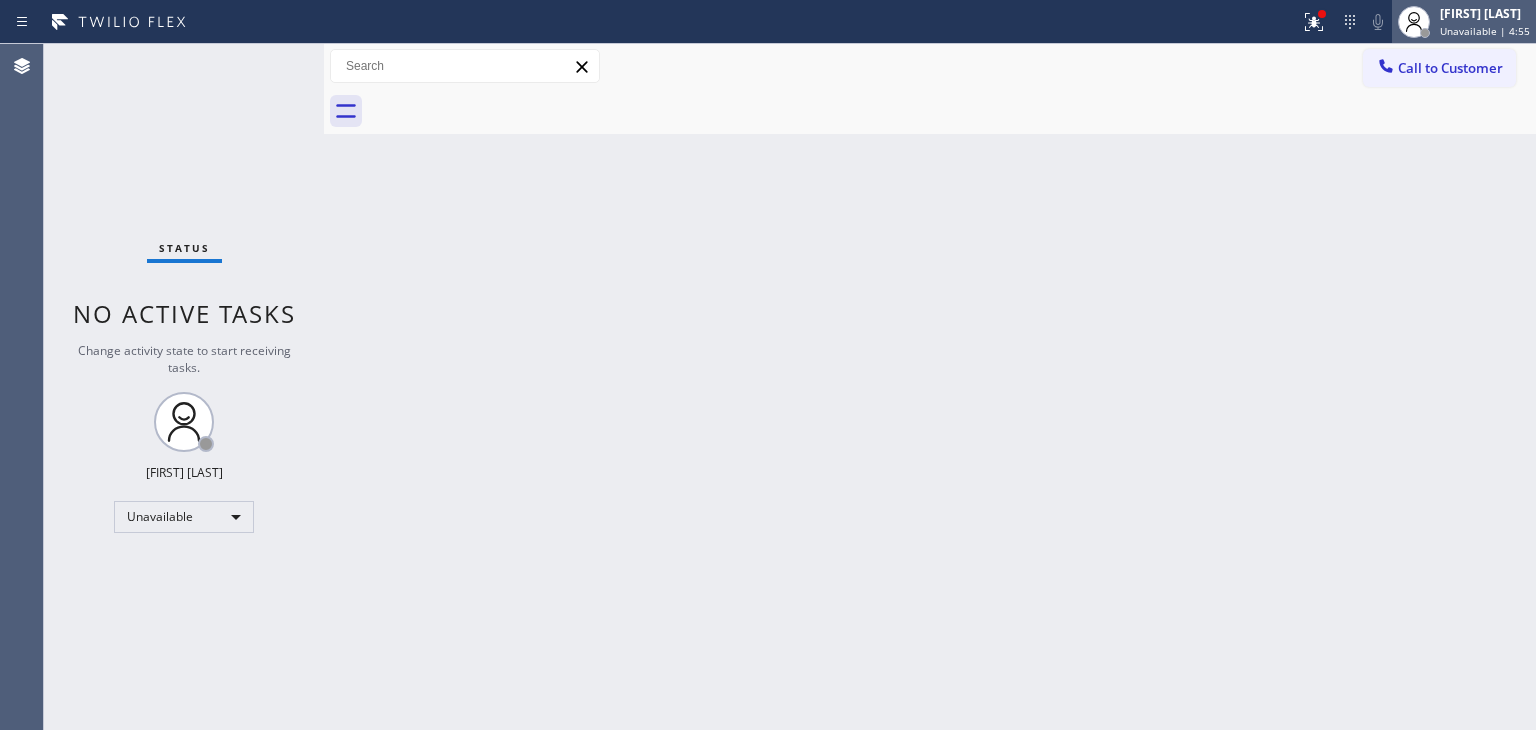 click on "Unavailable | 4:55" at bounding box center (1485, 31) 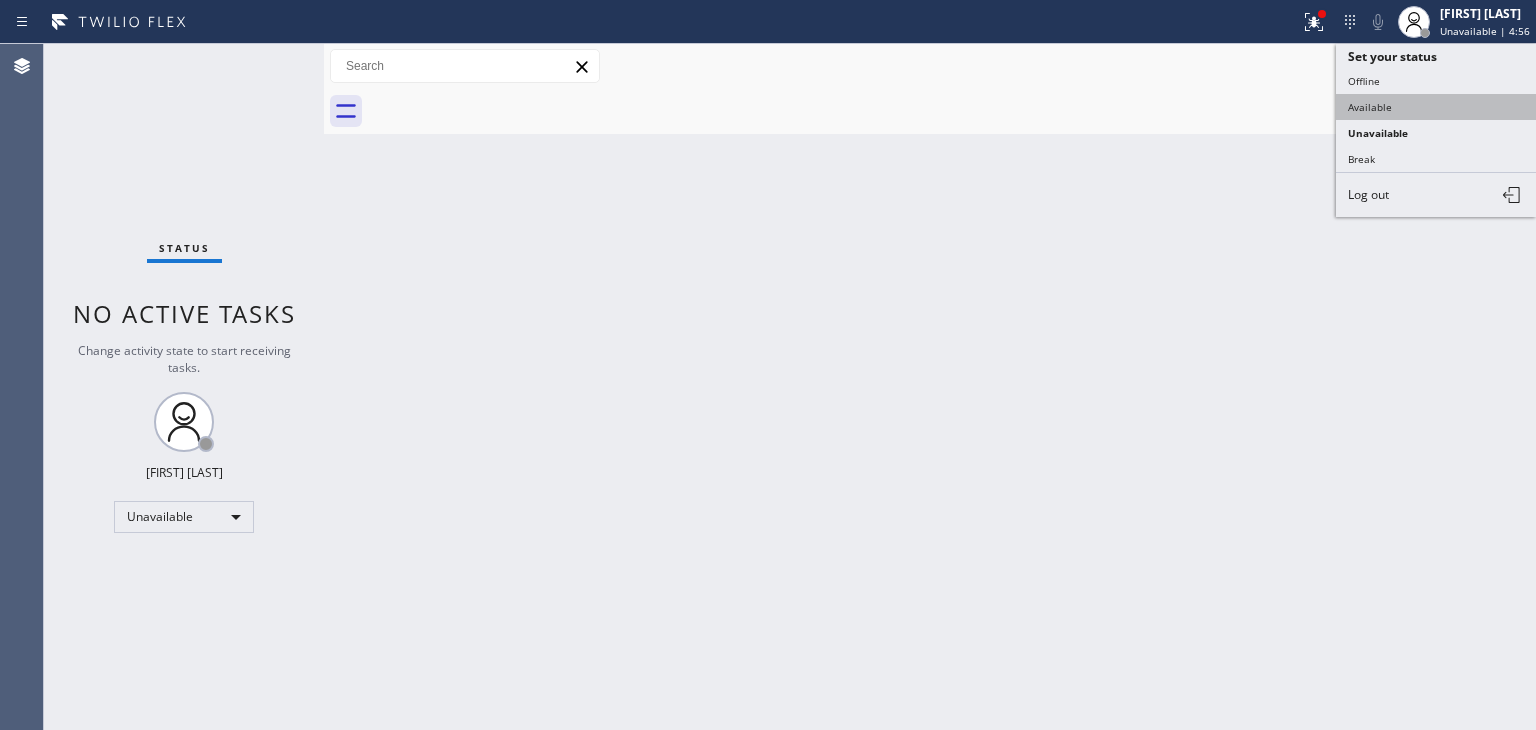 click on "Available" at bounding box center [1436, 107] 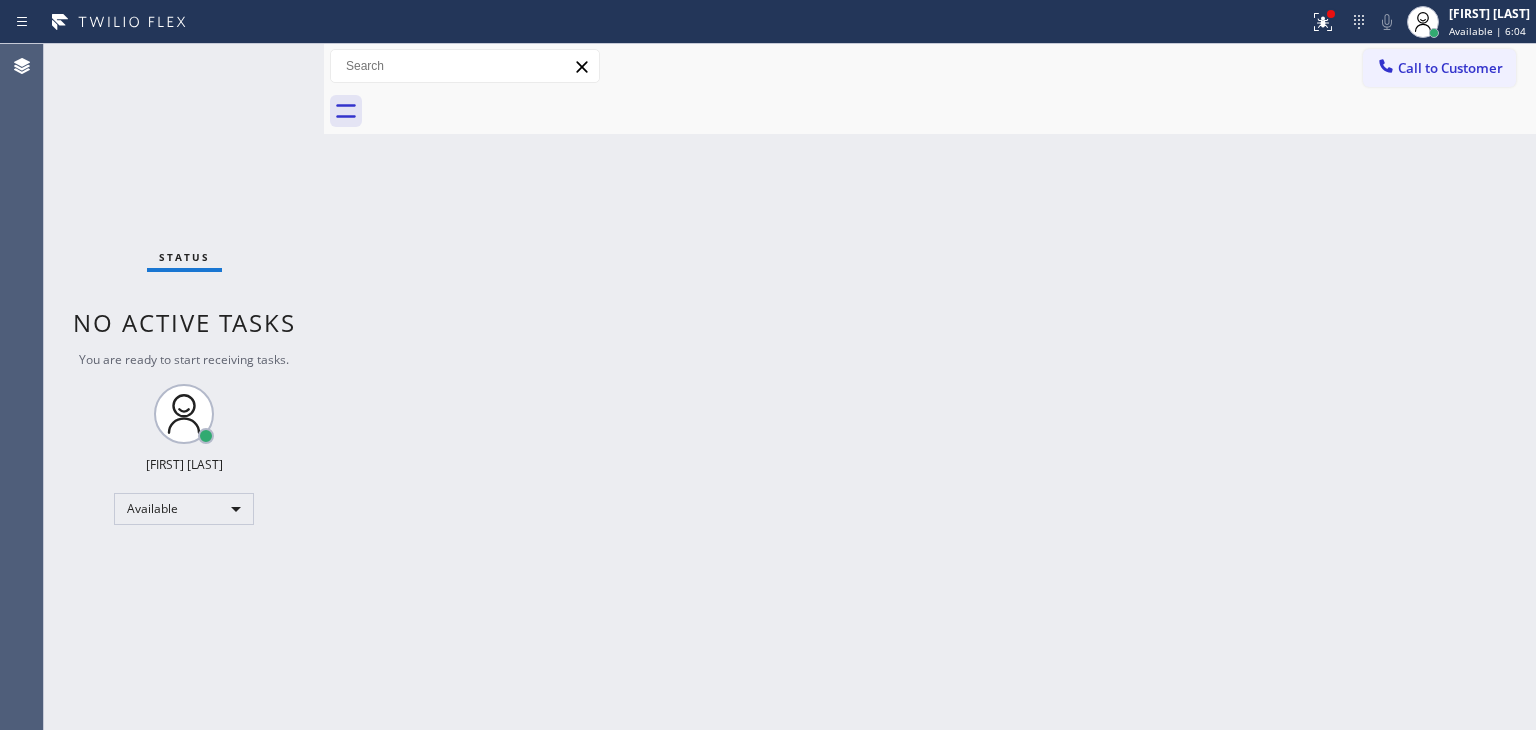 click on "Status   No active tasks     You are ready to start receiving tasks.   Edel John Suson Available" at bounding box center (184, 387) 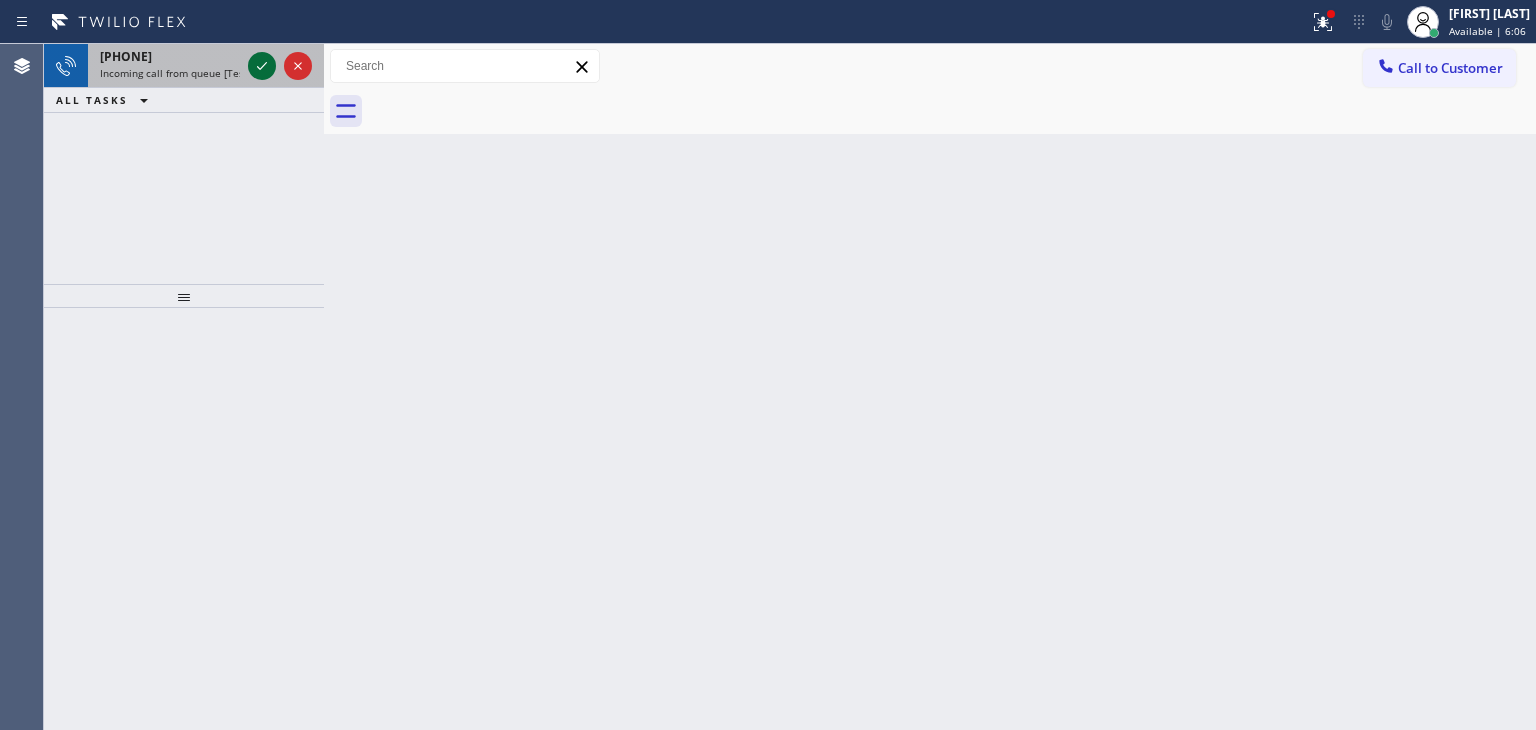 click 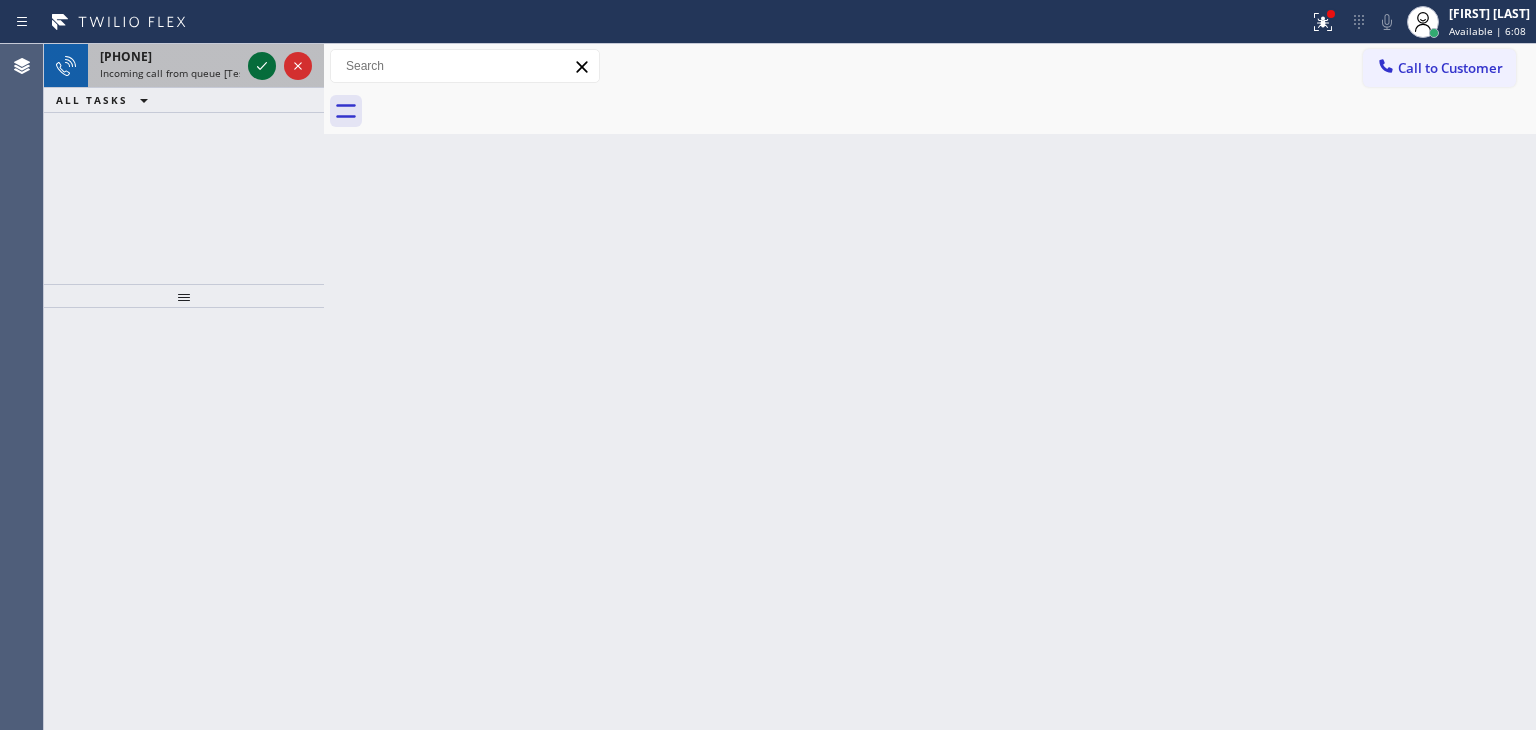 click 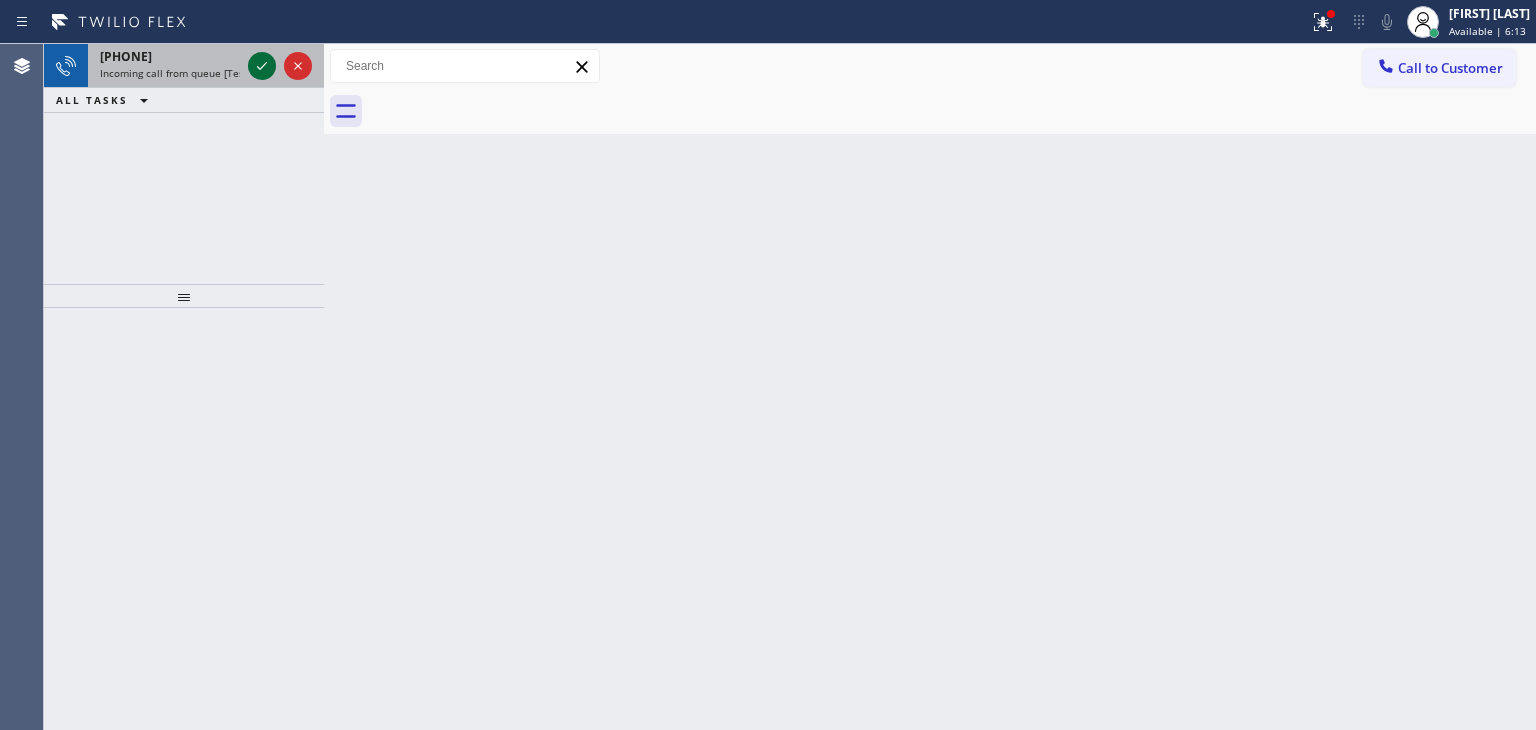 click 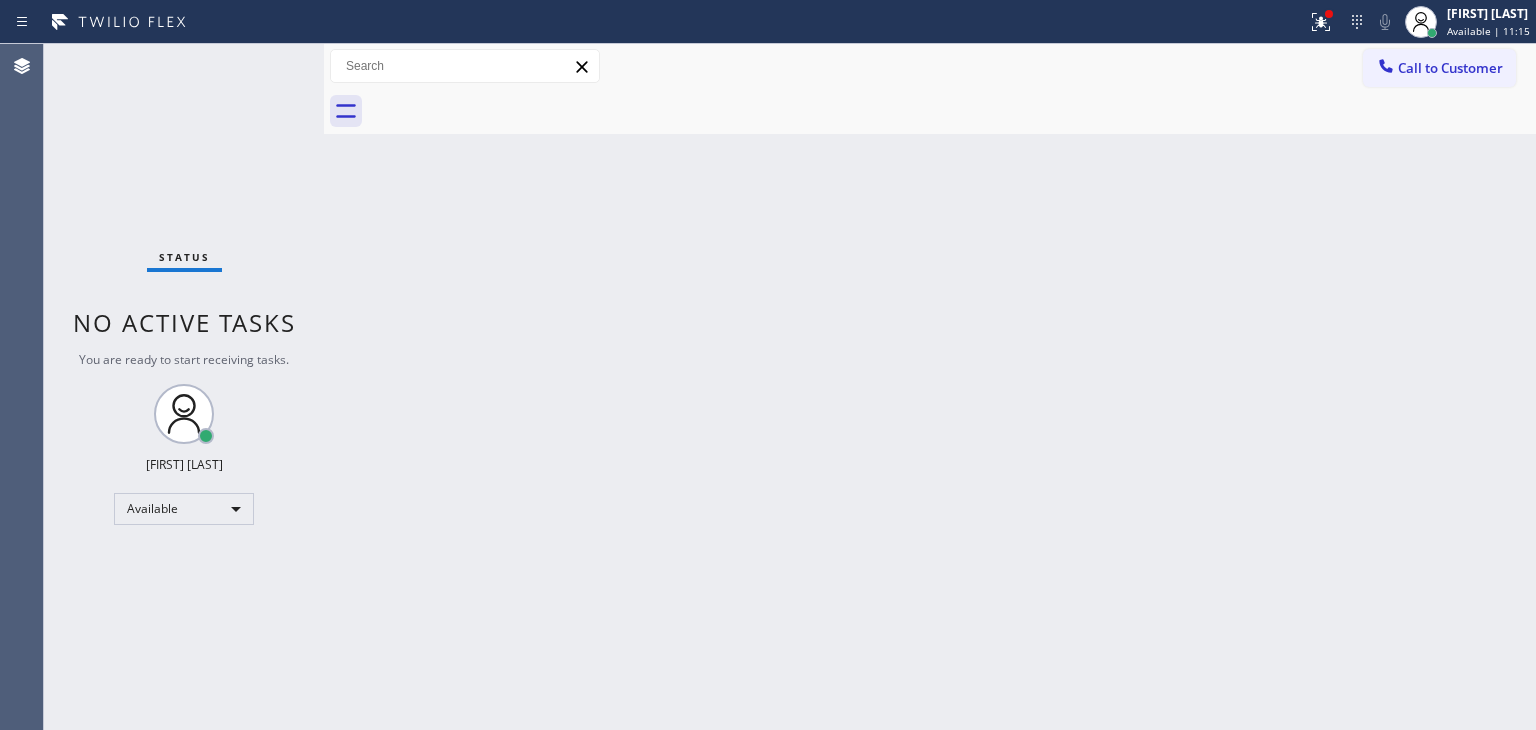 click on "Back to Dashboard Change Sender ID Customers Technicians Select a contact Outbound call Technician Search Technician Your caller id phone number Your caller id phone number Call Technician info Name   Phone none Address none Change Sender ID HVAC +18559994417 5 Star Appliance +18557314952 Appliance Repair +18554611149 Plumbing +18889090120 Air Duct Cleaning +18006865038  Electricians +18005688664 Cancel Change Check personal SMS Reset Change No tabs Call to Customer Outbound call Location Search location Your caller id phone number Customer number Call Outbound call Technician Search Technician Your caller id phone number Your caller id phone number Call" at bounding box center (930, 387) 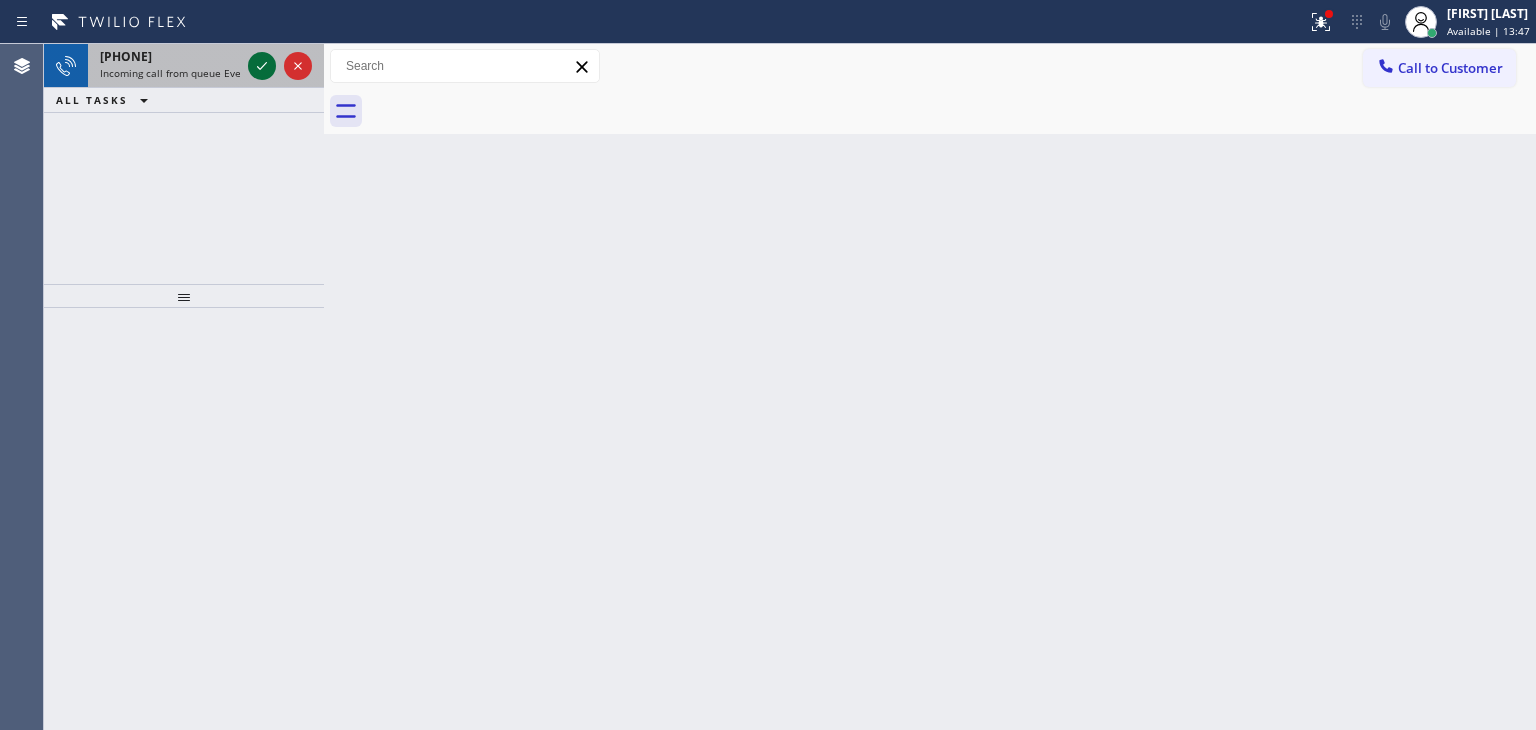 click 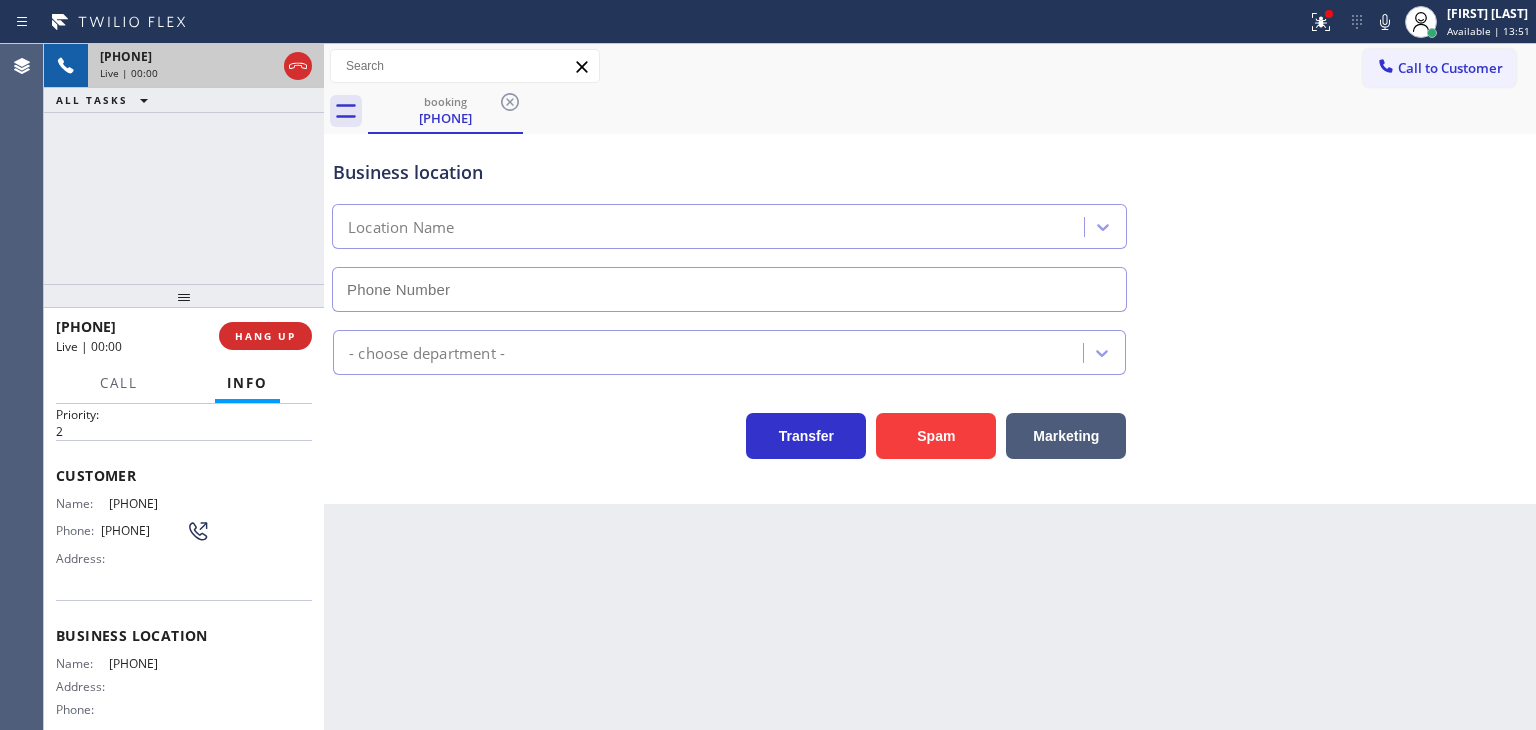 scroll, scrollTop: 100, scrollLeft: 0, axis: vertical 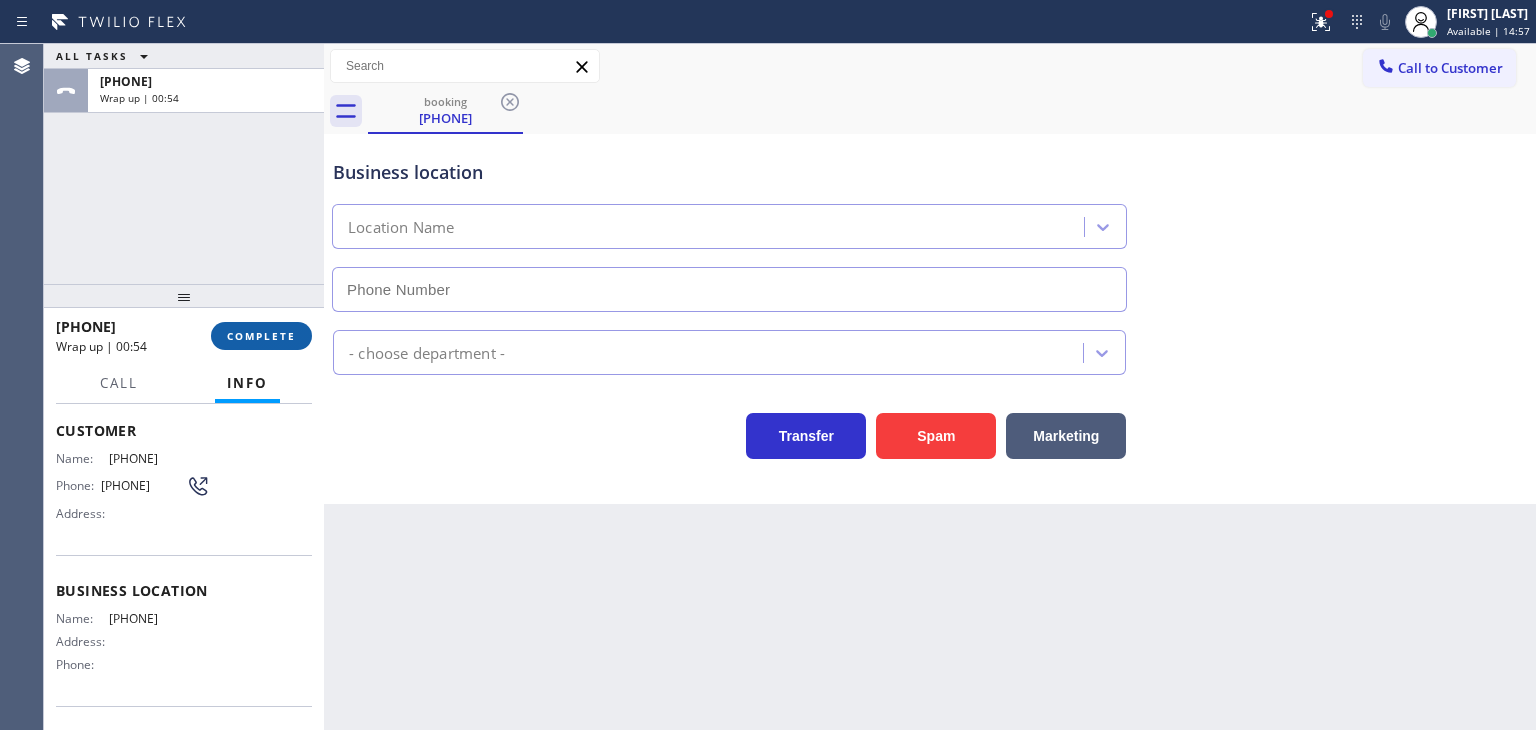 click on "COMPLETE" at bounding box center [261, 336] 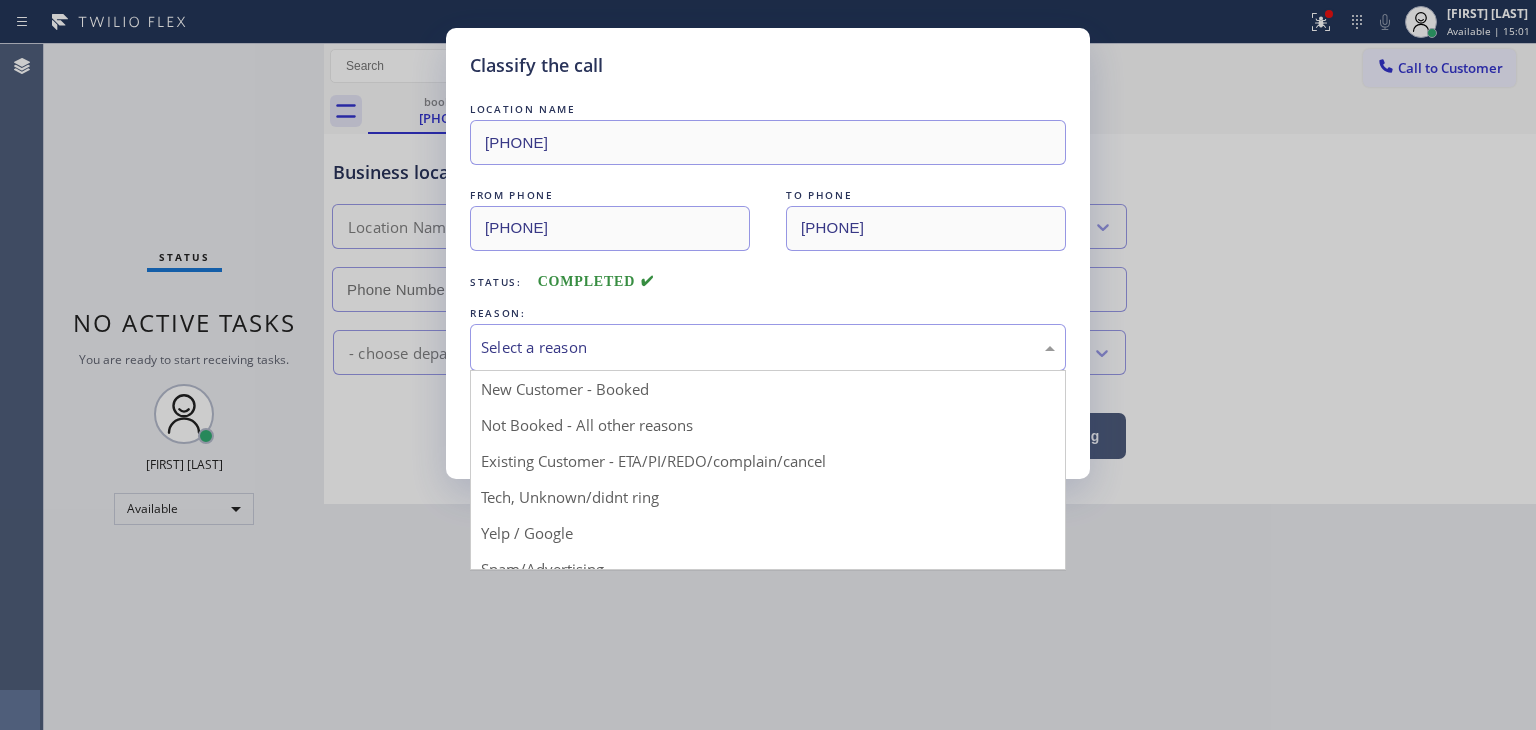 click on "Select a reason" at bounding box center [768, 347] 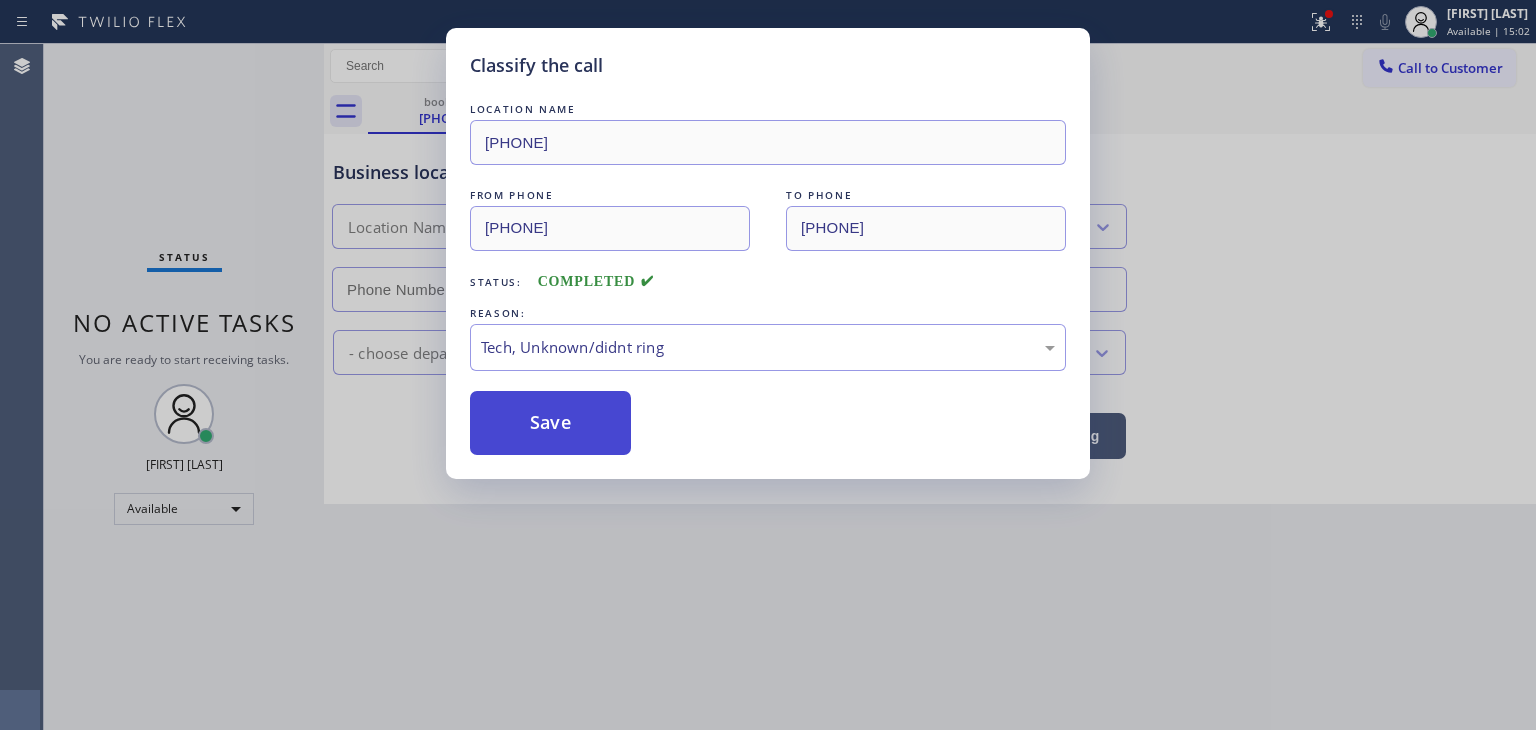drag, startPoint x: 596, startPoint y: 497, endPoint x: 579, endPoint y: 445, distance: 54.708317 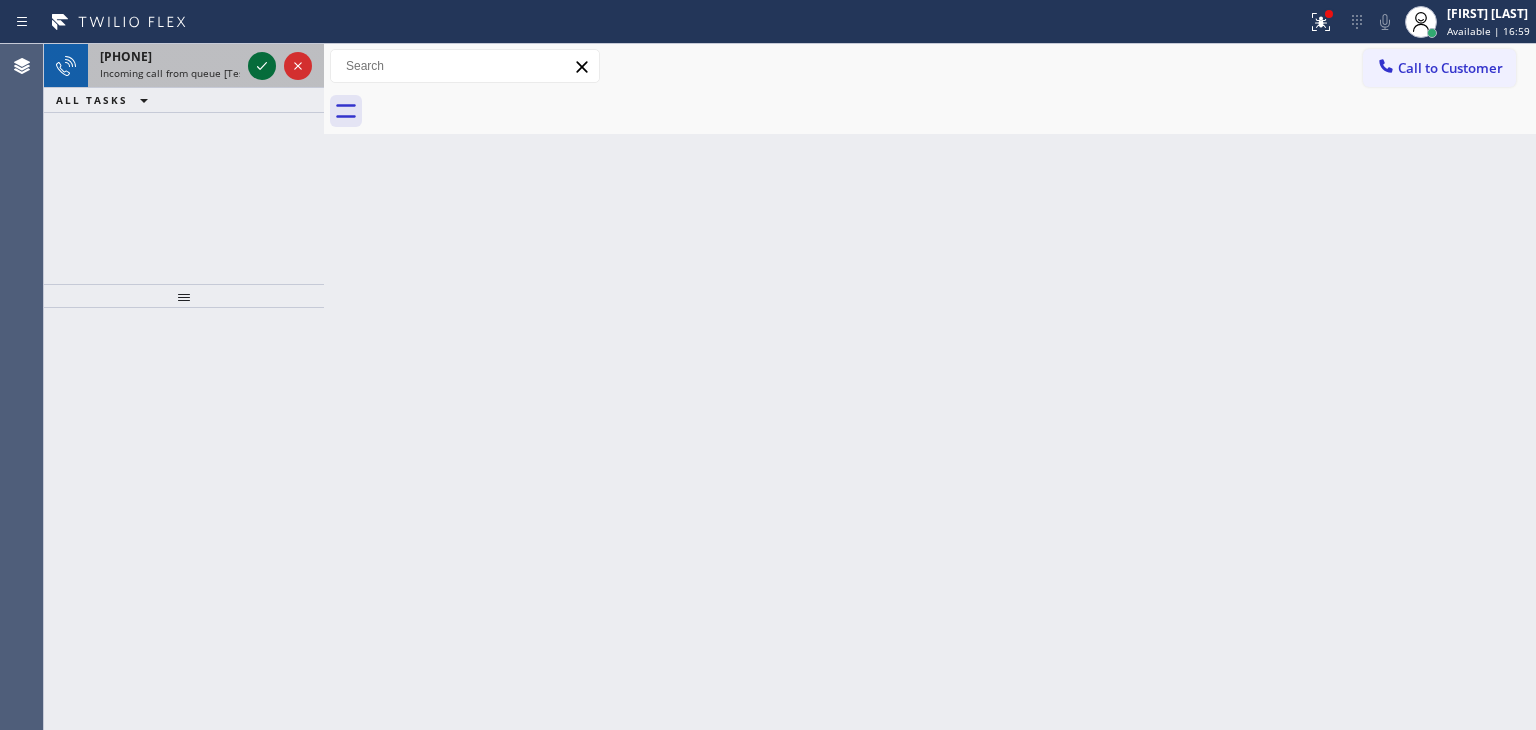 click 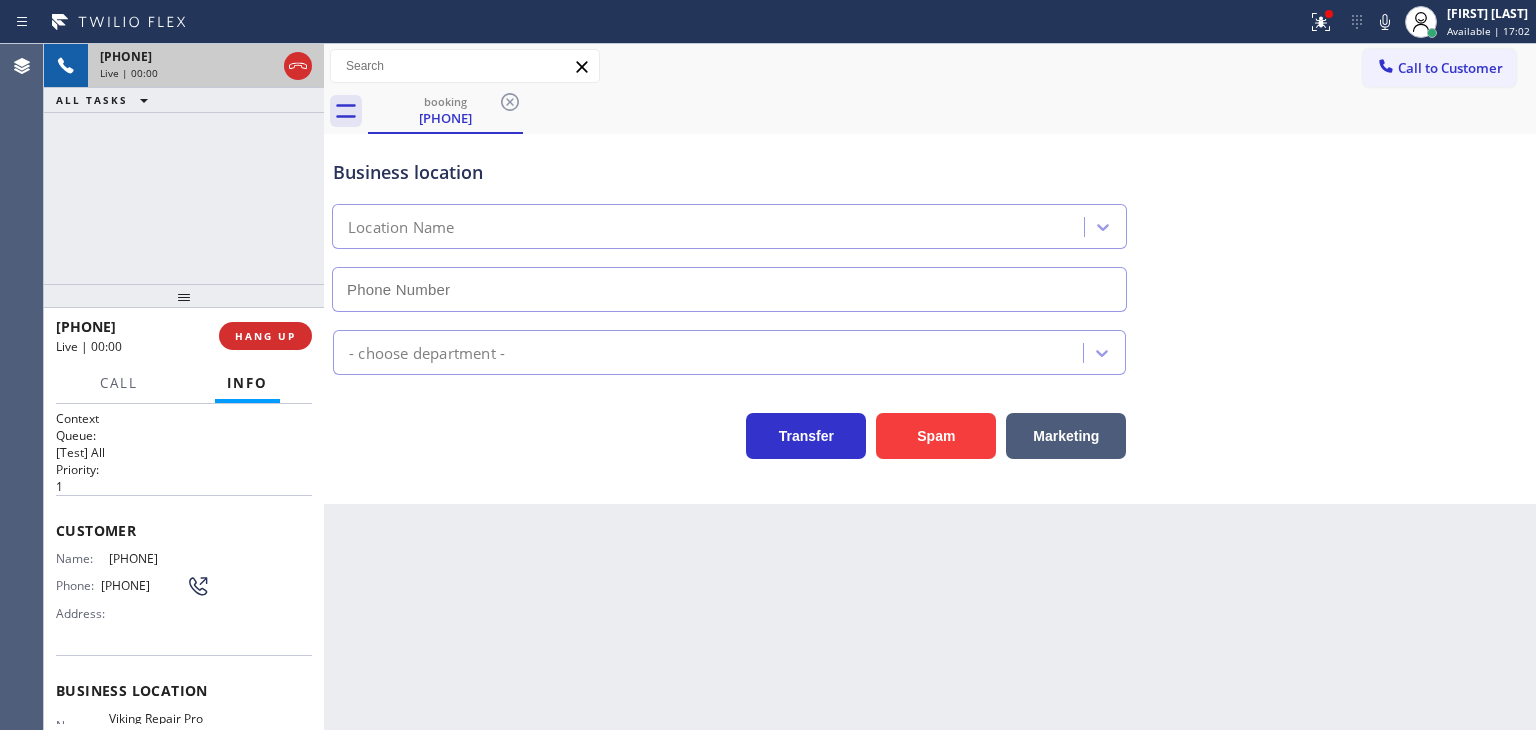 type on "(925) 281-2228" 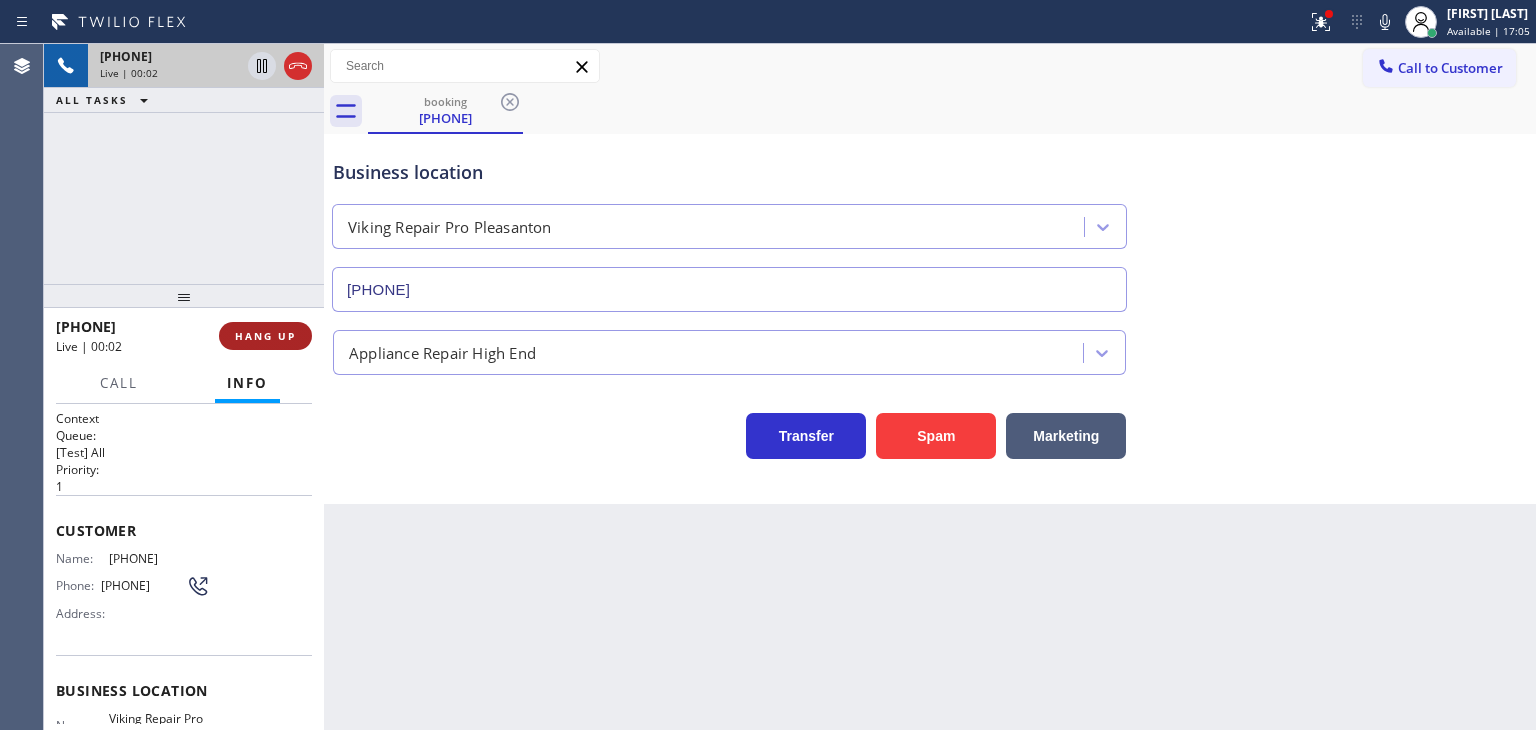 click on "HANG UP" at bounding box center [265, 336] 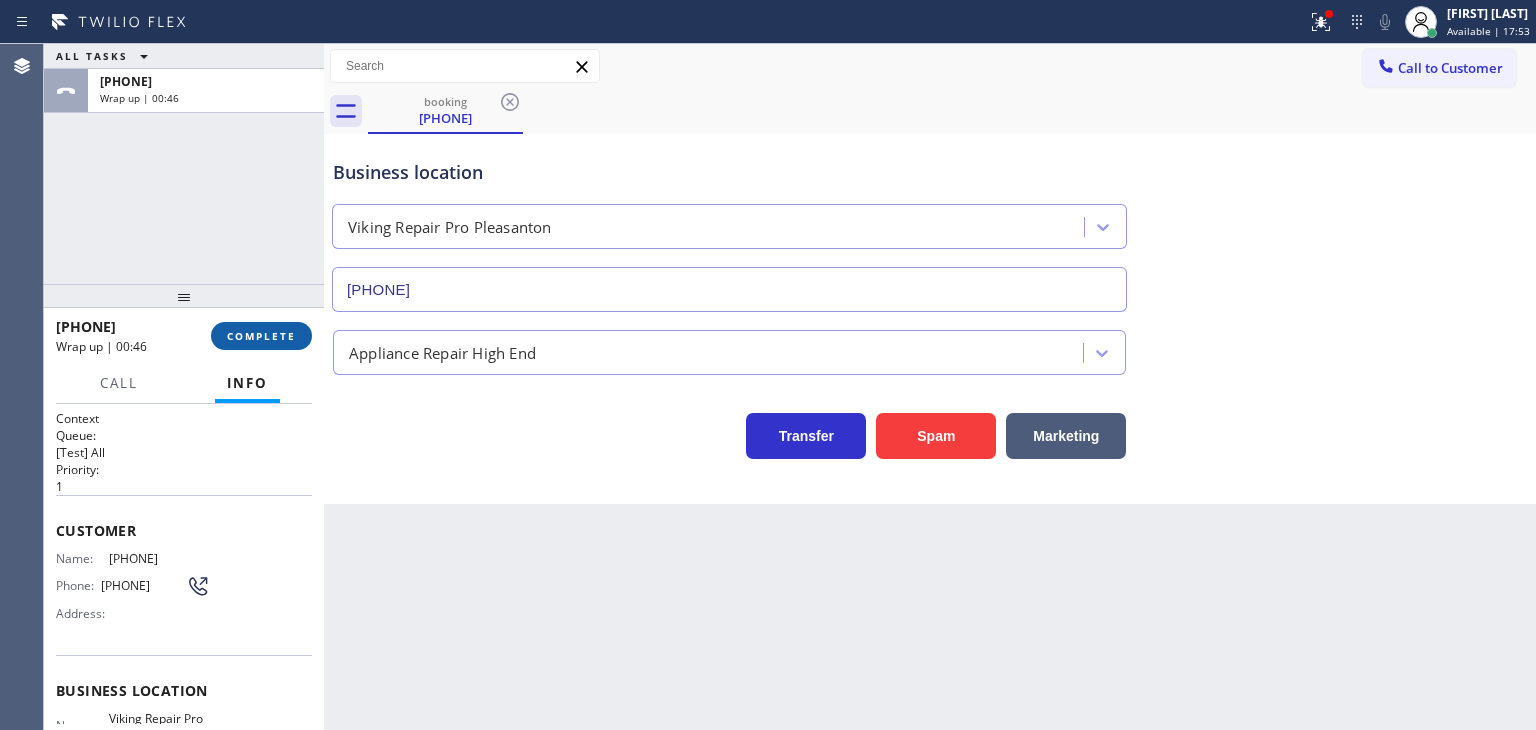 click on "COMPLETE" at bounding box center (261, 336) 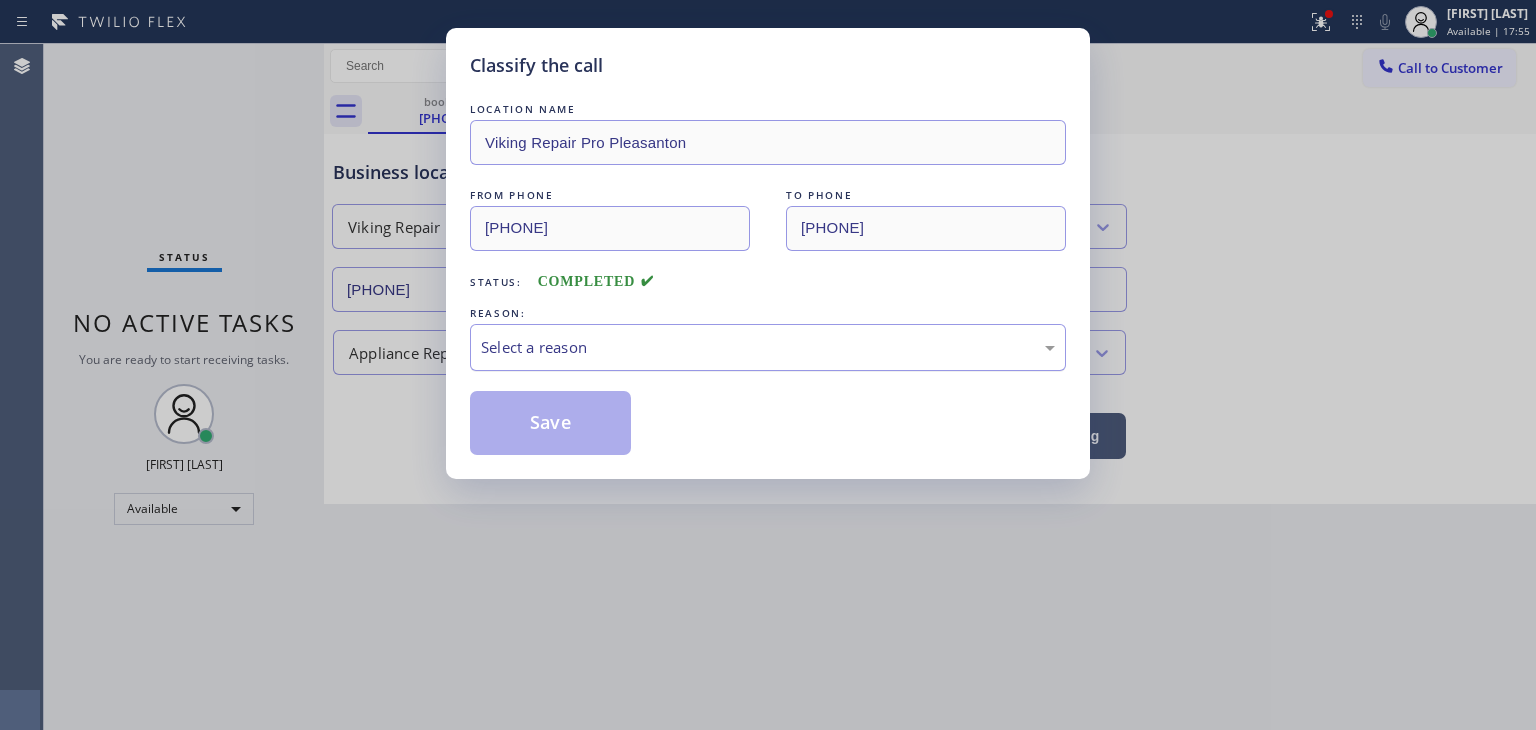 click on "Select a reason" at bounding box center (768, 347) 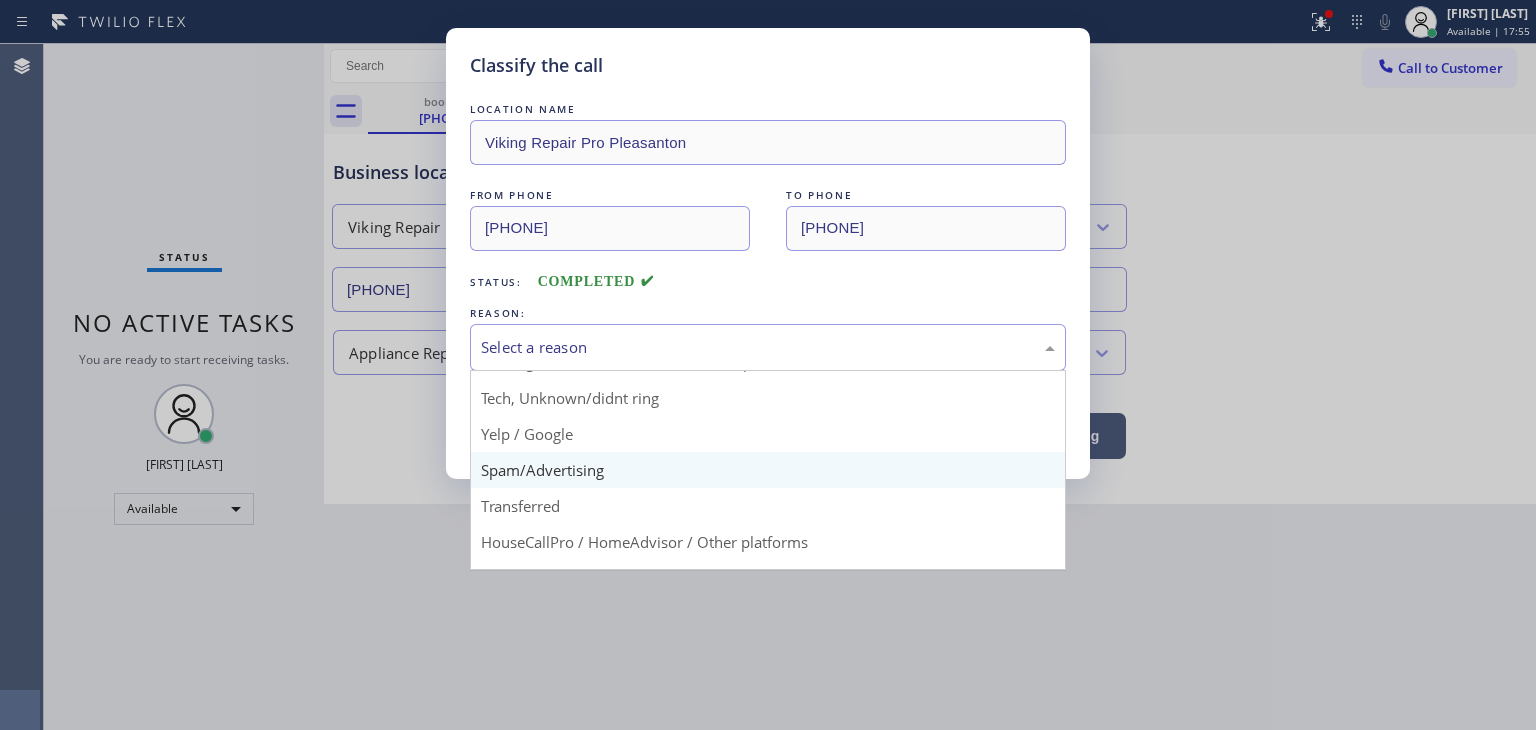scroll, scrollTop: 100, scrollLeft: 0, axis: vertical 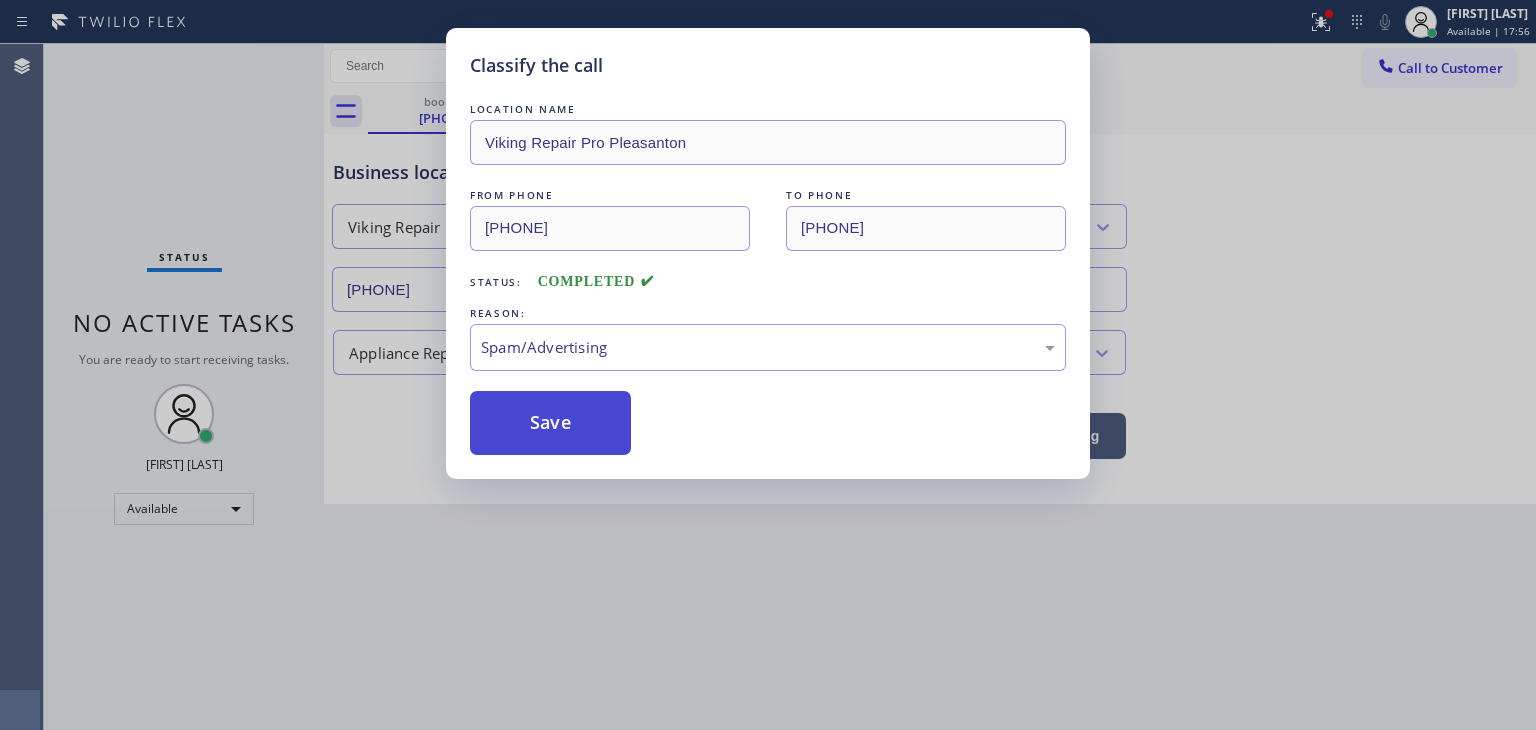 click on "Save" at bounding box center (550, 423) 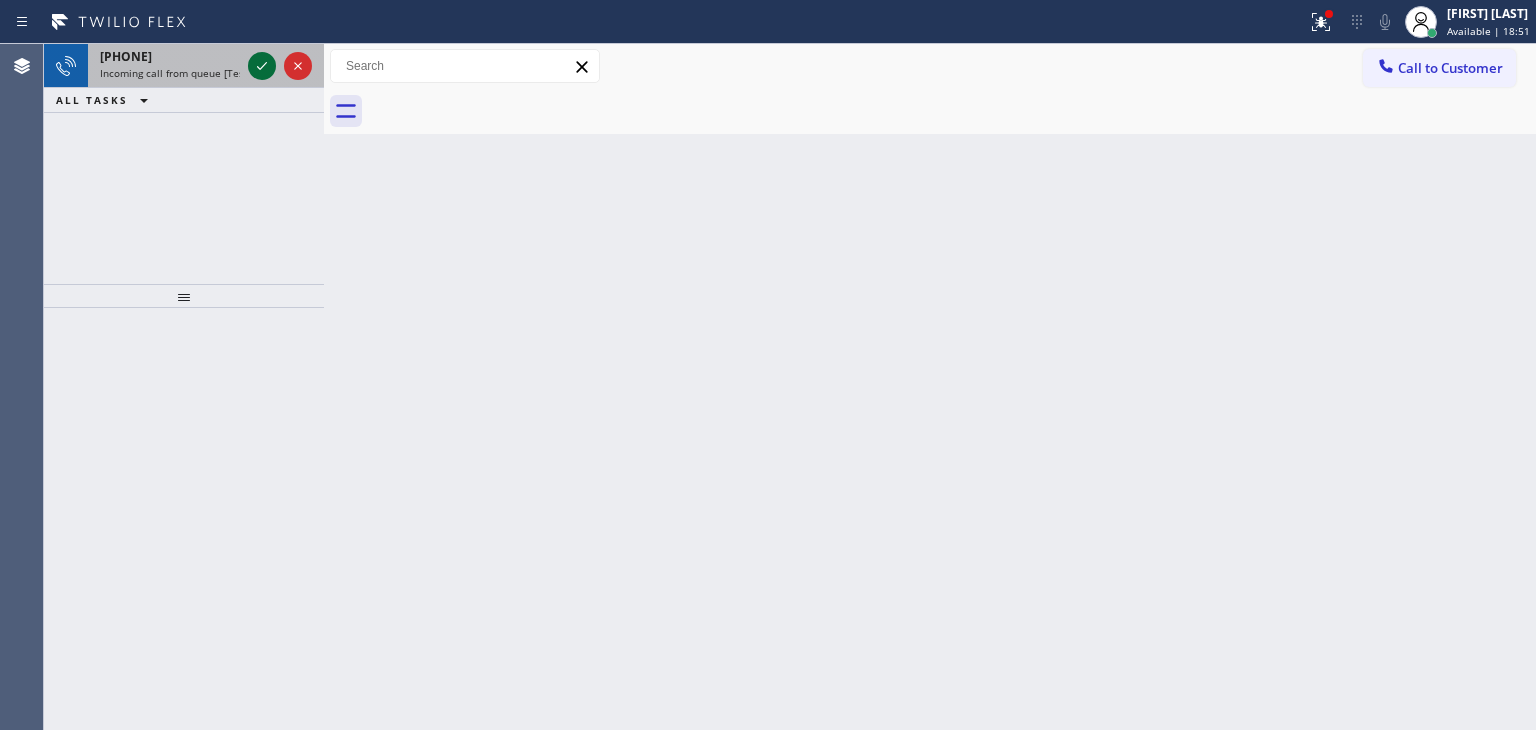 click 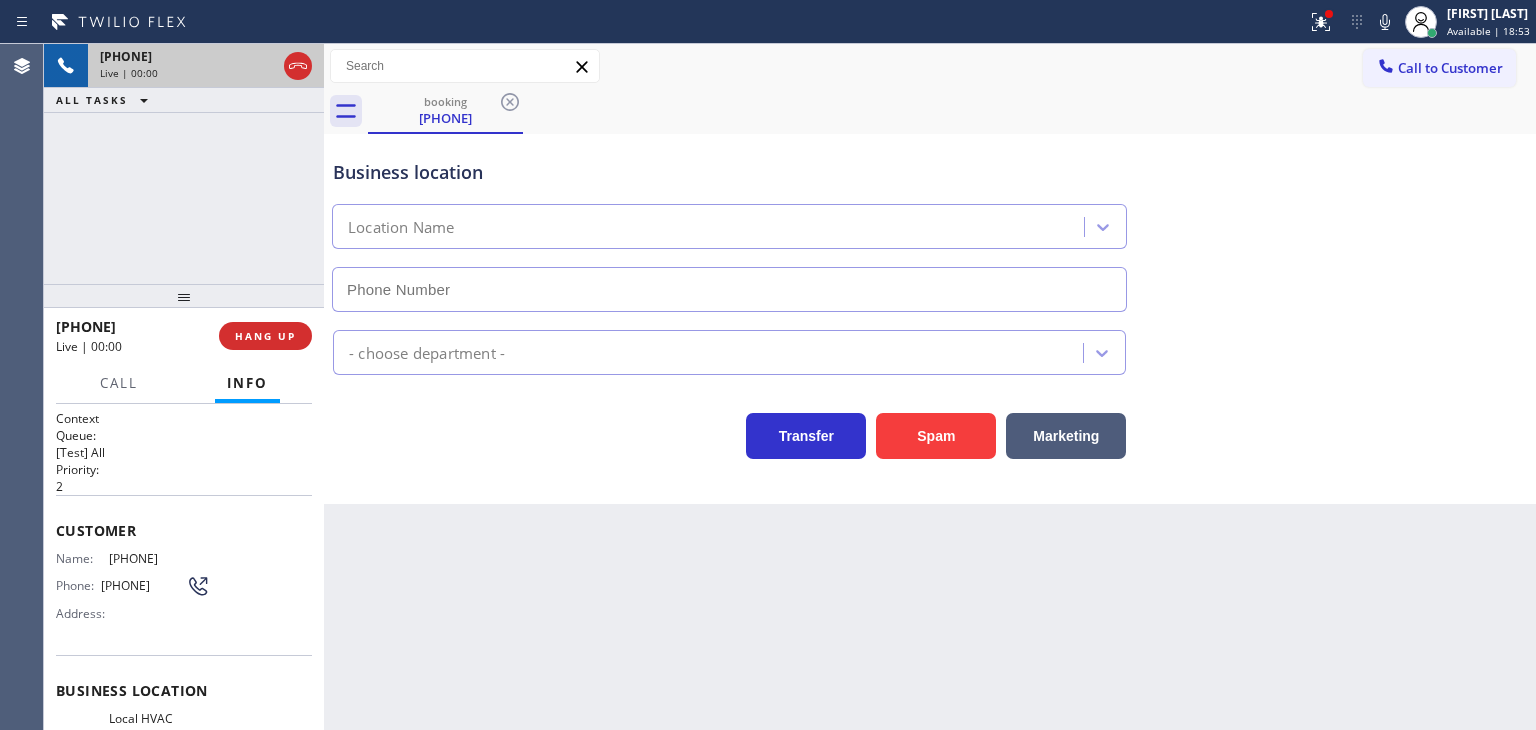 type on "(718) 550-3799" 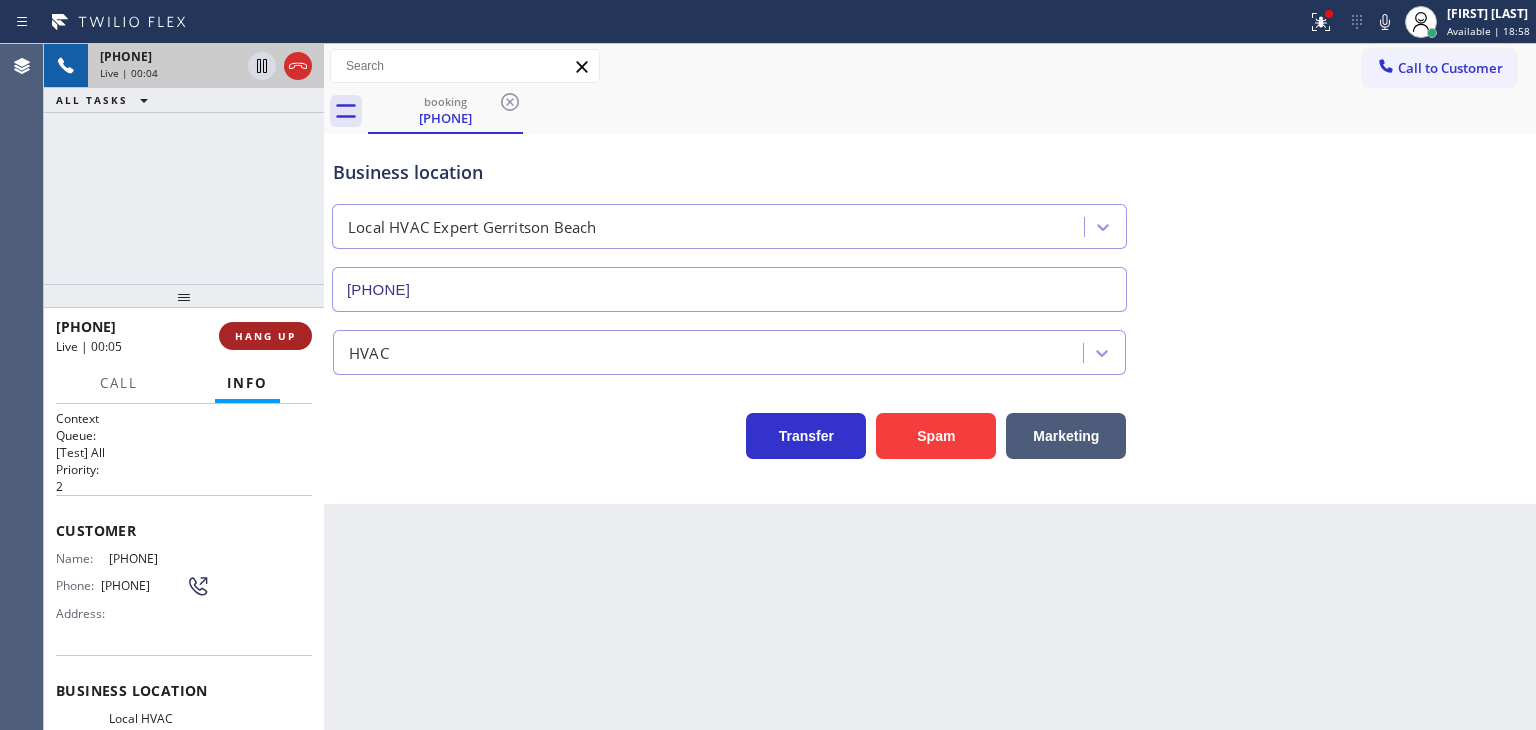 click on "HANG UP" at bounding box center (265, 336) 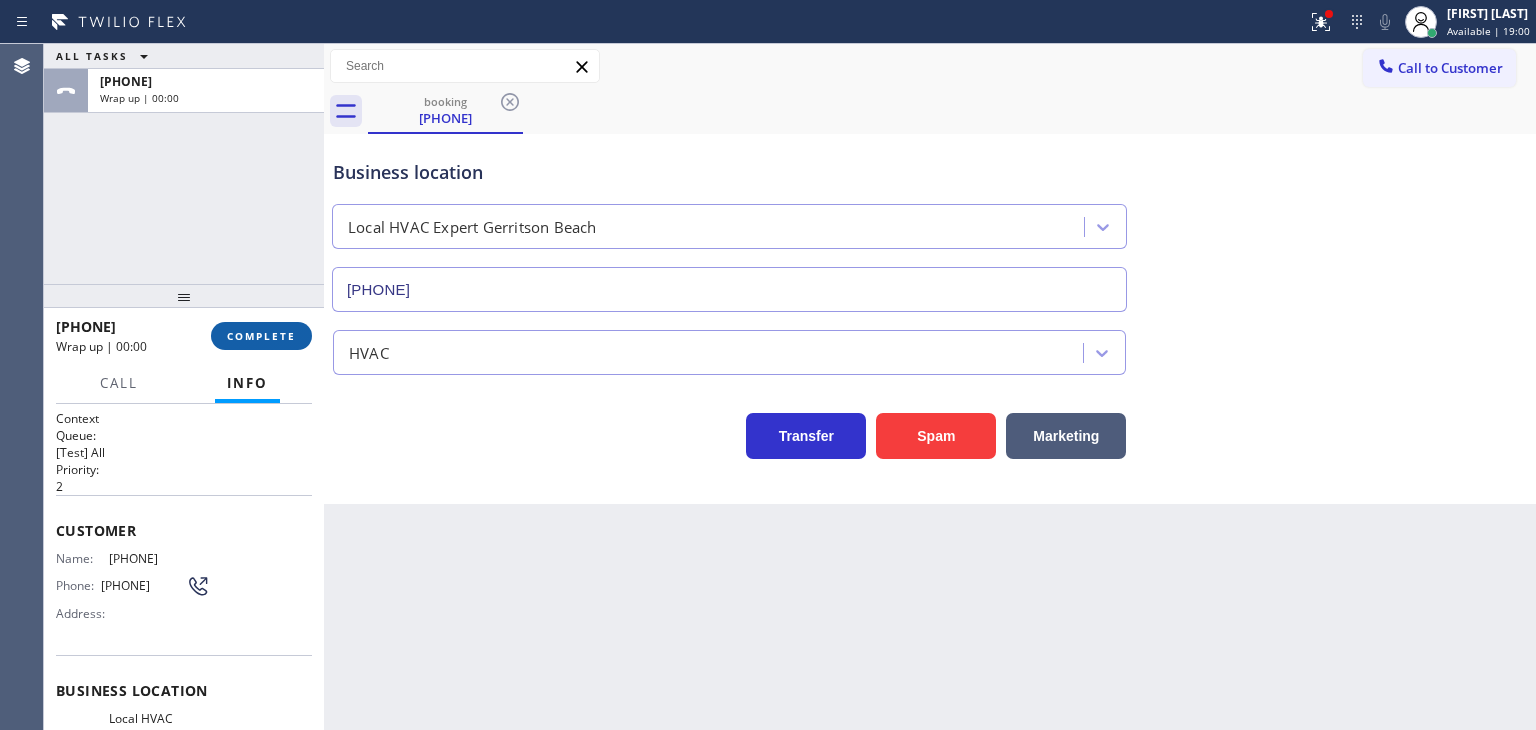 click on "COMPLETE" at bounding box center [261, 336] 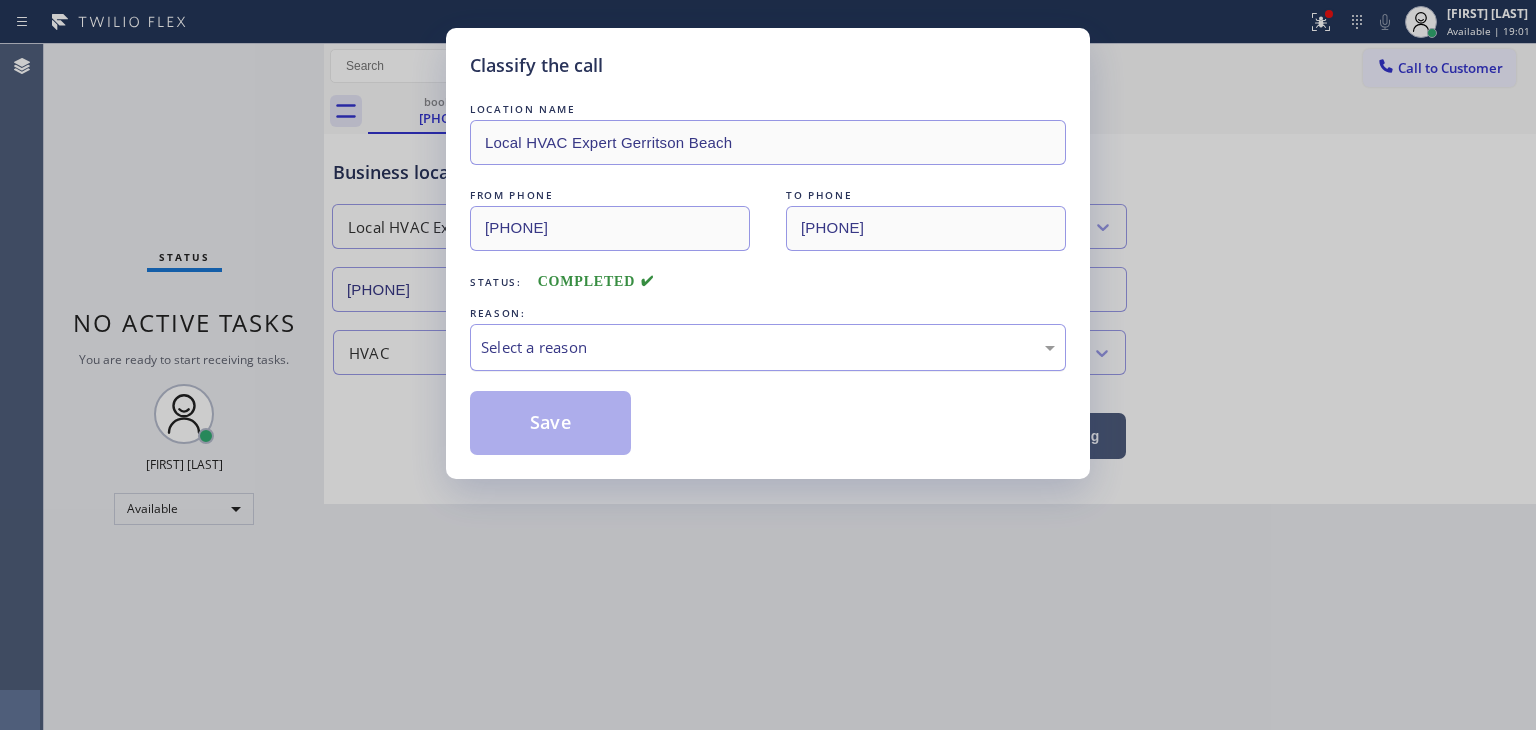 click on "Select a reason" at bounding box center (768, 347) 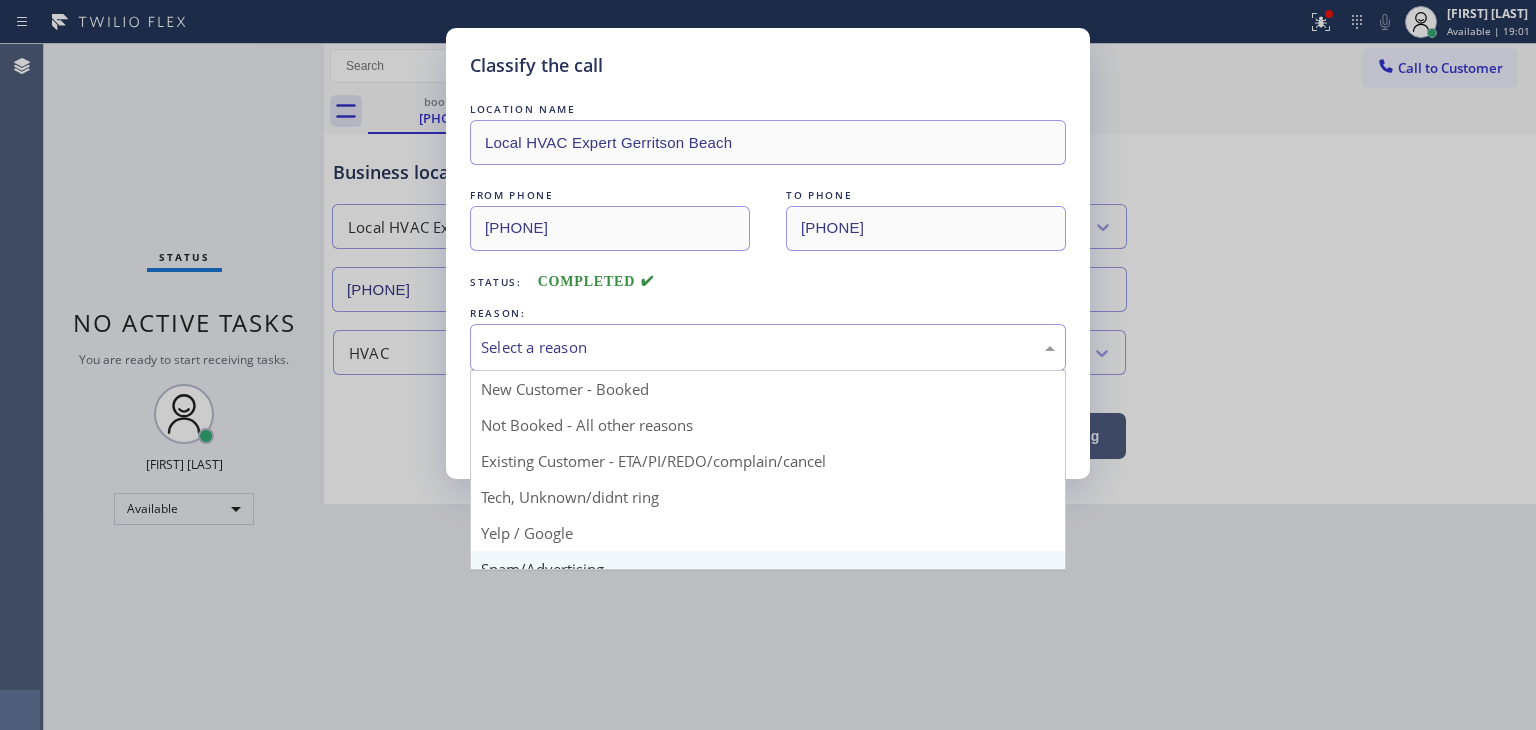 scroll, scrollTop: 100, scrollLeft: 0, axis: vertical 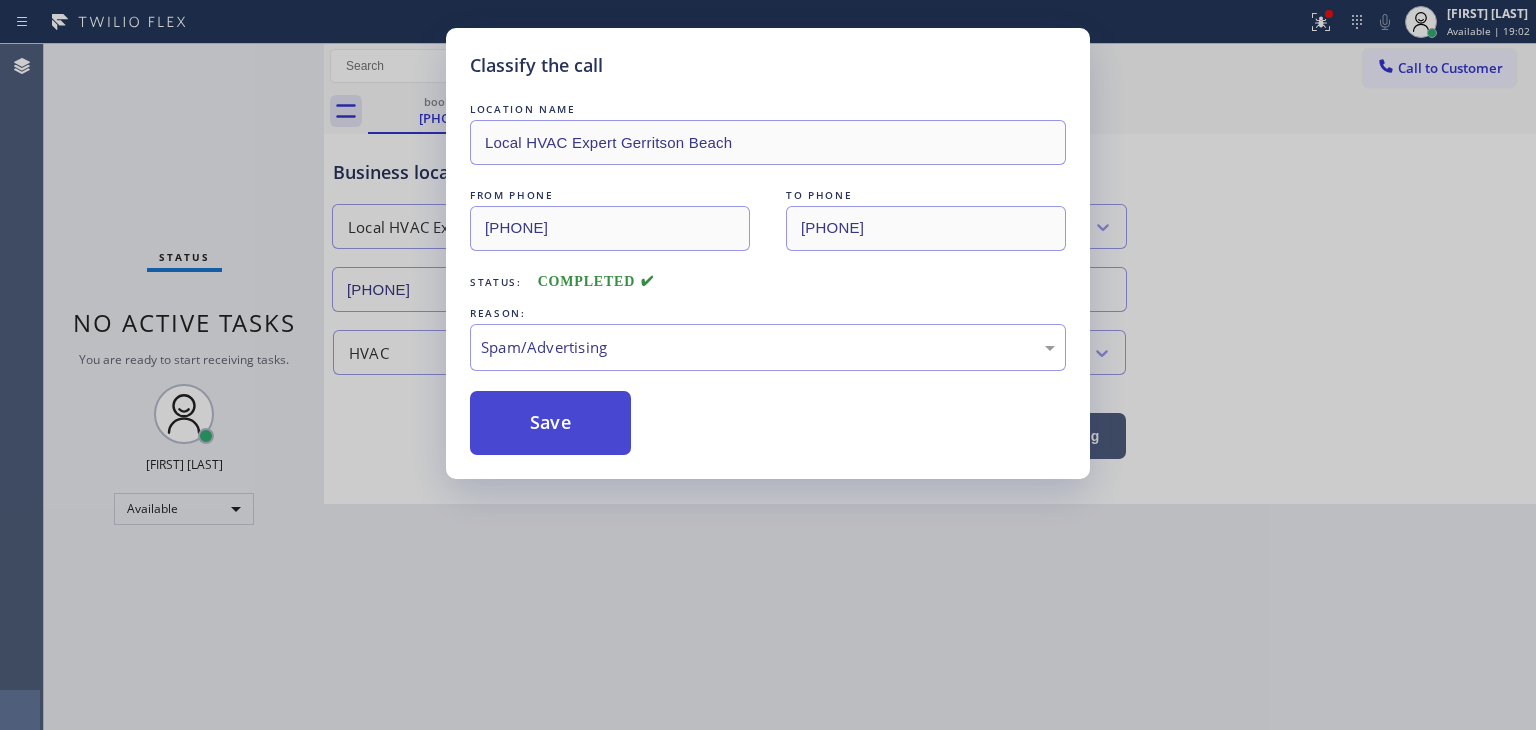 click on "Save" at bounding box center [550, 423] 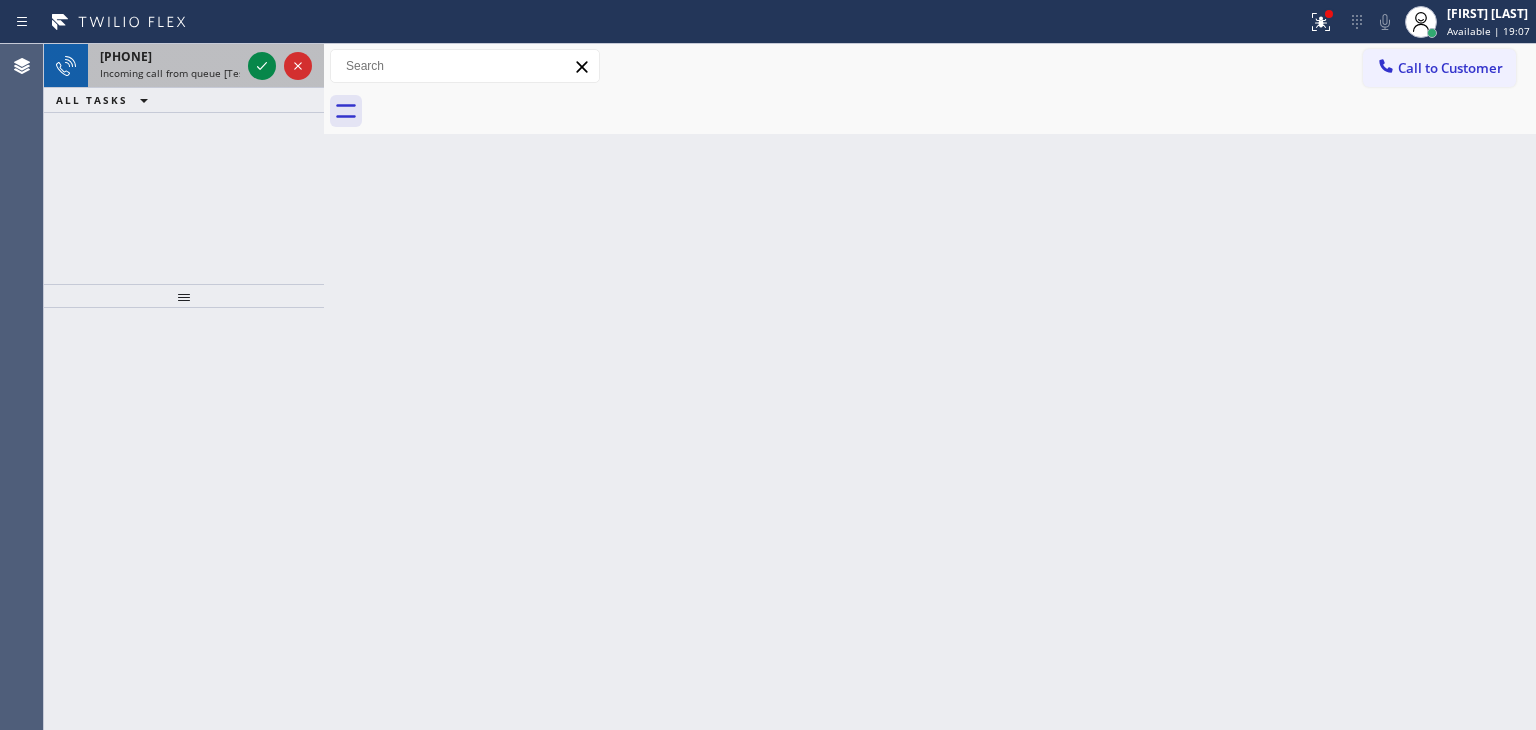 click at bounding box center [280, 66] 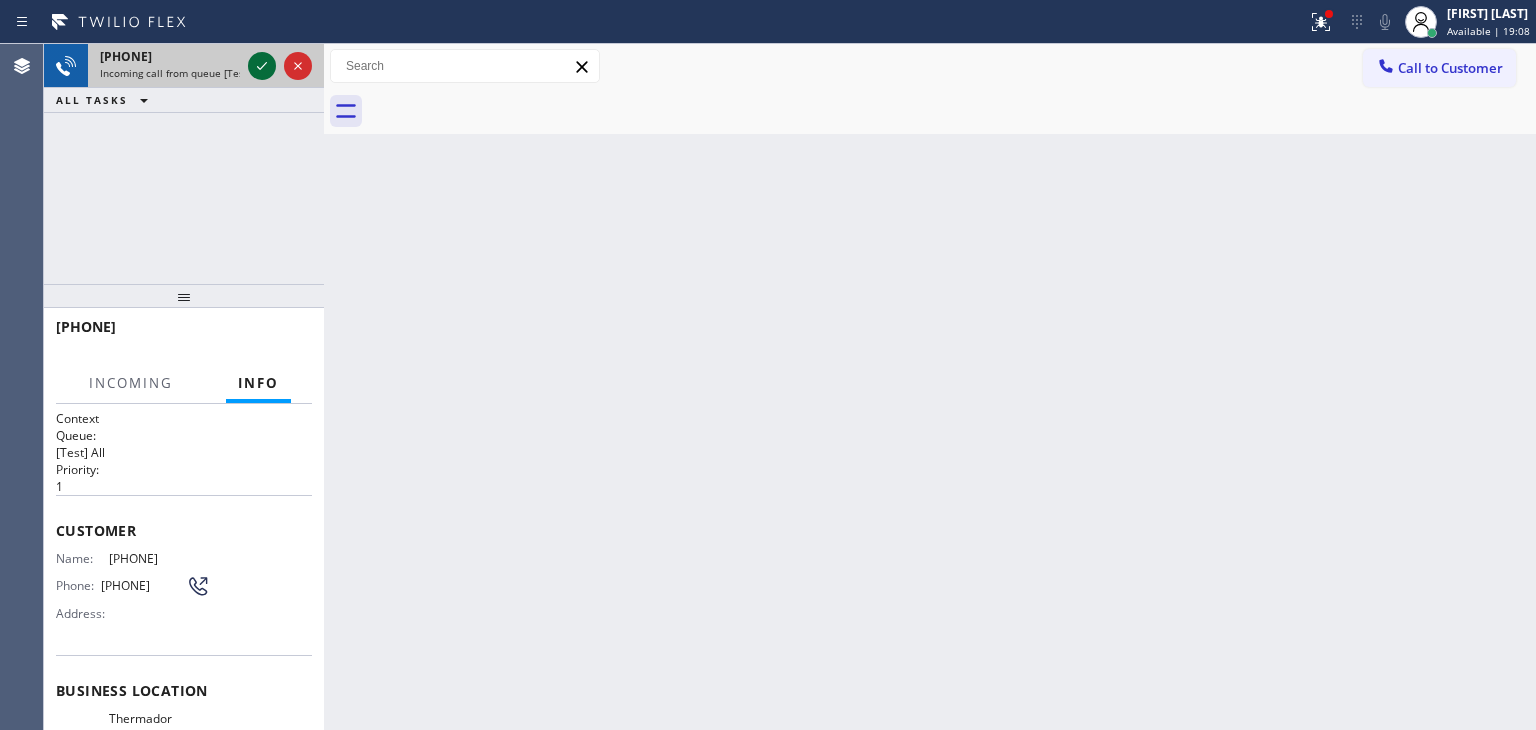 click 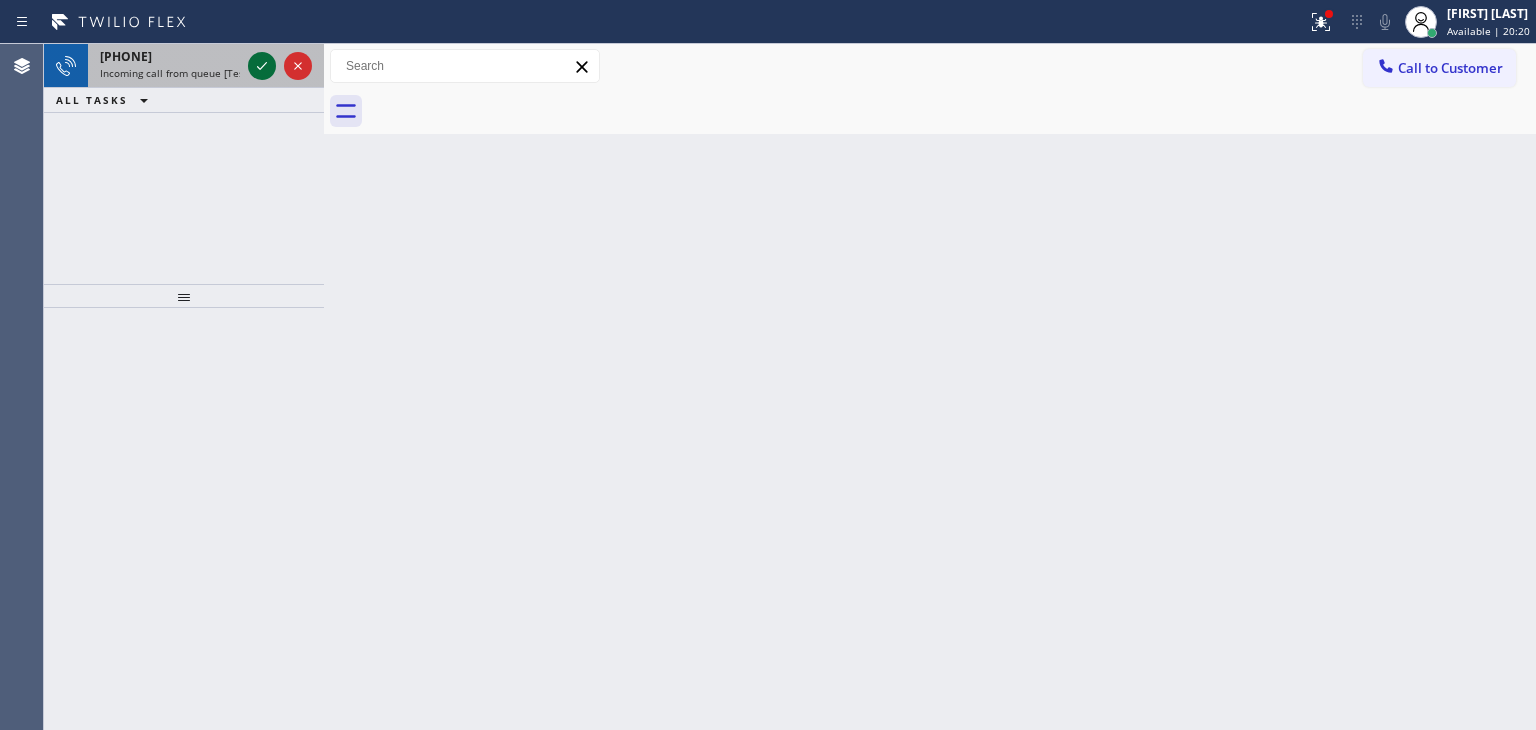 click 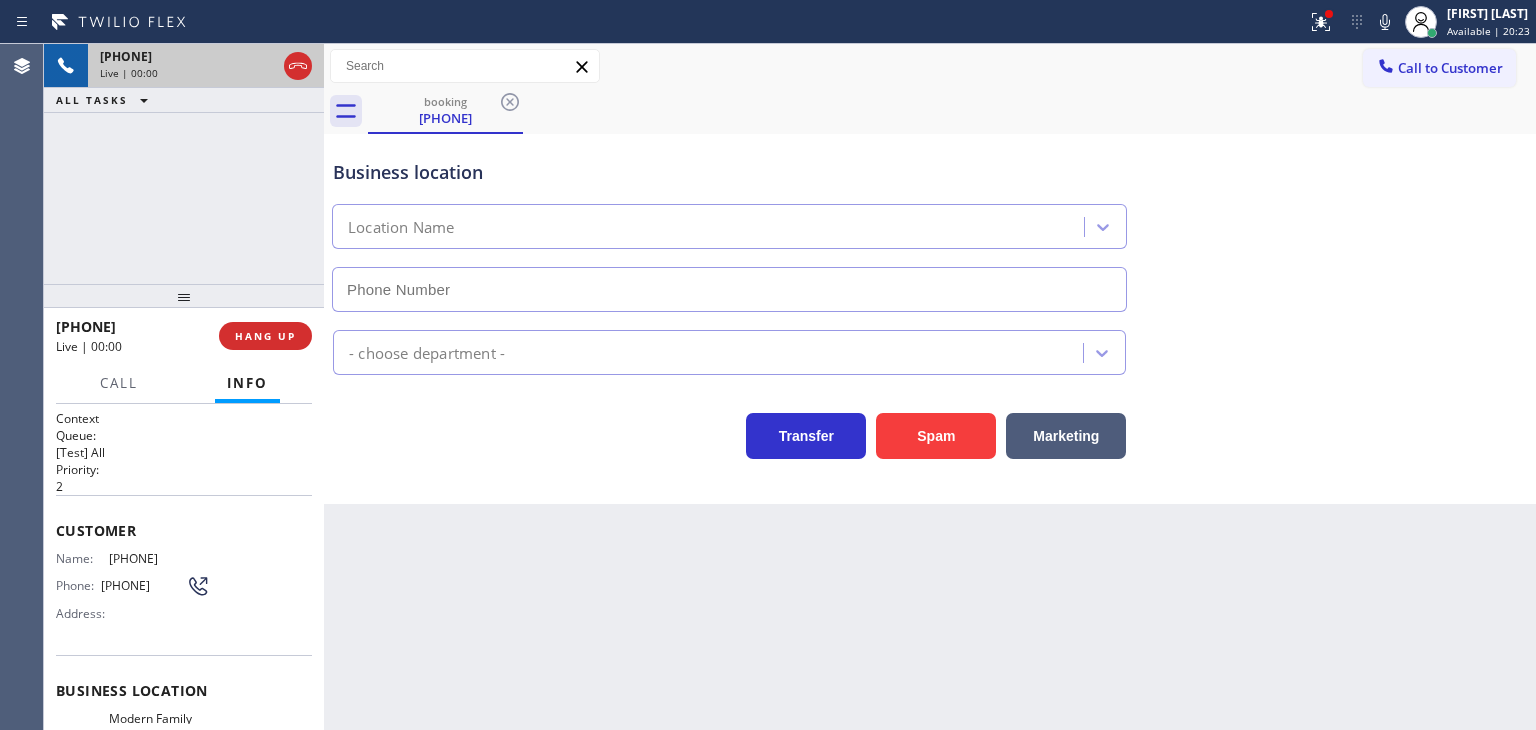 type on "(323) 541-4421" 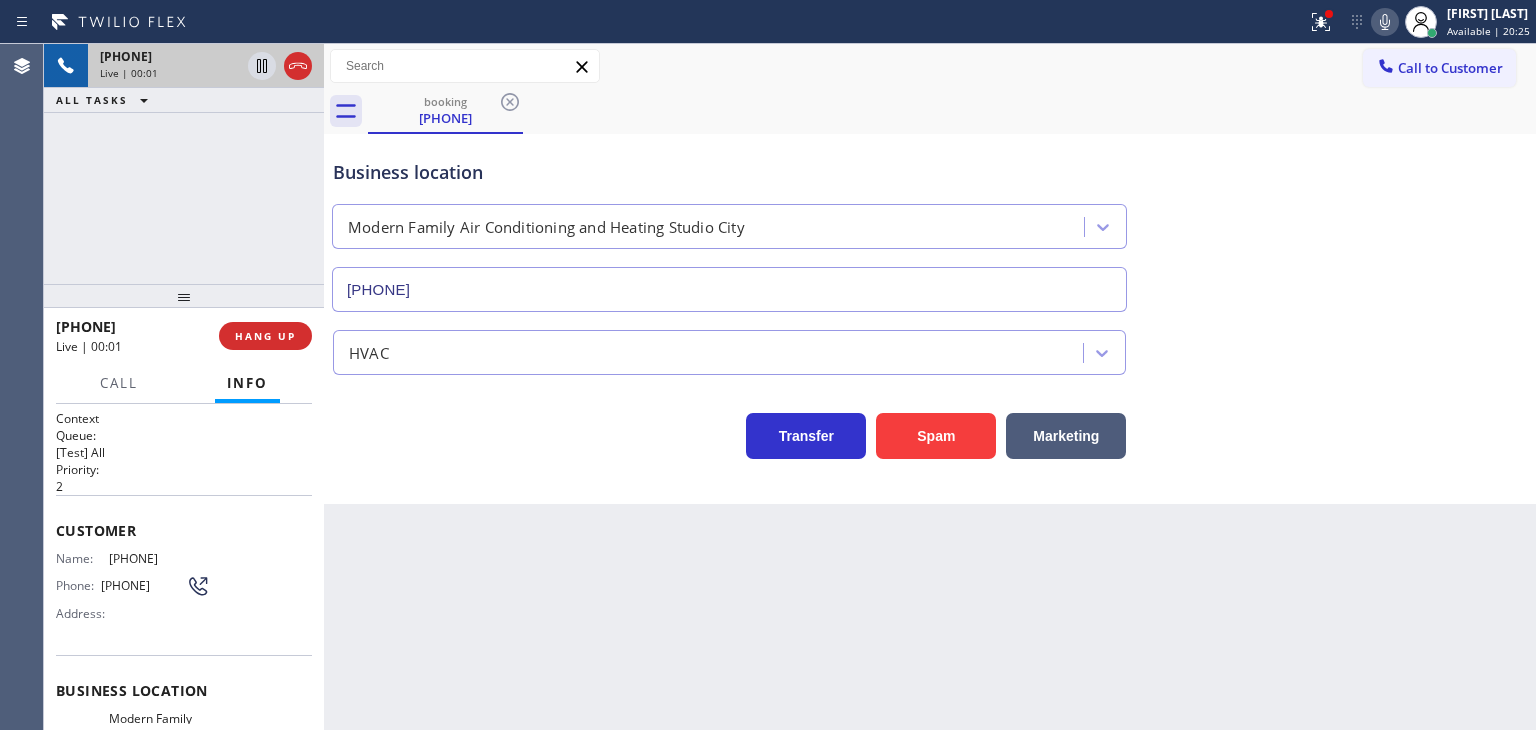 click 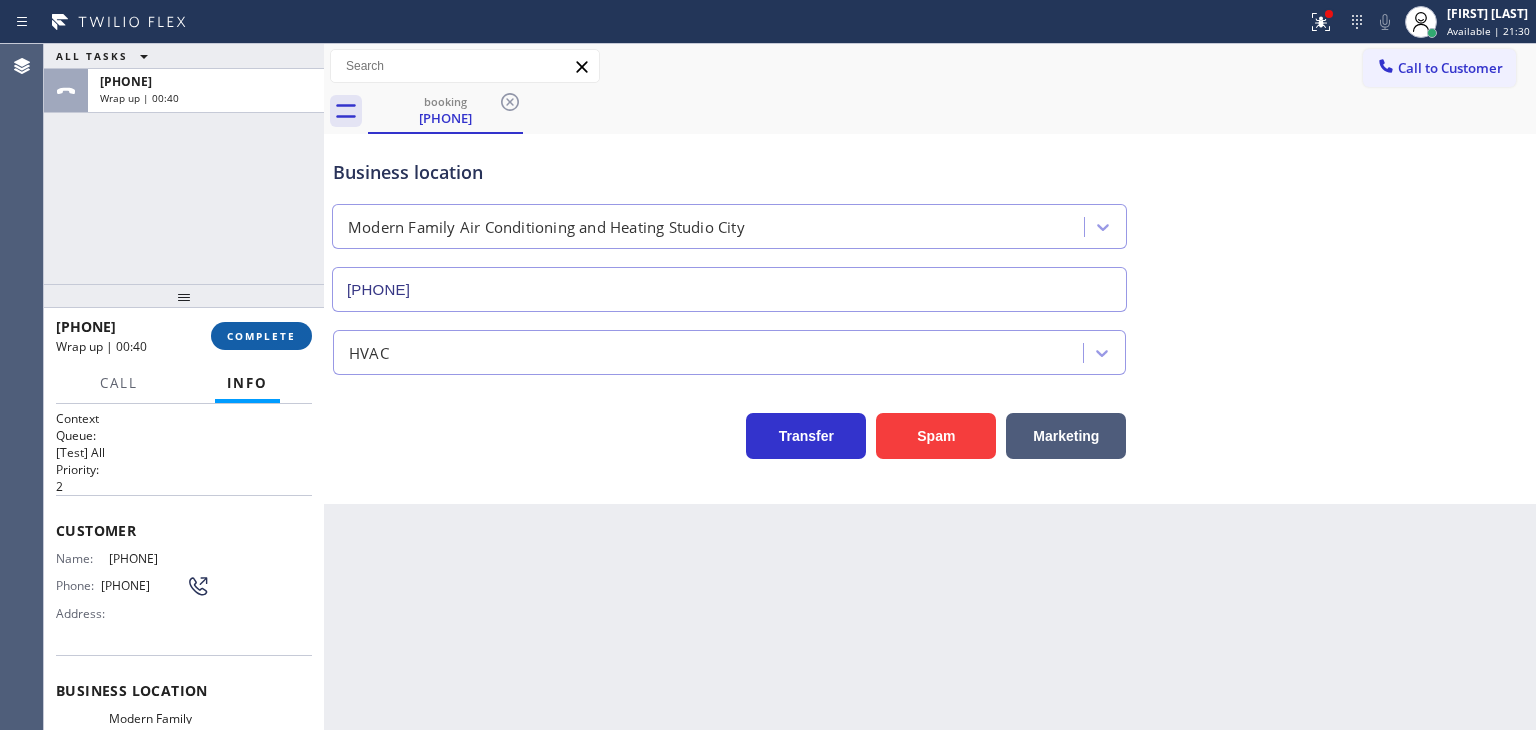 click on "COMPLETE" at bounding box center [261, 336] 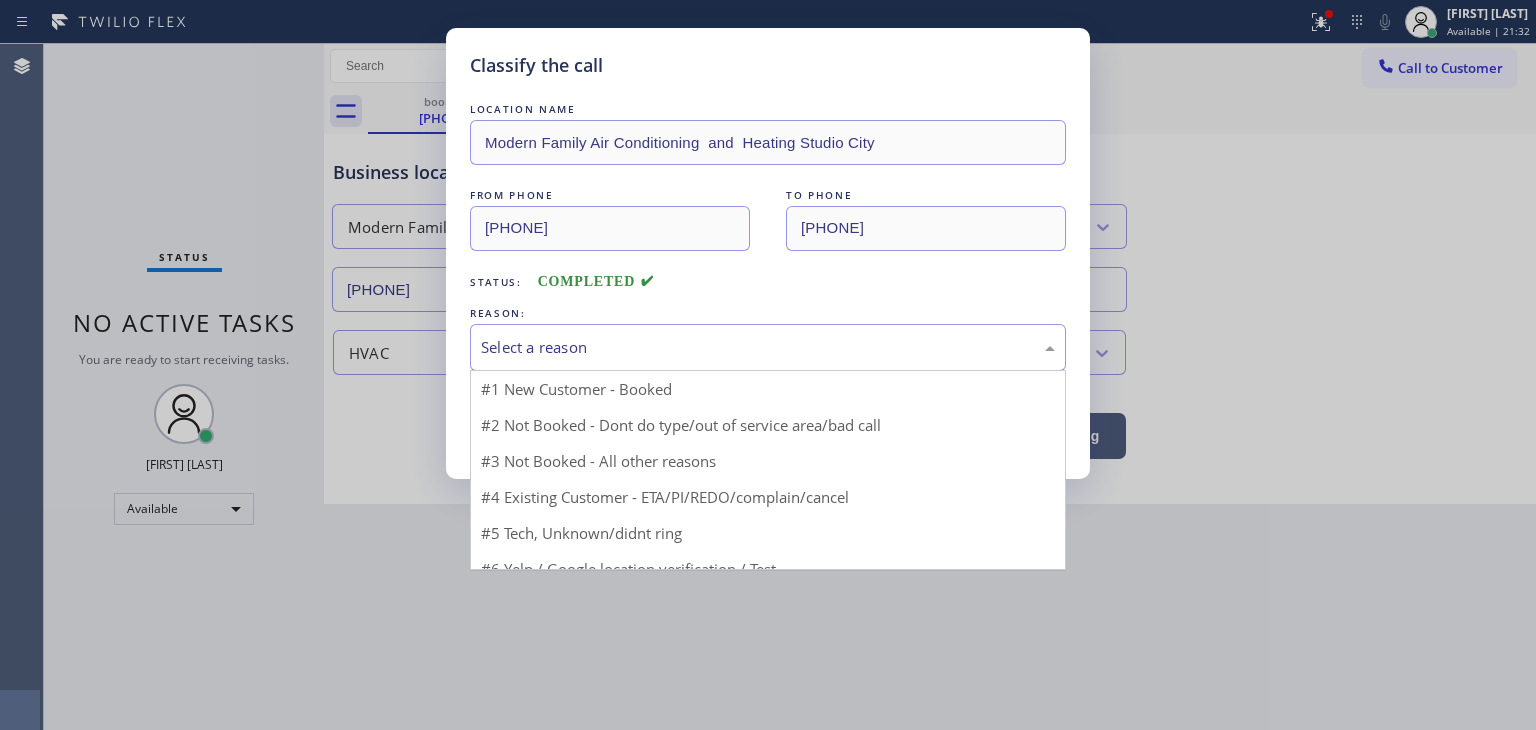 click on "Select a reason" at bounding box center [768, 347] 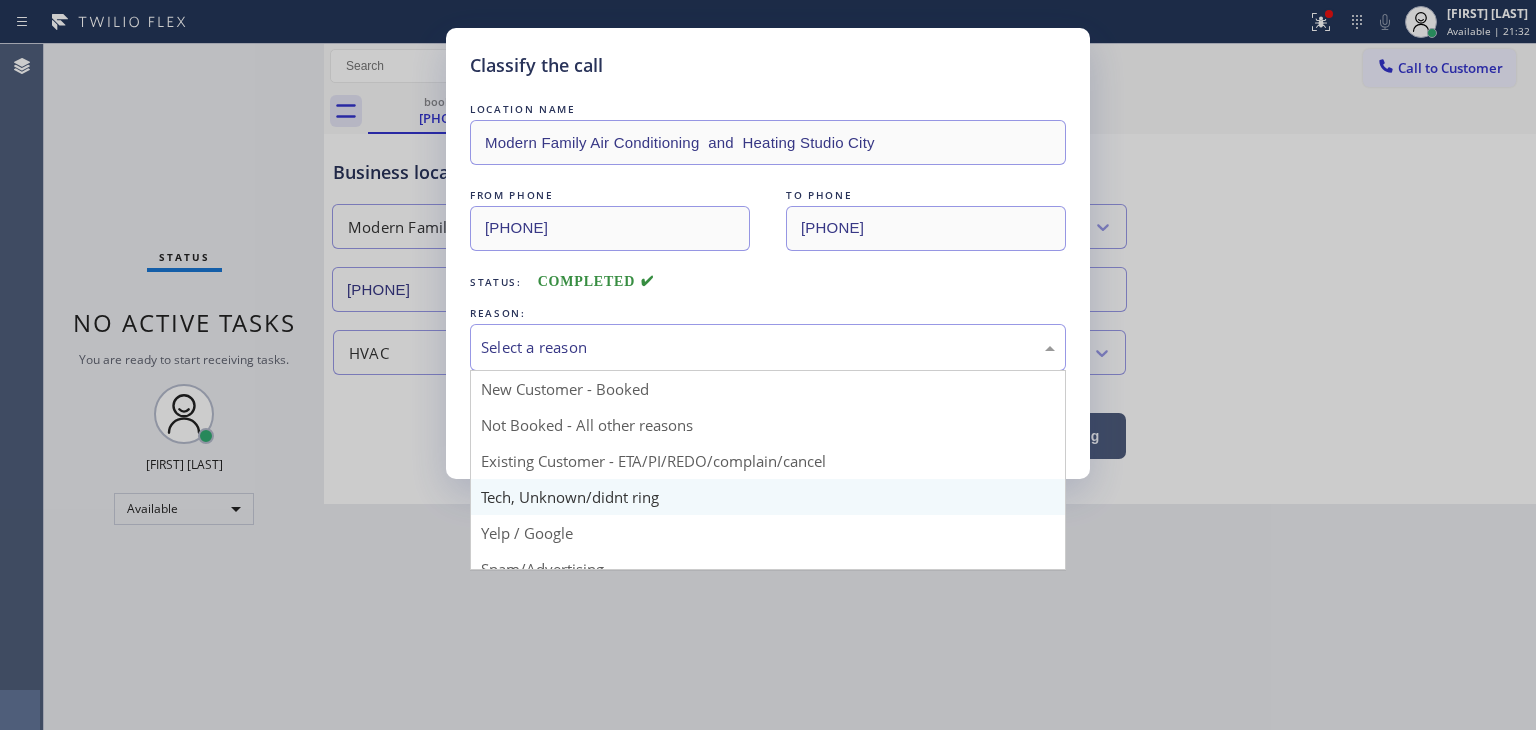 scroll, scrollTop: 100, scrollLeft: 0, axis: vertical 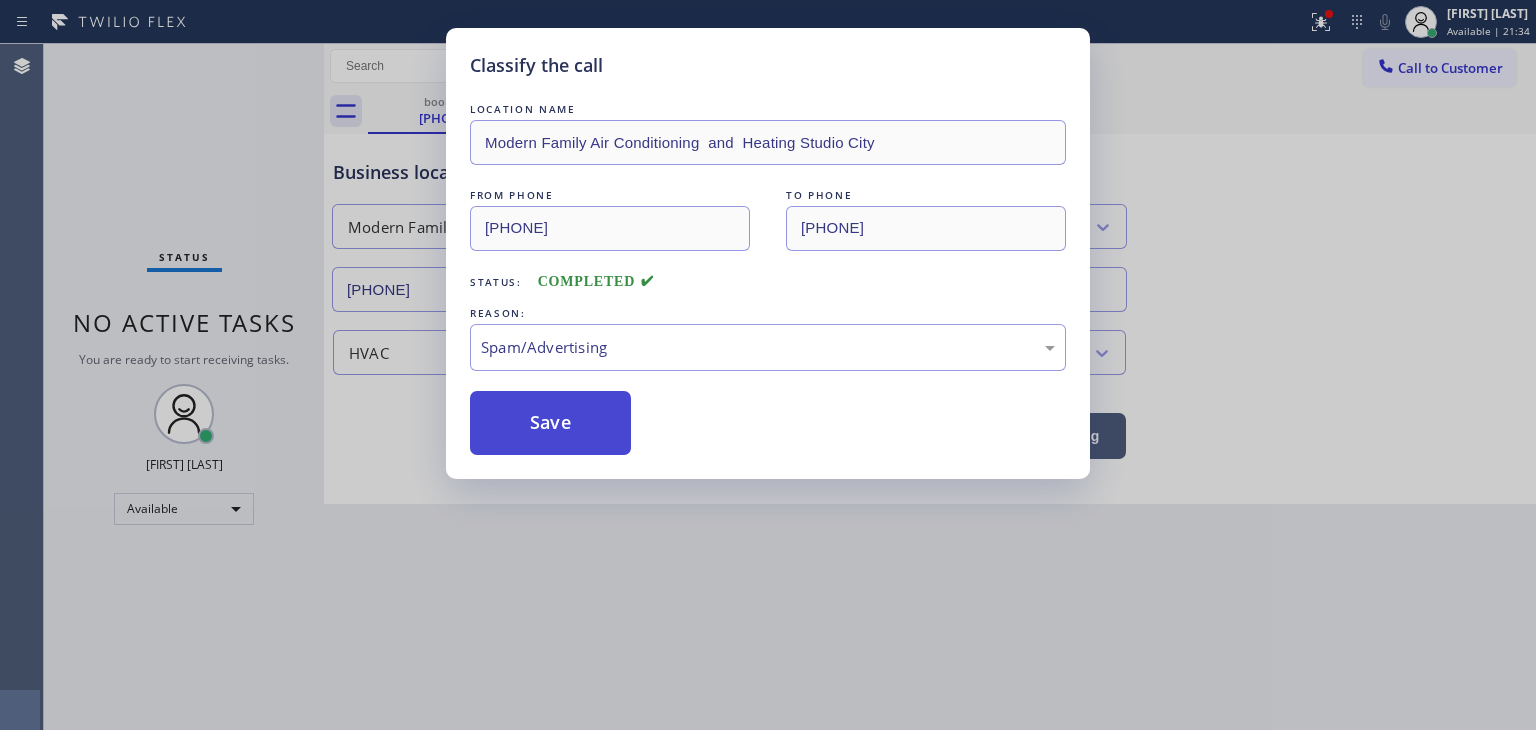 click on "Save" at bounding box center (550, 423) 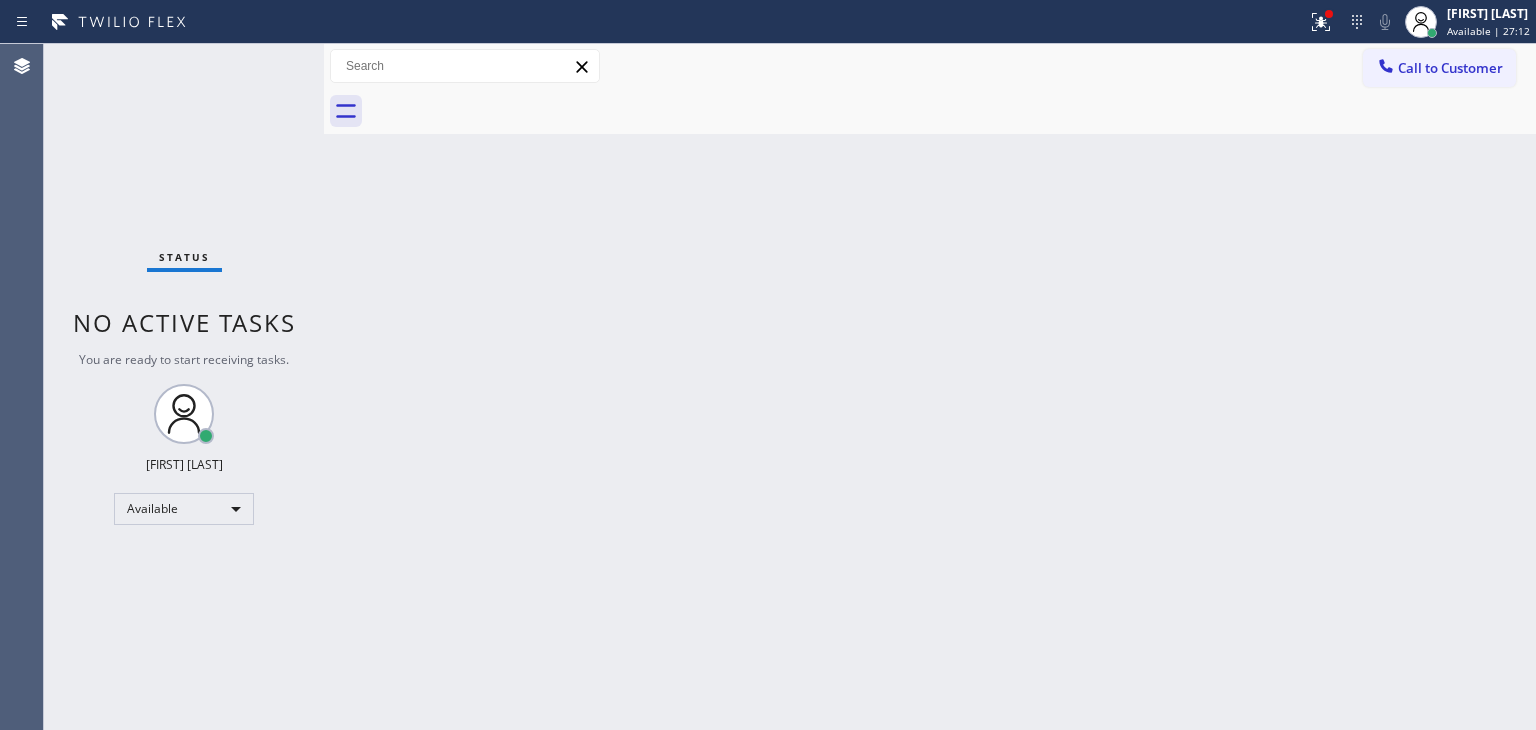 click on "Status   No active tasks     You are ready to start receiving tasks.   Edel John Suson Available" at bounding box center [184, 387] 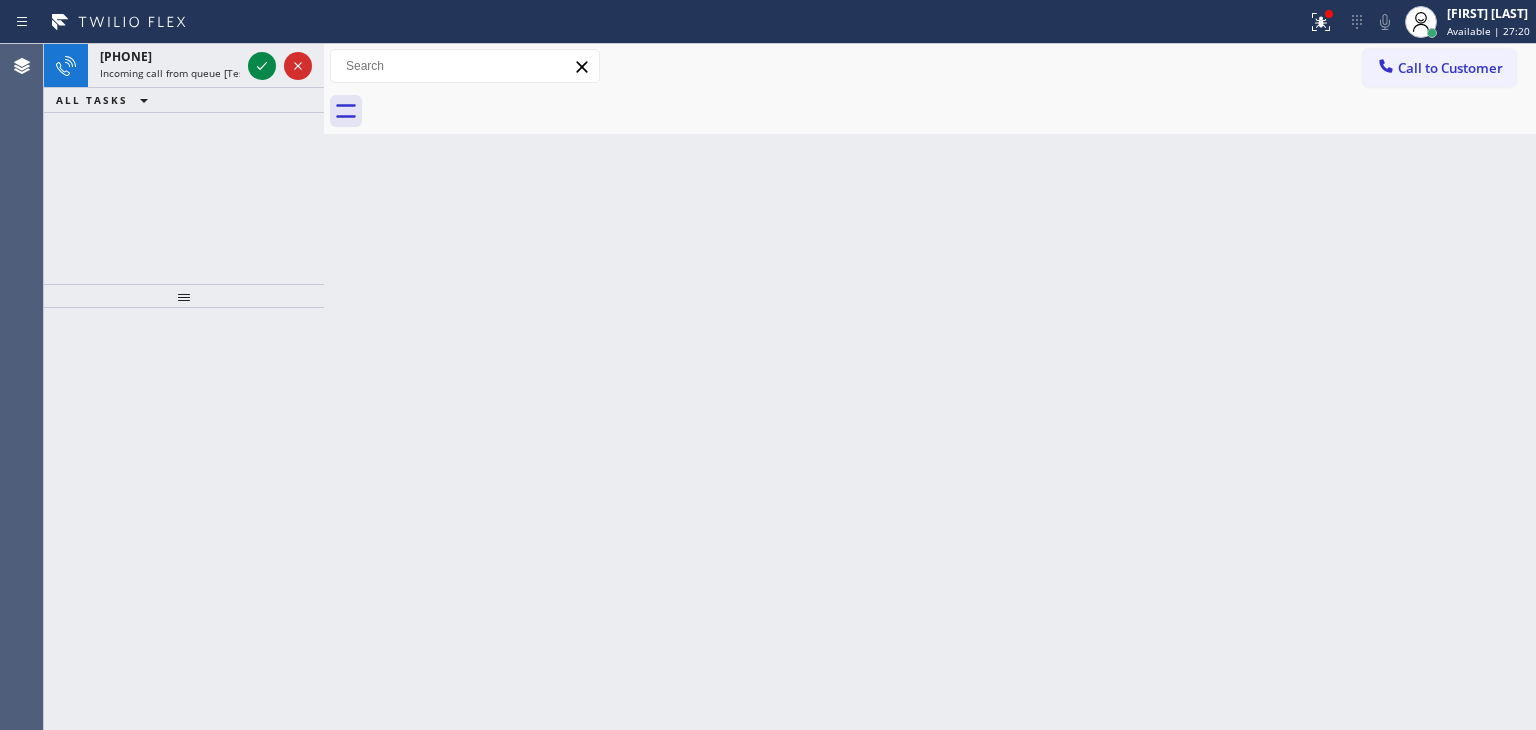 click at bounding box center [653, 22] 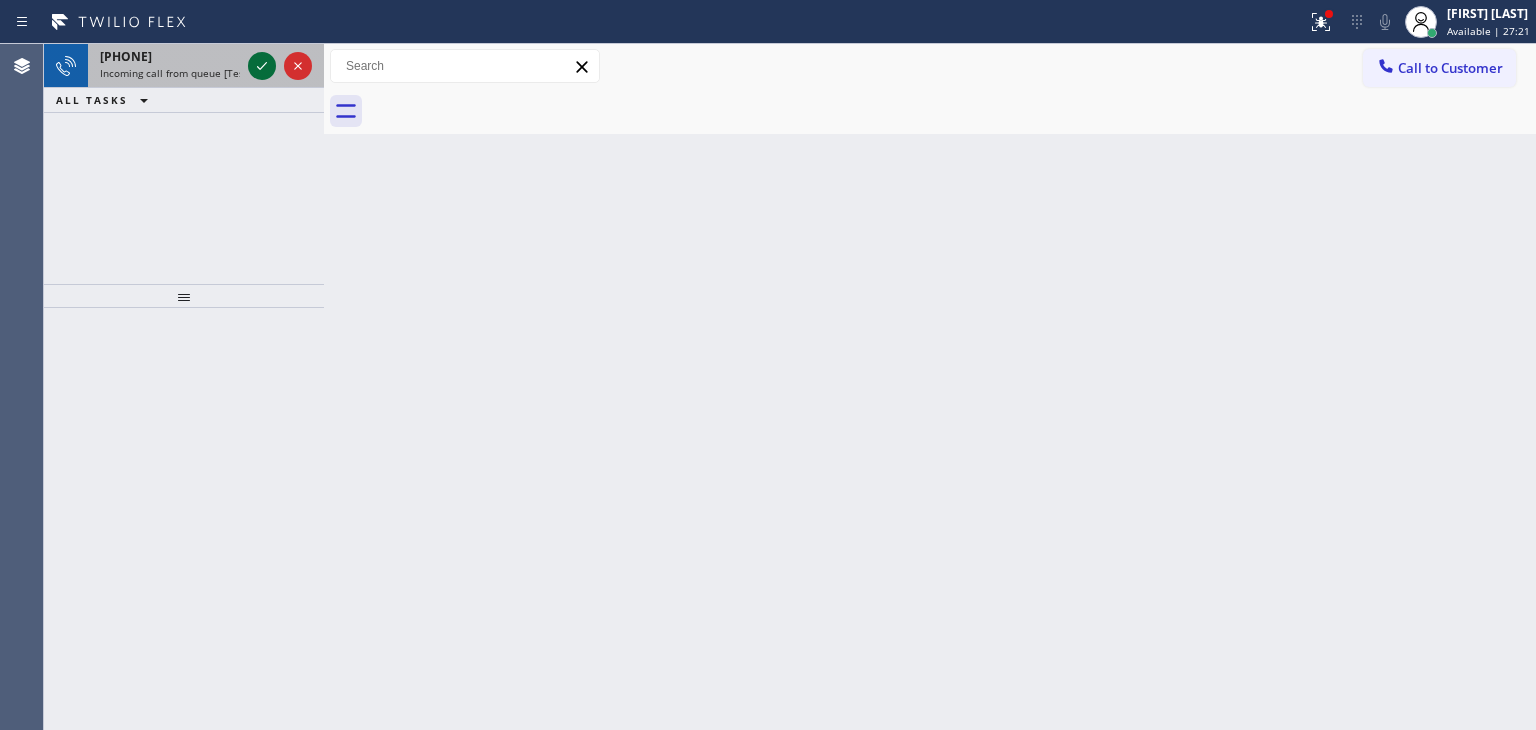 click 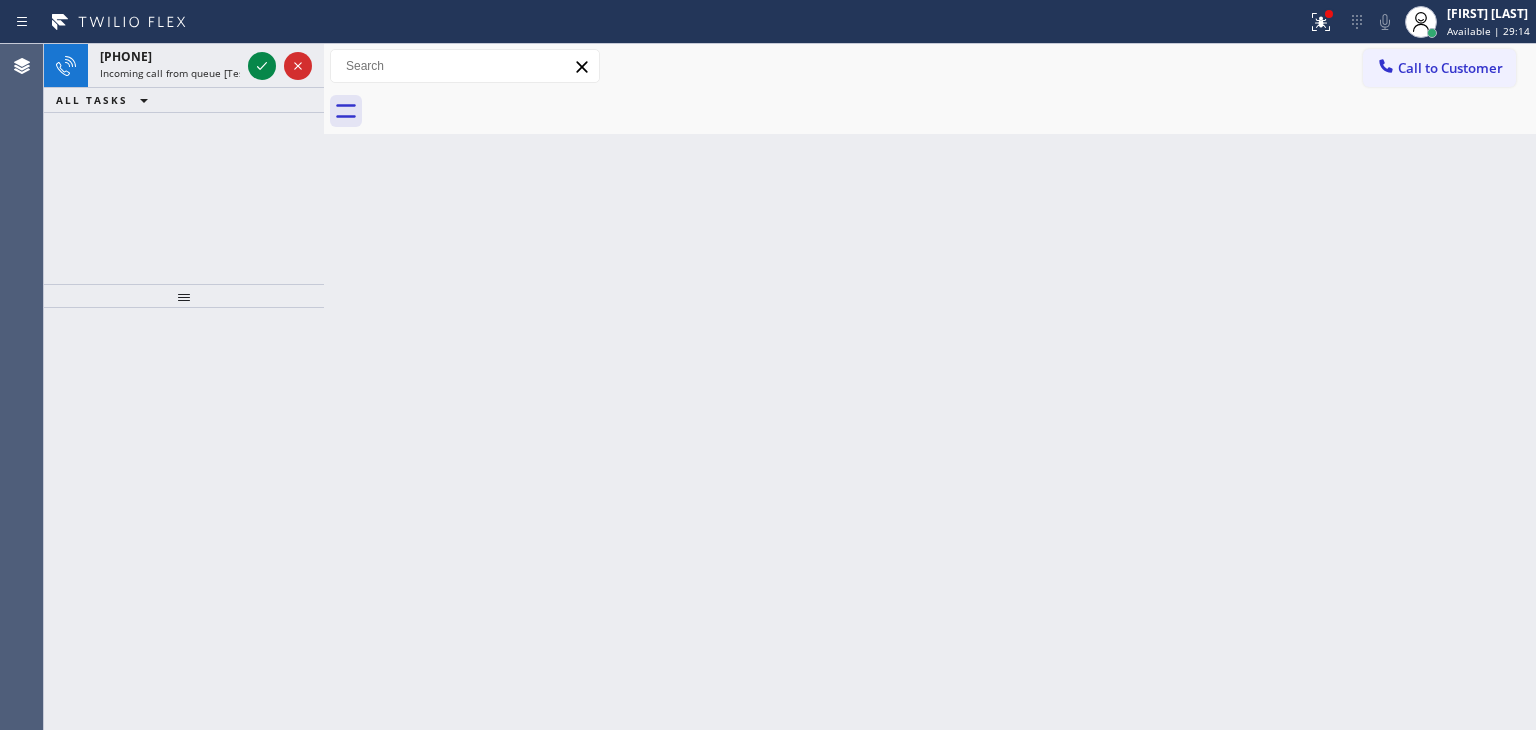 drag, startPoint x: 260, startPoint y: 62, endPoint x: 288, endPoint y: 146, distance: 88.54378 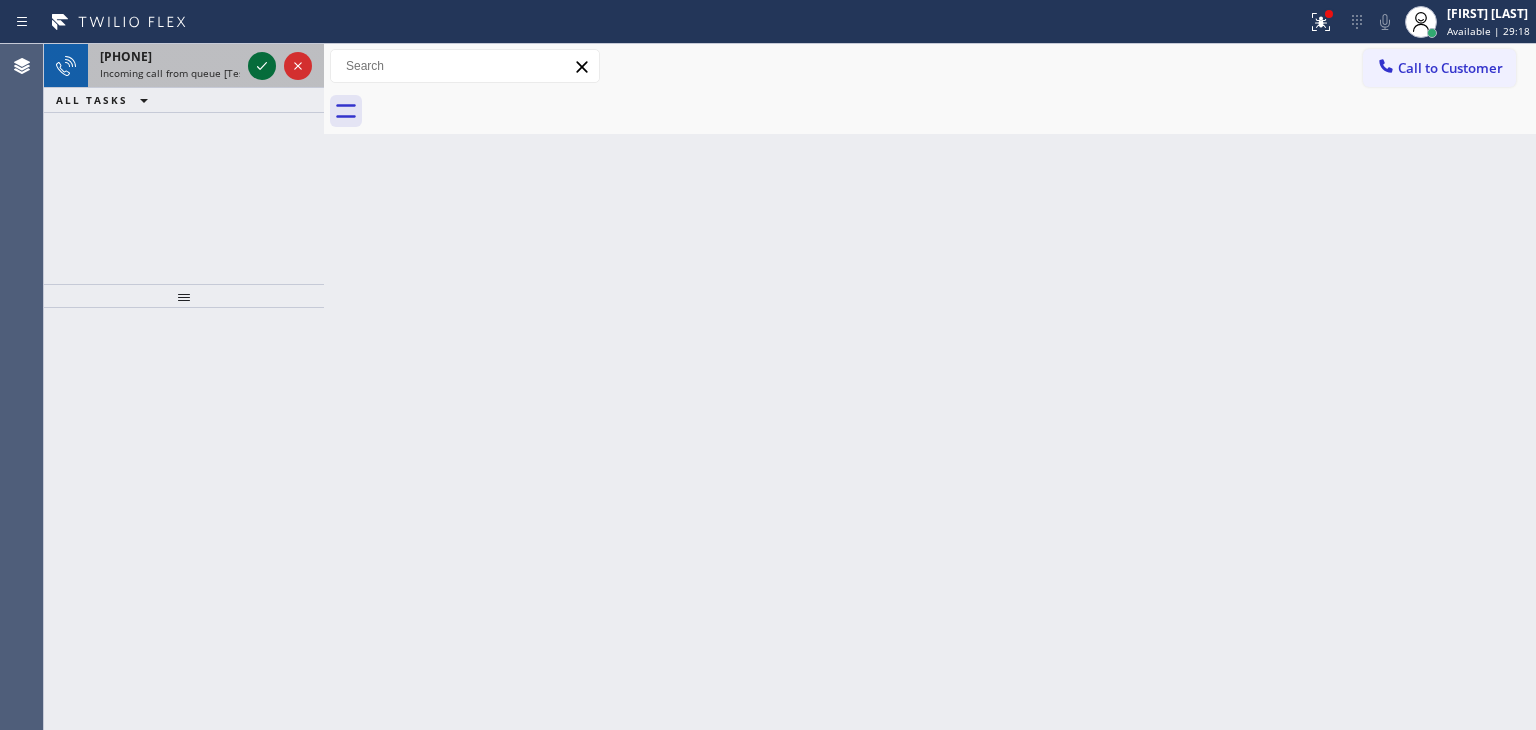 click 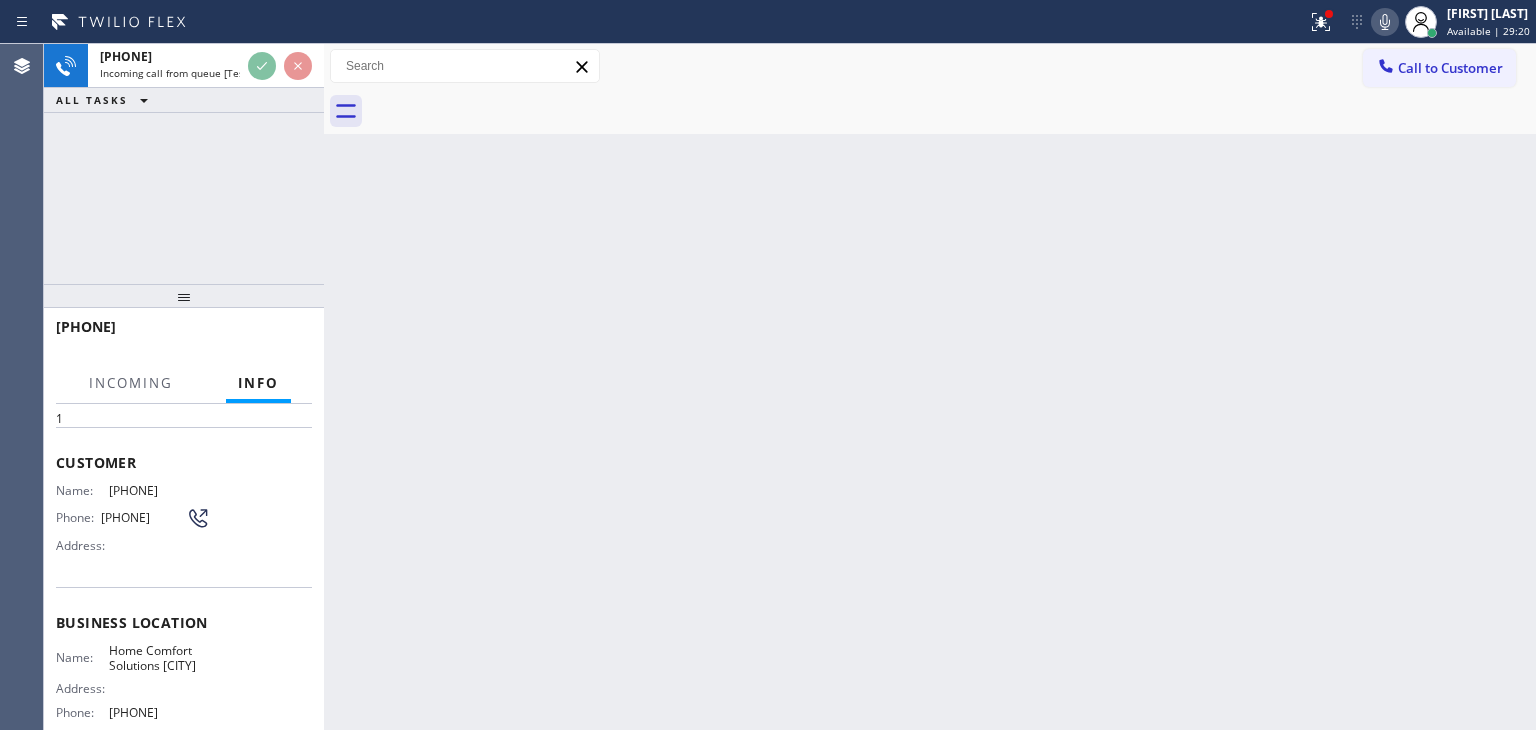 scroll, scrollTop: 100, scrollLeft: 0, axis: vertical 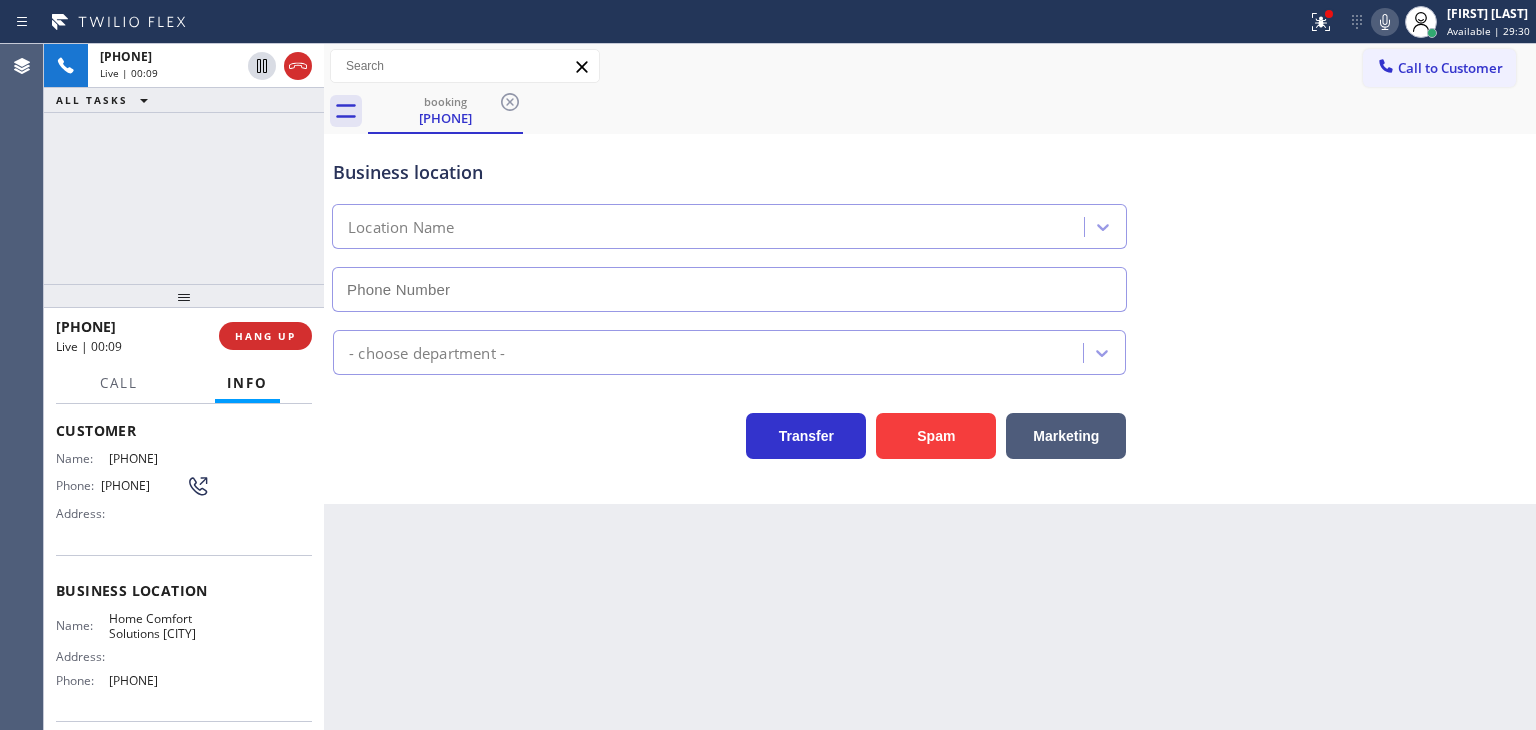 click 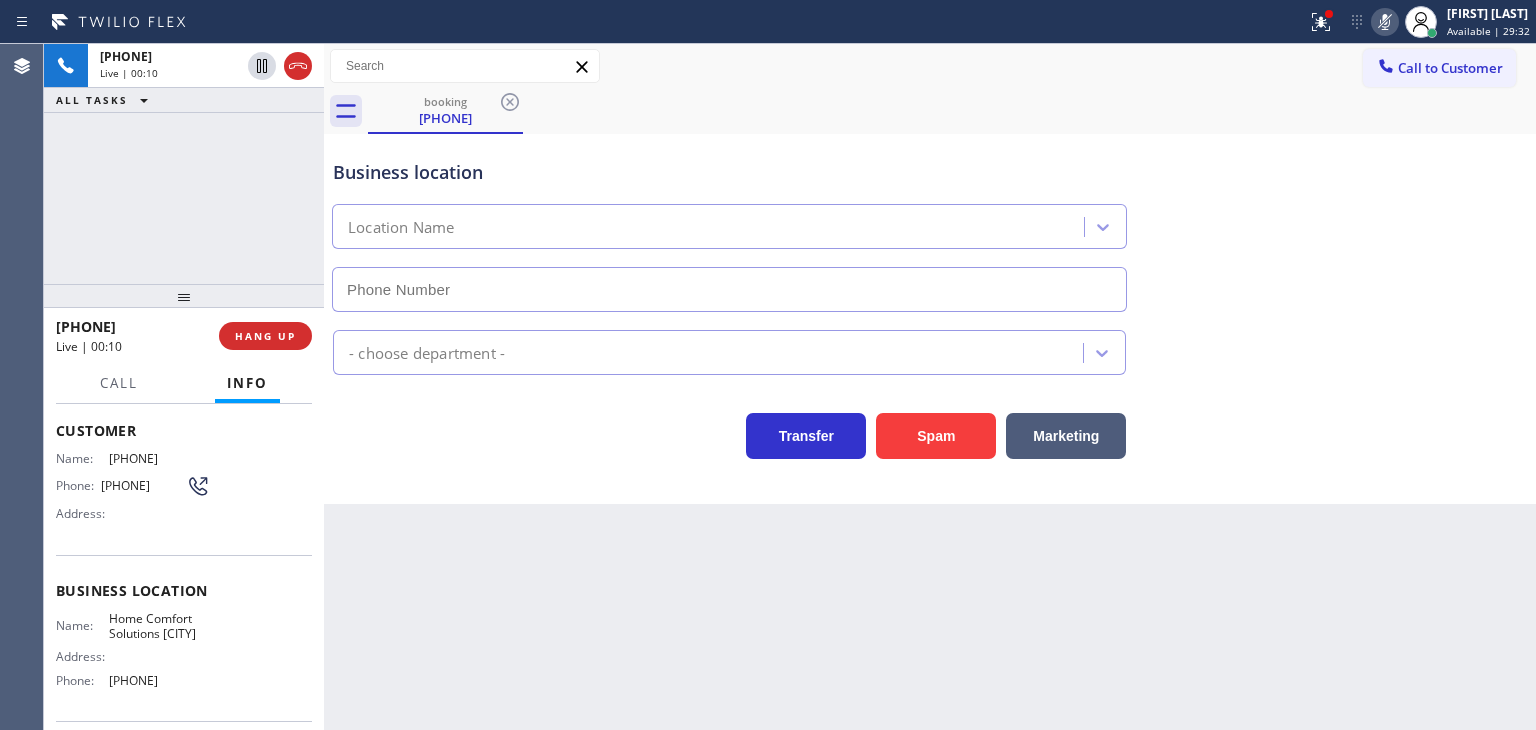 click 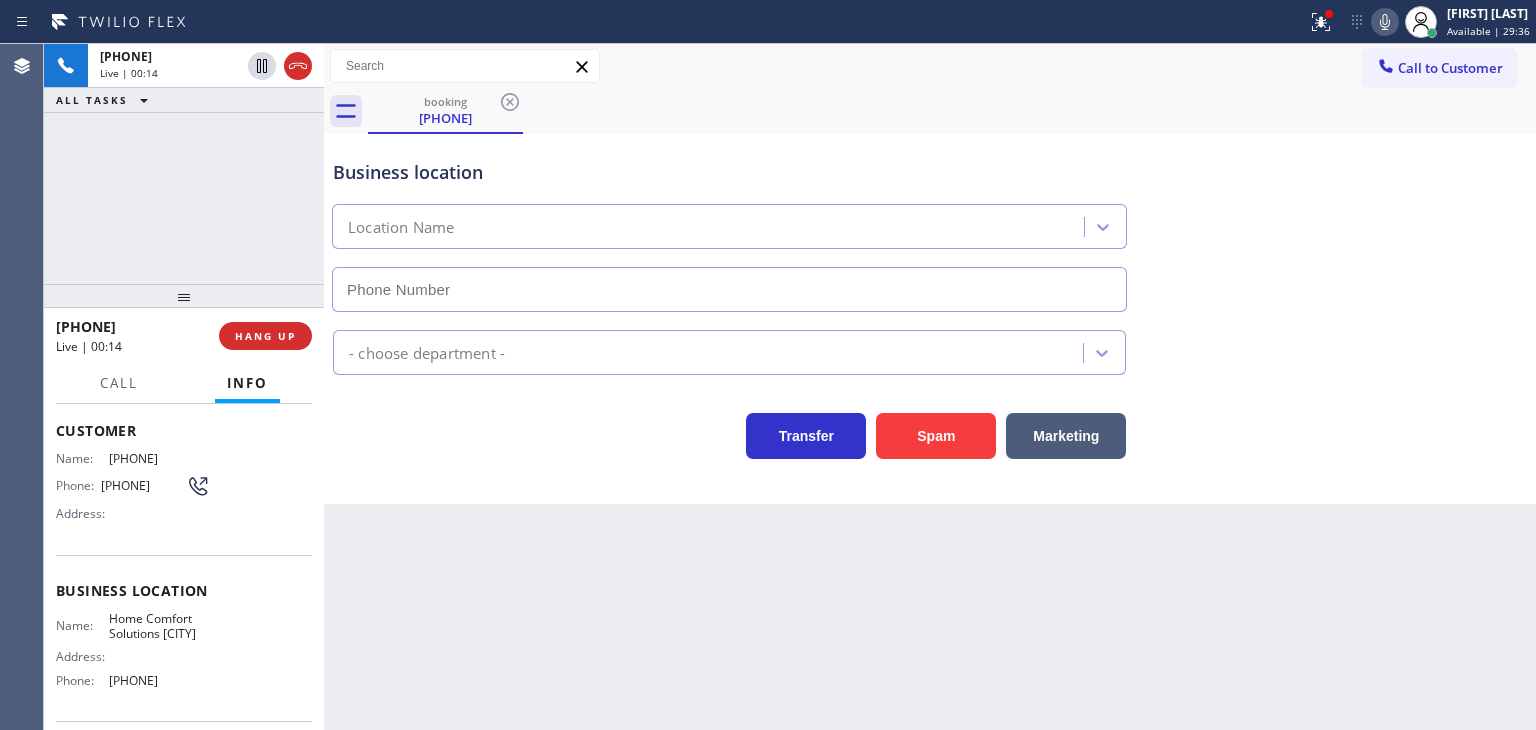 type on "(626) 623-7571" 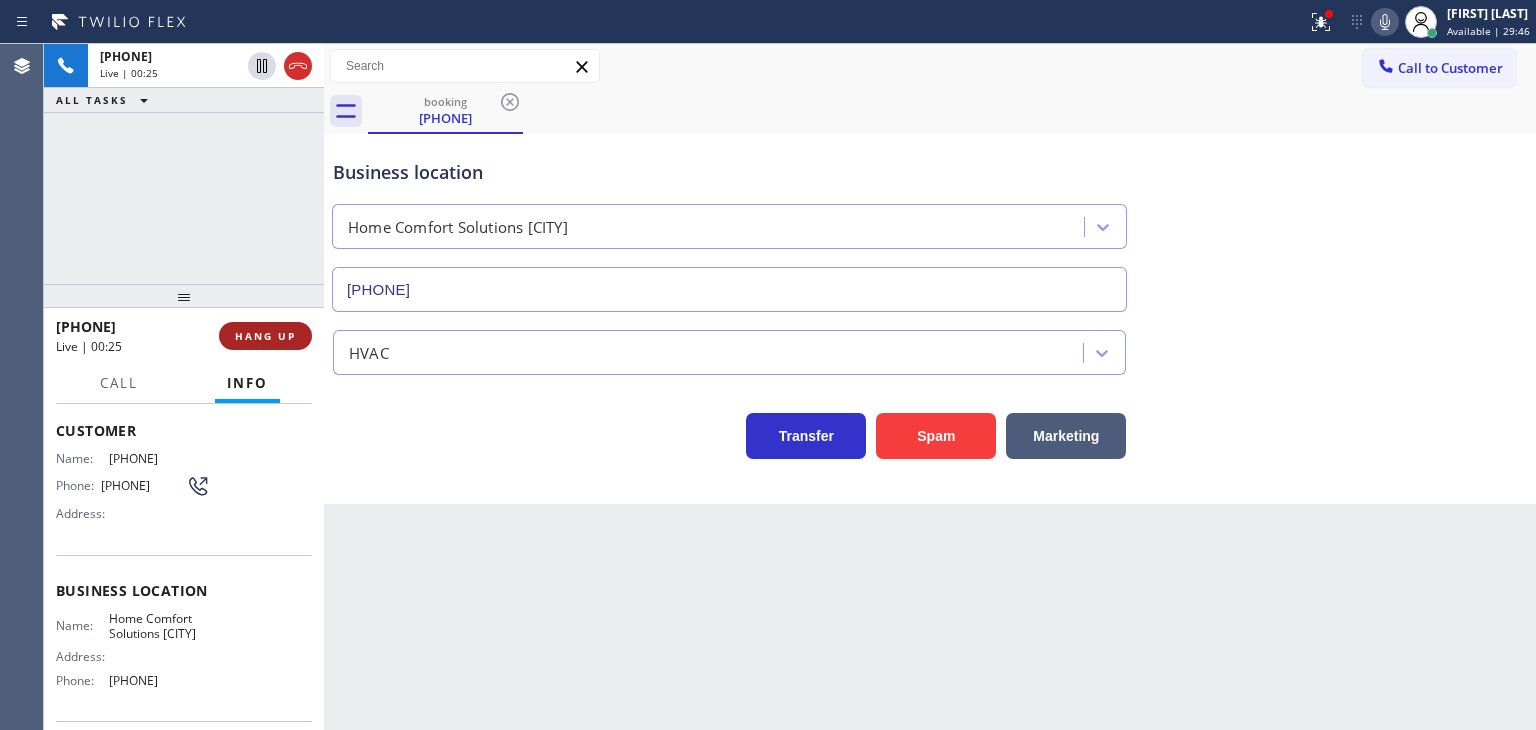 click on "HANG UP" at bounding box center (265, 336) 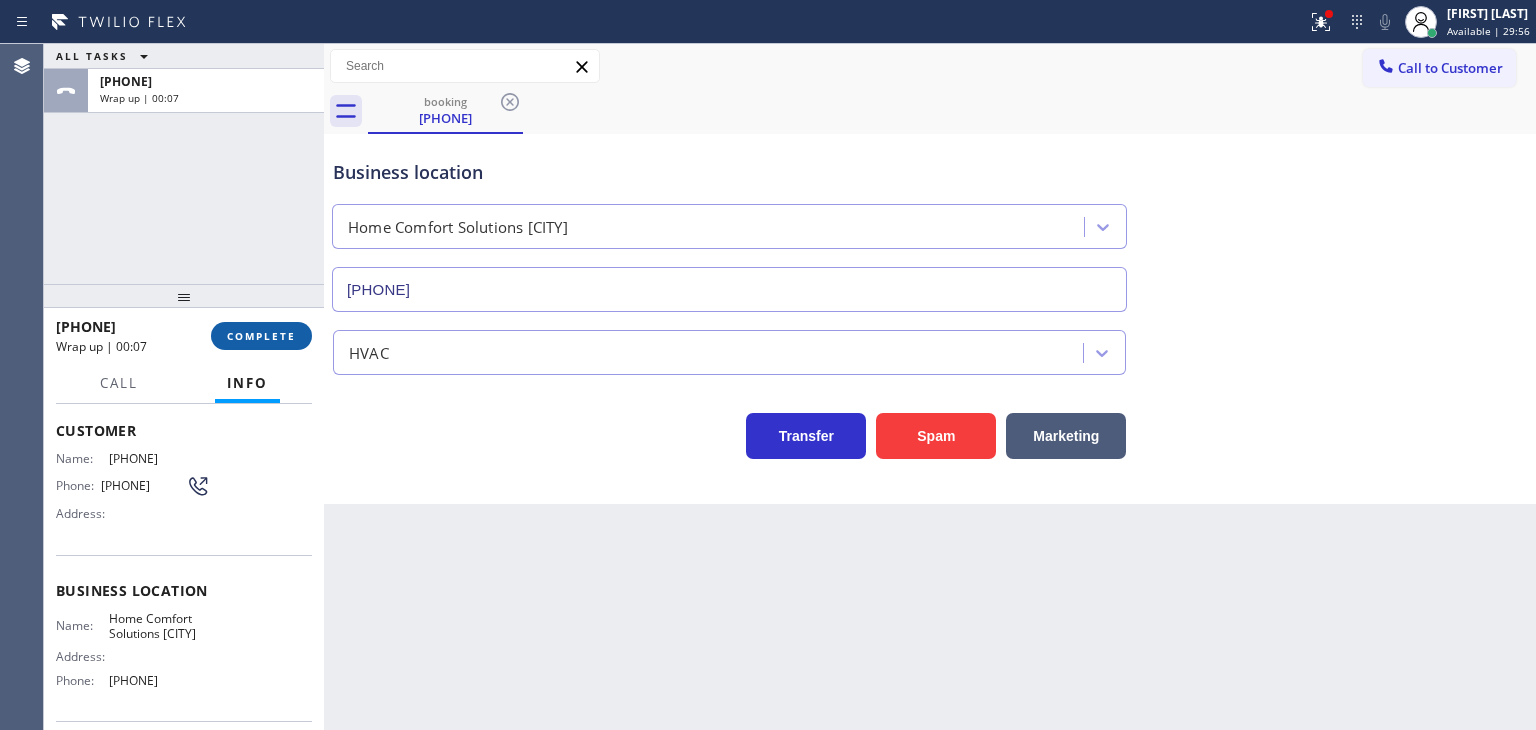 click on "COMPLETE" at bounding box center [261, 336] 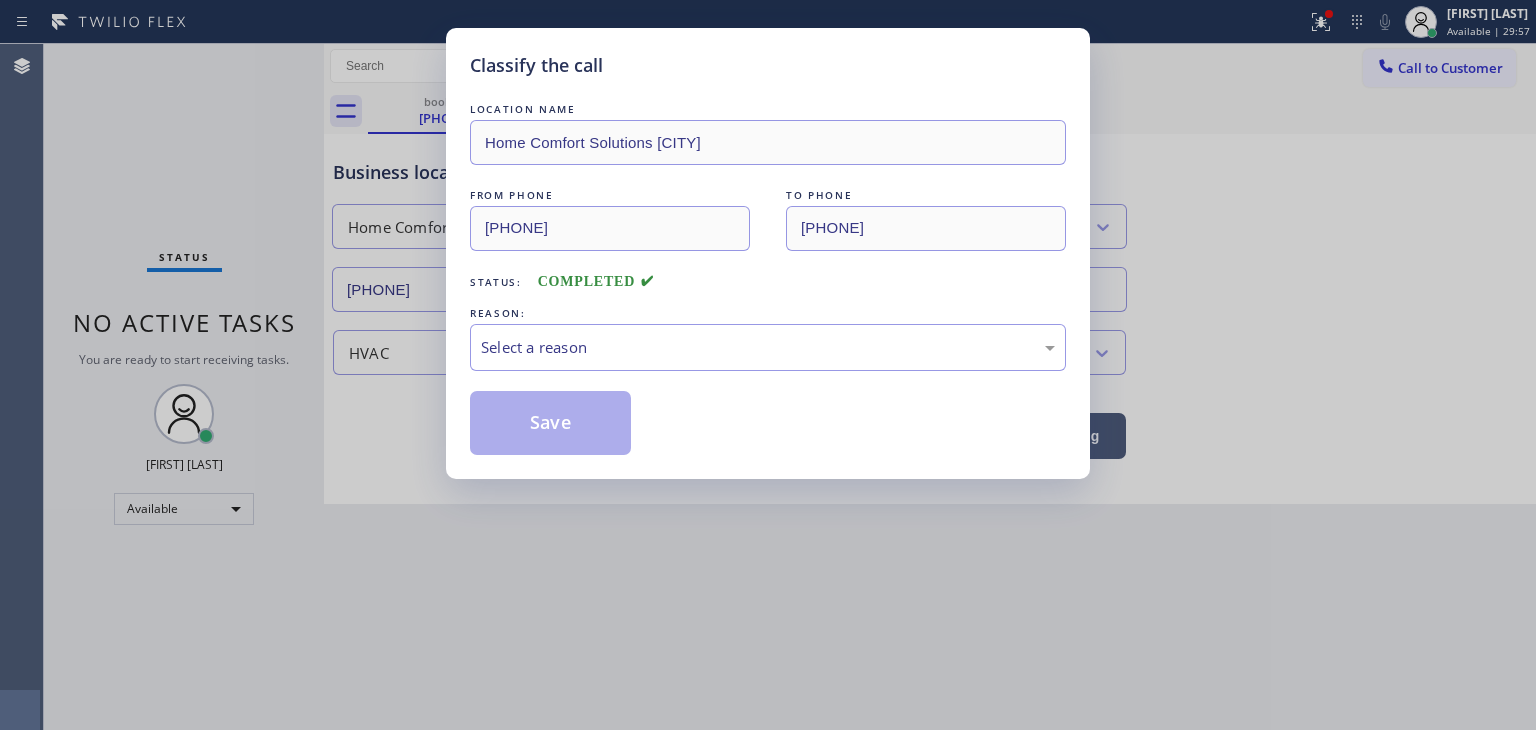 click on "LOCATION NAME Home Comfort Solutions Bradbury FROM PHONE (616) 685-5802 TO PHONE (626) 623-7571 Status: COMPLETED REASON: Select a reason Save" at bounding box center (768, 277) 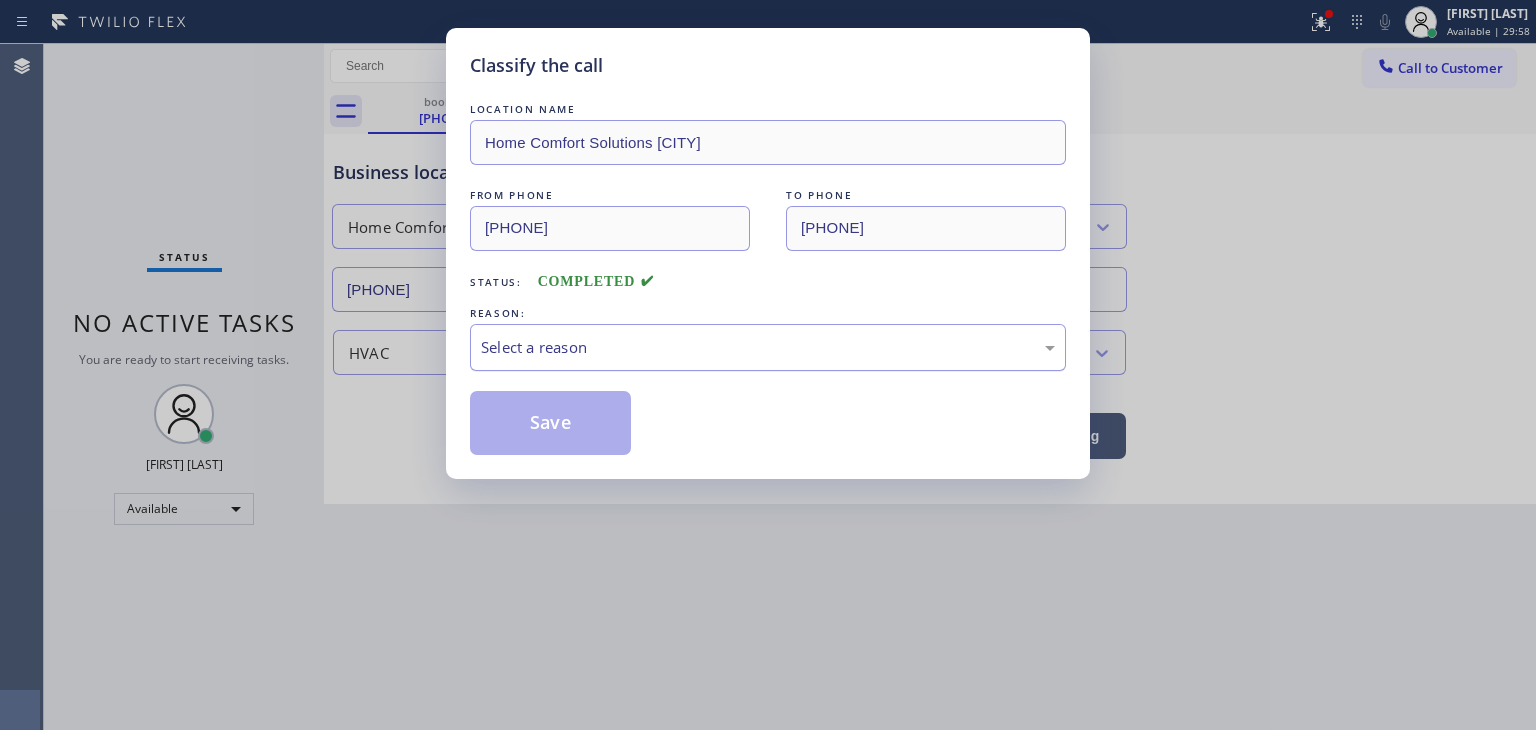 click on "Select a reason" at bounding box center [768, 347] 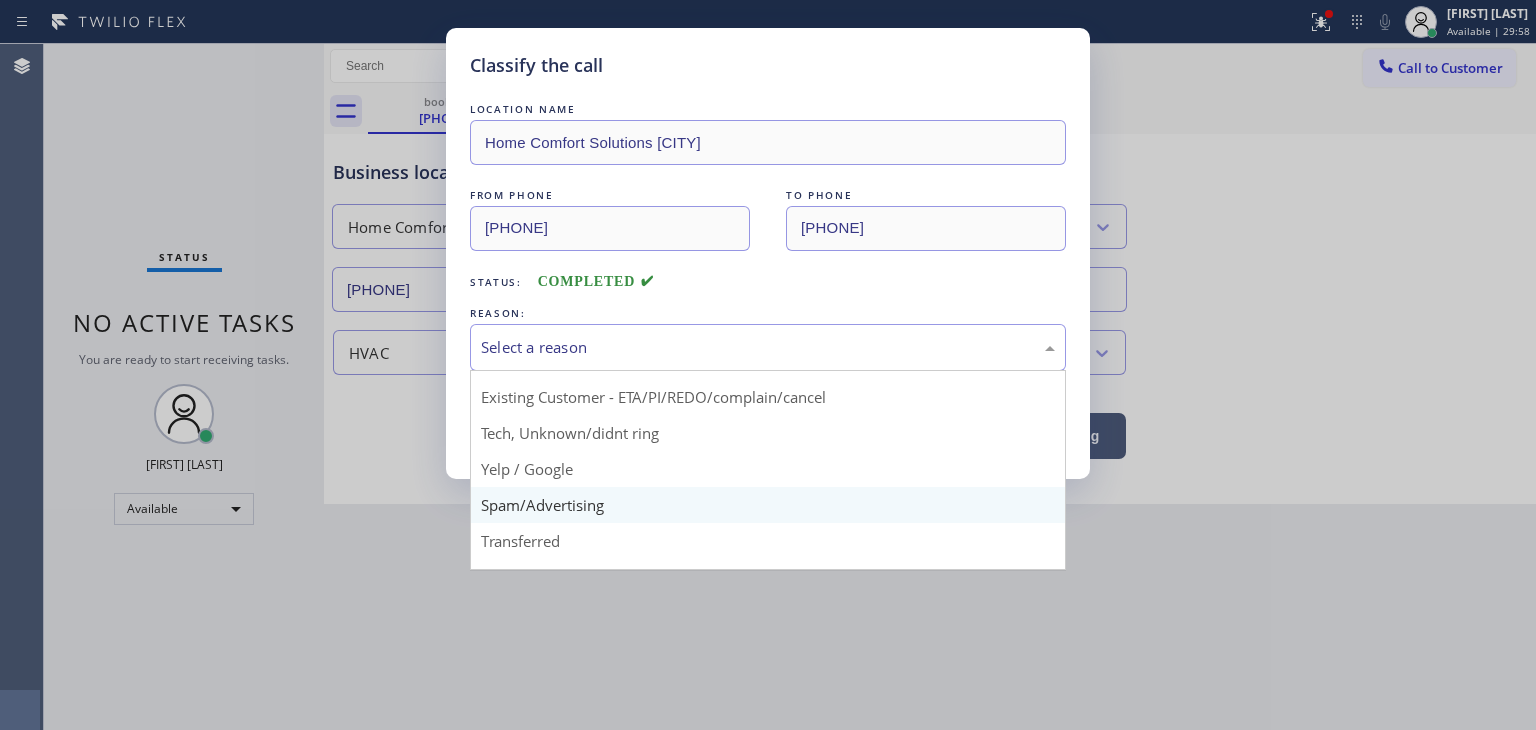 scroll, scrollTop: 100, scrollLeft: 0, axis: vertical 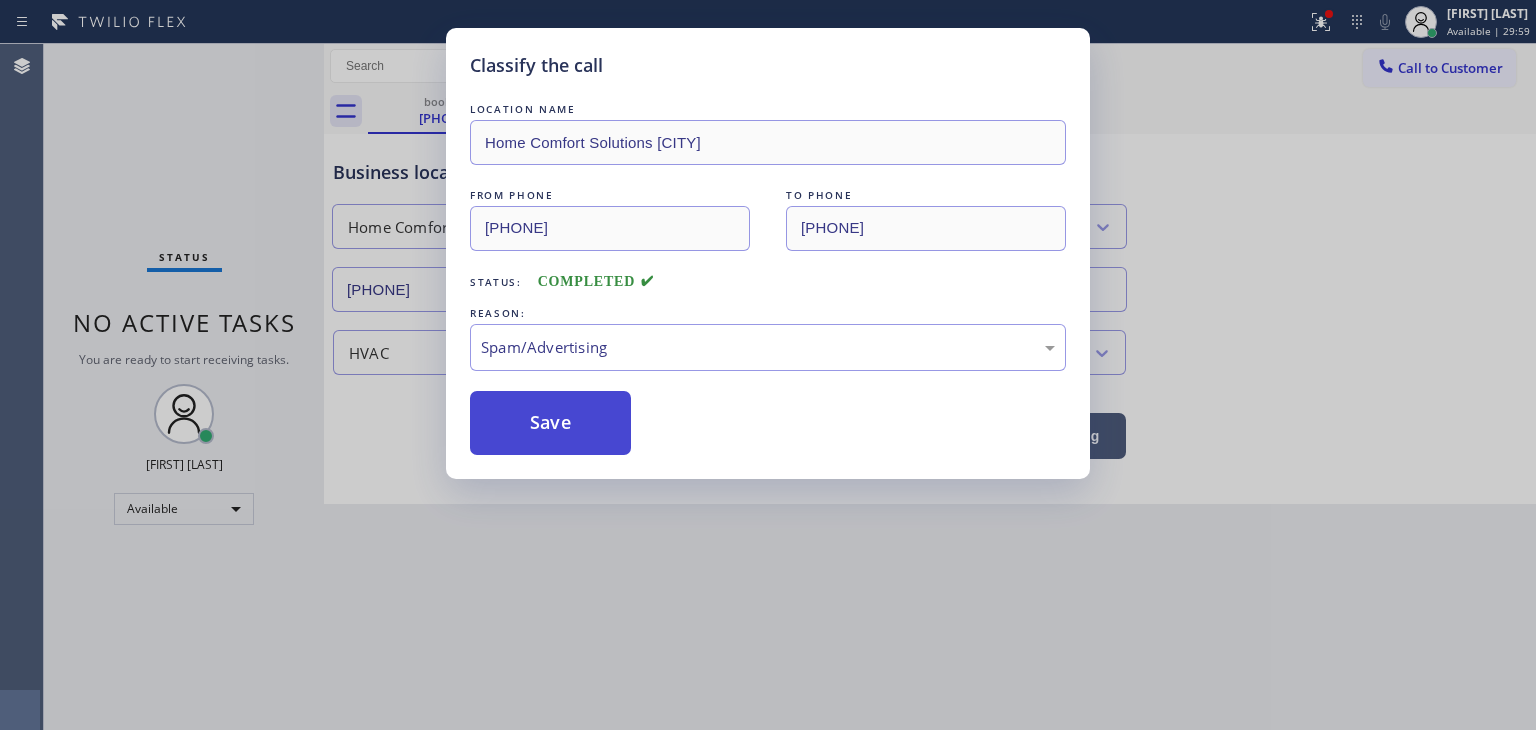 click on "Save" at bounding box center [550, 423] 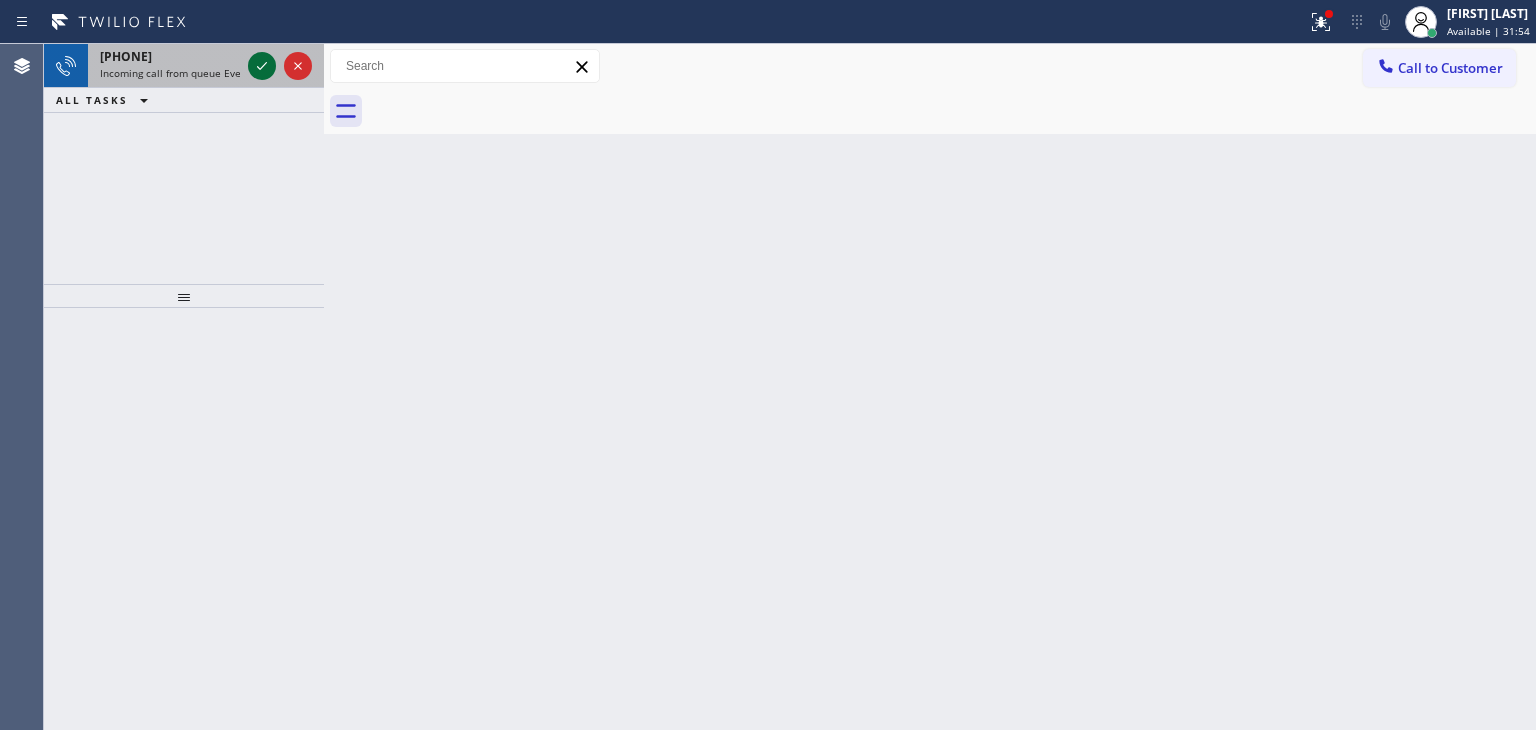 click 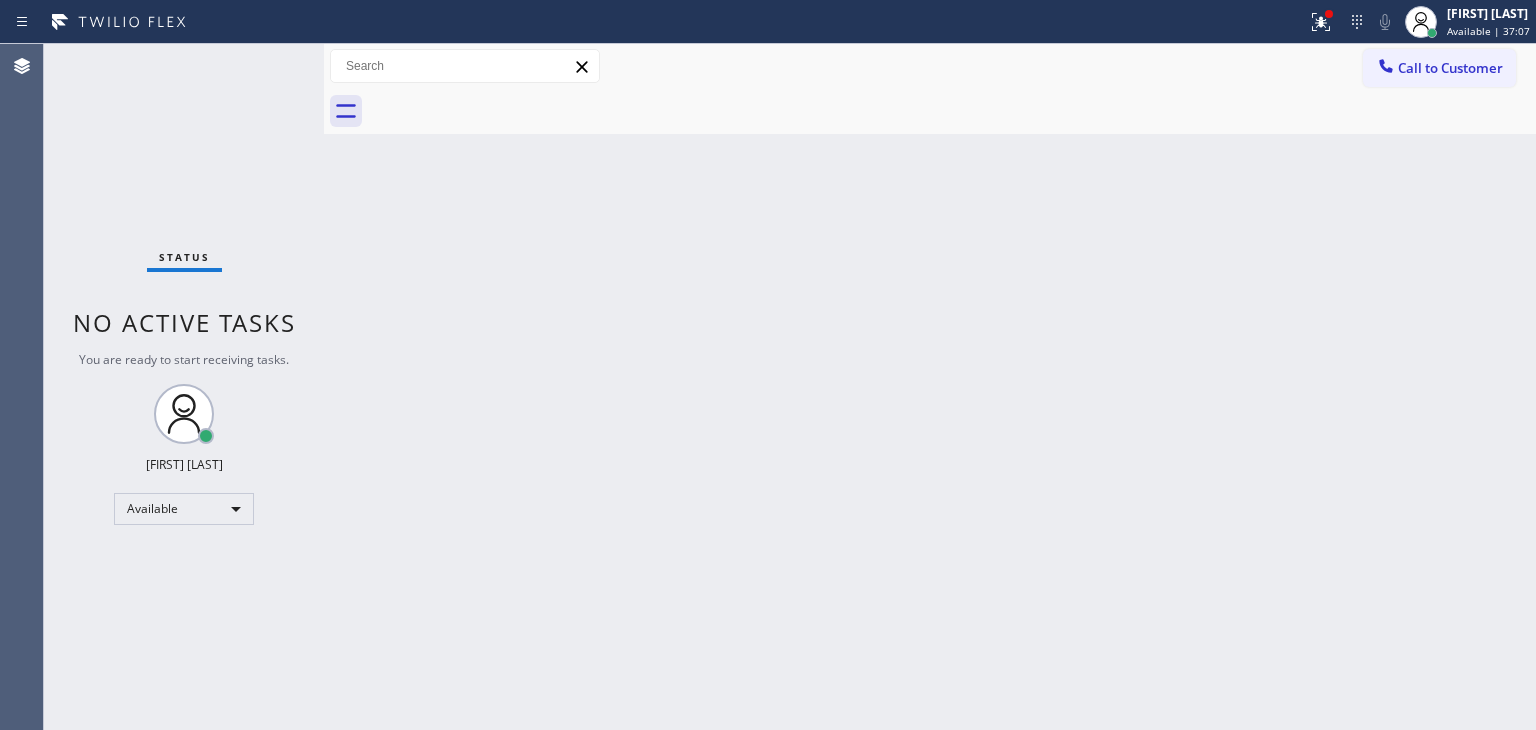 click on "Status   No active tasks     You are ready to start receiving tasks.   Edel John Suson Available" at bounding box center (184, 387) 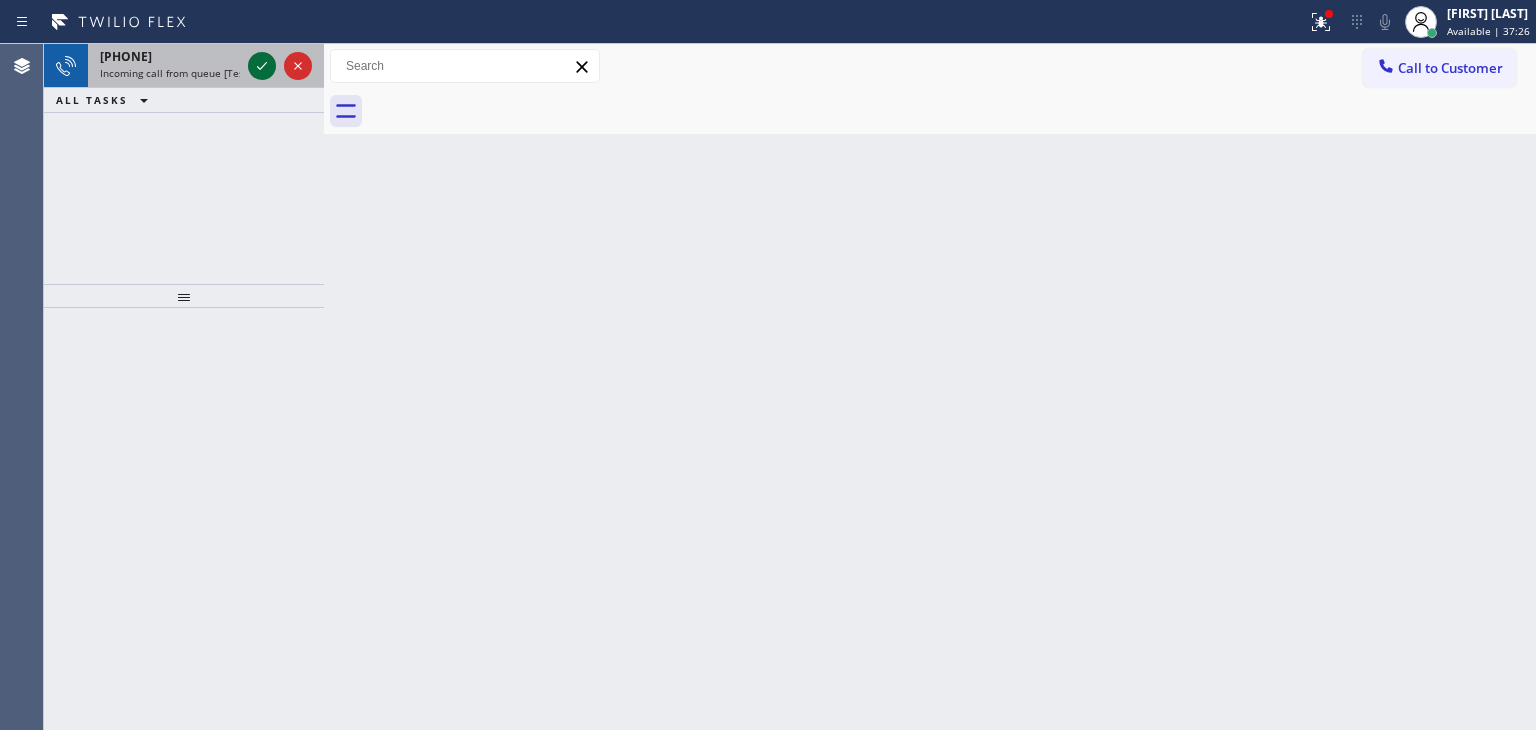 click 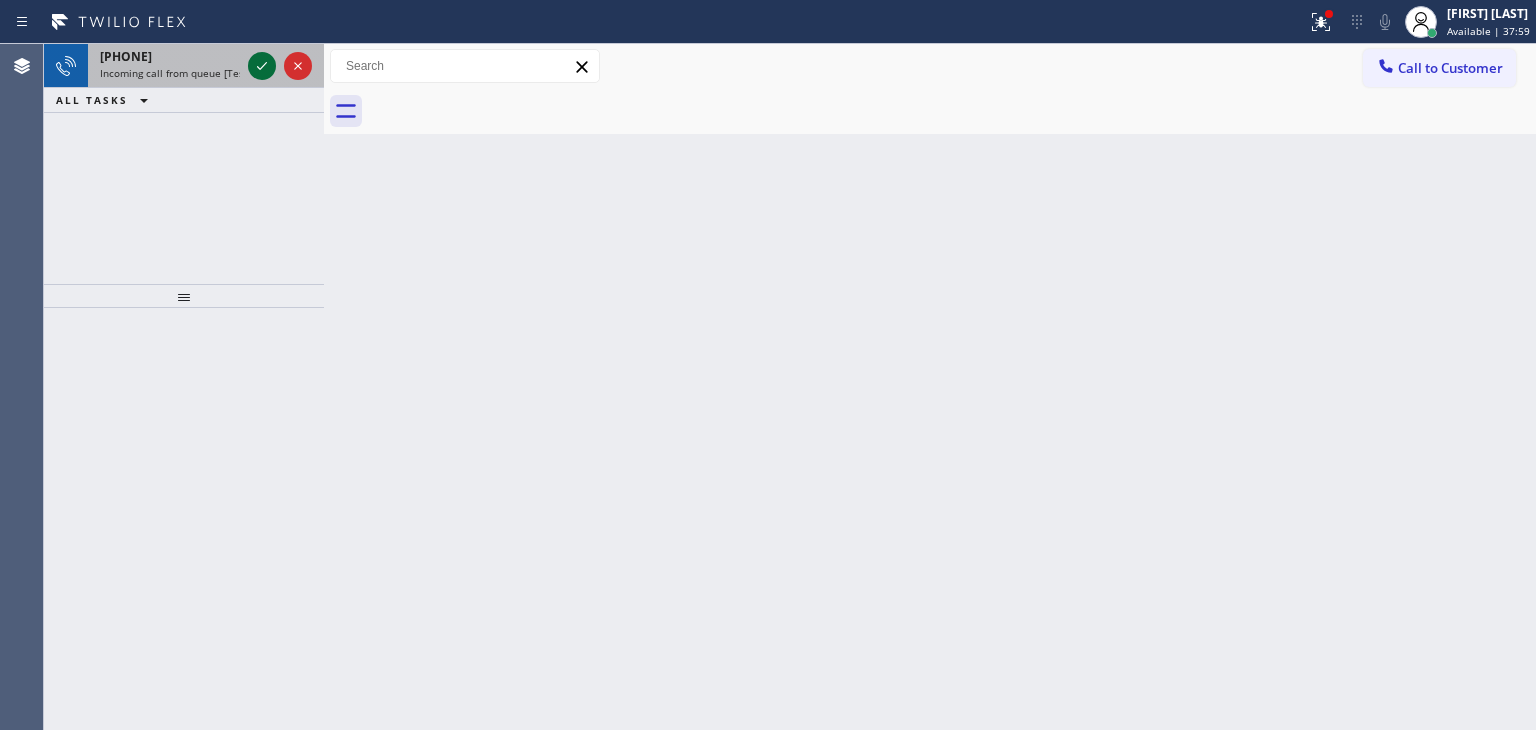 click 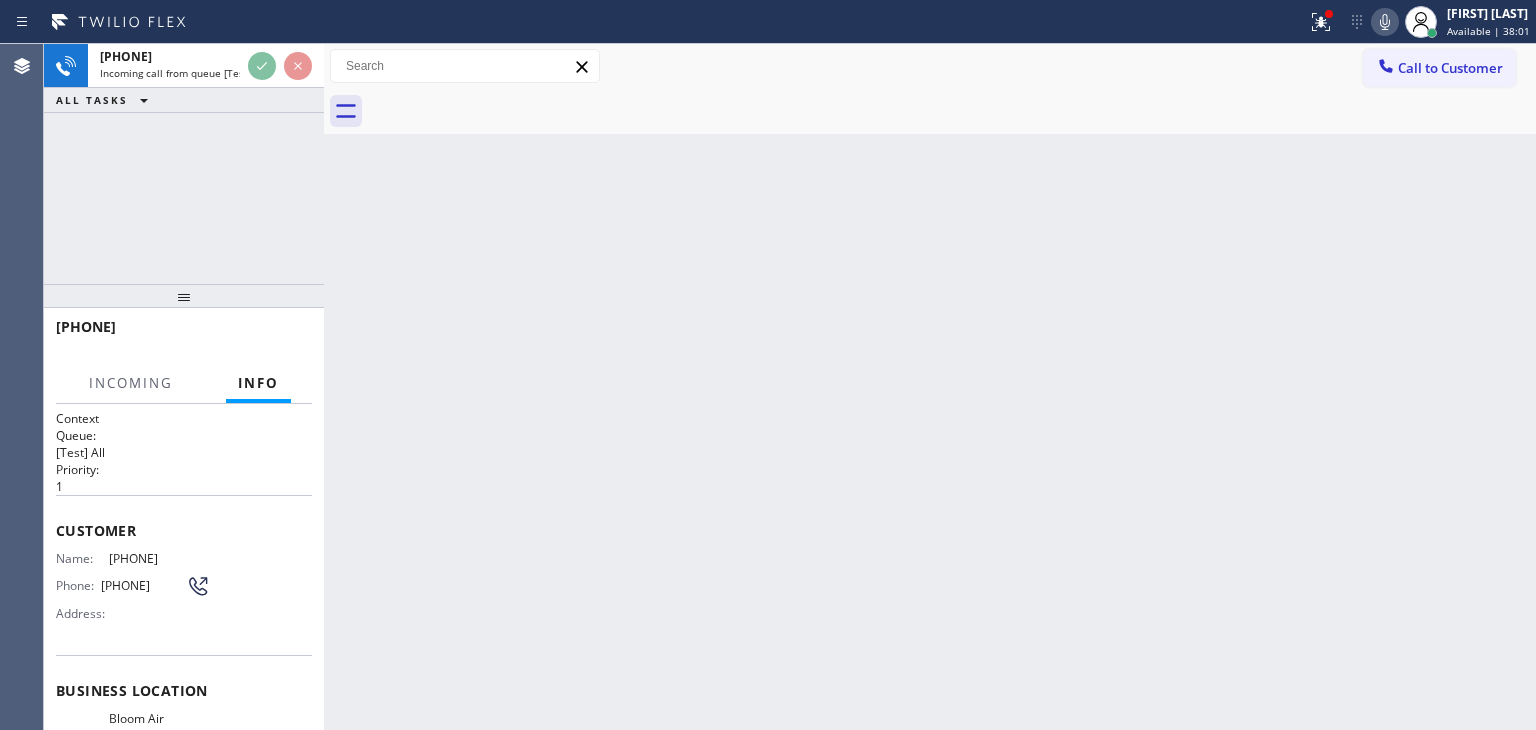 scroll, scrollTop: 100, scrollLeft: 0, axis: vertical 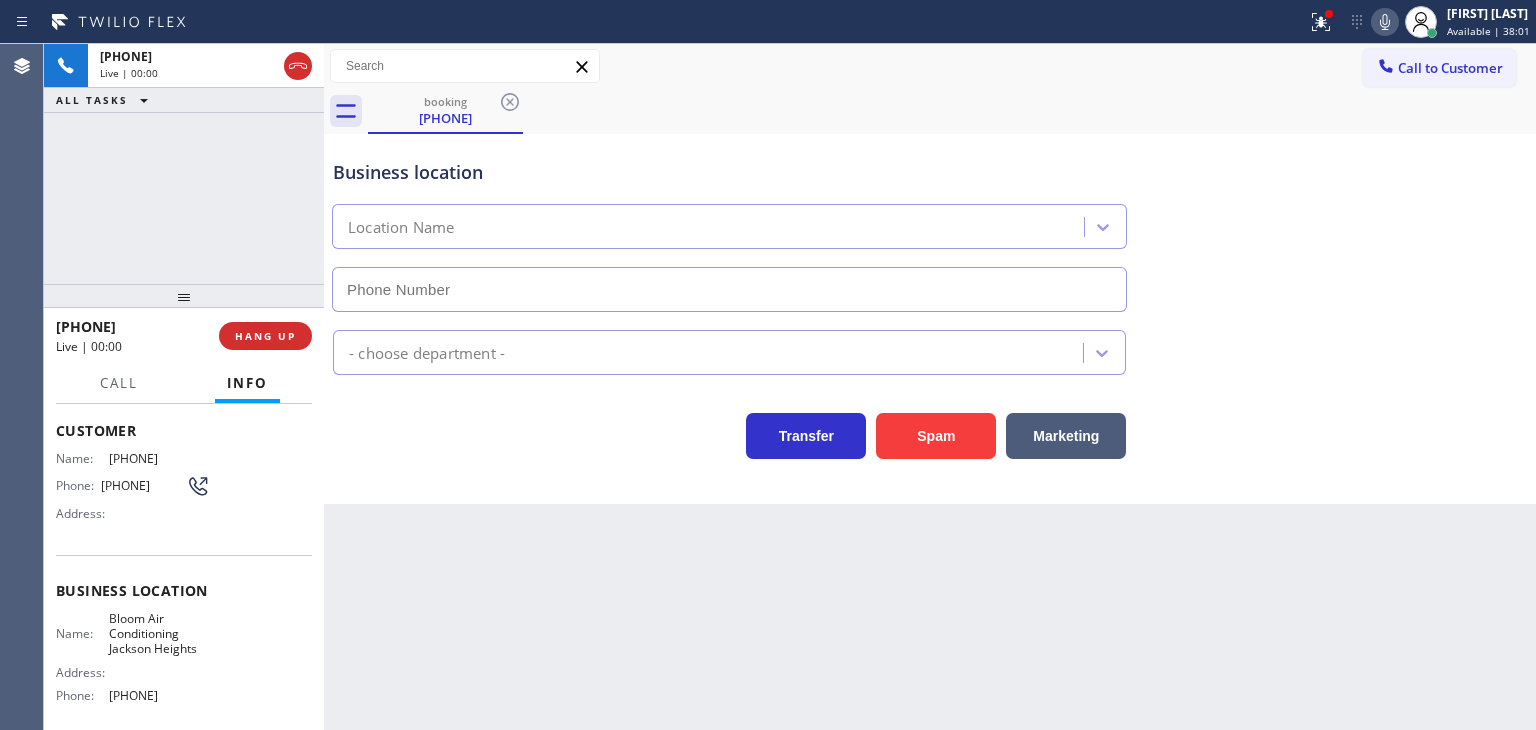 type on "(929) 605-4249" 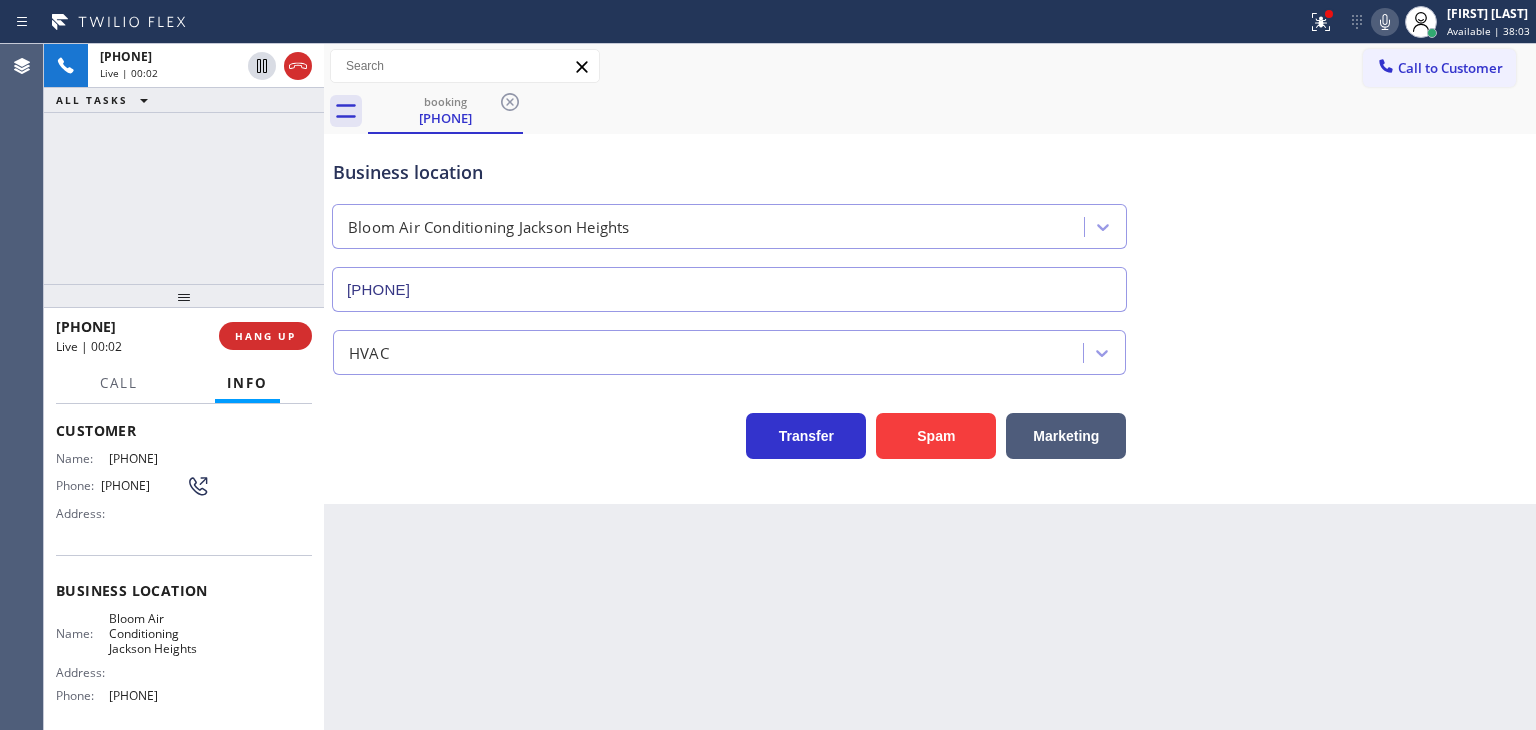 click at bounding box center [1385, 22] 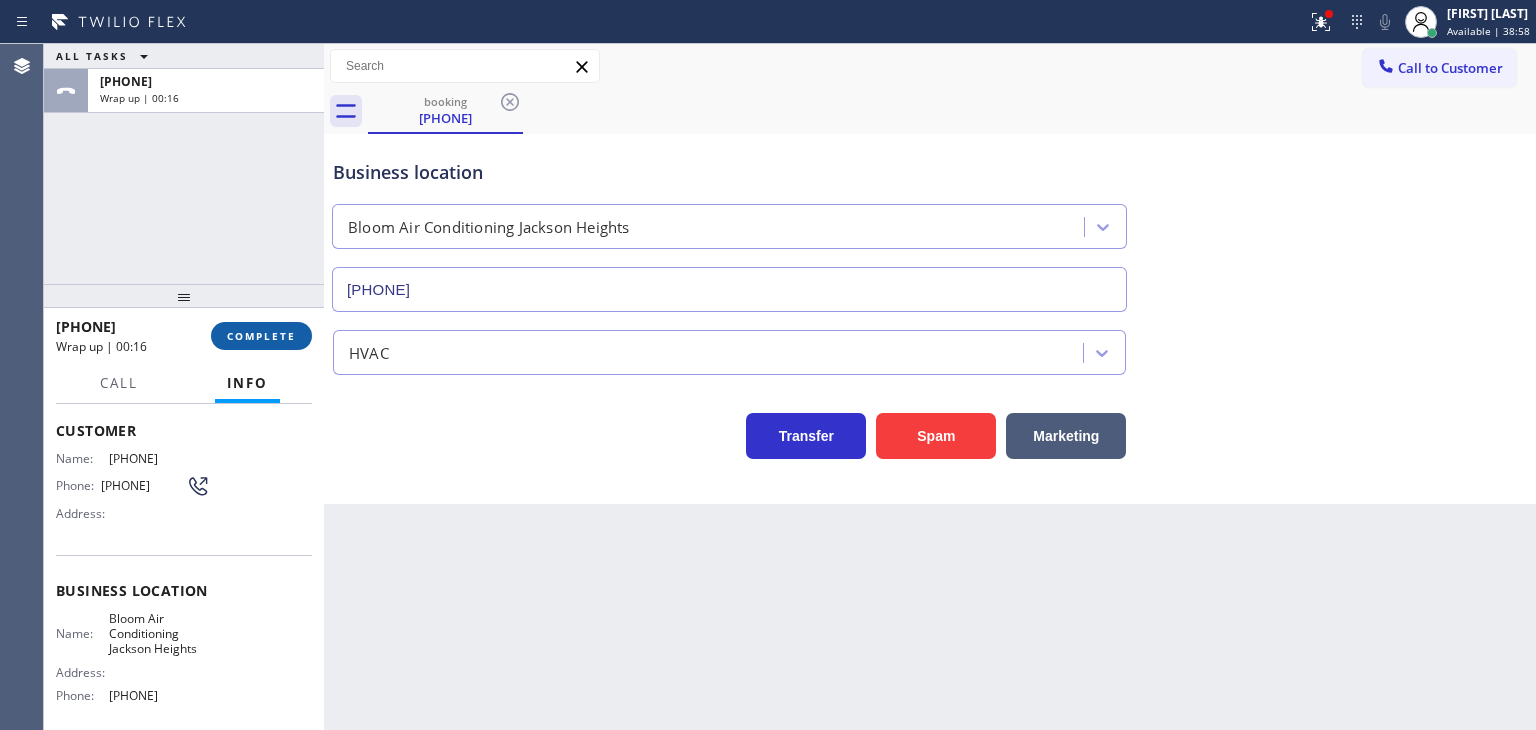 click on "COMPLETE" at bounding box center (261, 336) 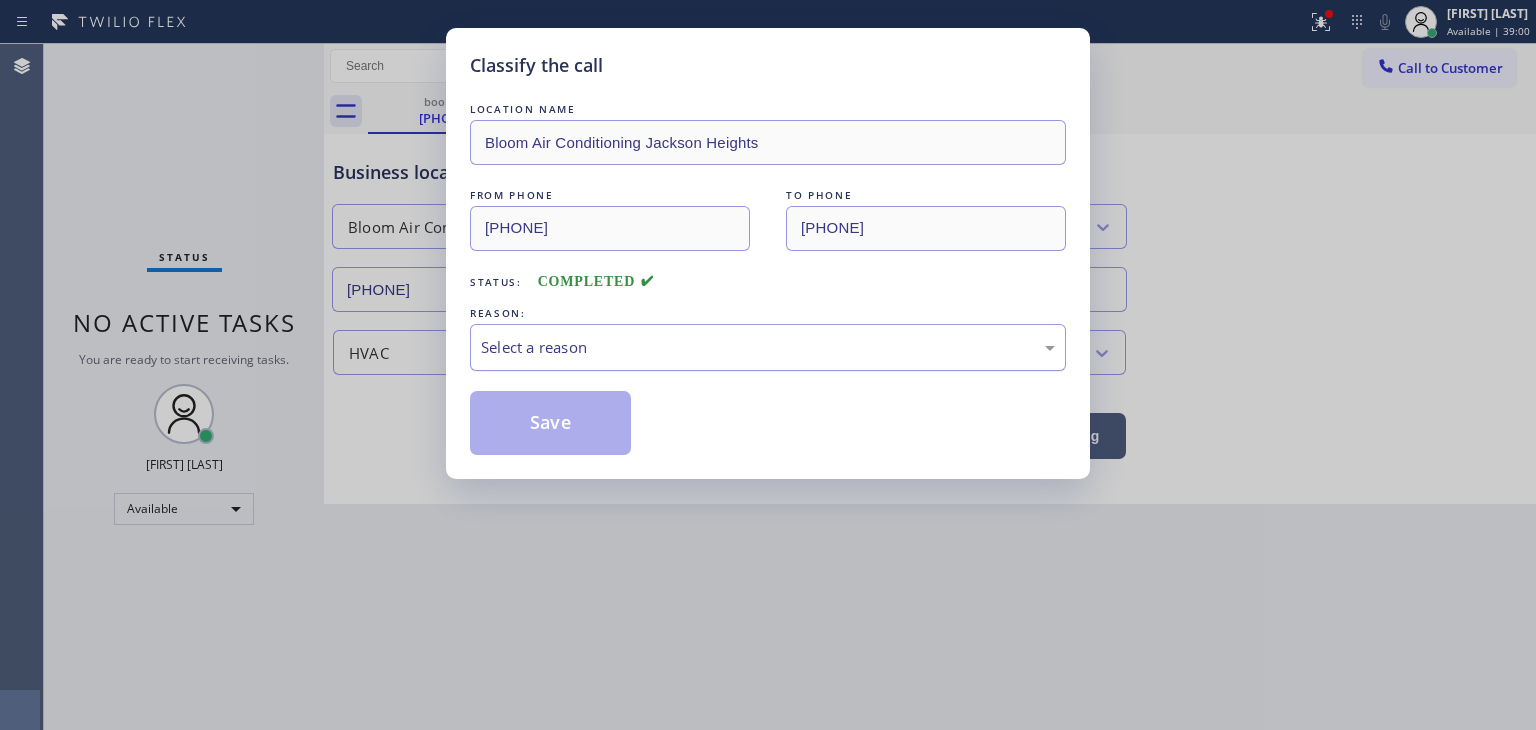 click on "Select a reason" at bounding box center (768, 347) 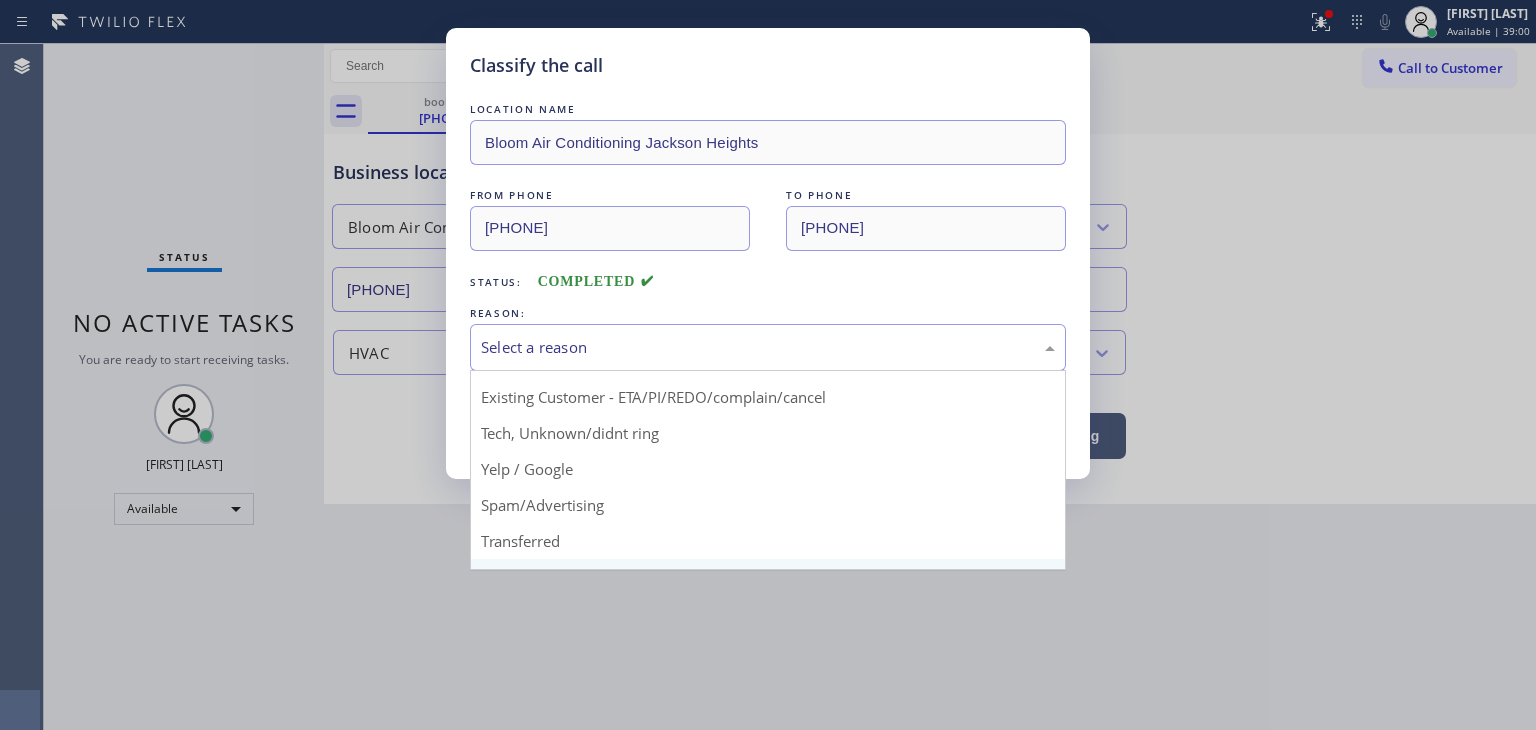 scroll, scrollTop: 125, scrollLeft: 0, axis: vertical 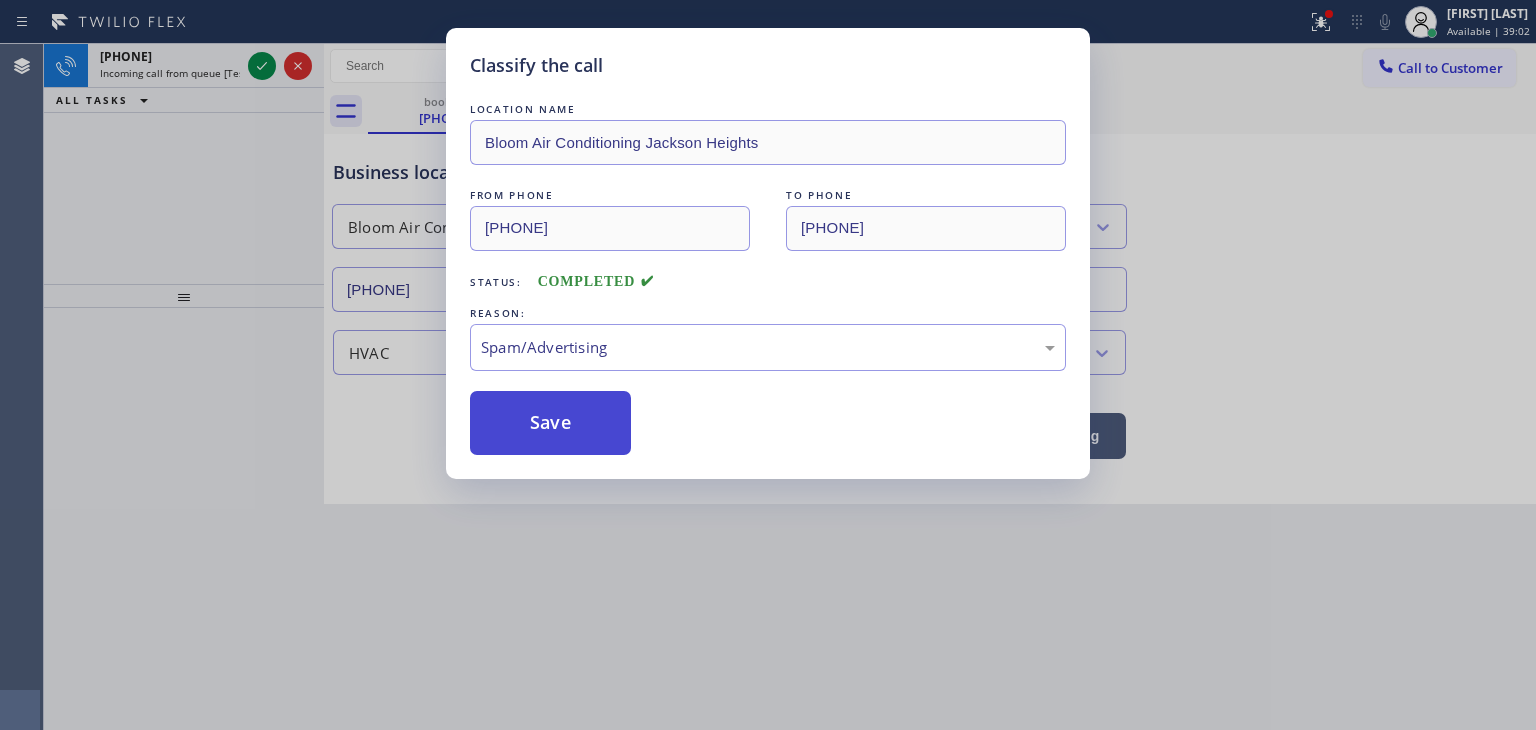 click on "Save" at bounding box center [550, 423] 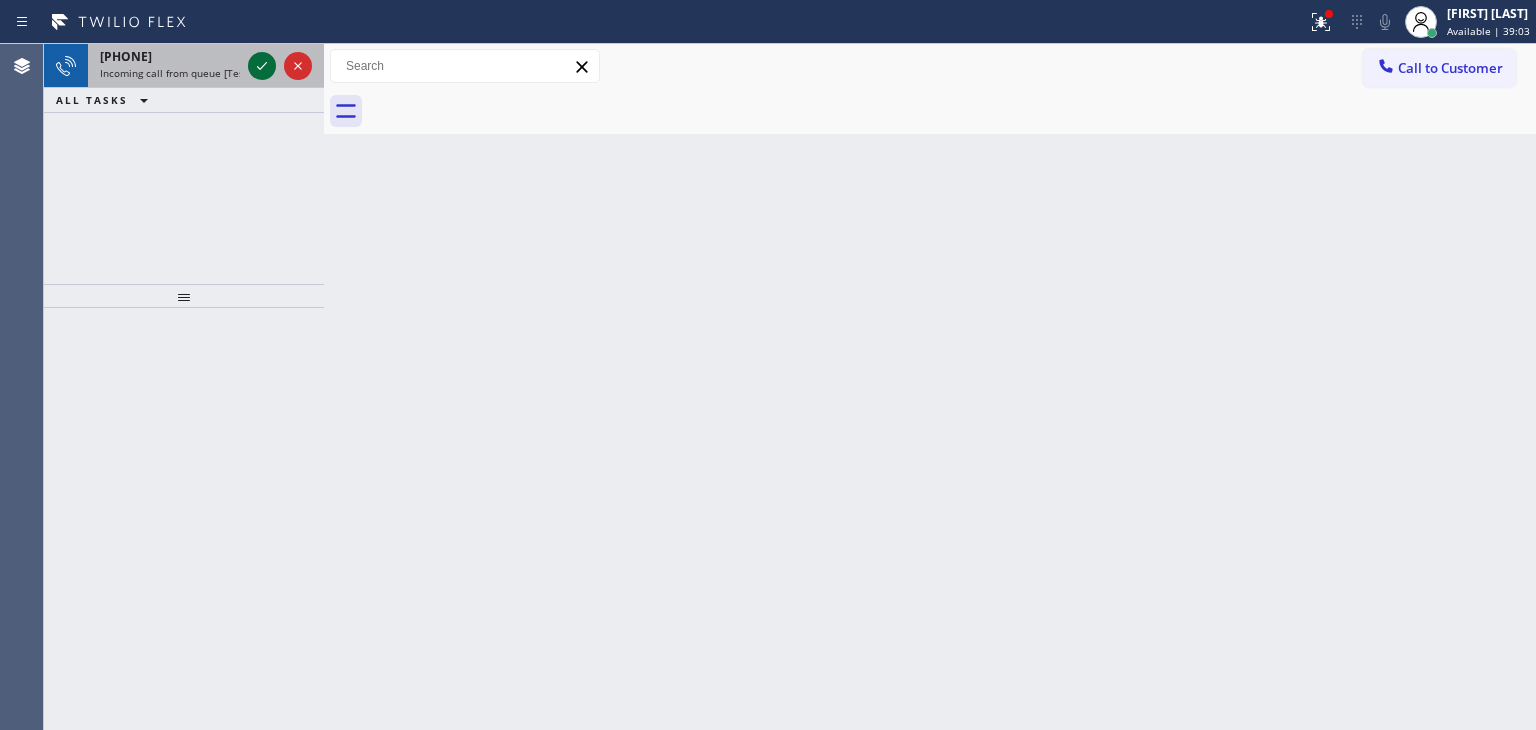 click 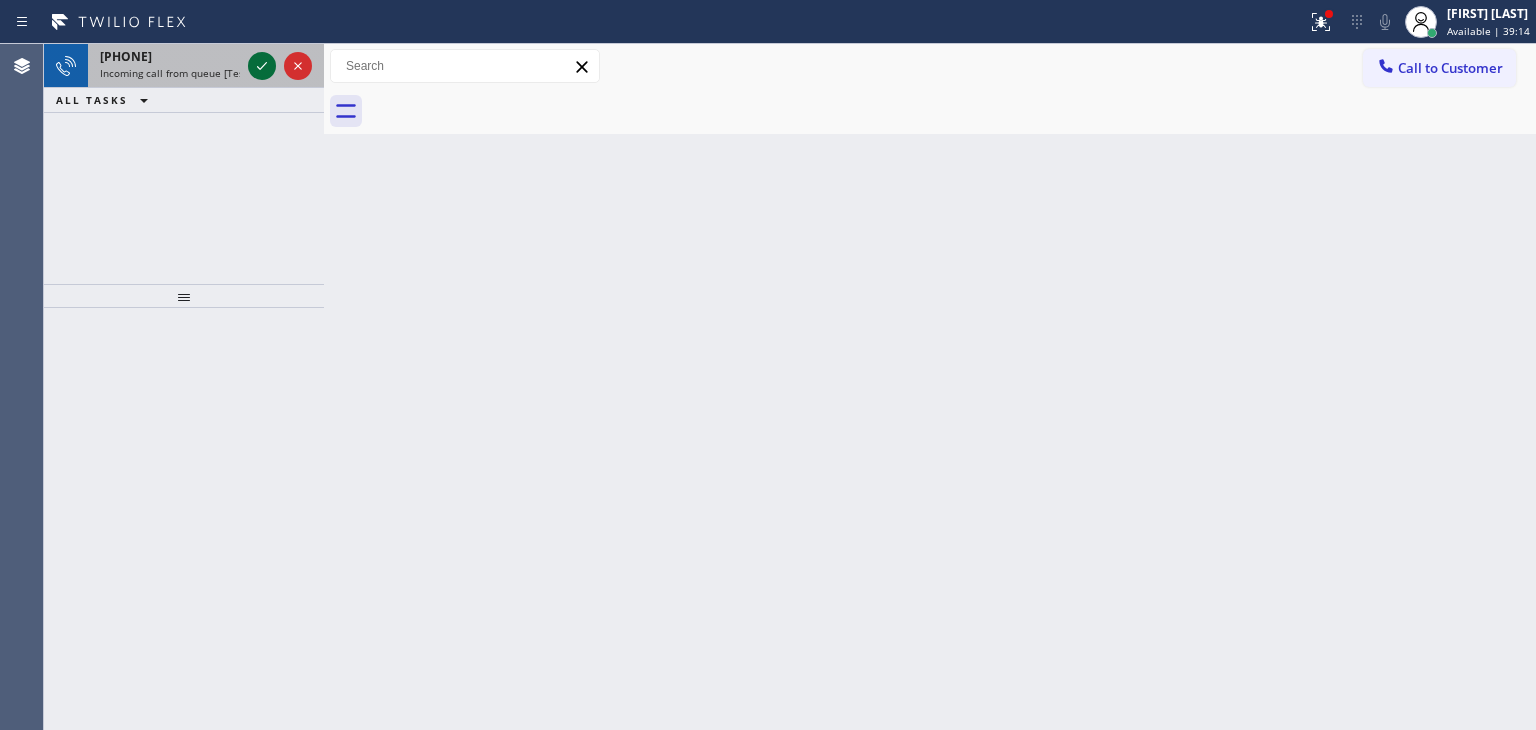 click 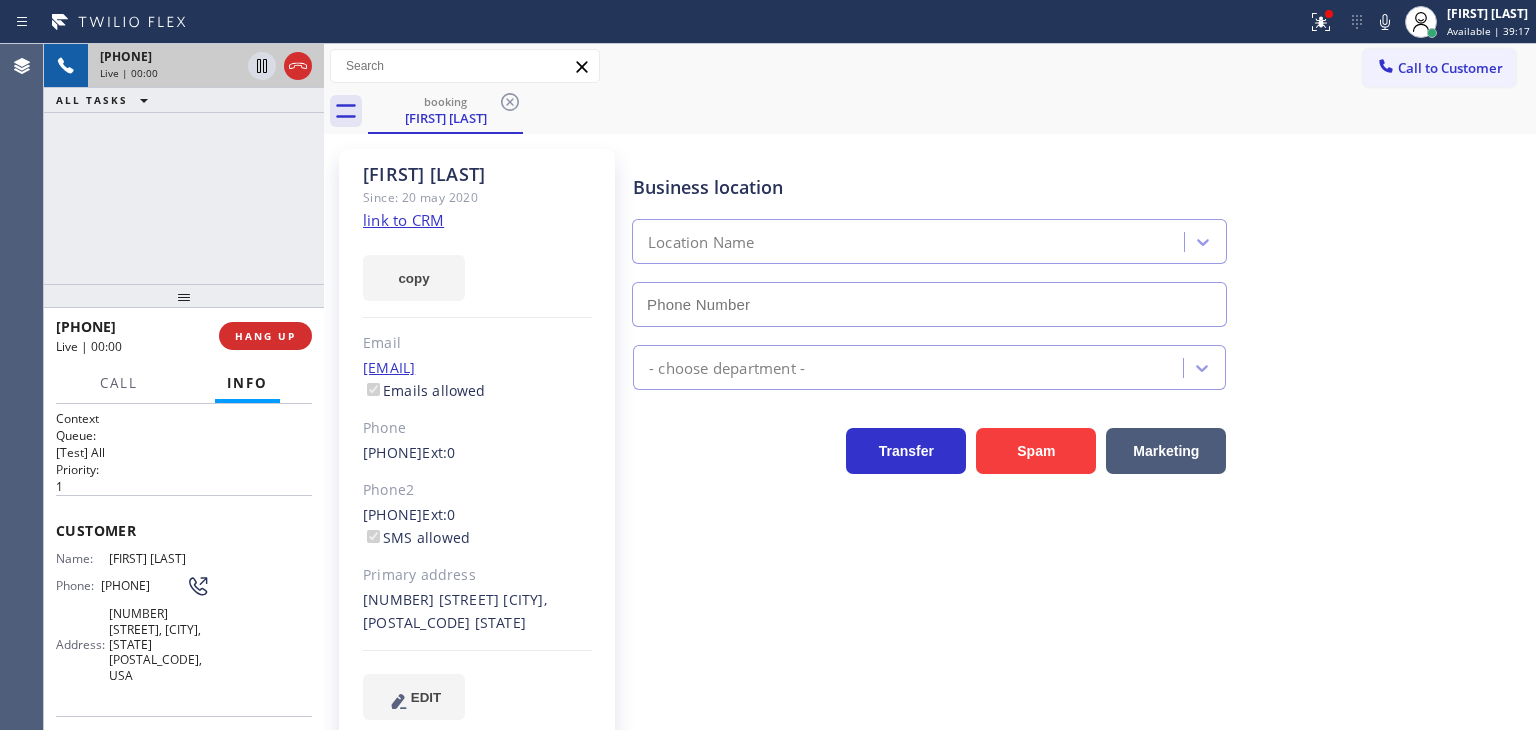 type on "(630) 394-6070" 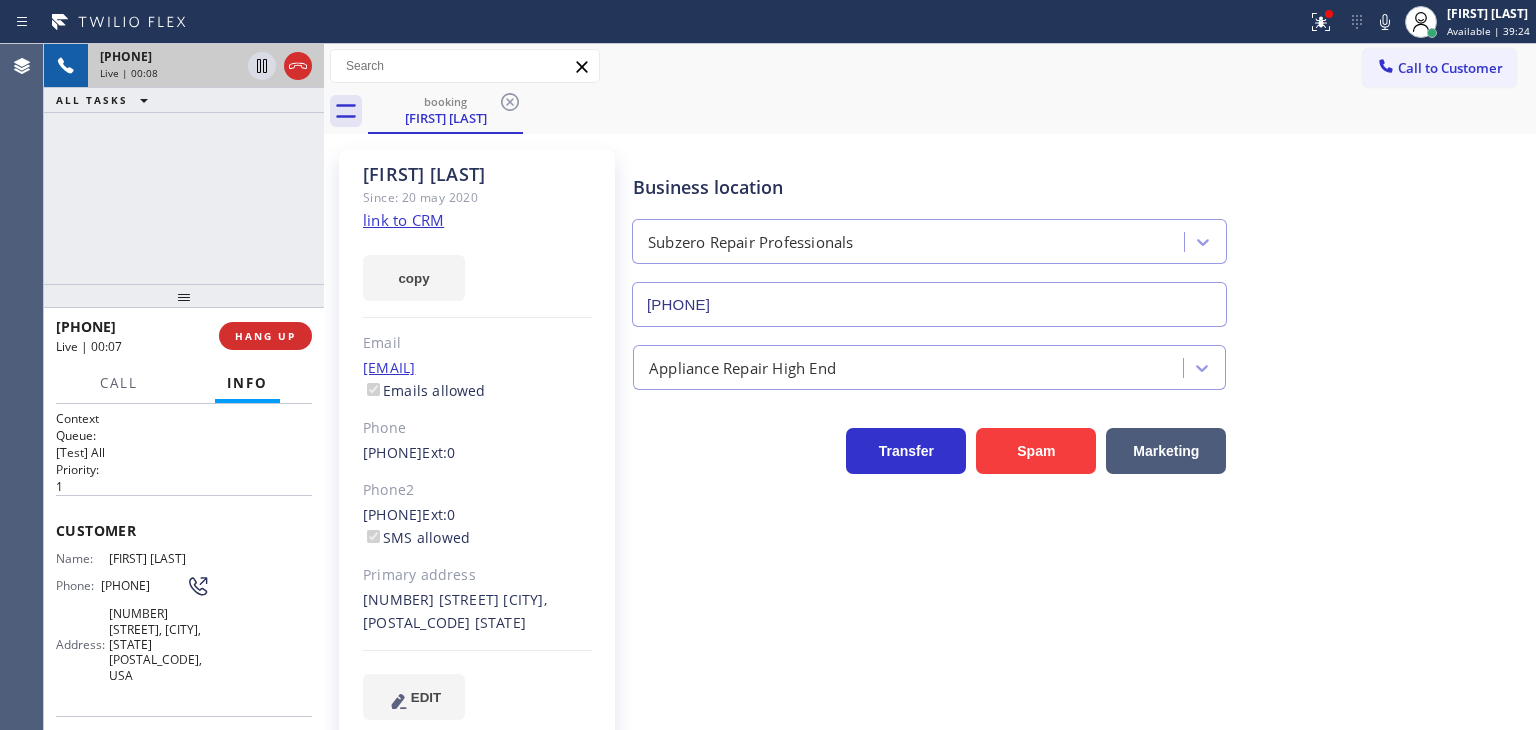 click on "link to CRM" 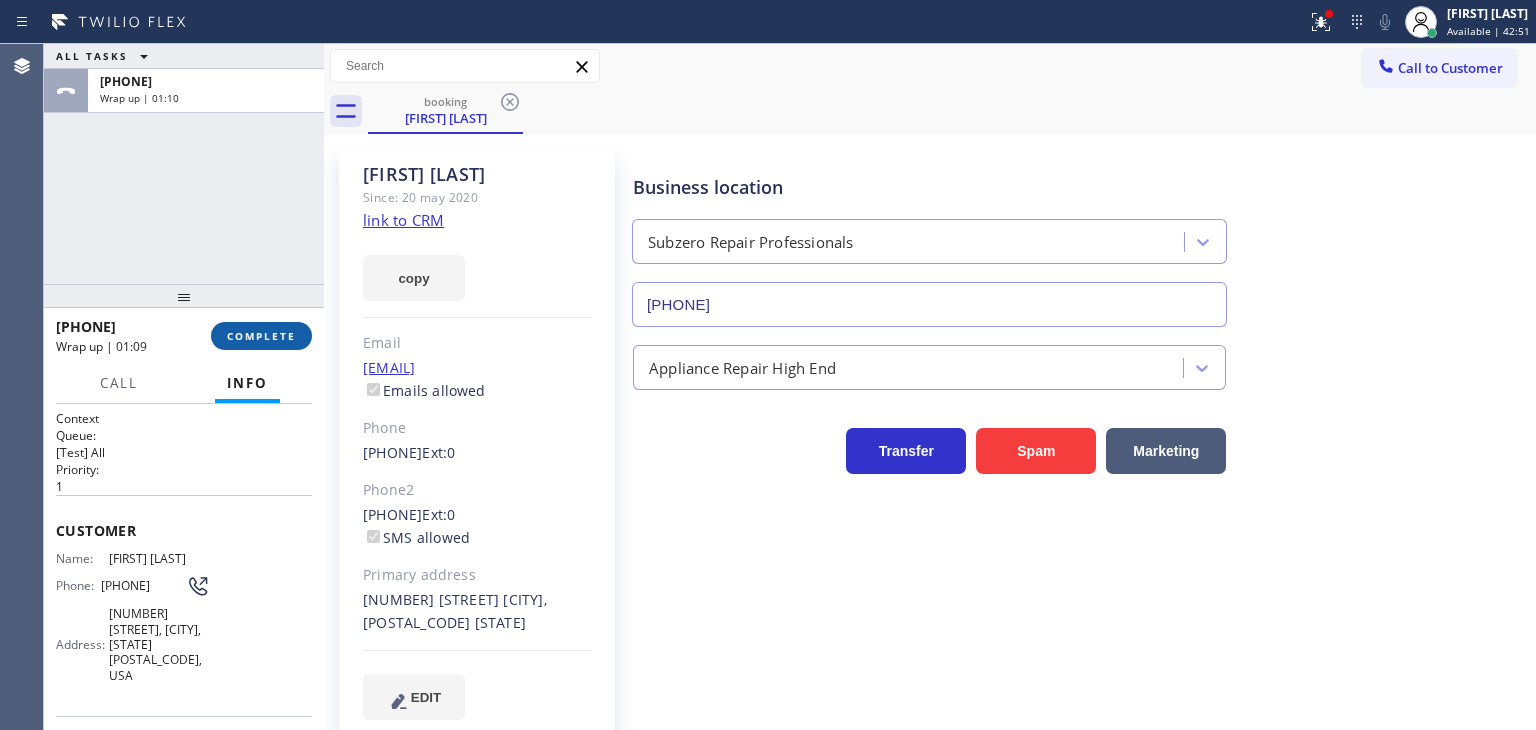 click on "COMPLETE" at bounding box center (261, 336) 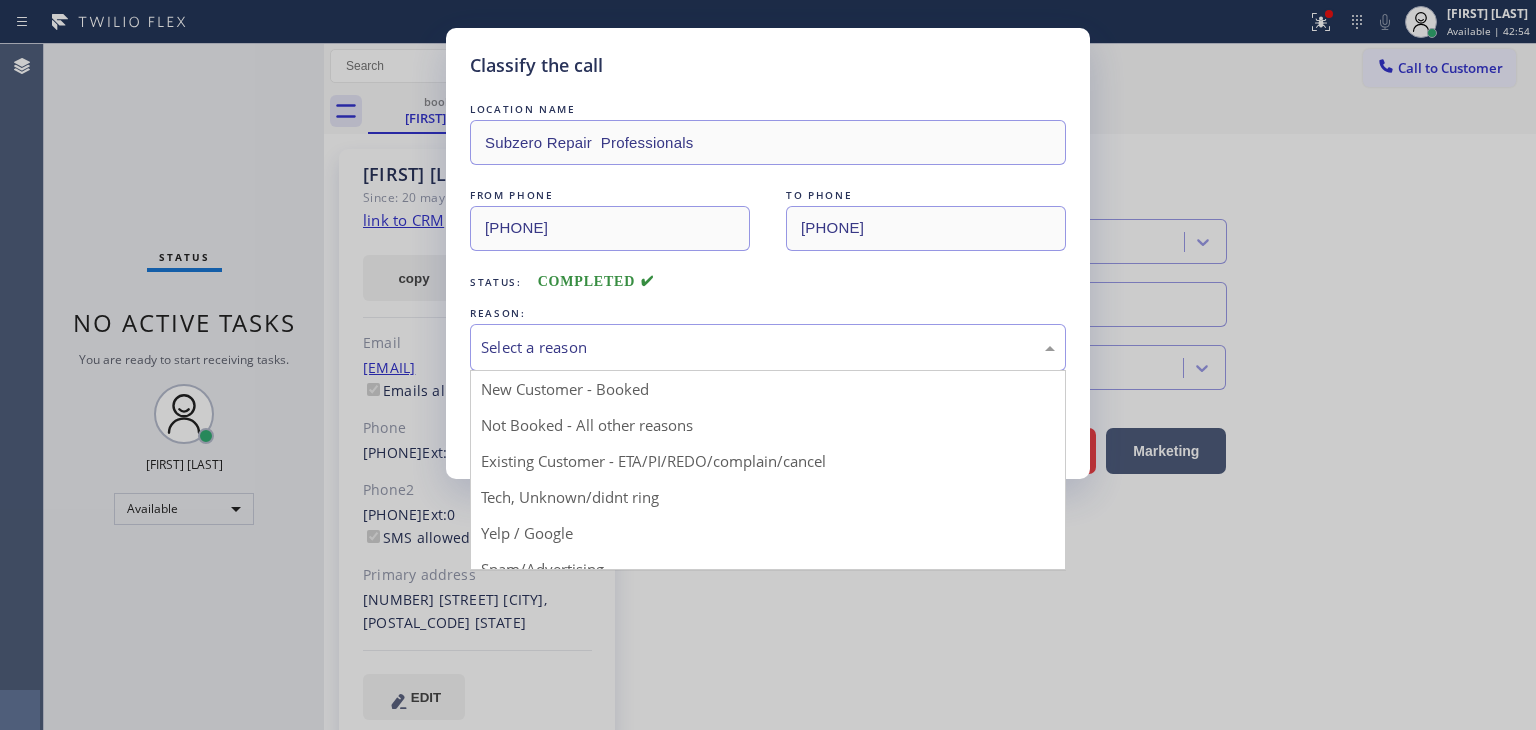 click on "Select a reason" at bounding box center (768, 347) 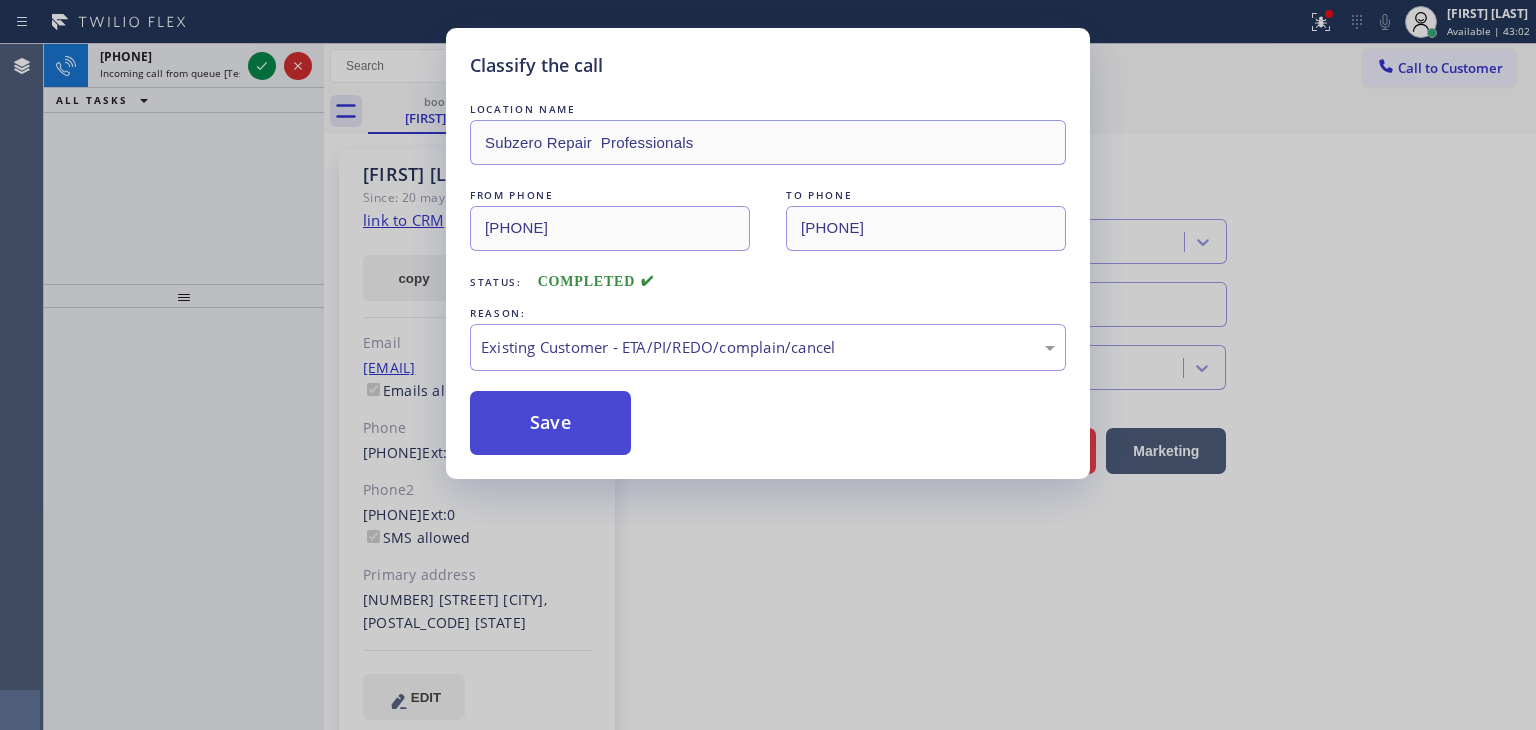 click on "Save" at bounding box center (550, 423) 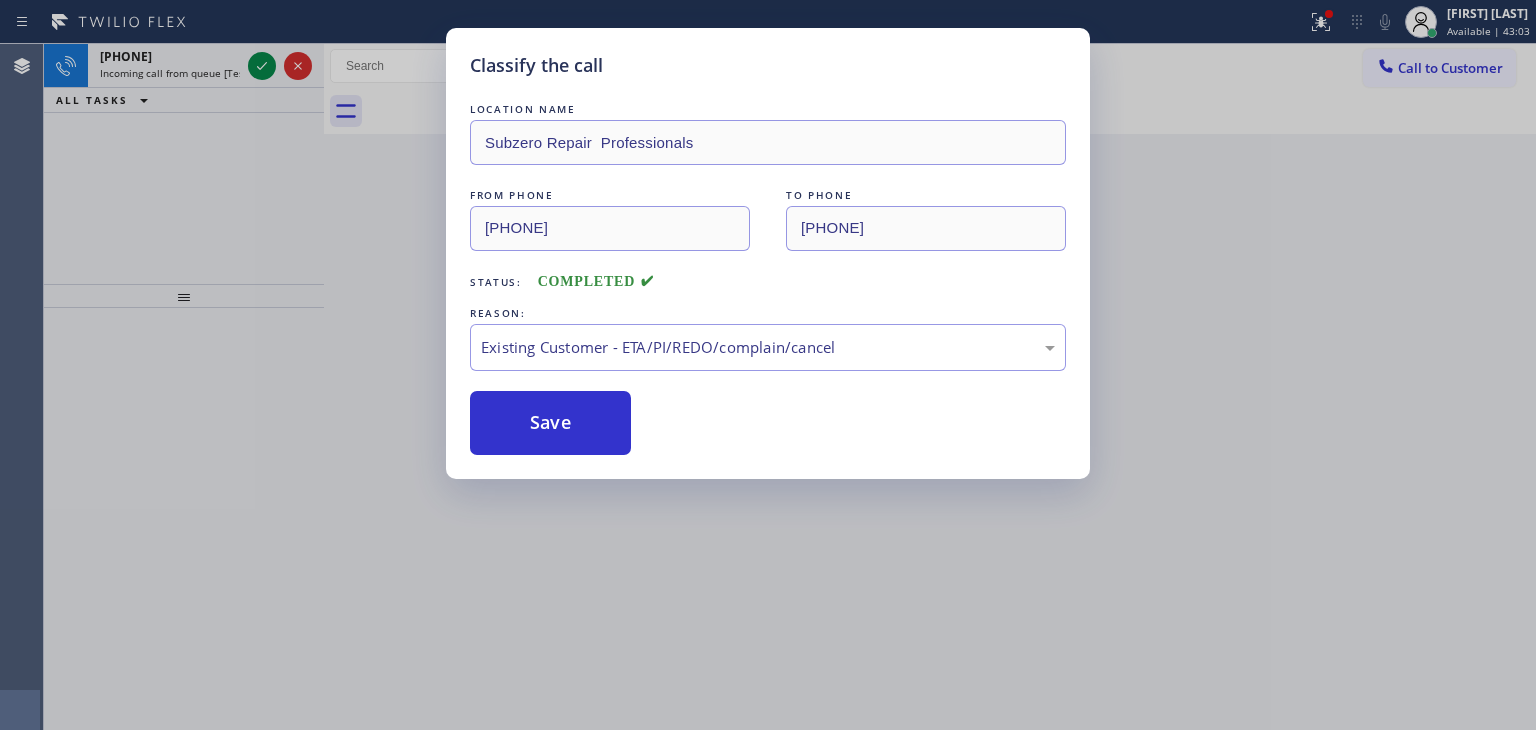 click on "Classify the call LOCATION NAME AR B2B SMS FROM PHONE (914) 826-5353 TO PHONE (833) 692-2271 Status: COMPLETED REASON: New Customer - Booked Save Classify the call LOCATION NAME Same Day Subzero Repair Toms River FROM PHONE (848) 678-1877 TO PHONE (848) 256-0445 Status: COMPLETED REASON: Spam/Advertising Save Classify the call LOCATION NAME American Service Alliance Coral Springs FROM PHONE (562) 719-5416 TO PHONE (954) 835-4535 Status: COMPLETED REASON: Not Booked - All other reasons Save Classify the call LOCATION NAME Last Minute Appliance Repair Lynnwood FROM PHONE (425) 892-6384 TO PHONE (425) 243-1767 Status: COMPLETED REASON: Spam/Advertising Save Classify the call LOCATION NAME Dacor Appliance Repair Team Chicago FROM PHONE (754) 315-5672 TO PHONE (773) 825-3070 Status: COMPLETED REASON: Spam/Advertising Save Classify the call LOCATION NAME Diamond Electrical Repair SB FROM PHONE (909) 471-9007 TO PHONE (909) 442-4276 Status: COMPLETED REASON: Existing Customer - ETA/PI/REDO/complain/cancel Save Save" at bounding box center [790, 387] 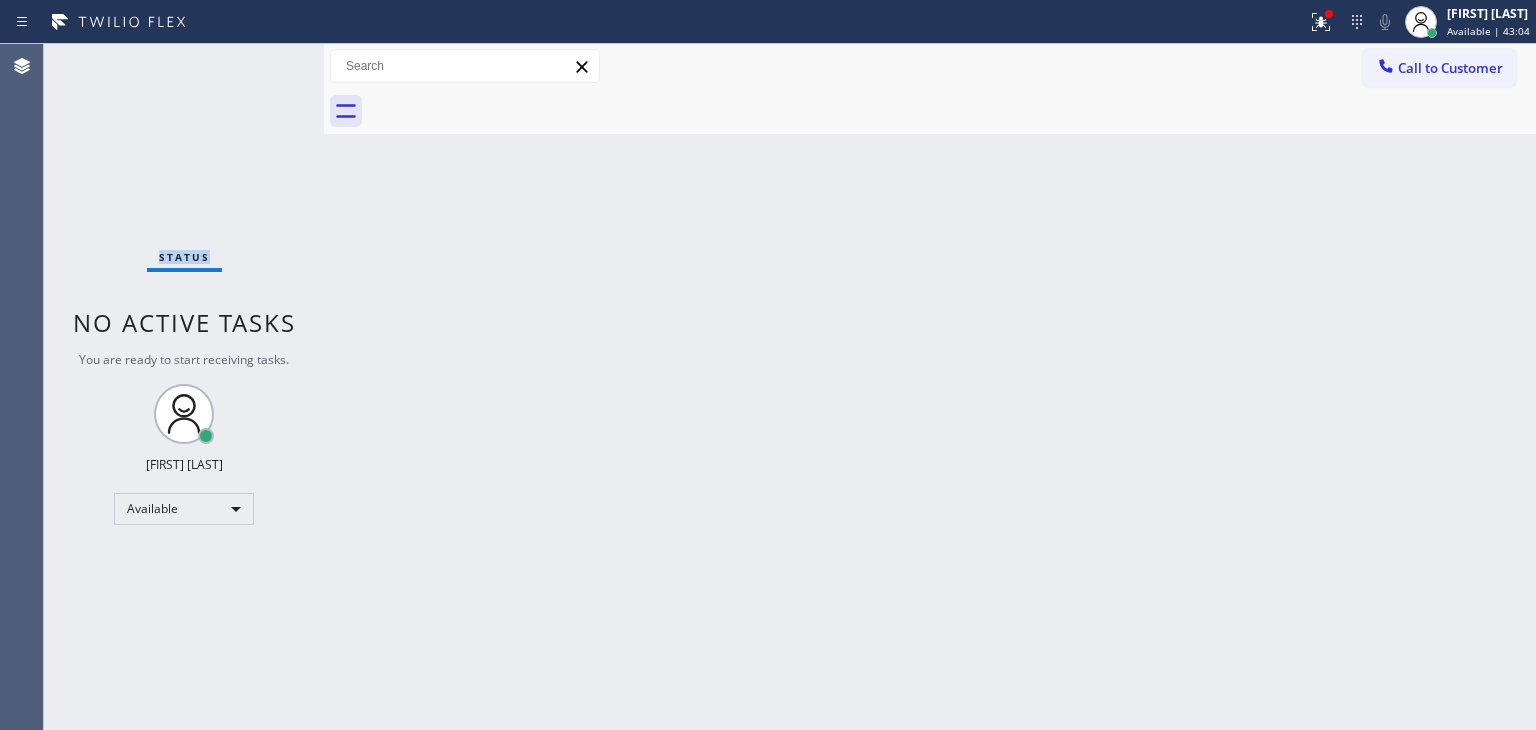 click on "Status   No active tasks     You are ready to start receiving tasks.   Edel John Suson Available" at bounding box center [184, 387] 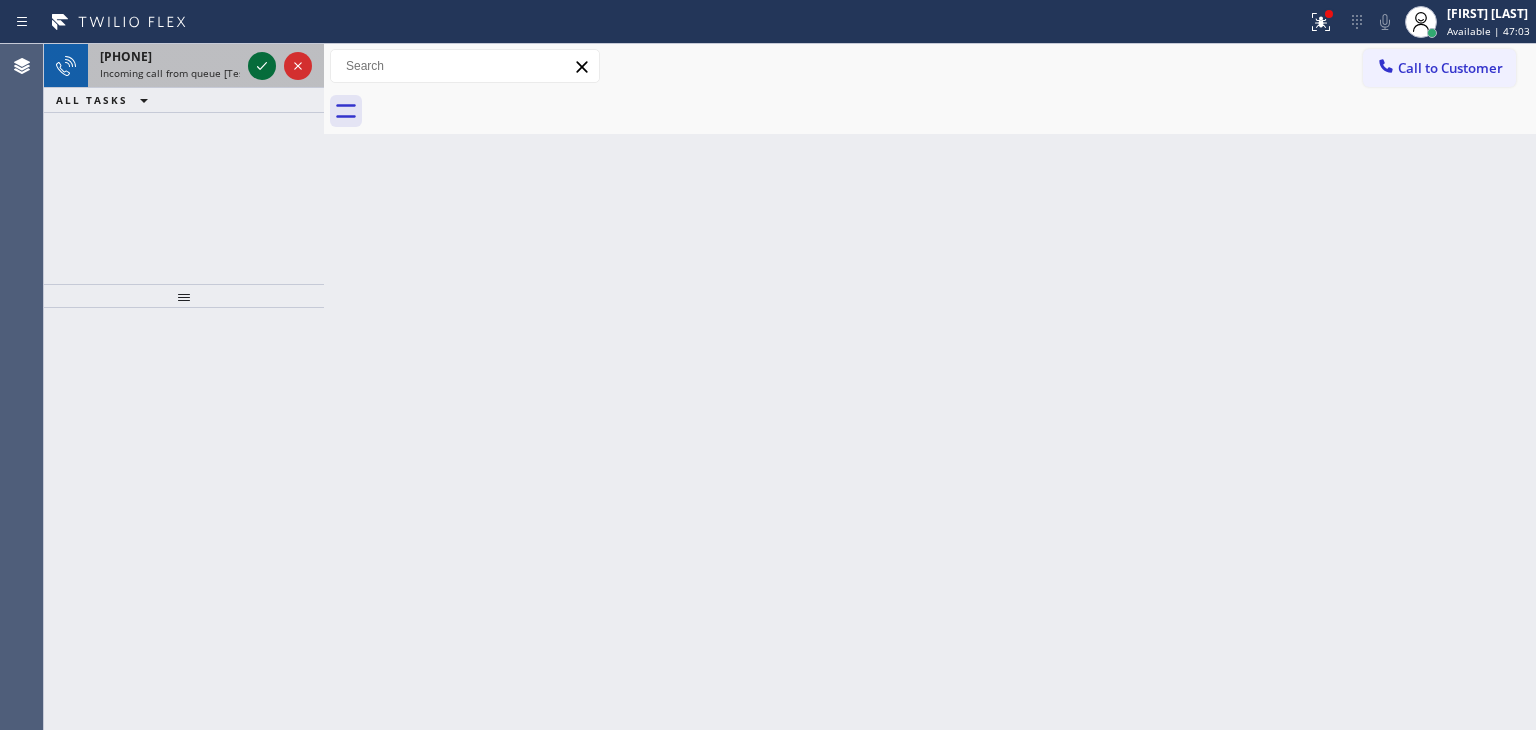 click 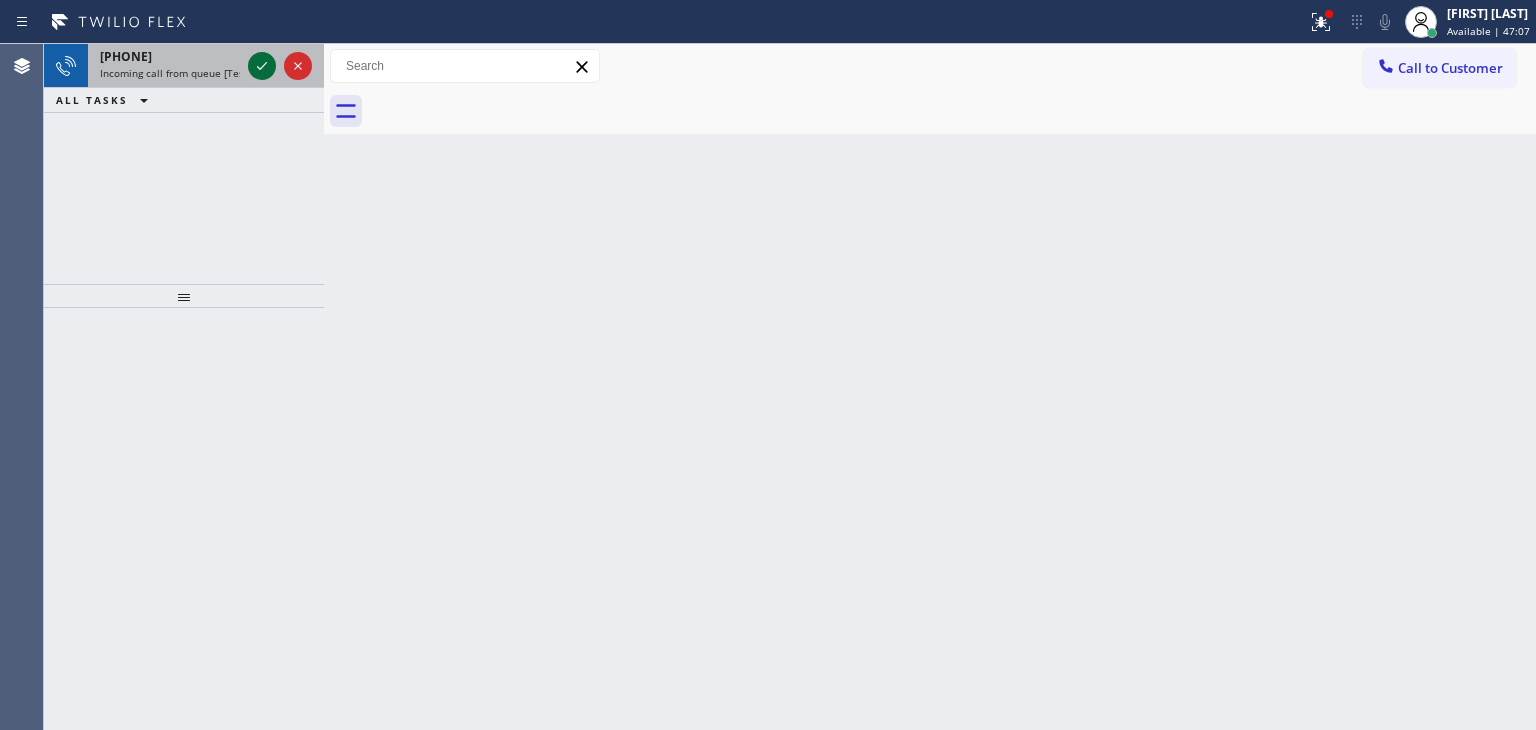 click 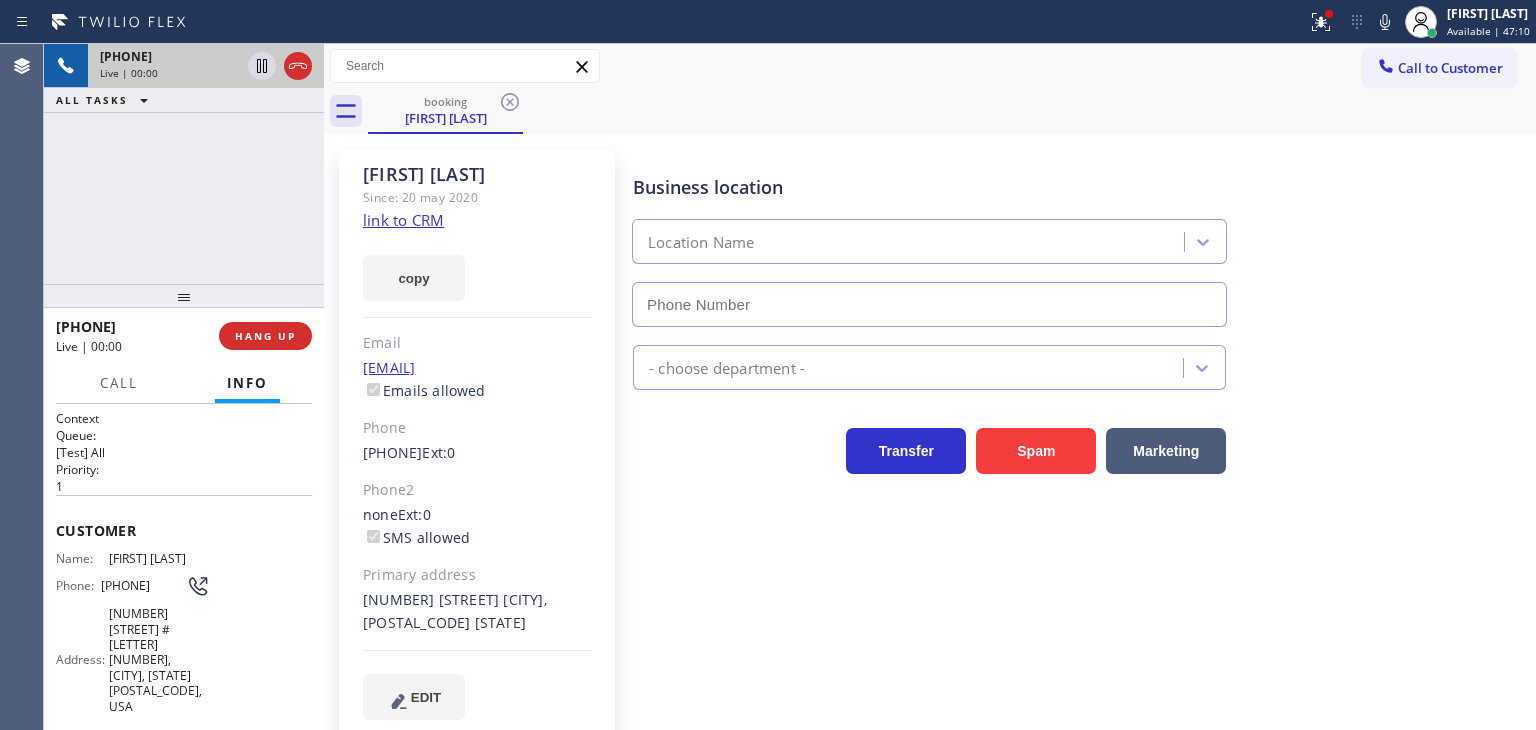 type on "(800) 686-5038" 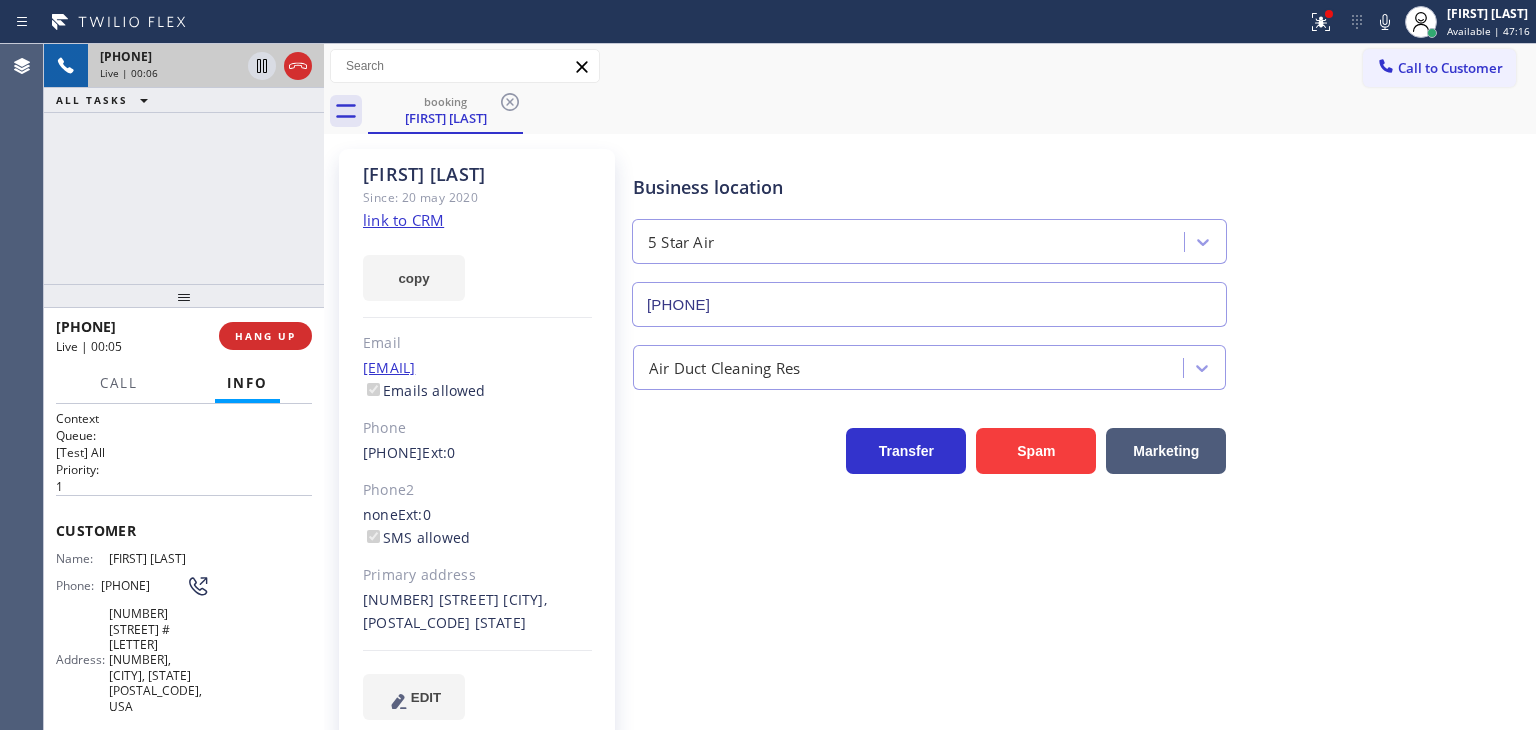 click on "link to CRM" 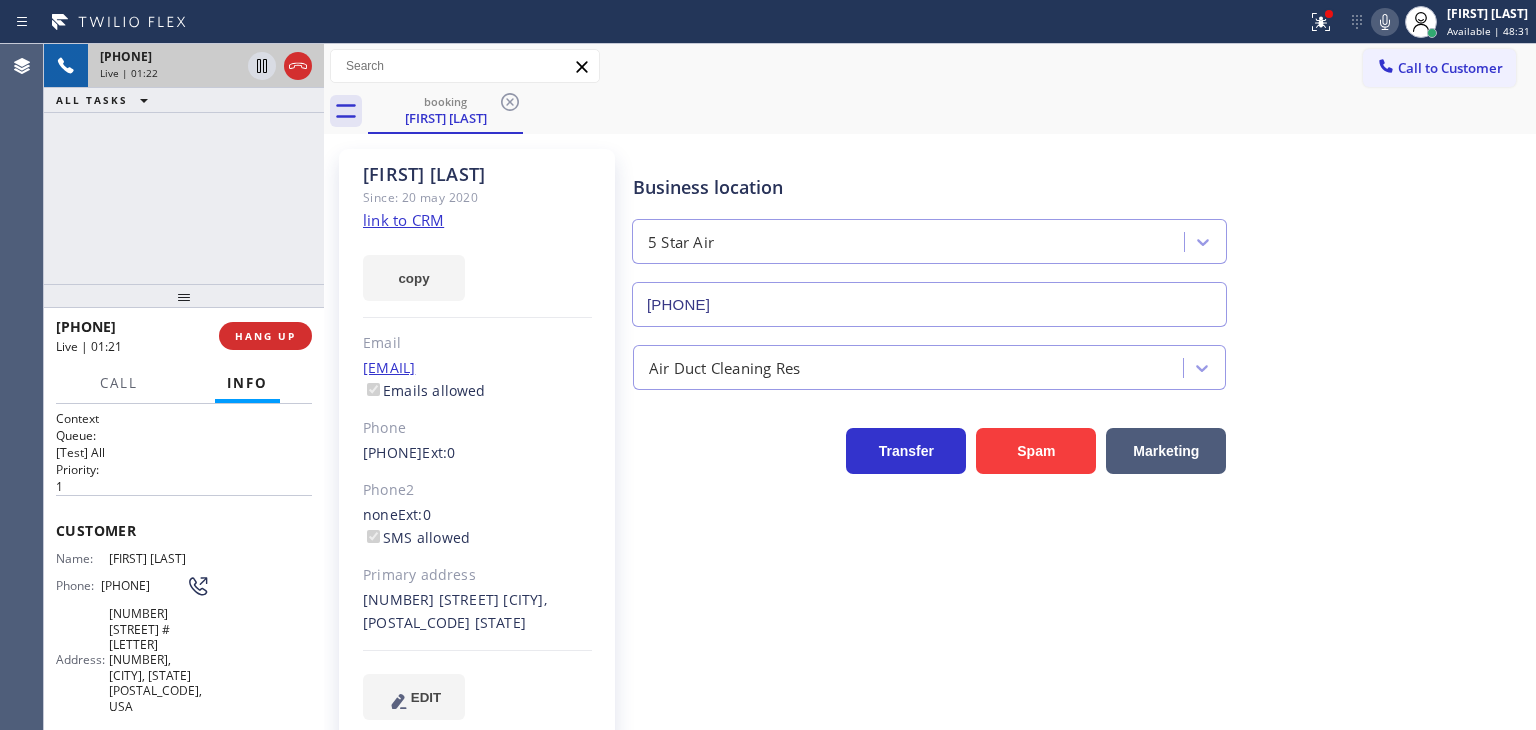 click 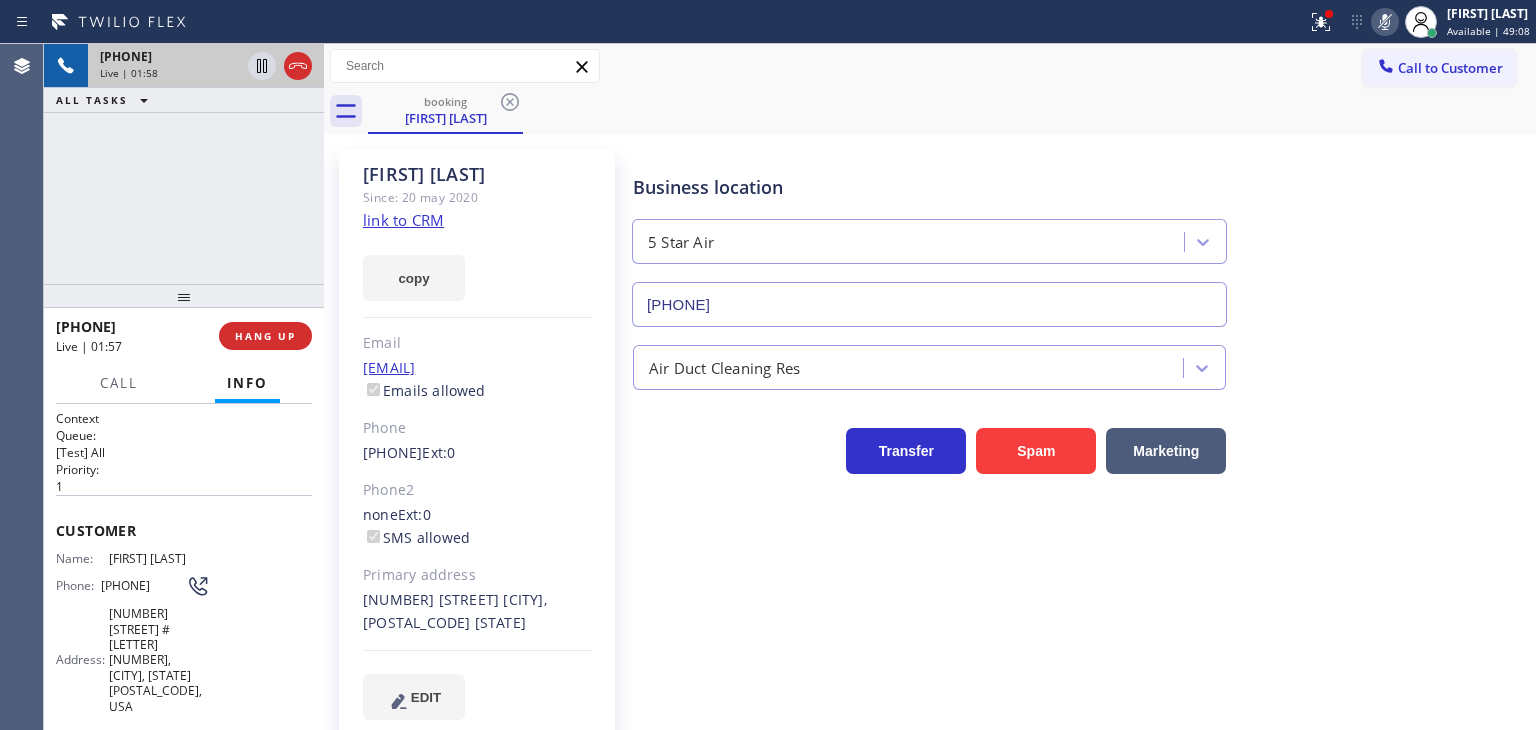 click 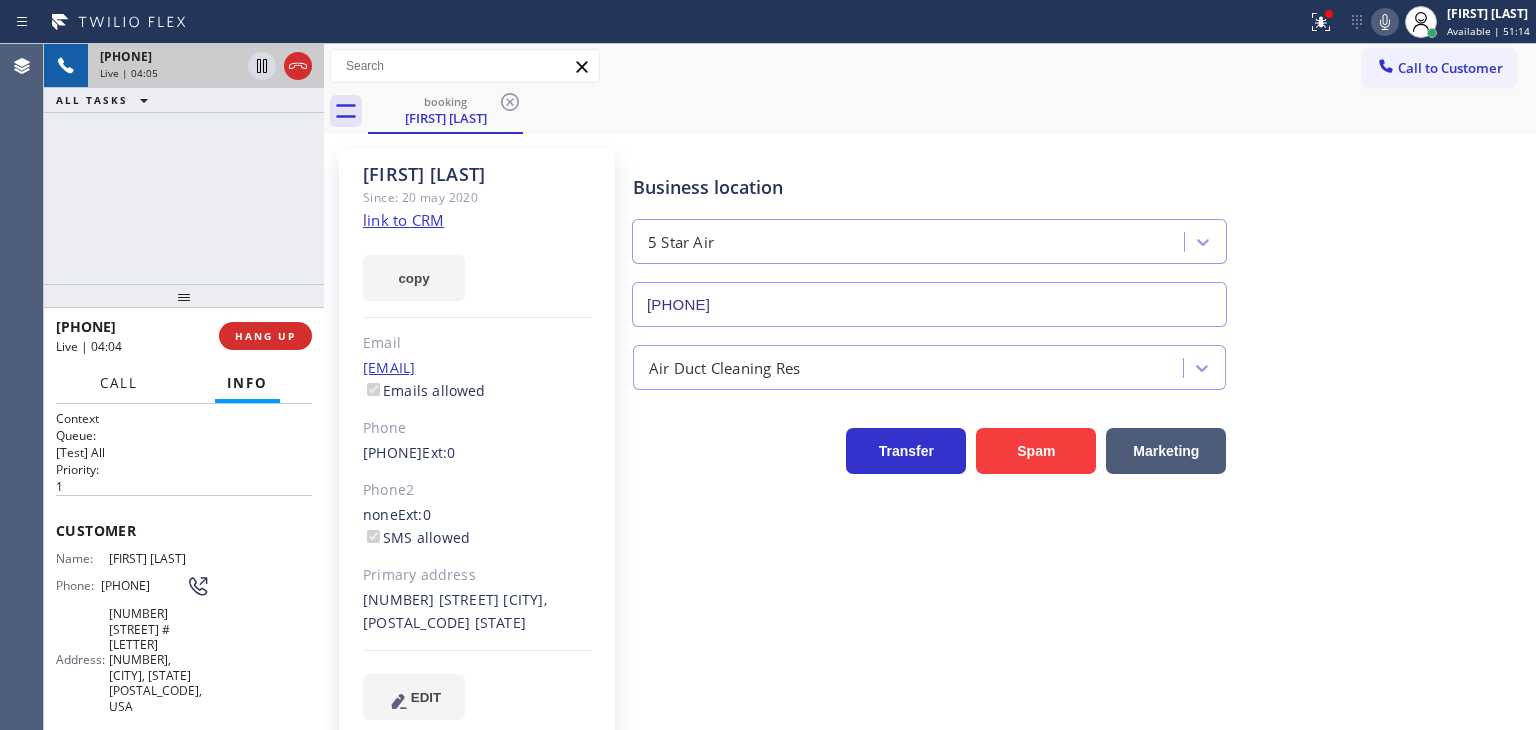 click on "Call" at bounding box center (119, 383) 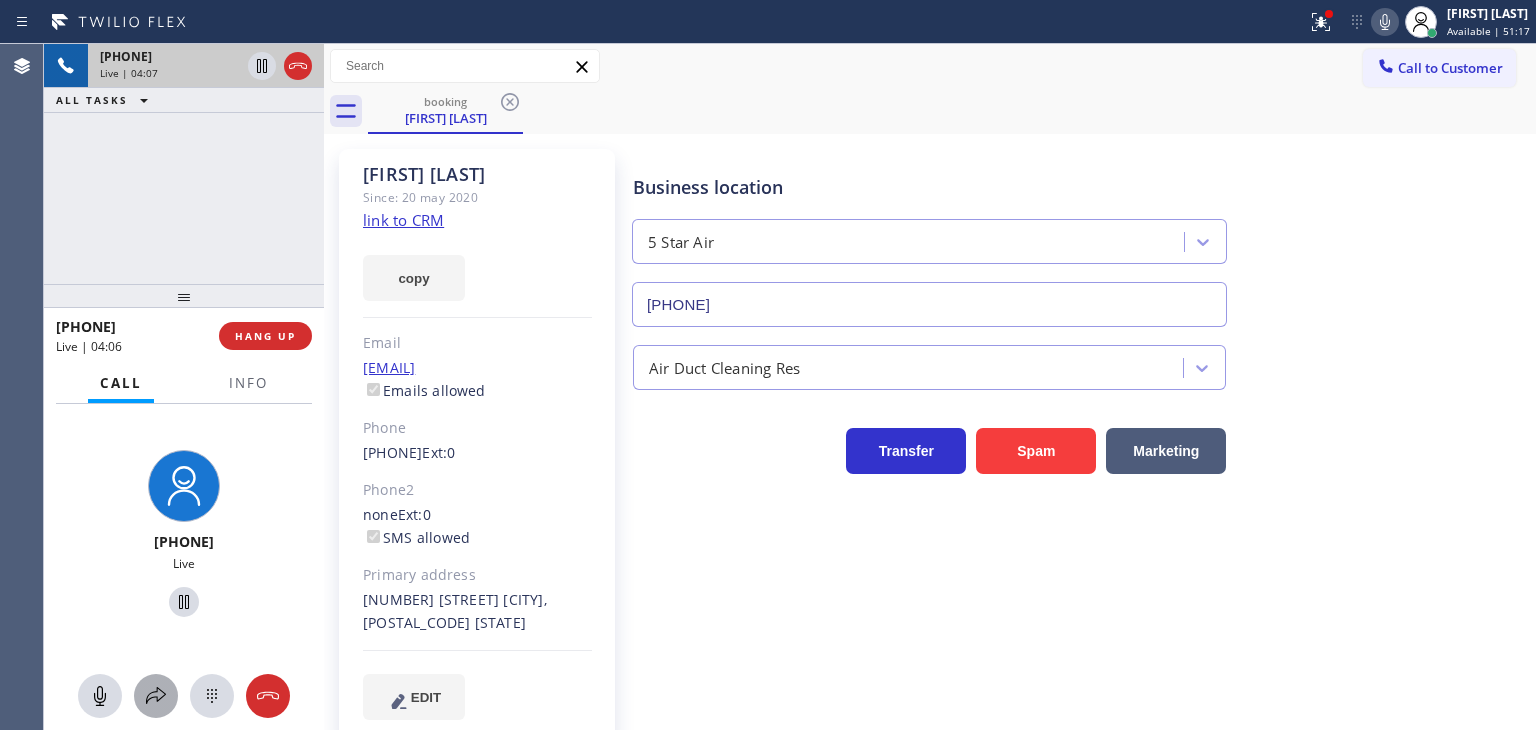 click 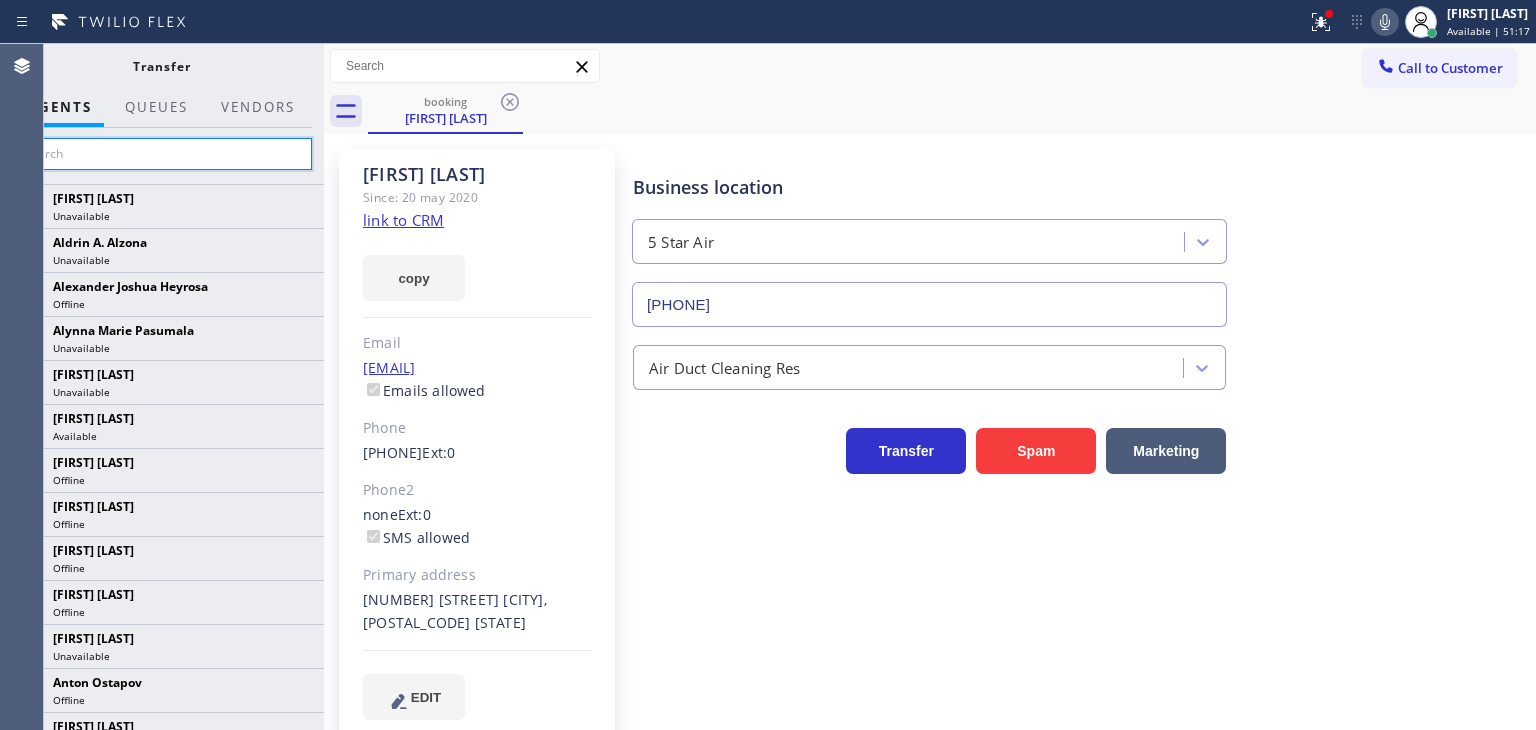 click at bounding box center [161, 154] 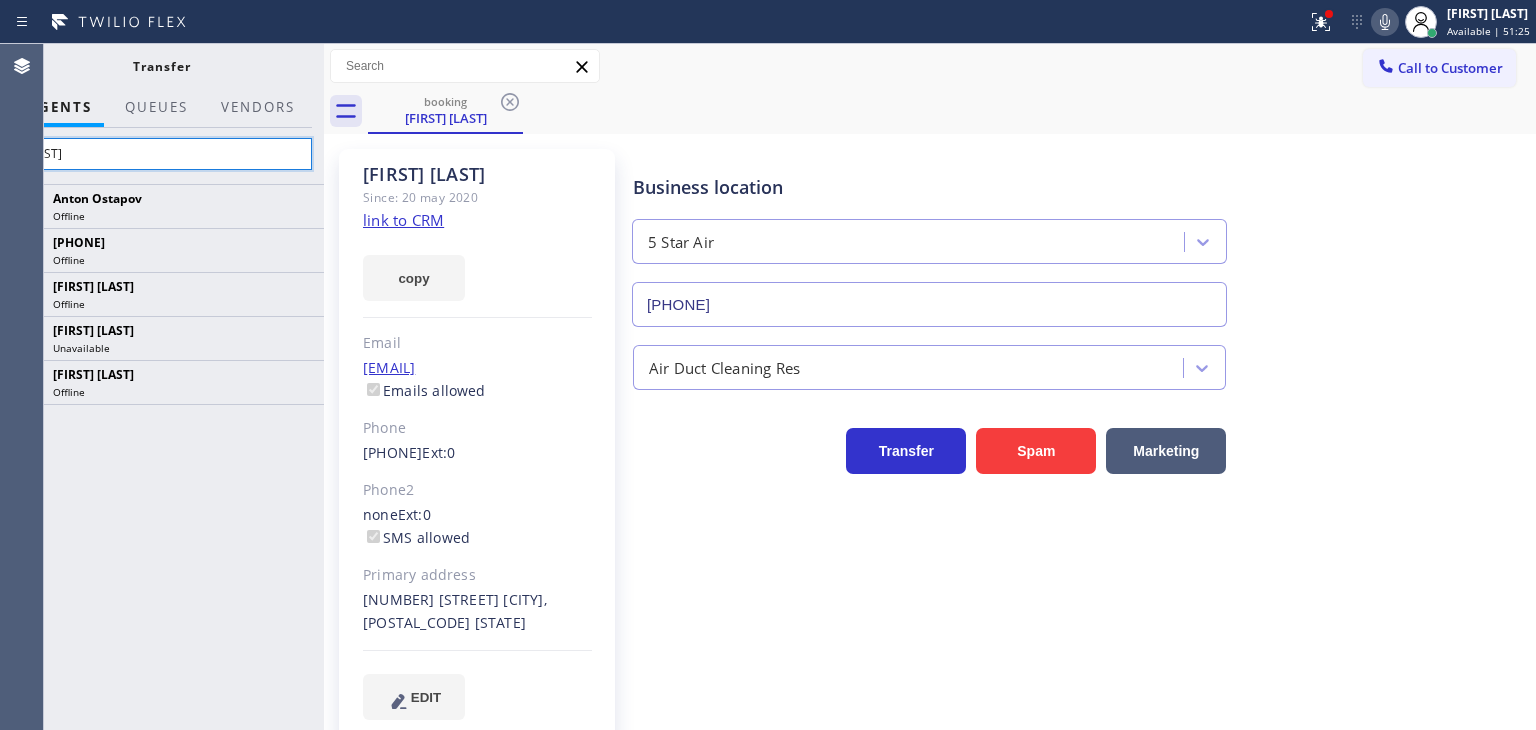drag, startPoint x: 196, startPoint y: 157, endPoint x: 188, endPoint y: 133, distance: 25.298222 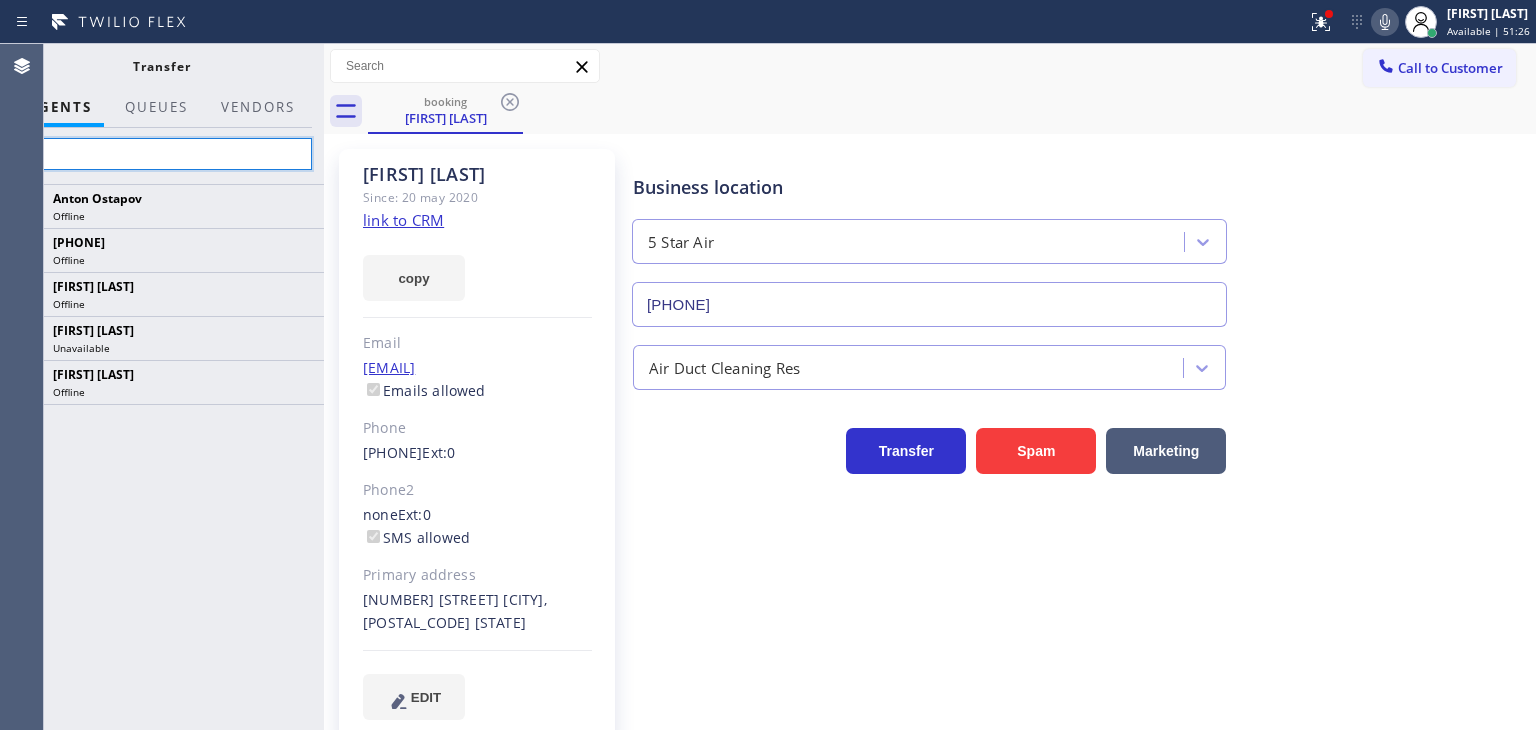 type on "t" 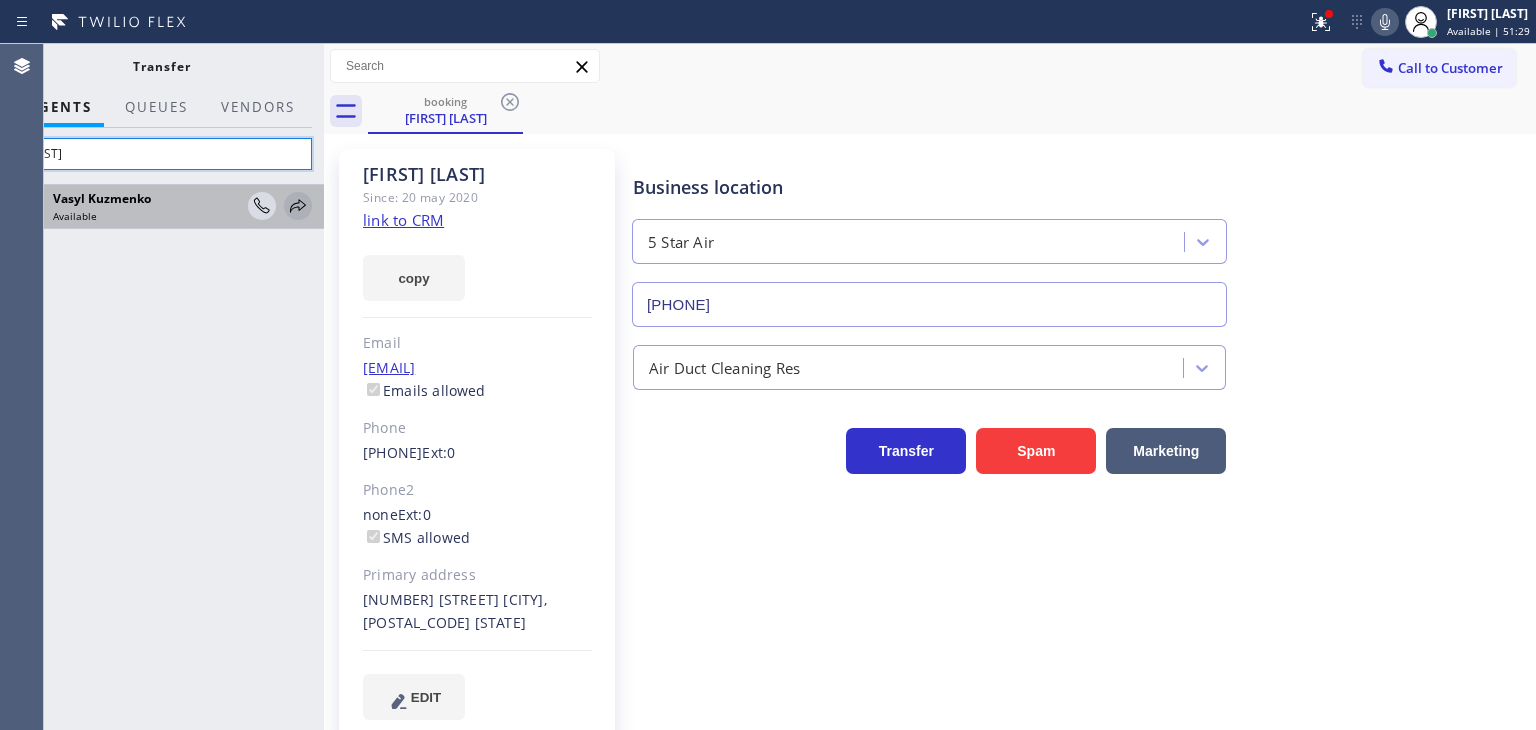 type on "vasyl" 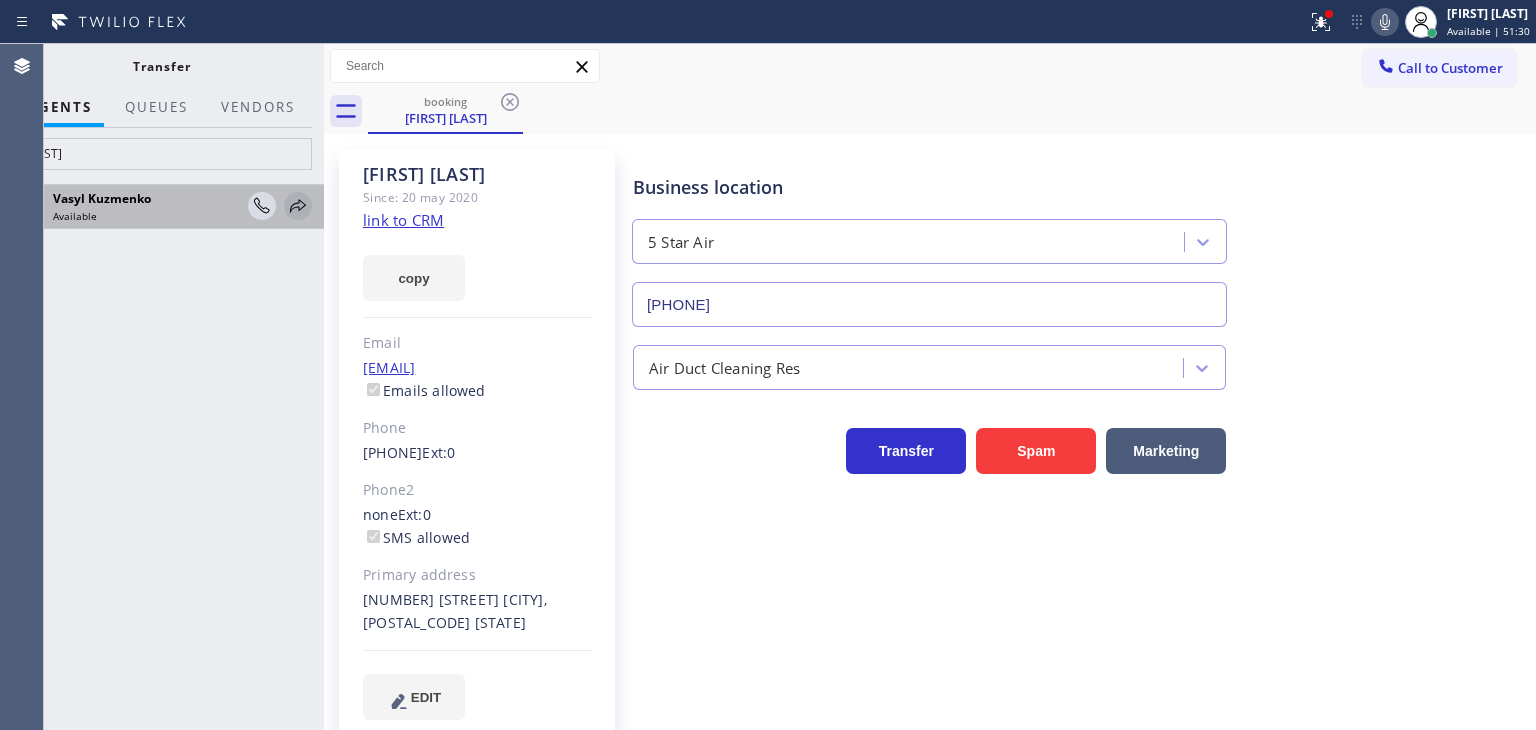 click 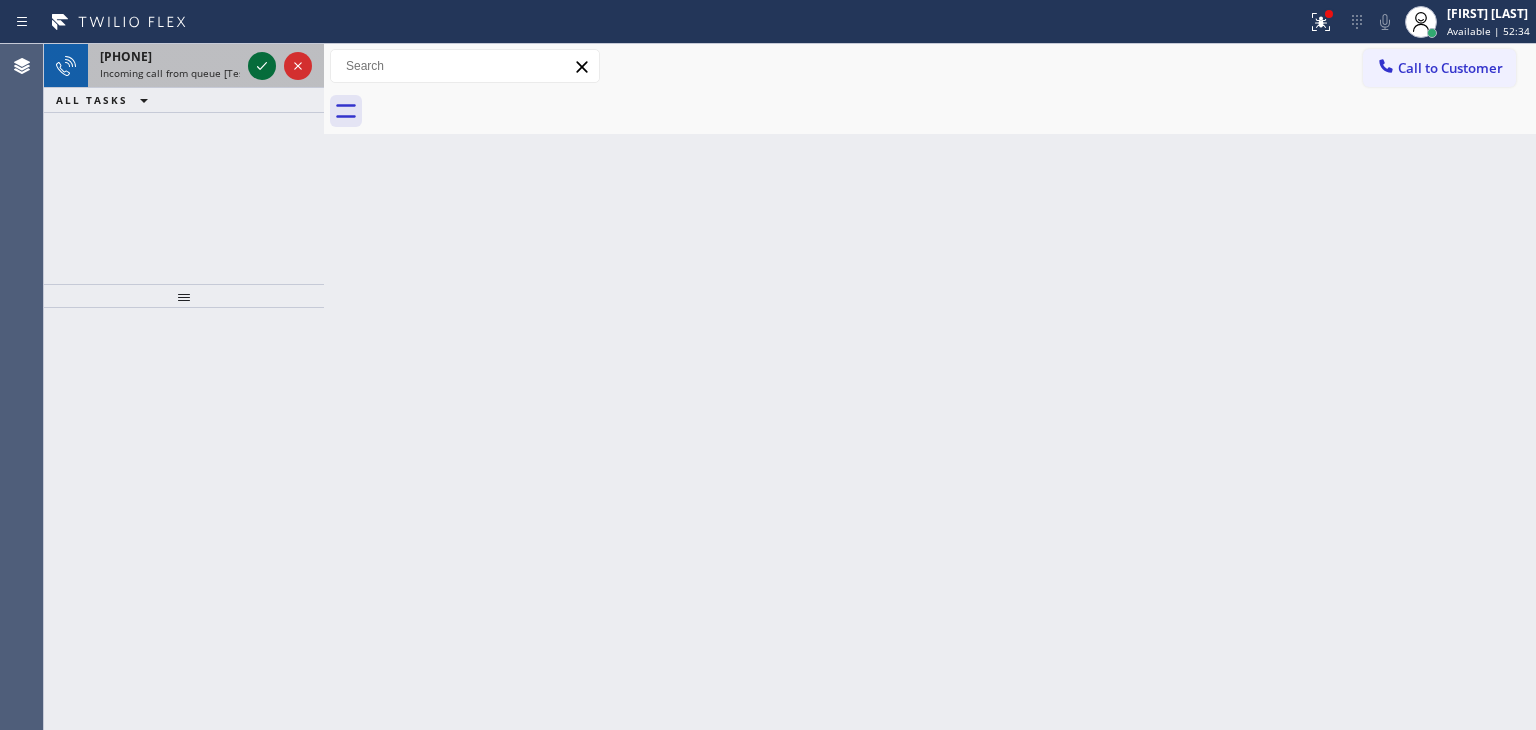 click 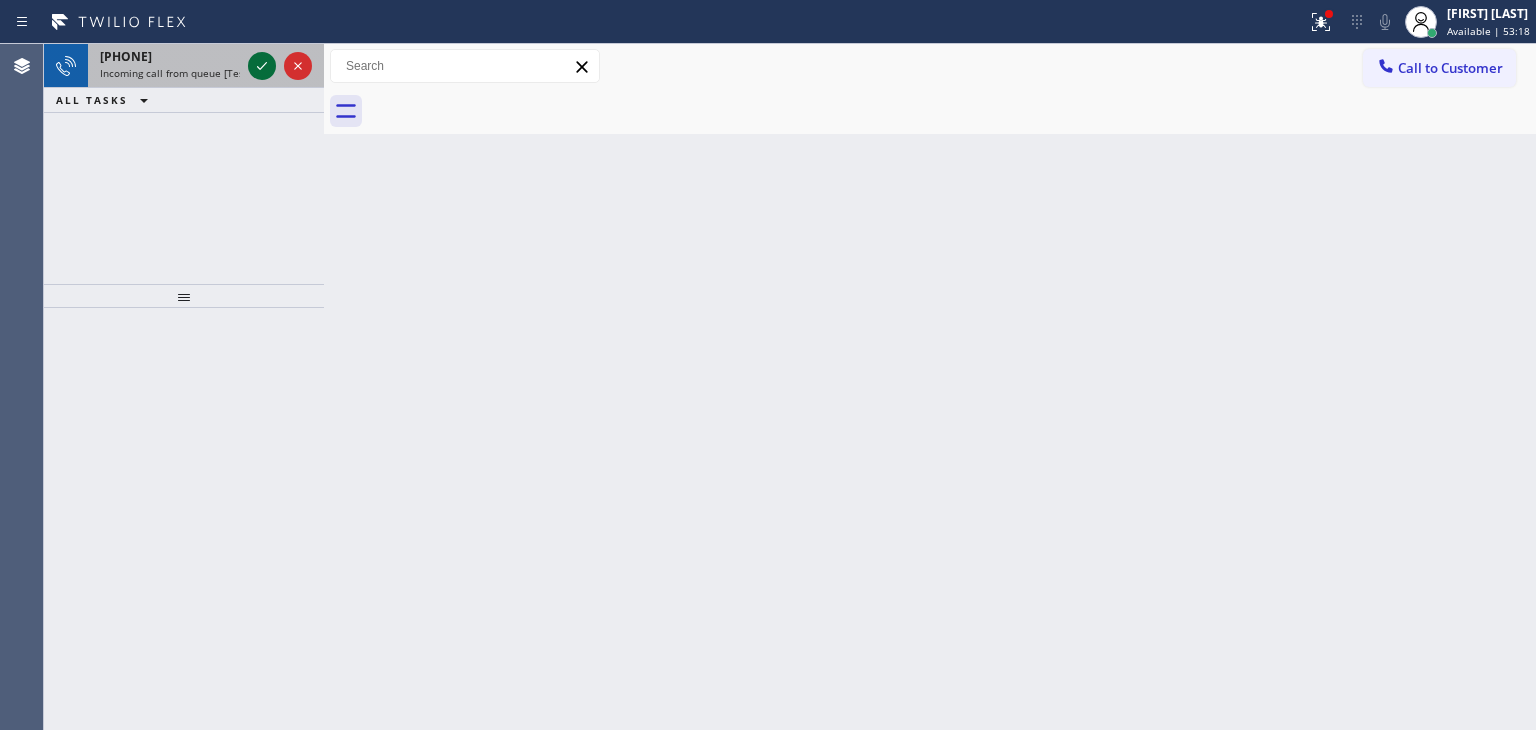 click 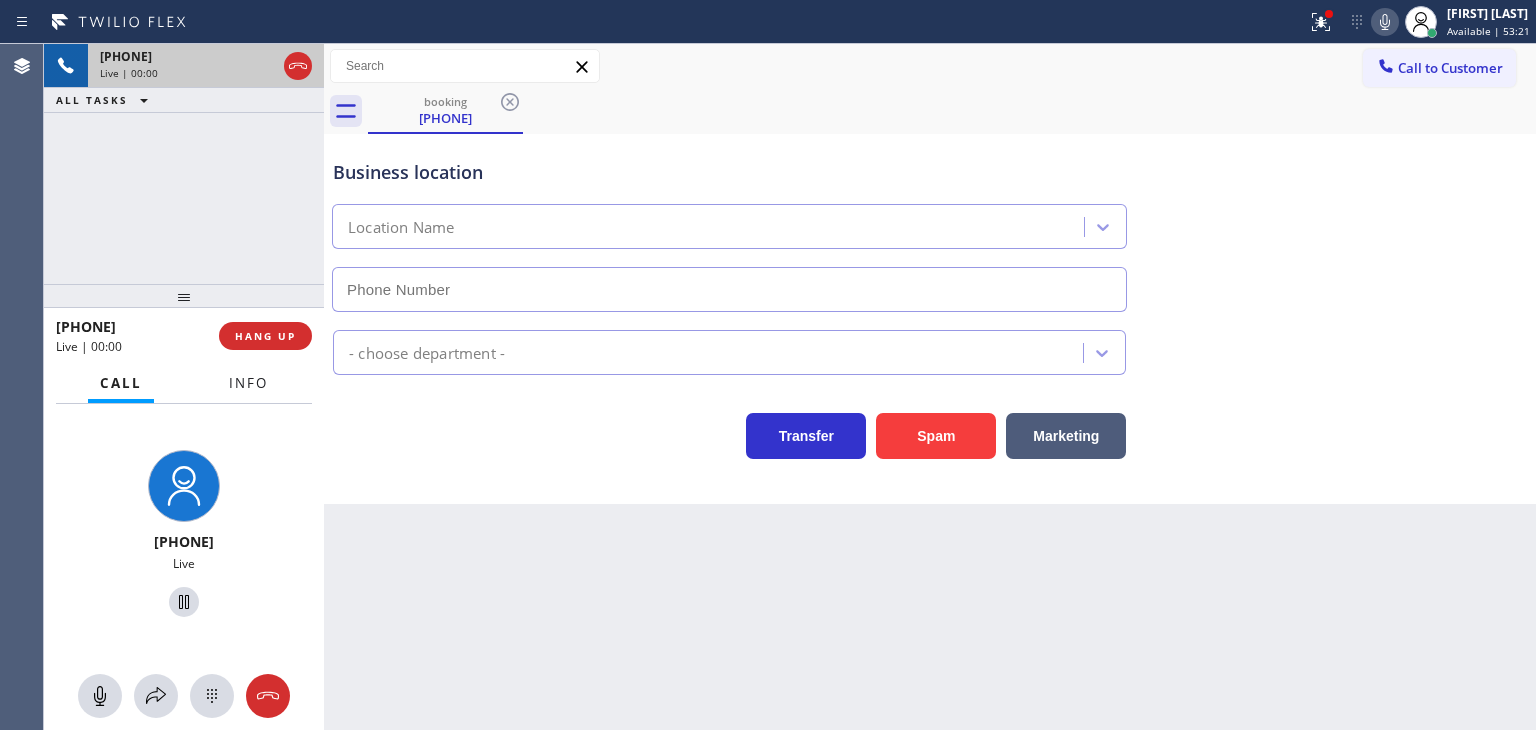 type on "(805) 222-7808" 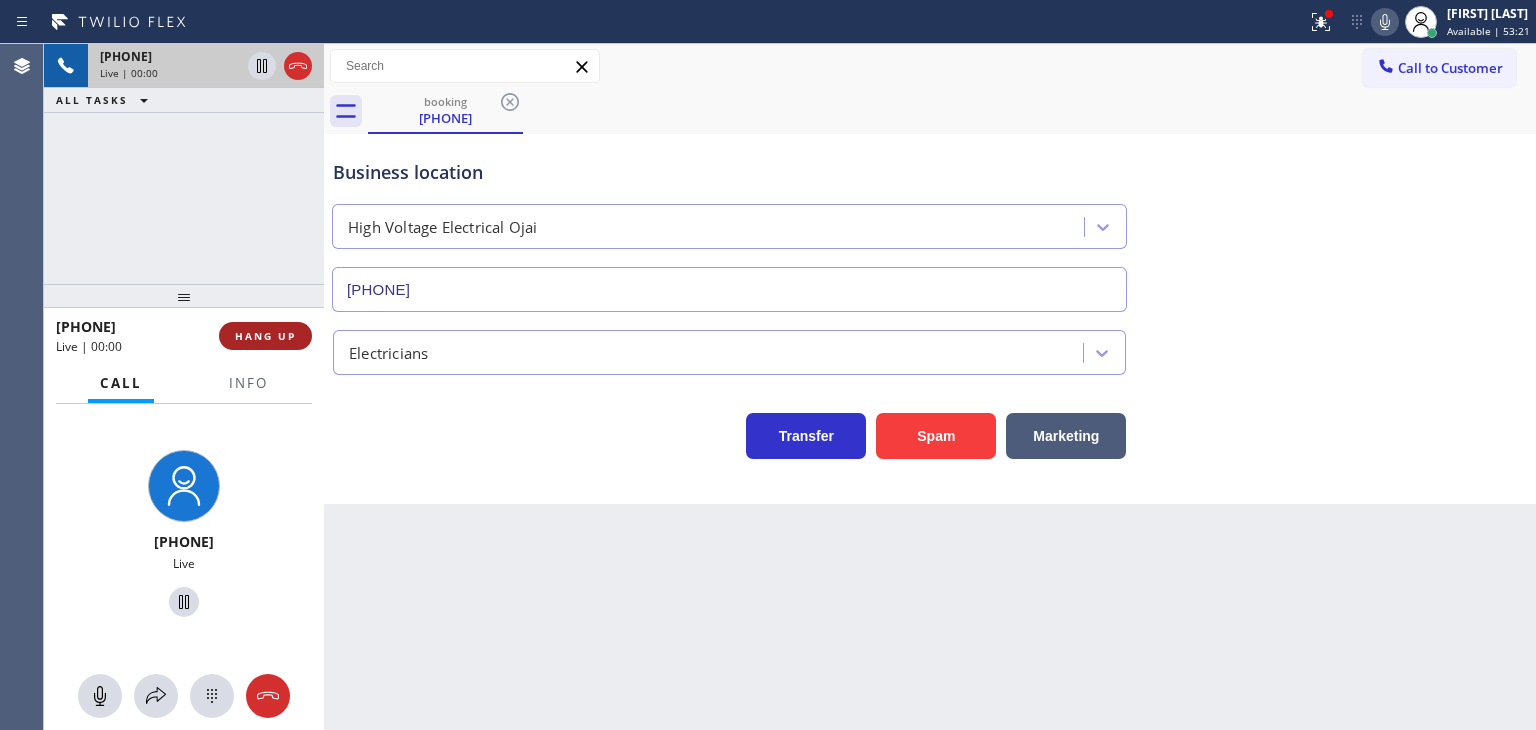 click on "HANG UP" at bounding box center (265, 336) 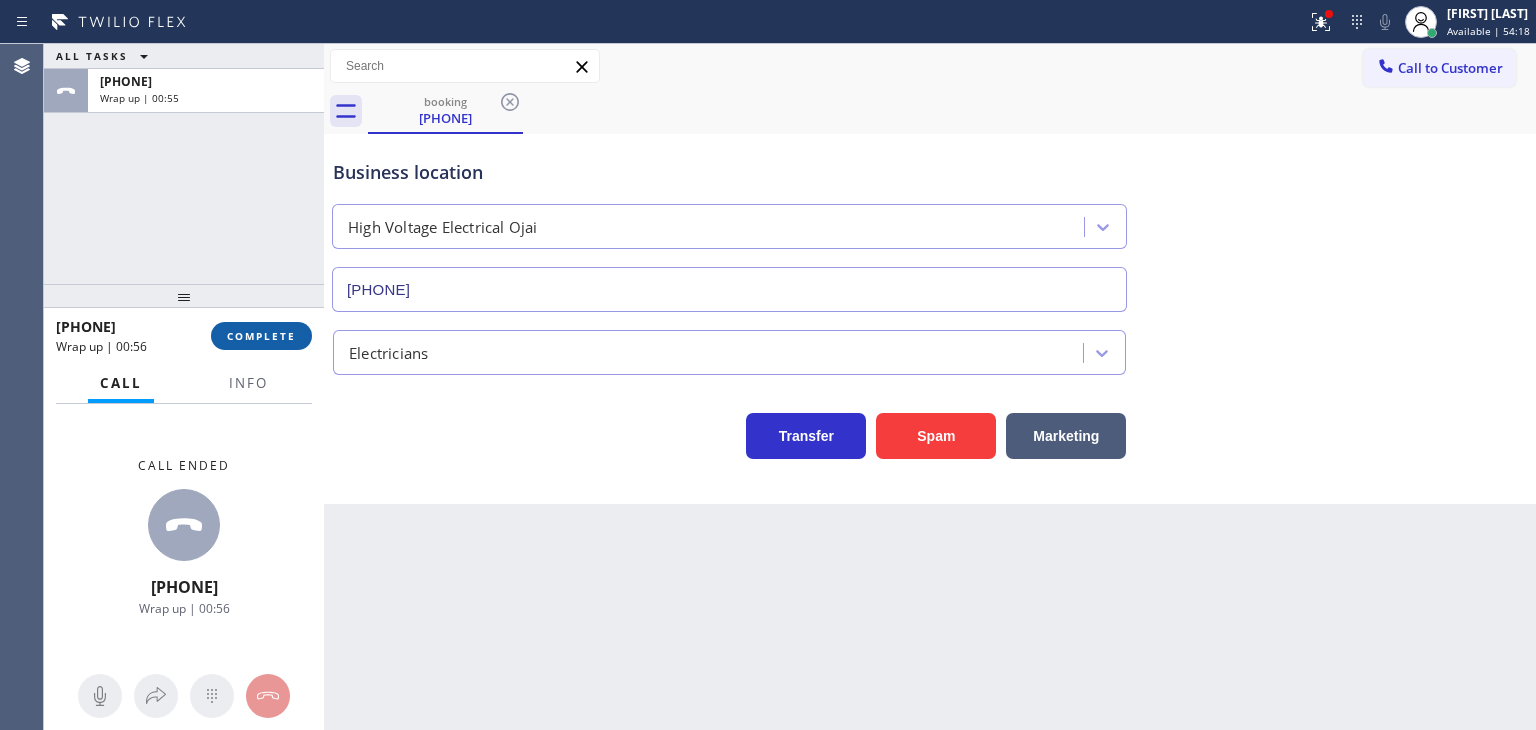 click on "COMPLETE" at bounding box center (261, 336) 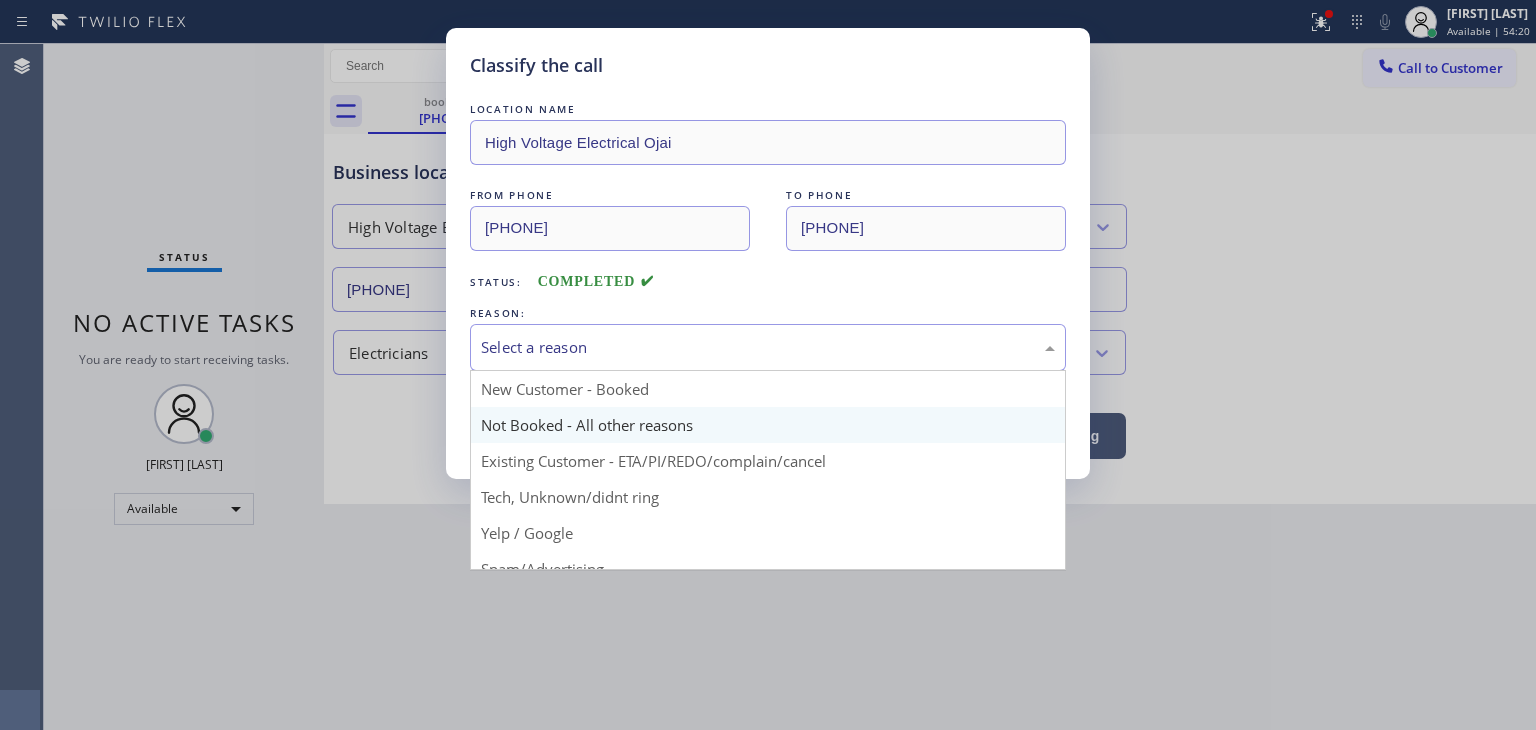 drag, startPoint x: 518, startPoint y: 350, endPoint x: 508, endPoint y: 425, distance: 75.66373 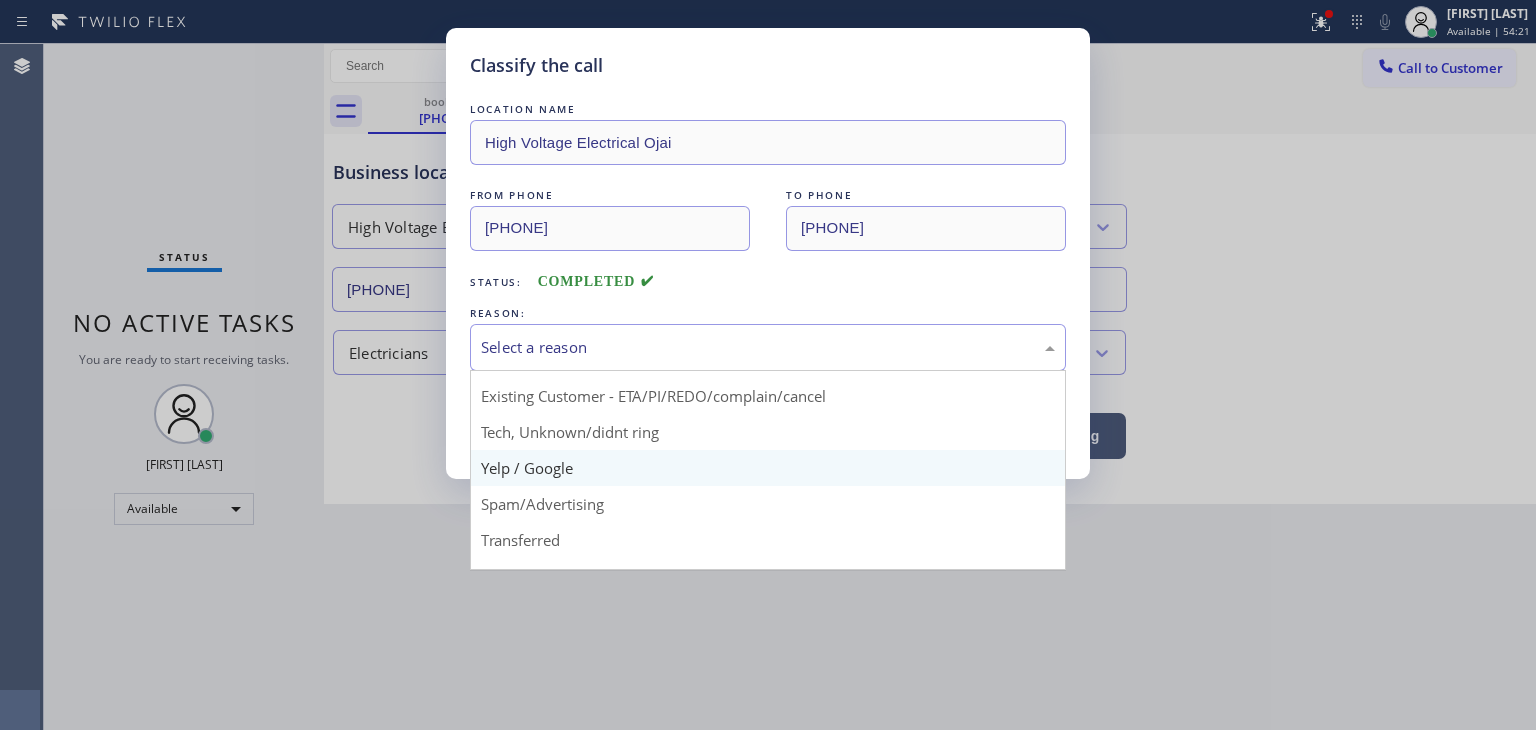 scroll, scrollTop: 100, scrollLeft: 0, axis: vertical 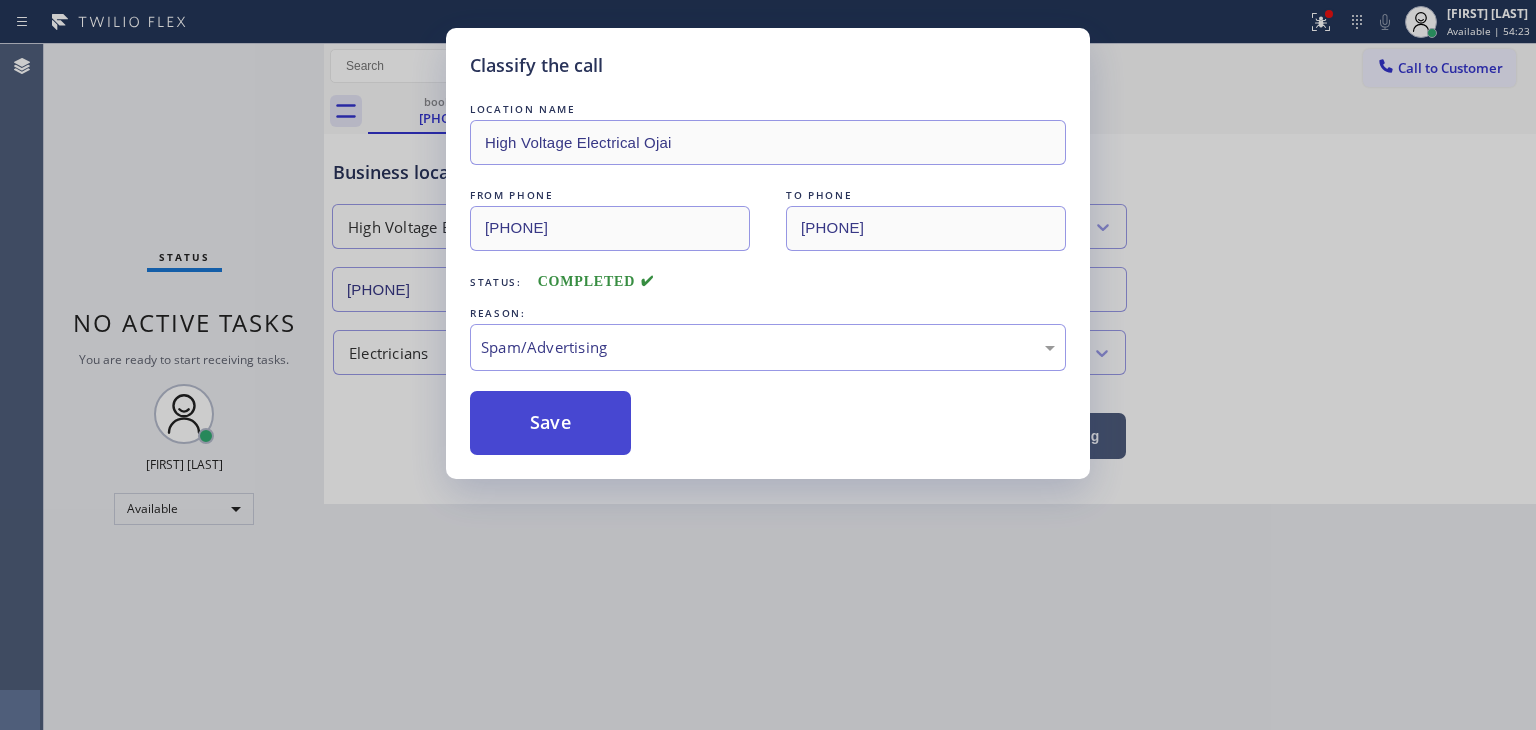 drag, startPoint x: 568, startPoint y: 444, endPoint x: 542, endPoint y: 420, distance: 35.383614 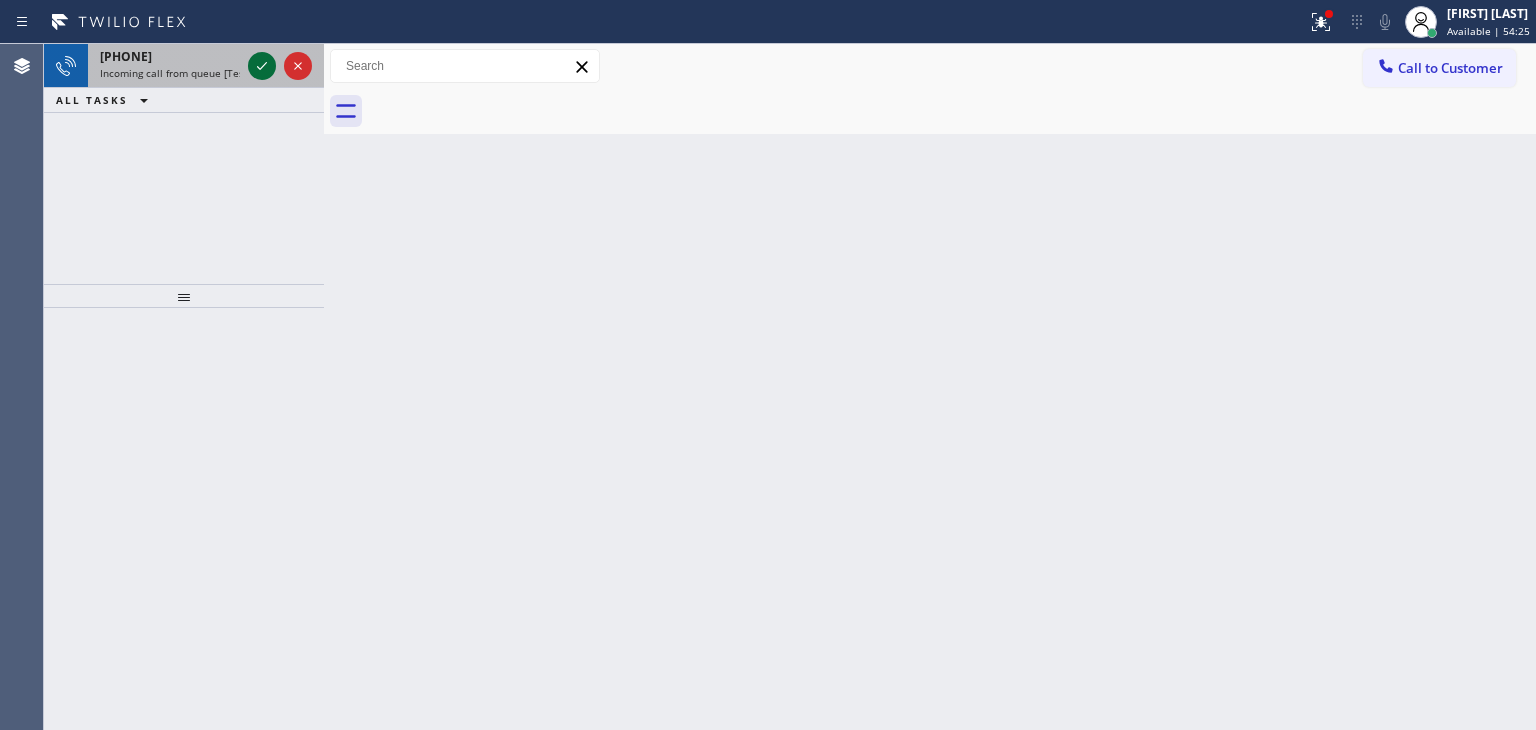 drag, startPoint x: 262, startPoint y: 61, endPoint x: 248, endPoint y: 62, distance: 14.035668 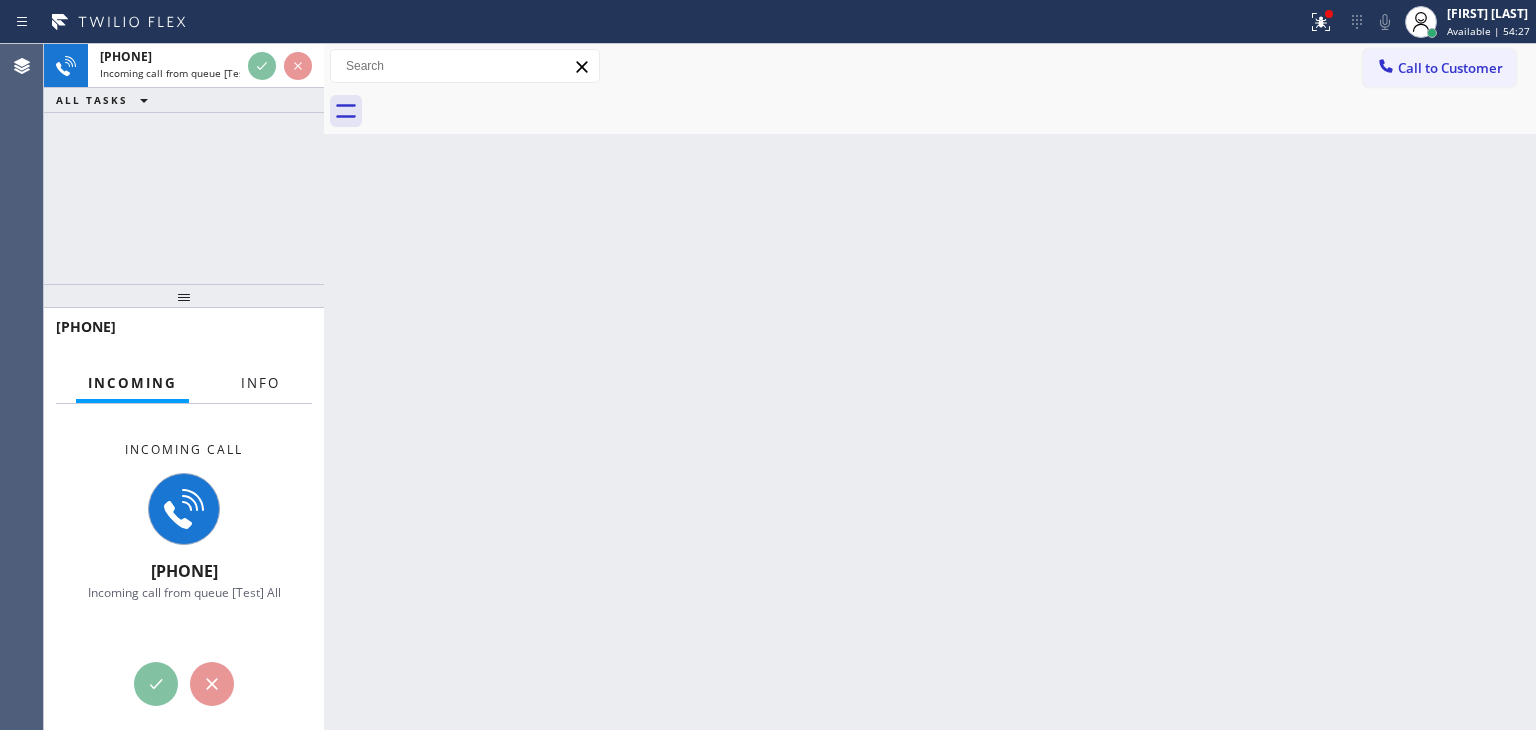 drag, startPoint x: 272, startPoint y: 389, endPoint x: 246, endPoint y: 497, distance: 111.085556 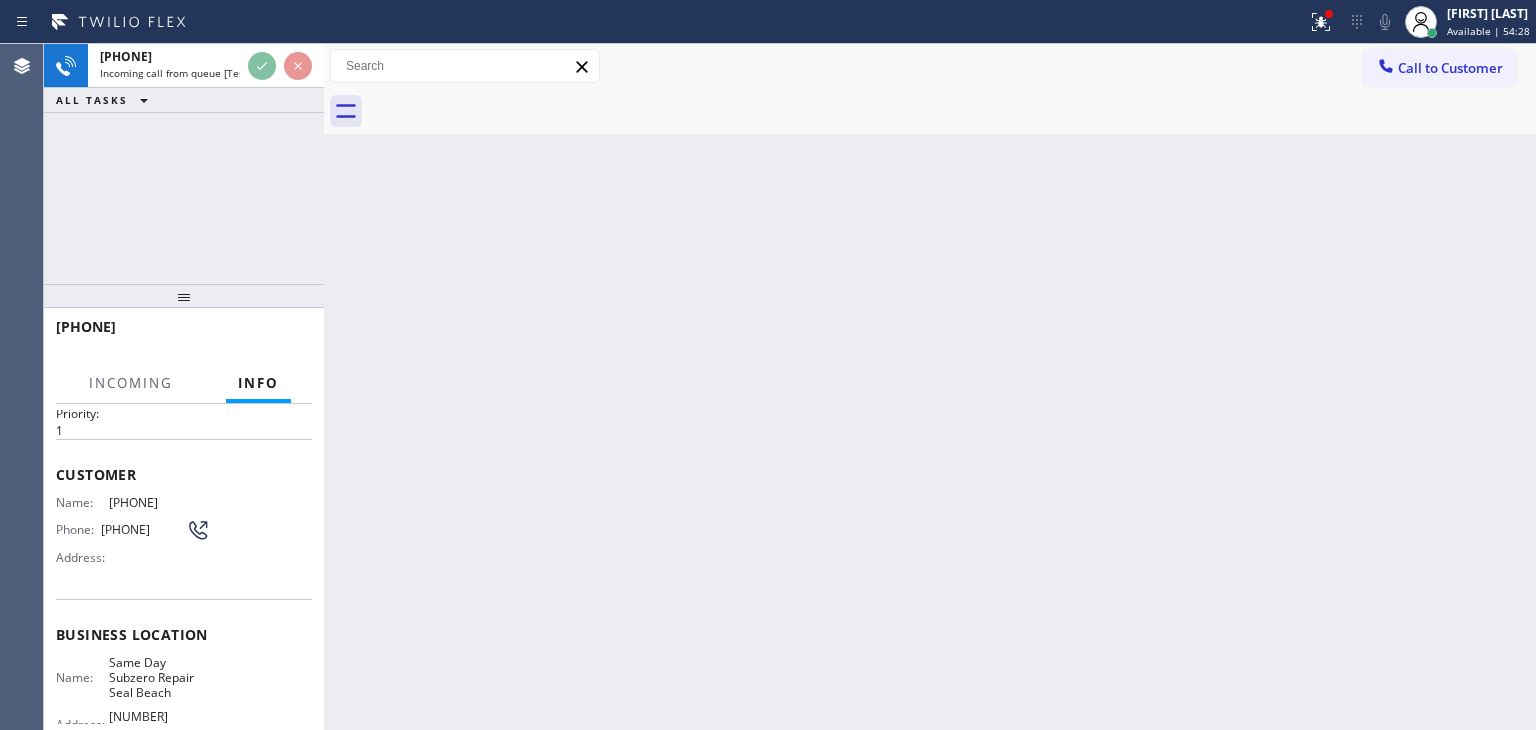scroll, scrollTop: 100, scrollLeft: 0, axis: vertical 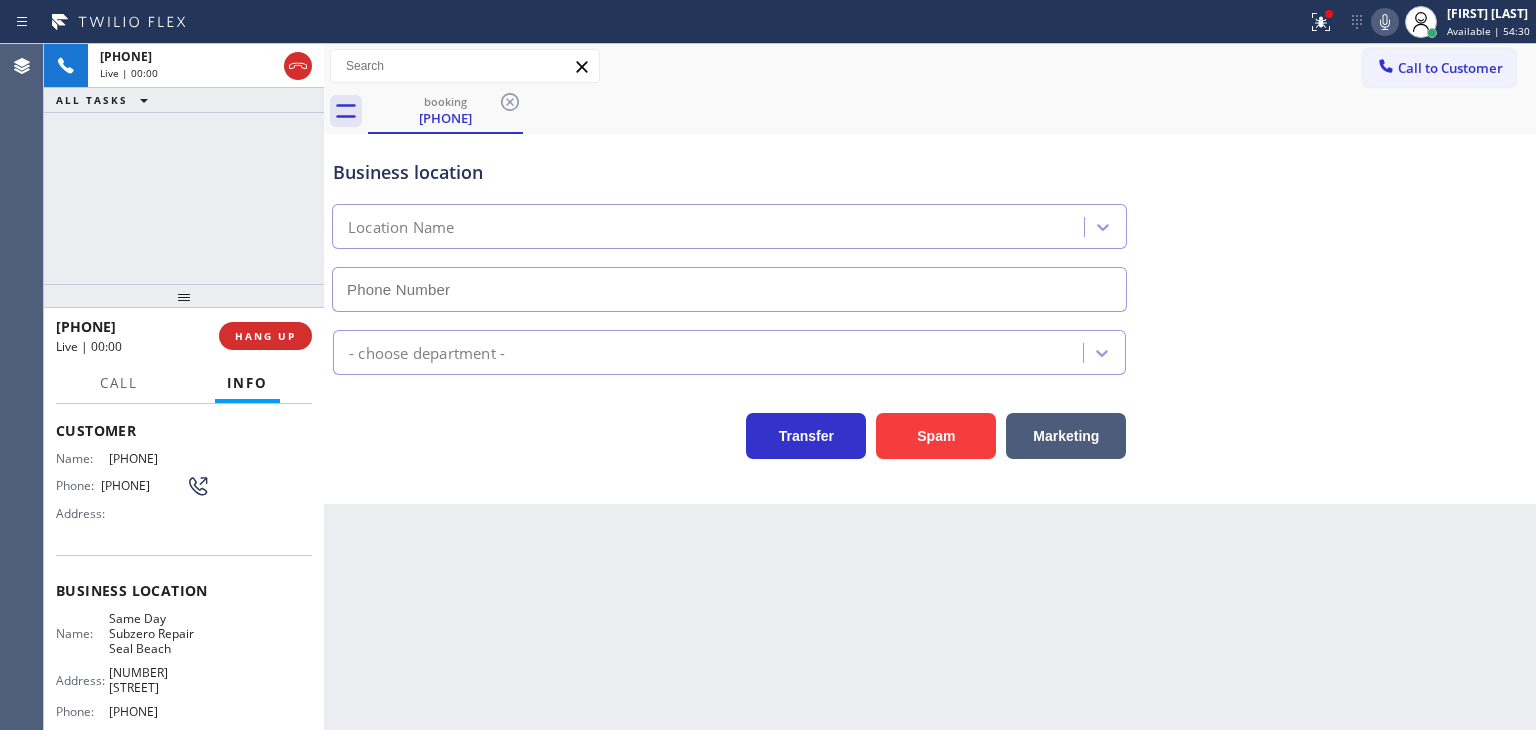type on "(562) 373-6116" 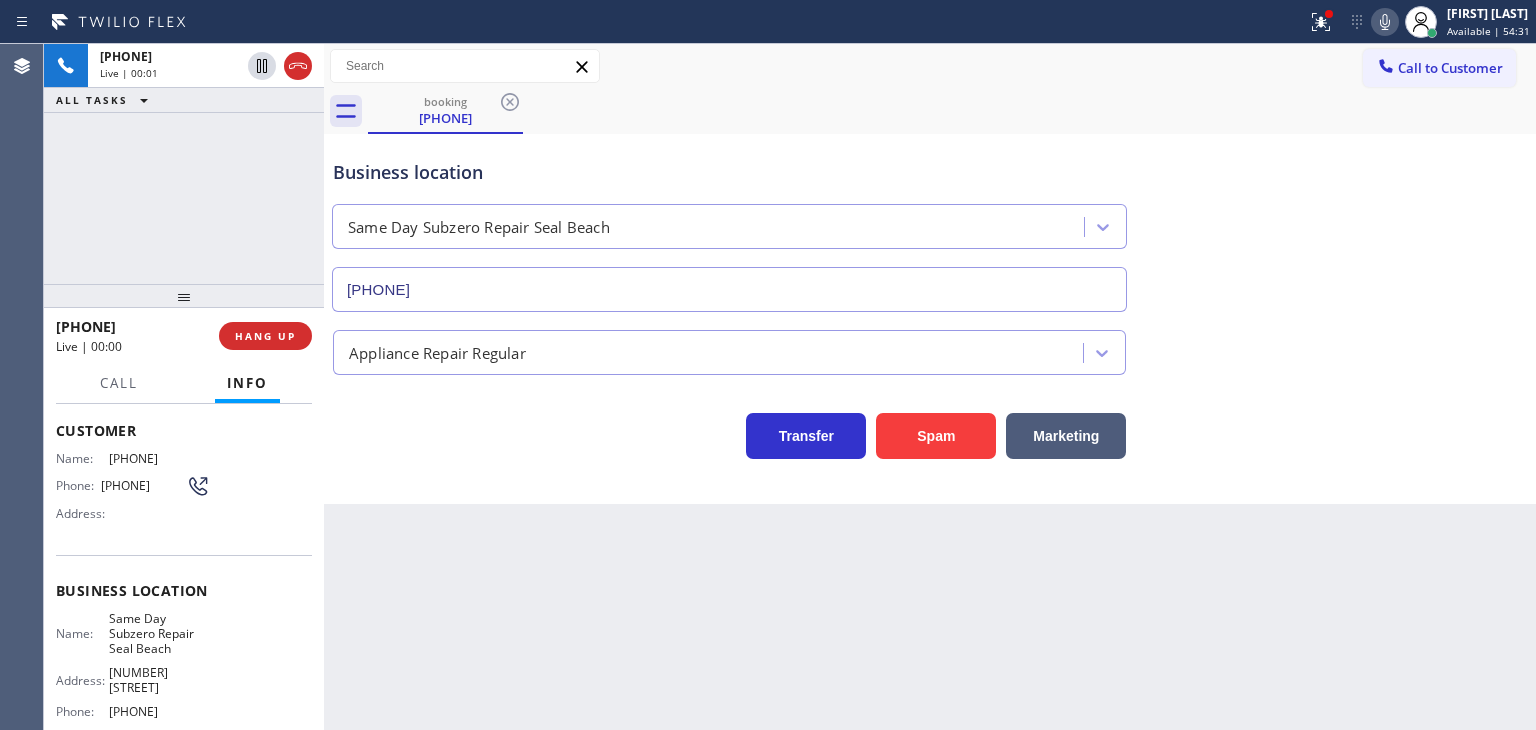click 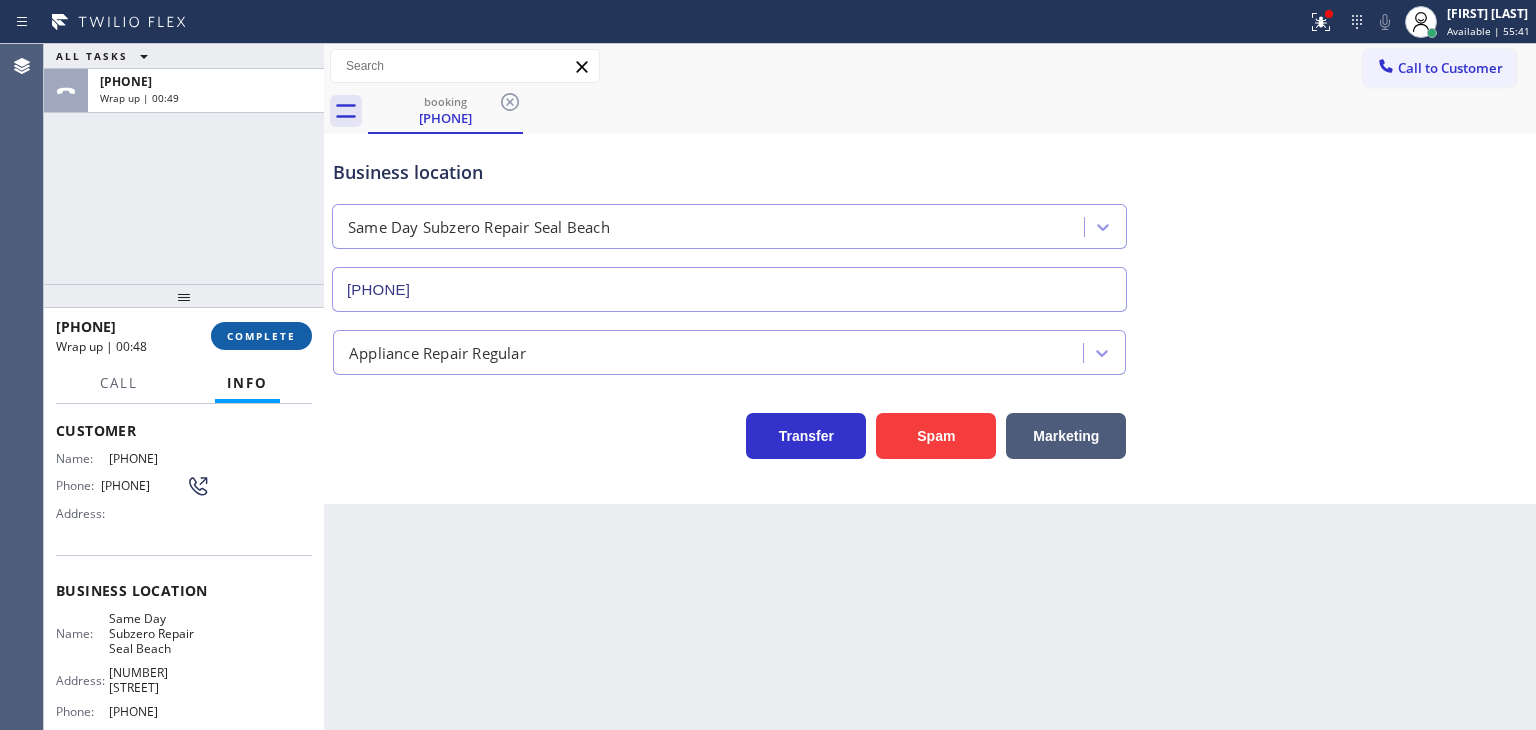 click on "COMPLETE" at bounding box center [261, 336] 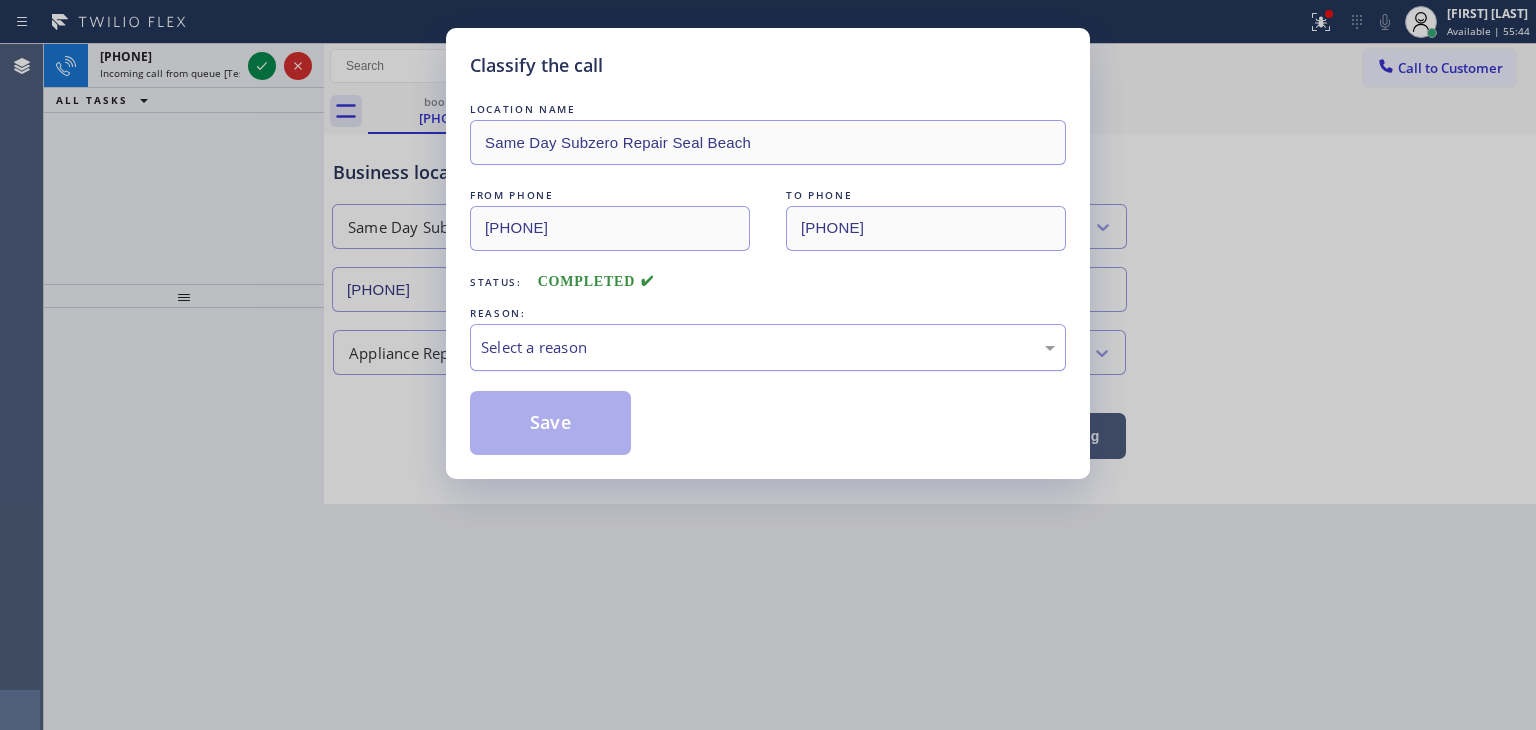 click on "Select a reason" at bounding box center (768, 347) 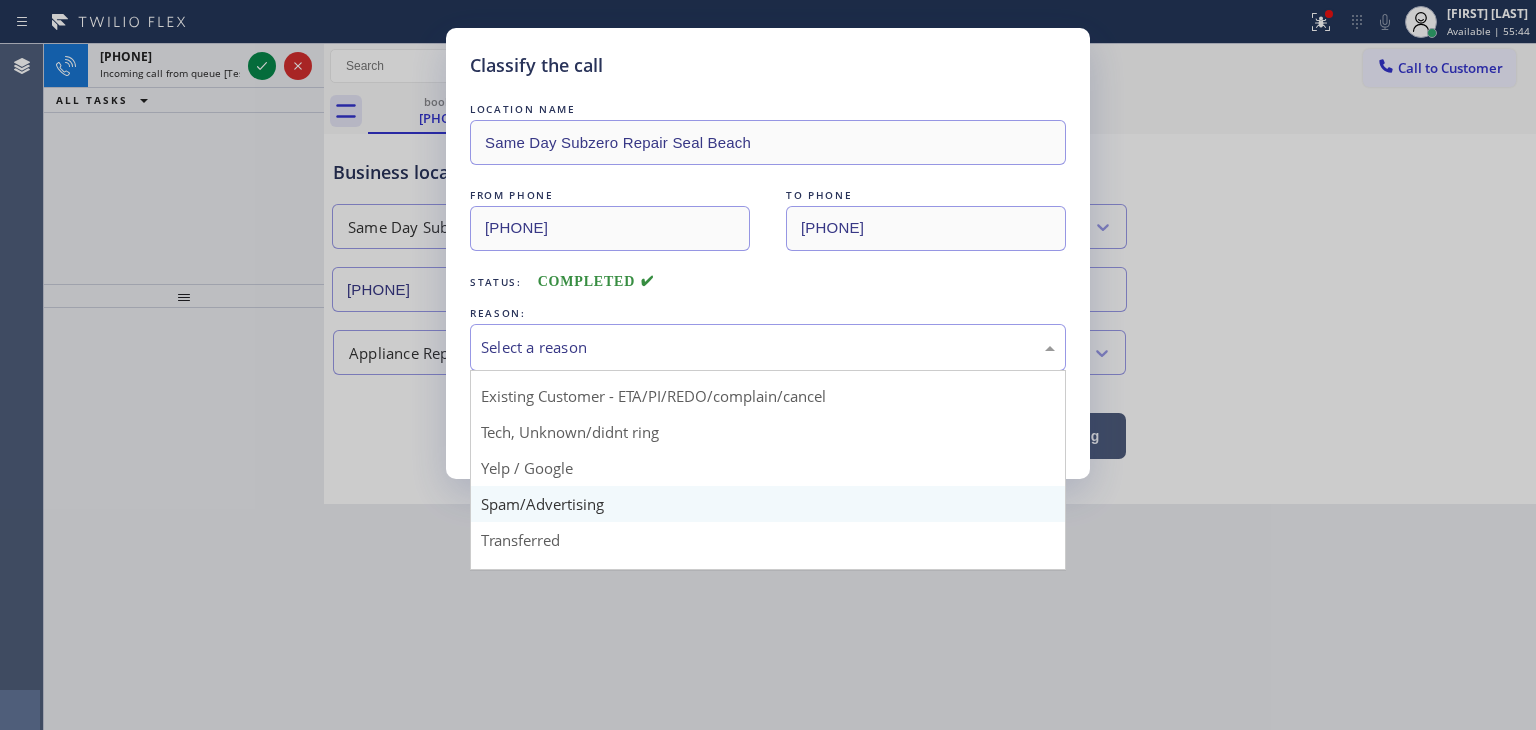 scroll, scrollTop: 100, scrollLeft: 0, axis: vertical 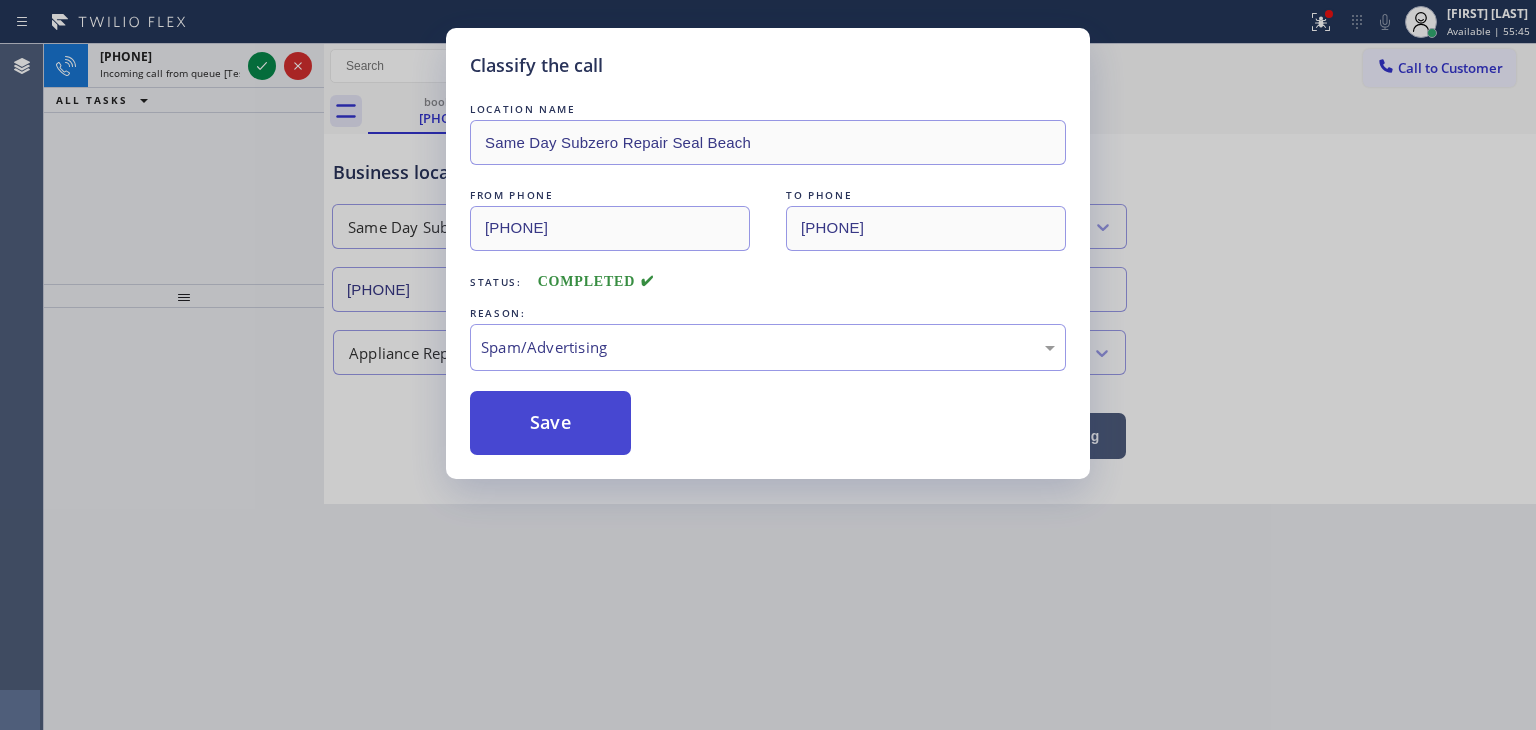 click on "Save" at bounding box center [550, 423] 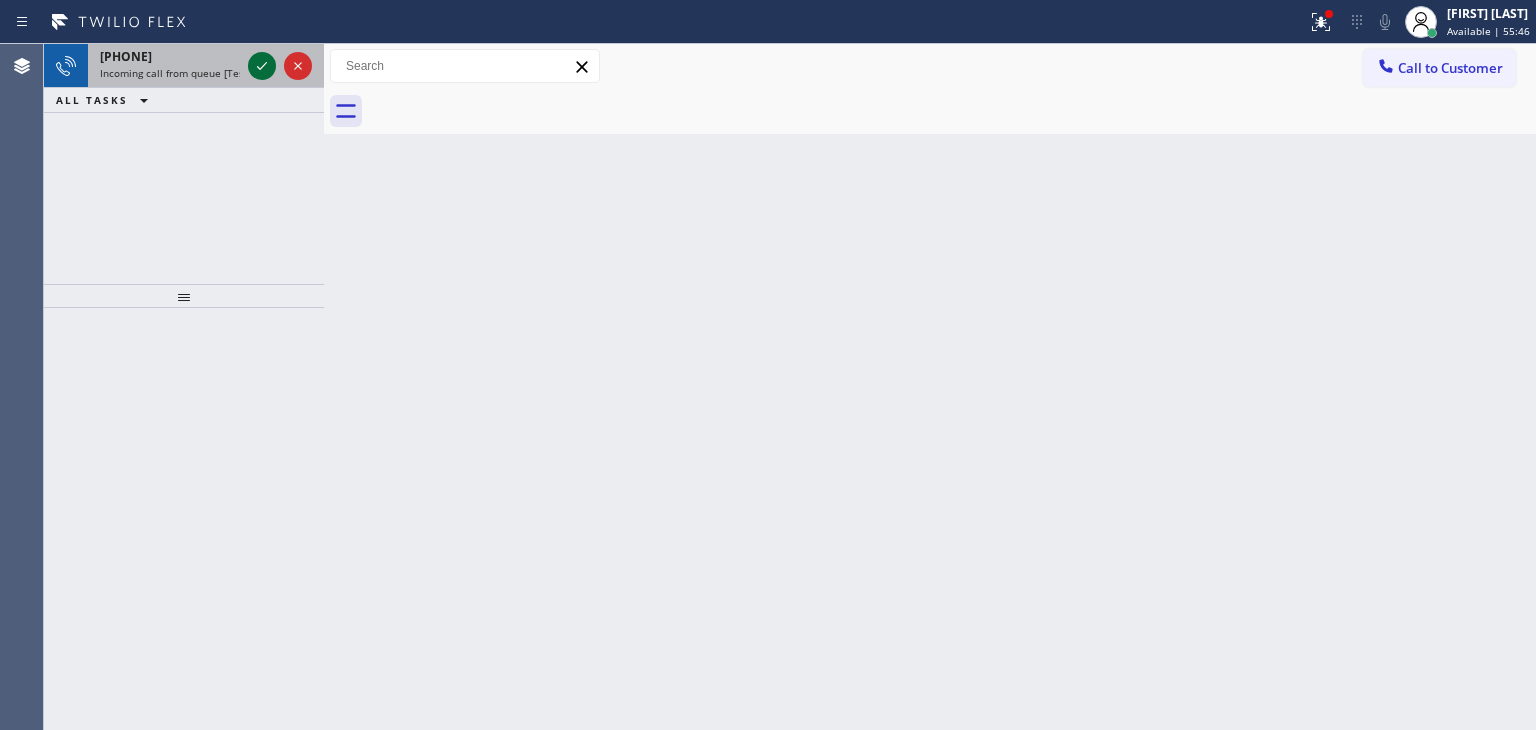 click 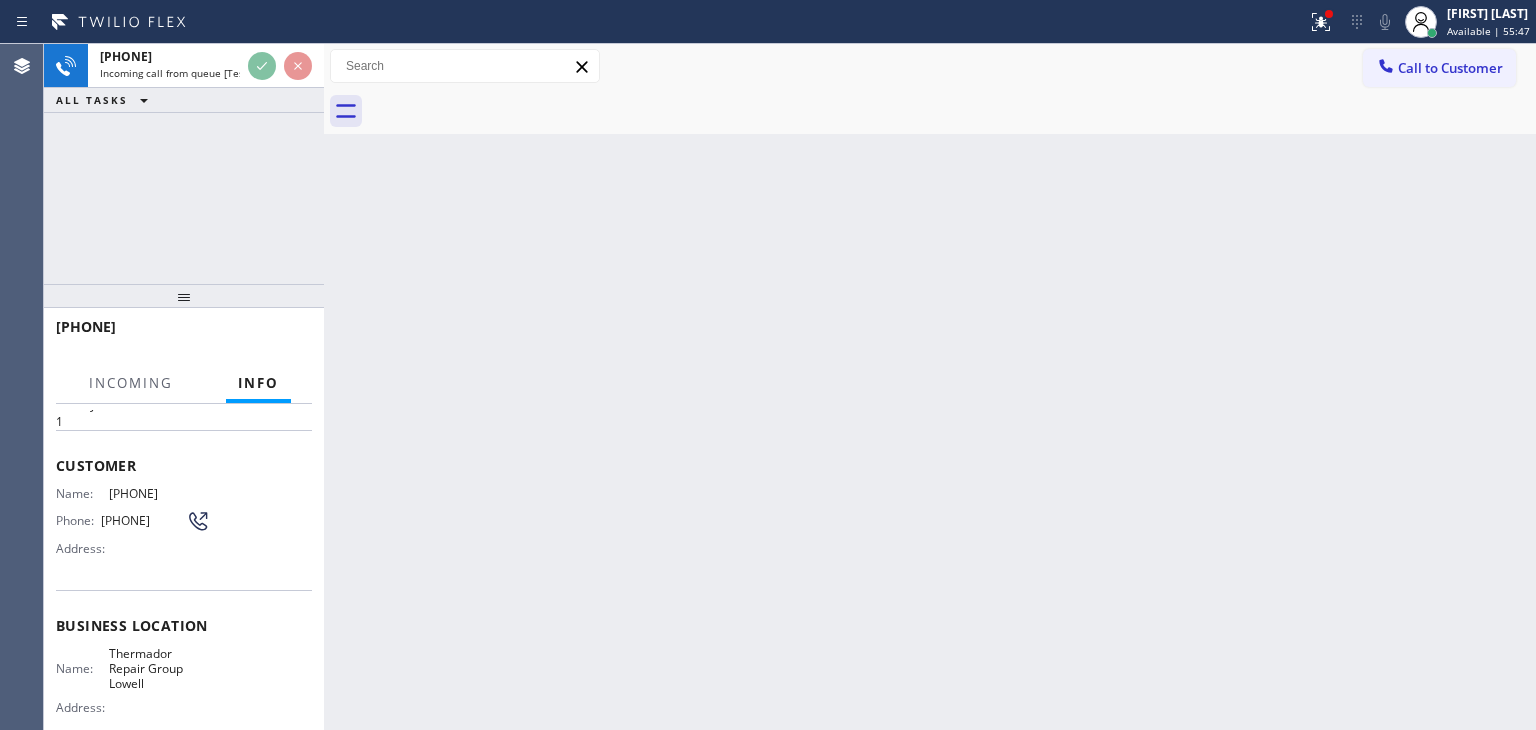 scroll, scrollTop: 100, scrollLeft: 0, axis: vertical 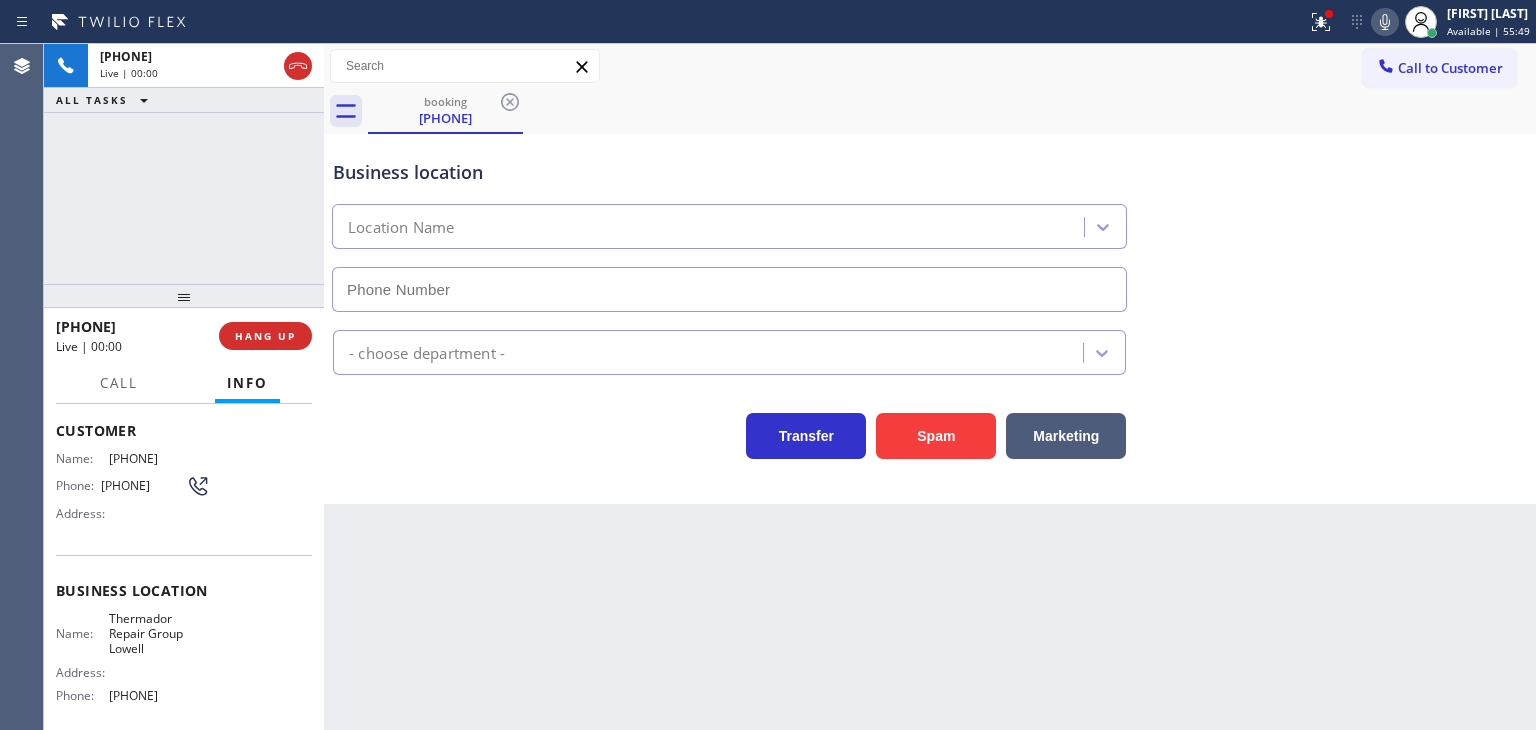 type on "(351) 300-7577" 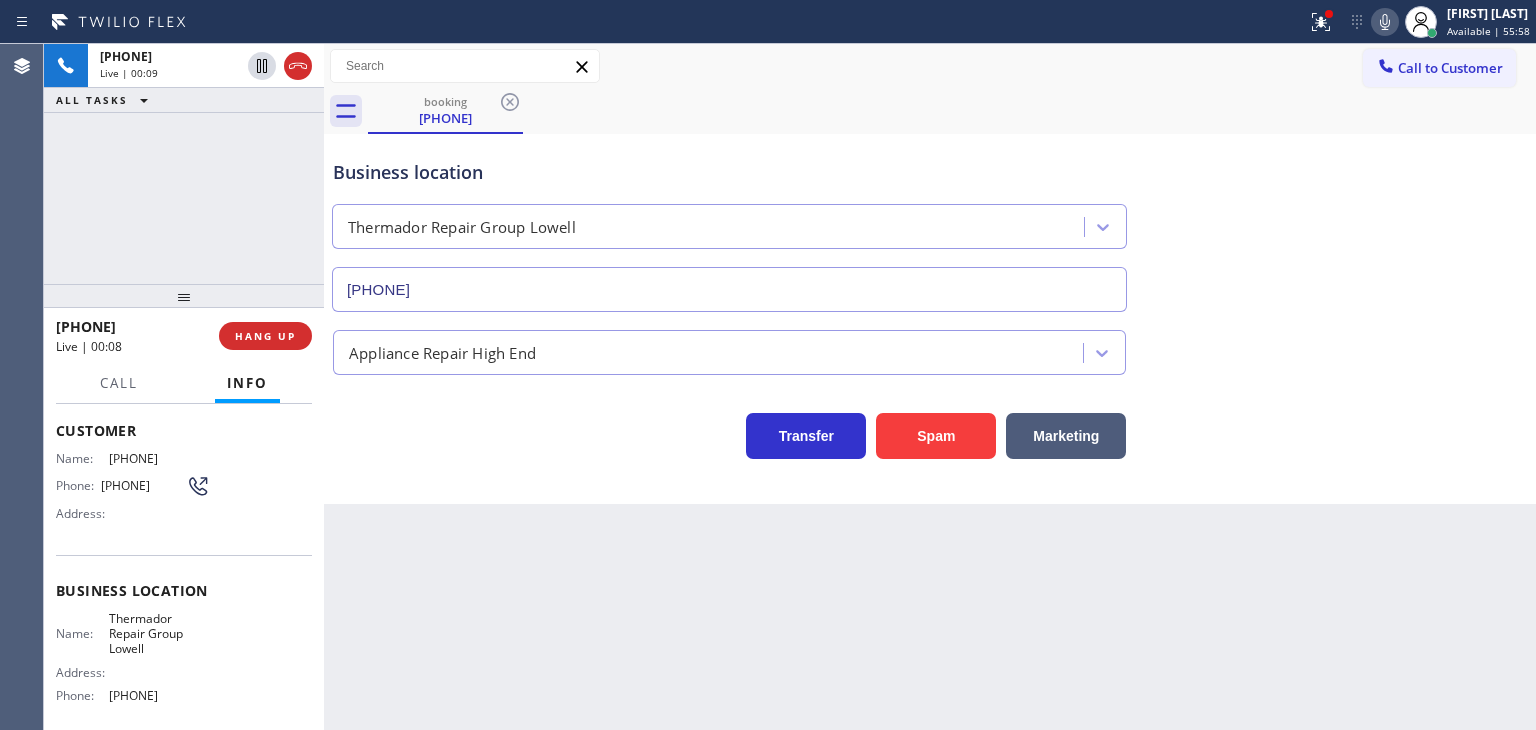 click 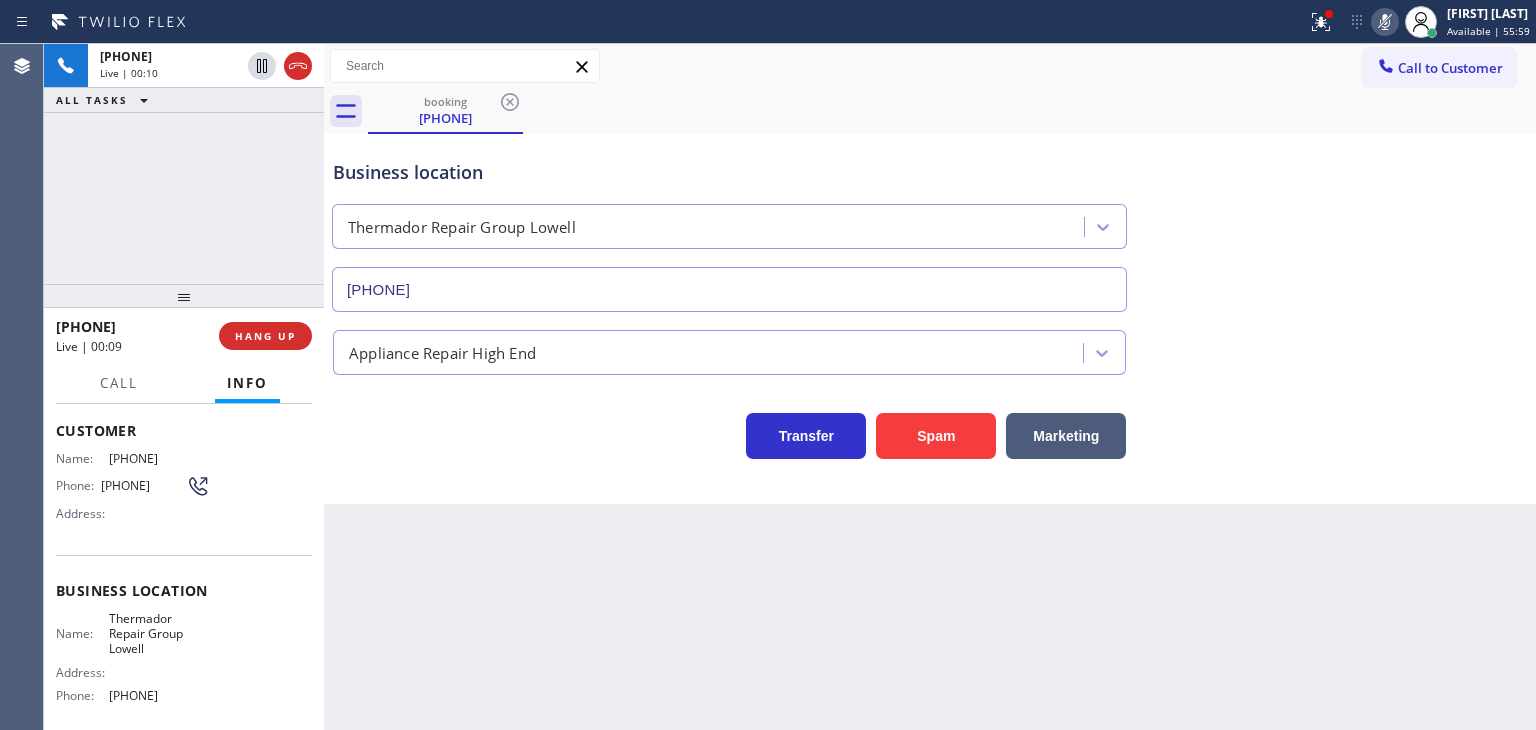 click 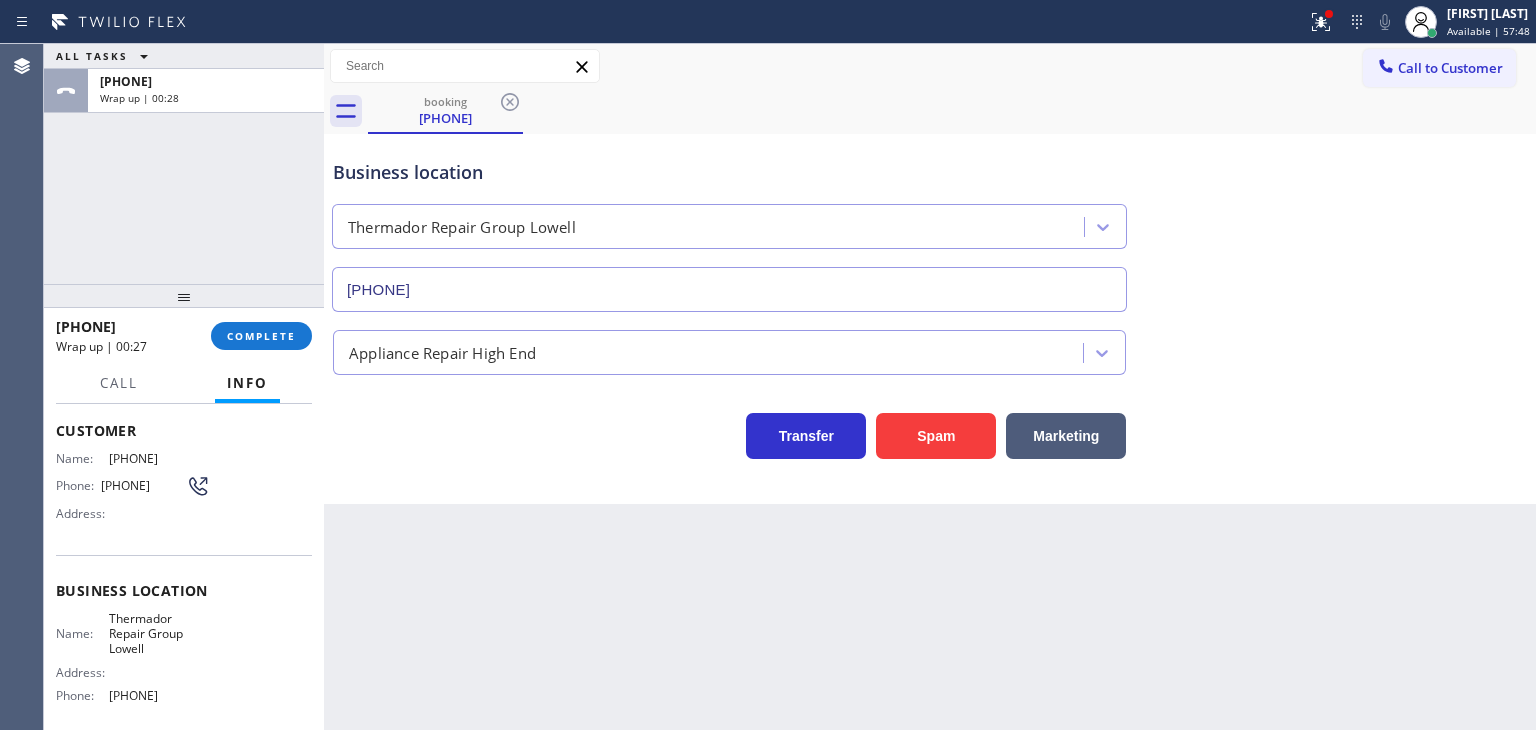 drag, startPoint x: 180, startPoint y: 330, endPoint x: 74, endPoint y: 329, distance: 106.004715 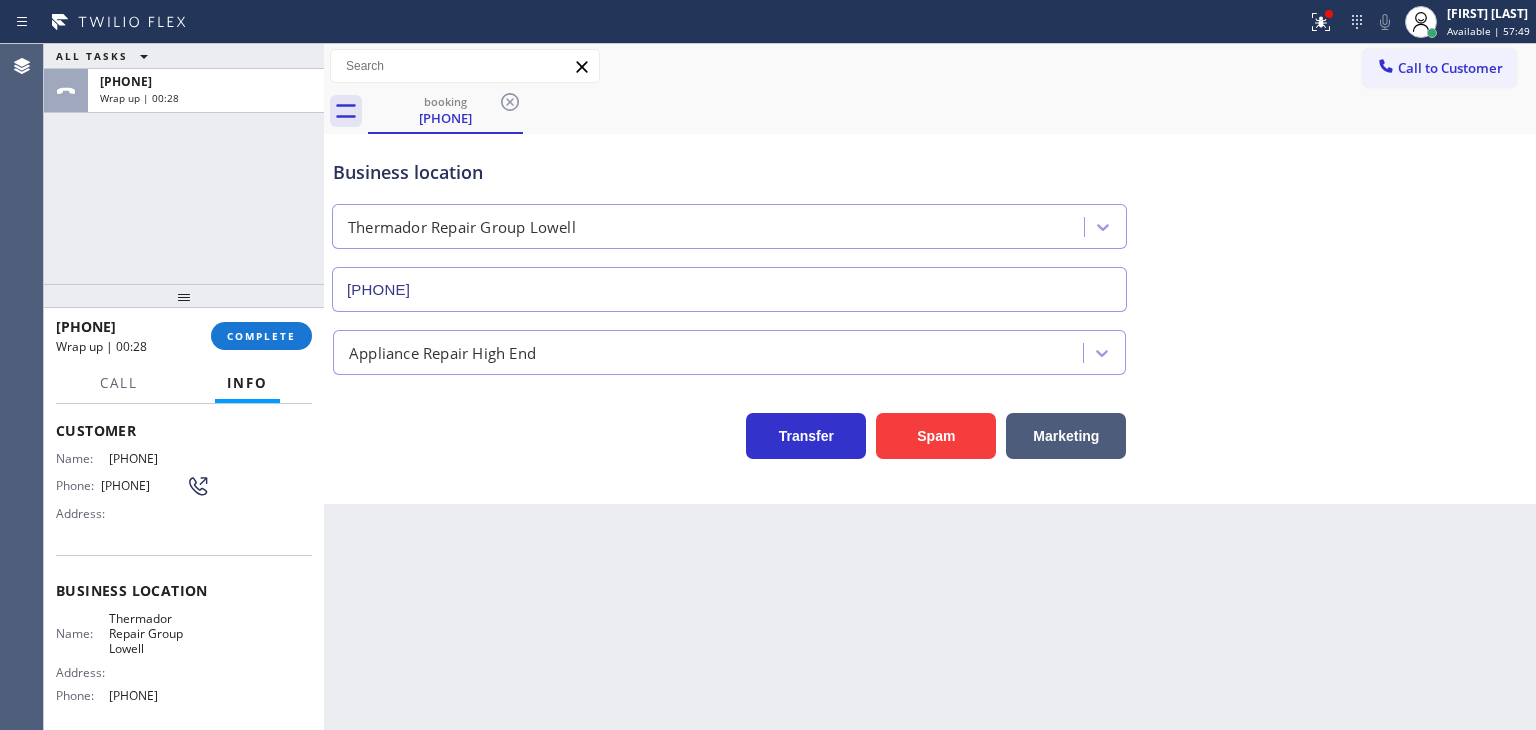 copy on "6178663014" 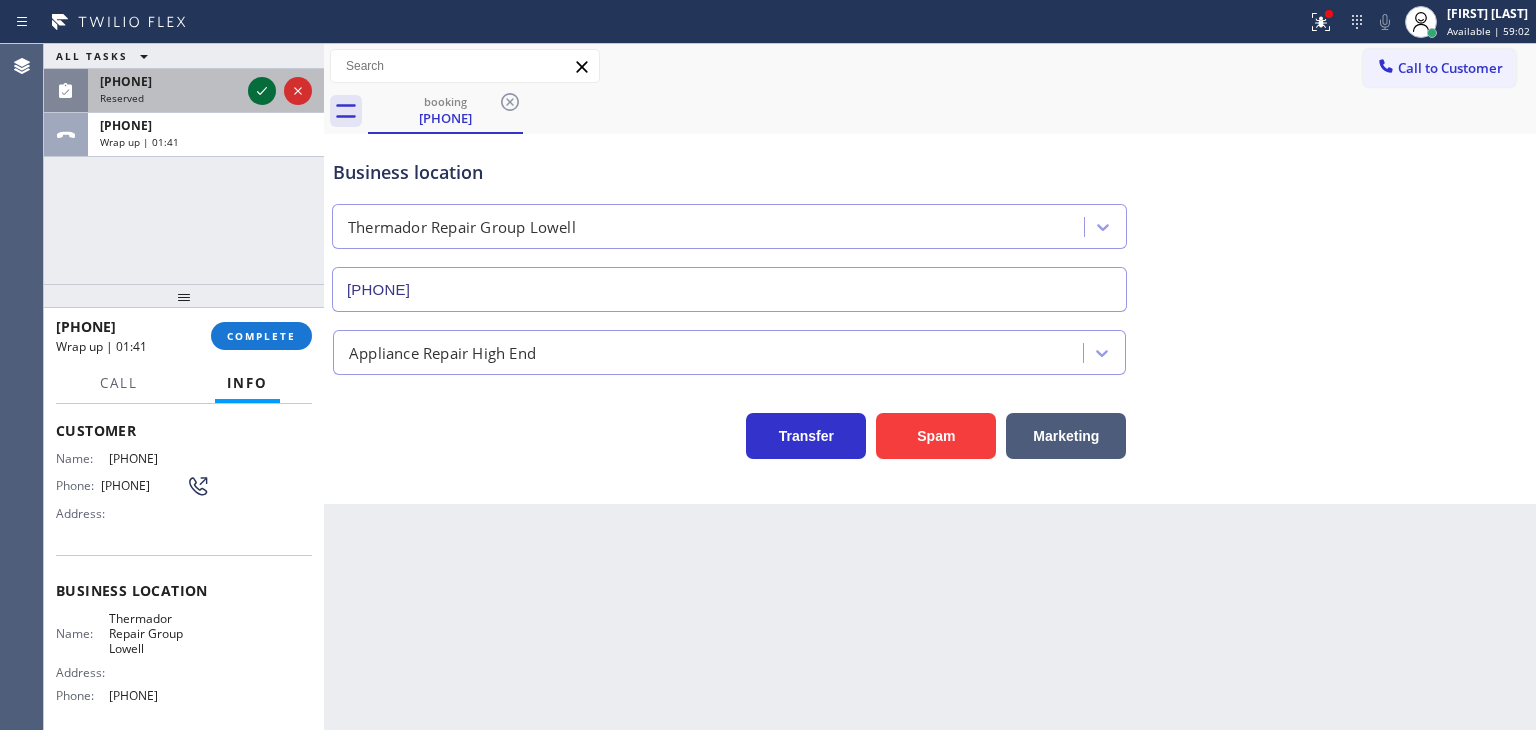 click 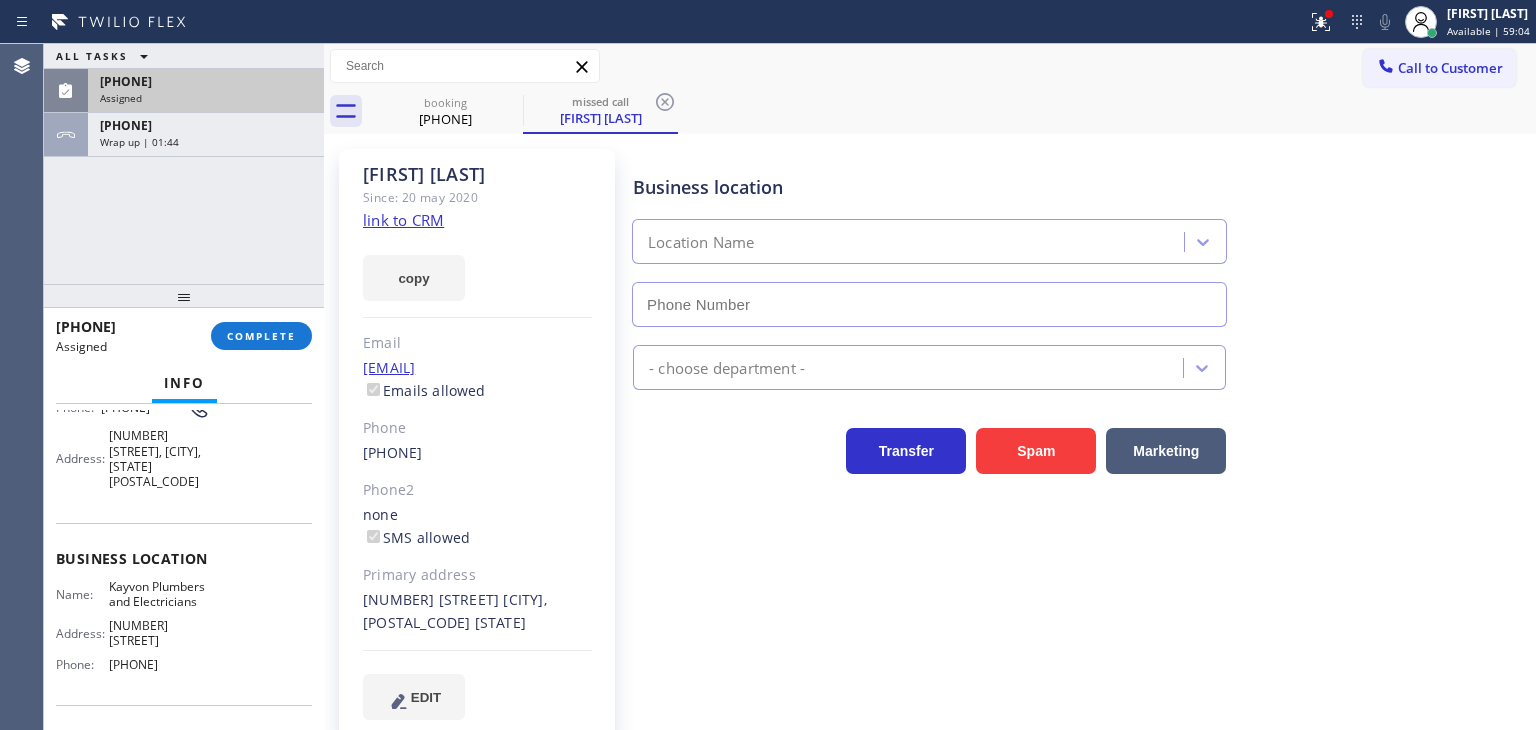 scroll, scrollTop: 232, scrollLeft: 0, axis: vertical 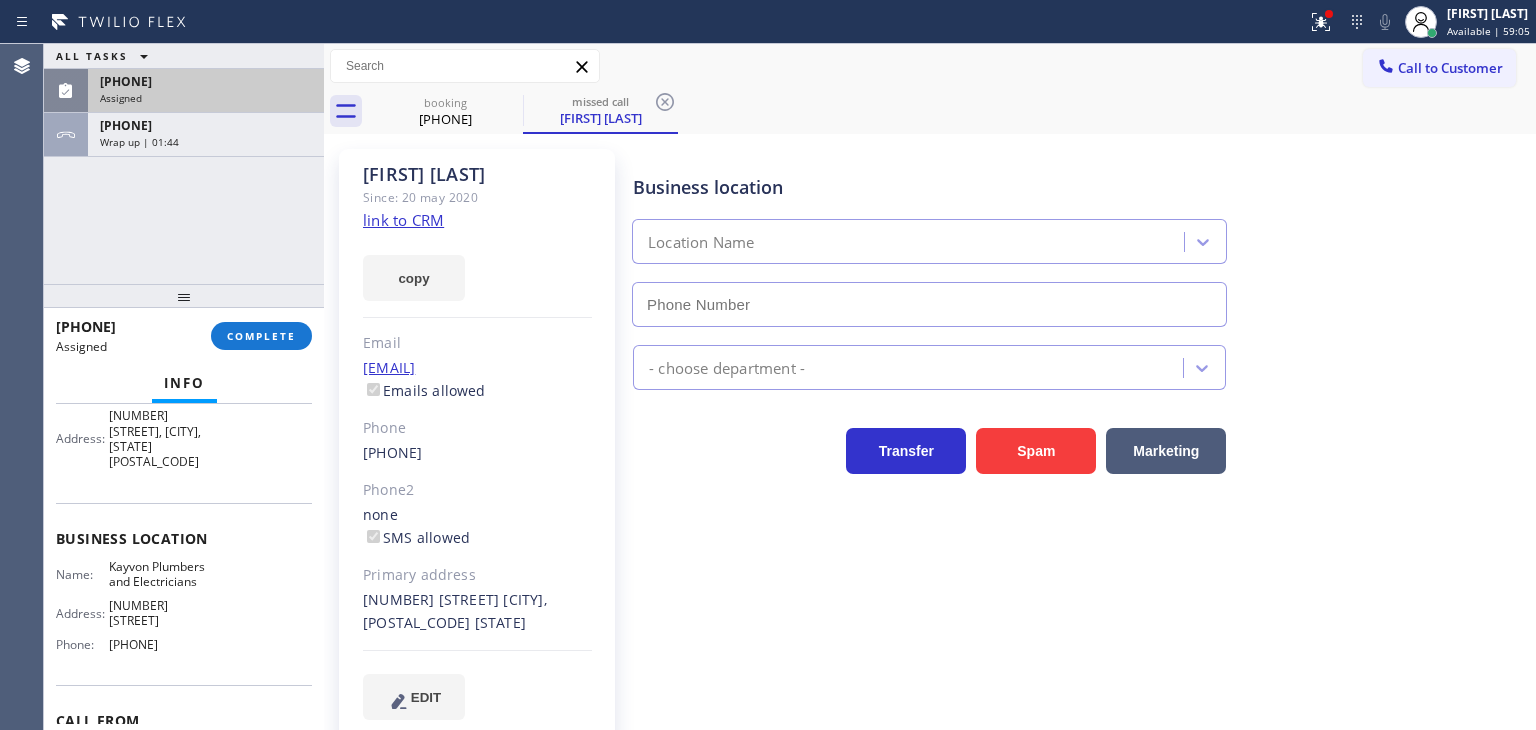 type on "(213) 893-8209" 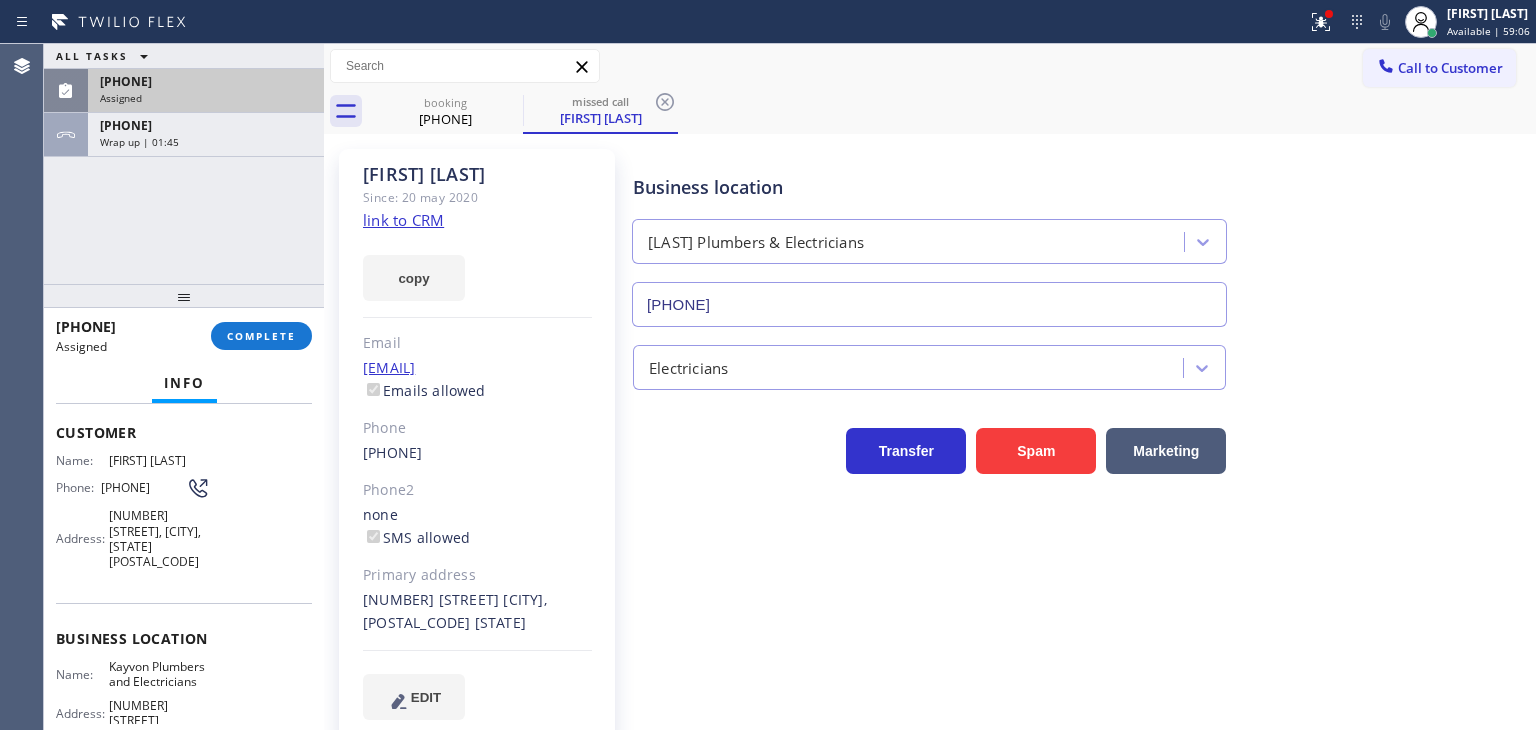scroll, scrollTop: 132, scrollLeft: 0, axis: vertical 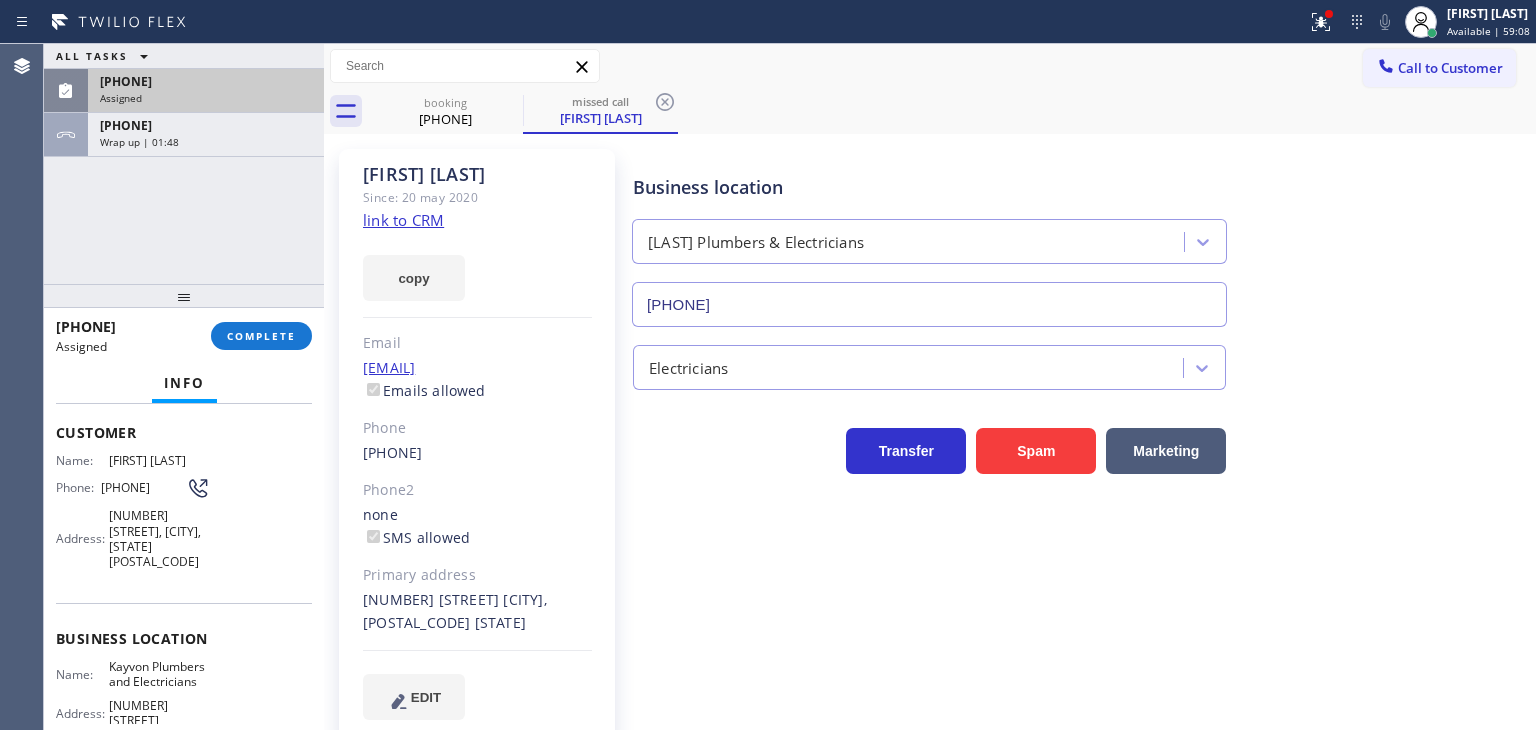 drag, startPoint x: 218, startPoint y: 665, endPoint x: 56, endPoint y: 454, distance: 266.0169 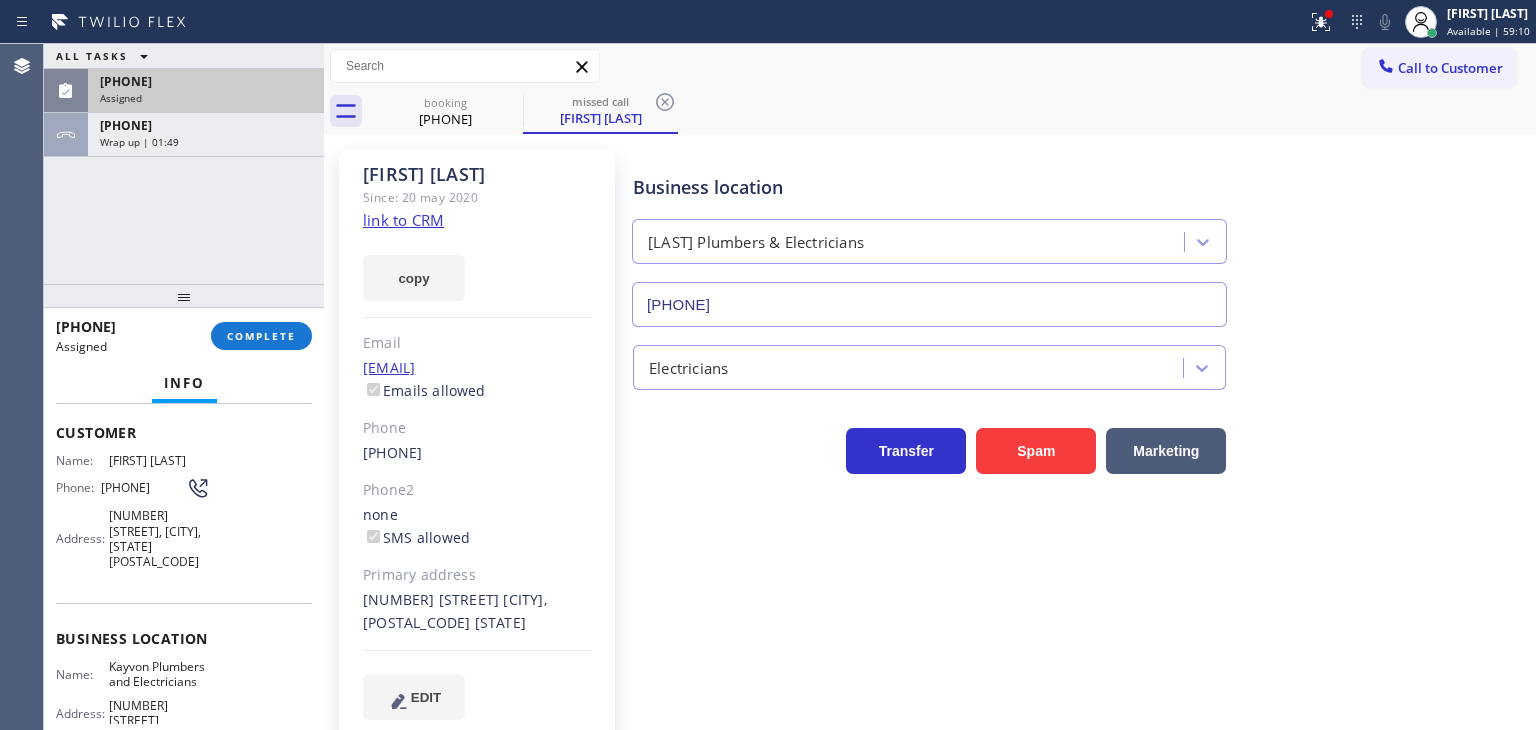 scroll, scrollTop: 0, scrollLeft: 0, axis: both 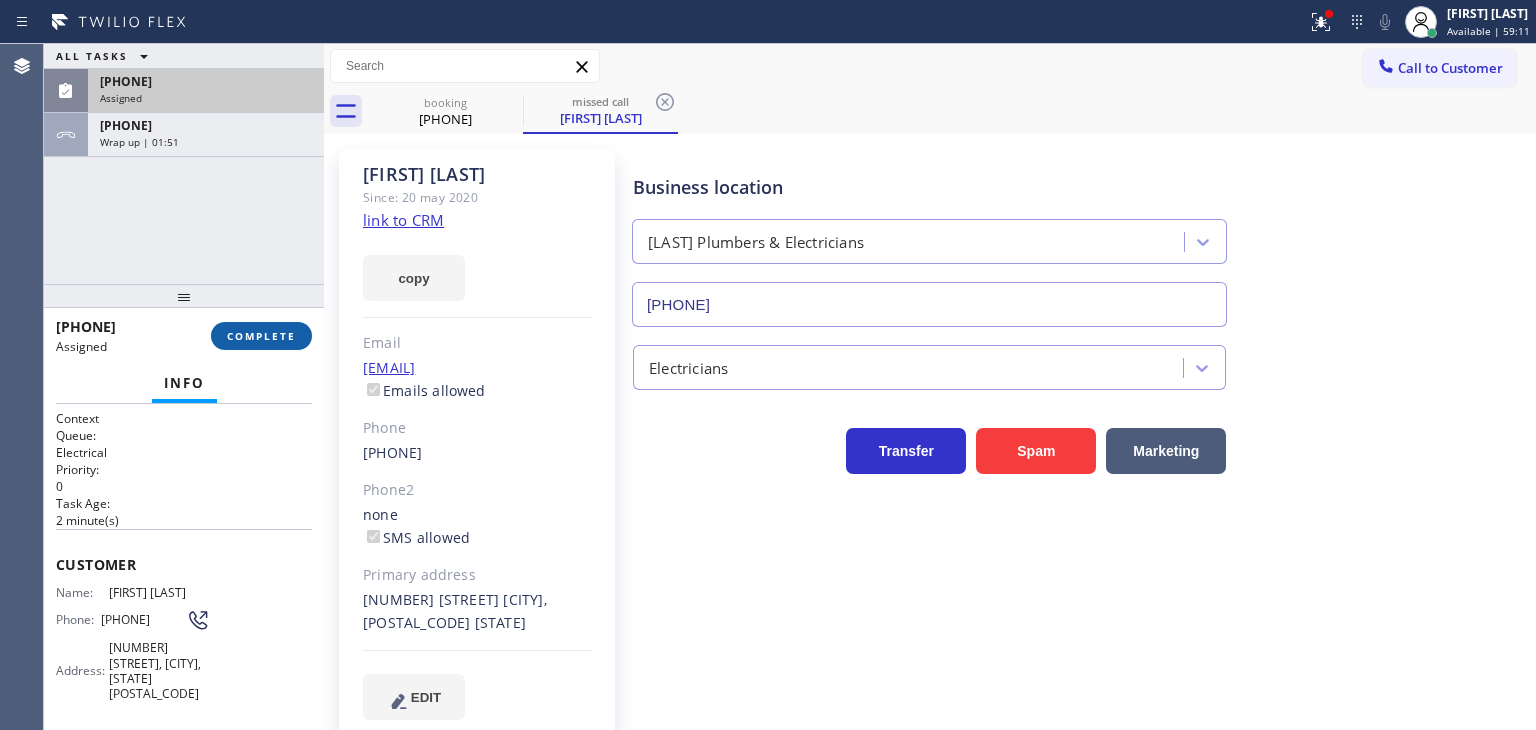 click on "COMPLETE" at bounding box center [261, 336] 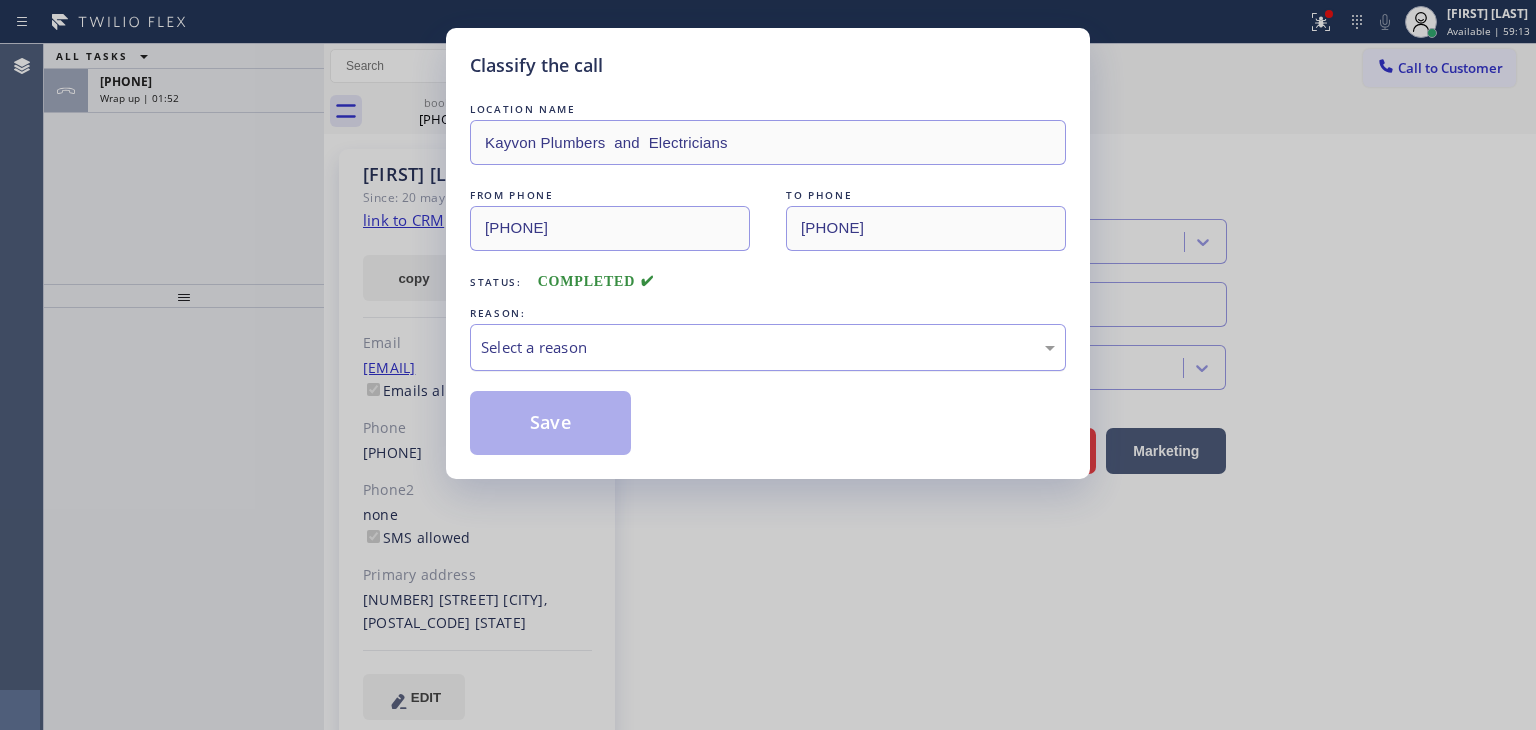 click on "Select a reason" at bounding box center (768, 347) 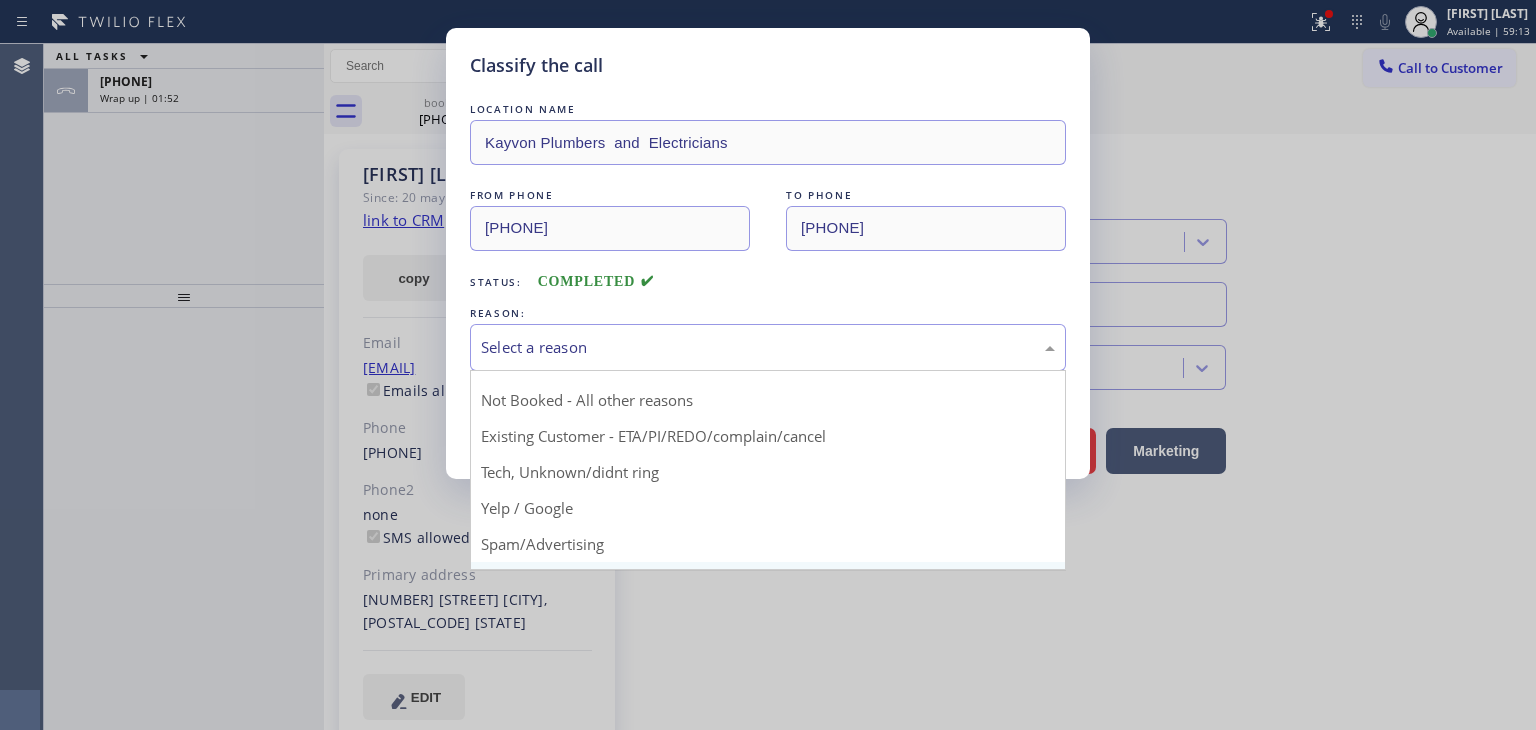 scroll, scrollTop: 100, scrollLeft: 0, axis: vertical 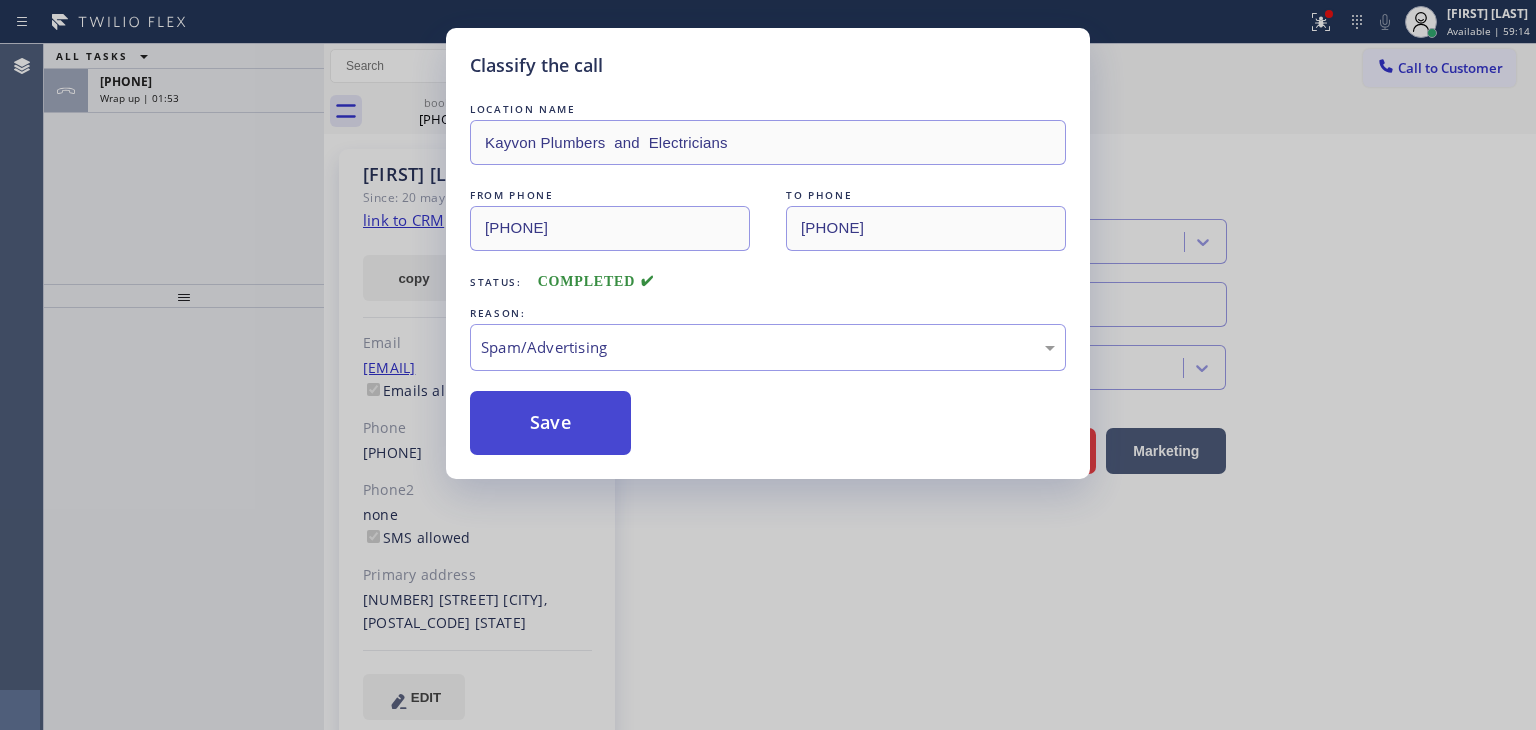 click on "Save" at bounding box center (550, 423) 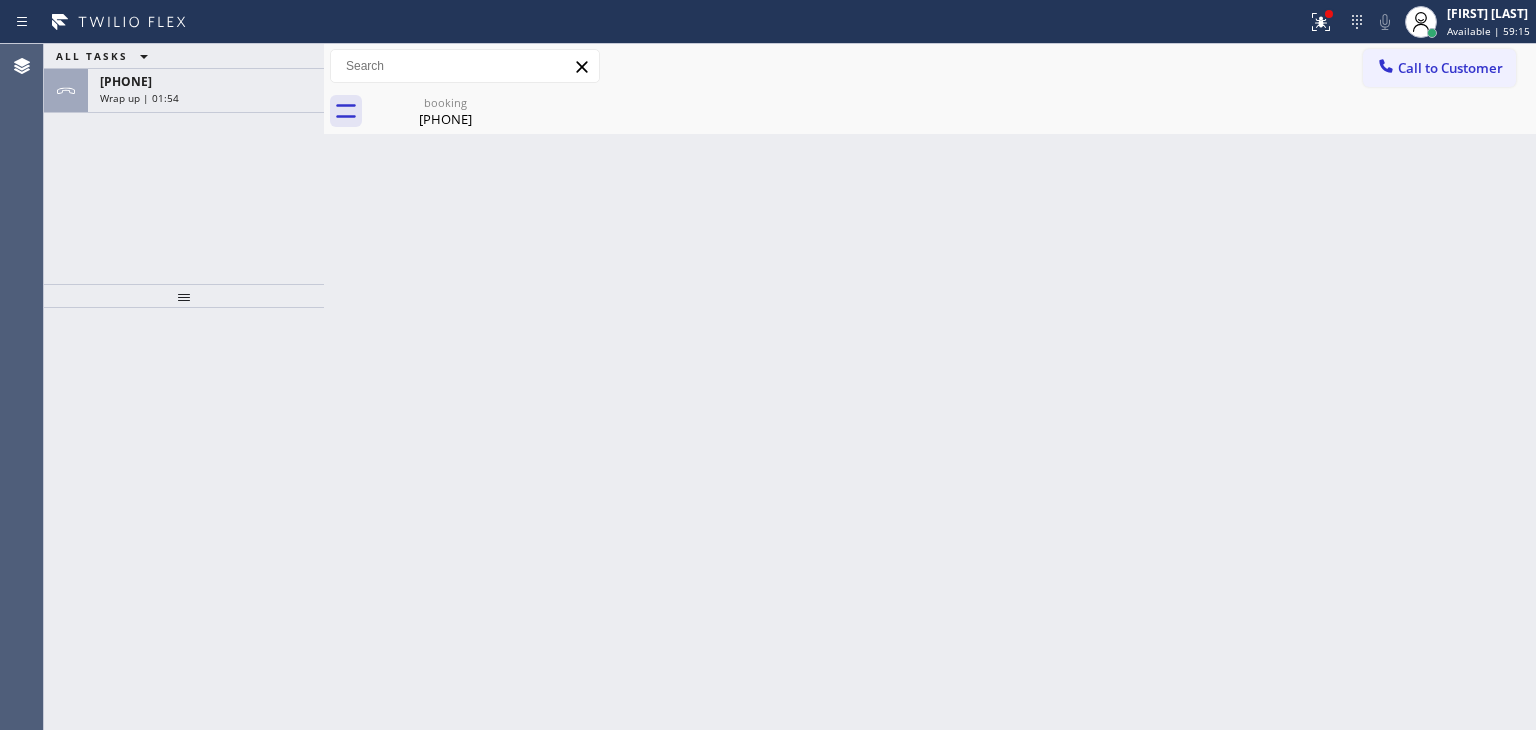click on "Available | 59:15" at bounding box center [1488, 31] 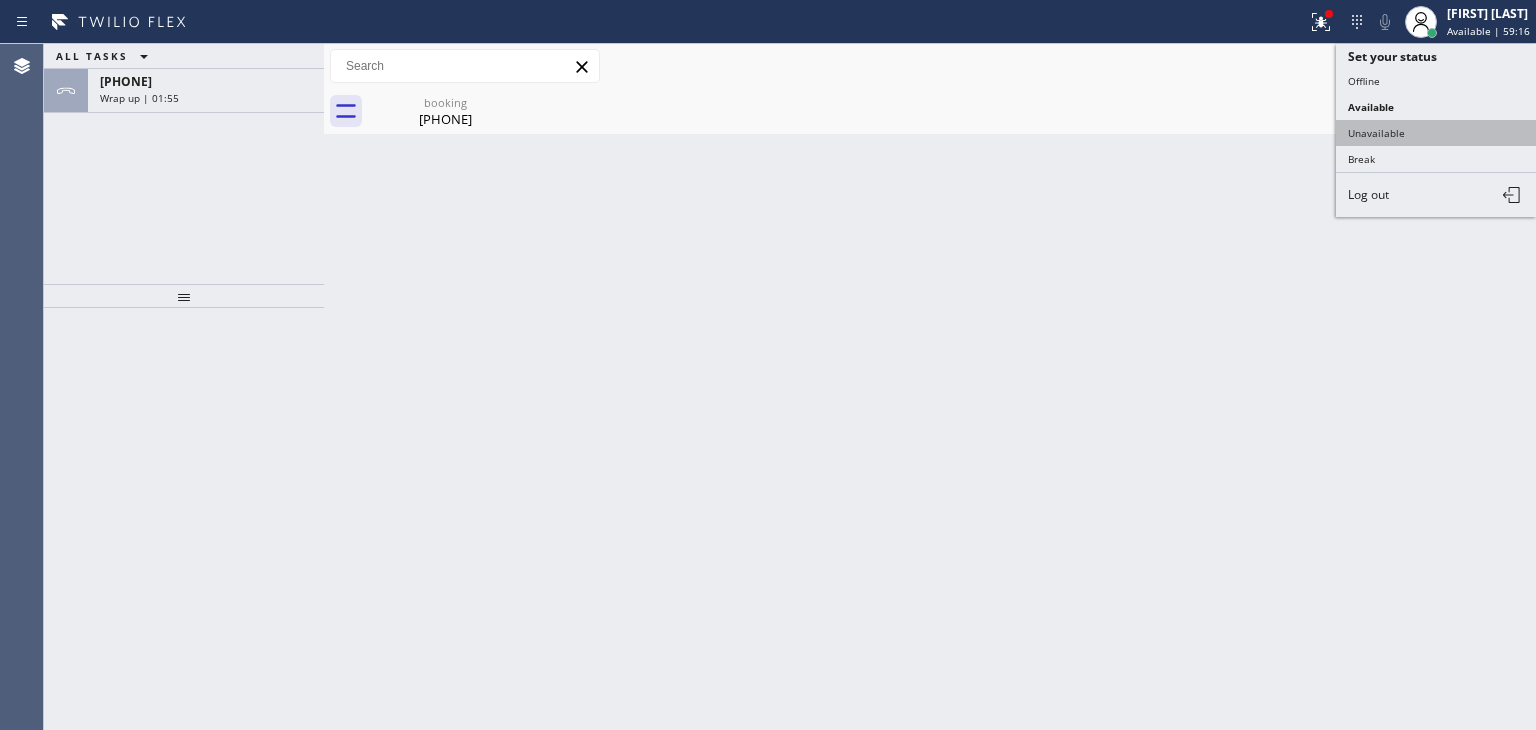 click on "Unavailable" at bounding box center (1436, 133) 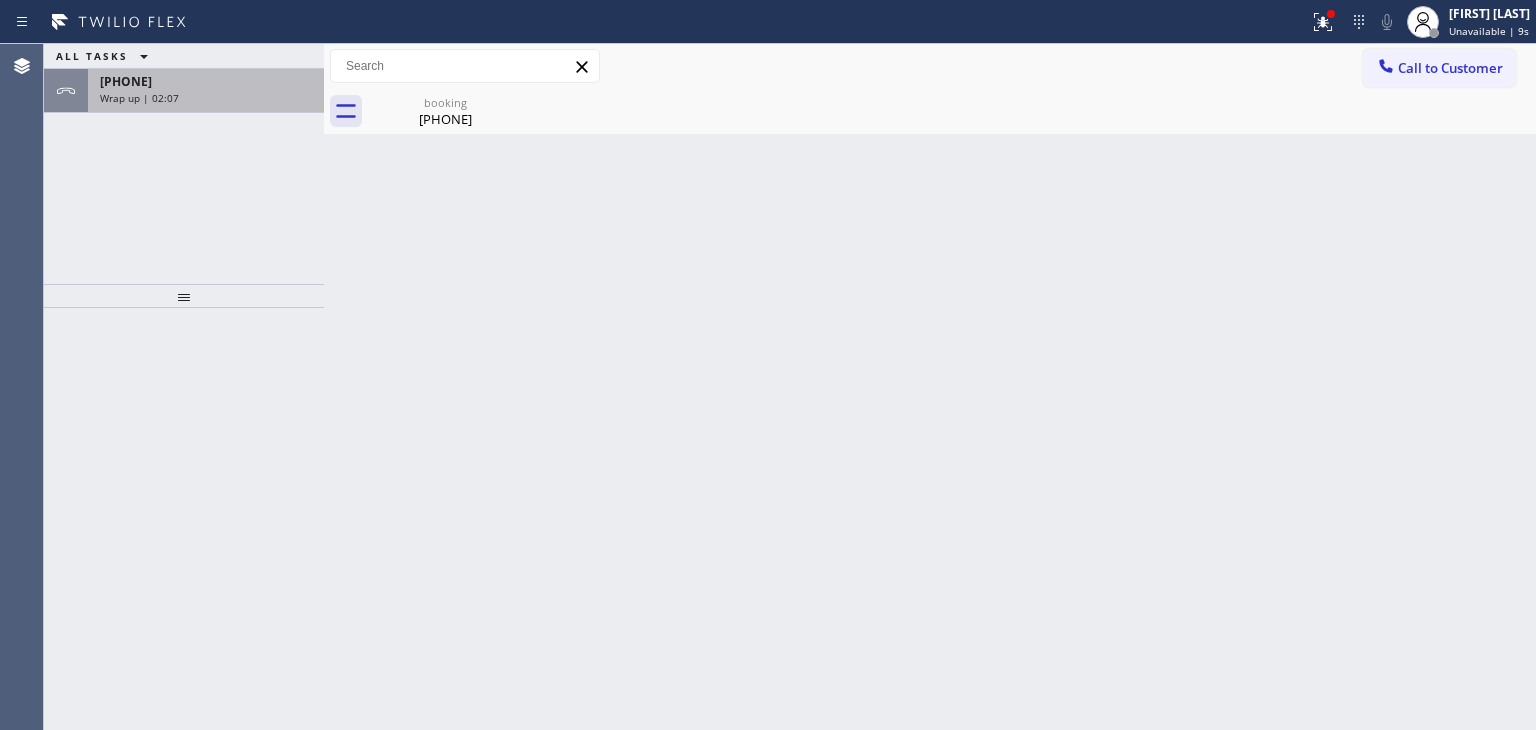 click on "+16178663014" at bounding box center [126, 81] 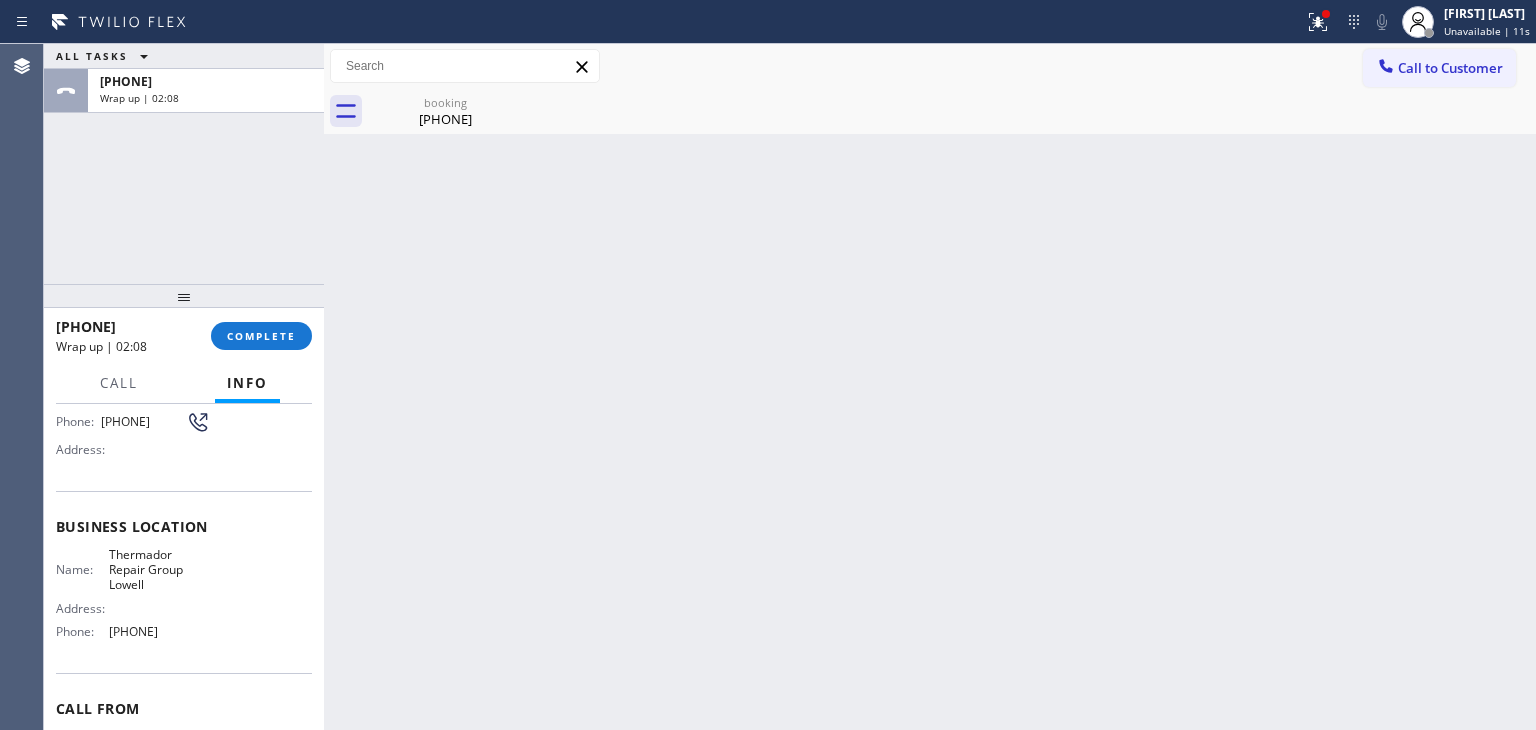 scroll, scrollTop: 200, scrollLeft: 0, axis: vertical 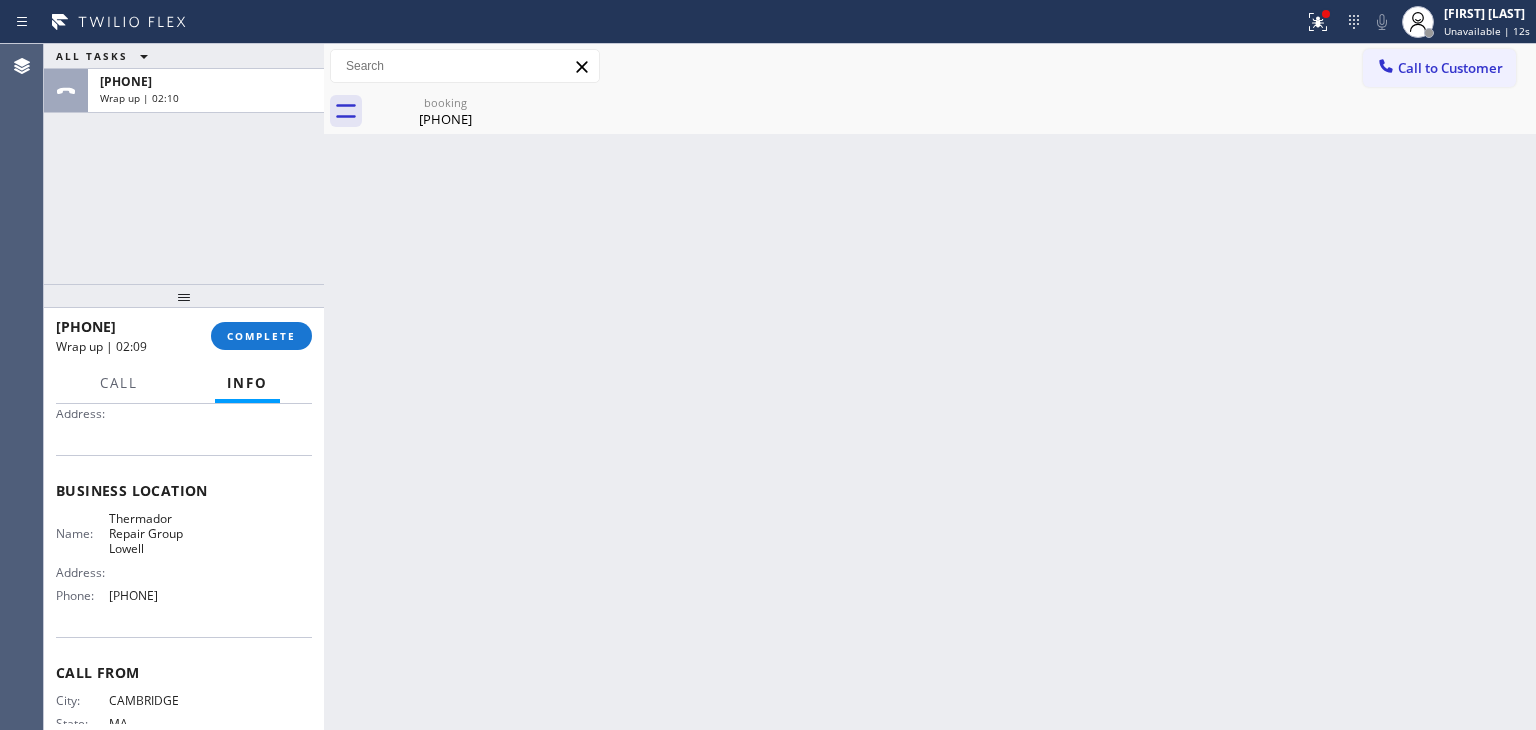 drag, startPoint x: 219, startPoint y: 597, endPoint x: 102, endPoint y: 595, distance: 117.01709 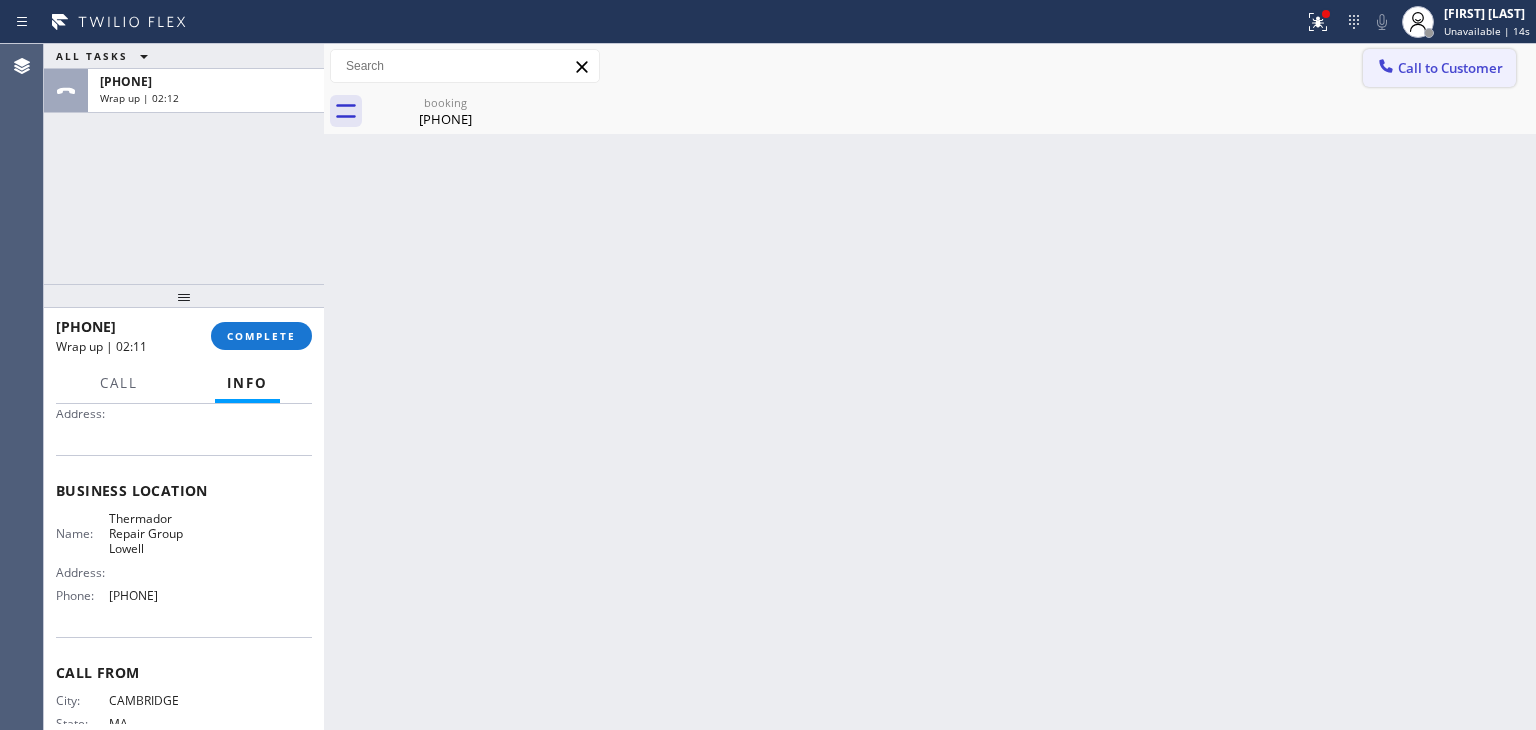 click on "Call to Customer" at bounding box center [1439, 68] 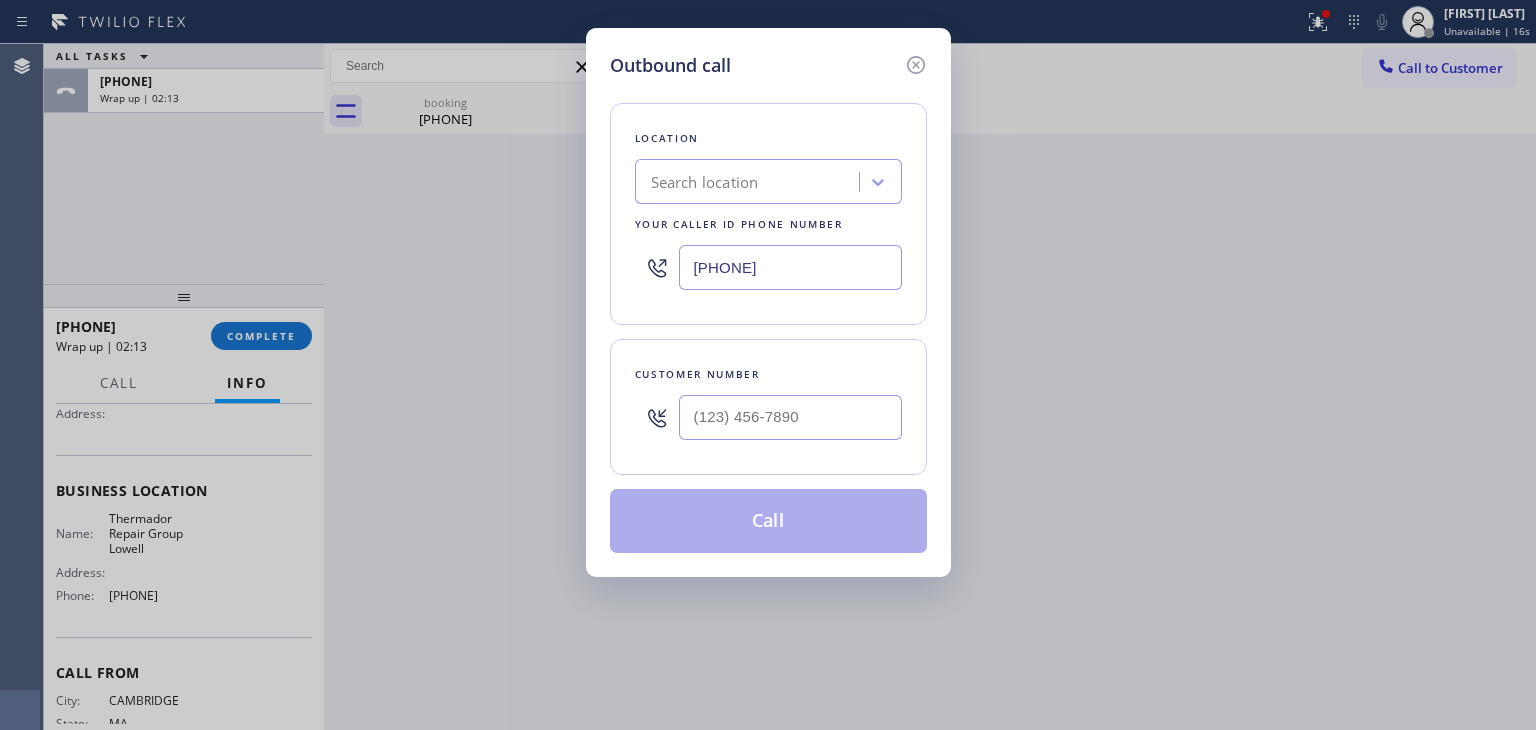 drag, startPoint x: 591, startPoint y: 292, endPoint x: 547, endPoint y: 292, distance: 44 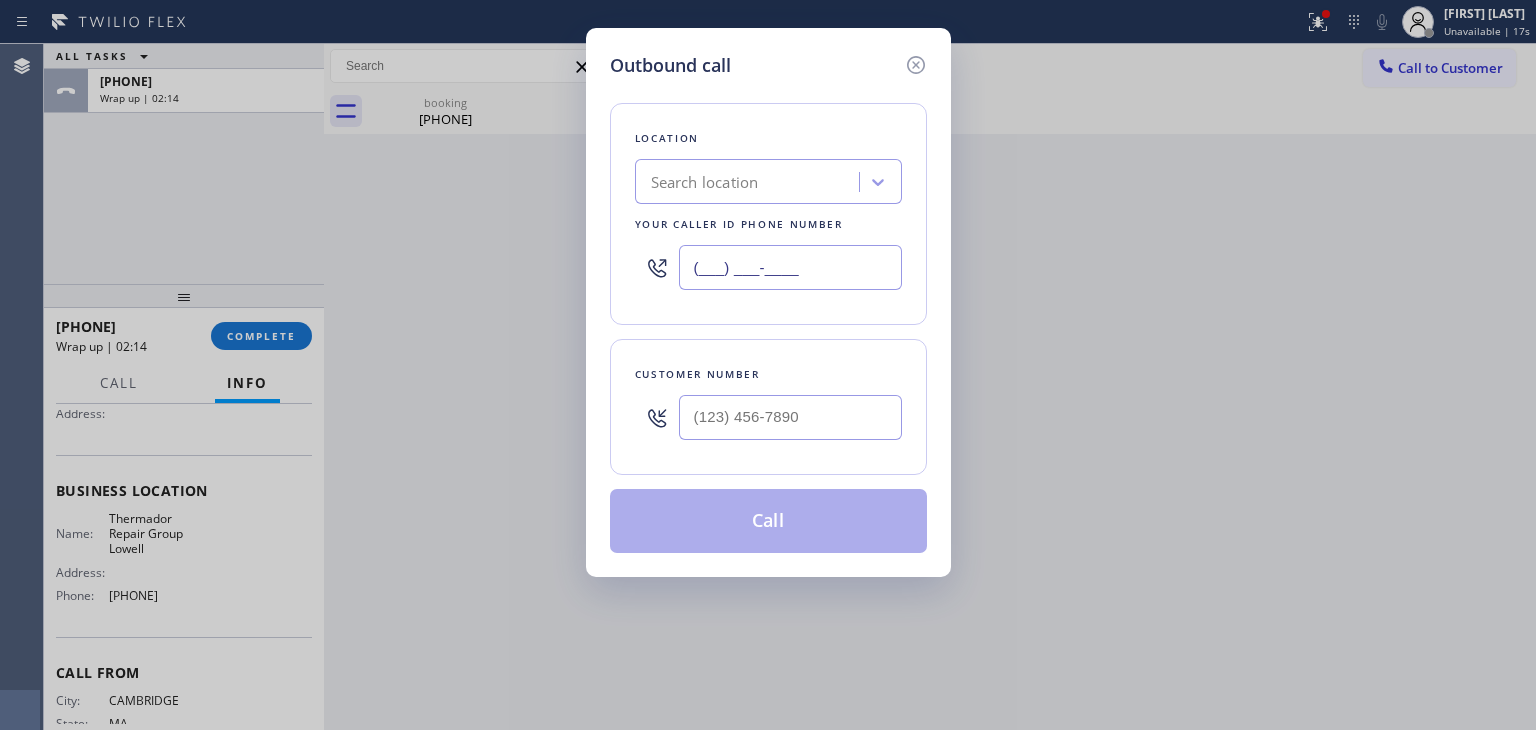 paste on "351) 300-7577" 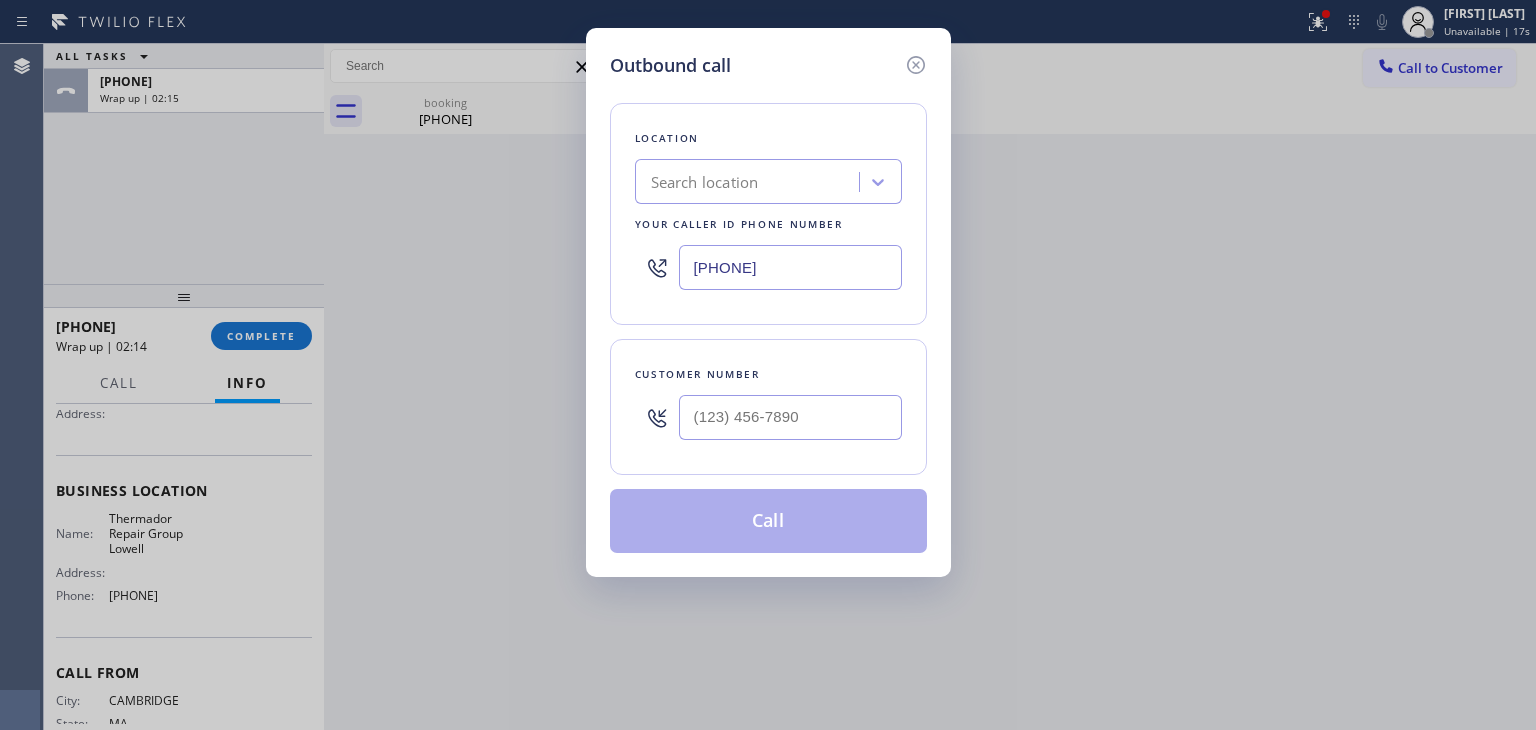 type on "(351) 300-7577" 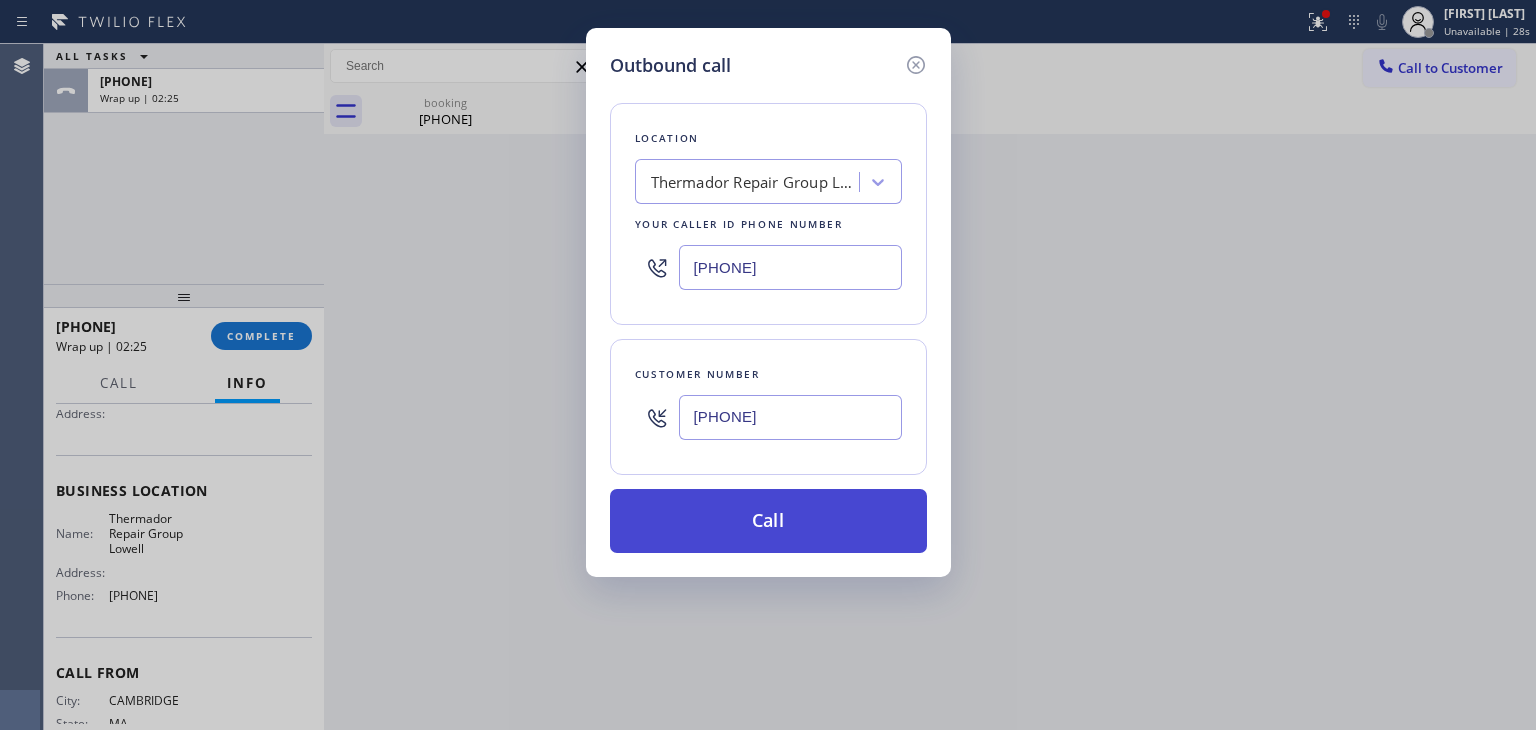 type on "(617) 866-3014" 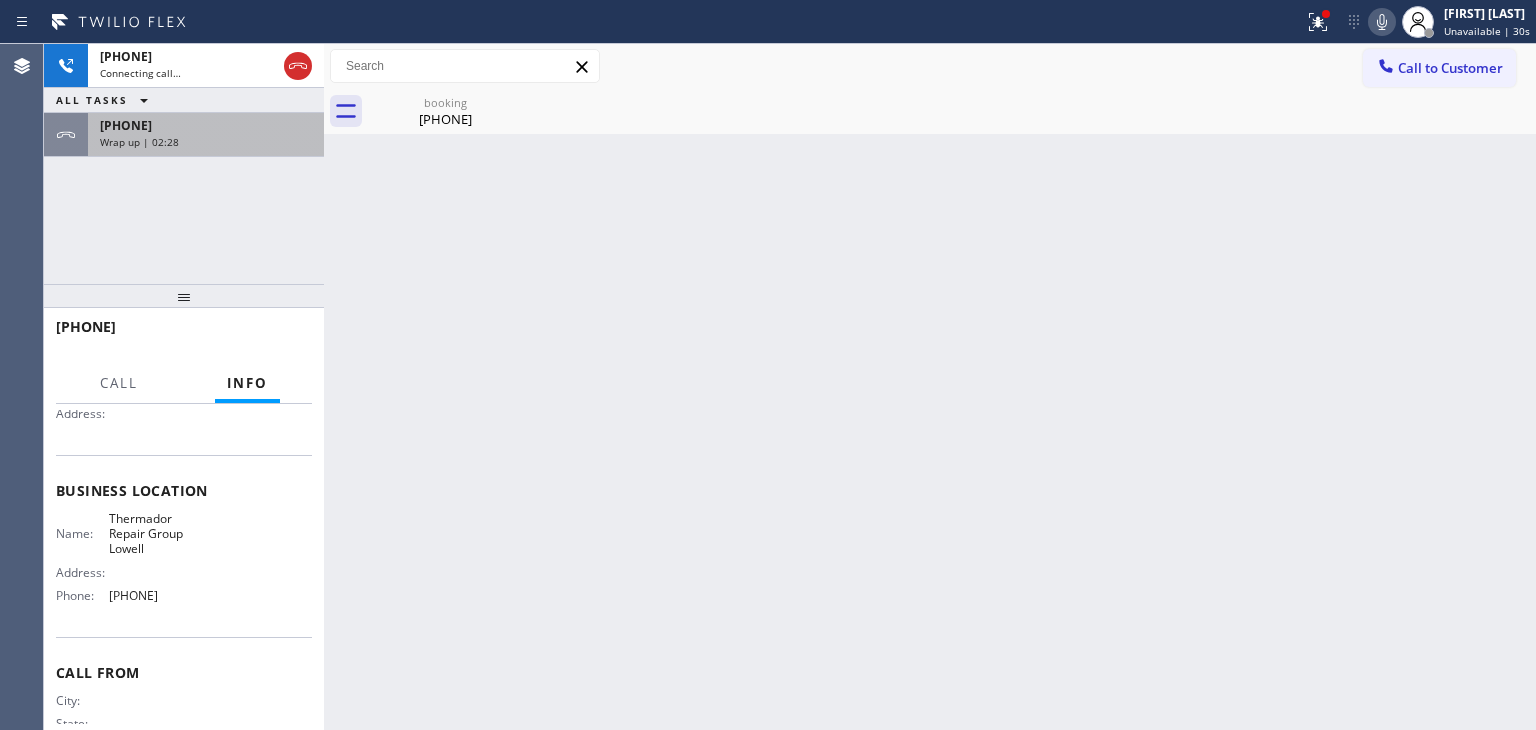 click on "+16178663014 Wrap up | 02:28" at bounding box center (202, 135) 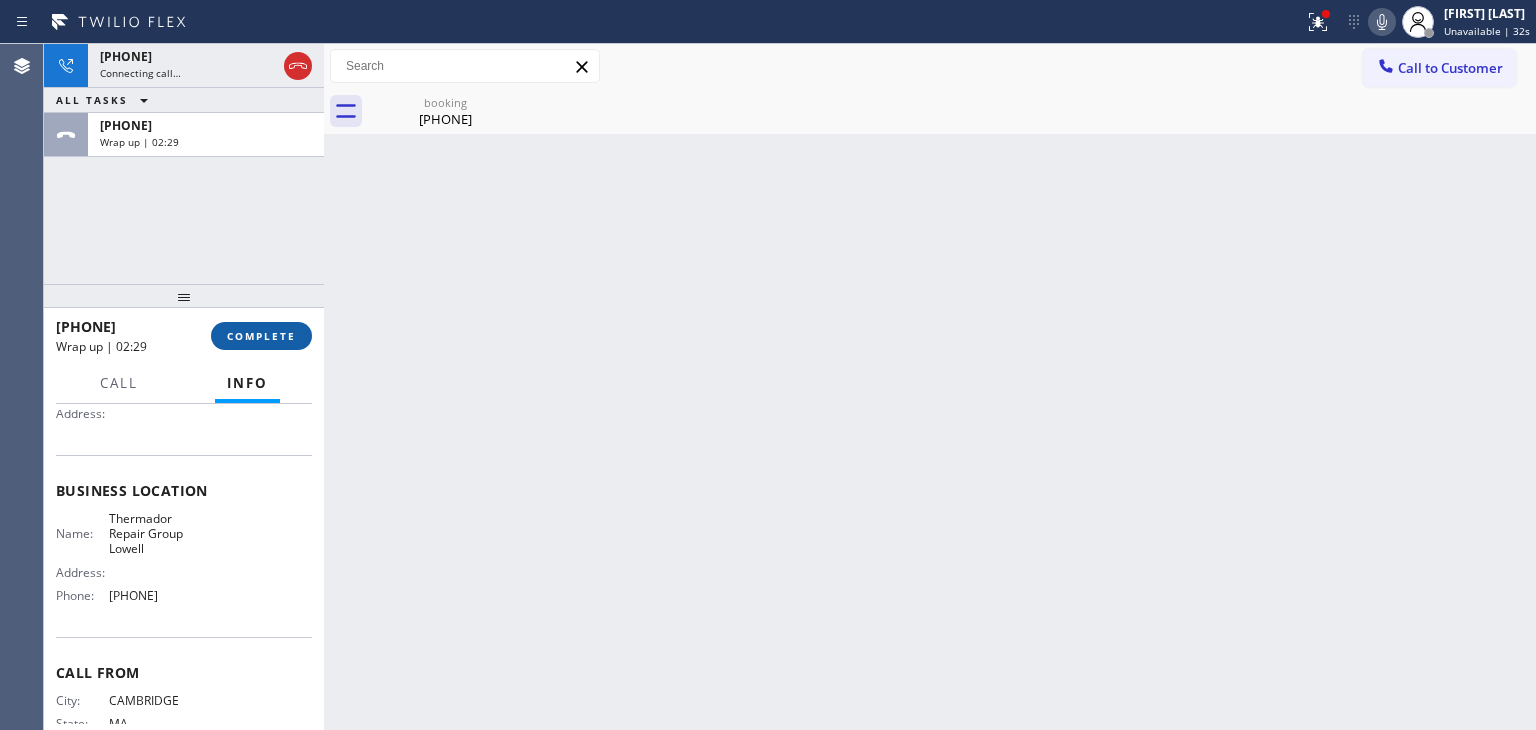 click on "COMPLETE" at bounding box center [261, 336] 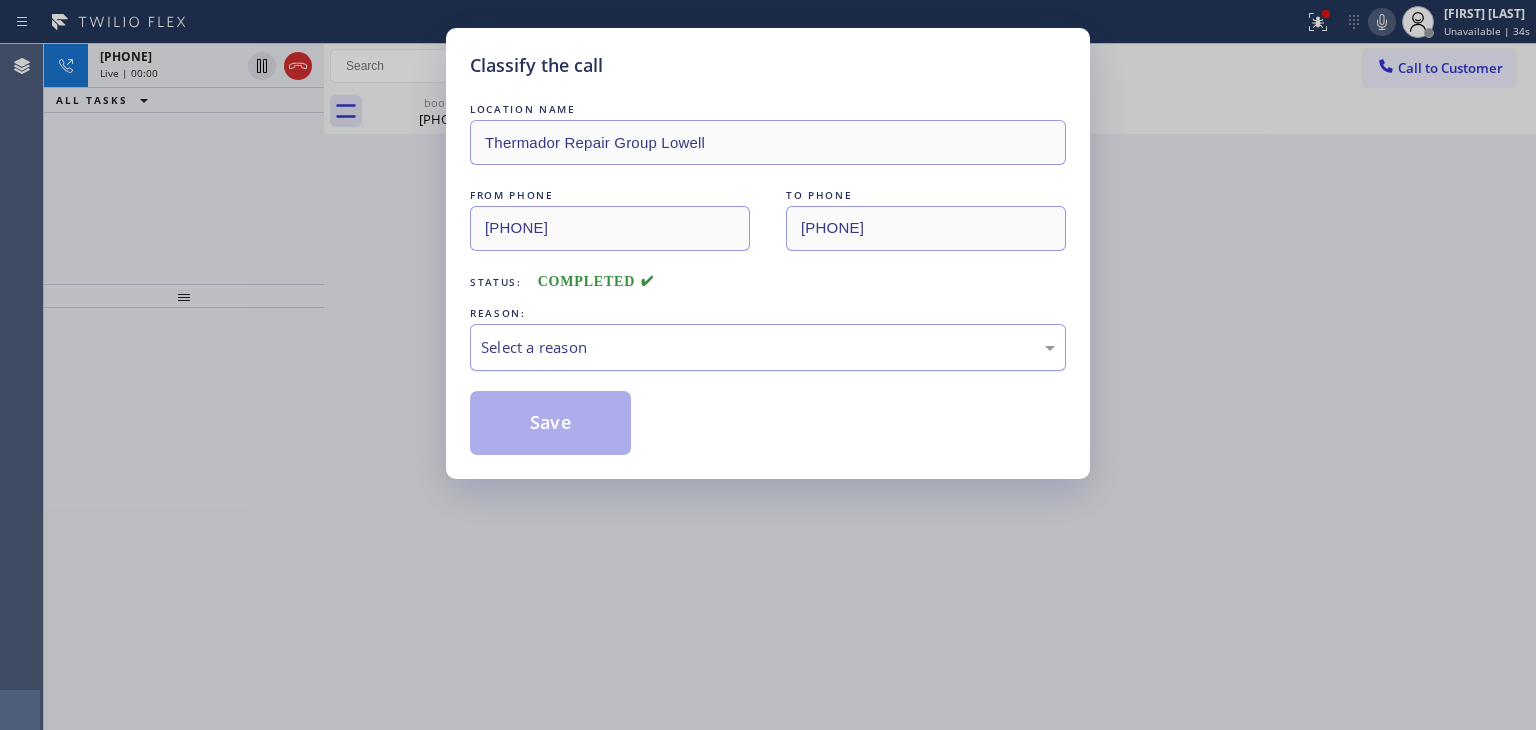 click on "Select a reason" at bounding box center (768, 347) 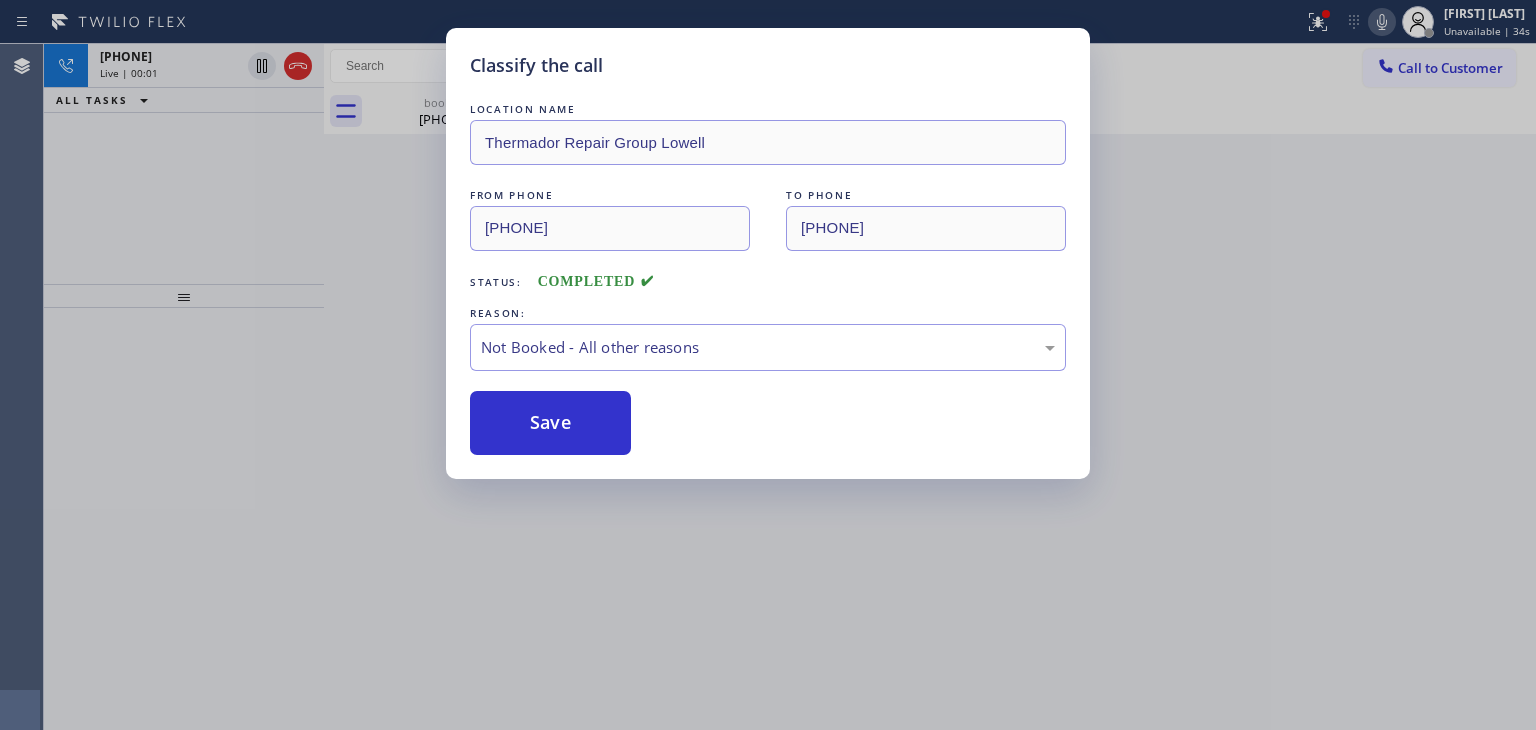 click on "Save" at bounding box center [550, 423] 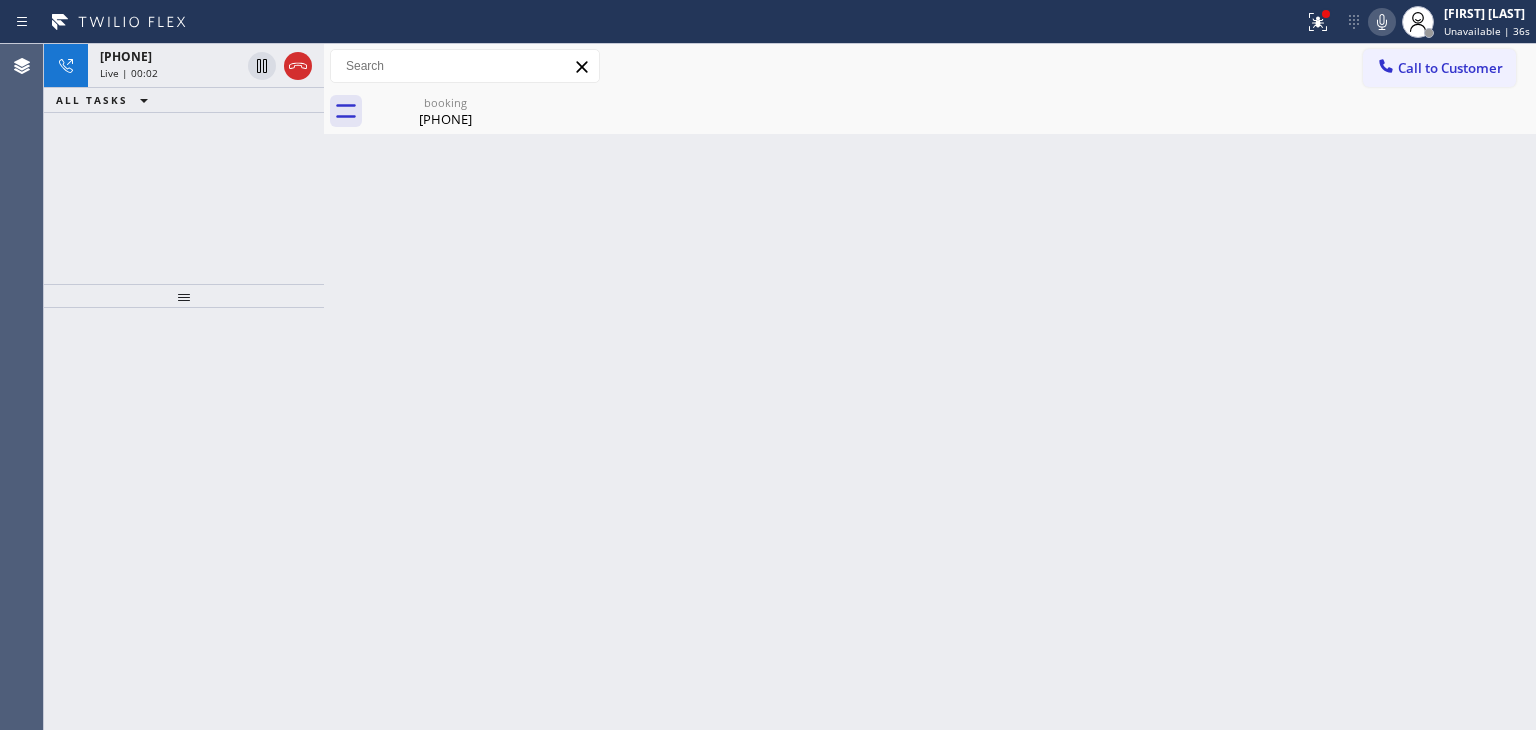 click on "+16178663014" at bounding box center [126, 56] 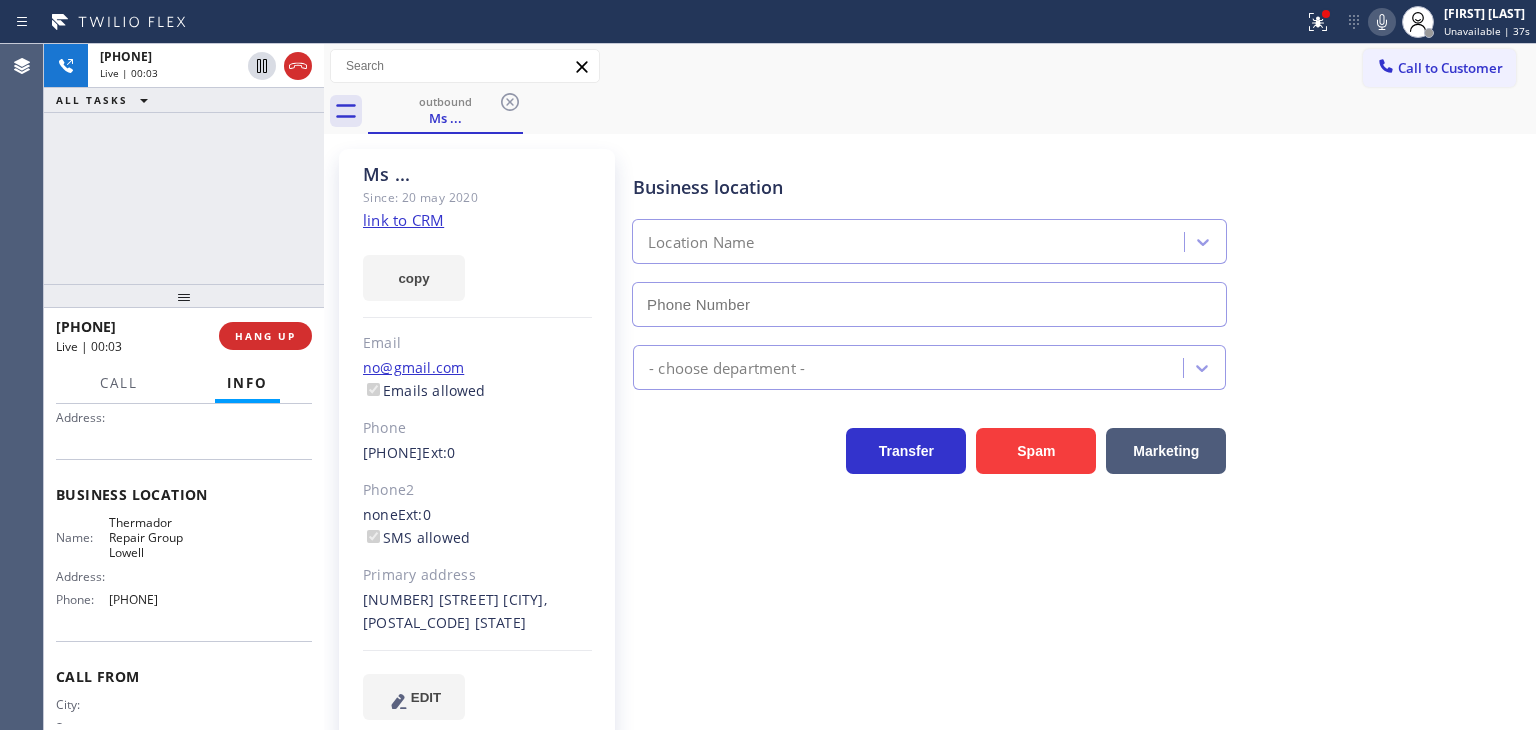 scroll, scrollTop: 200, scrollLeft: 0, axis: vertical 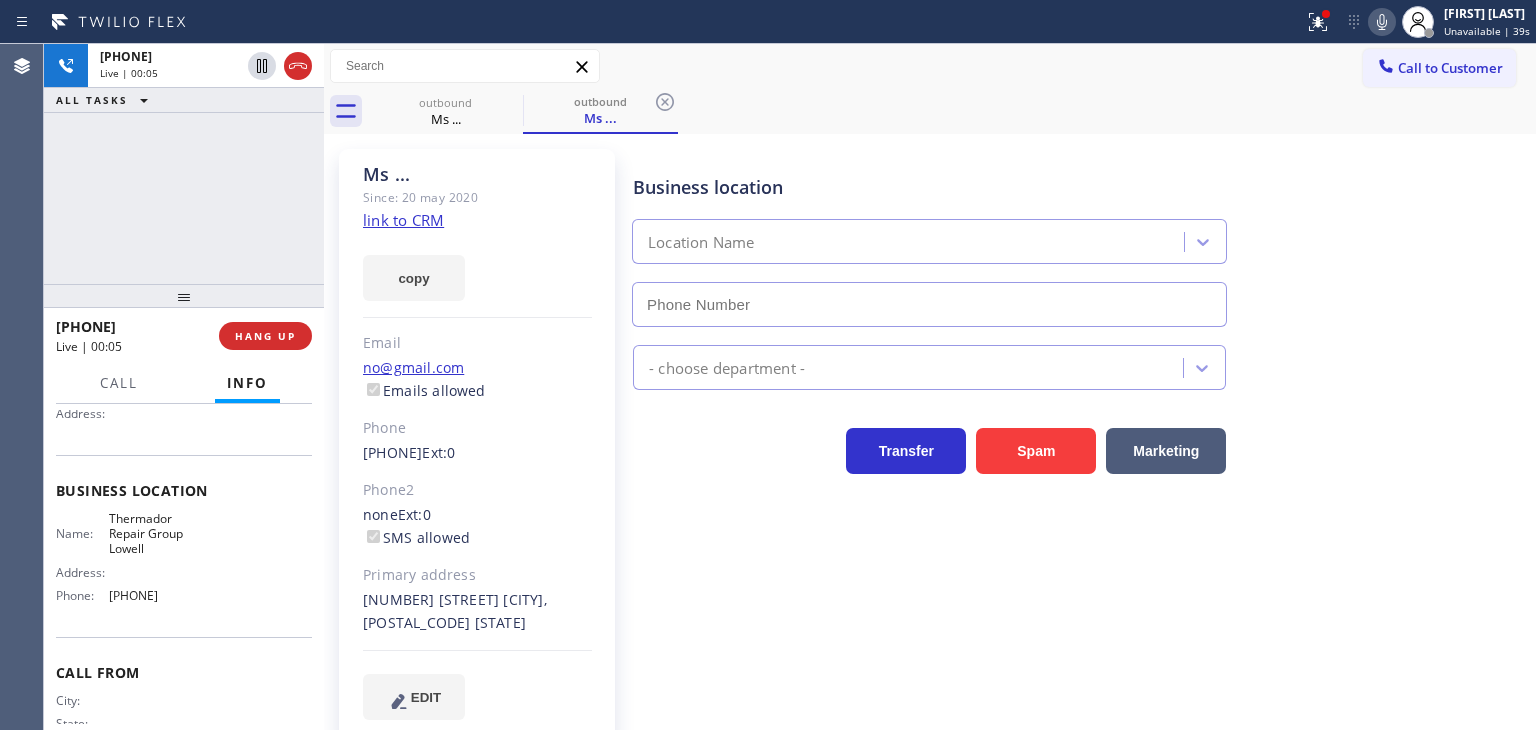drag, startPoint x: 208, startPoint y: 593, endPoint x: 94, endPoint y: 597, distance: 114.07015 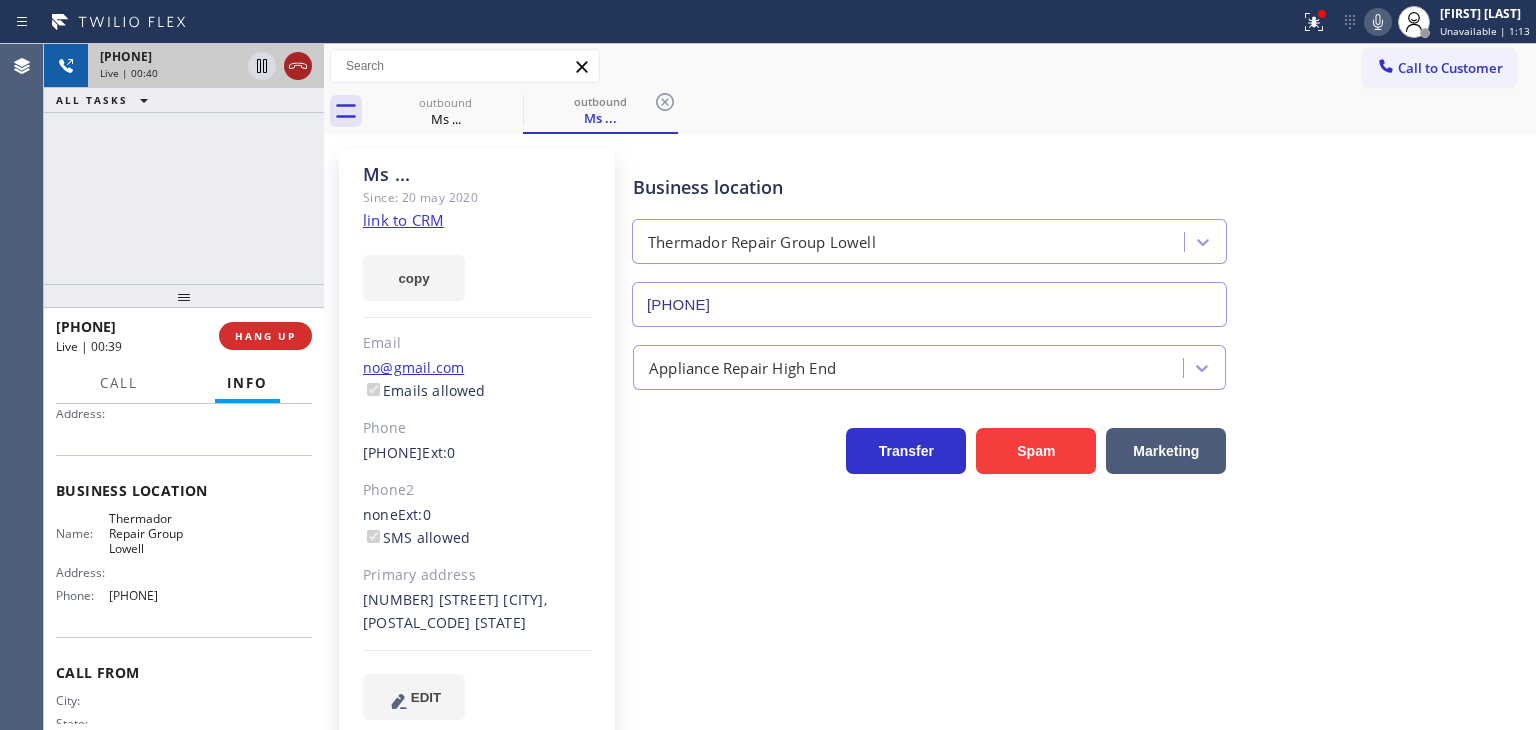 click 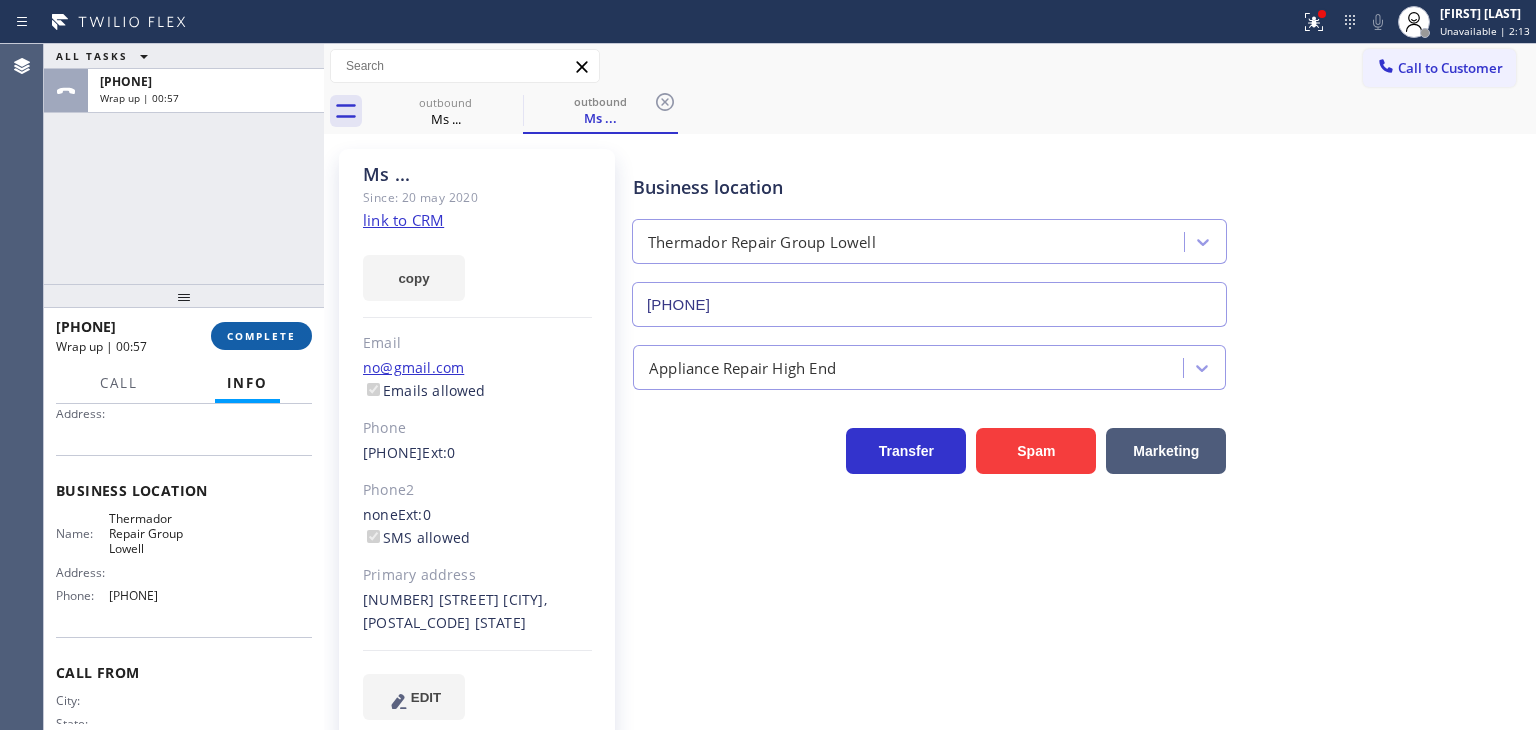 click on "COMPLETE" at bounding box center (261, 336) 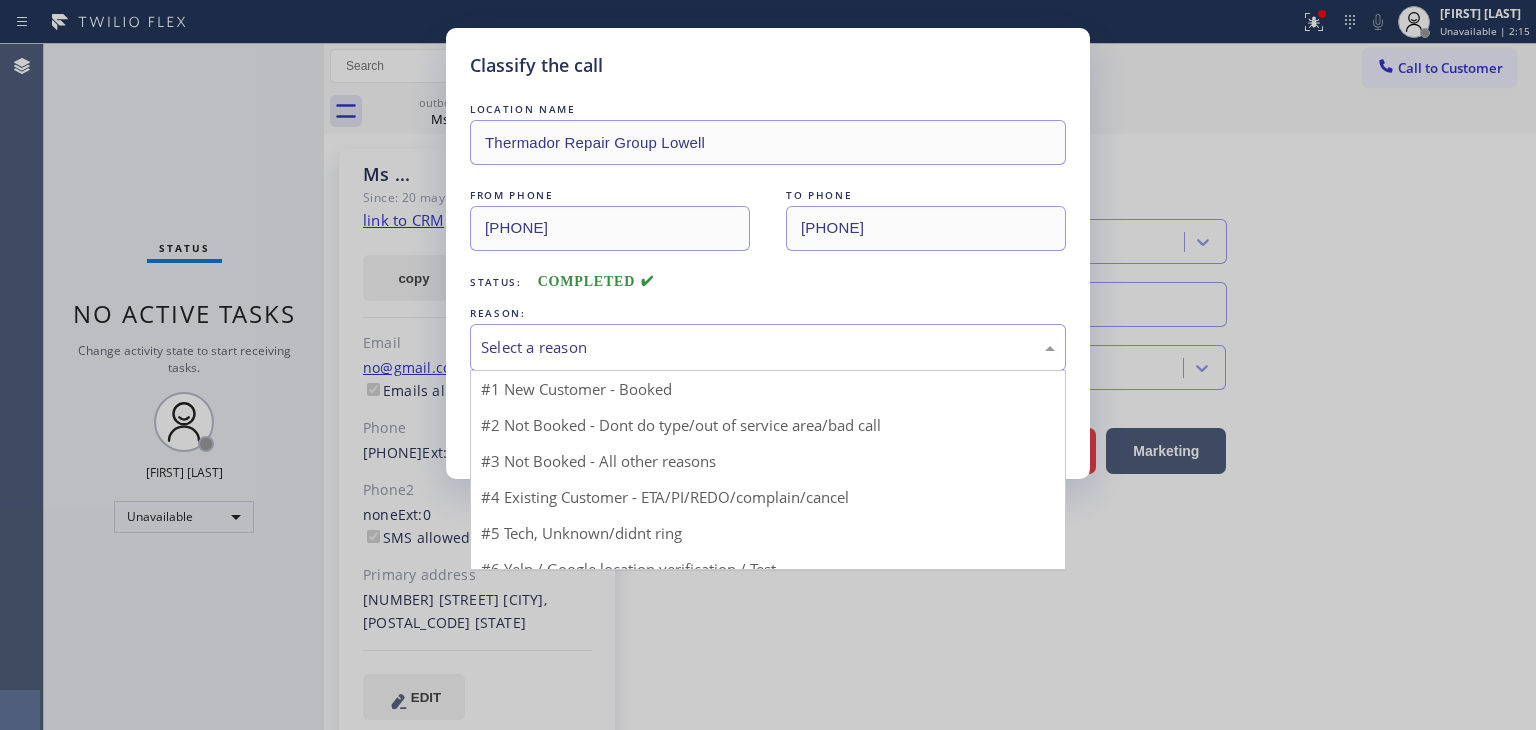 click on "Select a reason" at bounding box center (768, 347) 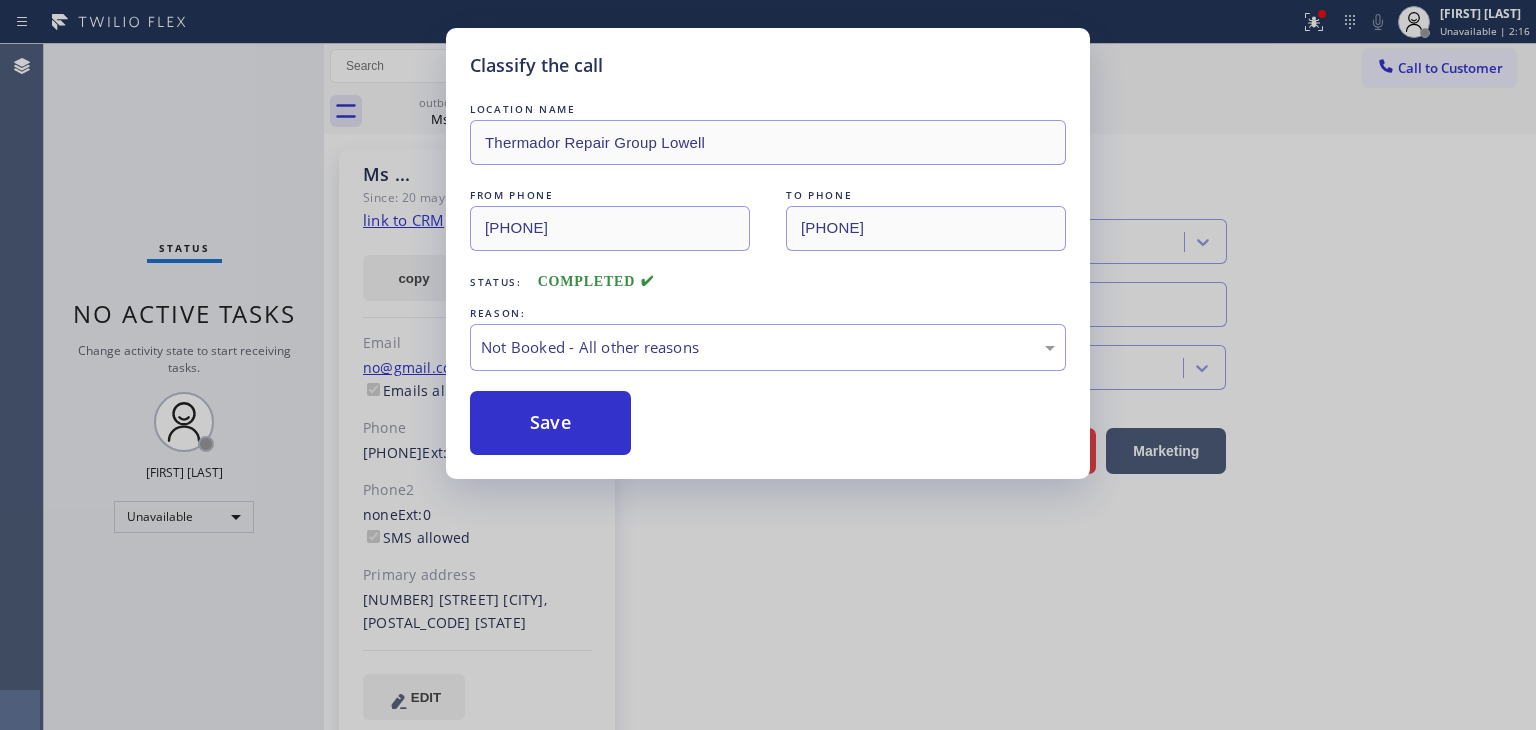 click on "Save" at bounding box center (550, 423) 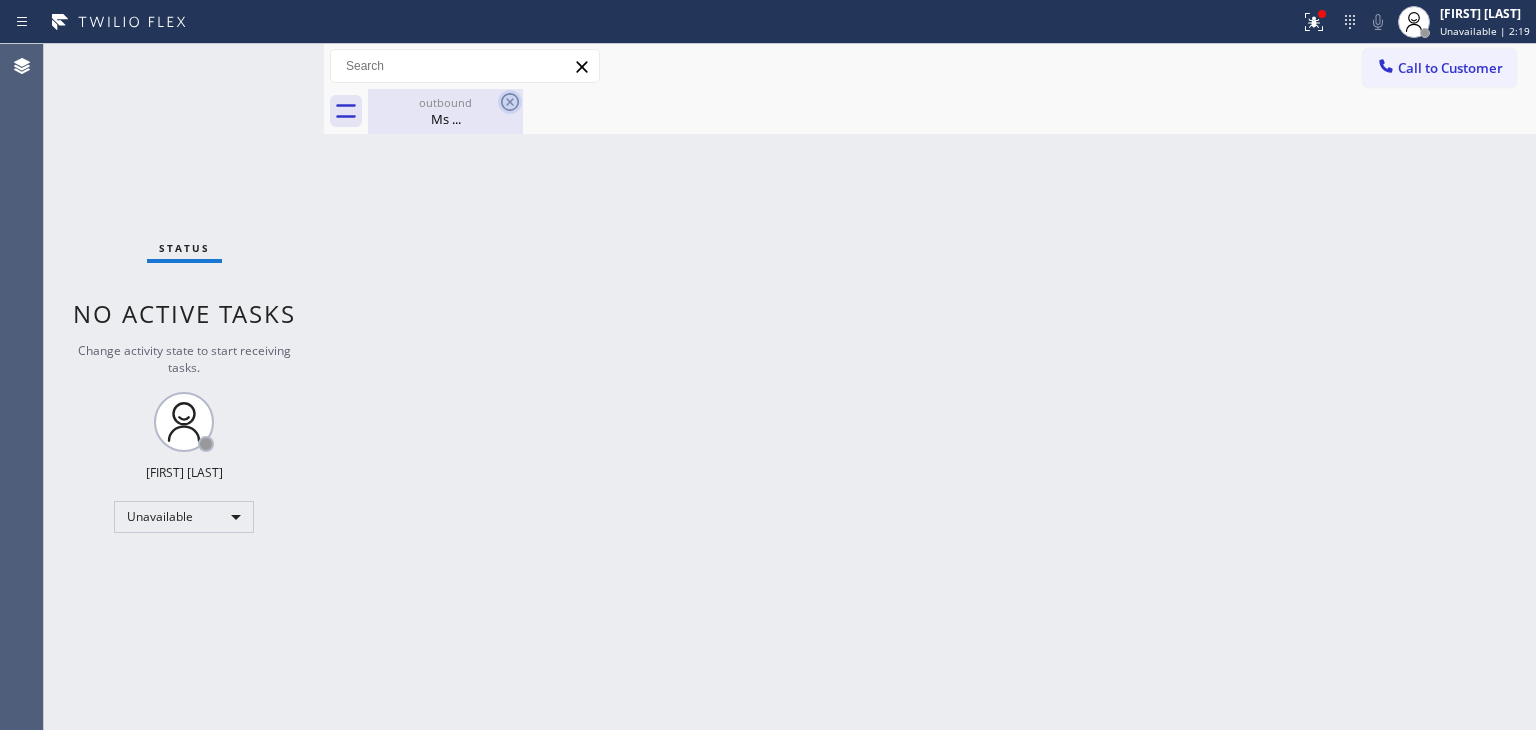 click 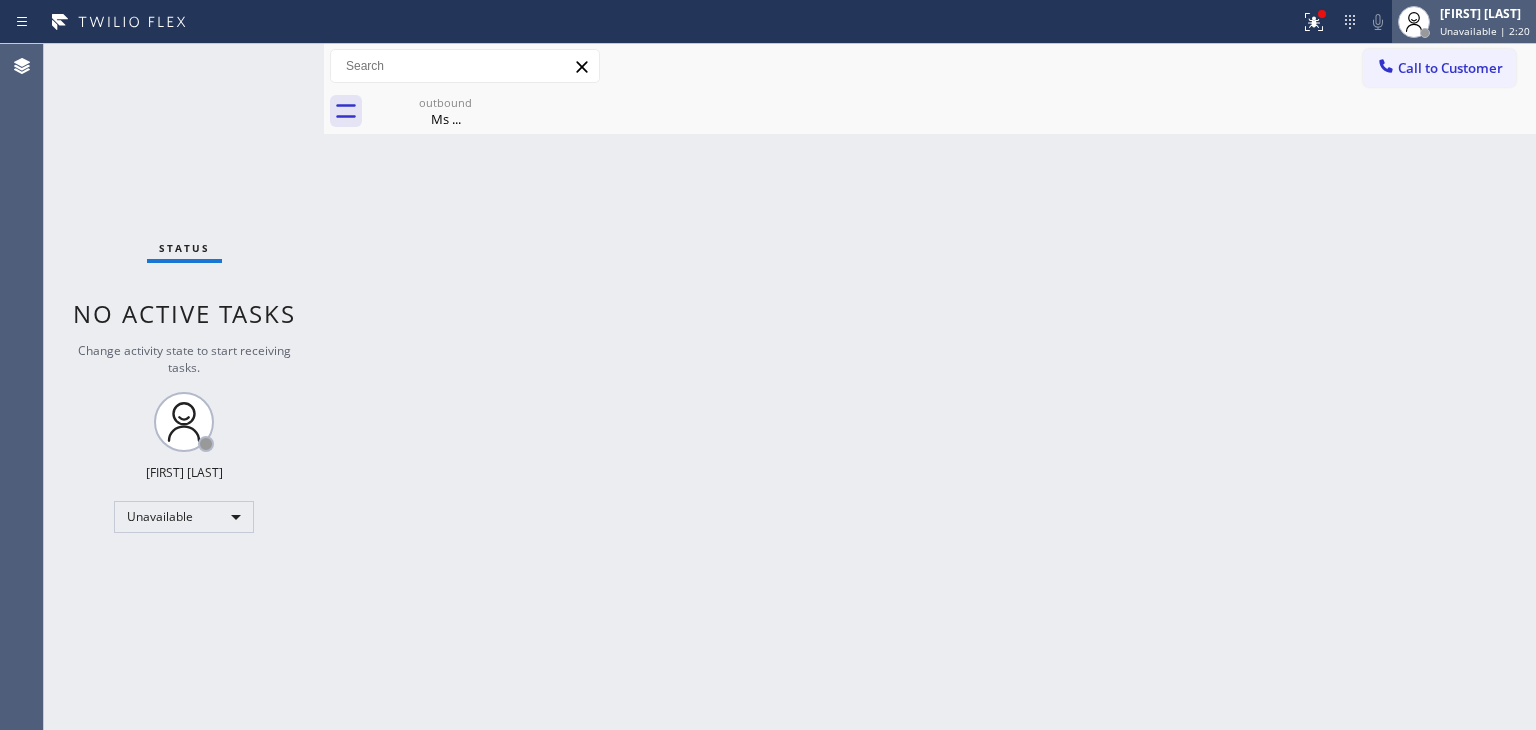 click on "Edel John Suson" at bounding box center (1485, 13) 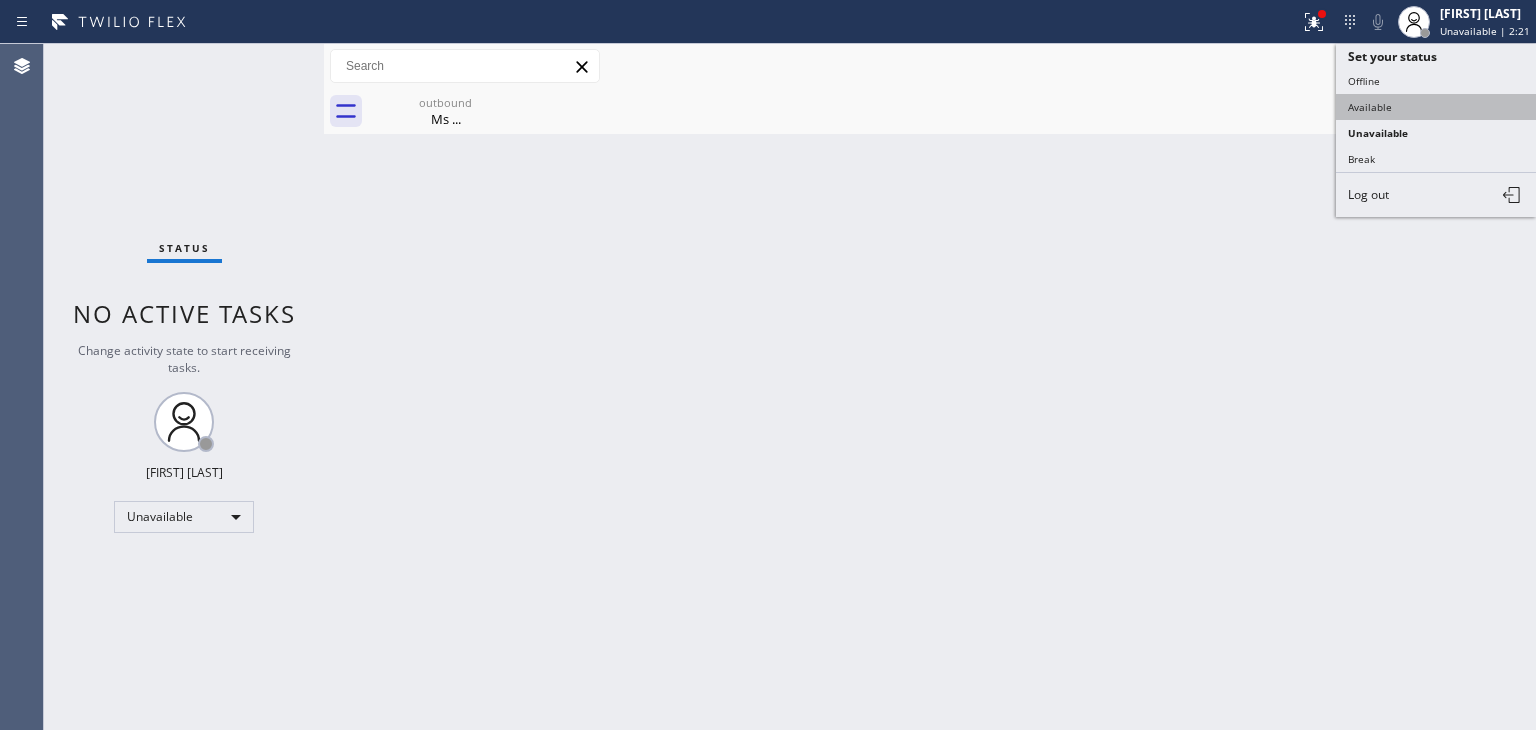 click on "Available" at bounding box center (1436, 107) 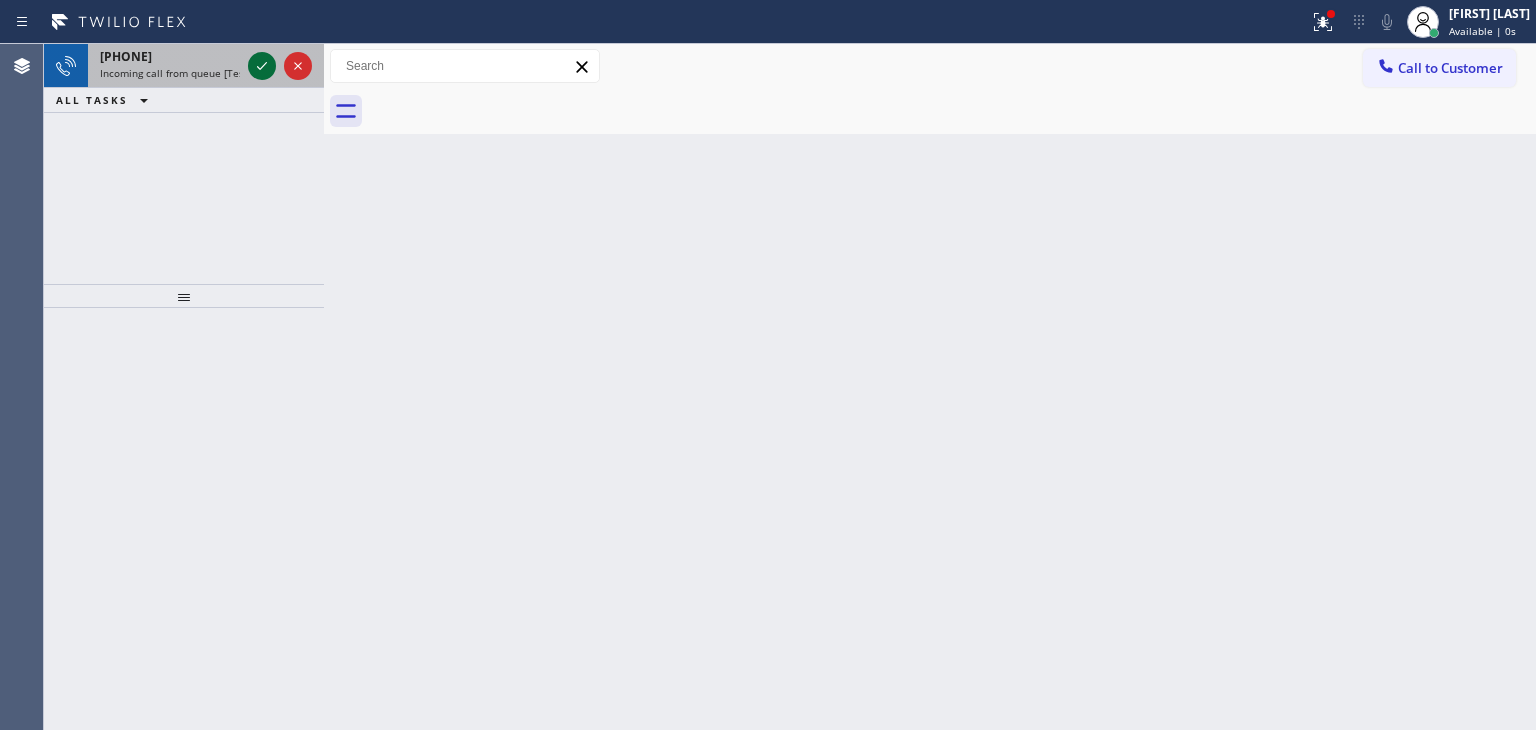 click 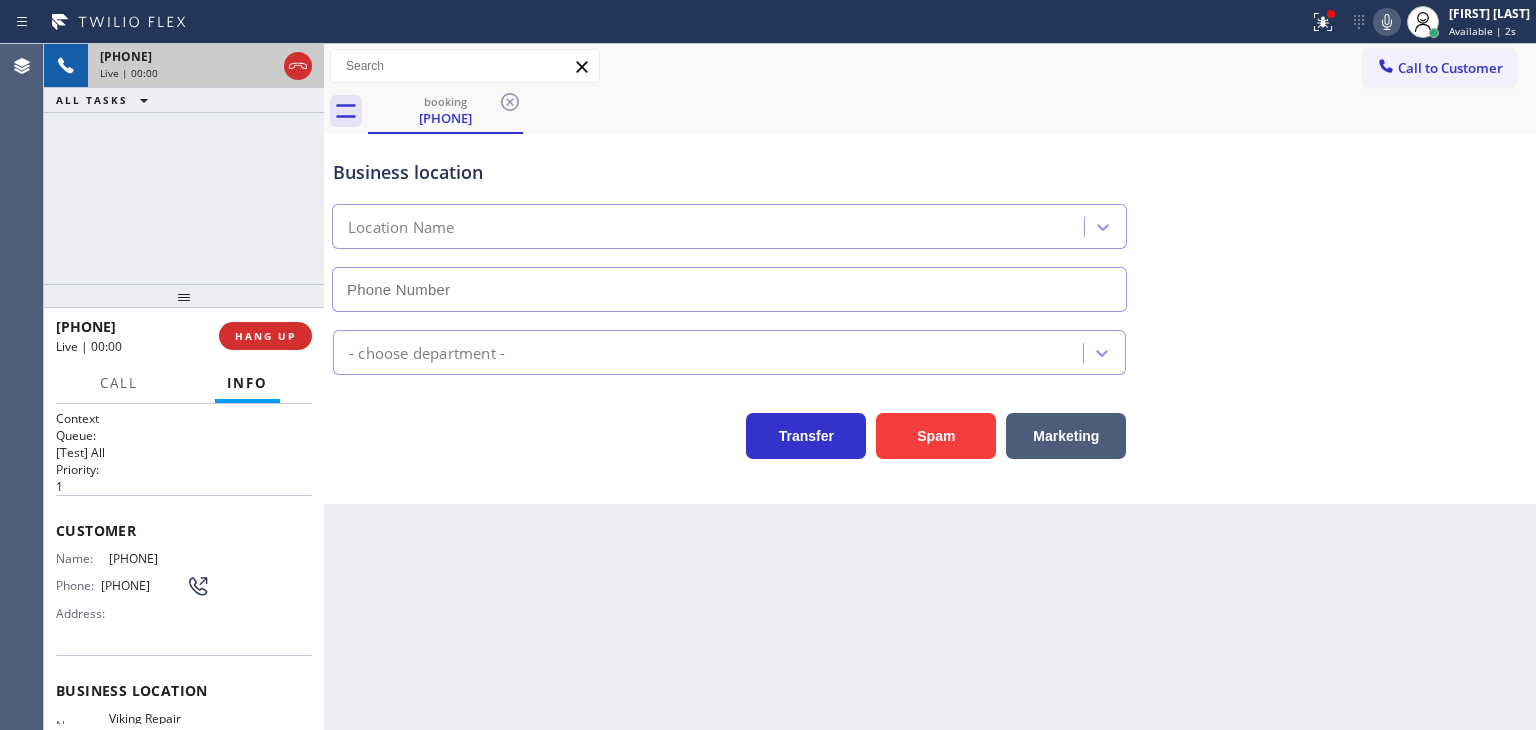 type on "(669) 201-8532" 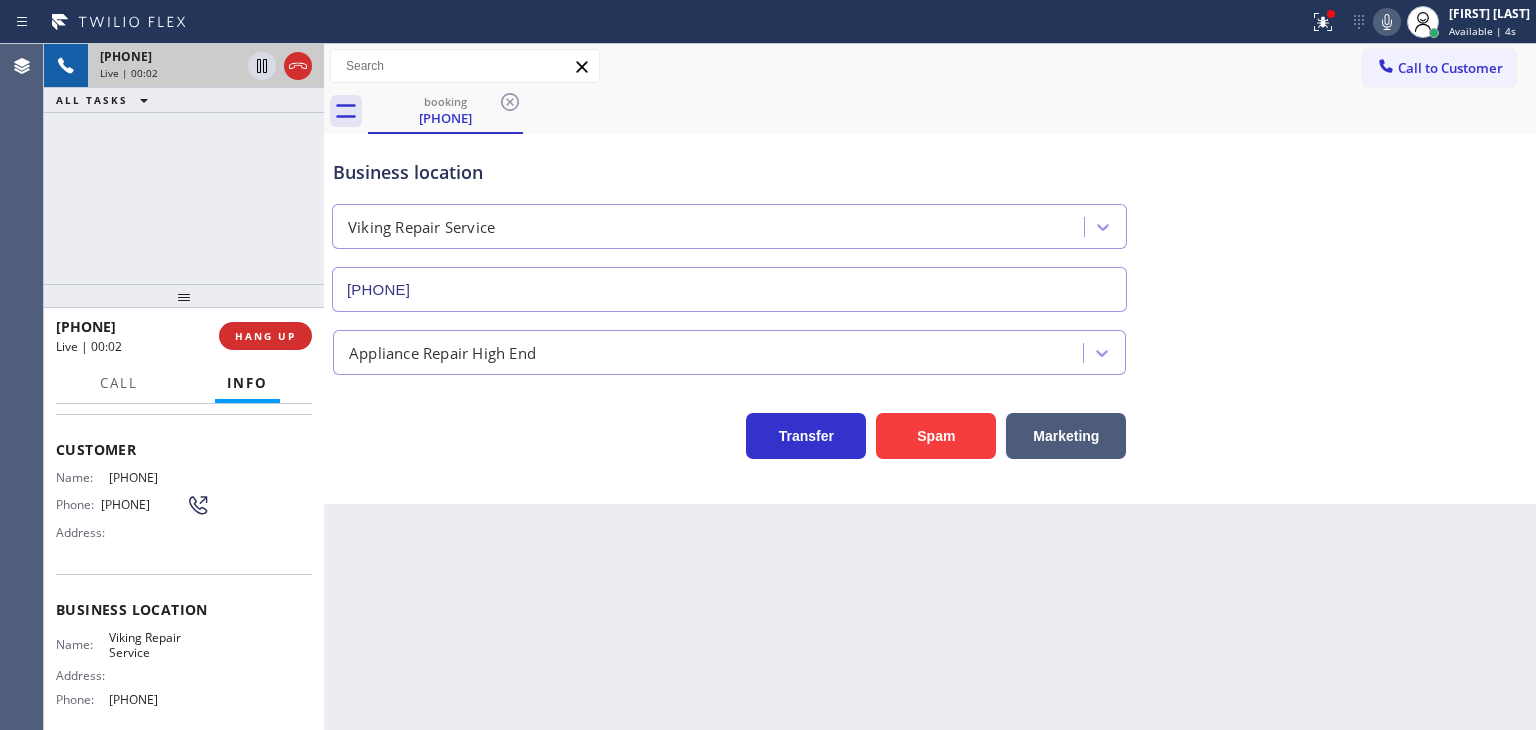 scroll, scrollTop: 251, scrollLeft: 0, axis: vertical 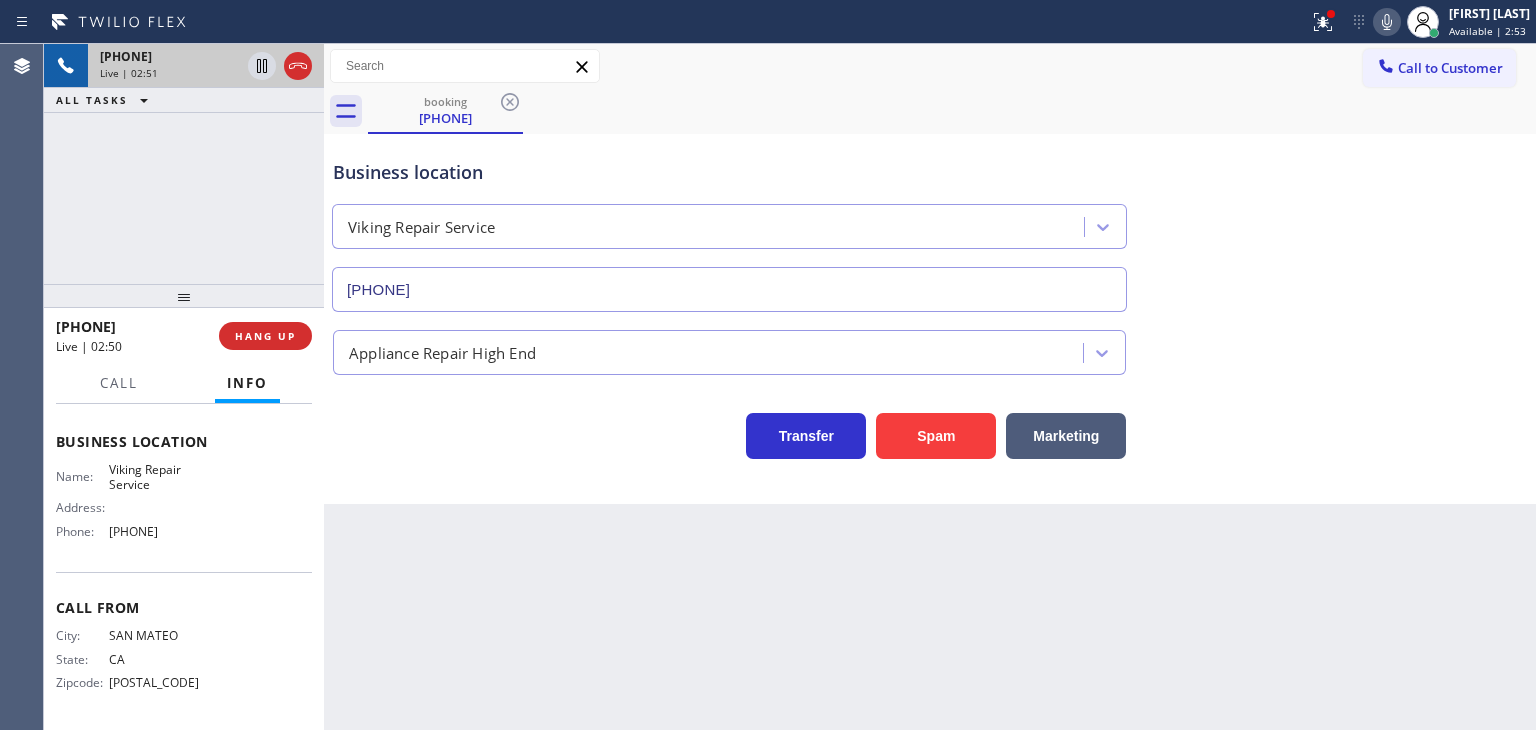 drag, startPoint x: 181, startPoint y: 330, endPoint x: 72, endPoint y: 333, distance: 109.041275 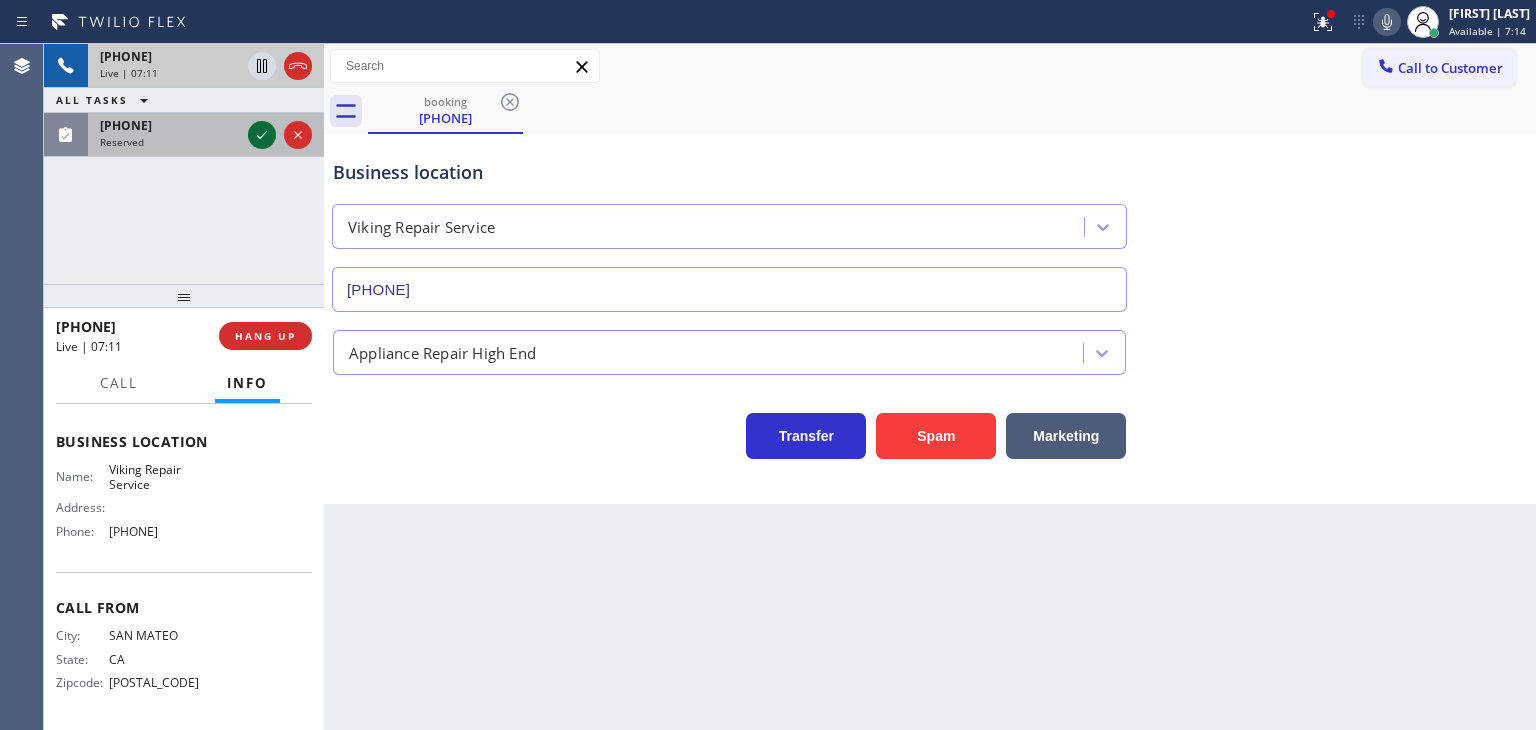 click 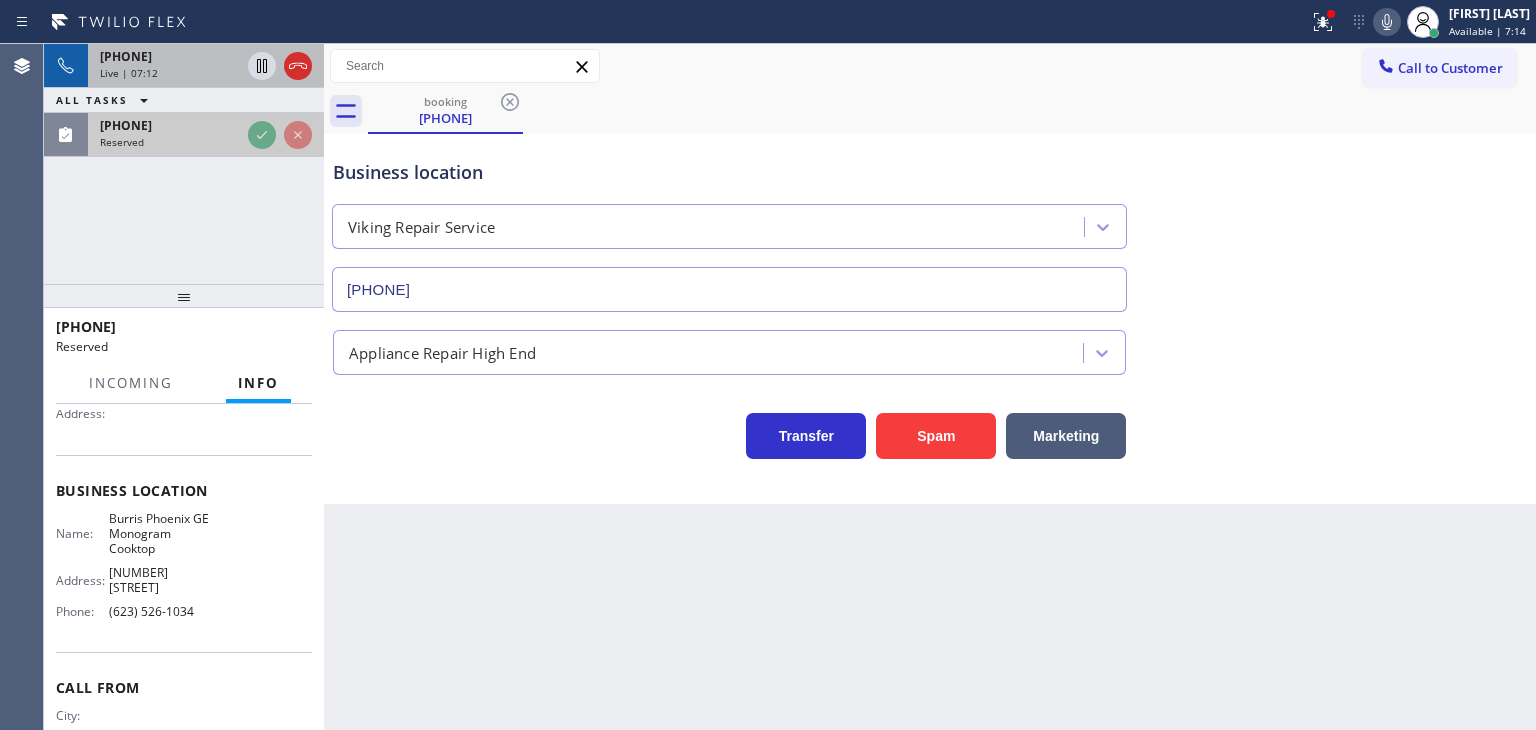 scroll, scrollTop: 283, scrollLeft: 0, axis: vertical 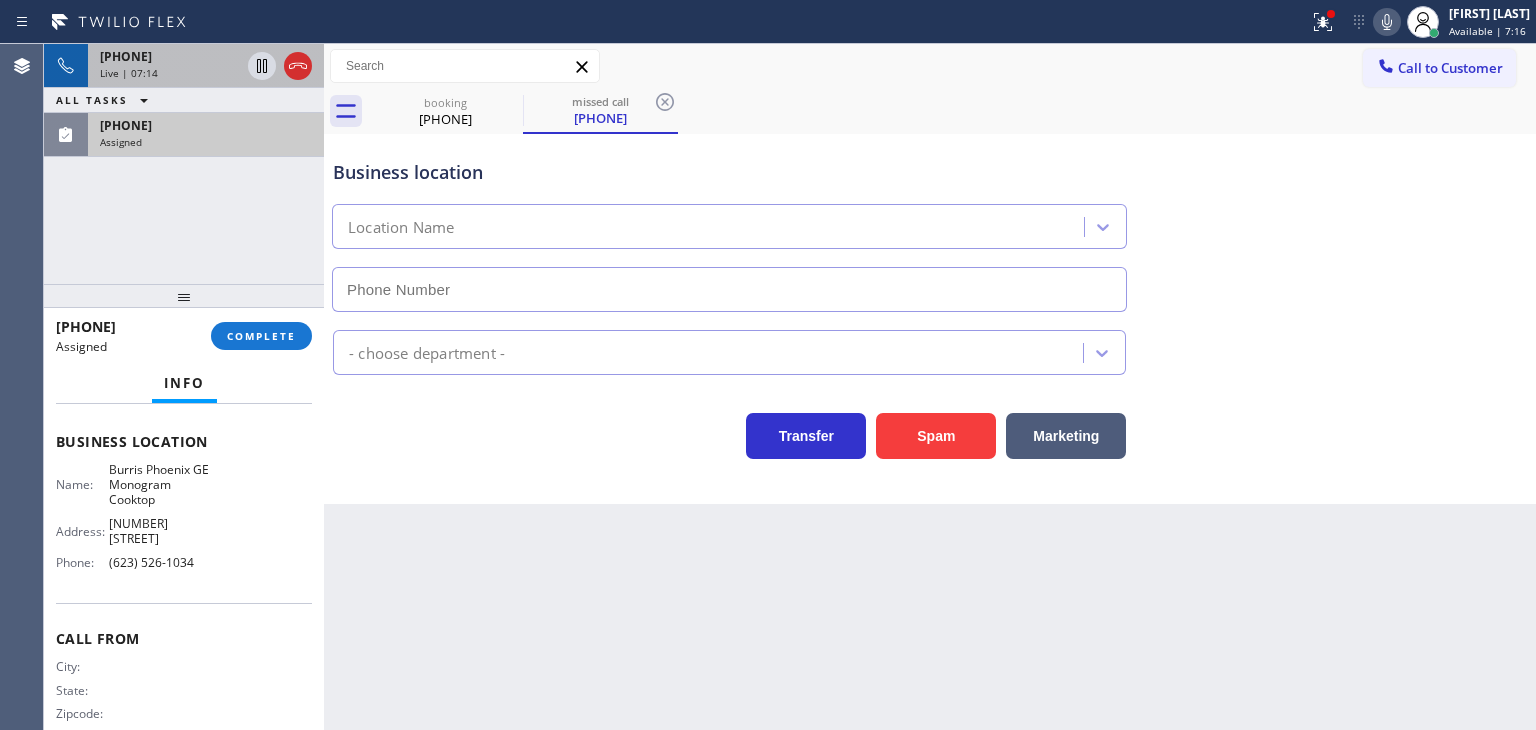 type on "(623) 526-1034" 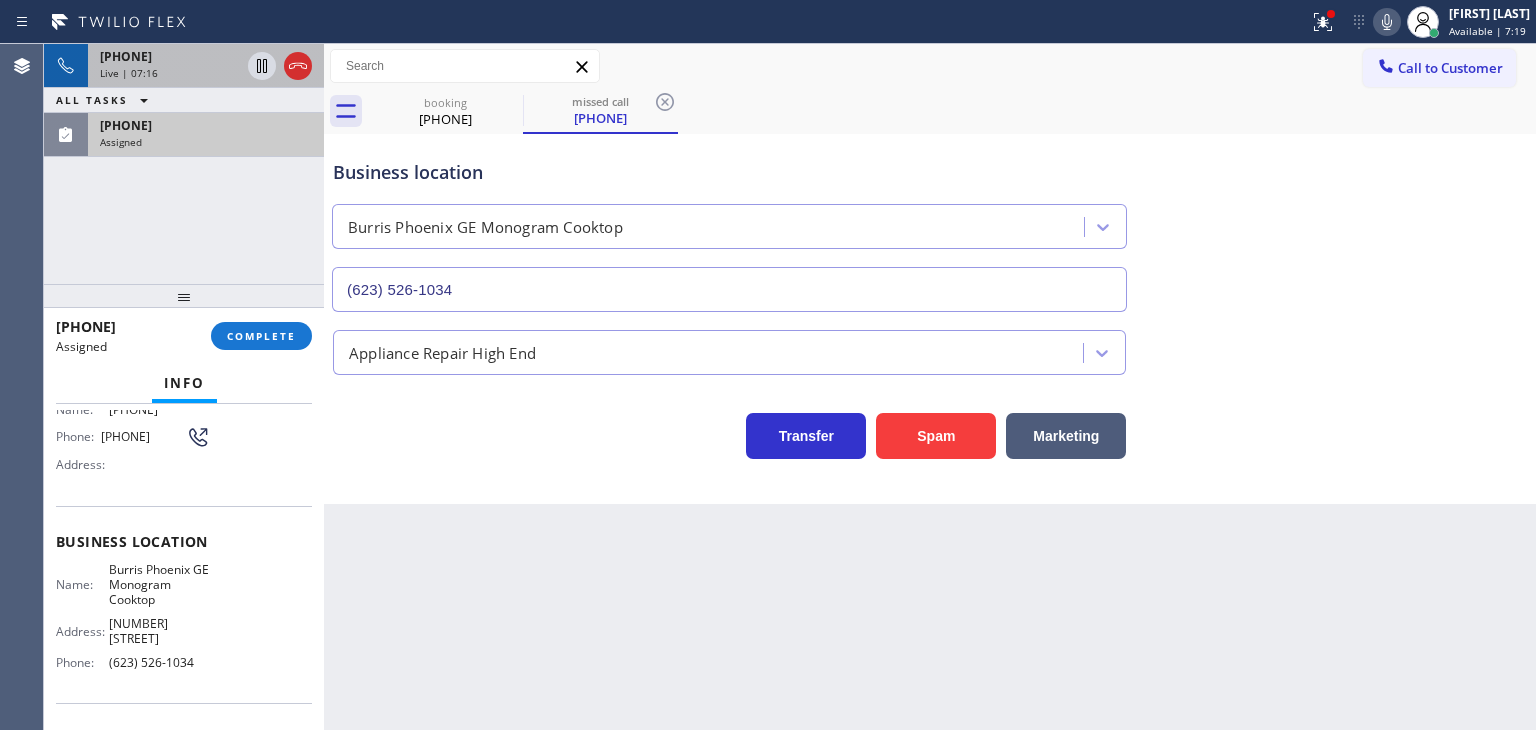 scroll, scrollTop: 83, scrollLeft: 0, axis: vertical 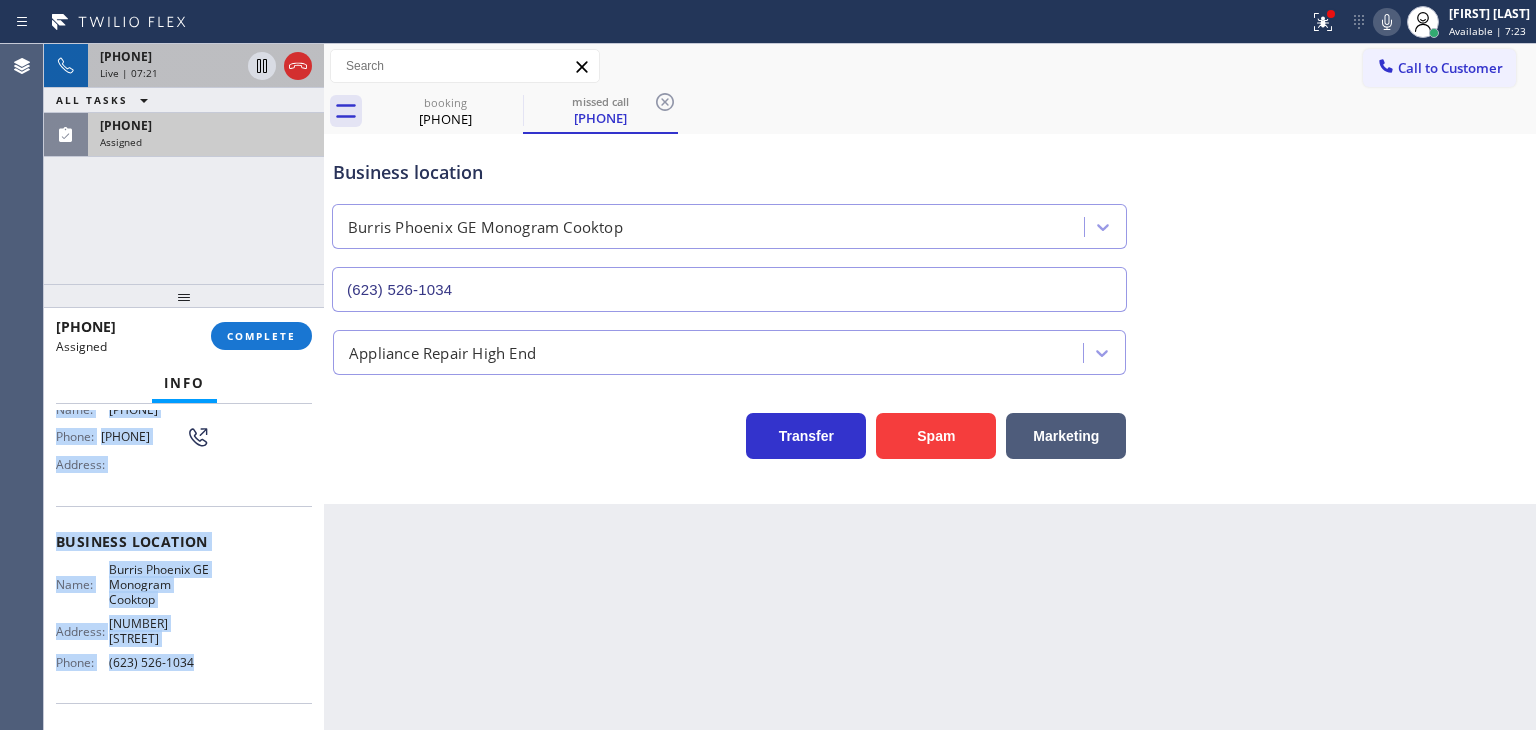 drag, startPoint x: 57, startPoint y: 503, endPoint x: 193, endPoint y: 645, distance: 196.62146 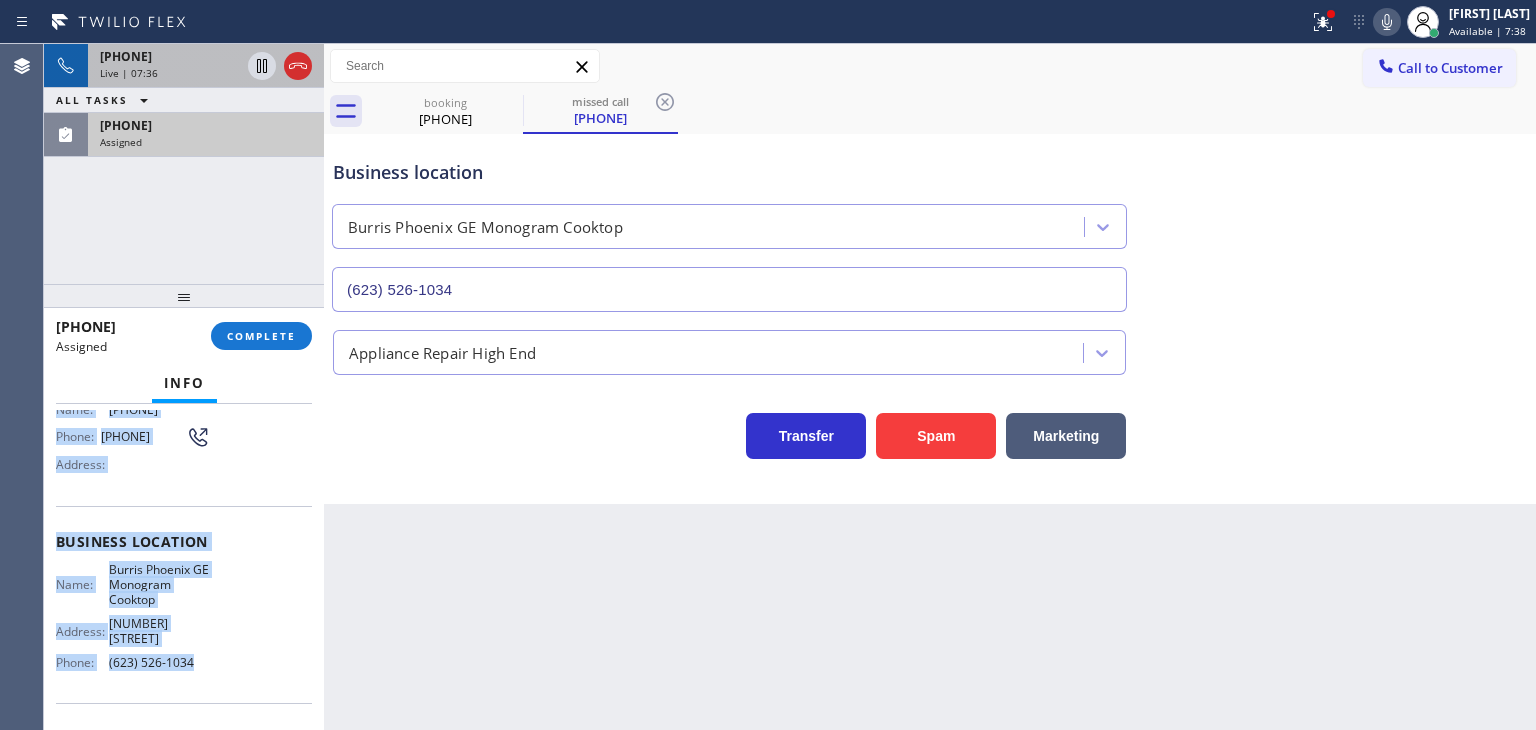 click on "Customer Name: (680) 202-8847 Phone: (680) 202-8847 Address:" at bounding box center (184, 426) 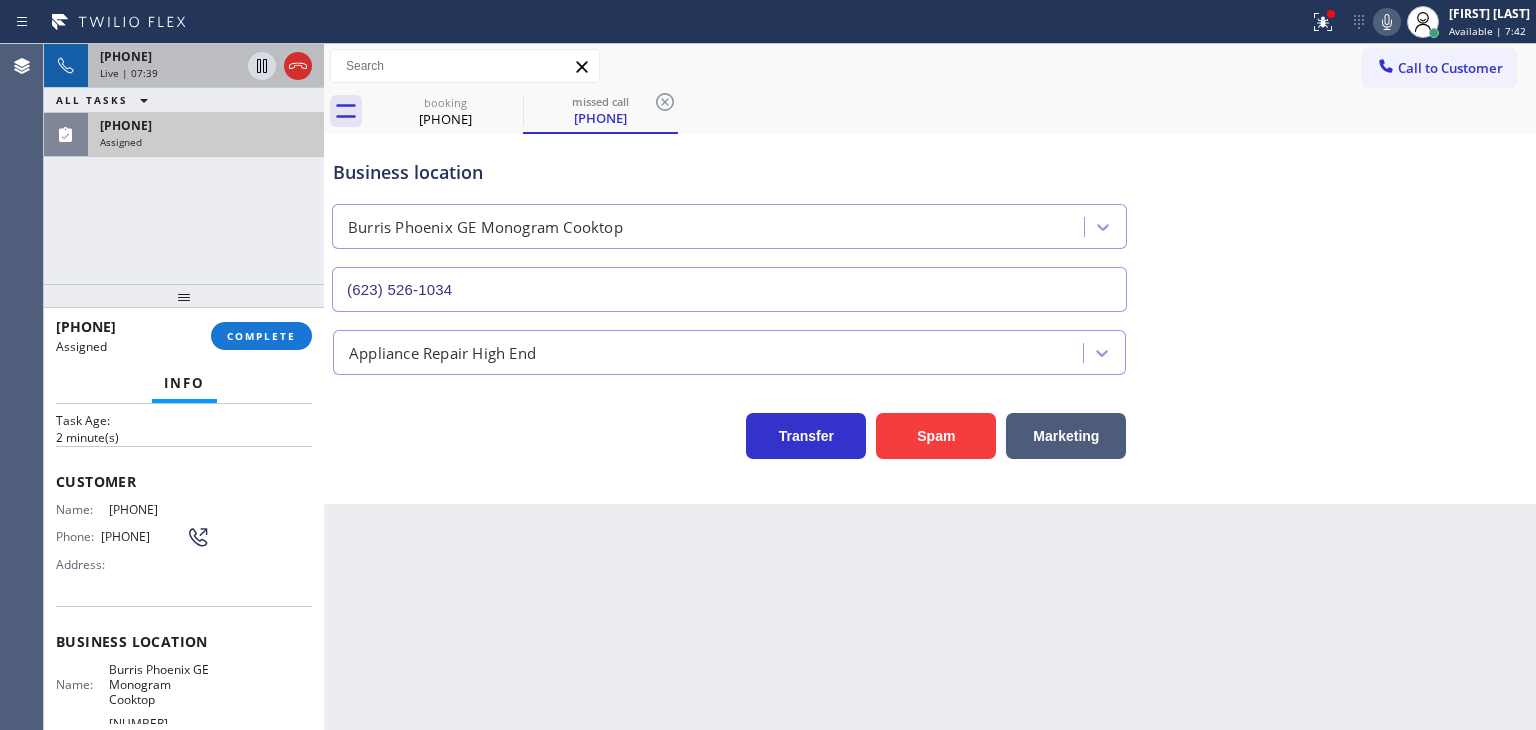 scroll, scrollTop: 183, scrollLeft: 0, axis: vertical 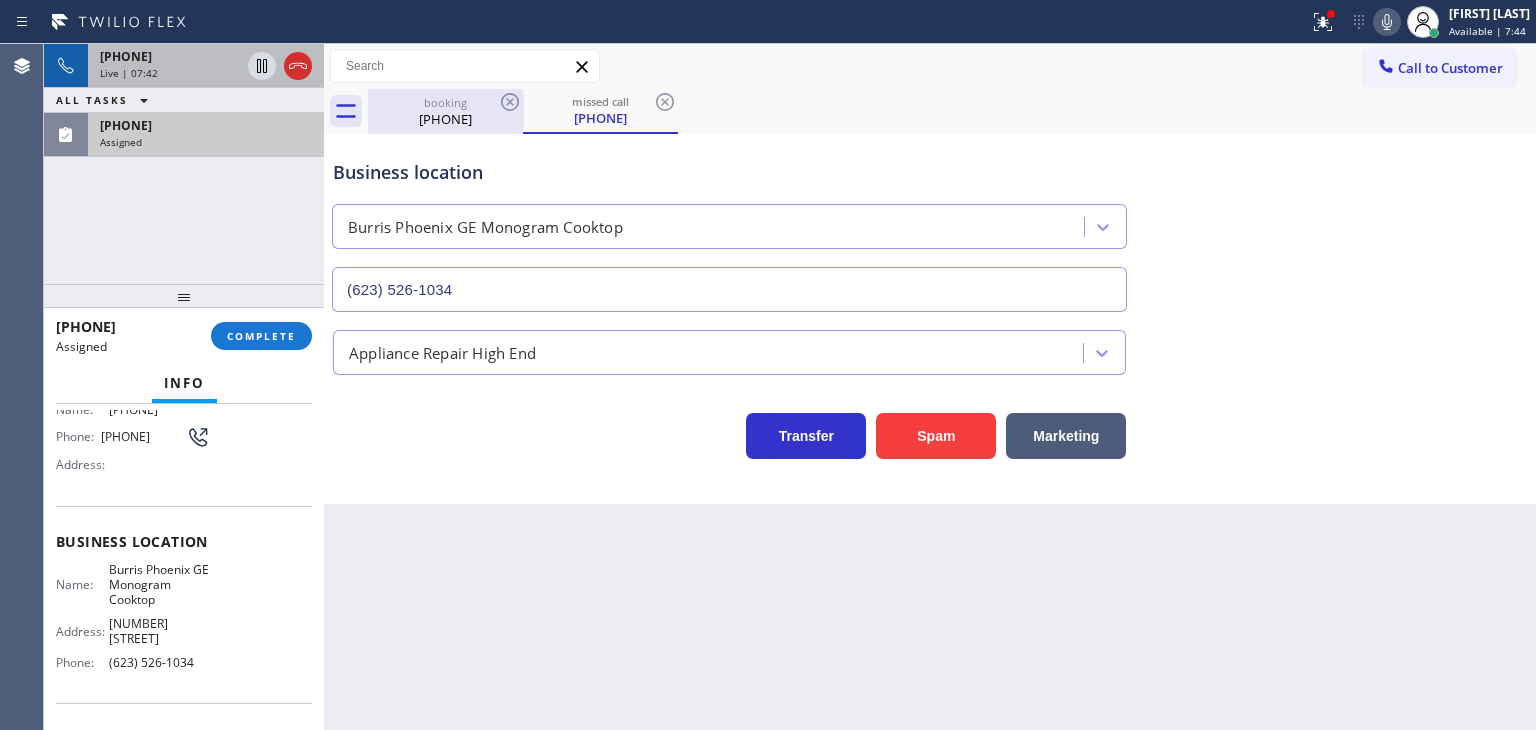 click on "(650) 678-1693" at bounding box center (445, 119) 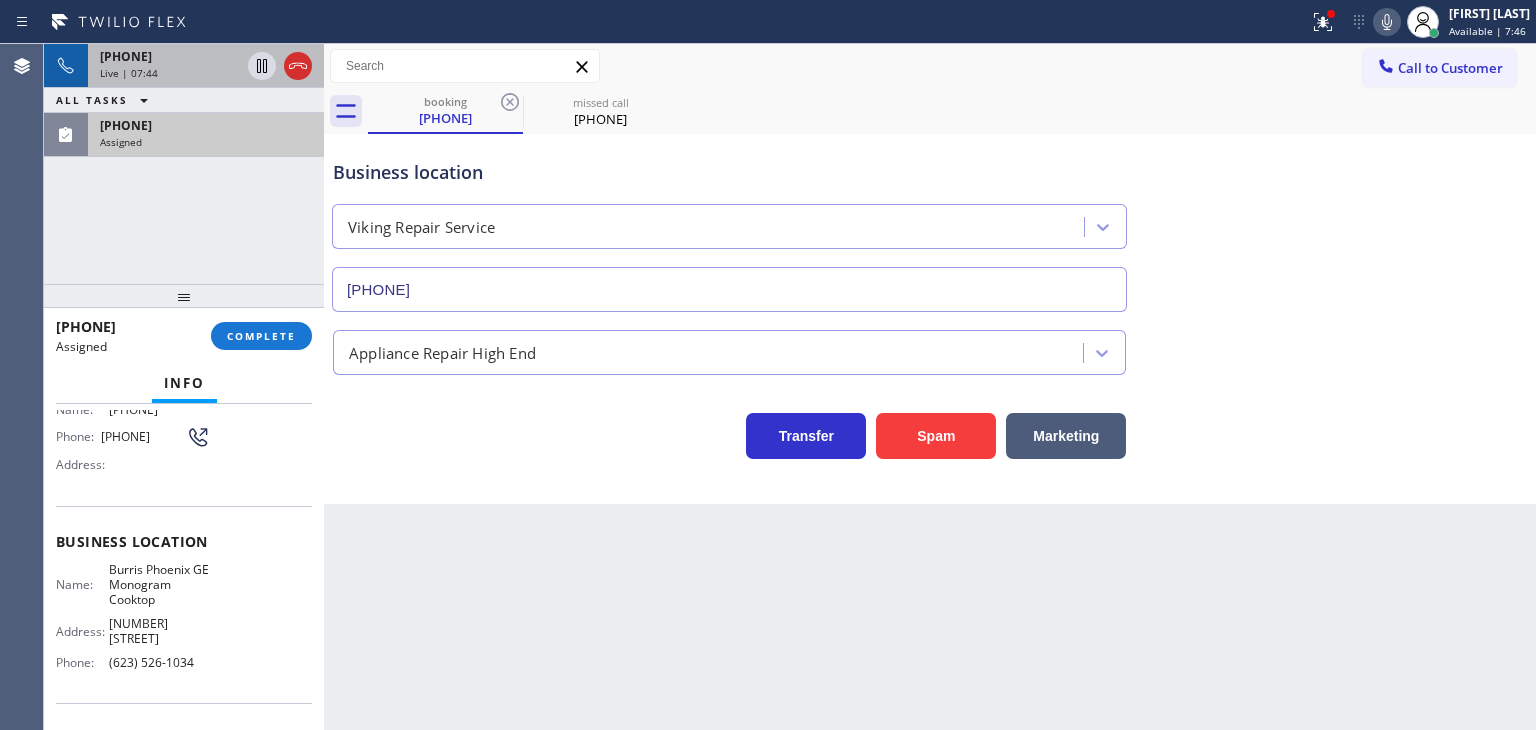 click on "Assigned" at bounding box center (206, 142) 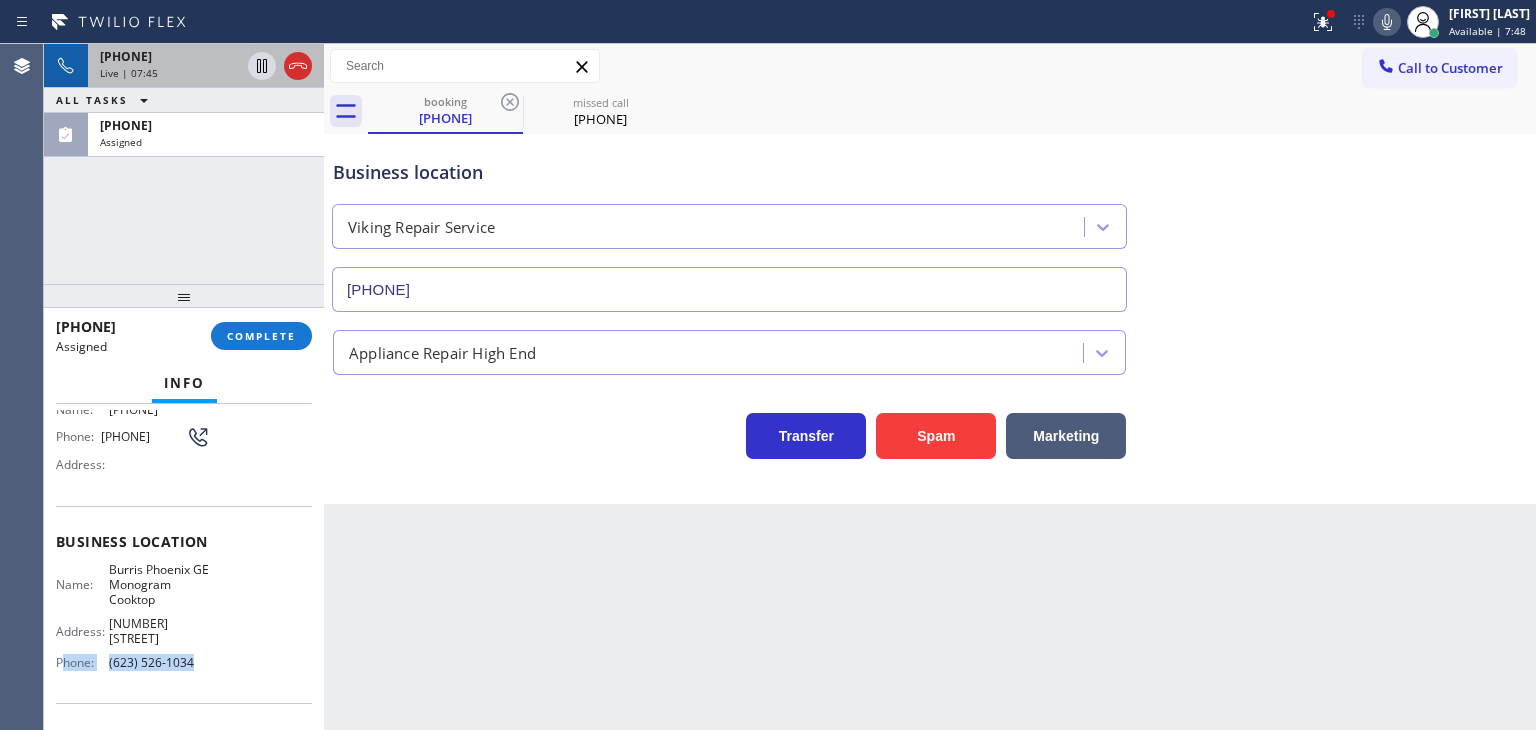 drag, startPoint x: 236, startPoint y: 661, endPoint x: 65, endPoint y: 660, distance: 171.00293 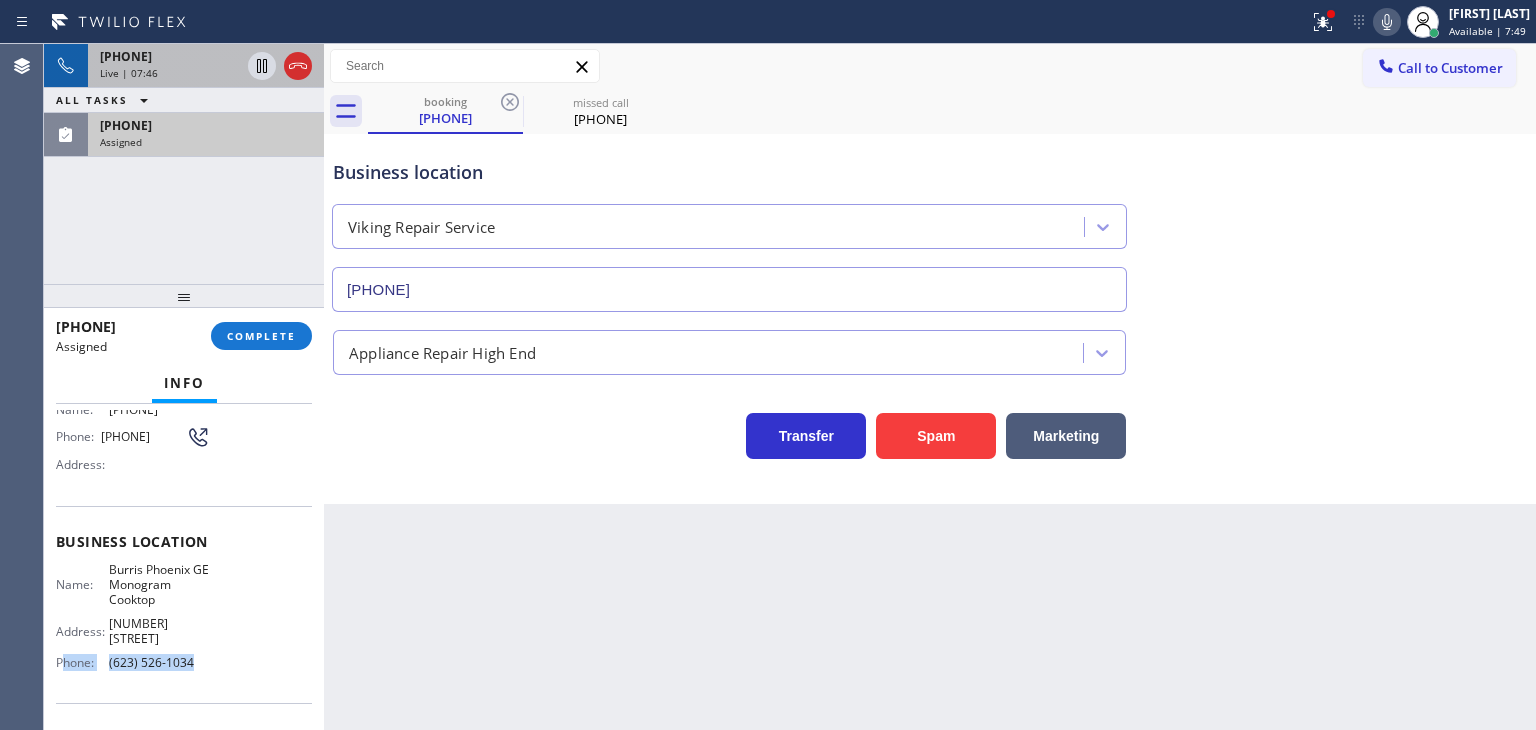 click on "Assigned" at bounding box center [206, 142] 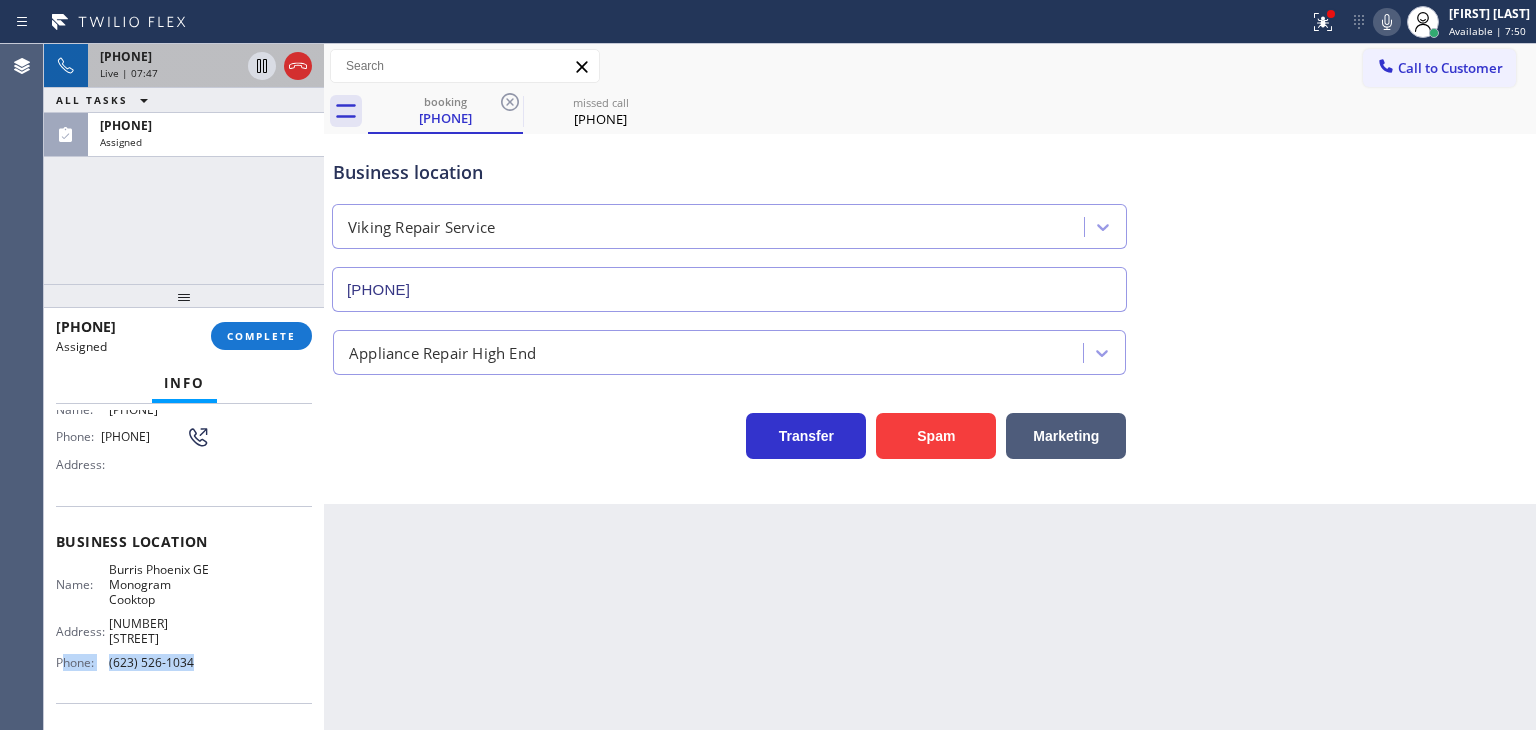 click on "Business location Name: Burris Phoenix GE Monogram Cooktop Address: 15022 N 7th Dr  Phone: (623) 526-1034" at bounding box center [184, 605] 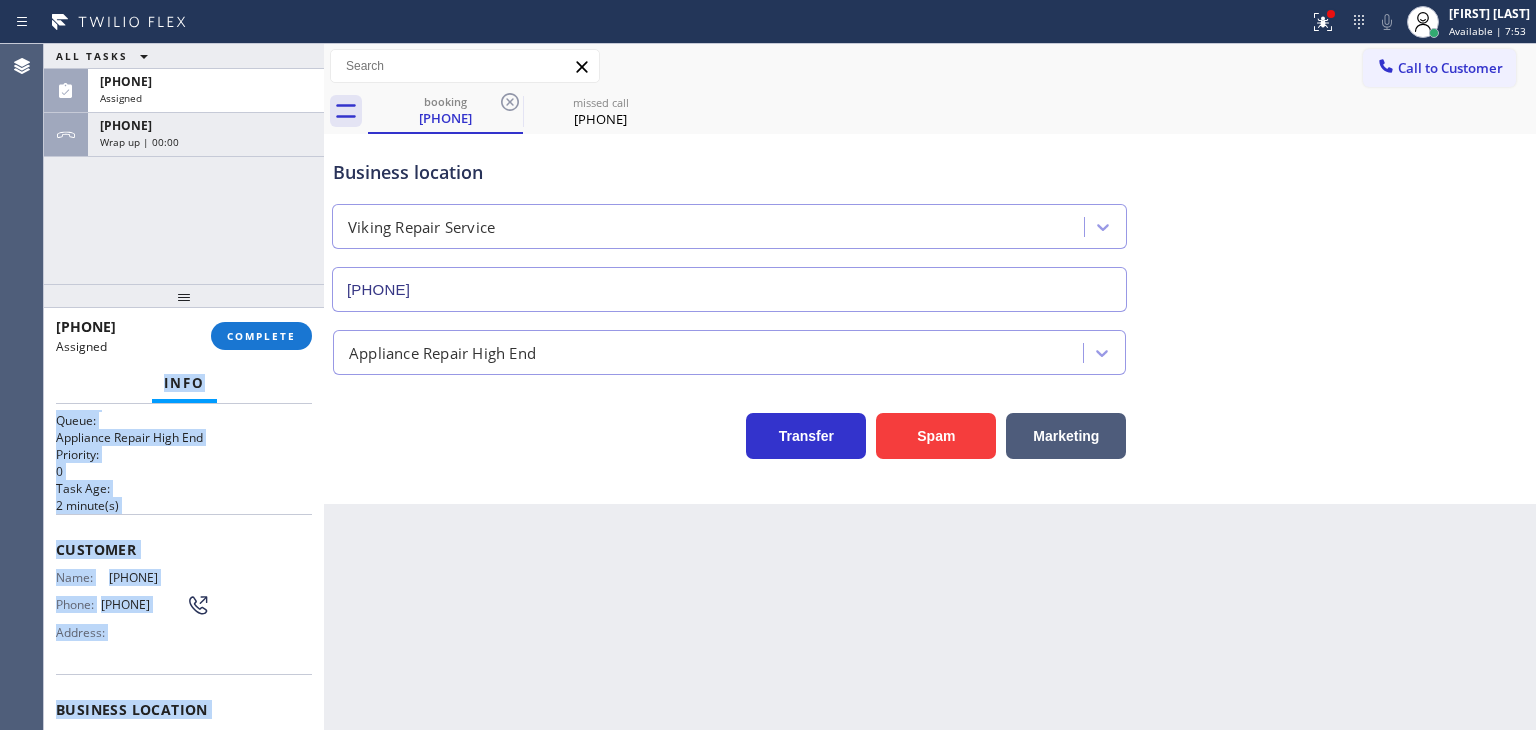 scroll, scrollTop: 0, scrollLeft: 0, axis: both 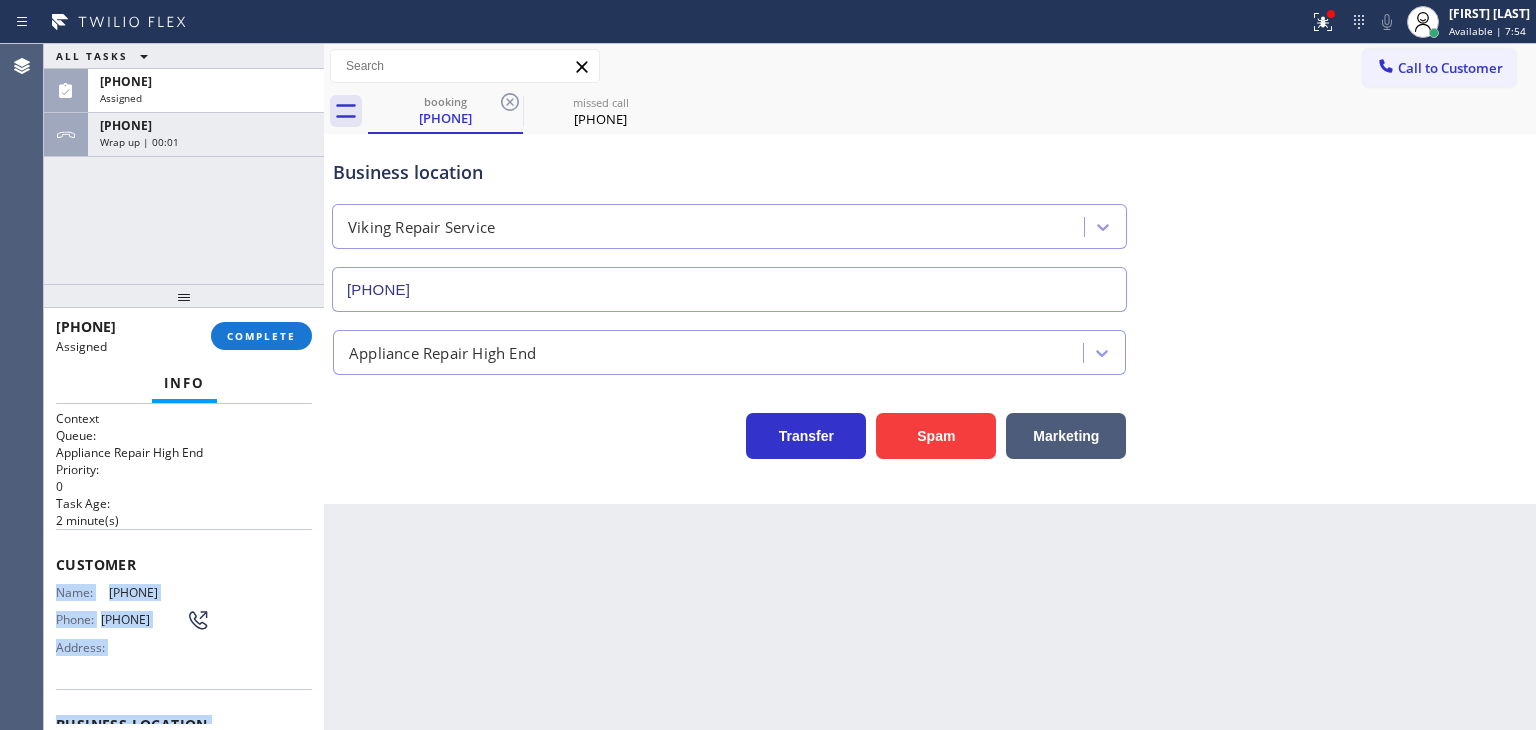 drag, startPoint x: 238, startPoint y: 662, endPoint x: 0, endPoint y: 598, distance: 246.45486 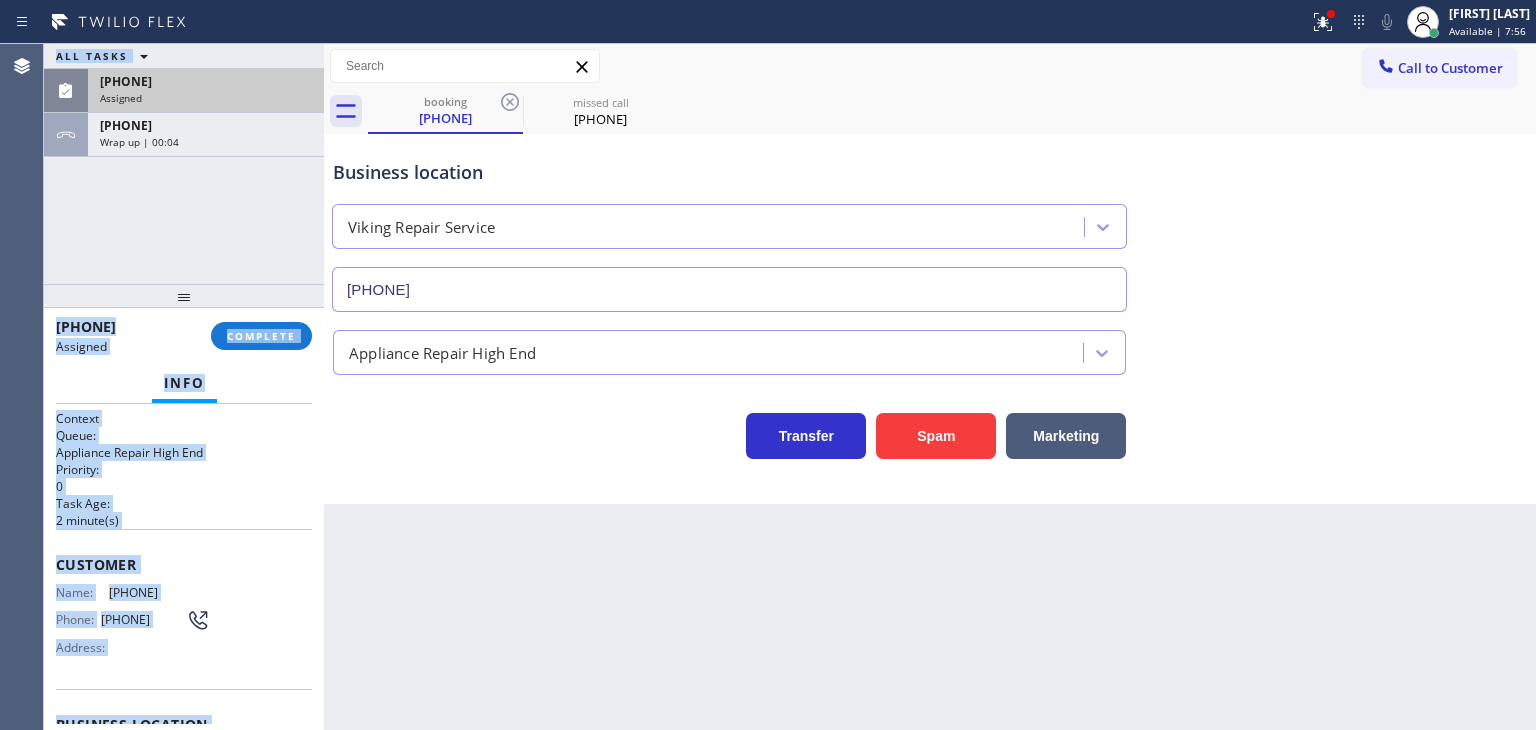 click on "(680) 202-8847" at bounding box center [206, 81] 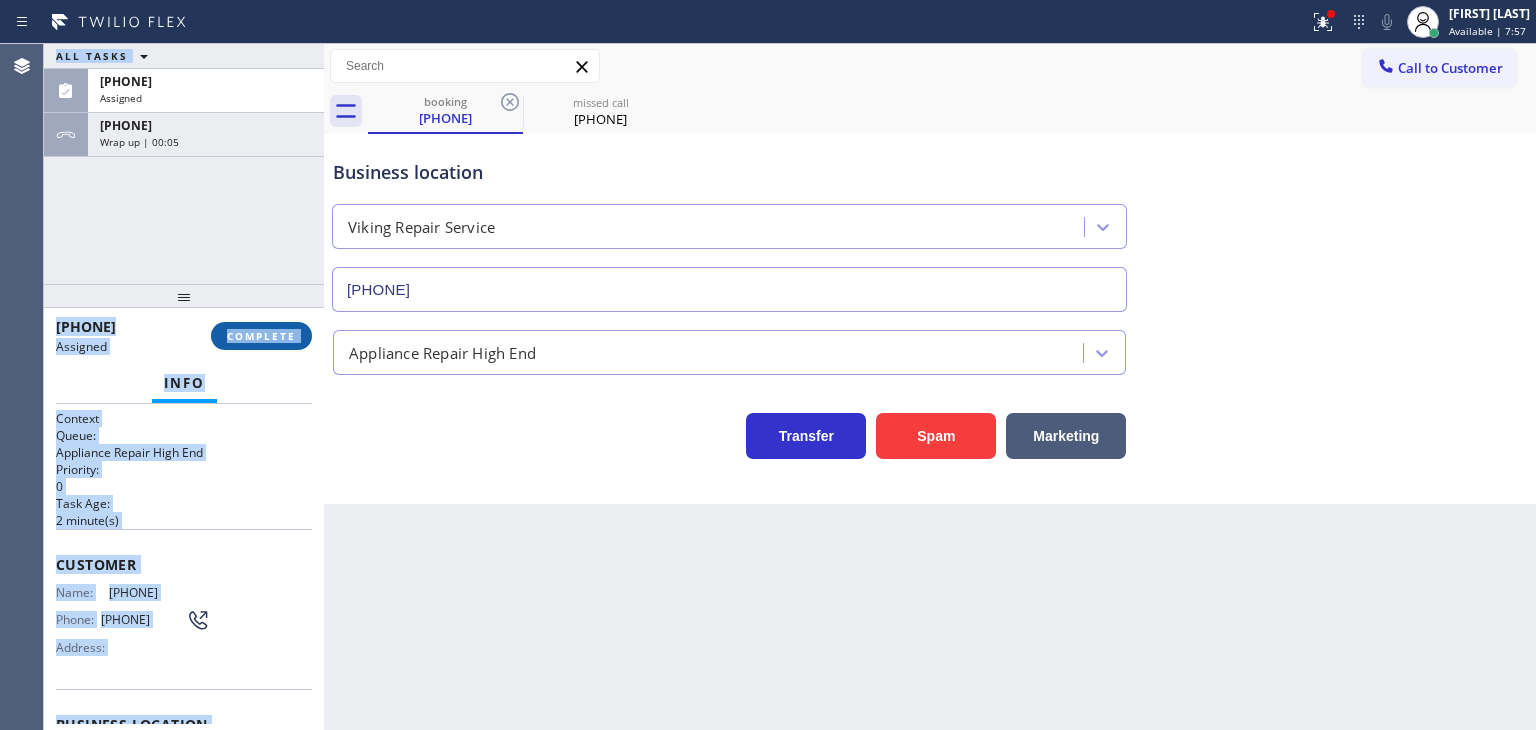 click on "COMPLETE" at bounding box center [261, 336] 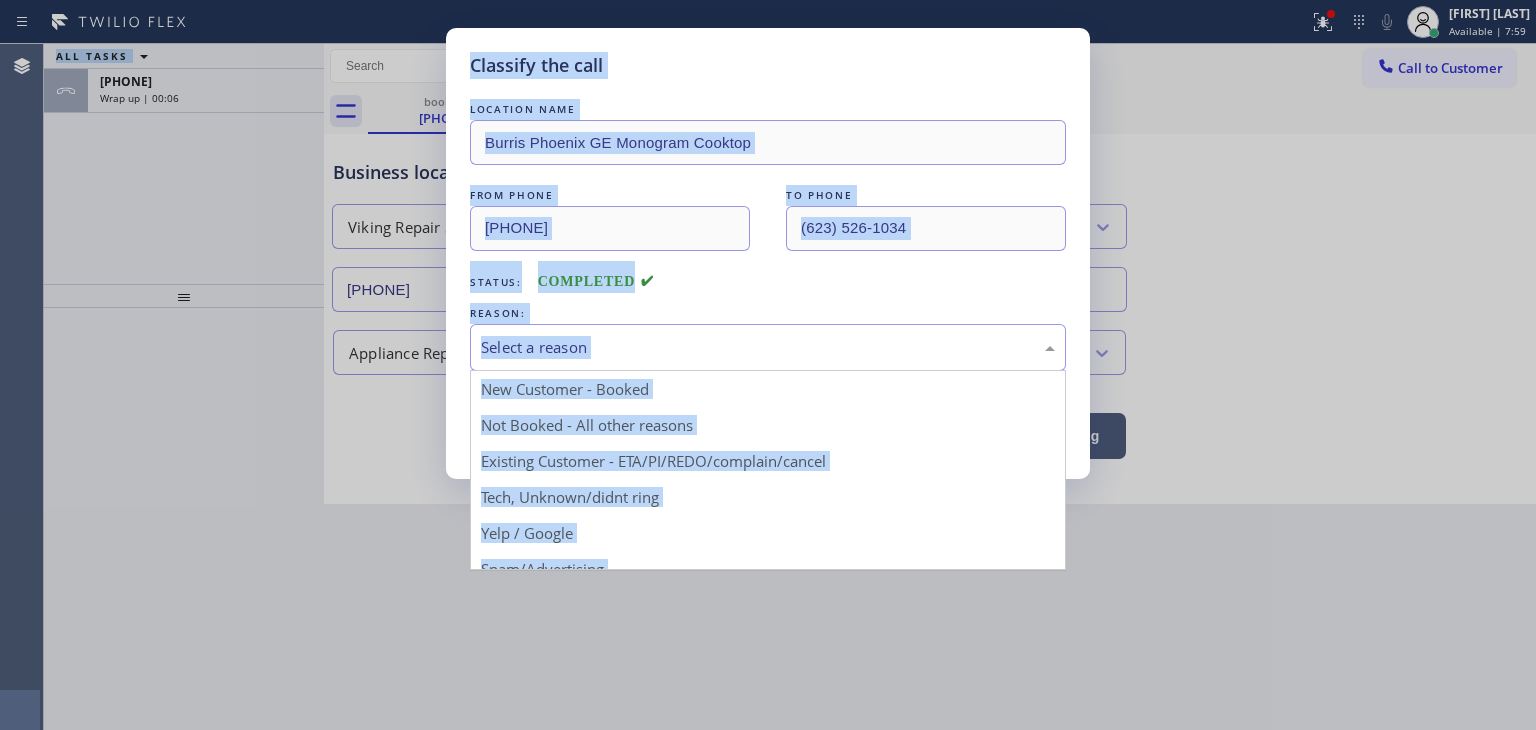 click on "Select a reason" at bounding box center [768, 347] 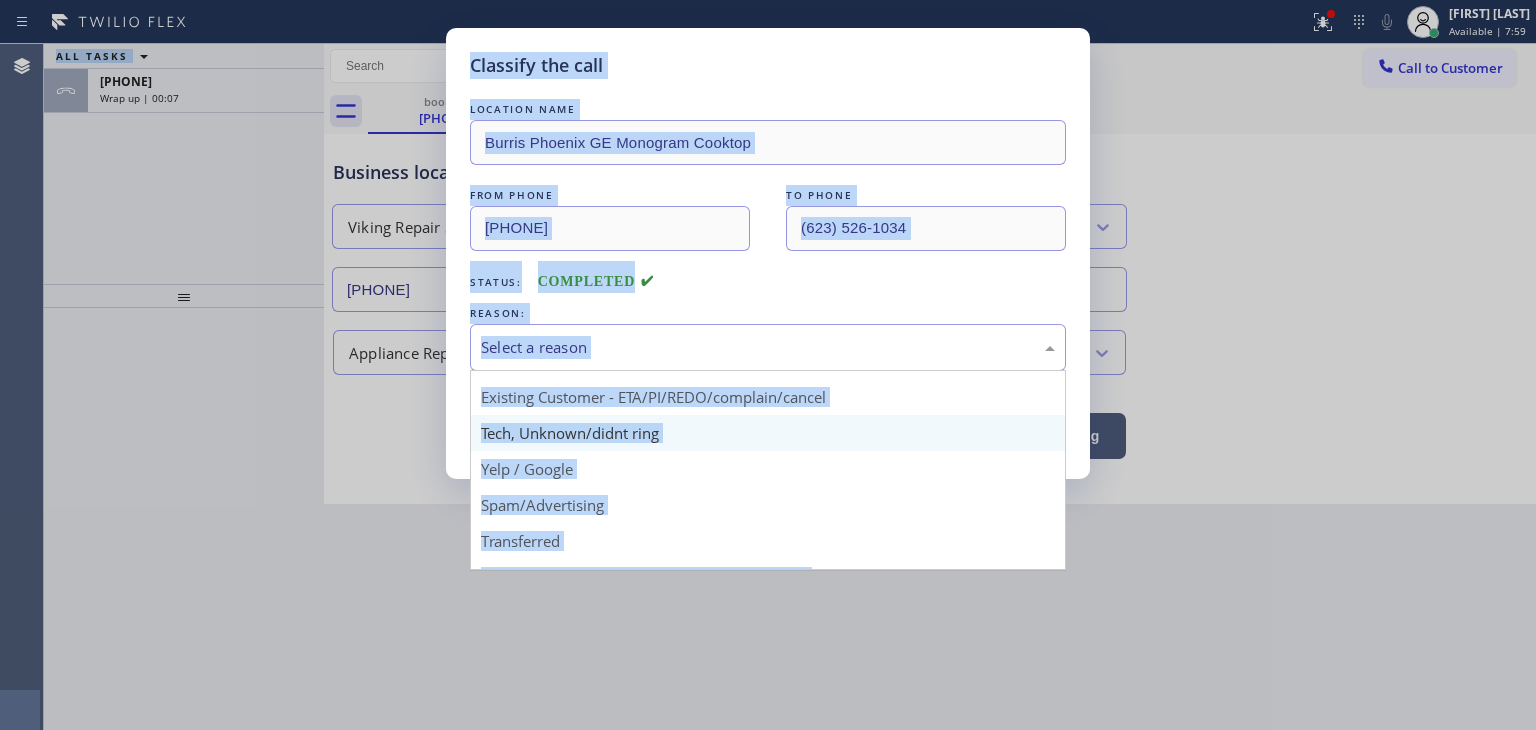 scroll, scrollTop: 100, scrollLeft: 0, axis: vertical 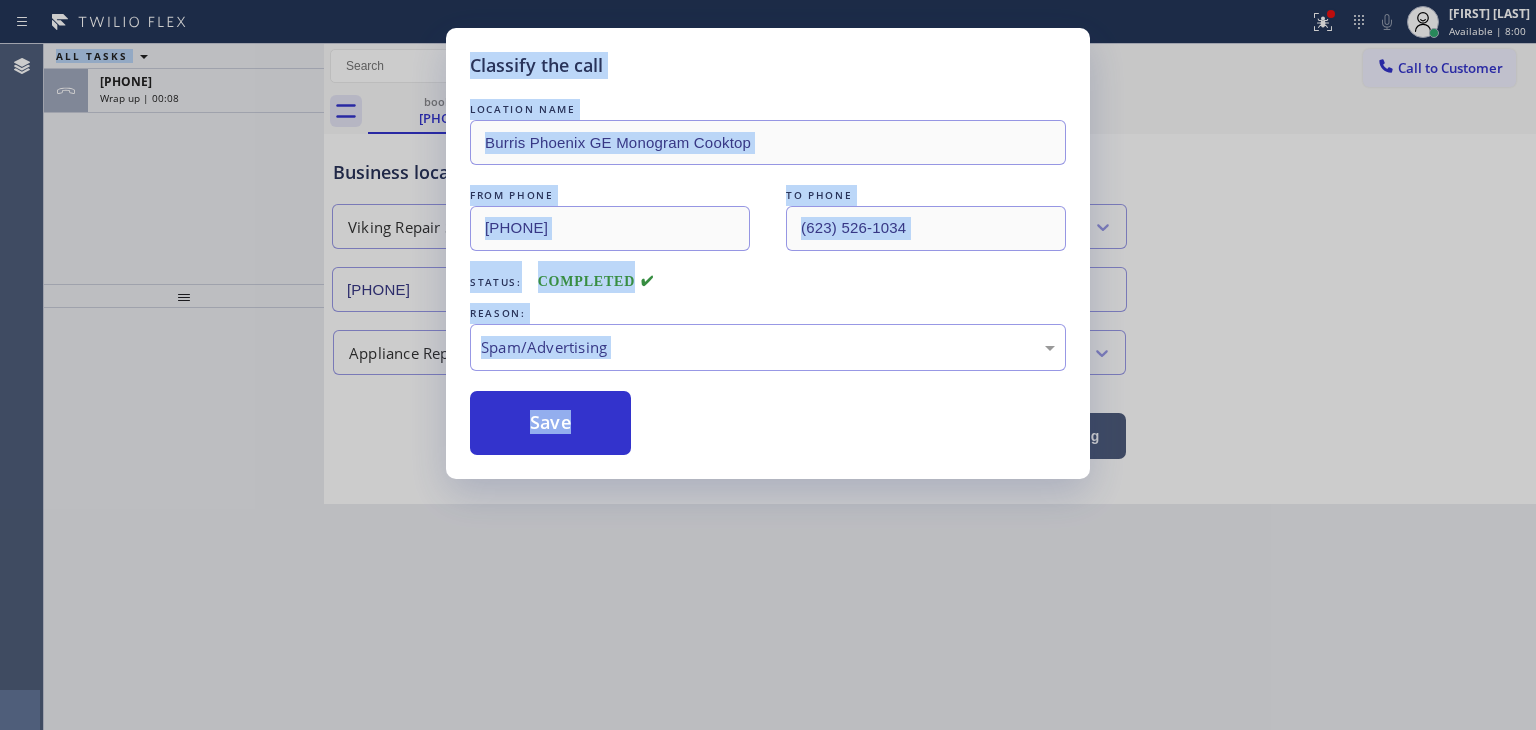 drag, startPoint x: 572, startPoint y: 421, endPoint x: 892, endPoint y: 525, distance: 336.47586 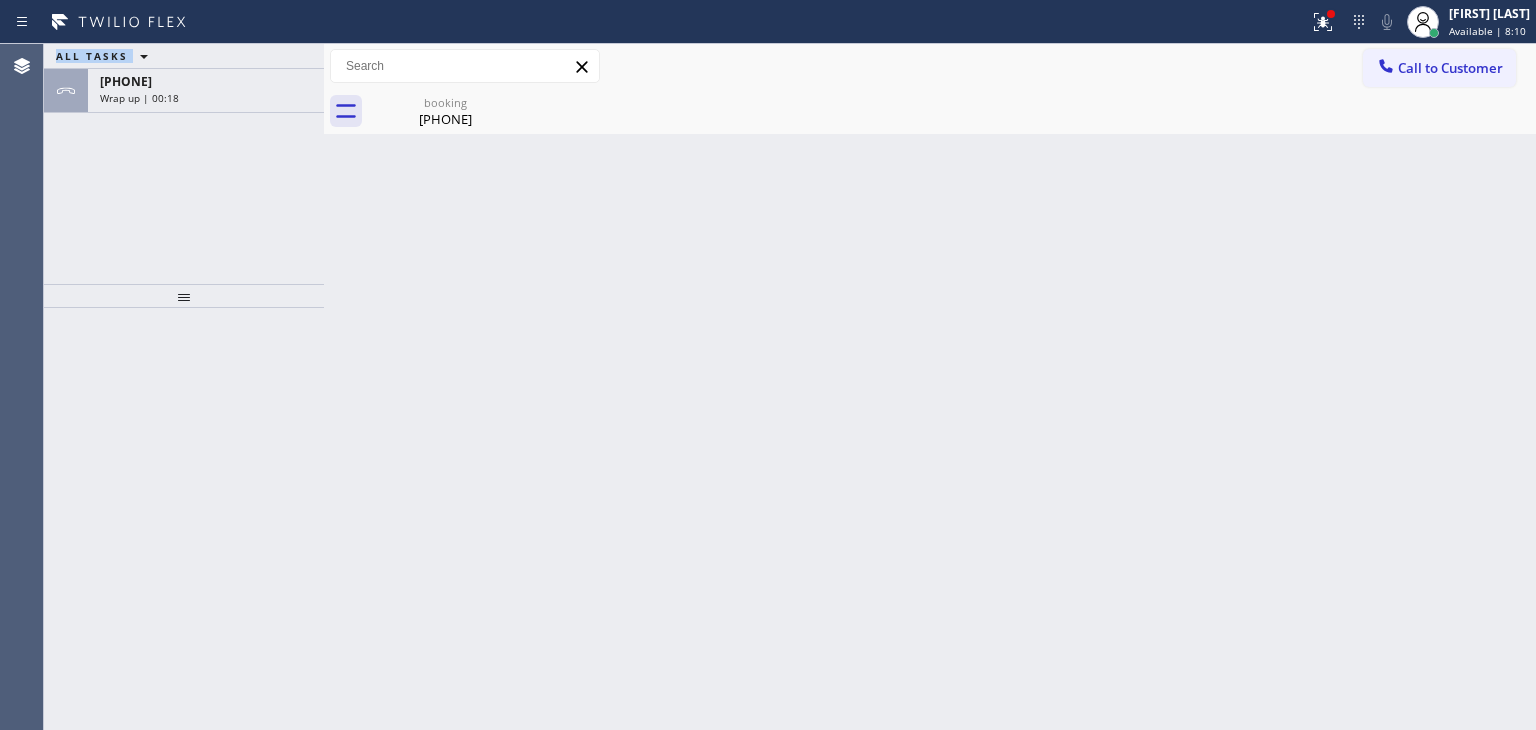 drag, startPoint x: 194, startPoint y: 101, endPoint x: 239, endPoint y: 299, distance: 203.04926 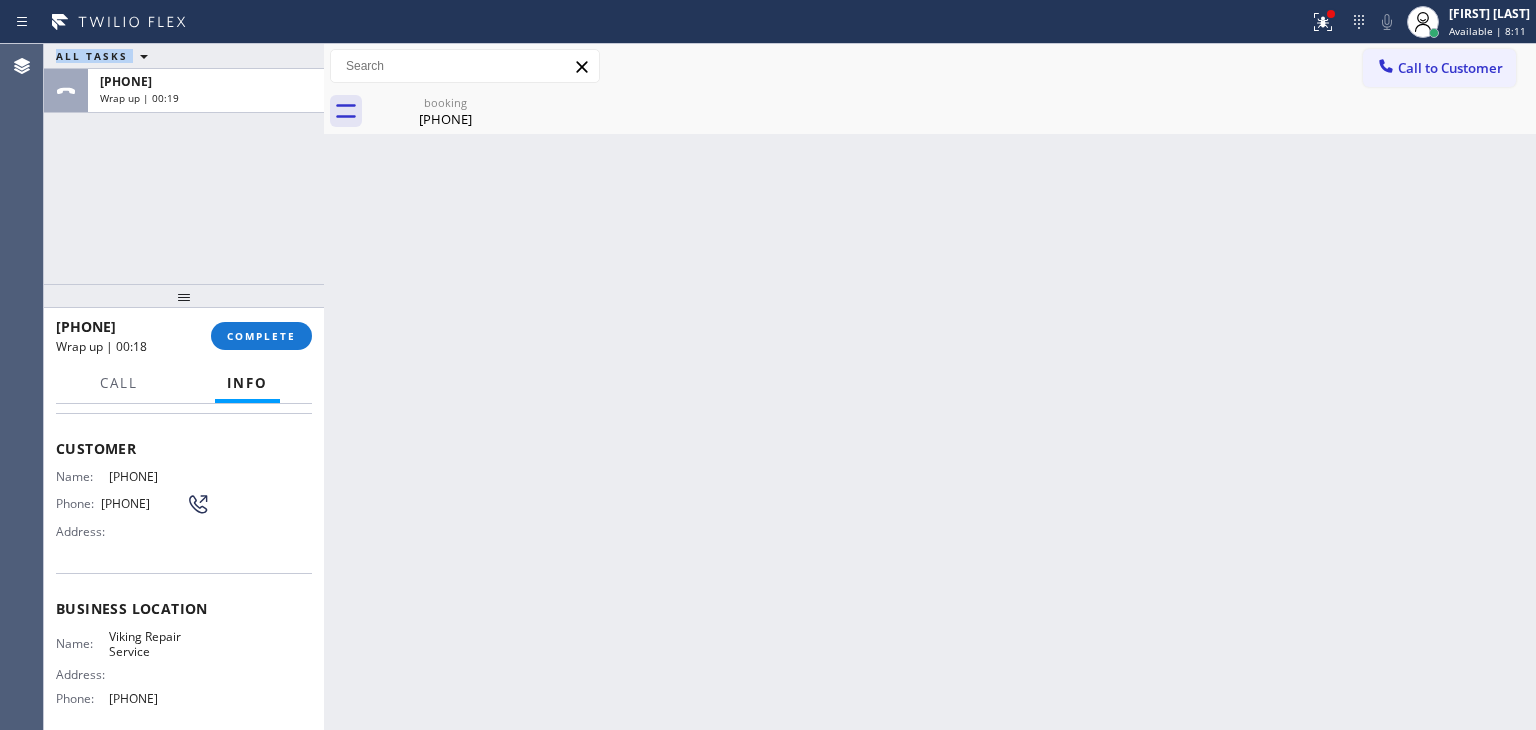 scroll, scrollTop: 200, scrollLeft: 0, axis: vertical 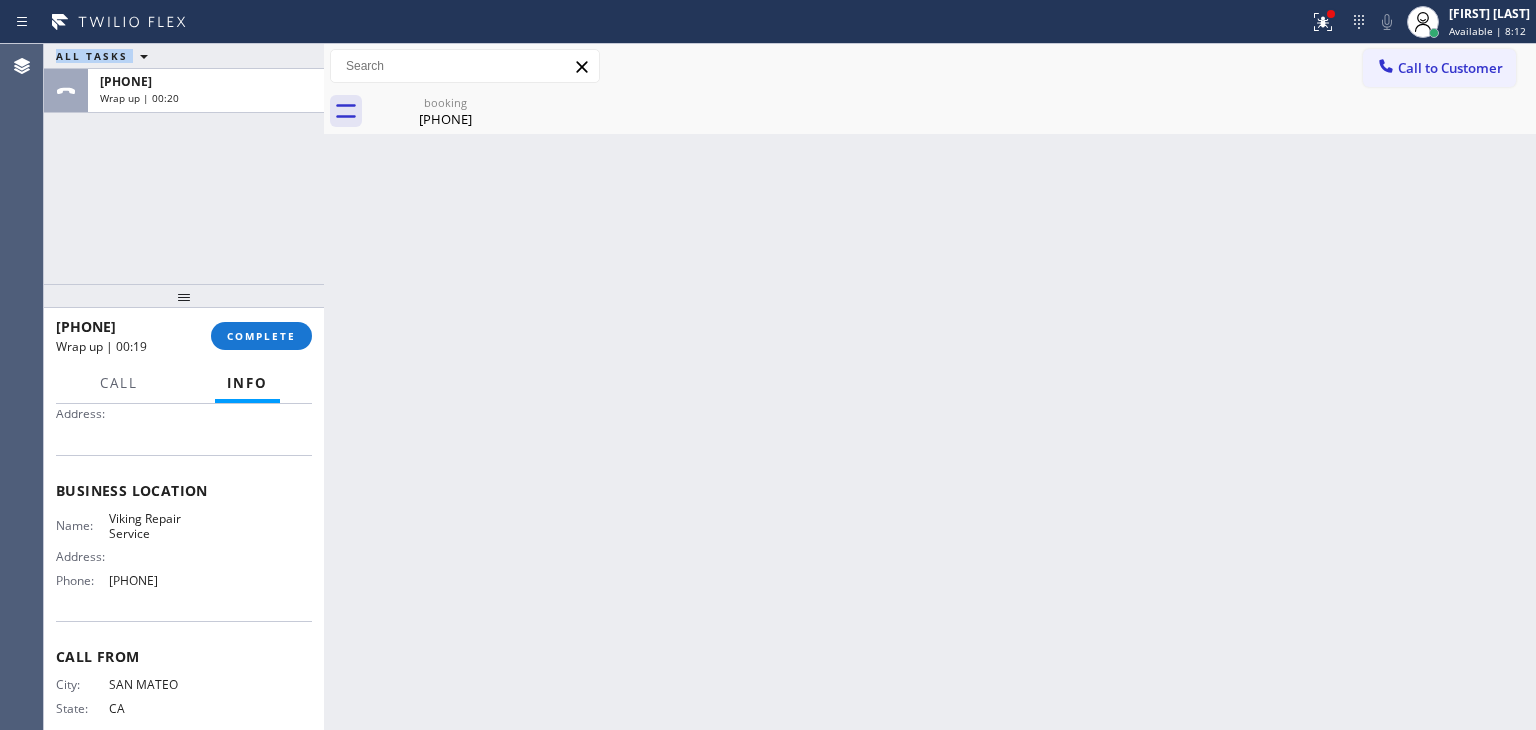 drag, startPoint x: 195, startPoint y: 575, endPoint x: 100, endPoint y: 577, distance: 95.02105 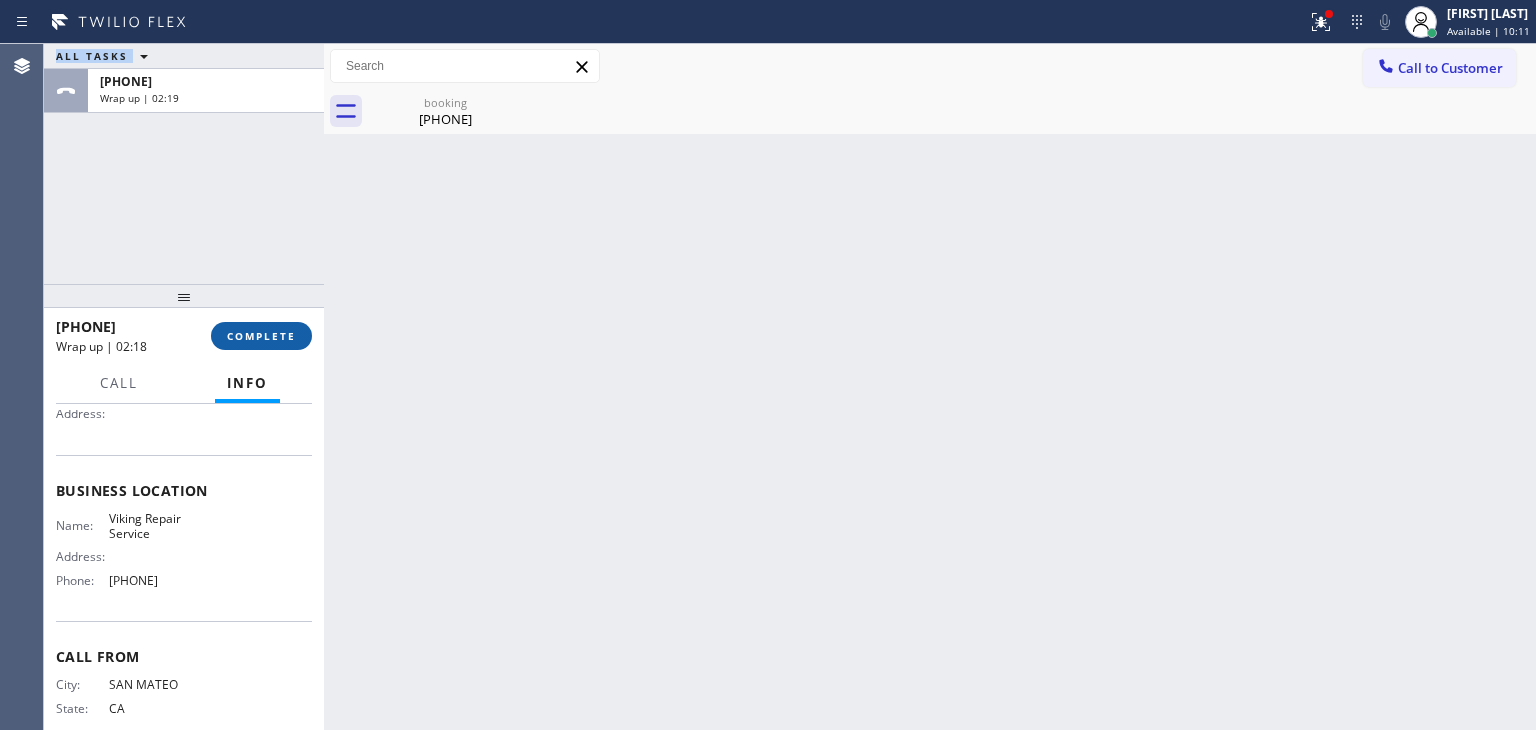 click on "COMPLETE" at bounding box center (261, 336) 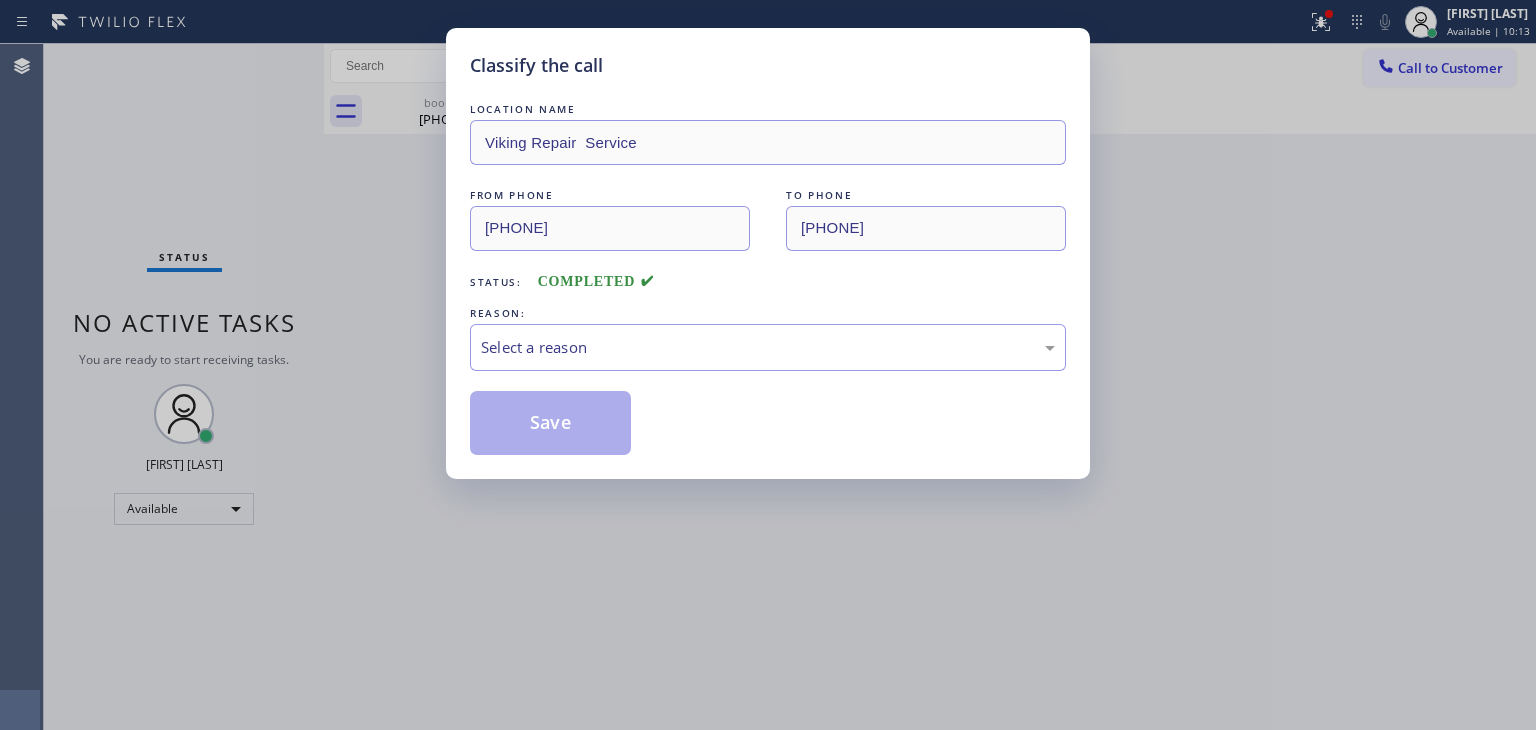 click on "Select a reason" at bounding box center (768, 347) 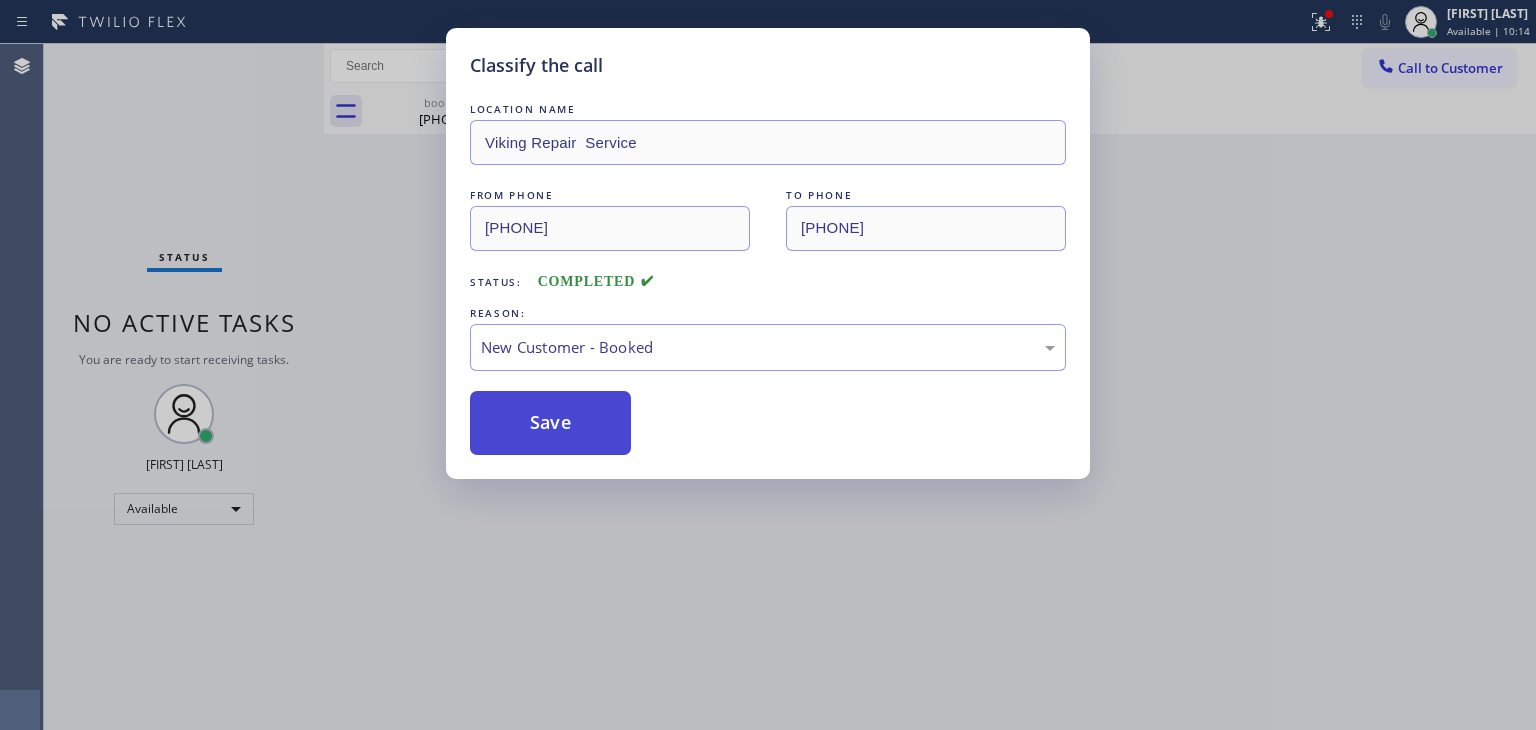 click on "Save" at bounding box center (550, 423) 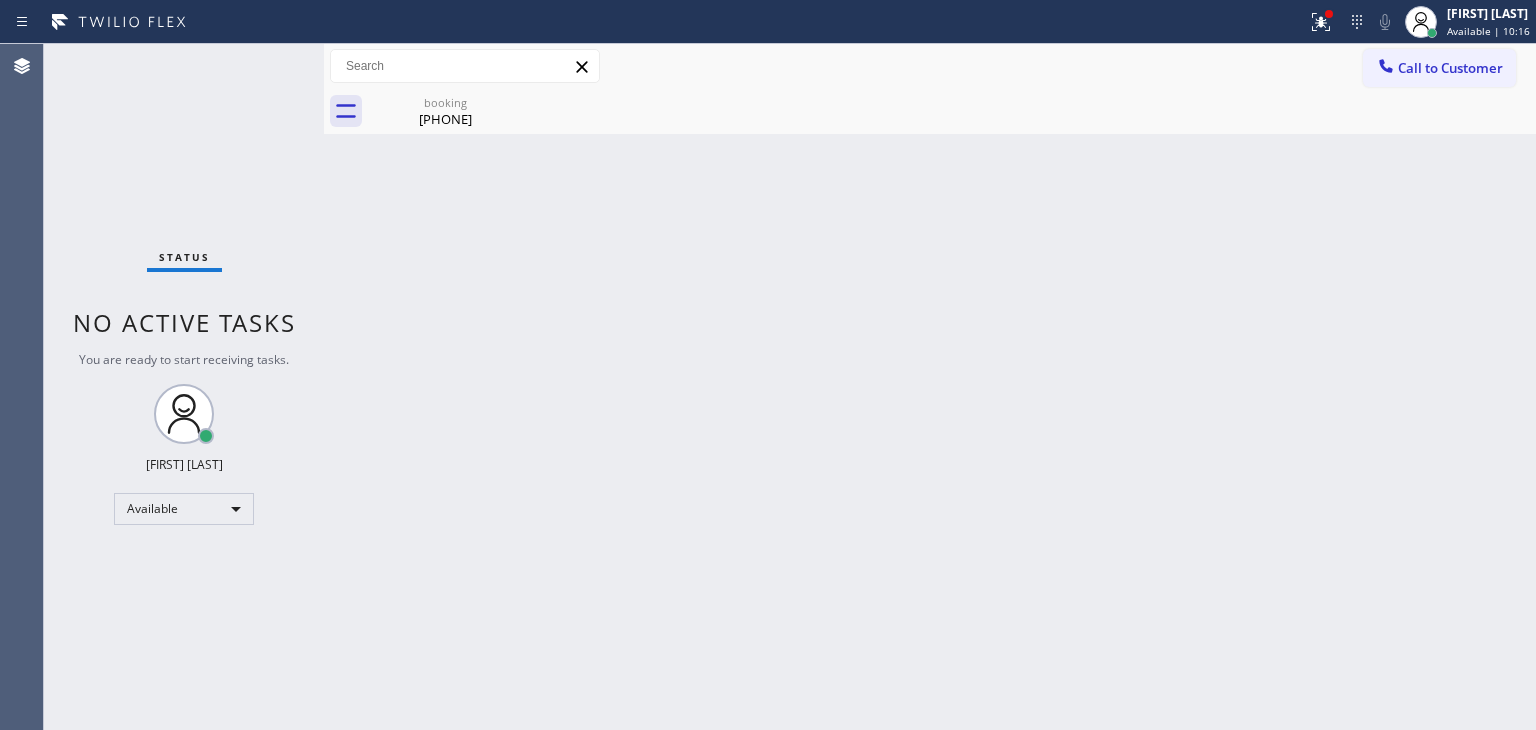 click on "Status   No active tasks     You are ready to start receiving tasks.   Edel John Suson Available" at bounding box center [184, 387] 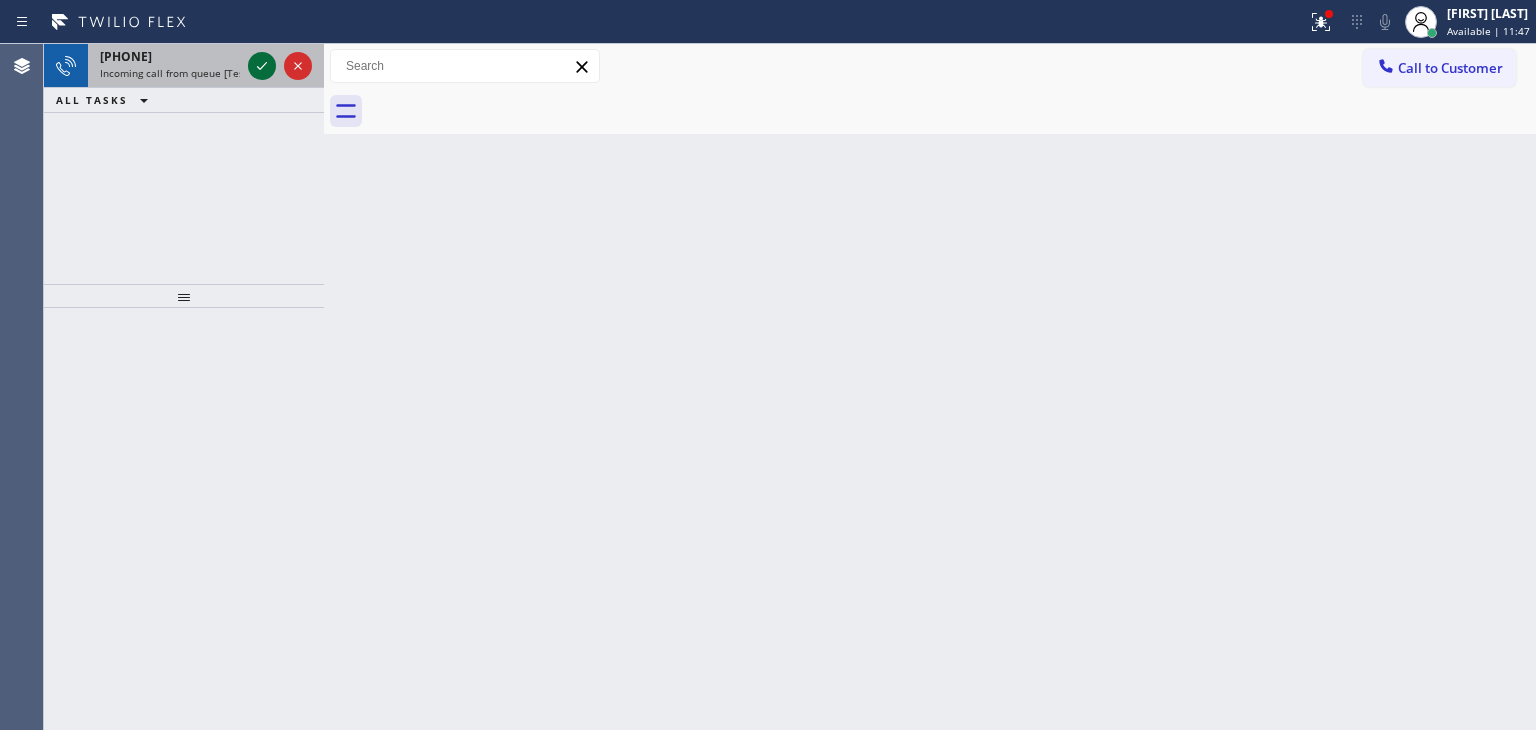 click 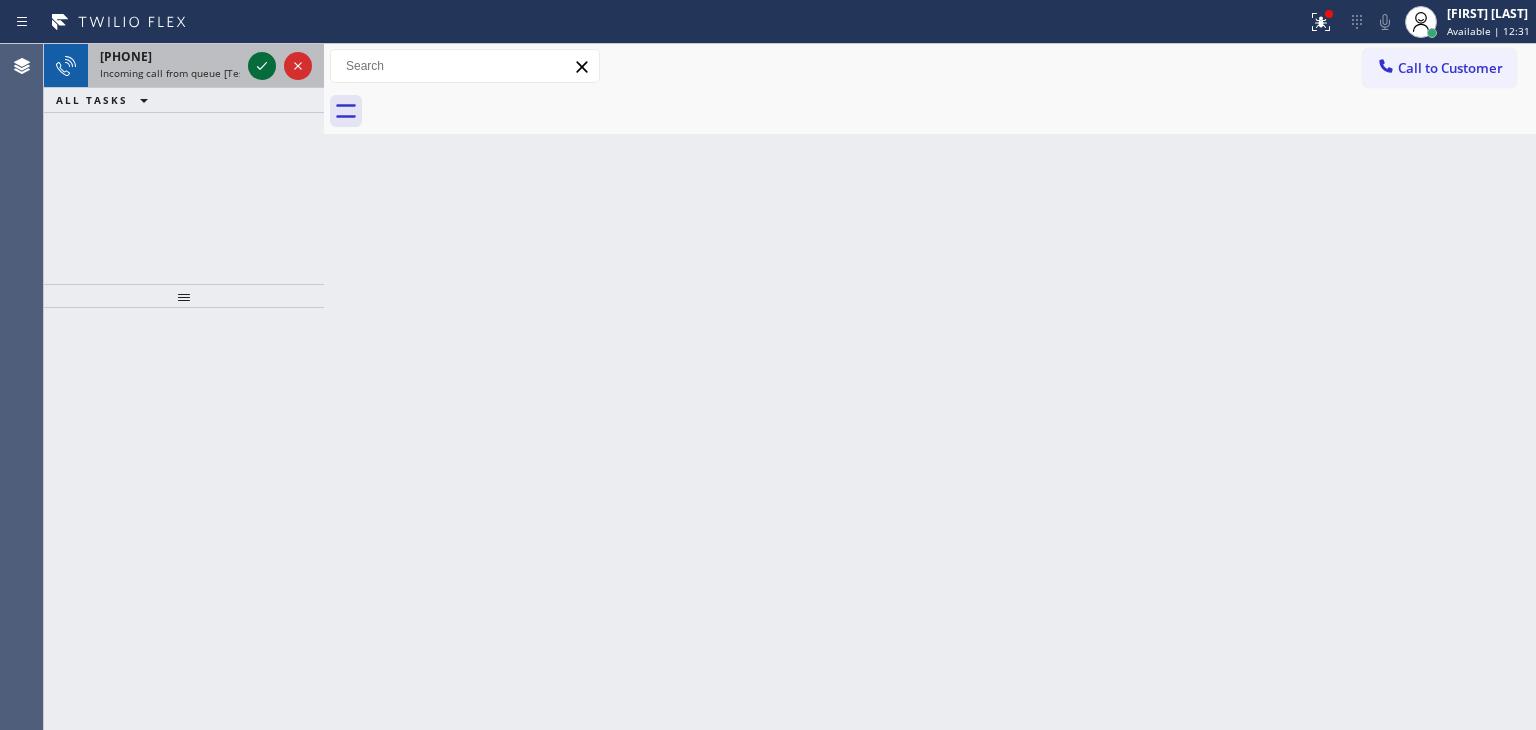 click 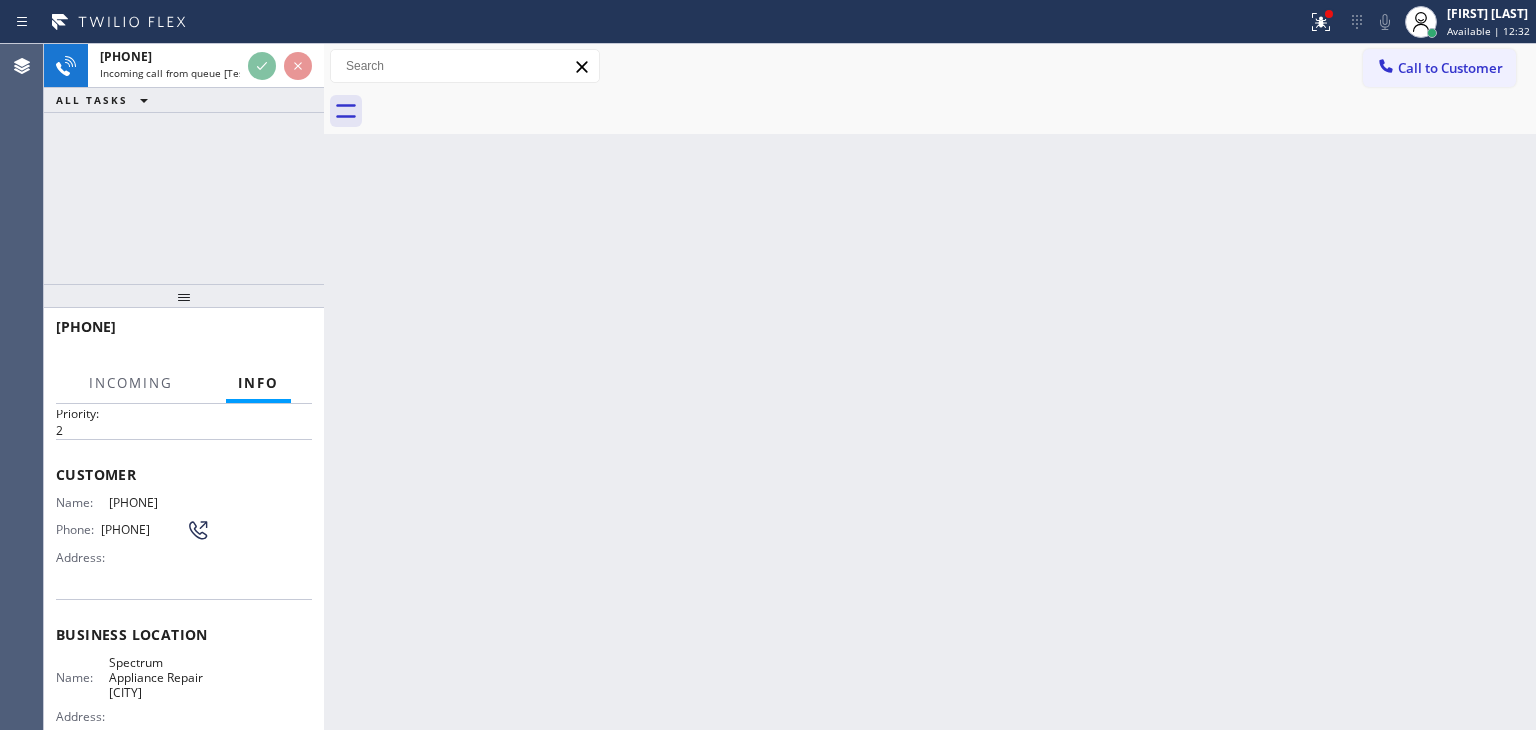 scroll, scrollTop: 100, scrollLeft: 0, axis: vertical 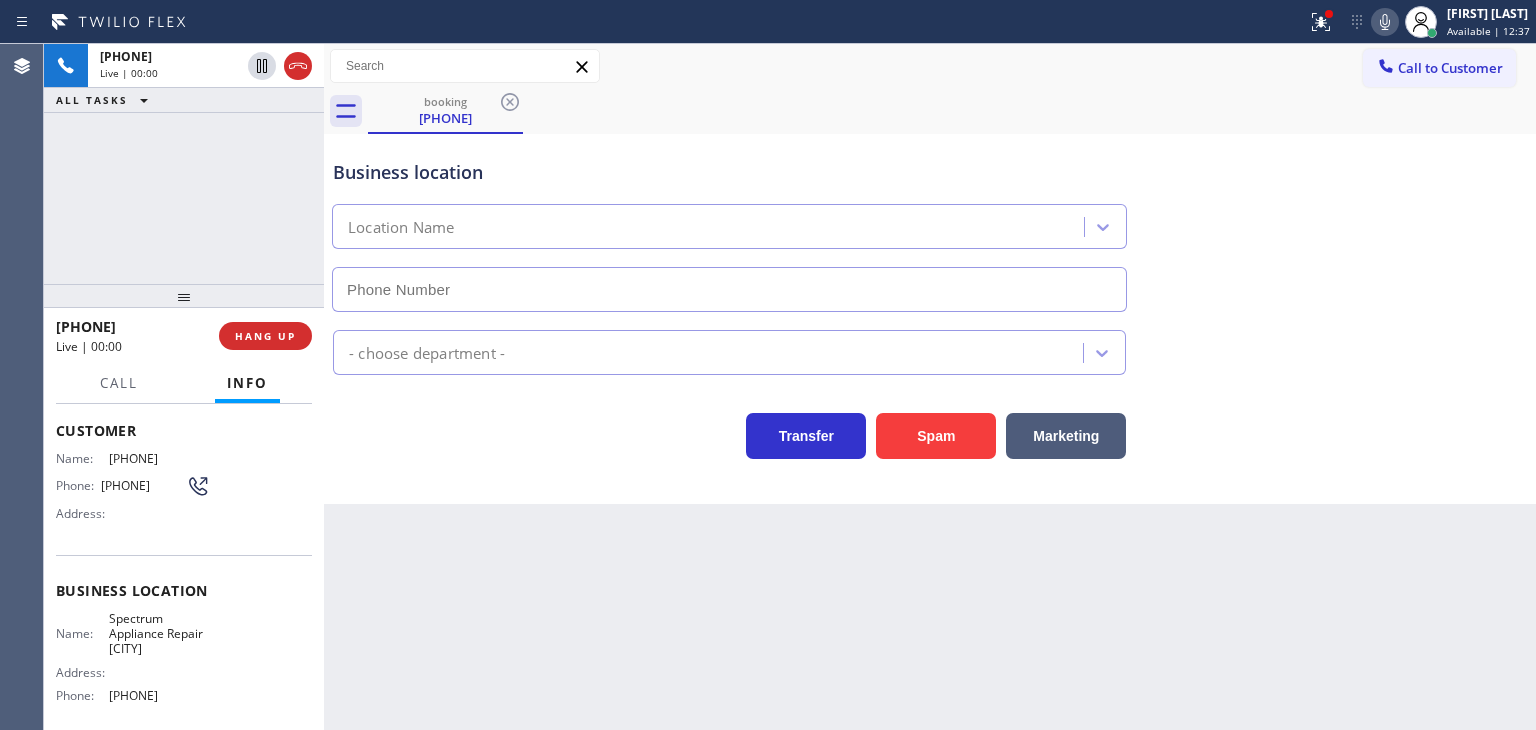 type on "(415) 634-6699" 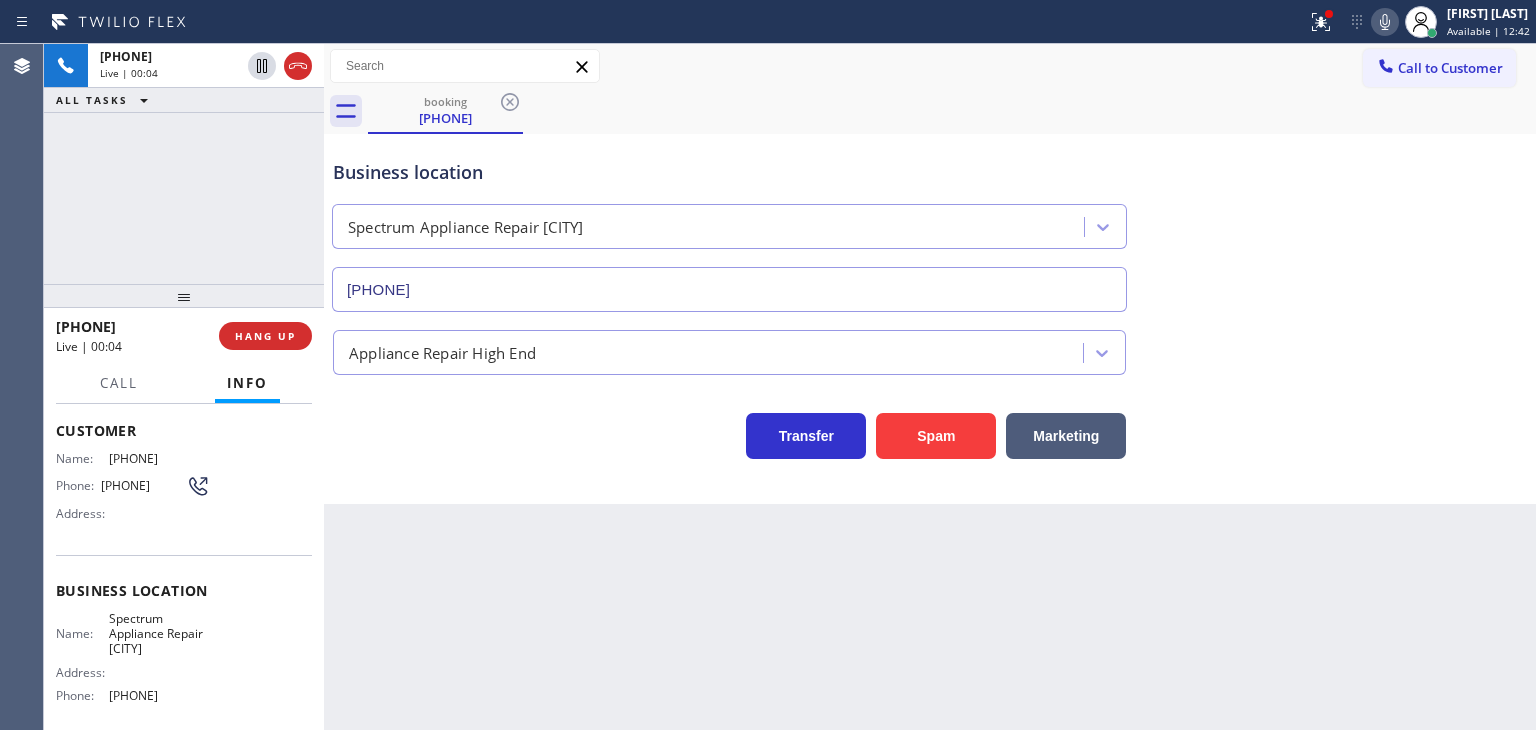click 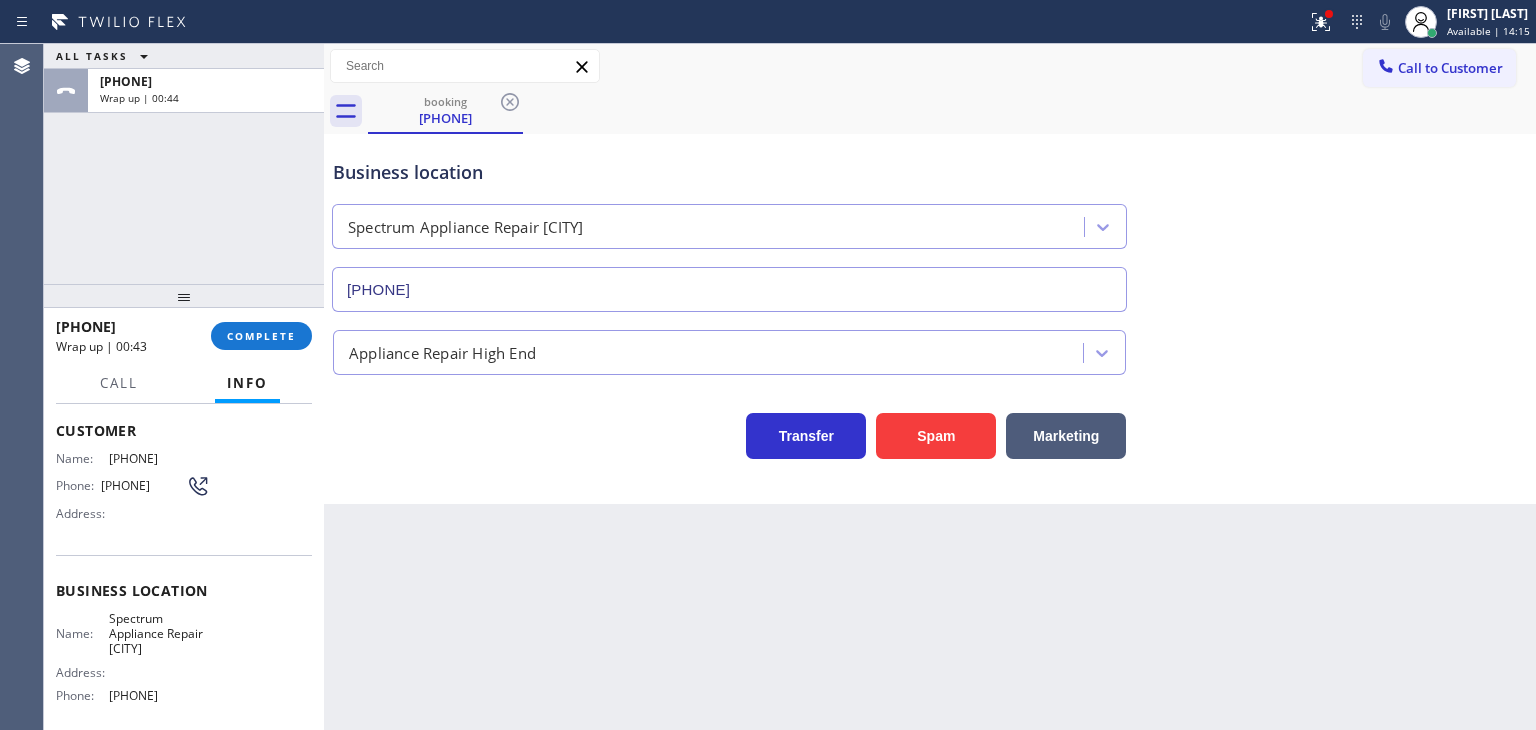 drag, startPoint x: 1449, startPoint y: 262, endPoint x: 1425, endPoint y: 272, distance: 26 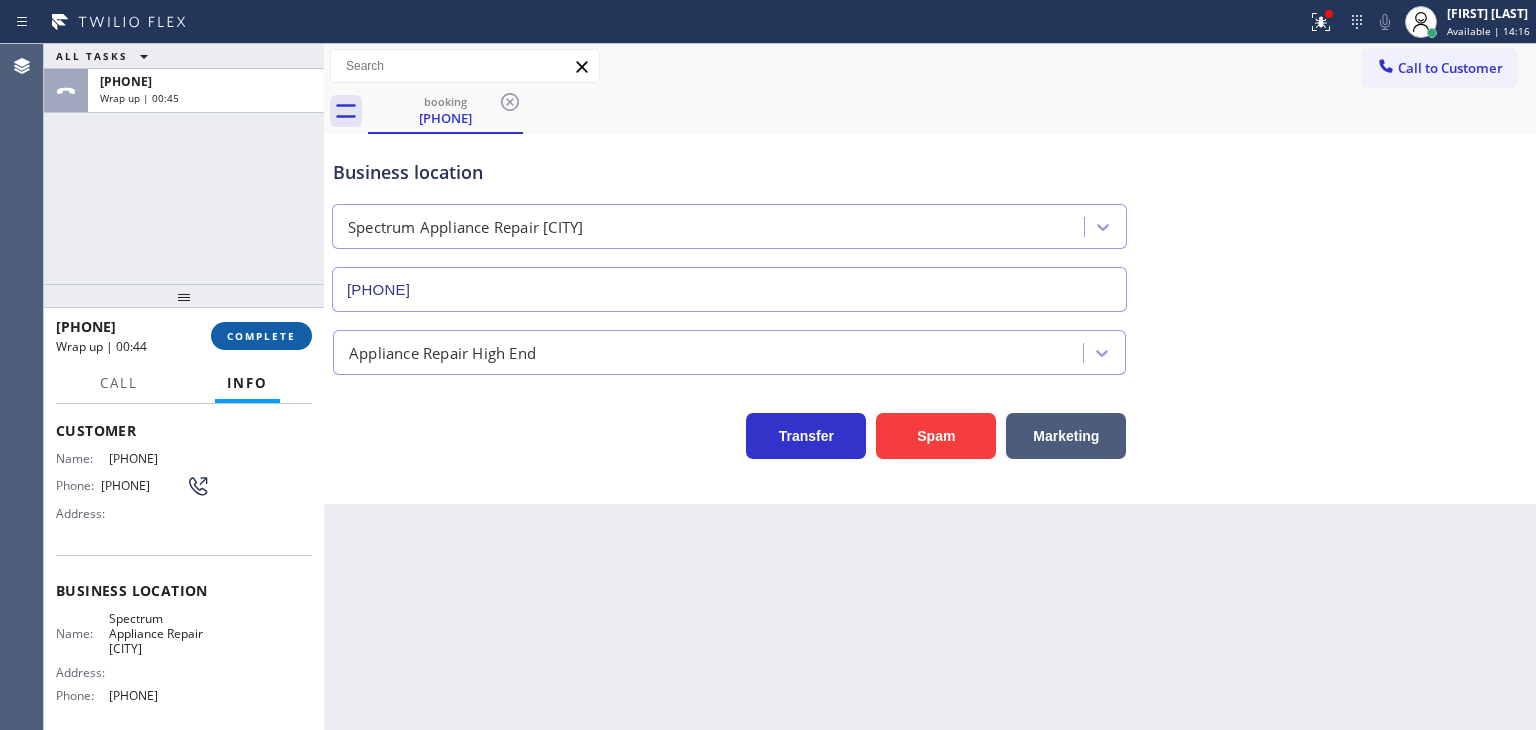 click on "COMPLETE" at bounding box center [261, 336] 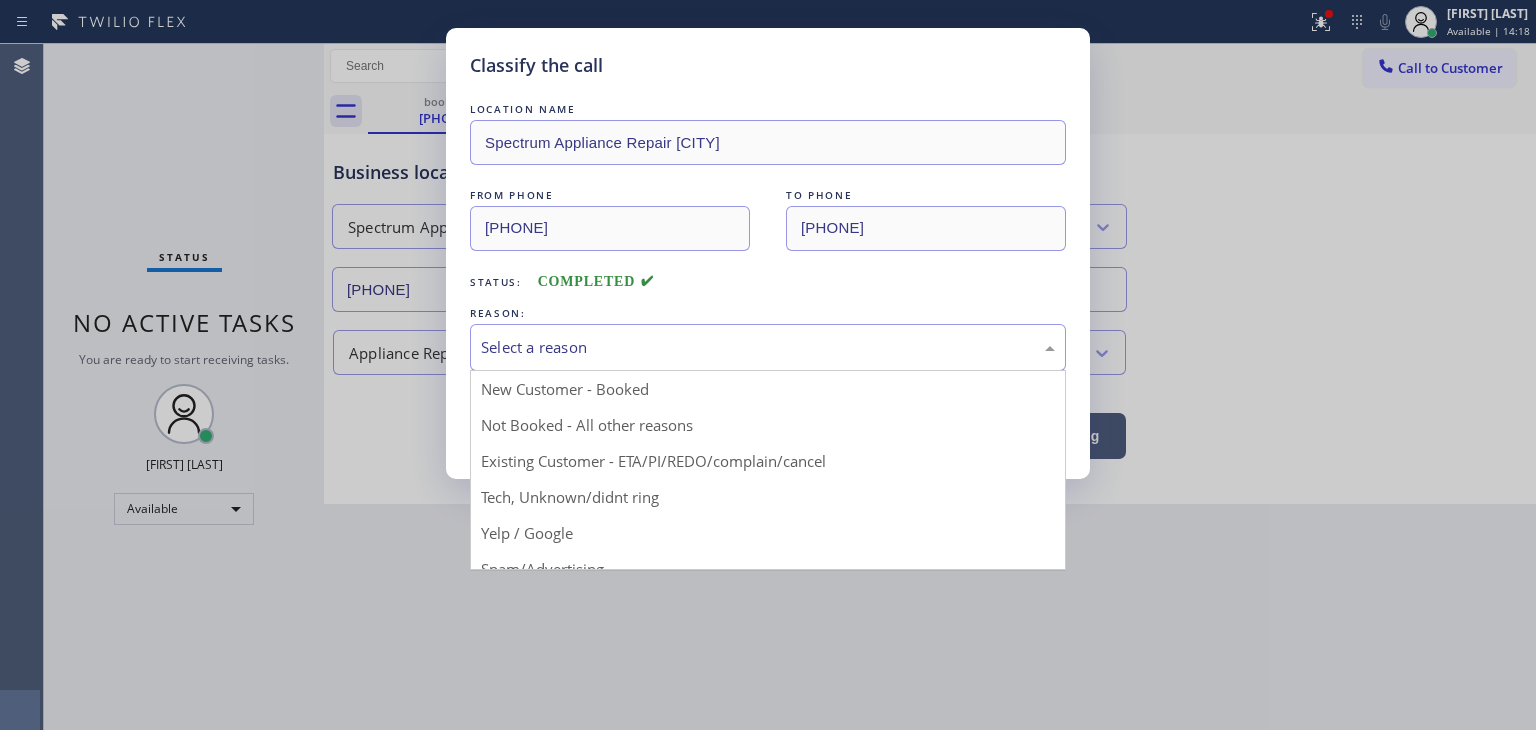 click on "Select a reason" at bounding box center [768, 347] 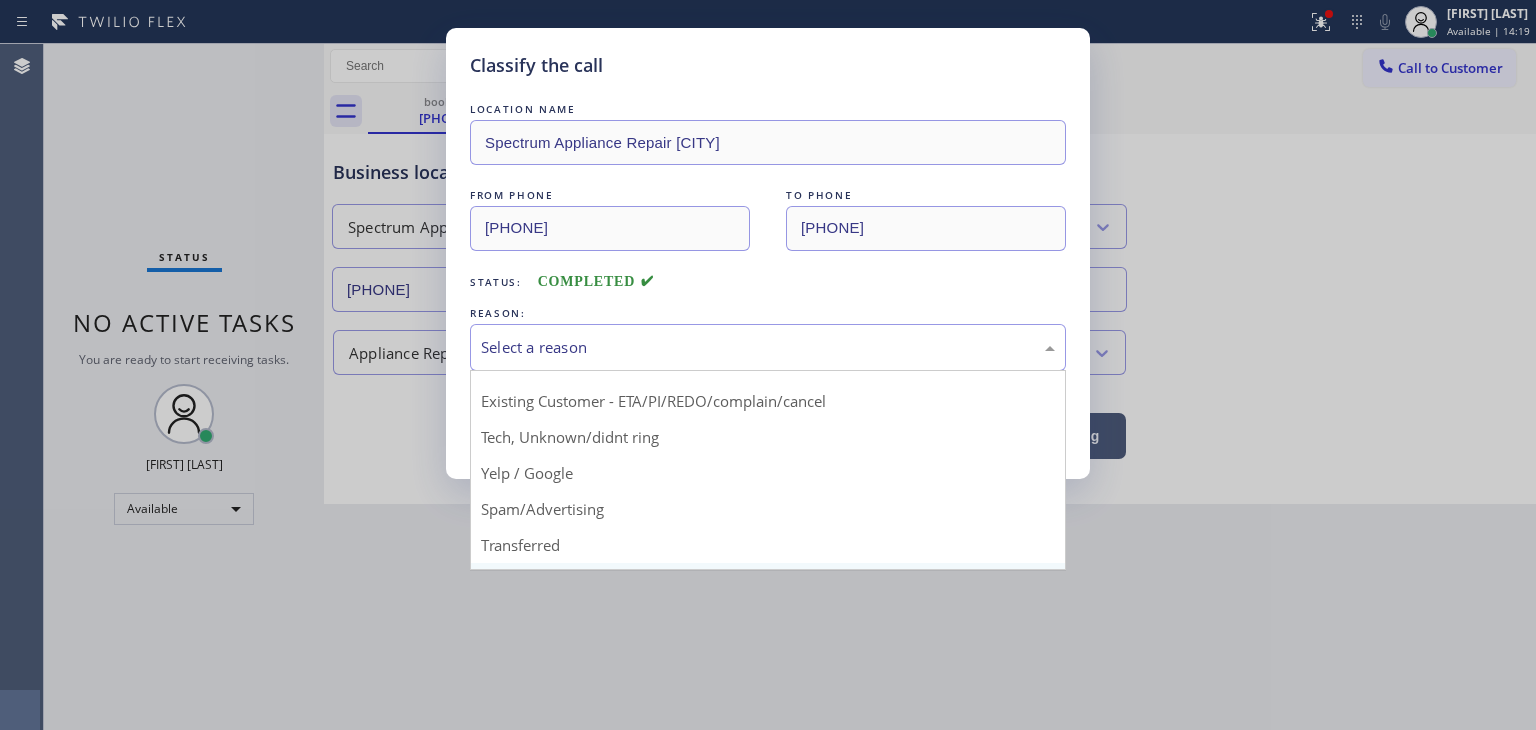 scroll, scrollTop: 125, scrollLeft: 0, axis: vertical 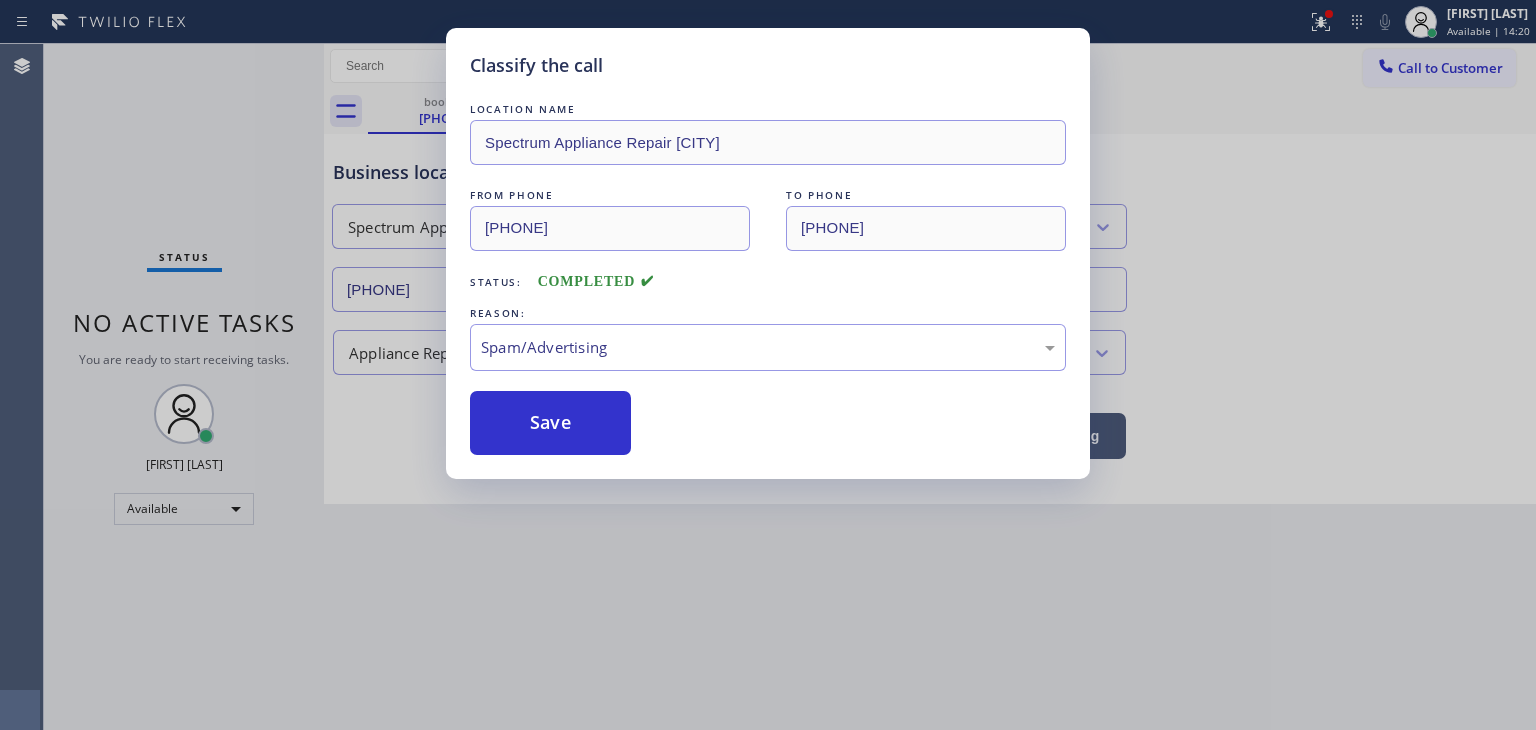 click on "Save" at bounding box center [550, 423] 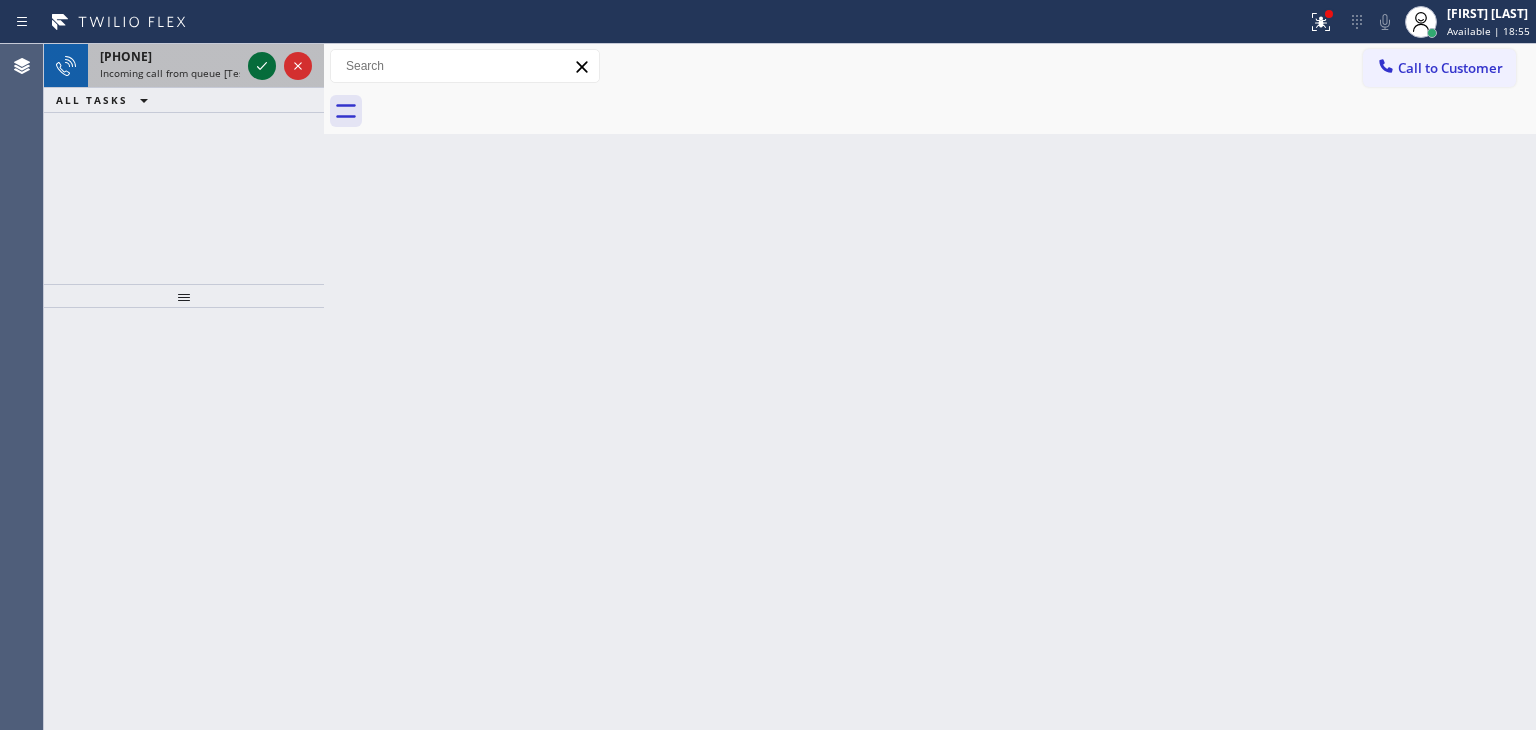 click 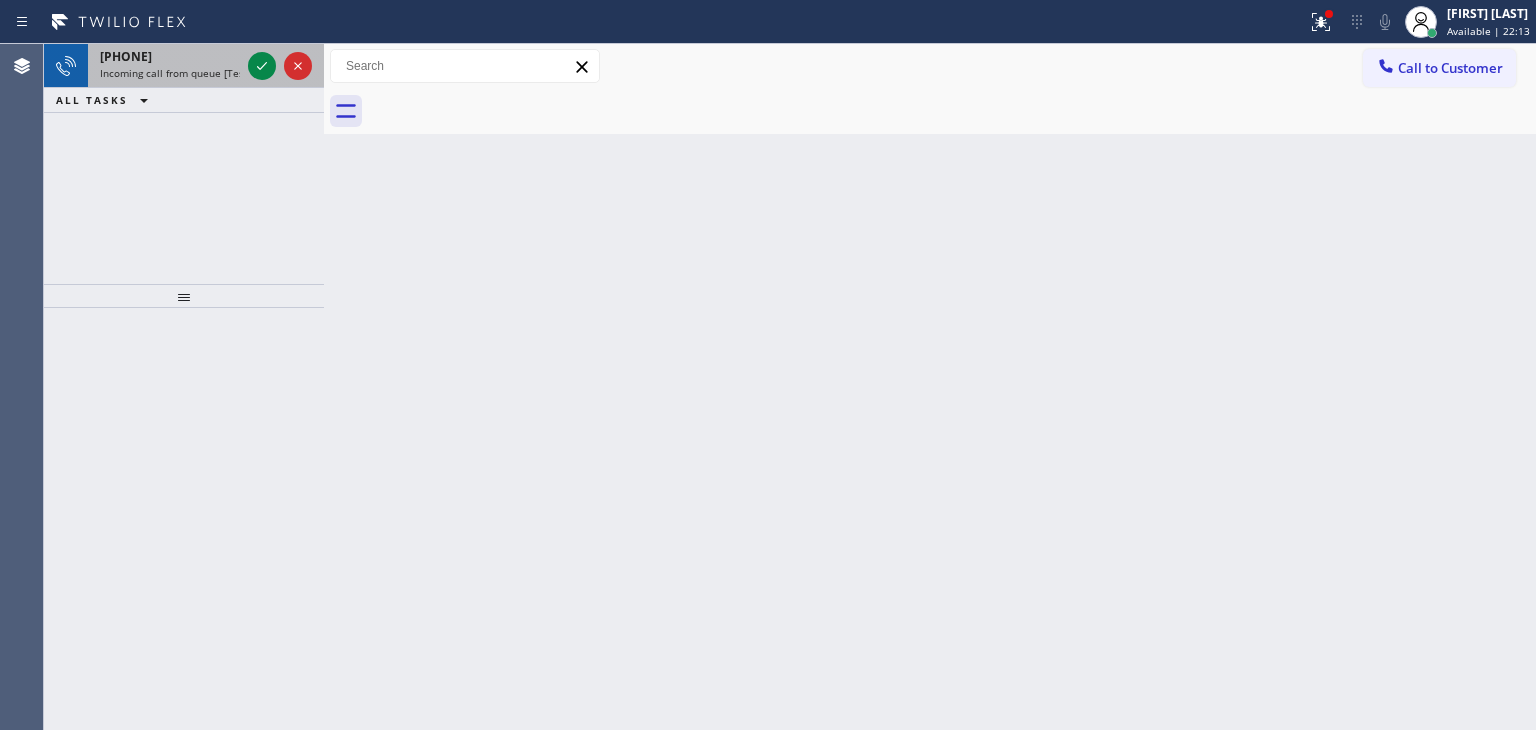 drag, startPoint x: 261, startPoint y: 59, endPoint x: 246, endPoint y: 57, distance: 15.132746 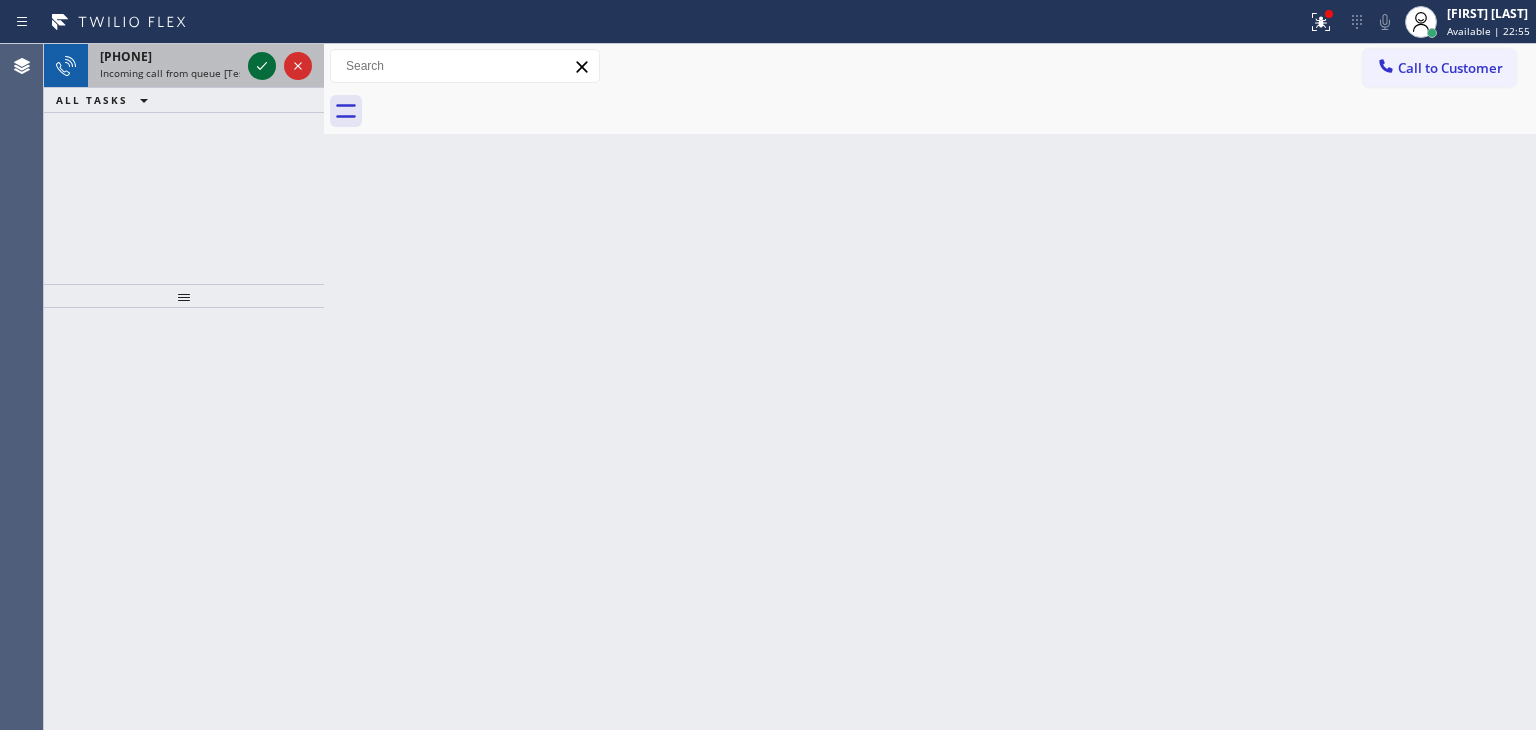 click 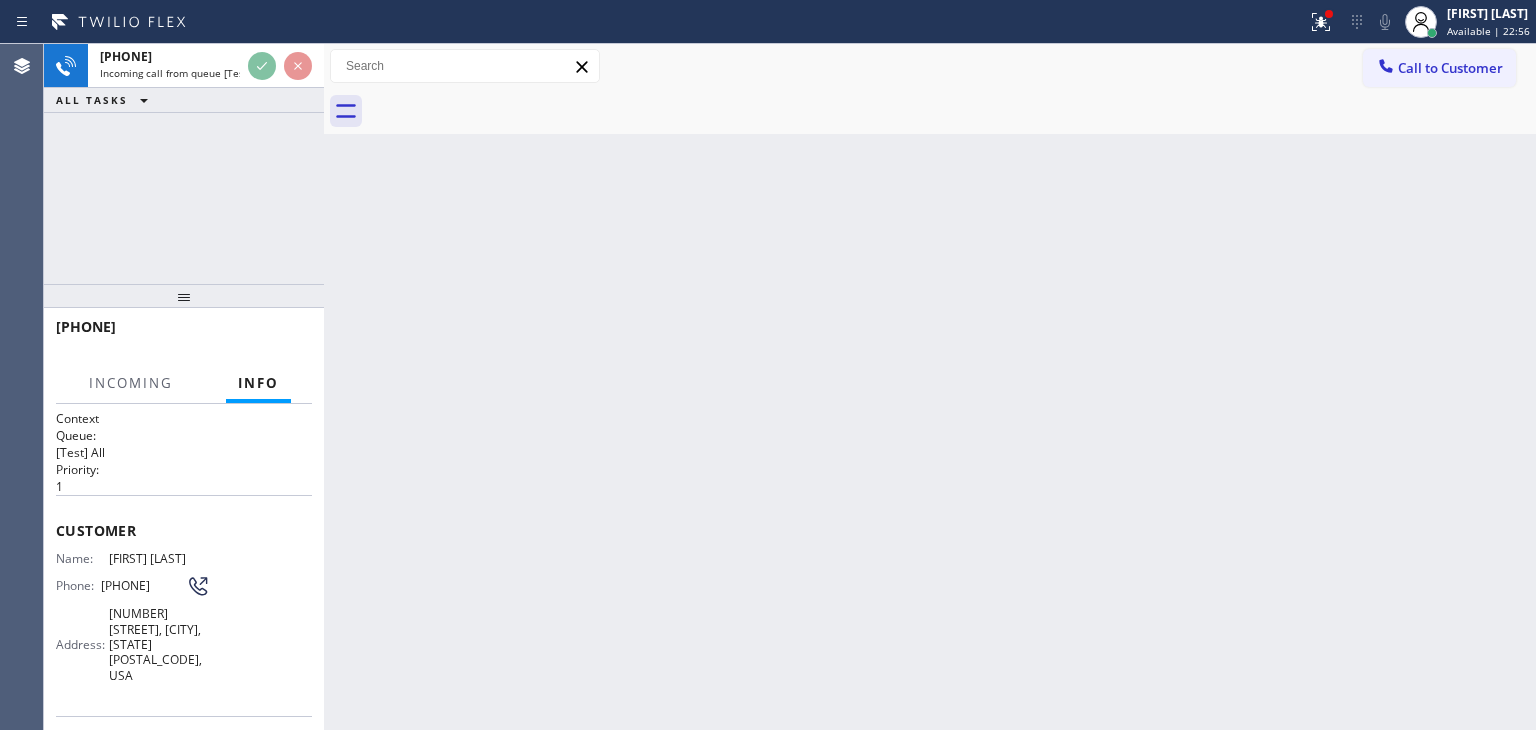 scroll, scrollTop: 100, scrollLeft: 0, axis: vertical 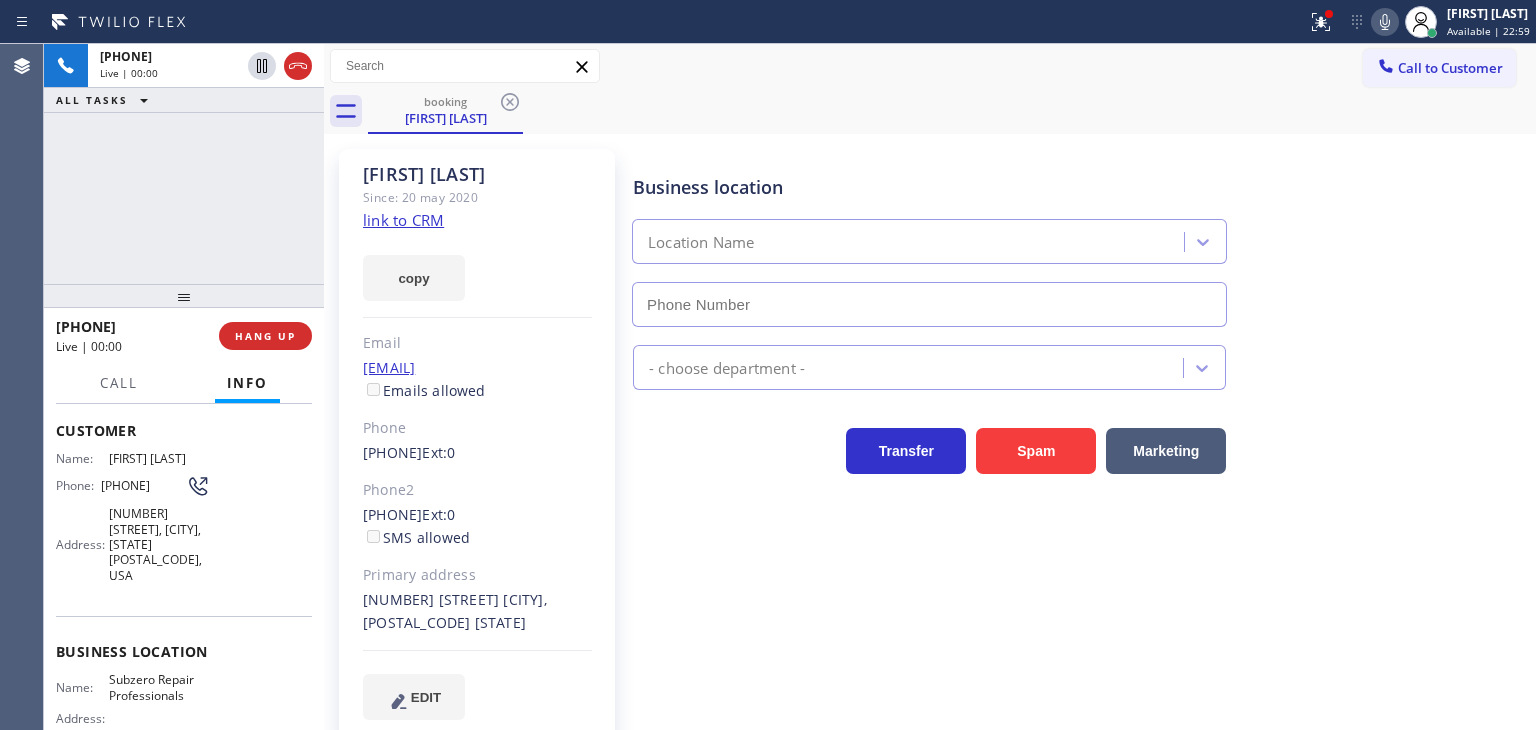 type on "(206) 309-4022" 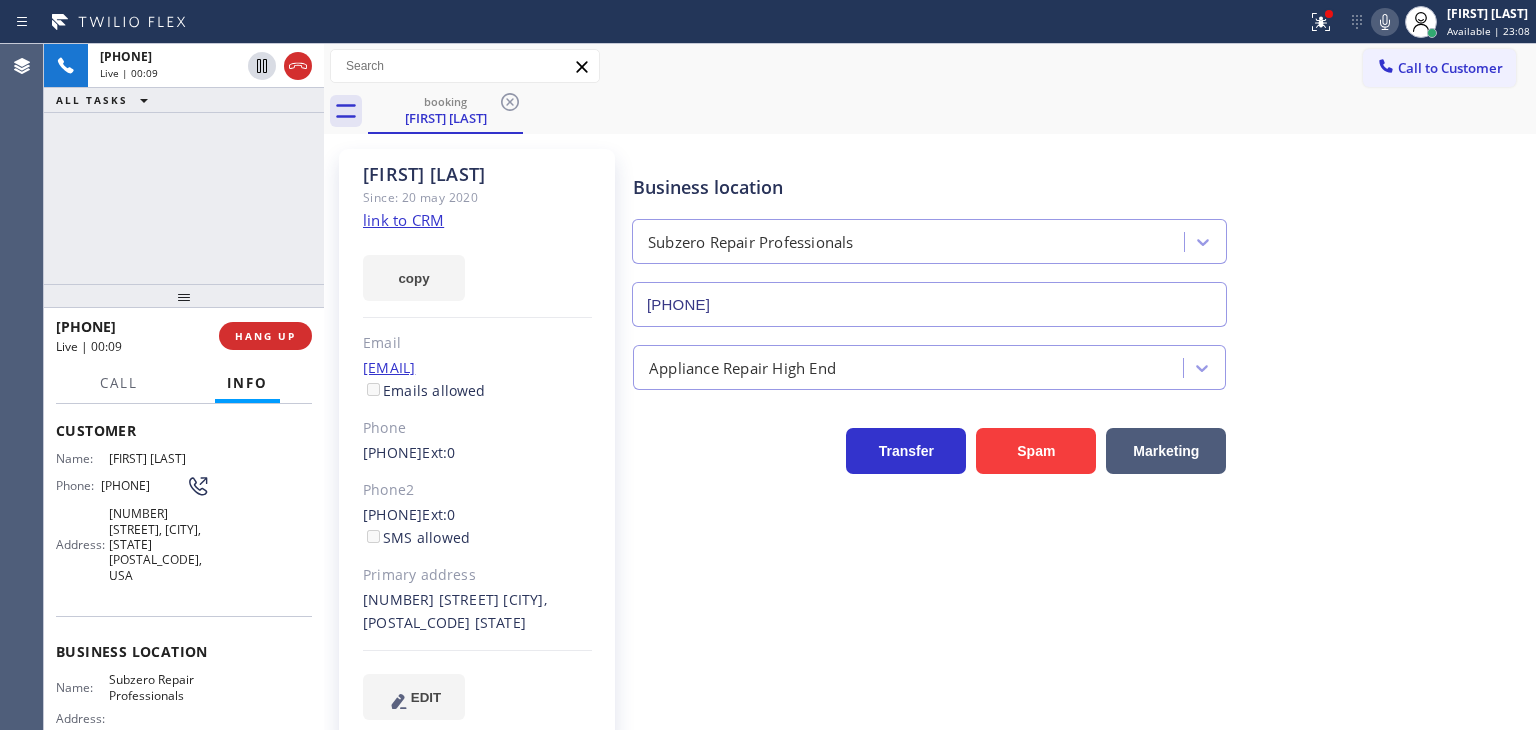click on "link to CRM" 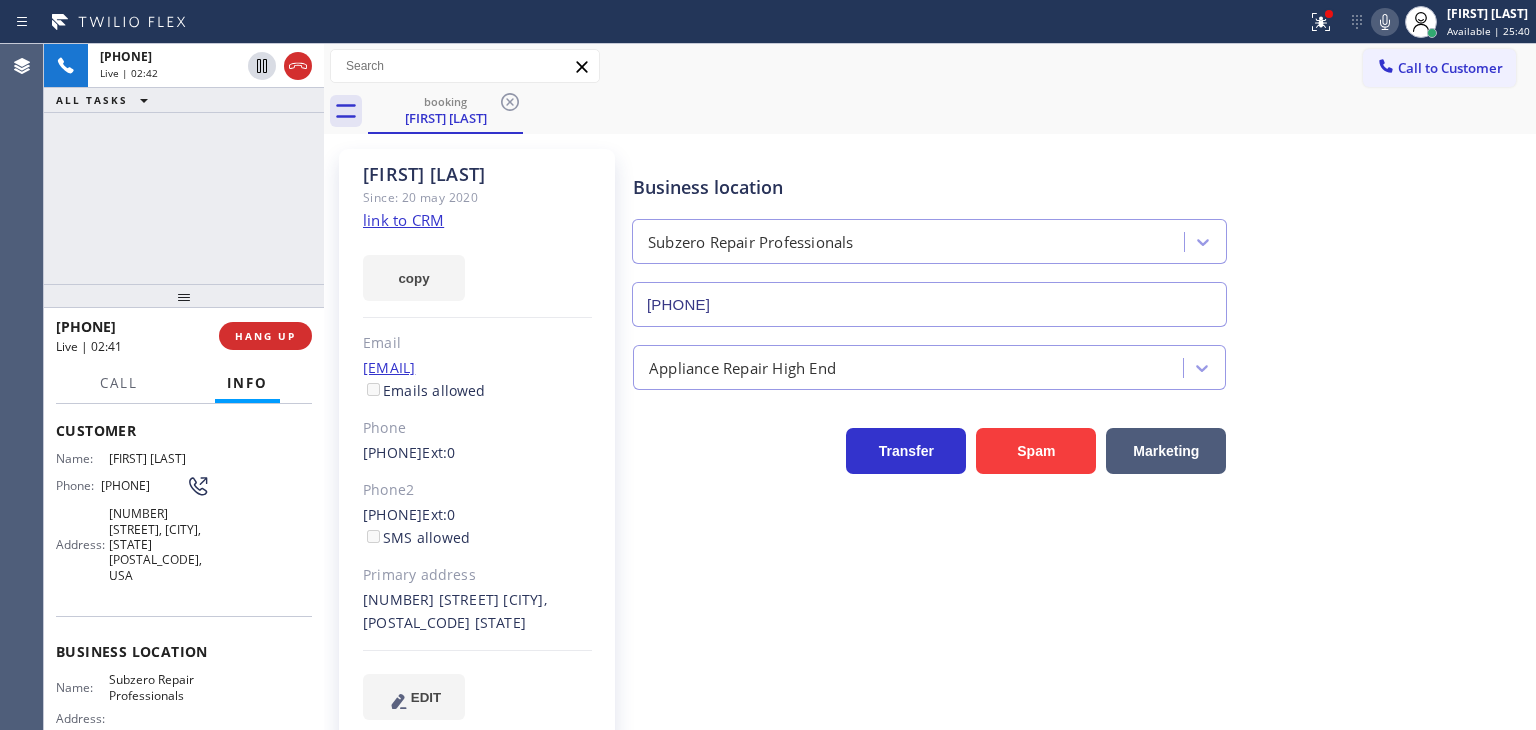 drag, startPoint x: 1463, startPoint y: 20, endPoint x: 1445, endPoint y: 91, distance: 73.24616 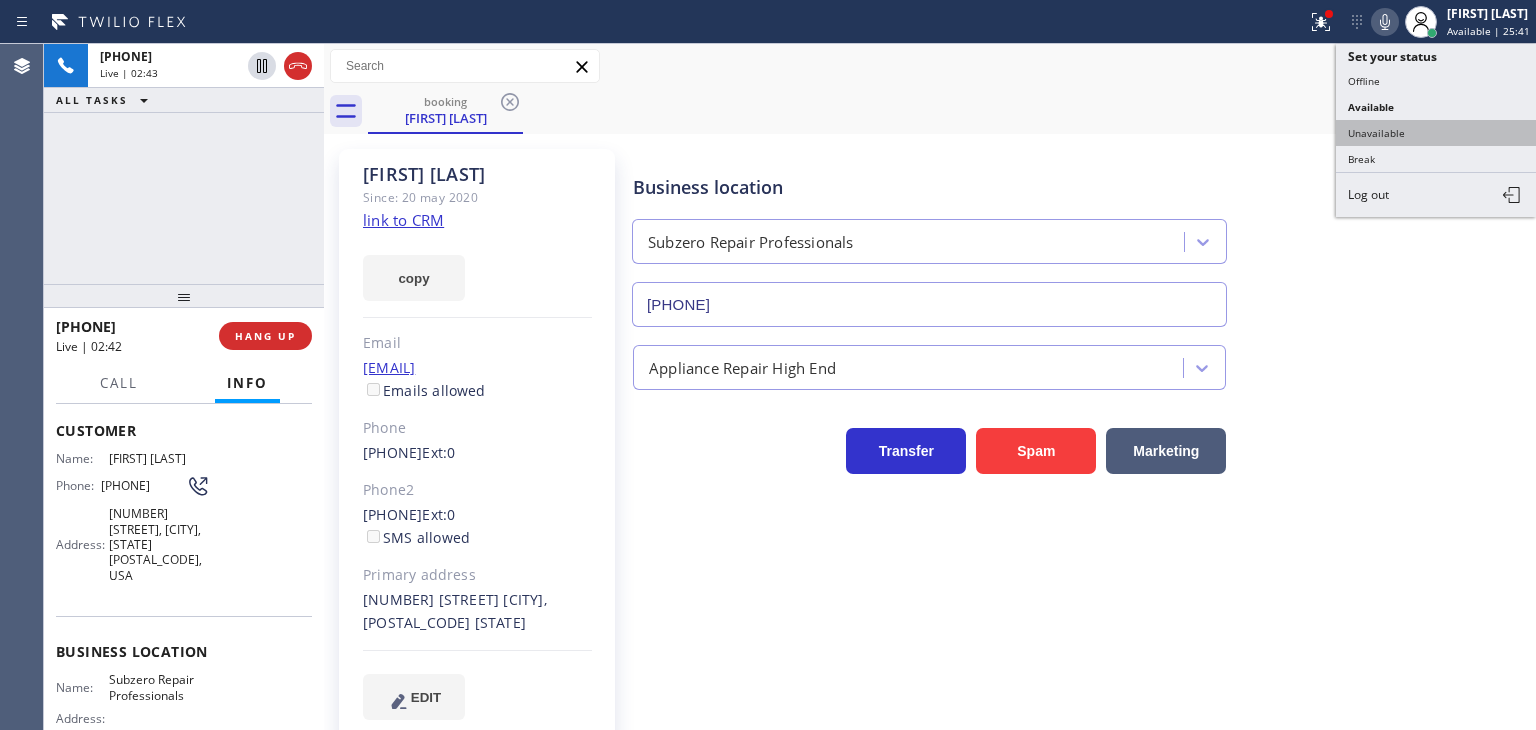 click on "Unavailable" at bounding box center (1436, 133) 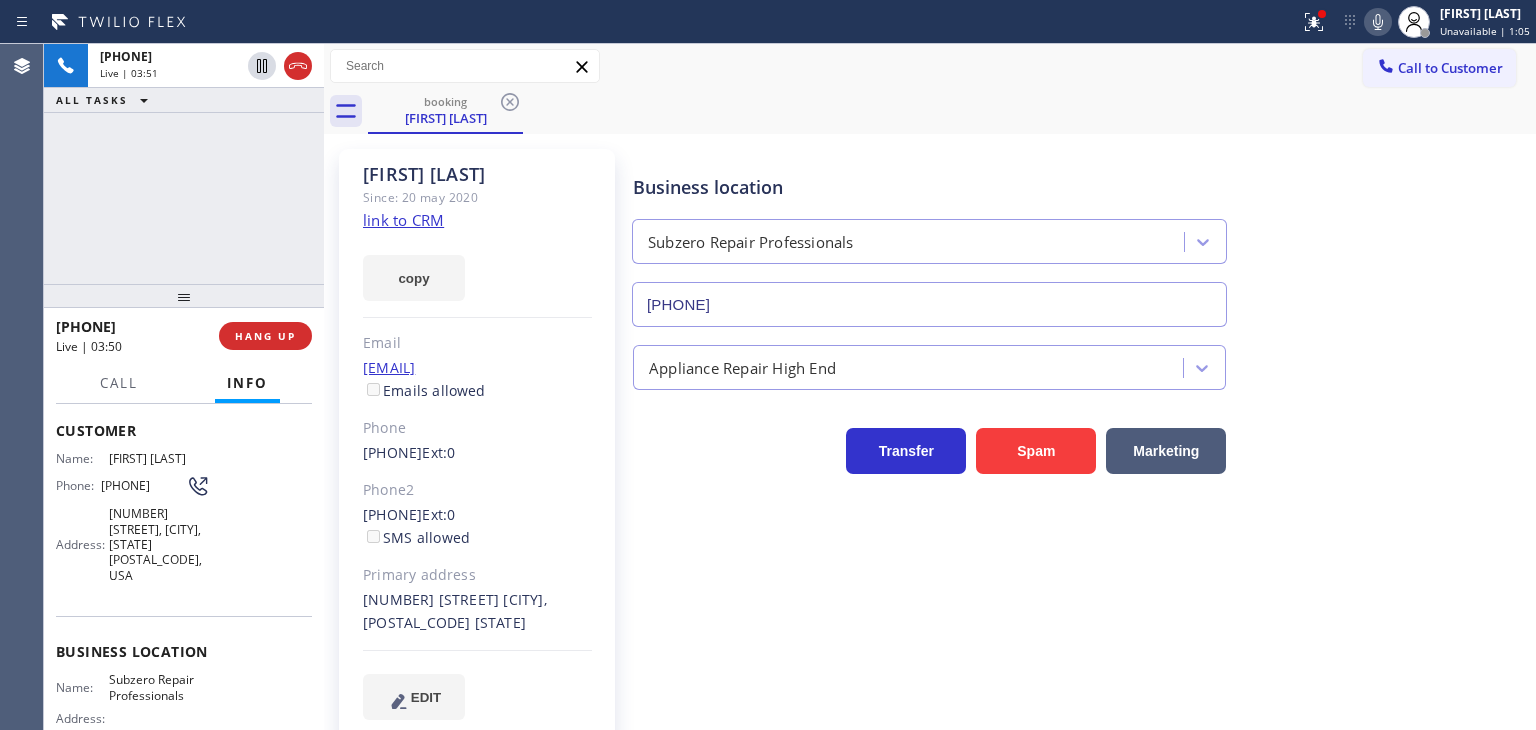 click 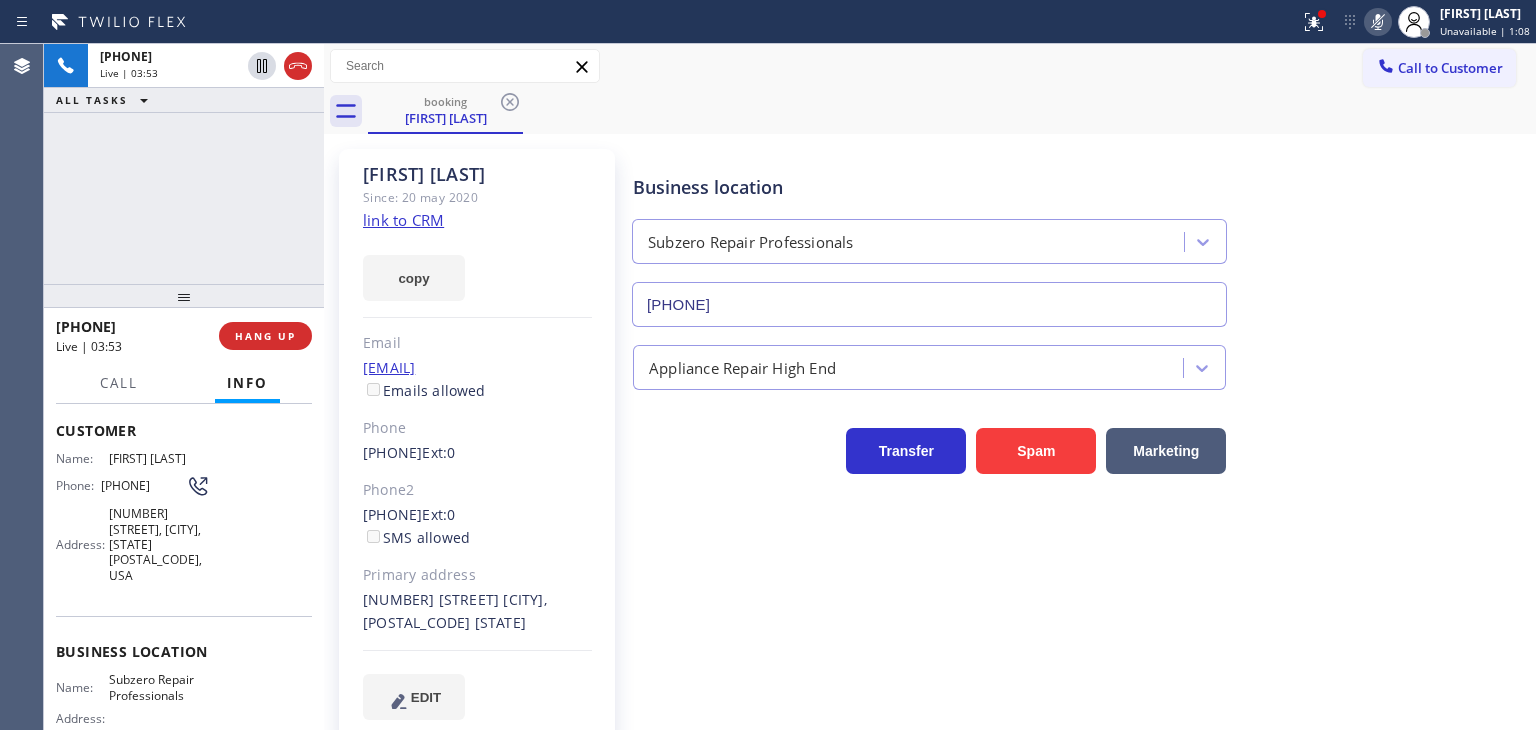 click 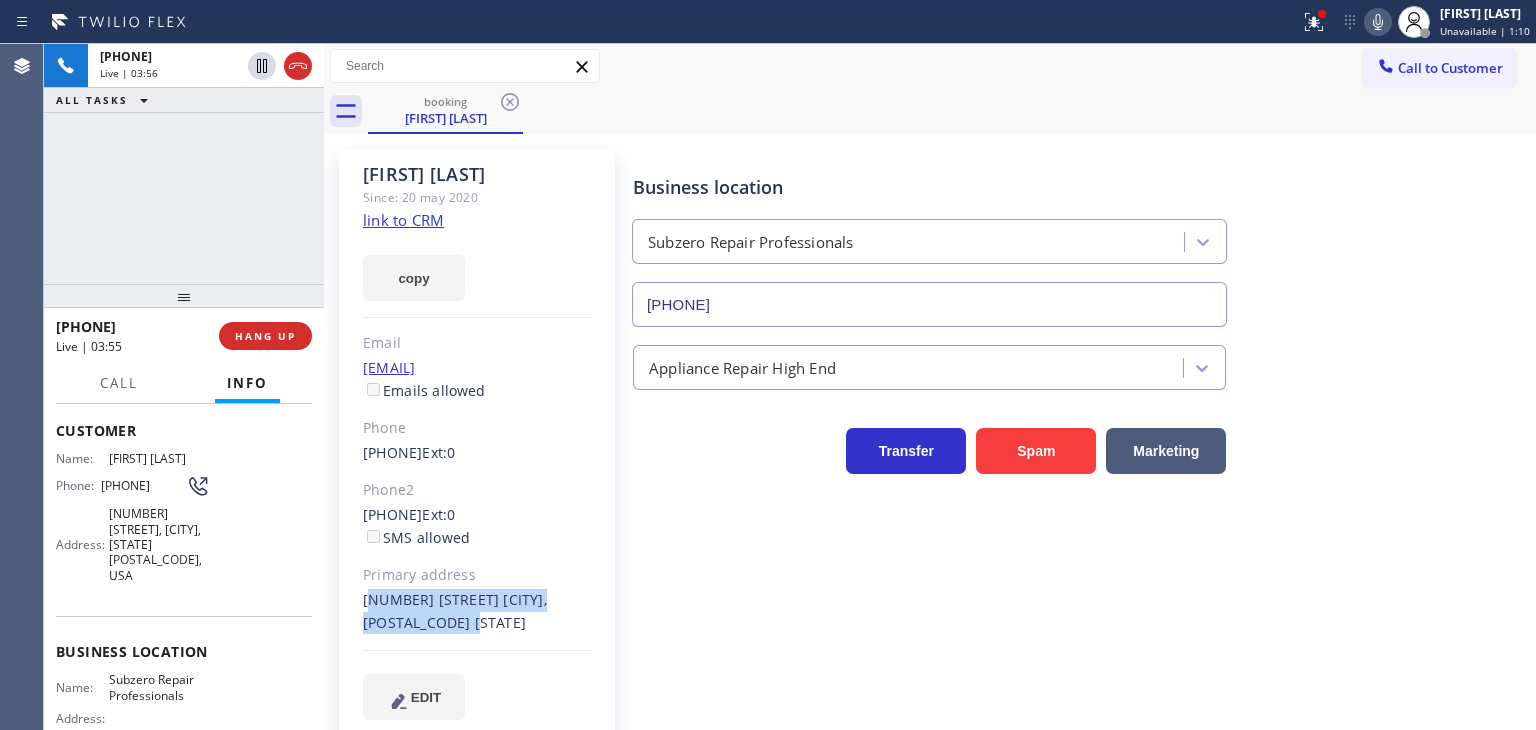 drag, startPoint x: 432, startPoint y: 625, endPoint x: 358, endPoint y: 594, distance: 80.23092 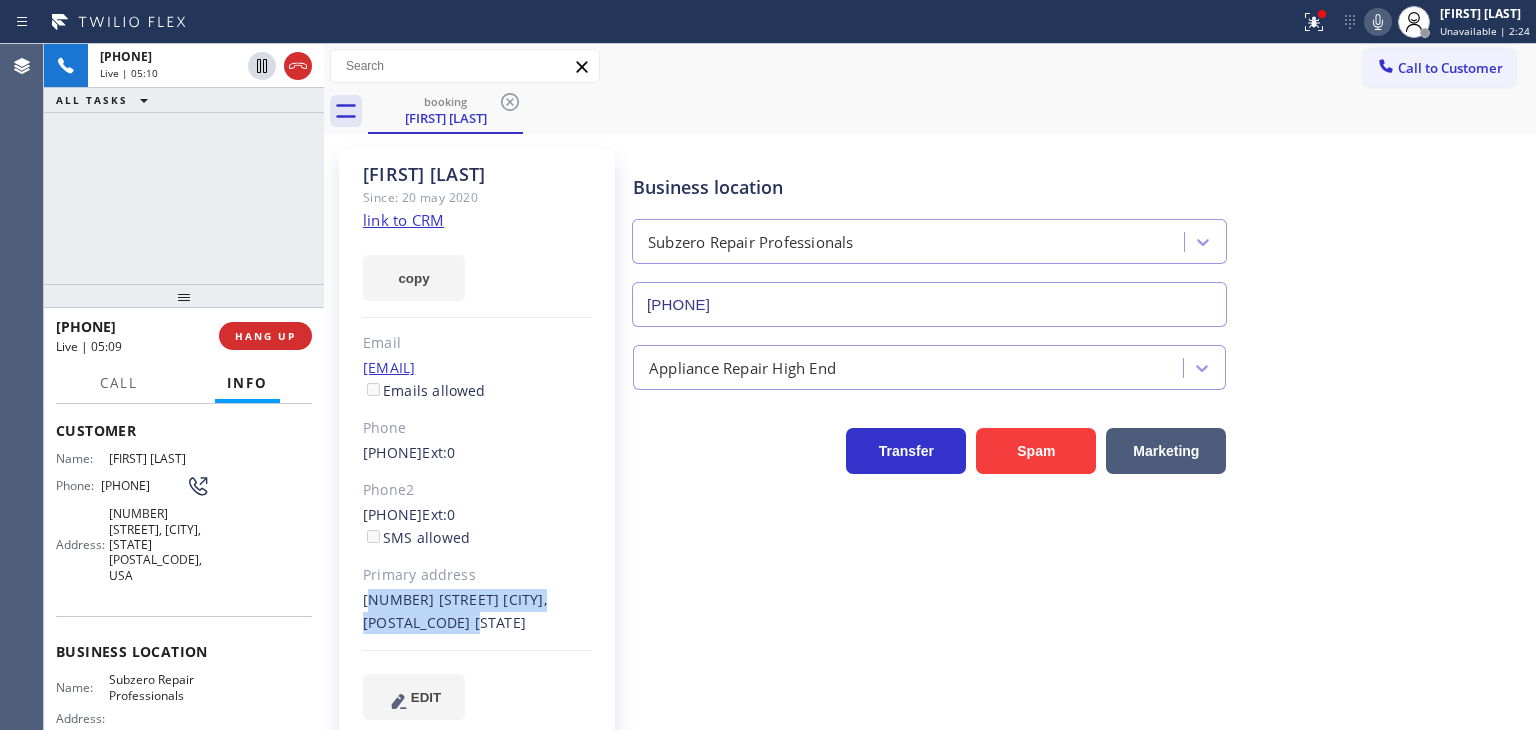 click 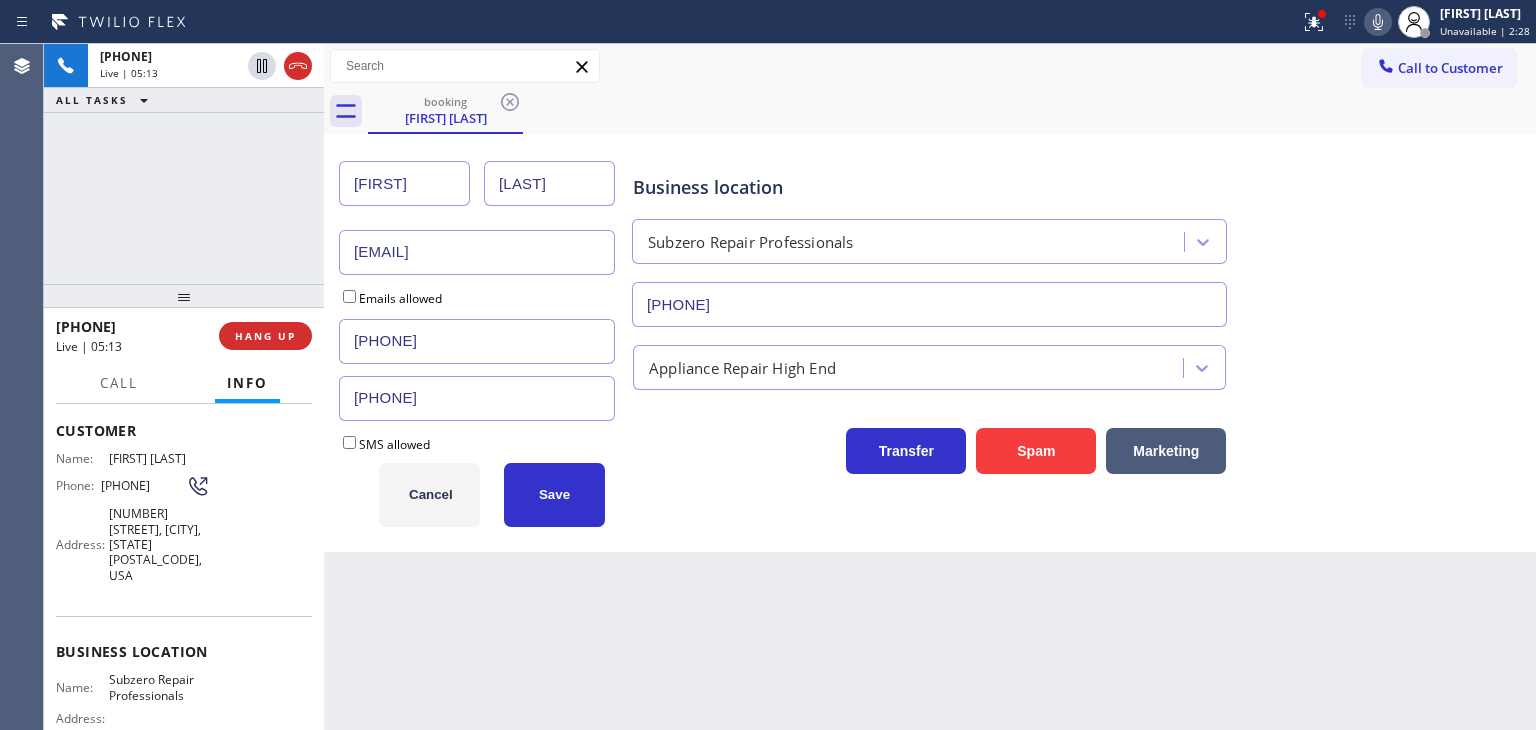 click on "julies_seattle@yahoo.com" at bounding box center (477, 252) 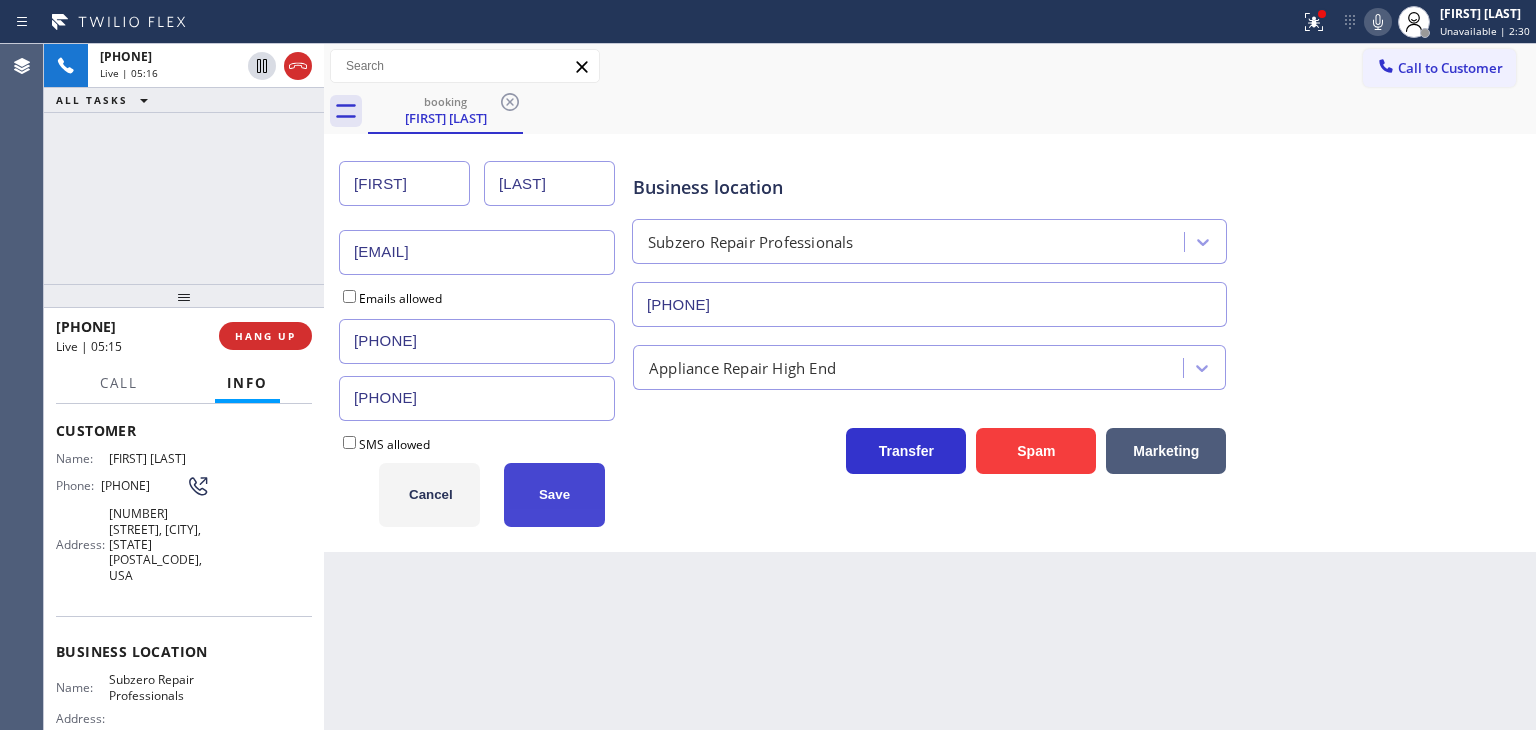 type on "jules_seattle@yahoo.com" 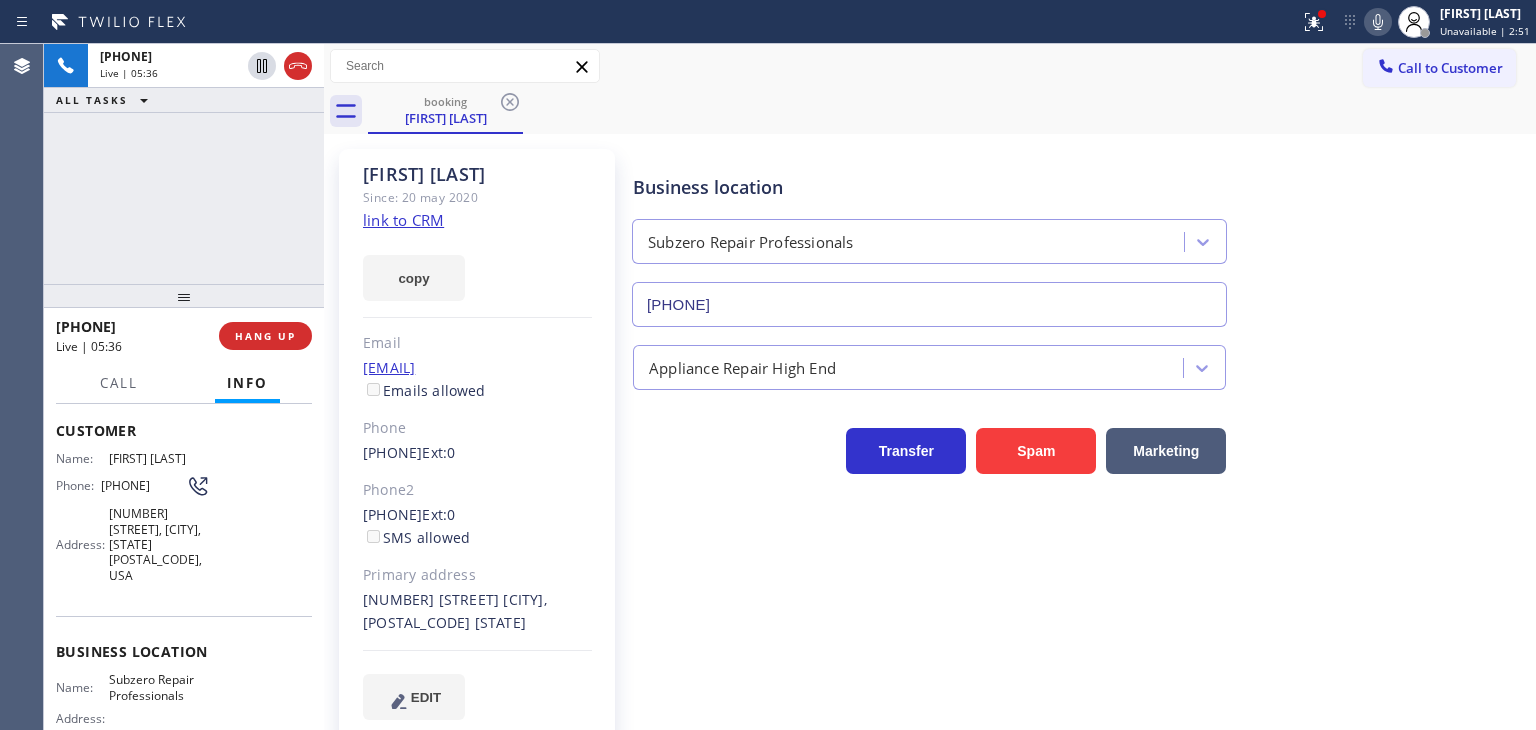 click 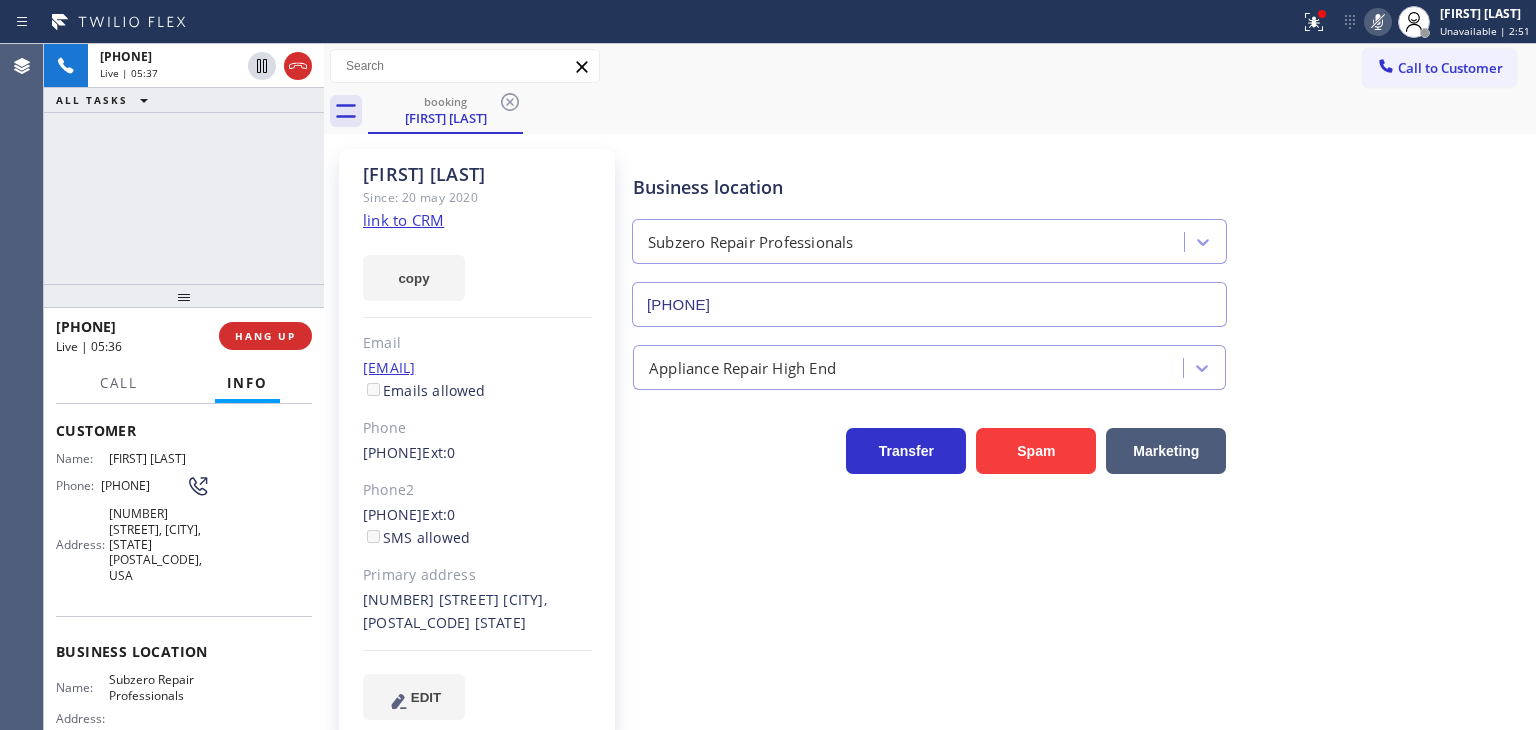 click 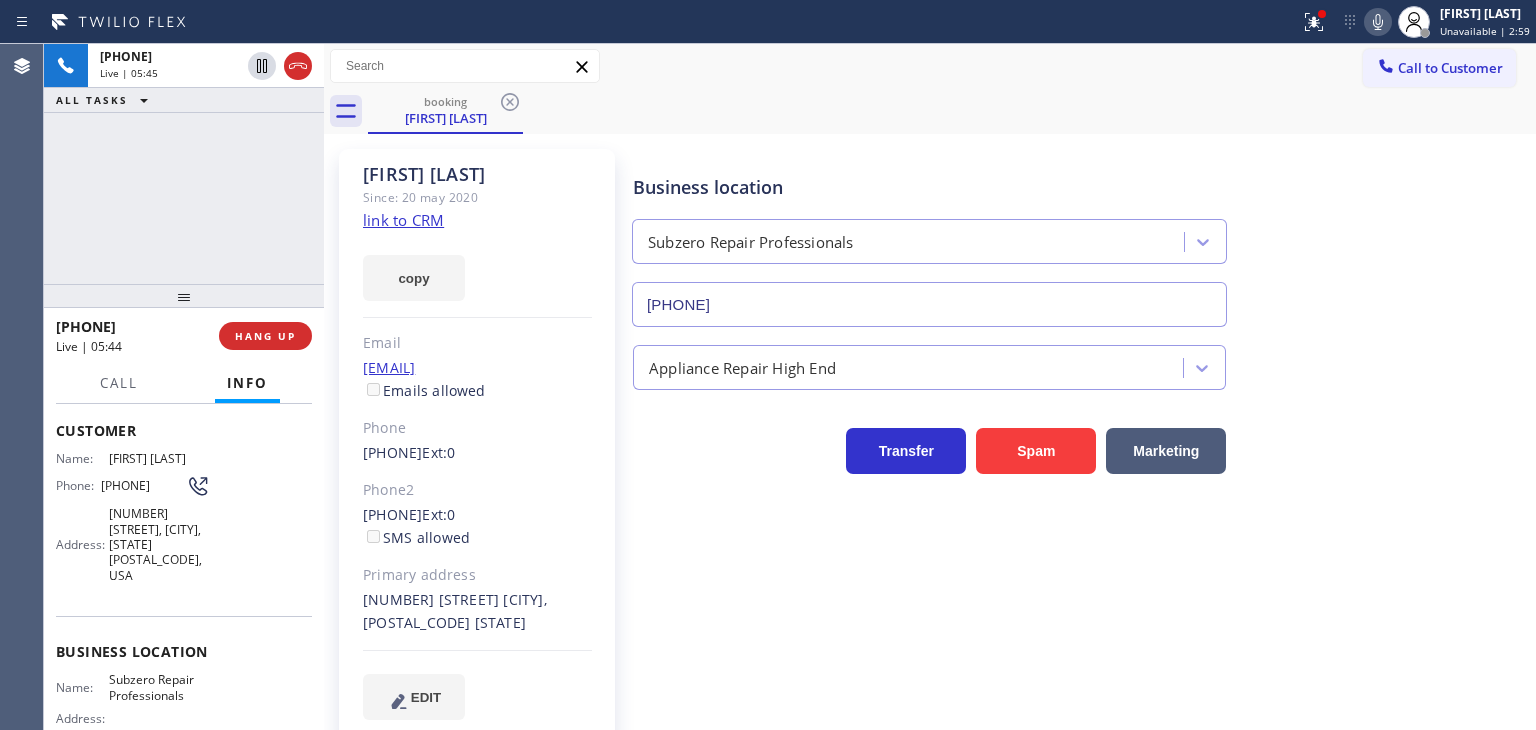 click on "link to CRM" 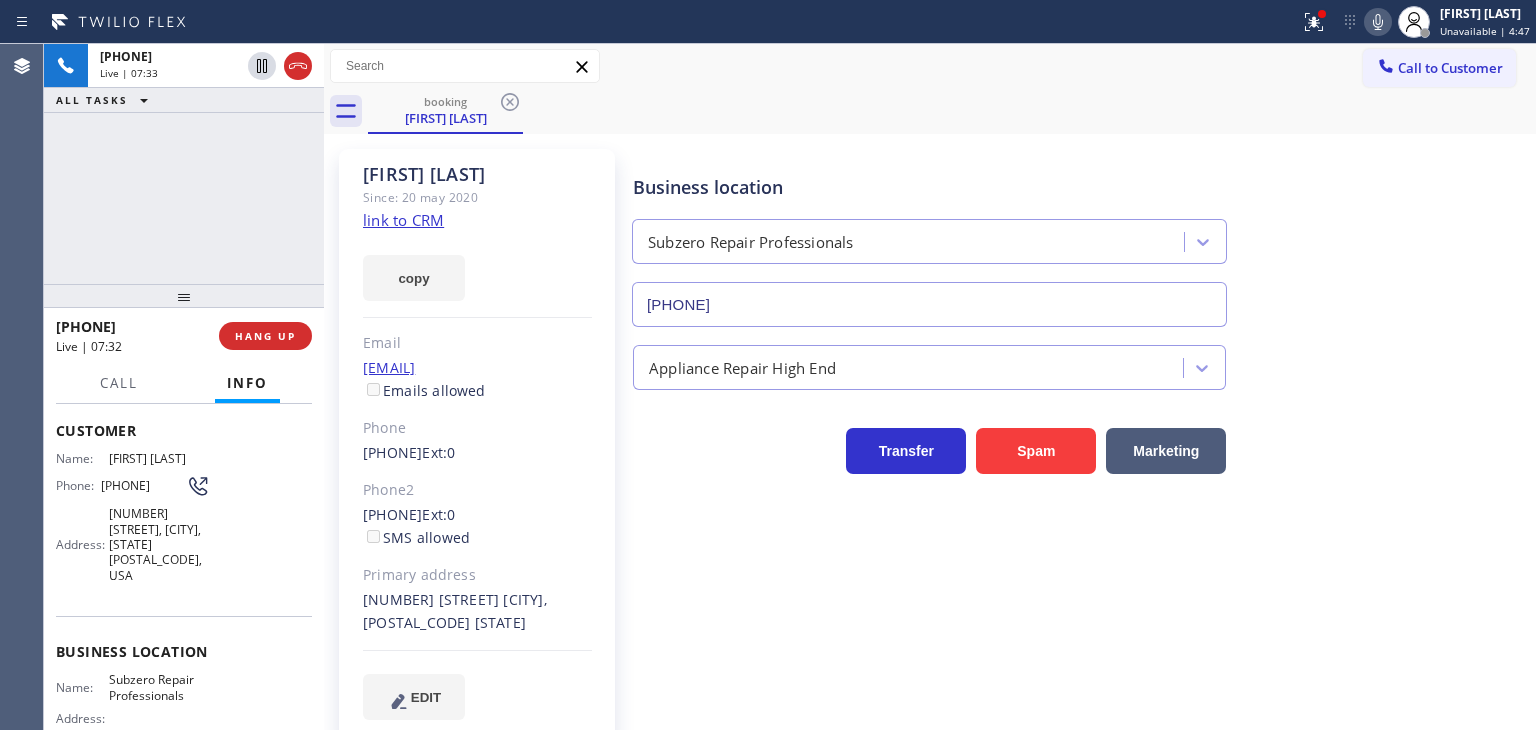drag, startPoint x: 200, startPoint y: 241, endPoint x: 224, endPoint y: 194, distance: 52.773098 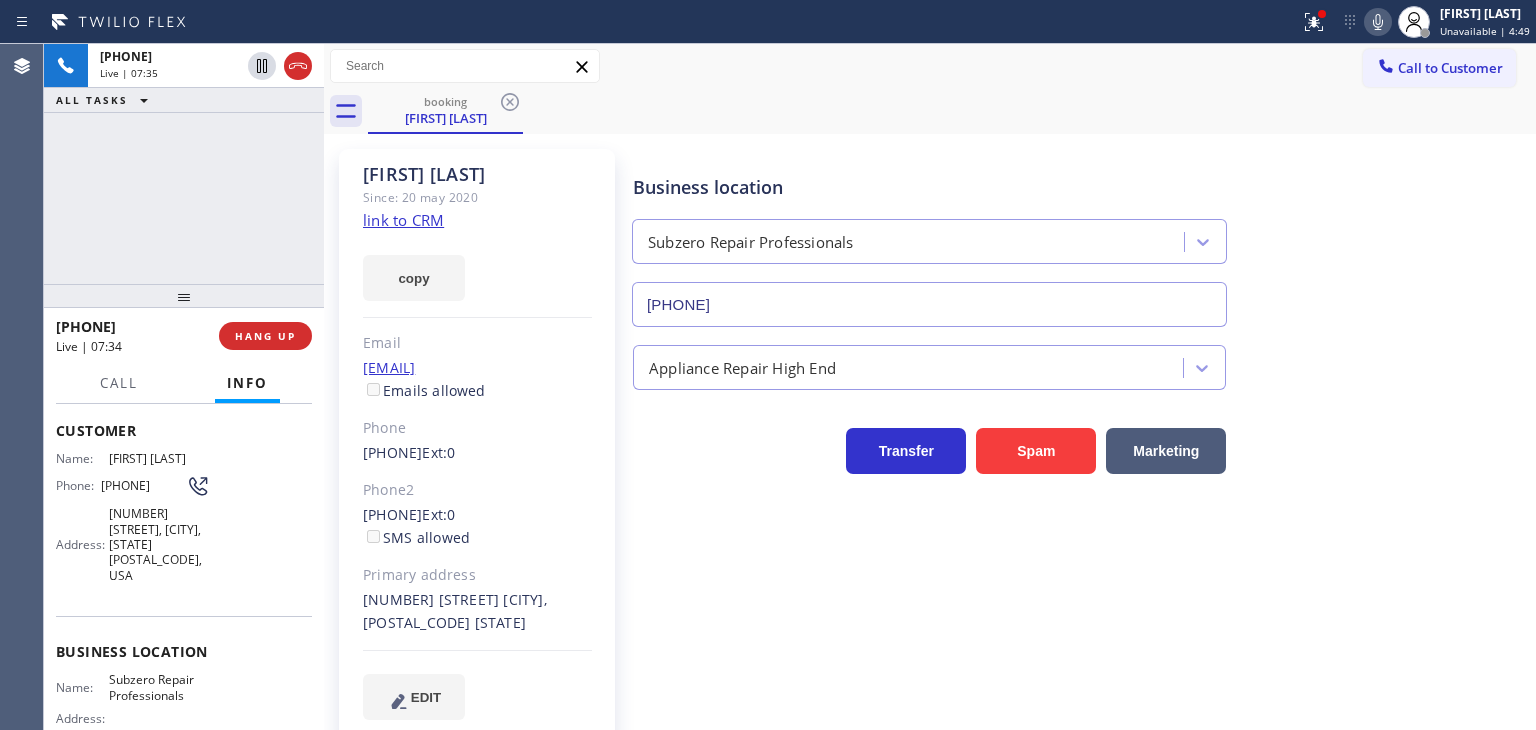 click 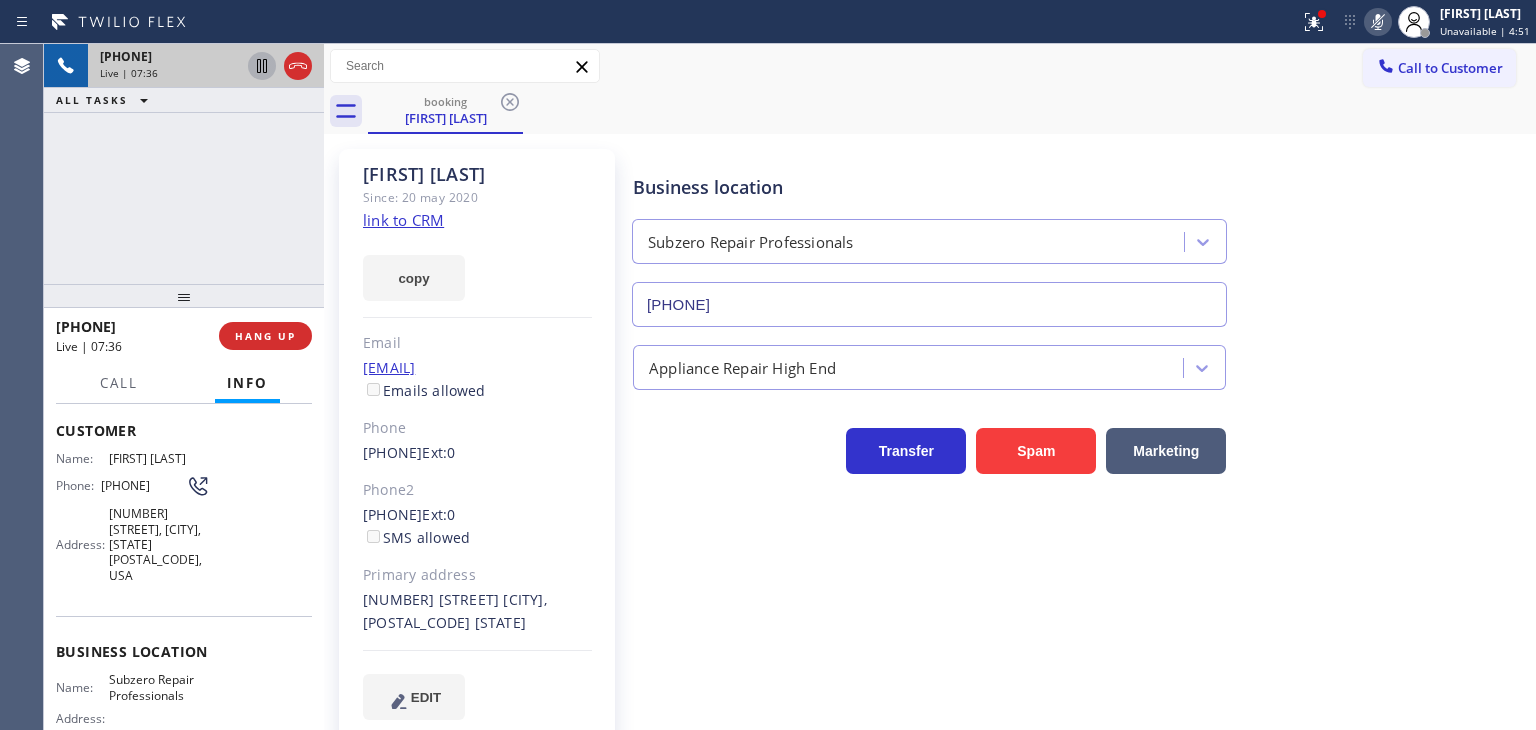 click 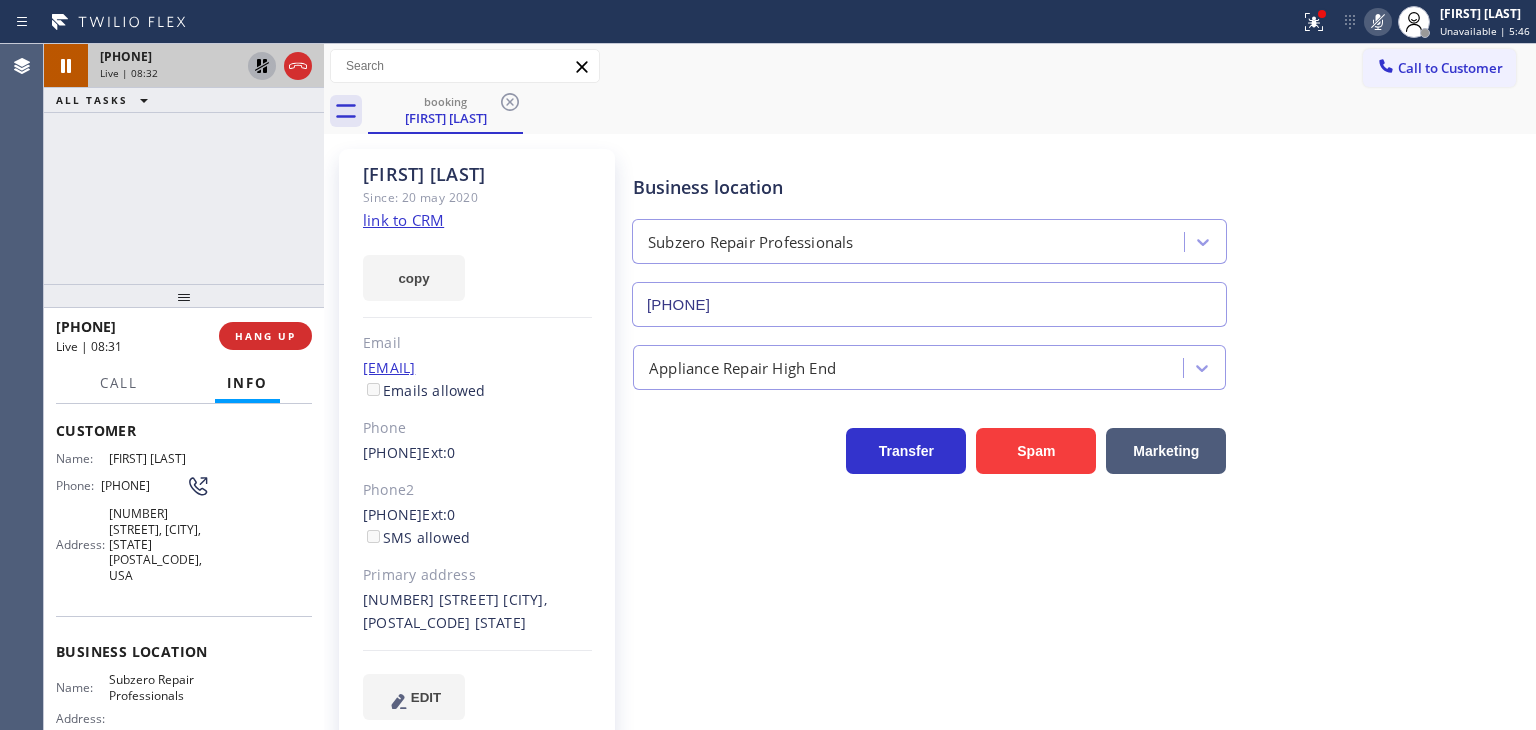click 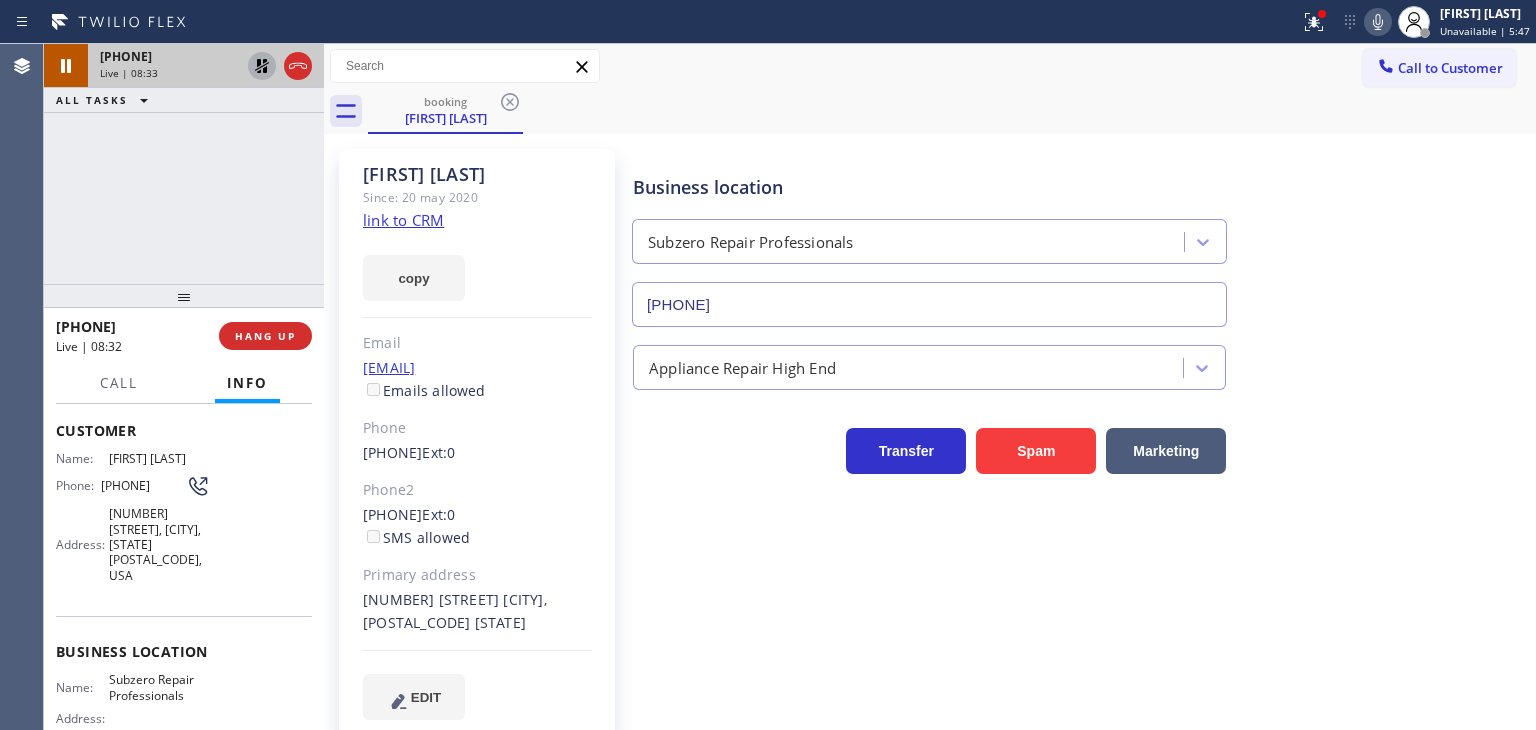 click 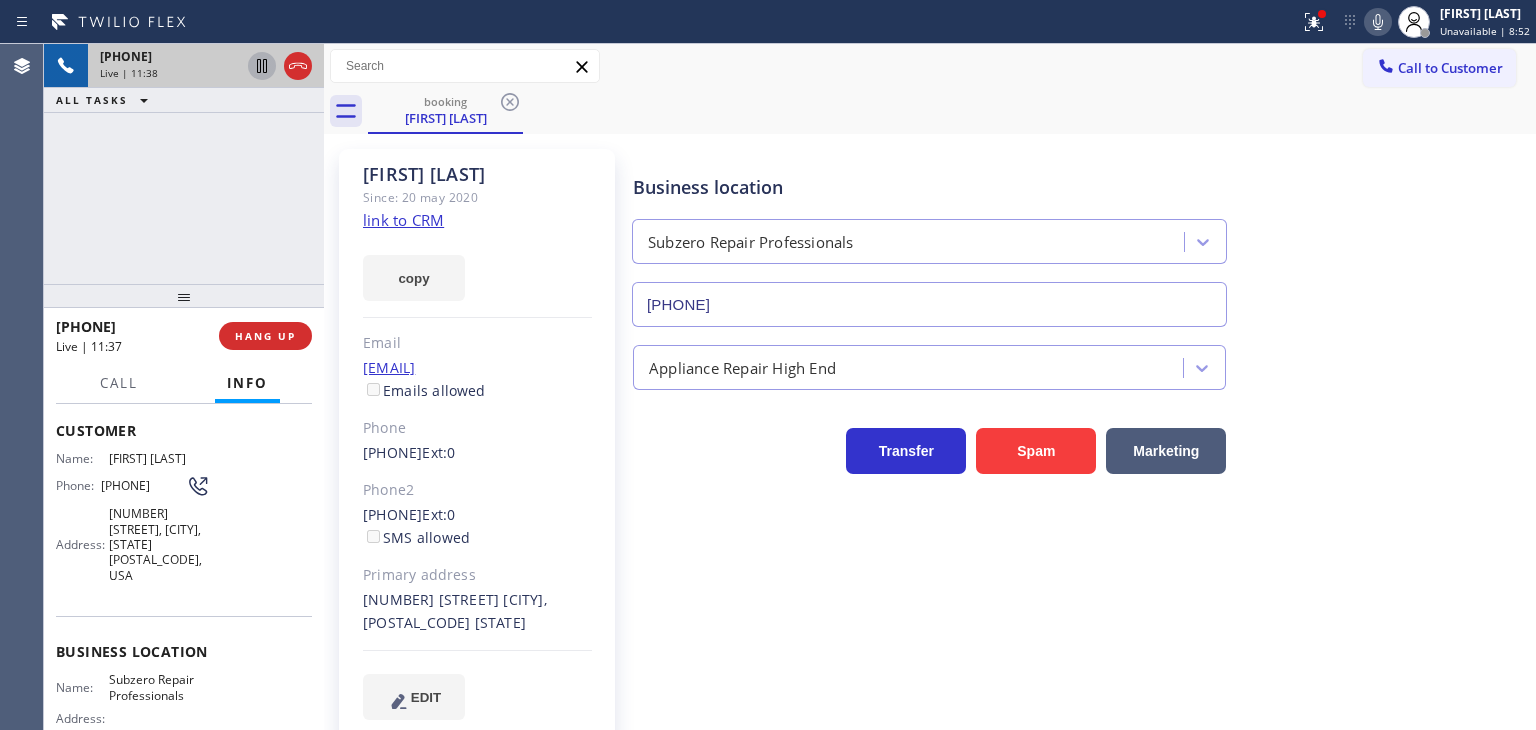 click 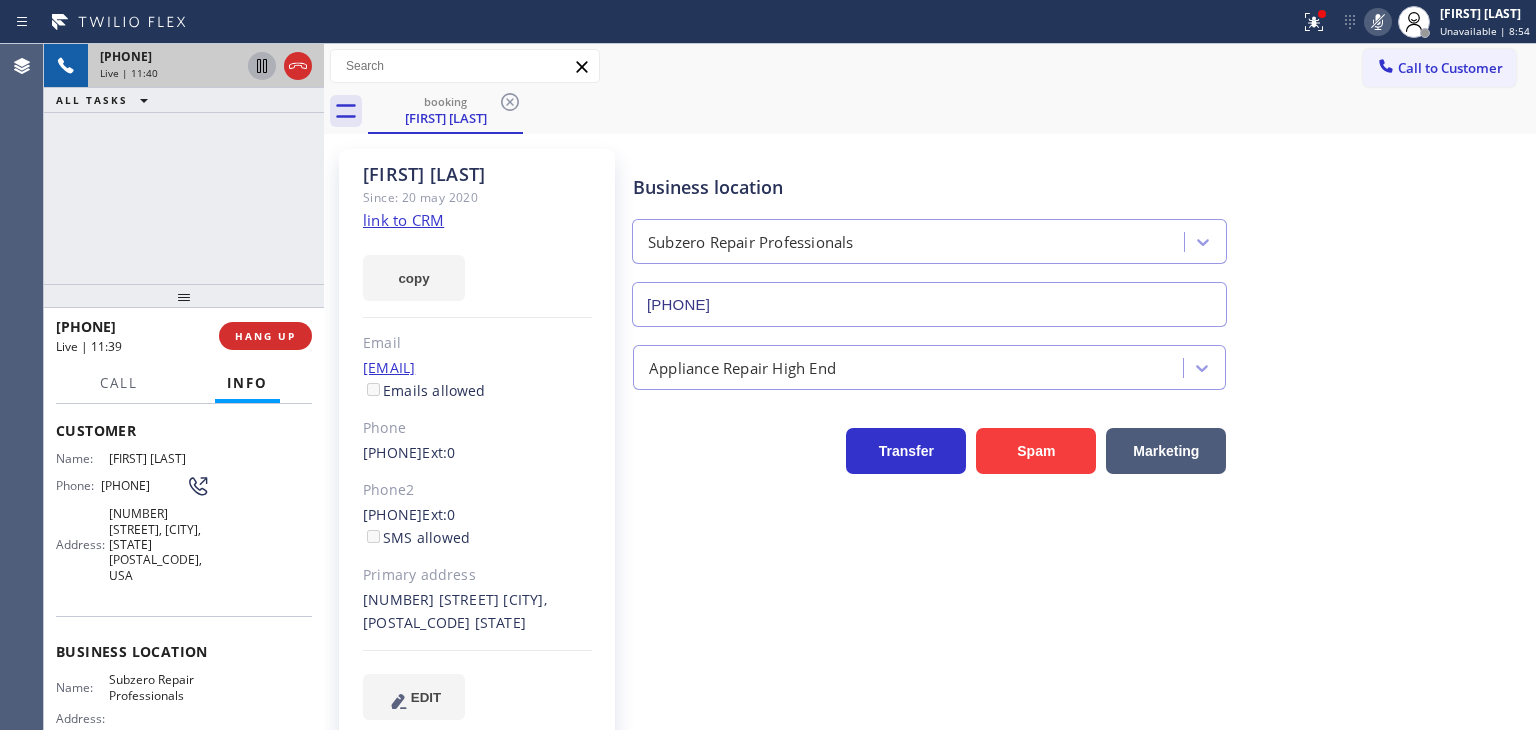 click 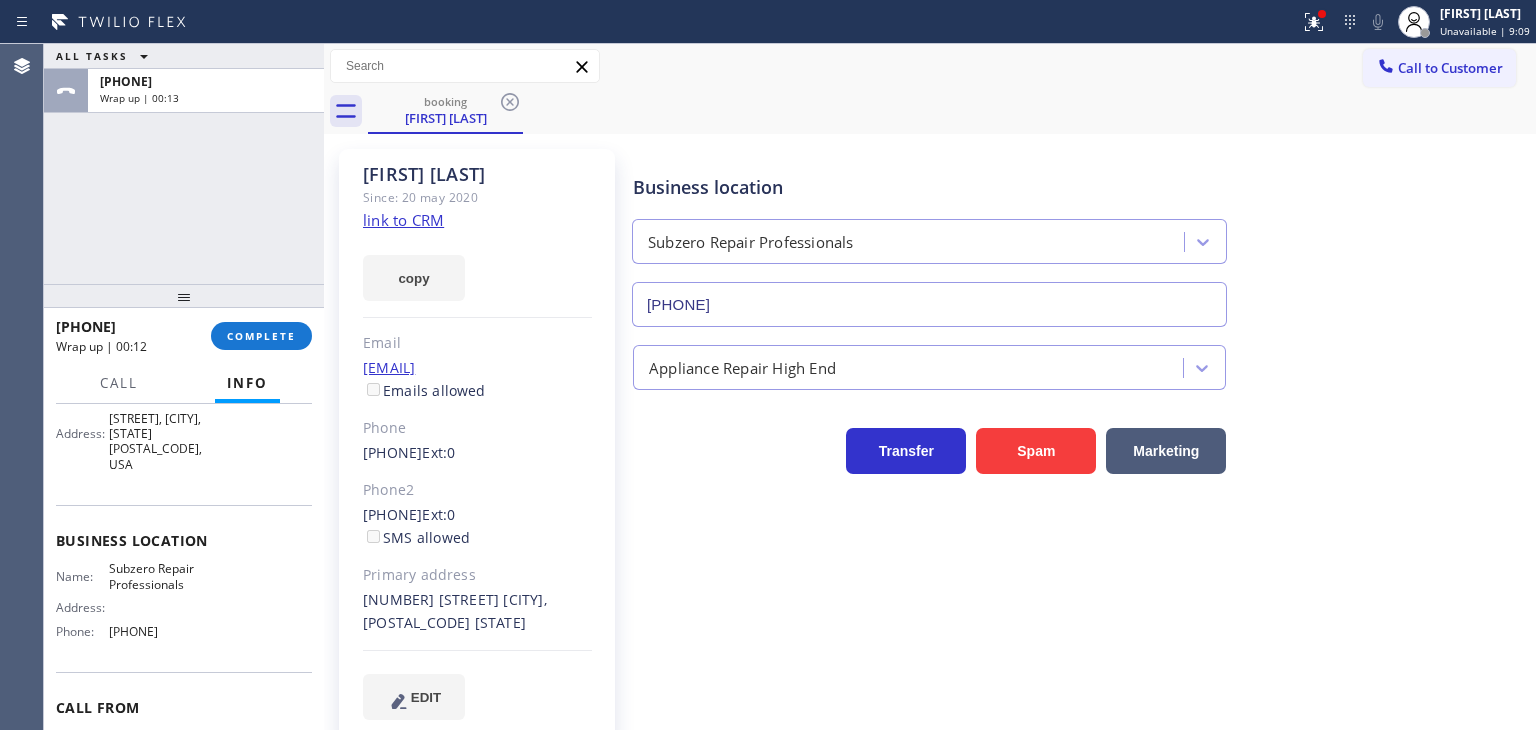 scroll, scrollTop: 281, scrollLeft: 0, axis: vertical 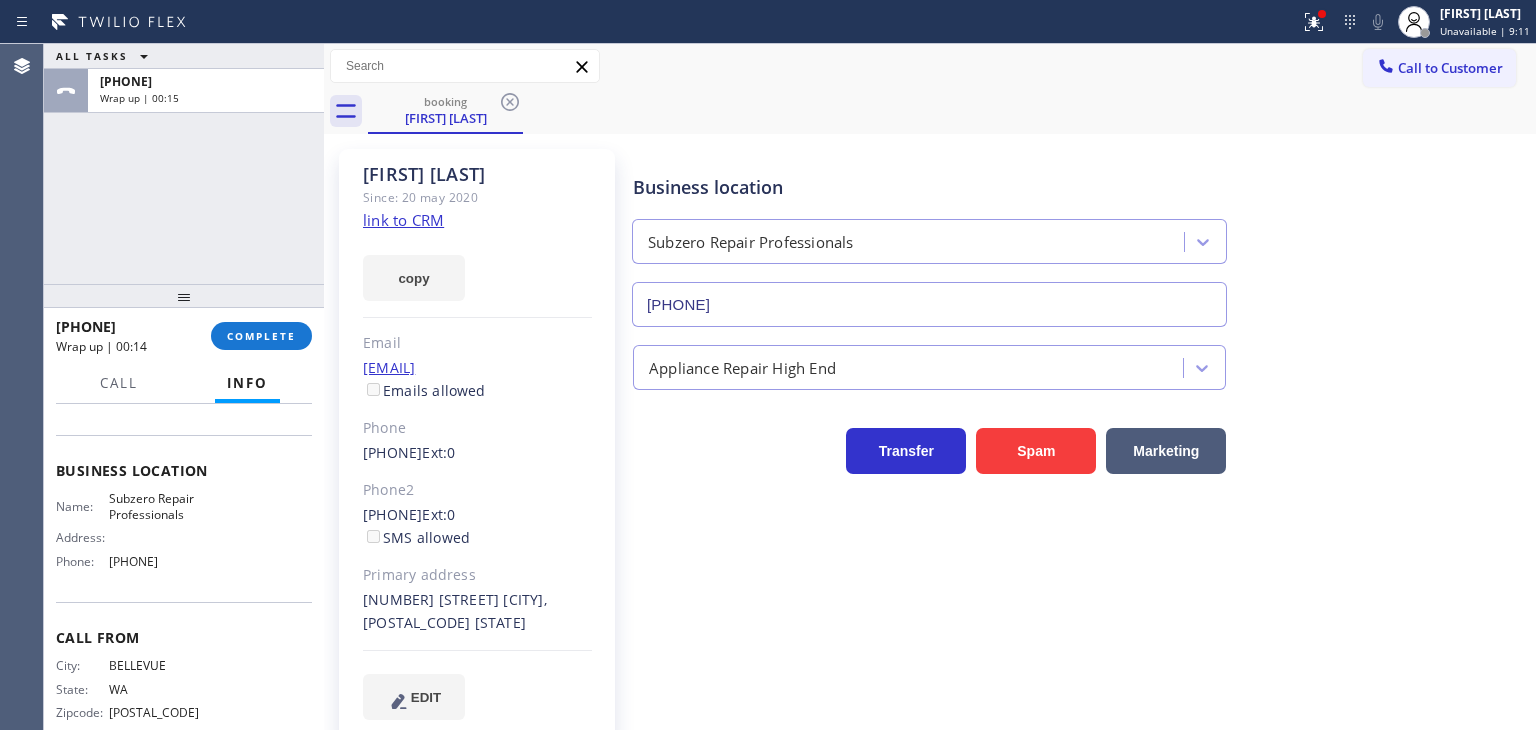 drag, startPoint x: 204, startPoint y: 539, endPoint x: 102, endPoint y: 536, distance: 102.044106 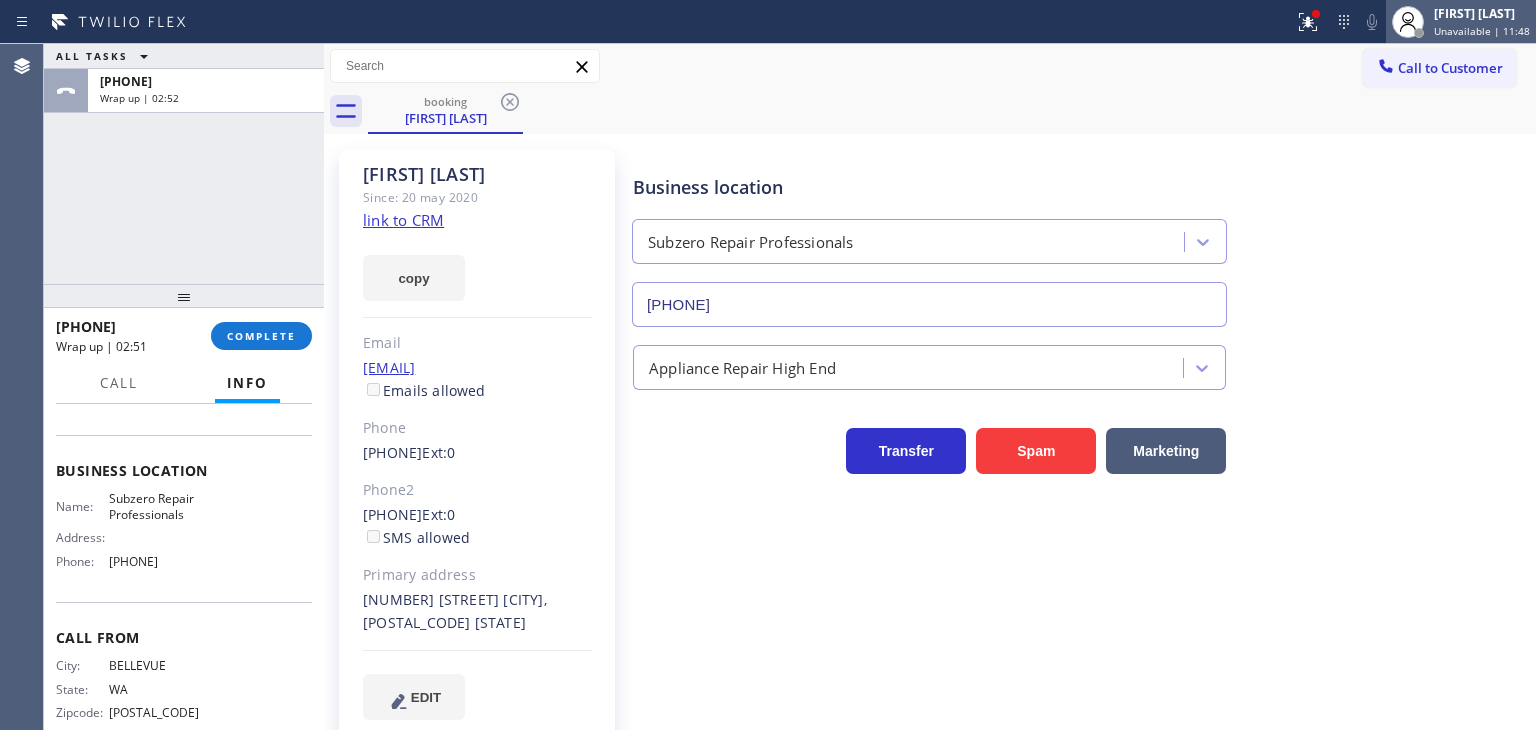 click on "Edel John Suson" at bounding box center (1482, 13) 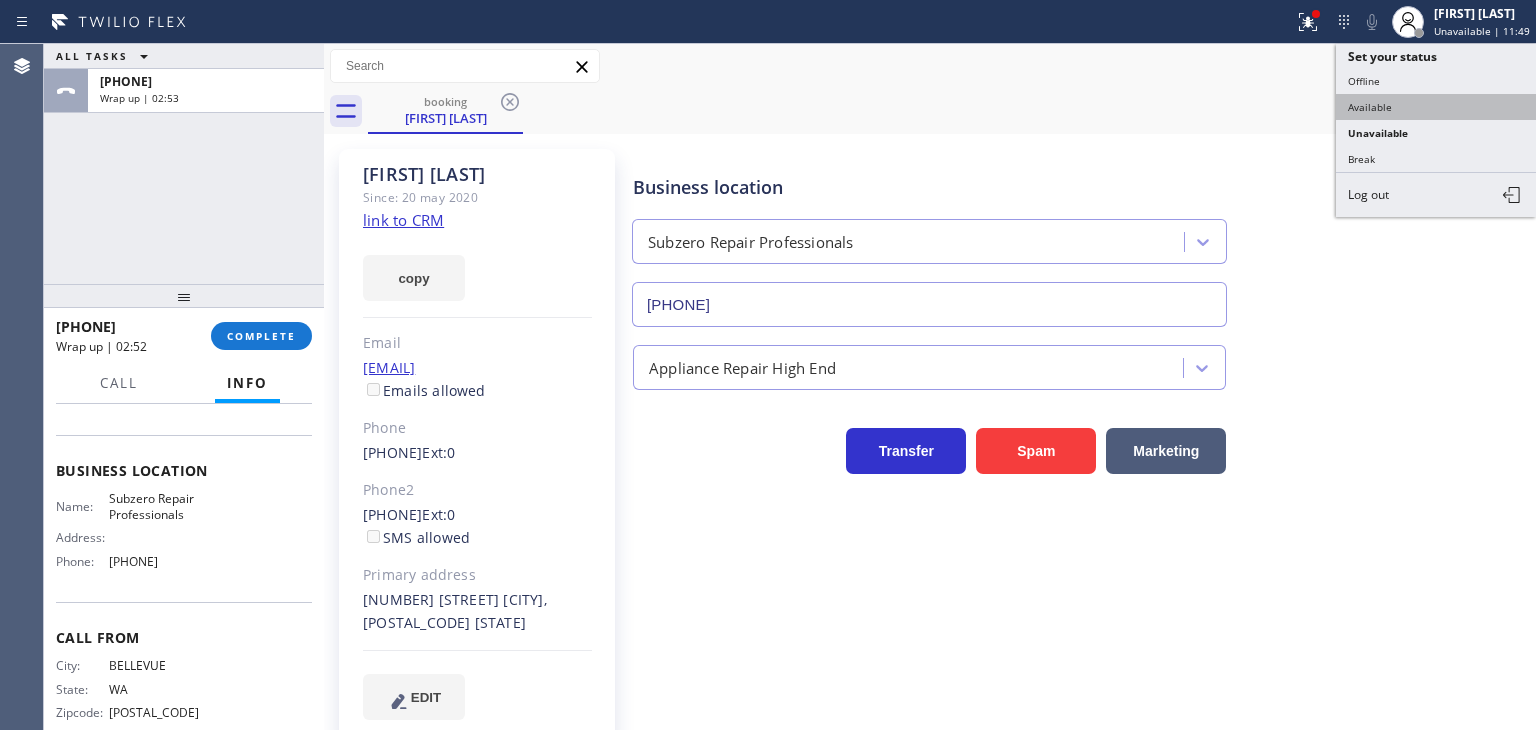 click on "Available" at bounding box center [1436, 107] 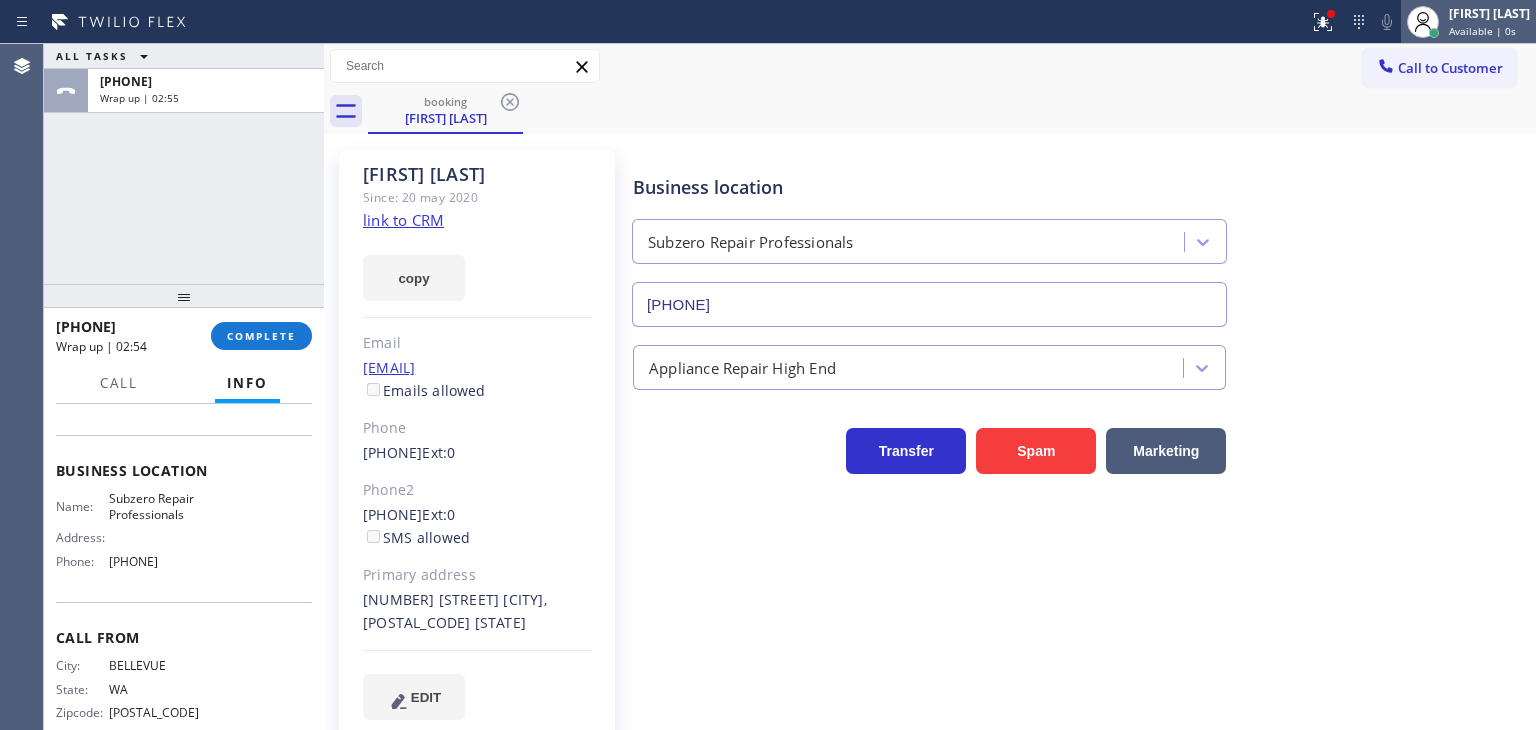click on "Edel John Suson Available | 0s" at bounding box center (1490, 21) 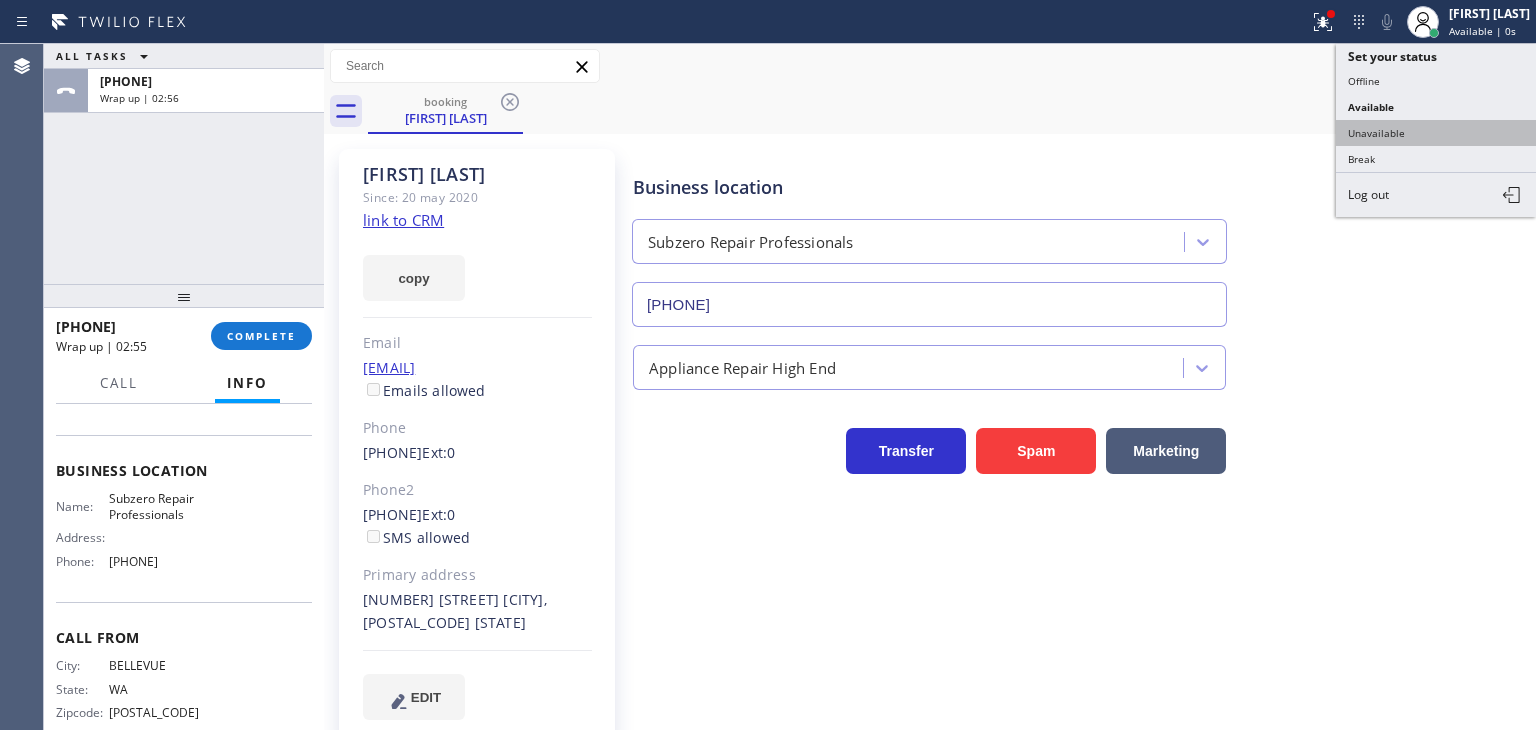 click on "Unavailable" at bounding box center [1436, 133] 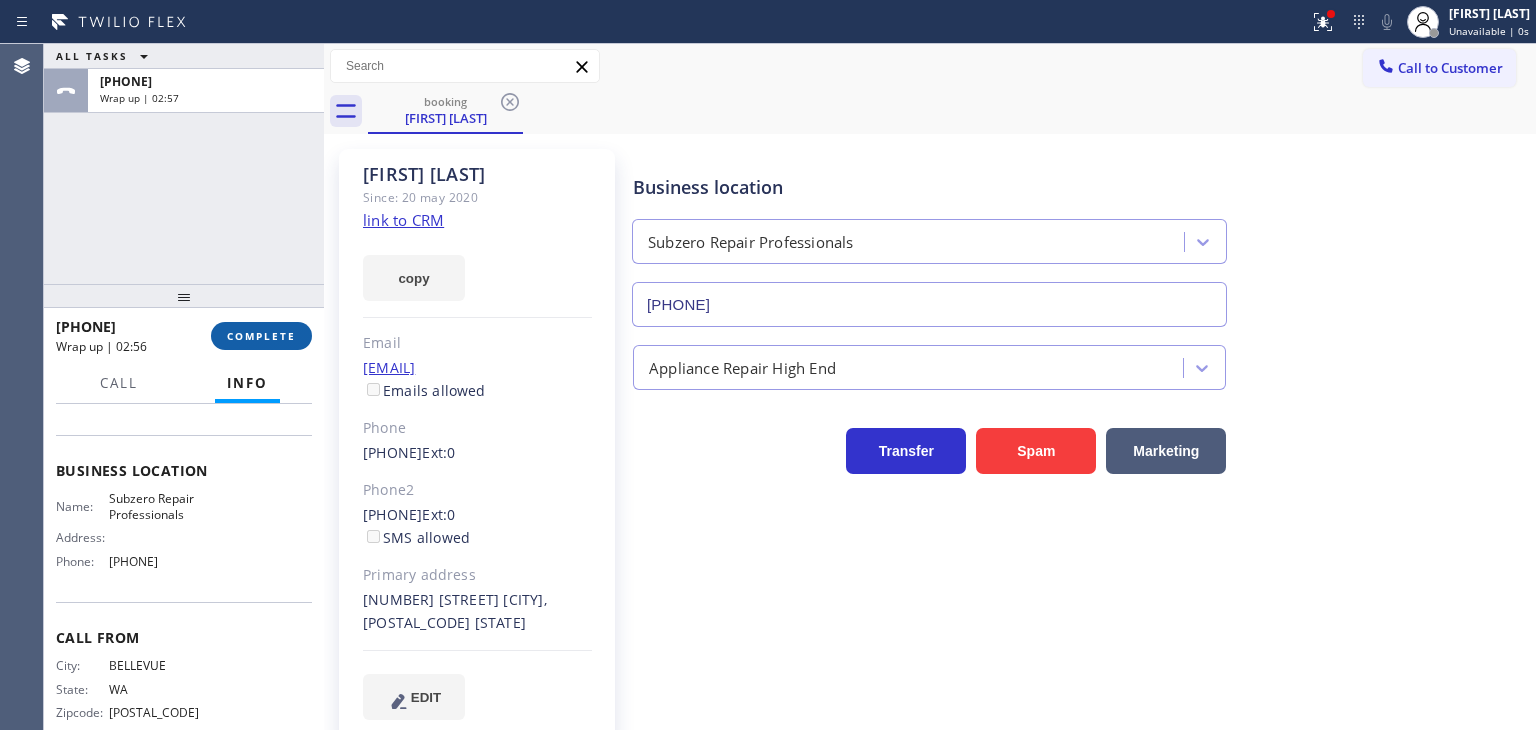 click on "COMPLETE" at bounding box center (261, 336) 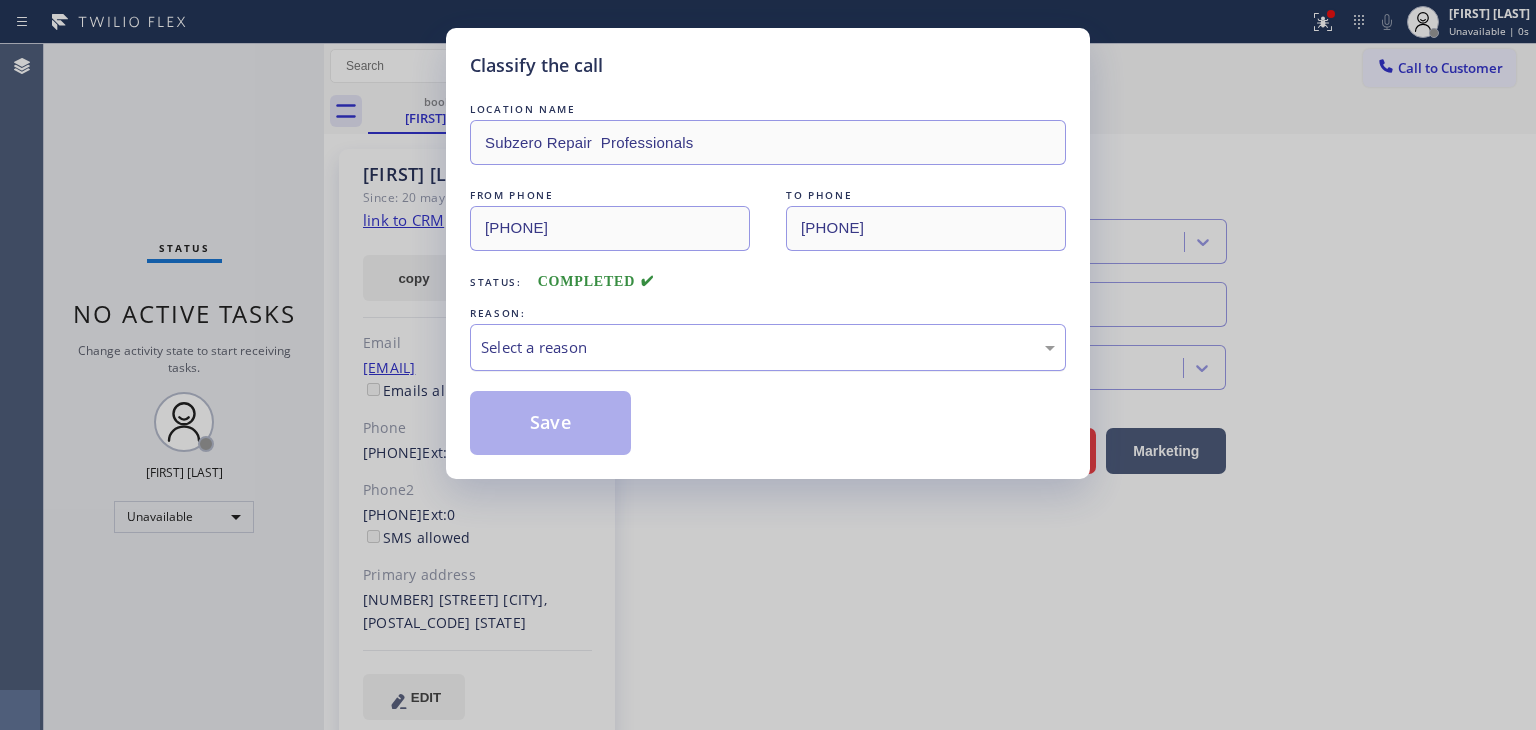 click on "Select a reason" at bounding box center [768, 347] 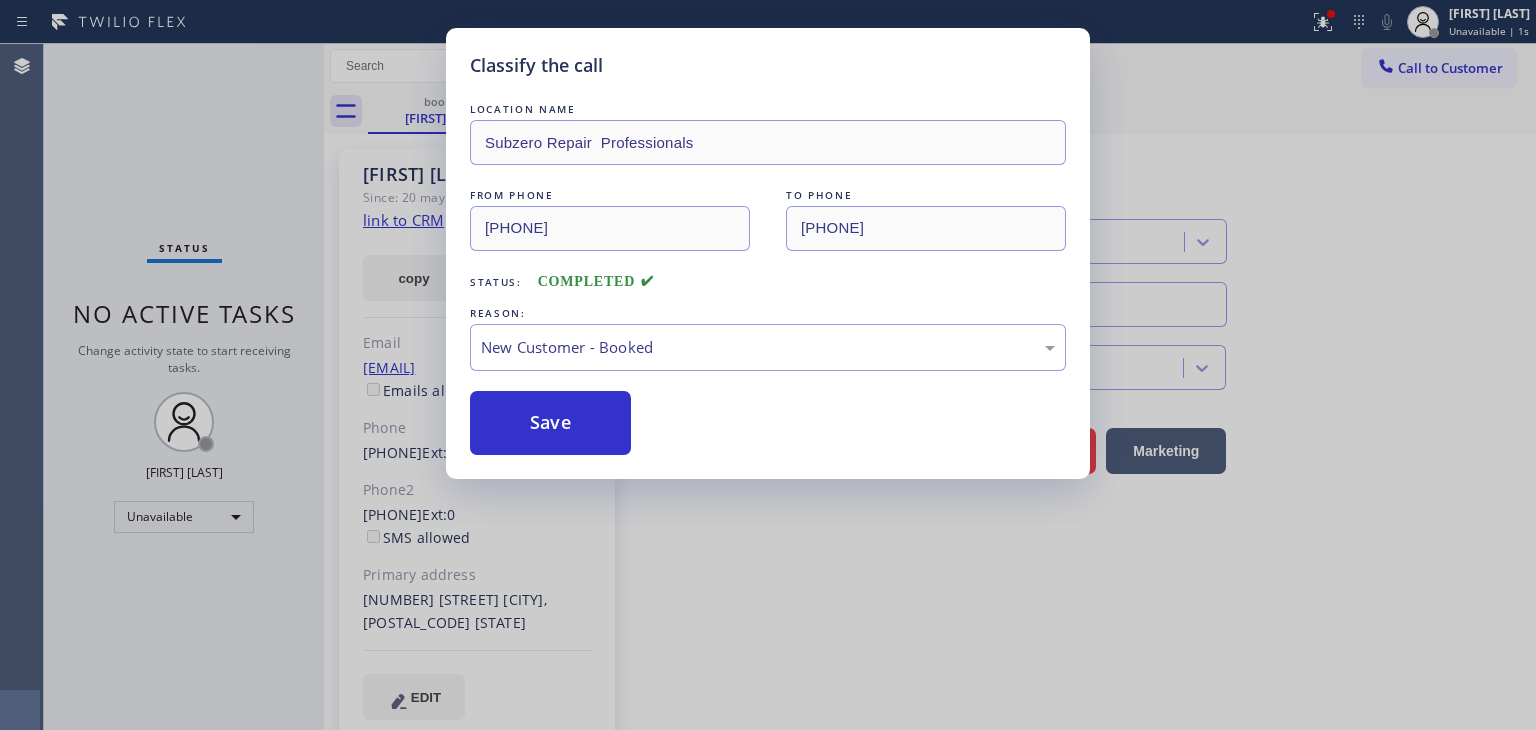 click on "Save" at bounding box center [550, 423] 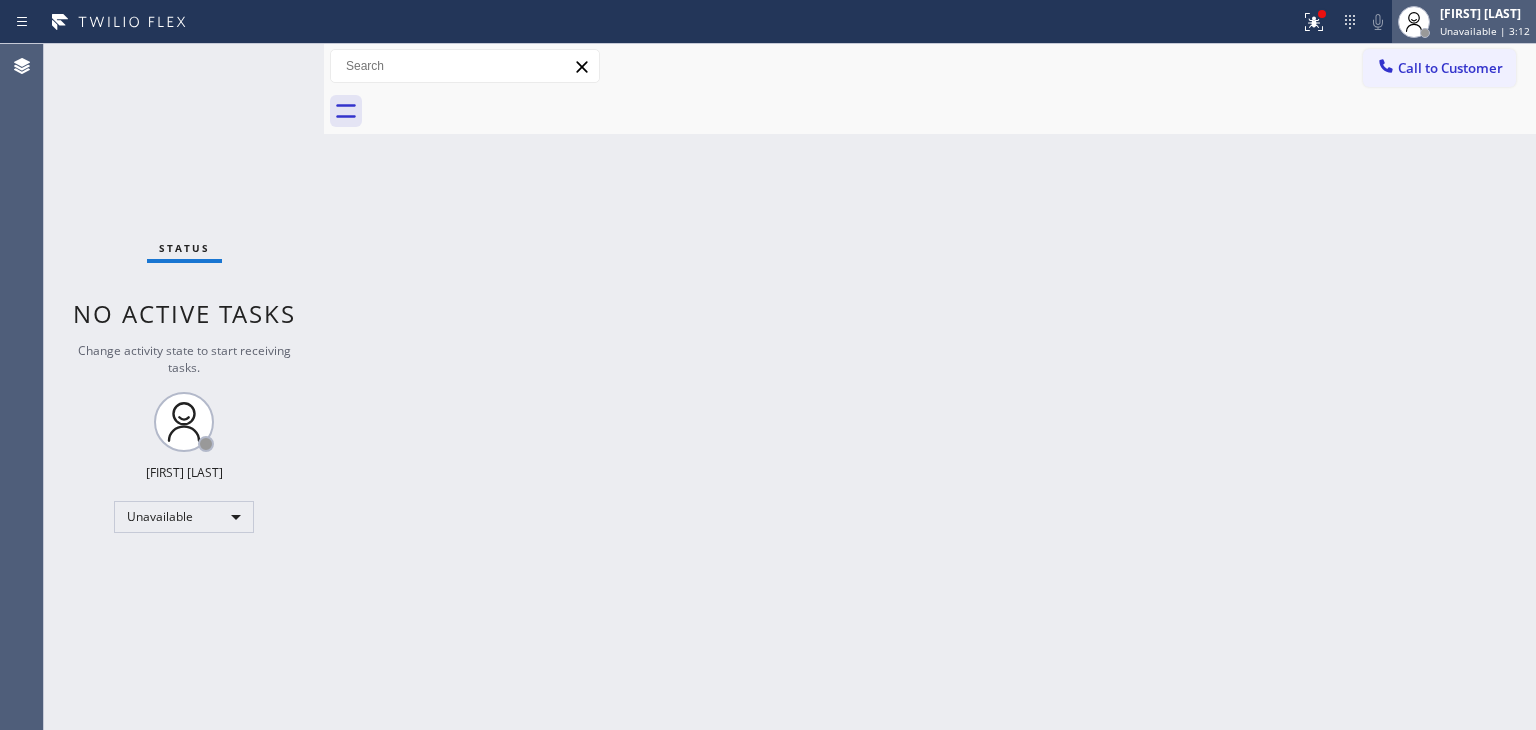 click on "Unavailable | 3:12" at bounding box center (1485, 31) 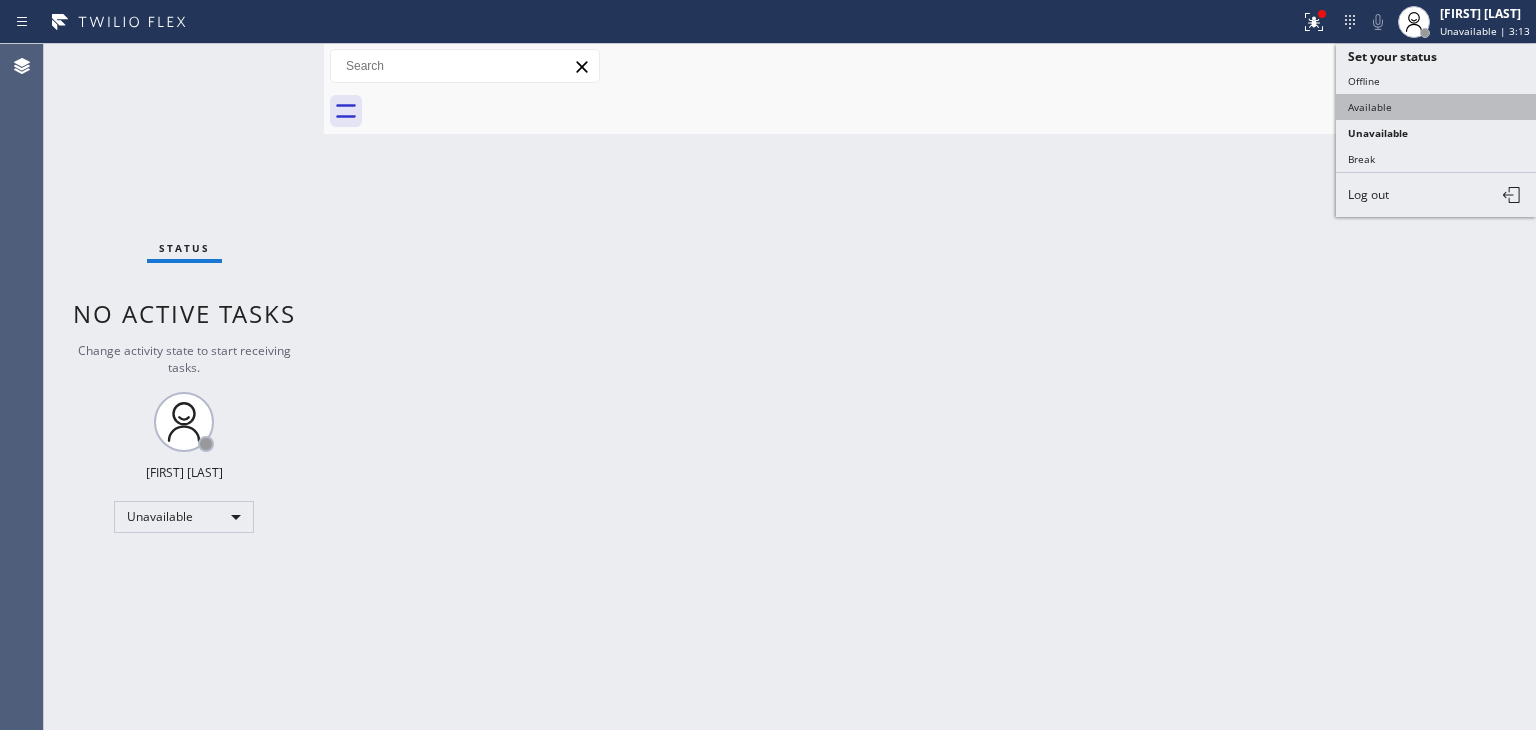 click on "Available" at bounding box center [1436, 107] 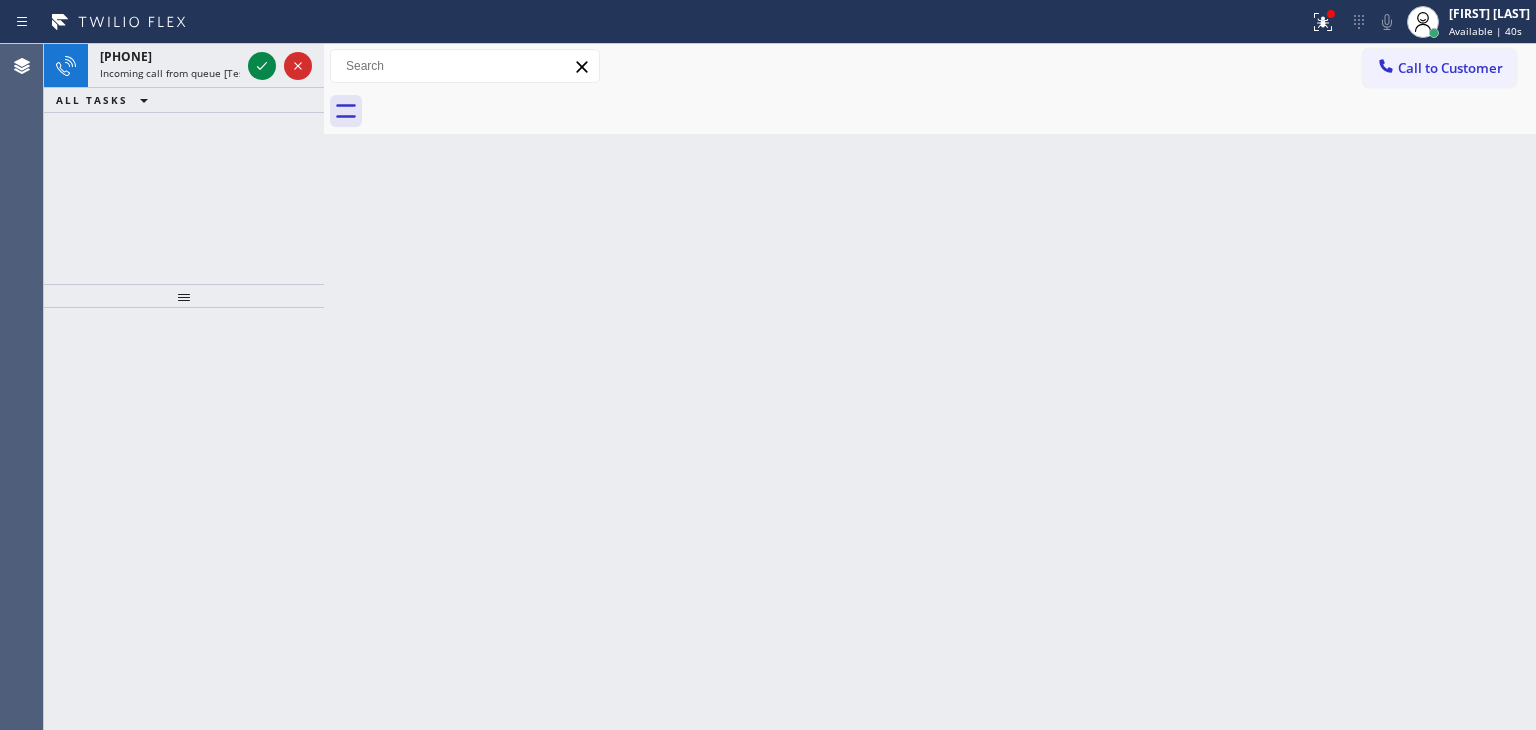 drag, startPoint x: 265, startPoint y: 63, endPoint x: 294, endPoint y: 101, distance: 47.801674 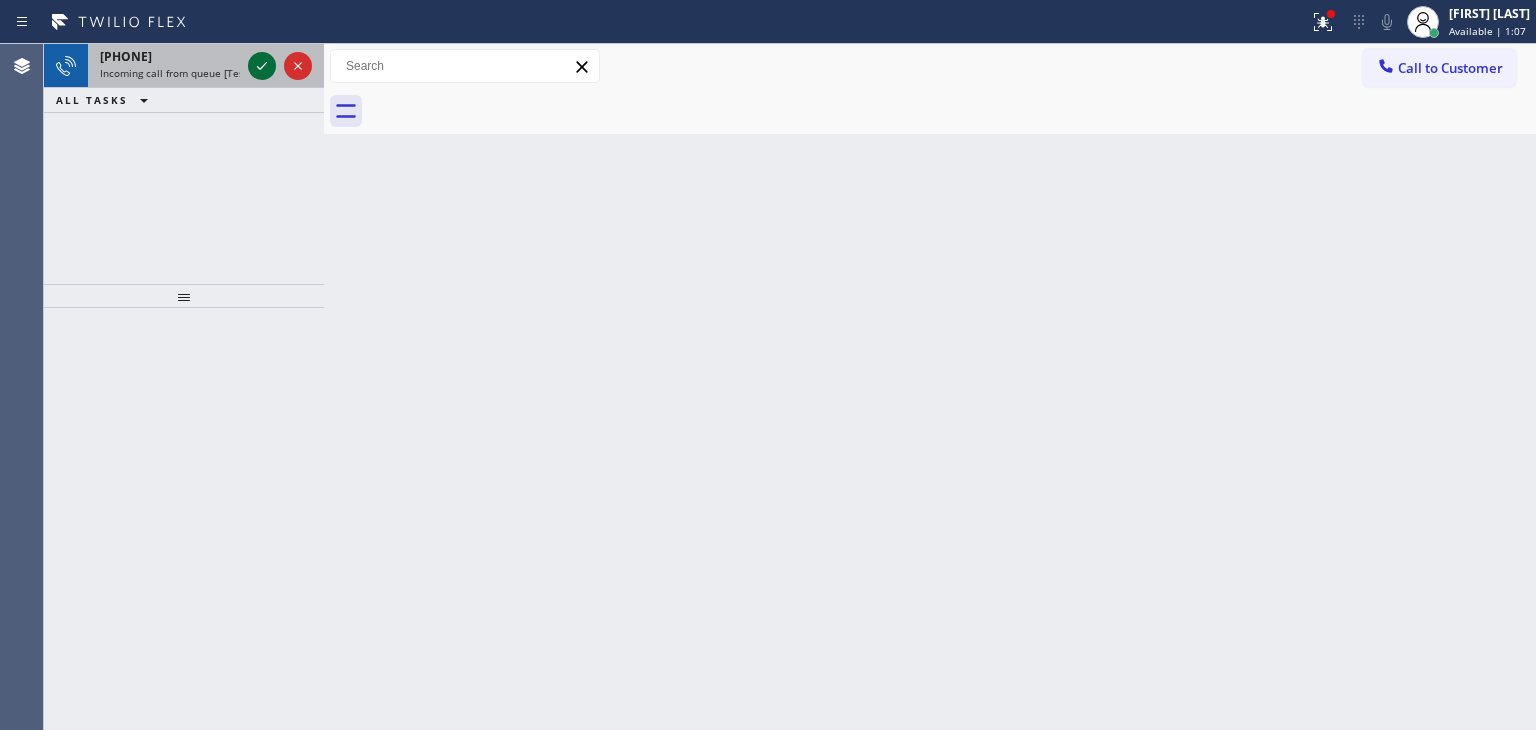 click 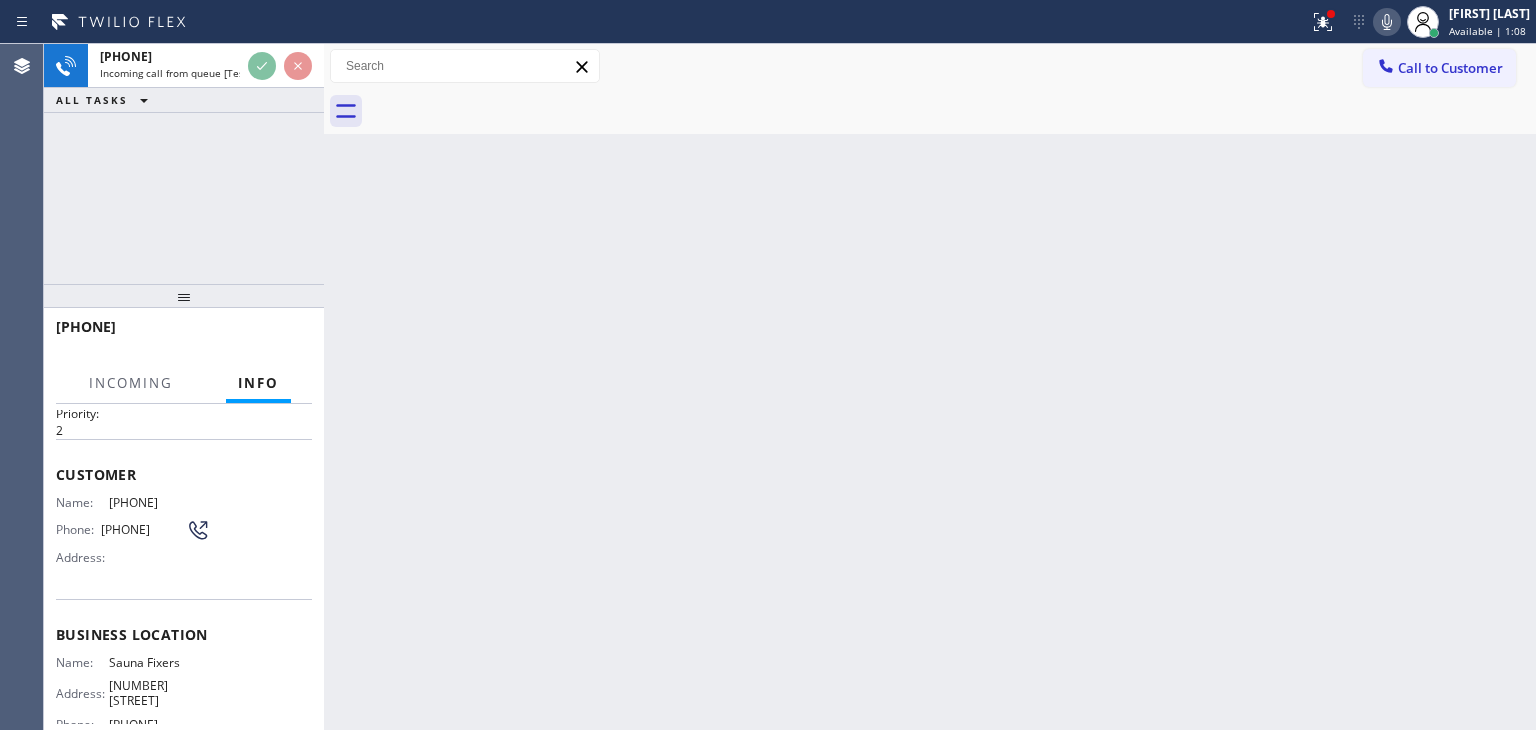 scroll, scrollTop: 100, scrollLeft: 0, axis: vertical 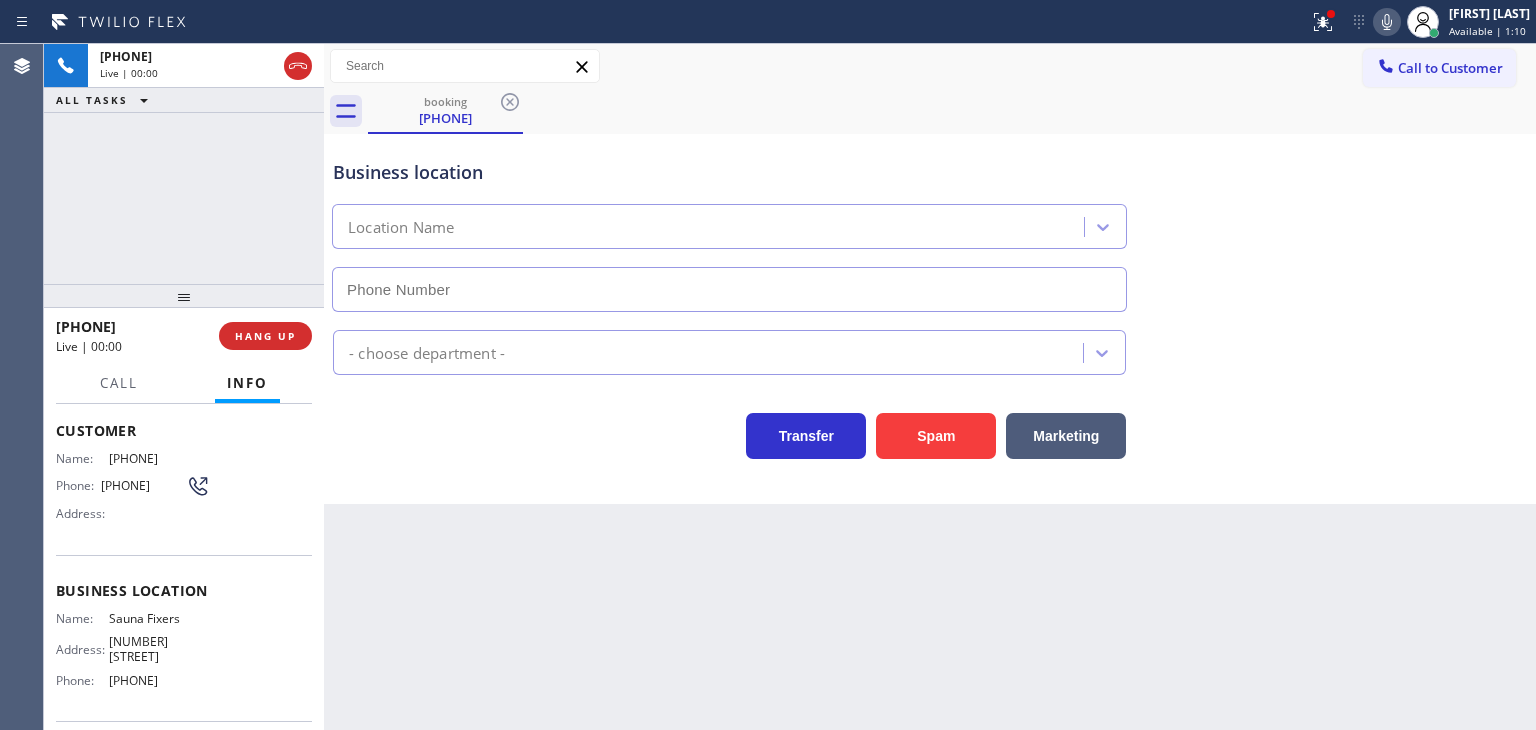 type on "(818) 477-3559" 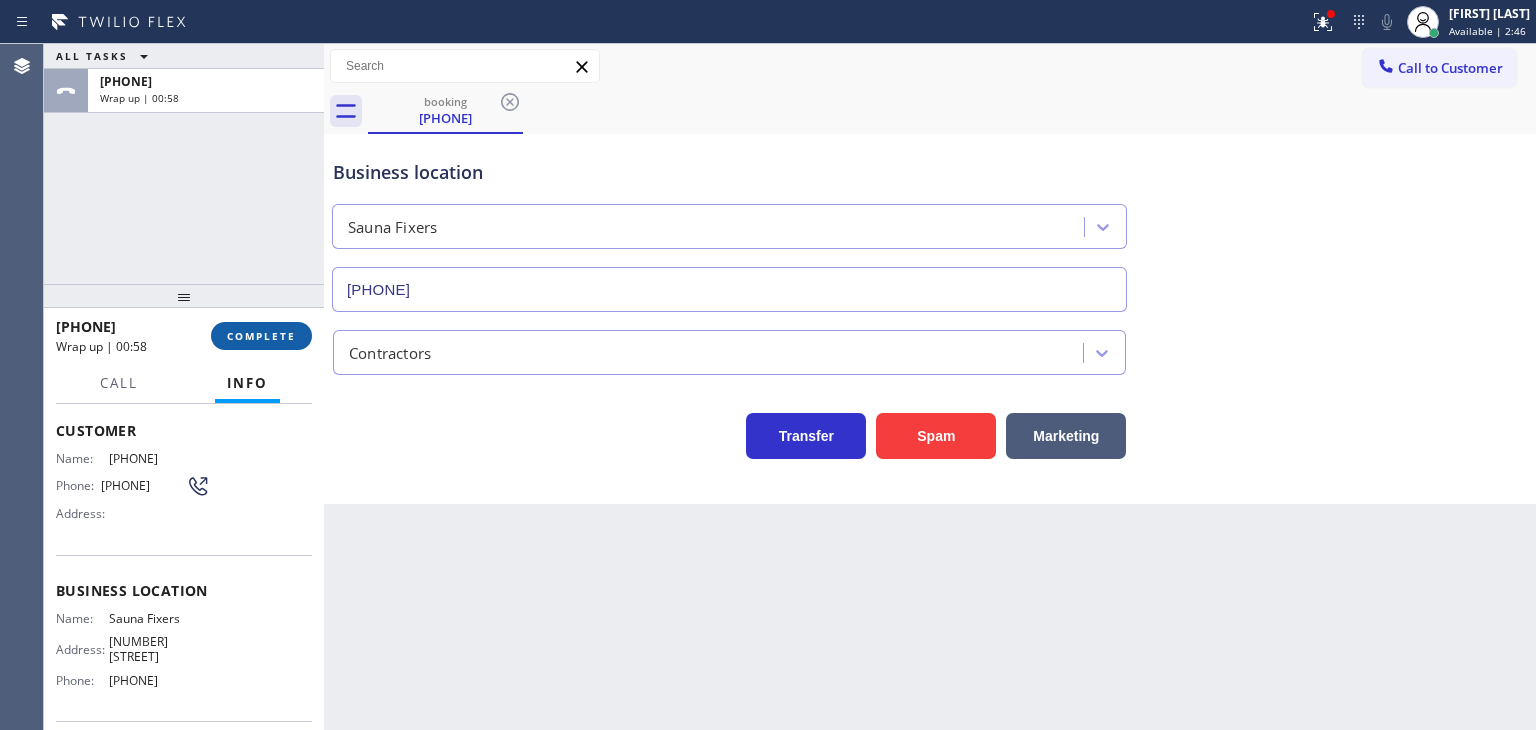 click on "COMPLETE" at bounding box center (261, 336) 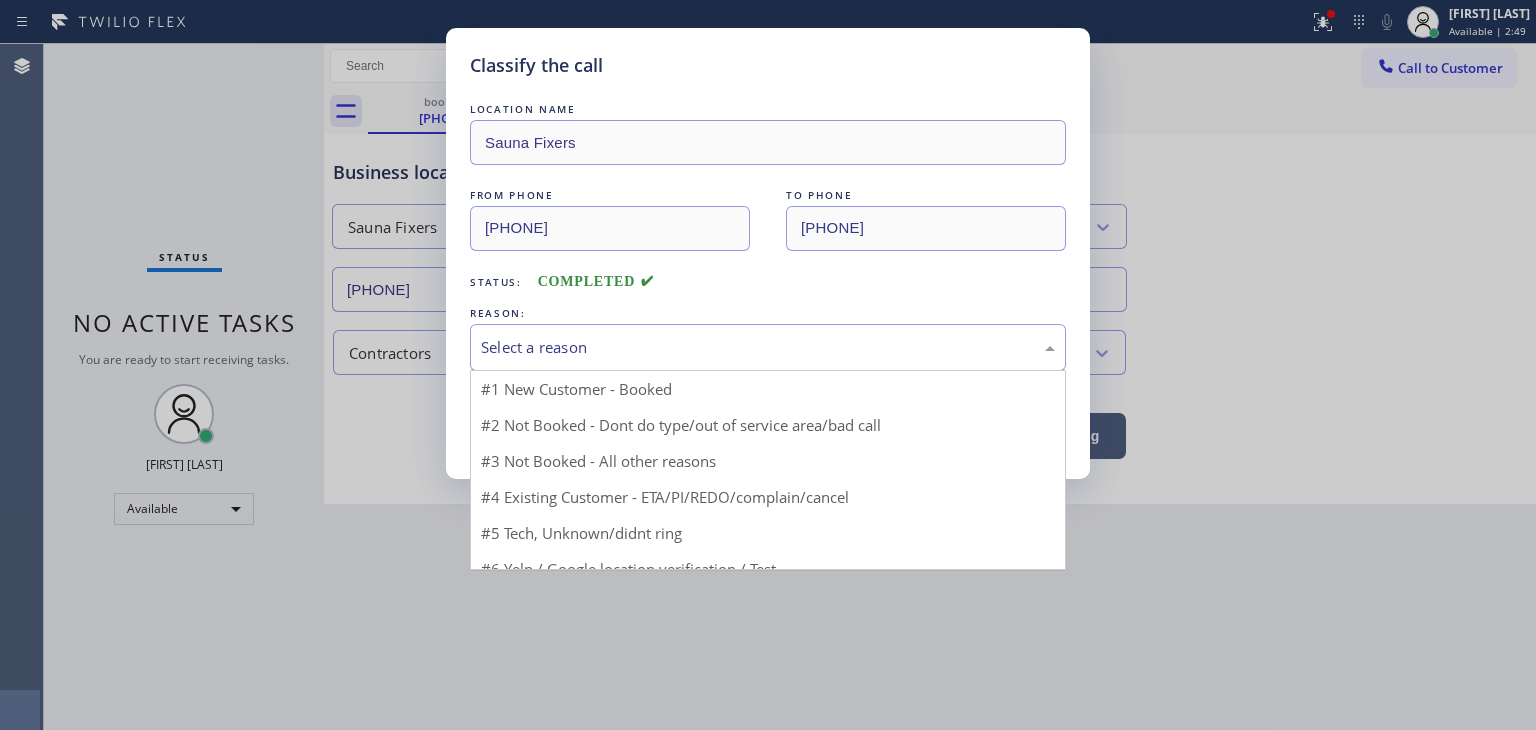 click on "Select a reason" at bounding box center [768, 347] 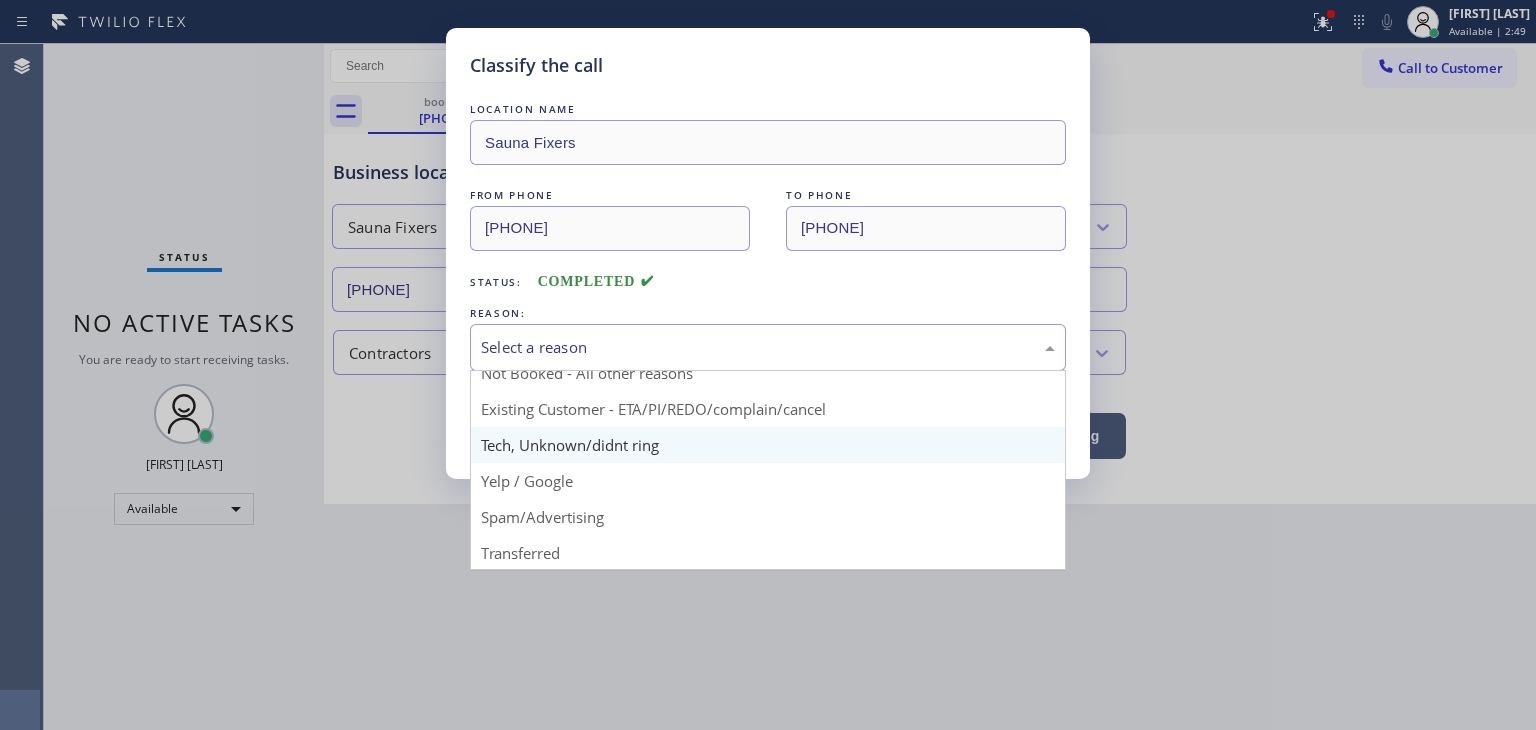 scroll, scrollTop: 100, scrollLeft: 0, axis: vertical 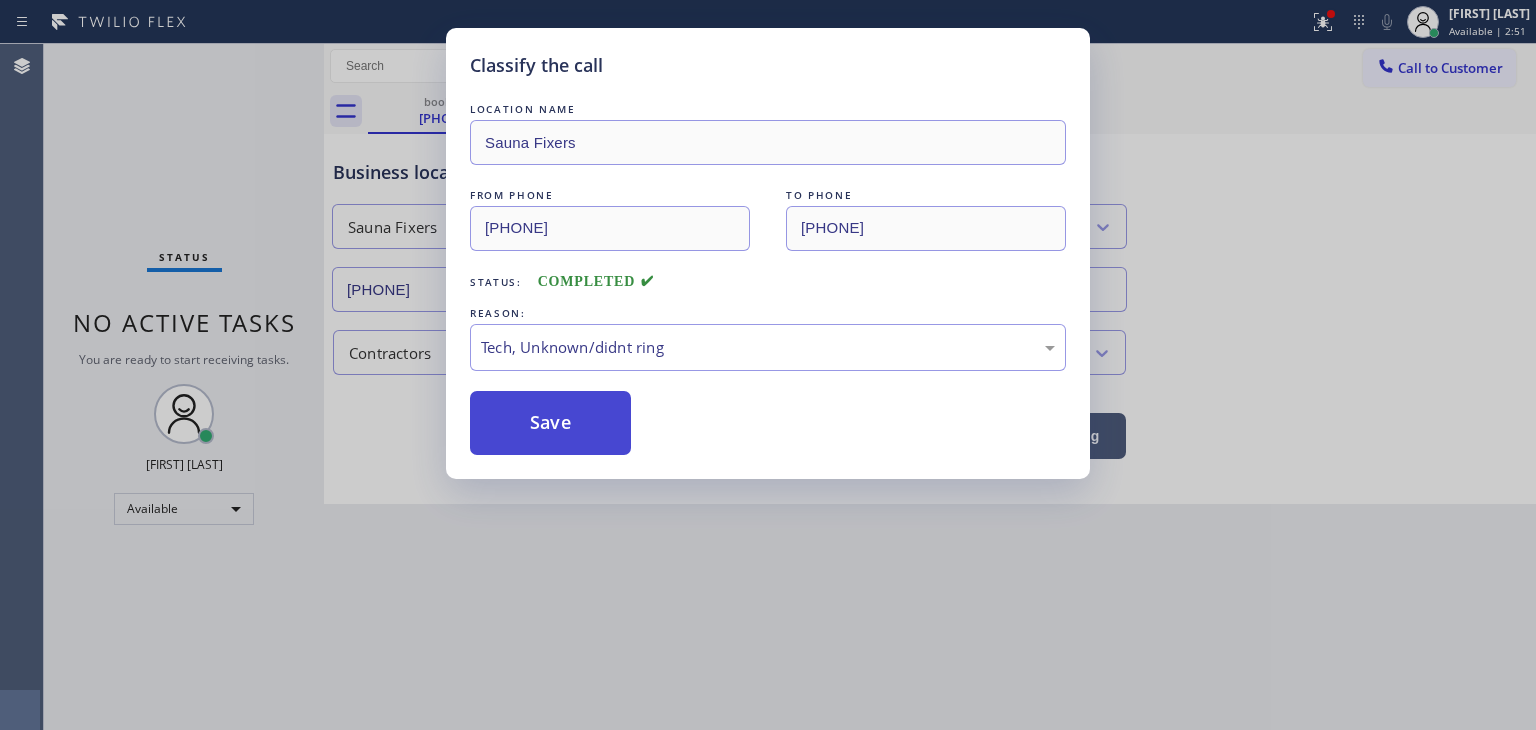 click on "Save" at bounding box center (550, 423) 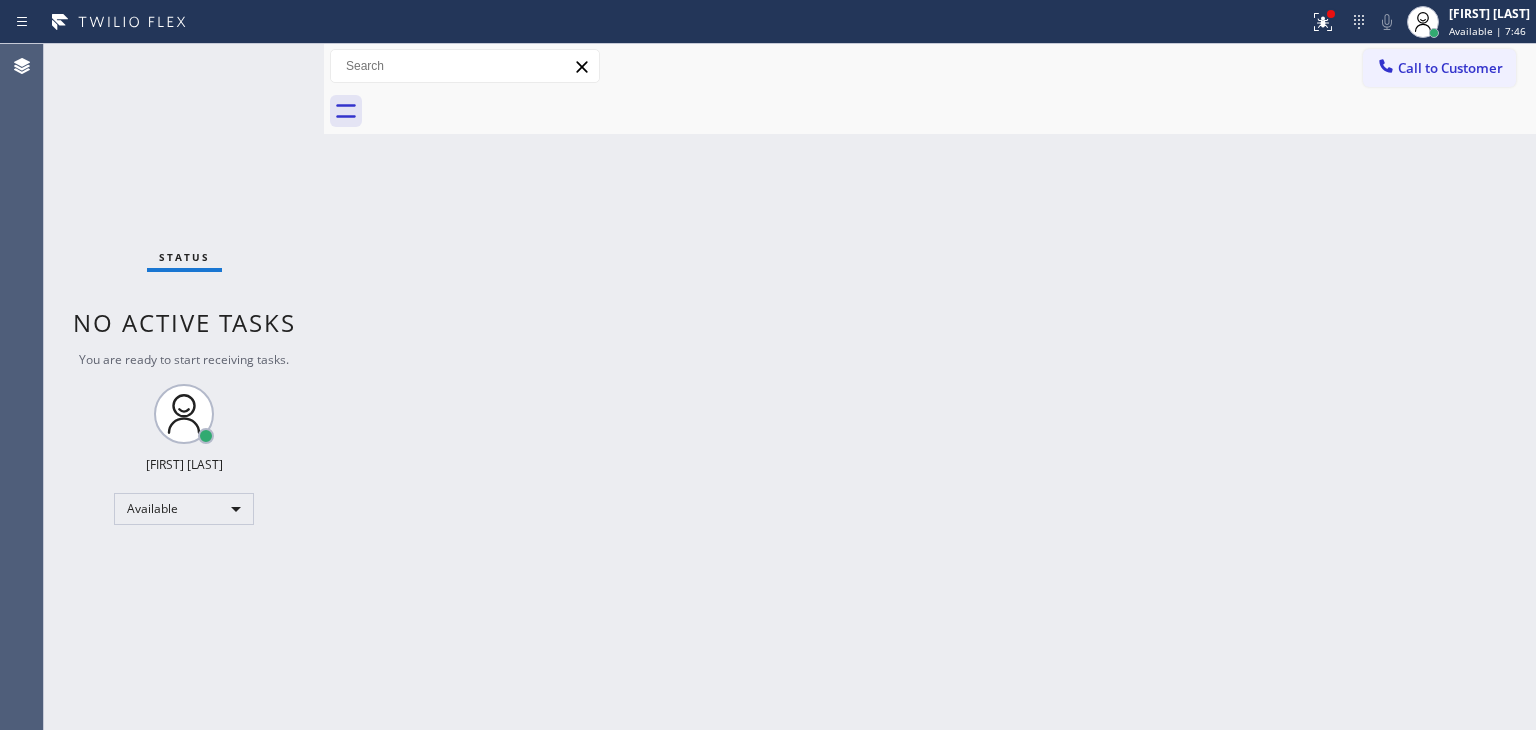 click on "Status   No active tasks     You are ready to start receiving tasks.   Edel John Suson Available" at bounding box center (184, 387) 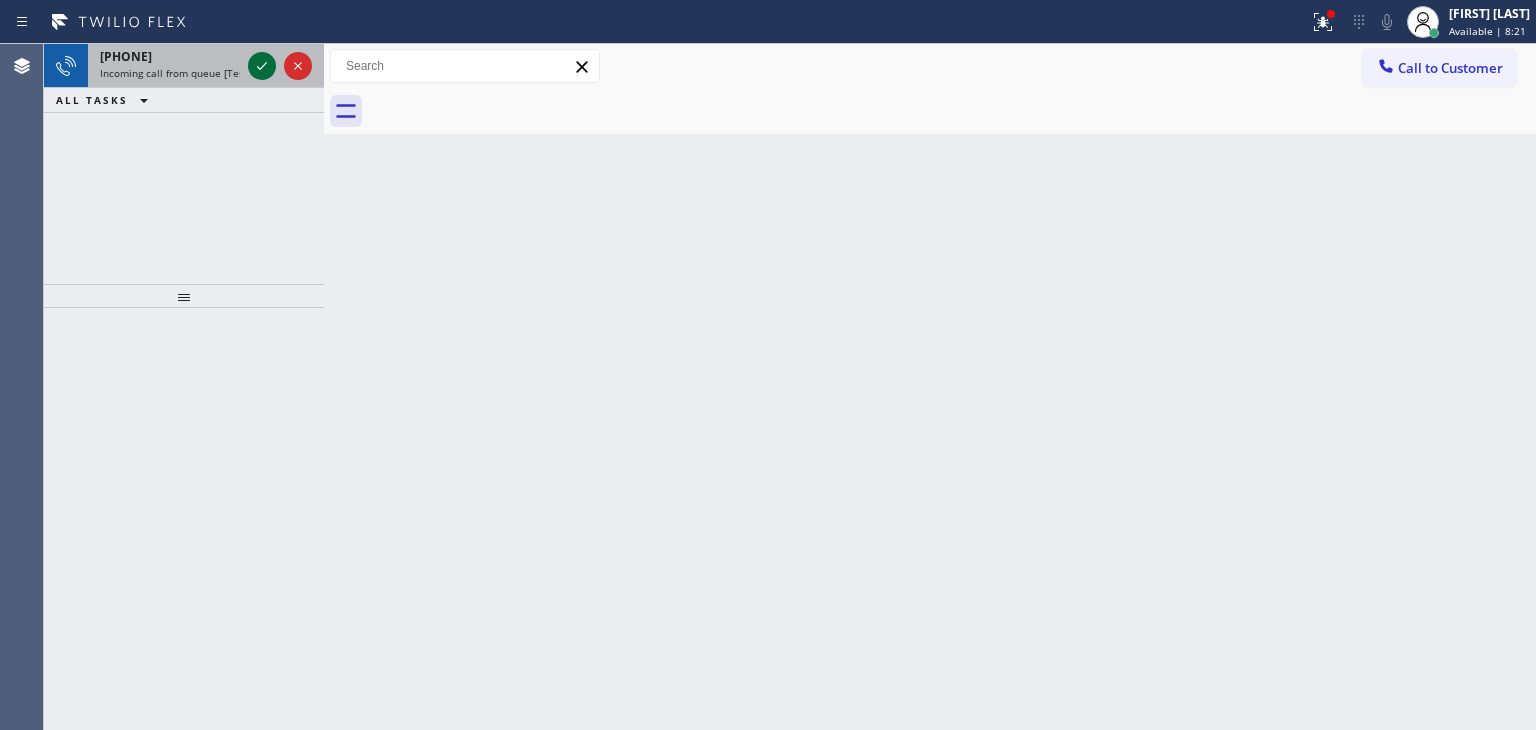 click 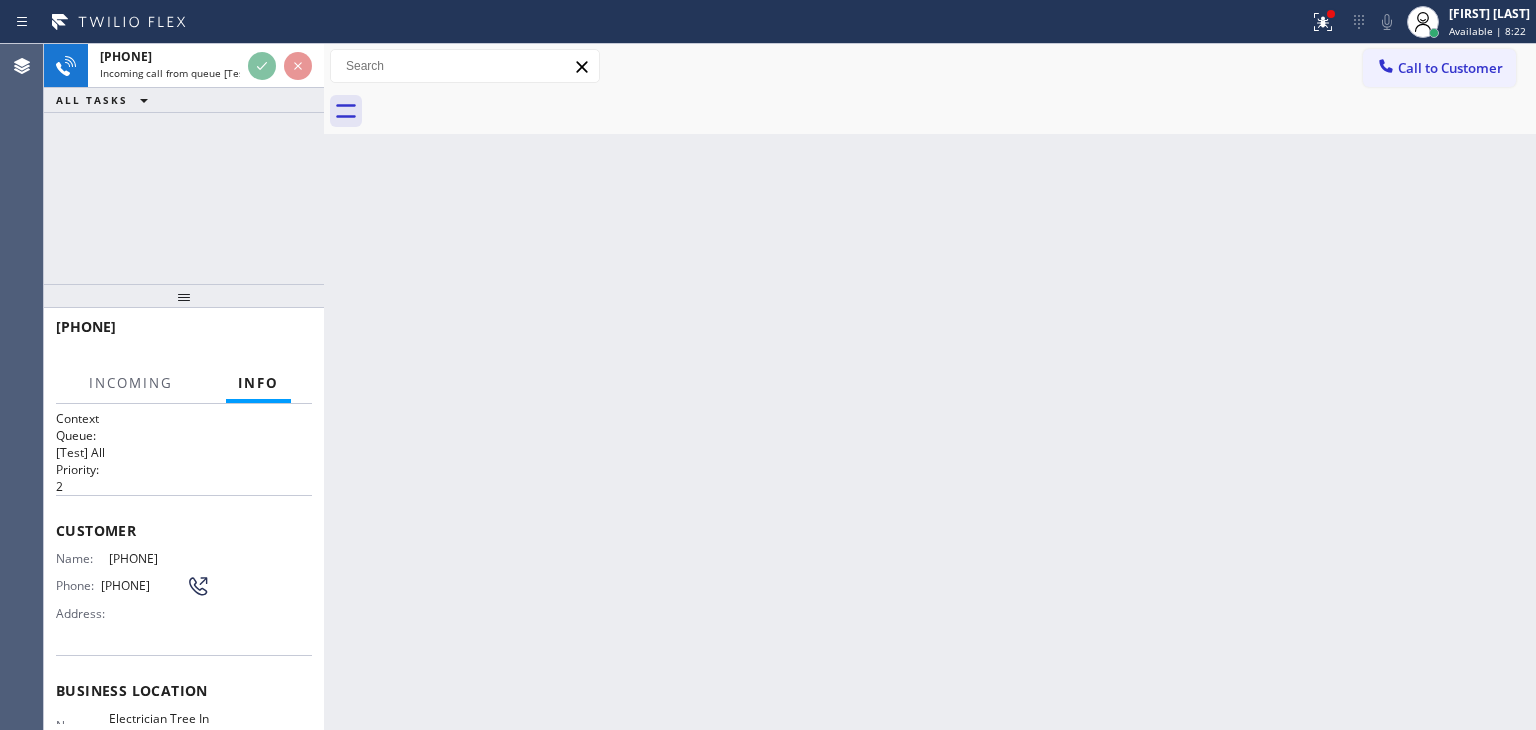 scroll, scrollTop: 100, scrollLeft: 0, axis: vertical 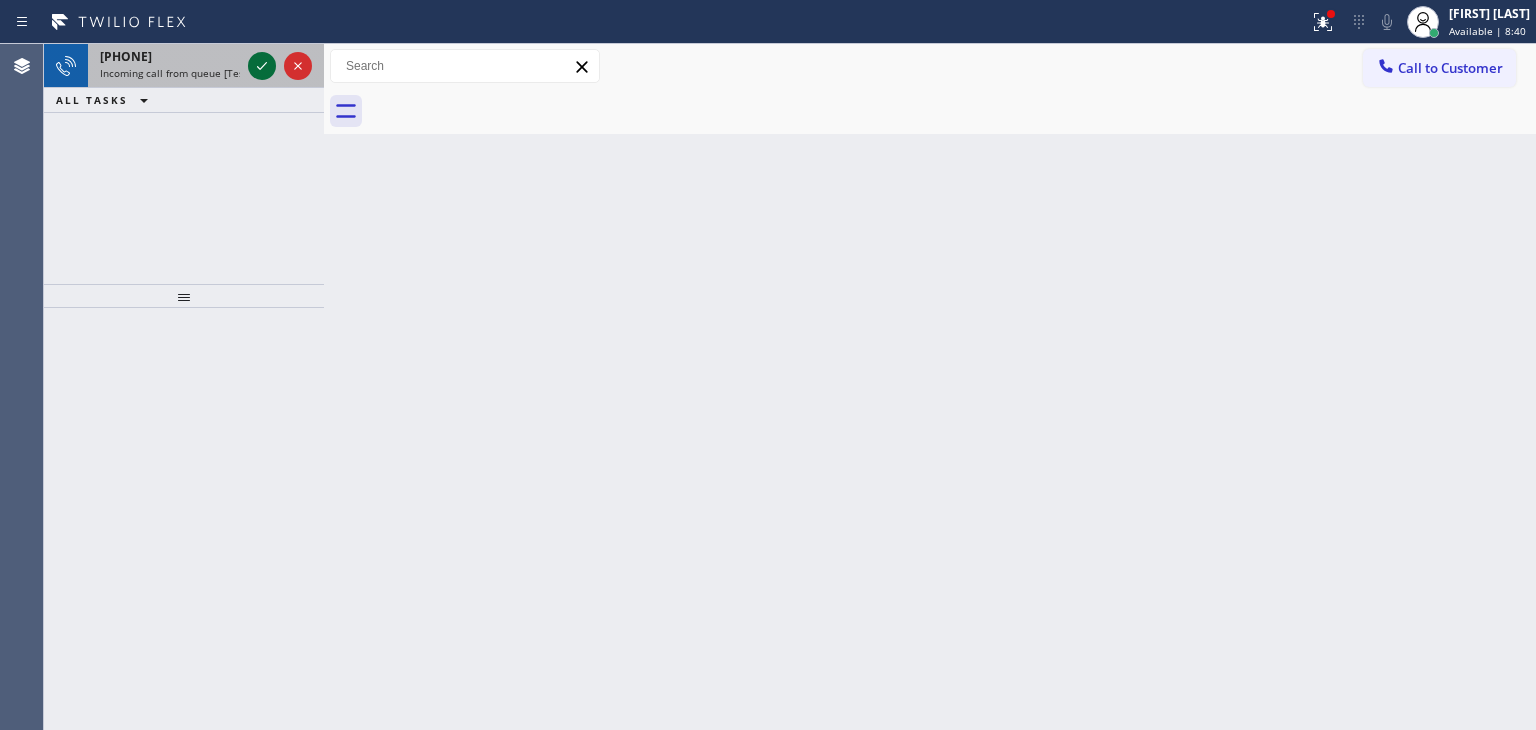 click 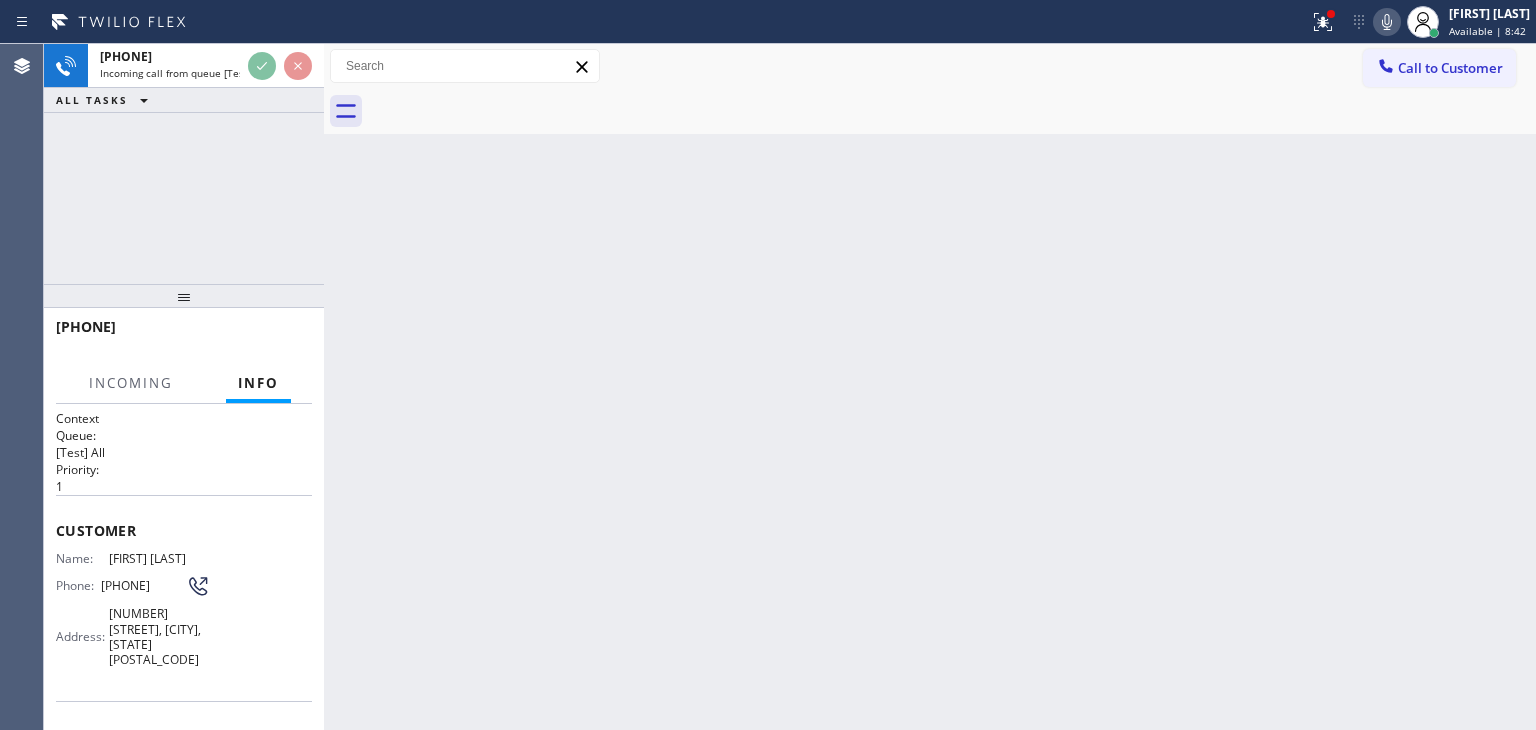 scroll, scrollTop: 100, scrollLeft: 0, axis: vertical 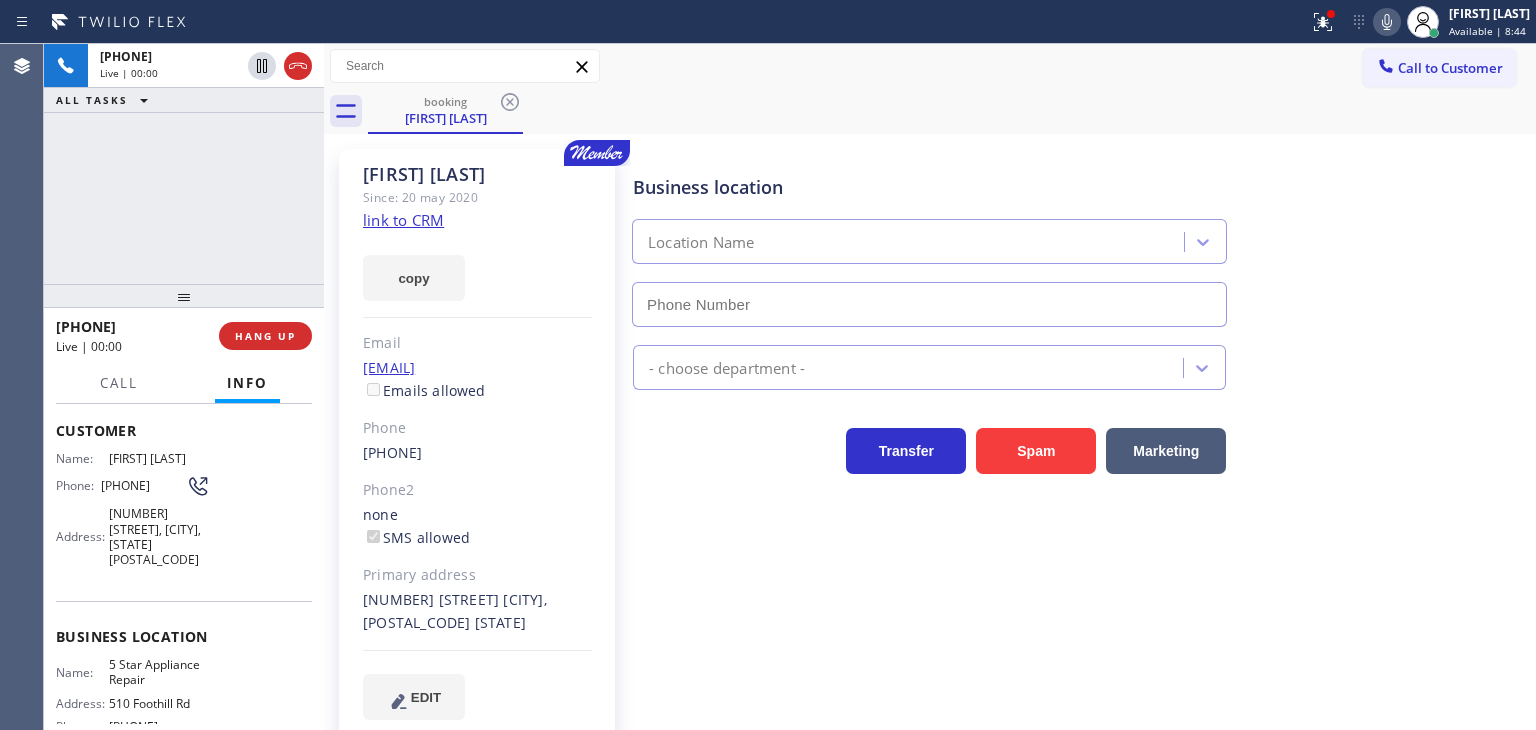 type on "(855) 731-4952" 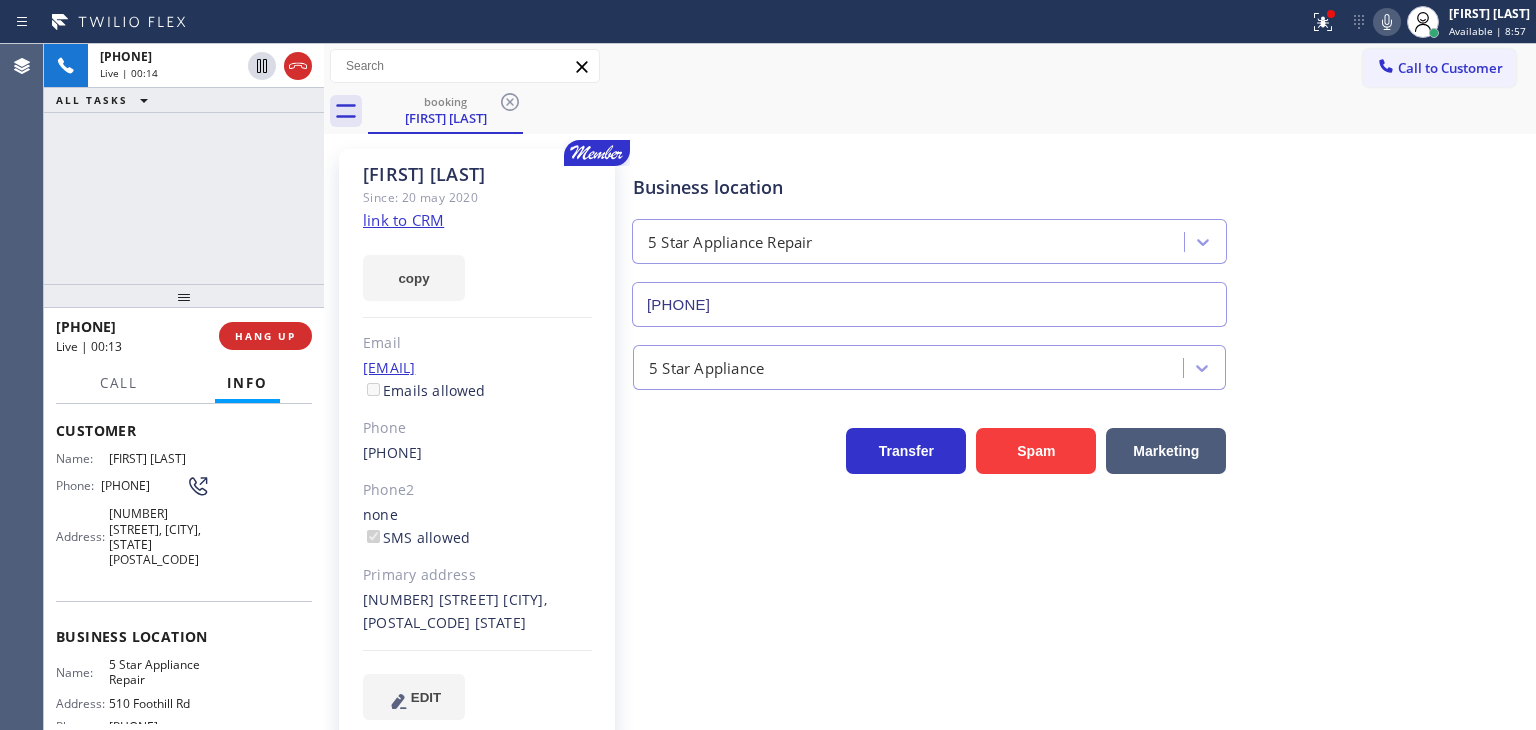 click on "+18057085249 Live | 00:14 ALL TASKS ALL TASKS ACTIVE TASKS TASKS IN WRAP UP" at bounding box center [184, 164] 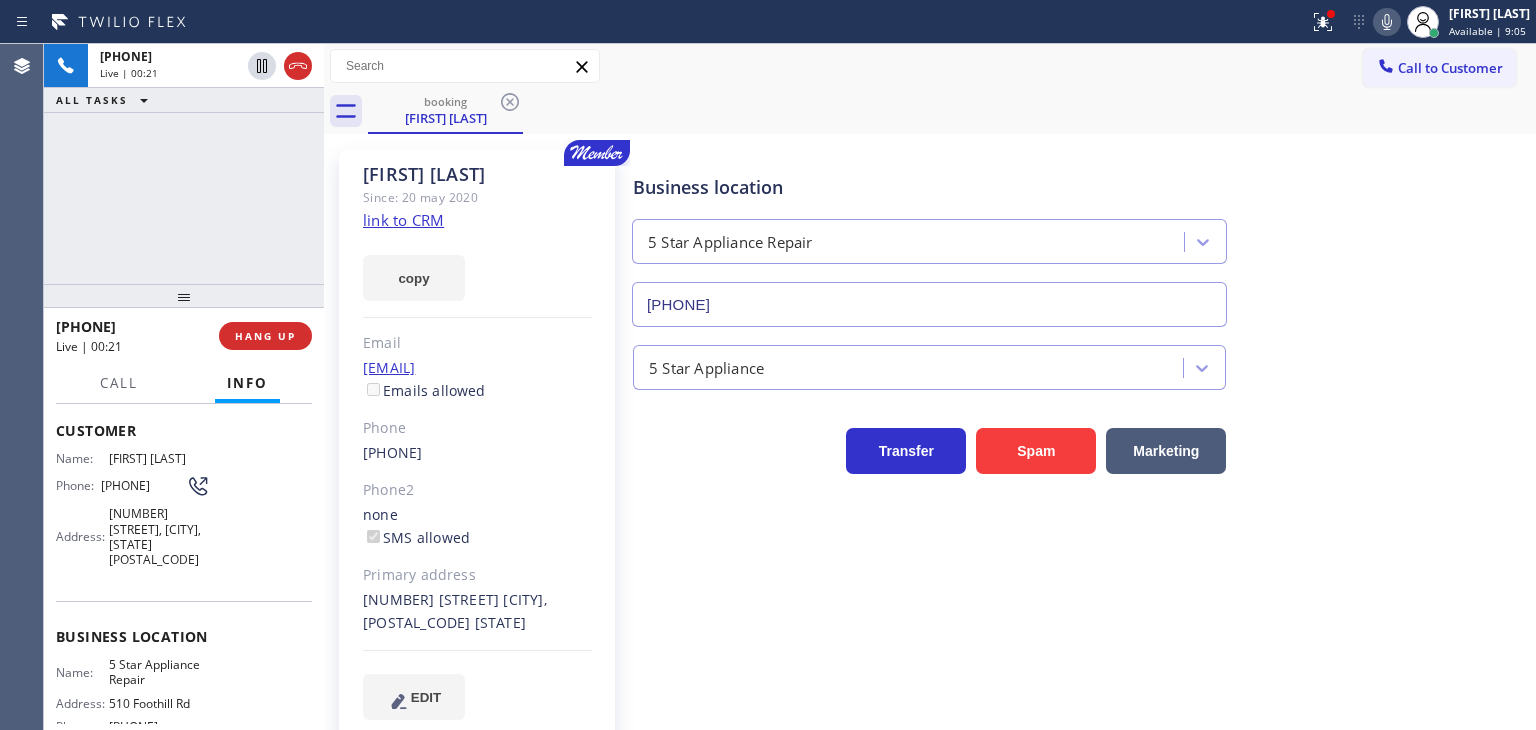 click on "link to CRM" at bounding box center (403, 220) 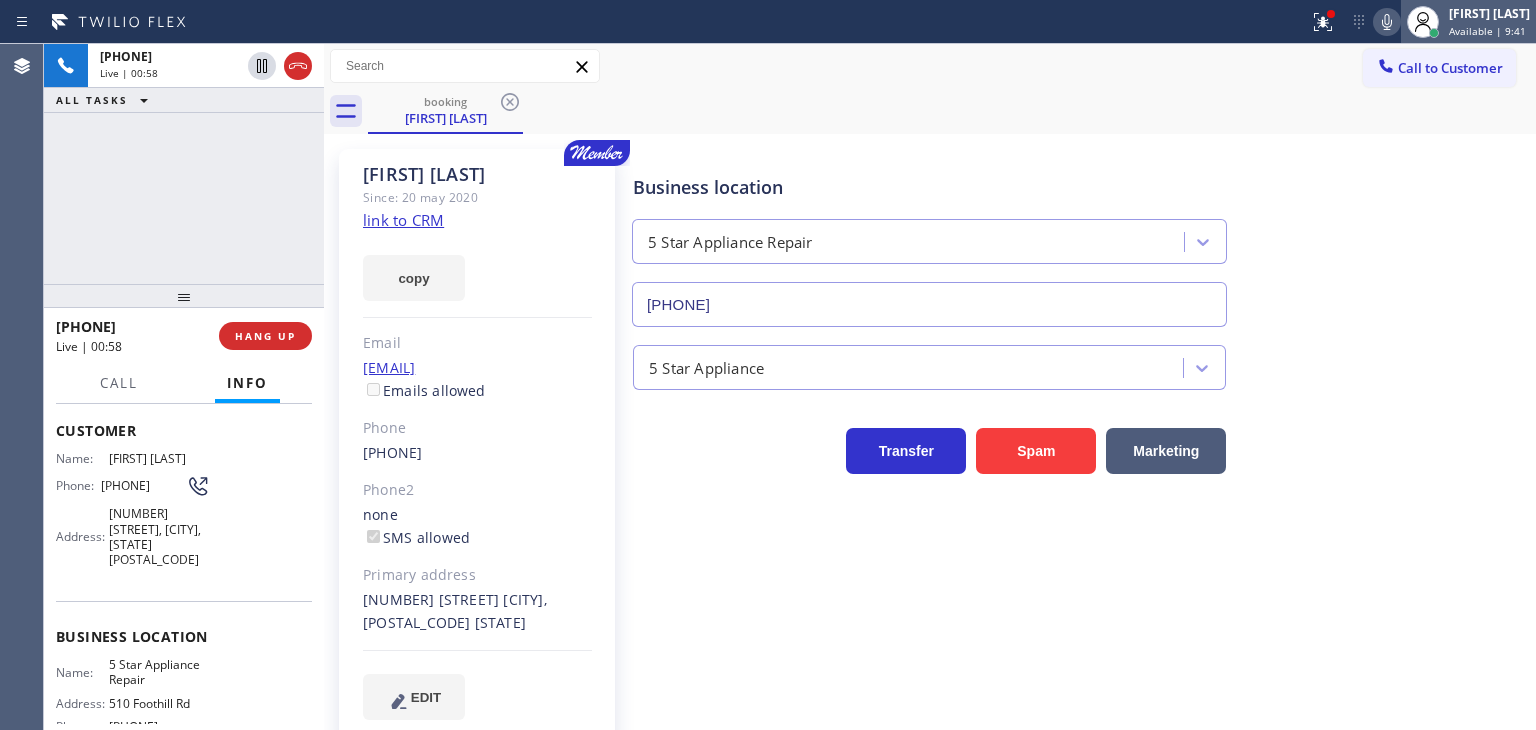 click on "Available | 9:41" at bounding box center (1487, 31) 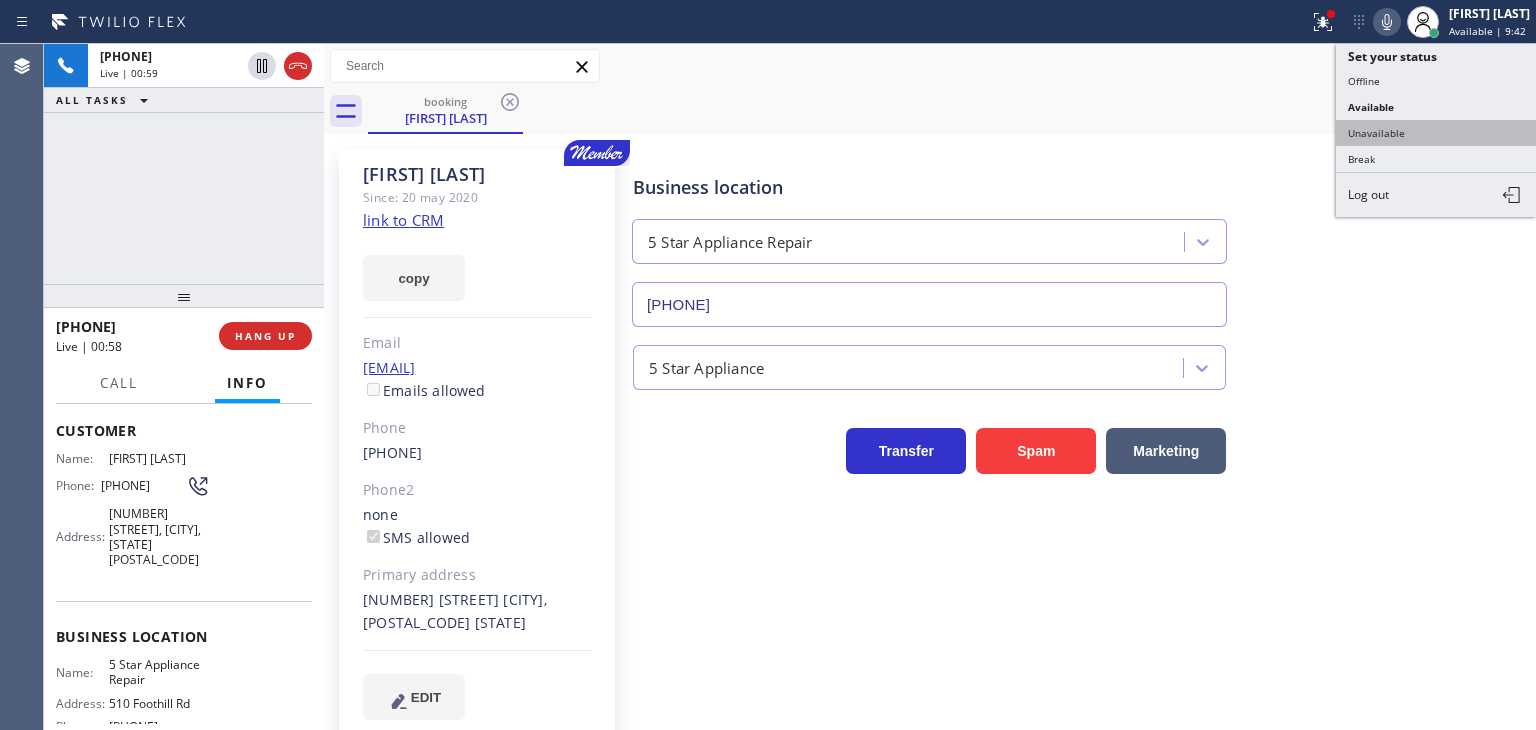 click on "Unavailable" at bounding box center (1436, 133) 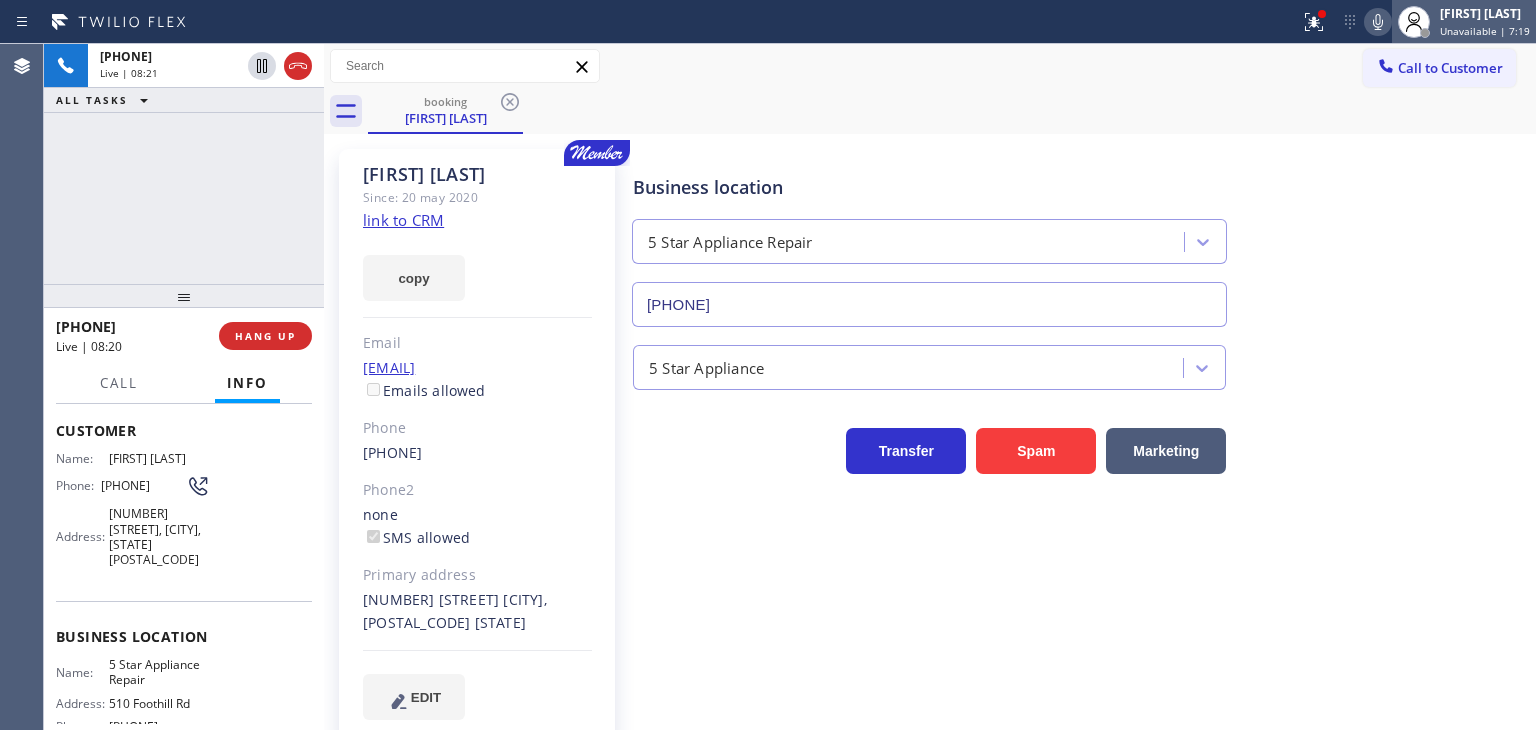 click on "Unavailable | 7:19" at bounding box center (1485, 31) 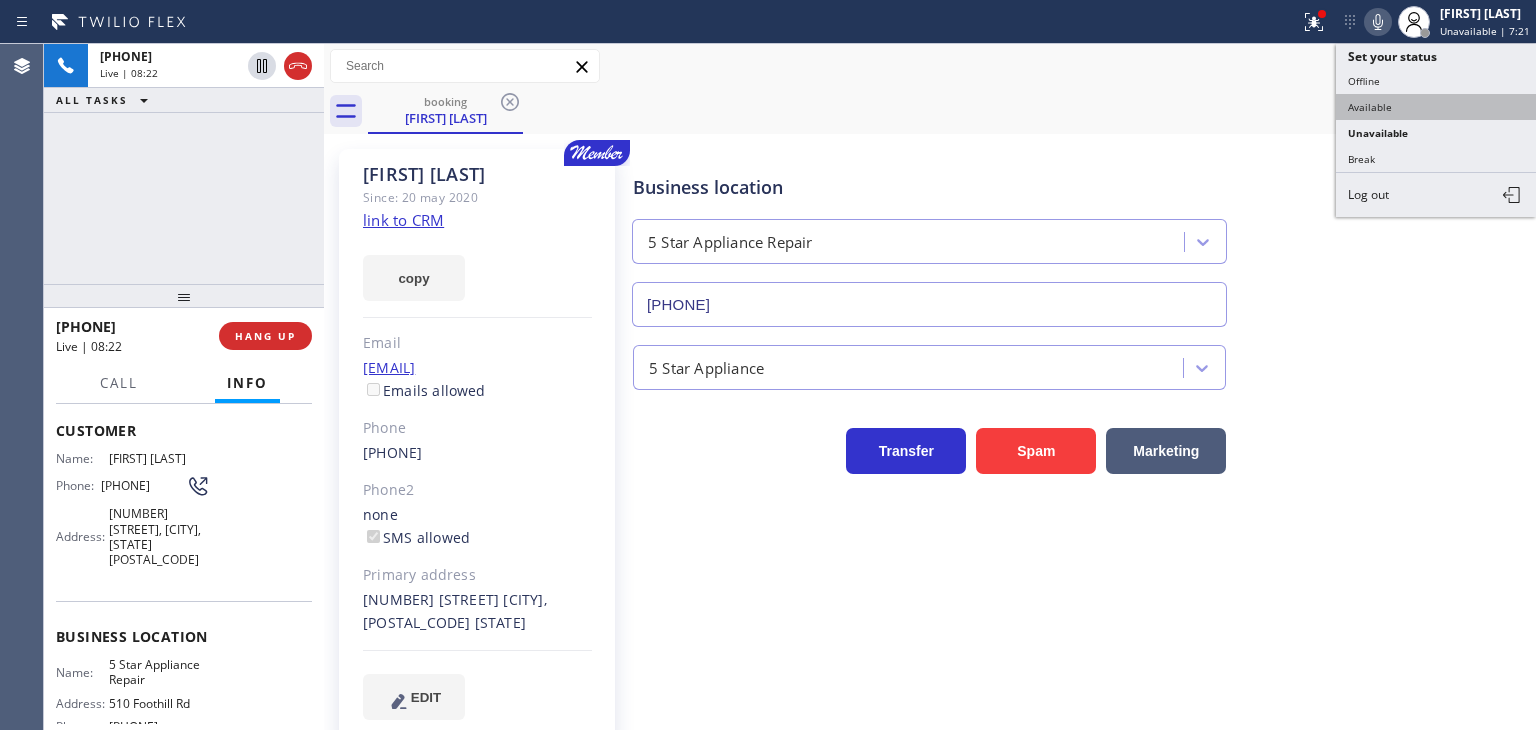 click on "Available" at bounding box center (1436, 107) 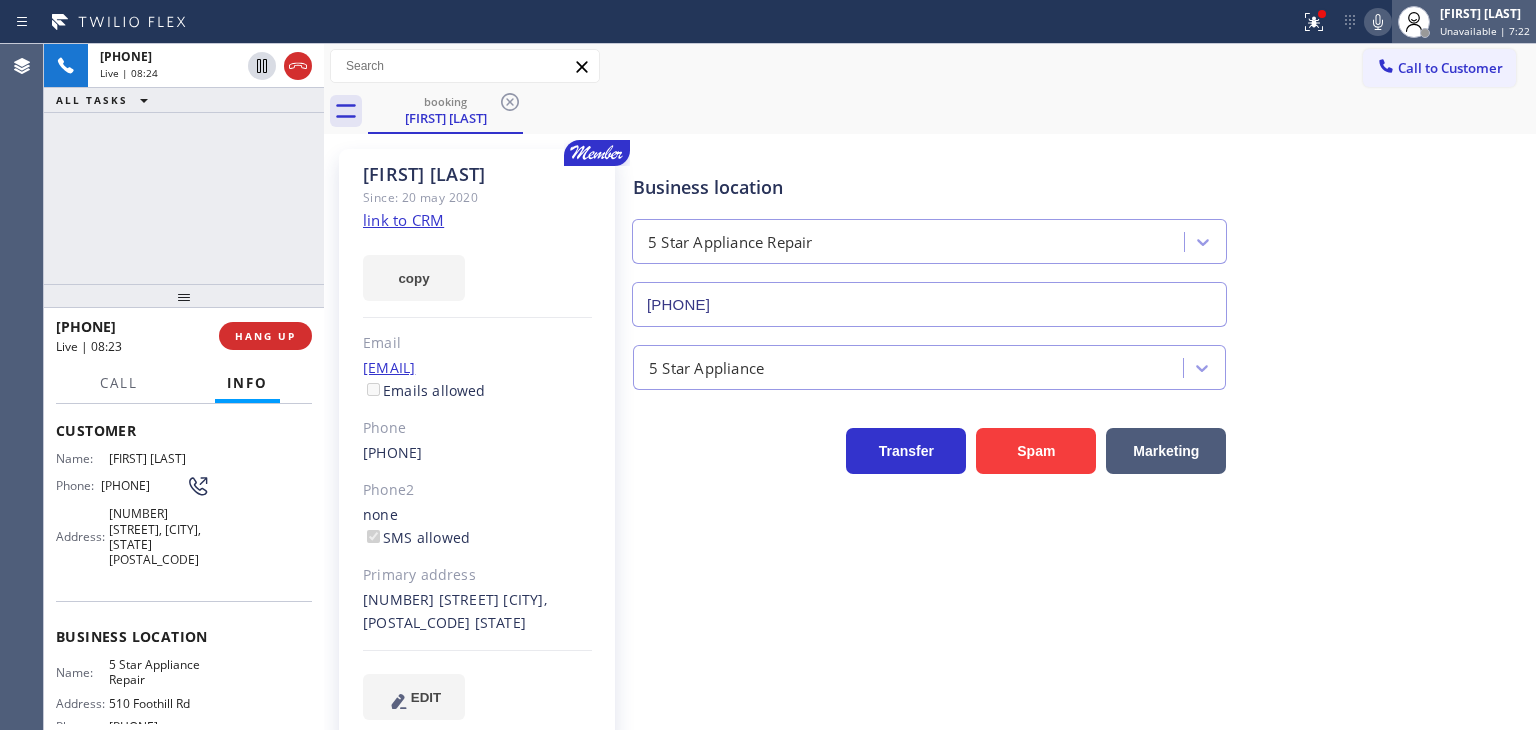 click on "Unavailable | 7:22" at bounding box center (1485, 31) 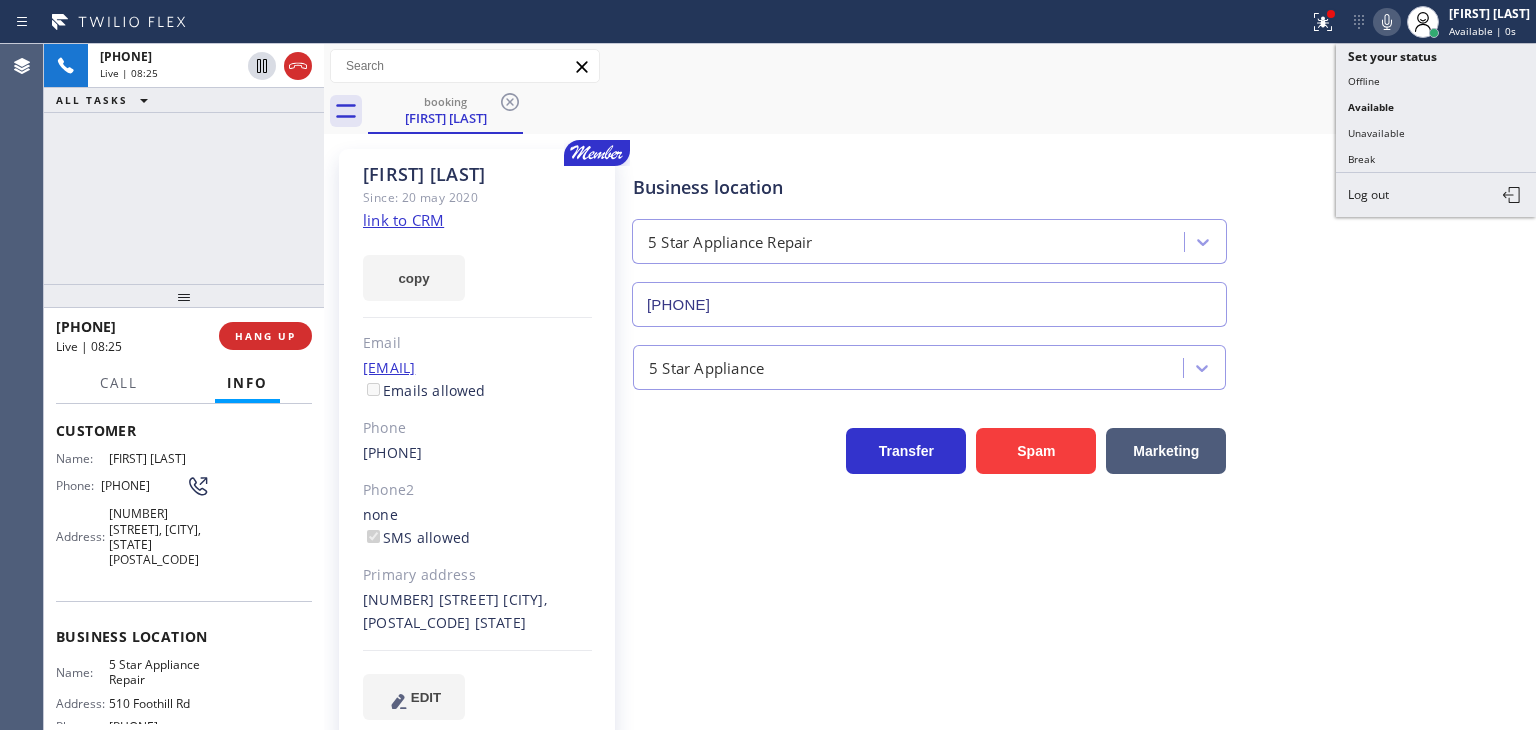 click on "Unavailable" at bounding box center [1436, 133] 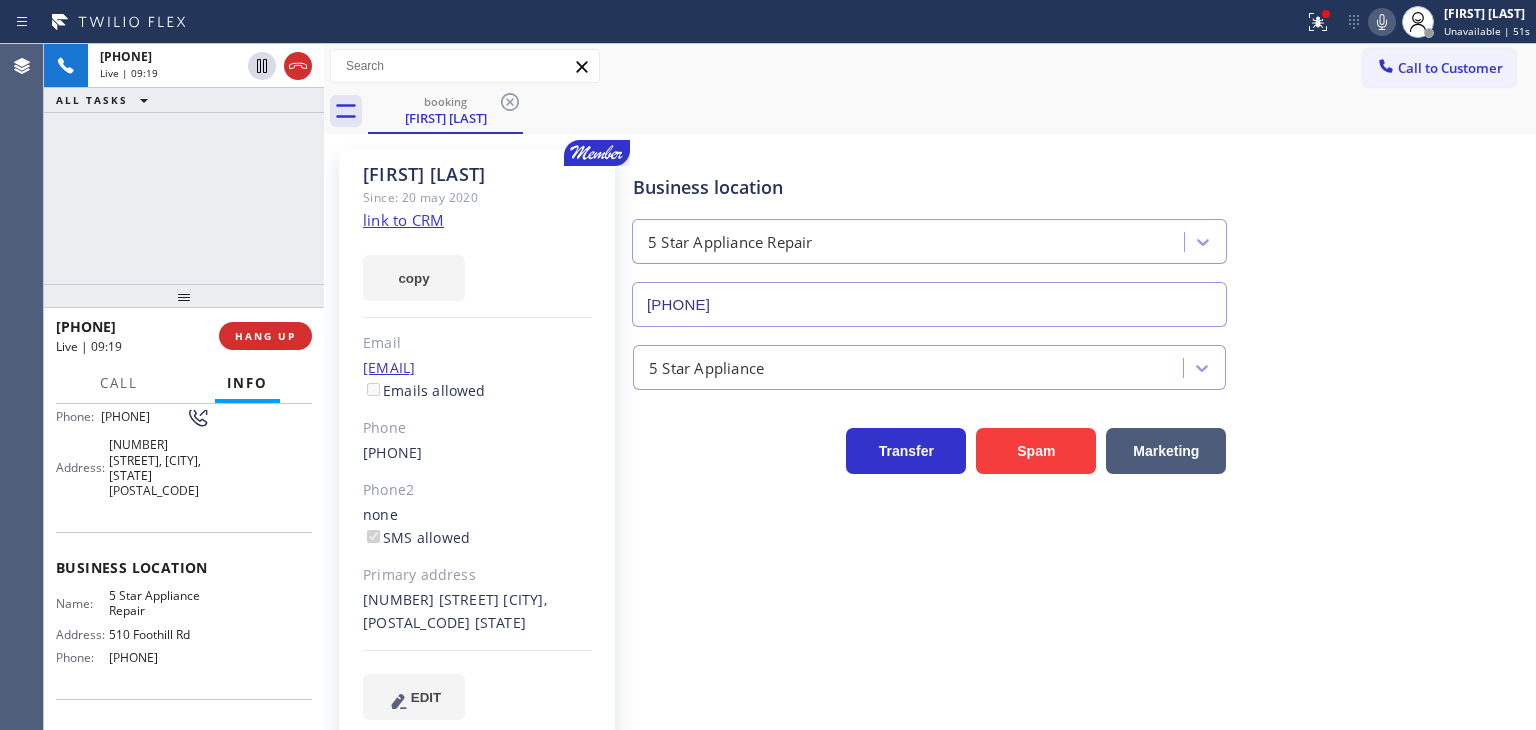 scroll, scrollTop: 200, scrollLeft: 0, axis: vertical 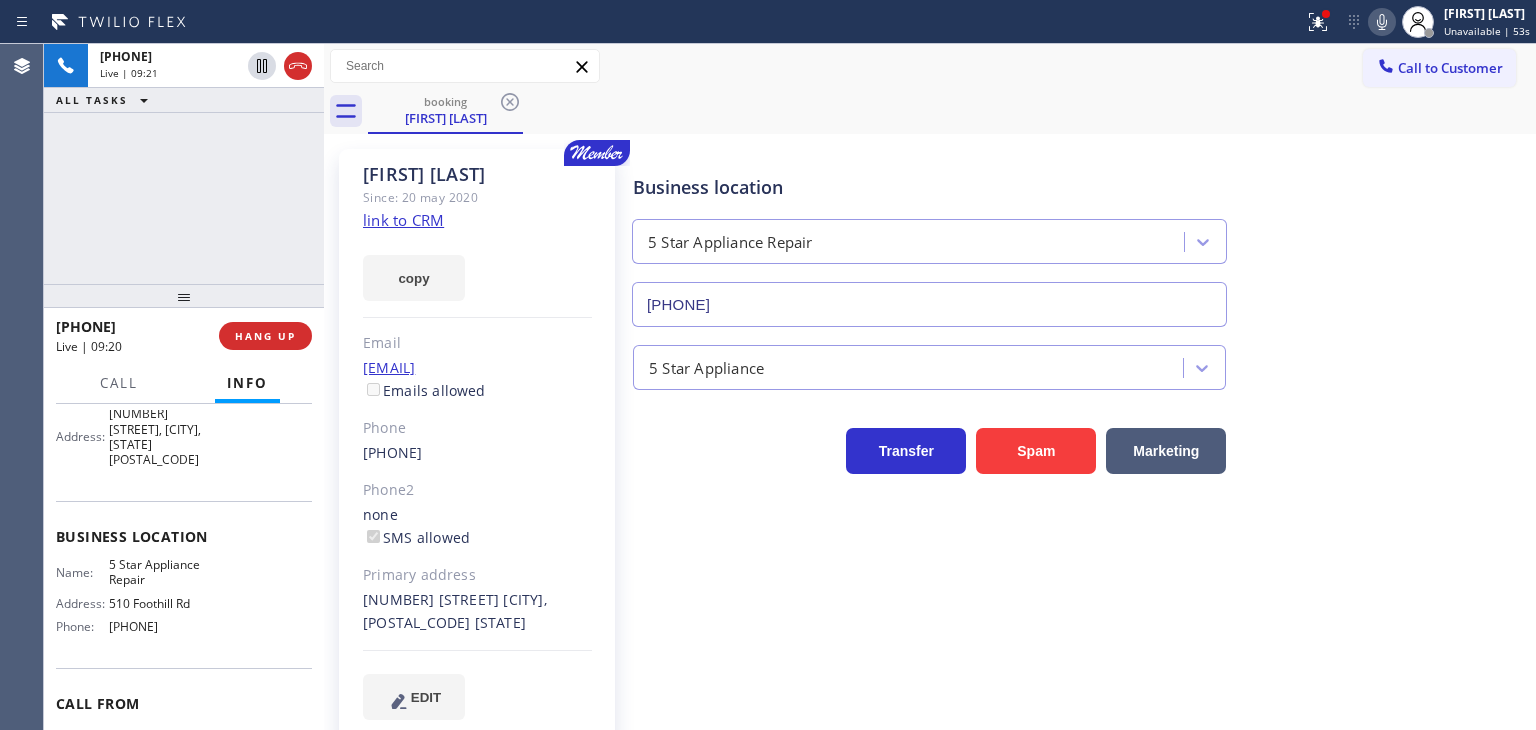 drag, startPoint x: 218, startPoint y: 617, endPoint x: 104, endPoint y: 609, distance: 114.28036 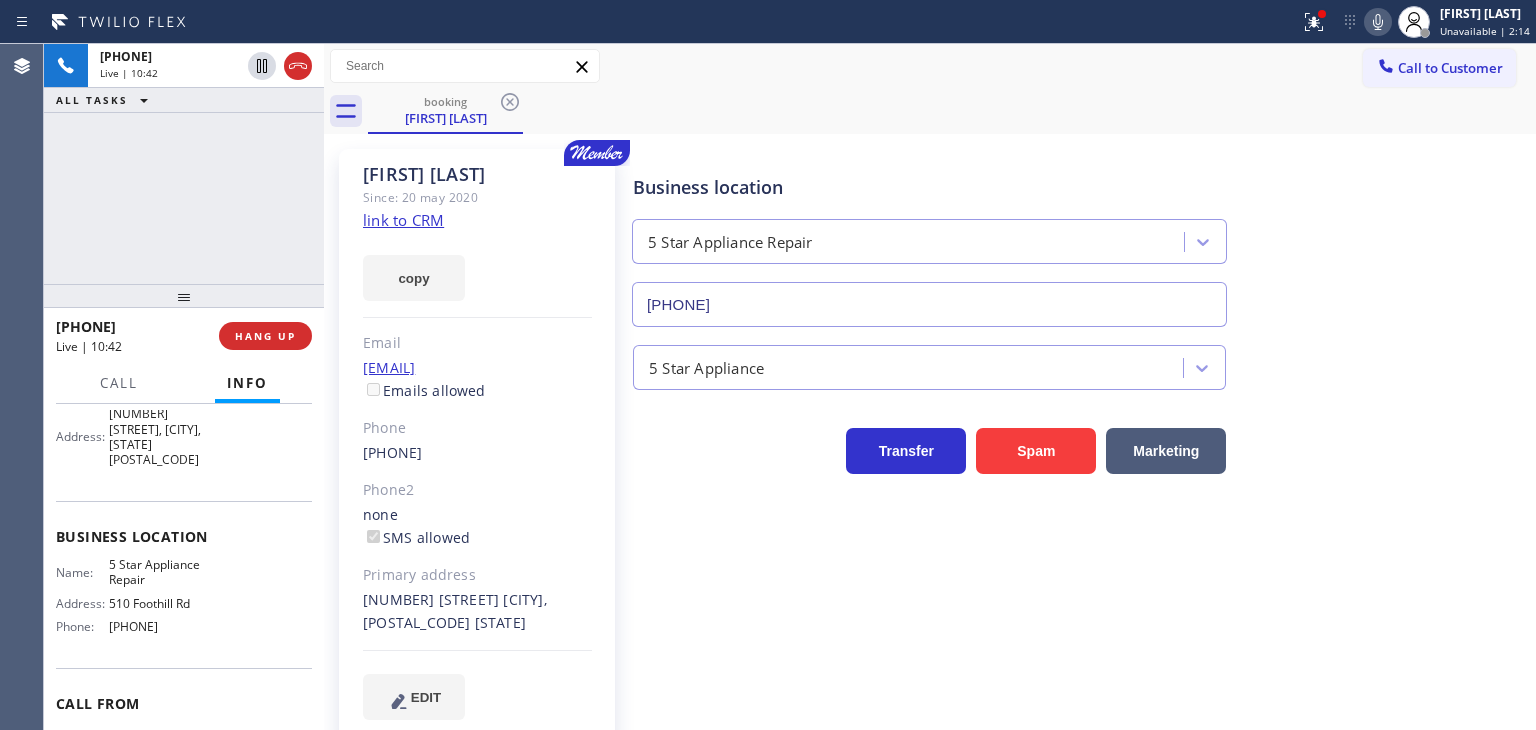 click on "Call to Customer Outbound call Location Thermador Repair Group Lowell Your caller id phone number (351) 300-7577 Customer number Call Outbound call Technician Search Technician Your caller id phone number Your caller id phone number Call" at bounding box center (930, 66) 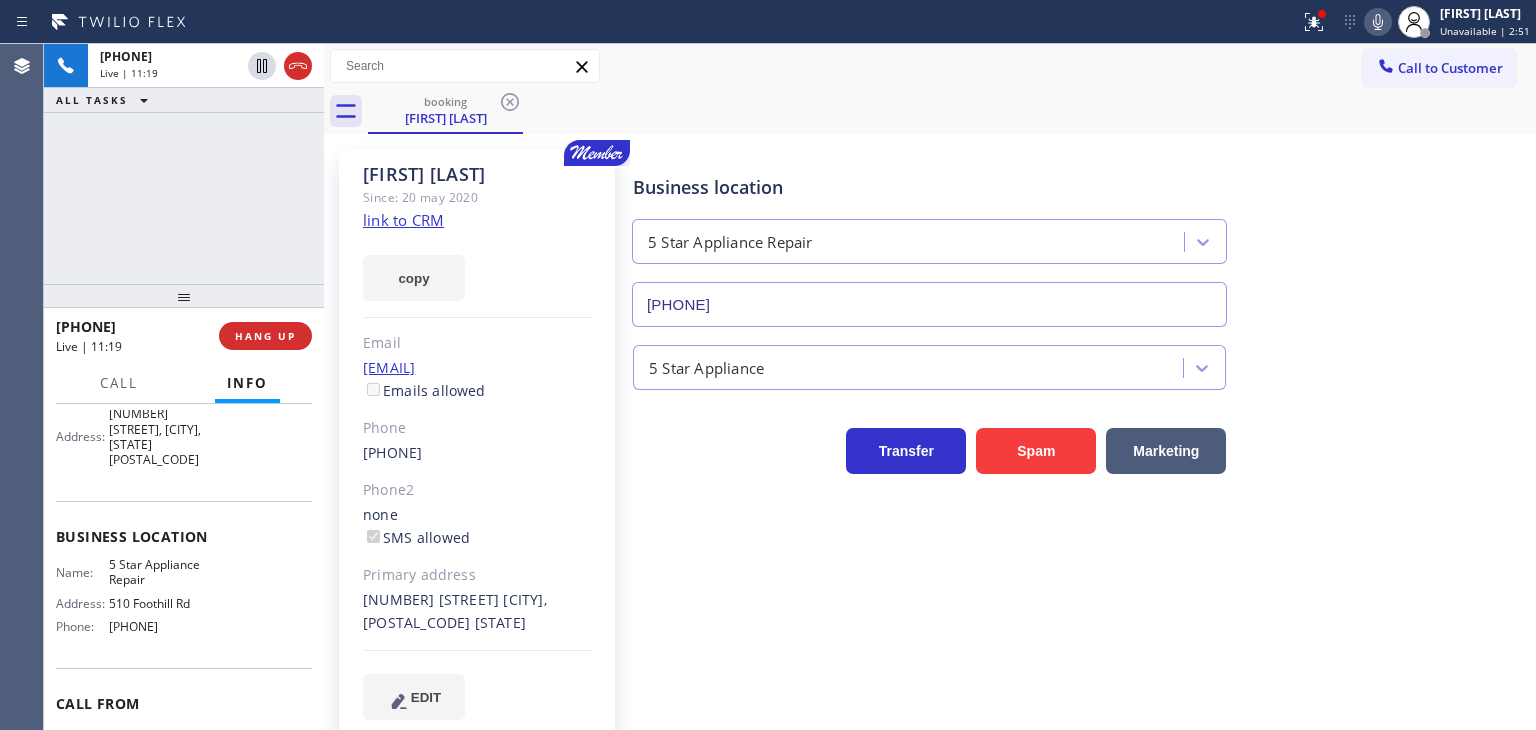 click 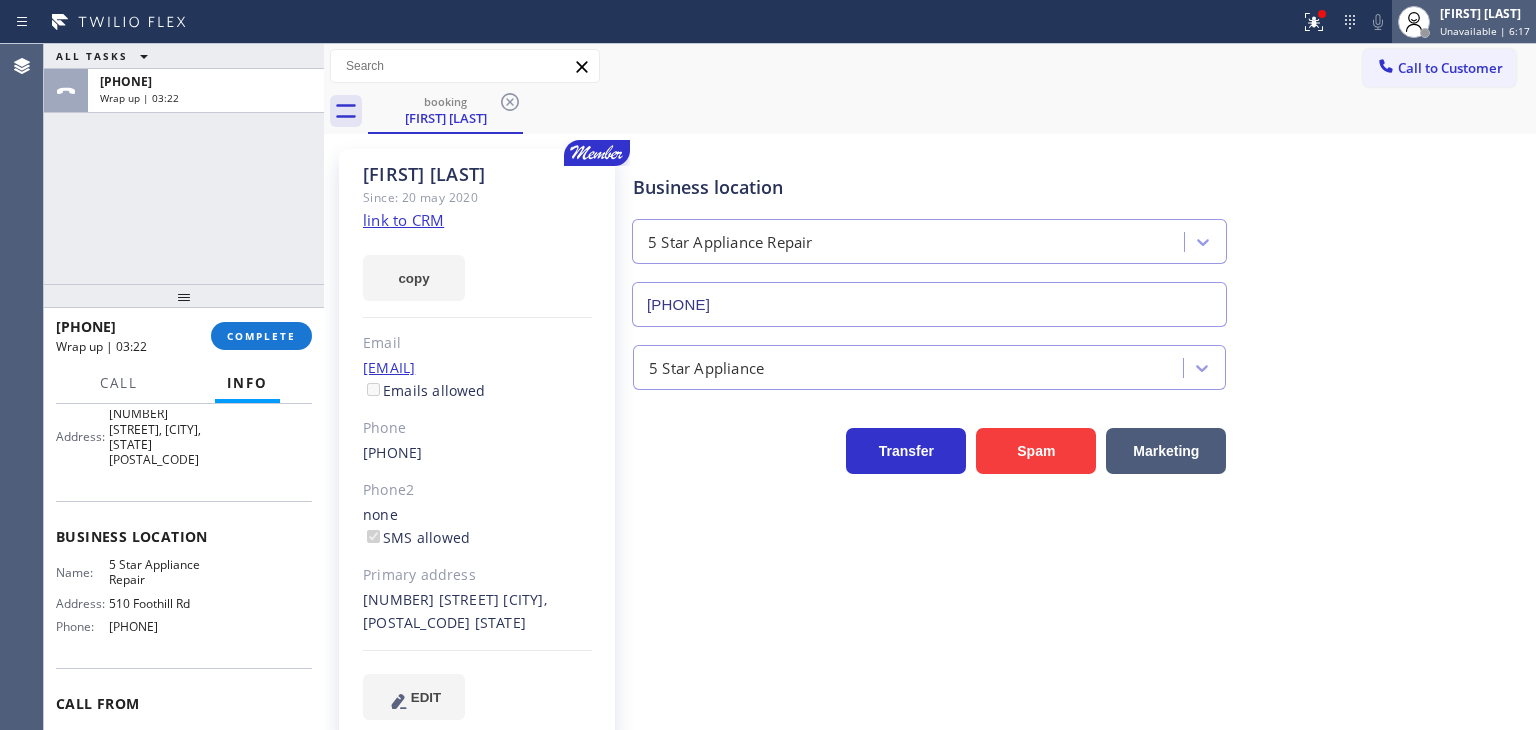 click on "Edel John Suson" at bounding box center (1485, 13) 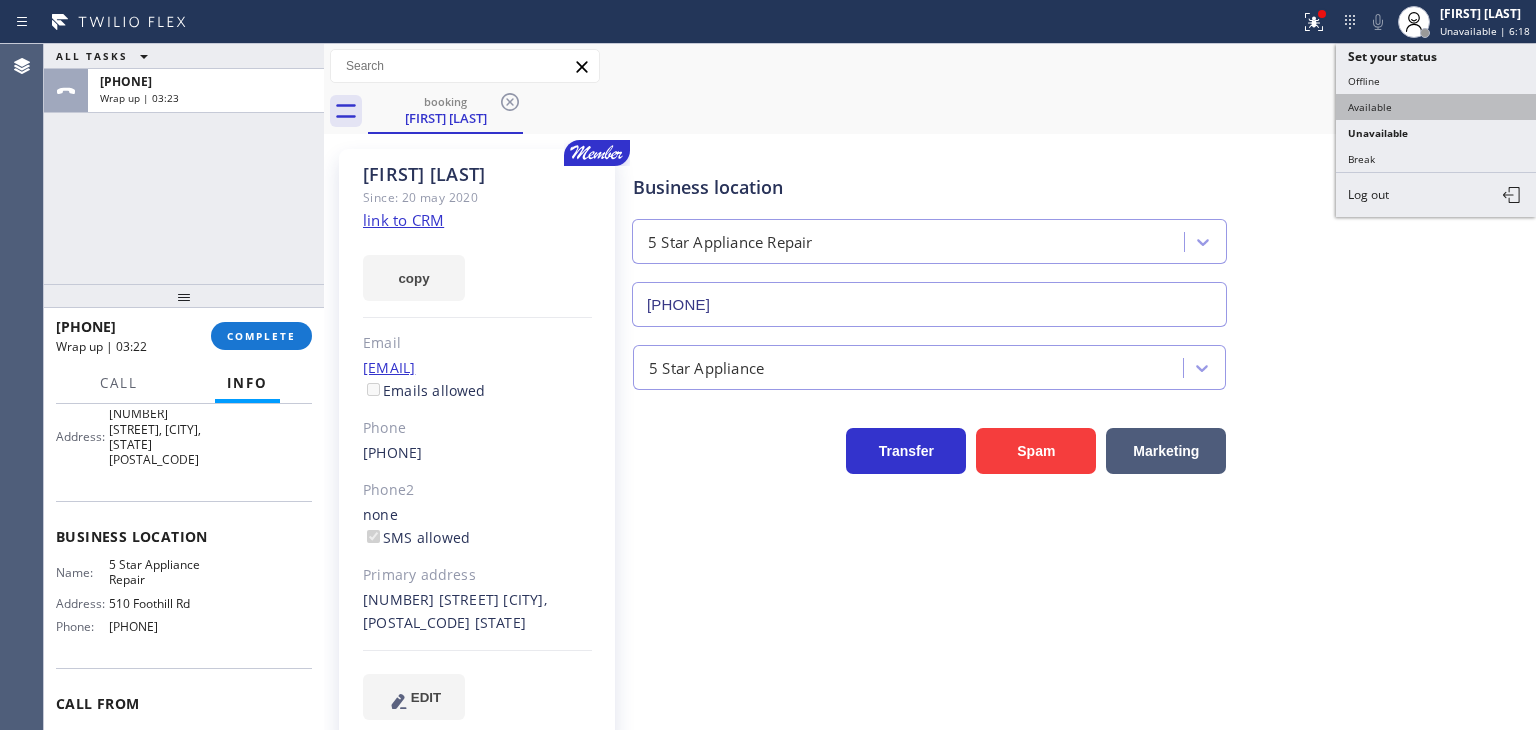 click on "Available" at bounding box center [1436, 107] 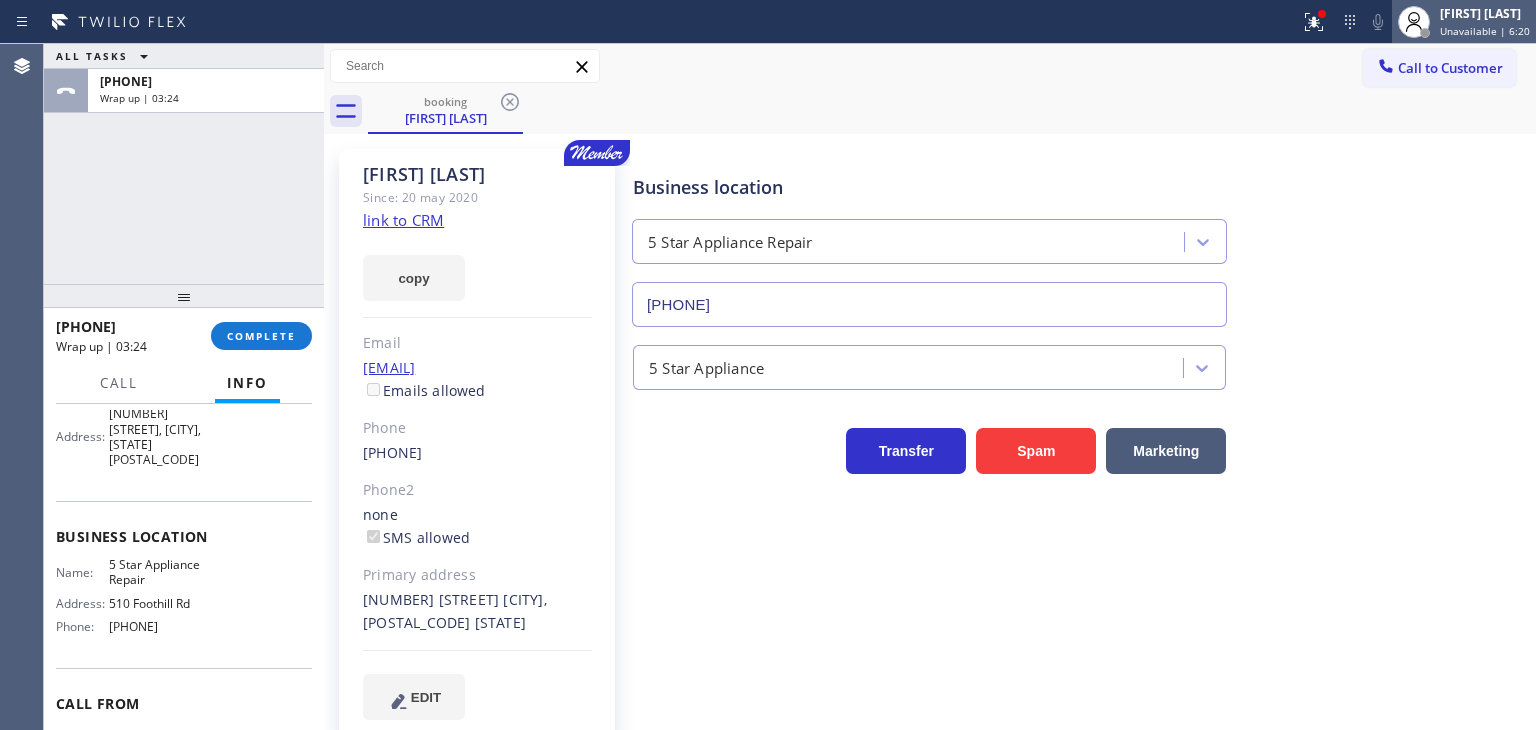 click on "Unavailable | 6:20" at bounding box center [1485, 31] 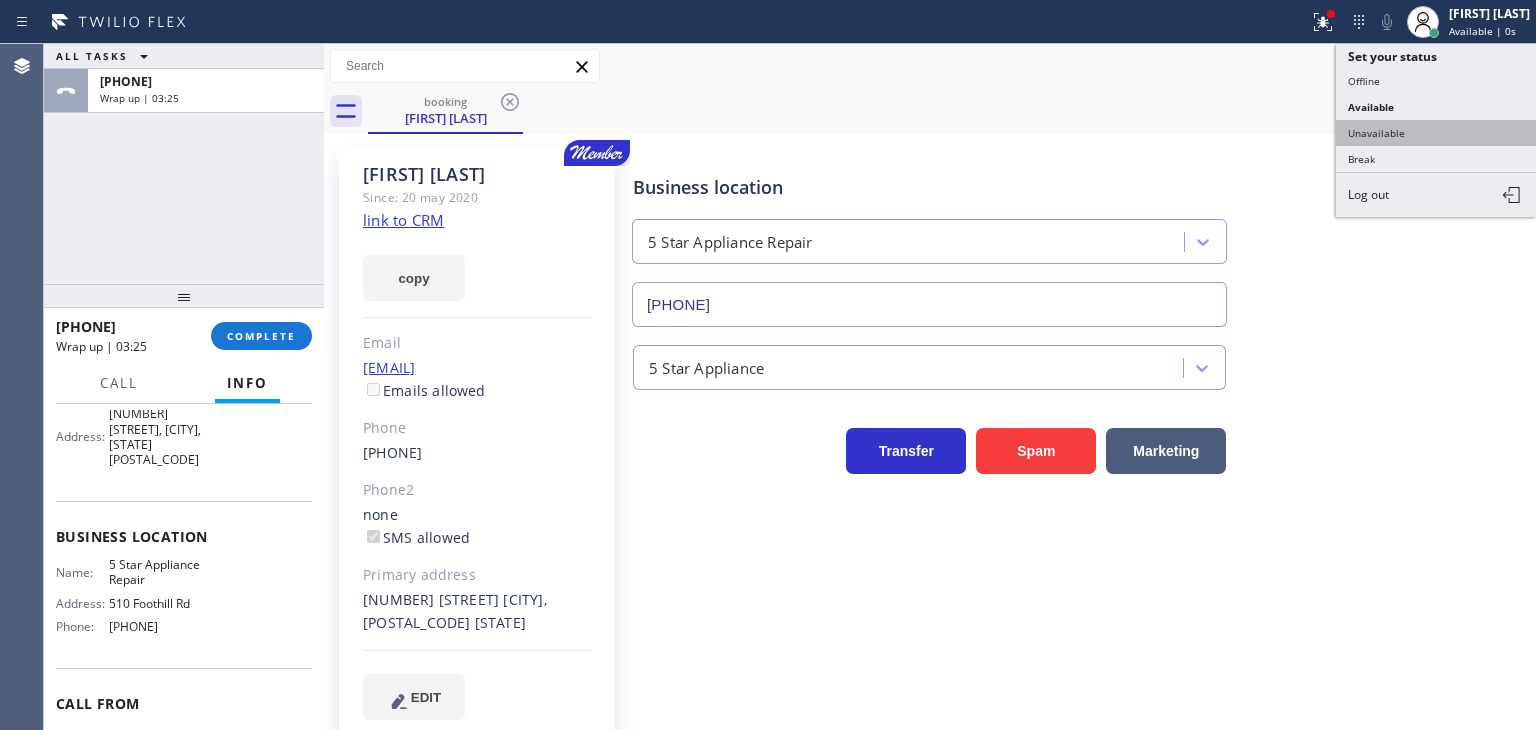 click on "Unavailable" at bounding box center [1436, 133] 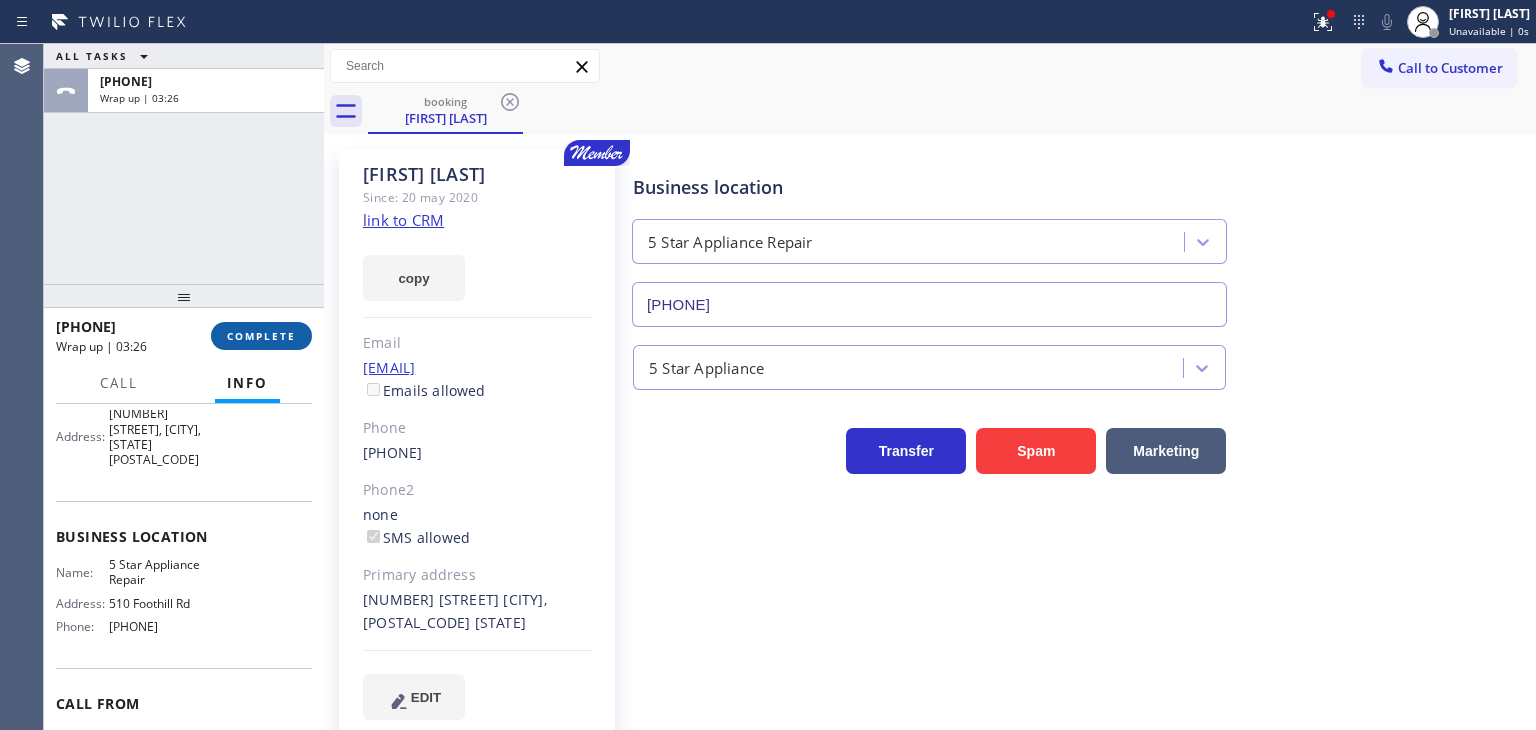 click on "COMPLETE" at bounding box center [261, 336] 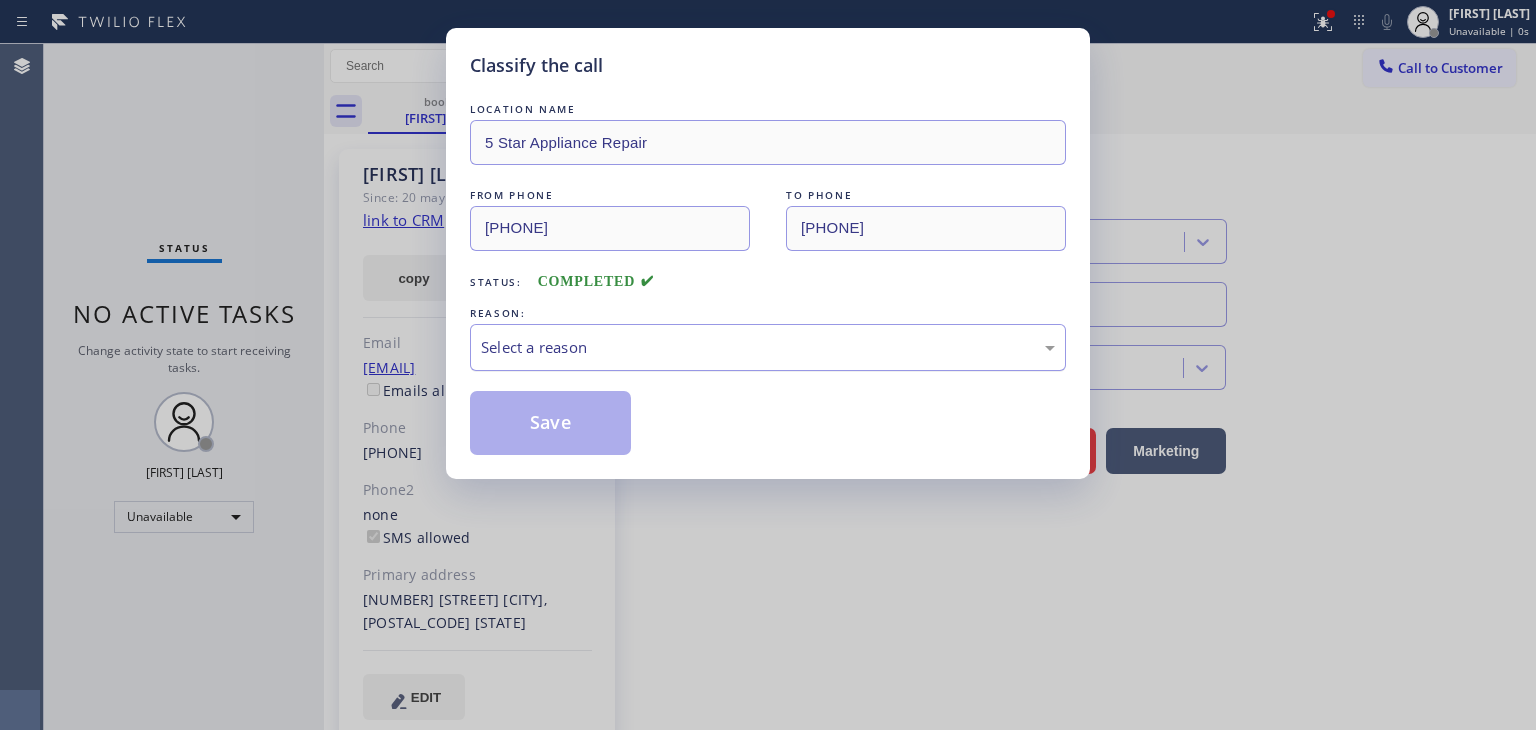 click on "Select a reason" at bounding box center (768, 347) 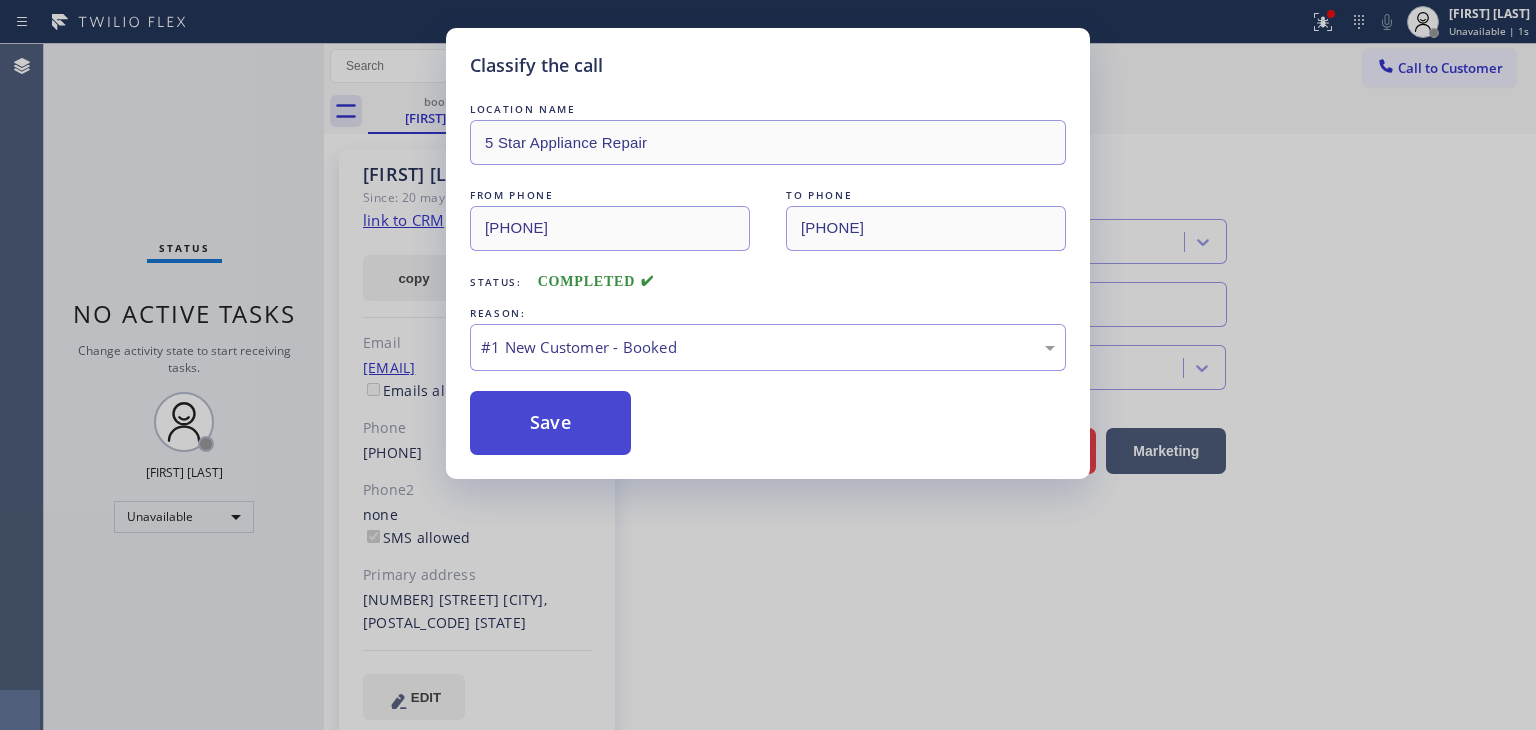 click on "Save" at bounding box center [550, 423] 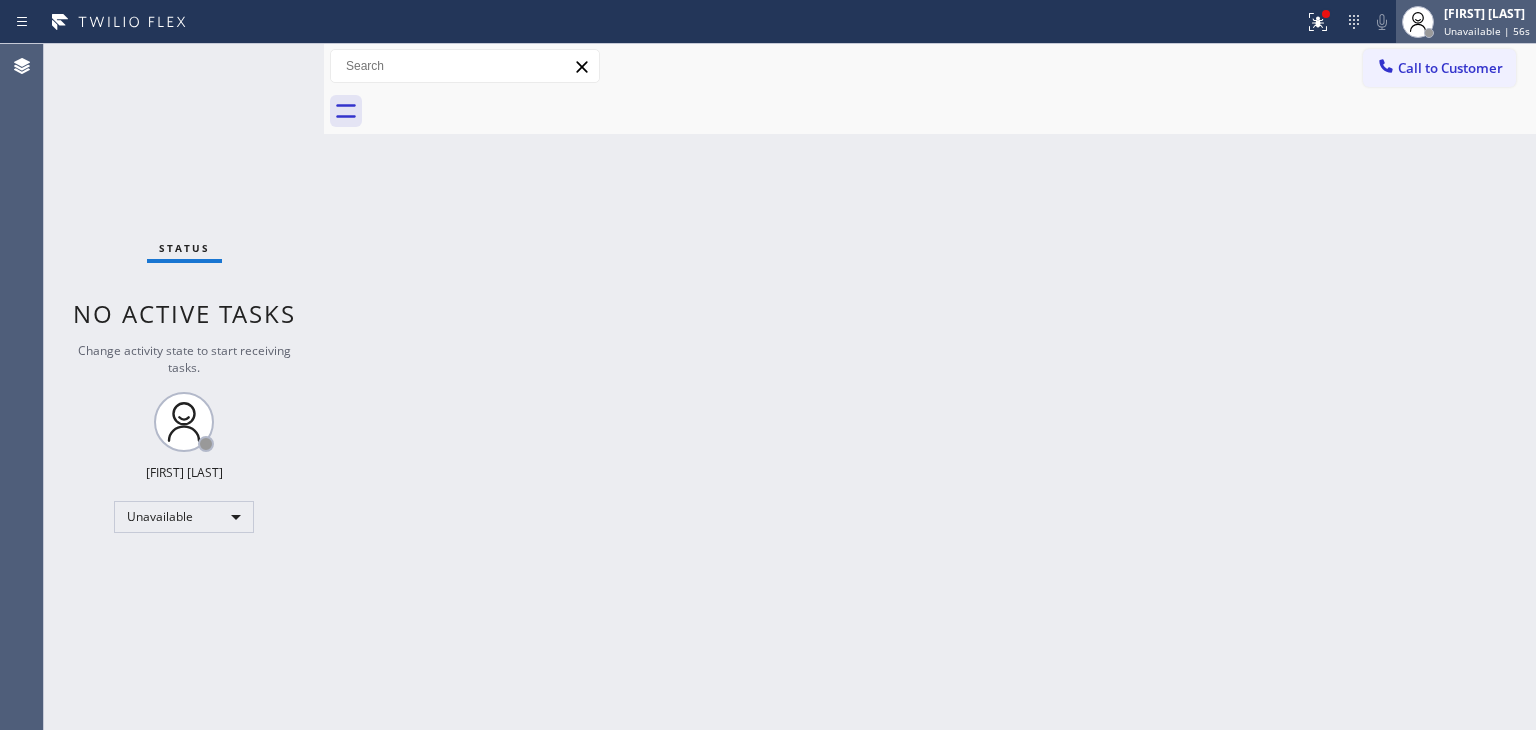 click on "Unavailable | 56s" at bounding box center (1487, 31) 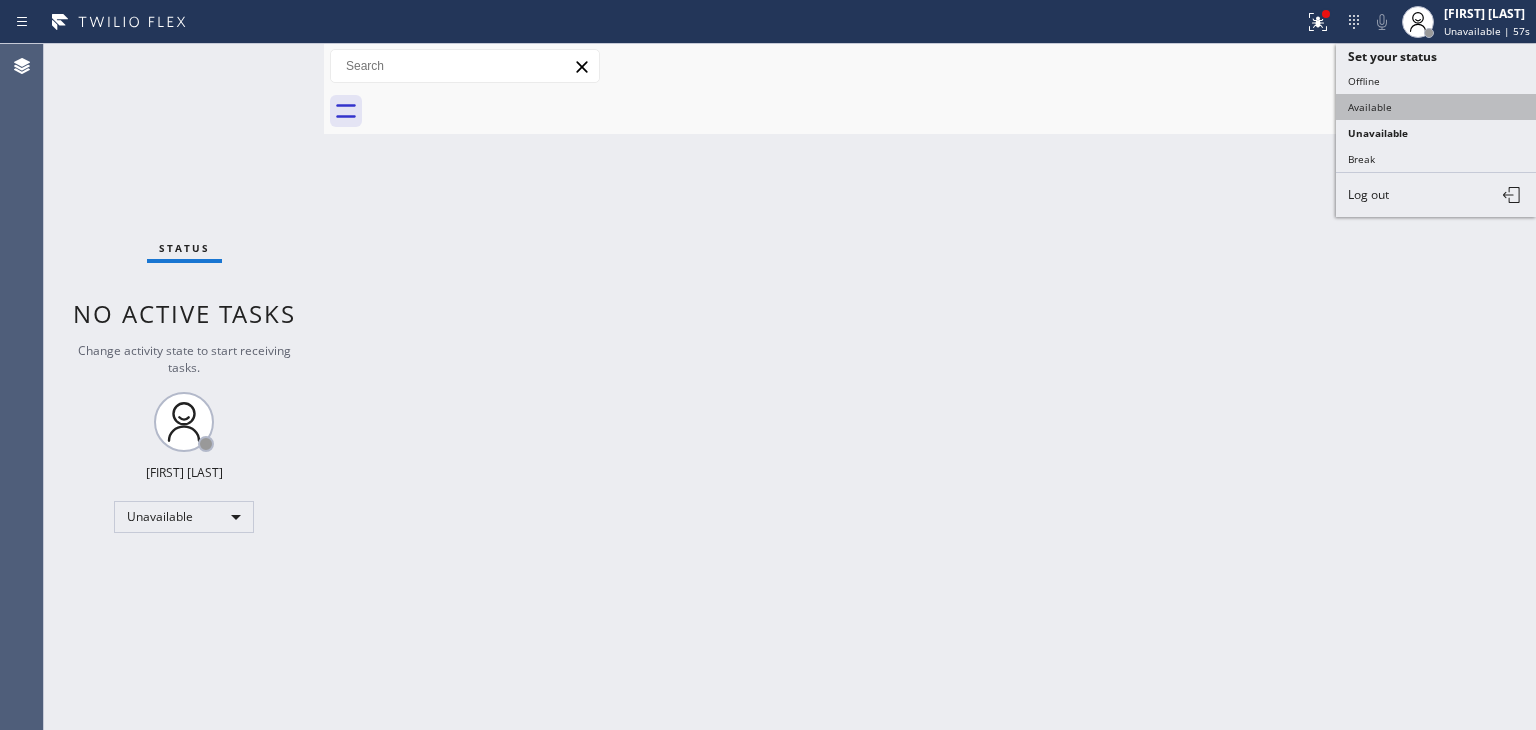 click on "Available" at bounding box center [1436, 107] 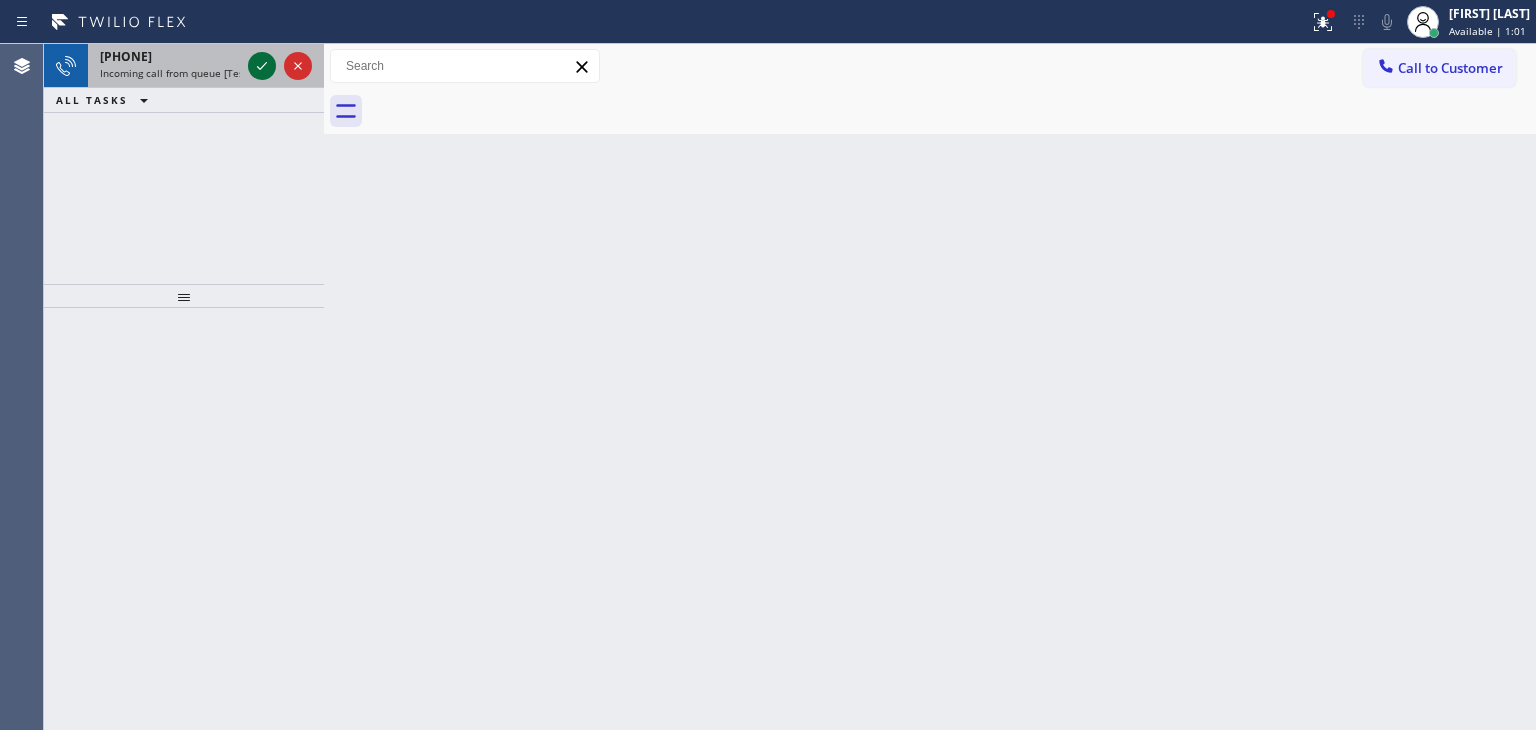 click 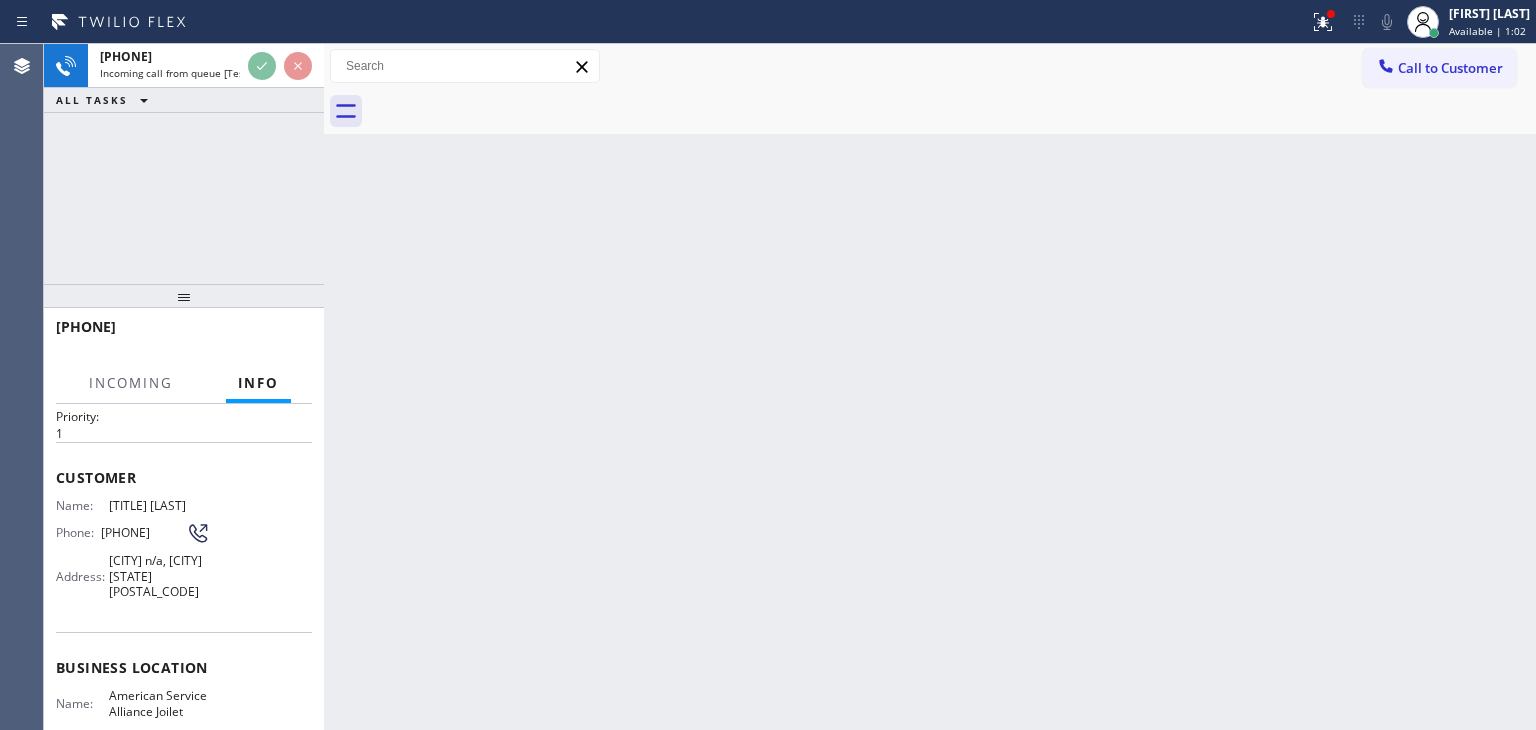 scroll, scrollTop: 100, scrollLeft: 0, axis: vertical 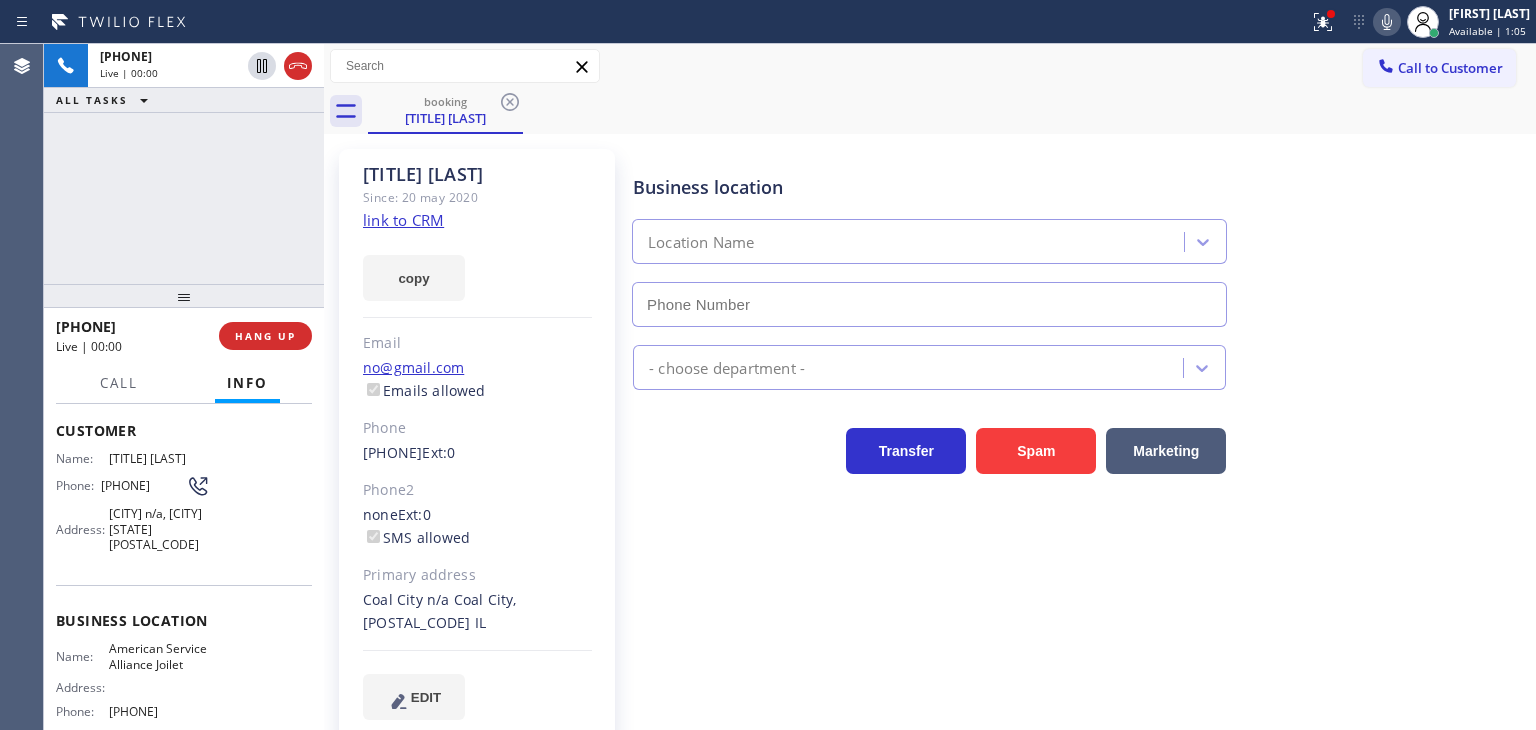 type on "(779) 212-7220" 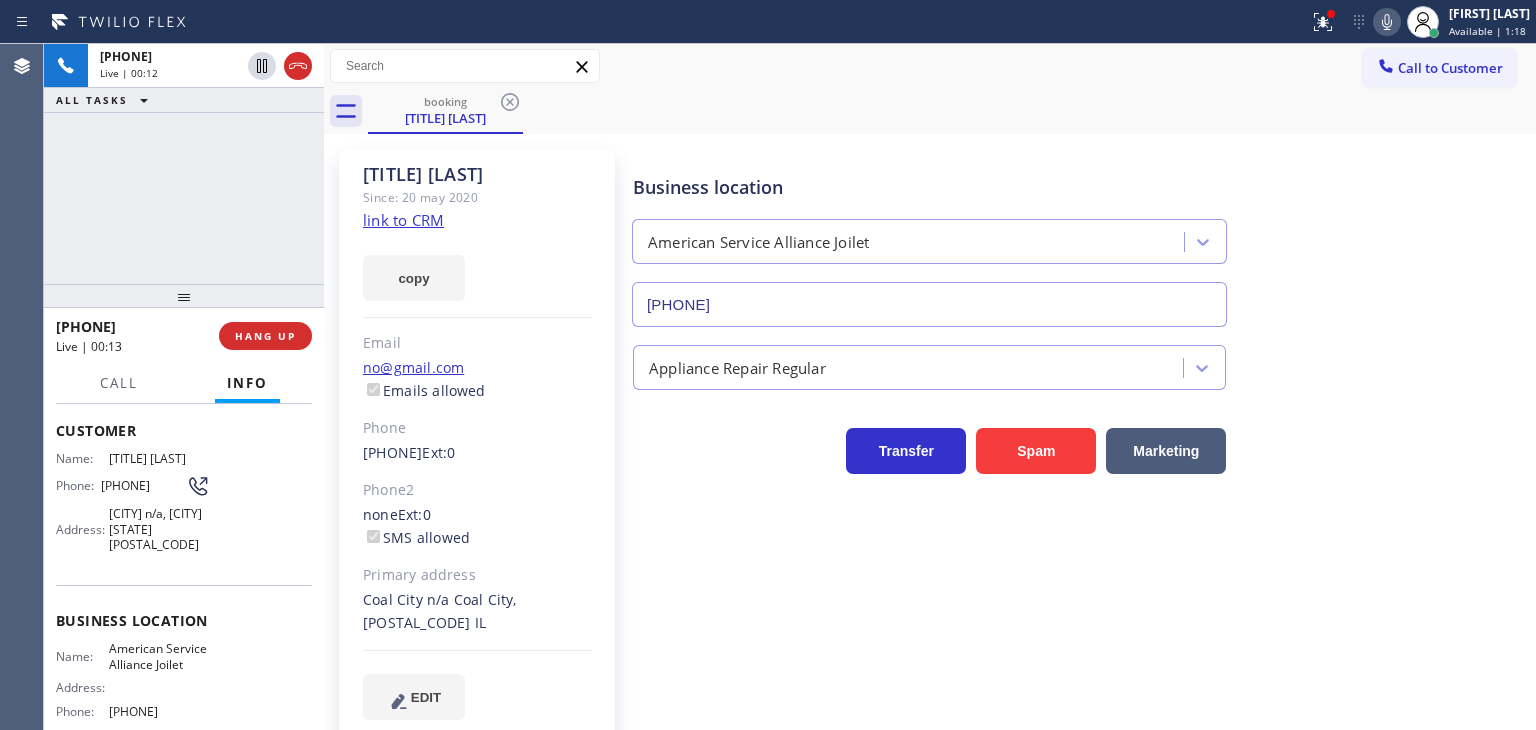 click on "link to CRM" 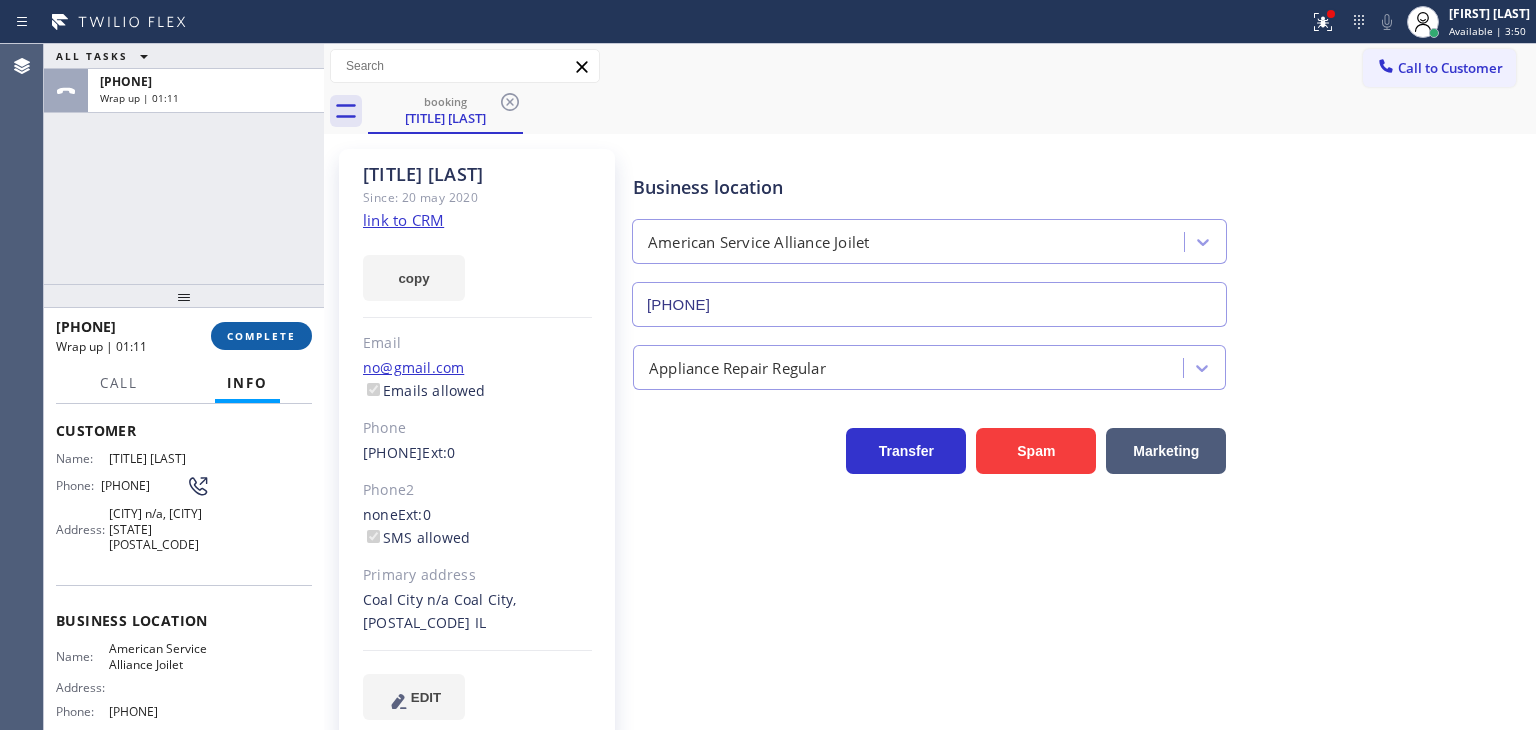 click on "COMPLETE" at bounding box center [261, 336] 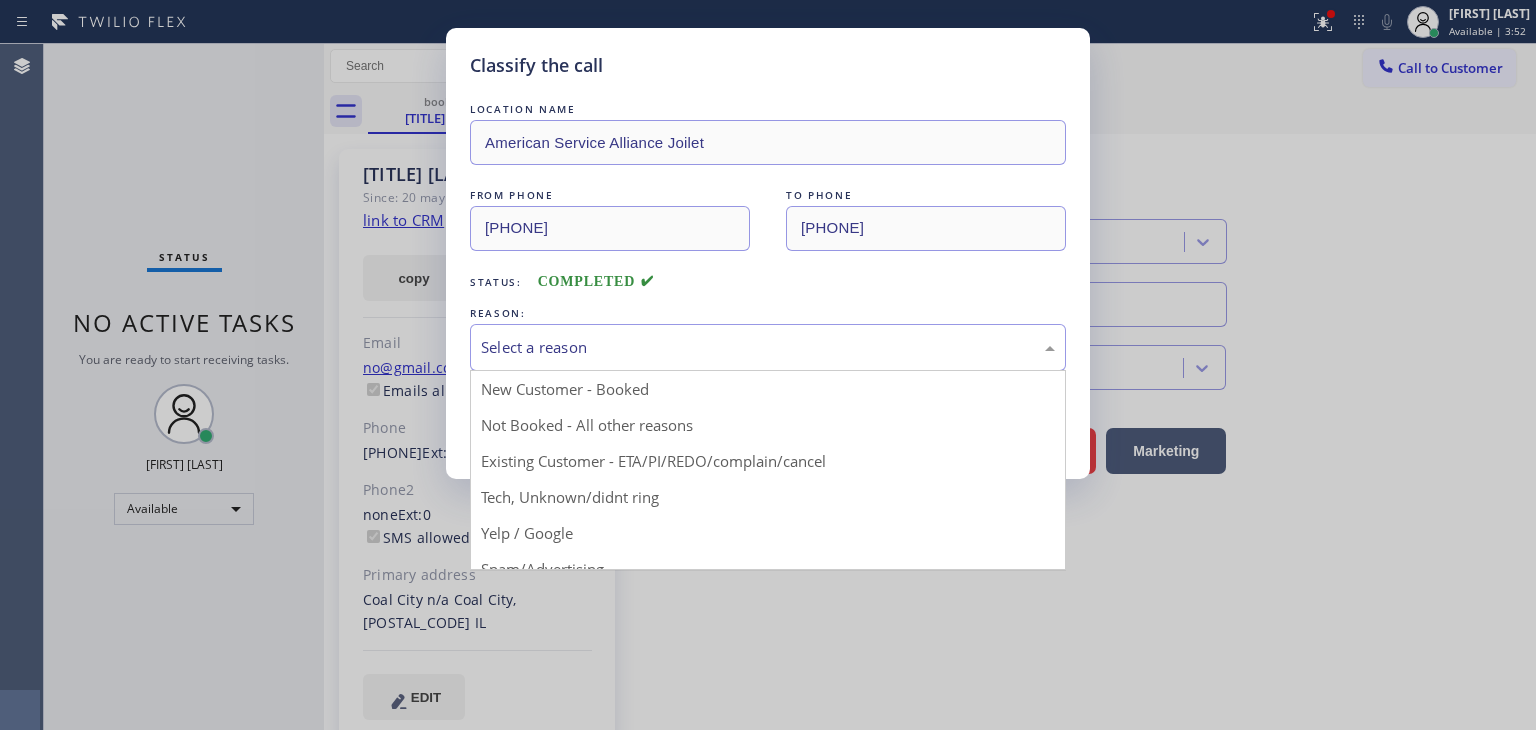 click on "Select a reason" at bounding box center (768, 347) 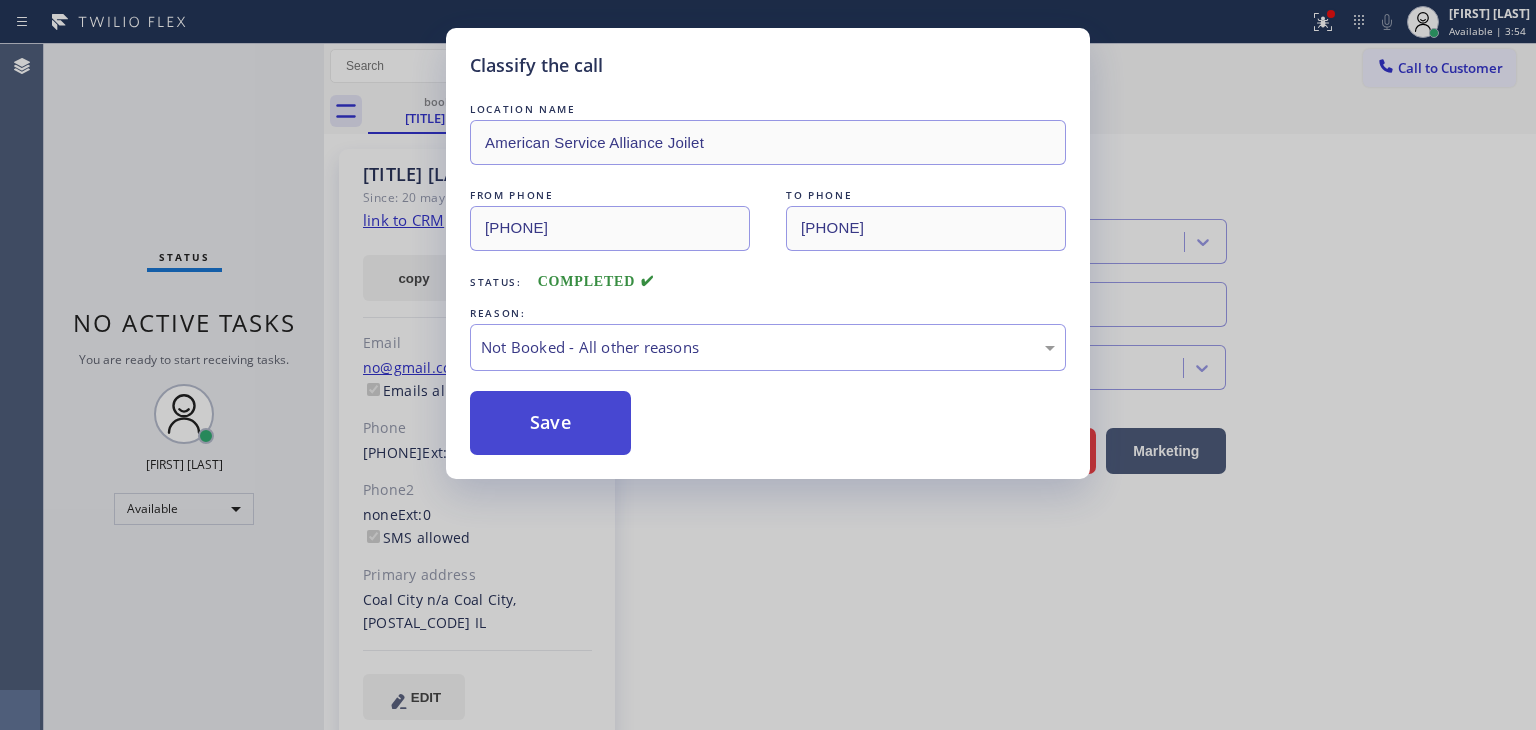 click on "Save" at bounding box center [550, 423] 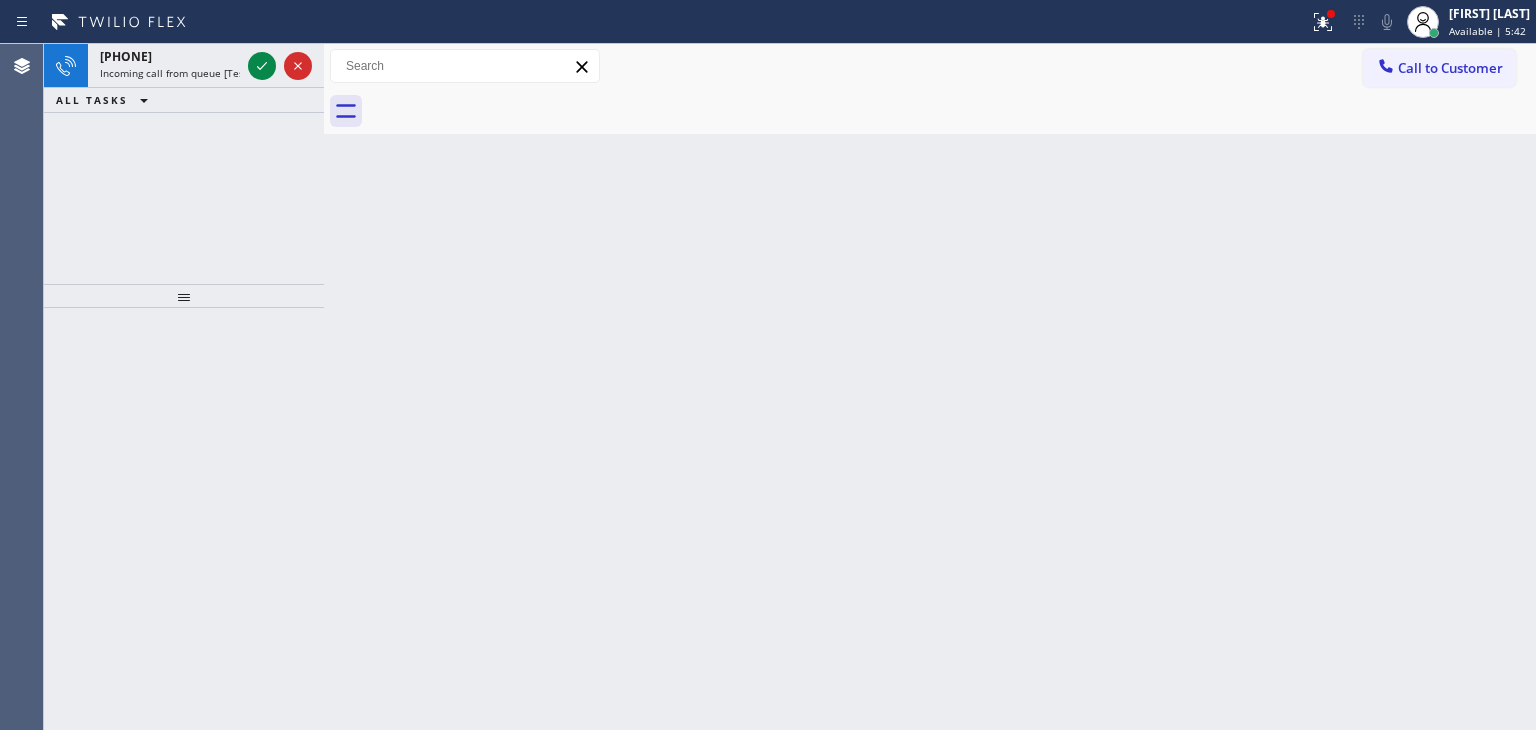 drag, startPoint x: 263, startPoint y: 65, endPoint x: 300, endPoint y: 308, distance: 245.80074 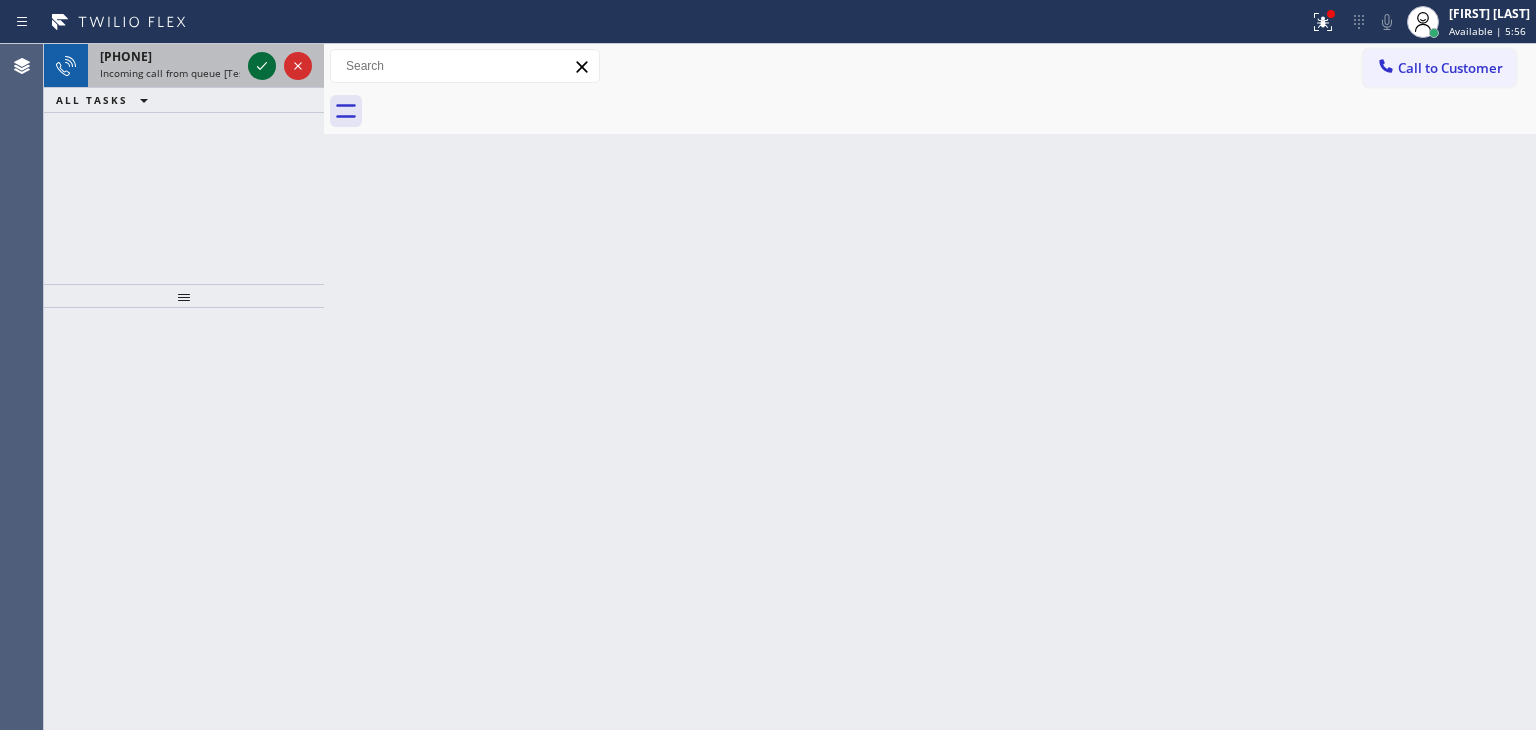 click 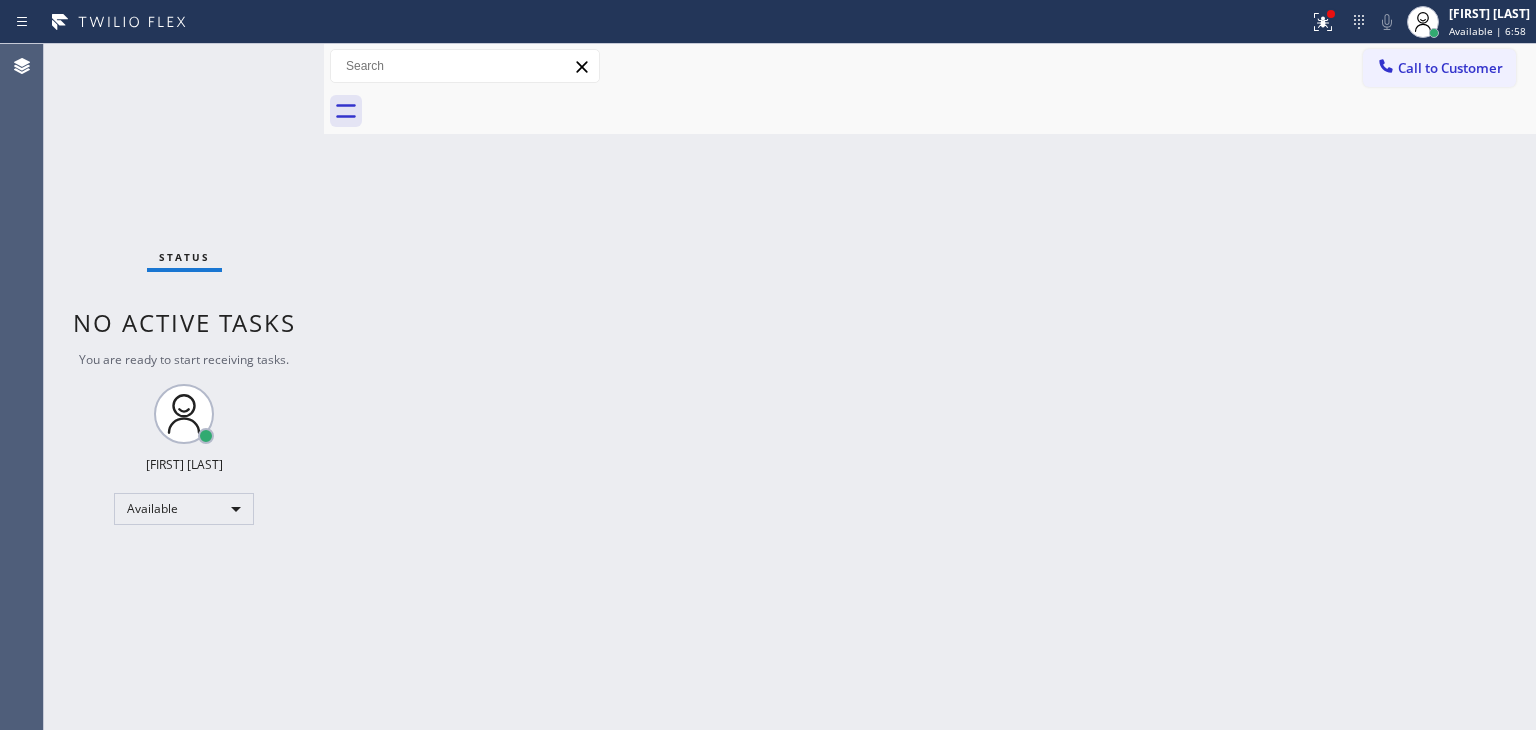 scroll, scrollTop: 0, scrollLeft: 0, axis: both 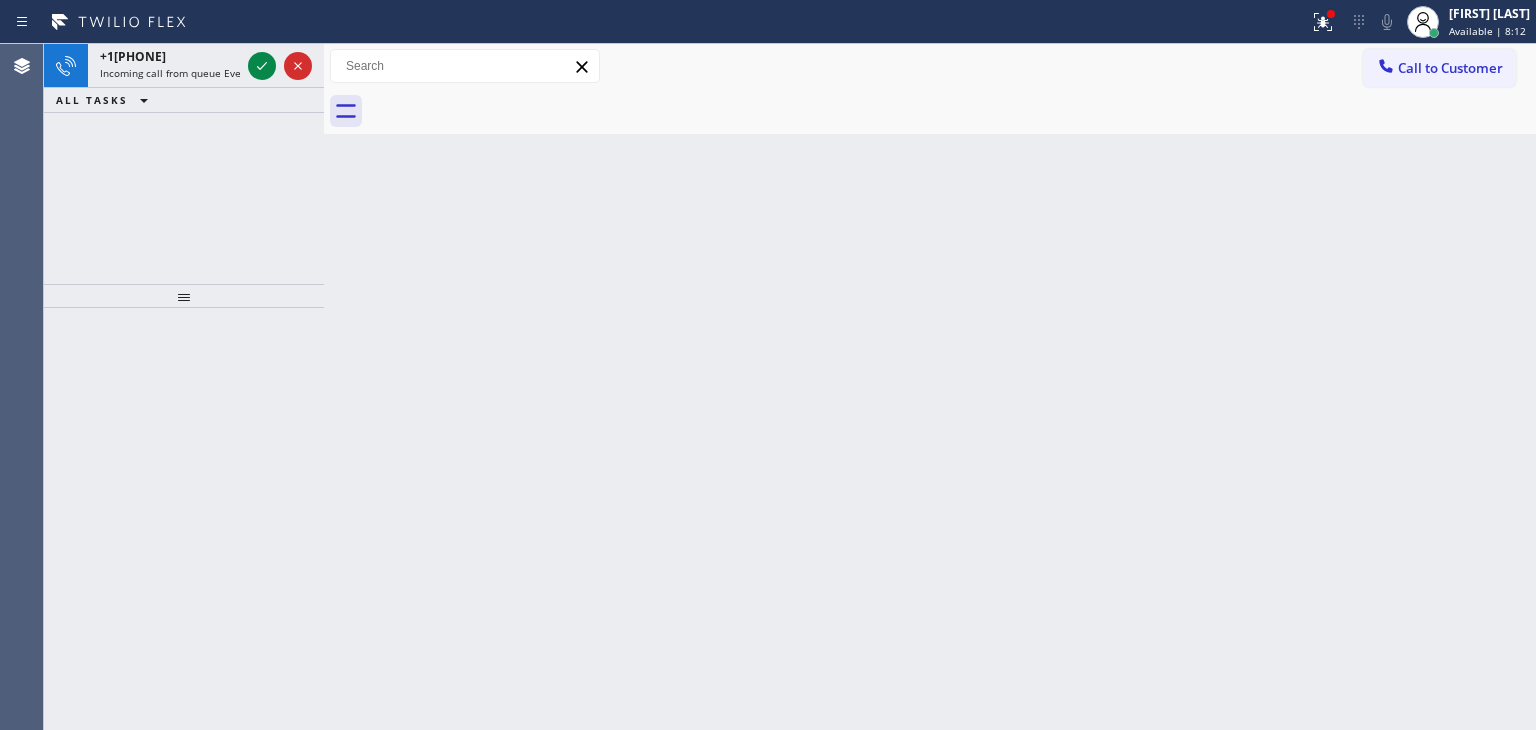 click 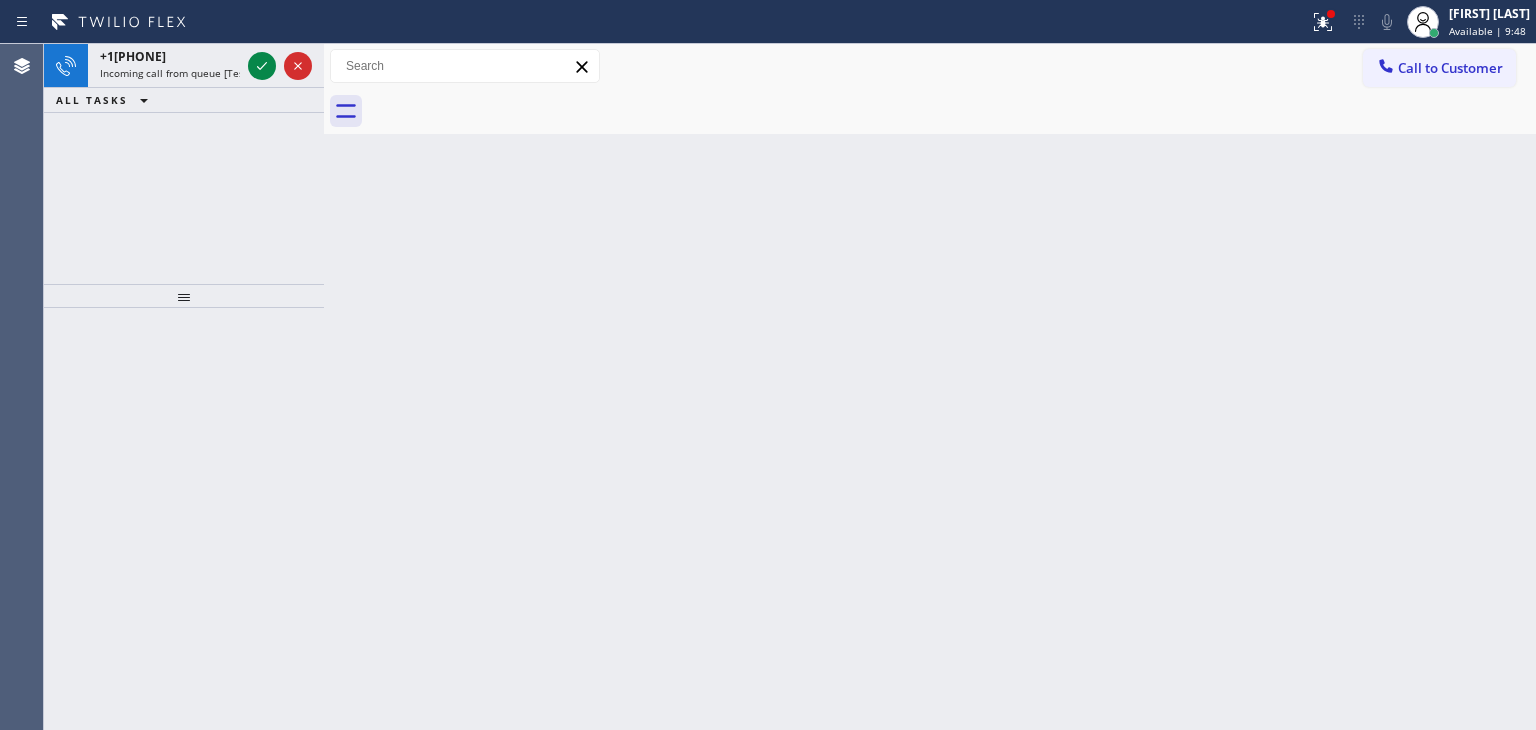 drag, startPoint x: 260, startPoint y: 61, endPoint x: 298, endPoint y: 93, distance: 49.67897 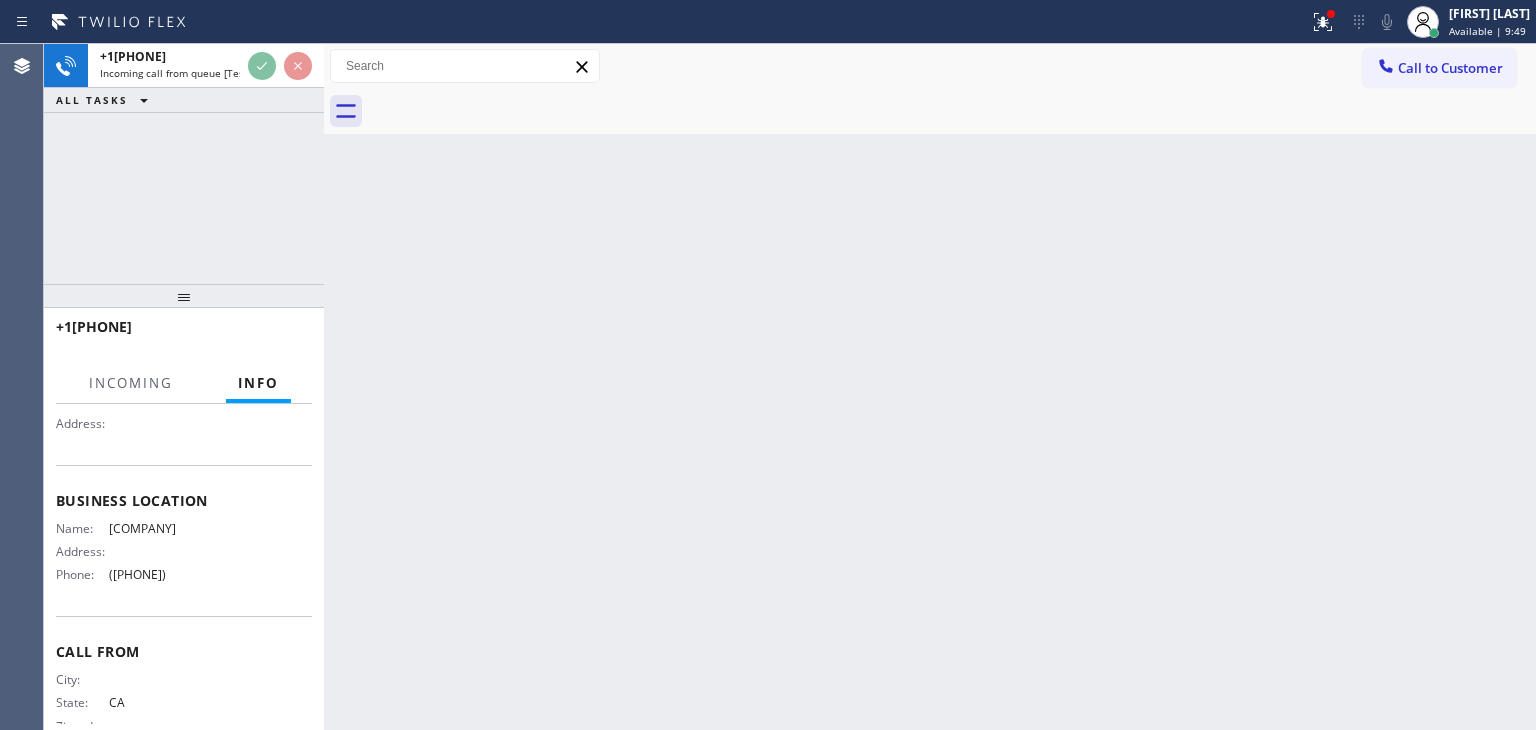 scroll, scrollTop: 200, scrollLeft: 0, axis: vertical 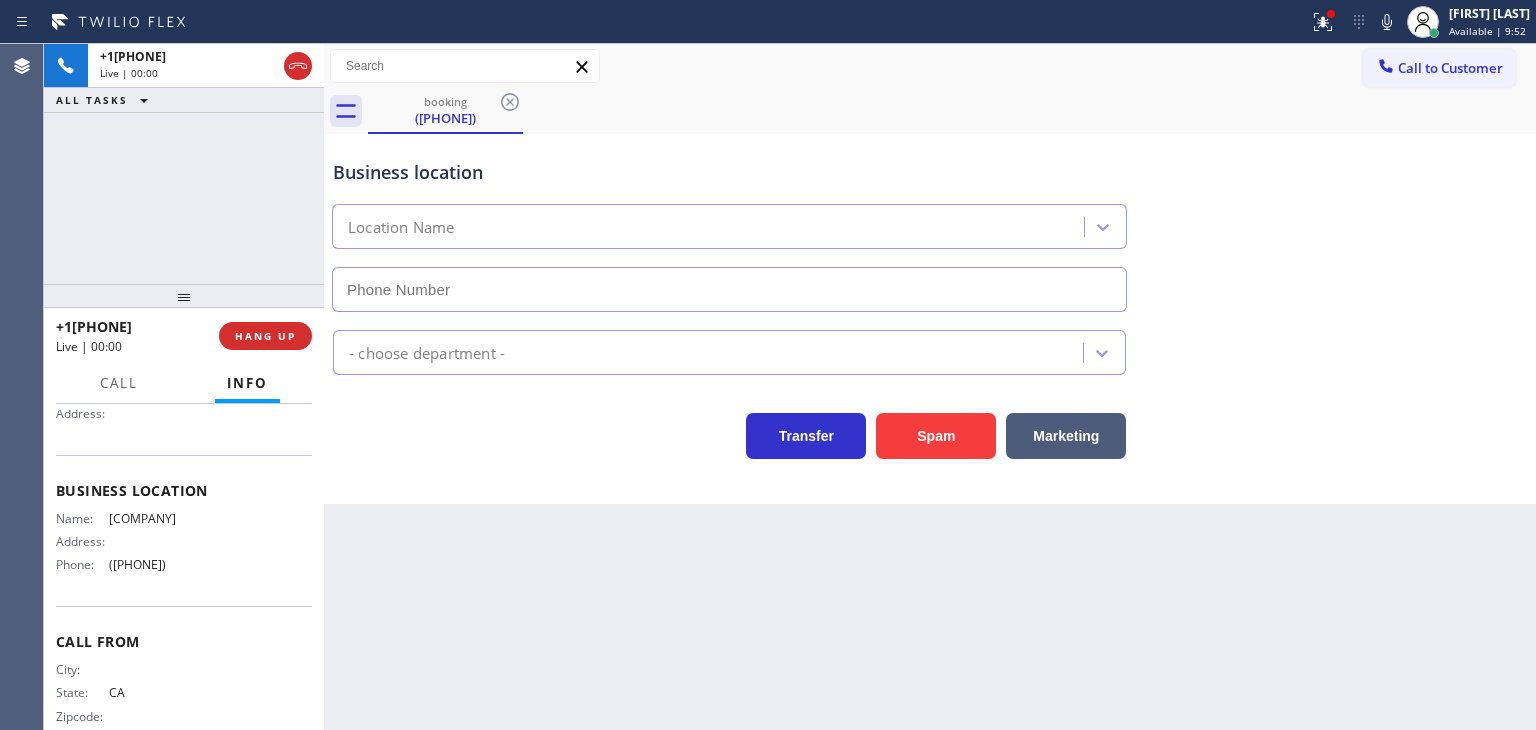 type on "(415) 880-5572" 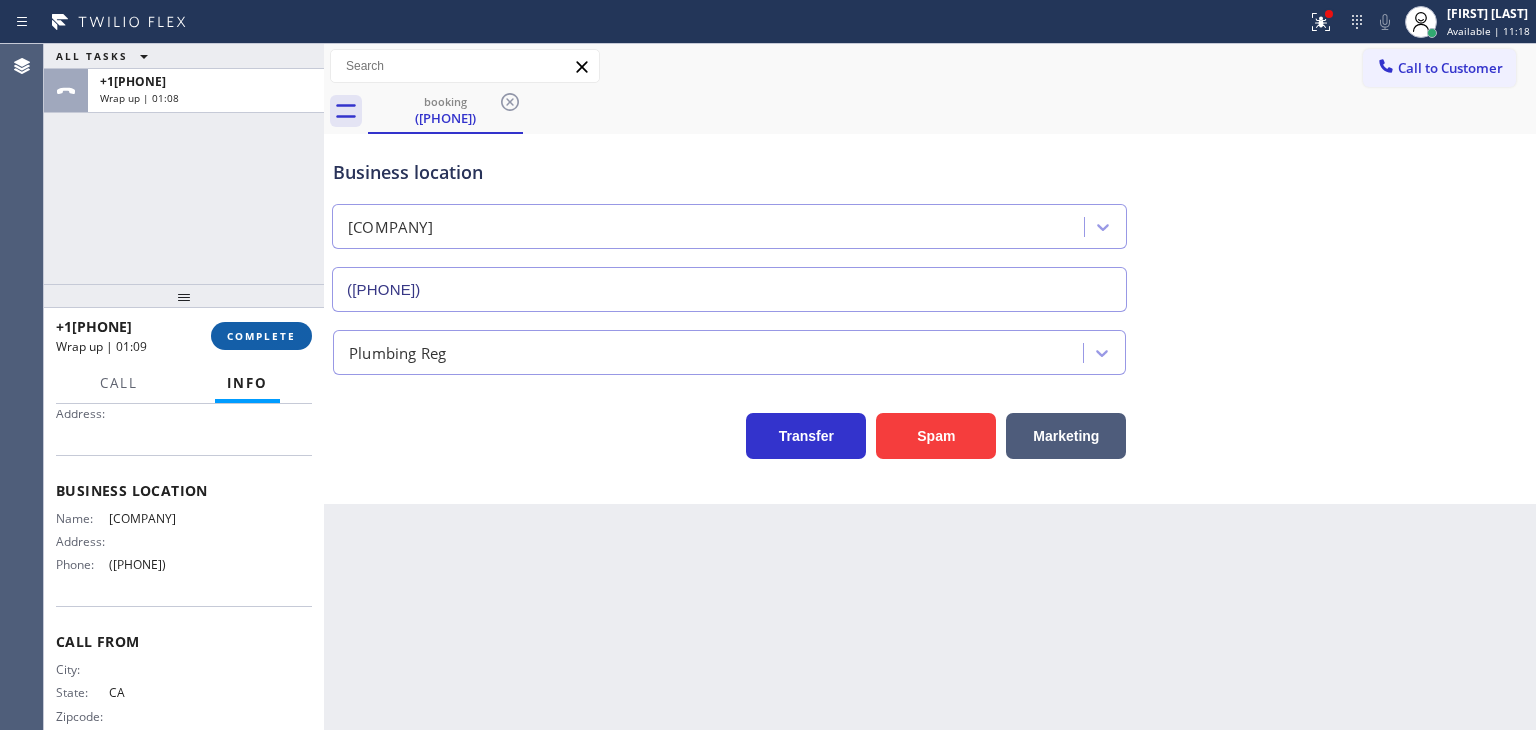 click on "COMPLETE" at bounding box center [261, 336] 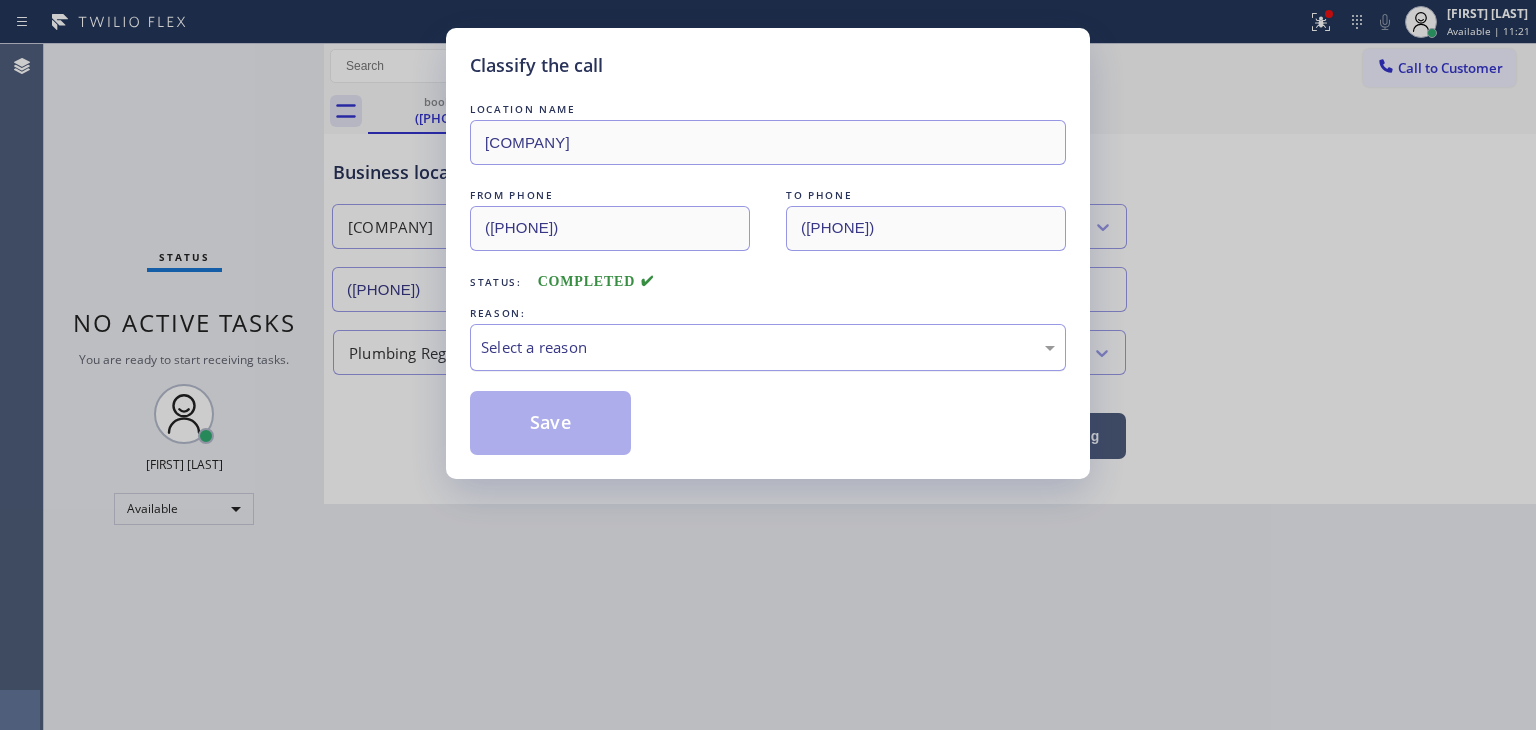 click on "Select a reason" at bounding box center (768, 347) 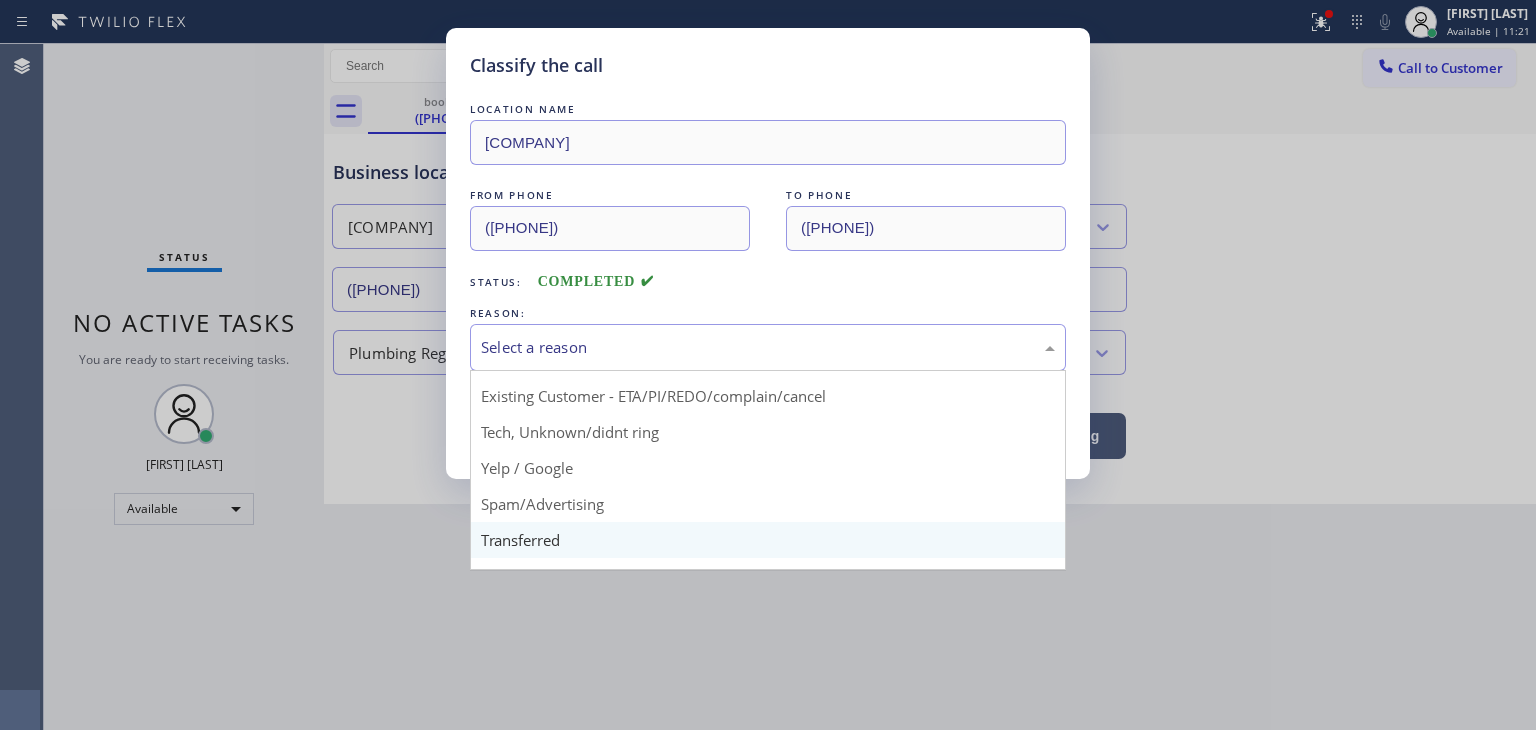 scroll, scrollTop: 100, scrollLeft: 0, axis: vertical 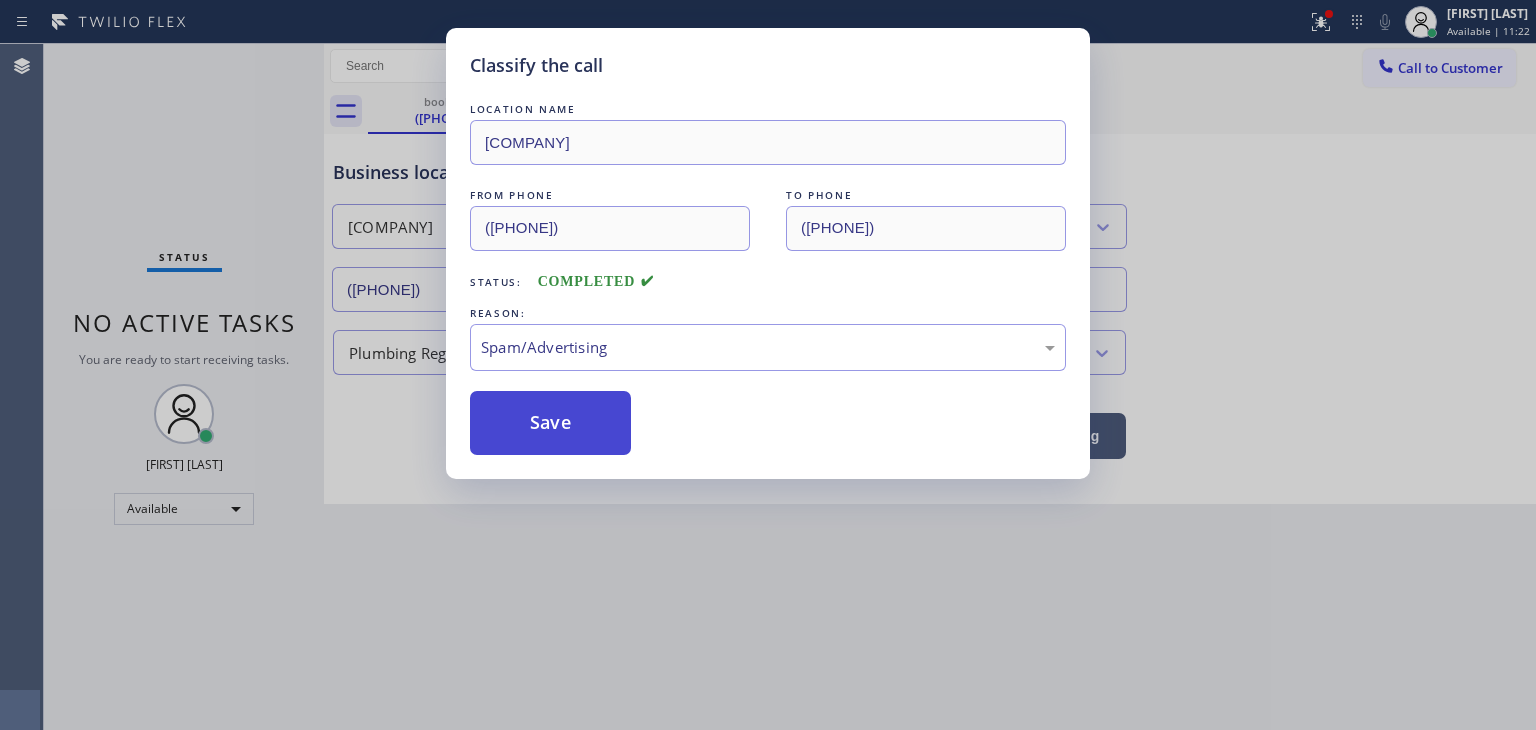 click on "Save" at bounding box center [550, 423] 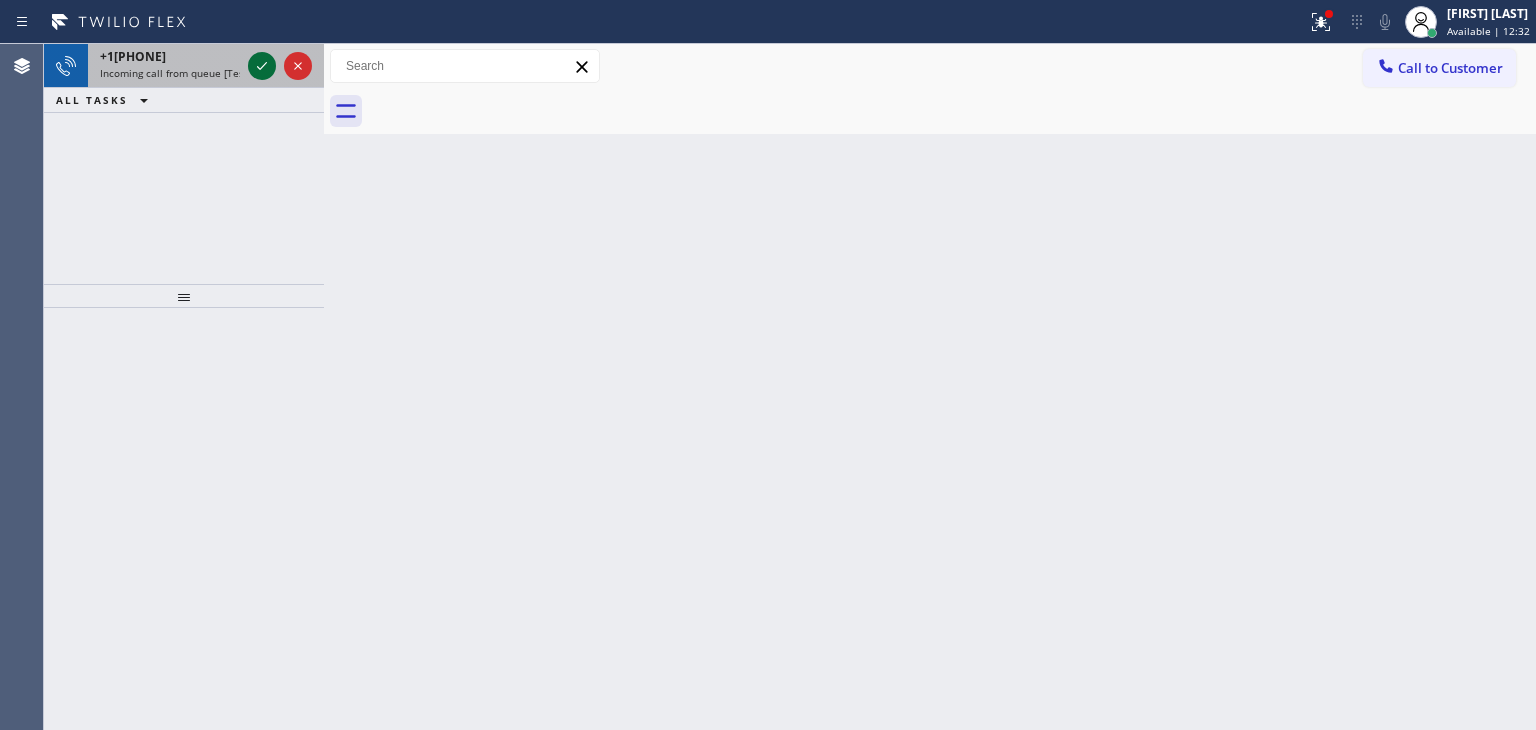 click 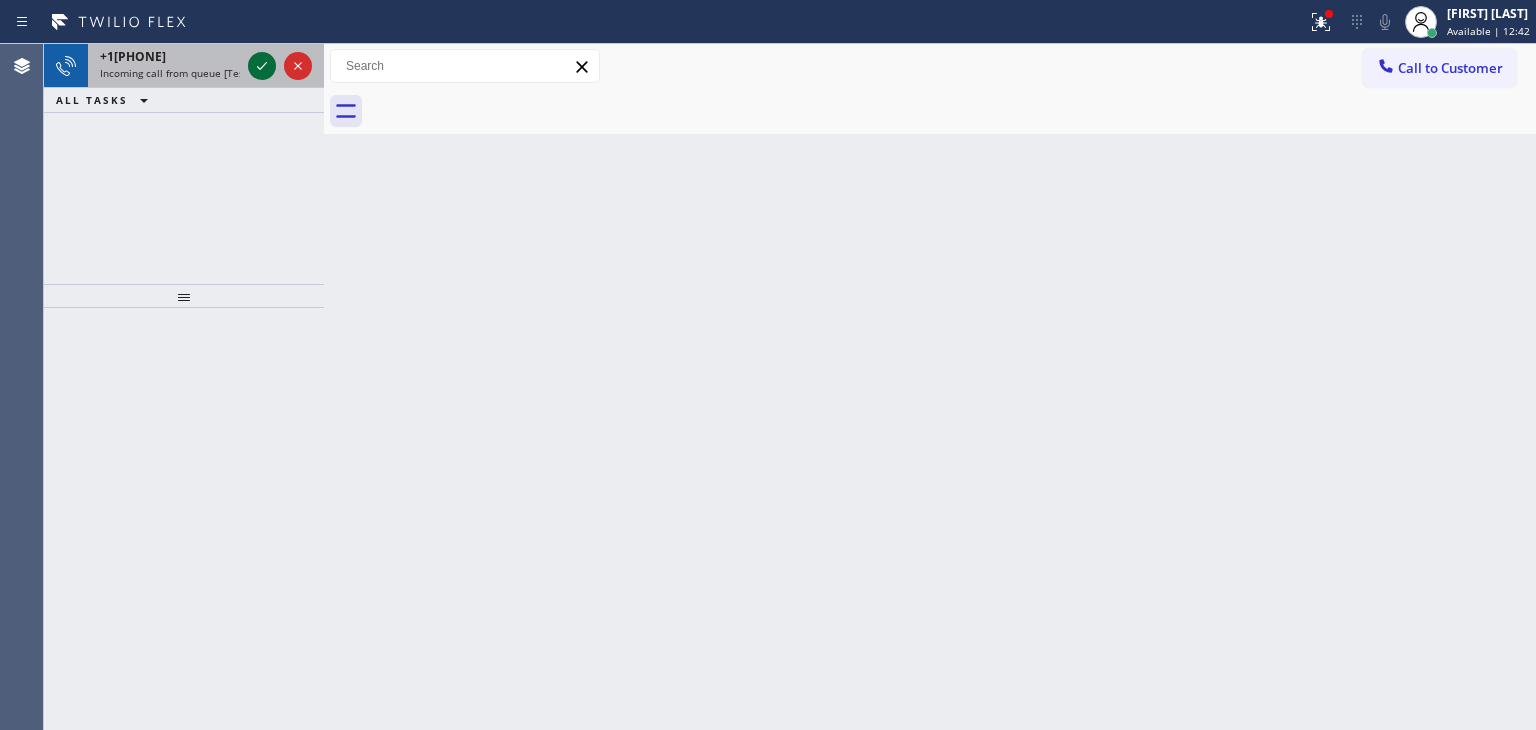 click 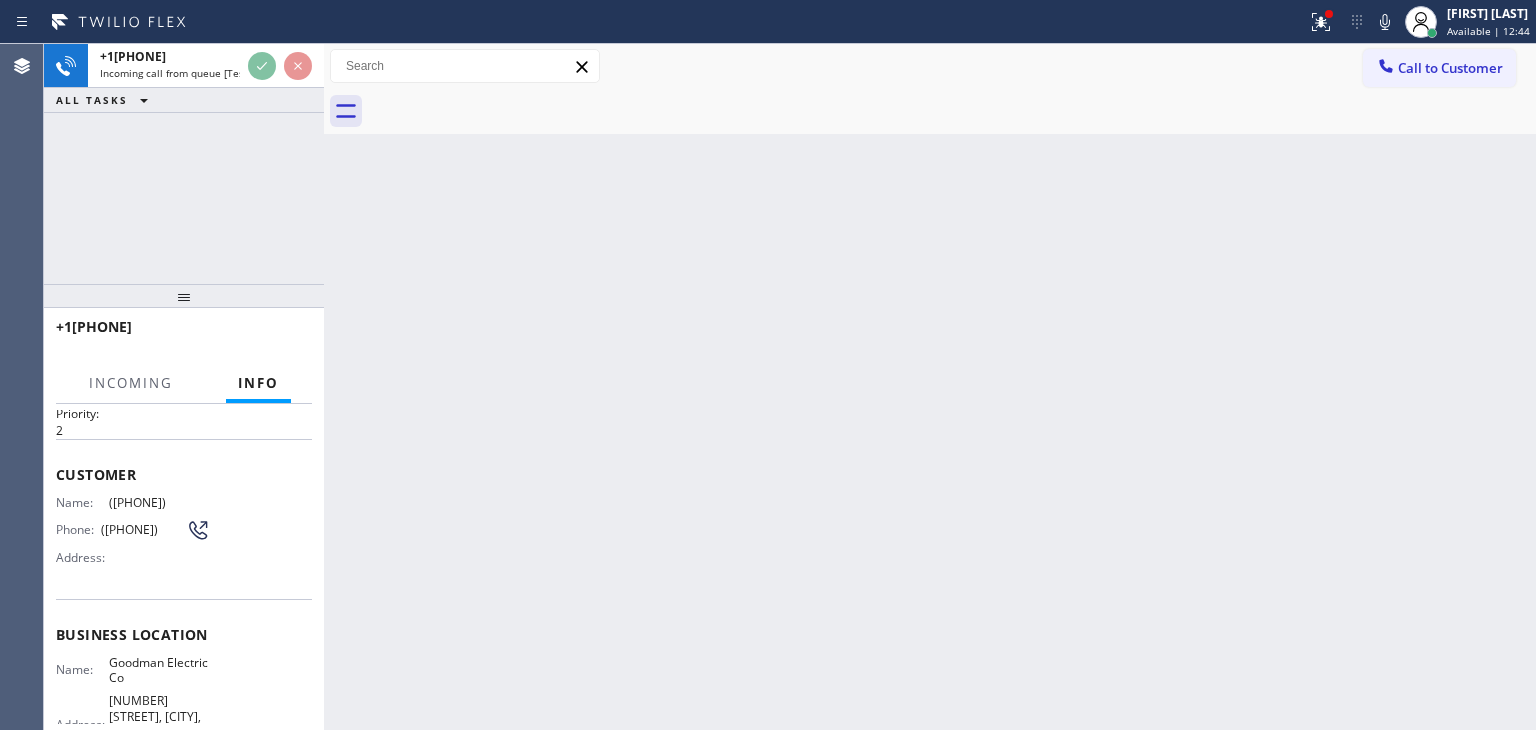 scroll, scrollTop: 100, scrollLeft: 0, axis: vertical 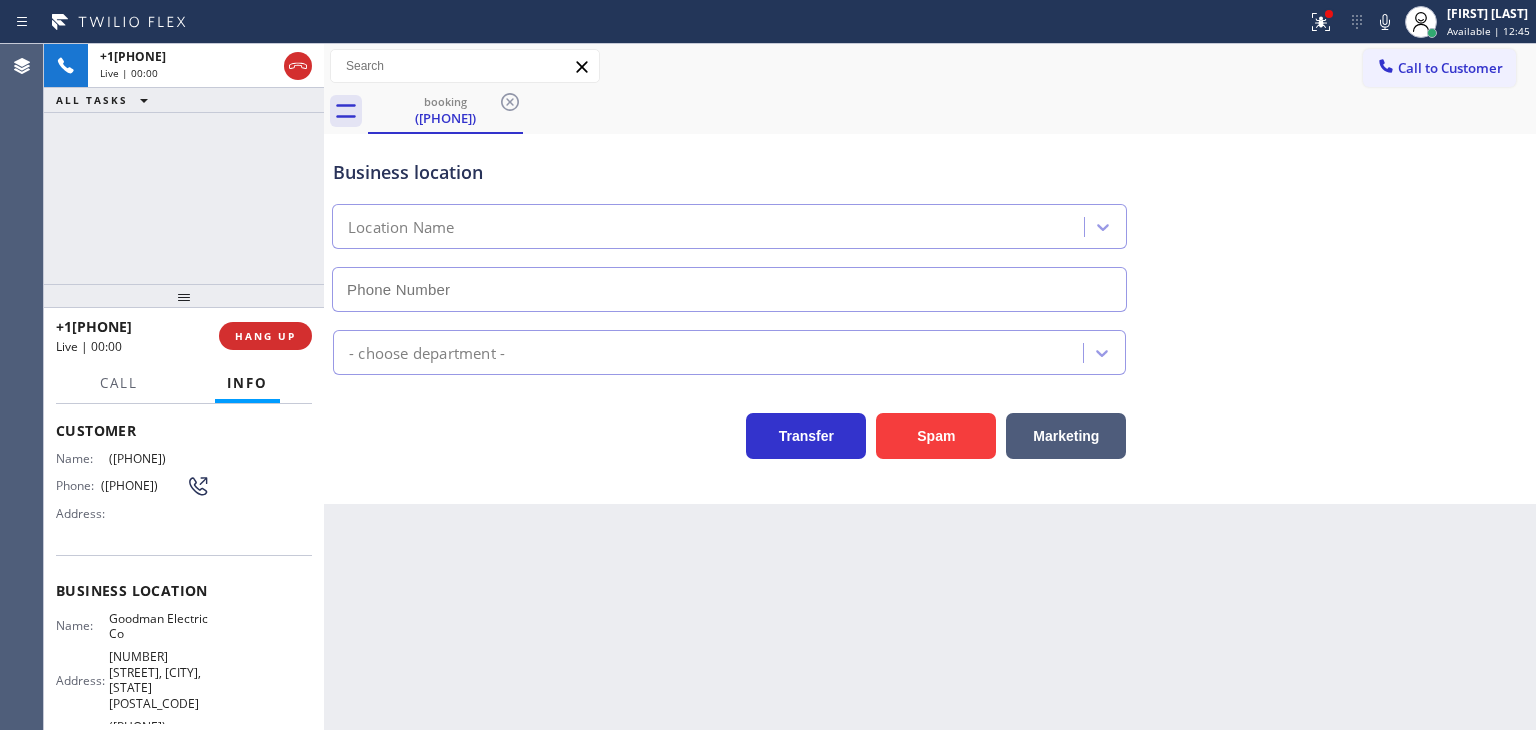 type on "(848) 292-0709" 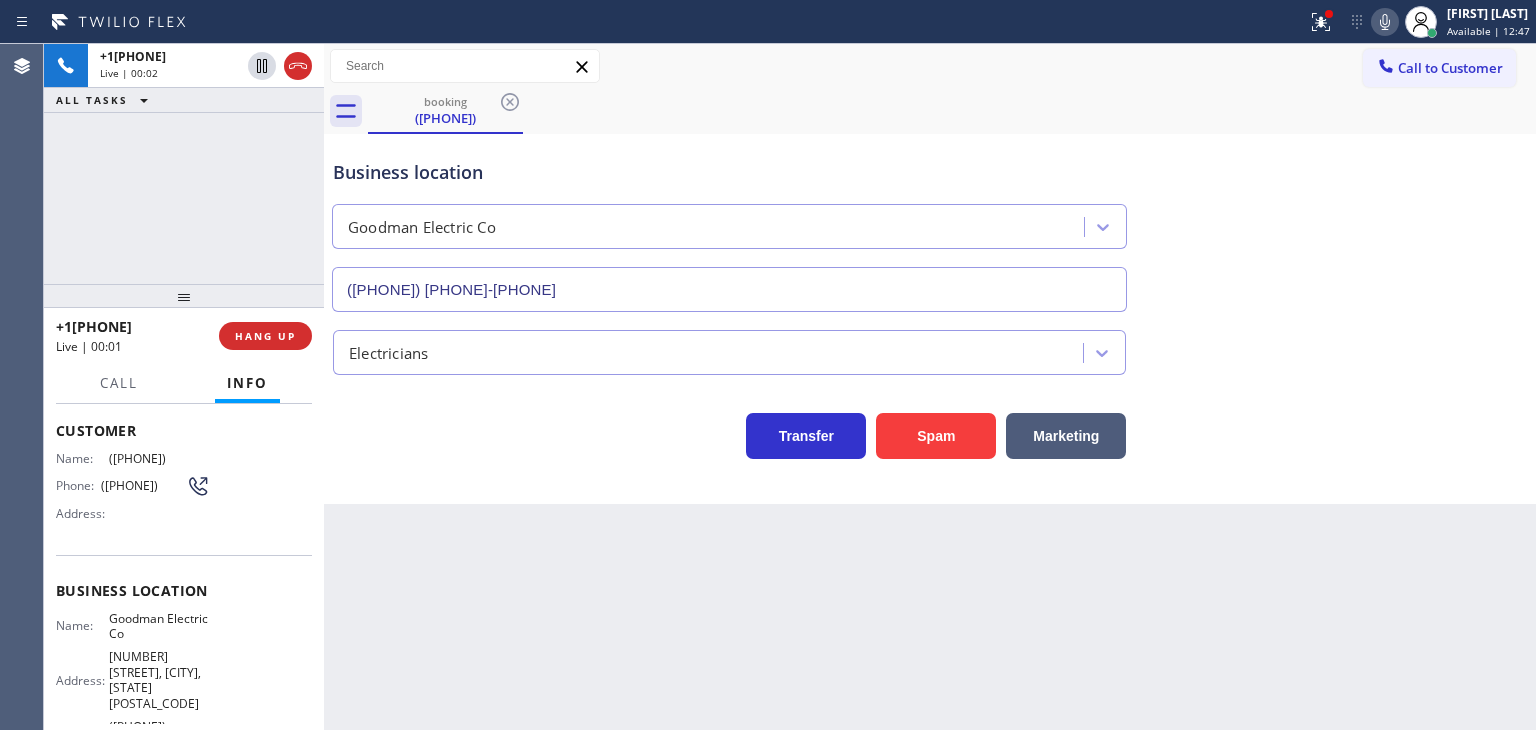 click 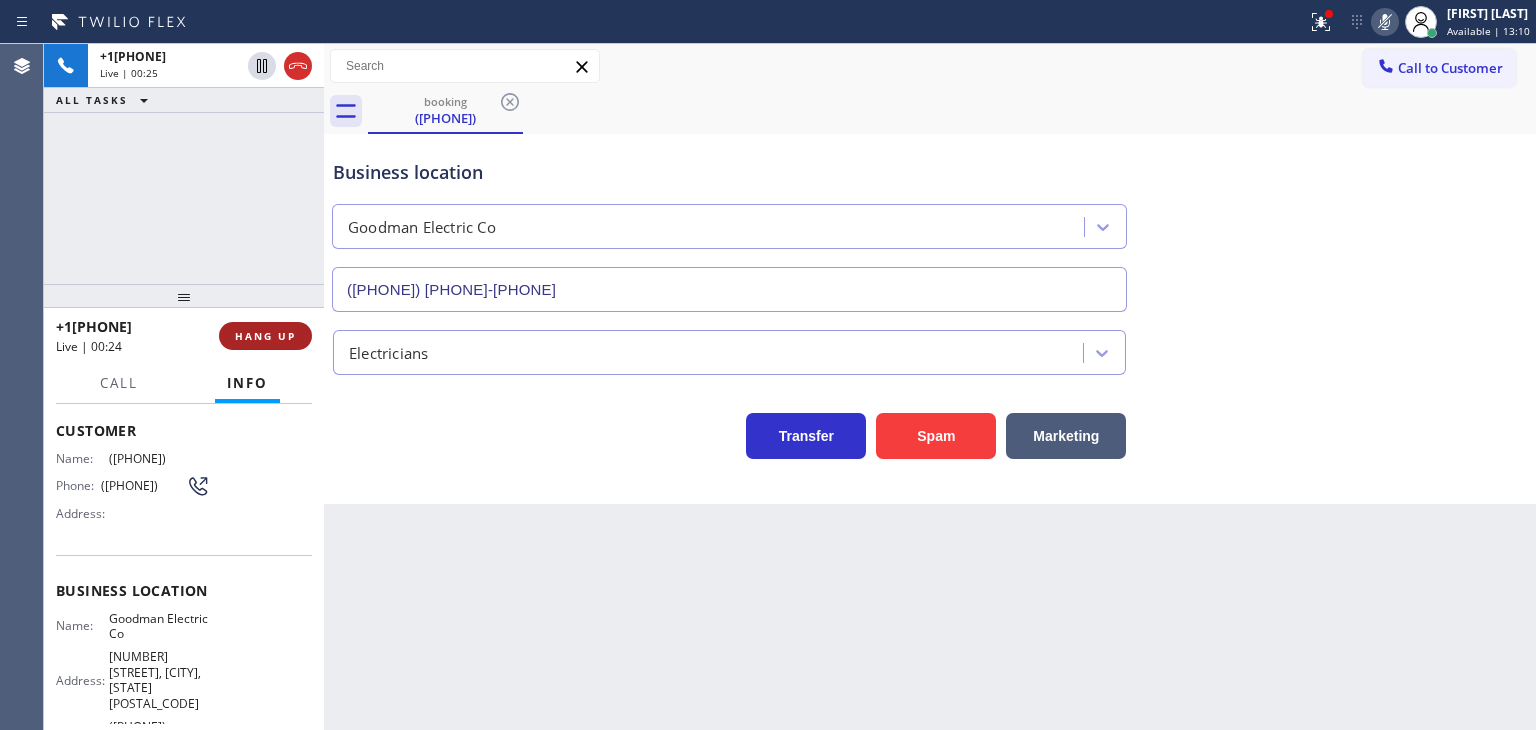click on "HANG UP" at bounding box center [265, 336] 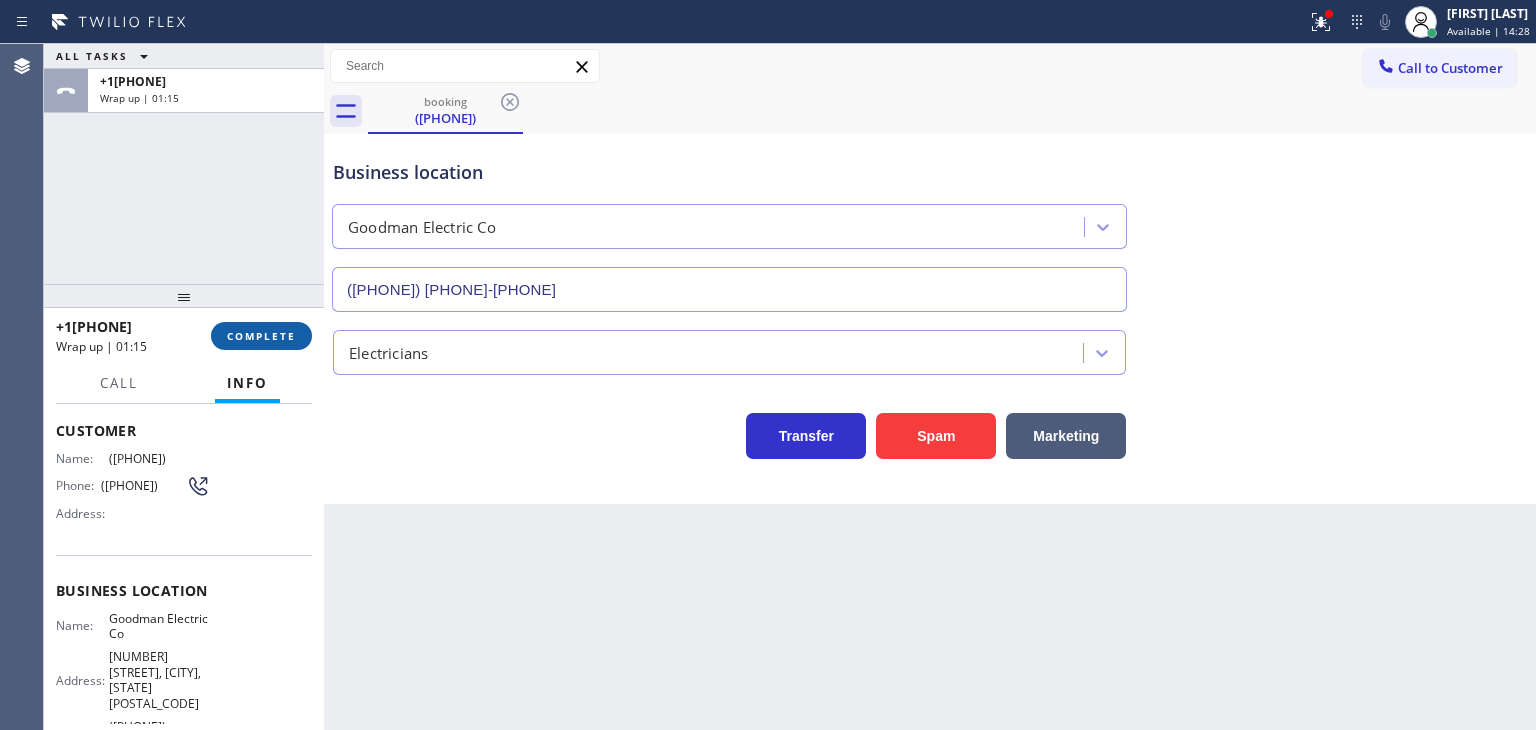 click on "COMPLETE" at bounding box center [261, 336] 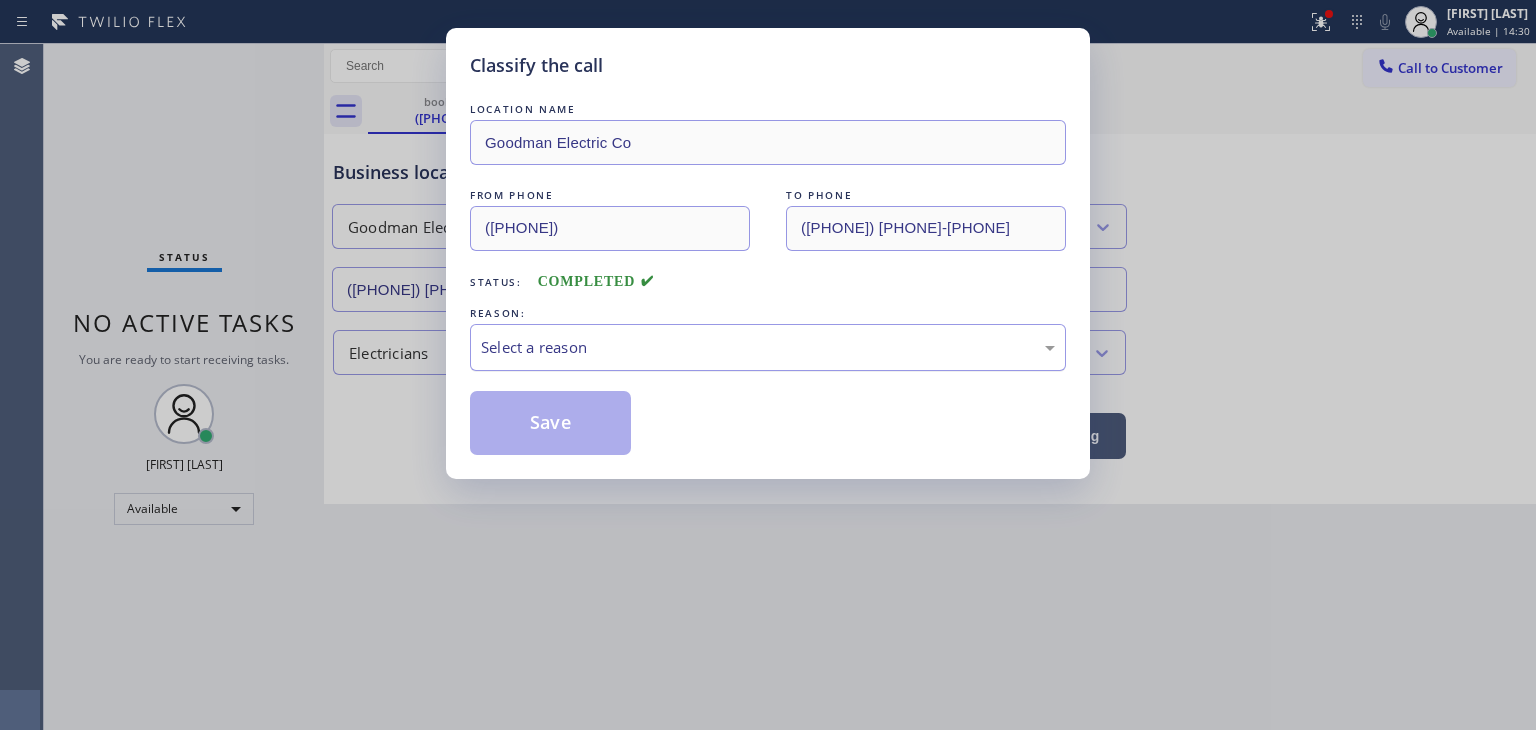 click on "Select a reason" at bounding box center (768, 347) 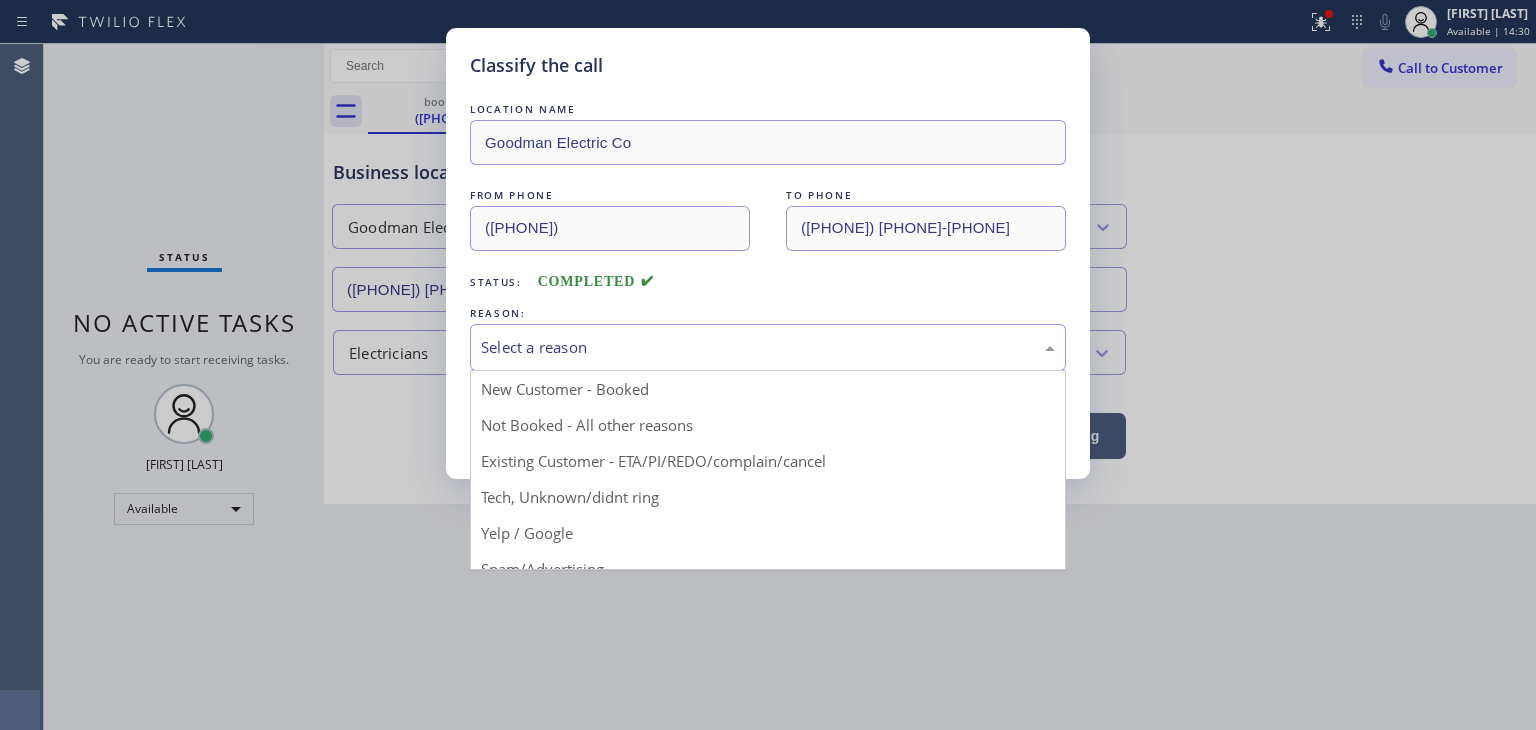 scroll, scrollTop: 100, scrollLeft: 0, axis: vertical 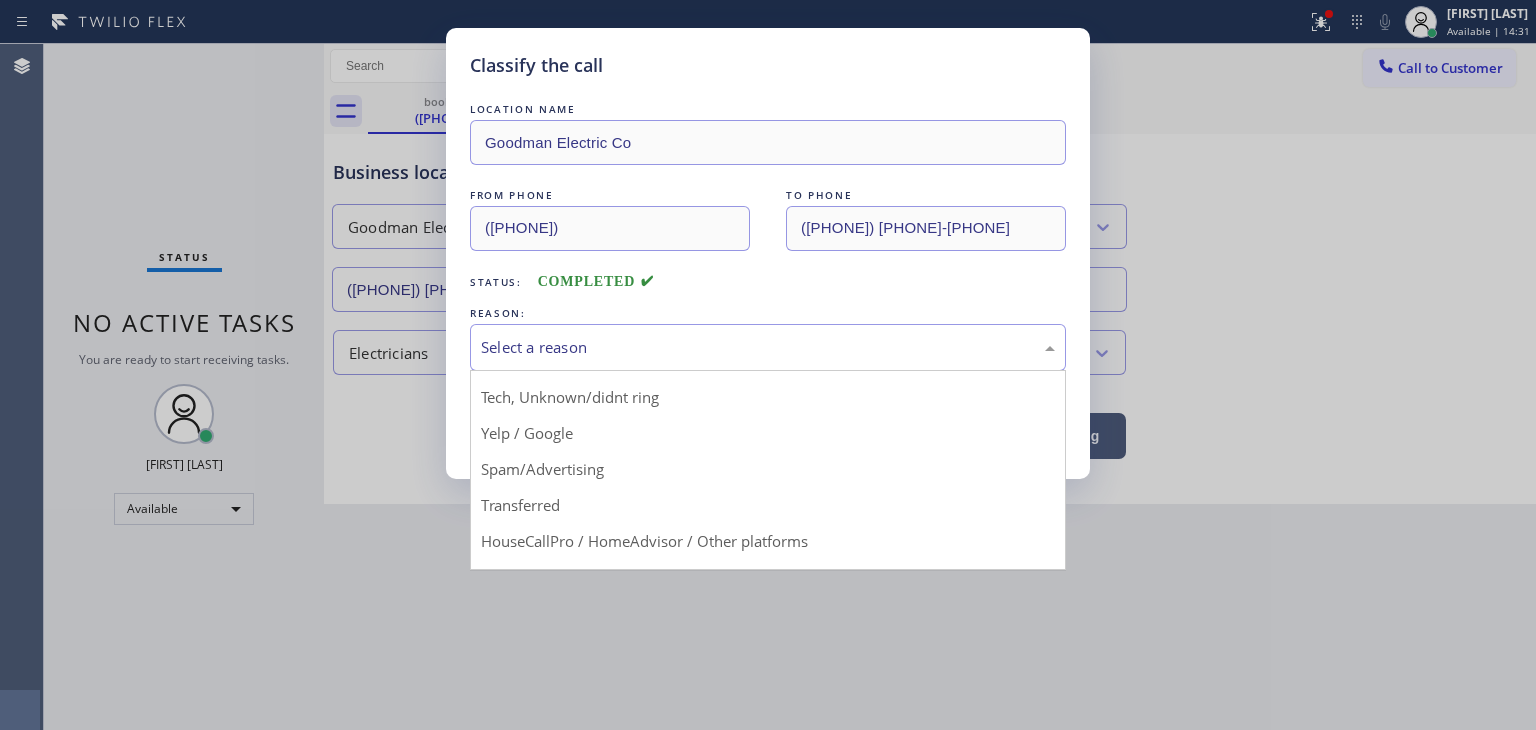 drag, startPoint x: 582, startPoint y: 480, endPoint x: 579, endPoint y: 453, distance: 27.166155 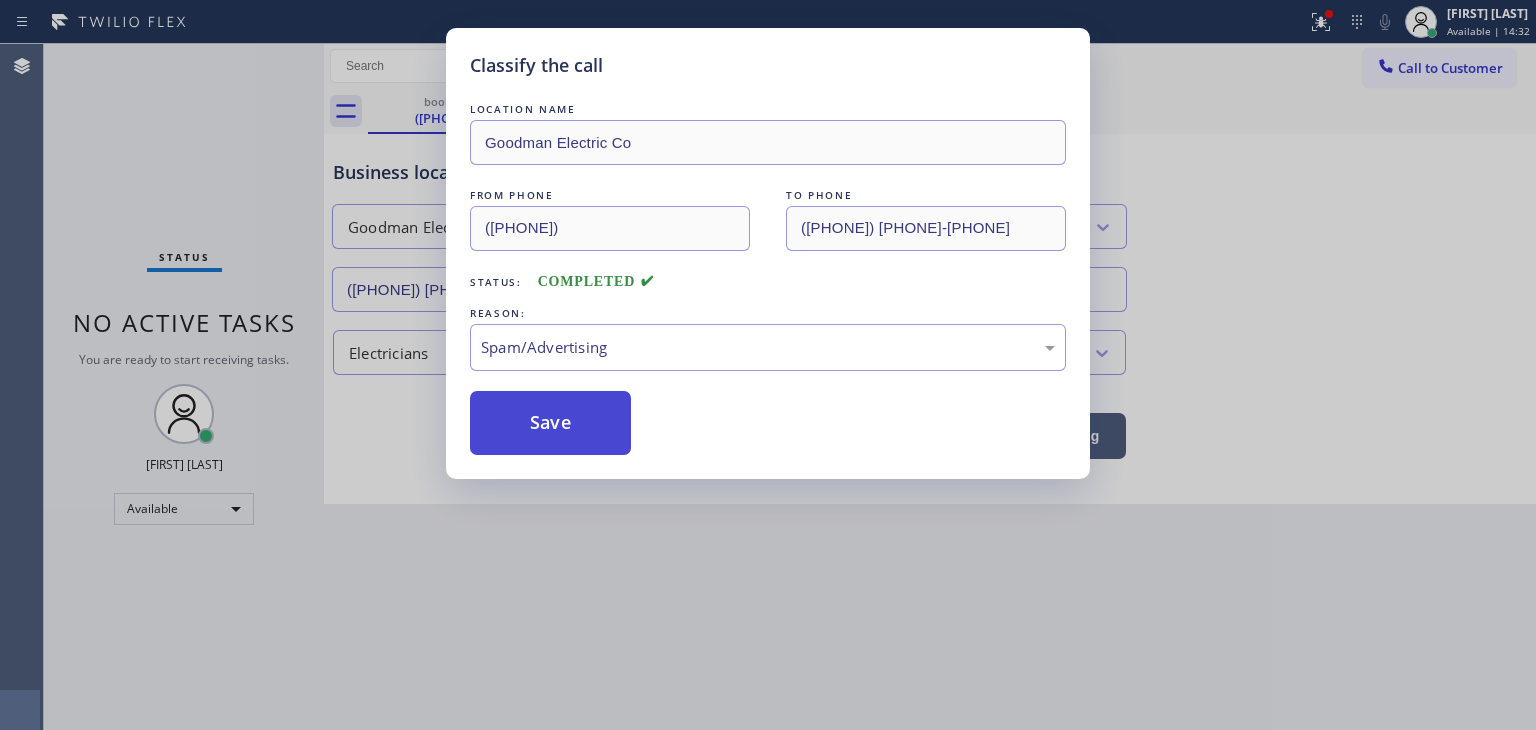 click on "Save" at bounding box center (550, 423) 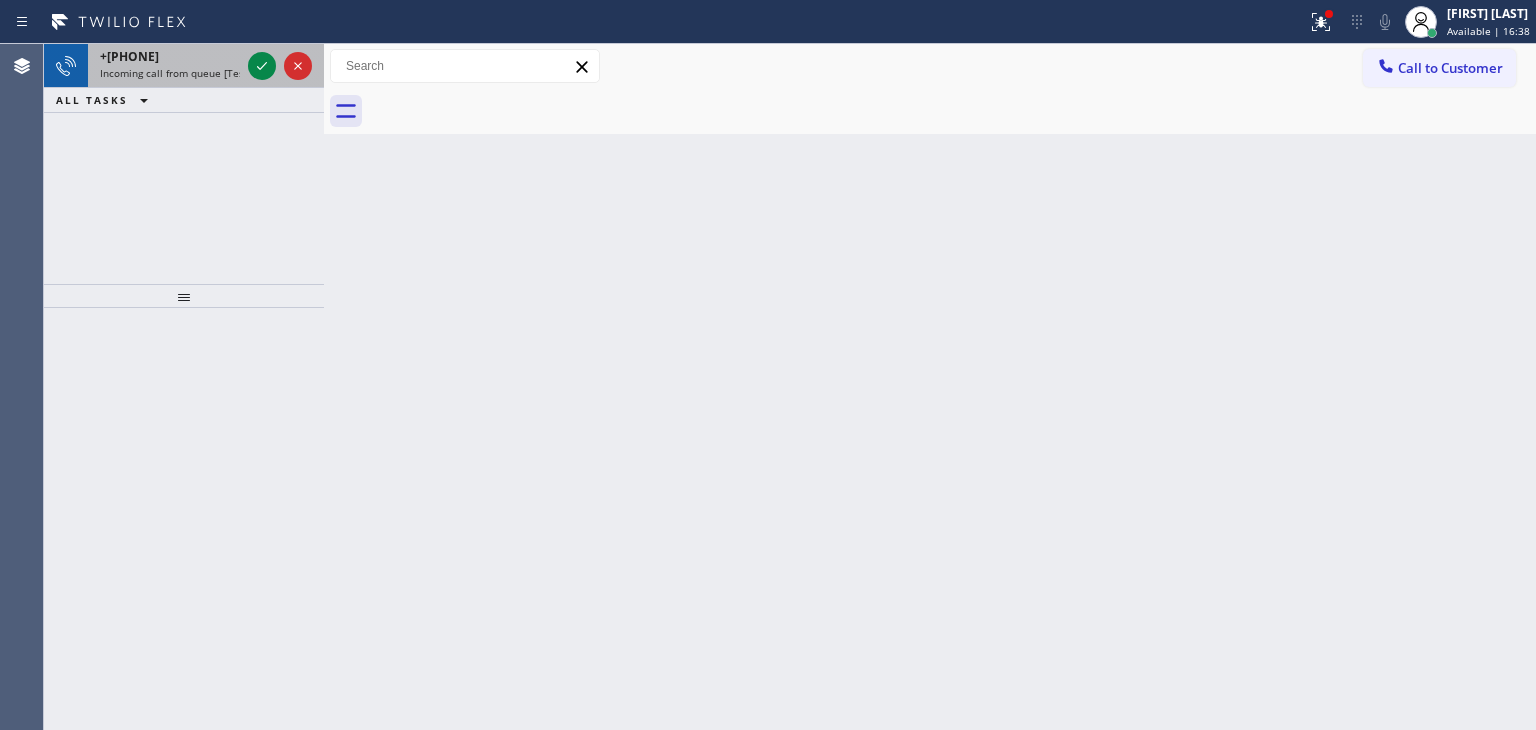 click at bounding box center [262, 66] 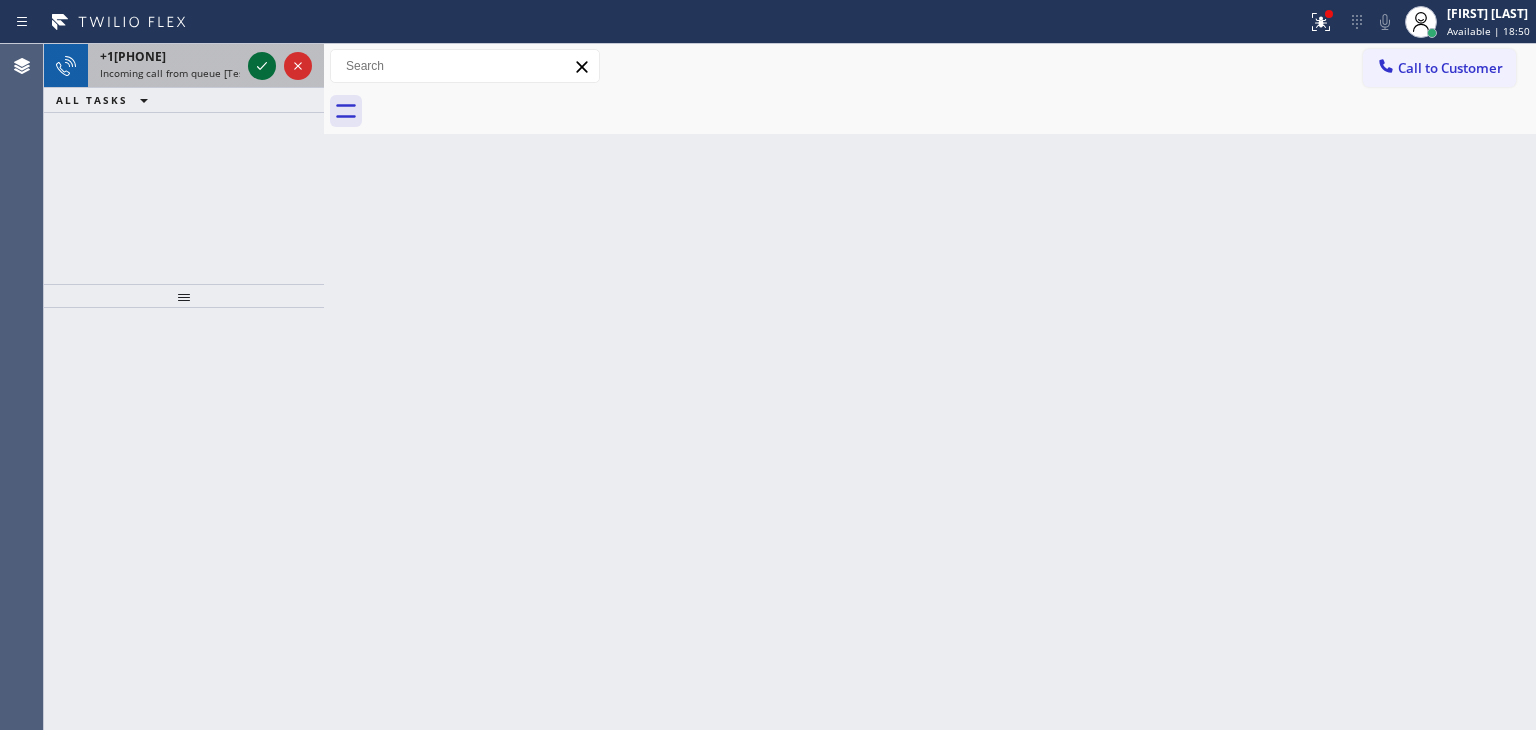 click 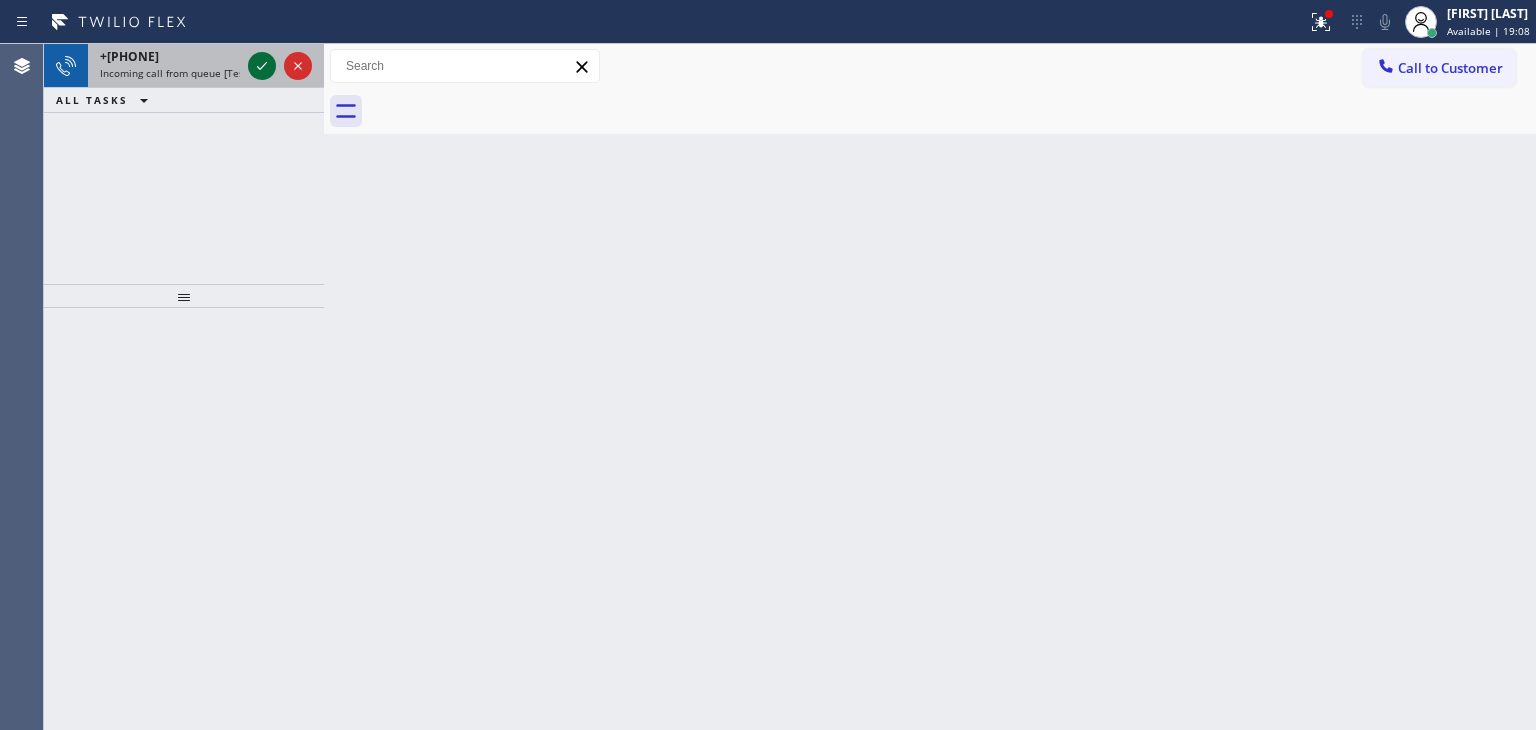 click 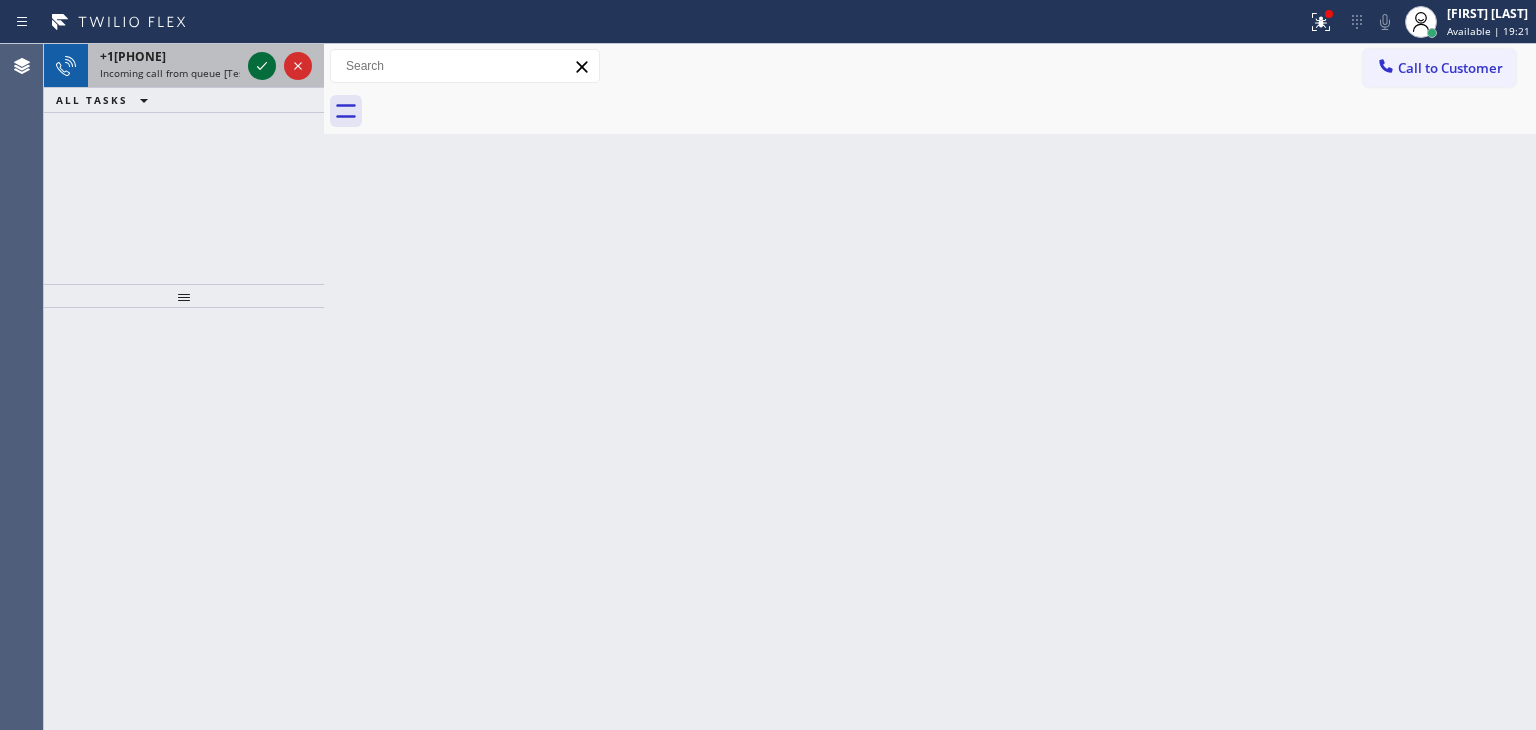 click 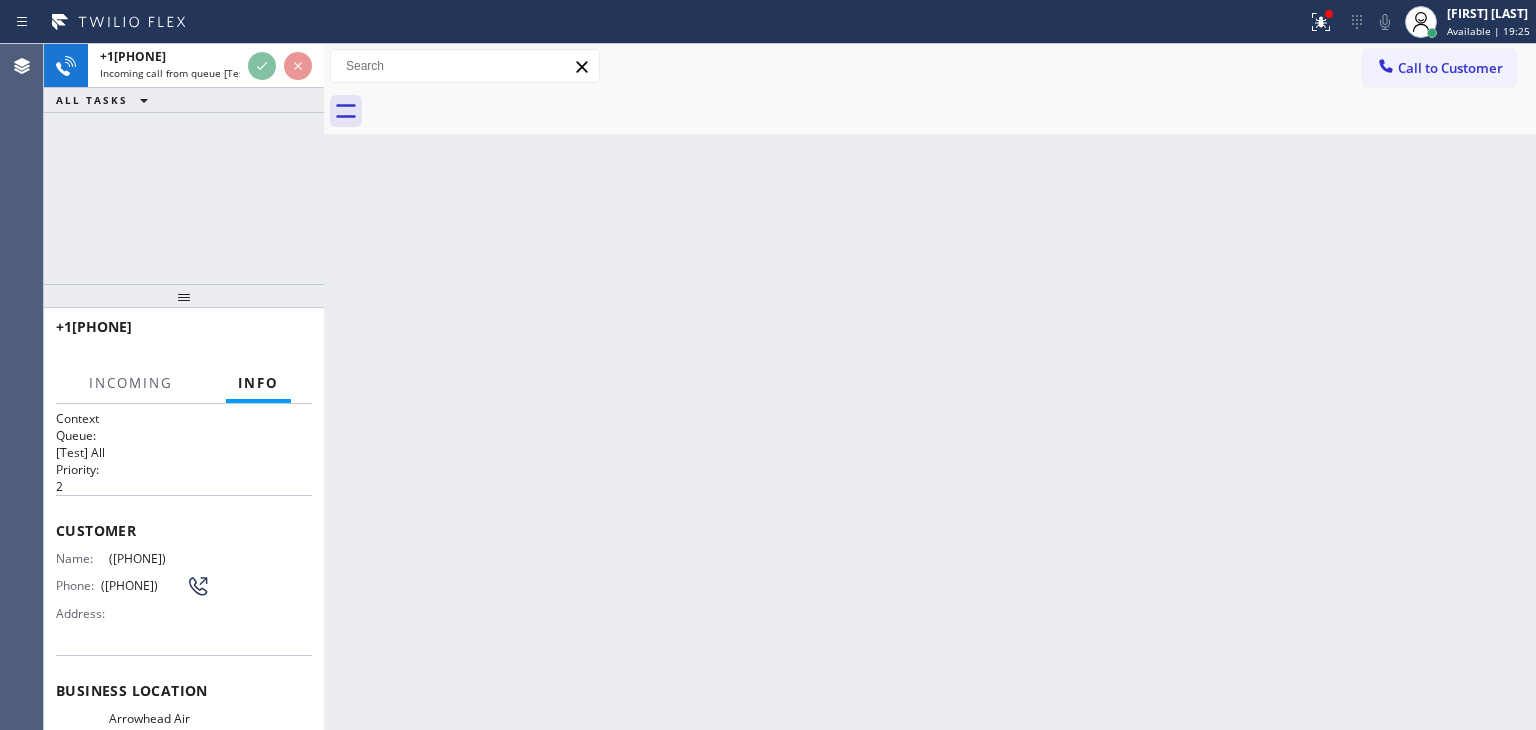 click at bounding box center (280, 66) 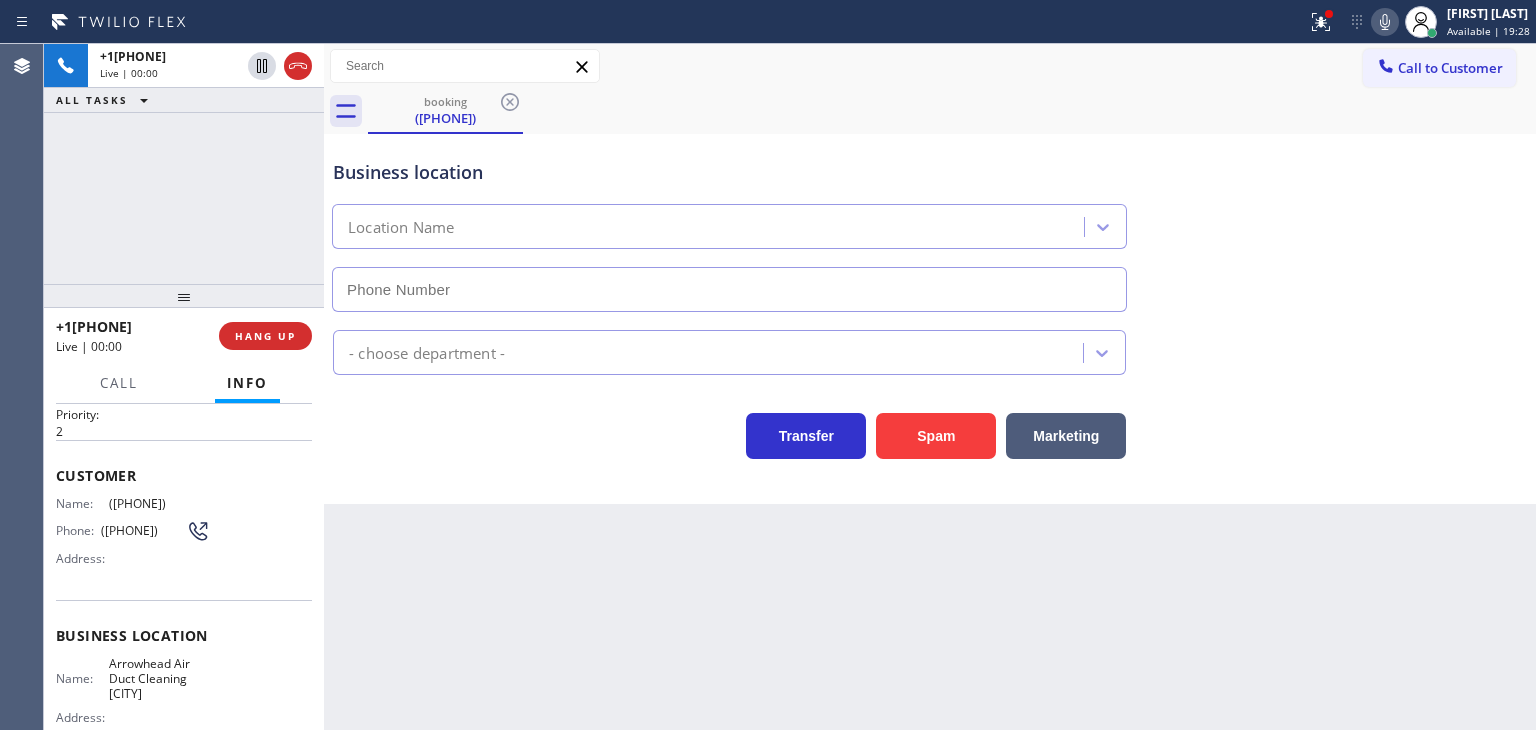 scroll, scrollTop: 100, scrollLeft: 0, axis: vertical 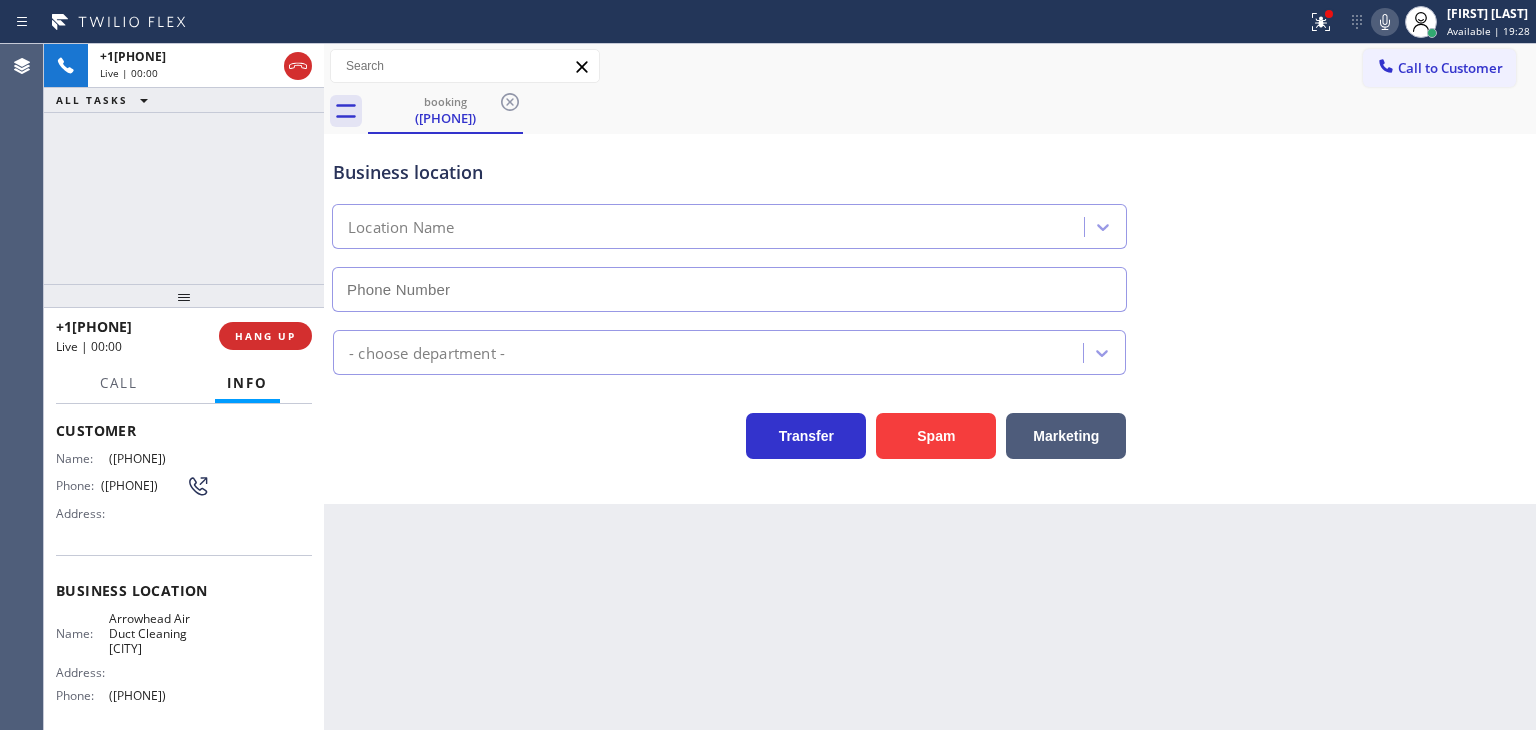 type on "(714) 415-2446" 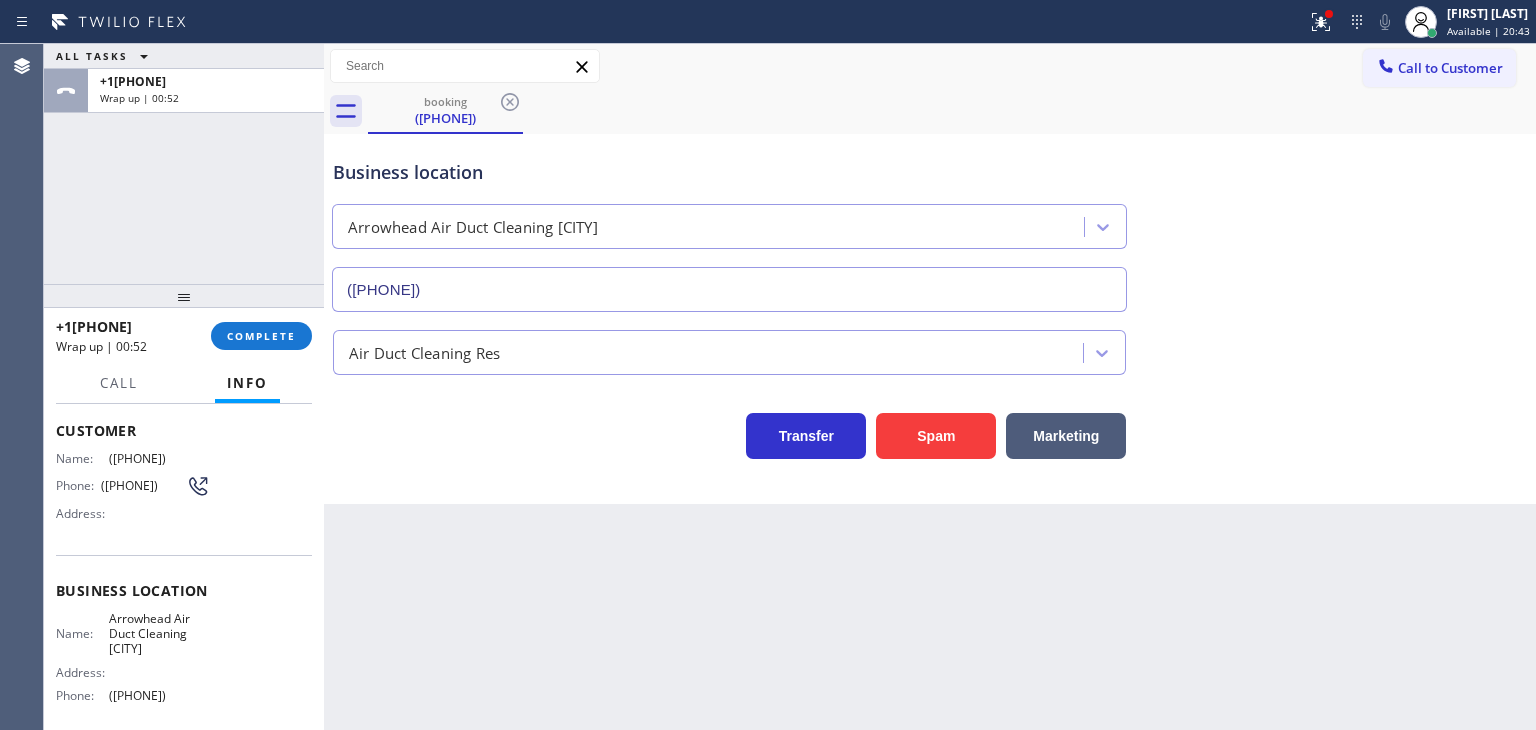 click on "+17149136395 Wrap up | 00:52 COMPLETE" at bounding box center [184, 336] 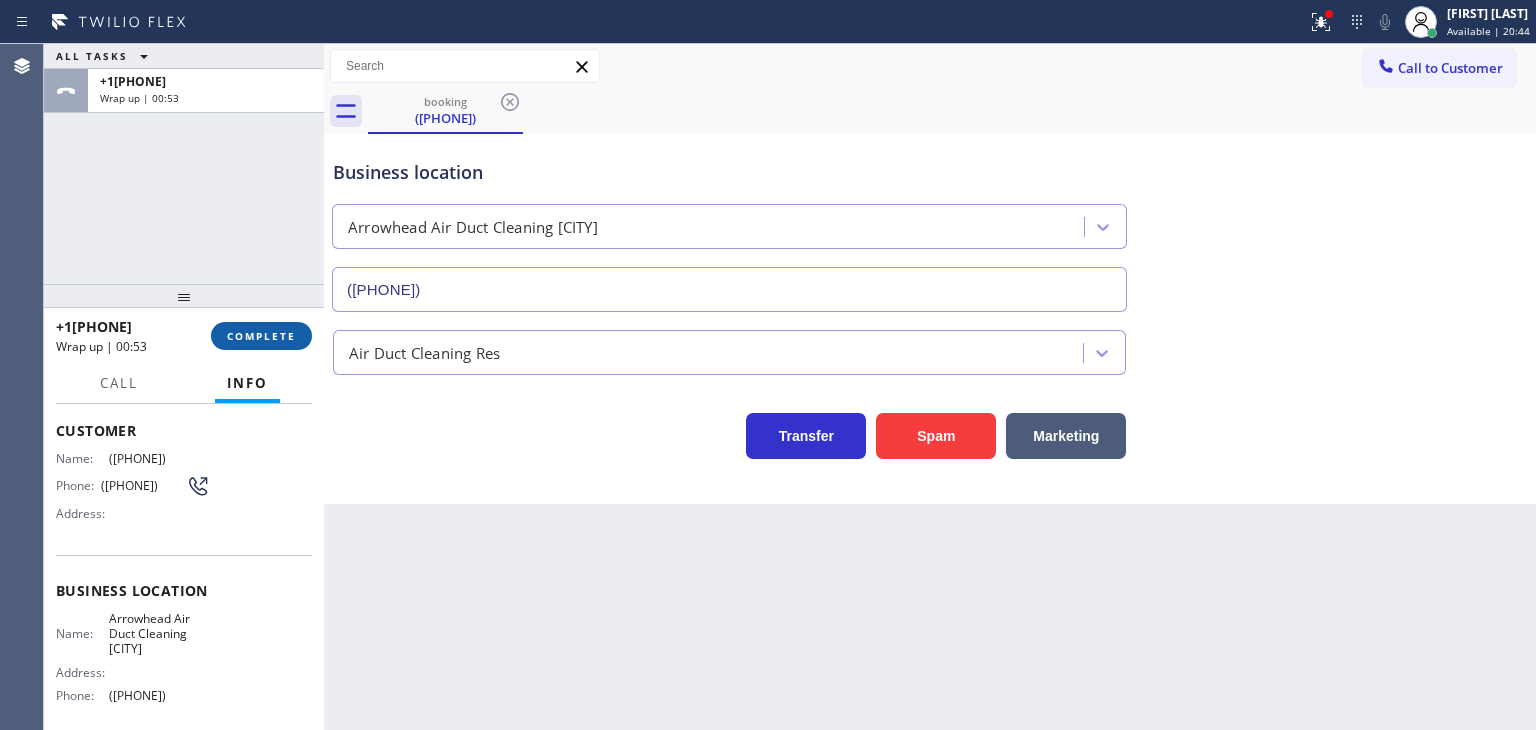 click on "+17149136395 Wrap up | 00:53 COMPLETE" at bounding box center [184, 336] 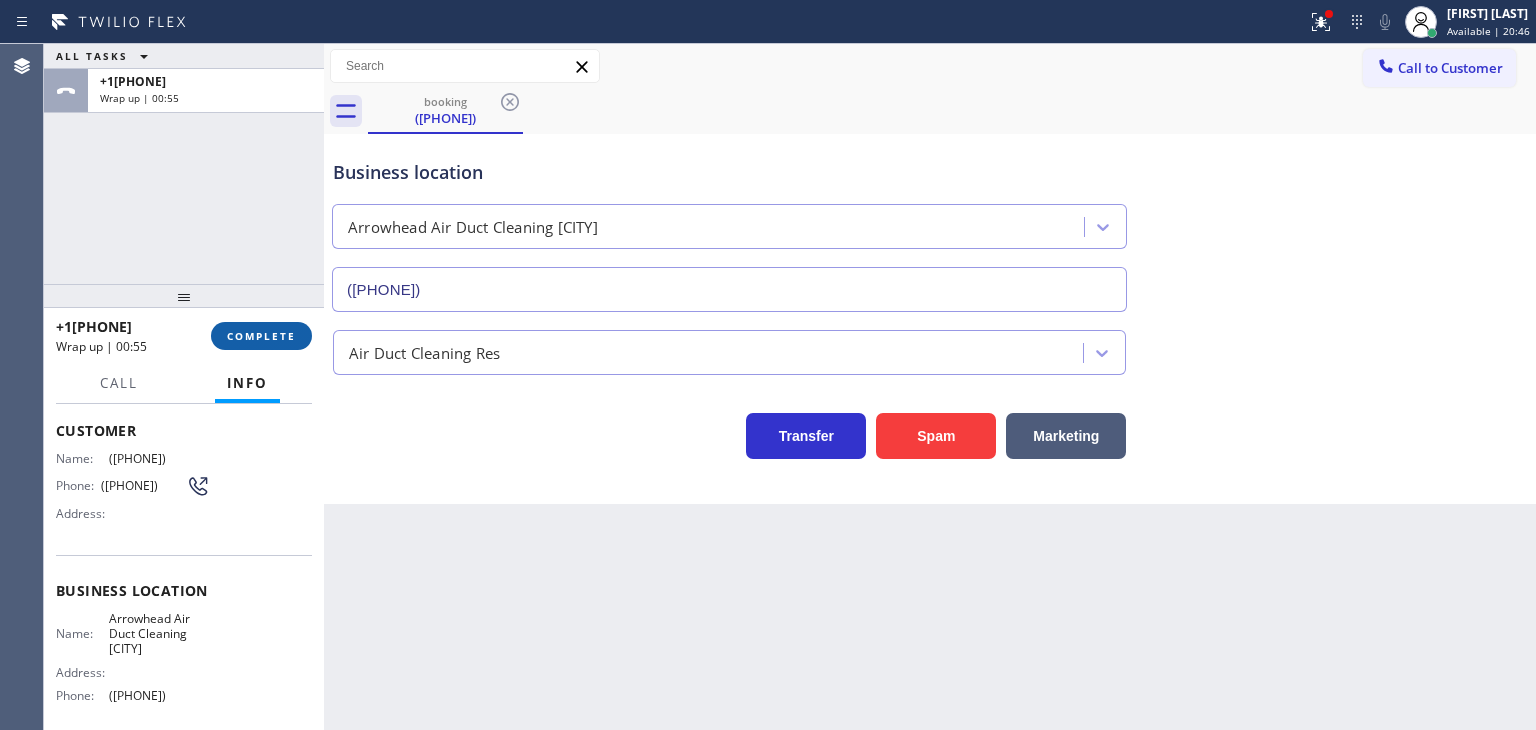 click on "COMPLETE" at bounding box center [261, 336] 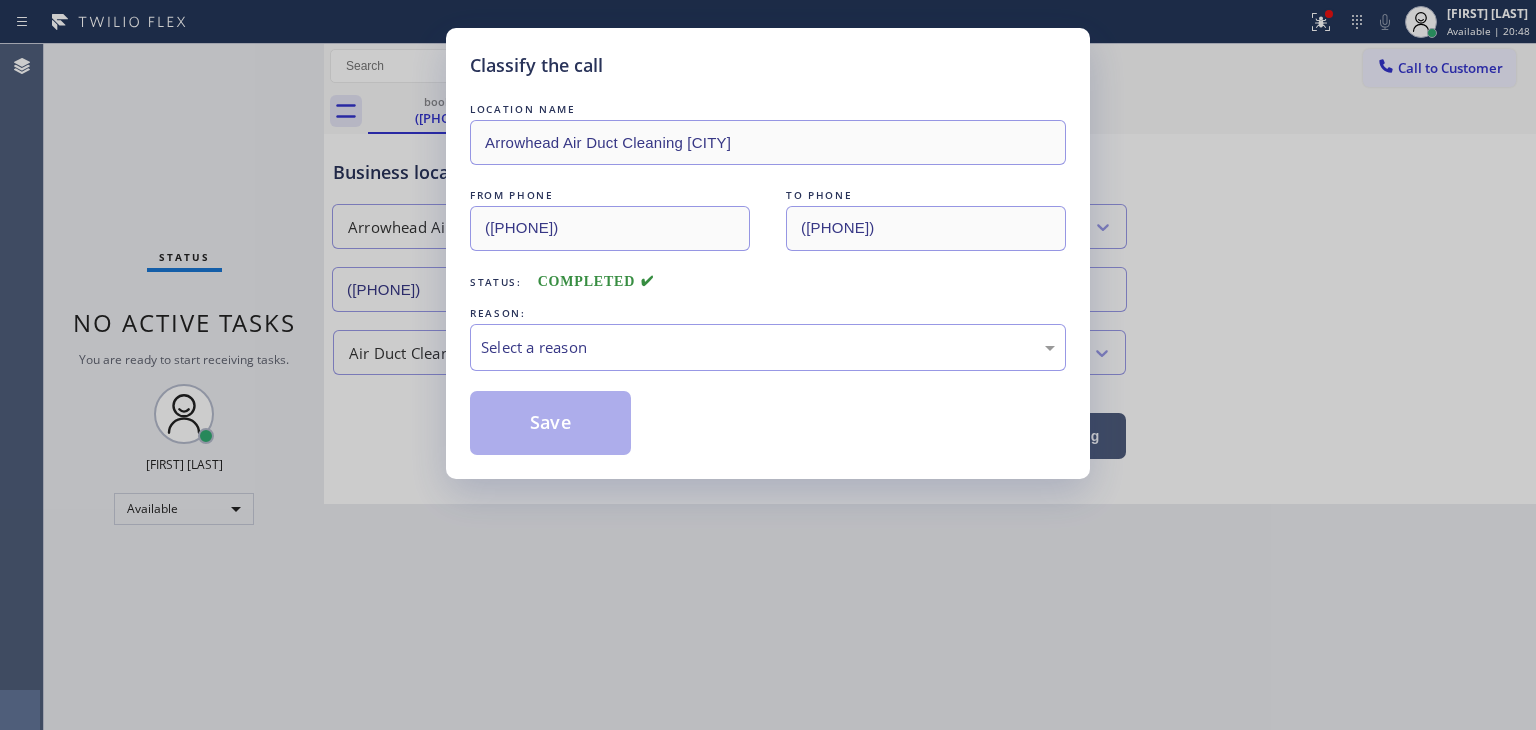 click on "Select a reason" at bounding box center [768, 347] 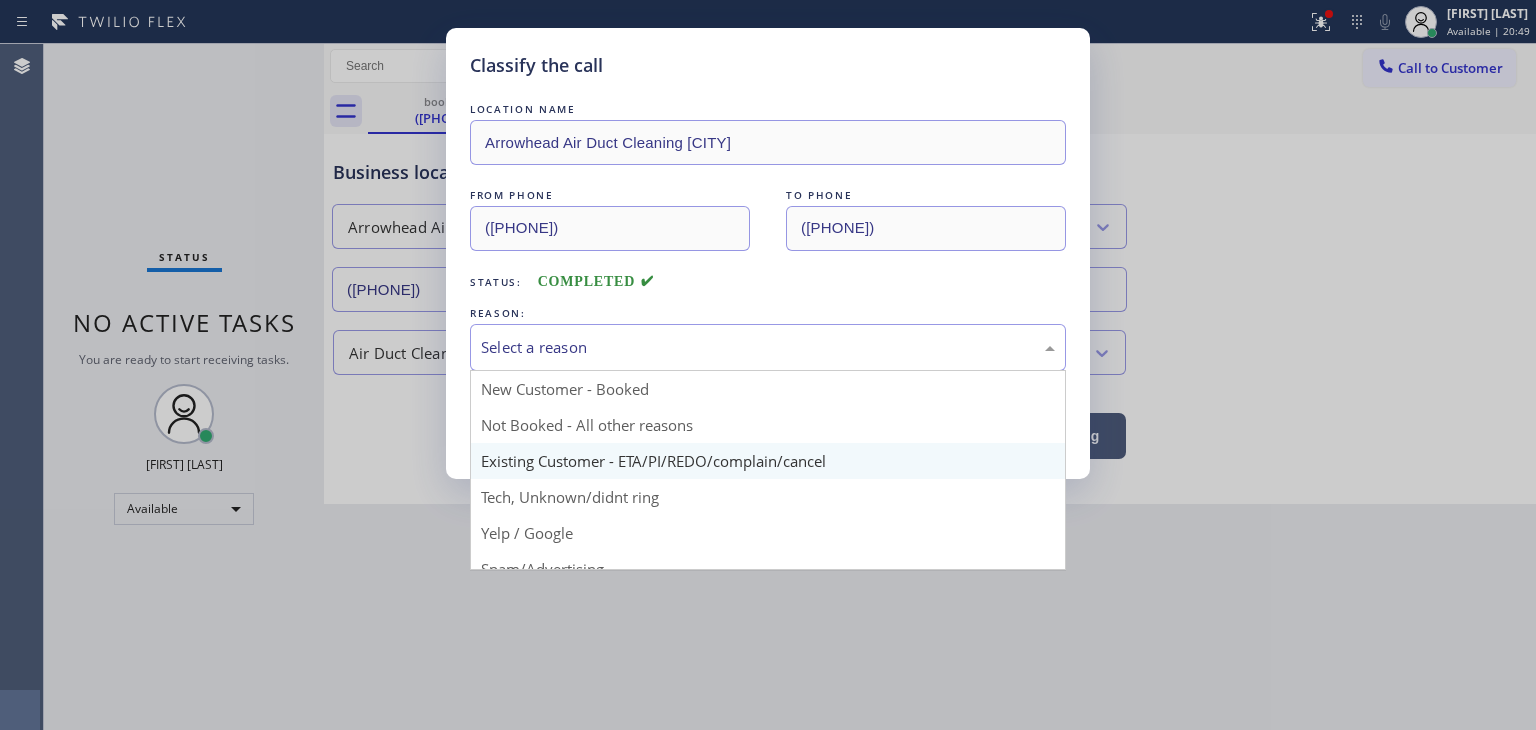 scroll, scrollTop: 125, scrollLeft: 0, axis: vertical 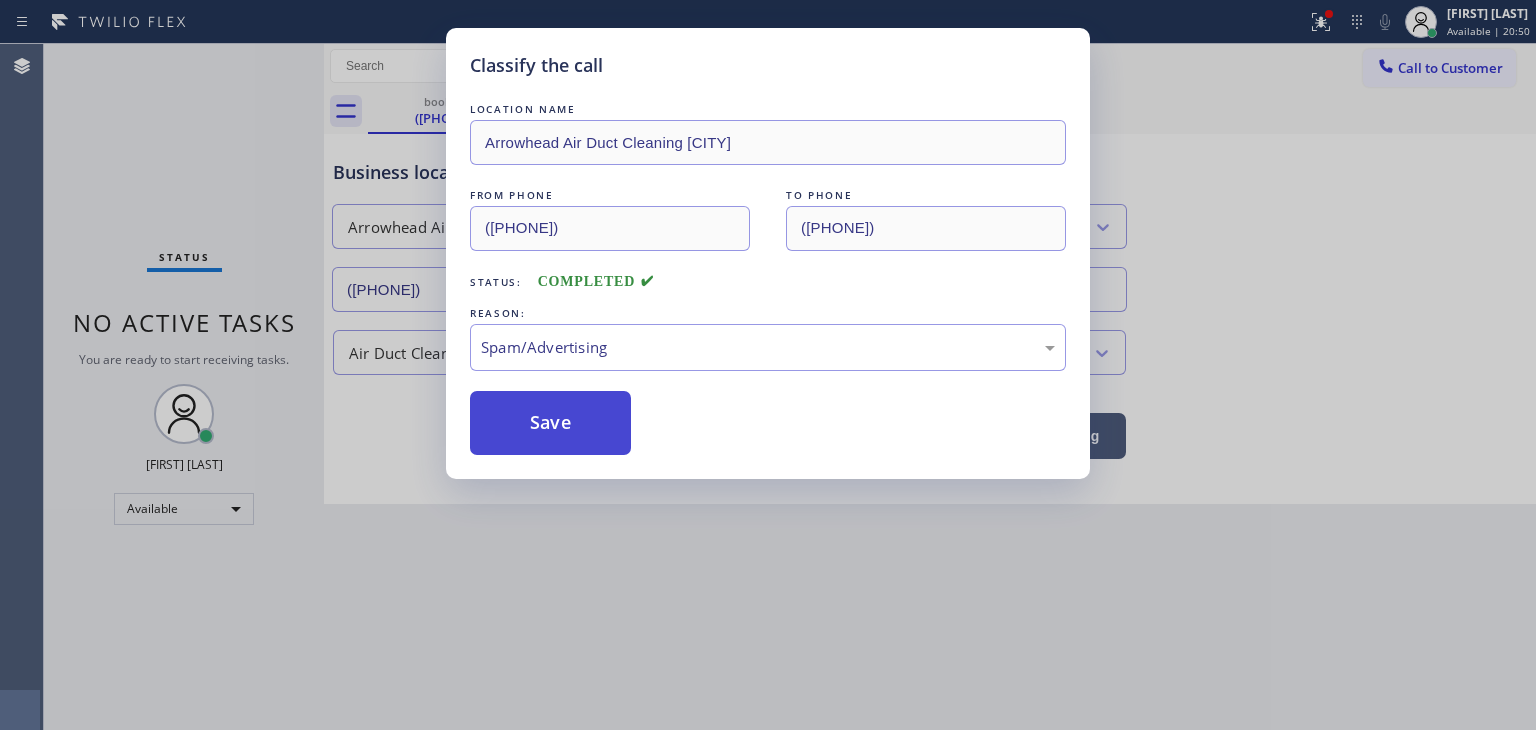 click on "Save" at bounding box center [550, 423] 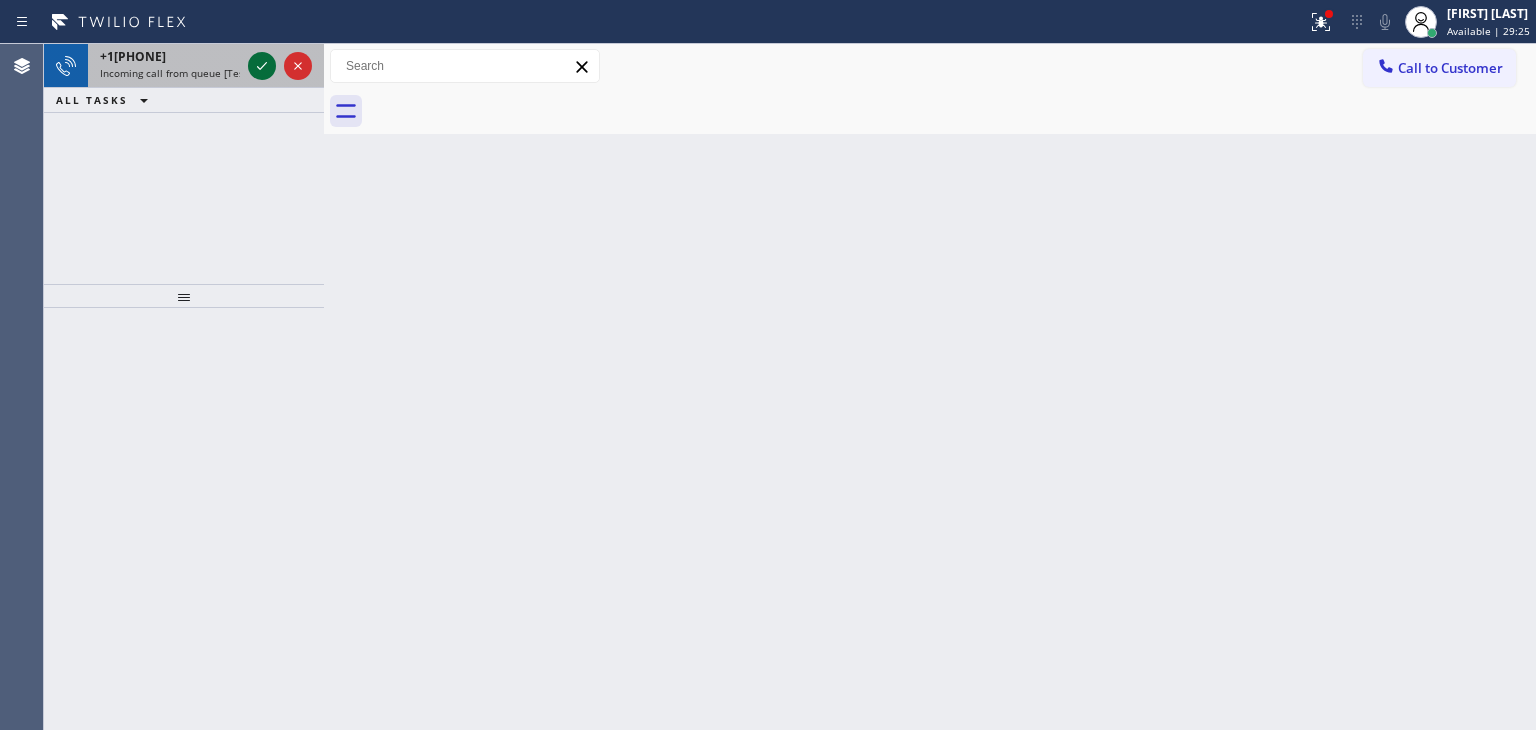 click 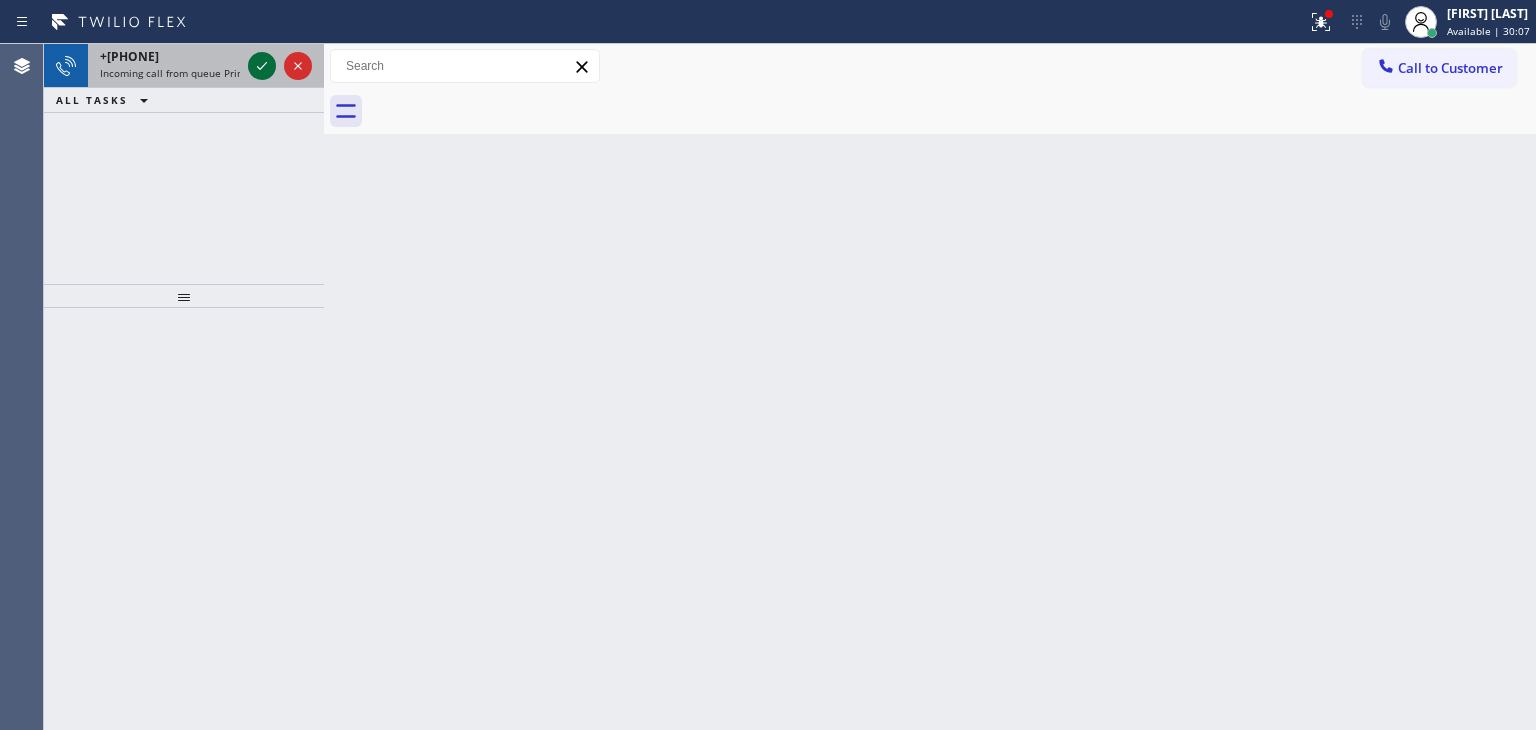 click 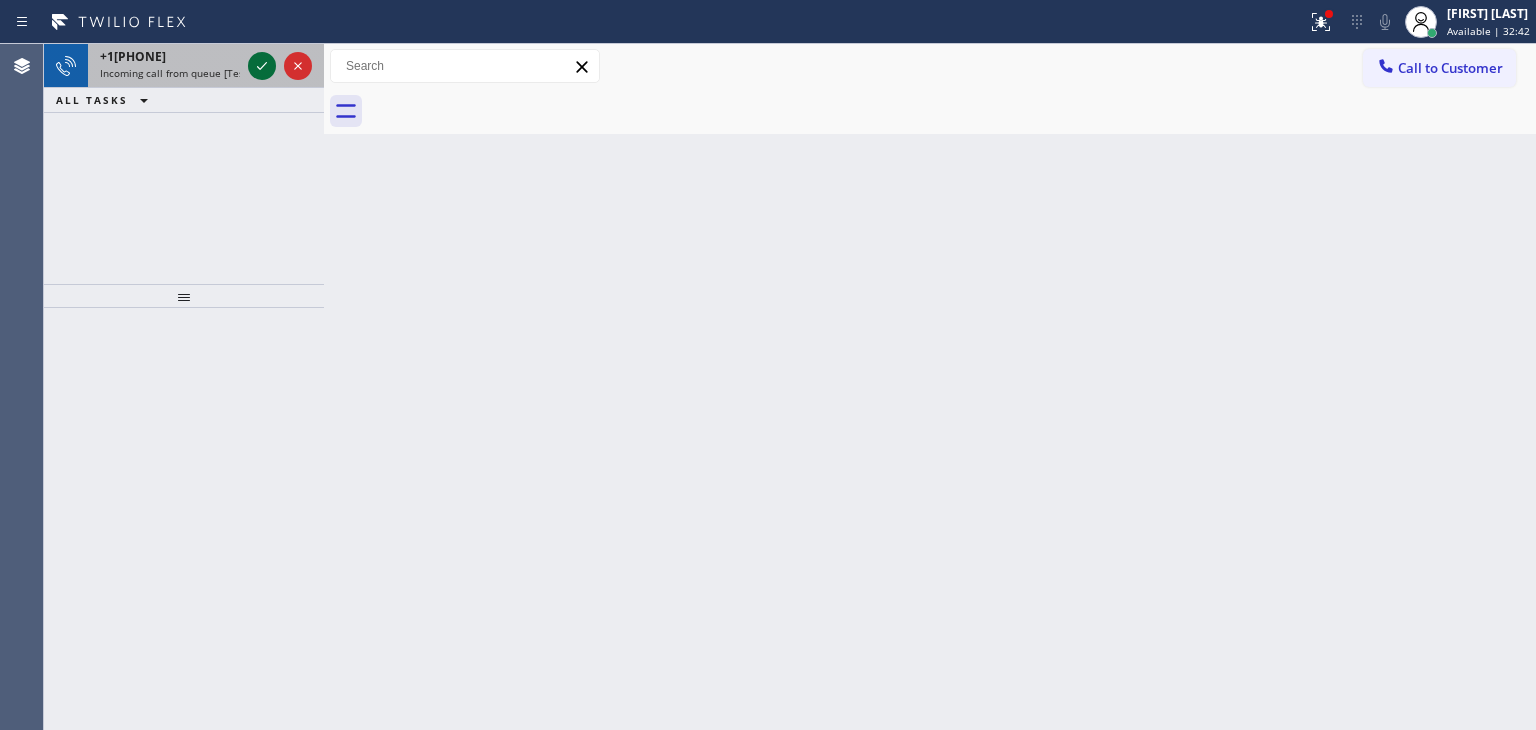 click 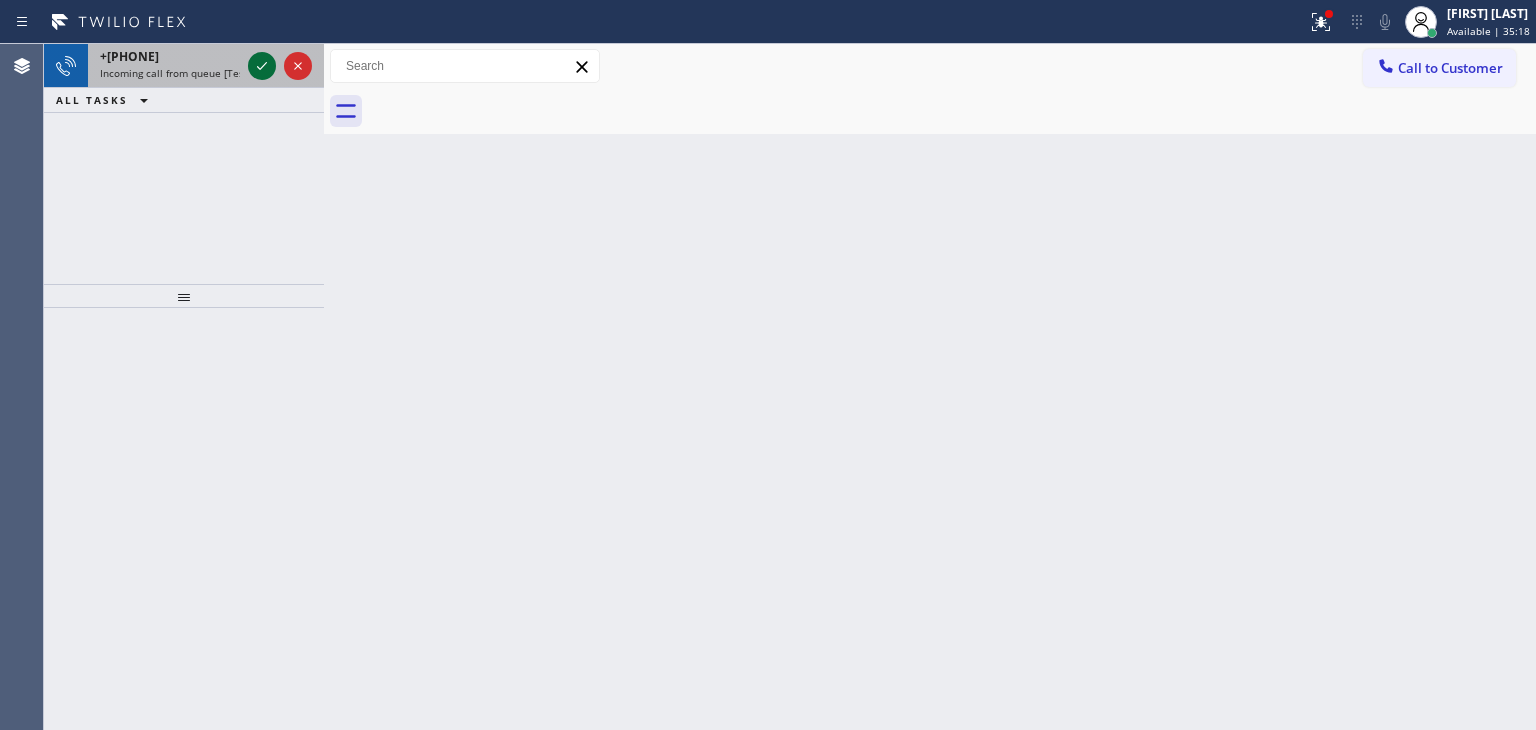 click 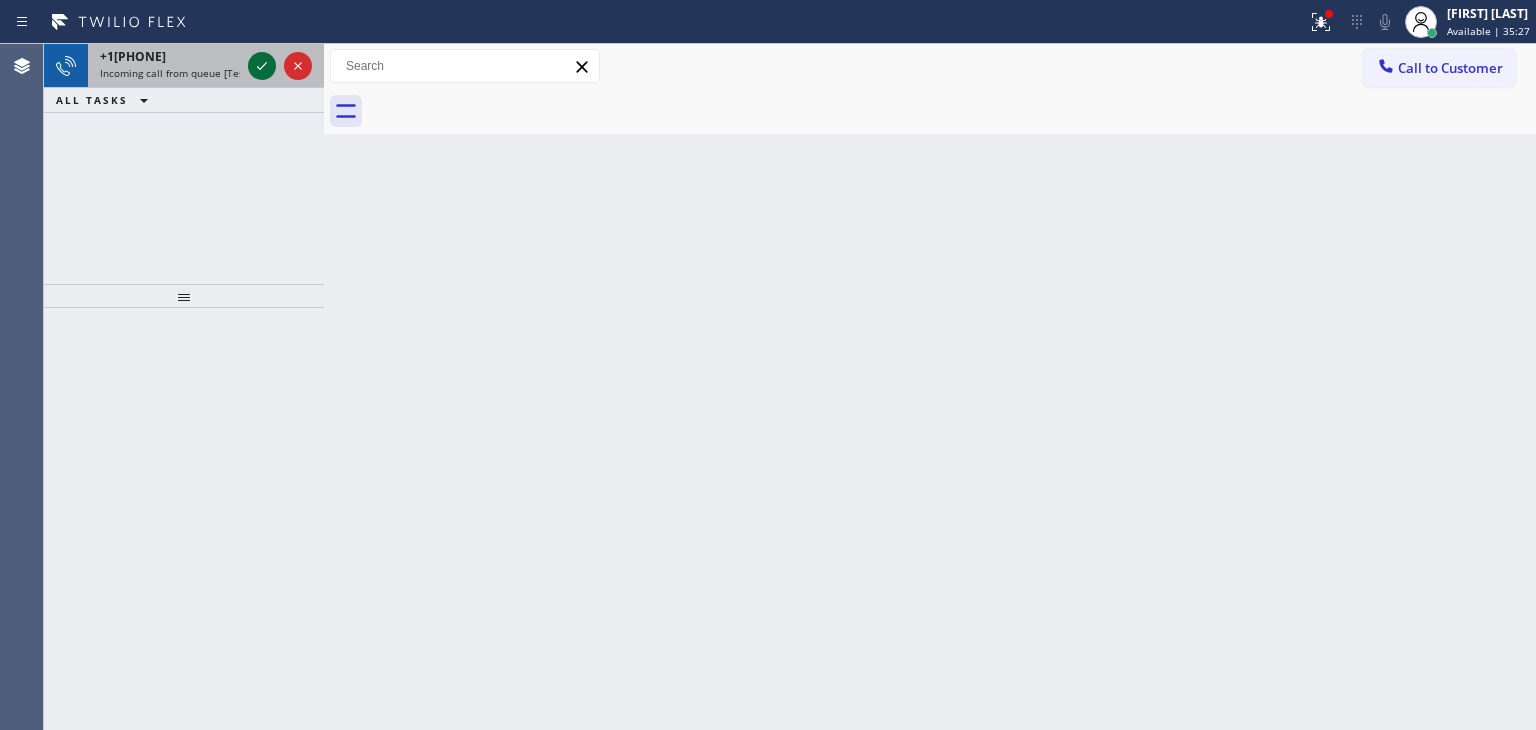 click 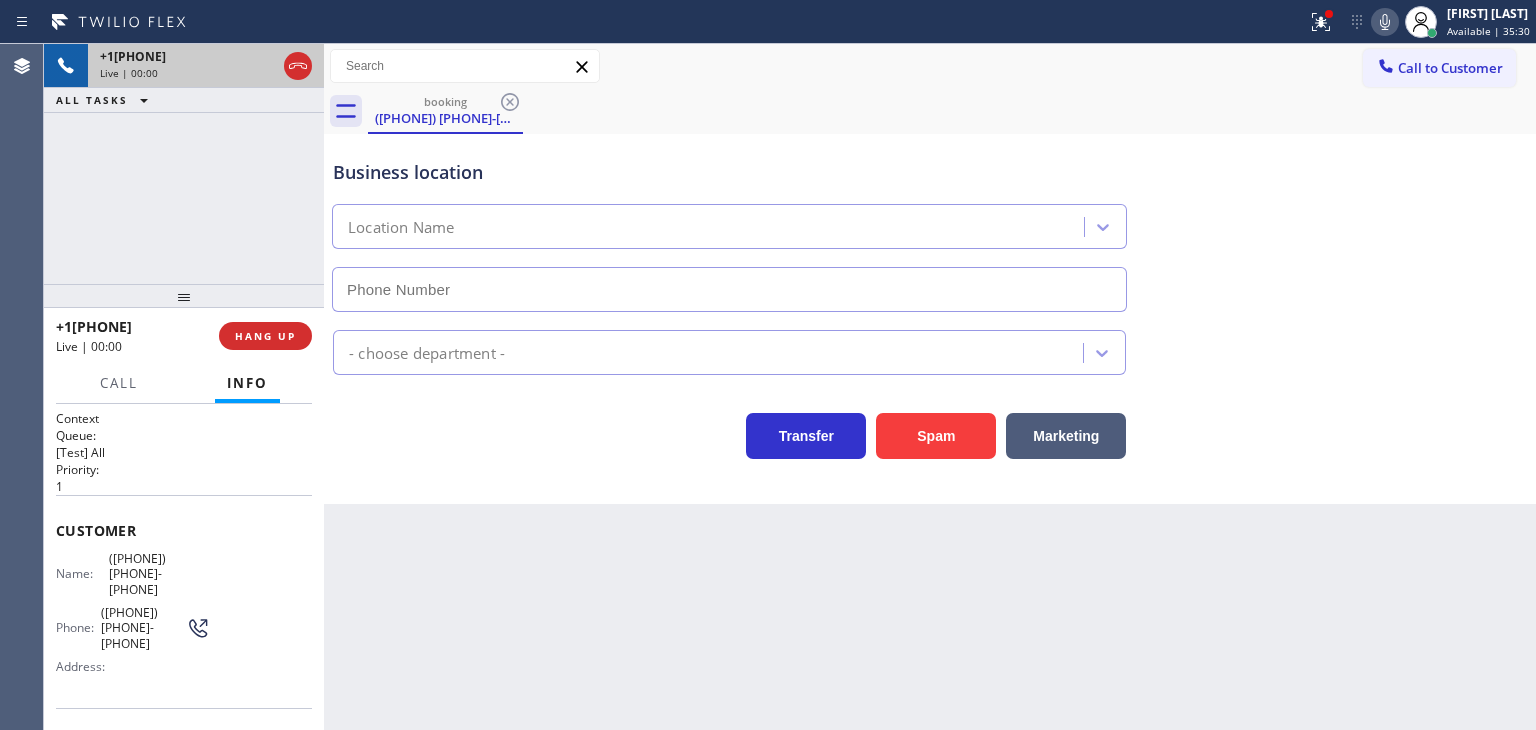 type on "(602) 755-6017" 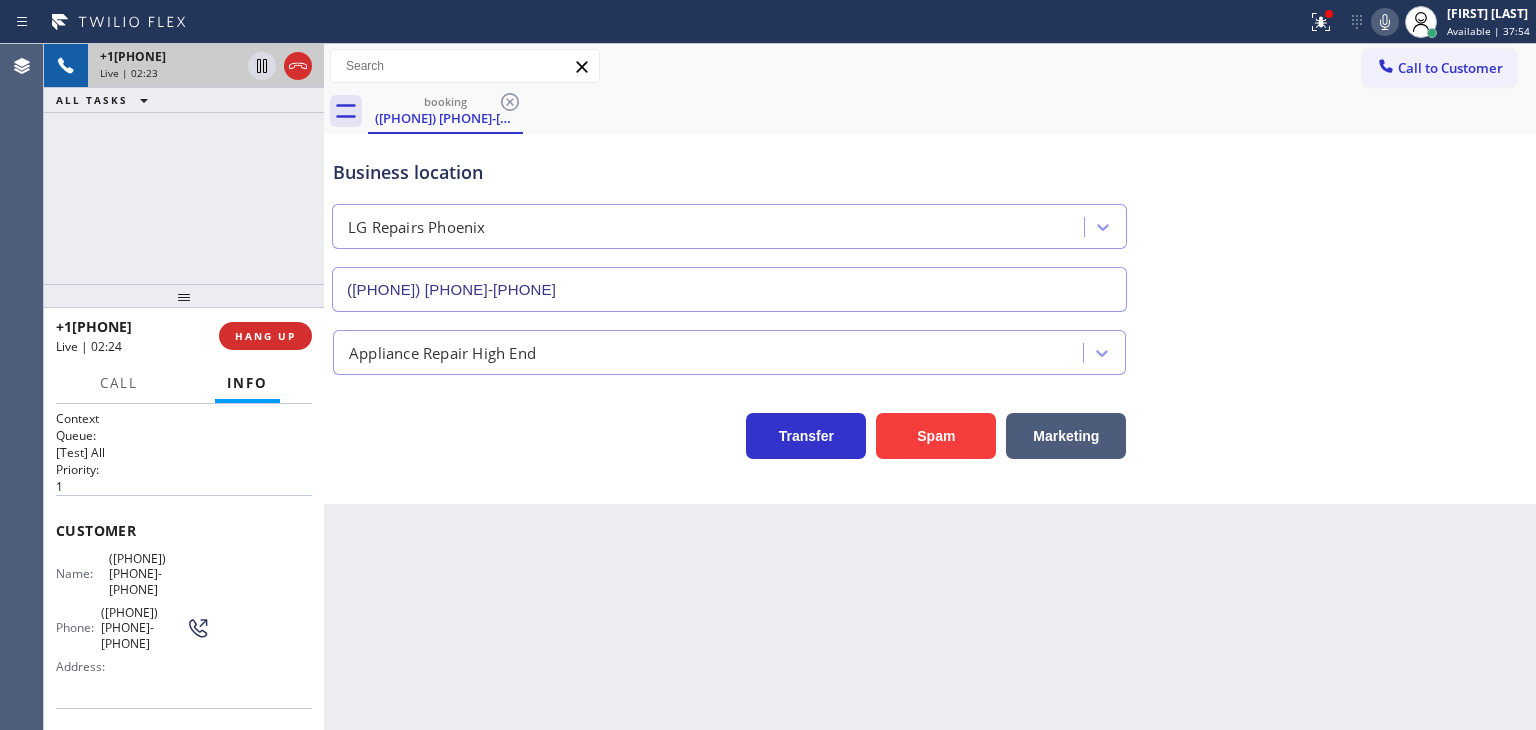 click at bounding box center [1385, 22] 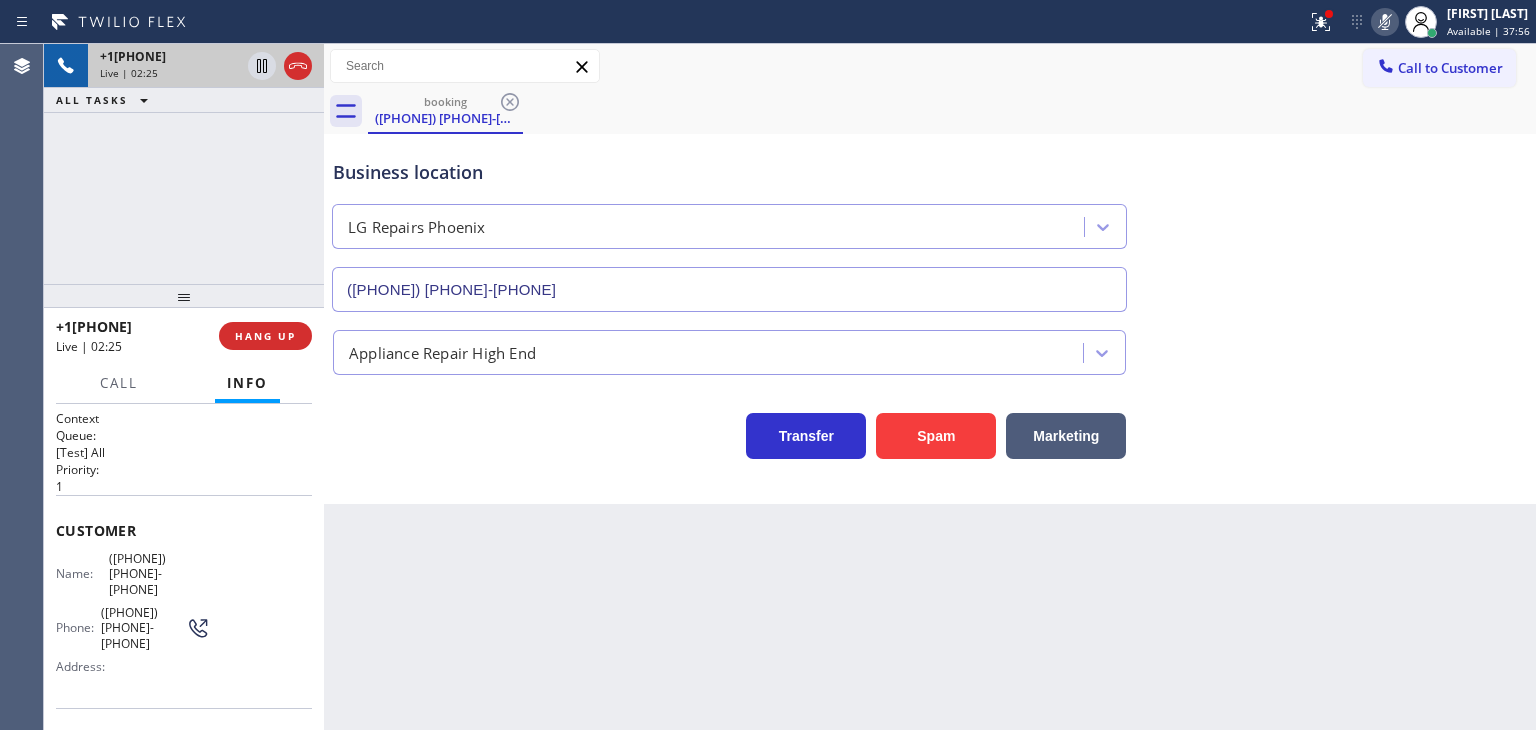 click at bounding box center (1385, 22) 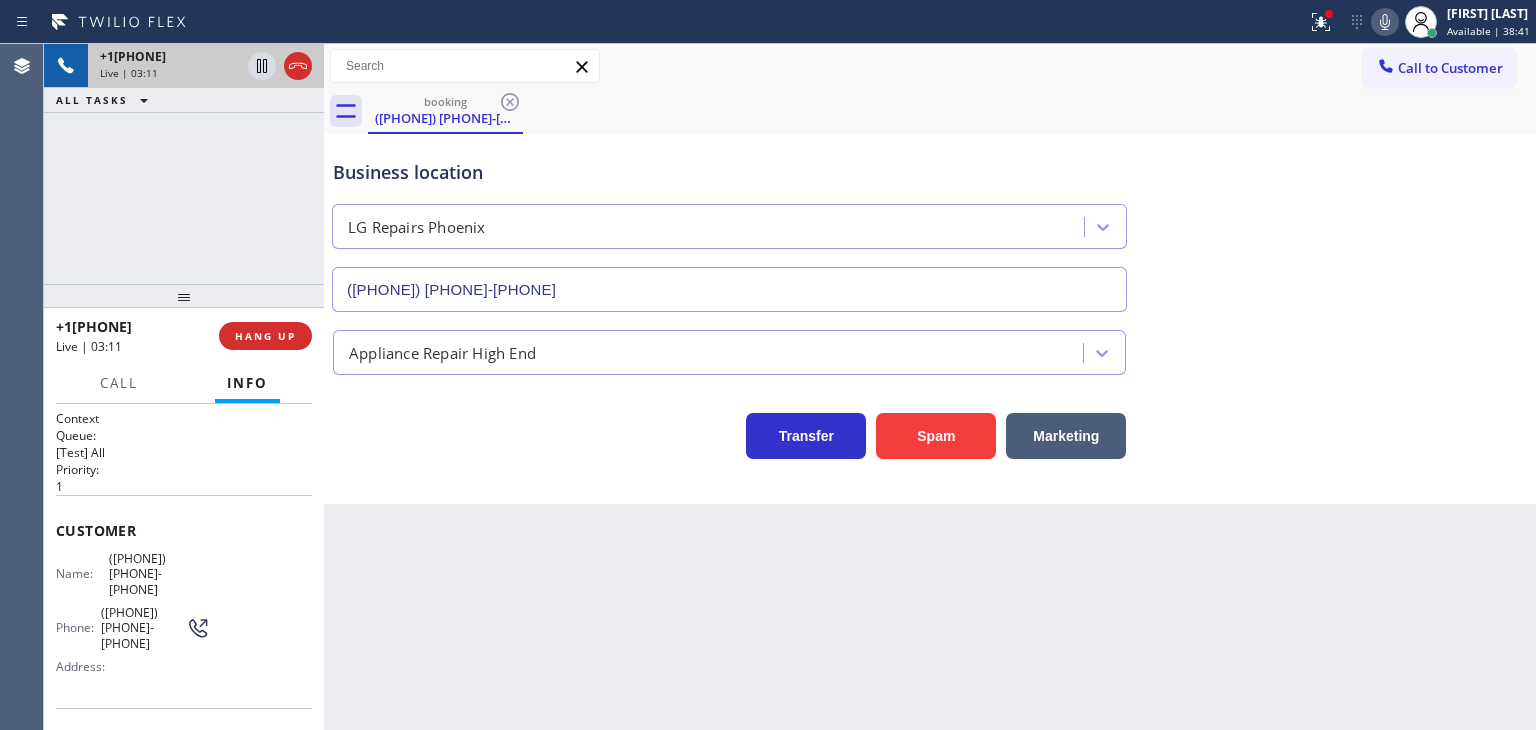 click 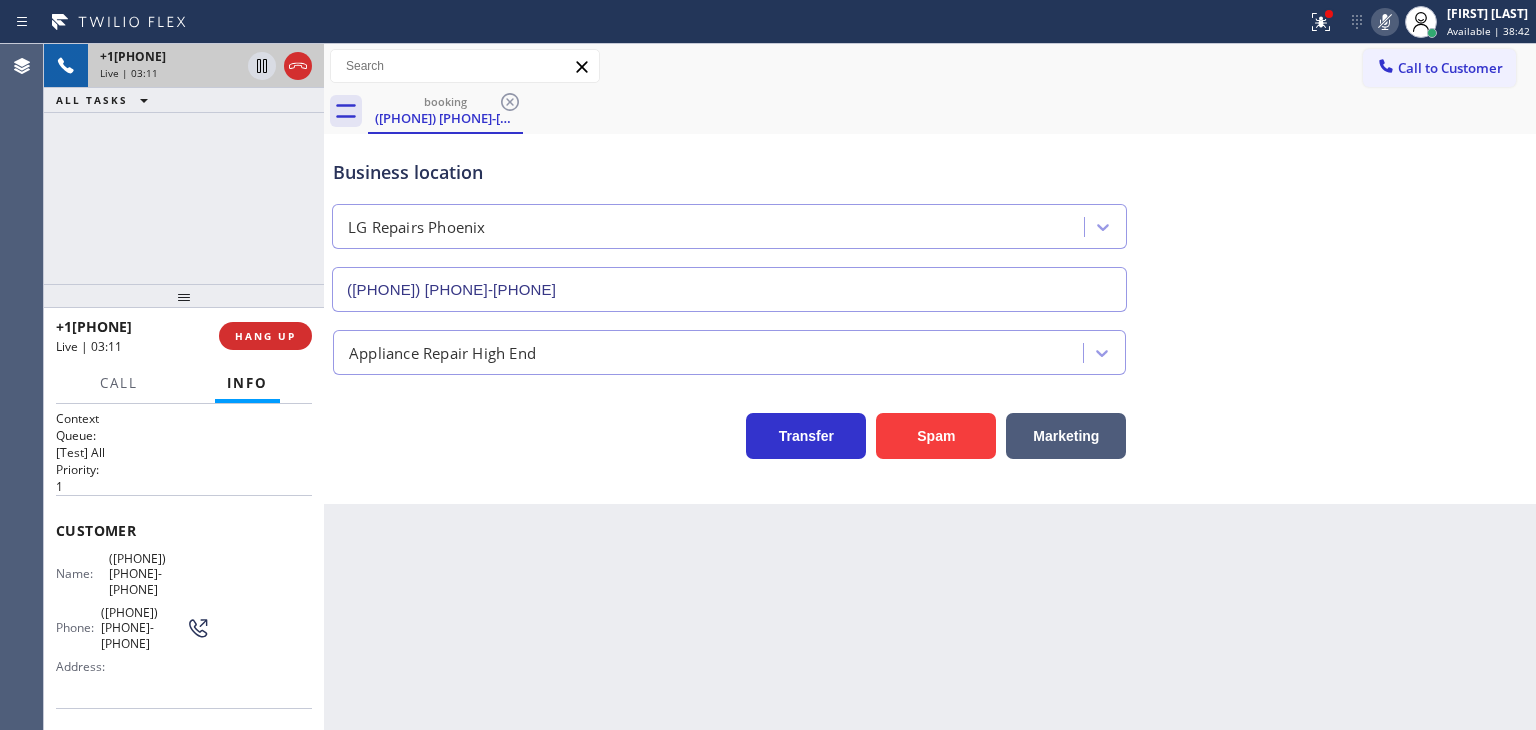 click 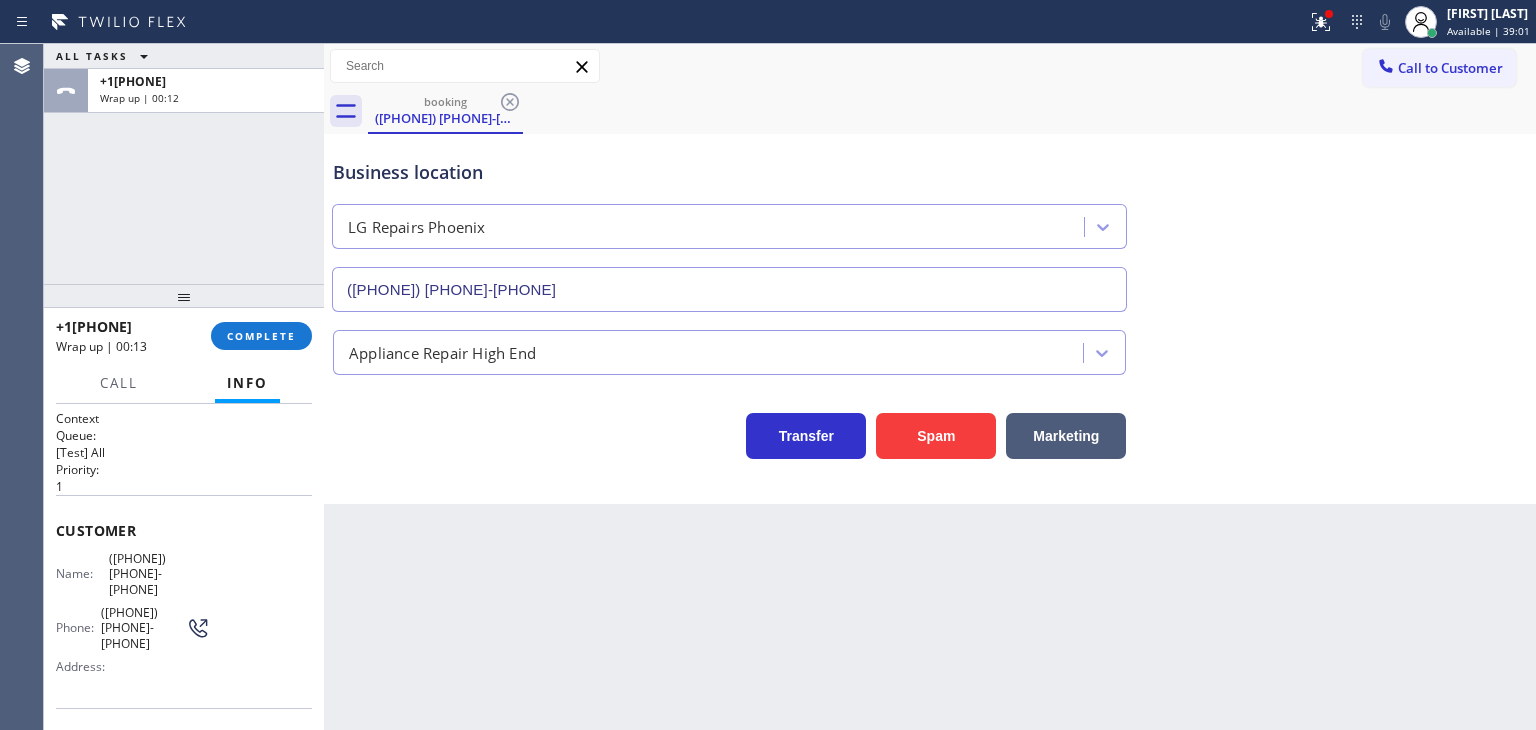 drag, startPoint x: 169, startPoint y: 317, endPoint x: 68, endPoint y: 325, distance: 101.31634 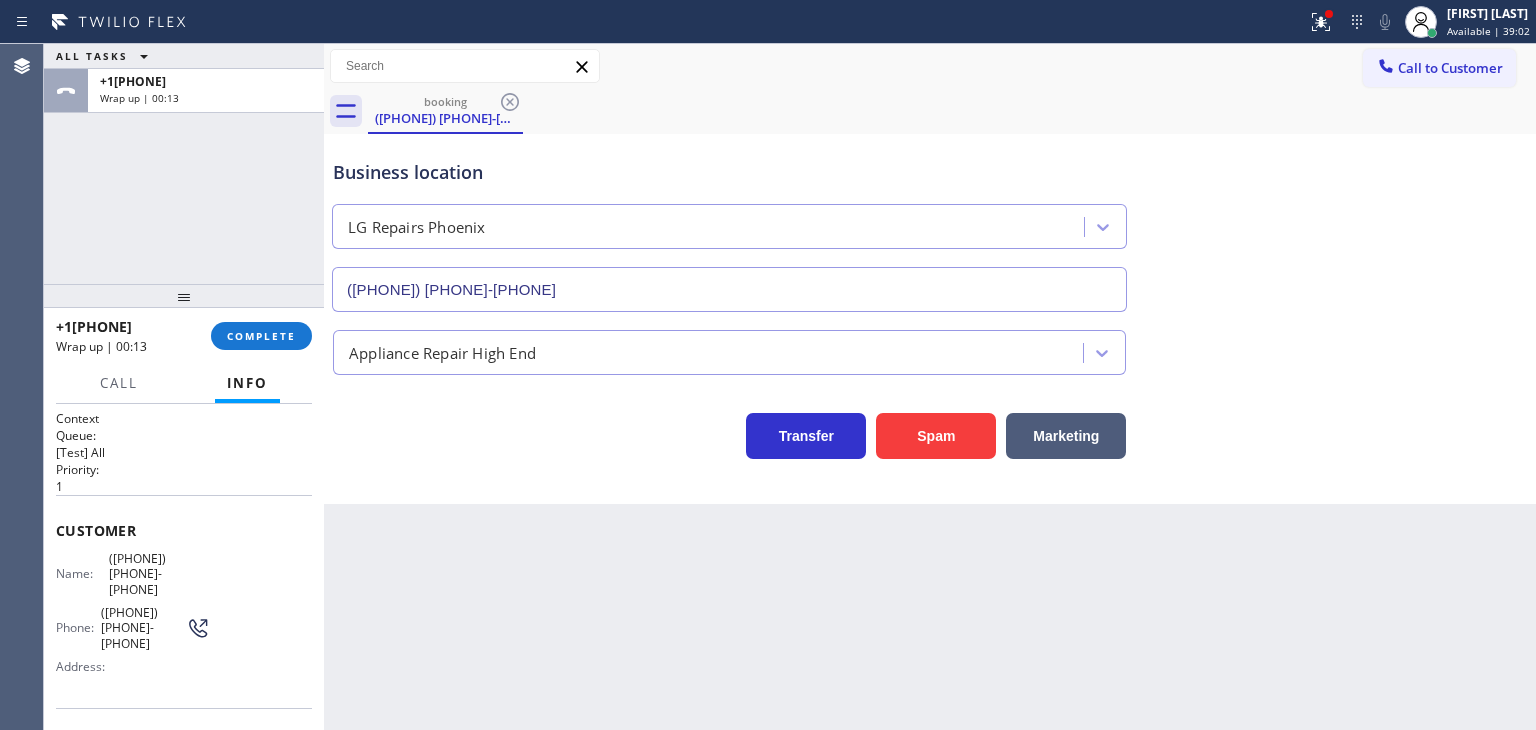 copy on "3035174984" 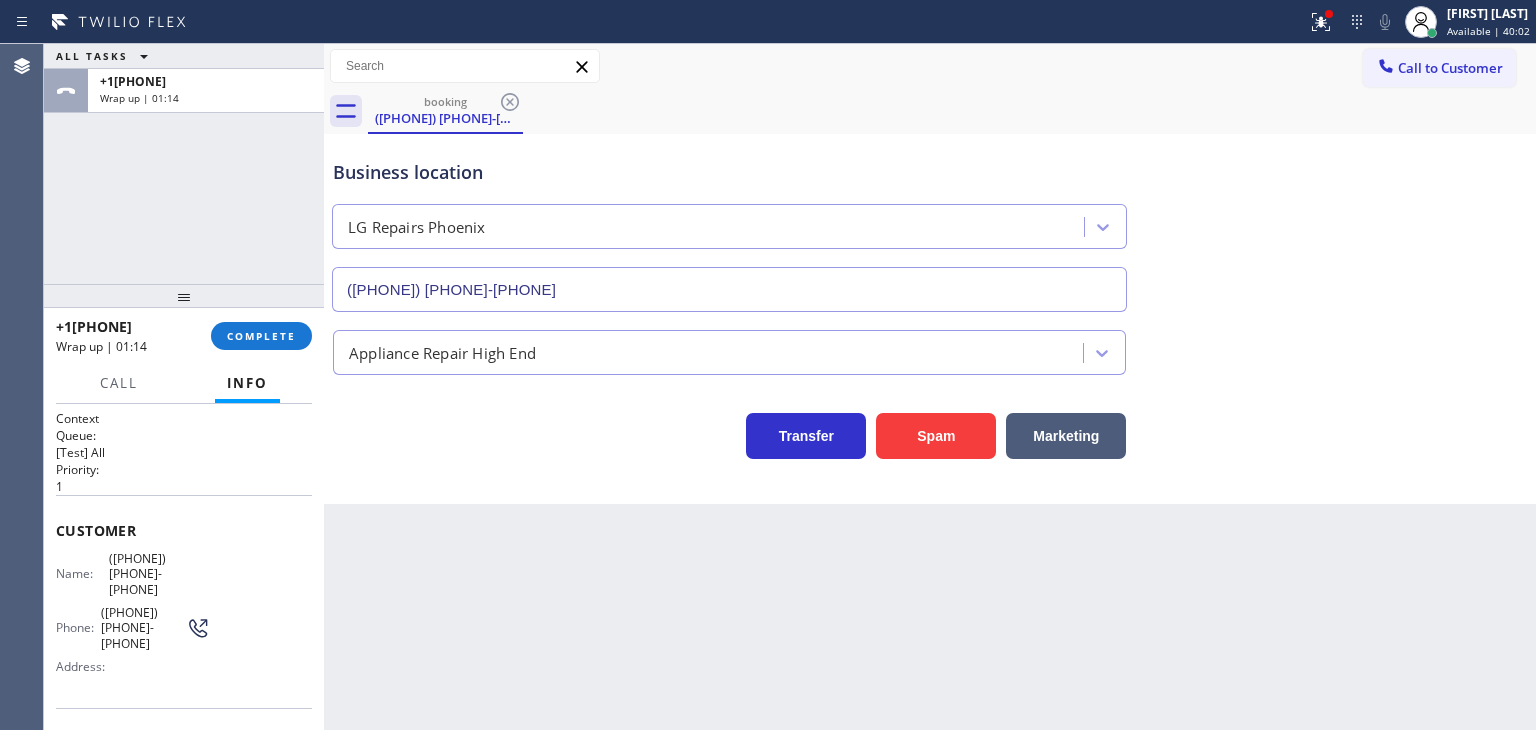 scroll, scrollTop: 100, scrollLeft: 0, axis: vertical 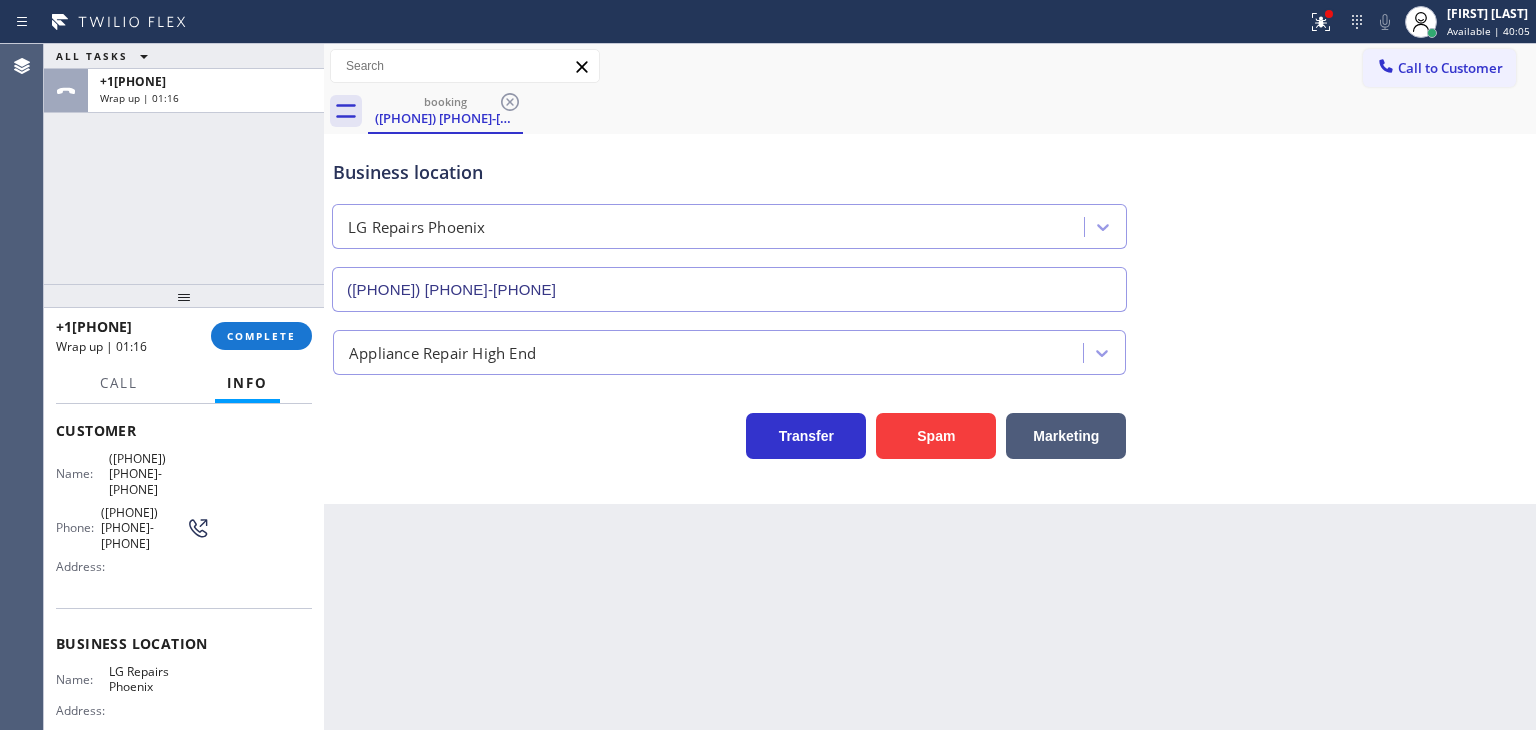 drag, startPoint x: 212, startPoint y: 682, endPoint x: 101, endPoint y: 685, distance: 111.040535 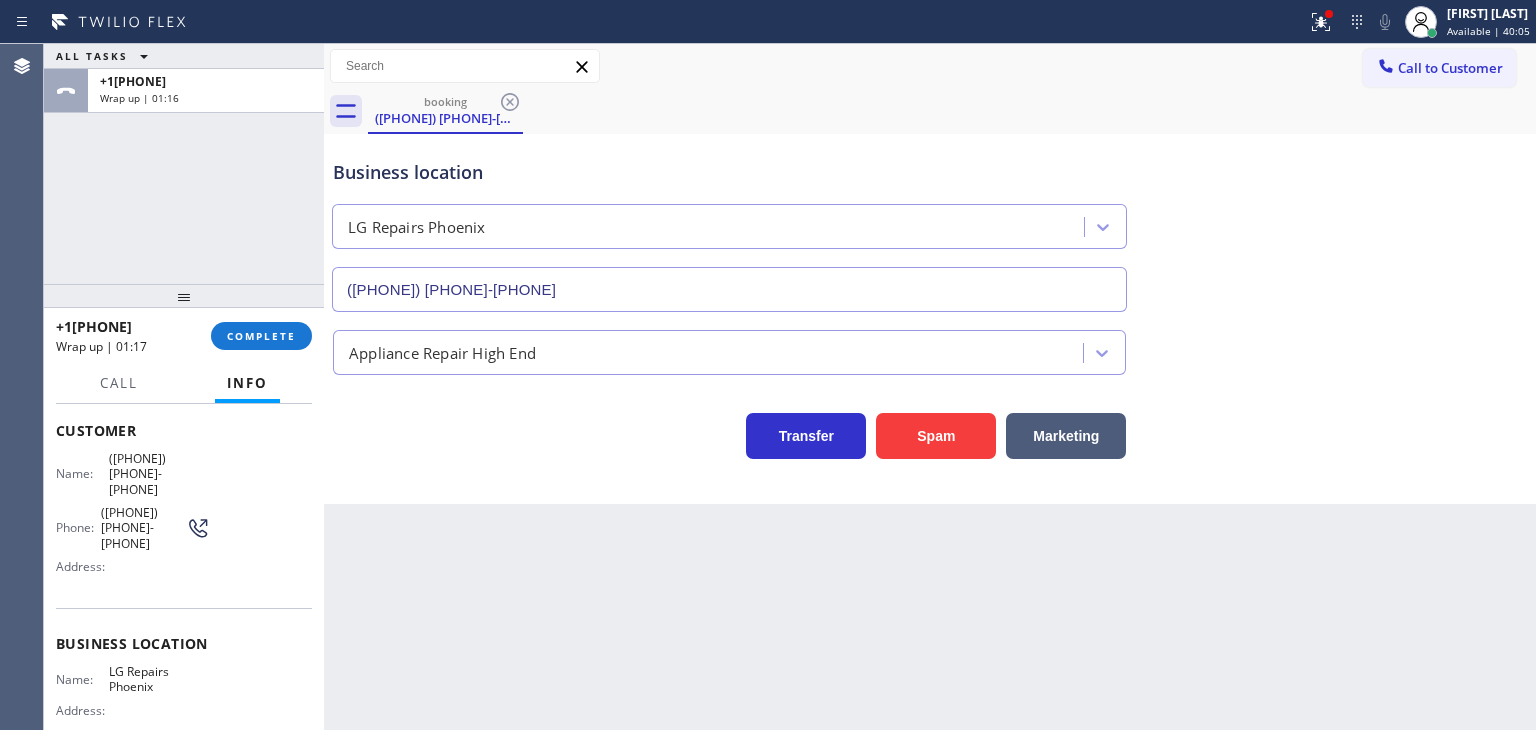 copy on "(602) 755-6017" 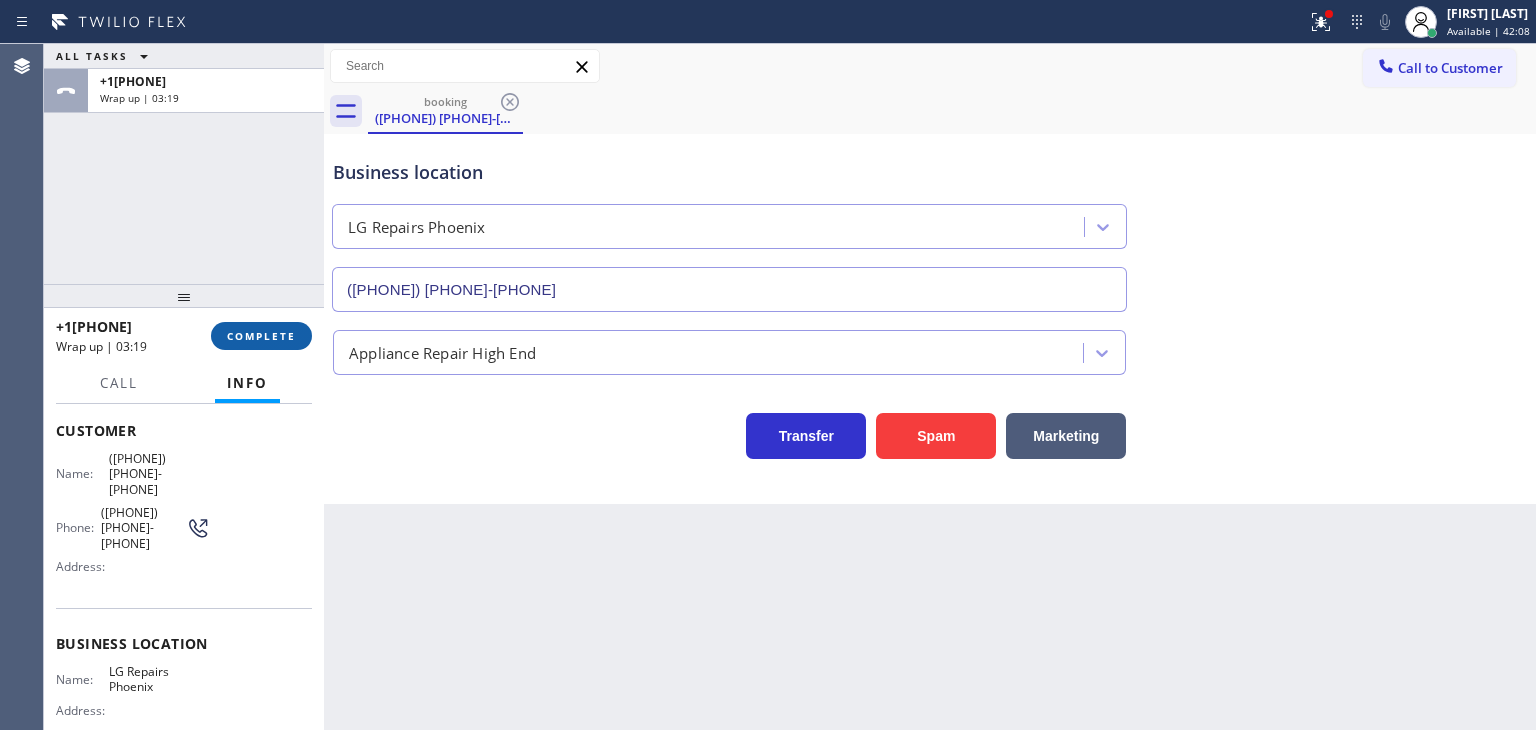 click on "COMPLETE" at bounding box center [261, 336] 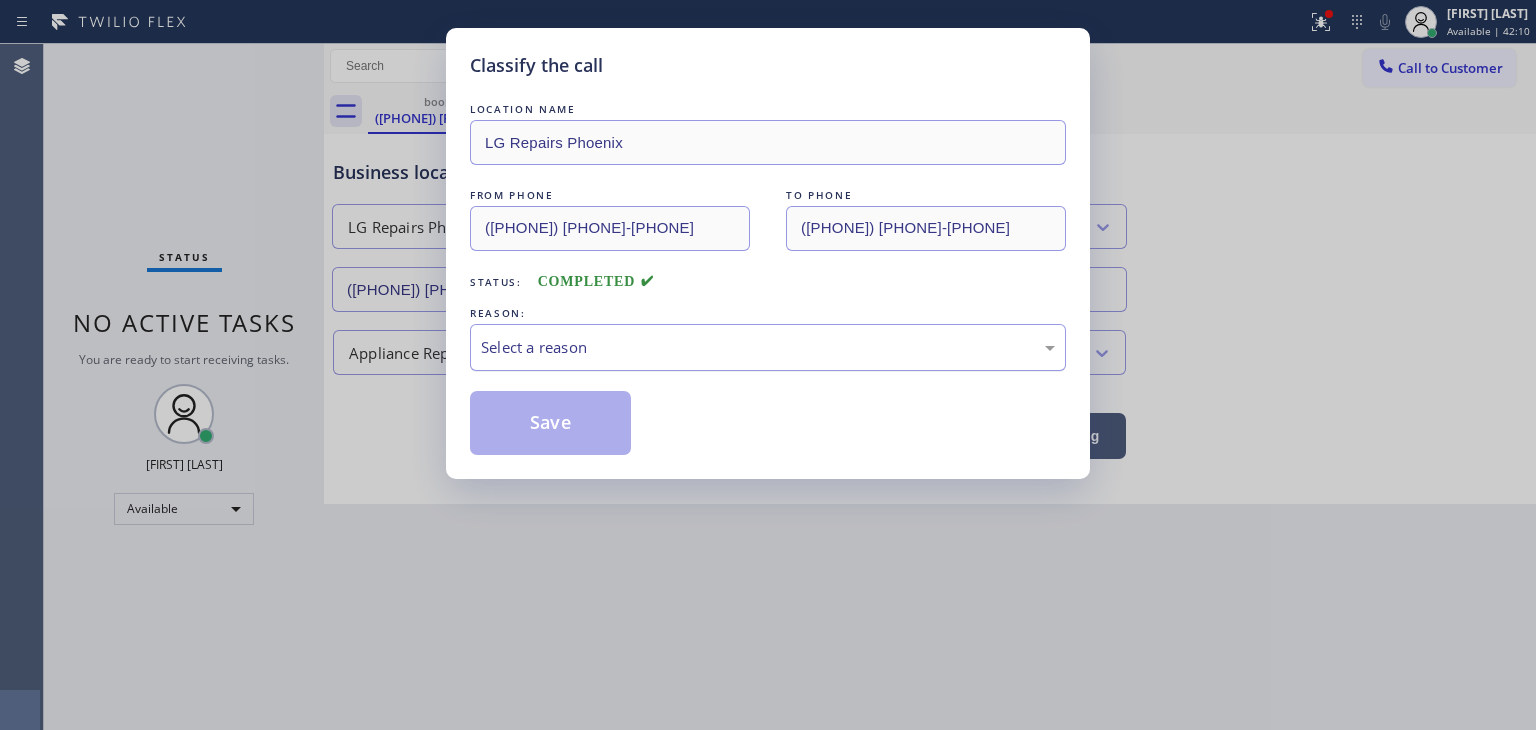 click on "Select a reason" at bounding box center [768, 347] 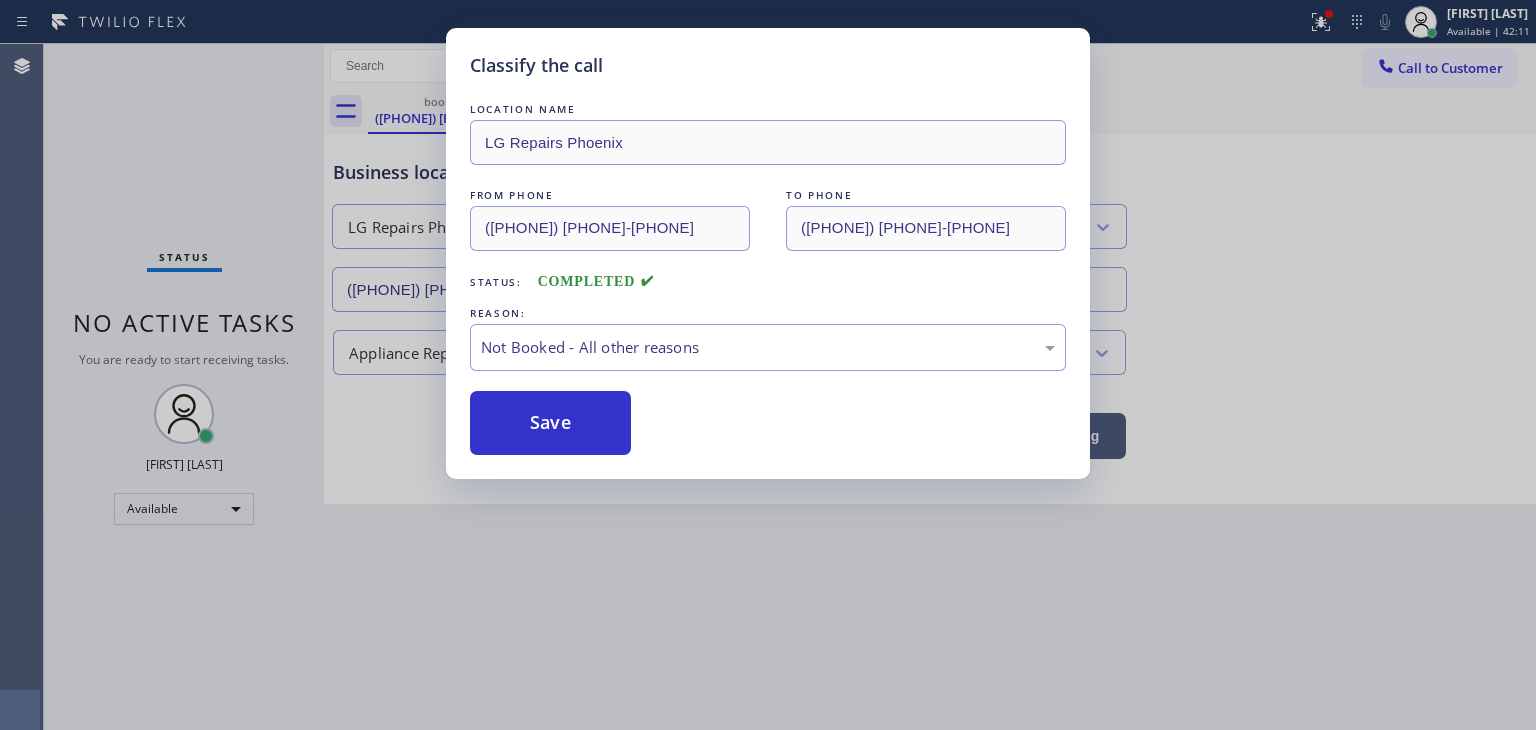 click on "Save" at bounding box center (550, 423) 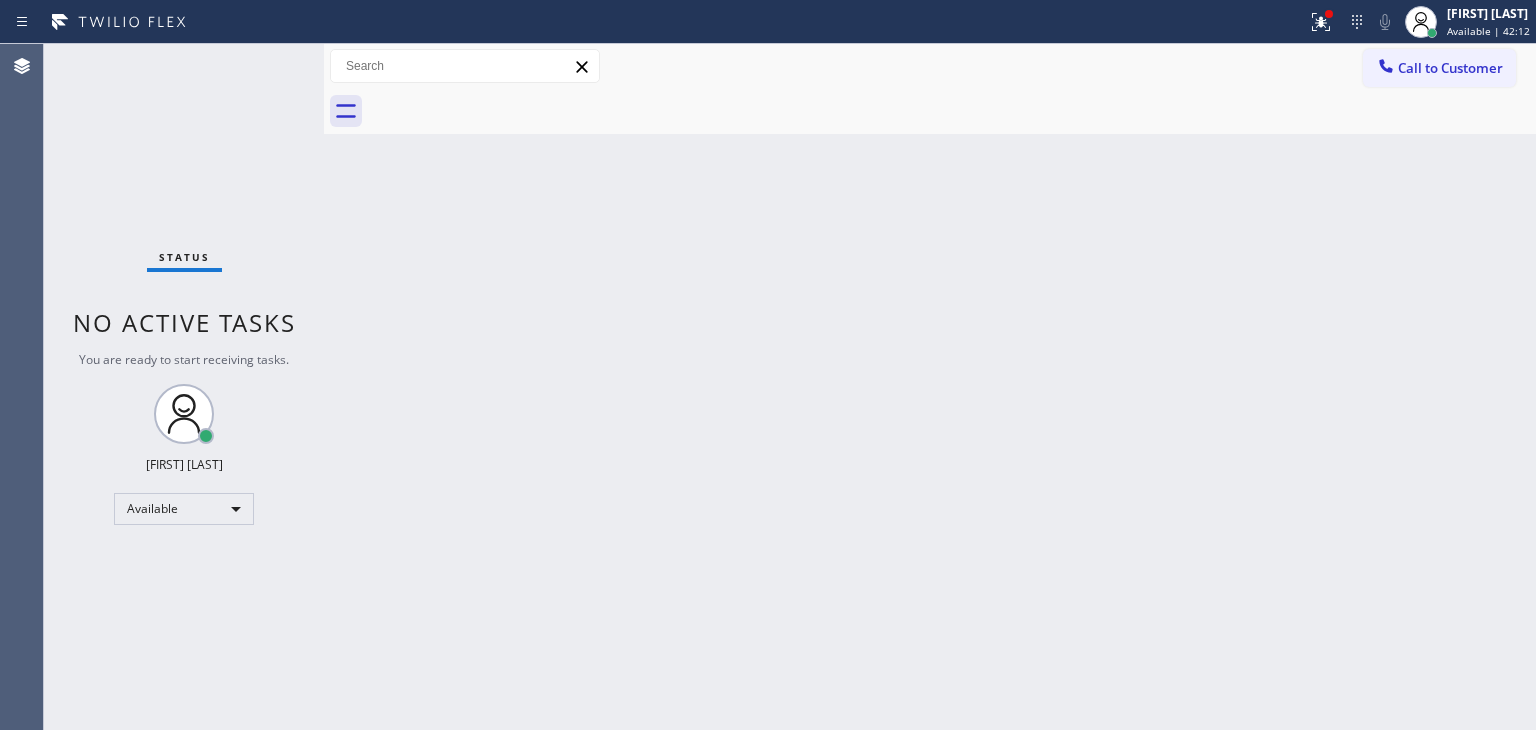 click on "Edel John Suson Available | 42:12" at bounding box center [1489, 21] 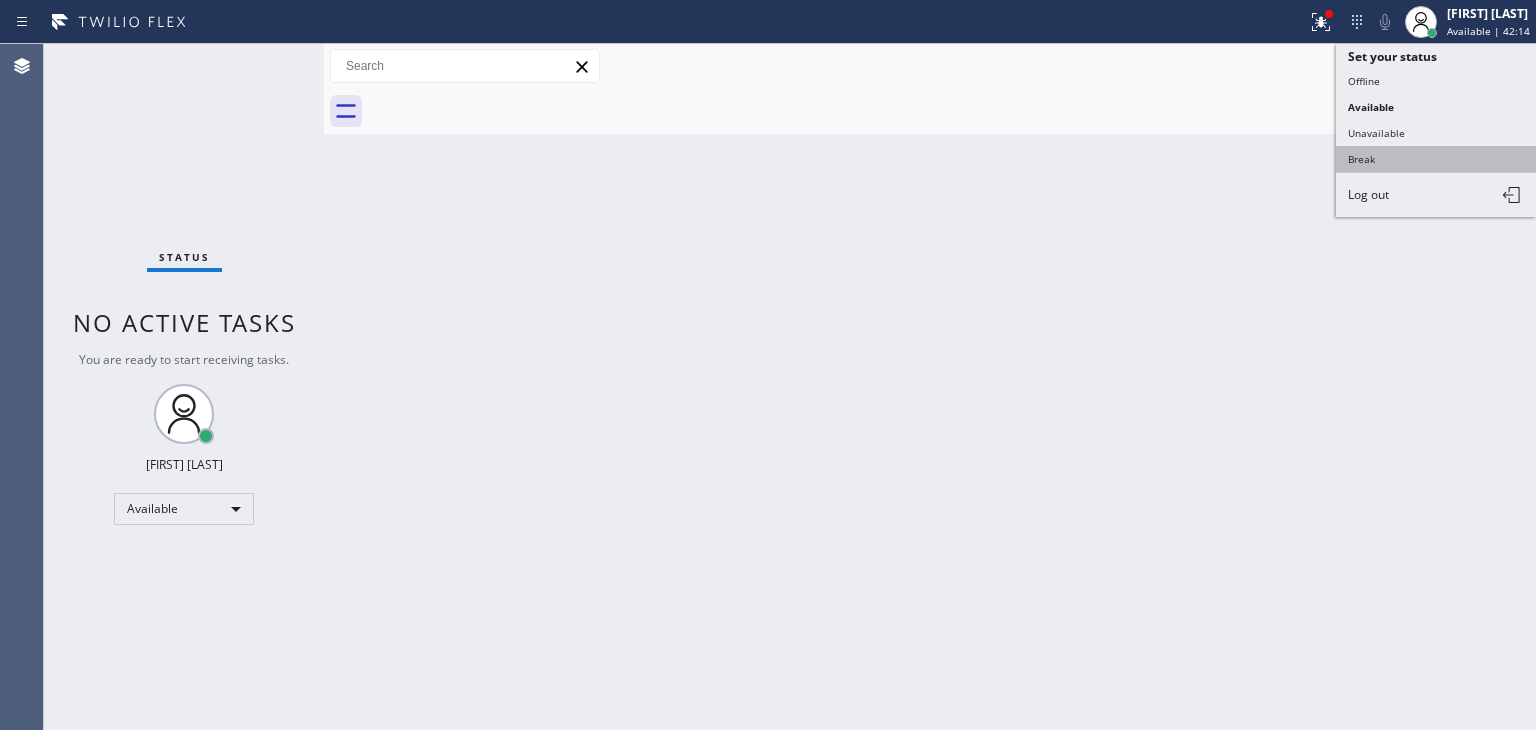 click on "Break" at bounding box center (1436, 159) 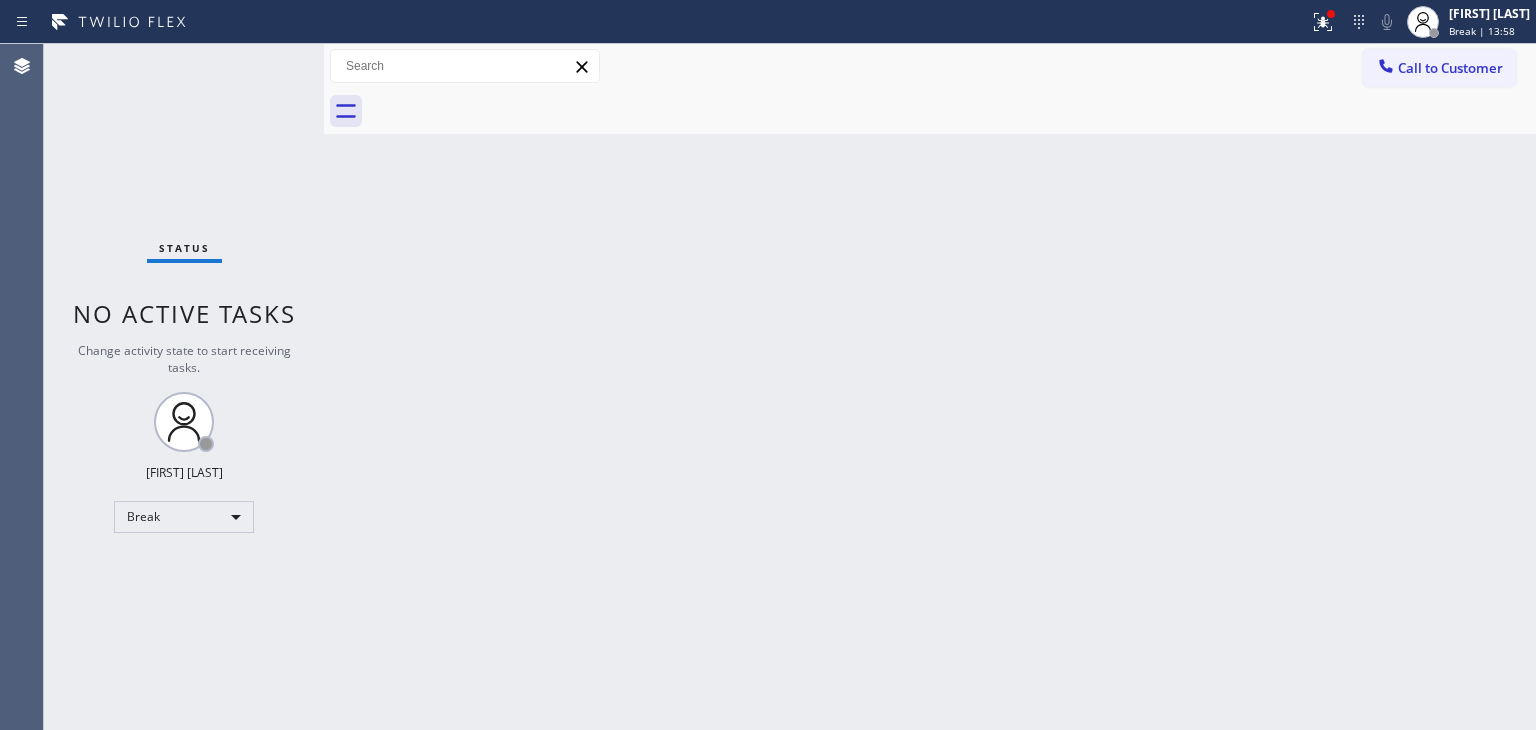 click on "Status   No active tasks     Change activity state to start receiving tasks.   Edel John Suson Break" at bounding box center (184, 387) 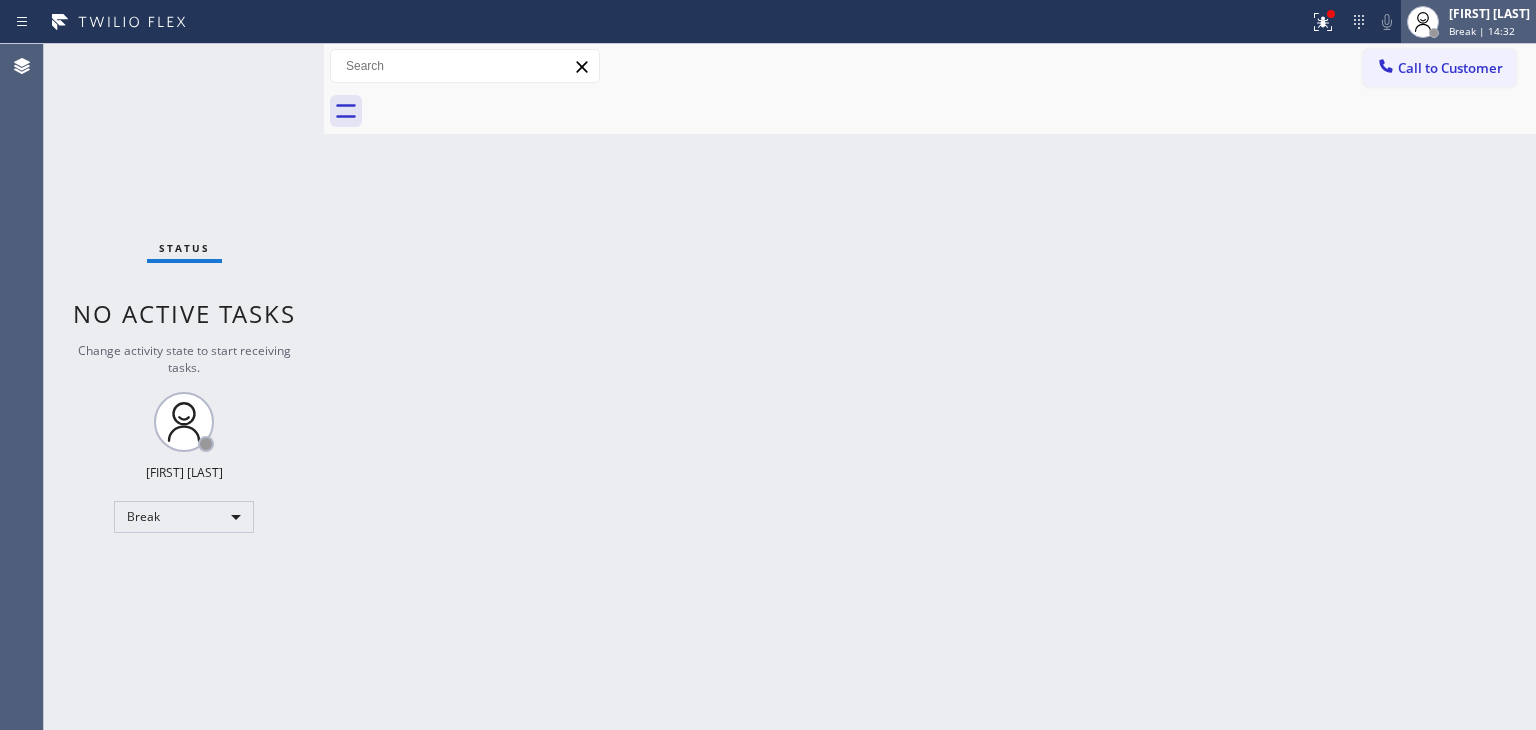 click on "Break | 14:32" at bounding box center (1482, 31) 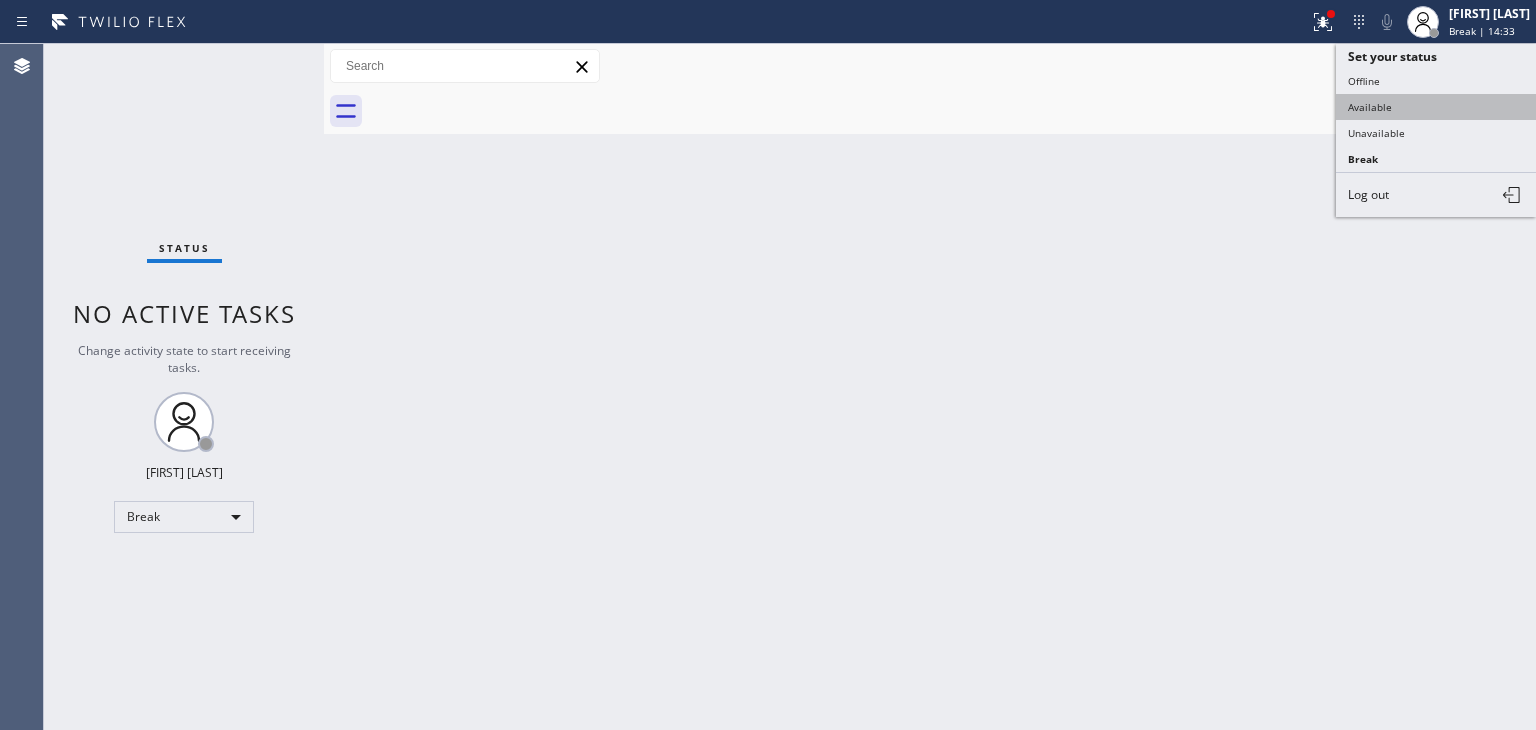 click on "Available" at bounding box center (1436, 107) 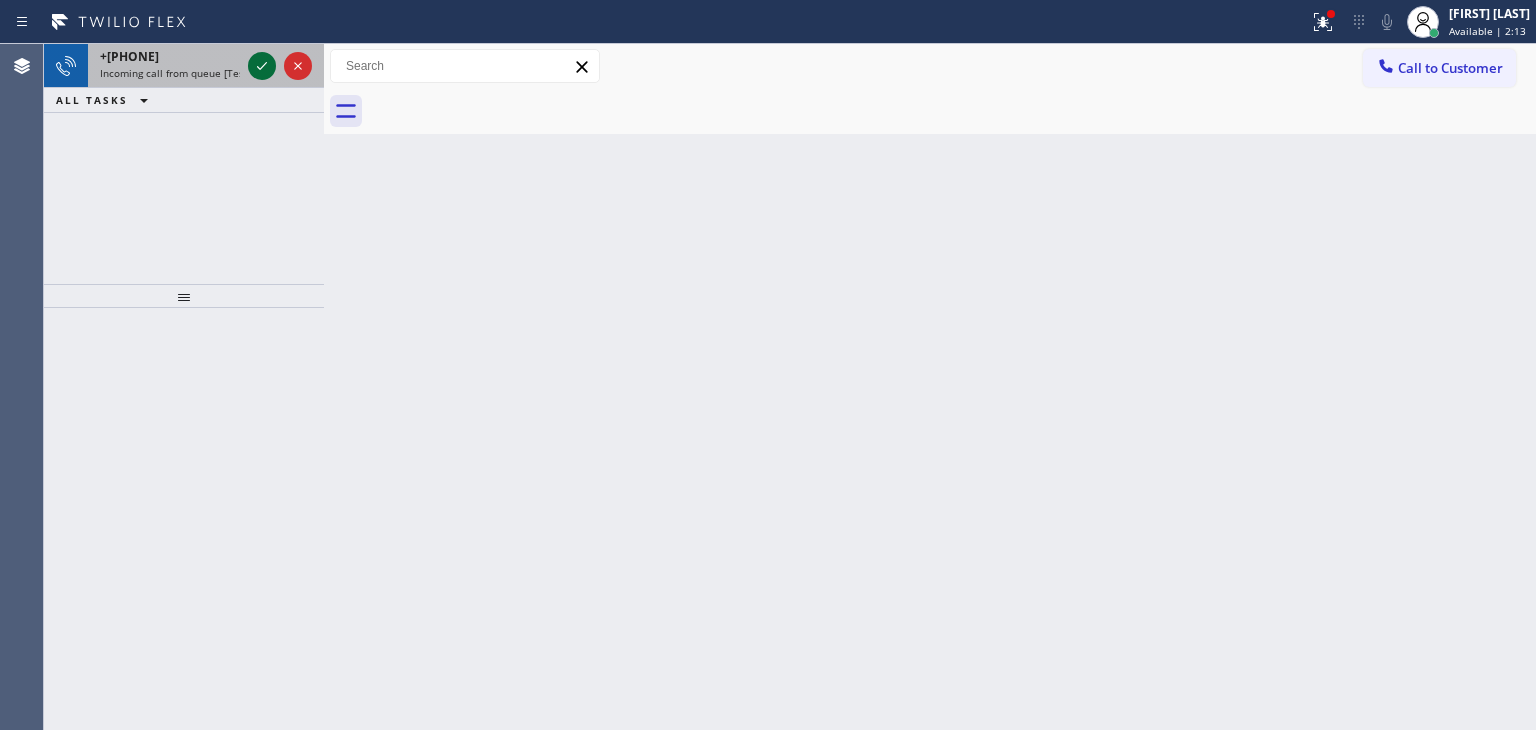 click 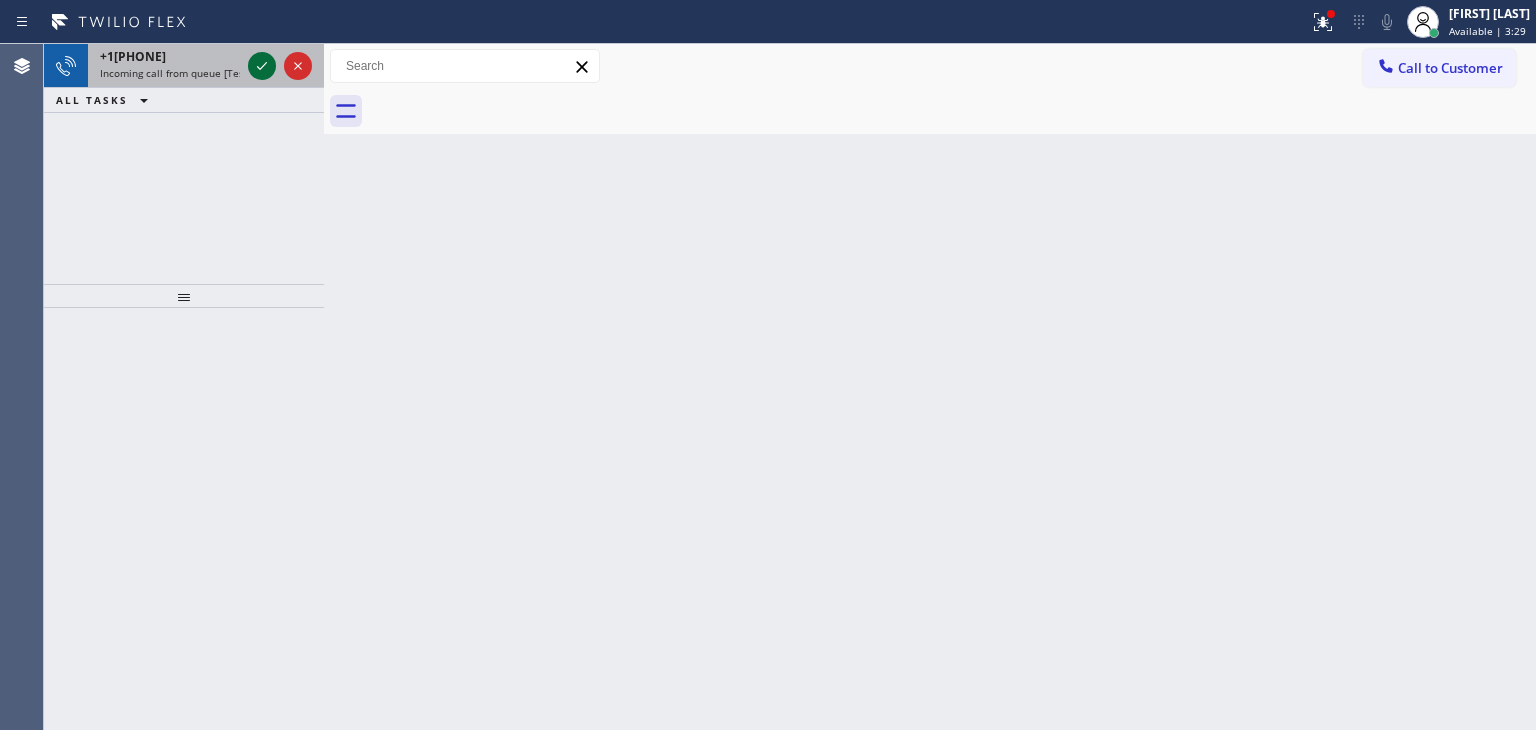 click 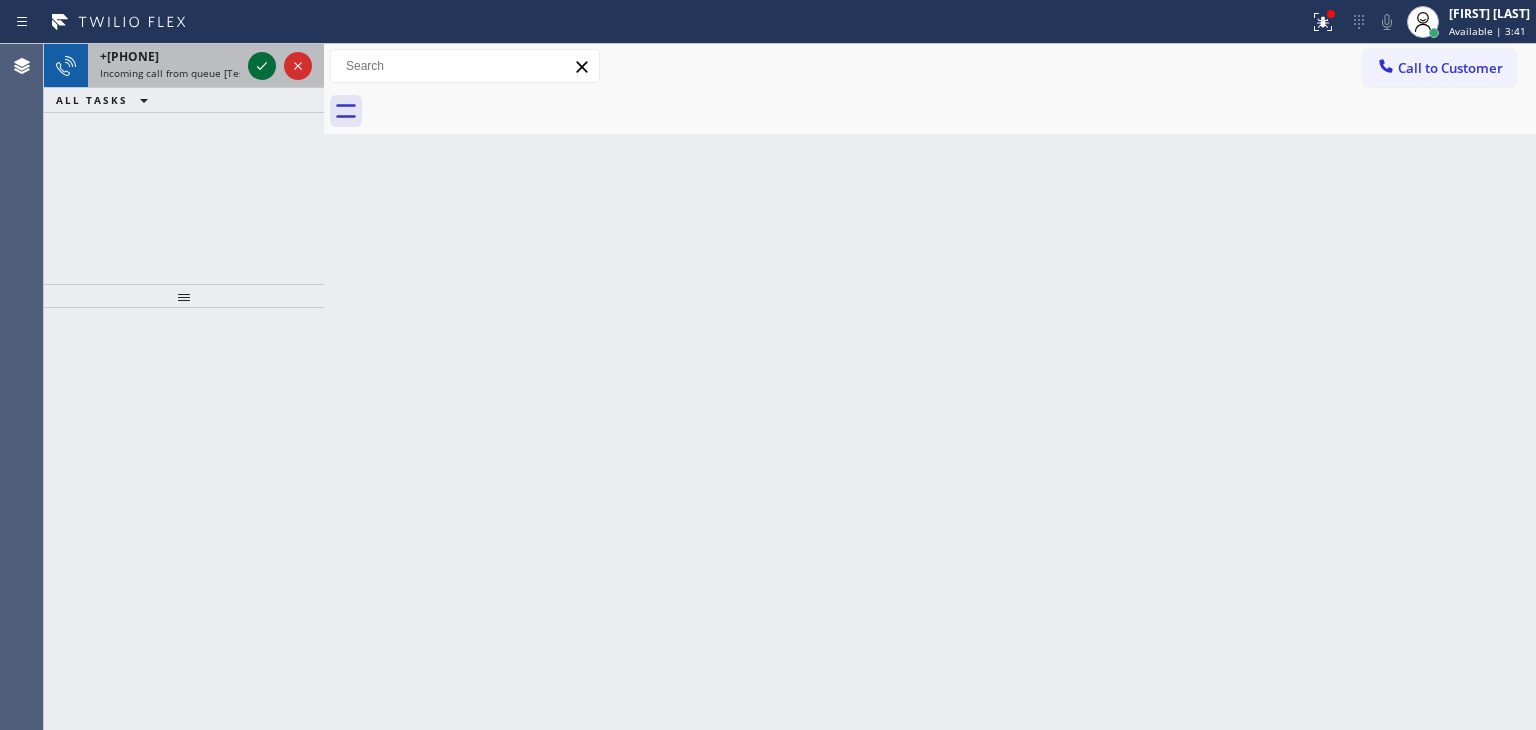 click 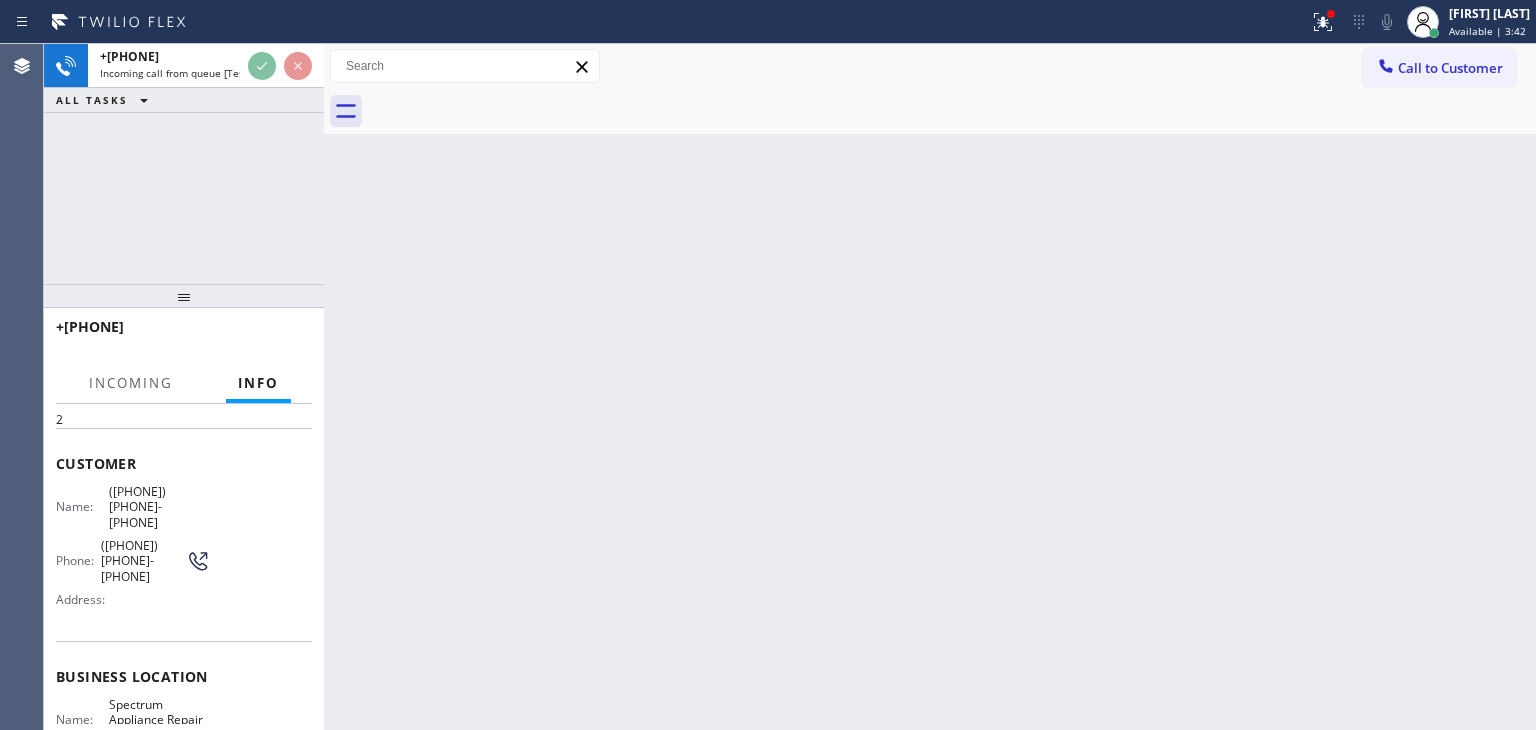 scroll, scrollTop: 100, scrollLeft: 0, axis: vertical 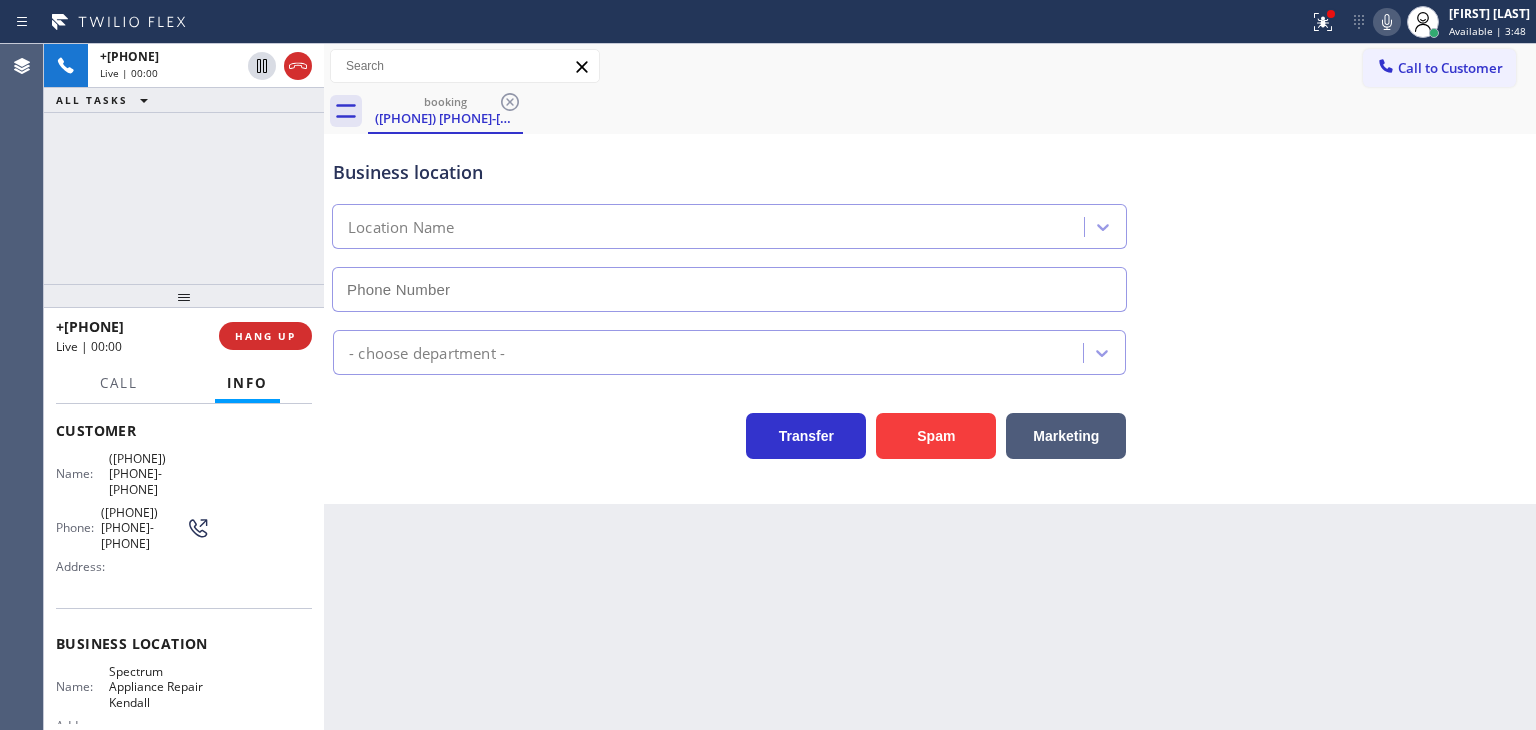 type on "(305) 590-5735" 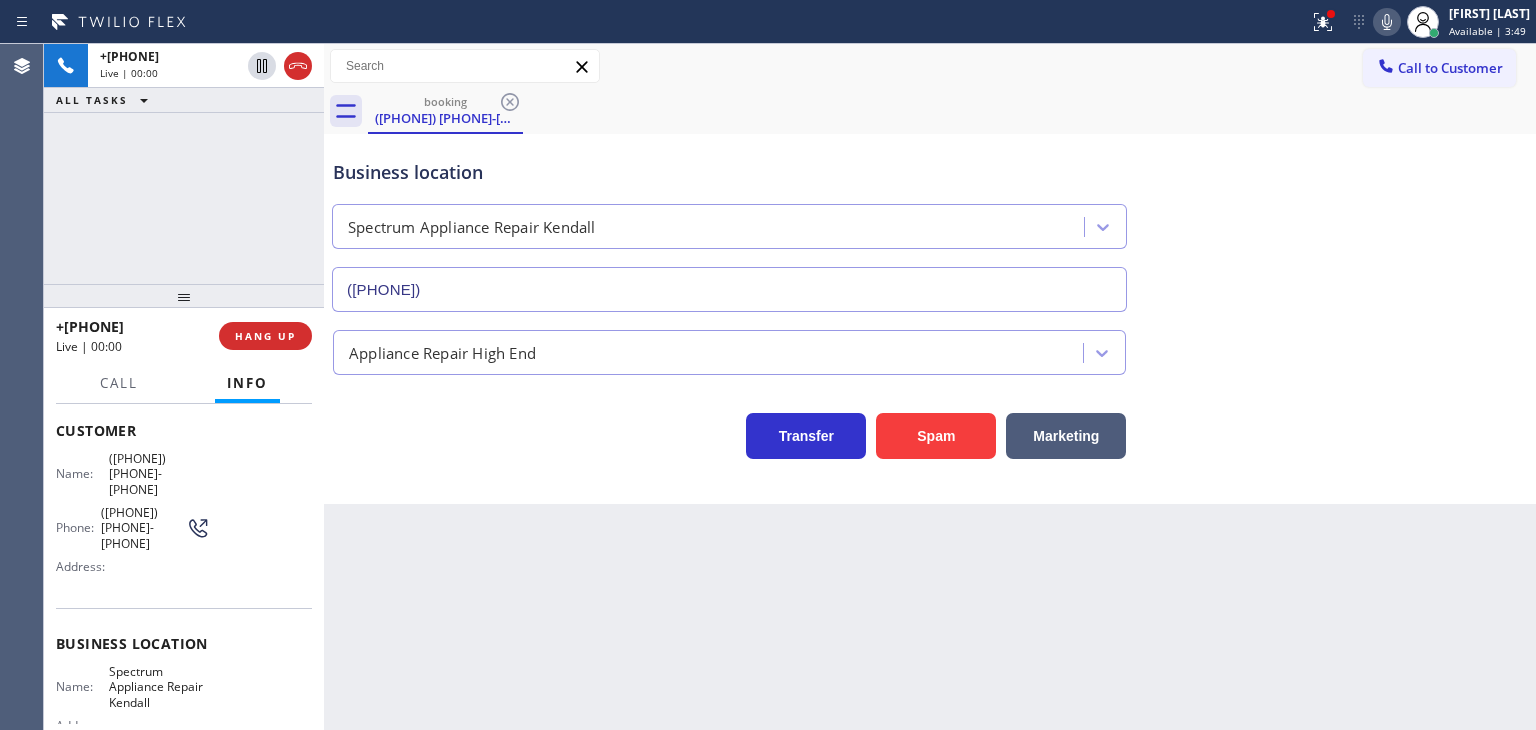 click 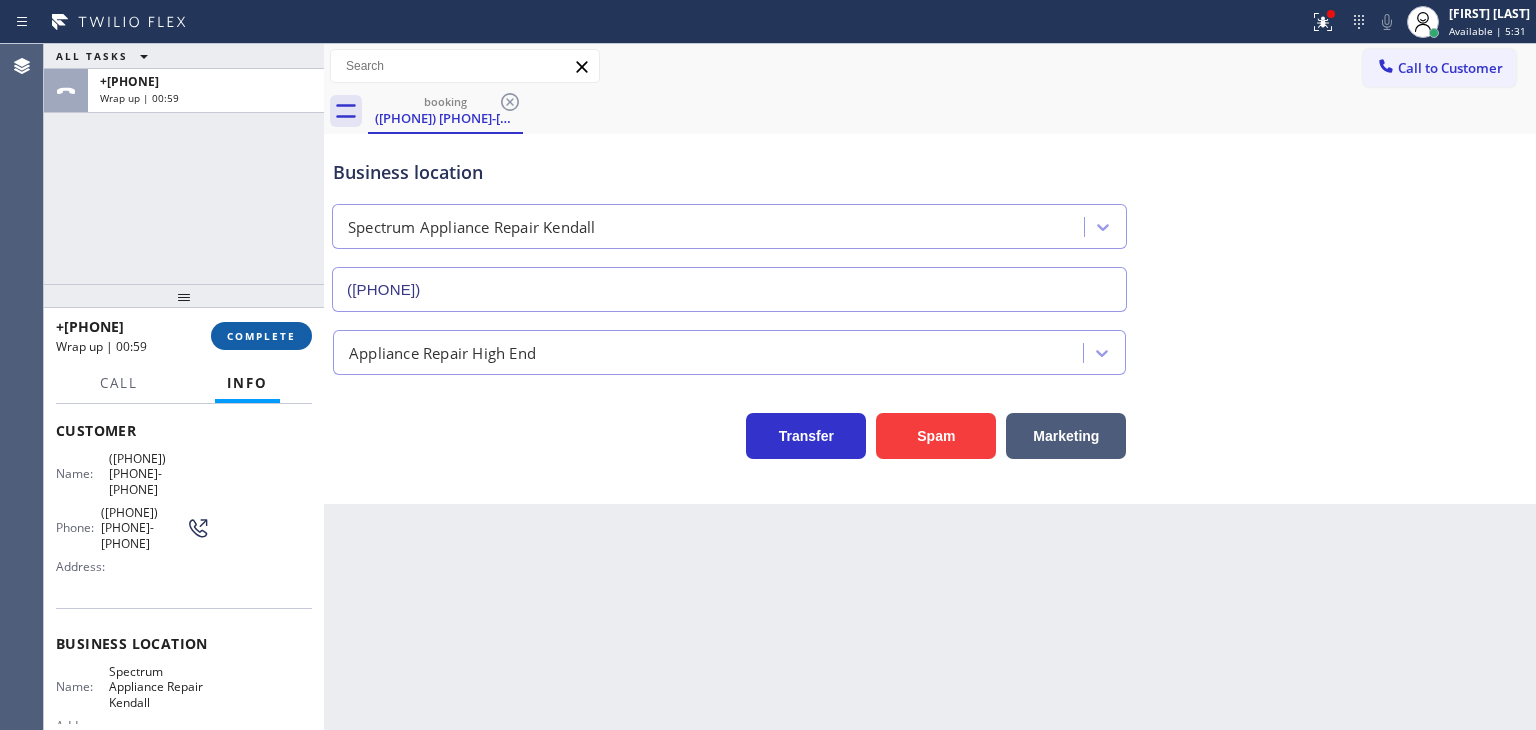 click on "COMPLETE" at bounding box center (261, 336) 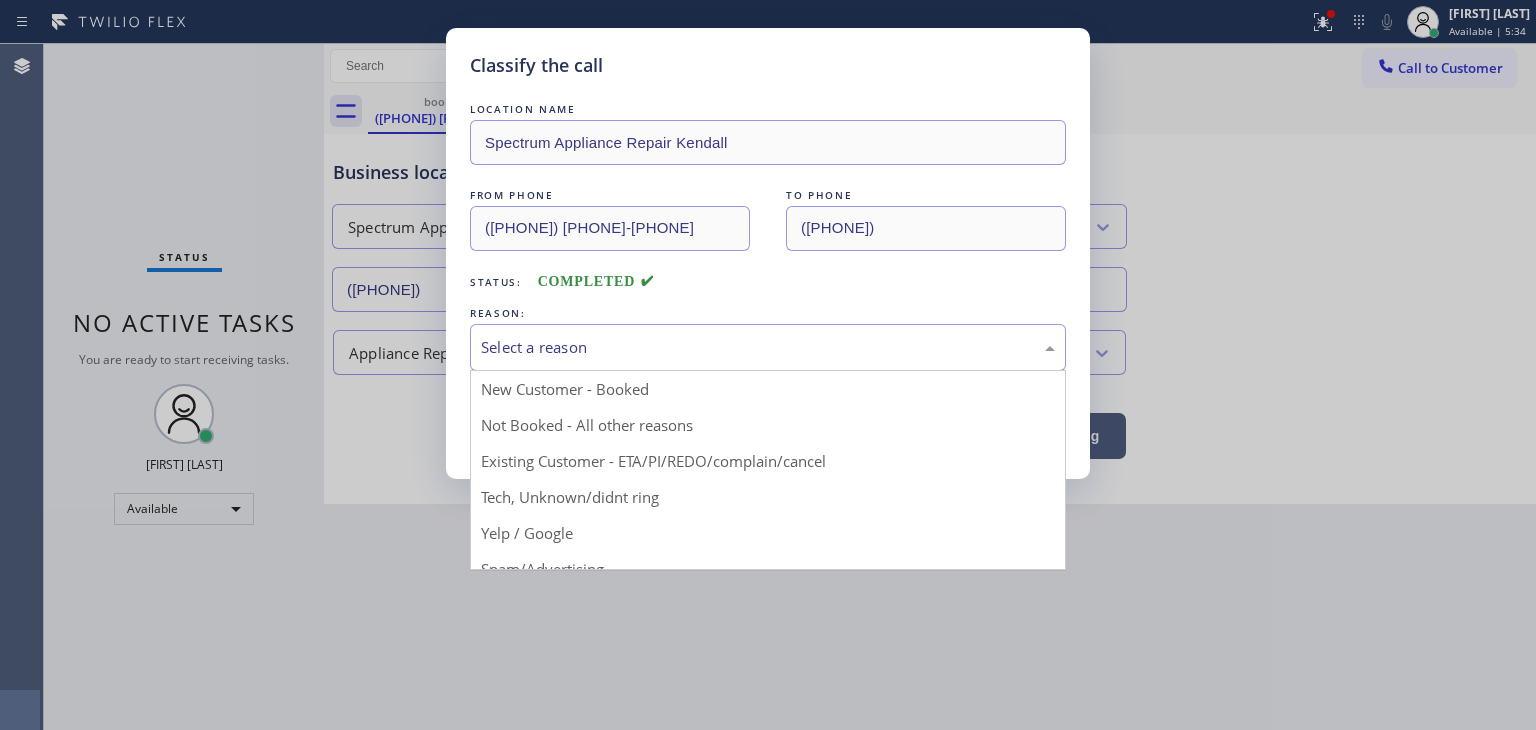 click on "Select a reason" at bounding box center (768, 347) 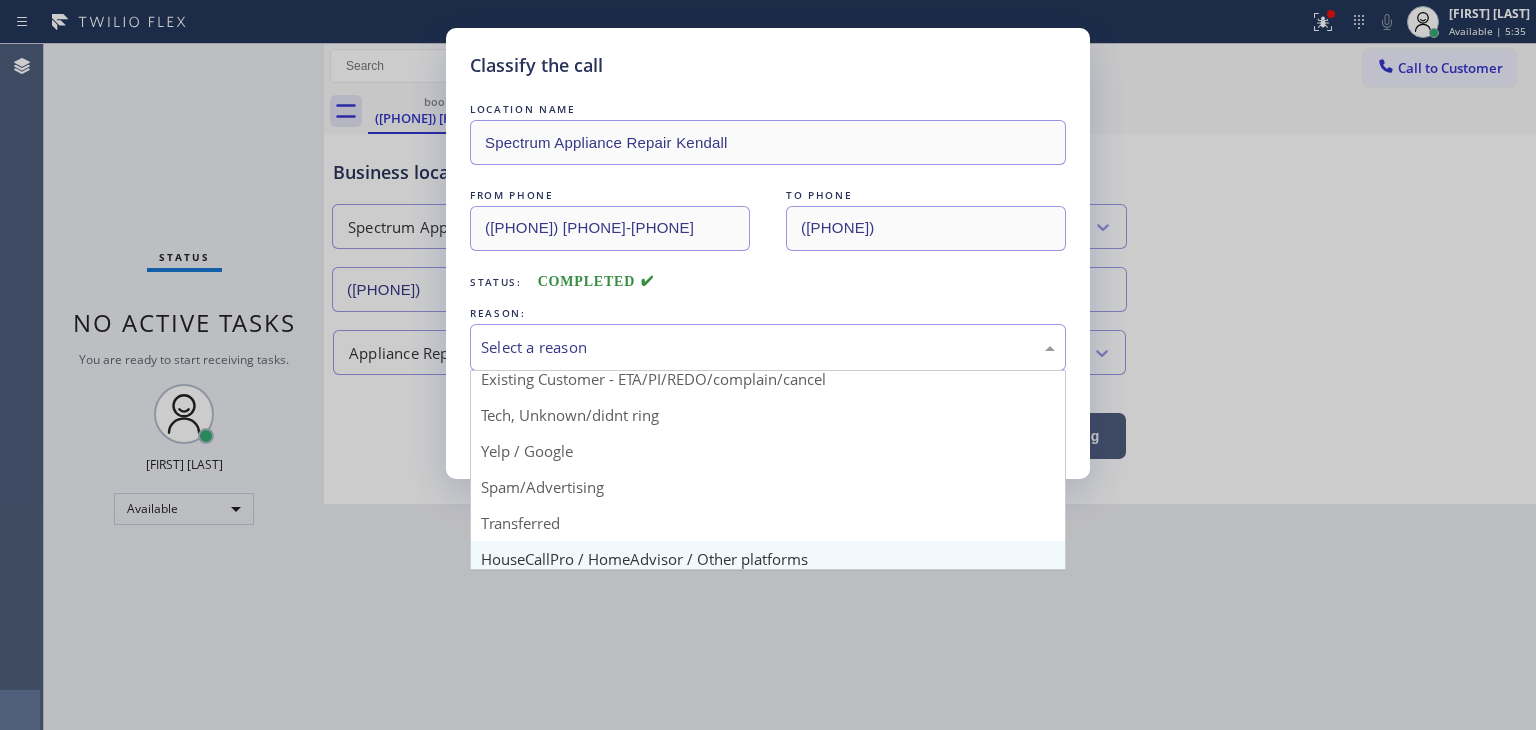 scroll, scrollTop: 125, scrollLeft: 0, axis: vertical 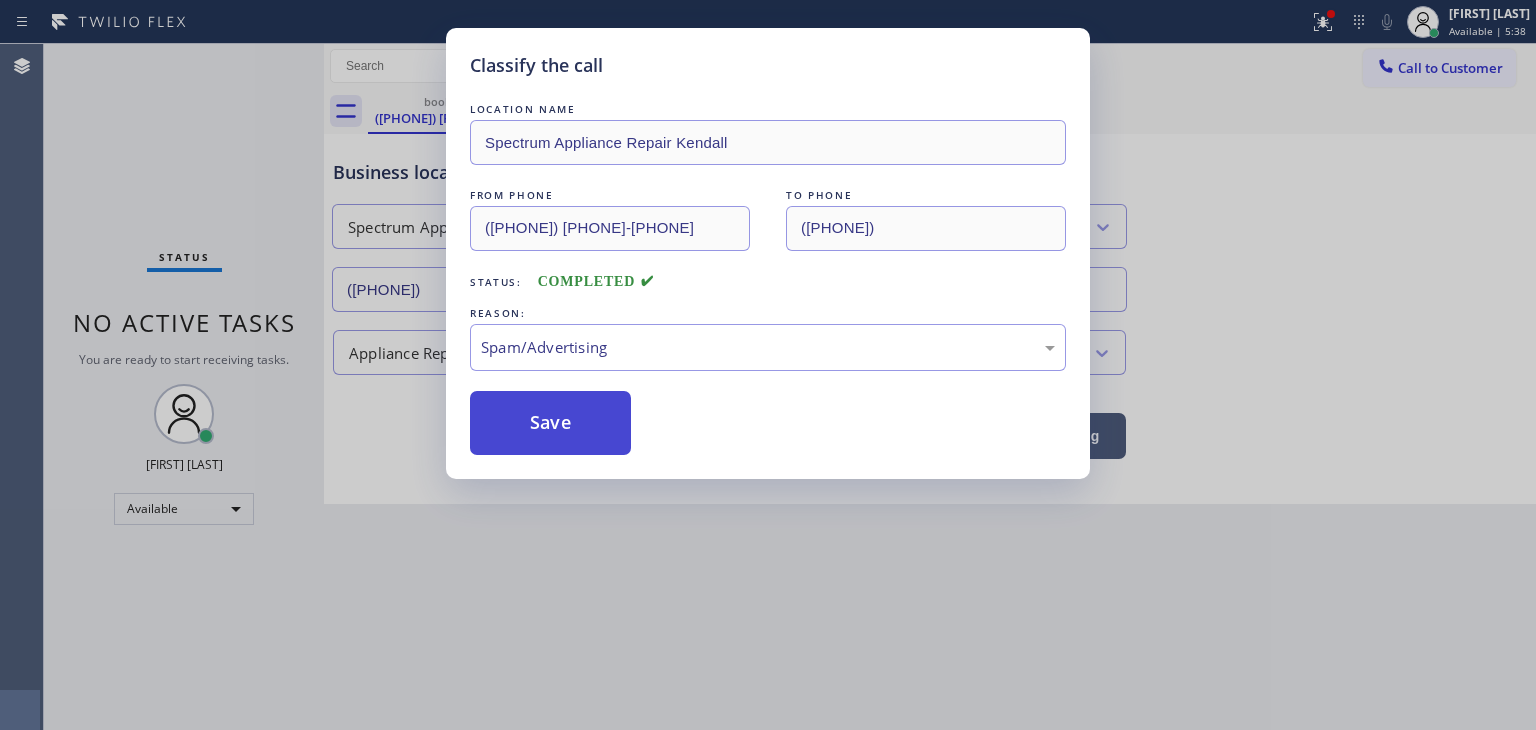 click on "Save" at bounding box center (550, 423) 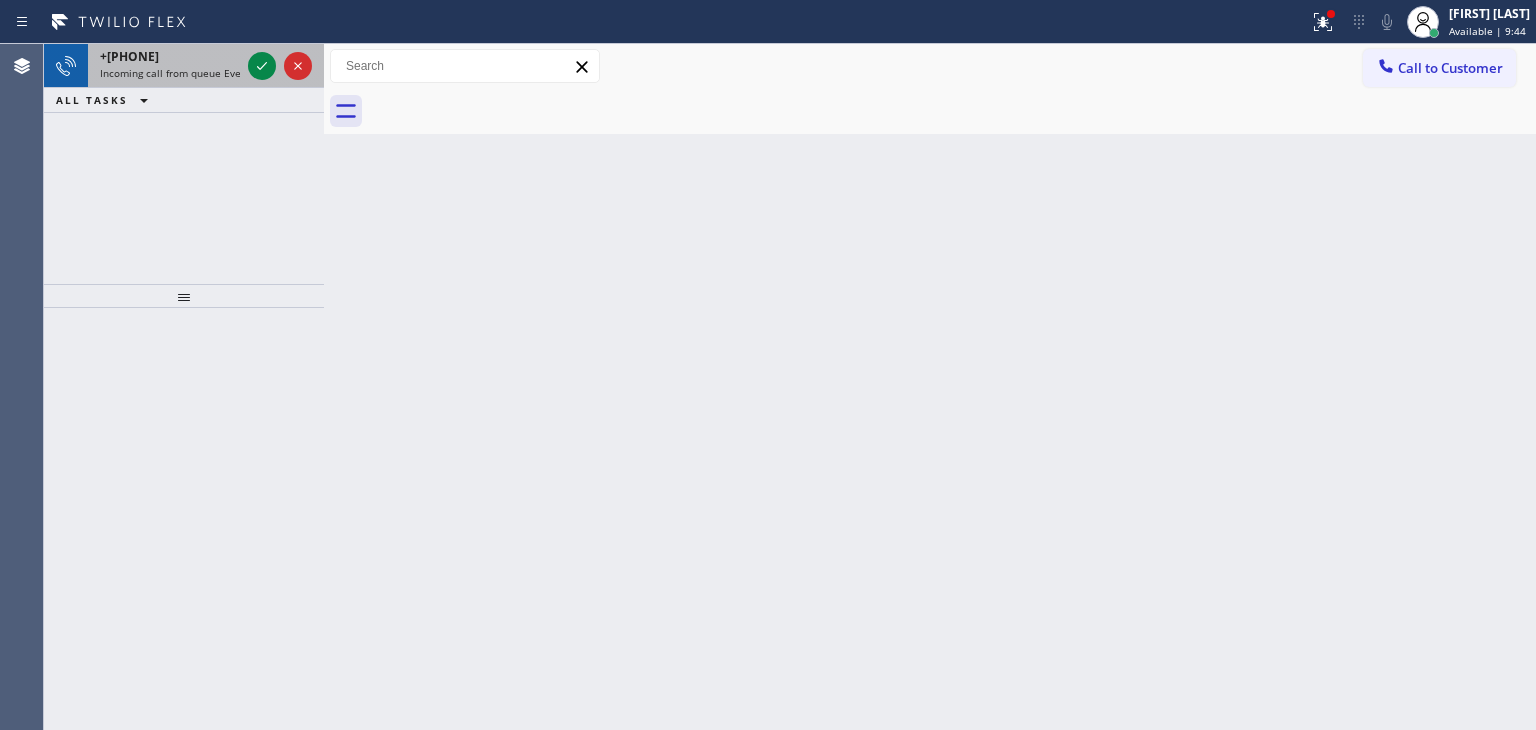 drag, startPoint x: 251, startPoint y: 65, endPoint x: 251, endPoint y: 53, distance: 12 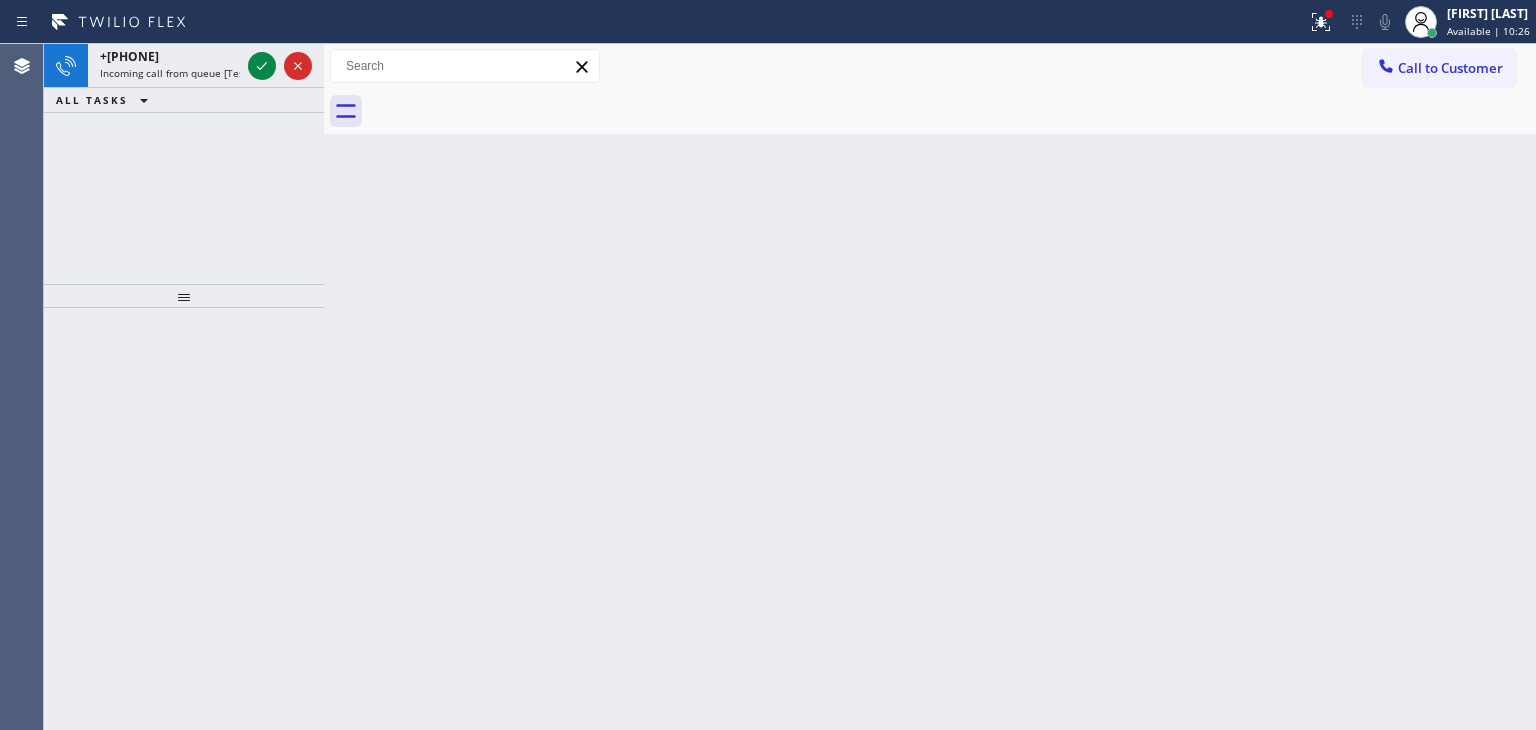 click 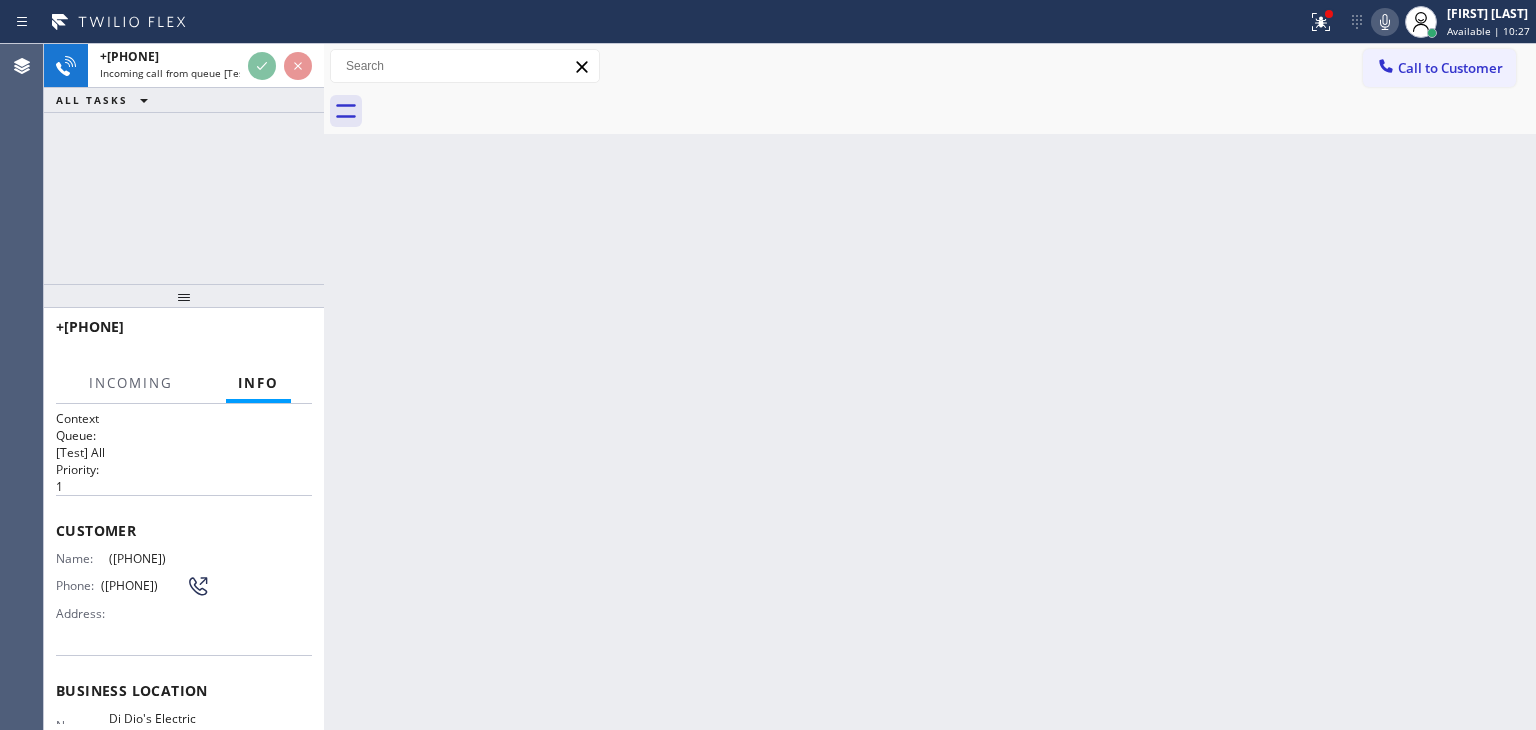 scroll, scrollTop: 100, scrollLeft: 0, axis: vertical 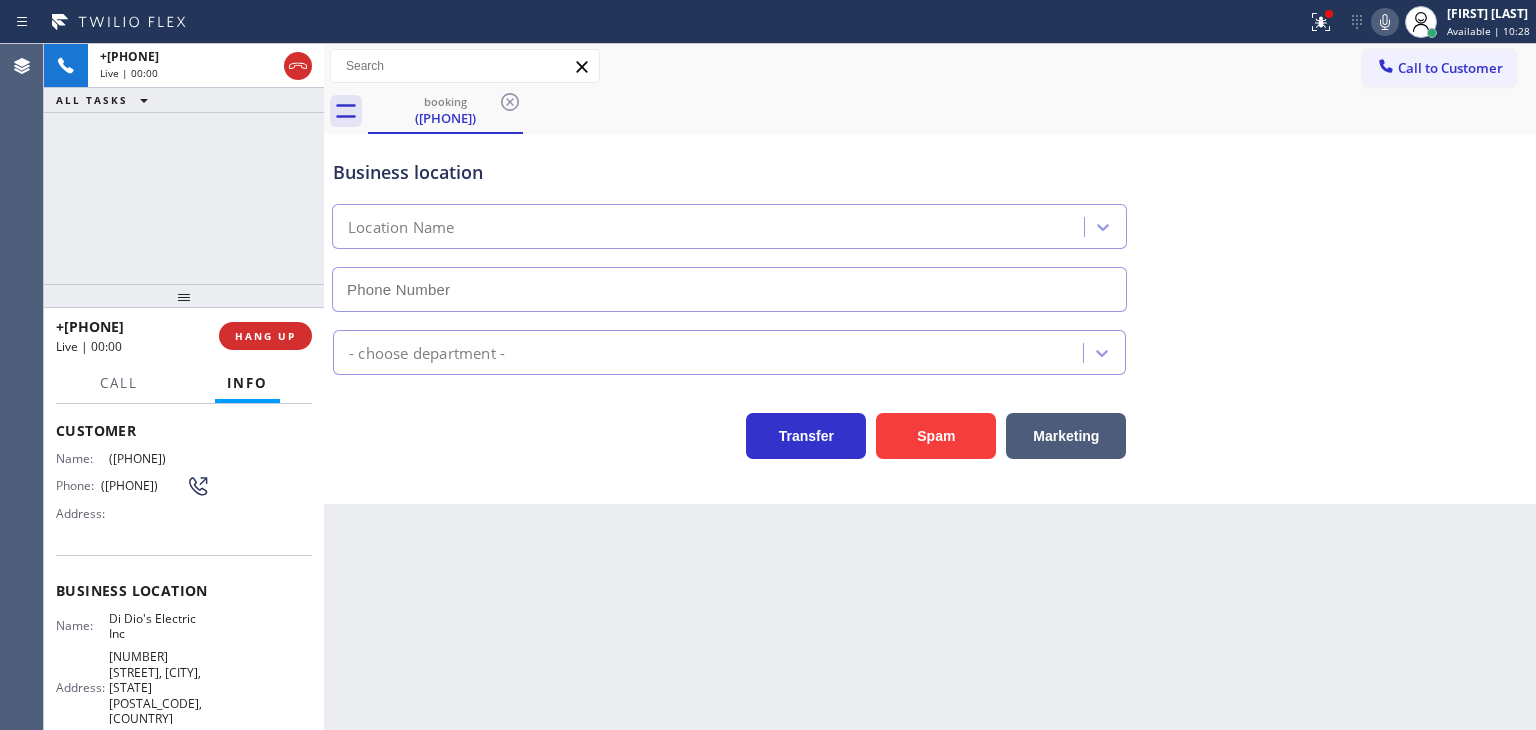 type on "(973) 816-2155" 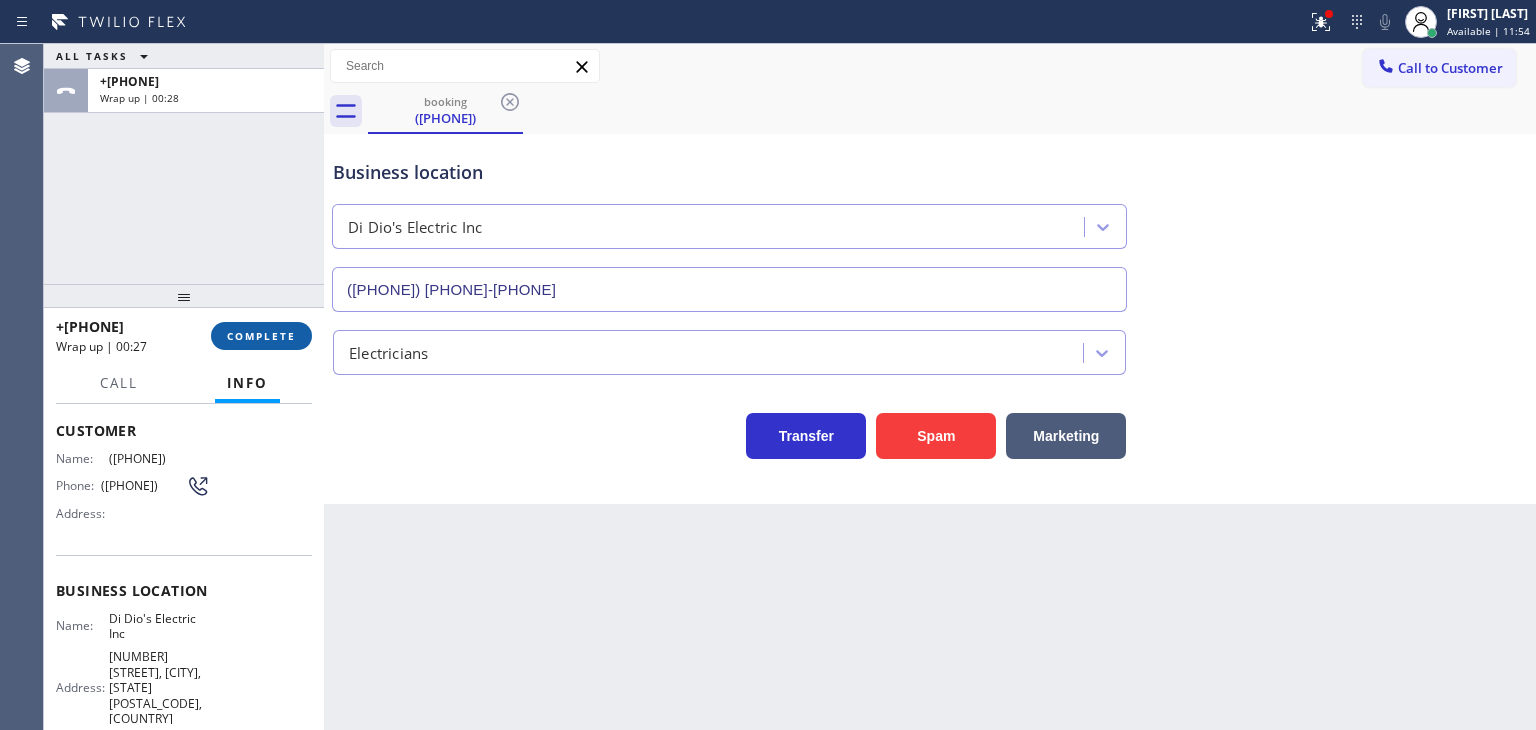 click on "COMPLETE" at bounding box center (261, 336) 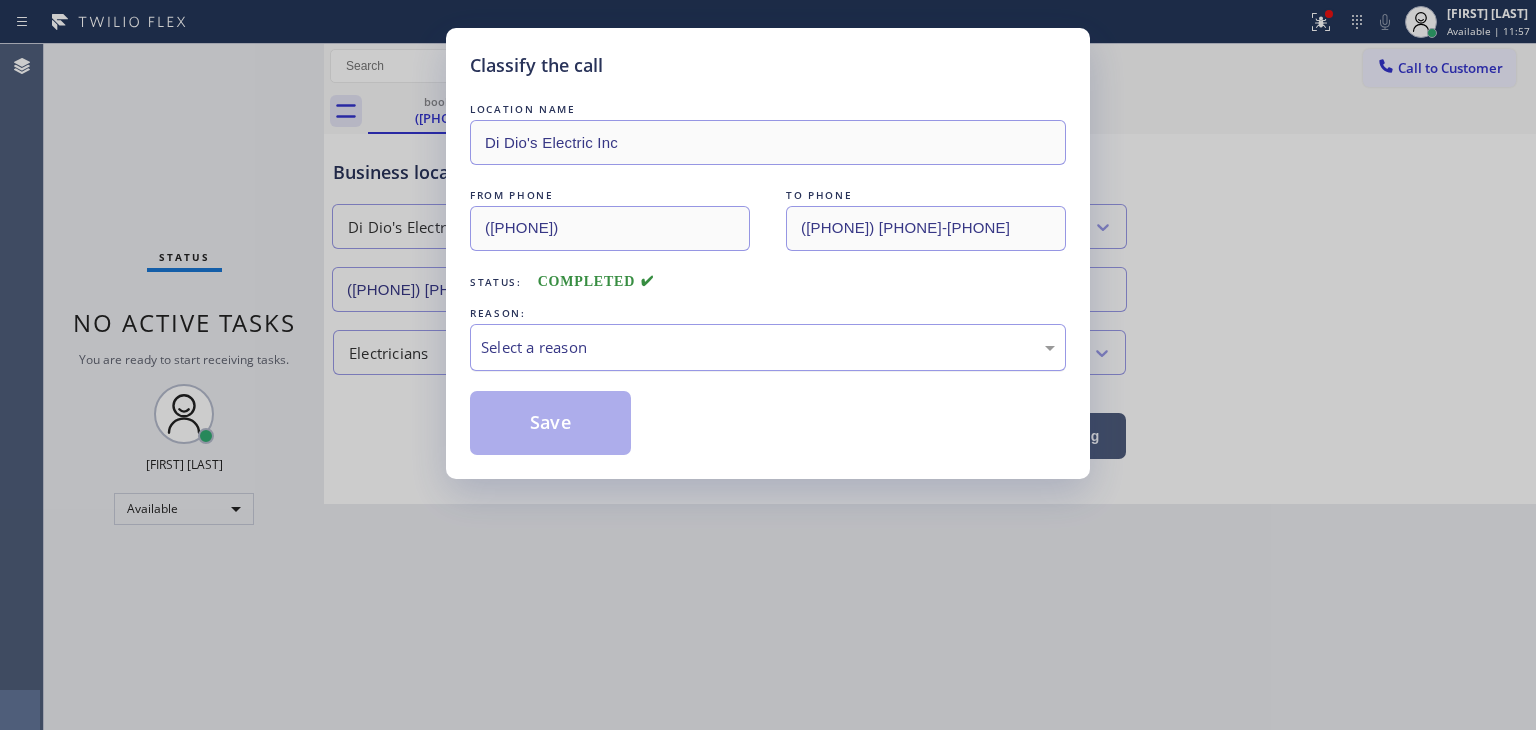 click on "Select a reason" at bounding box center [768, 347] 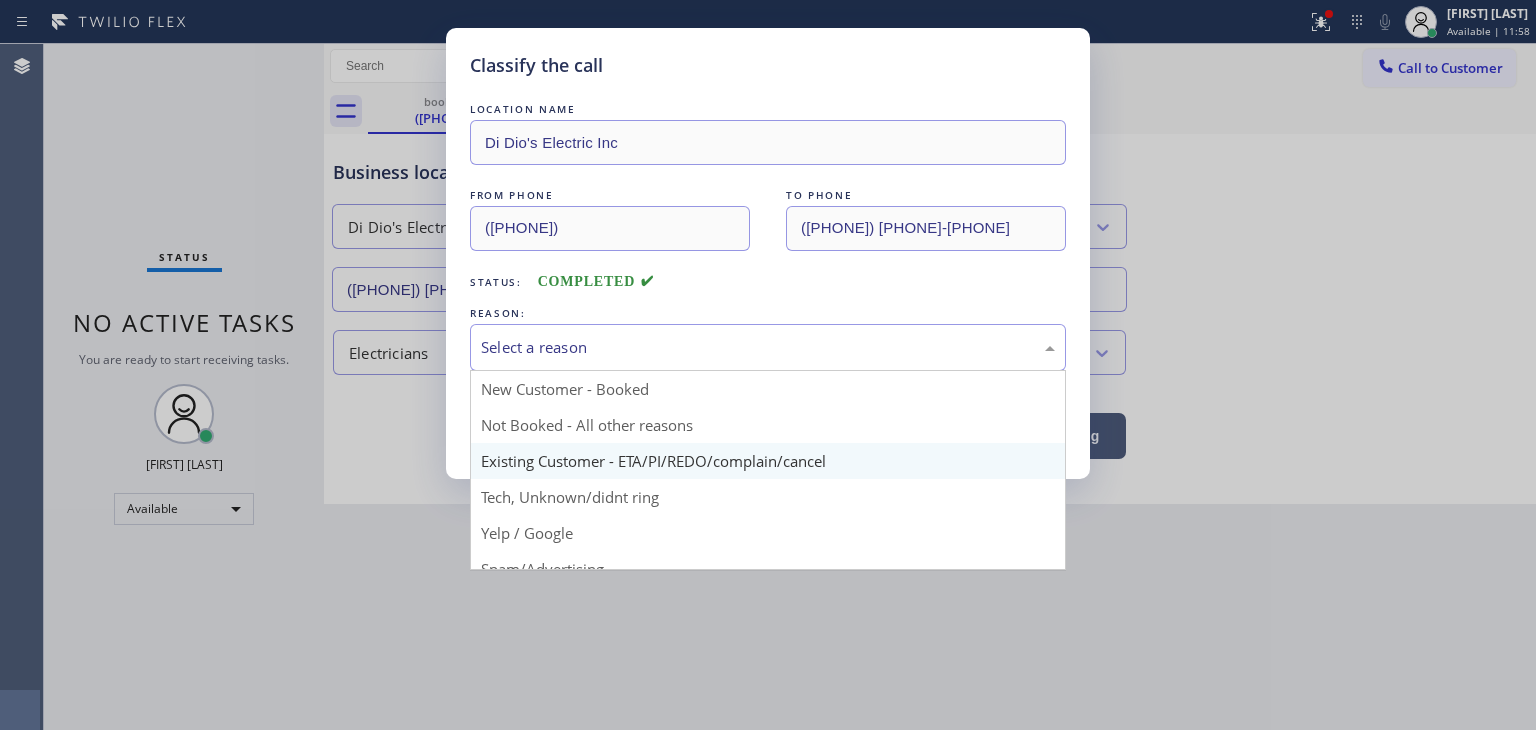 scroll, scrollTop: 100, scrollLeft: 0, axis: vertical 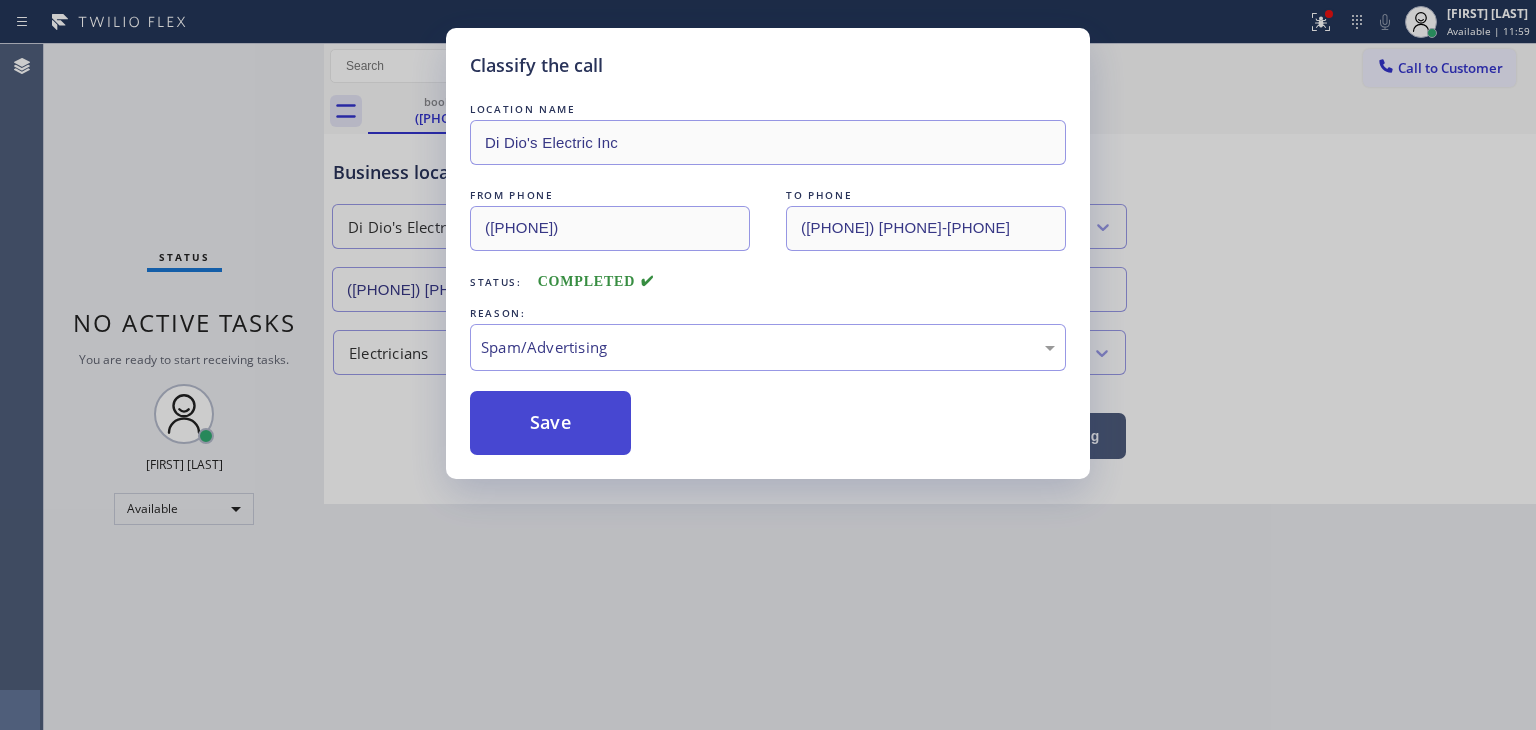 click on "Save" at bounding box center (550, 423) 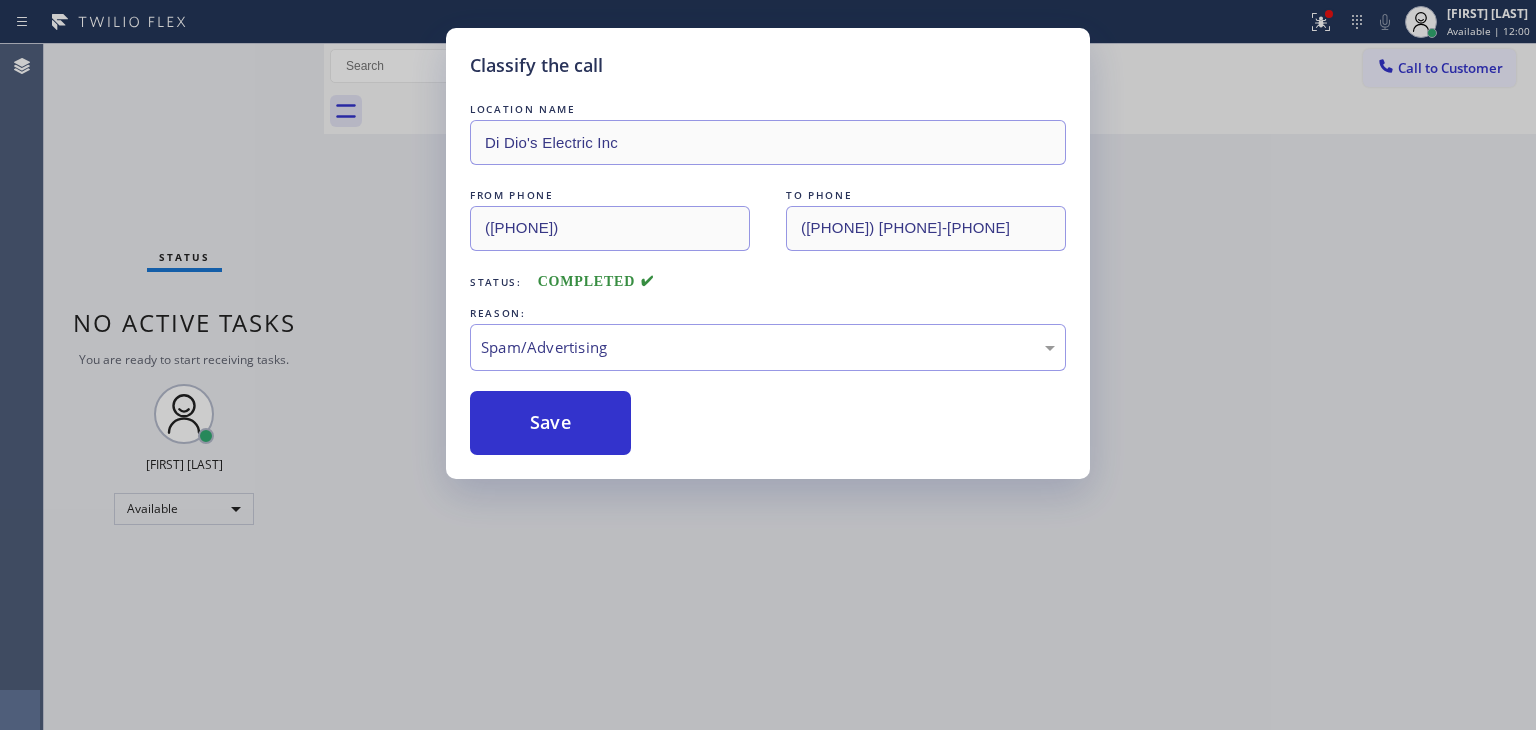 click on "Status   No active tasks     You are ready to start receiving tasks.   Edel John Suson Available" at bounding box center (184, 387) 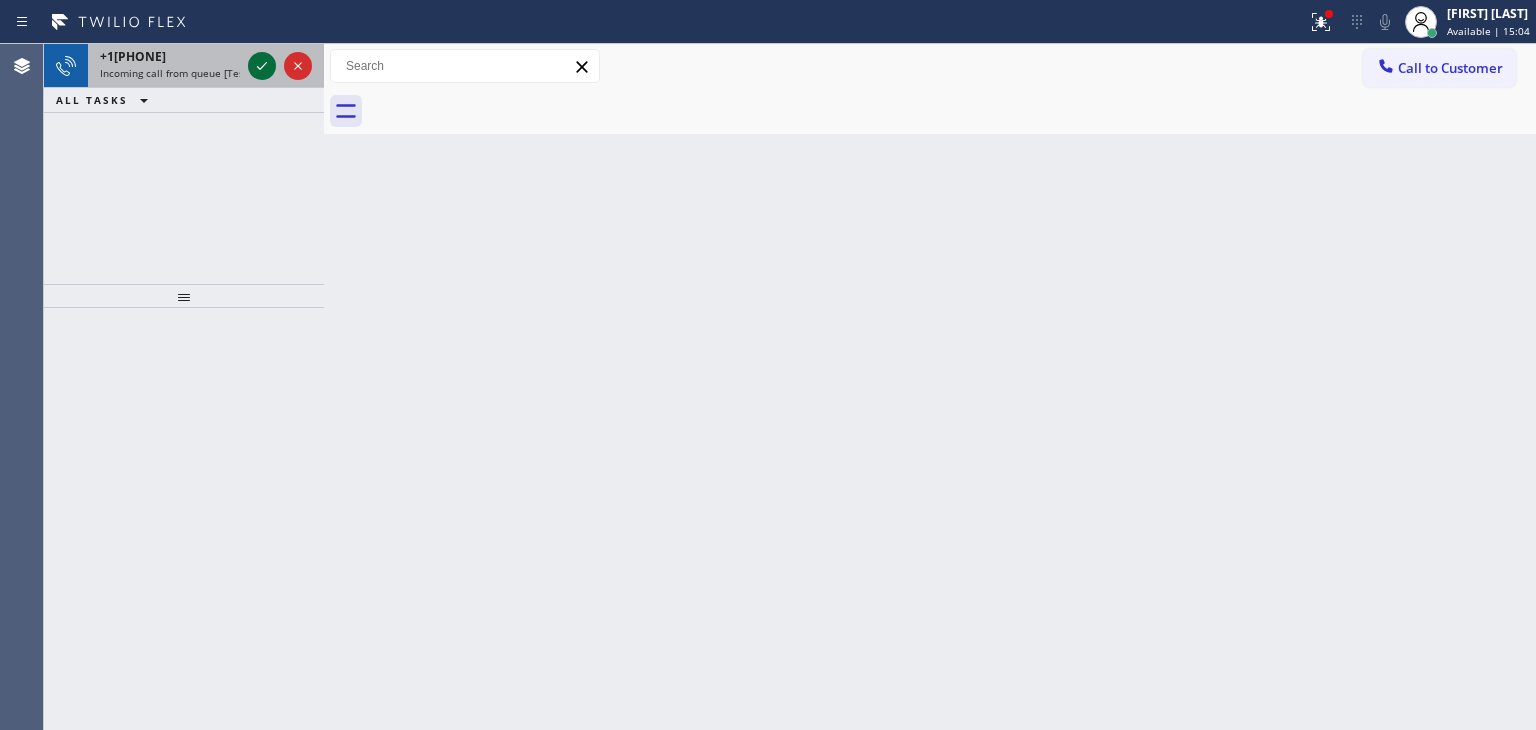 click 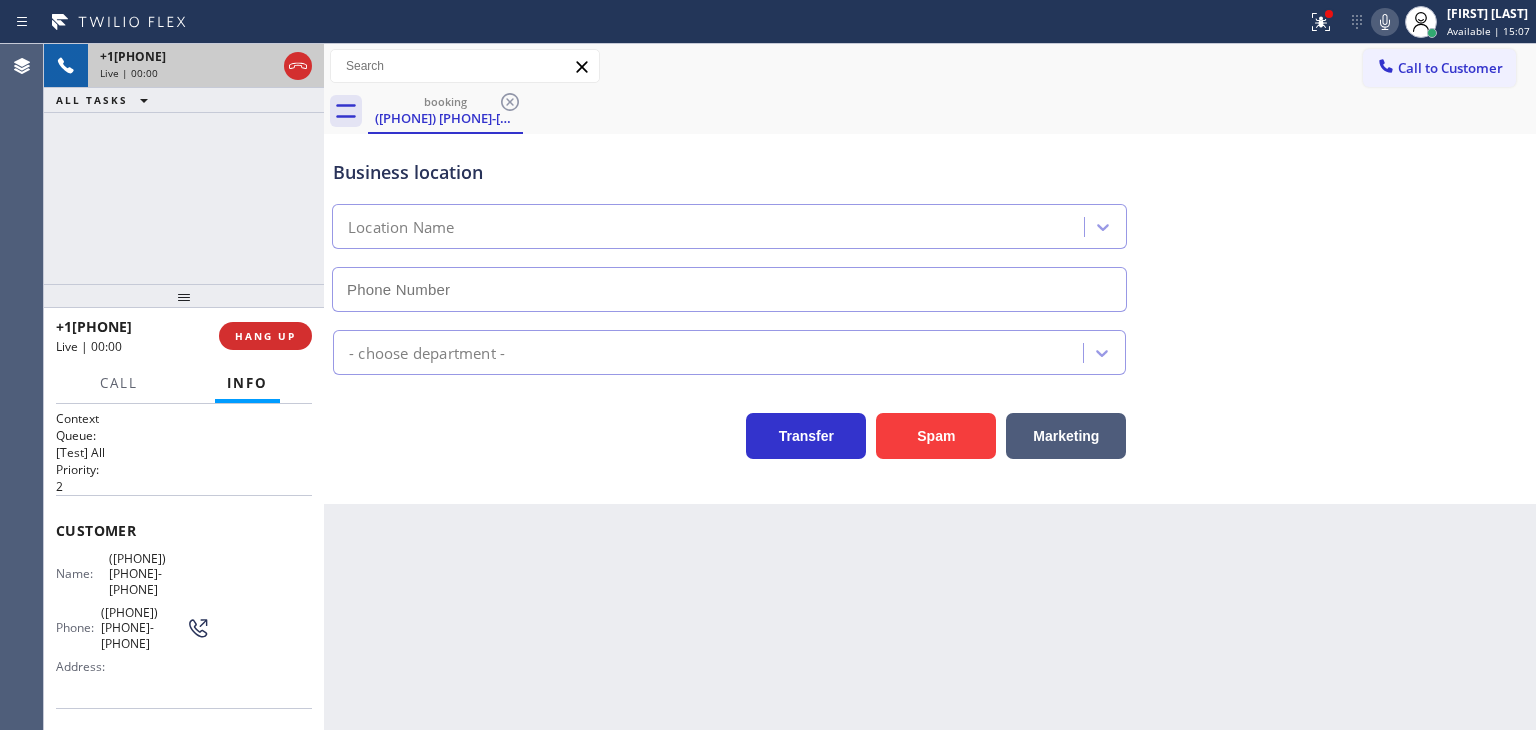 type on "(862) 366-4179" 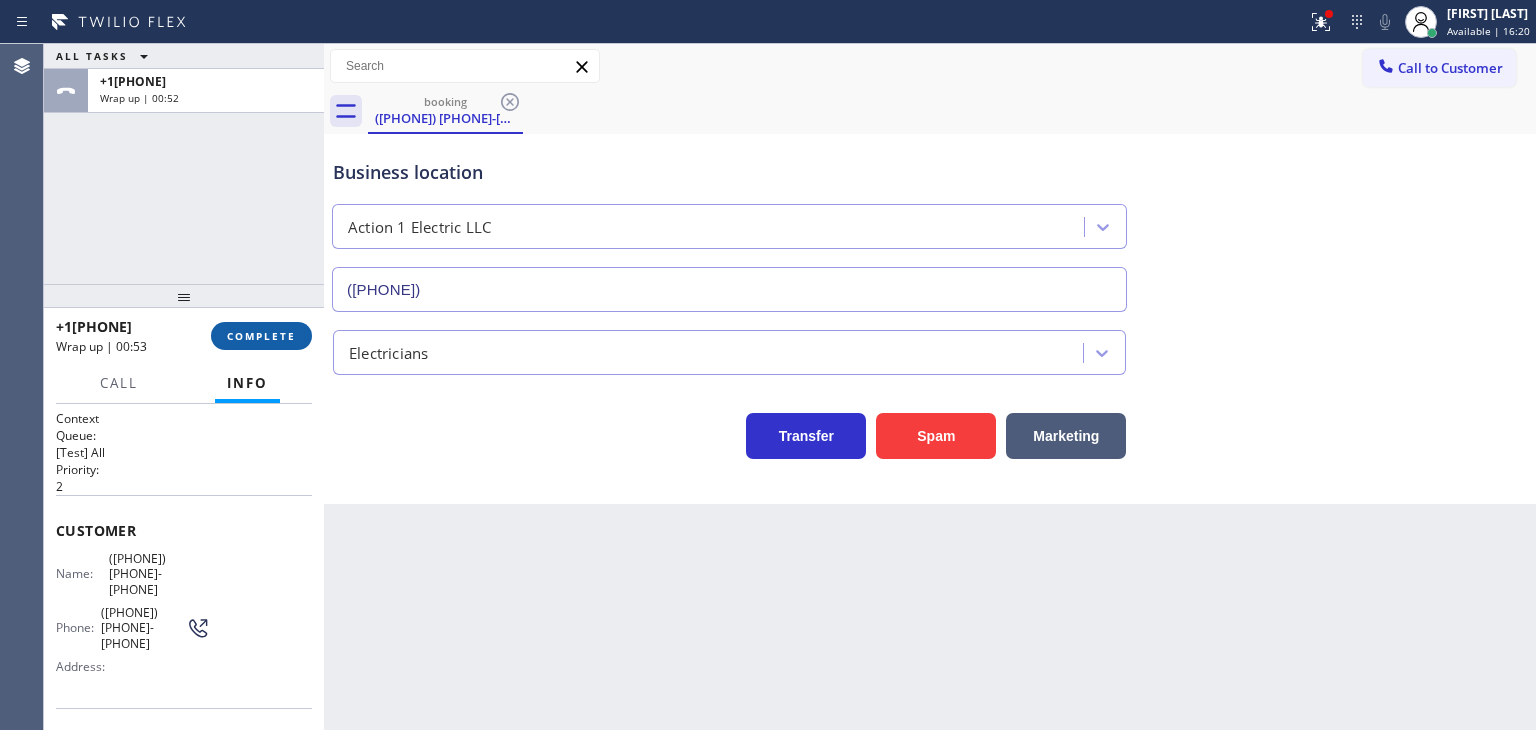 click on "COMPLETE" at bounding box center (261, 336) 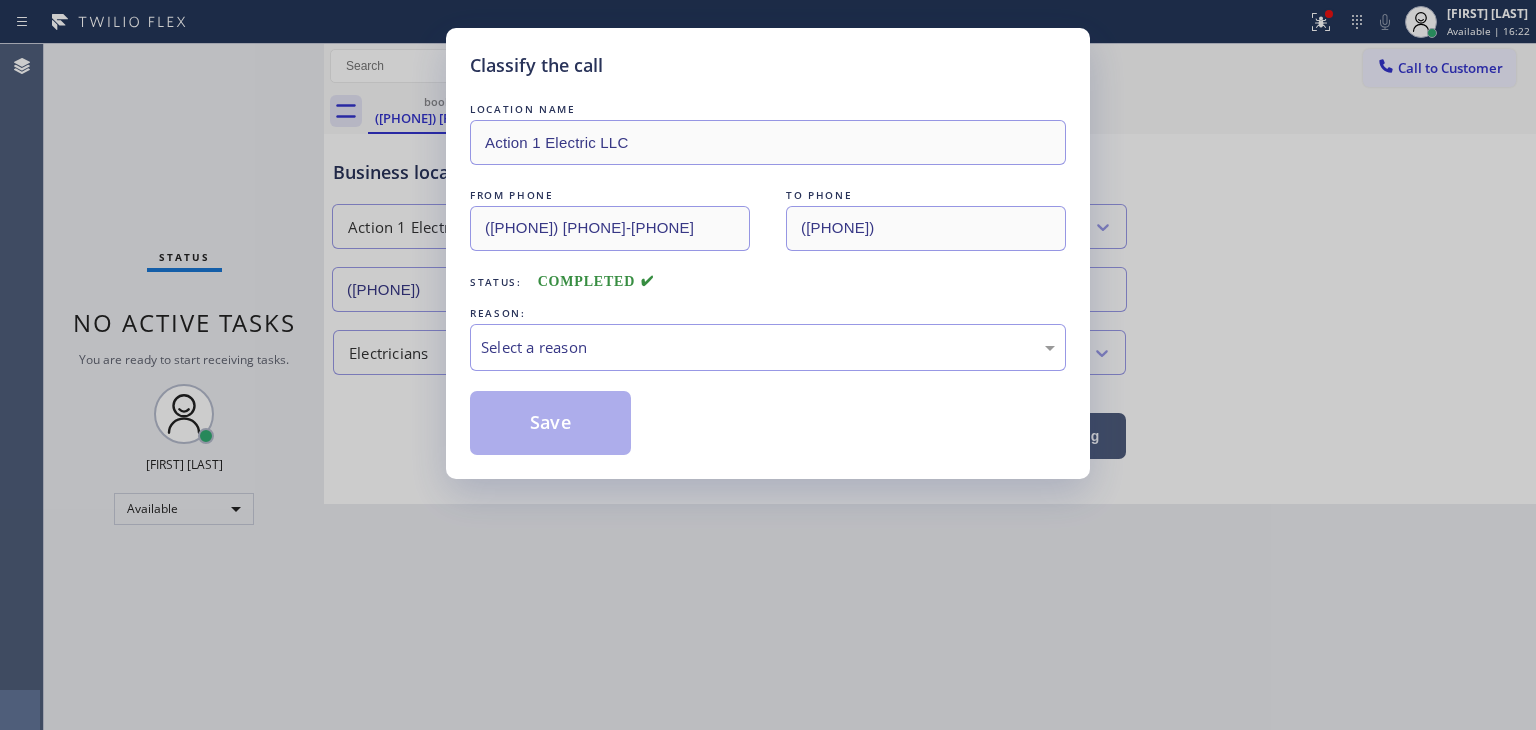 click on "Select a reason" at bounding box center [768, 347] 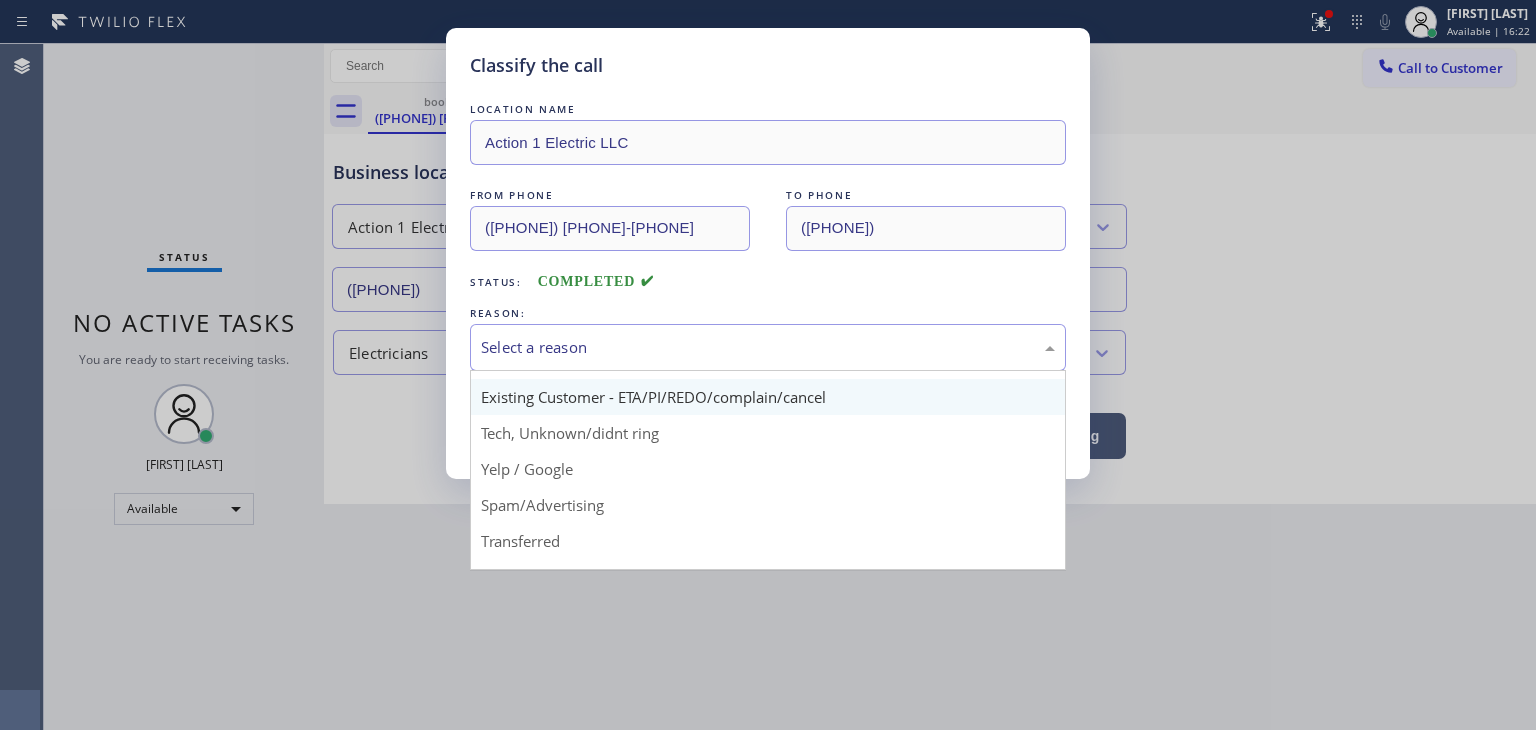 scroll, scrollTop: 100, scrollLeft: 0, axis: vertical 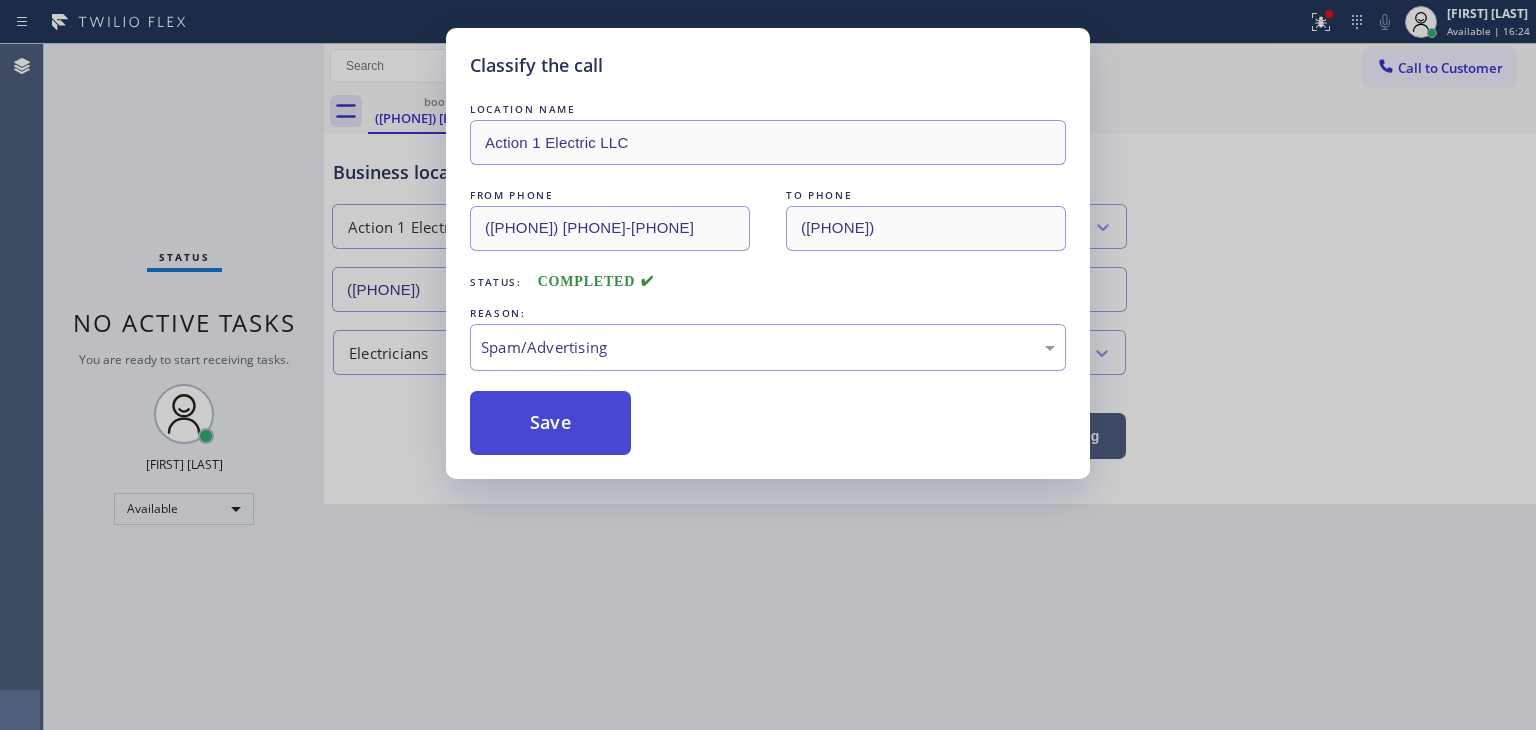 click on "Save" at bounding box center [550, 423] 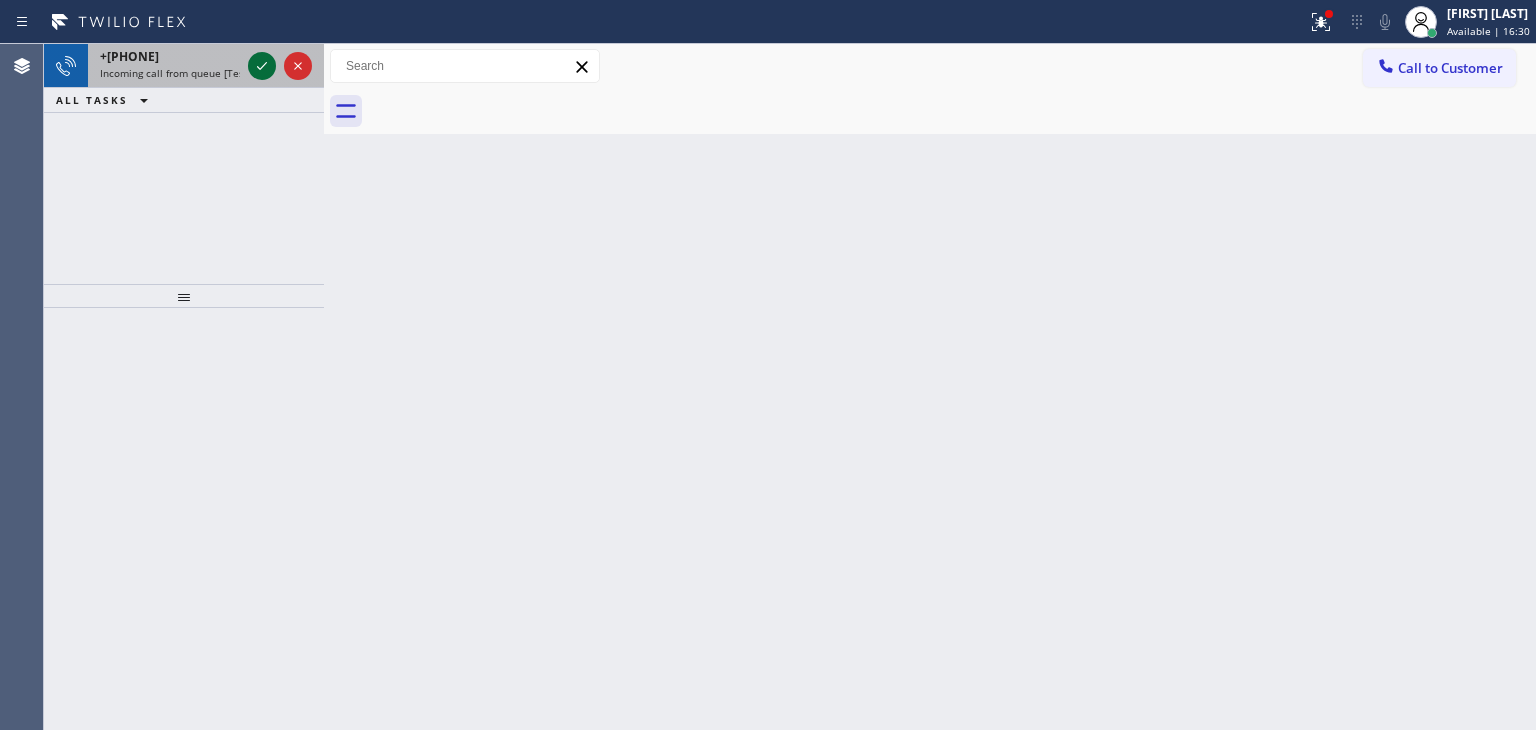click 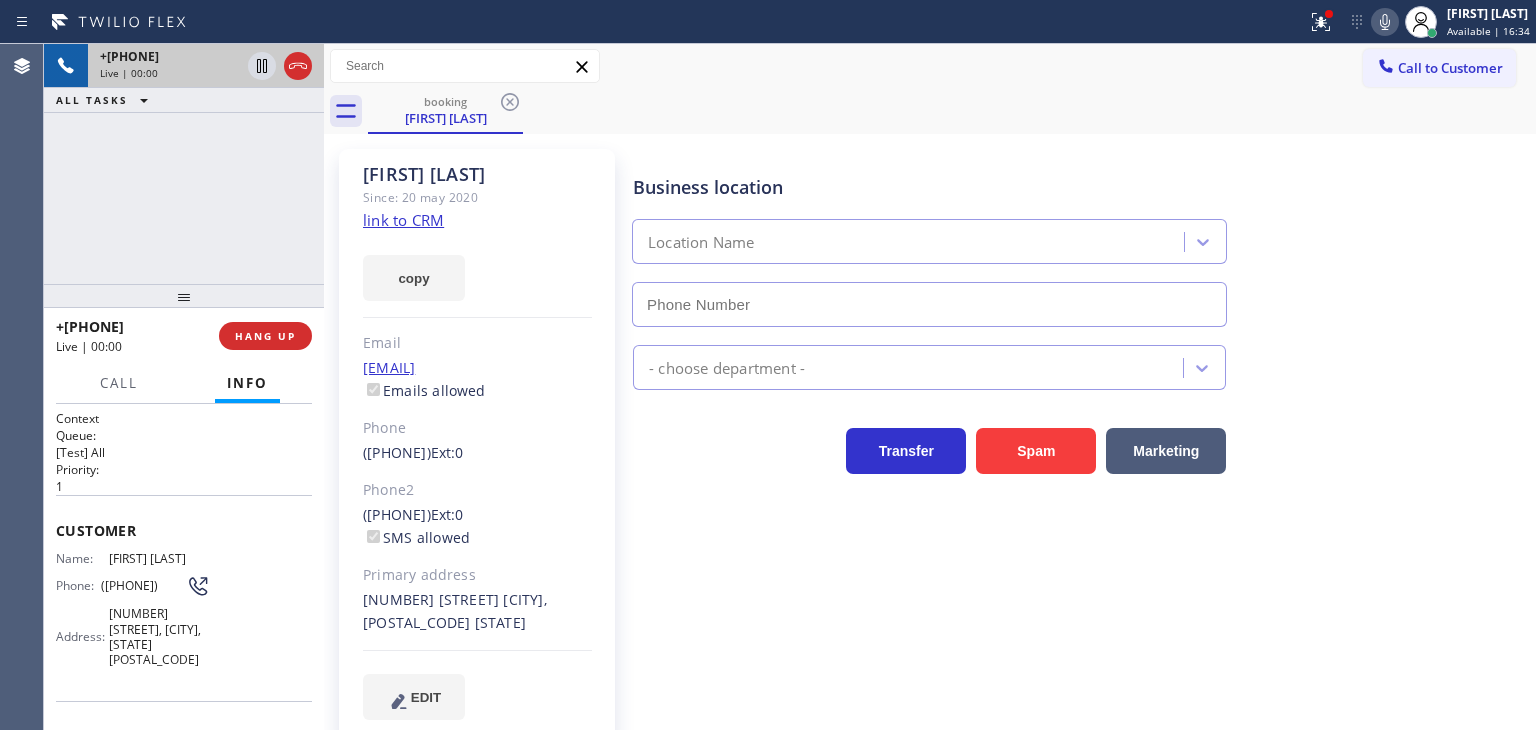 type on "(877) 835-7377" 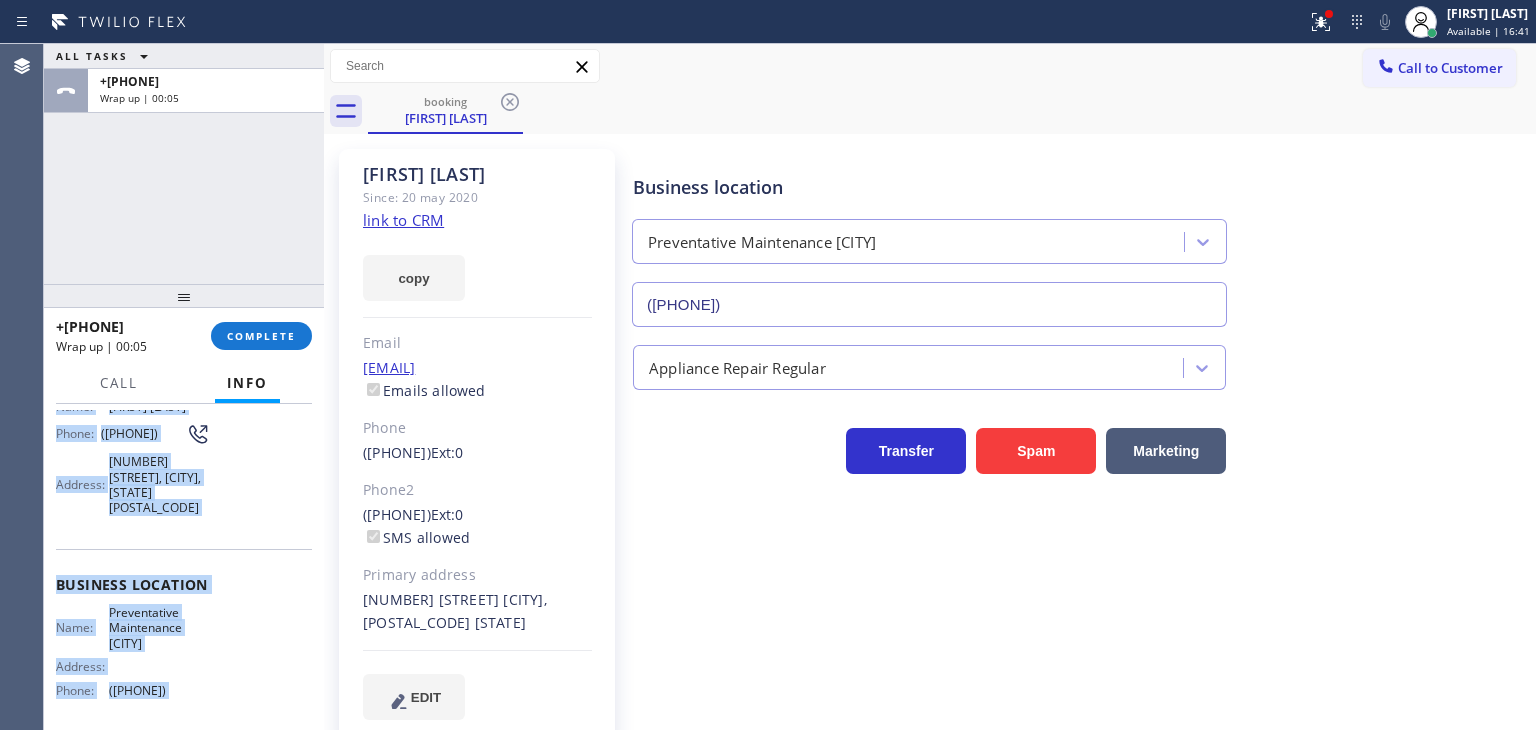 scroll, scrollTop: 200, scrollLeft: 0, axis: vertical 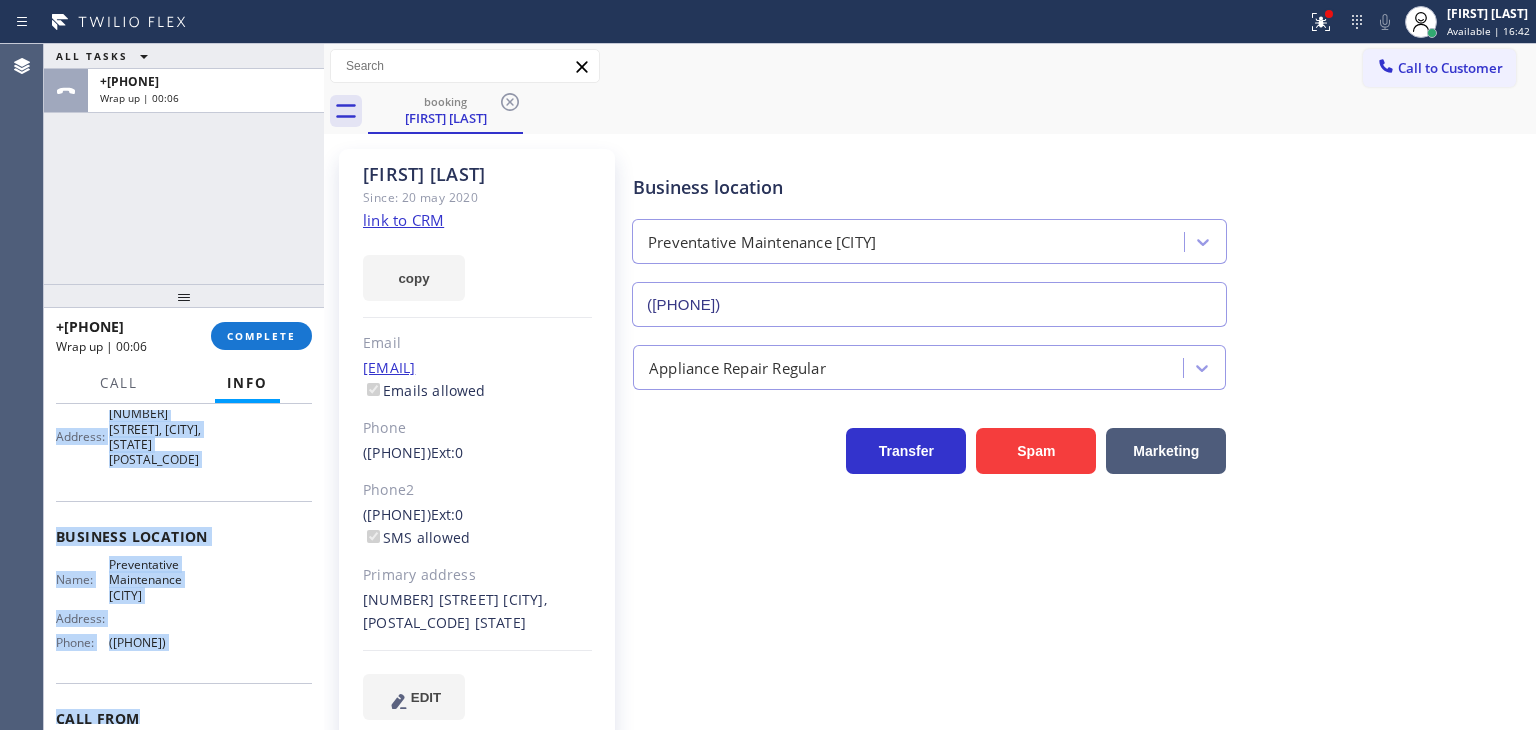 drag, startPoint x: 52, startPoint y: 517, endPoint x: 243, endPoint y: 622, distance: 217.95871 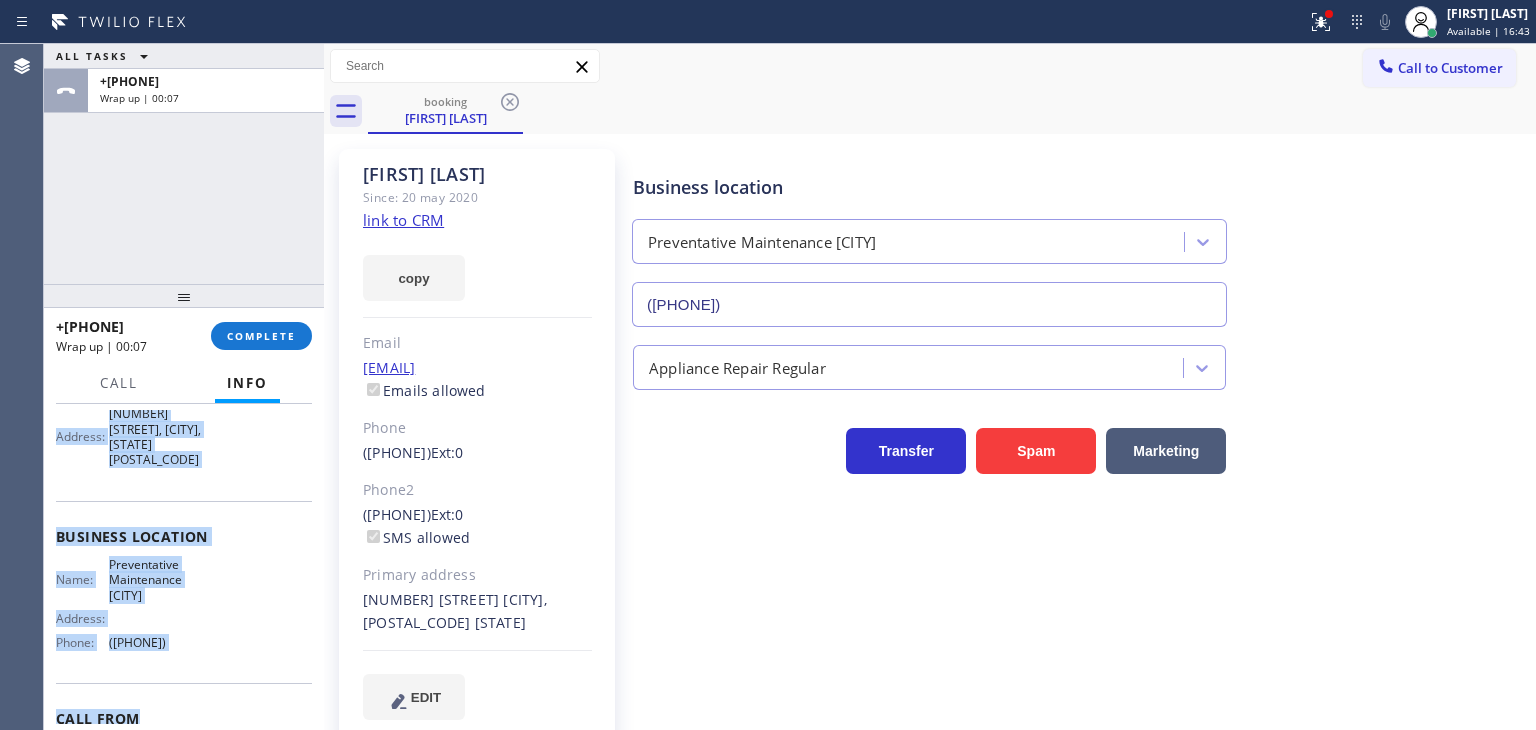 copy on "Customer Name: Percy Aguila Phone: (305) 778-7687 Address: 6043 Southwest 34th Street, Miami, FL 33155 Business location Name: Preventative Maintenance AR Address:   Phone: (877) 835-7377" 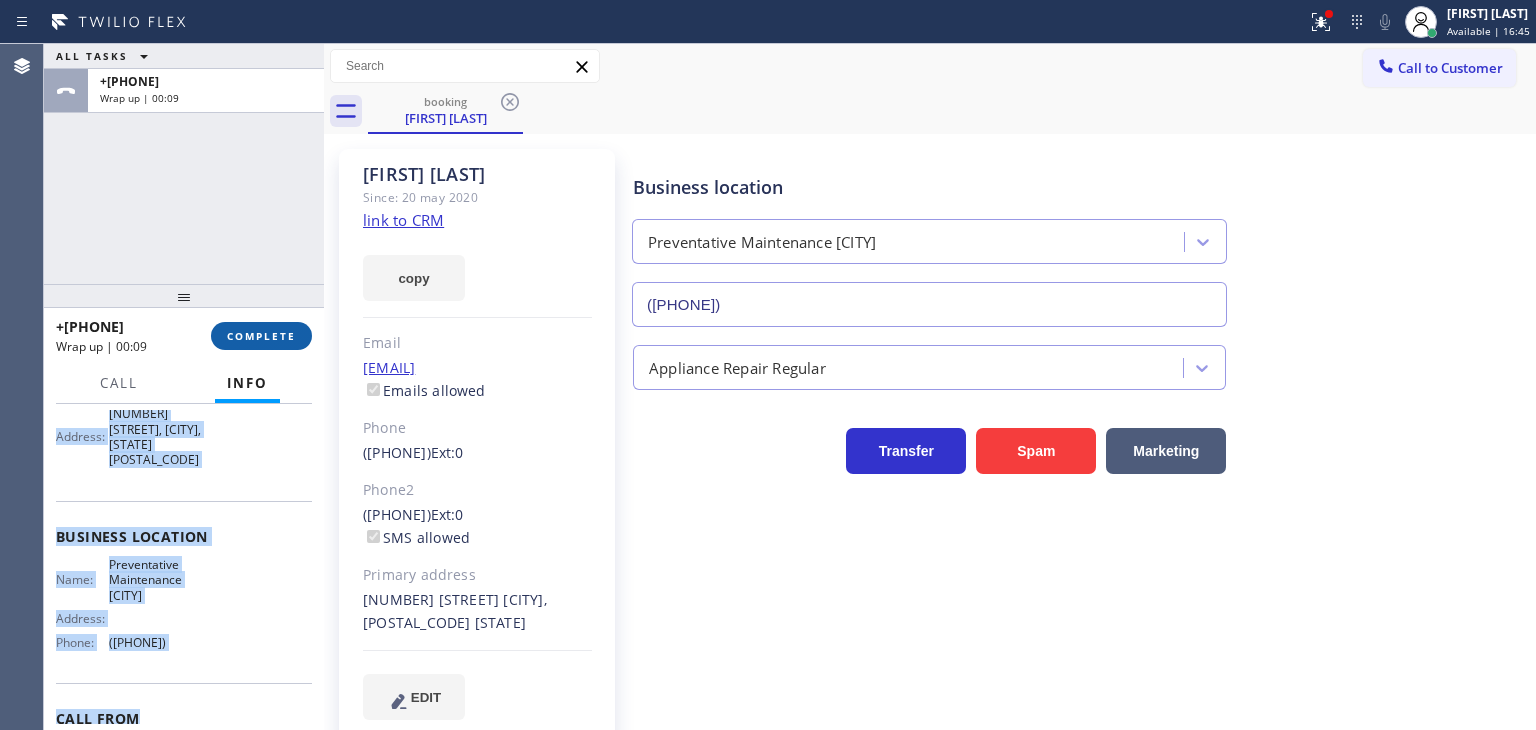 click on "COMPLETE" at bounding box center (261, 336) 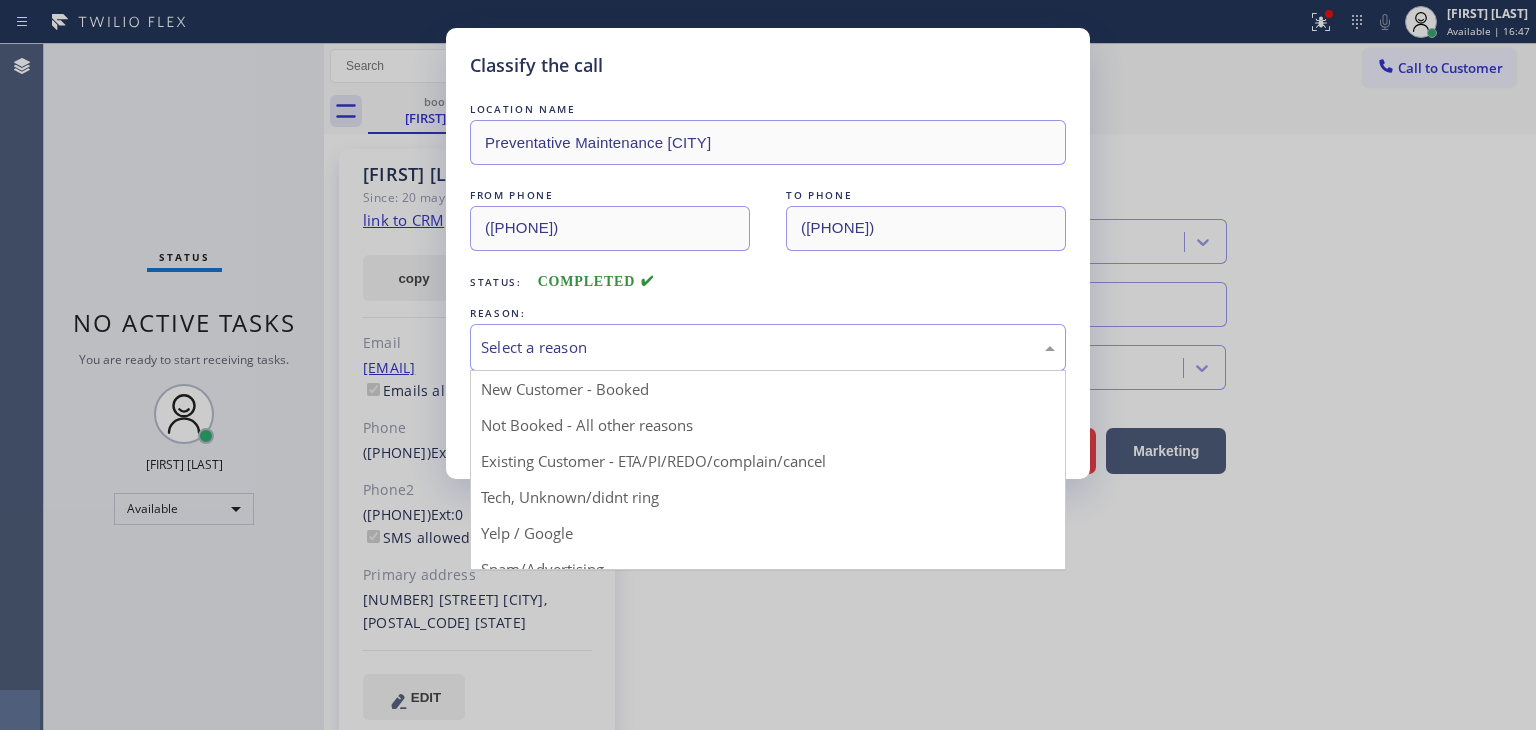 click on "Select a reason" at bounding box center [768, 347] 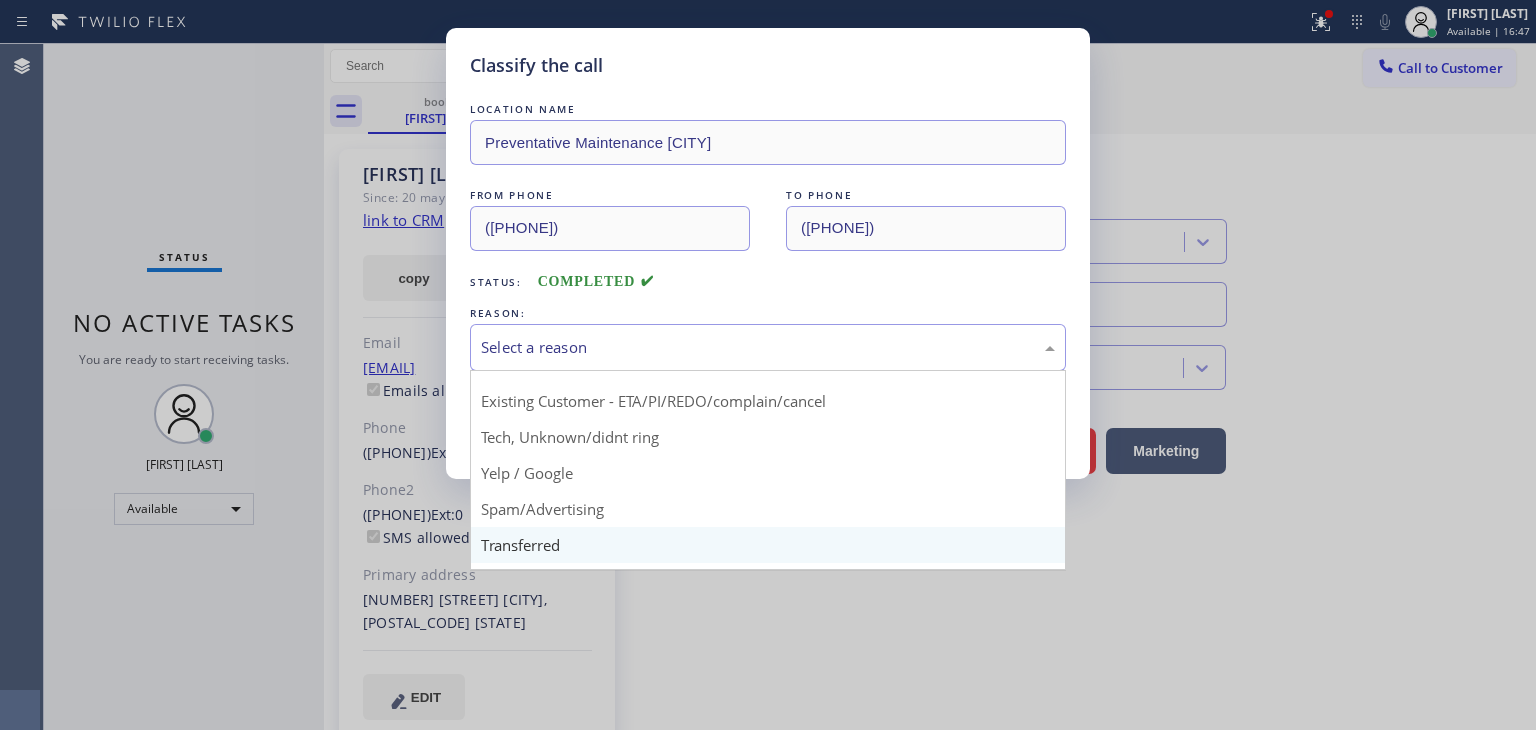 scroll, scrollTop: 125, scrollLeft: 0, axis: vertical 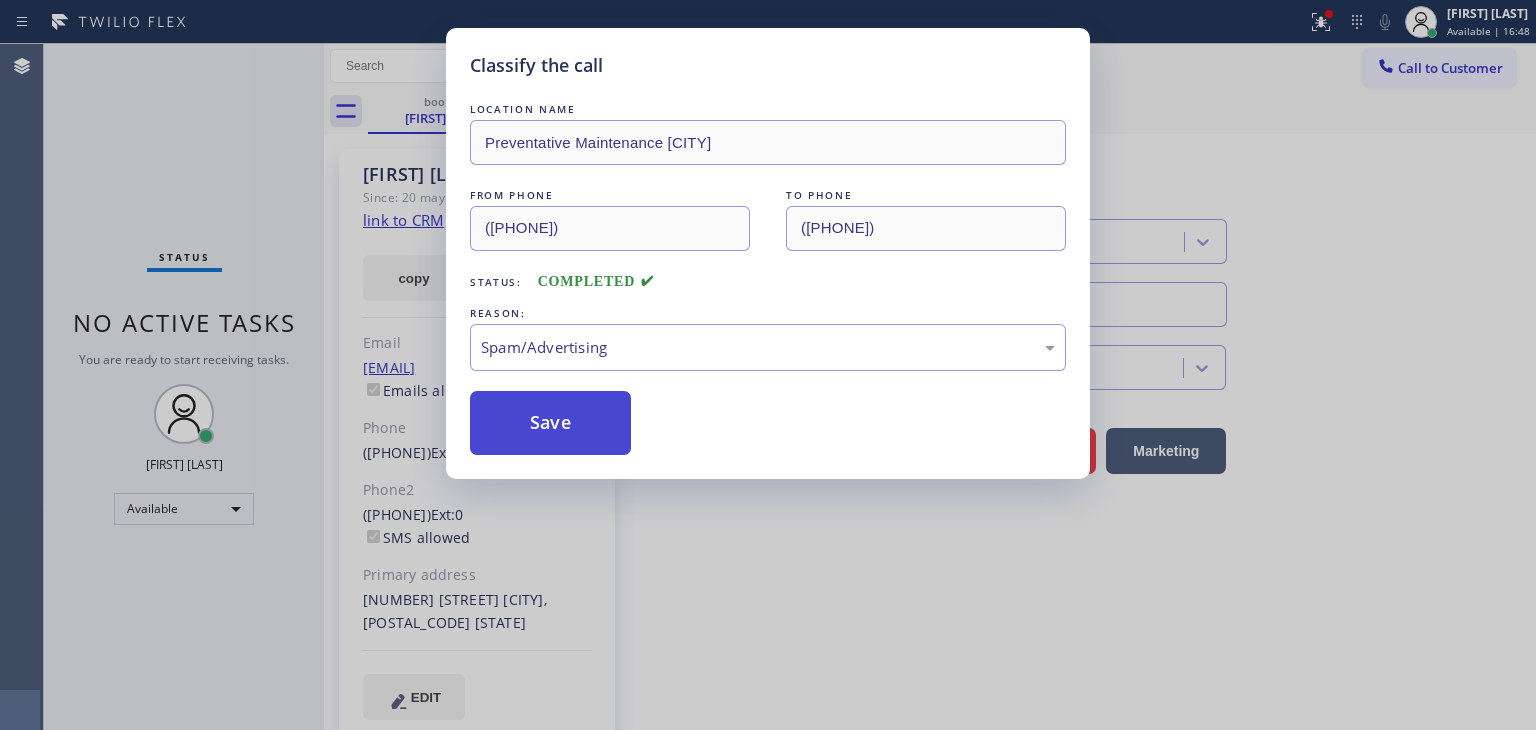 click on "Save" at bounding box center (550, 423) 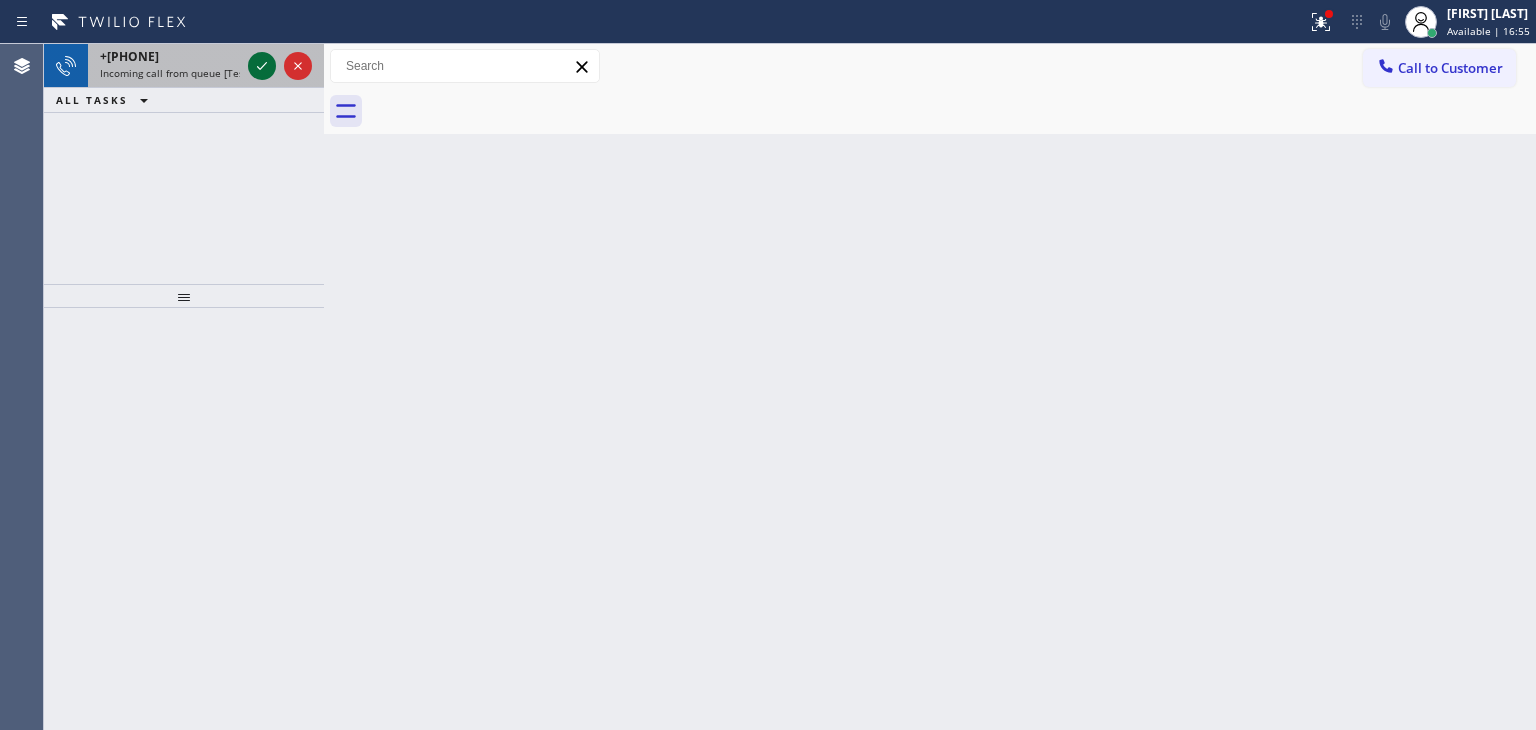 click 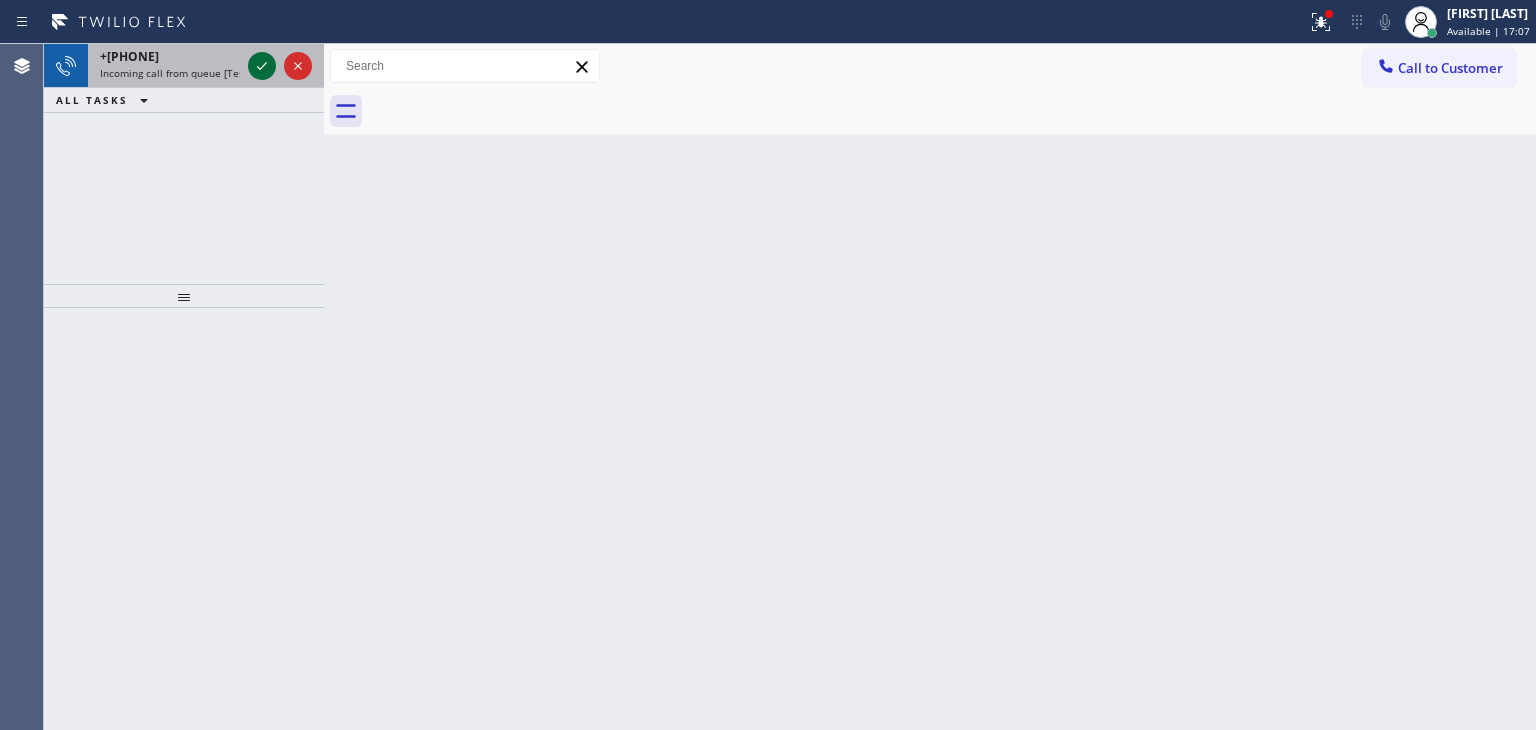 click 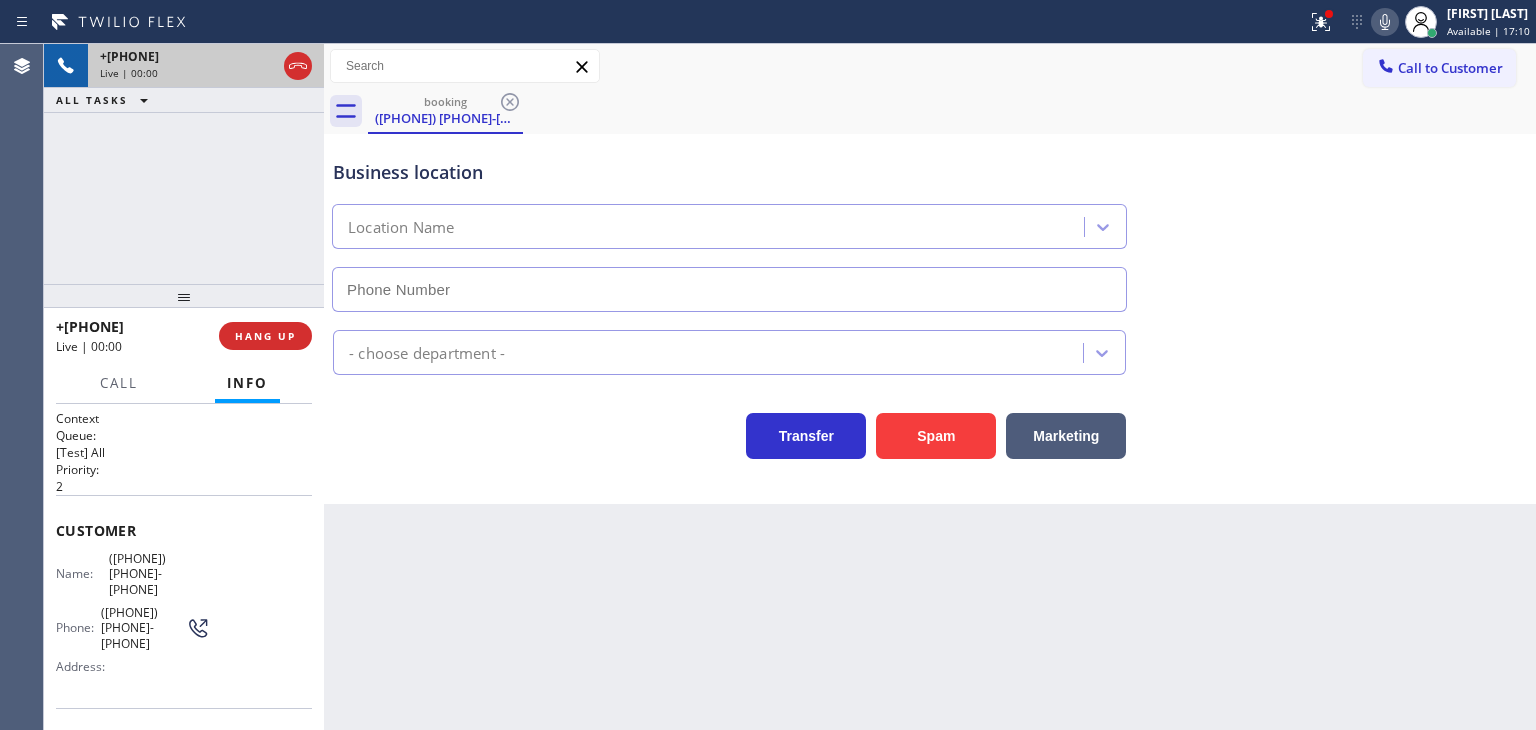 type on "(617) 941-9727" 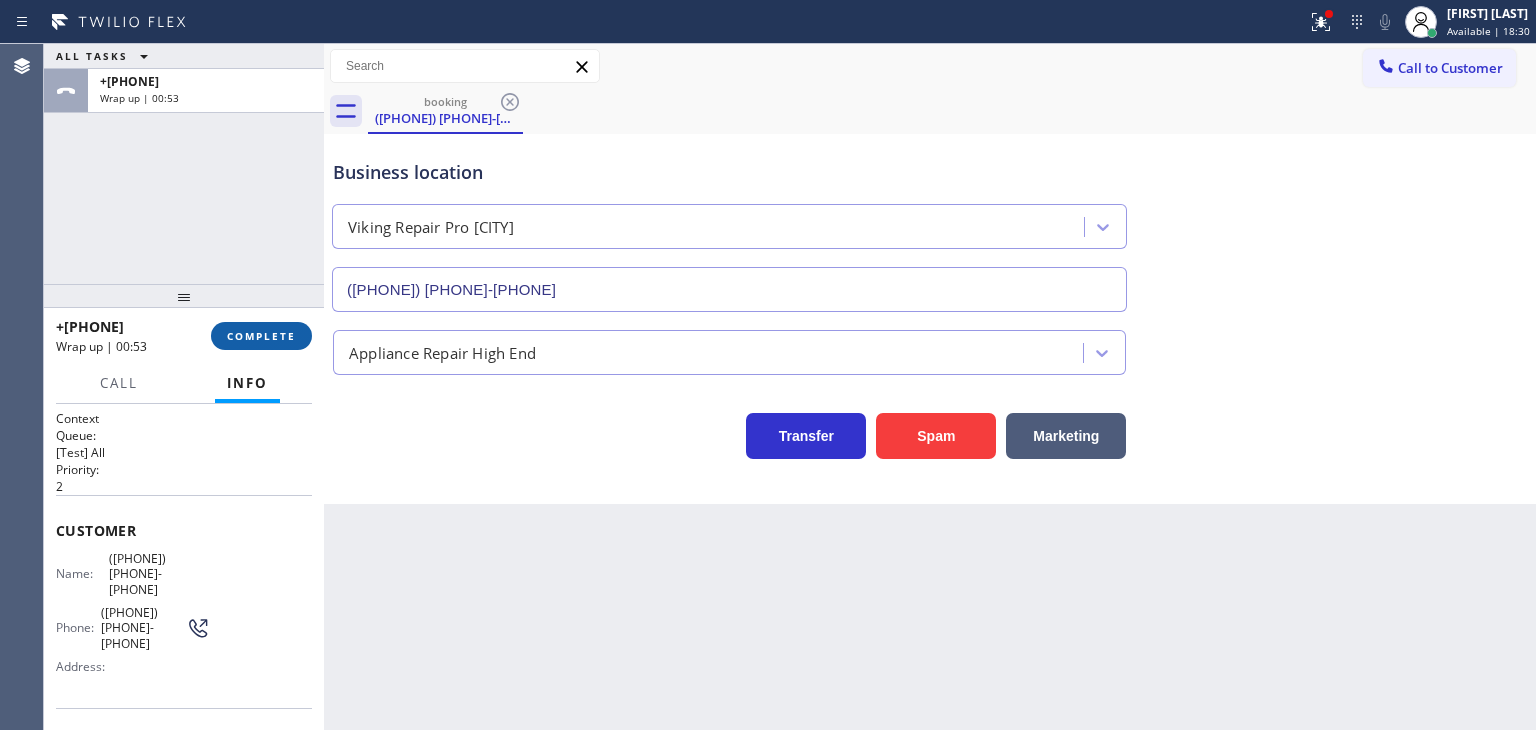 click on "COMPLETE" at bounding box center [261, 336] 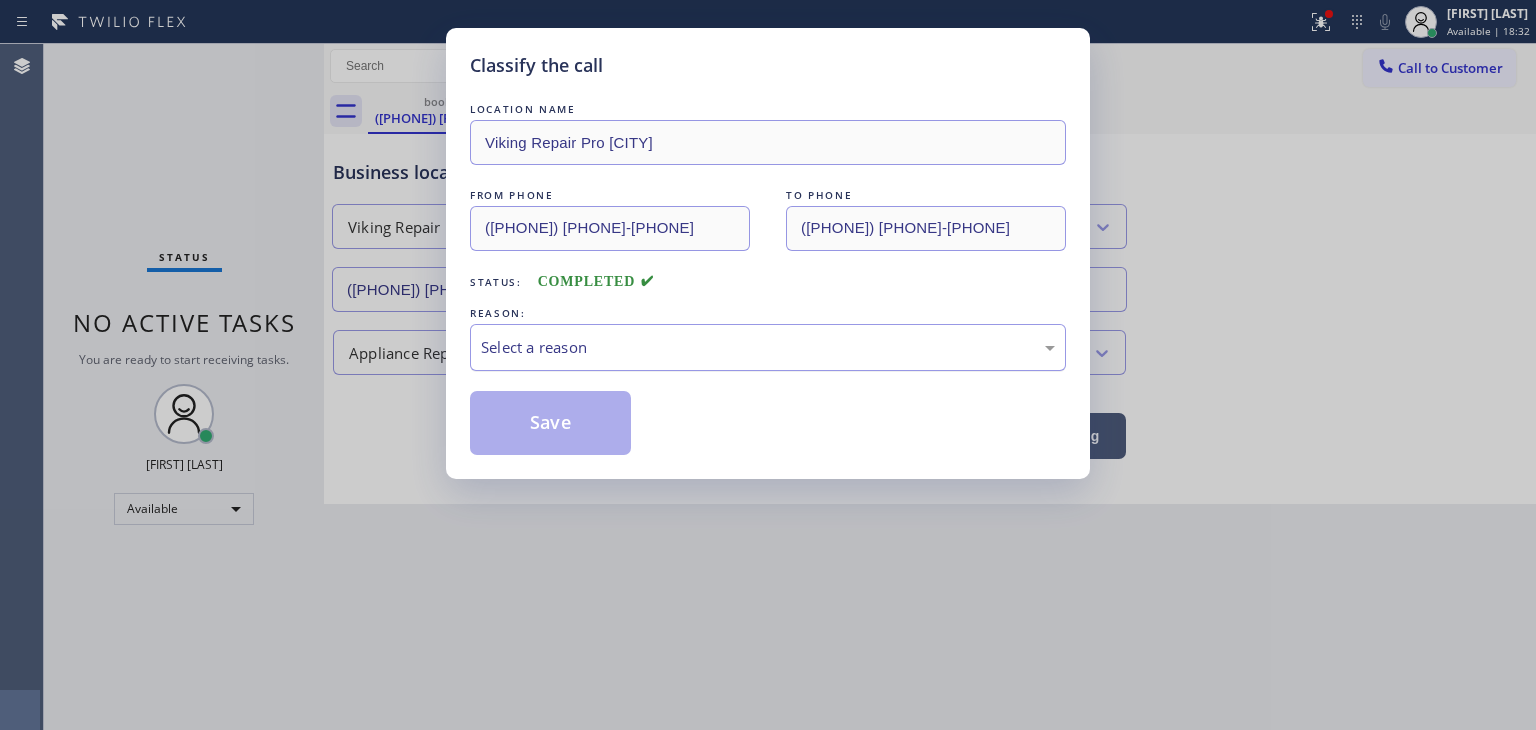 click on "Select a reason" at bounding box center [768, 347] 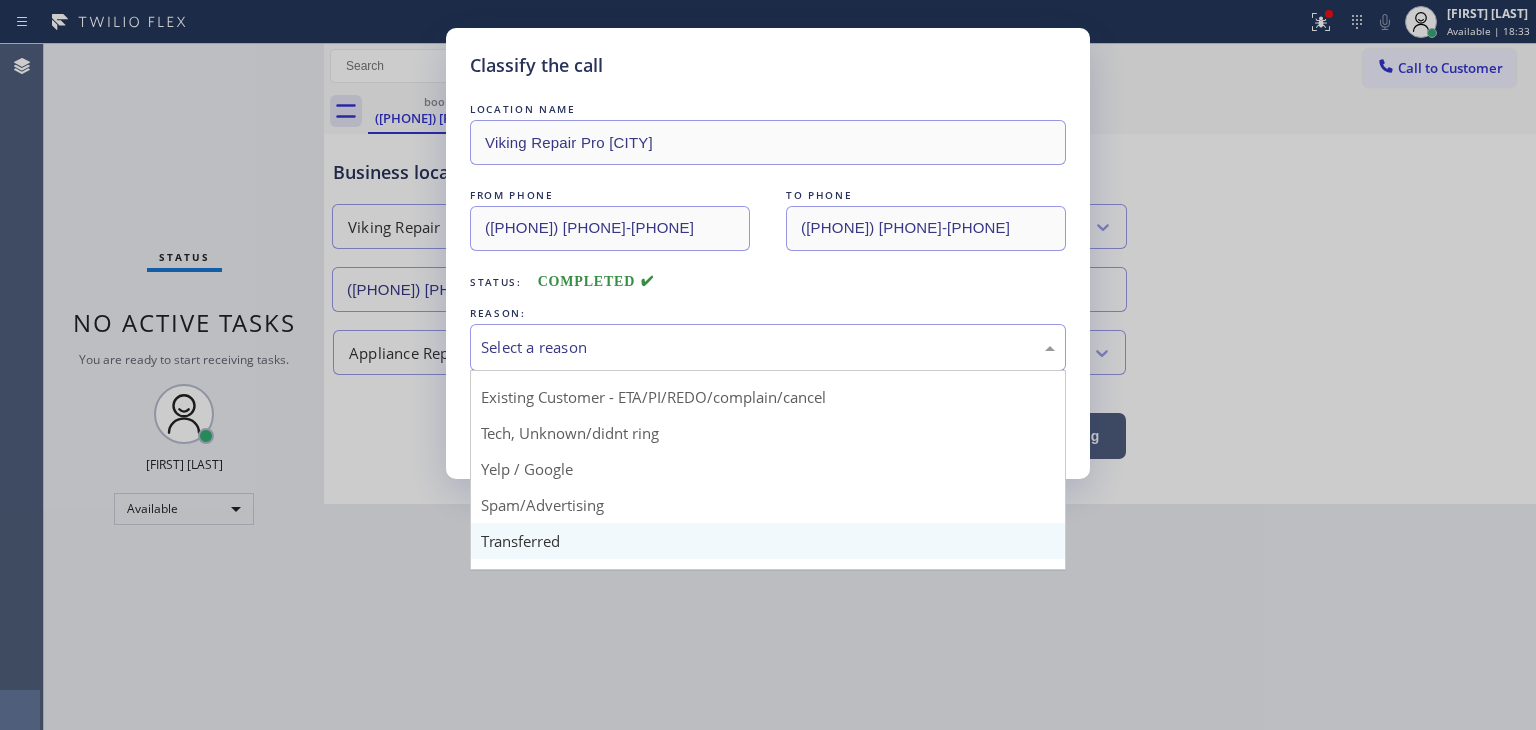 scroll, scrollTop: 100, scrollLeft: 0, axis: vertical 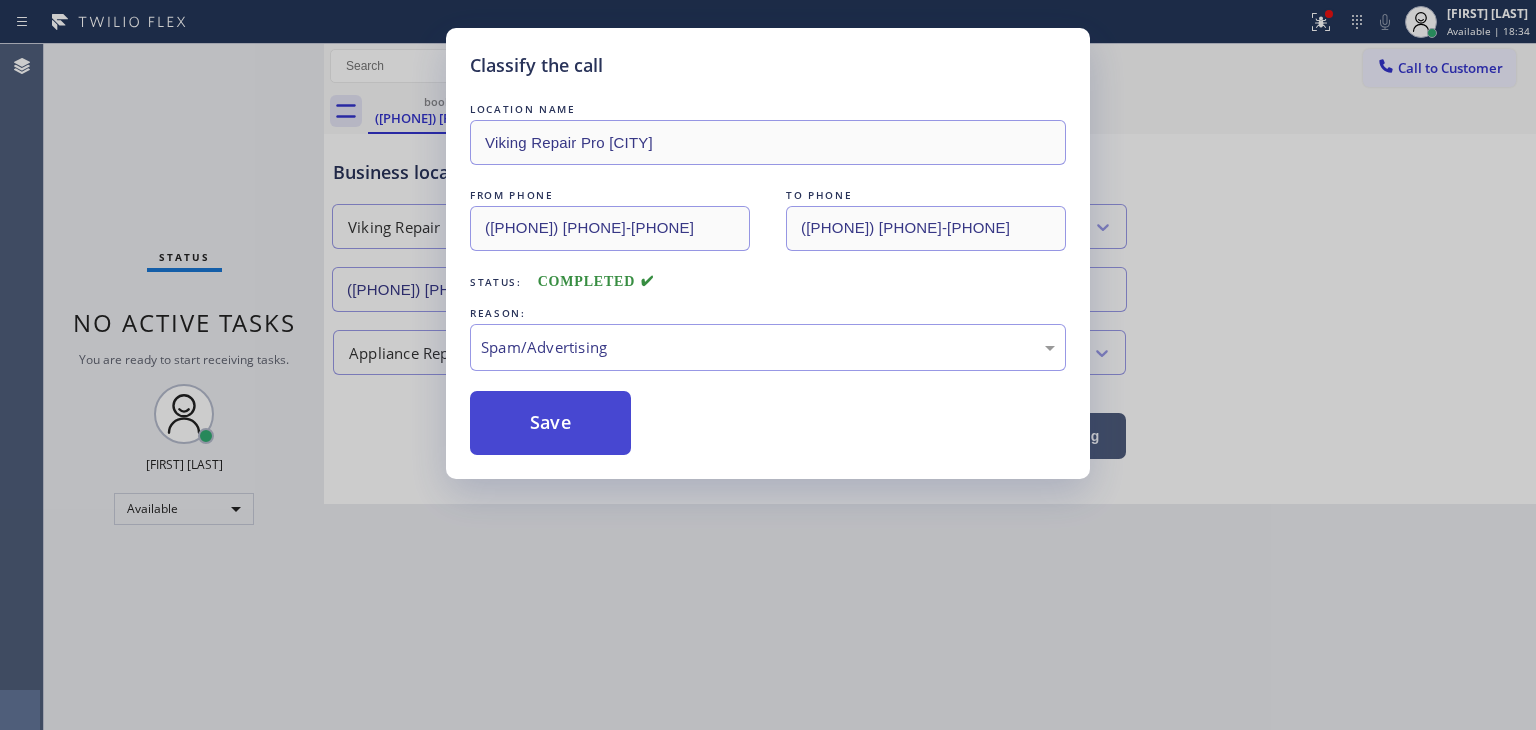 click on "Save" at bounding box center (550, 423) 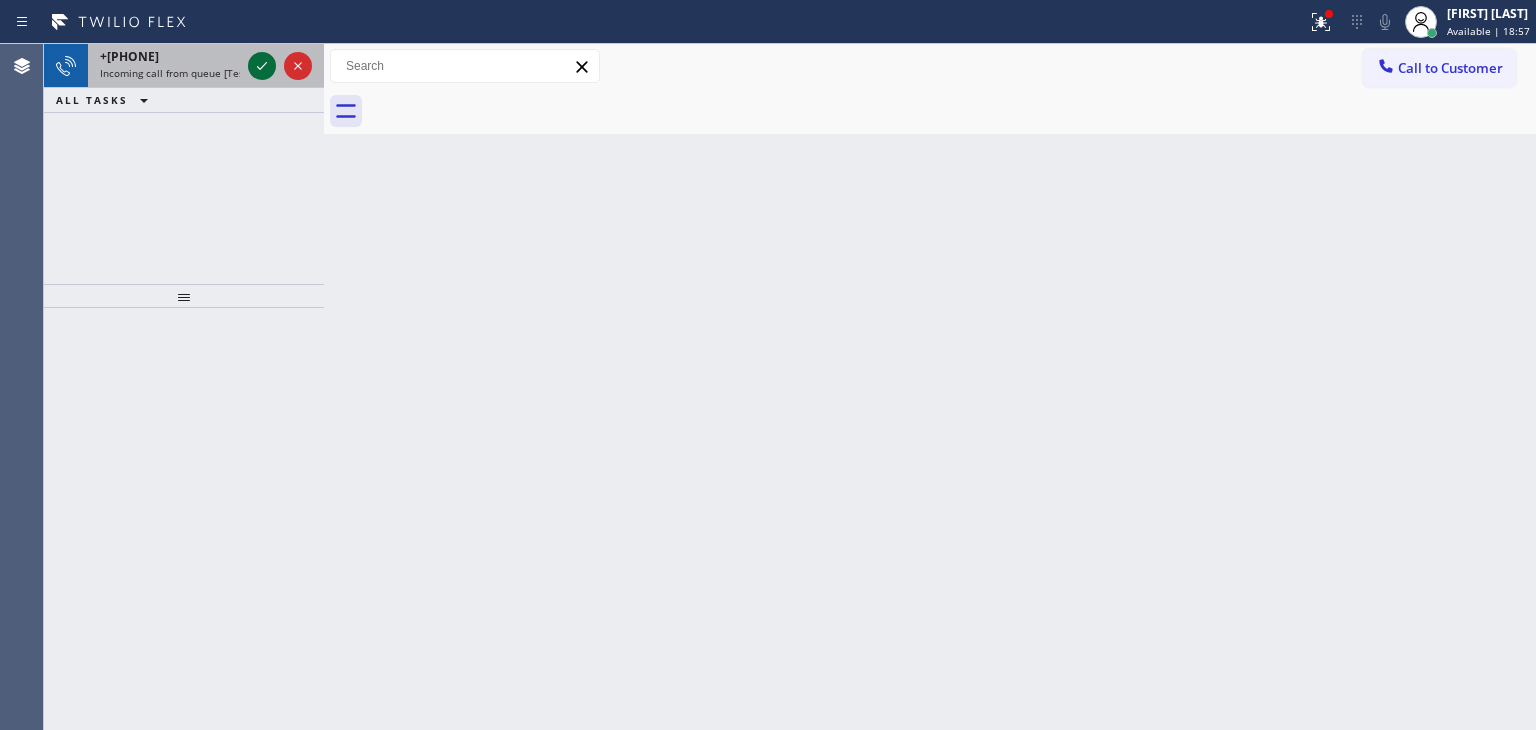 click at bounding box center [262, 66] 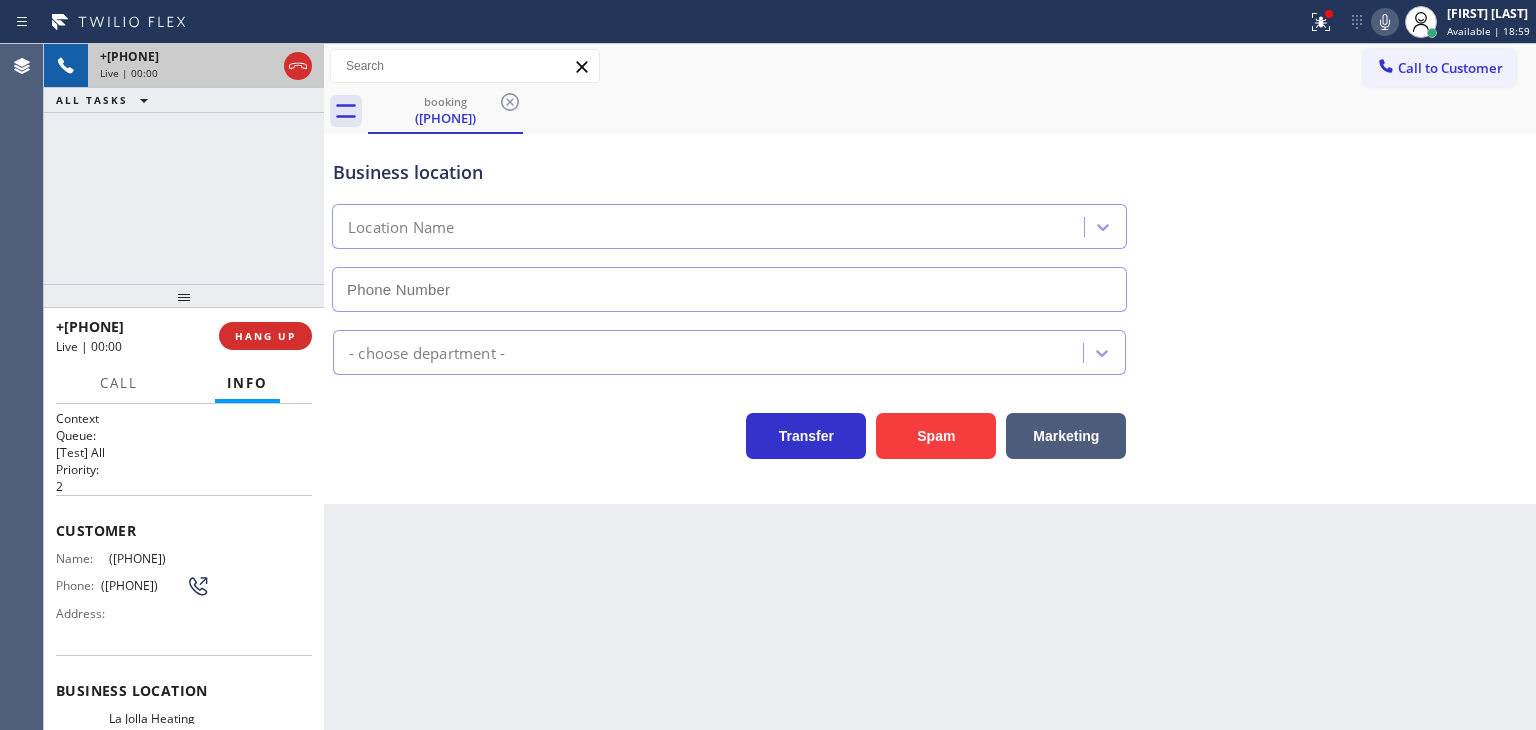 type on "(858) 201-4467" 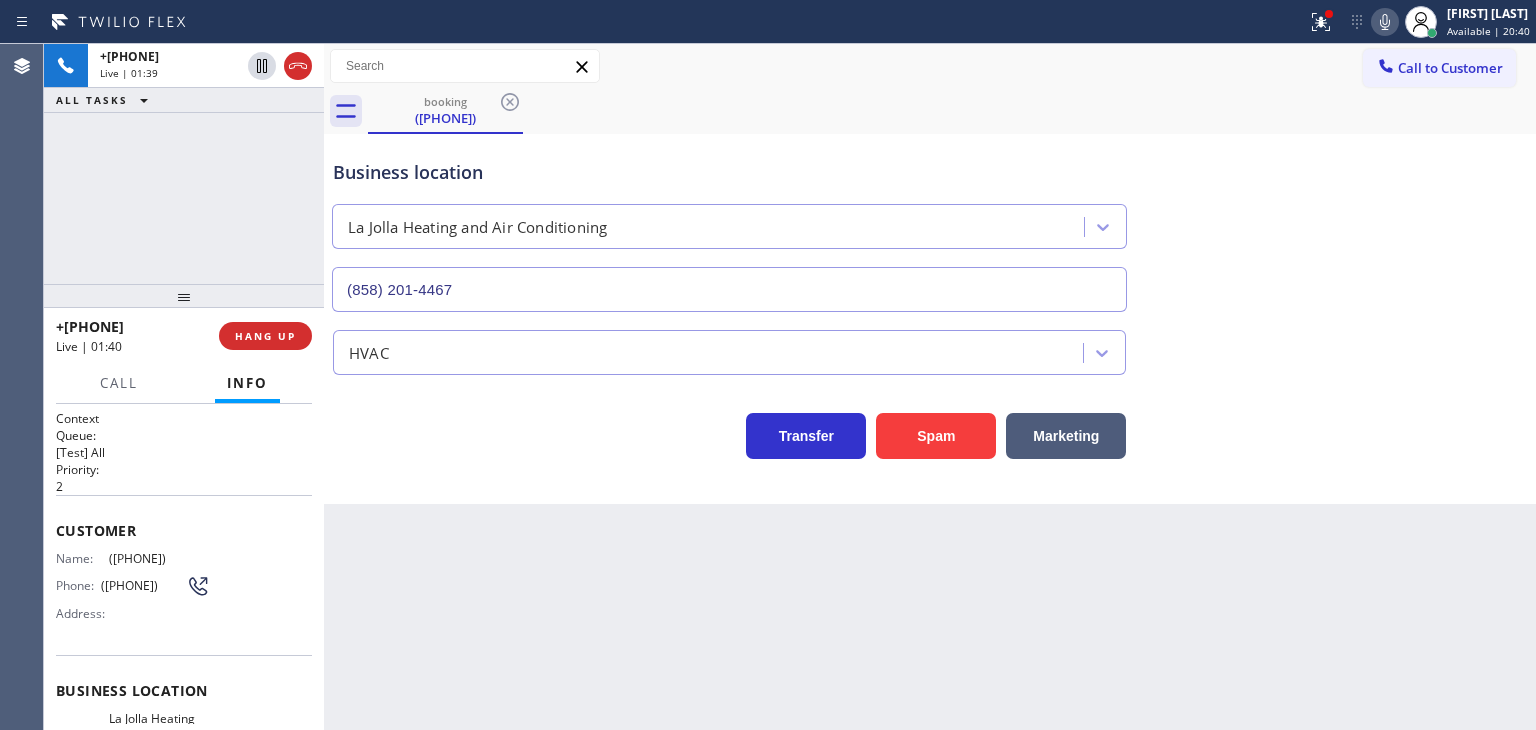 drag, startPoint x: 259, startPoint y: 65, endPoint x: 336, endPoint y: 45, distance: 79.555016 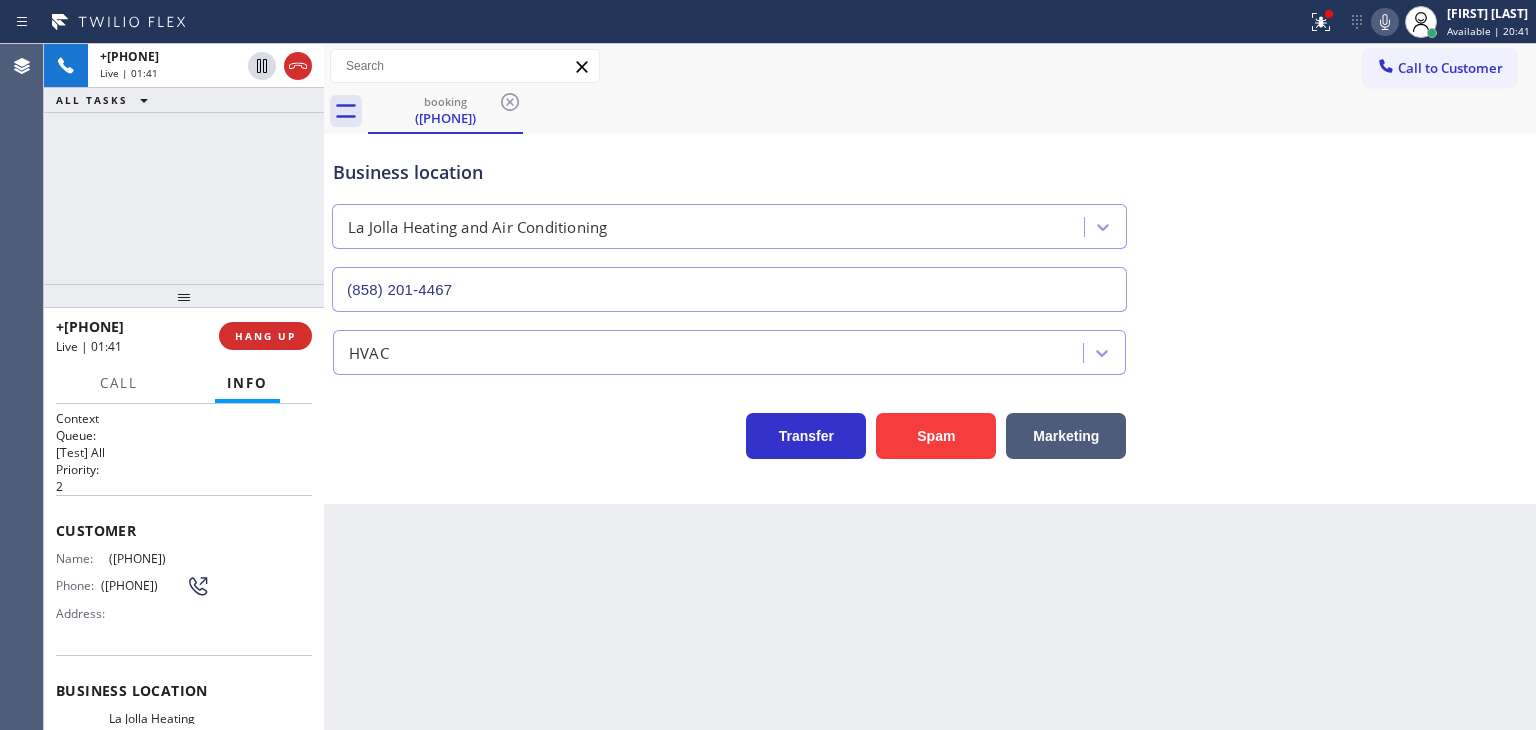 click 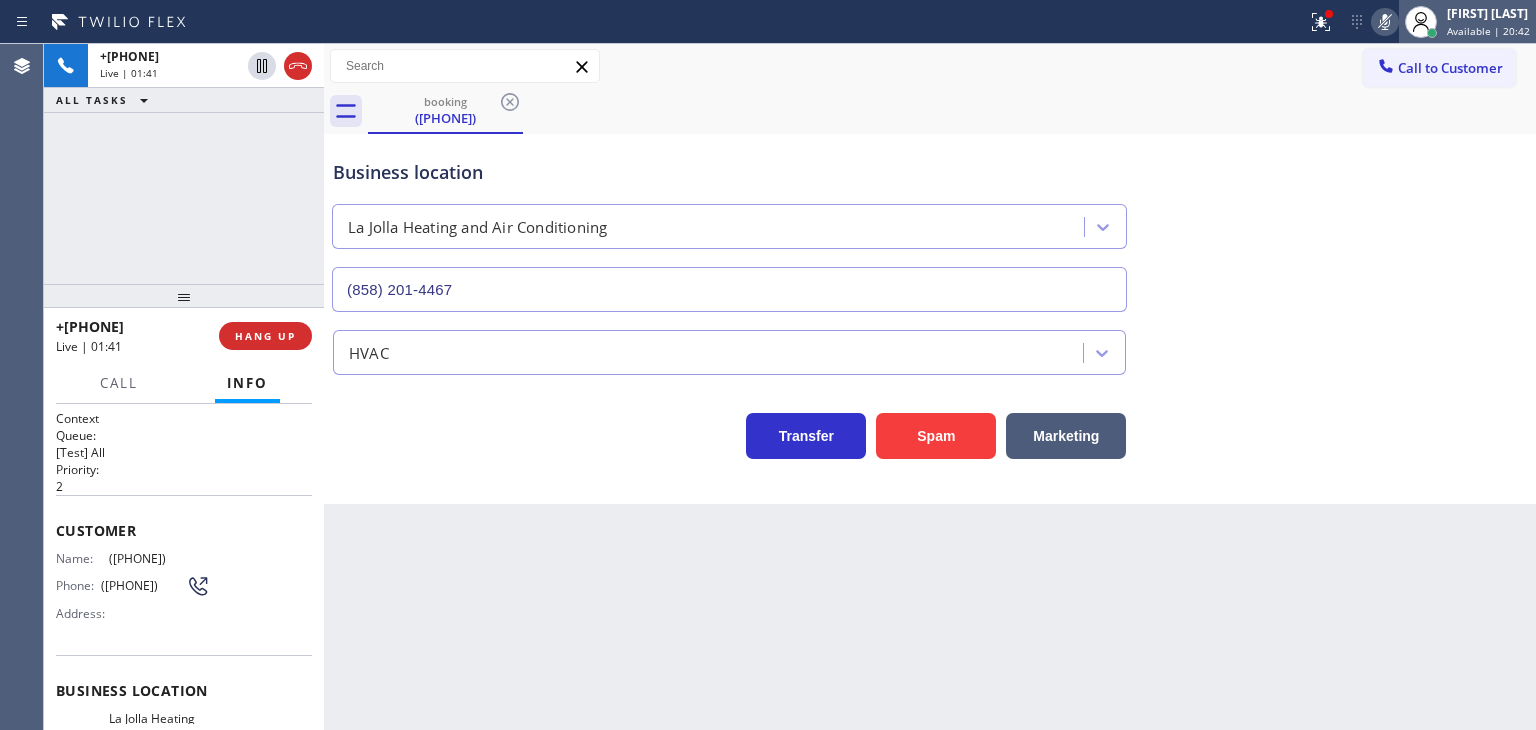 drag, startPoint x: 1494, startPoint y: 22, endPoint x: 1495, endPoint y: 35, distance: 13.038404 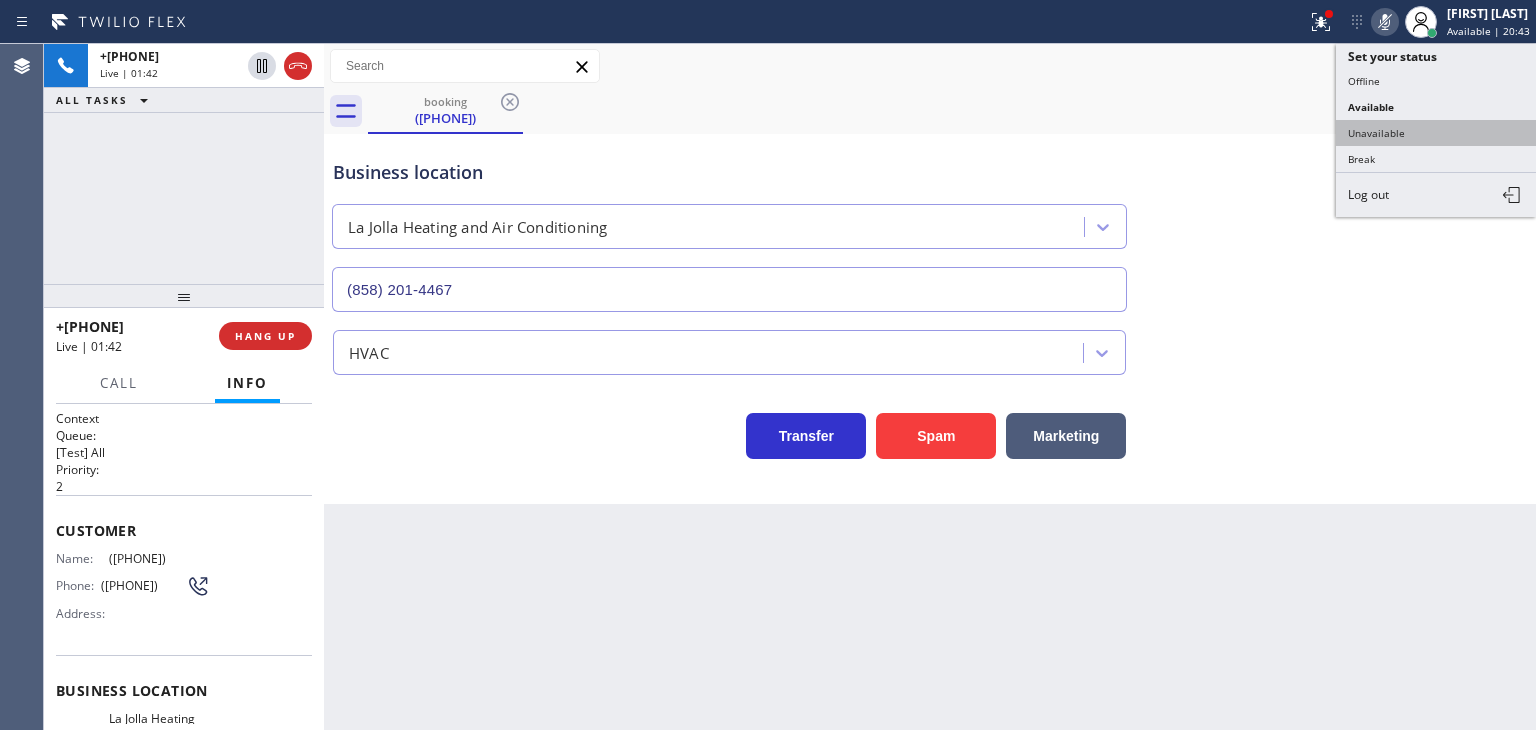 click on "Unavailable" at bounding box center [1436, 133] 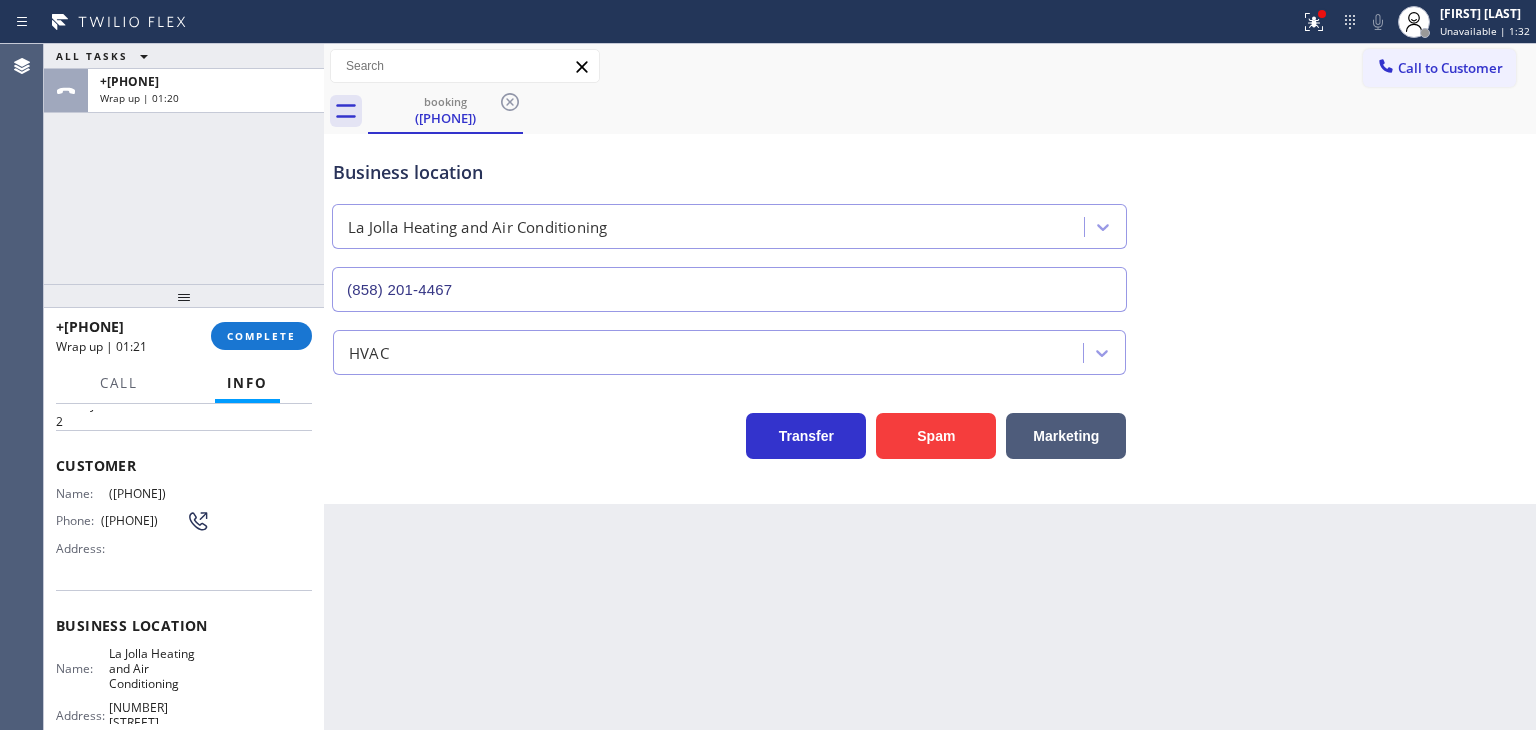 scroll, scrollTop: 200, scrollLeft: 0, axis: vertical 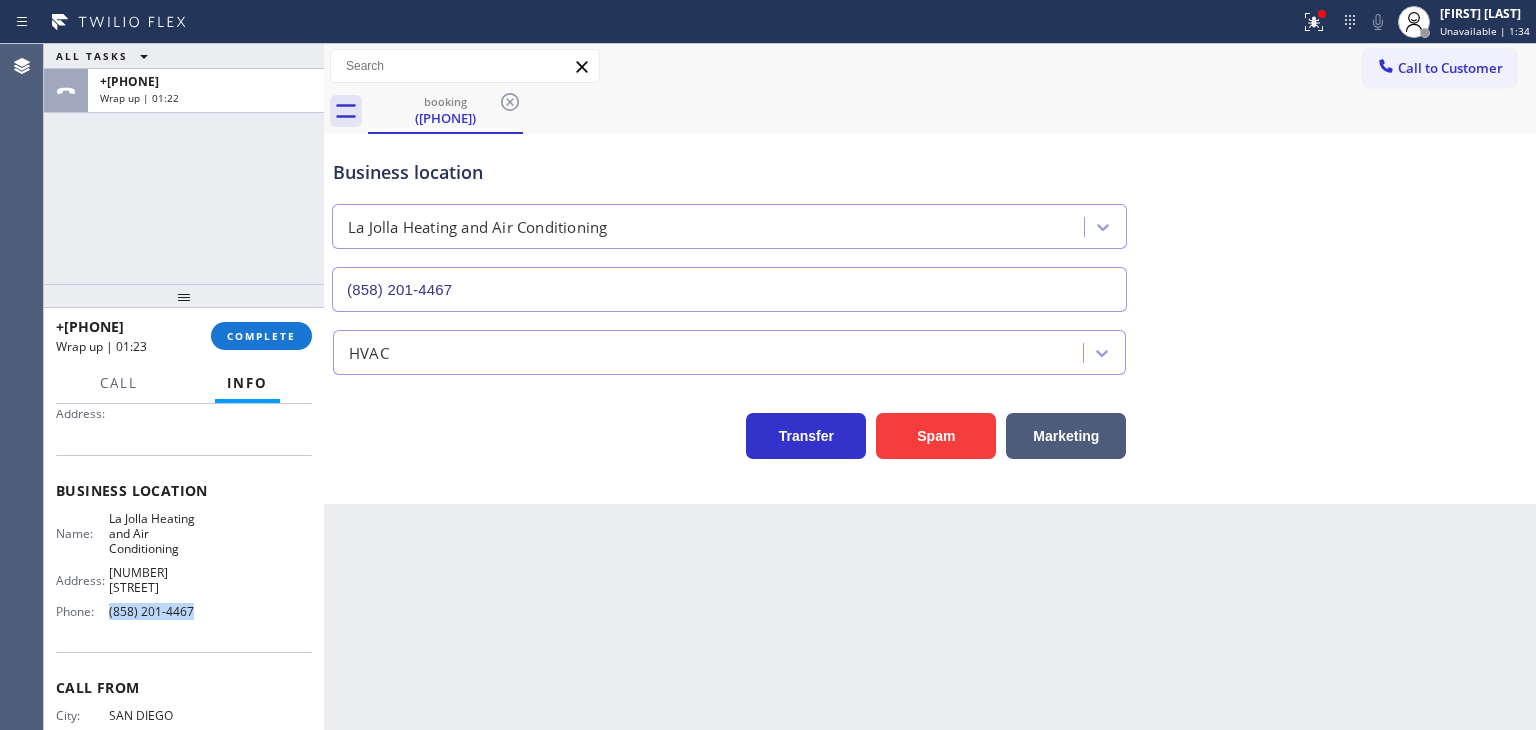drag, startPoint x: 215, startPoint y: 609, endPoint x: 96, endPoint y: 617, distance: 119.26861 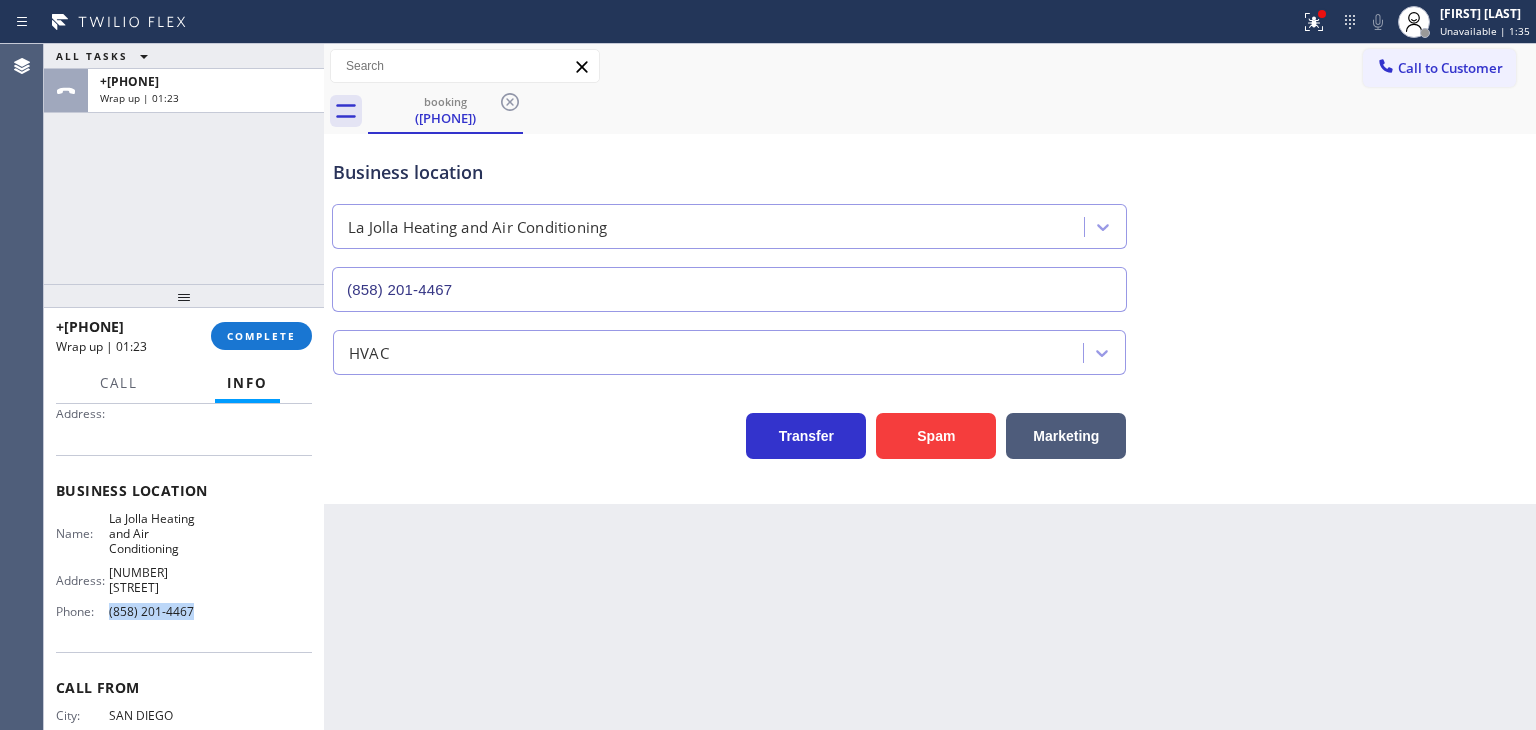 copy on "(858) 201-4467" 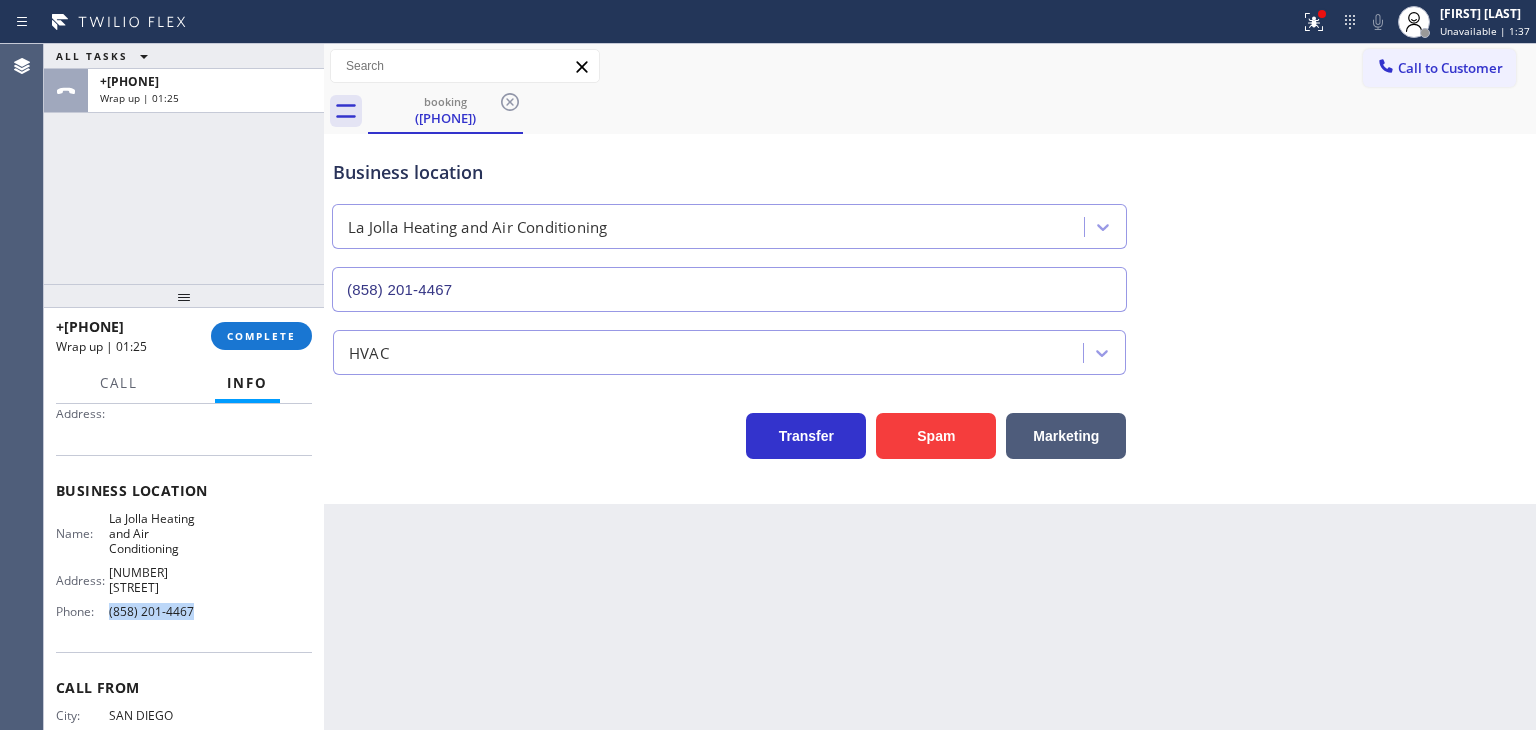 click on "Call to Customer" at bounding box center [1450, 68] 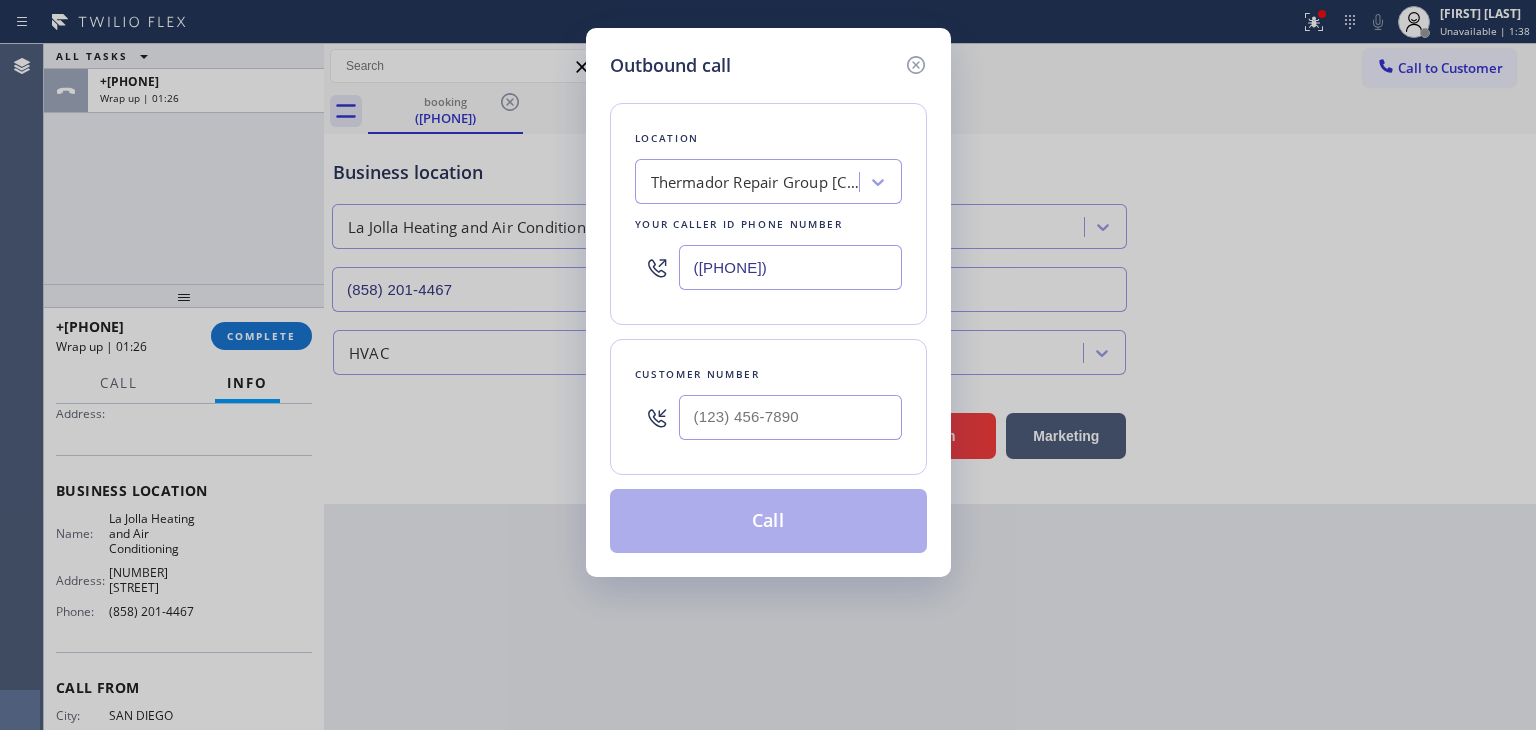 drag, startPoint x: 812, startPoint y: 263, endPoint x: 651, endPoint y: 251, distance: 161.44658 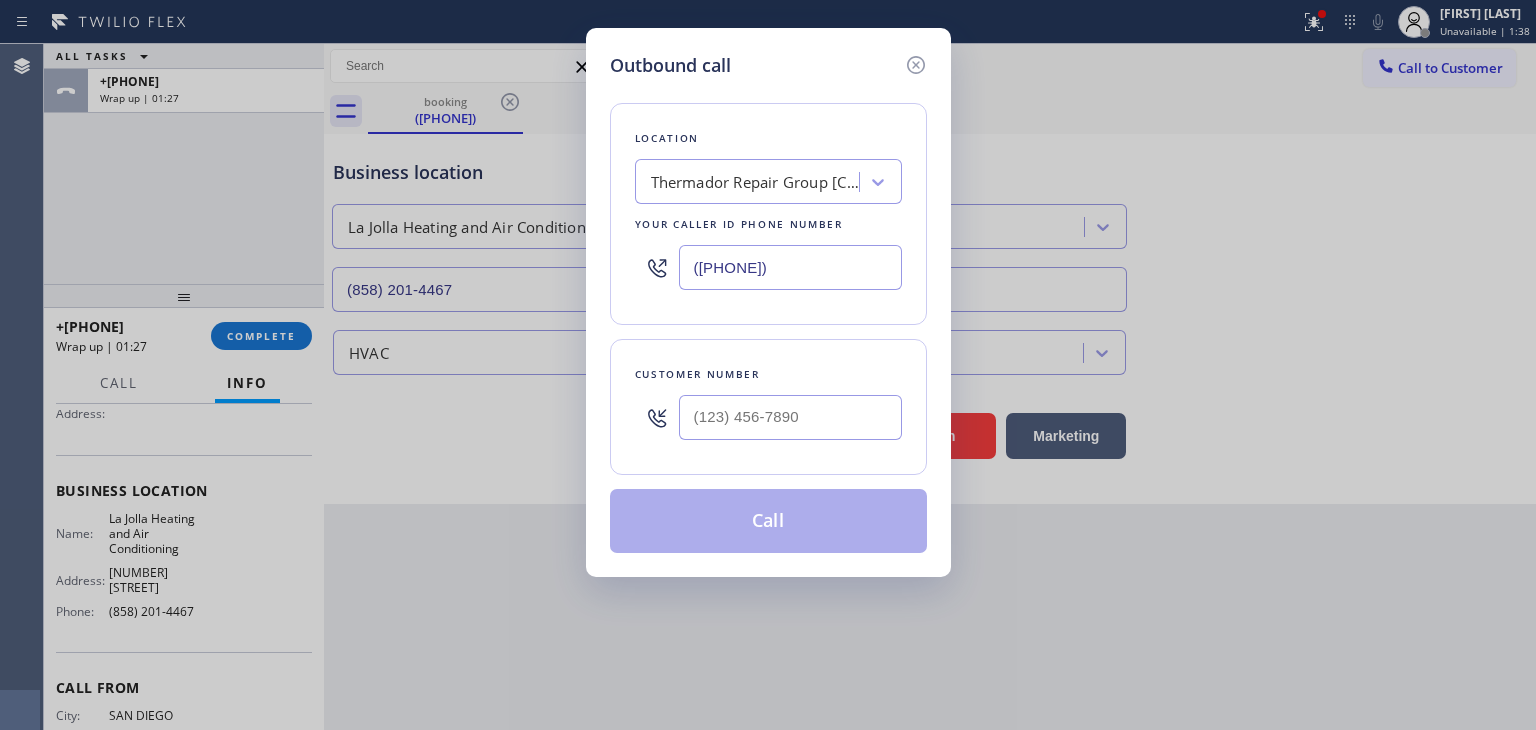 paste on "858) 201-446" 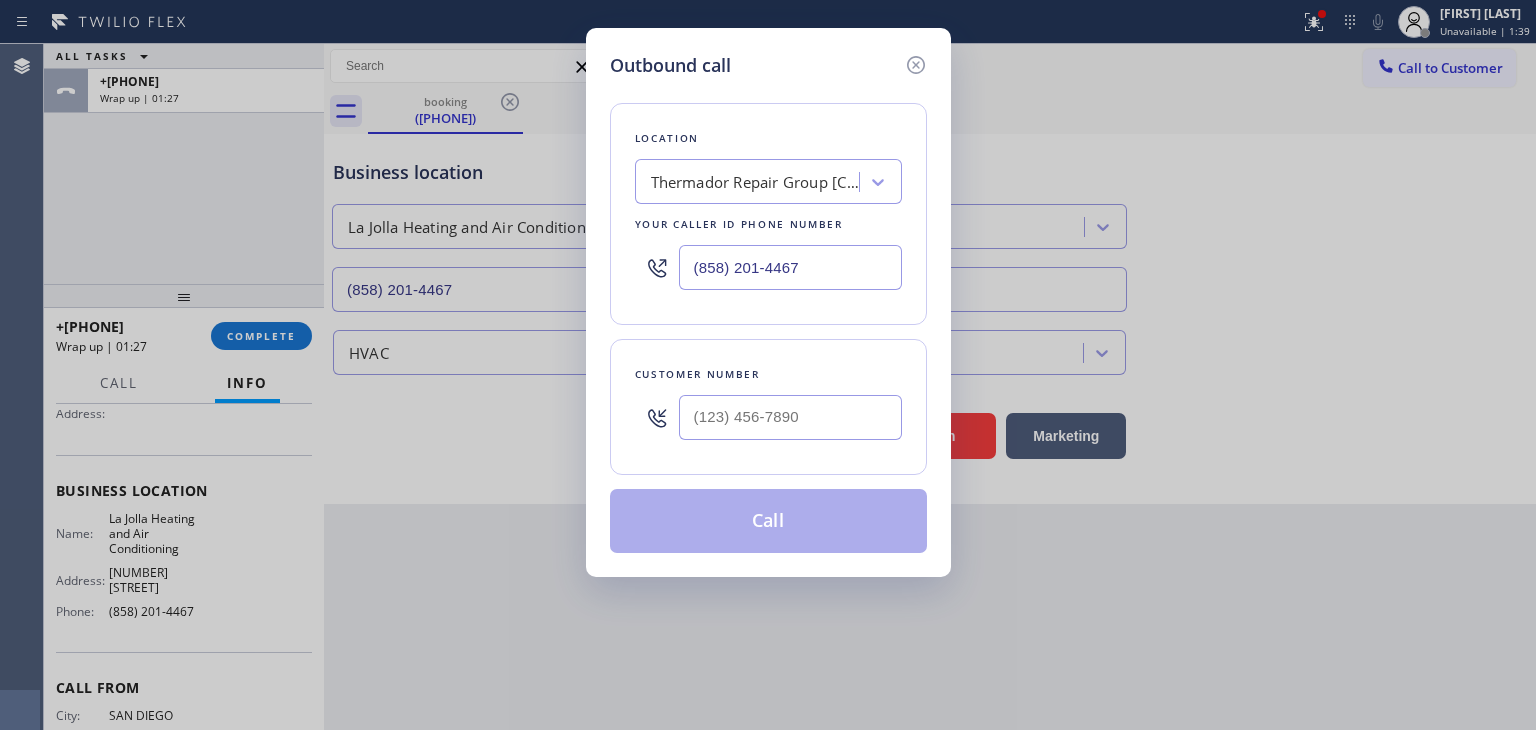 type on "(858) 201-4467" 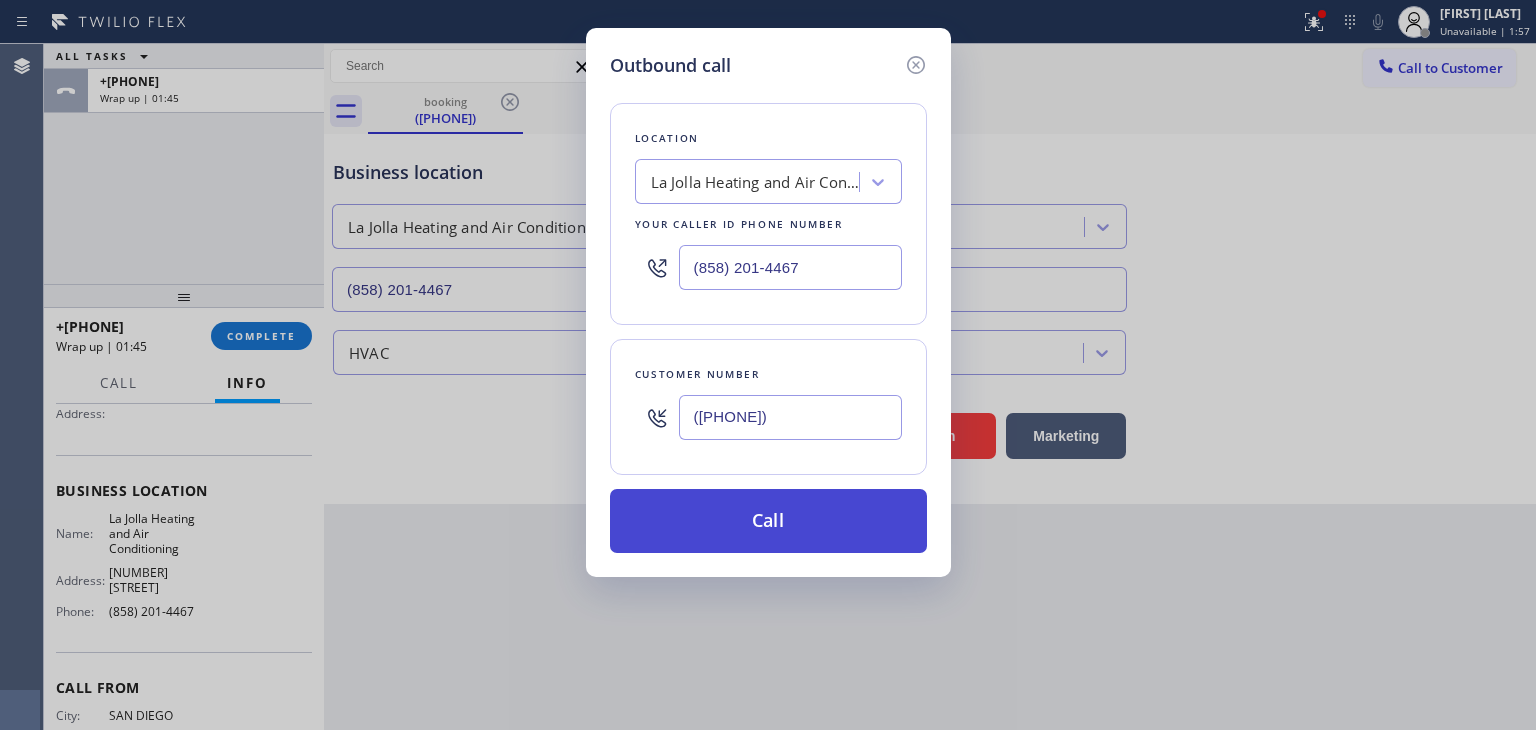 type on "(619) 851-9272" 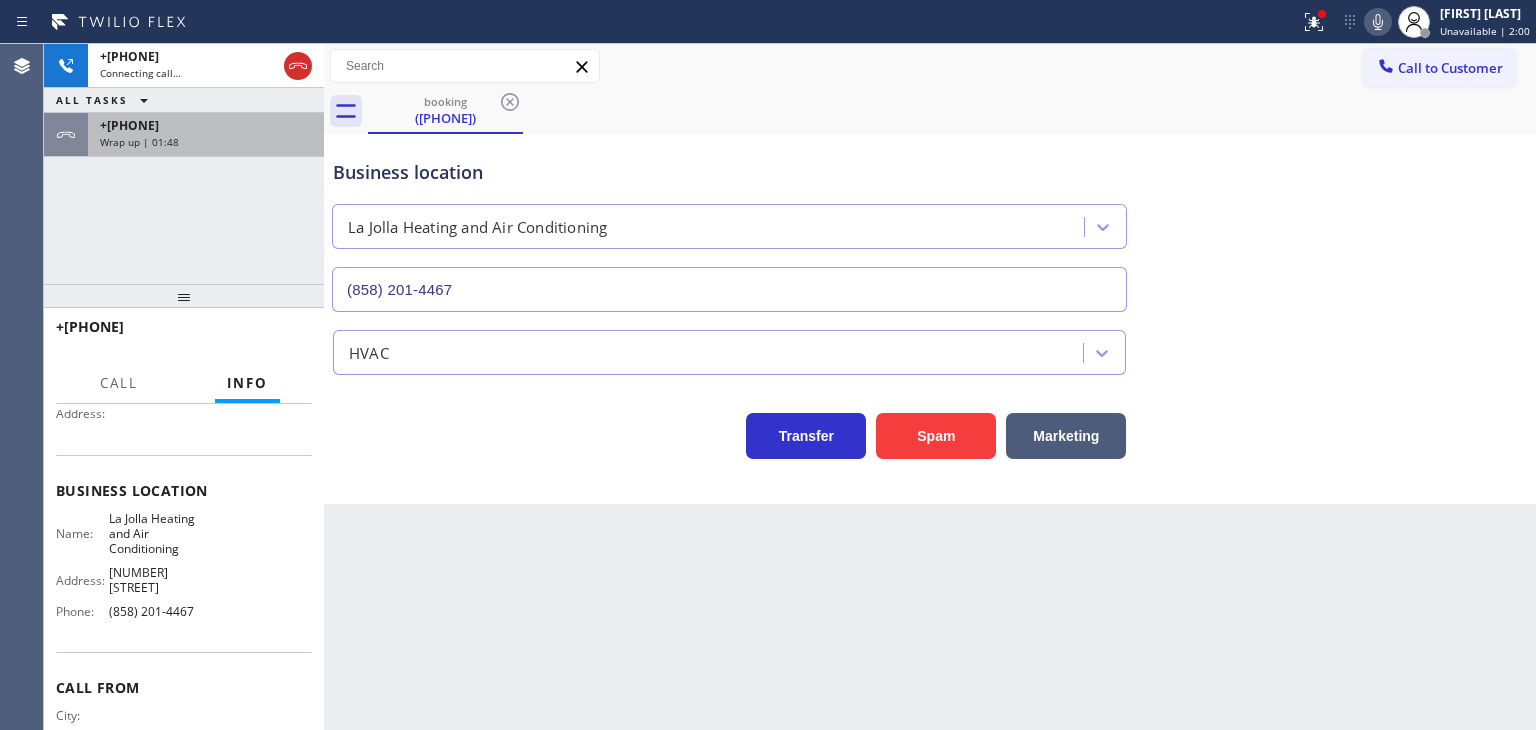 click on "+16198519272 Wrap up | 01:48" at bounding box center (202, 135) 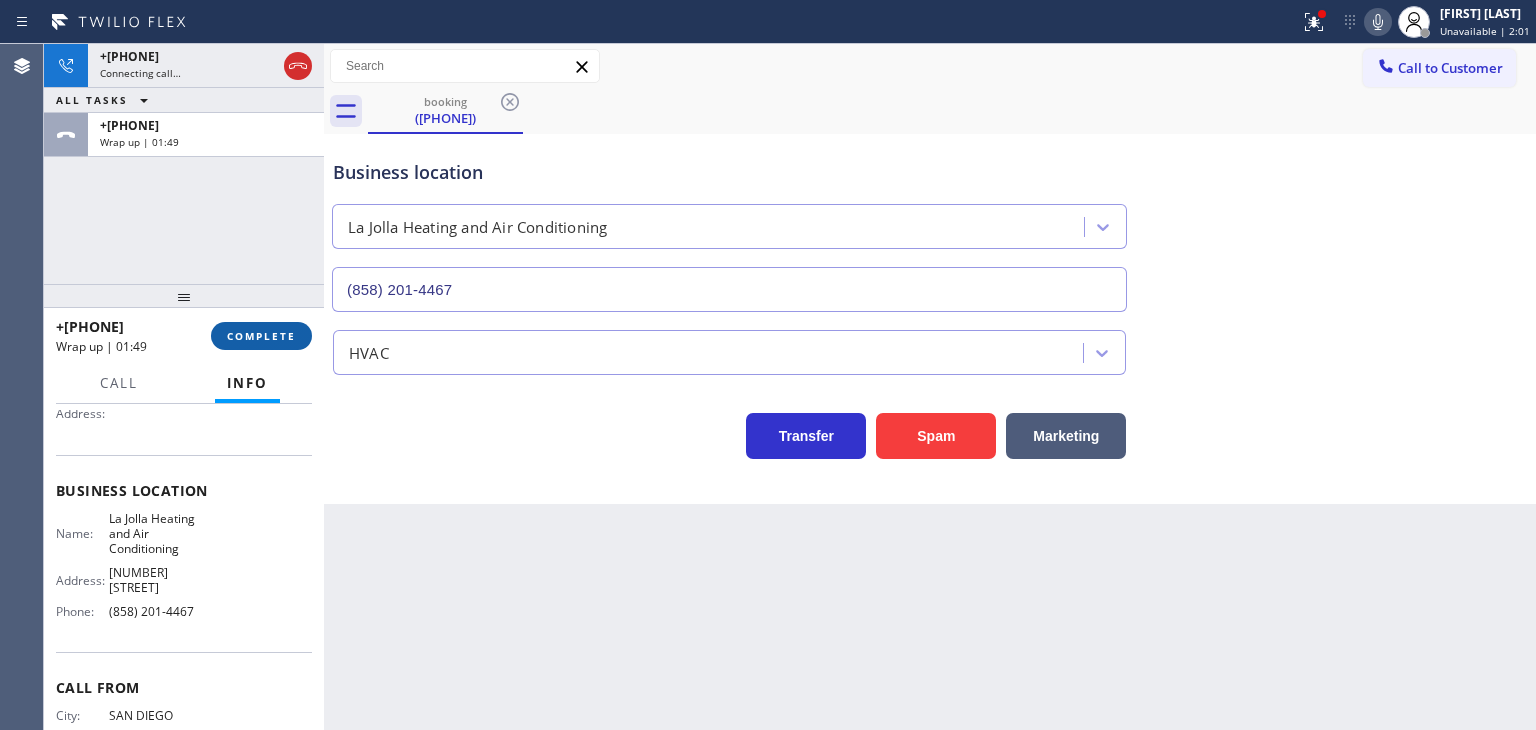 click on "COMPLETE" at bounding box center (261, 336) 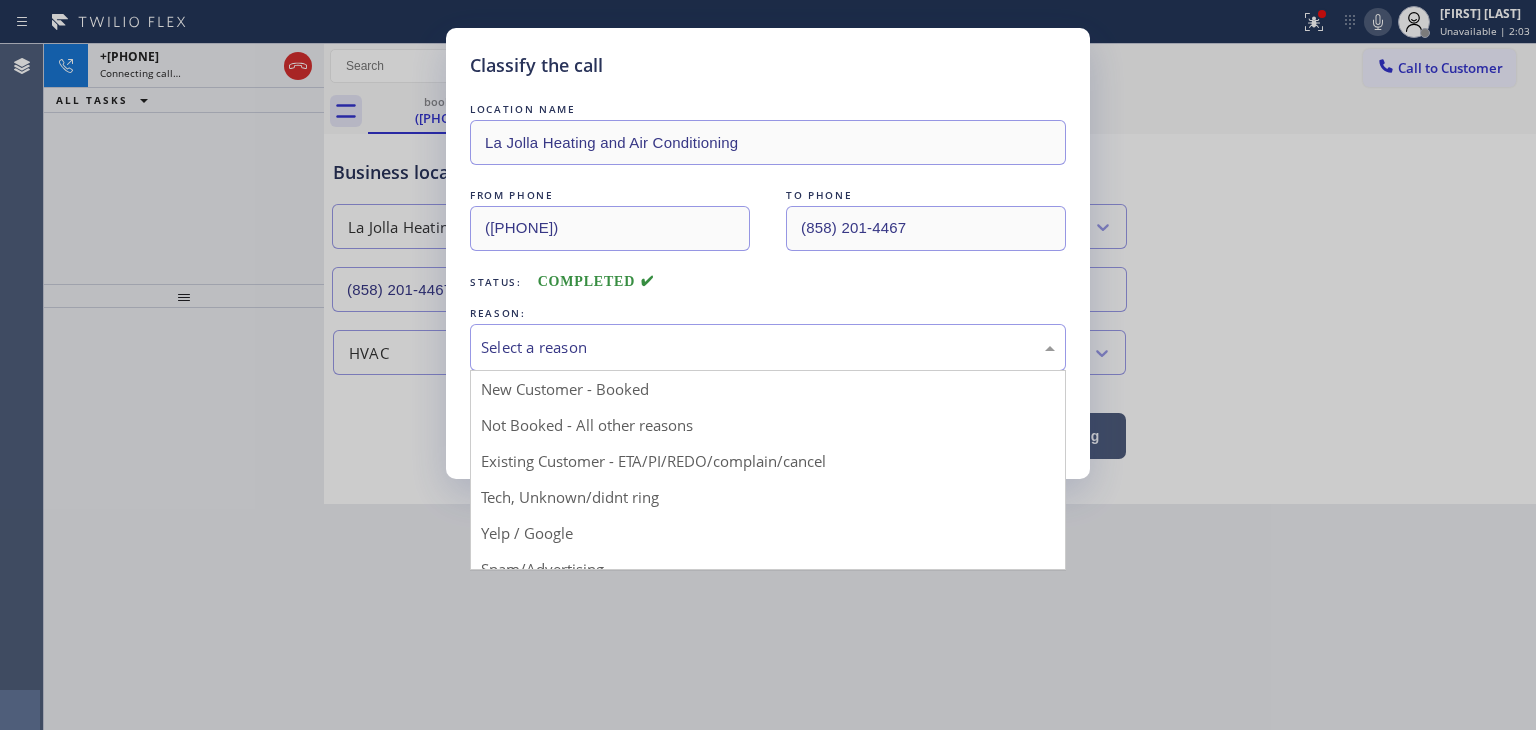 click on "Select a reason" at bounding box center (768, 347) 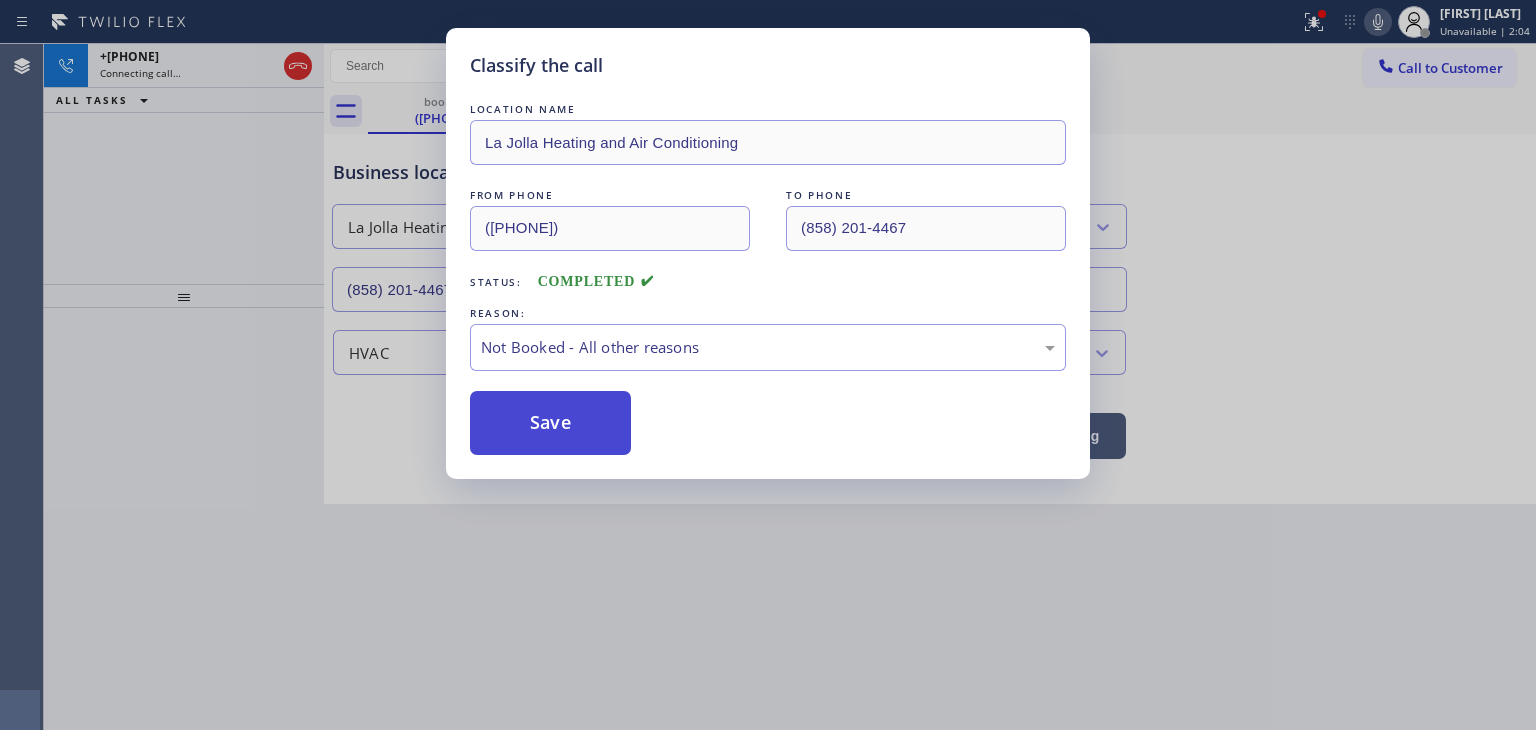 click on "Save" at bounding box center [550, 423] 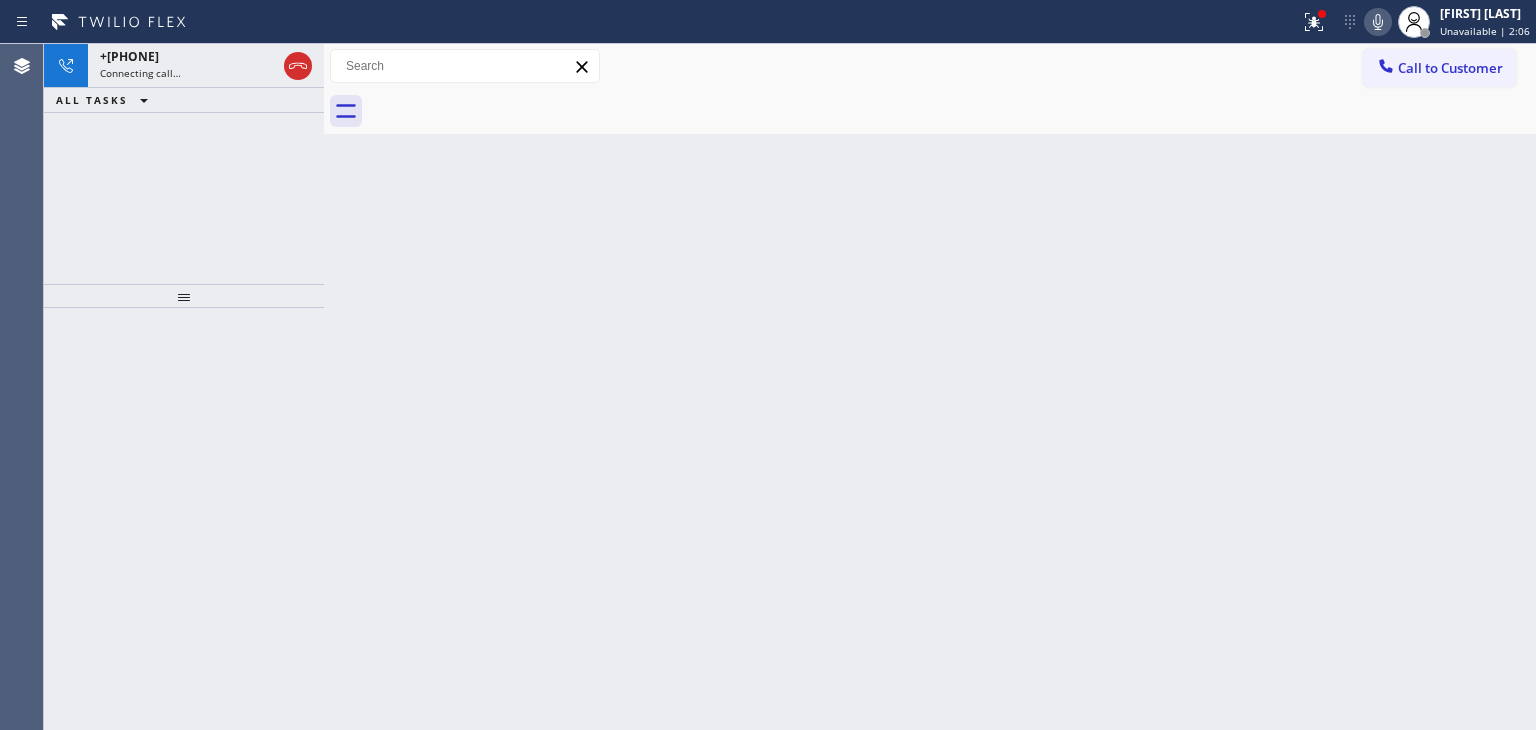 click 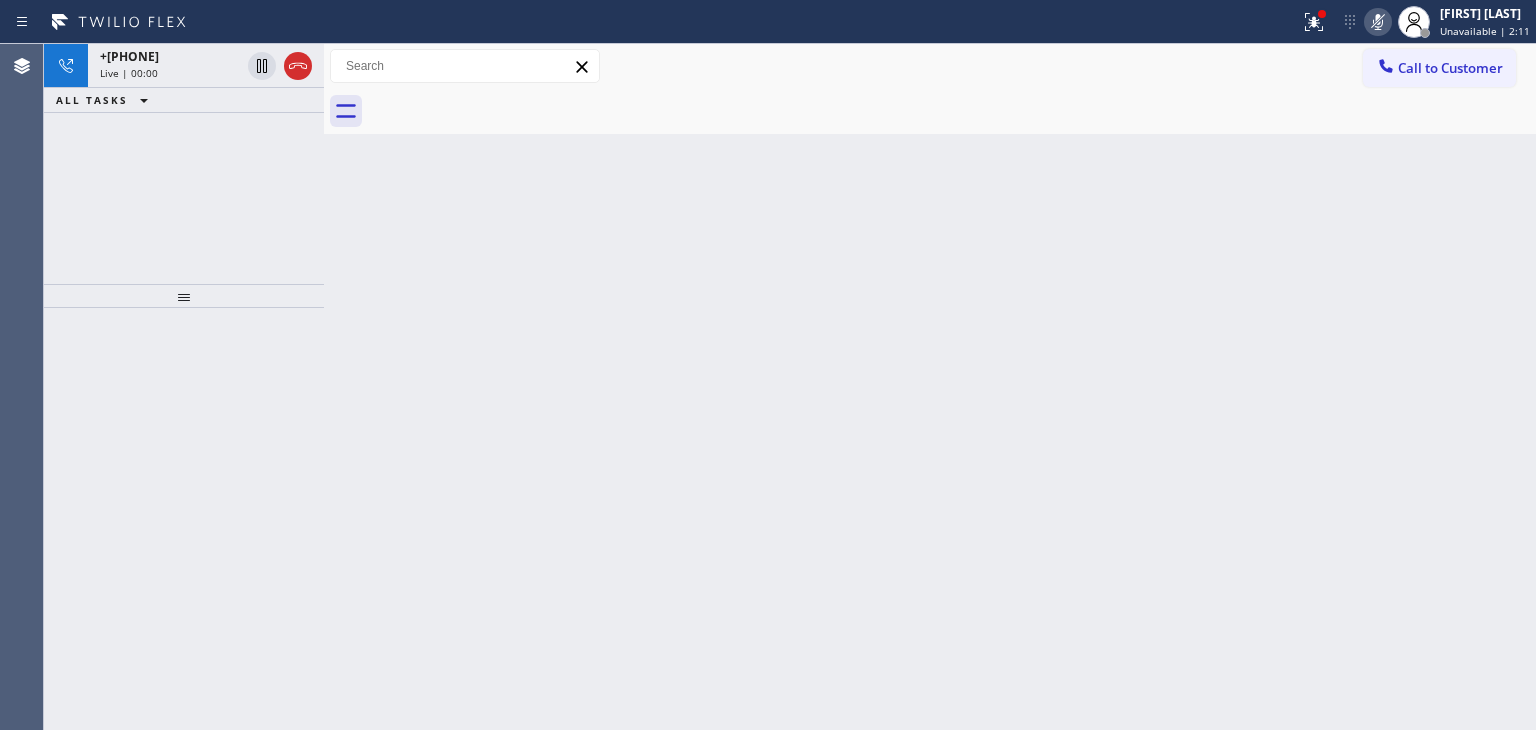 click 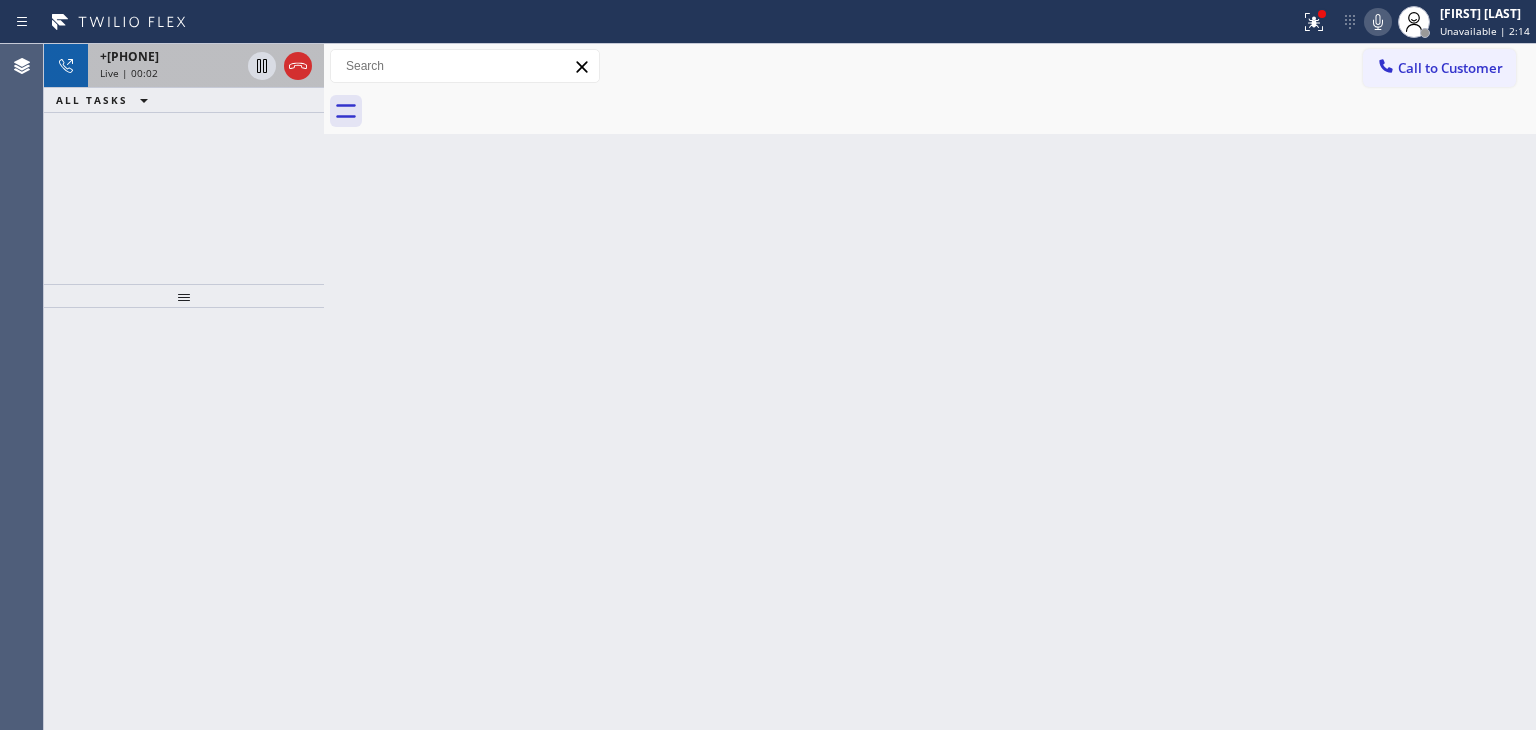 click on "Live | 00:02" at bounding box center (170, 73) 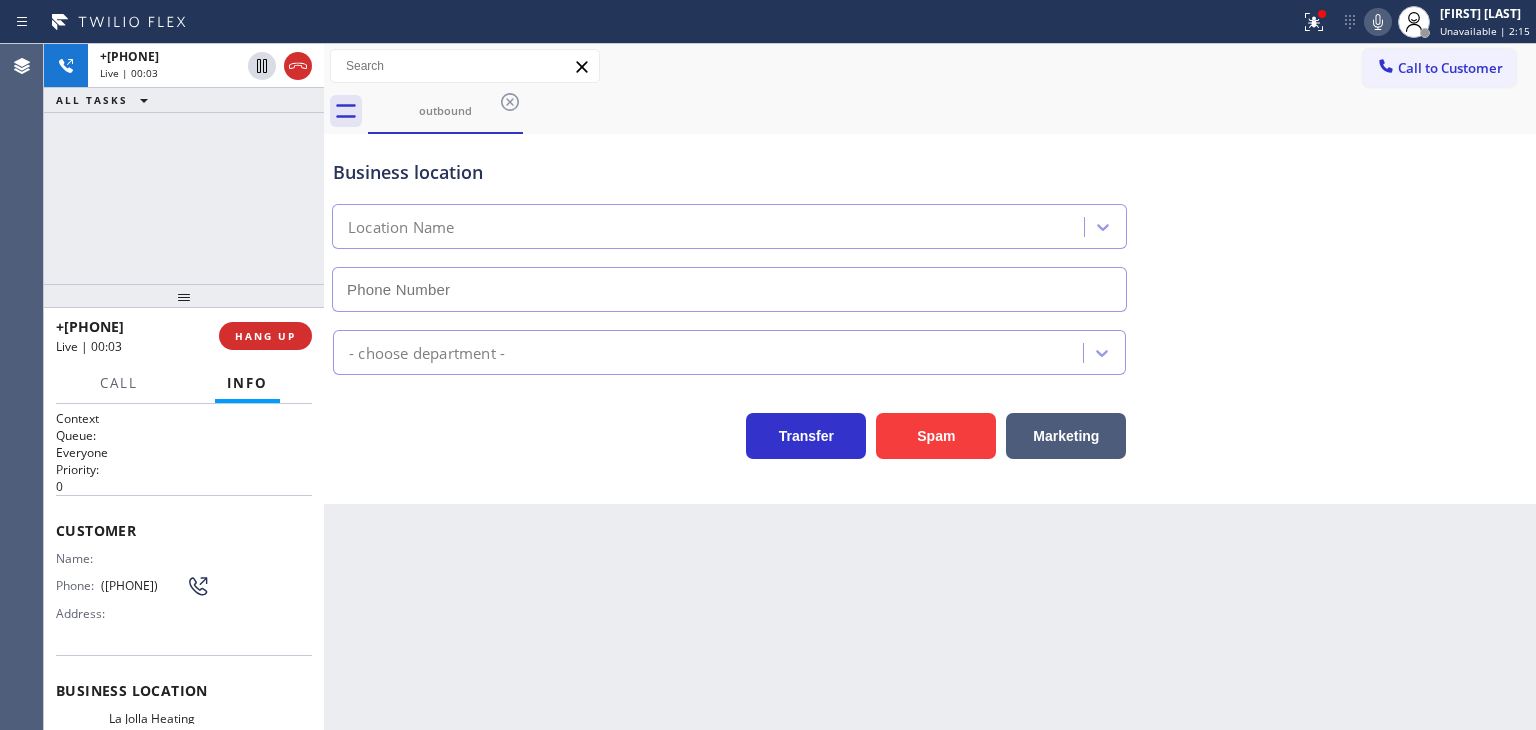 type on "(858) 201-4467" 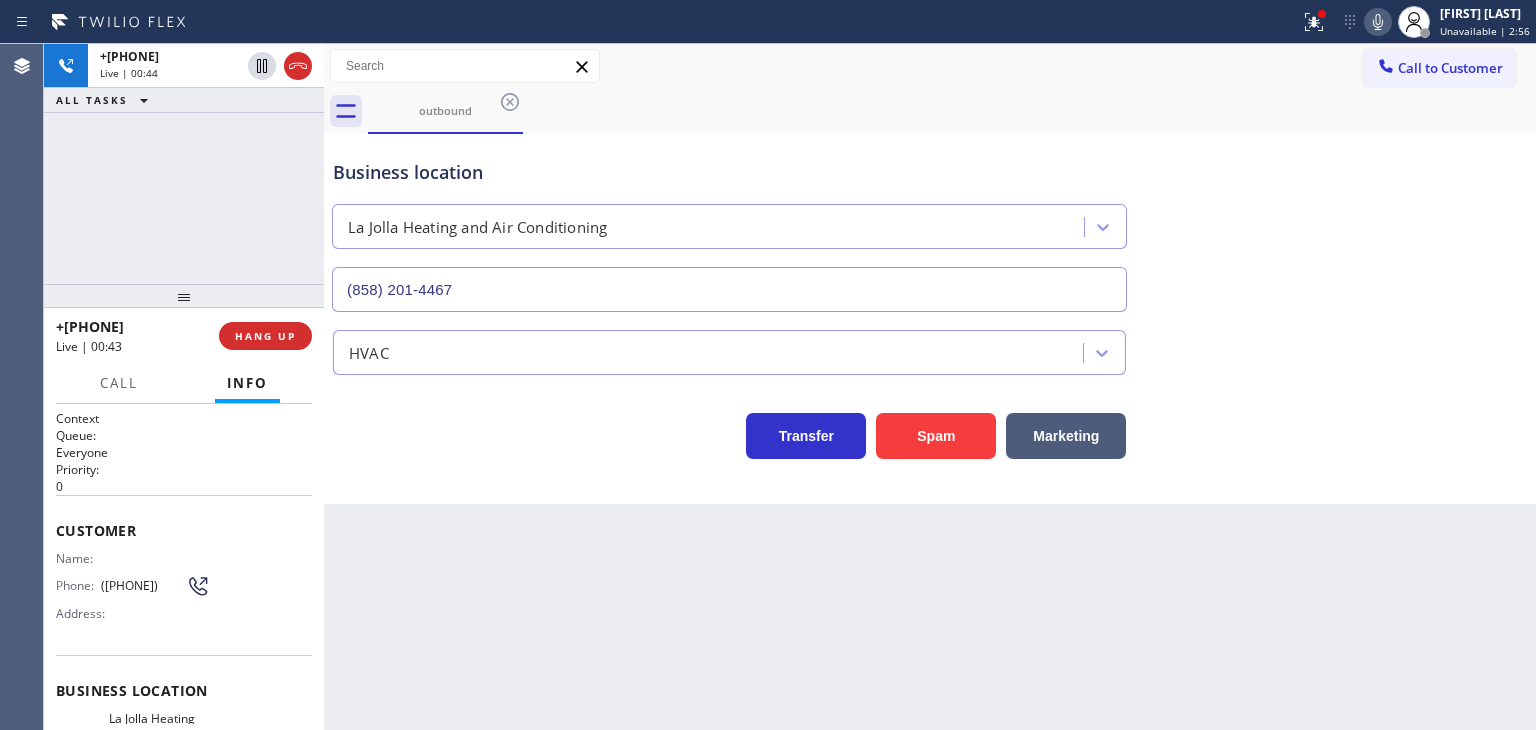 click 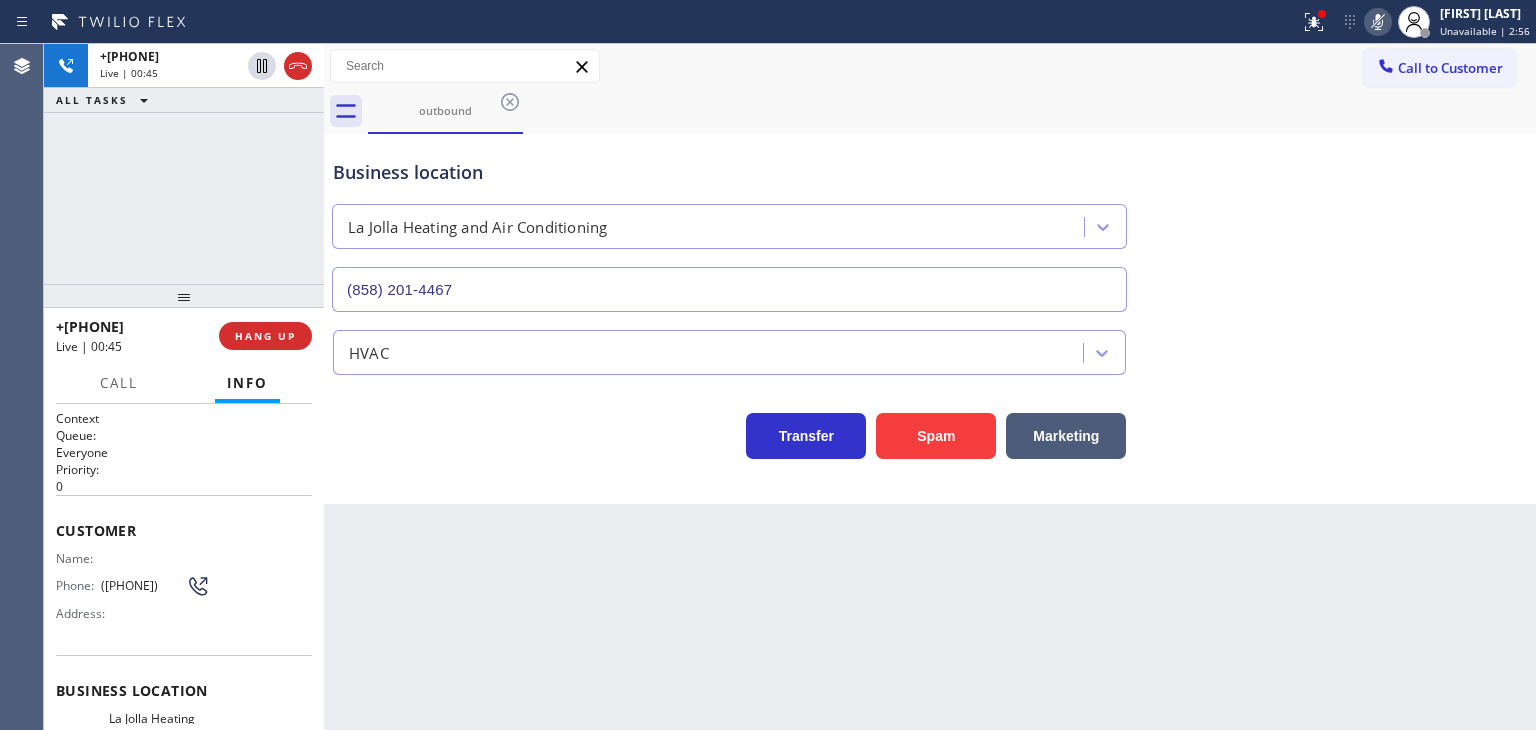 click 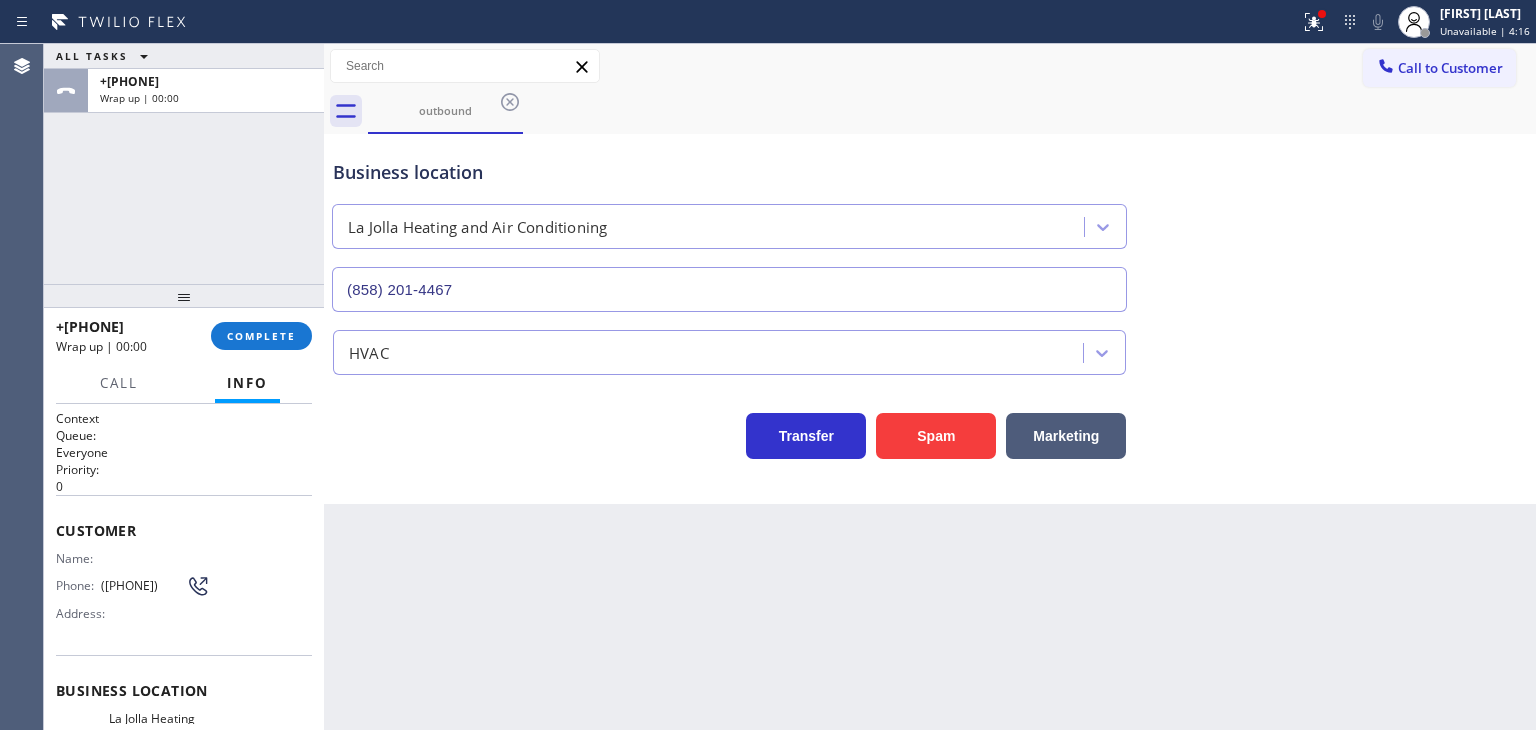 drag, startPoint x: 166, startPoint y: 321, endPoint x: 69, endPoint y: 318, distance: 97.04638 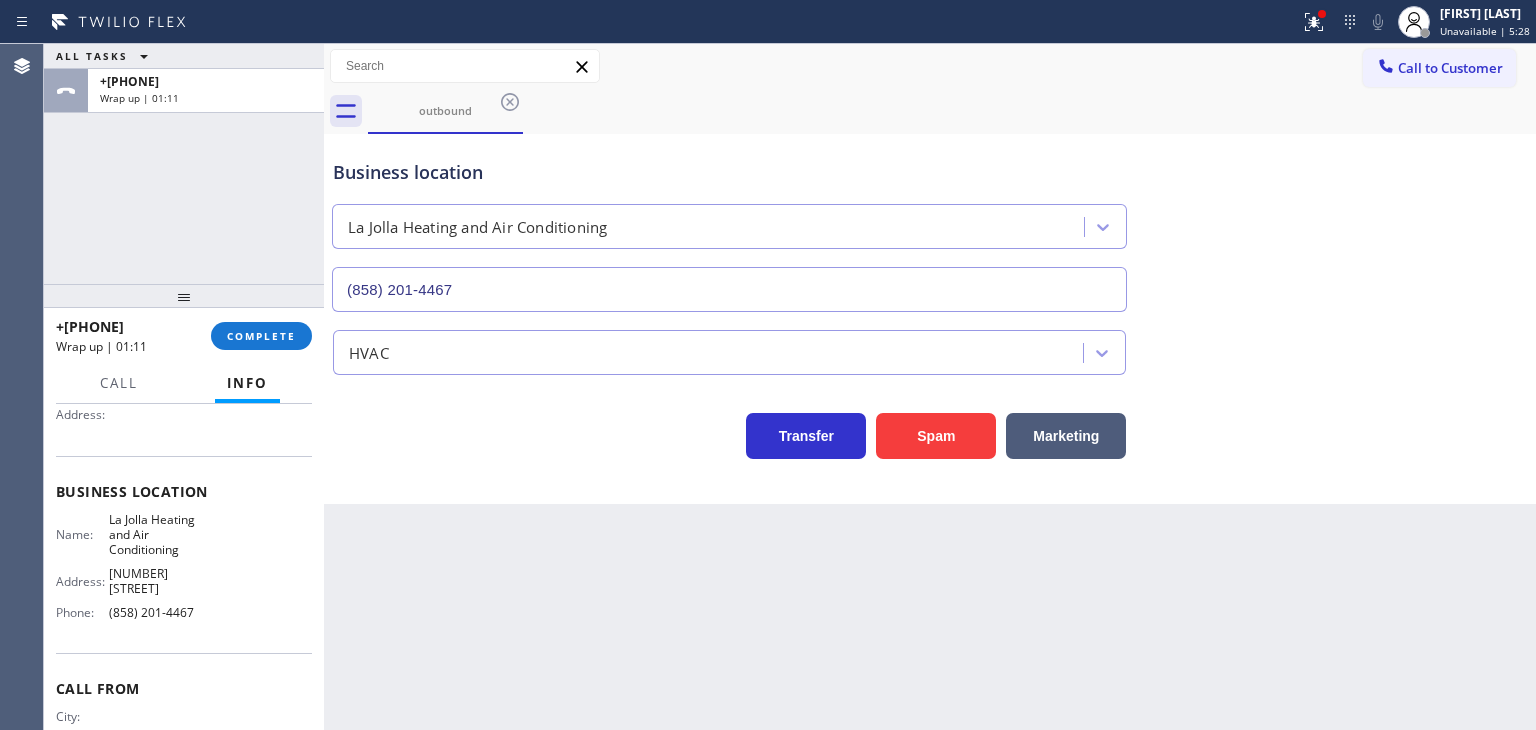 scroll, scrollTop: 200, scrollLeft: 0, axis: vertical 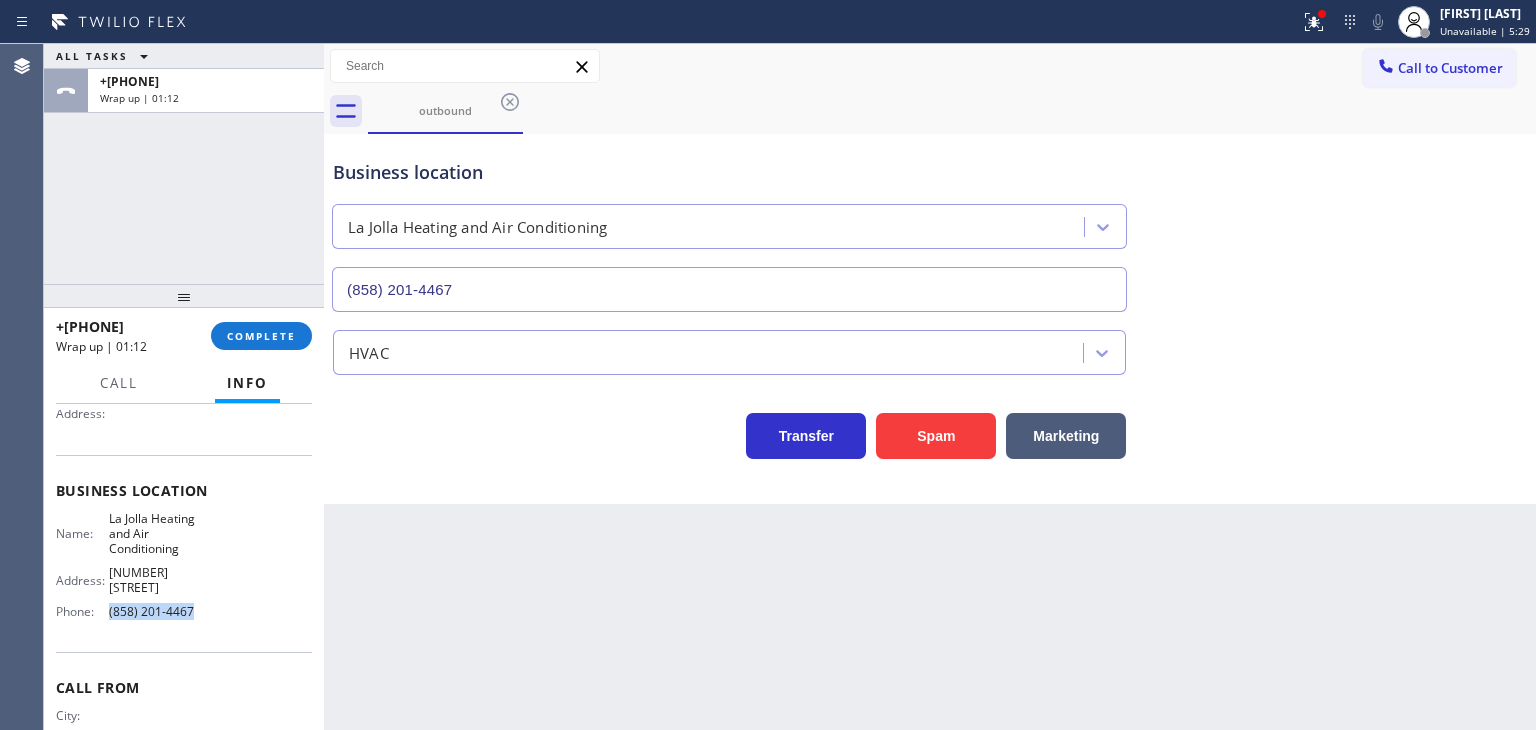 drag, startPoint x: 207, startPoint y: 616, endPoint x: 108, endPoint y: 603, distance: 99.849884 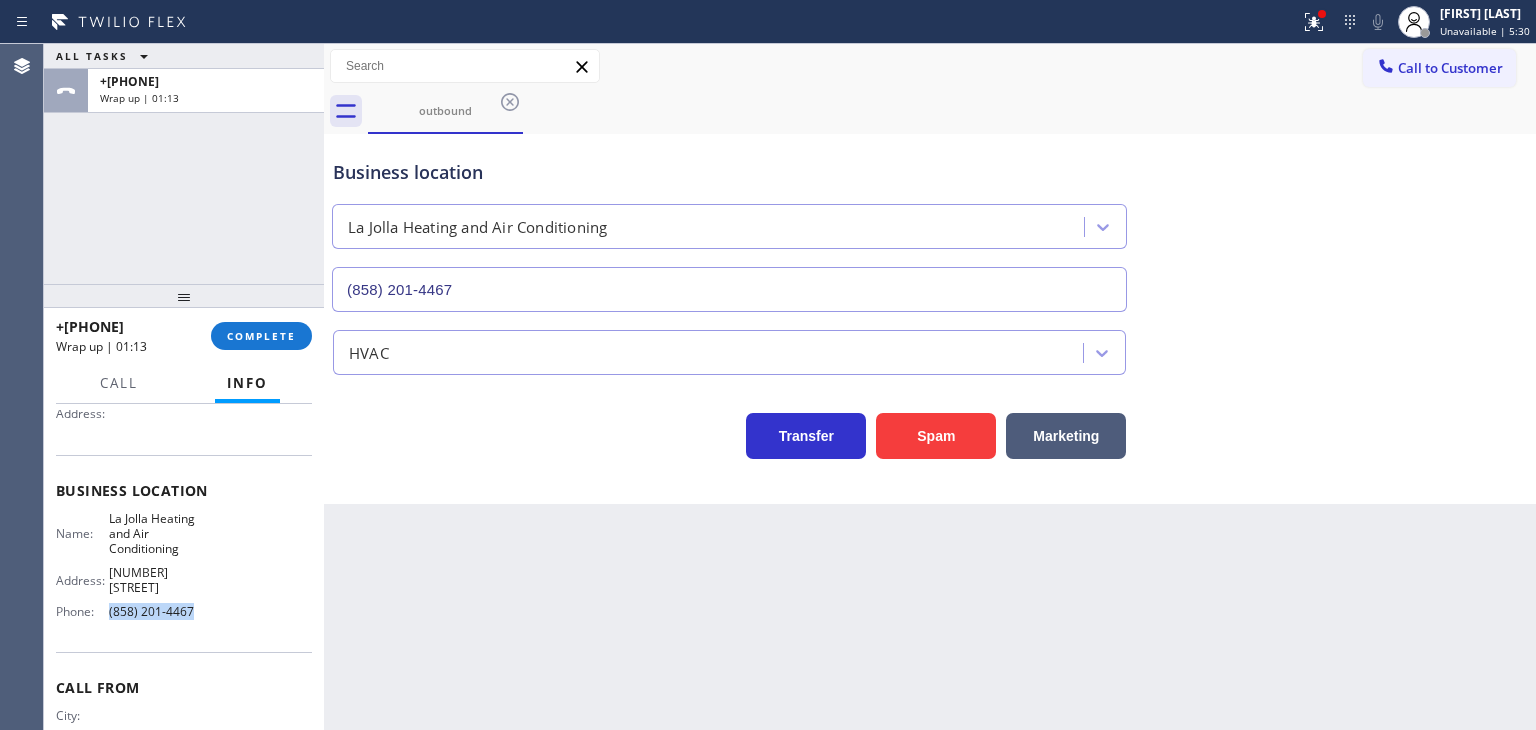 copy on "(858) 201-4467" 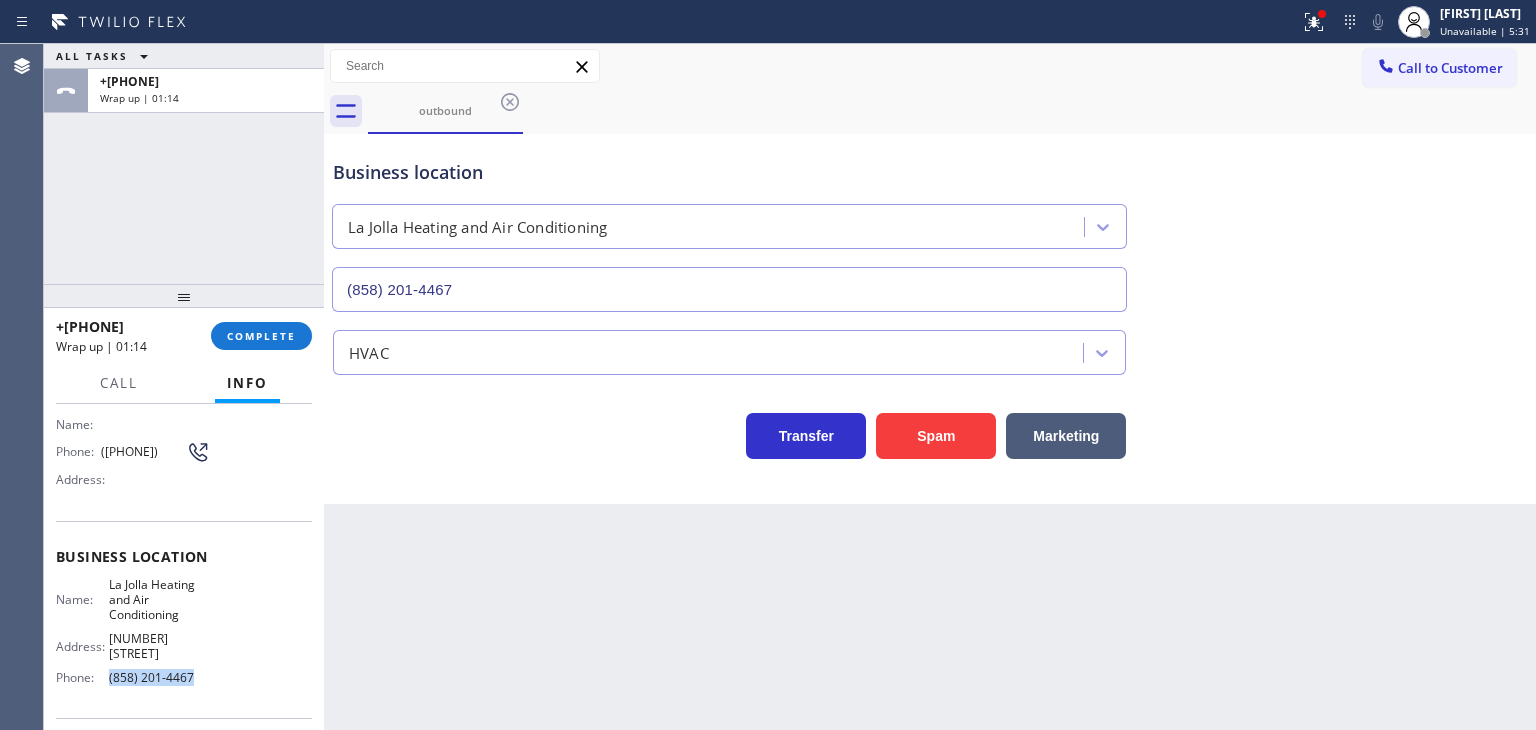 scroll, scrollTop: 100, scrollLeft: 0, axis: vertical 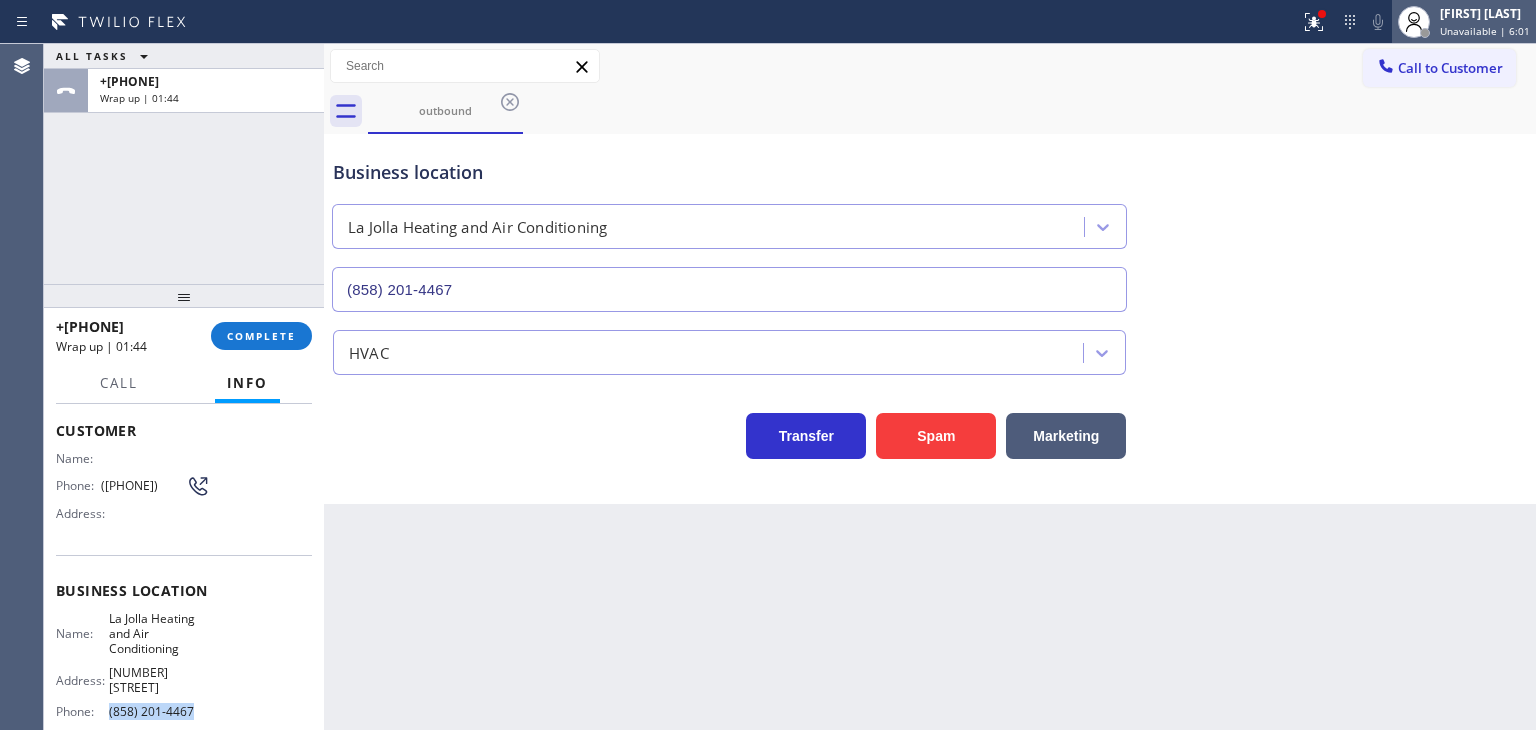 click on "Edel John Suson Unavailable | 6:01" at bounding box center (1486, 21) 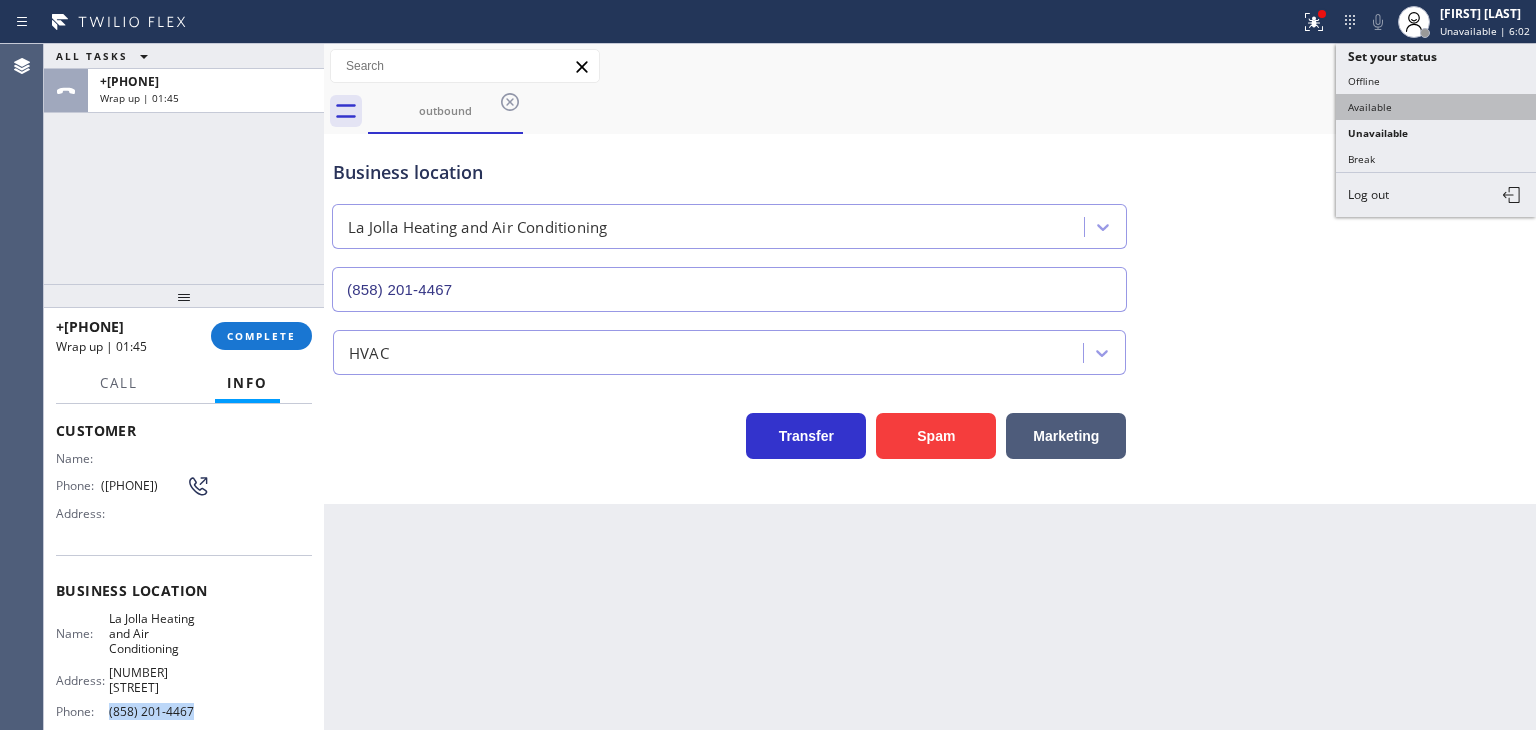 click on "Available" at bounding box center [1436, 107] 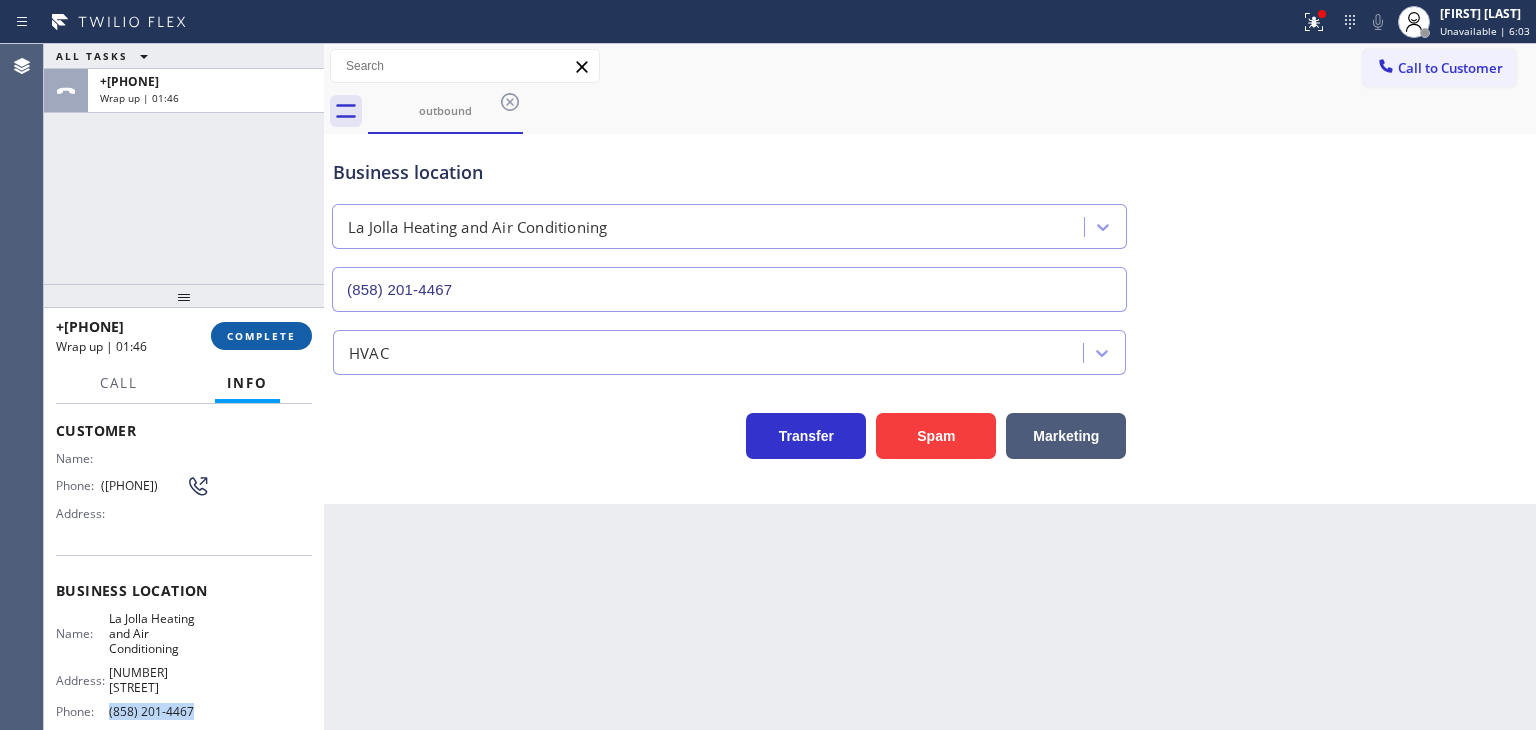 click on "COMPLETE" at bounding box center (261, 336) 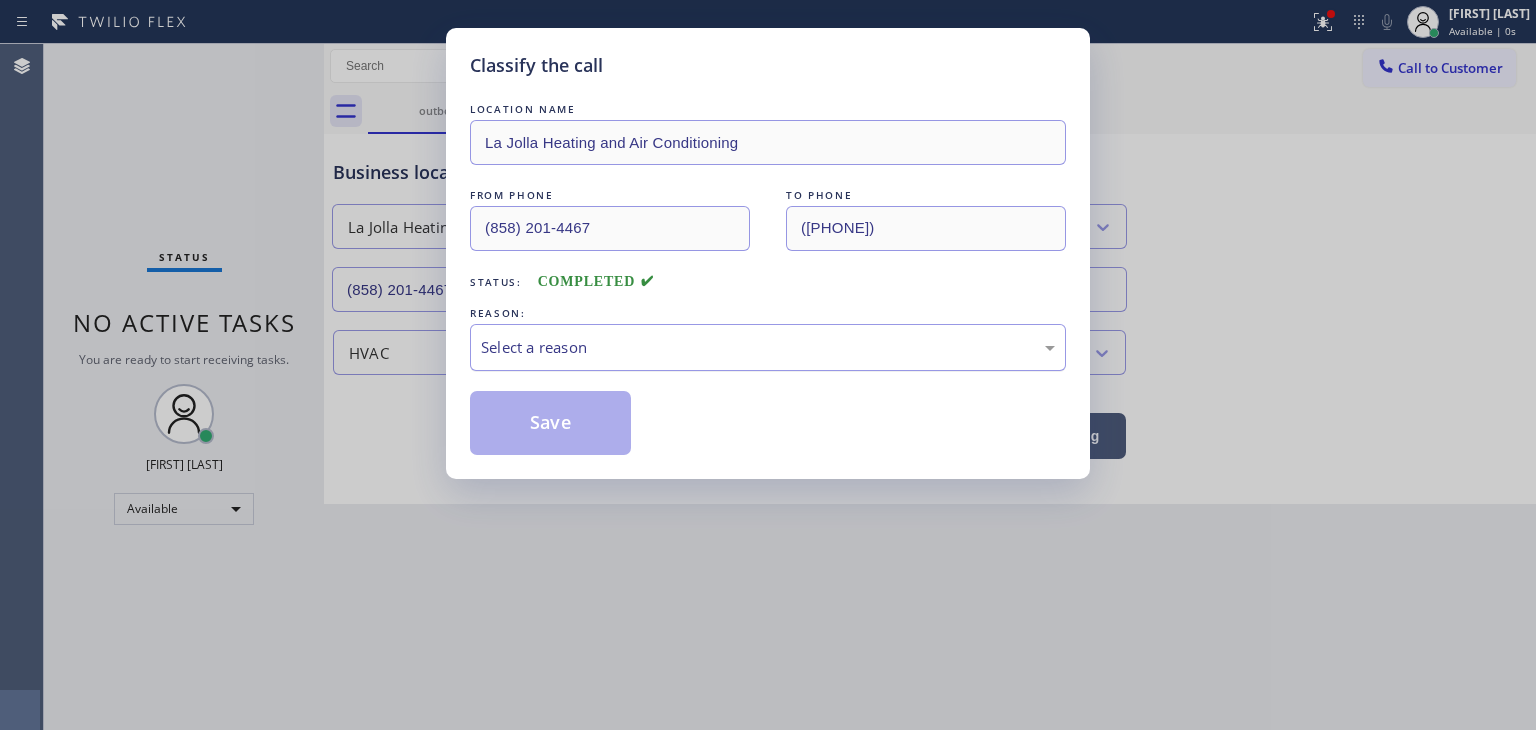 click on "Select a reason" at bounding box center [768, 347] 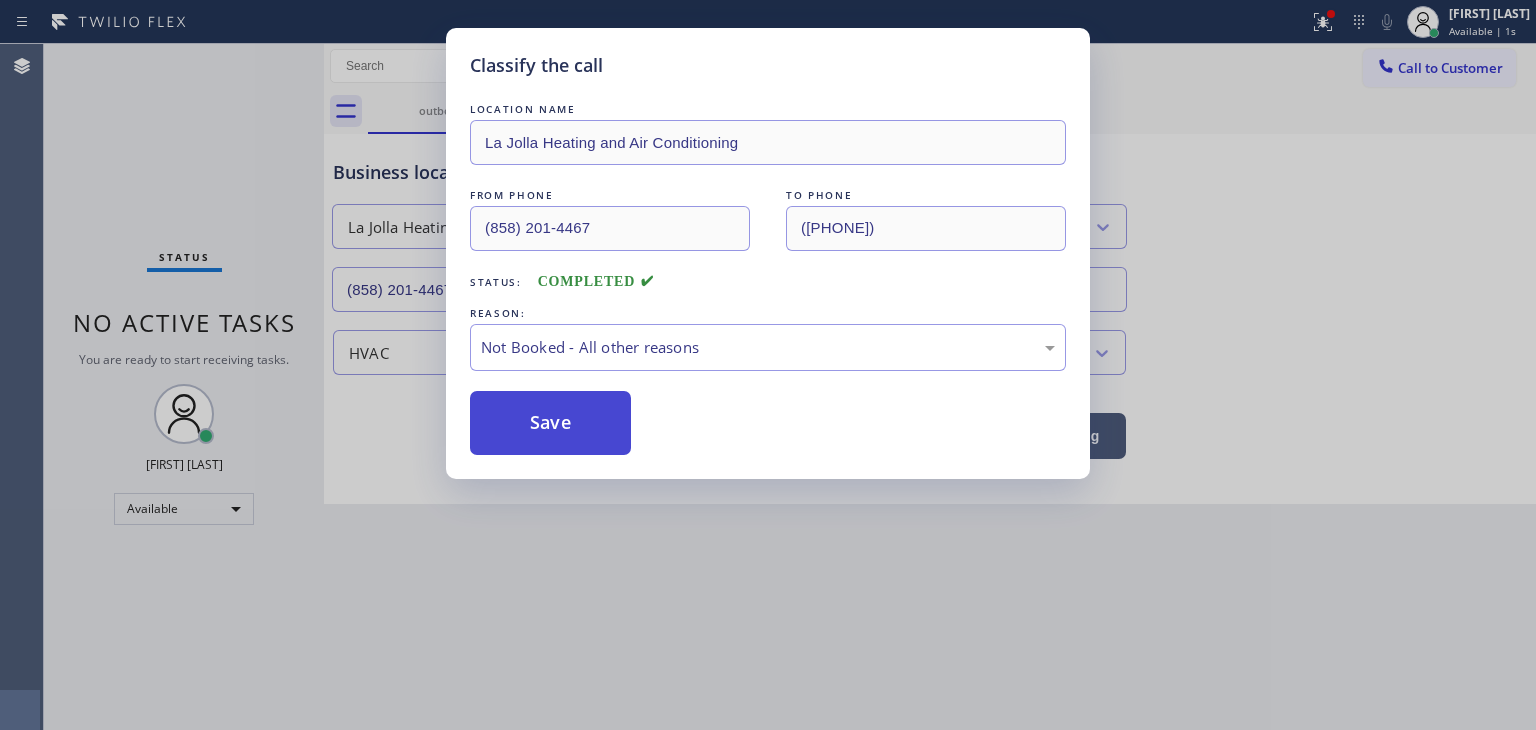 click on "Save" at bounding box center (550, 423) 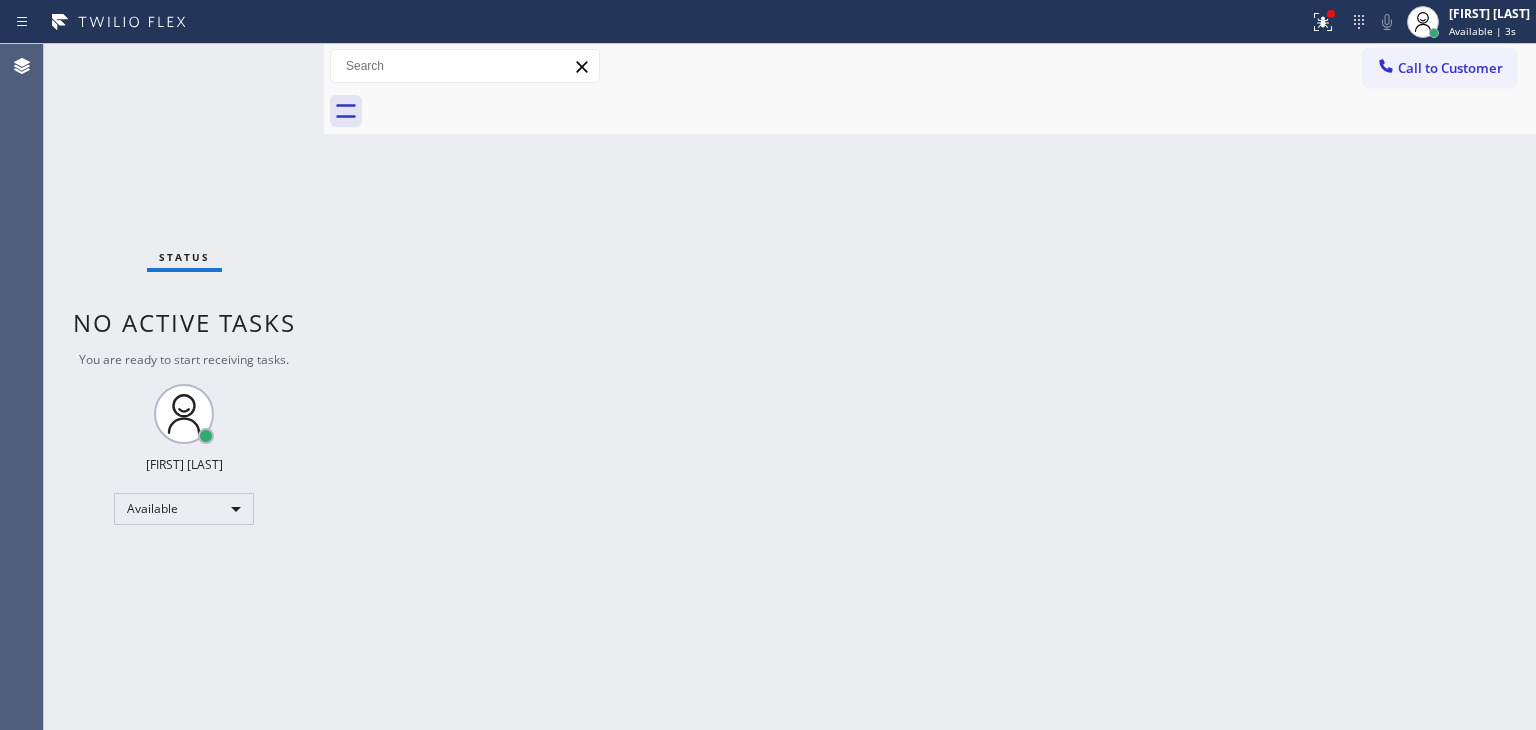 click on "Status   No active tasks     You are ready to start receiving tasks.   Edel John Suson Available" at bounding box center (184, 387) 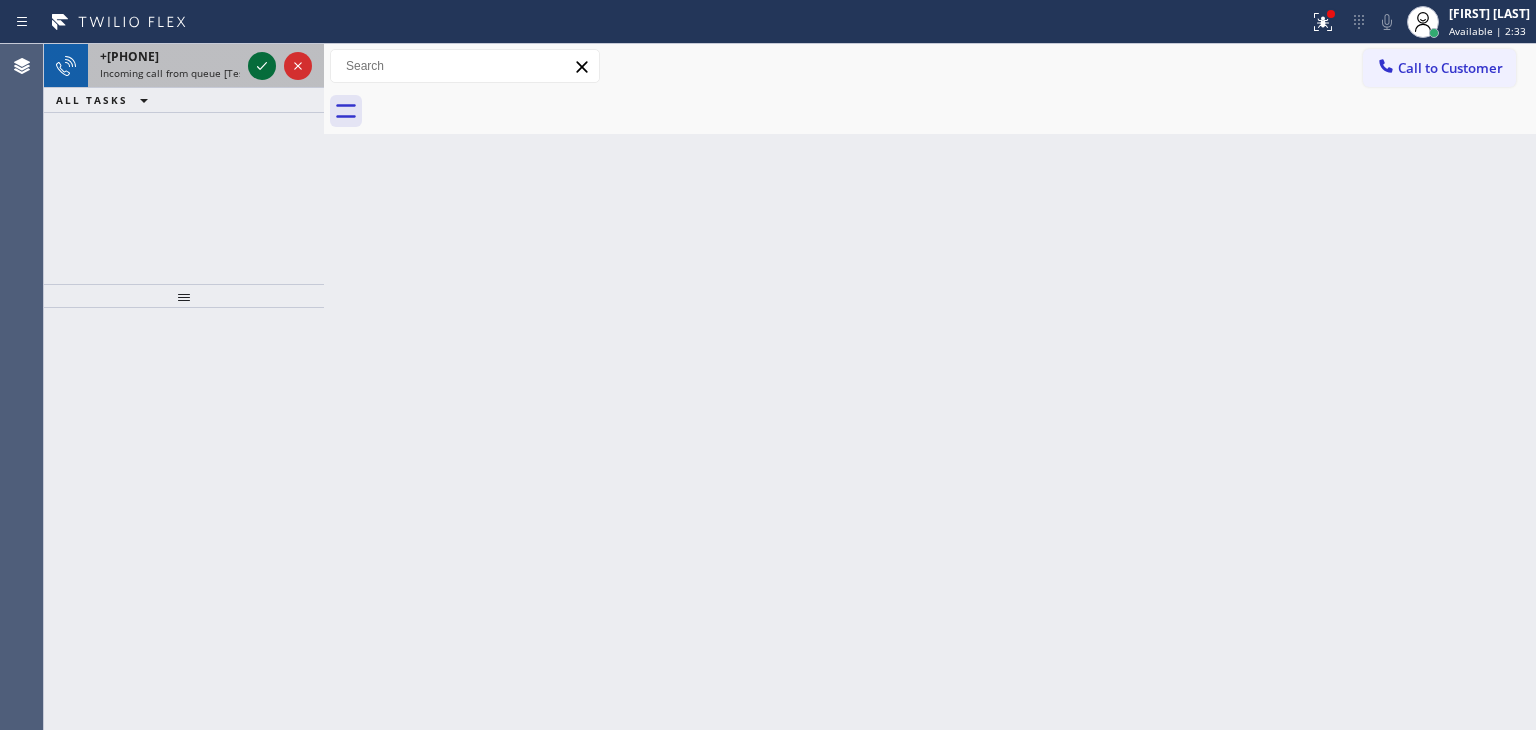 click 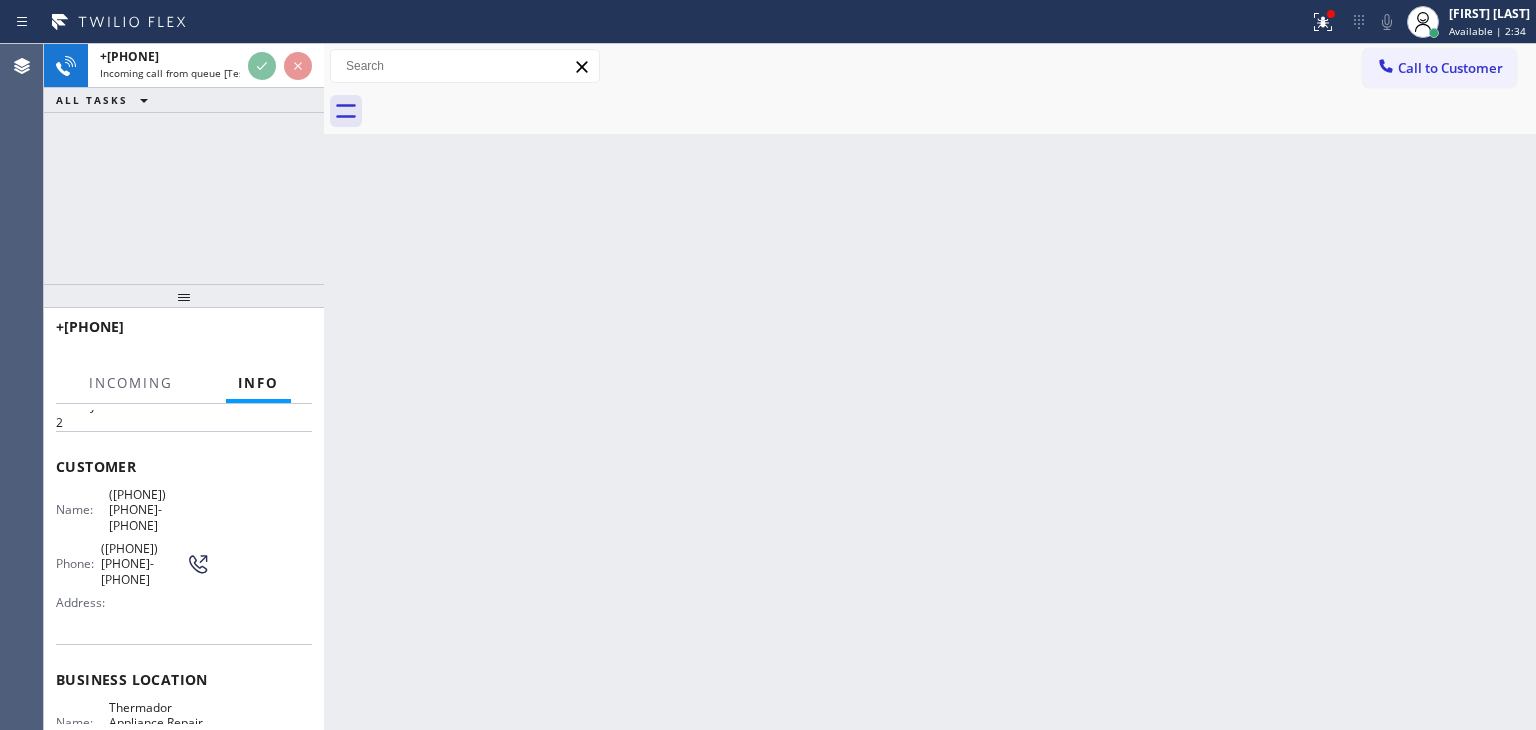 scroll, scrollTop: 100, scrollLeft: 0, axis: vertical 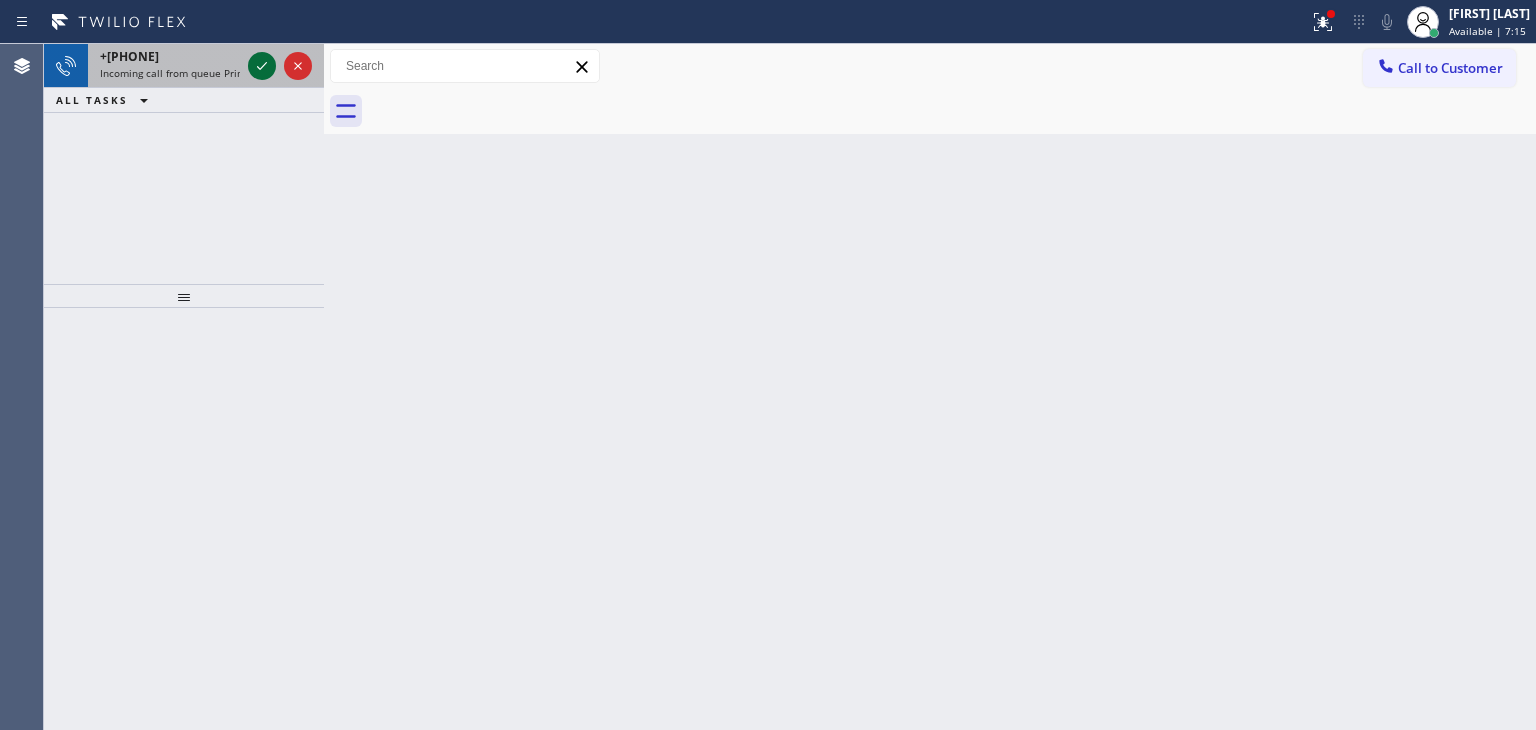 click 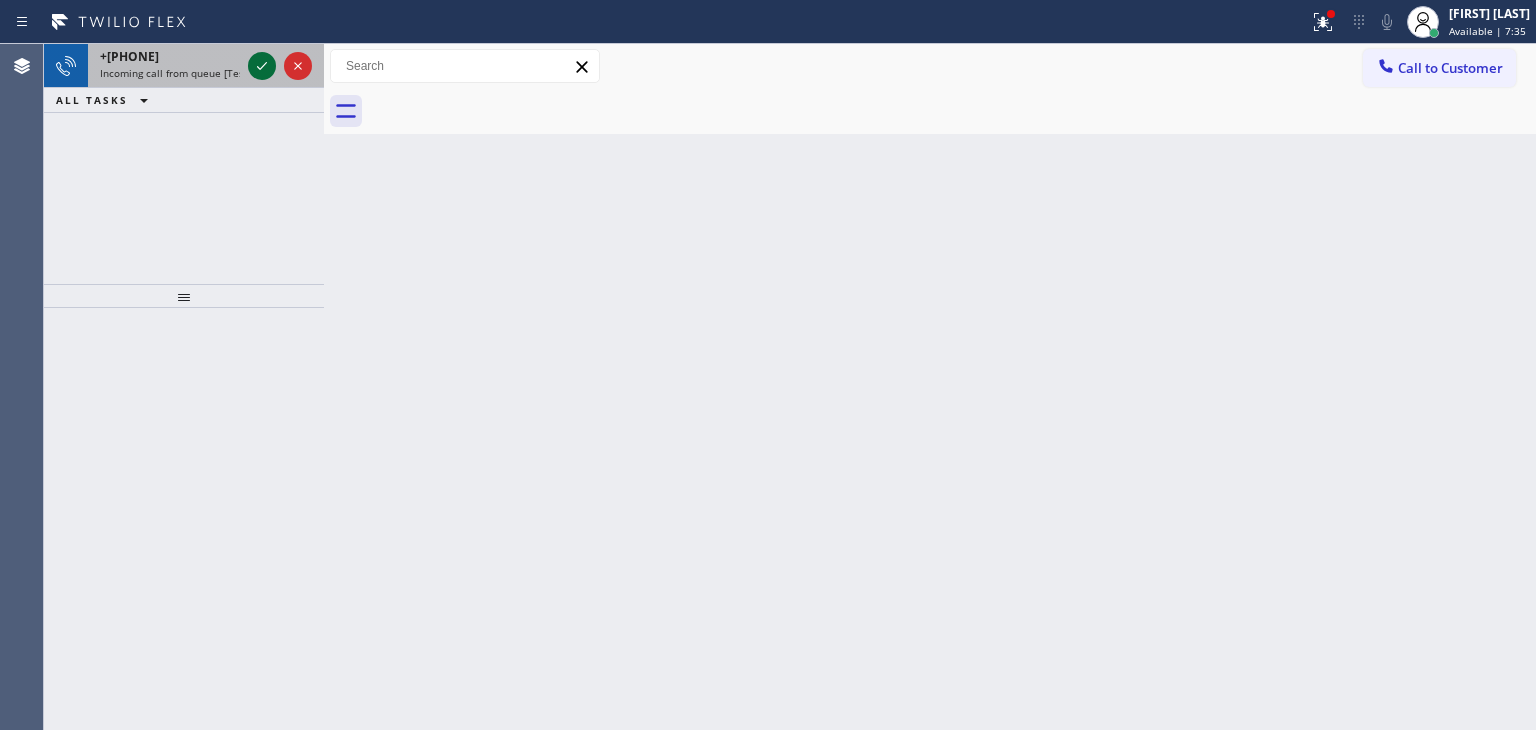 click 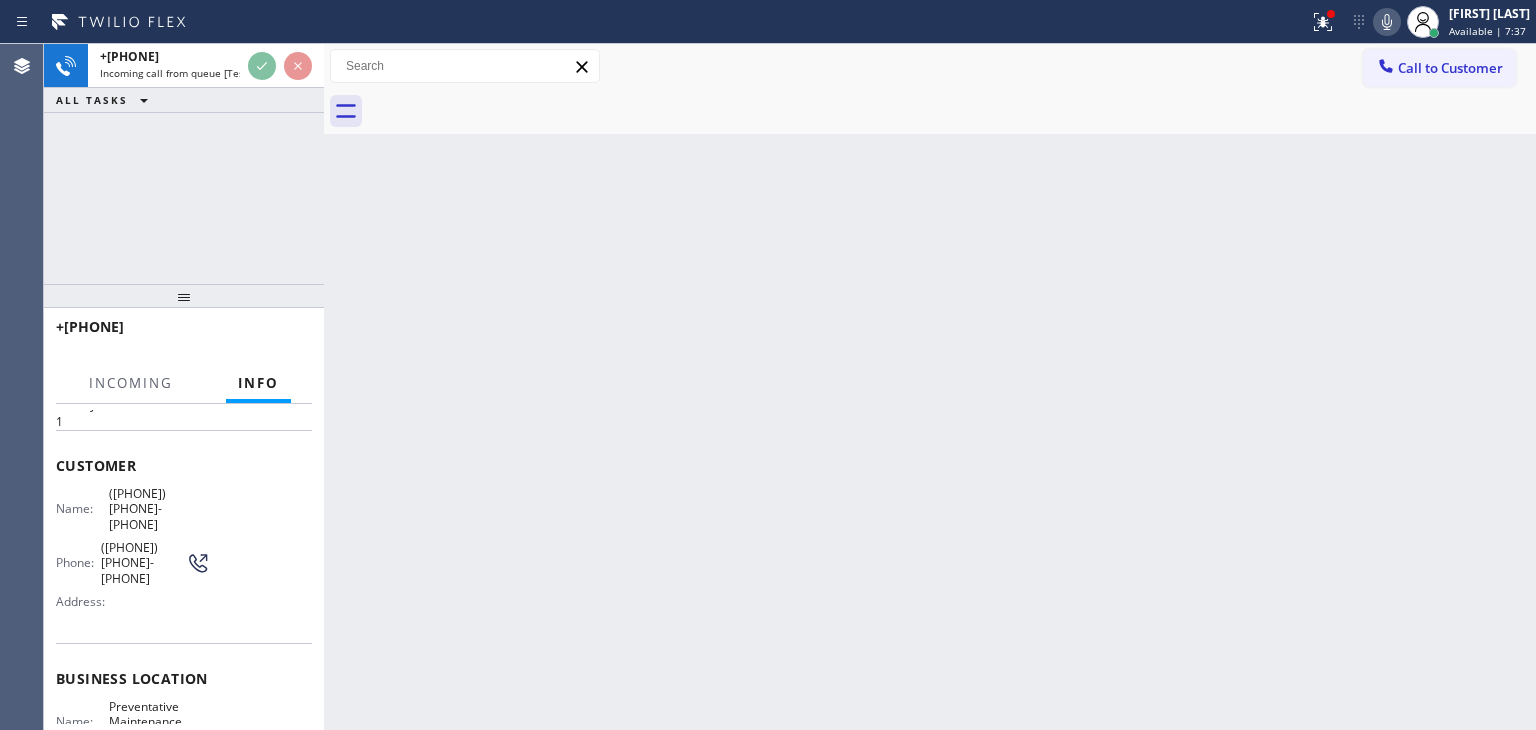 scroll, scrollTop: 100, scrollLeft: 0, axis: vertical 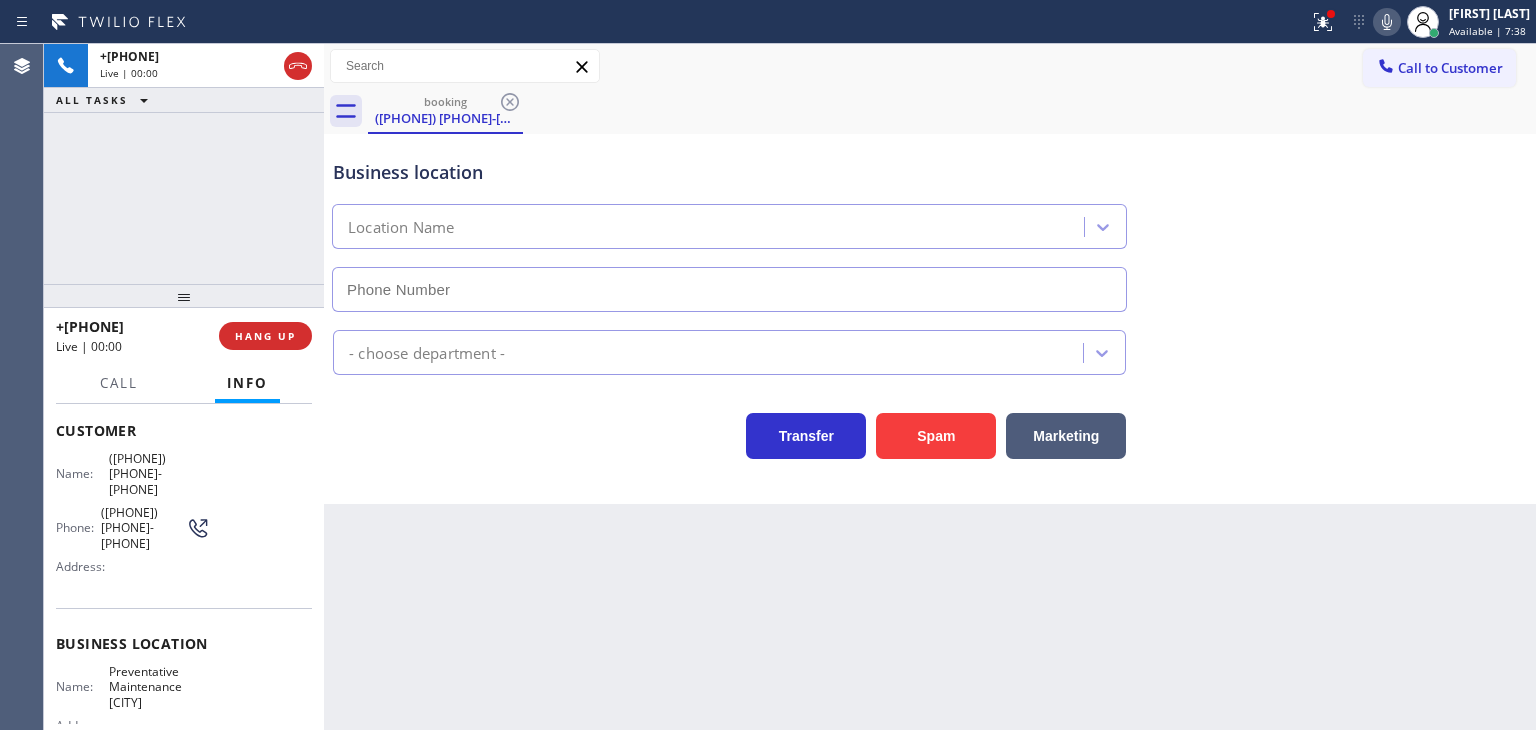 type on "(877) 835-7377" 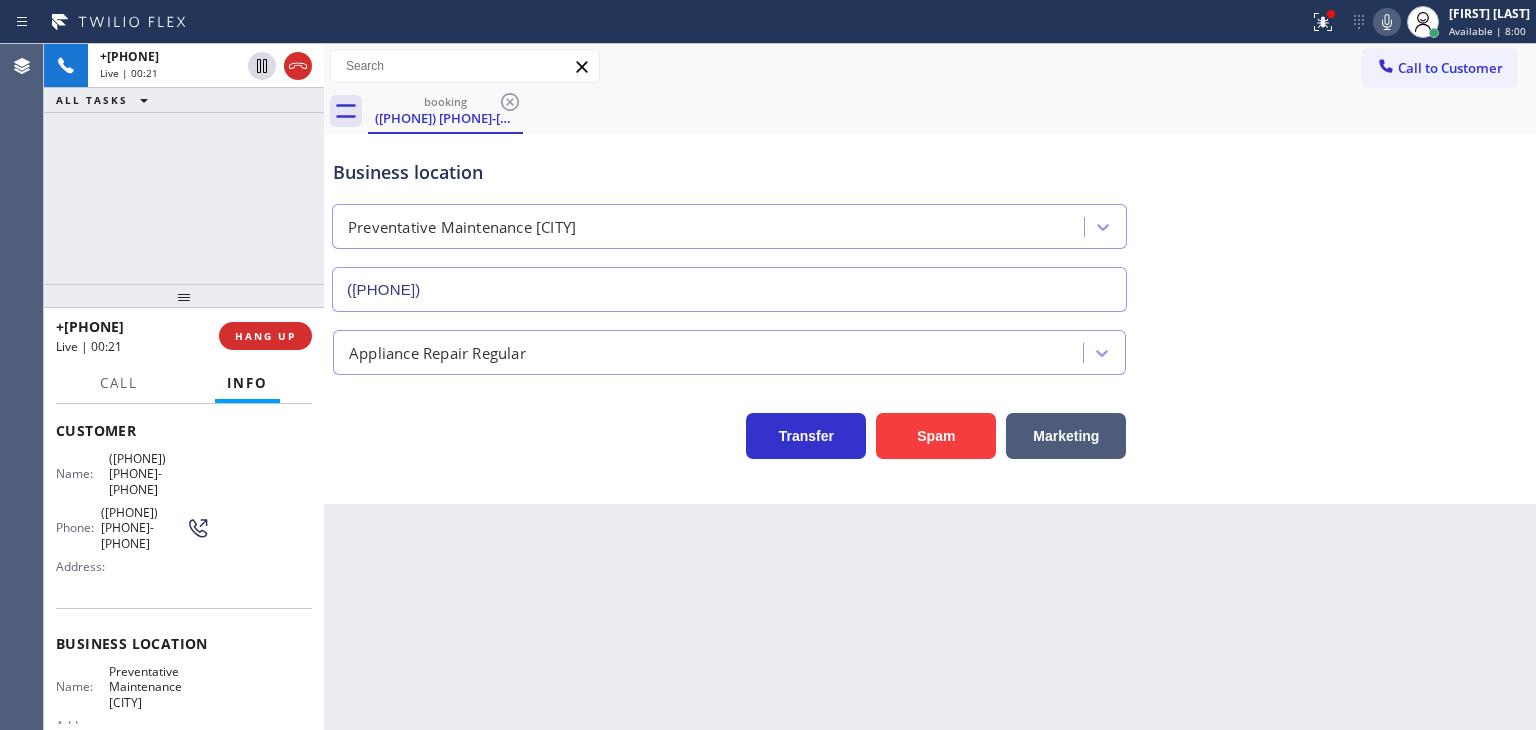 click on "Business location Preventative Maintenance AR (877) 835-7377" at bounding box center (930, 221) 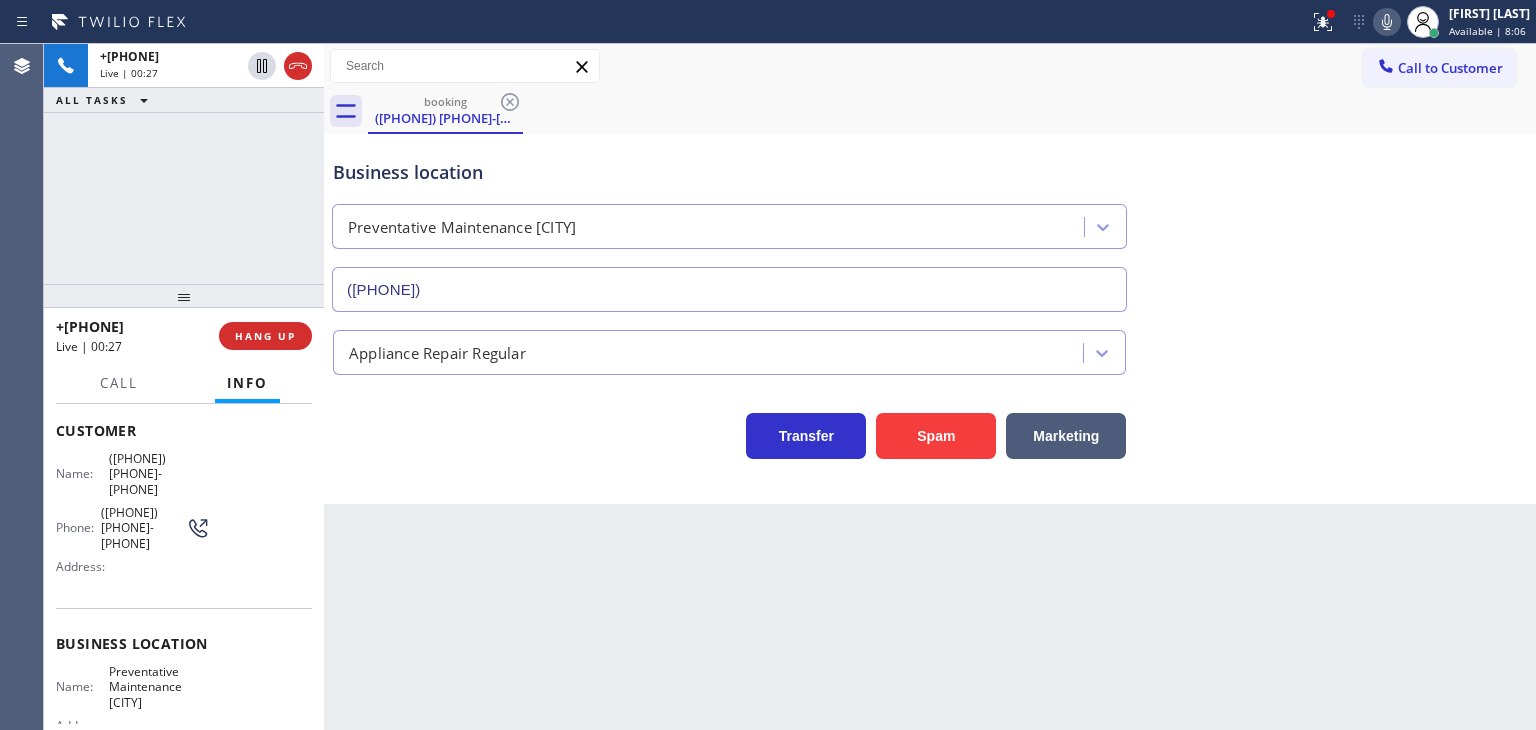 drag, startPoint x: 219, startPoint y: 695, endPoint x: 58, endPoint y: 458, distance: 286.51352 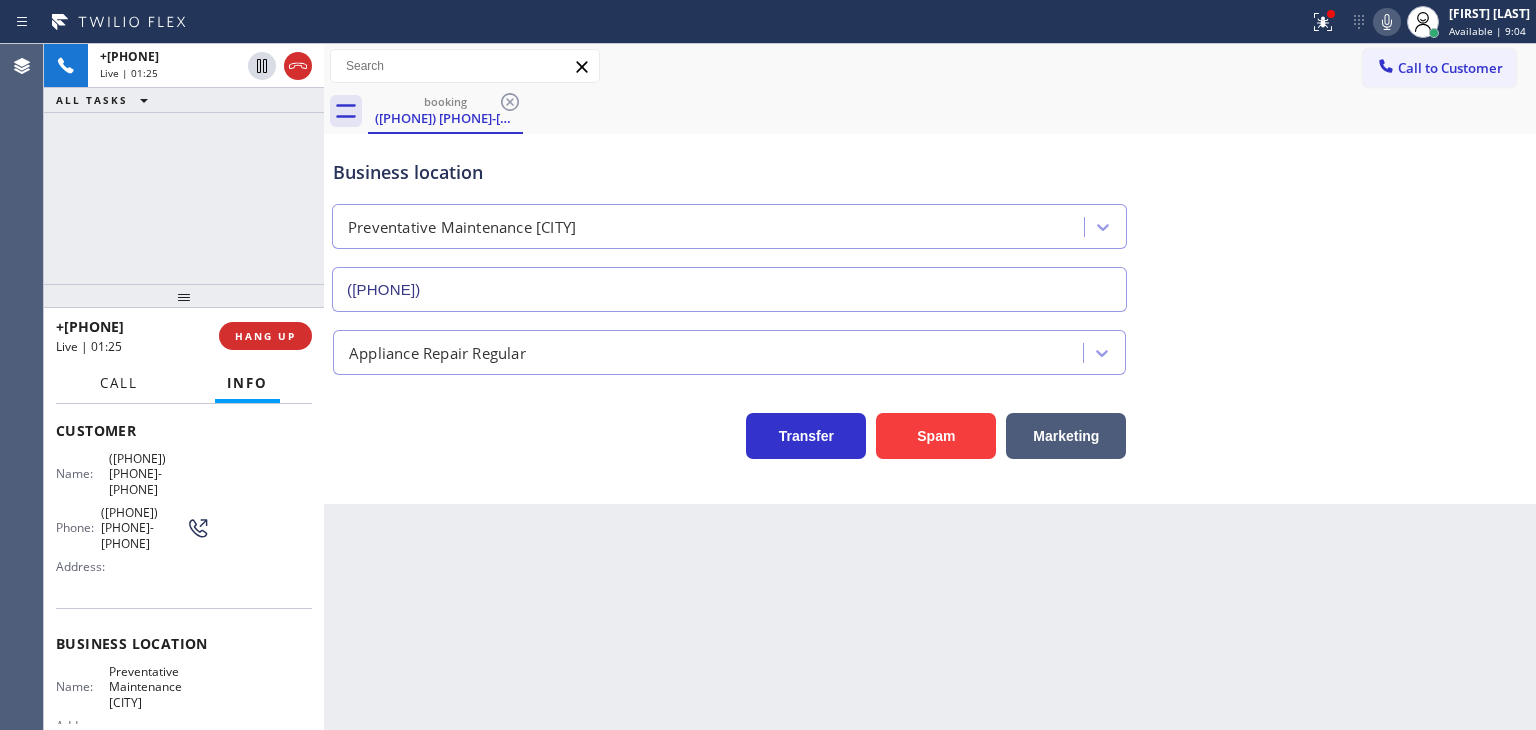 drag, startPoint x: 110, startPoint y: 374, endPoint x: 236, endPoint y: 145, distance: 261.3752 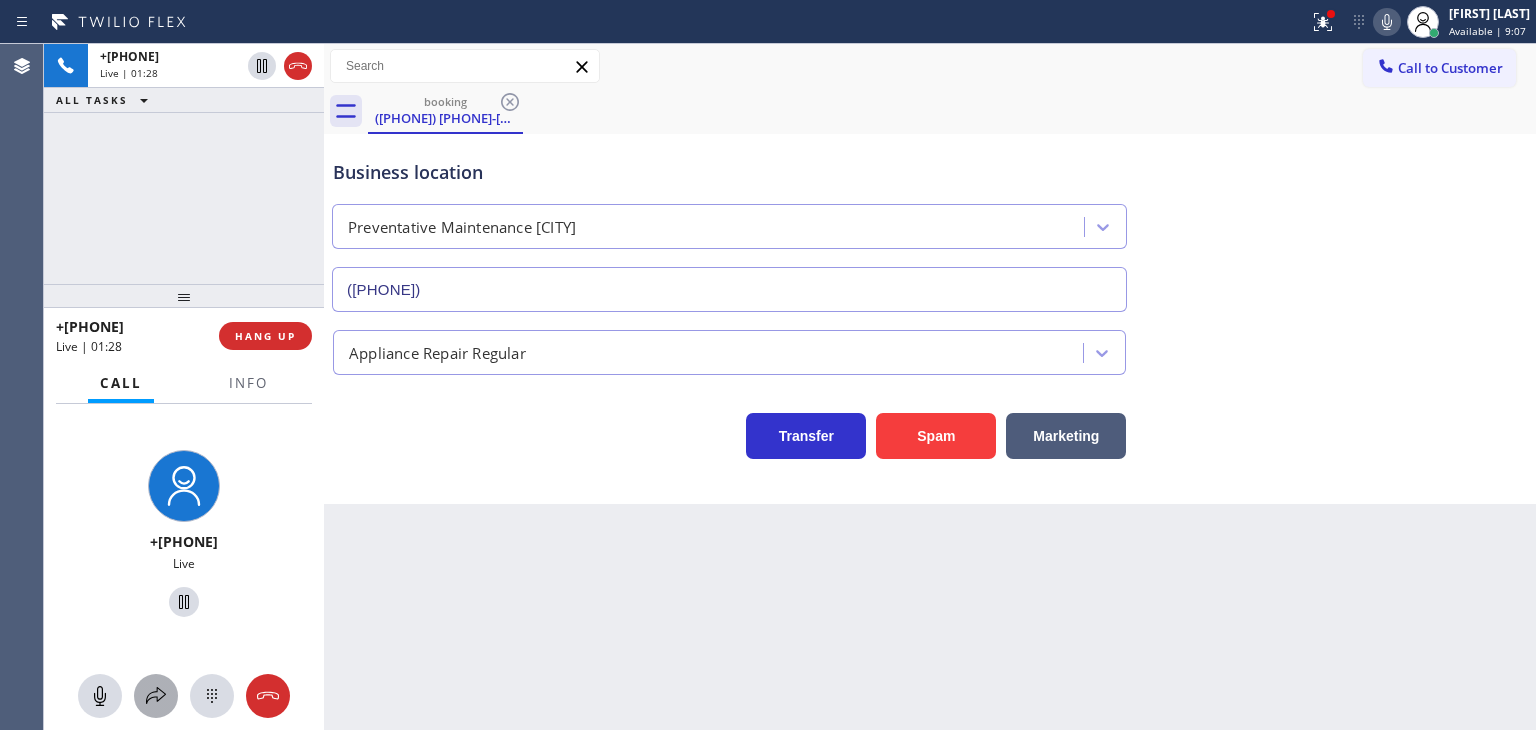click 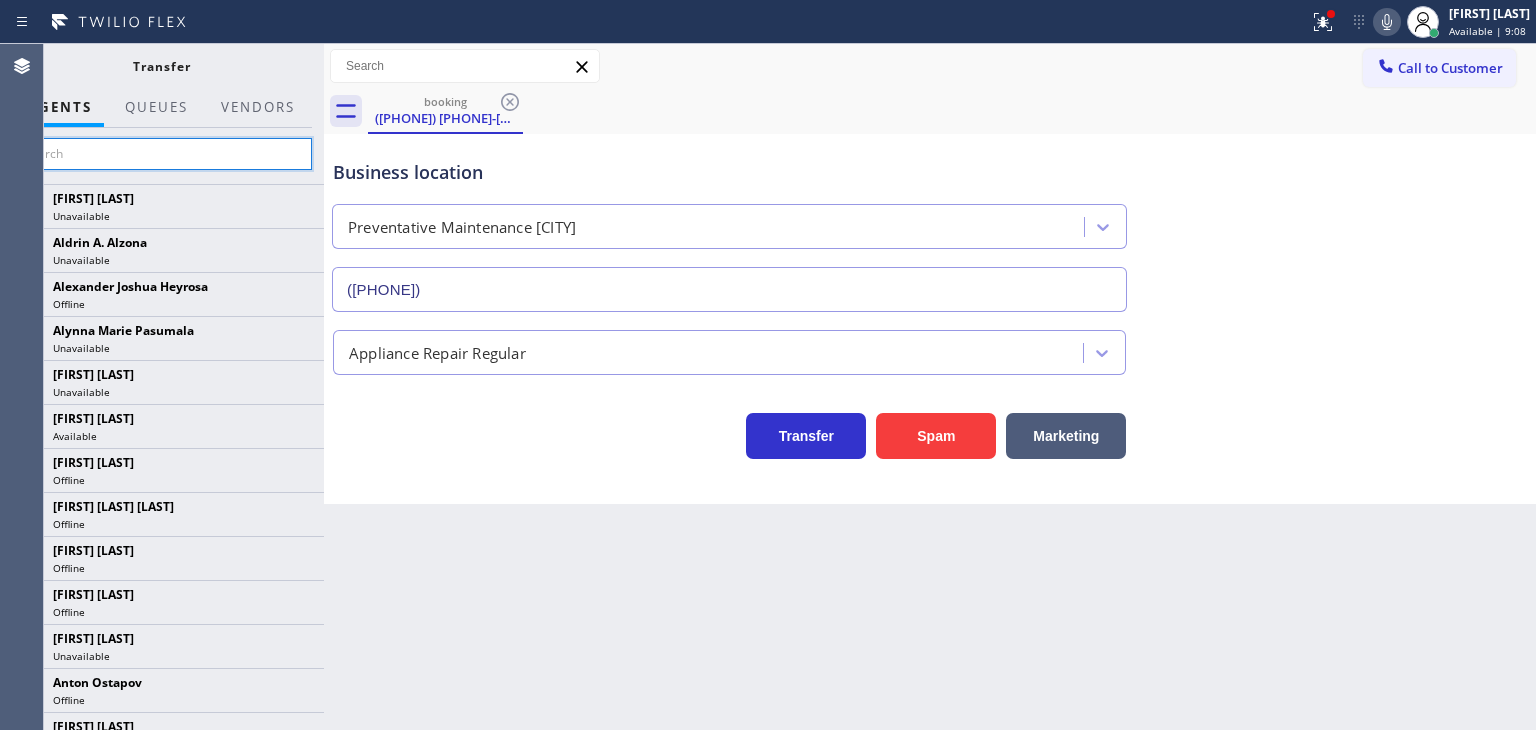 click at bounding box center [161, 154] 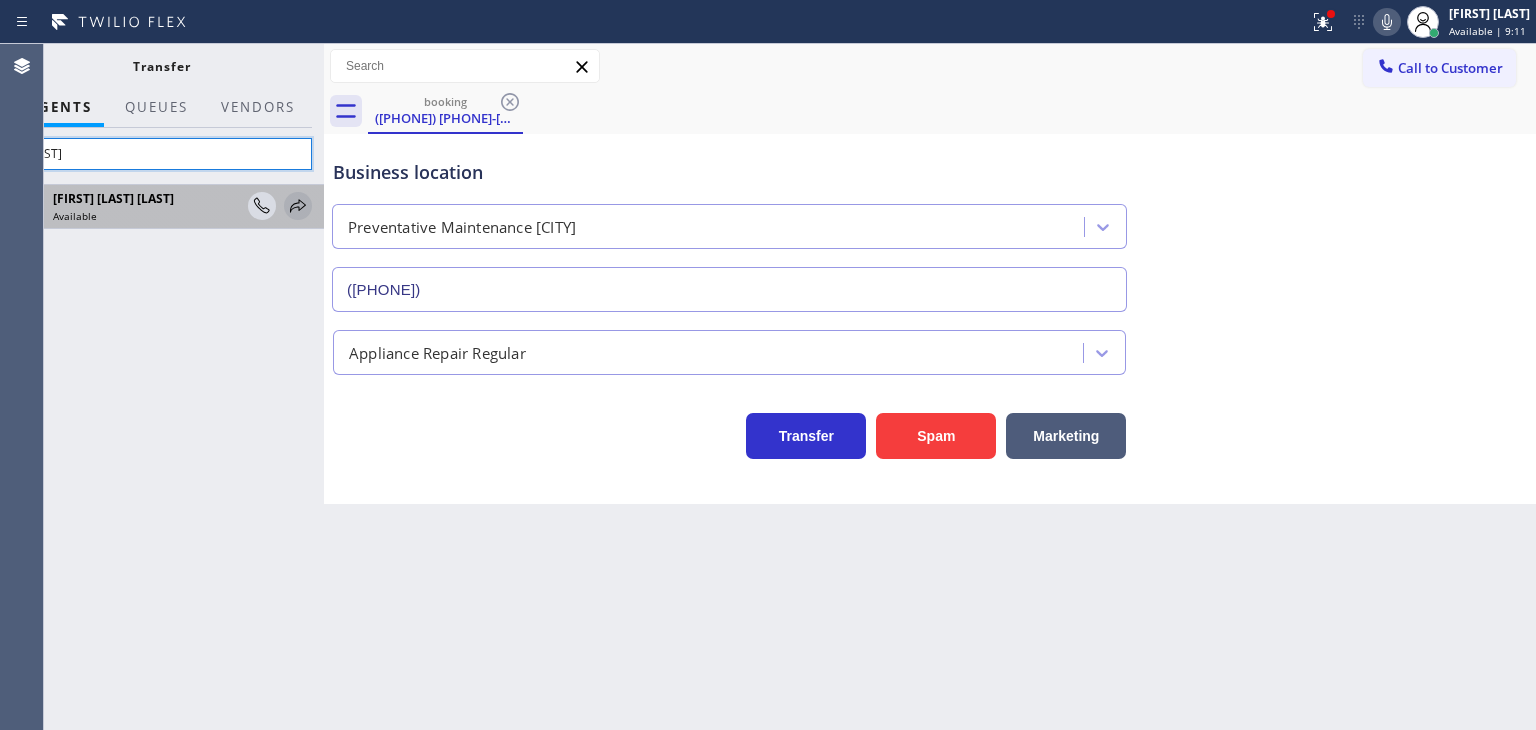 type on "jake" 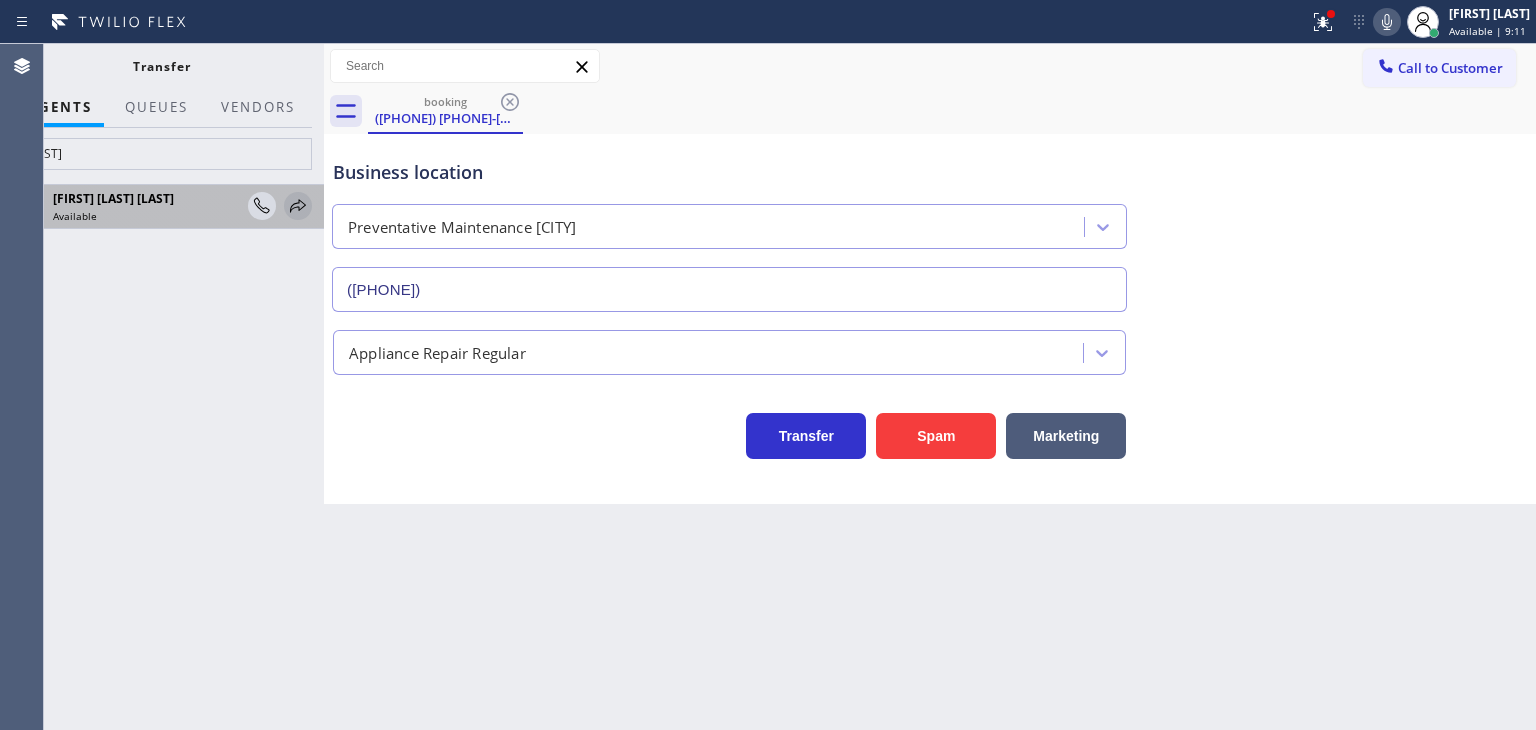 click 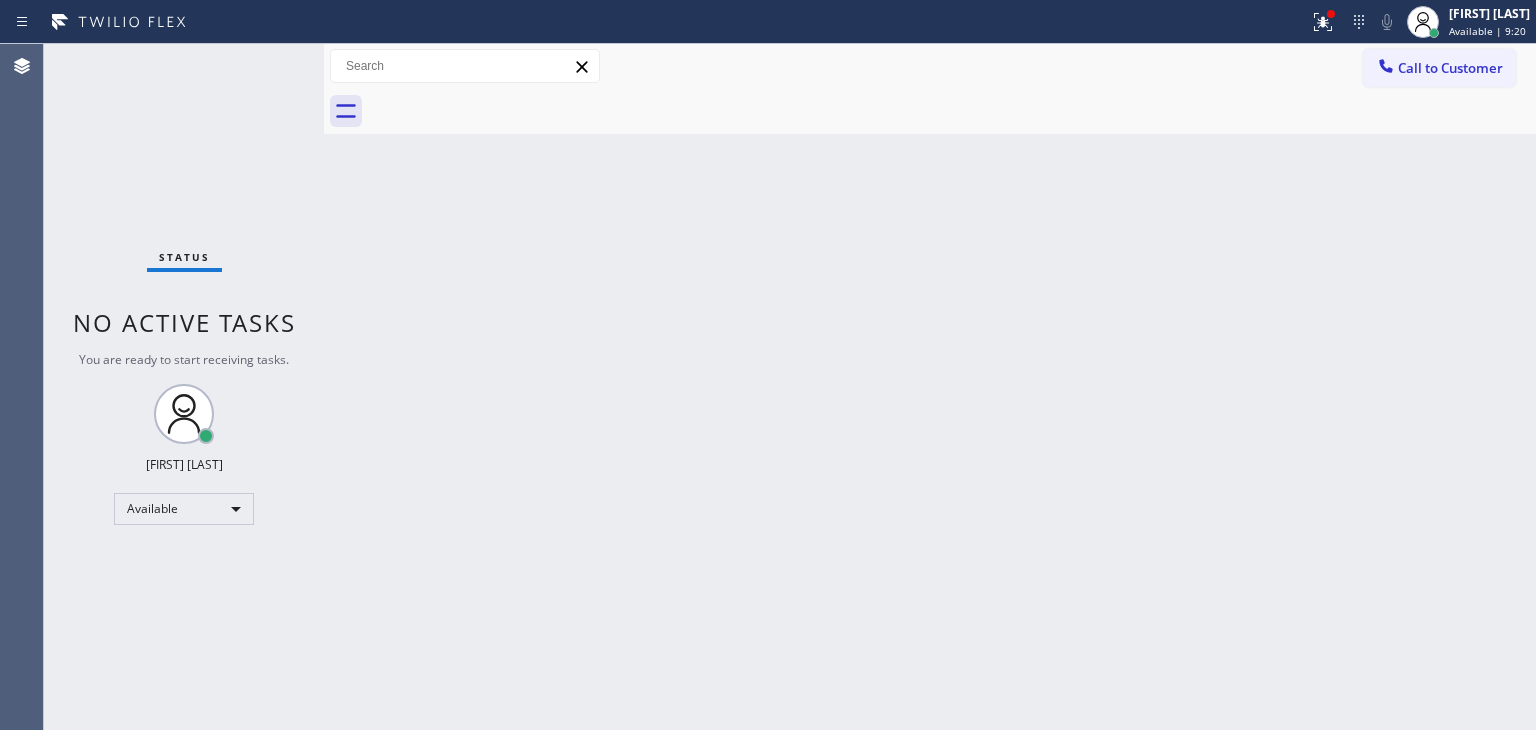 click on "Status   No active tasks     You are ready to start receiving tasks.   Edel John Suson Available" at bounding box center (184, 387) 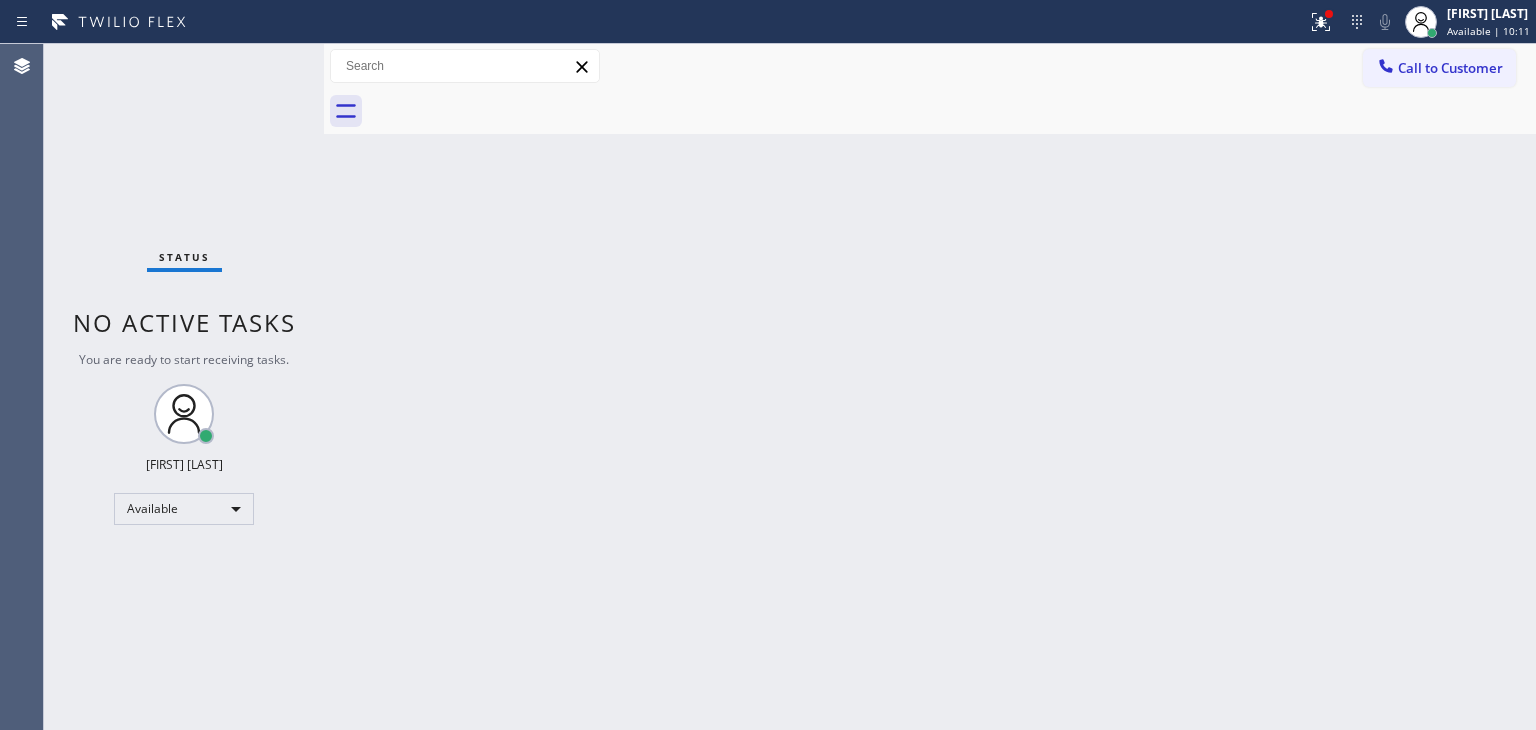 click on "Status   No active tasks     You are ready to start receiving tasks.   Edel John Suson Available" at bounding box center (184, 387) 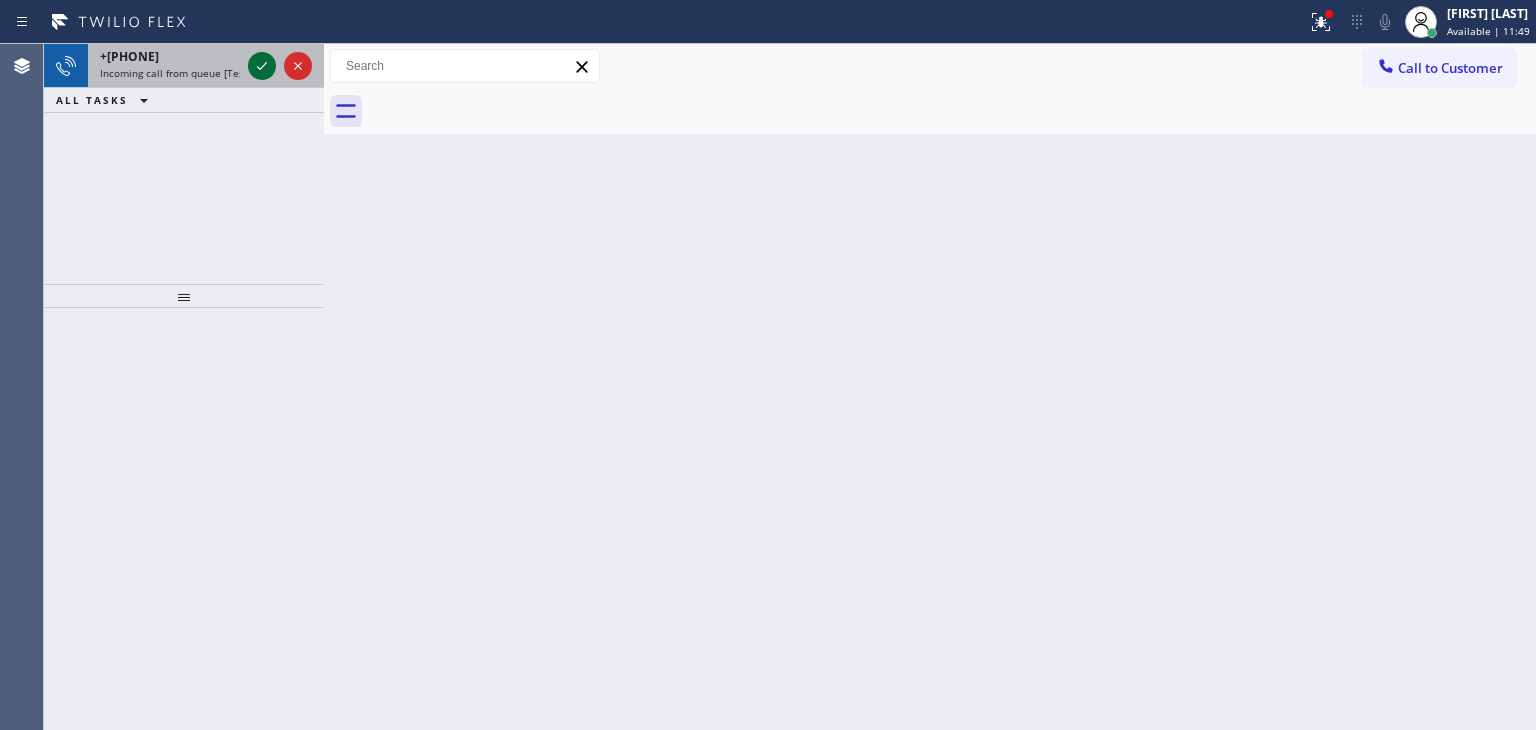click 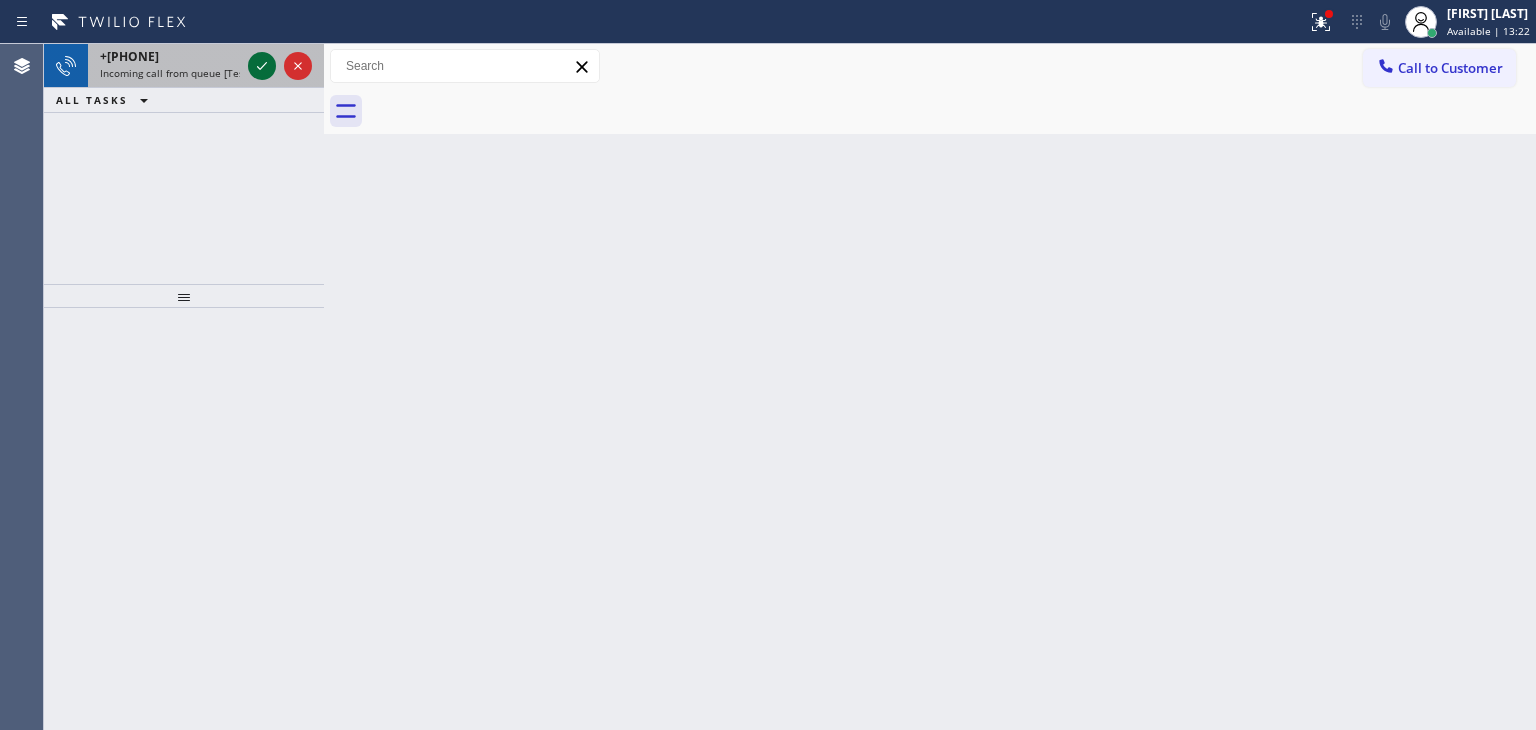 click at bounding box center [262, 66] 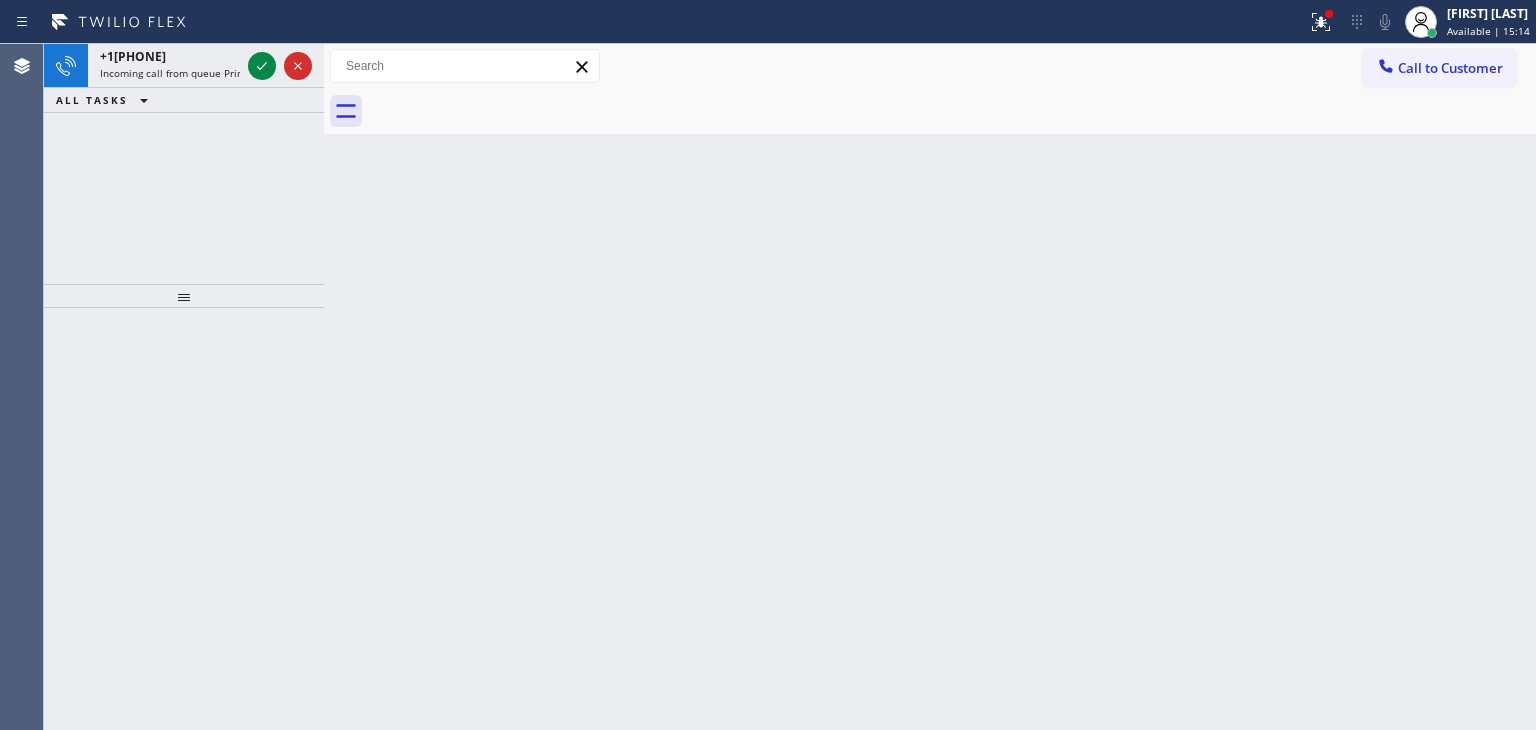 click on "+17143437029 Incoming call from queue Primary EL" at bounding box center [166, 66] 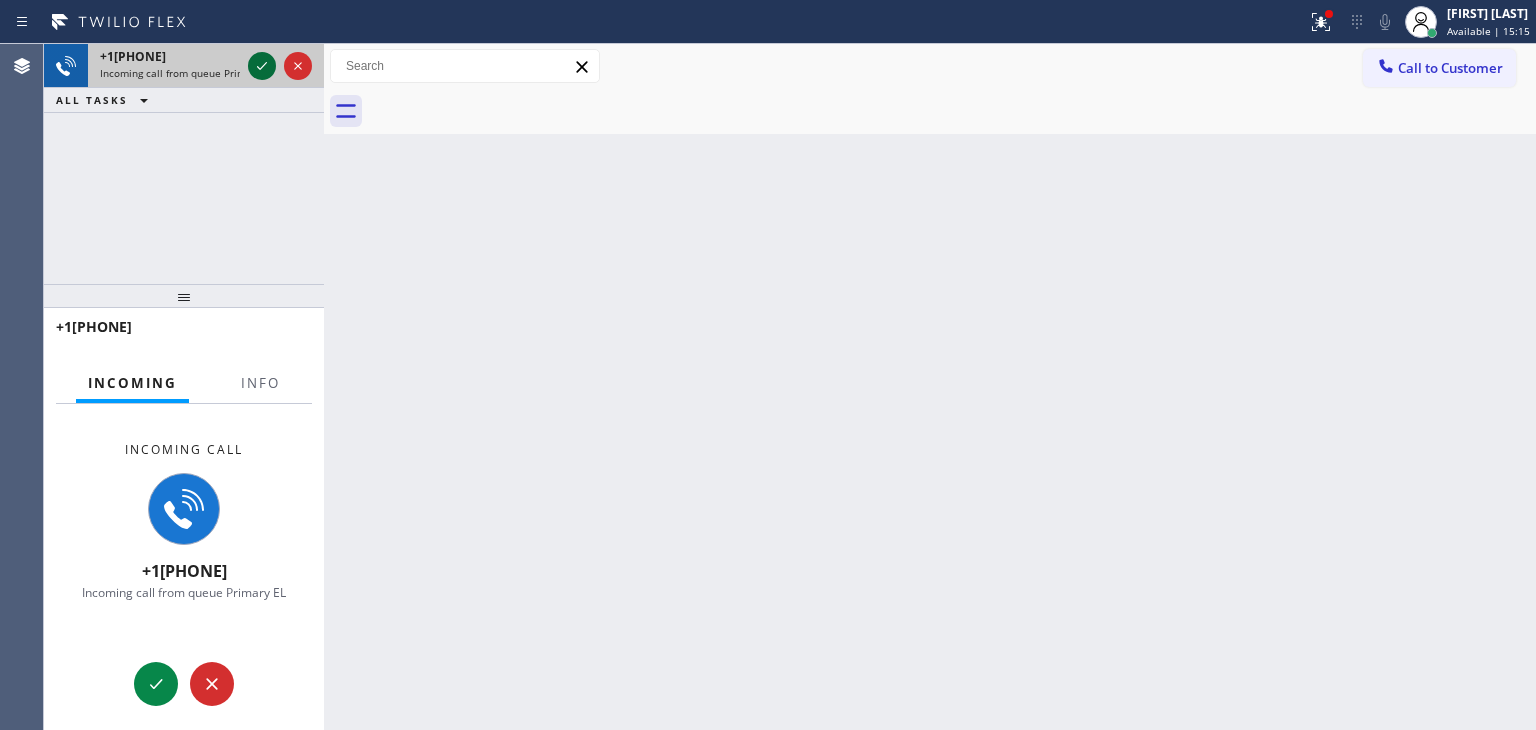 click 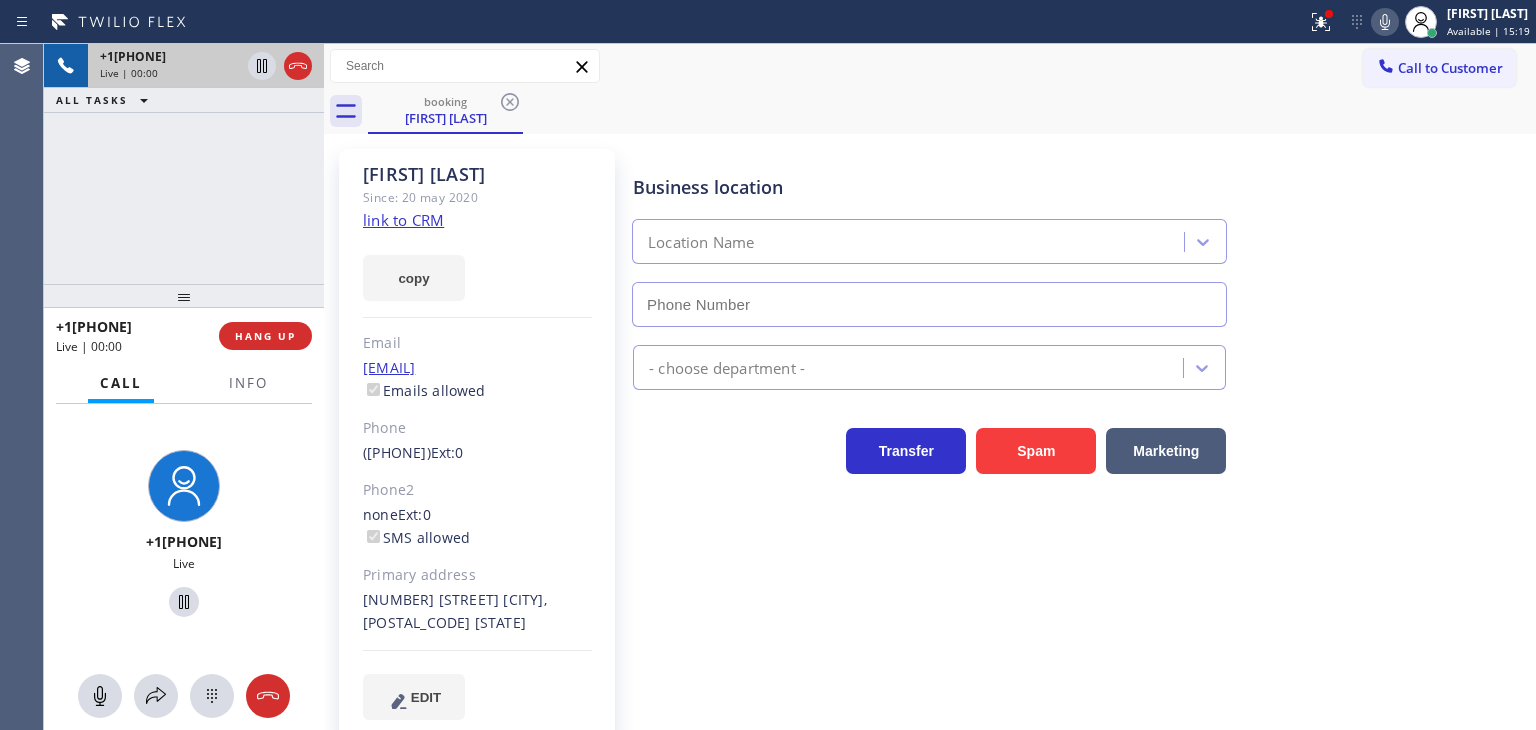 type on "(800) 568-8664" 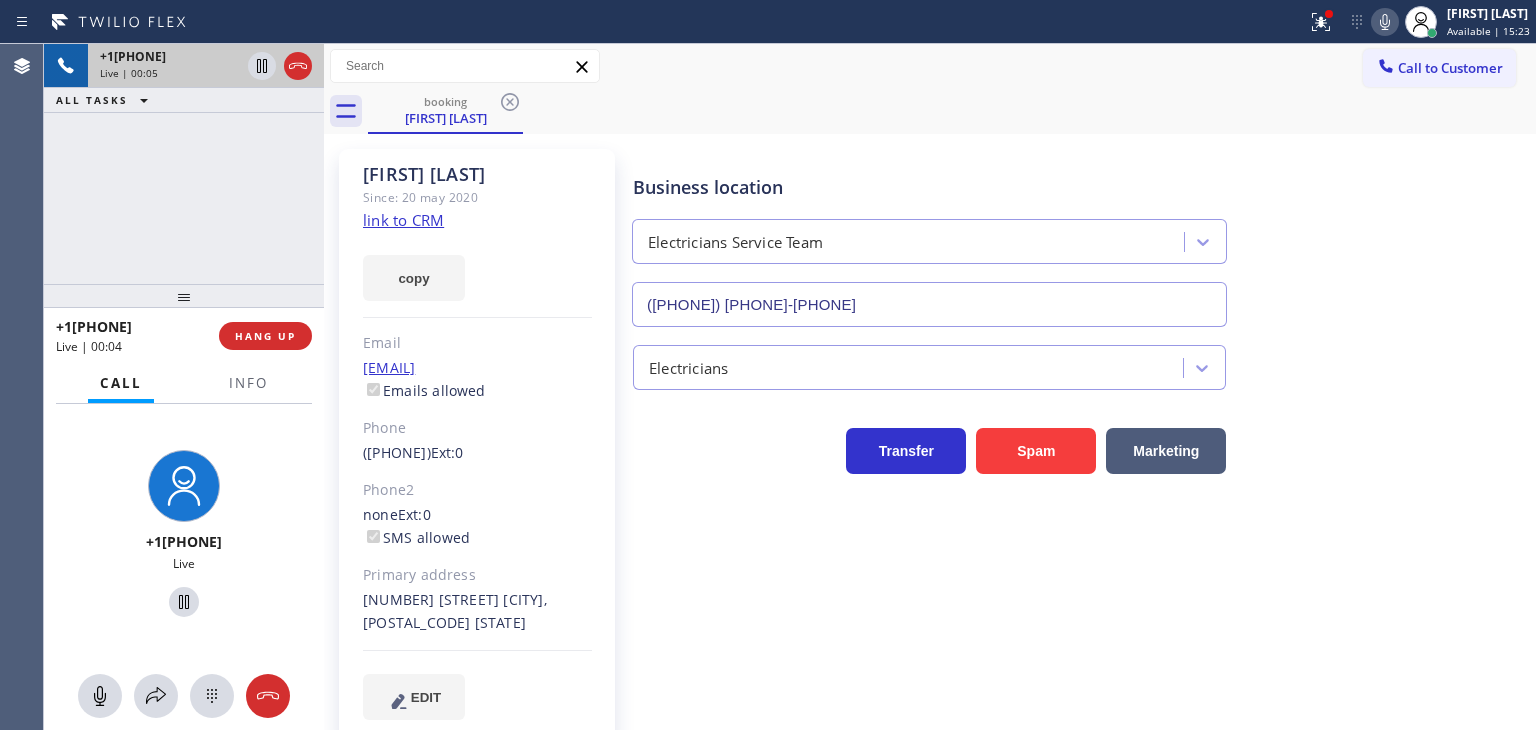 click on "link to CRM" 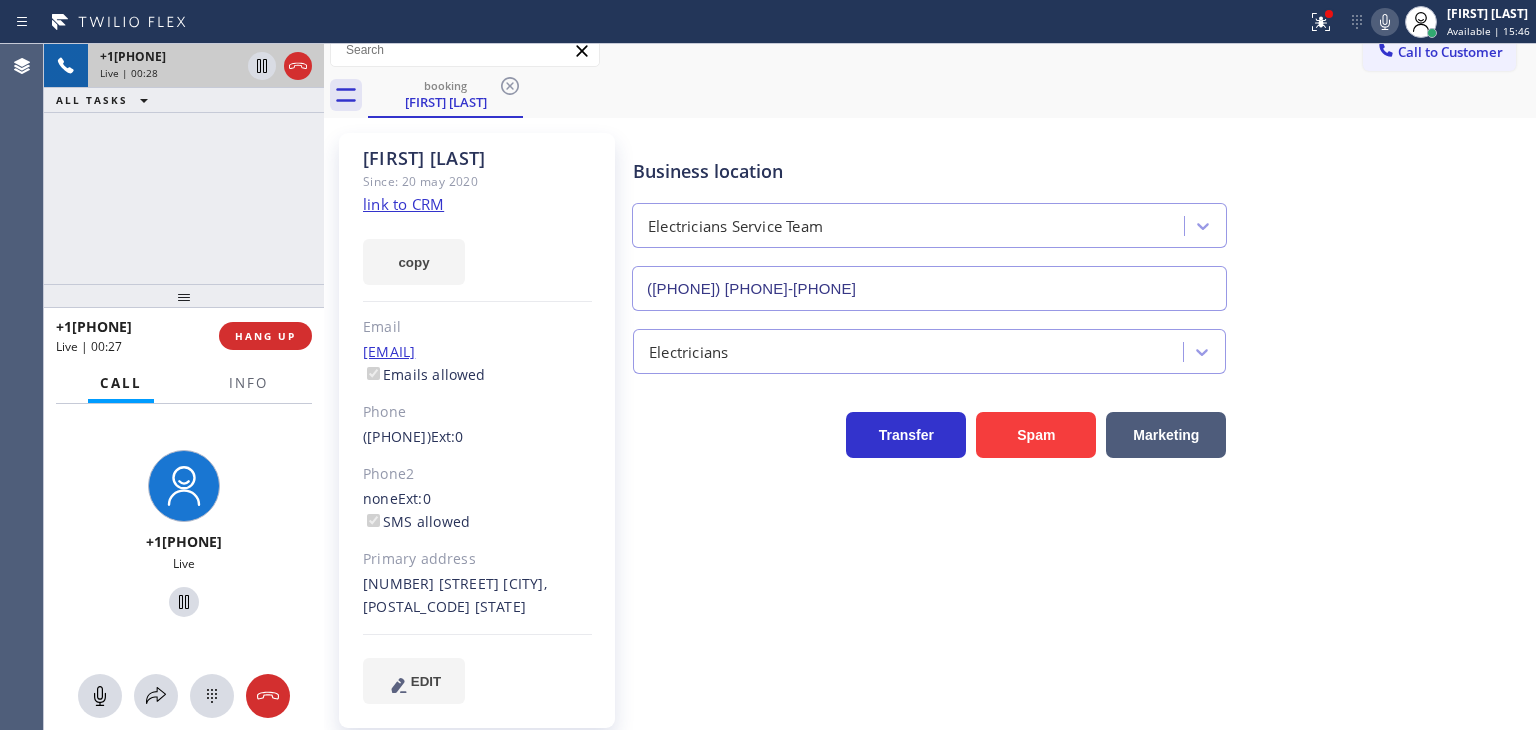 scroll, scrollTop: 29, scrollLeft: 0, axis: vertical 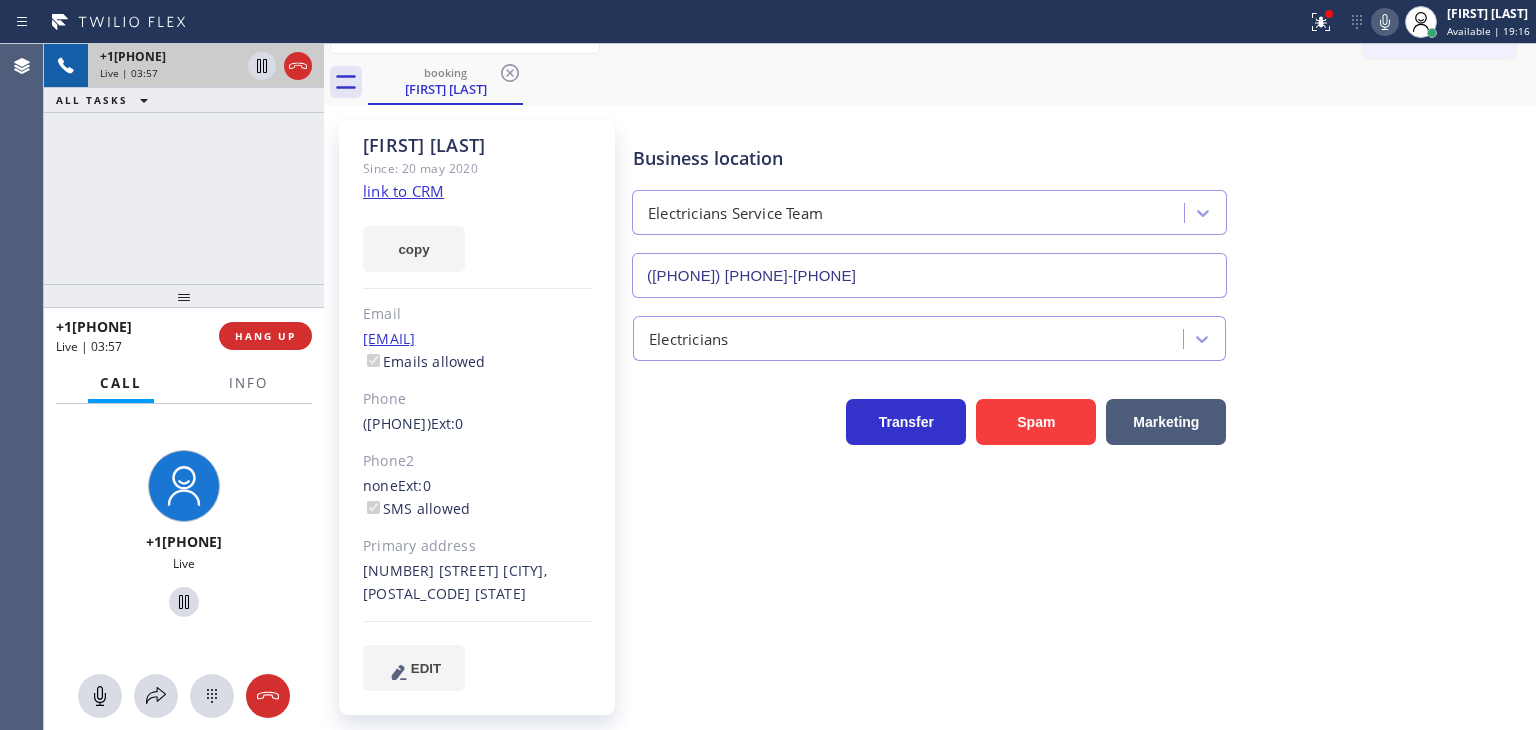 click 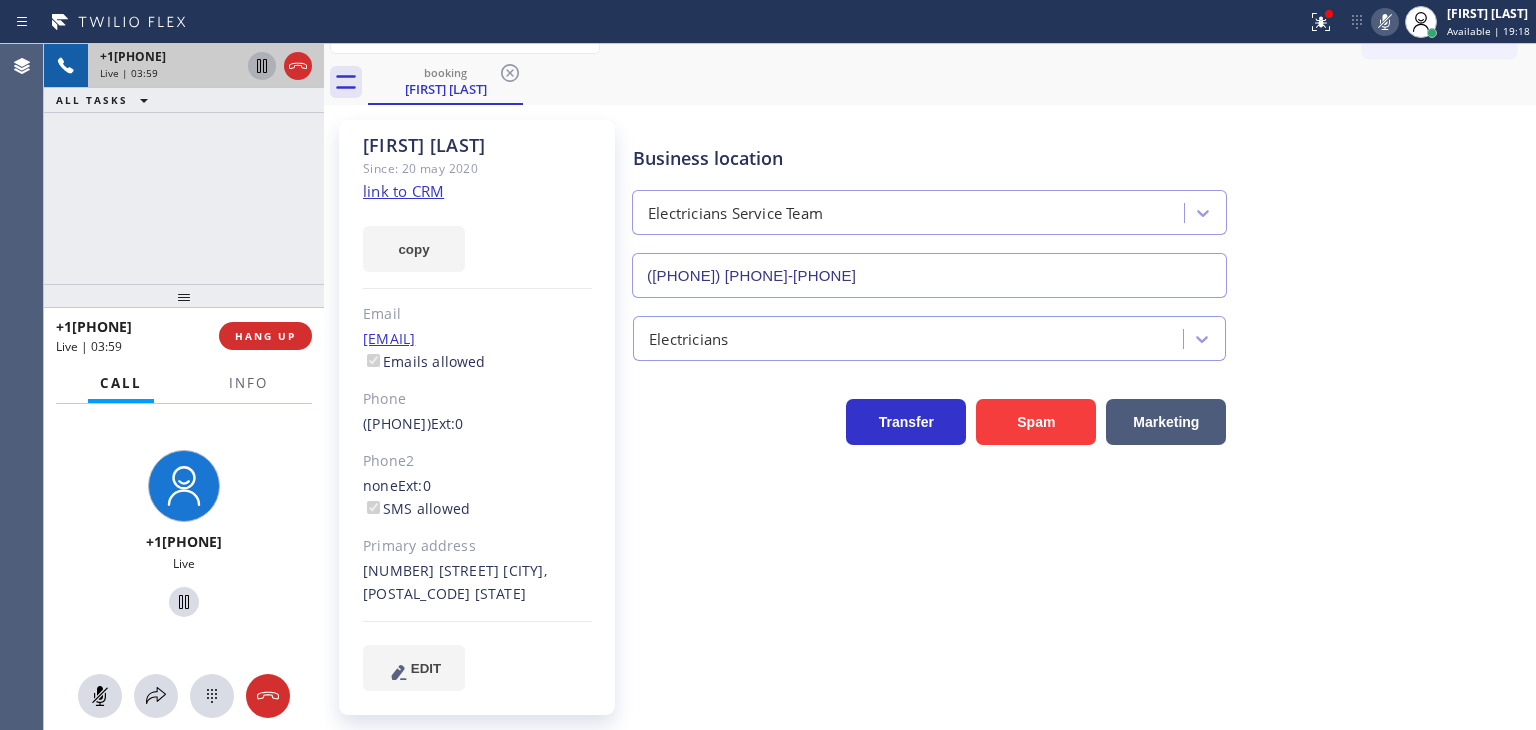 click at bounding box center (262, 66) 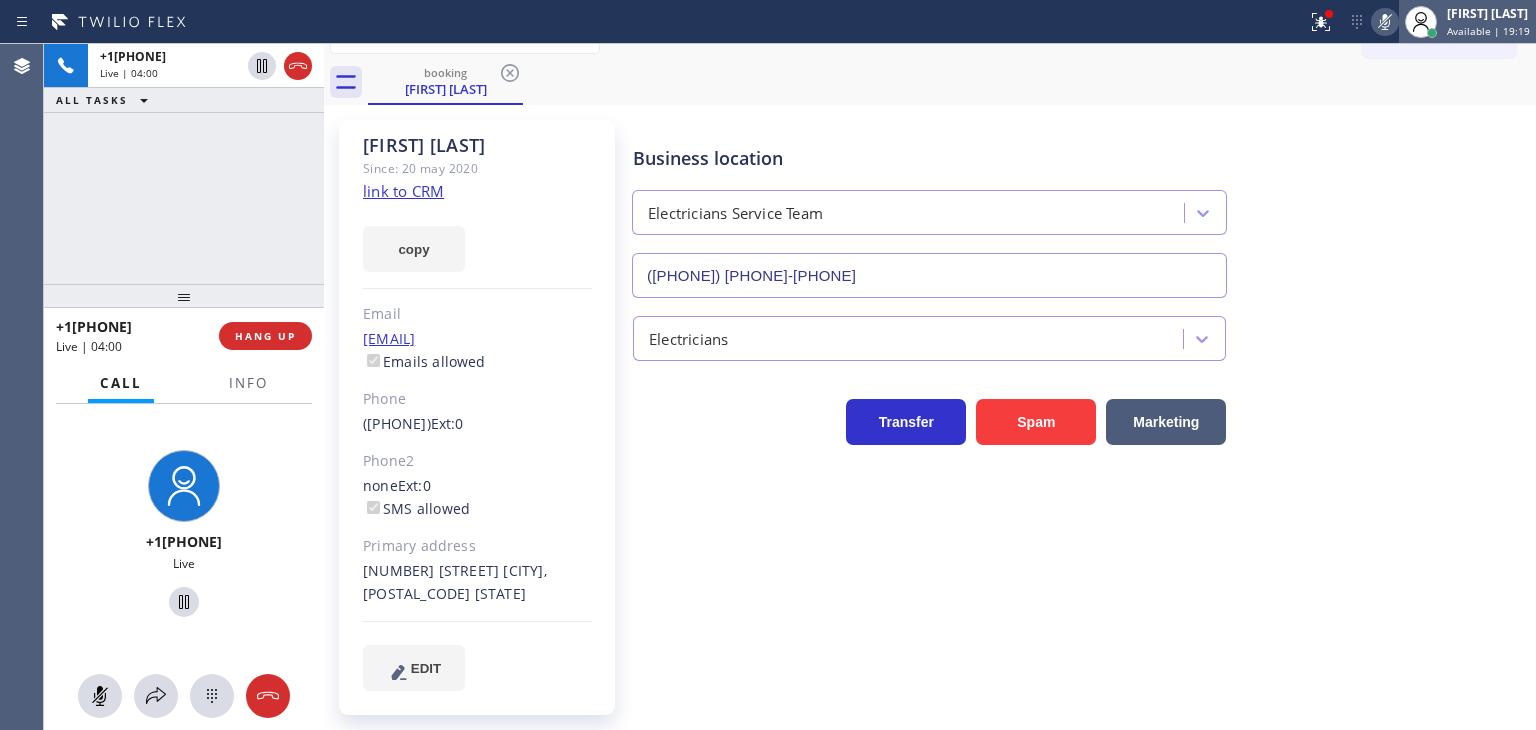 click on "Edel John Suson Available | 19:19" at bounding box center (1489, 21) 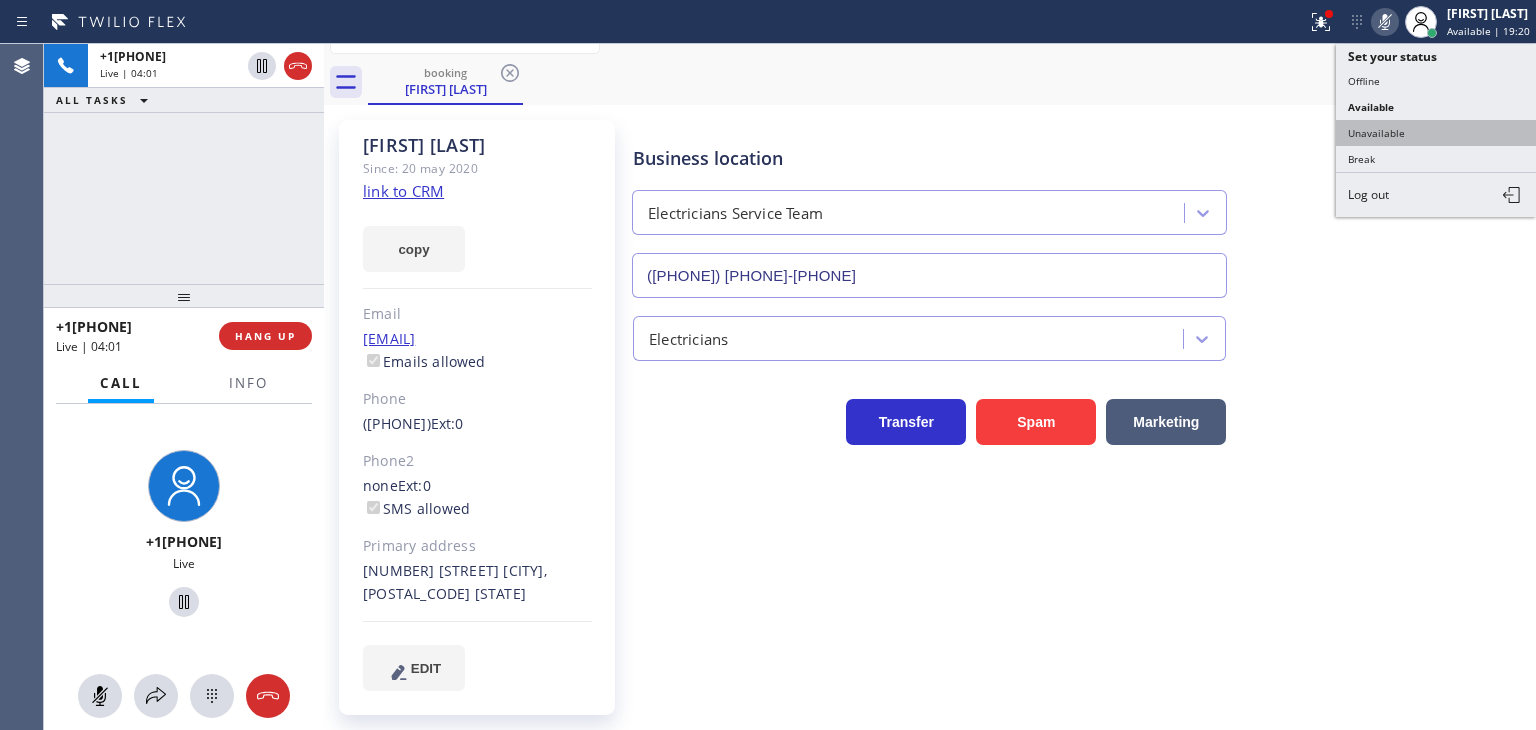 click on "Unavailable" at bounding box center (1436, 133) 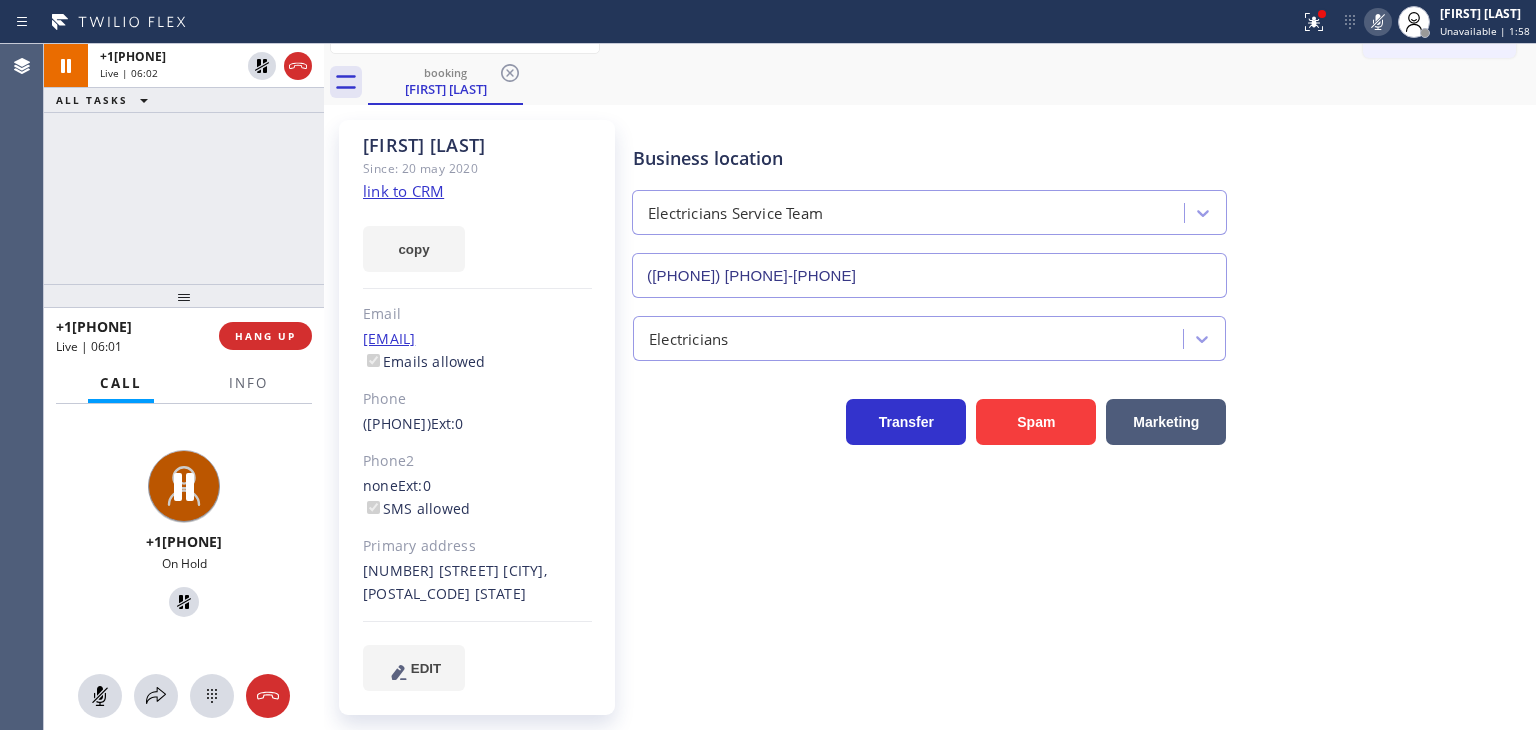 click 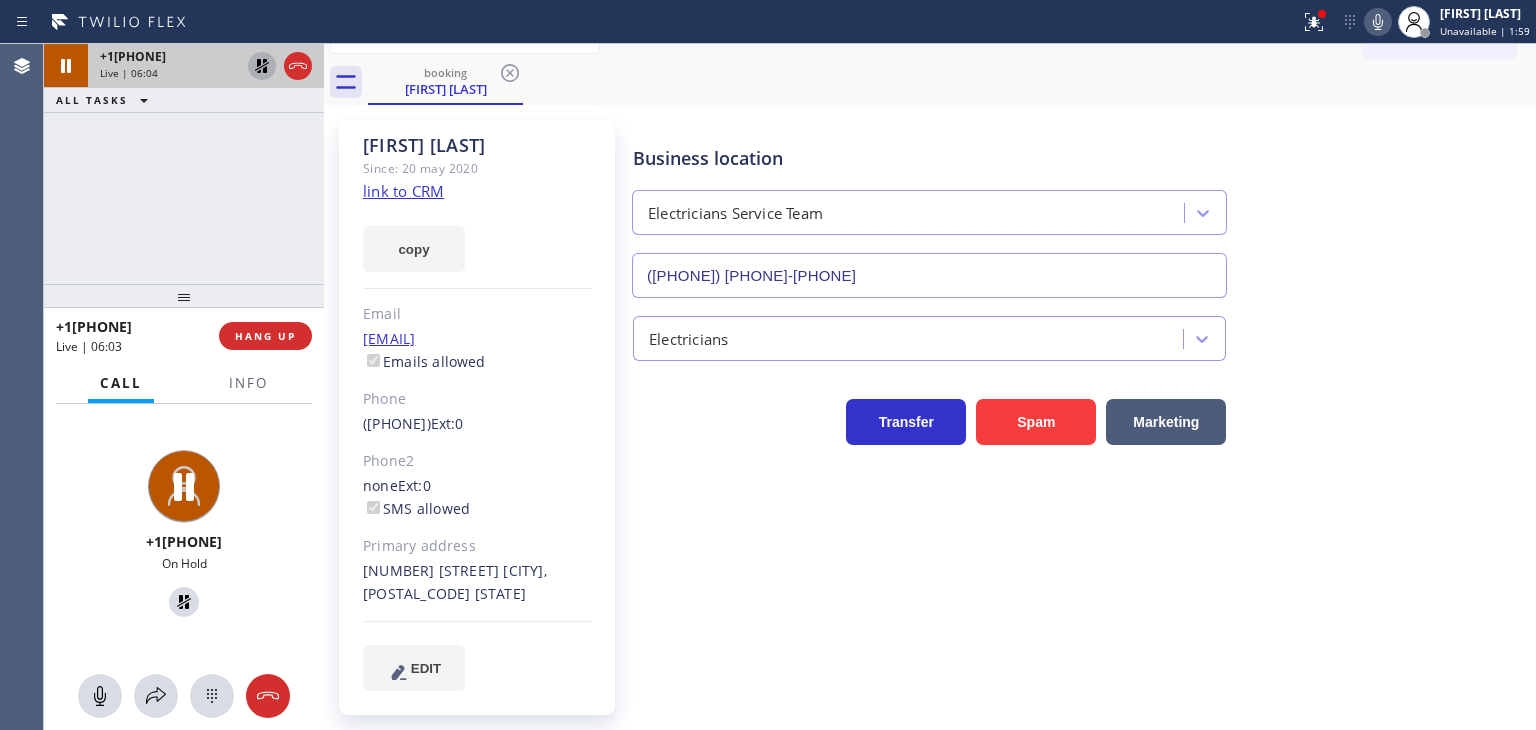 click 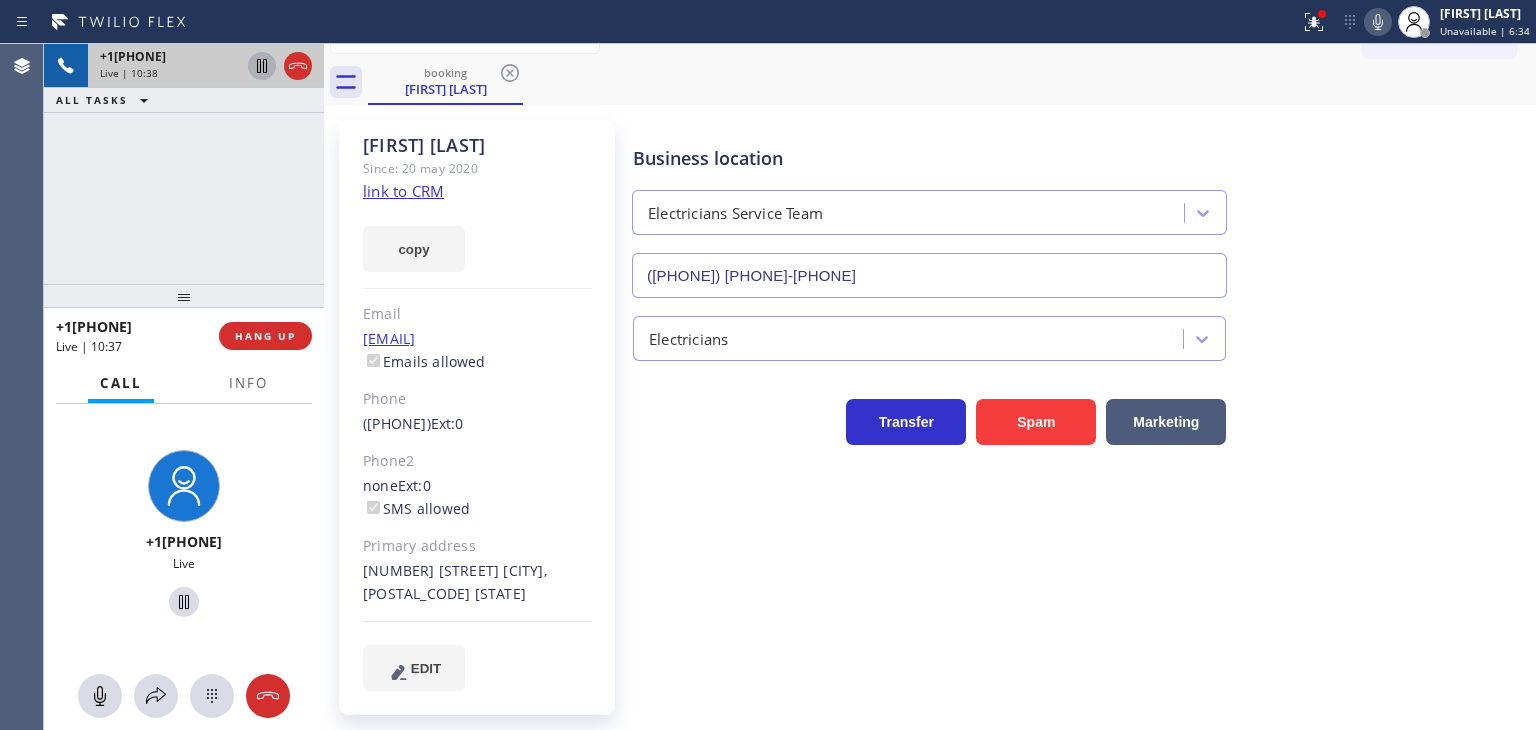 click on "+17143437029 Live | 10:38 ALL TASKS ALL TASKS ACTIVE TASKS TASKS IN WRAP UP" at bounding box center [184, 164] 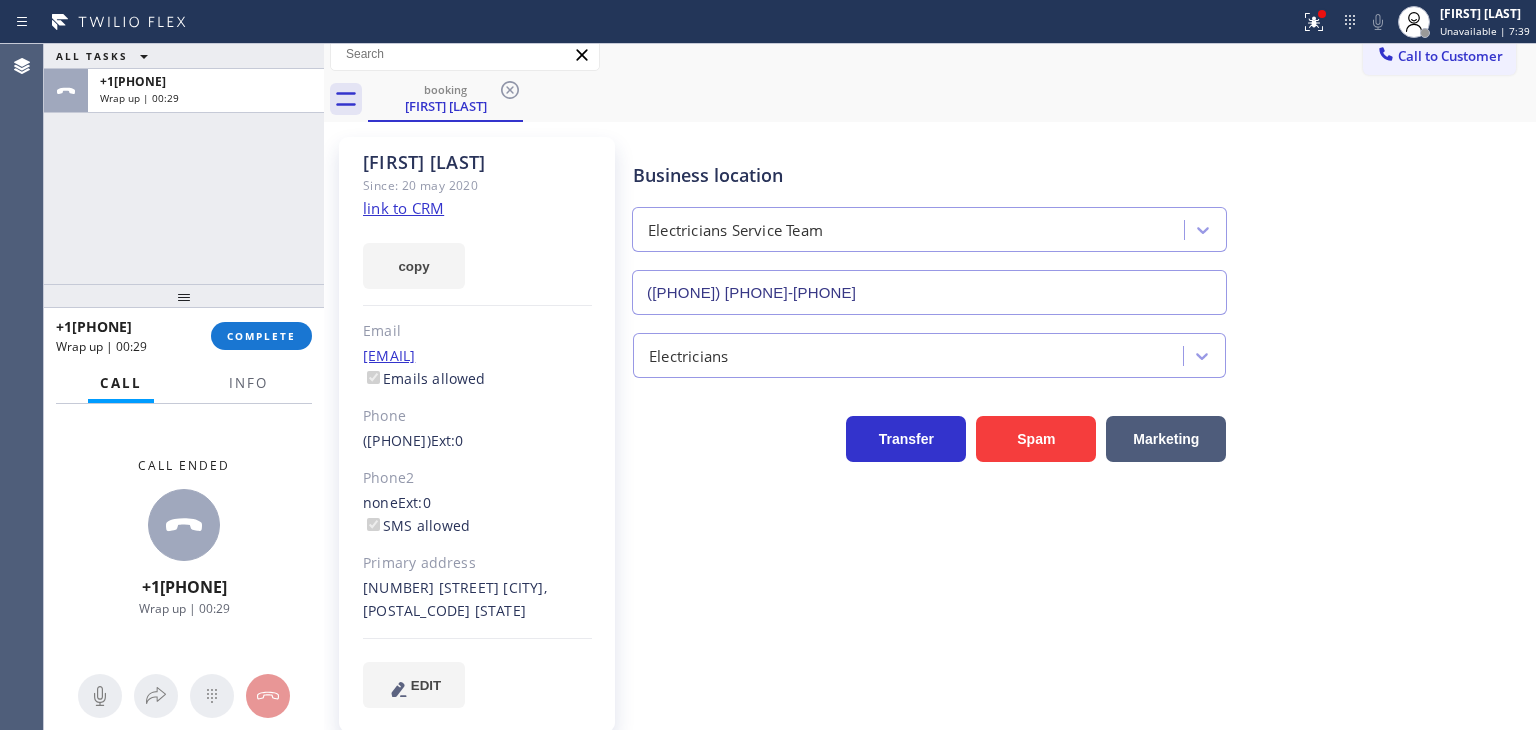 scroll, scrollTop: 0, scrollLeft: 0, axis: both 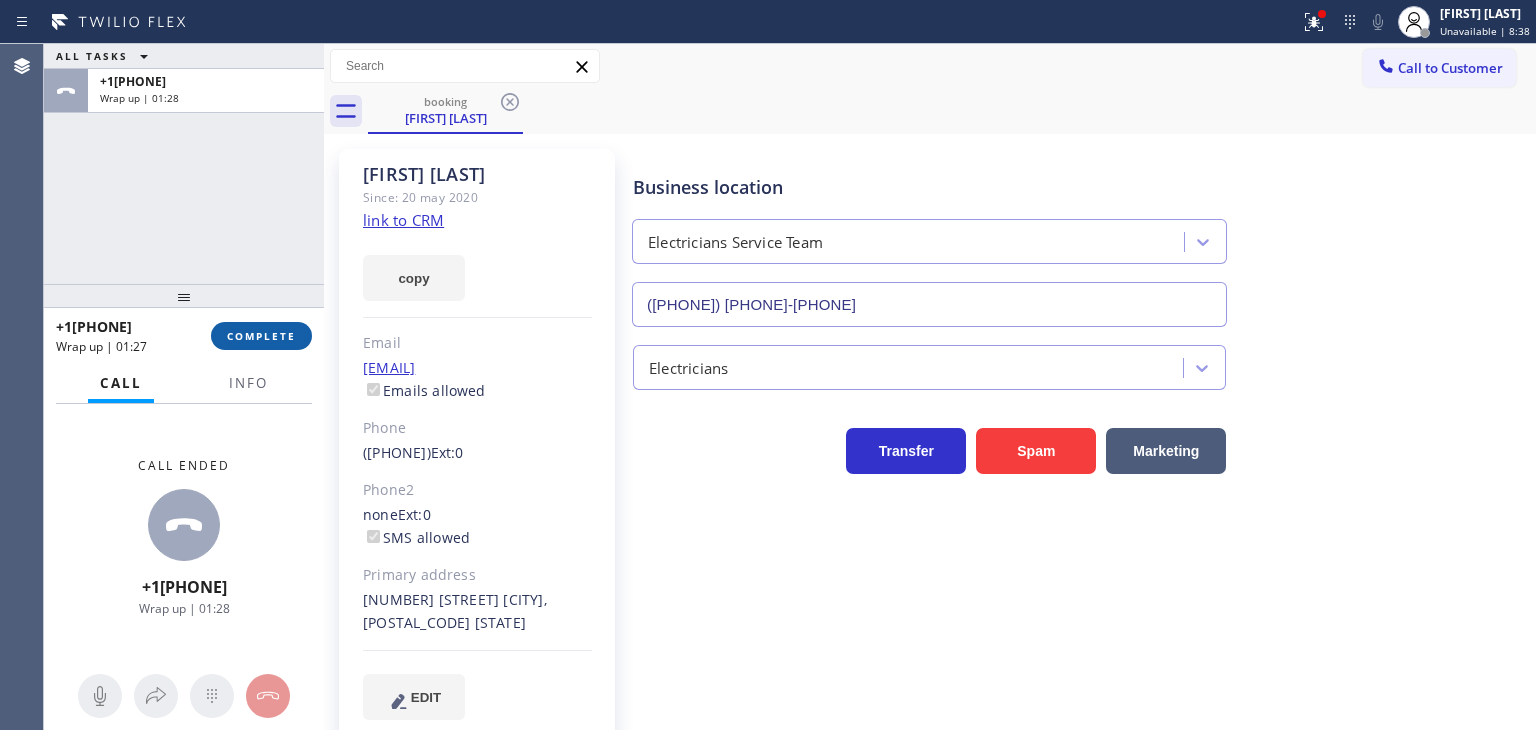 click on "COMPLETE" at bounding box center [261, 336] 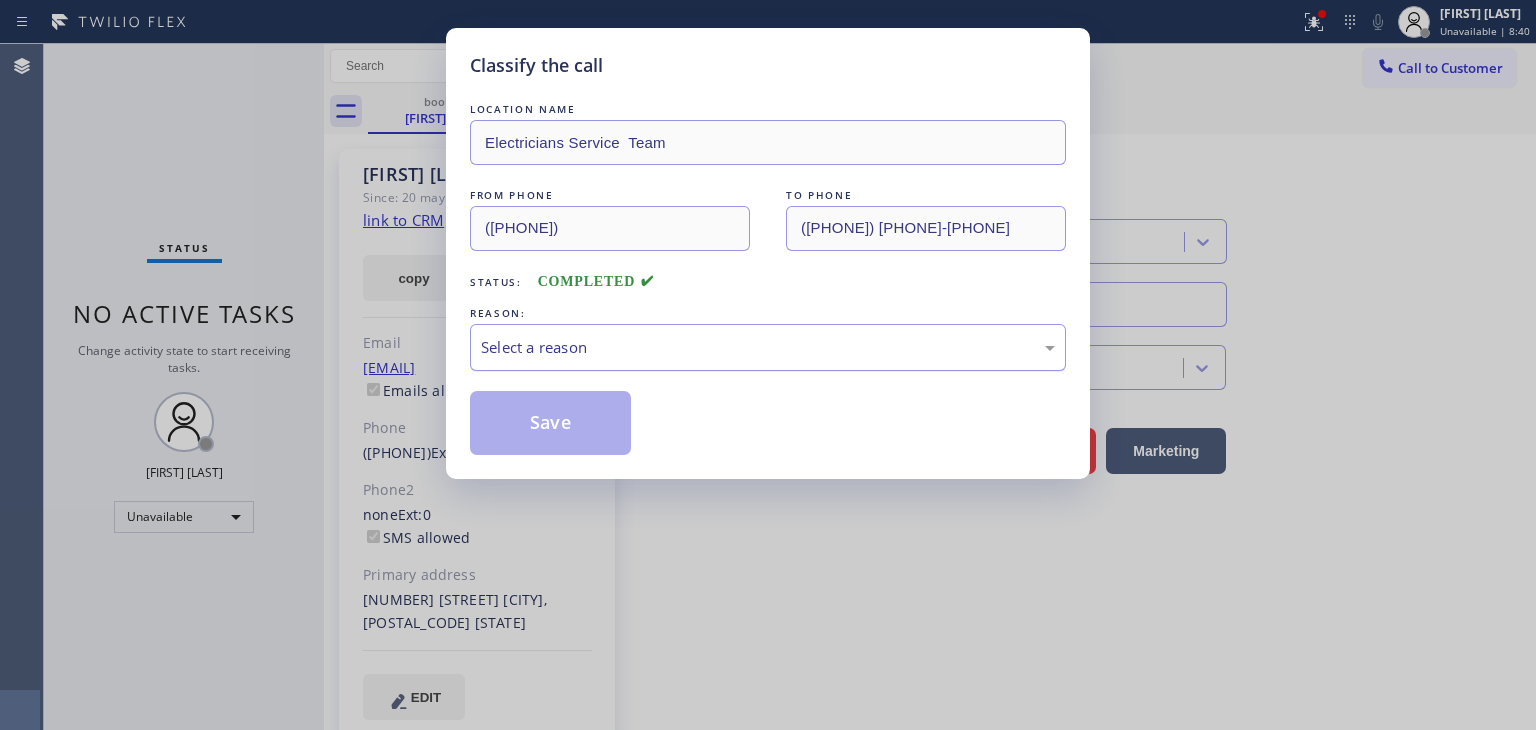 click on "Select a reason" at bounding box center [768, 347] 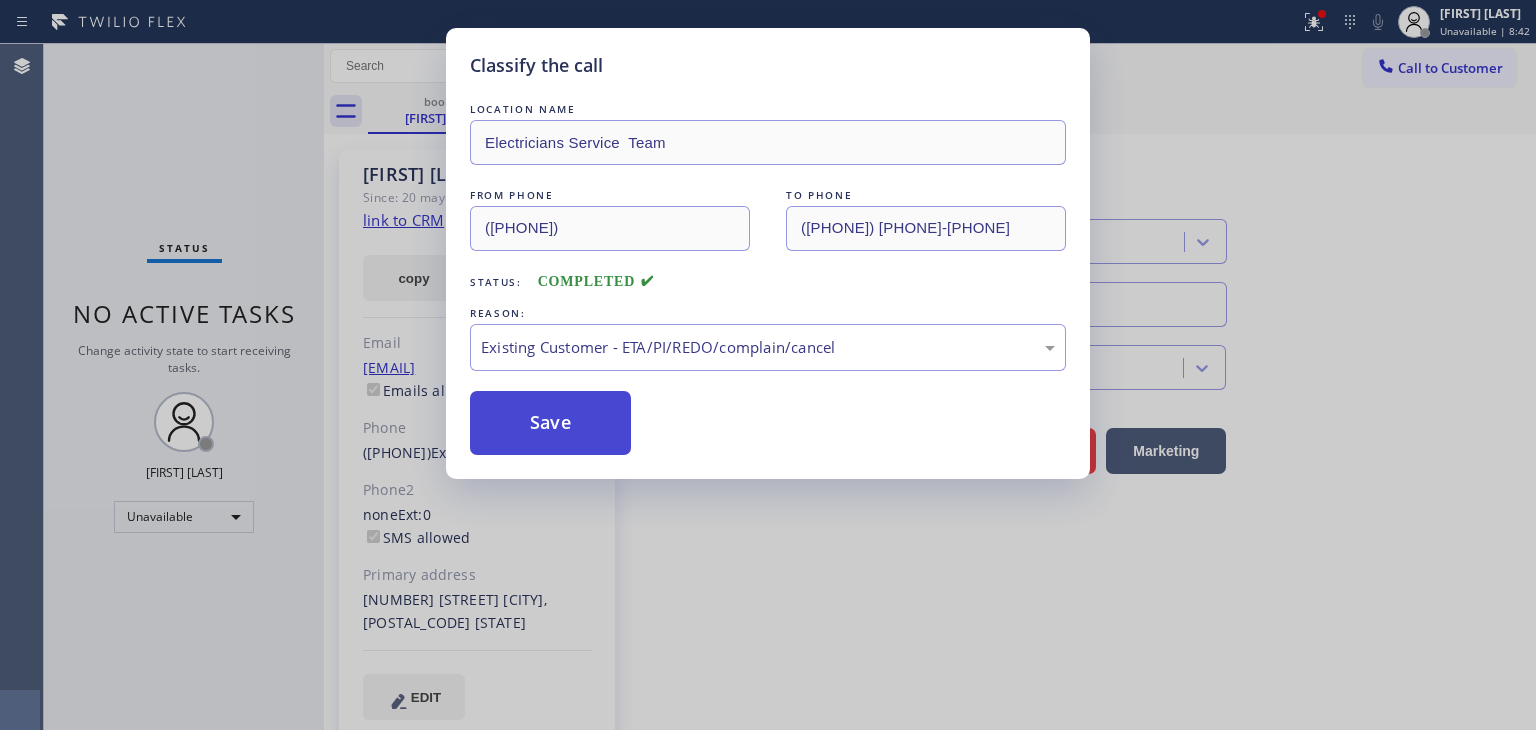 click on "Save" at bounding box center (550, 423) 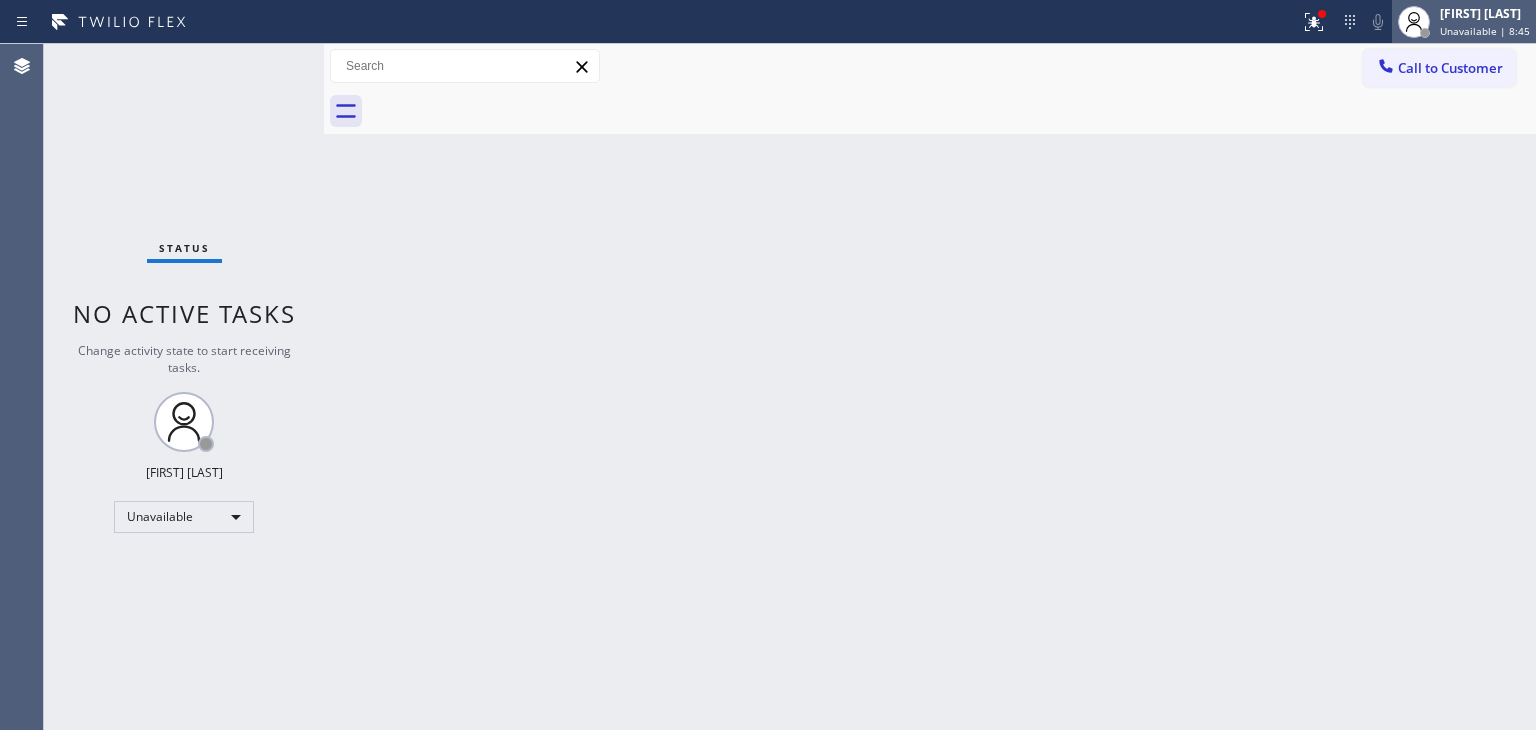 click on "Unavailable | 8:45" at bounding box center (1485, 31) 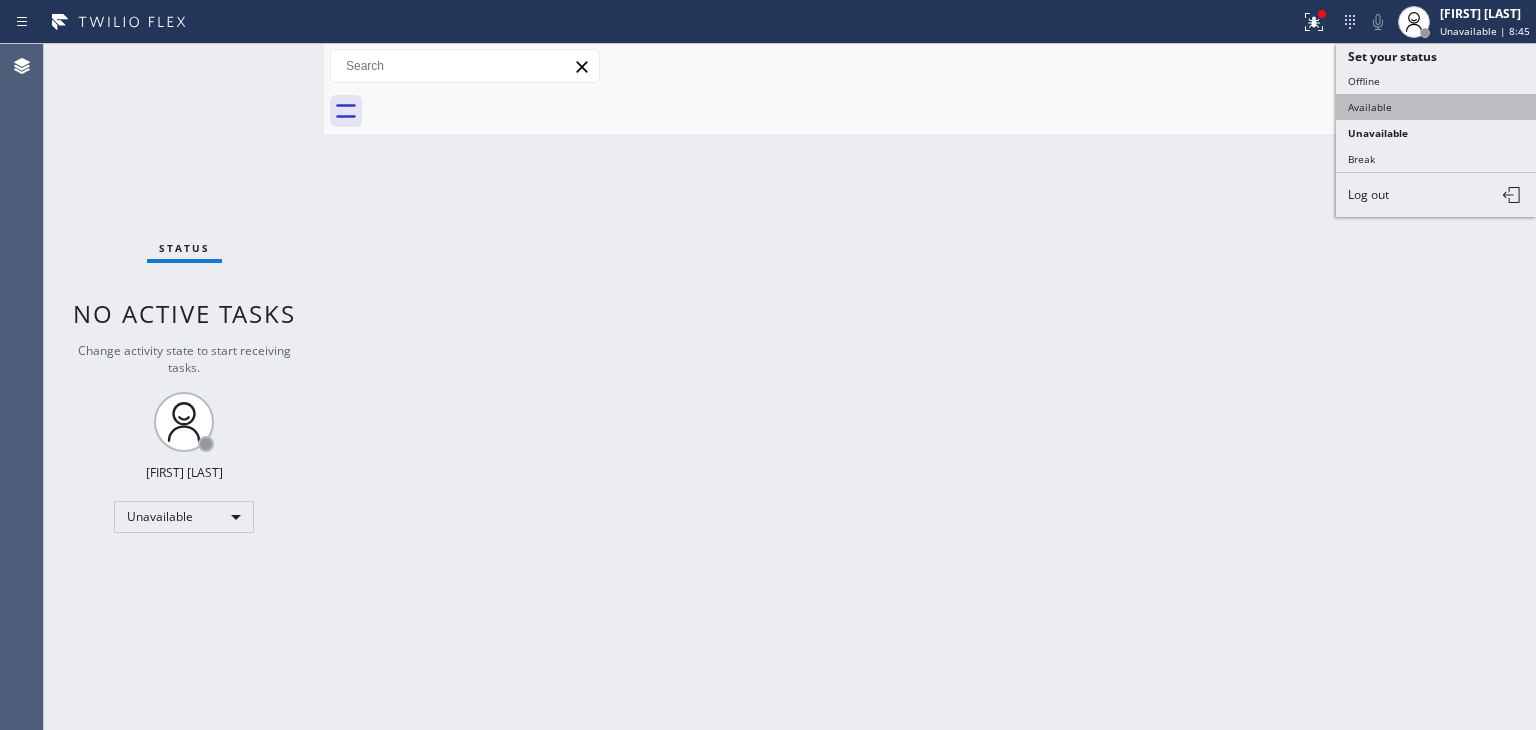 click on "Available" at bounding box center (1436, 107) 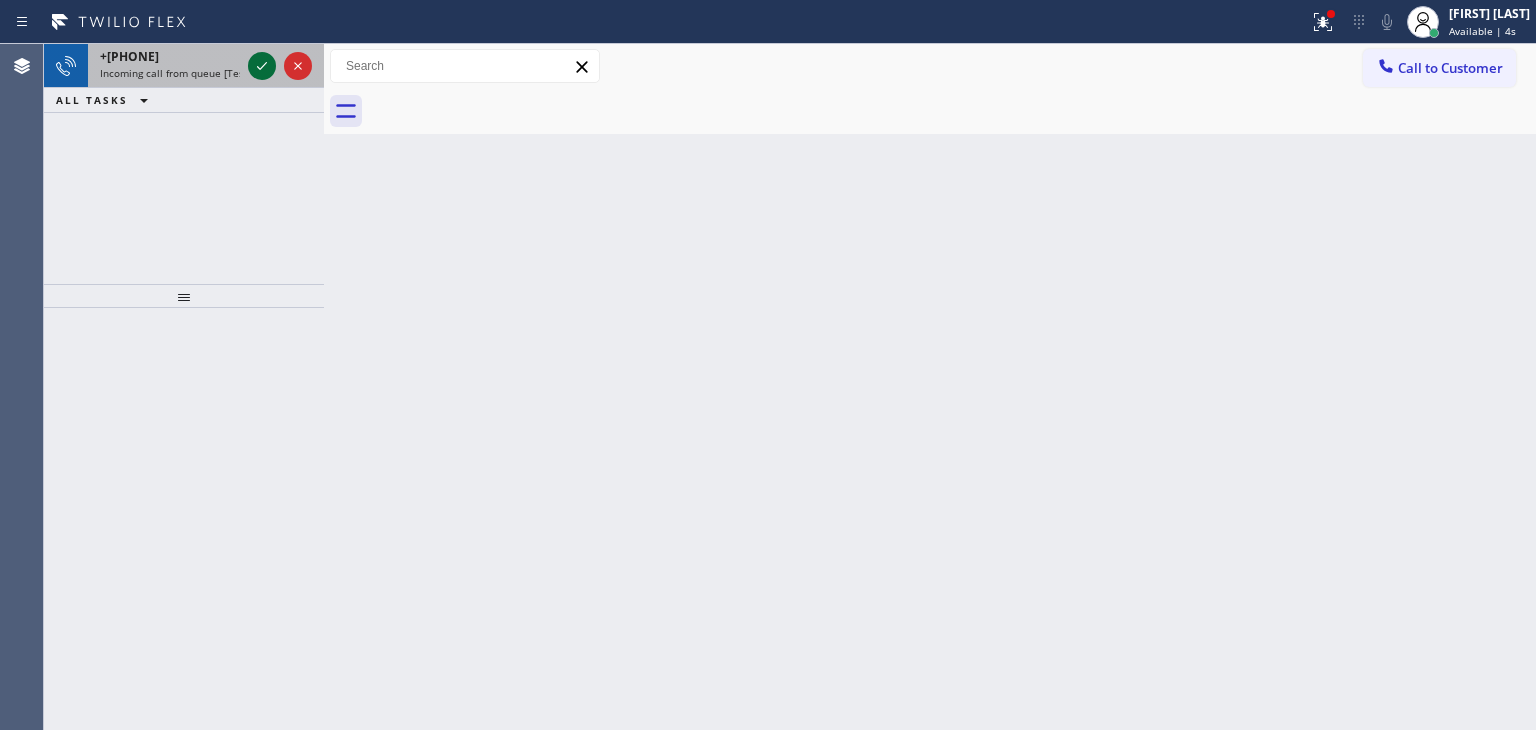 click 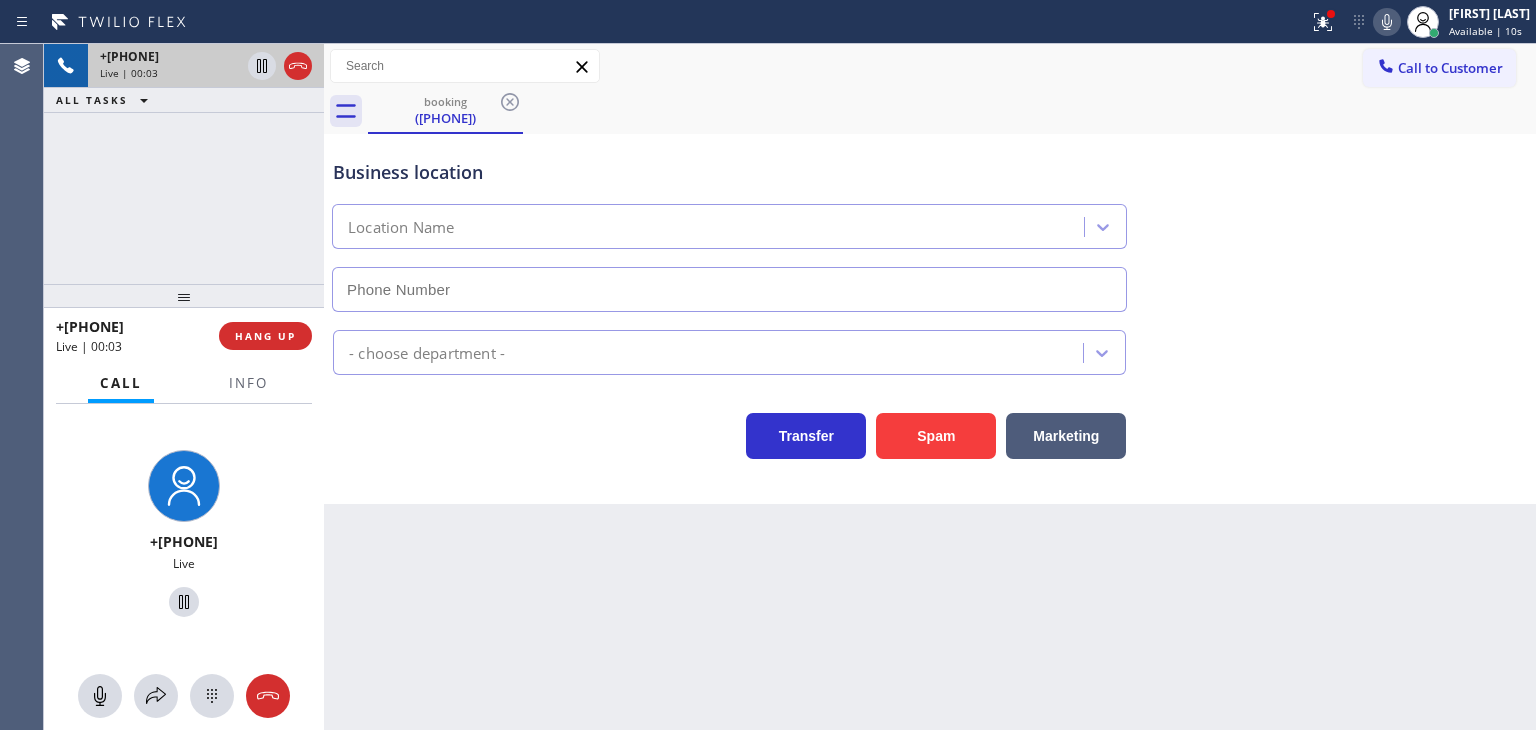 type on "(805) 549-5202" 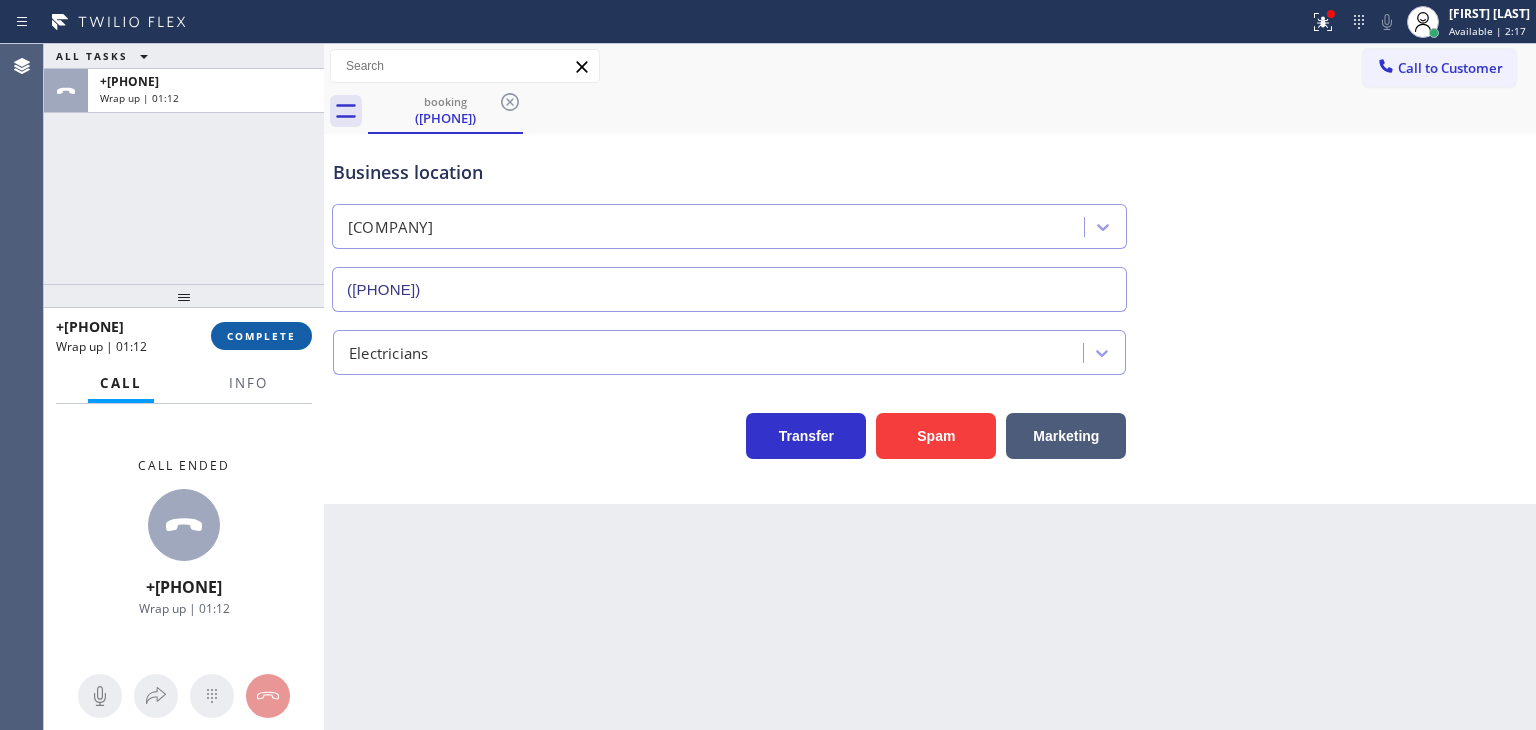 click on "COMPLETE" at bounding box center [261, 336] 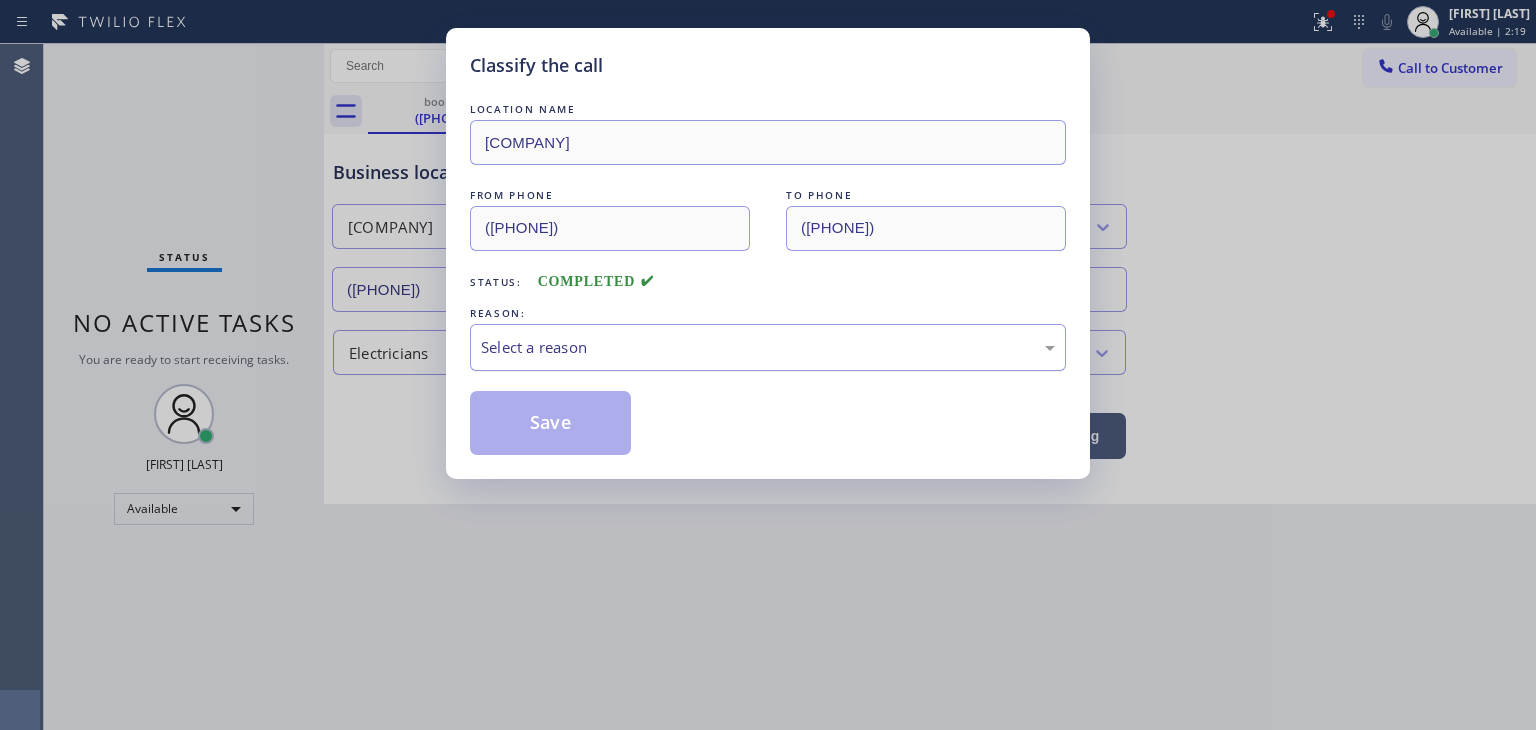 click on "Select a reason" at bounding box center (768, 347) 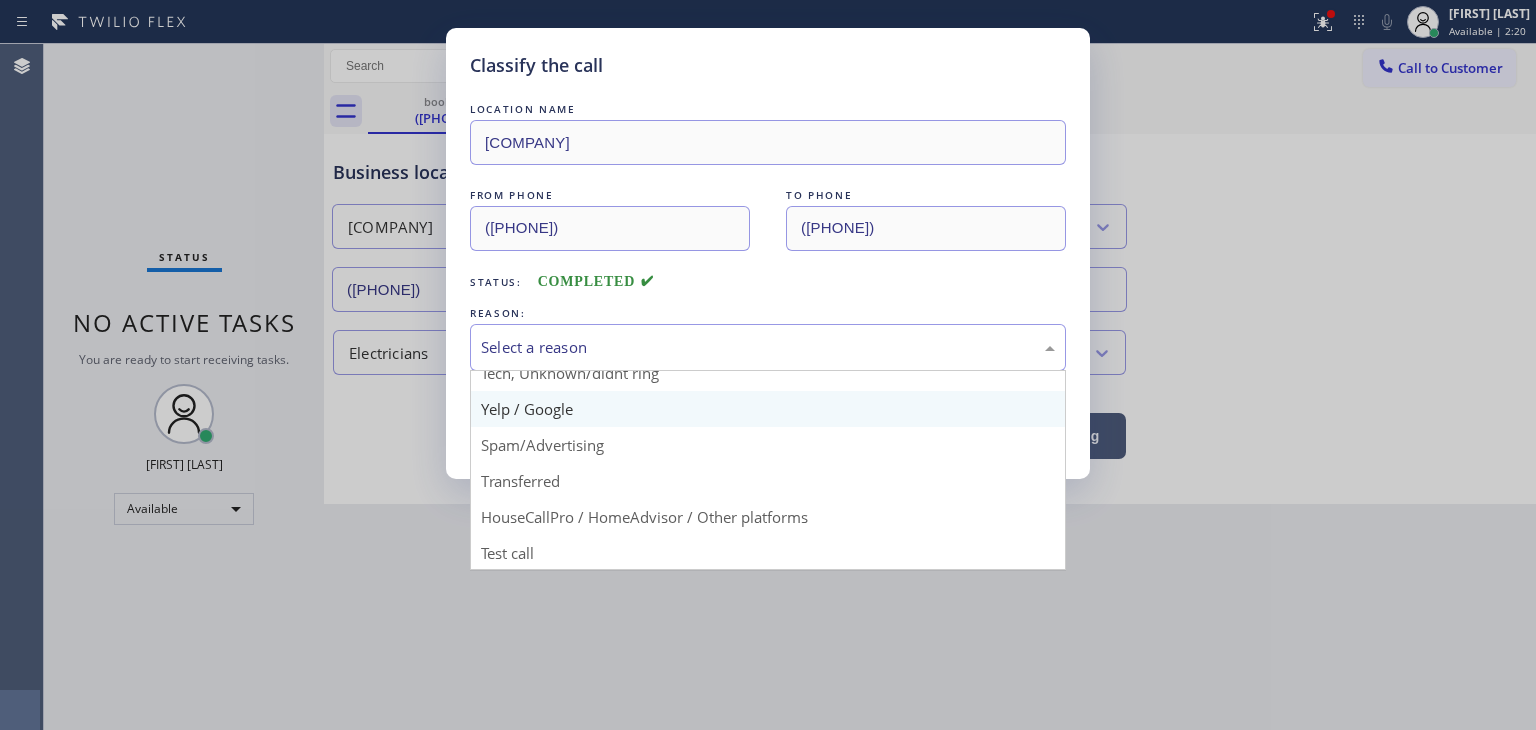 scroll, scrollTop: 125, scrollLeft: 0, axis: vertical 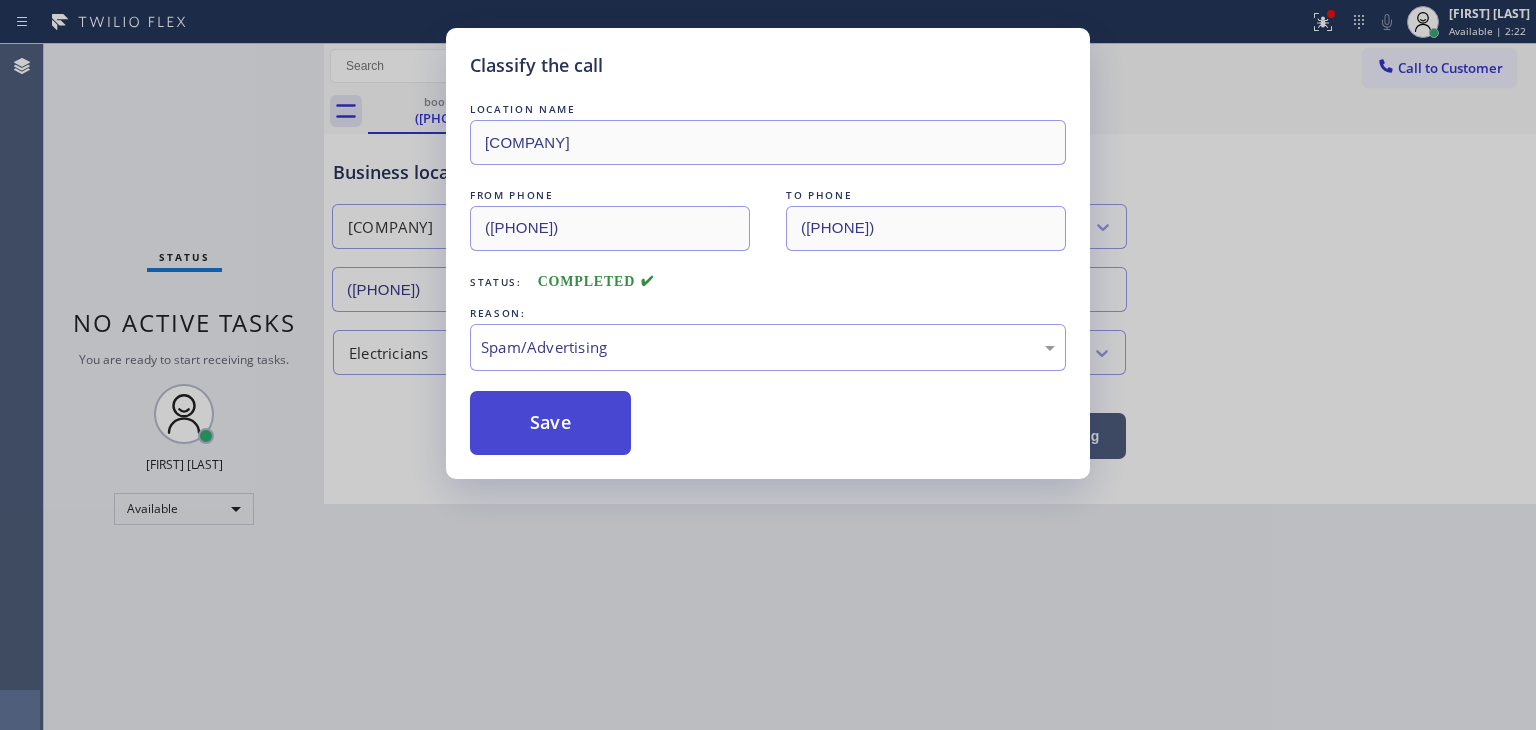 click on "Save" at bounding box center (550, 423) 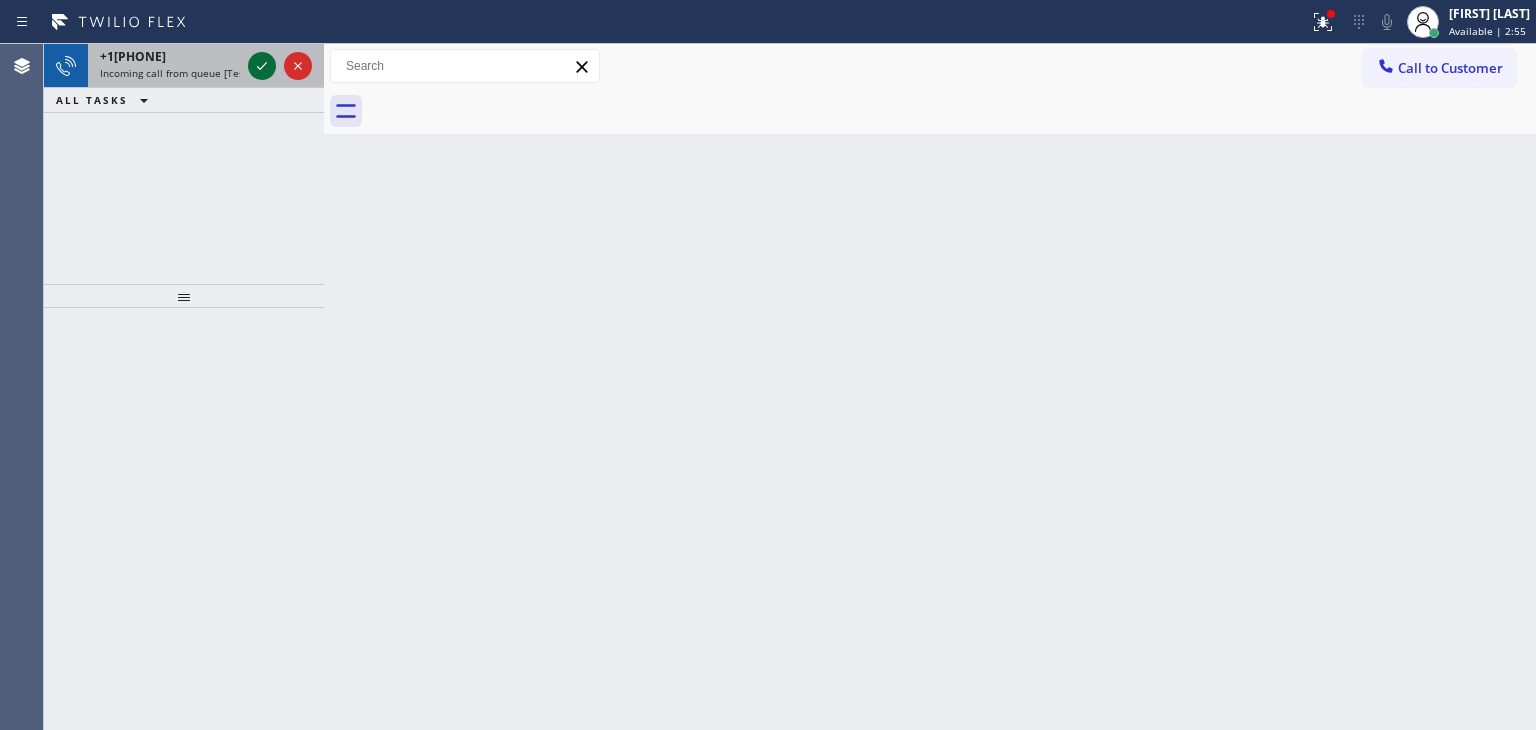 click 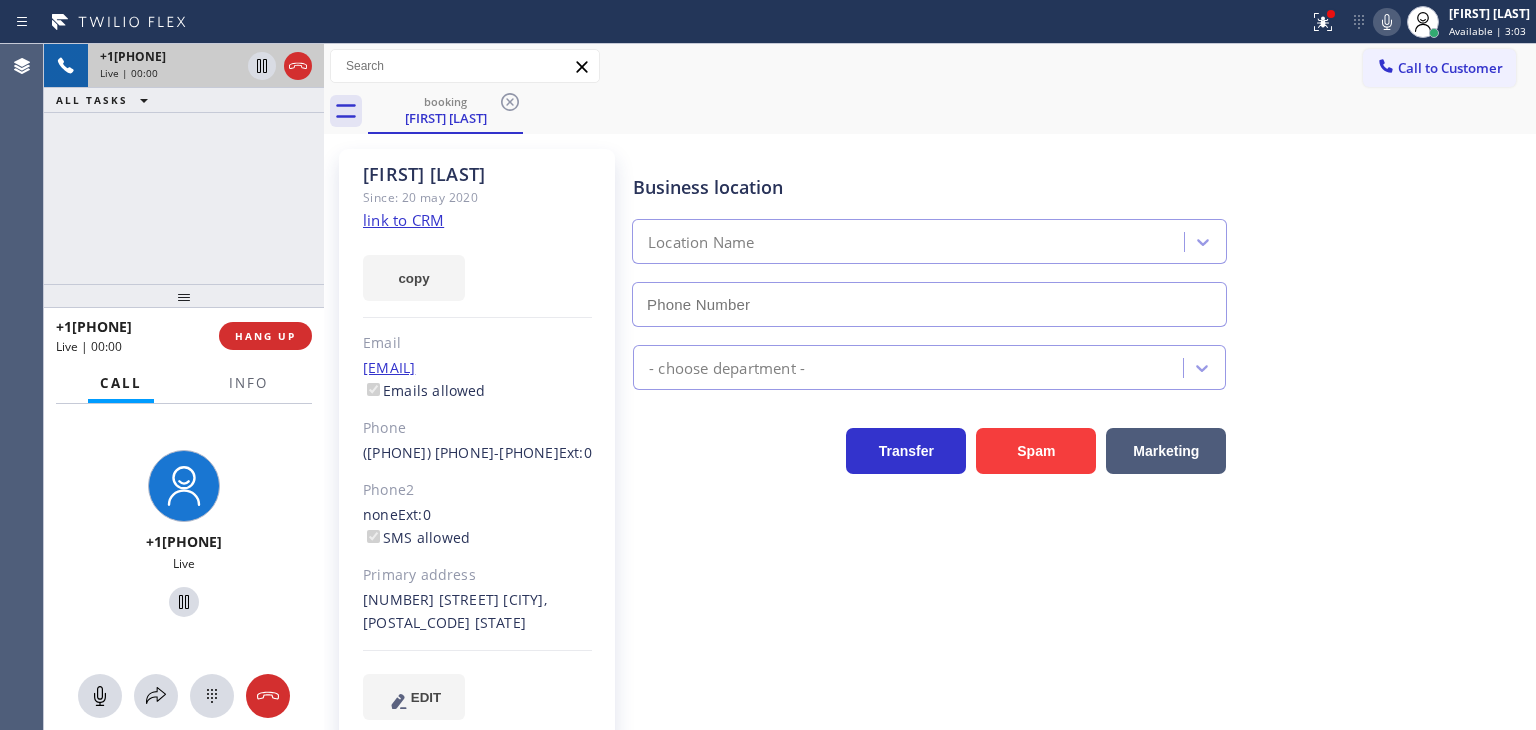 type on "(833) 692-2271" 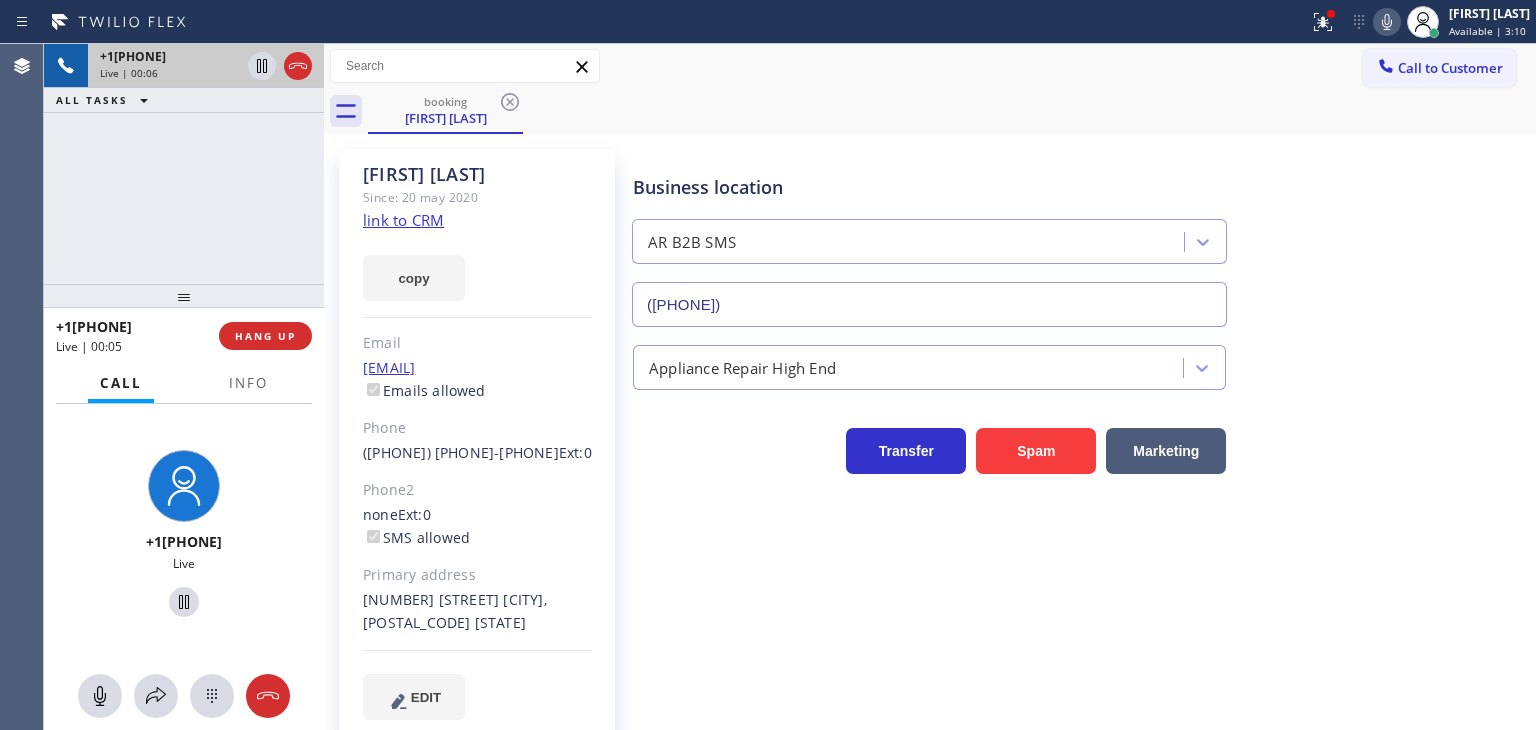 click on "link to CRM" 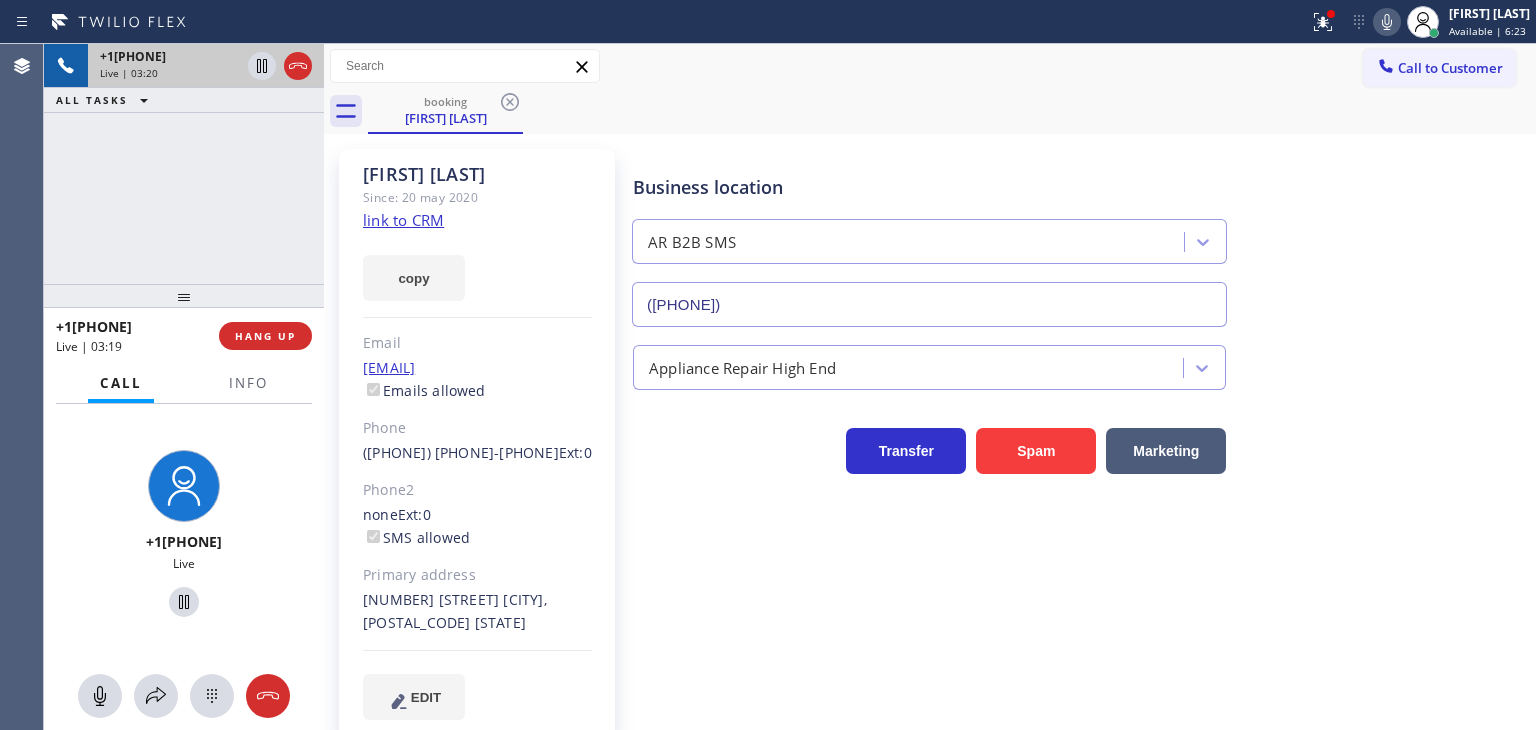 click 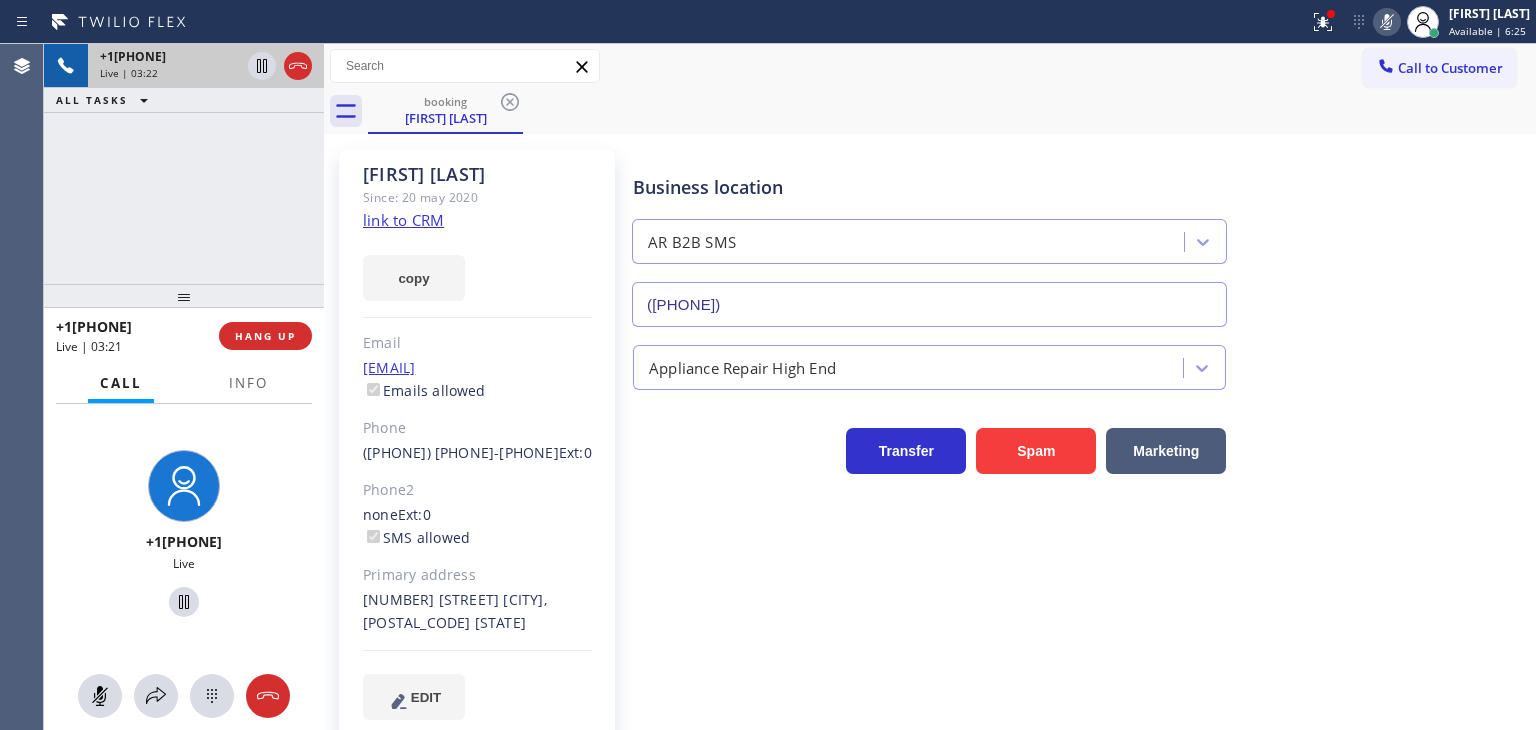 click 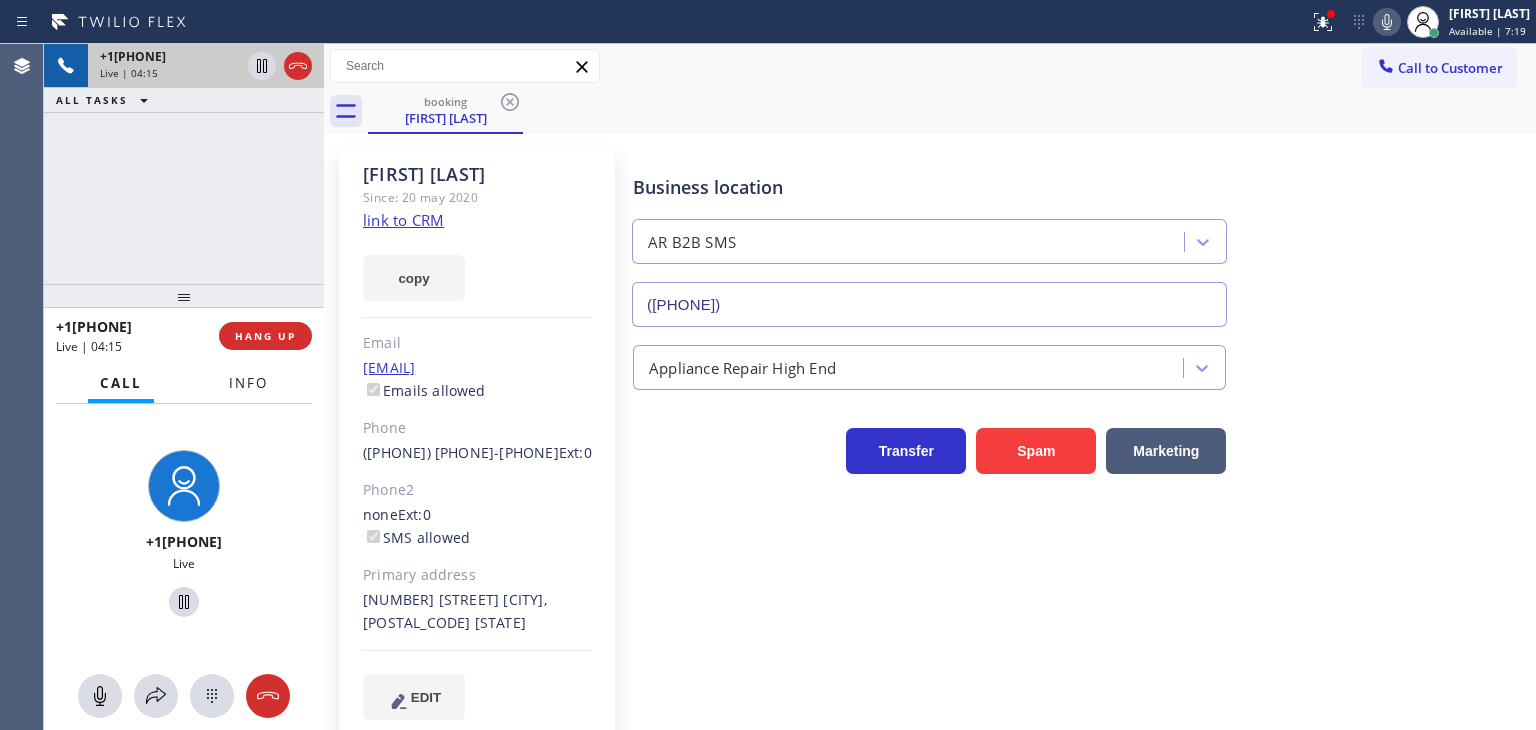 click on "Info" at bounding box center [248, 383] 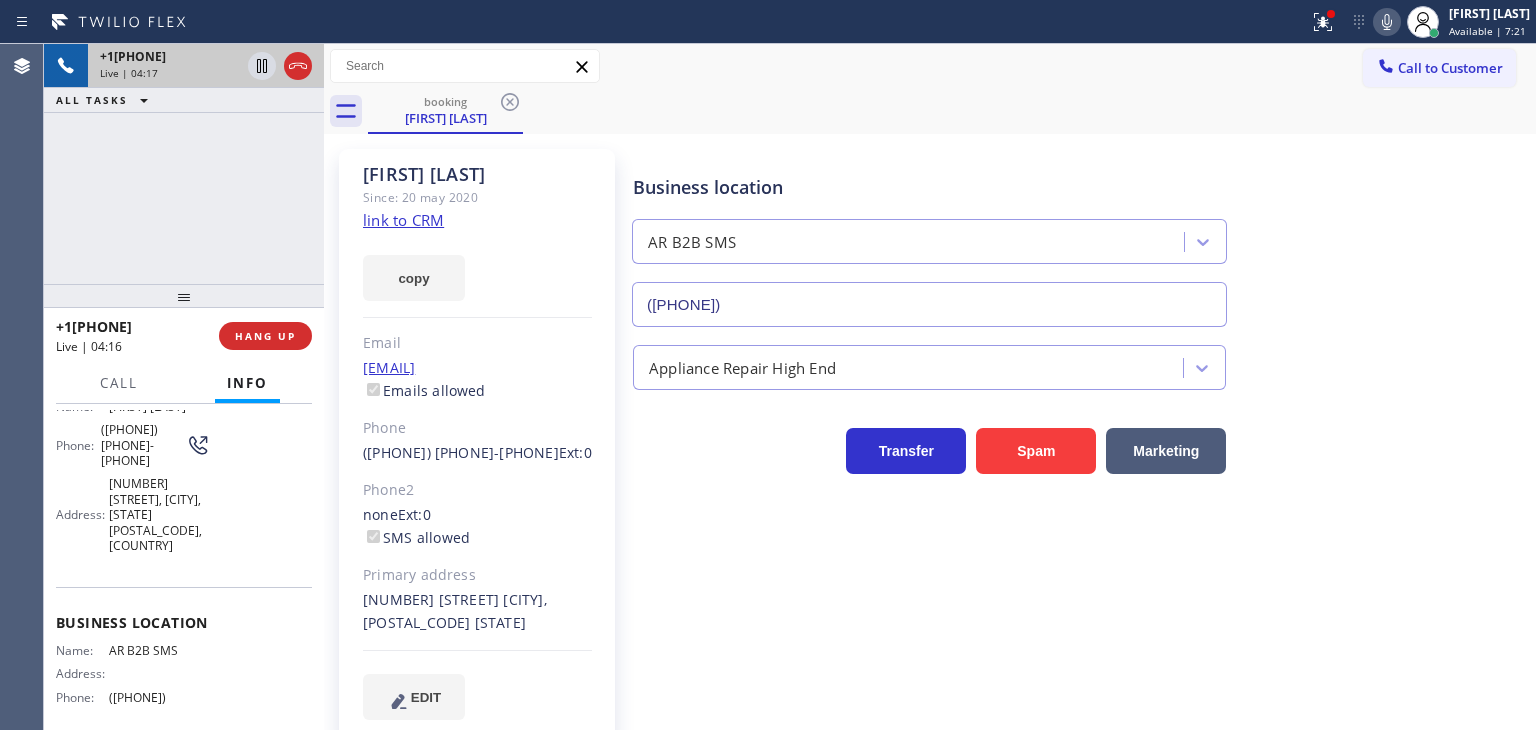 scroll, scrollTop: 200, scrollLeft: 0, axis: vertical 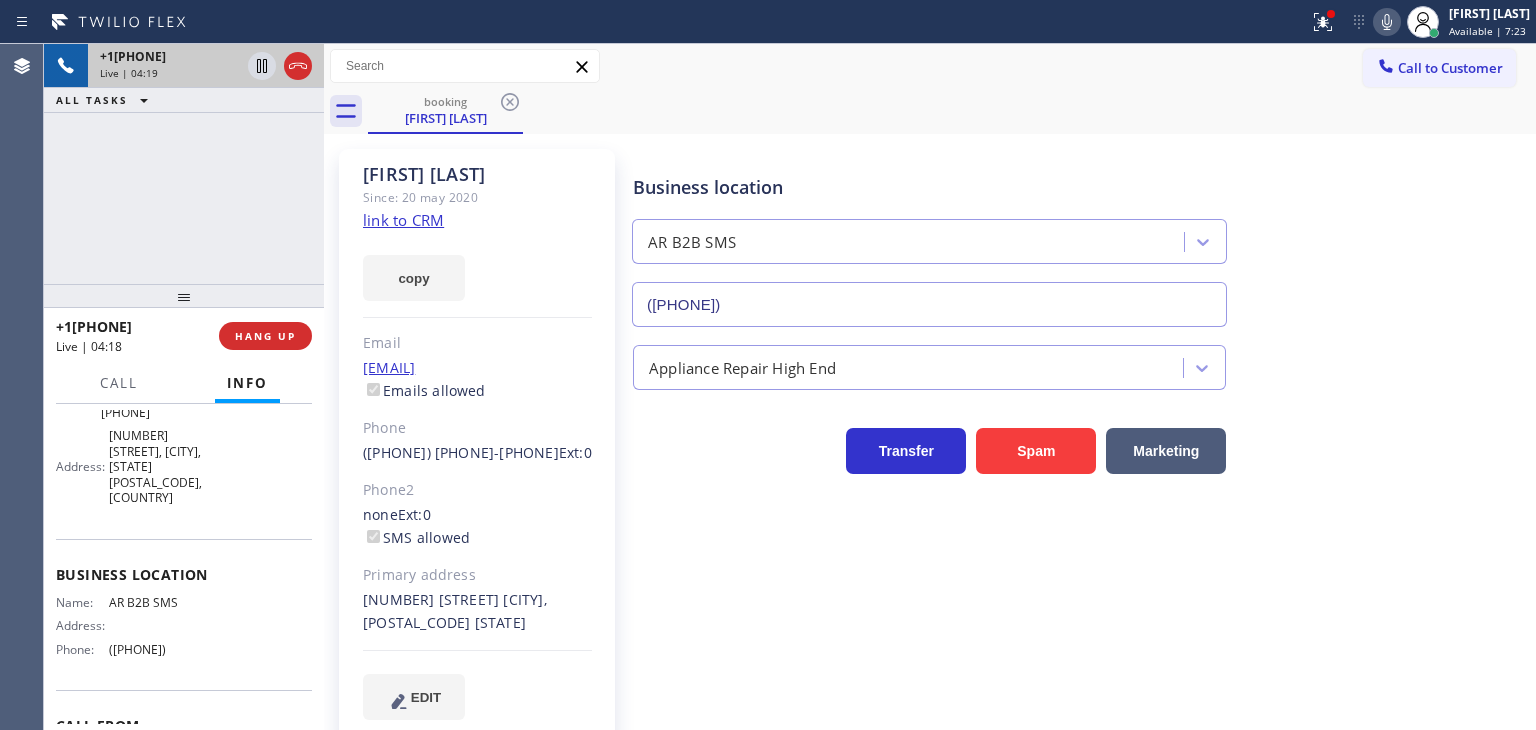 drag, startPoint x: 212, startPoint y: 596, endPoint x: 94, endPoint y: 597, distance: 118.004234 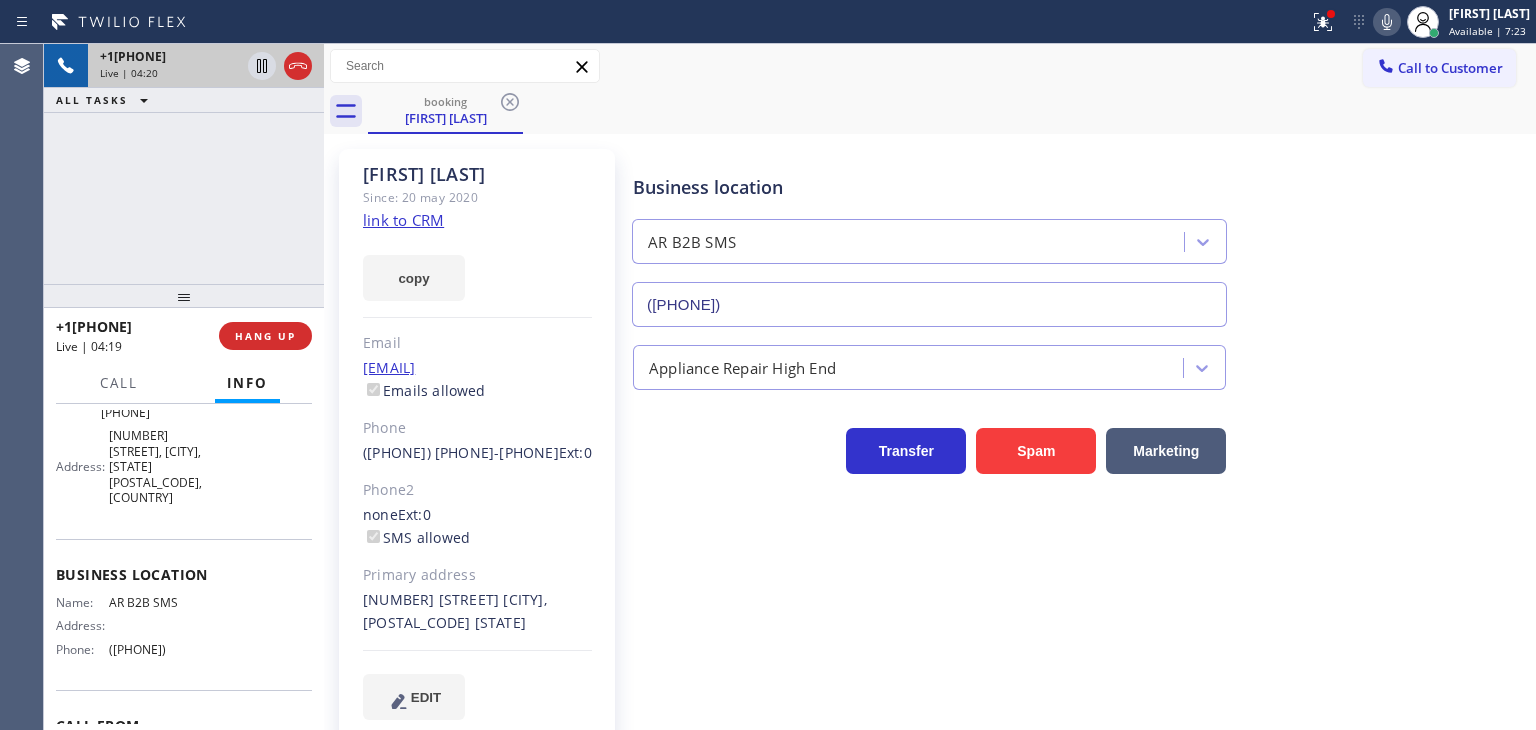 copy on "(833) 692-2271" 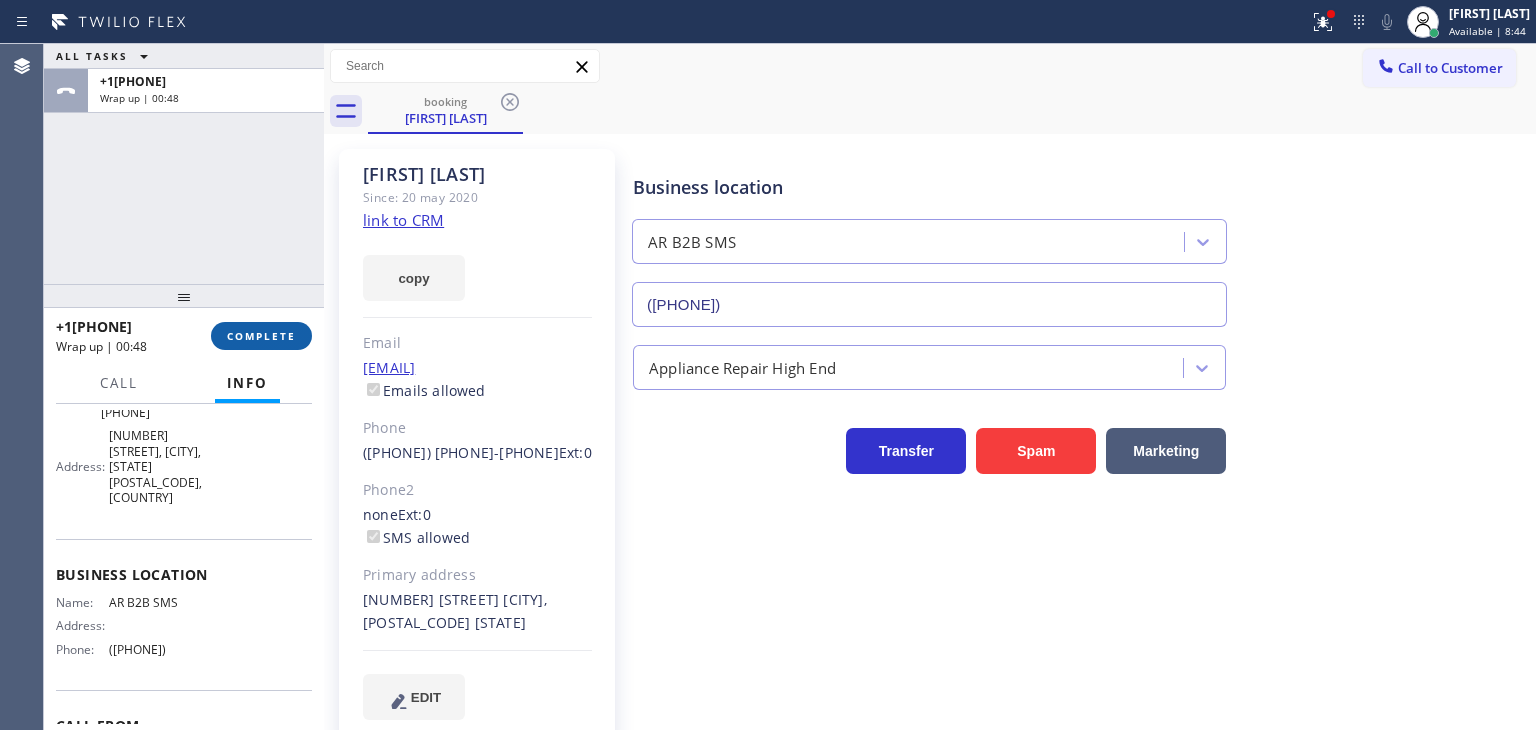 click on "COMPLETE" at bounding box center [261, 336] 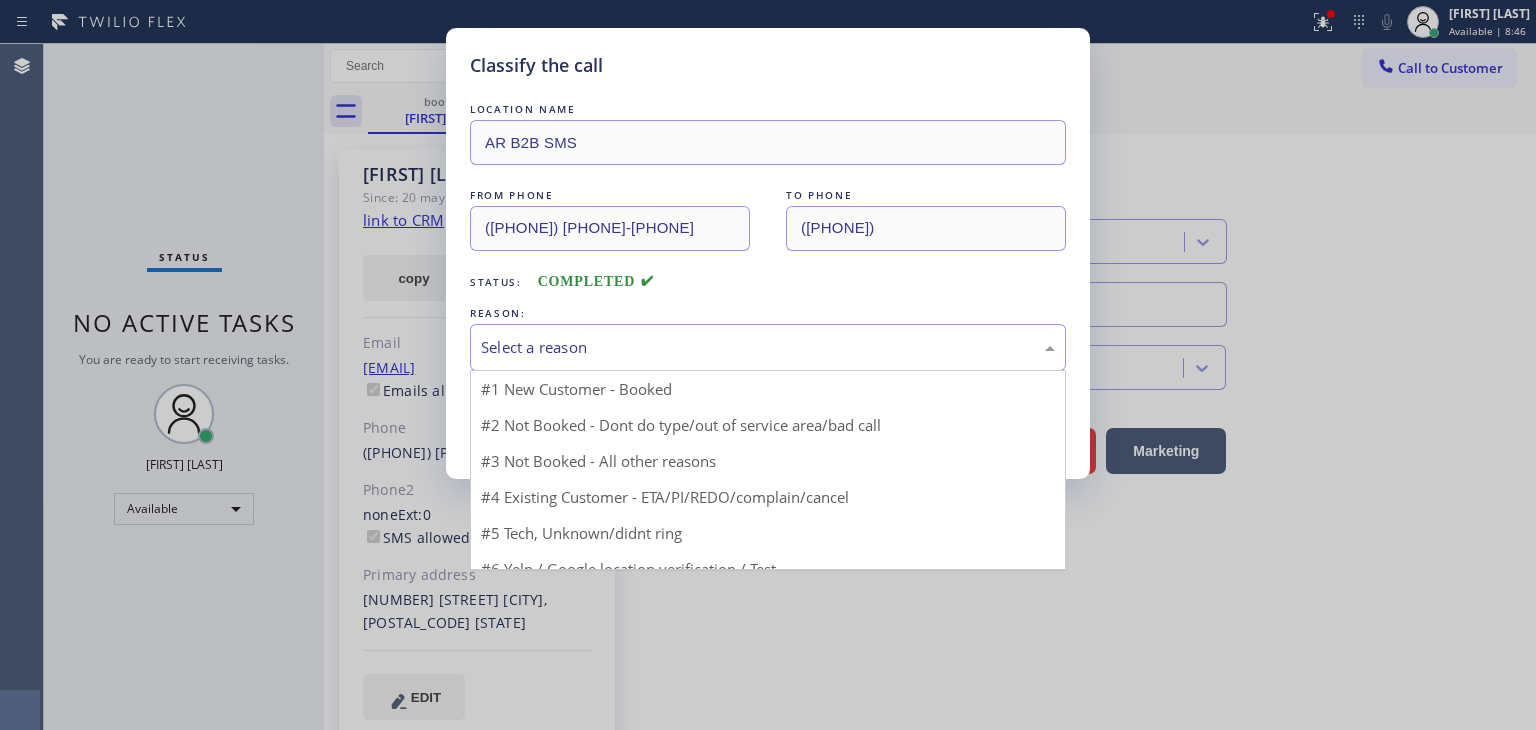 click on "Select a reason" at bounding box center [768, 347] 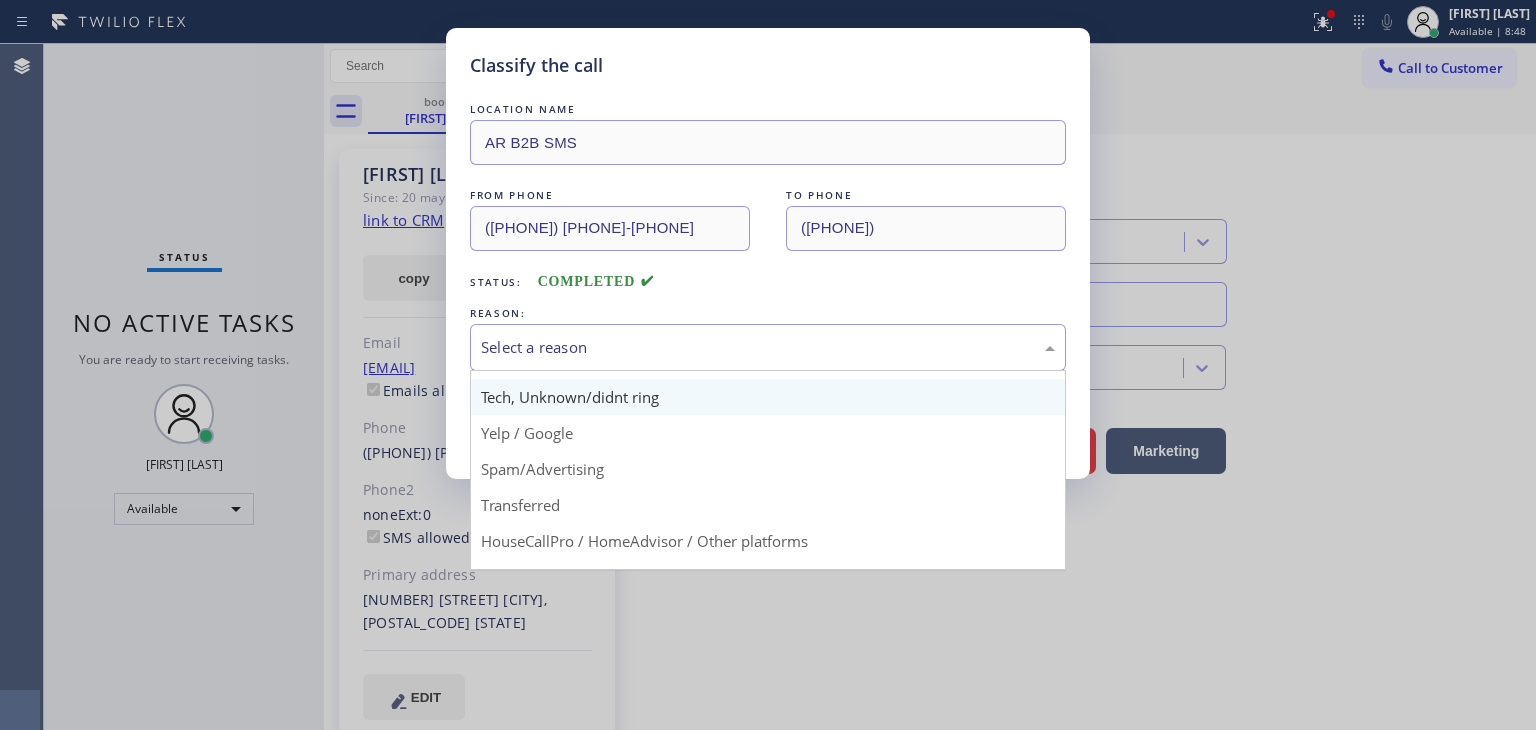 scroll, scrollTop: 0, scrollLeft: 0, axis: both 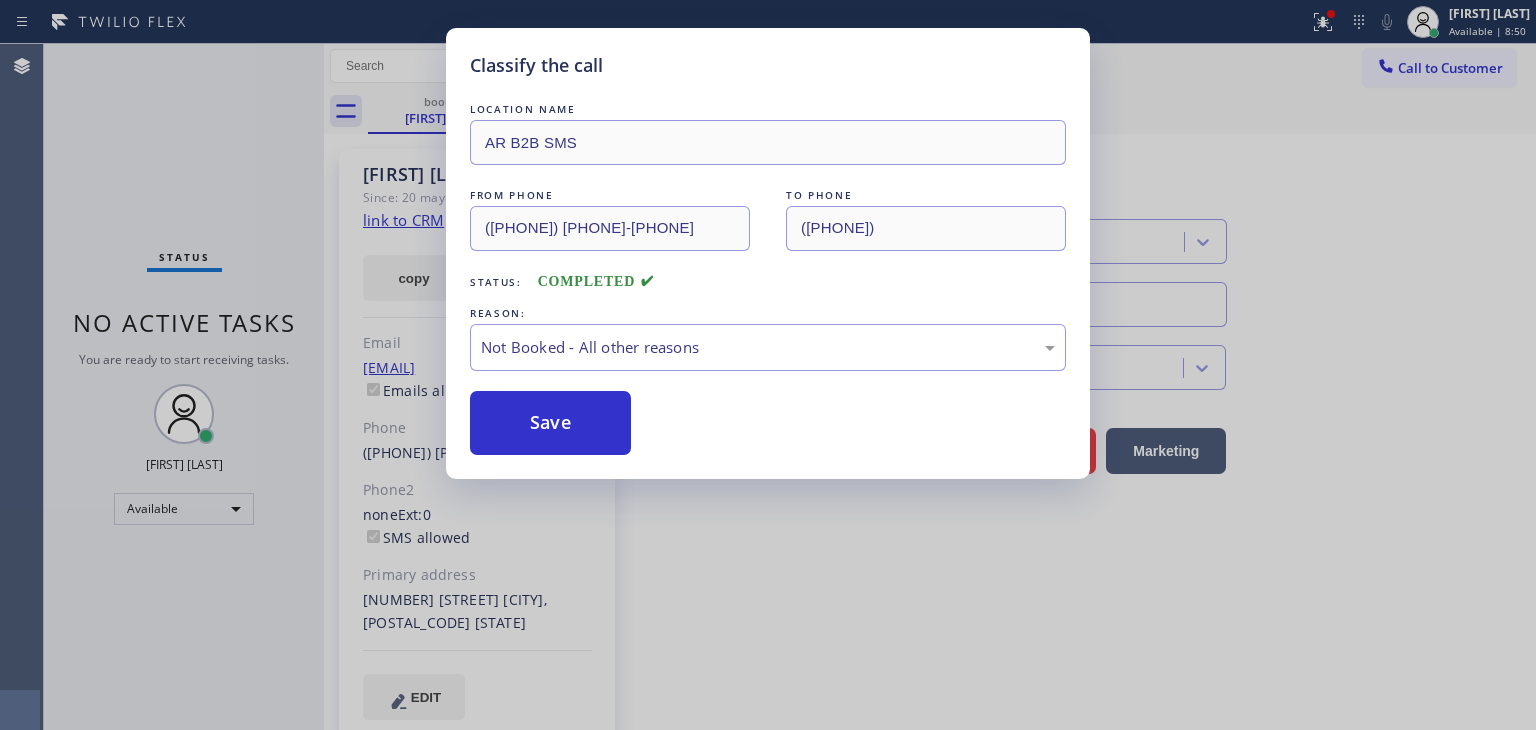click on "Save" at bounding box center (550, 423) 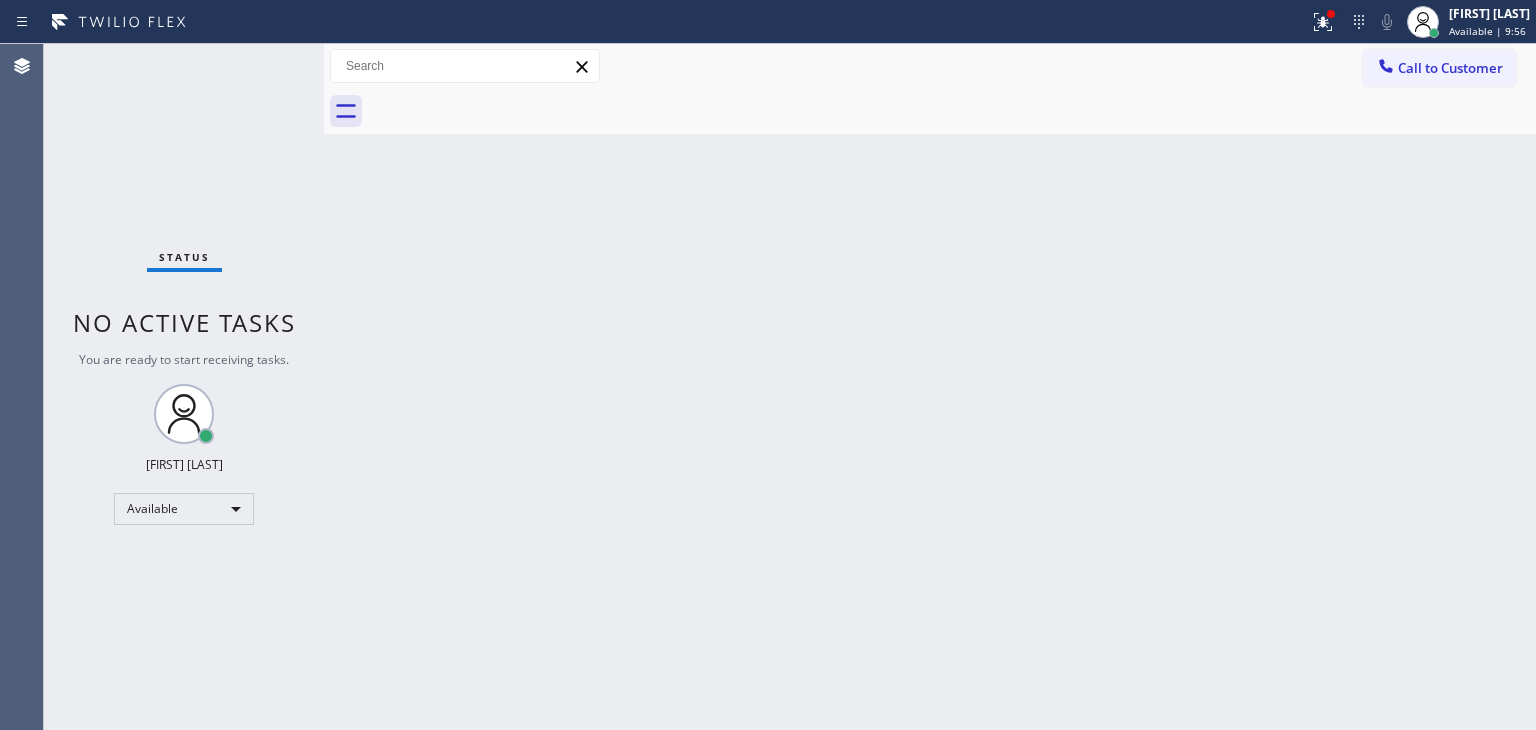 click on "Status   No active tasks     You are ready to start receiving tasks.   Edel John Suson Available" at bounding box center [184, 387] 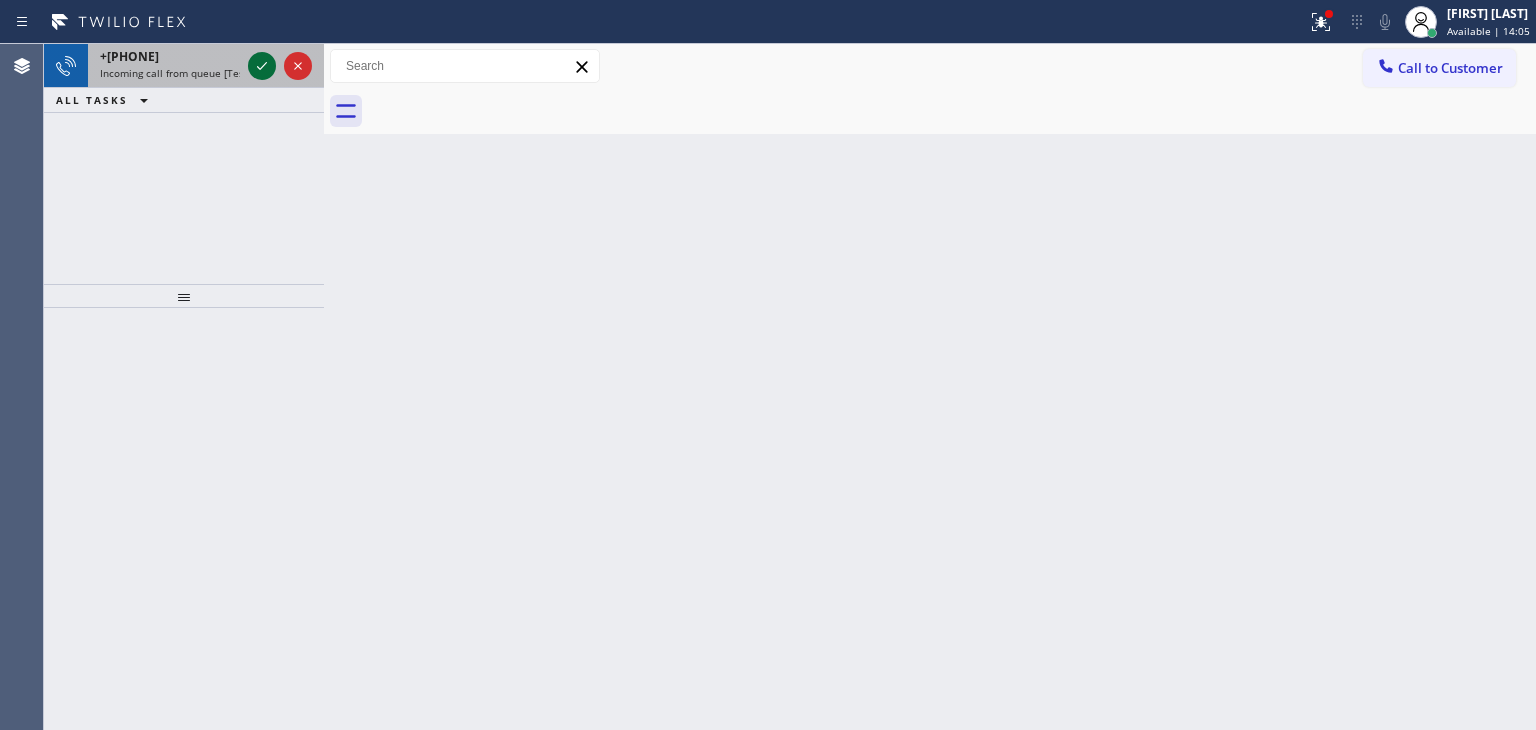 click 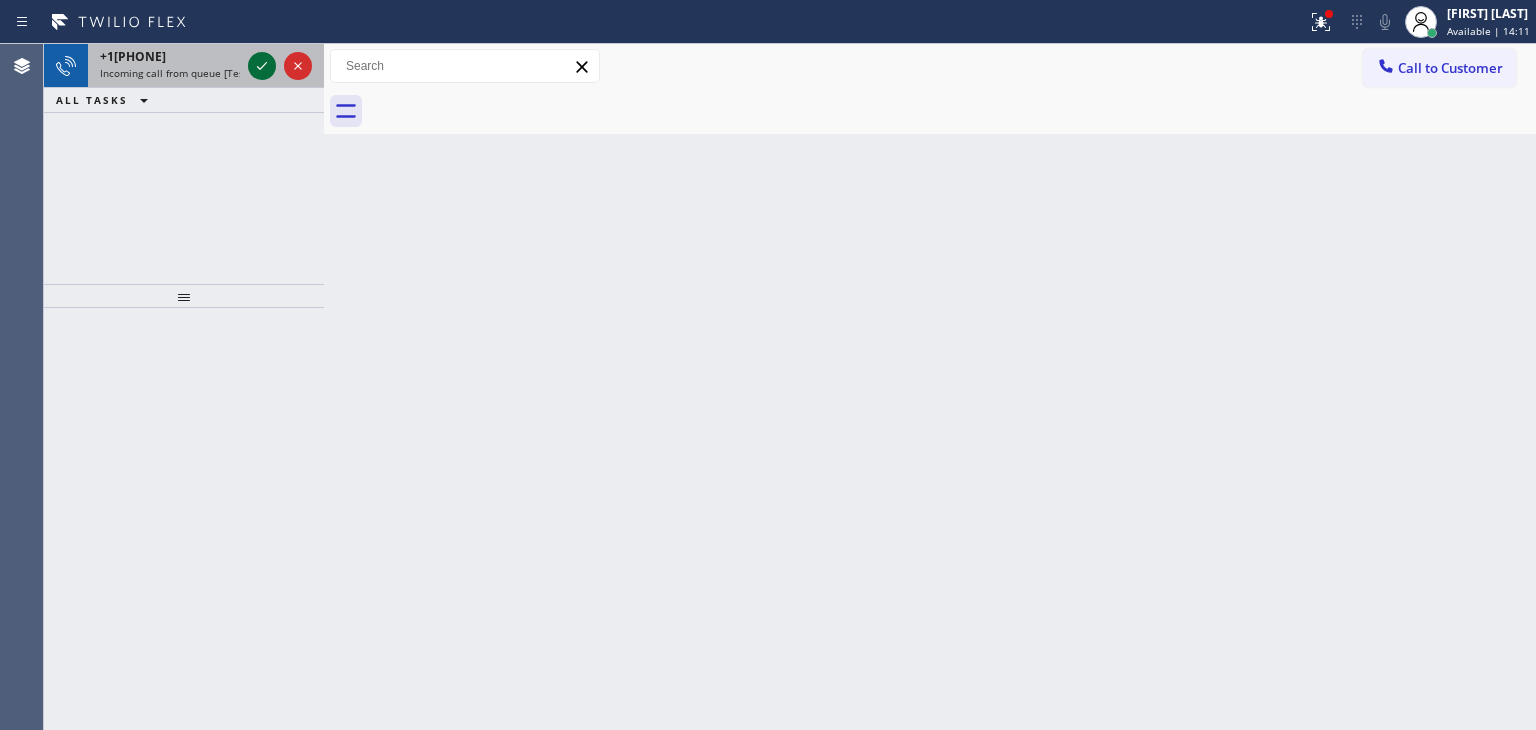 click 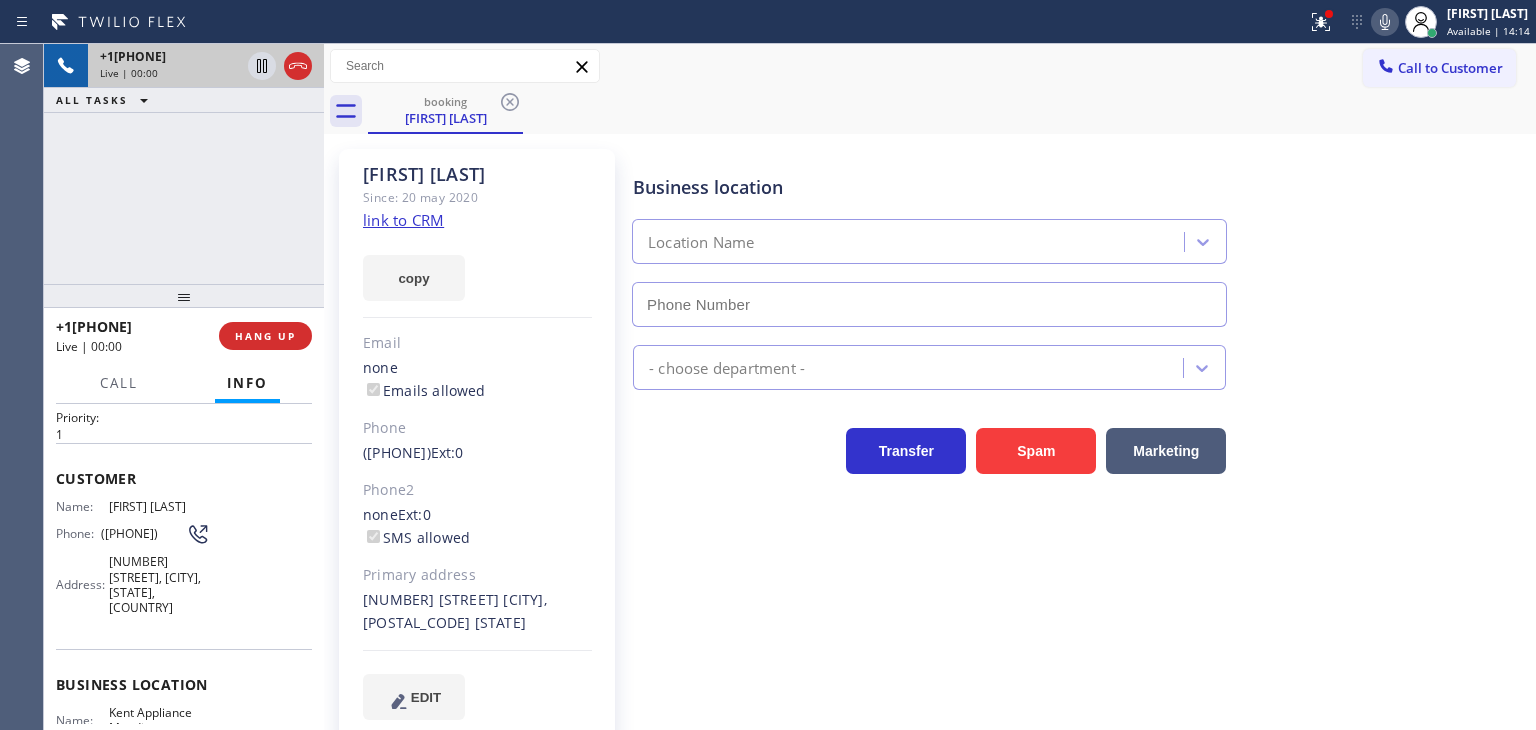 scroll, scrollTop: 100, scrollLeft: 0, axis: vertical 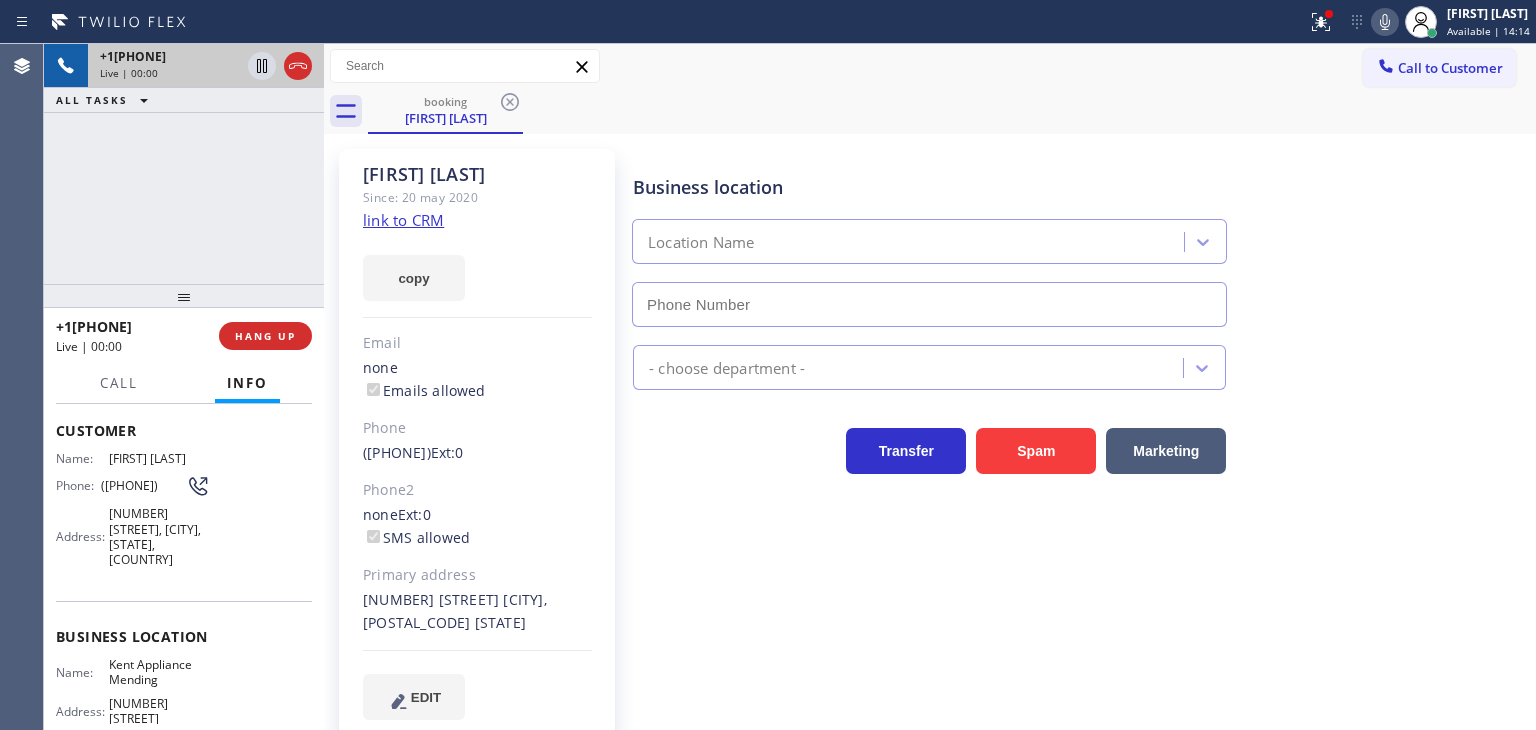 type on "(206) 202-1006" 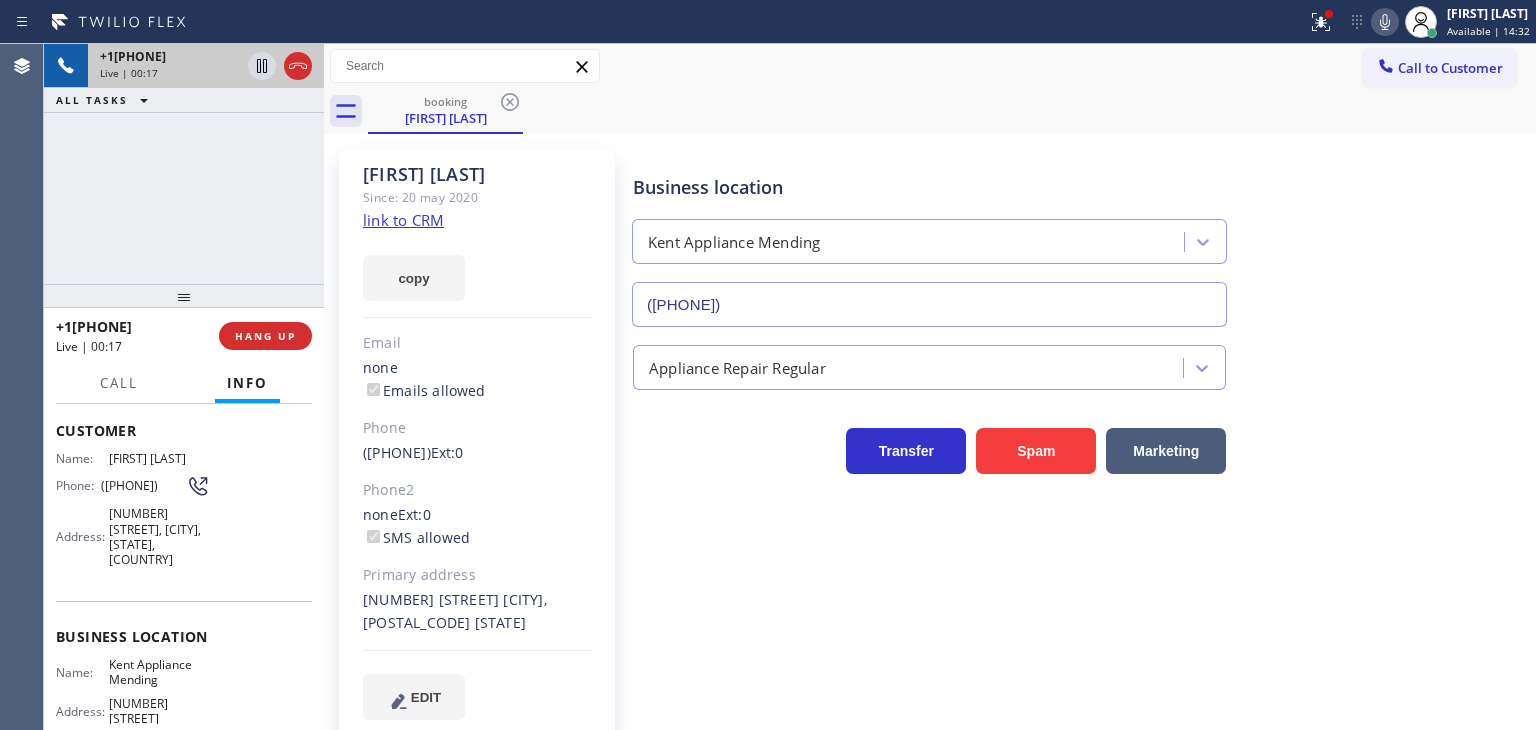 click on "Business location Kent Appliance Mending (206) 202-1006" at bounding box center (1080, 236) 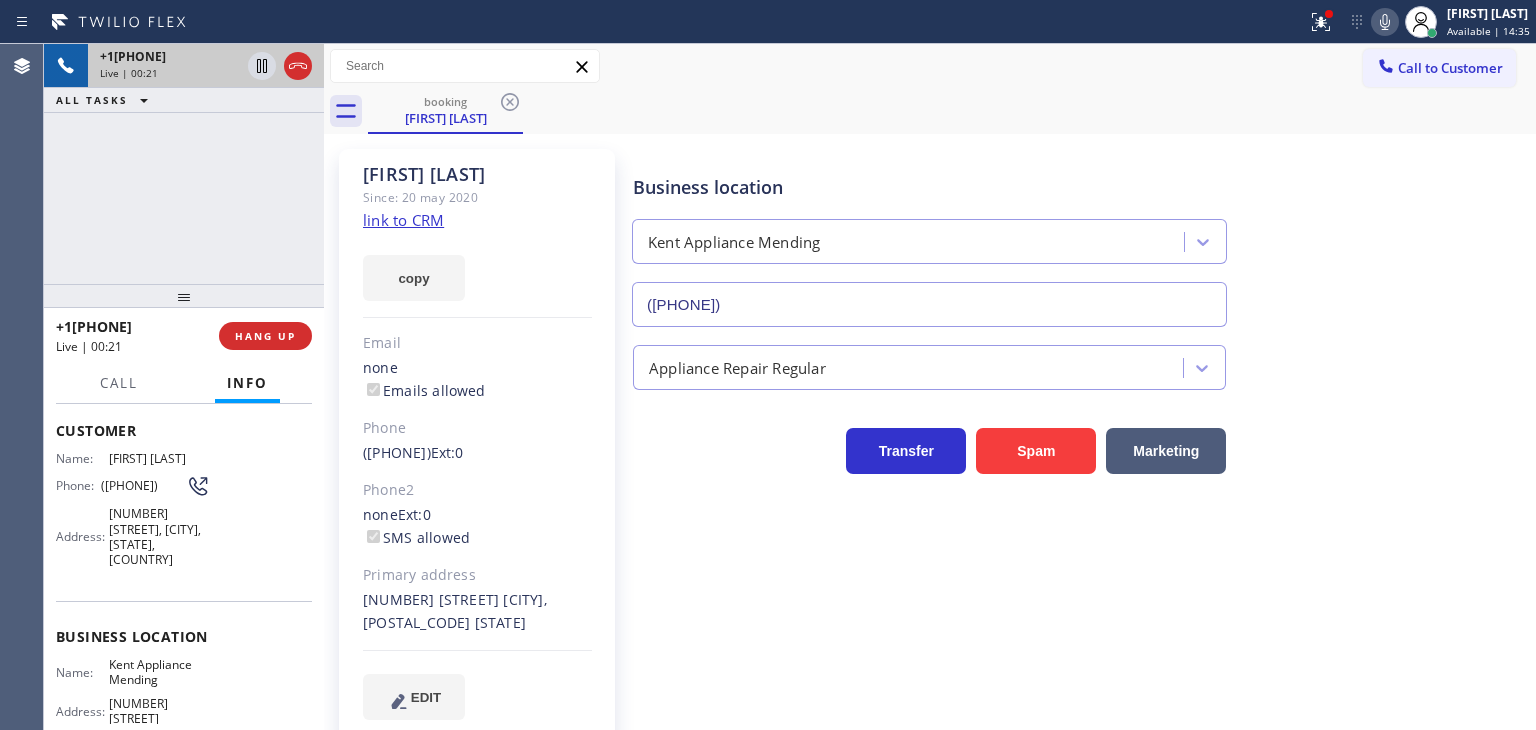 click on "link to CRM" 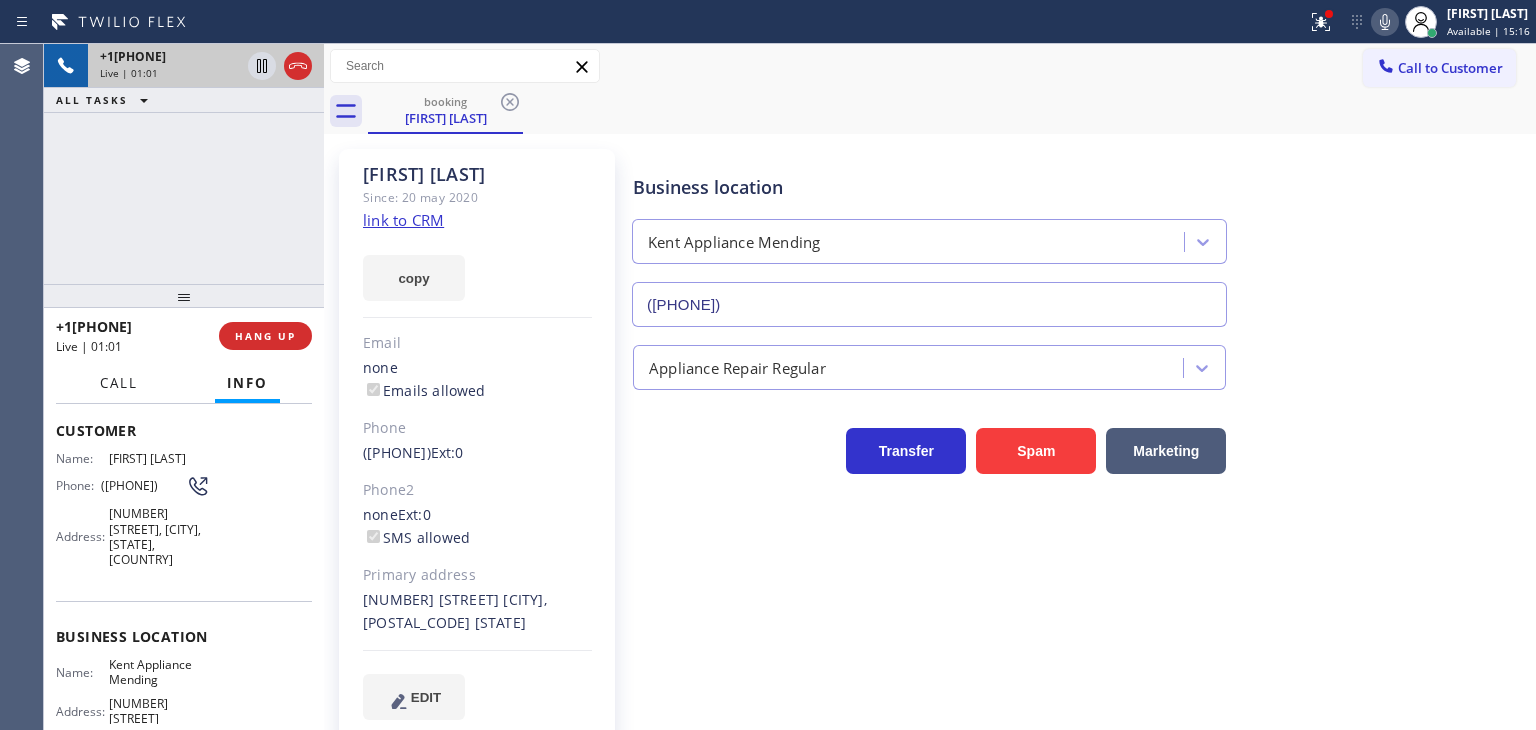 click on "Call" at bounding box center (119, 383) 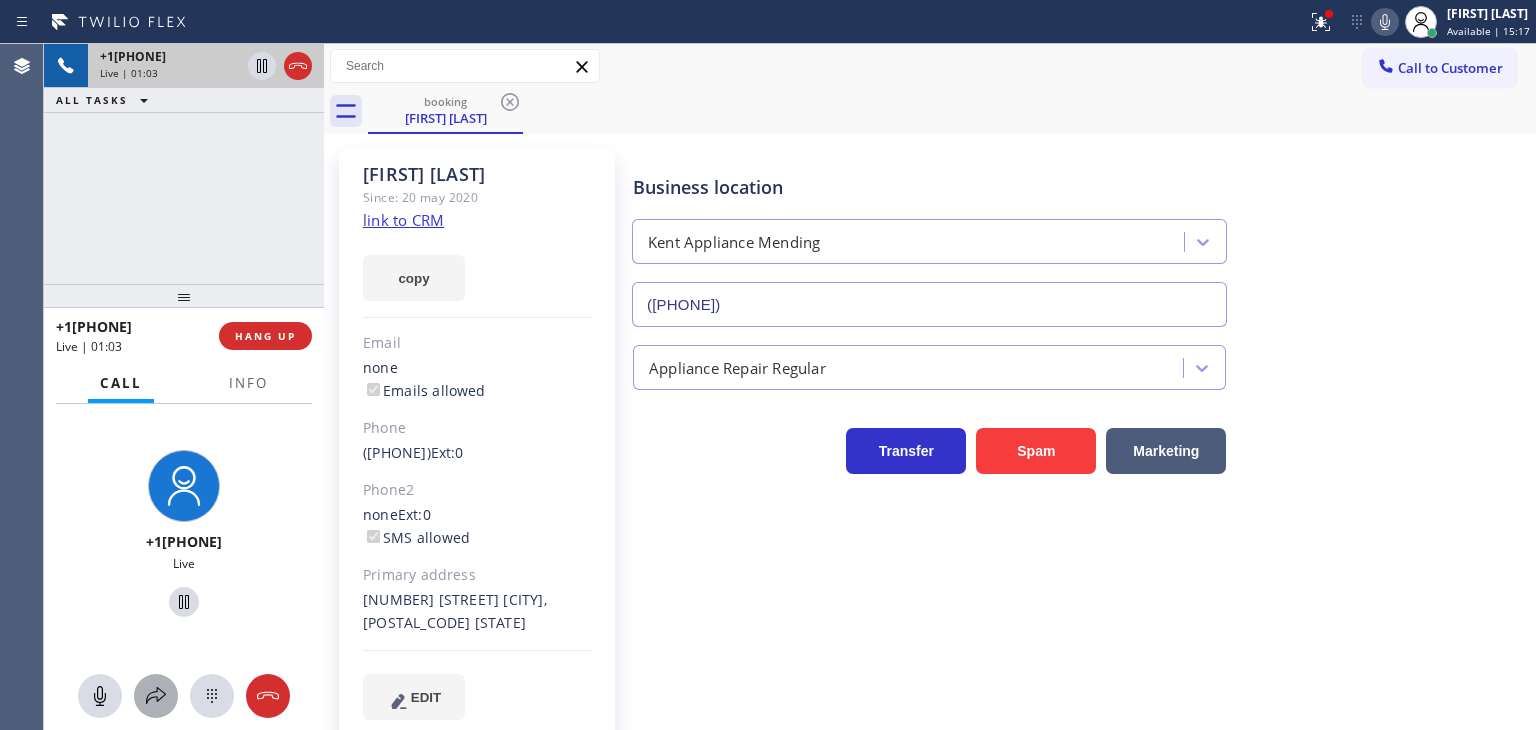 click 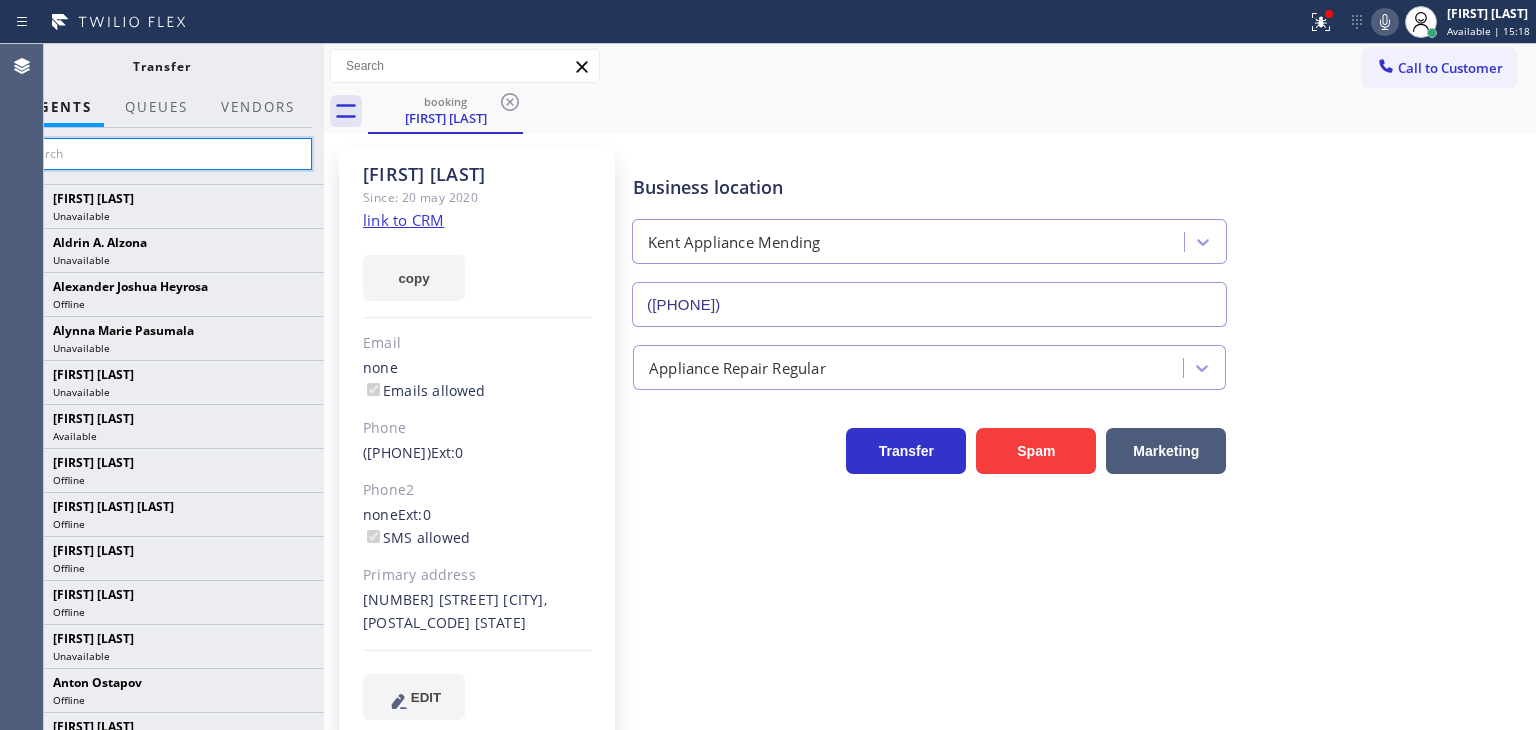 click at bounding box center (161, 154) 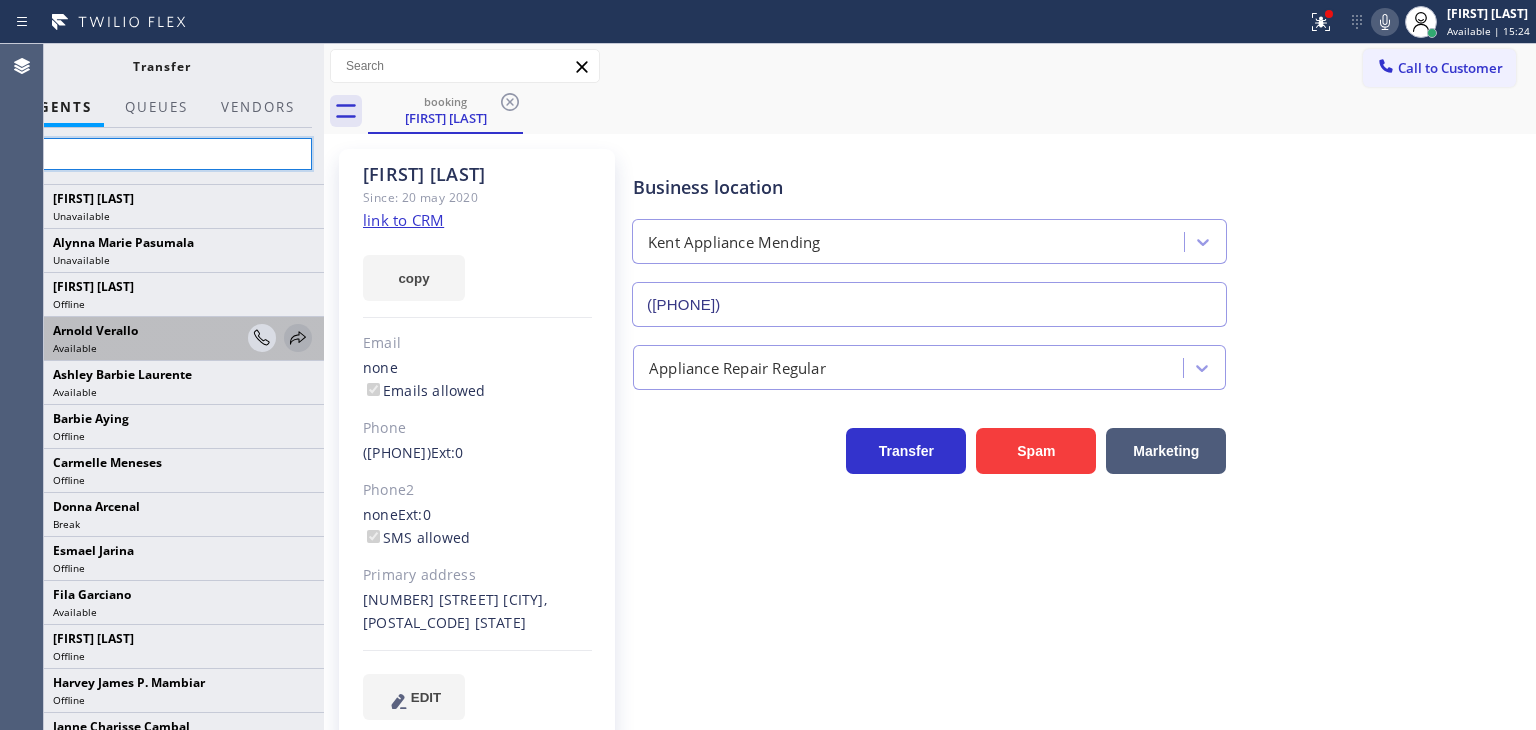 type on "ar" 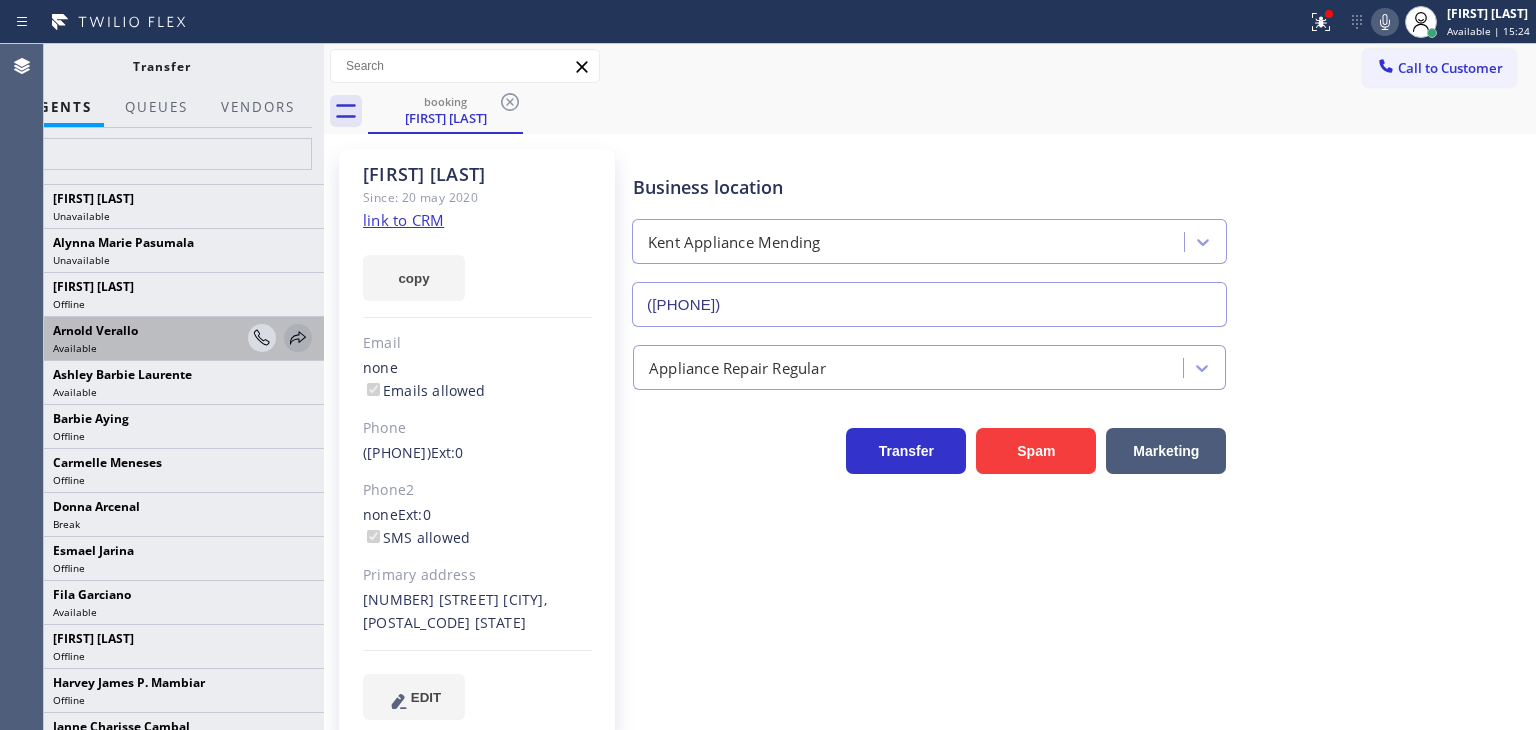click 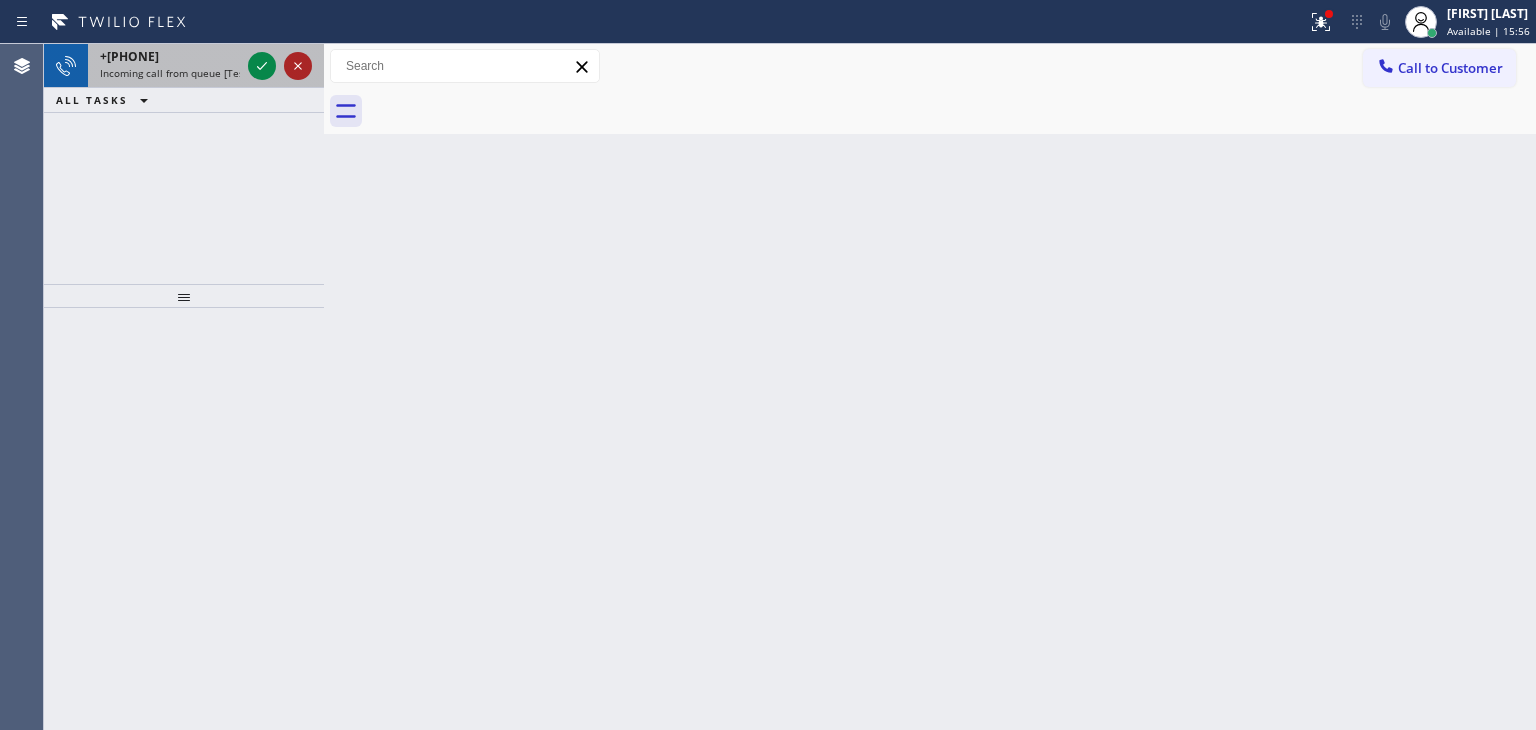 click 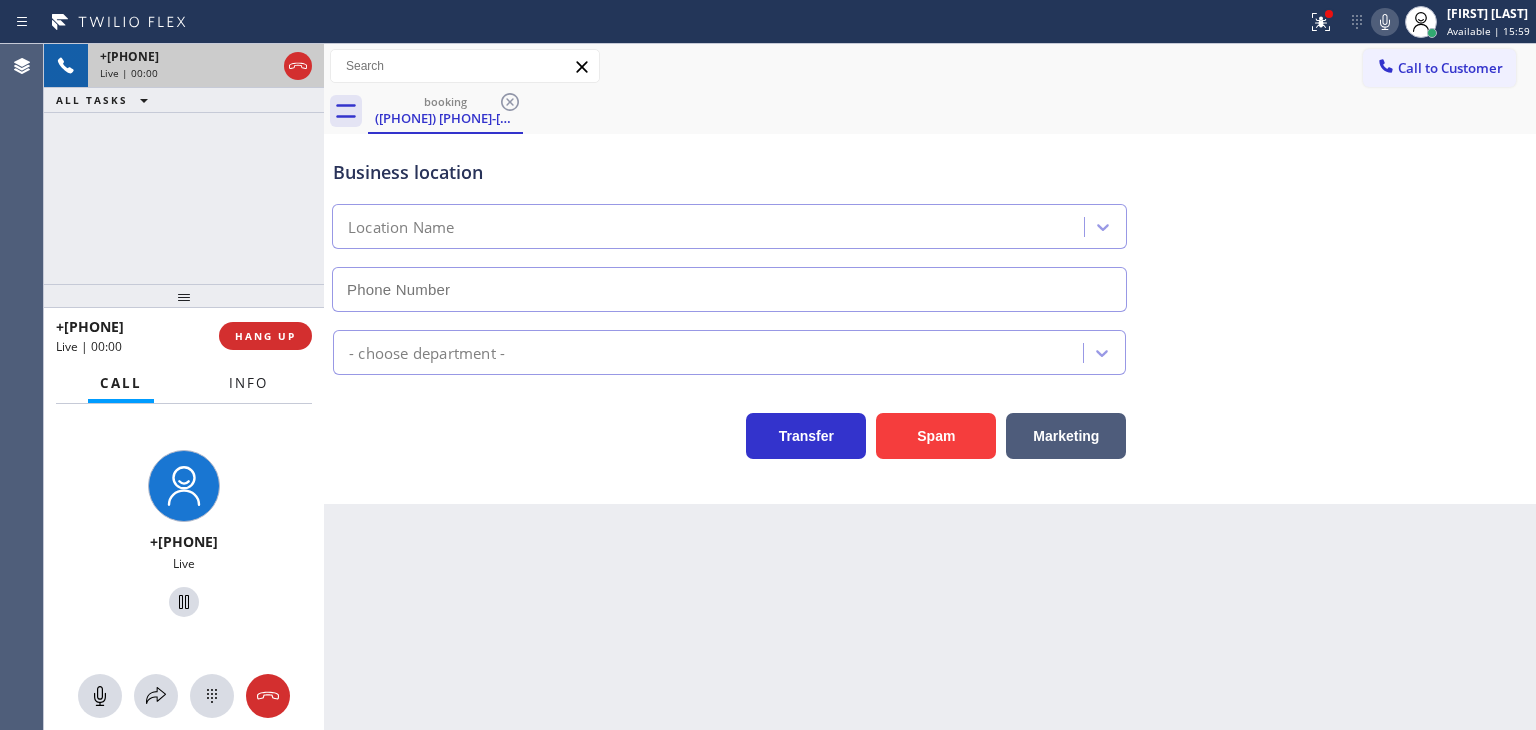 type on "(760) 227-2611" 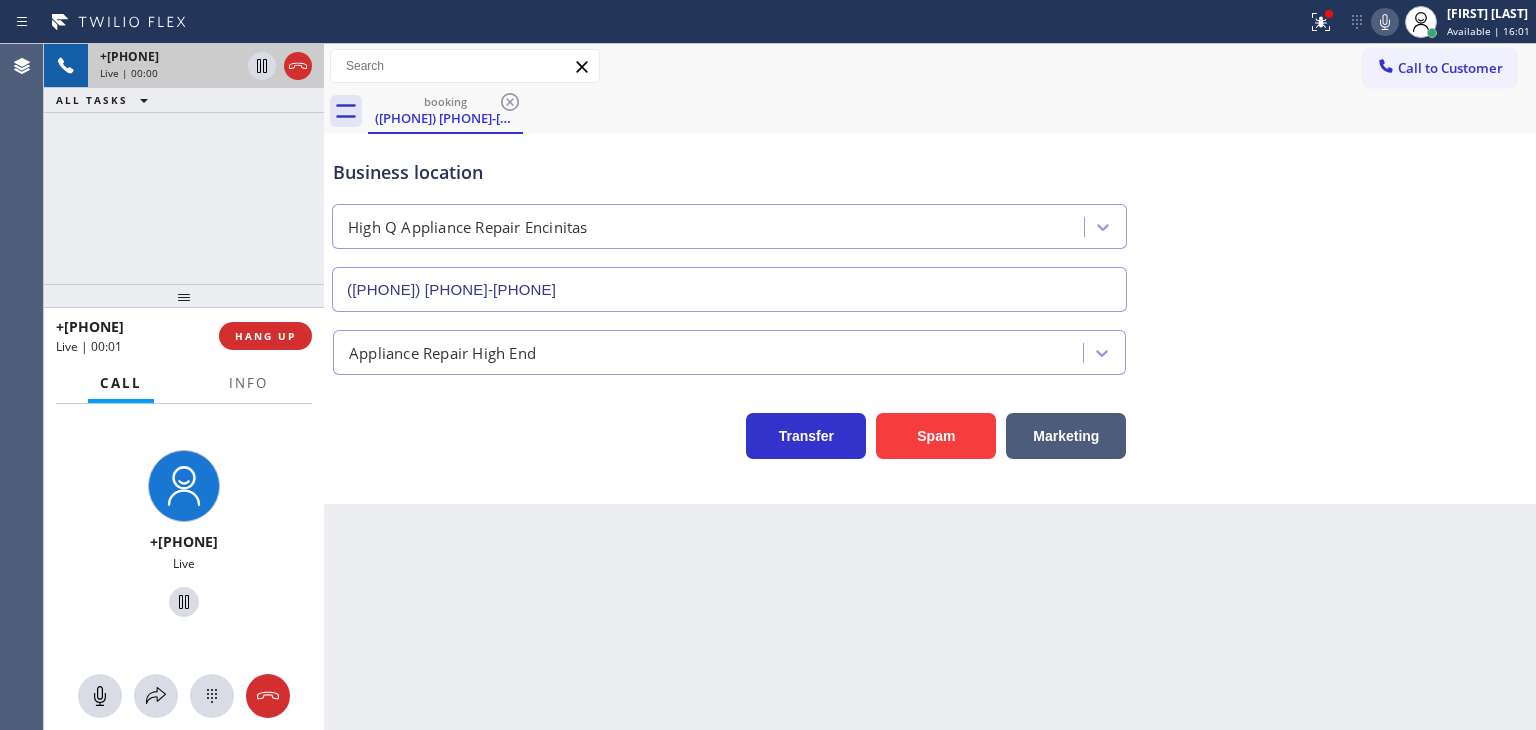 click 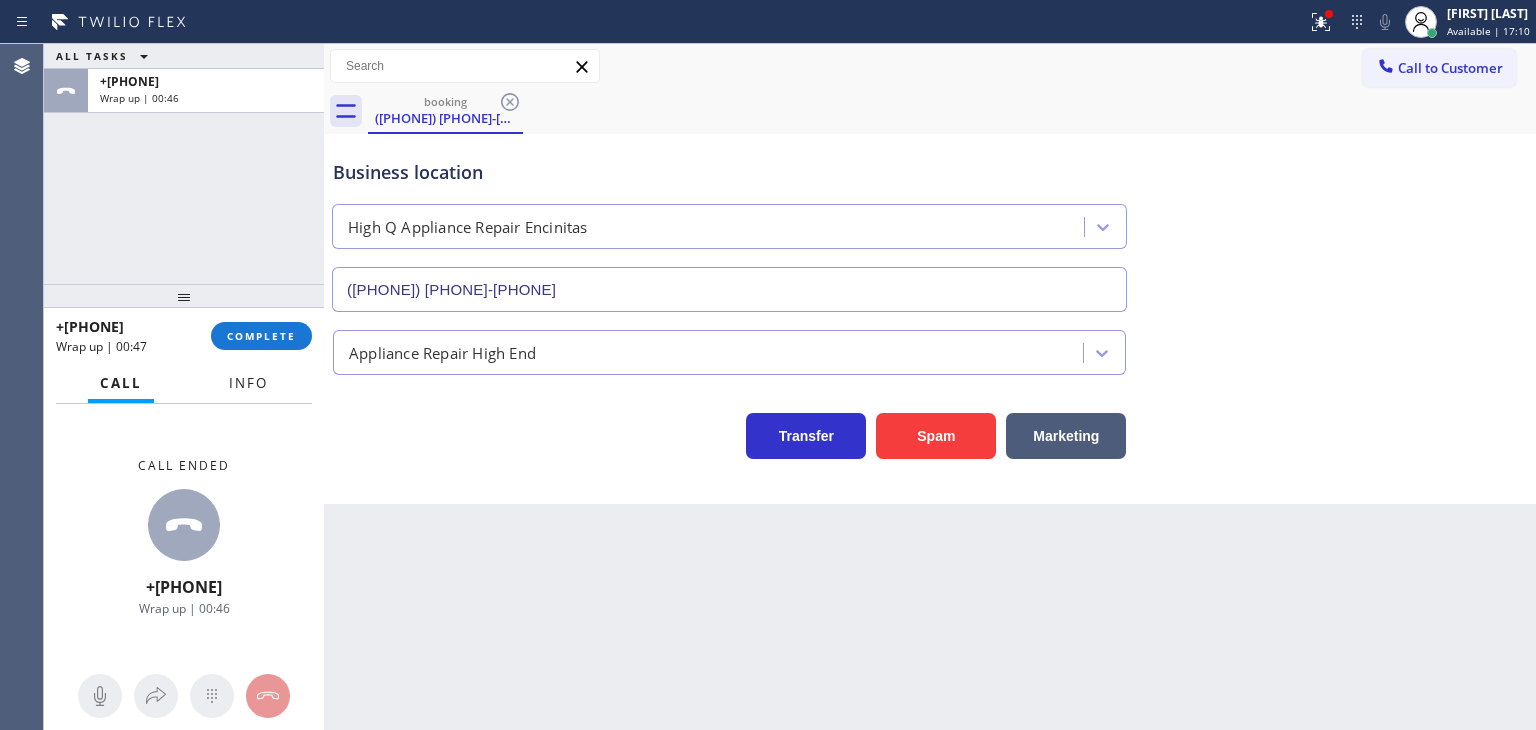 drag, startPoint x: 278, startPoint y: 341, endPoint x: 273, endPoint y: 365, distance: 24.5153 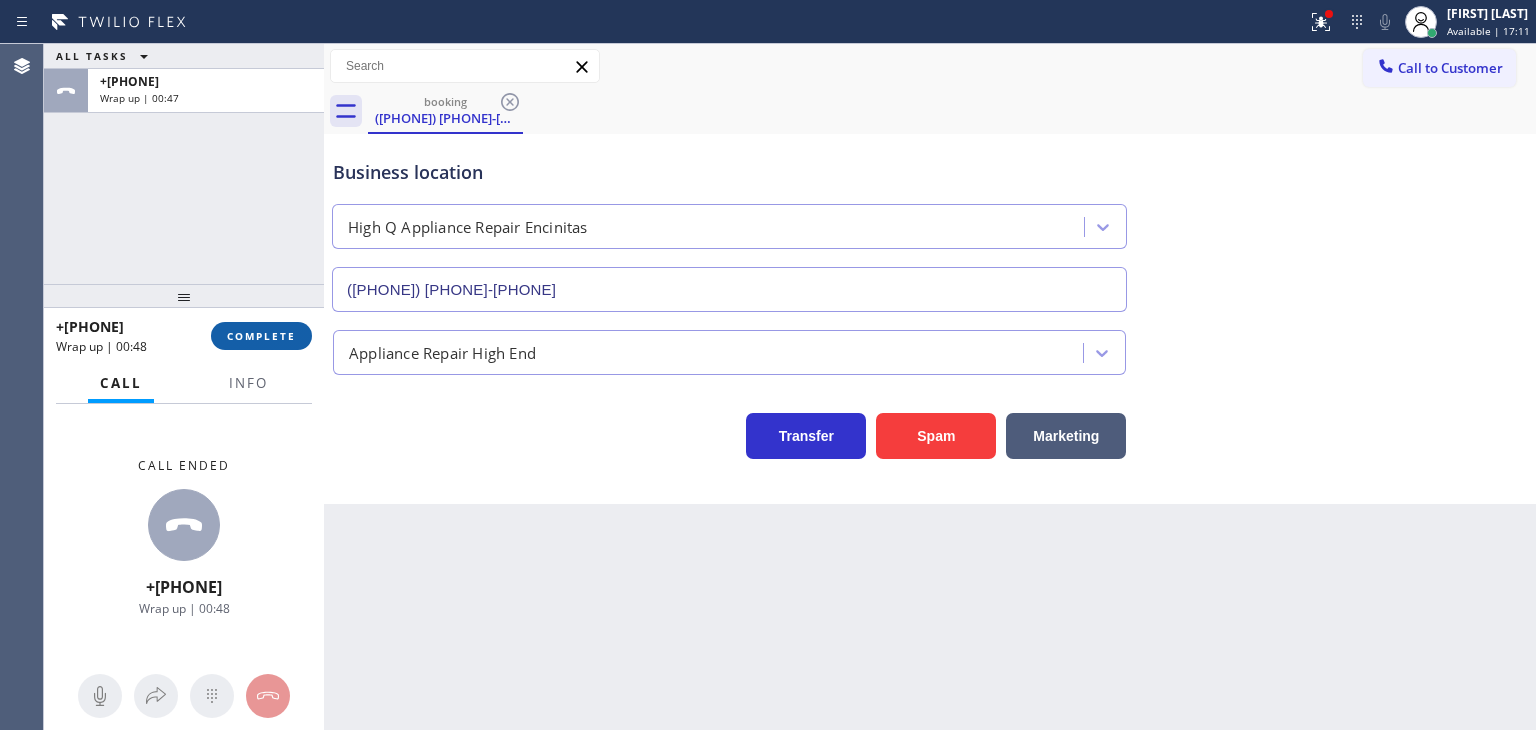 click on "COMPLETE" at bounding box center [261, 336] 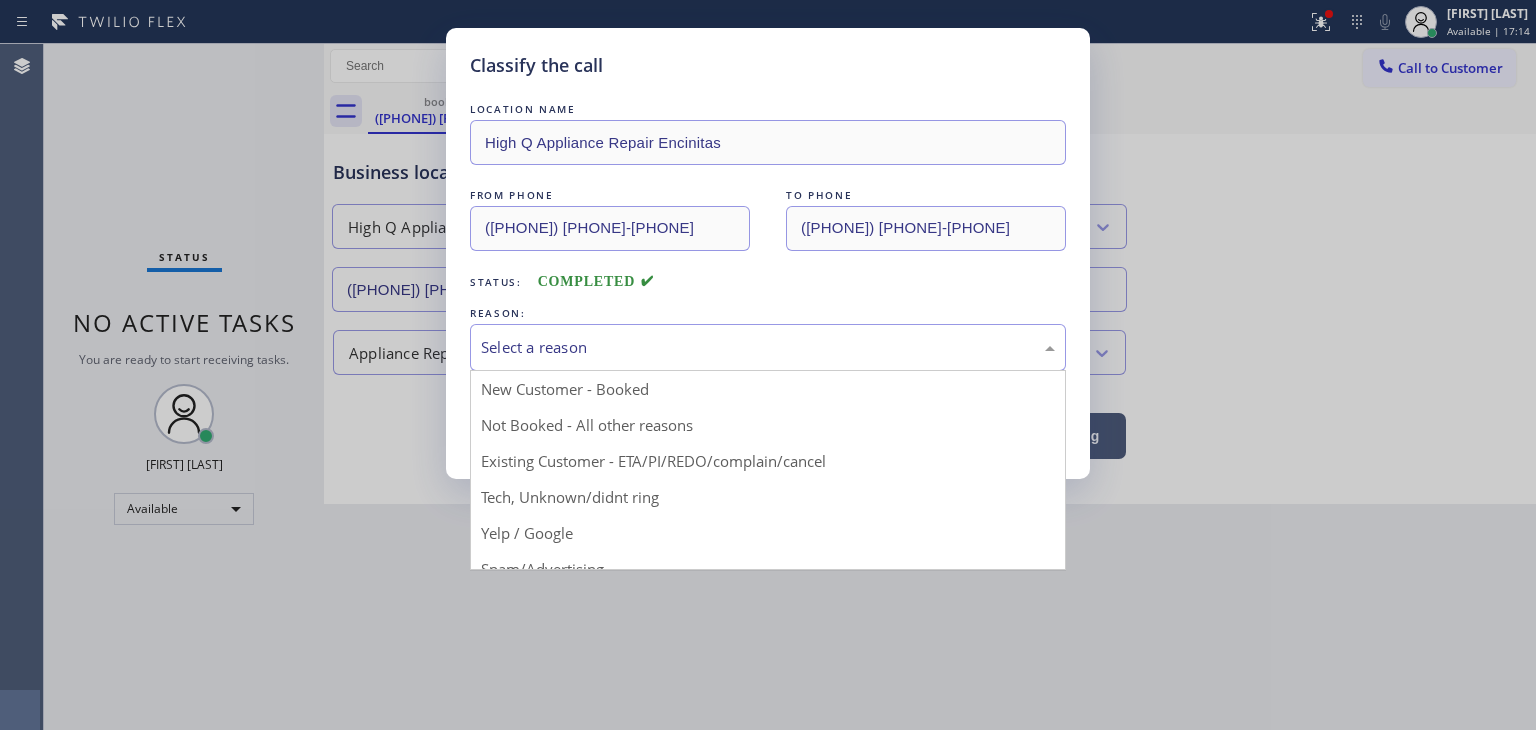 click on "Select a reason" at bounding box center [768, 347] 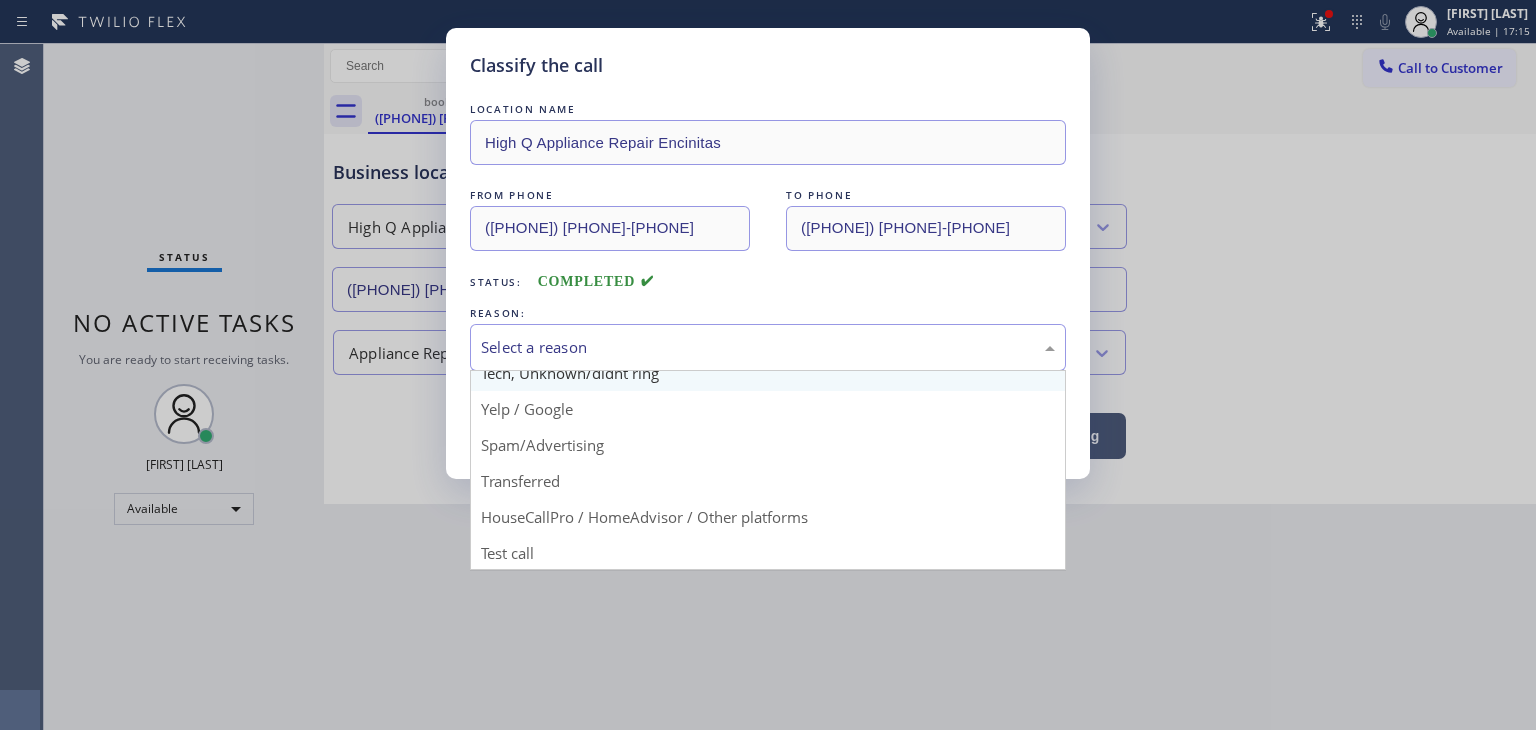 scroll, scrollTop: 125, scrollLeft: 0, axis: vertical 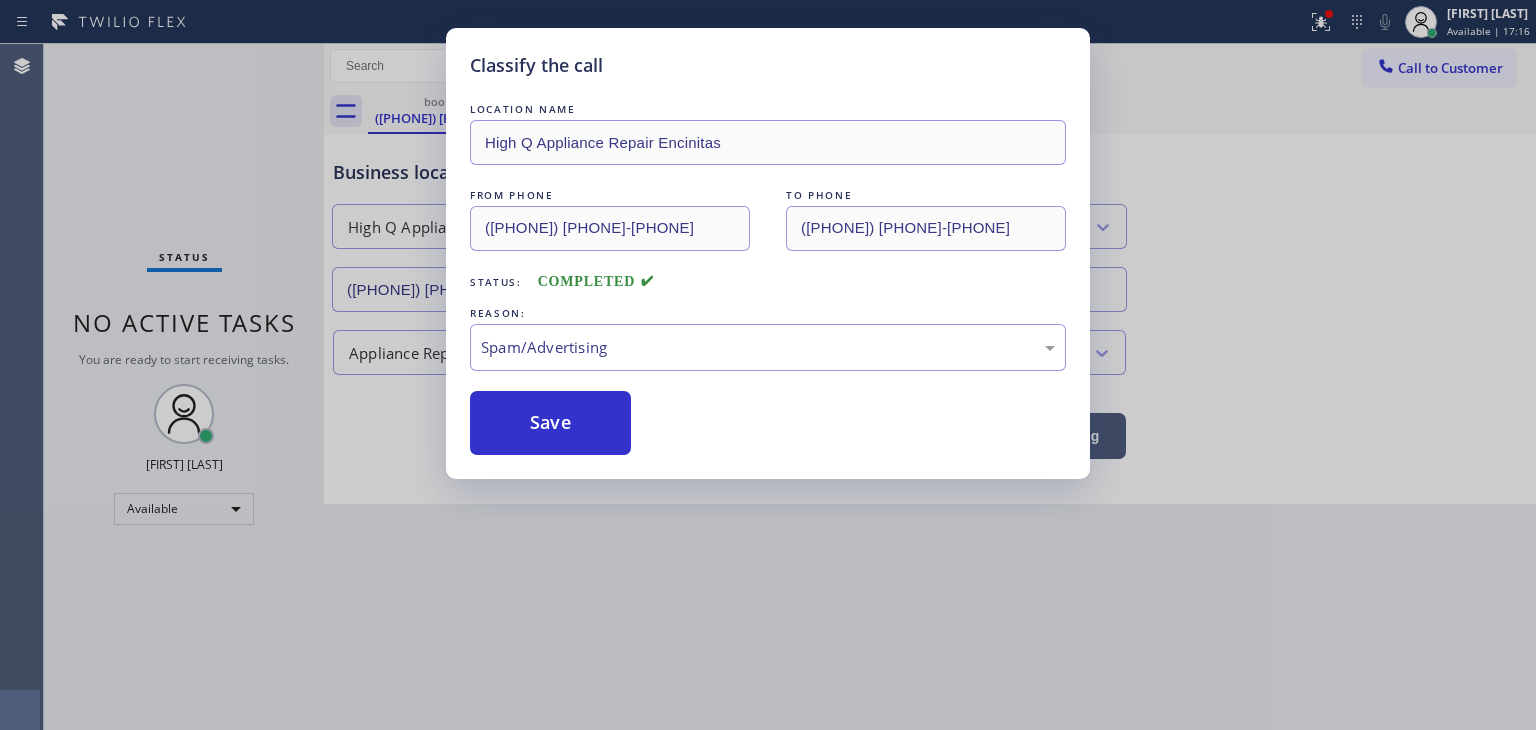 drag, startPoint x: 568, startPoint y: 421, endPoint x: 507, endPoint y: 387, distance: 69.83552 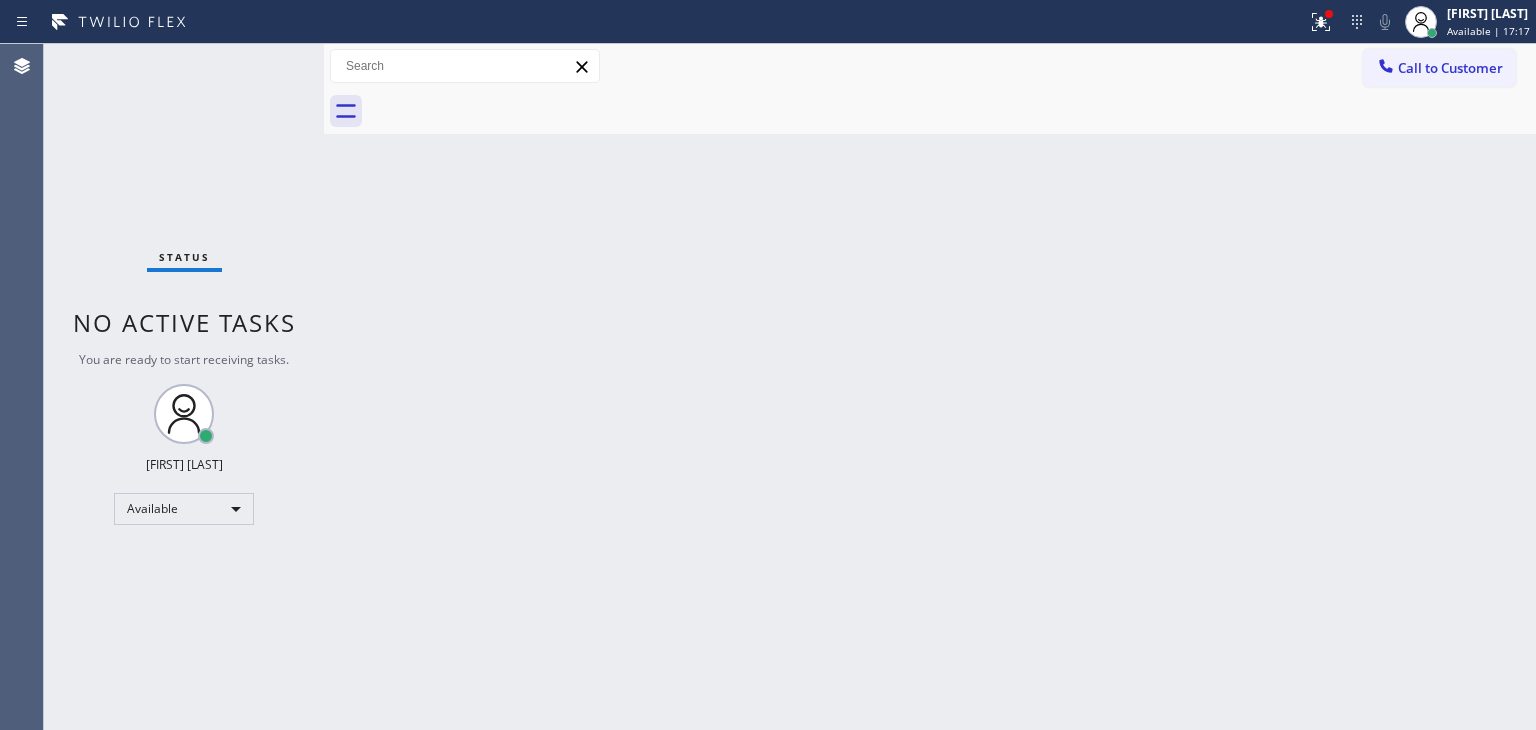 click on "Status   No active tasks     You are ready to start receiving tasks.   Edel John Suson Available" at bounding box center [184, 387] 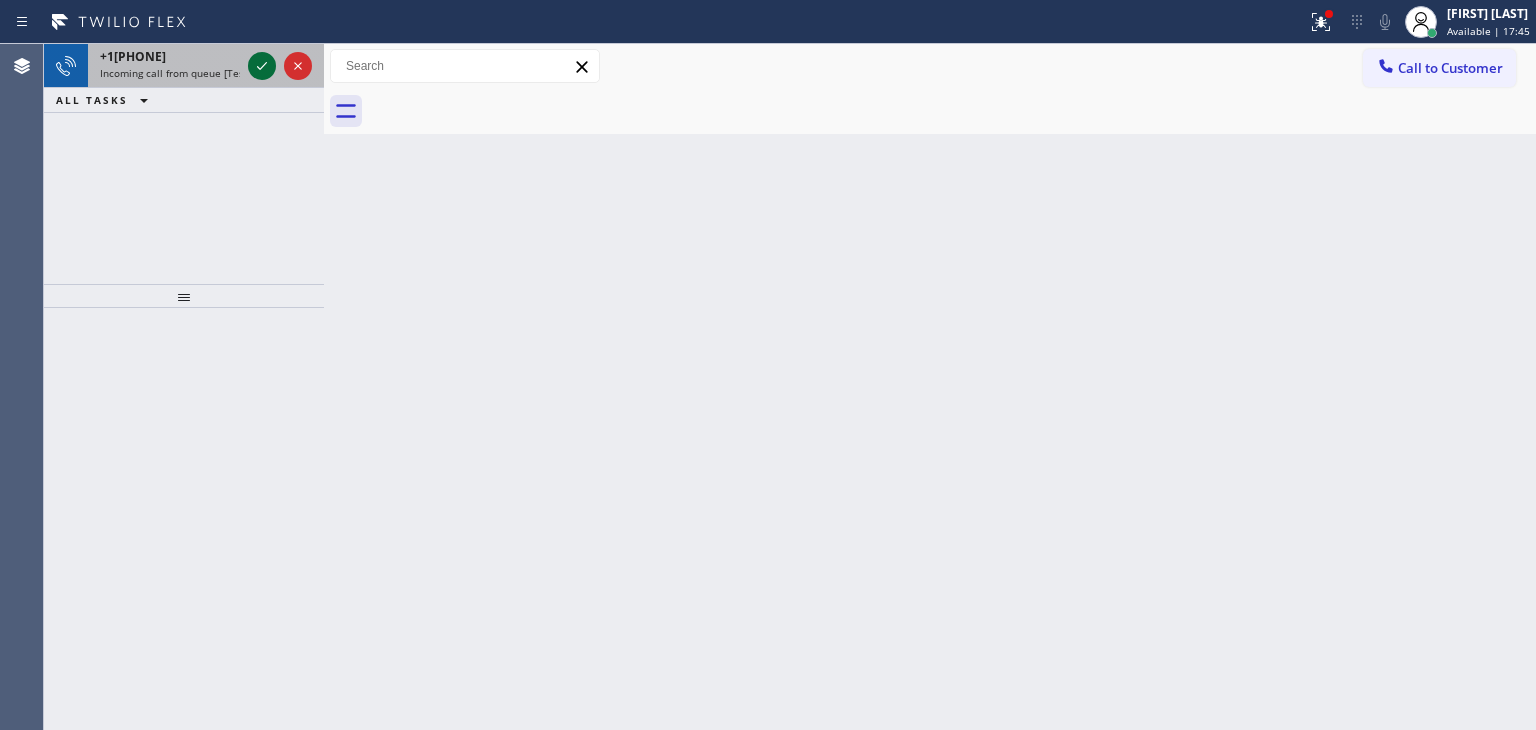 click 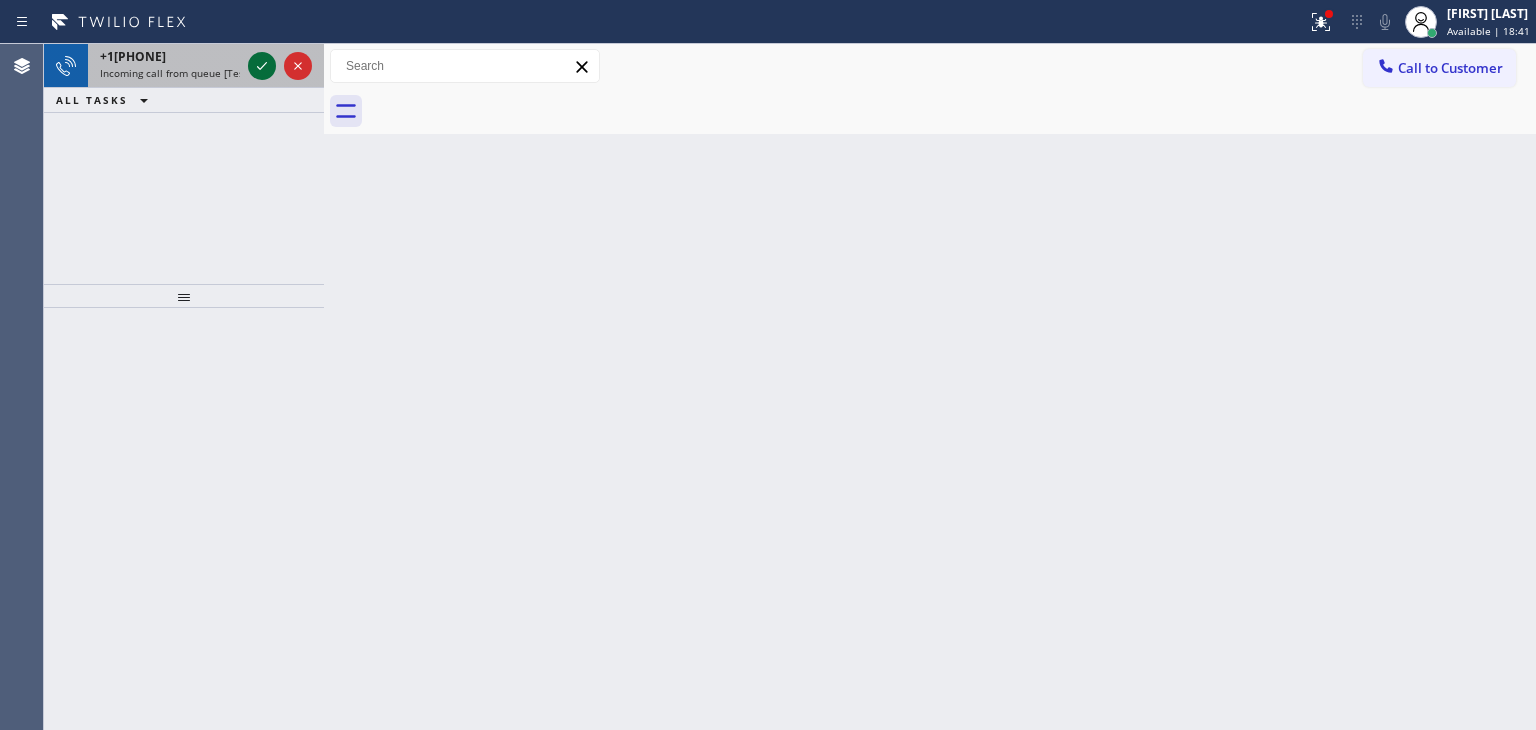 click 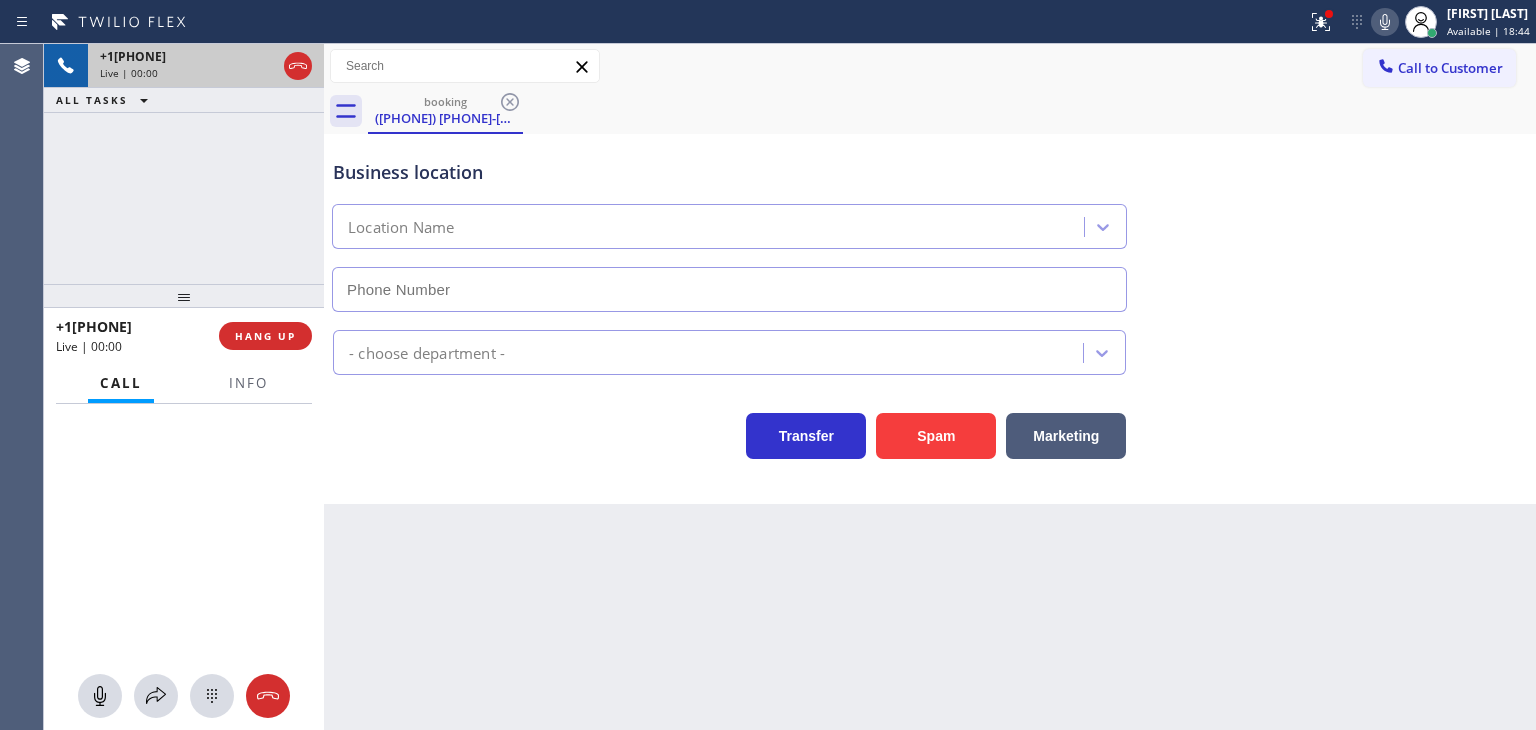 type on "(908) 650-1435" 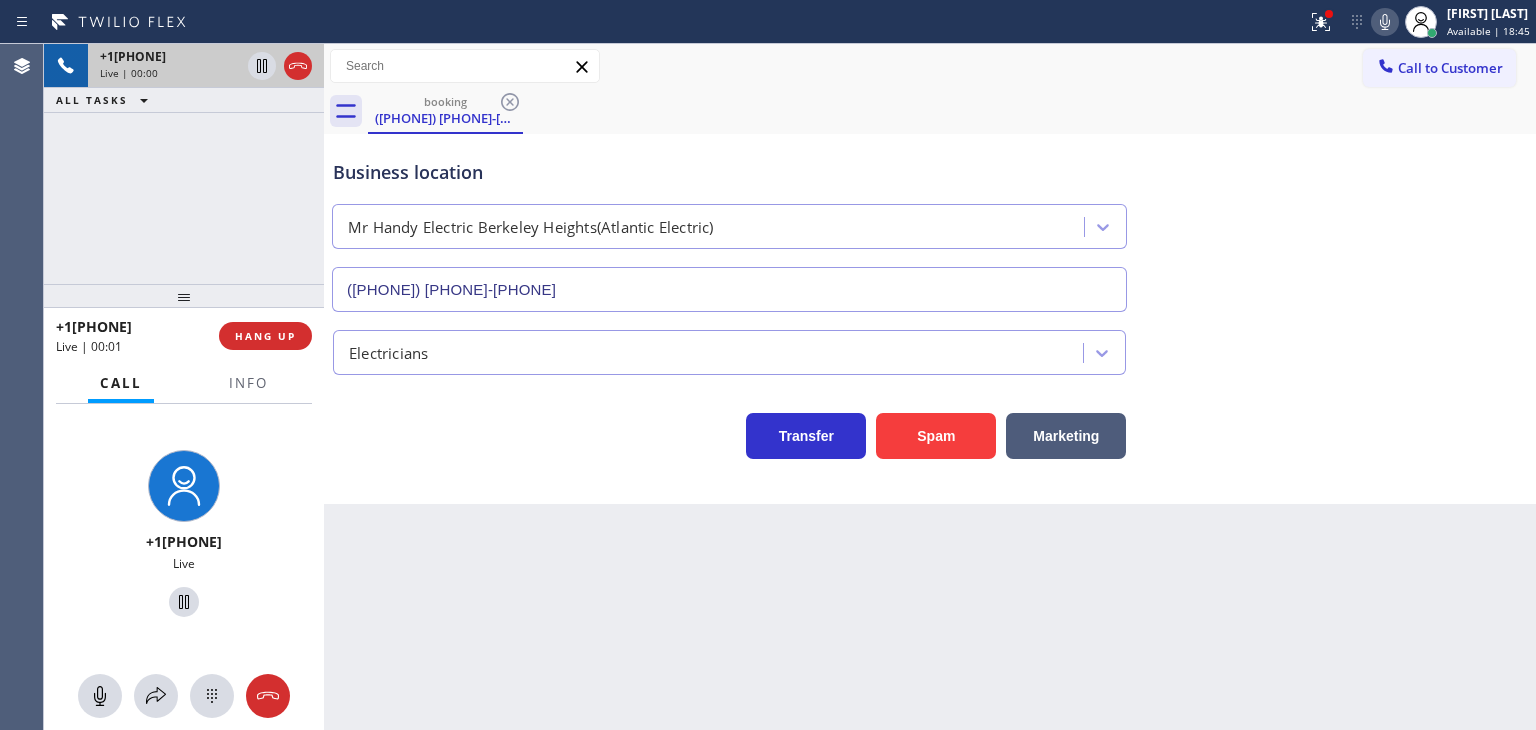 click 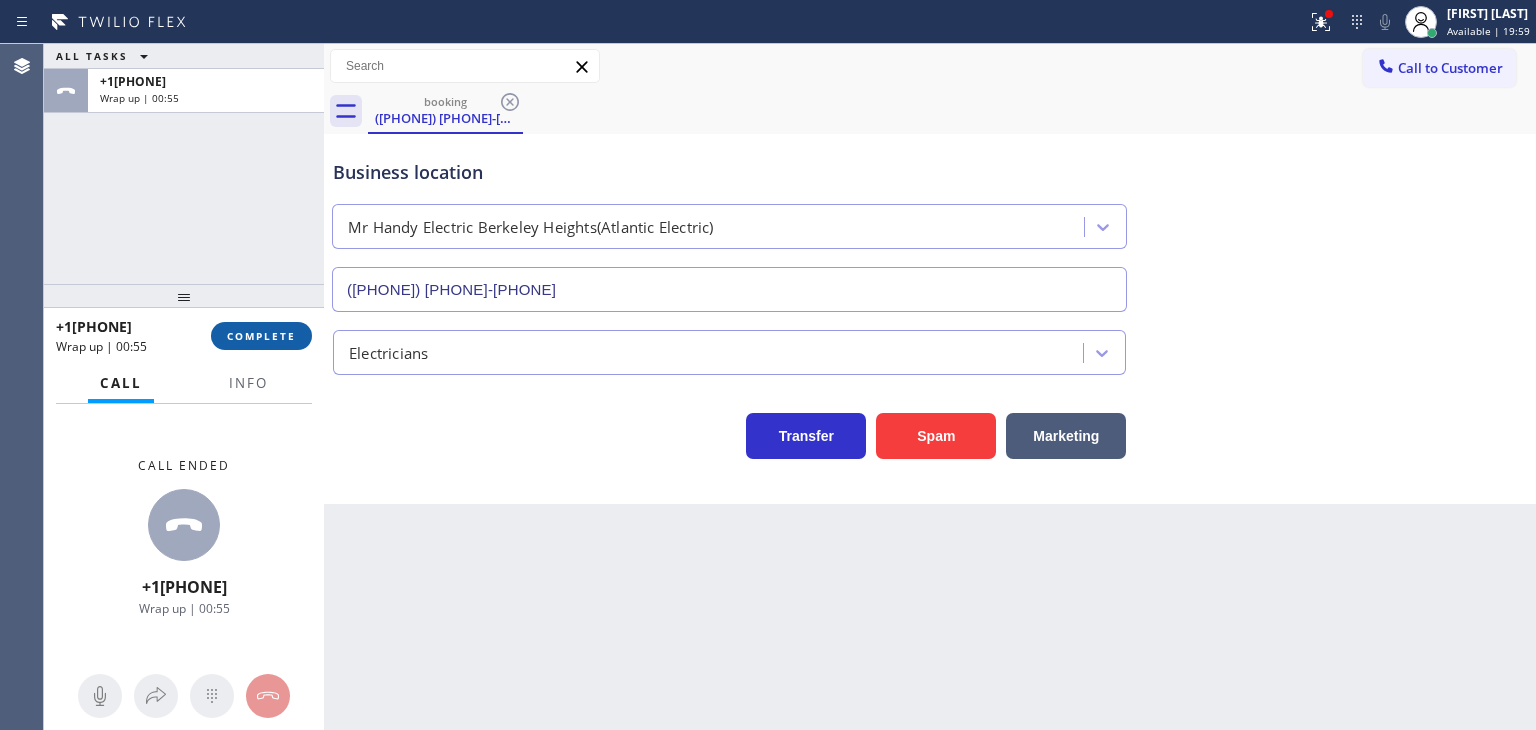 click on "COMPLETE" at bounding box center [261, 336] 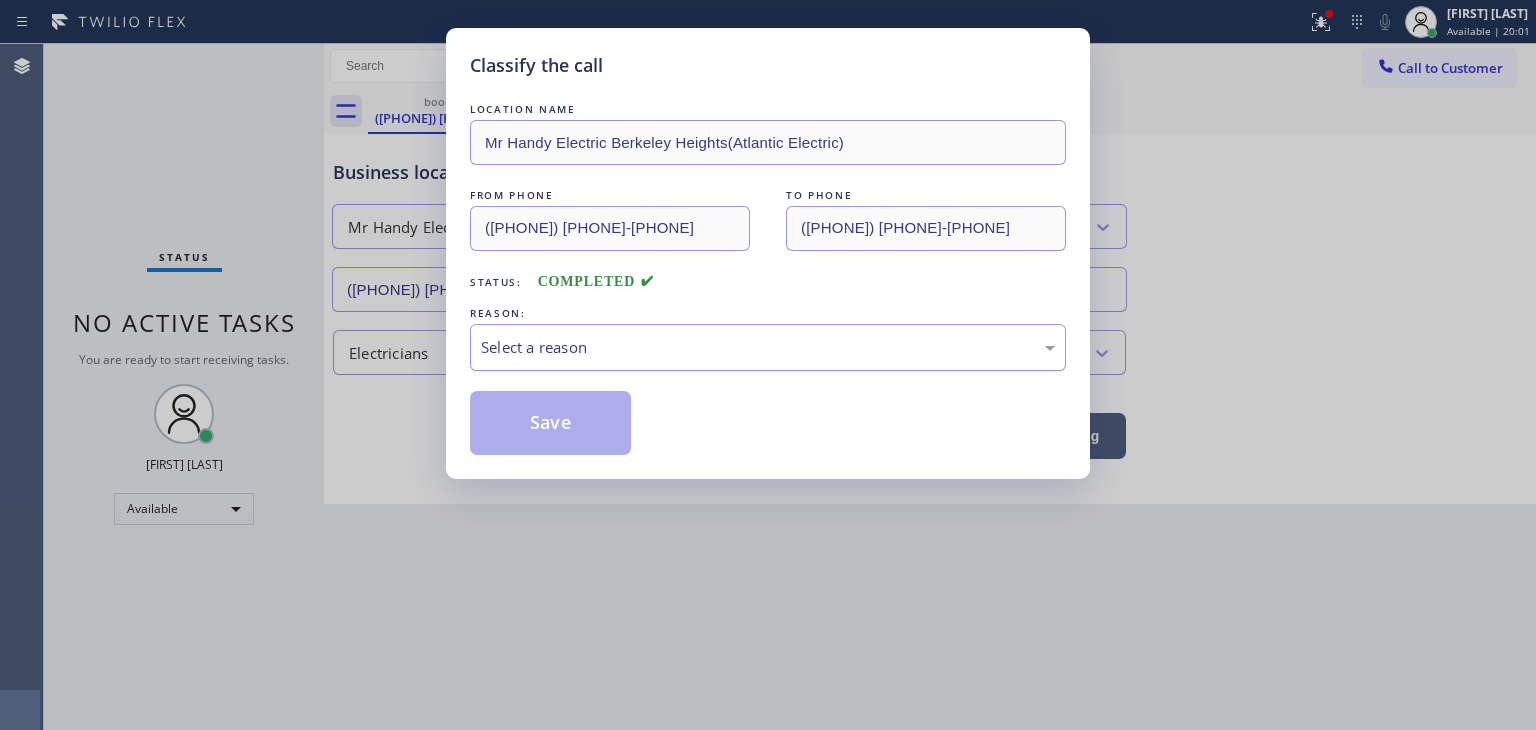 click on "Select a reason" at bounding box center [768, 347] 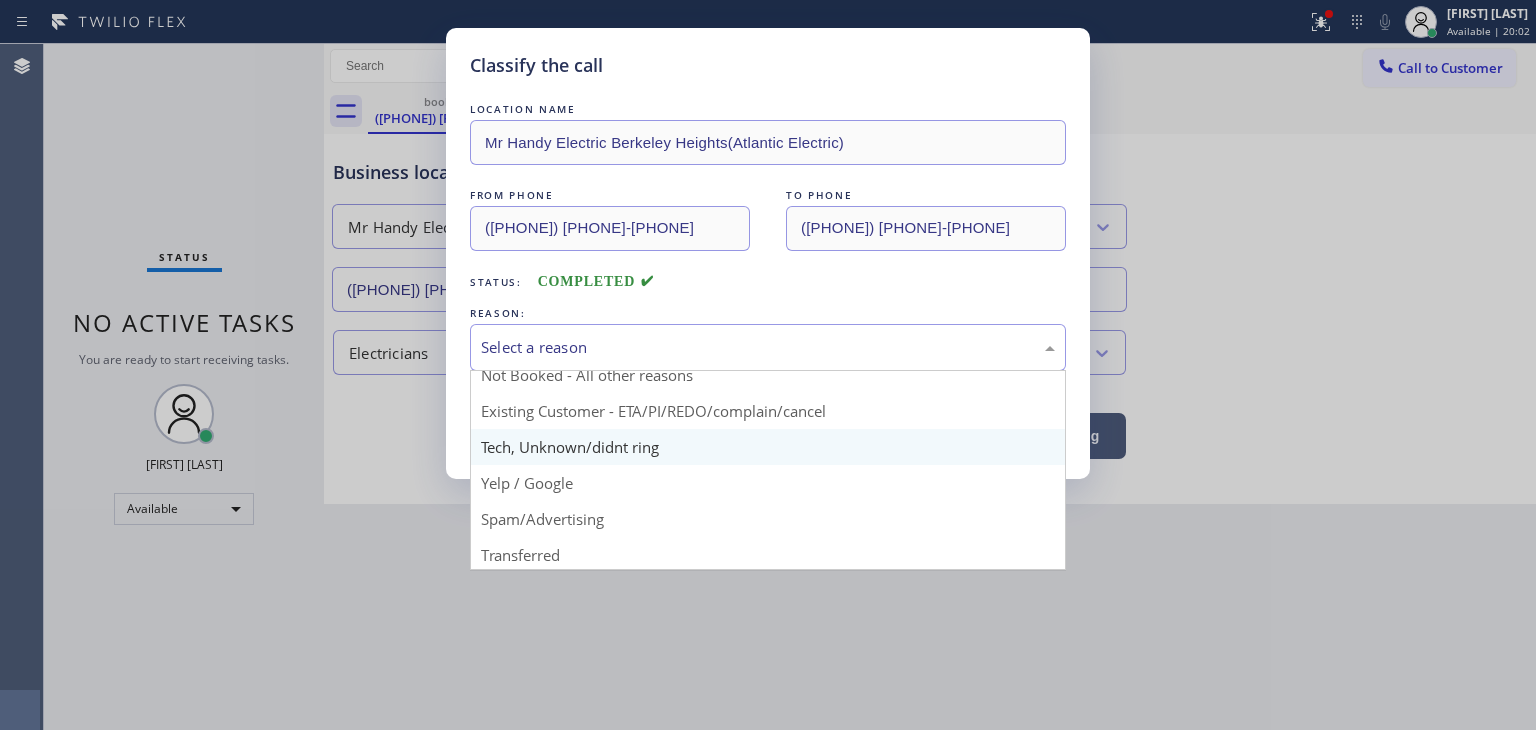 scroll, scrollTop: 125, scrollLeft: 0, axis: vertical 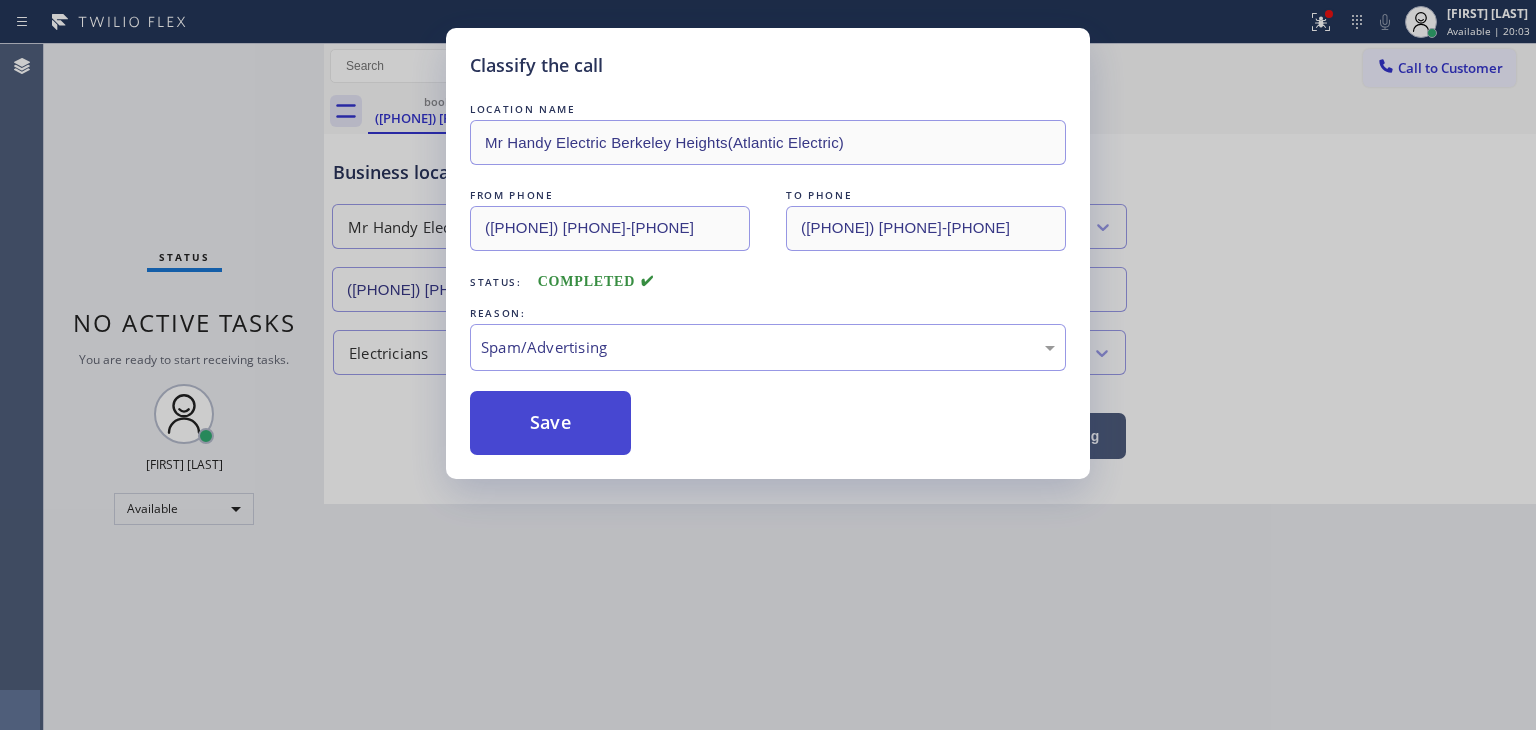 click on "Save" at bounding box center [550, 423] 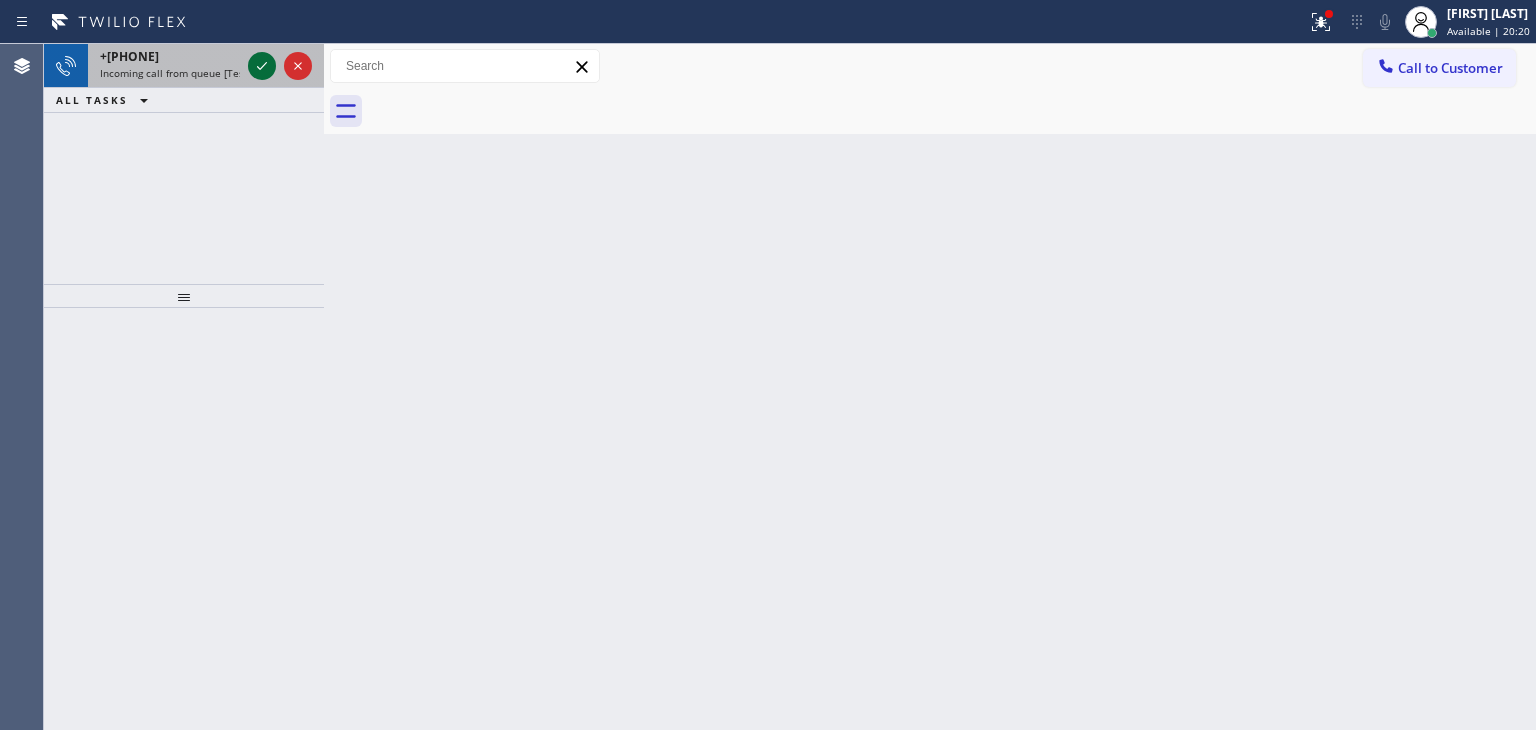 click 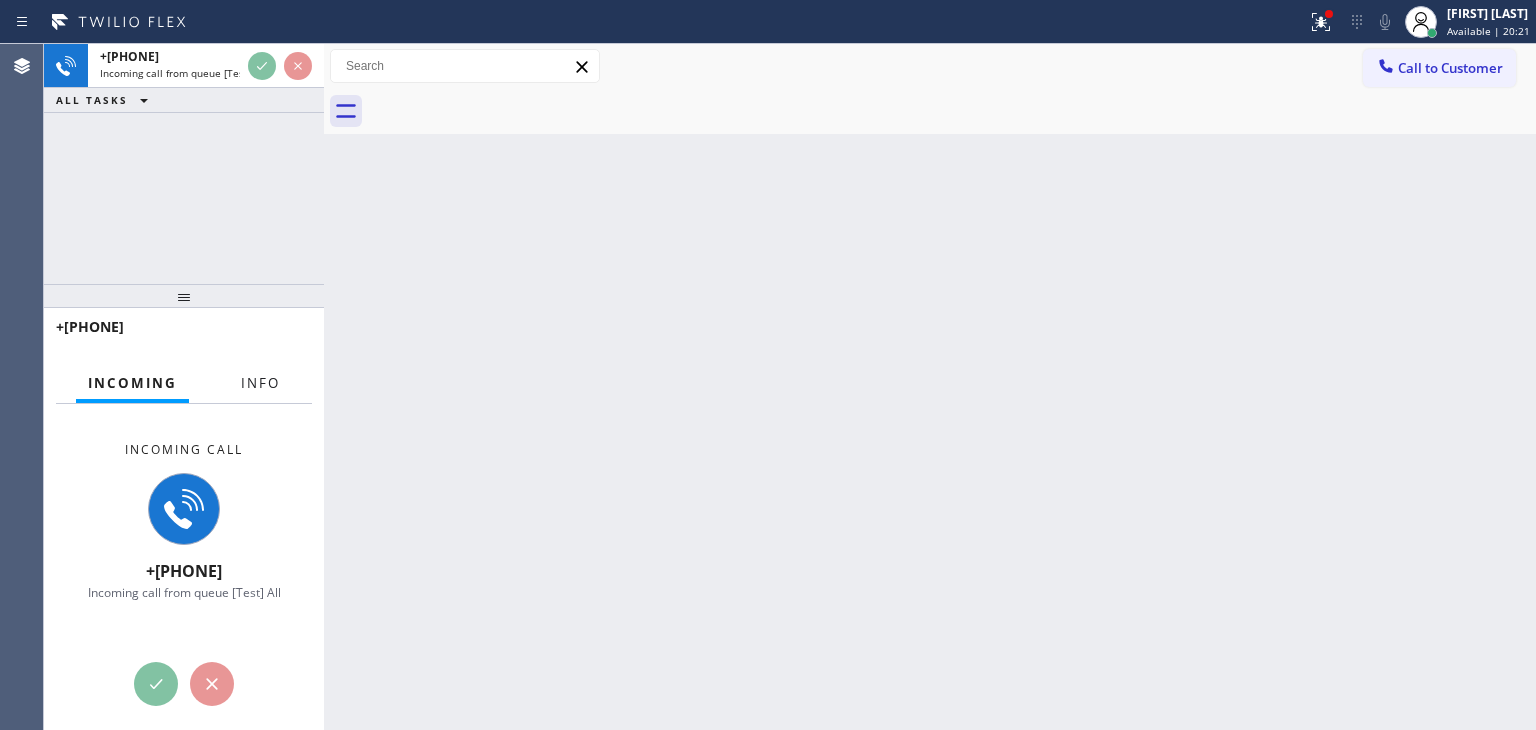click on "Info" at bounding box center [260, 383] 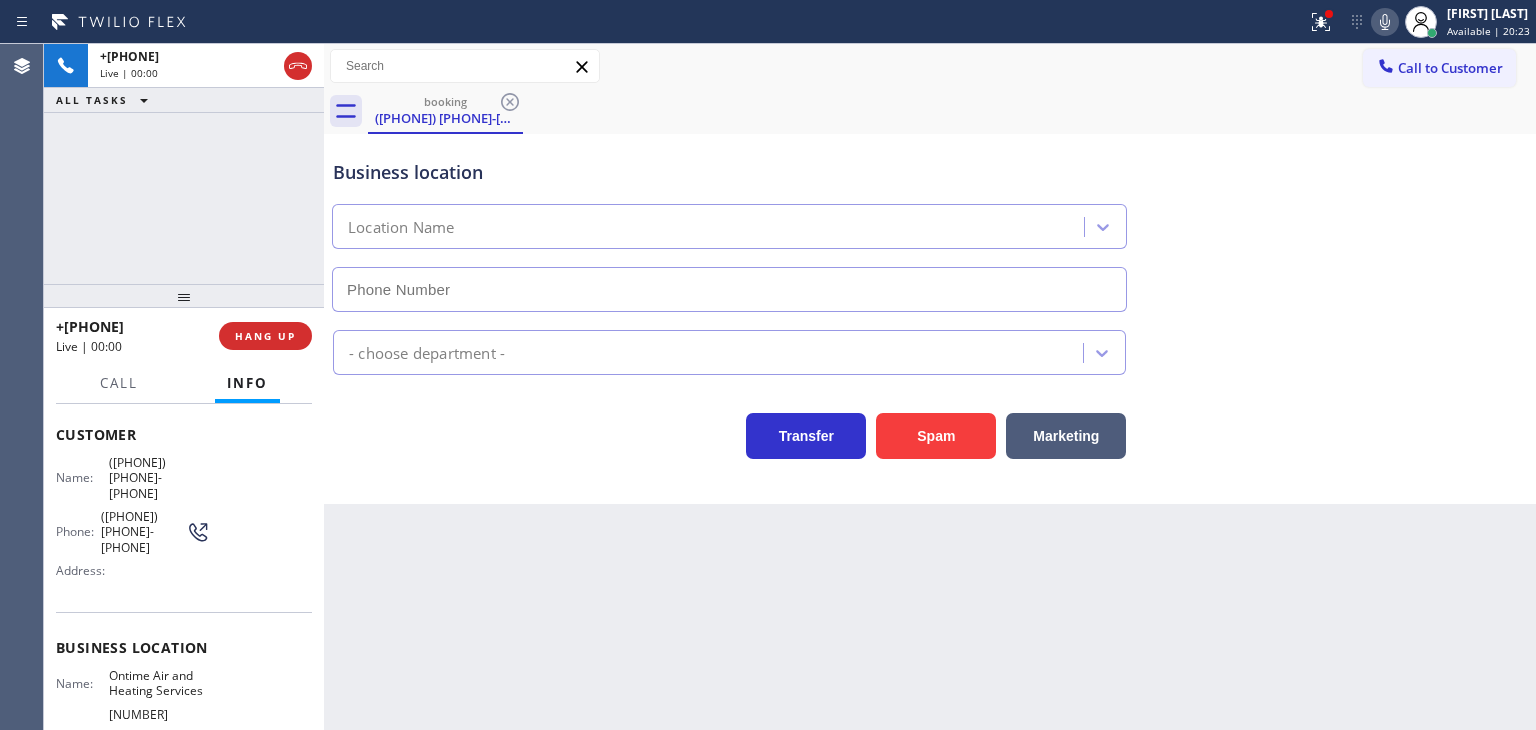 type on "(469) 936-1537" 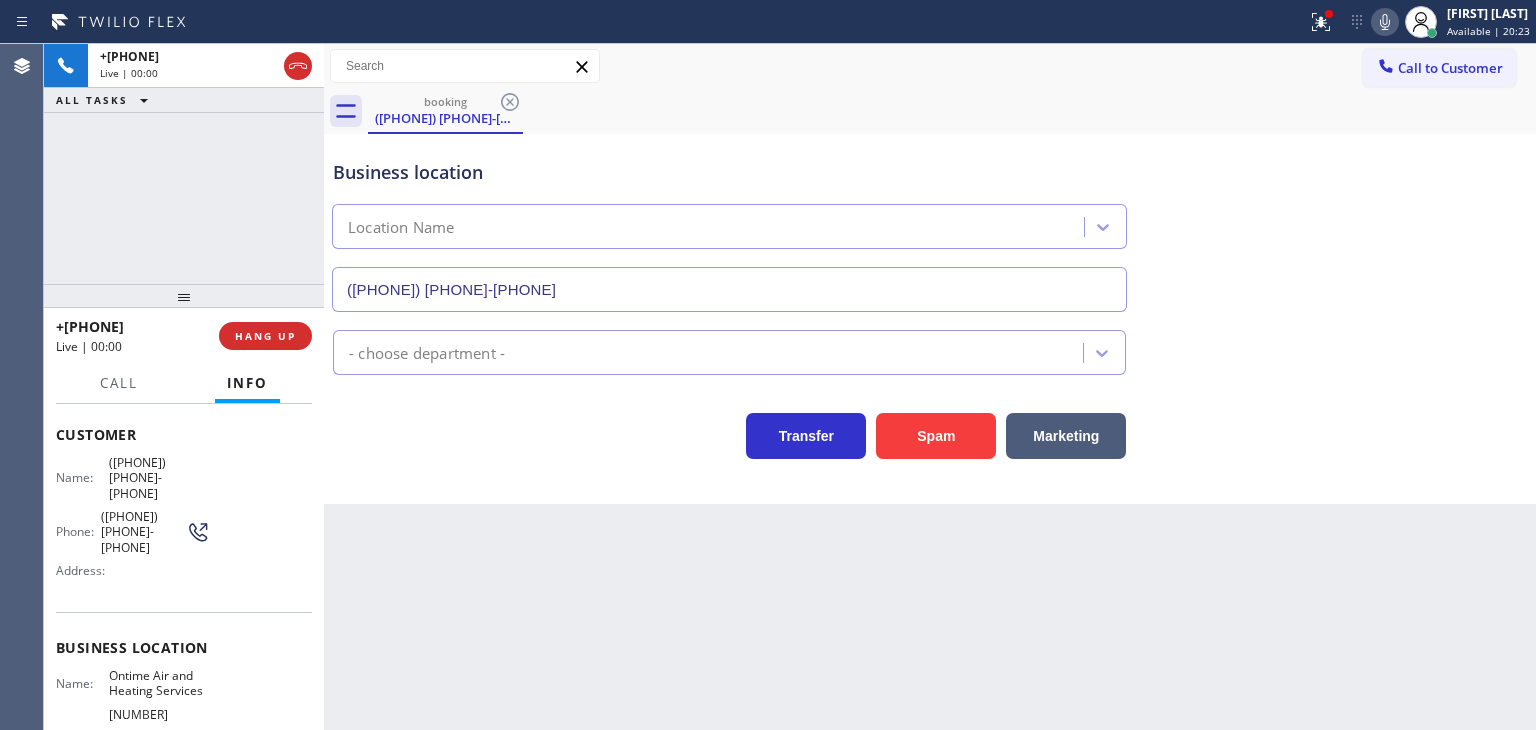 scroll, scrollTop: 100, scrollLeft: 0, axis: vertical 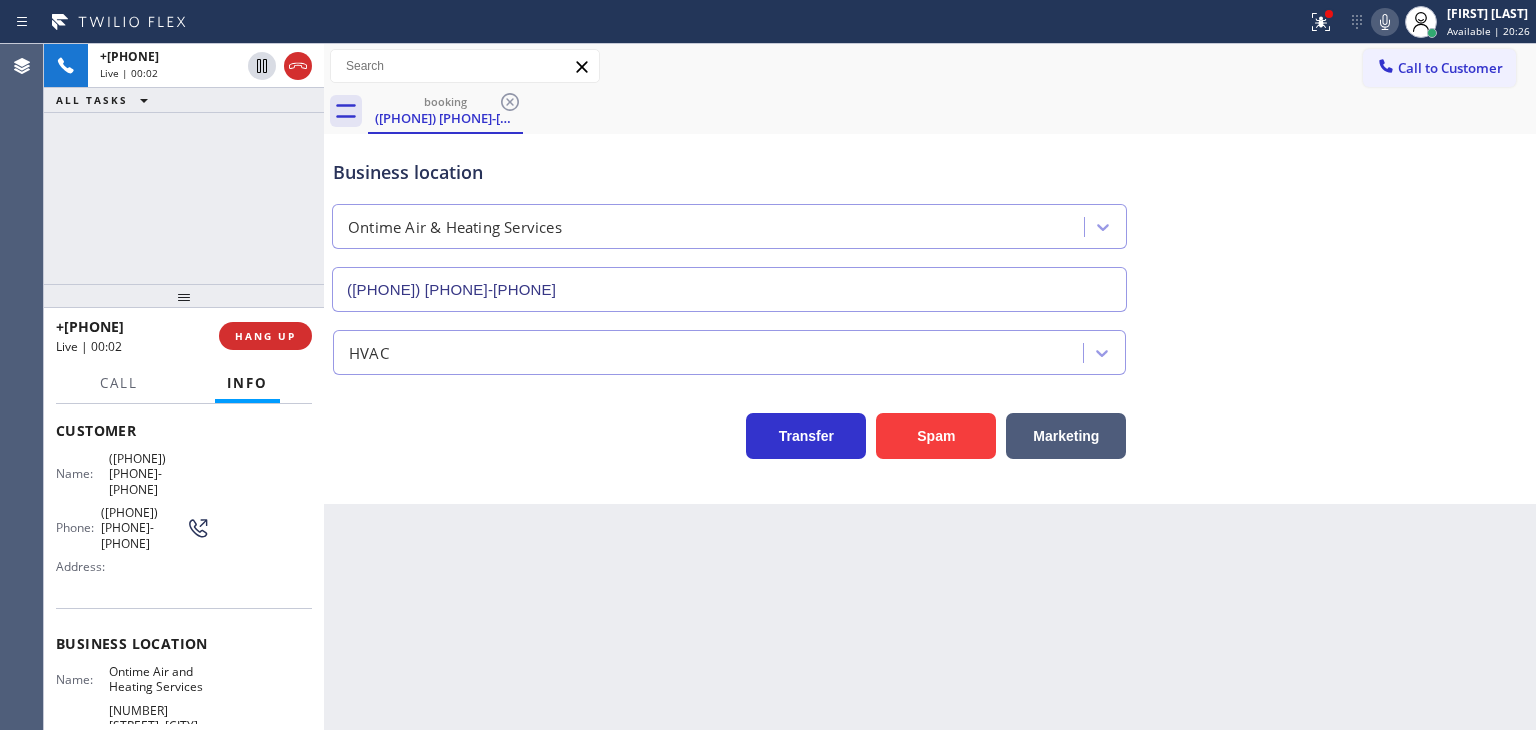 click 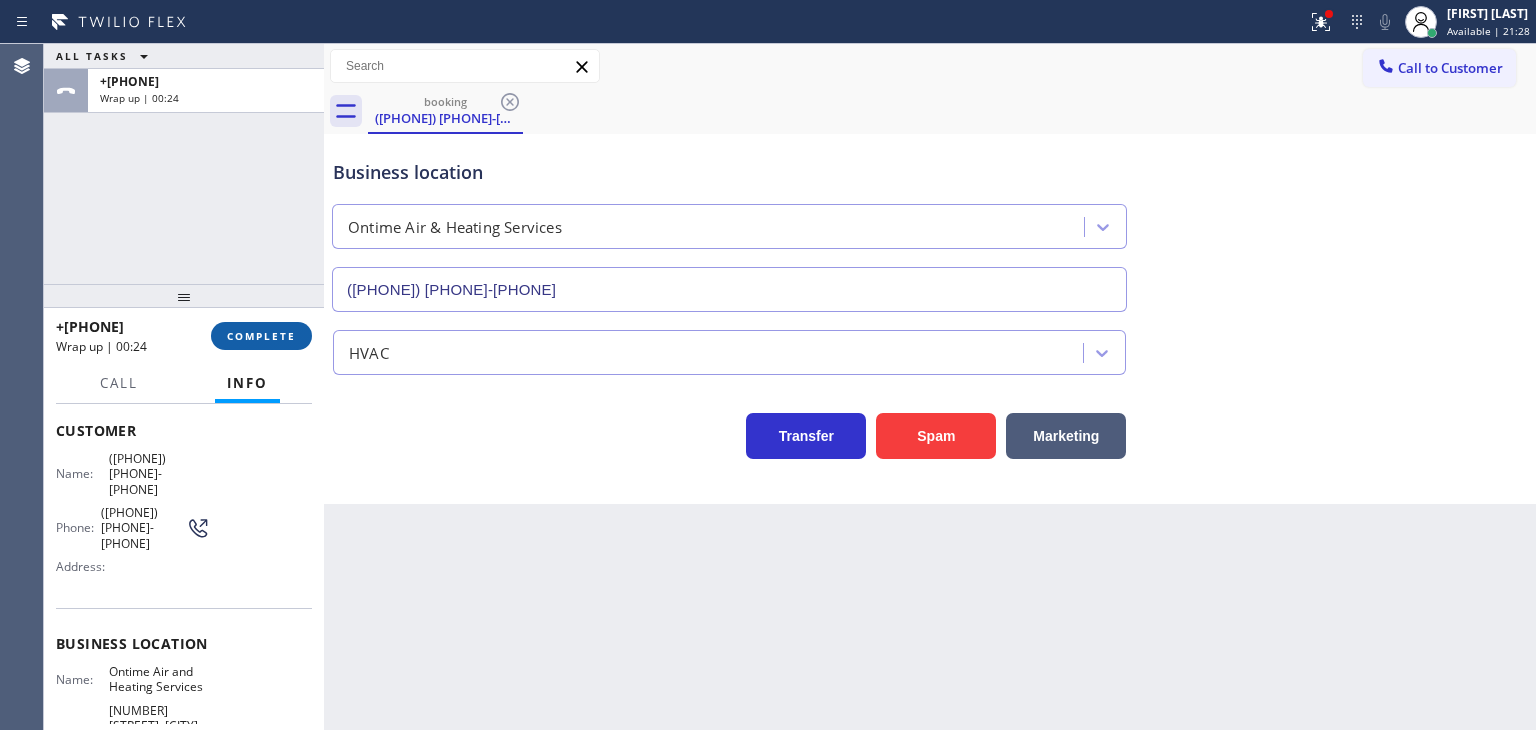 click on "COMPLETE" at bounding box center [261, 336] 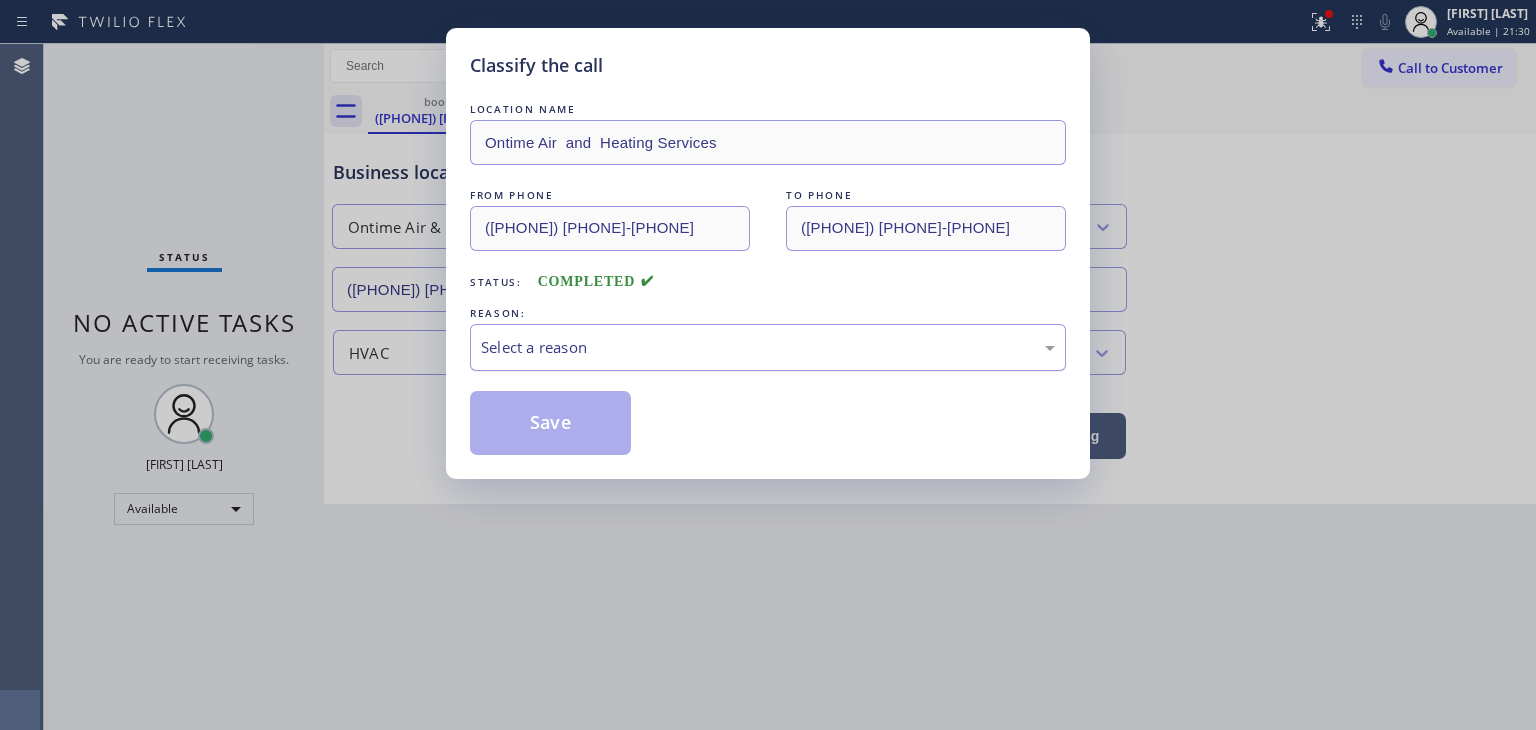 drag, startPoint x: 522, startPoint y: 366, endPoint x: 564, endPoint y: 340, distance: 49.396355 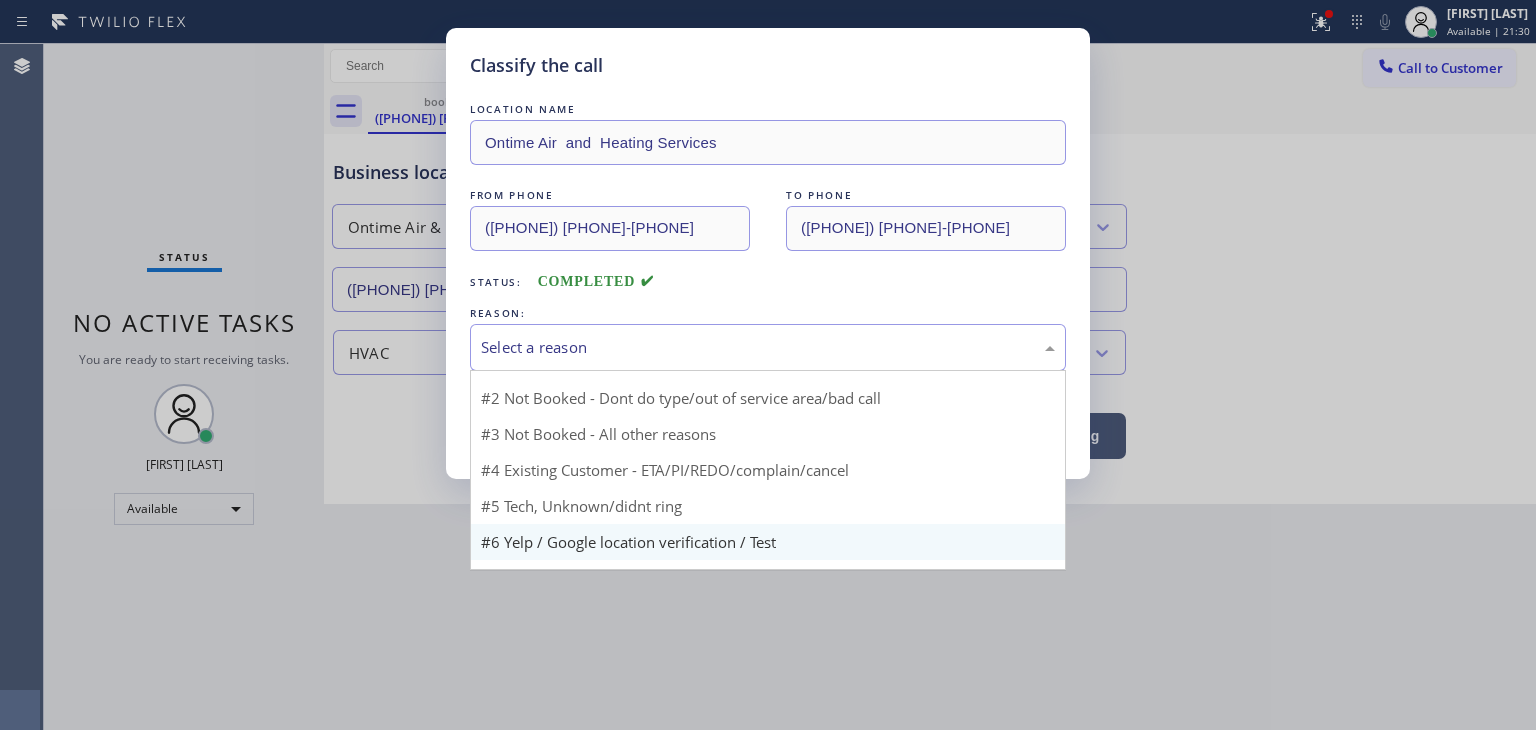 scroll, scrollTop: 53, scrollLeft: 0, axis: vertical 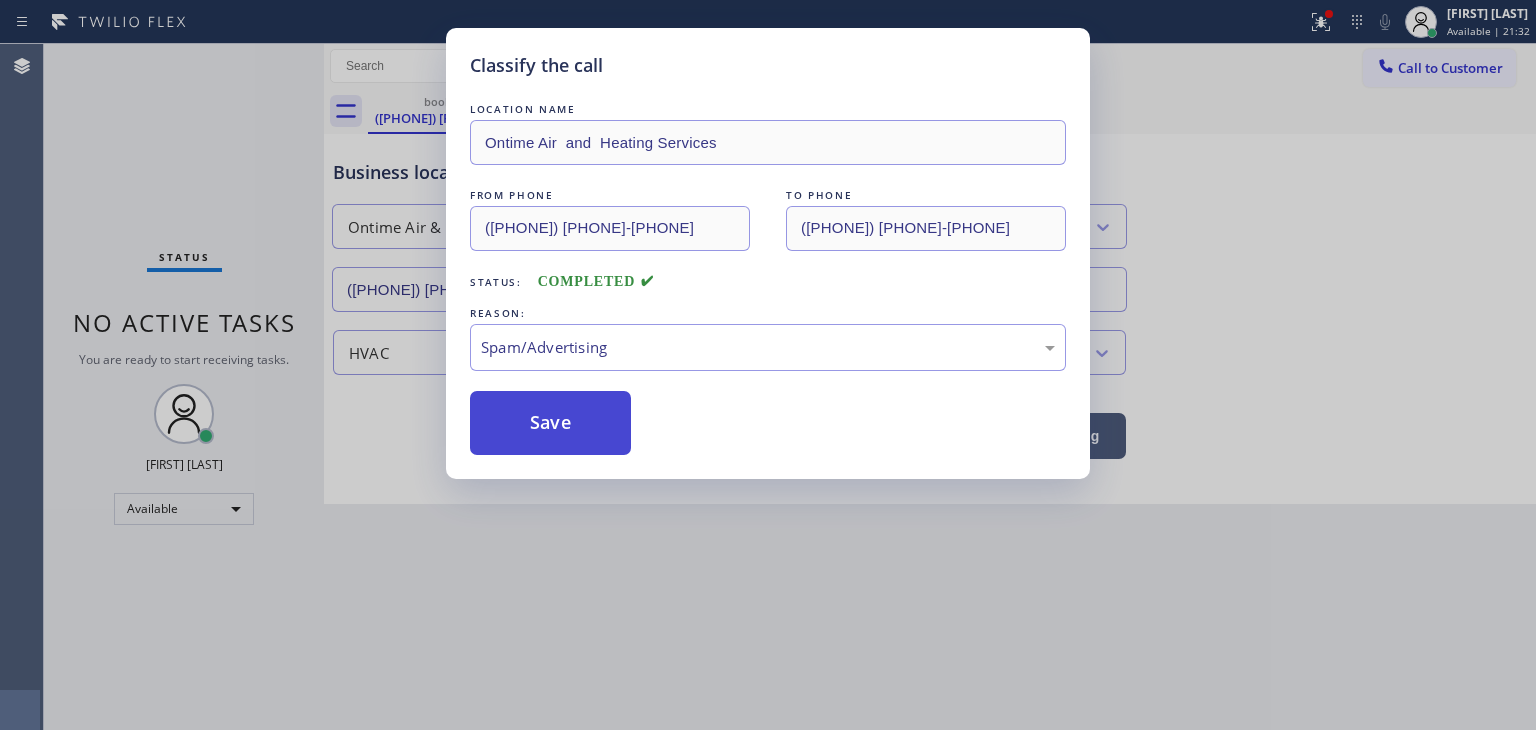 click on "Save" at bounding box center (550, 423) 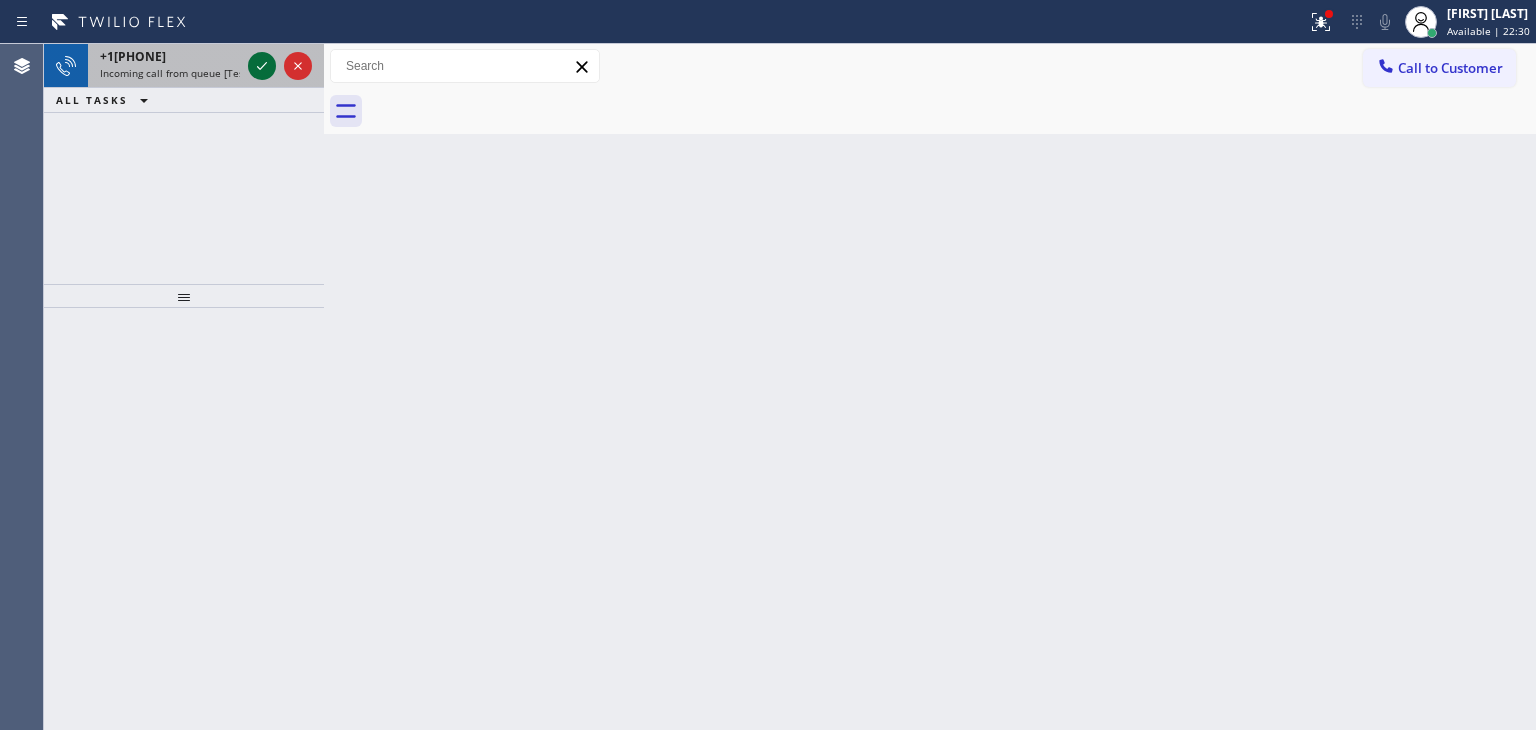 click 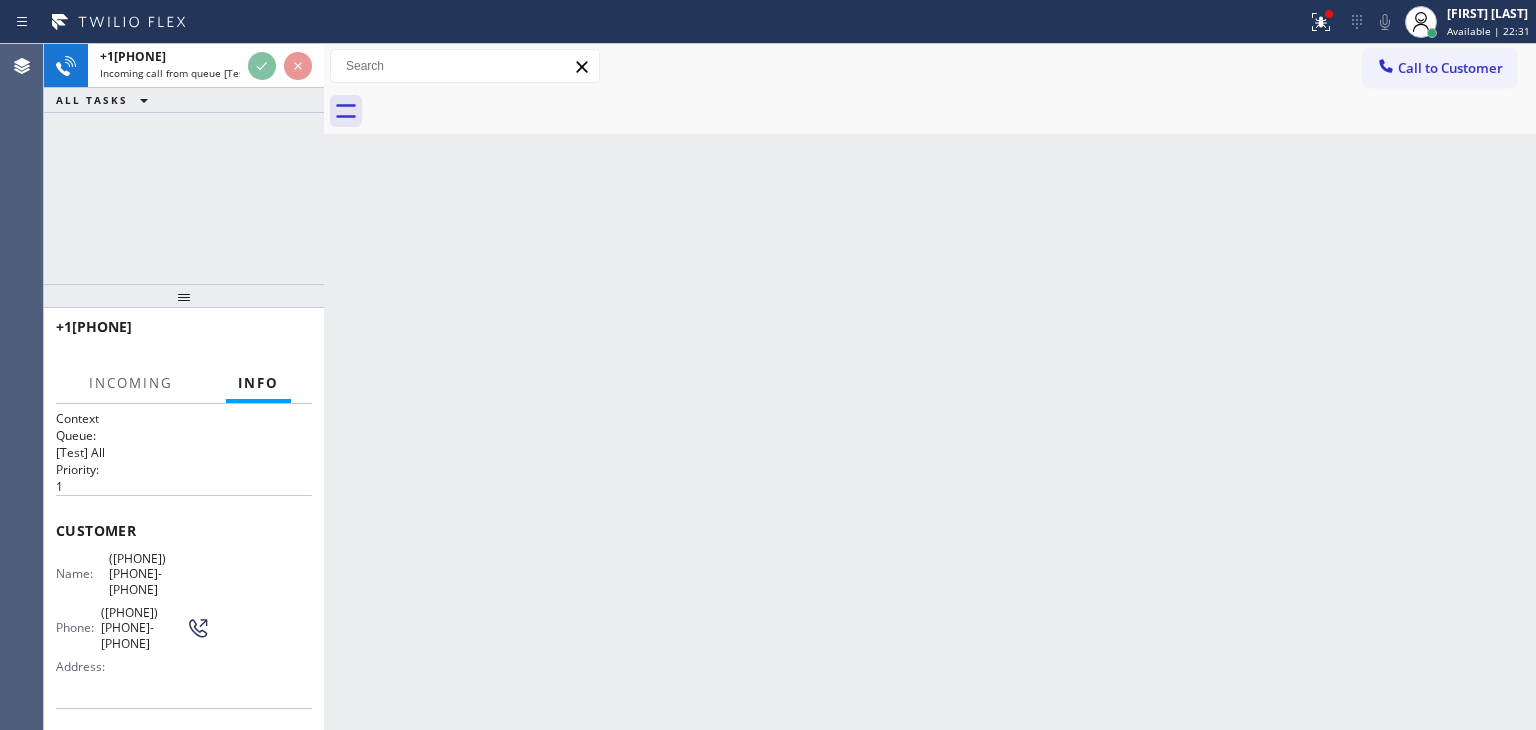 scroll, scrollTop: 100, scrollLeft: 0, axis: vertical 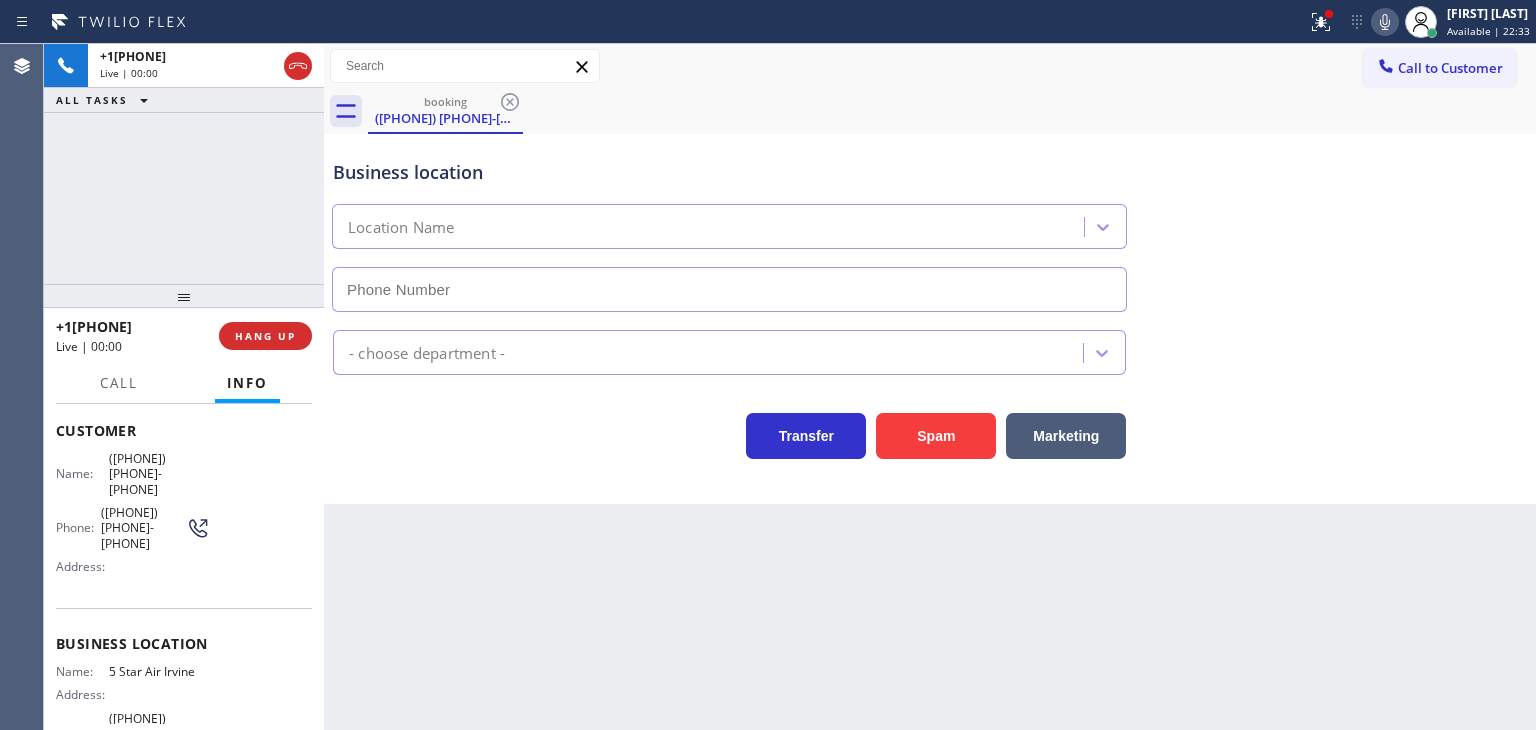 type on "(949) 894-4434" 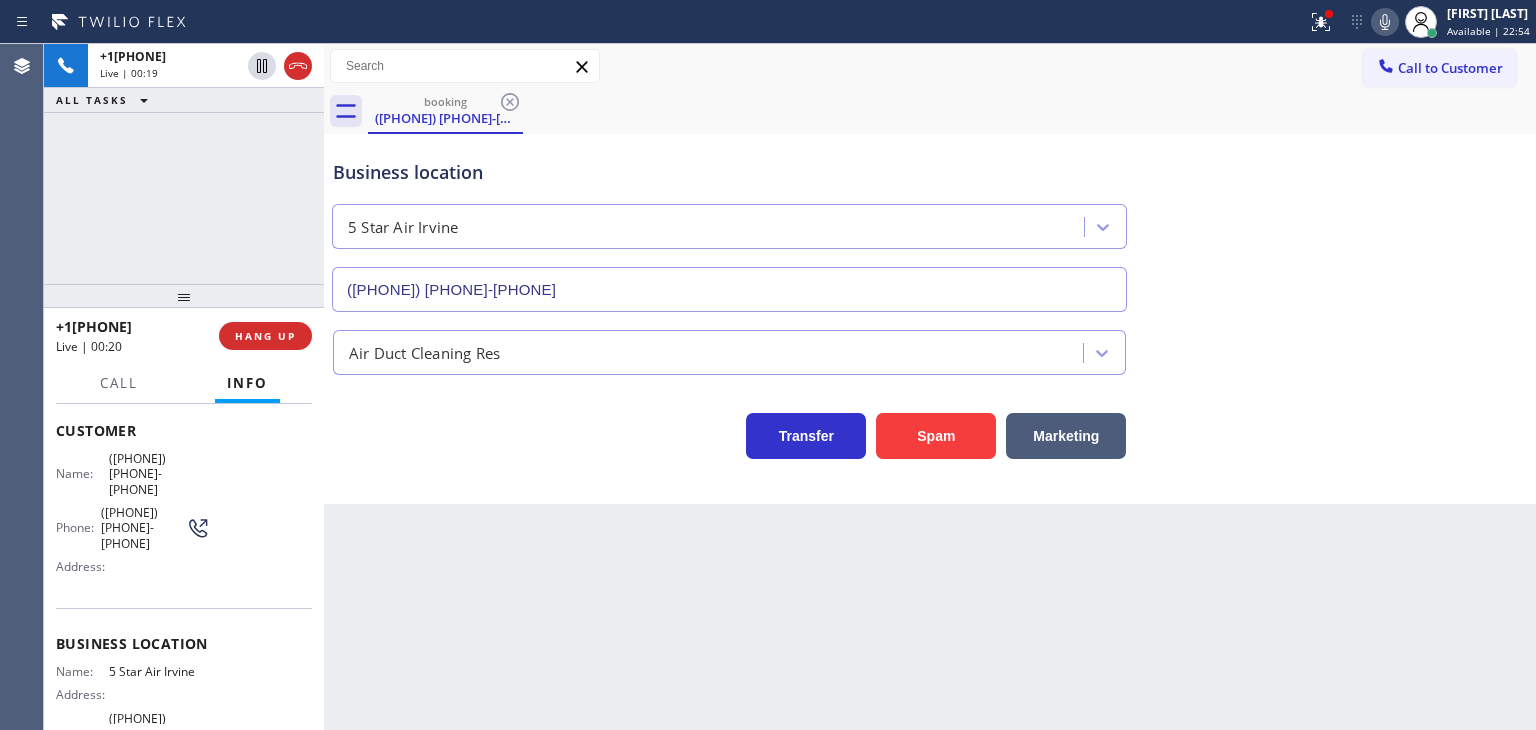 click 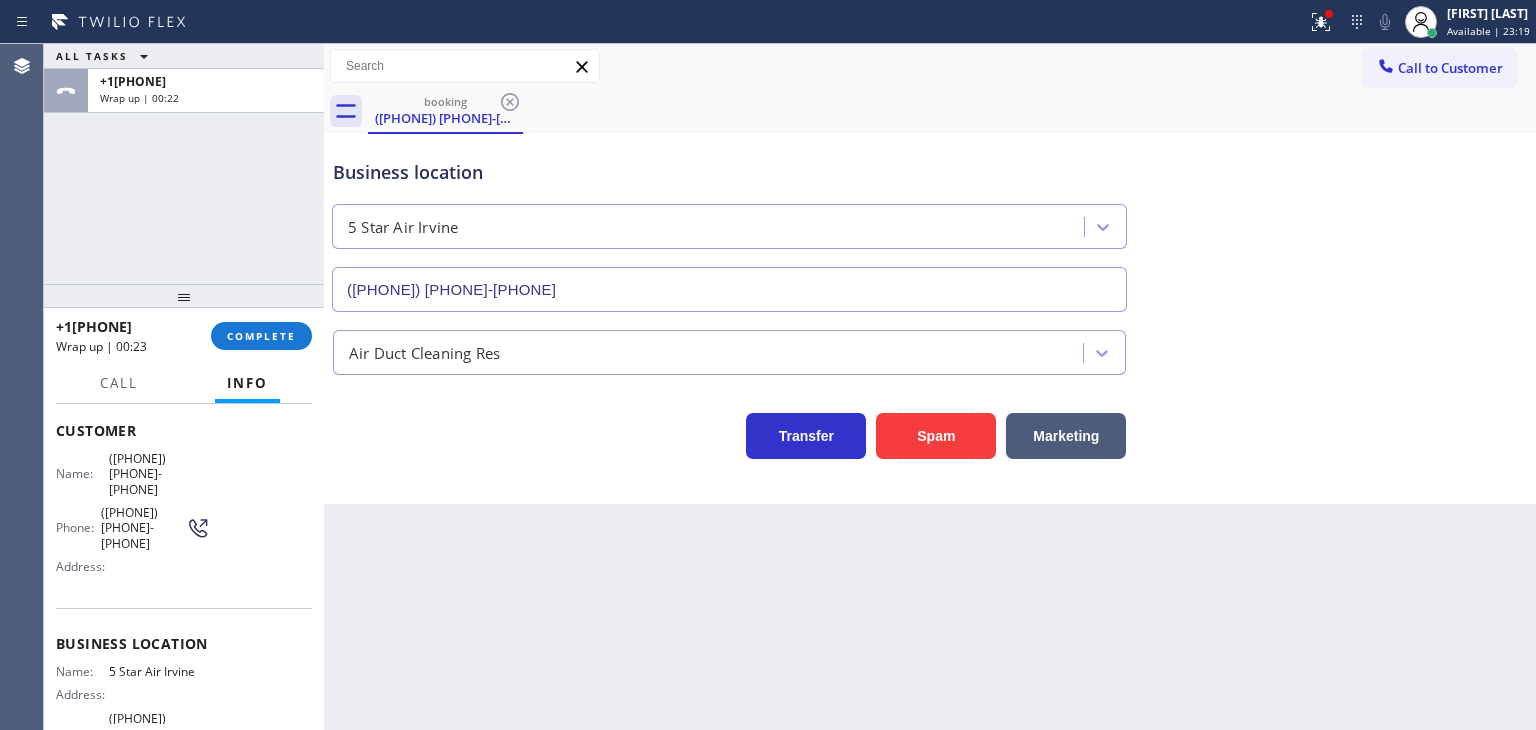 drag, startPoint x: 1521, startPoint y: 313, endPoint x: 1356, endPoint y: 279, distance: 168.46661 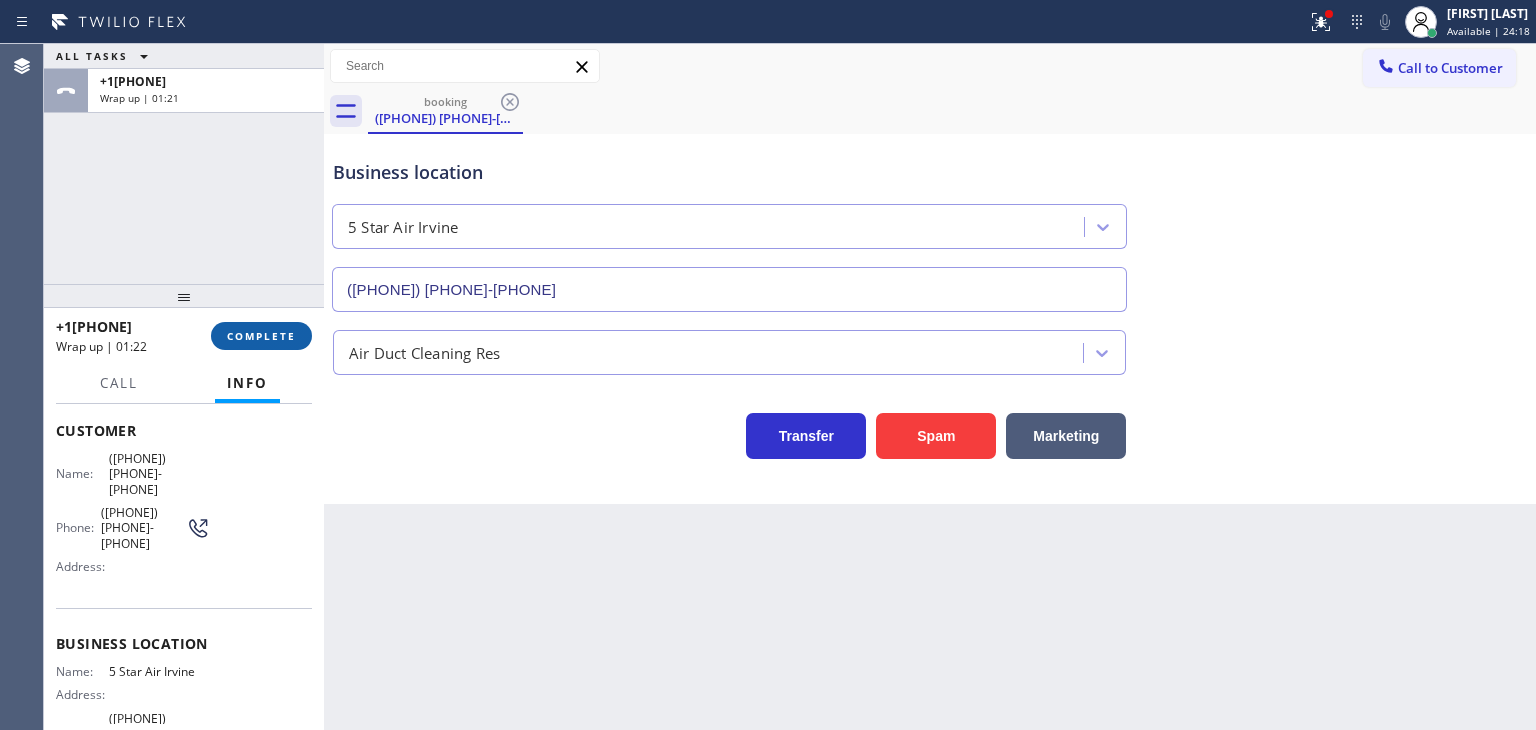 click on "COMPLETE" at bounding box center (261, 336) 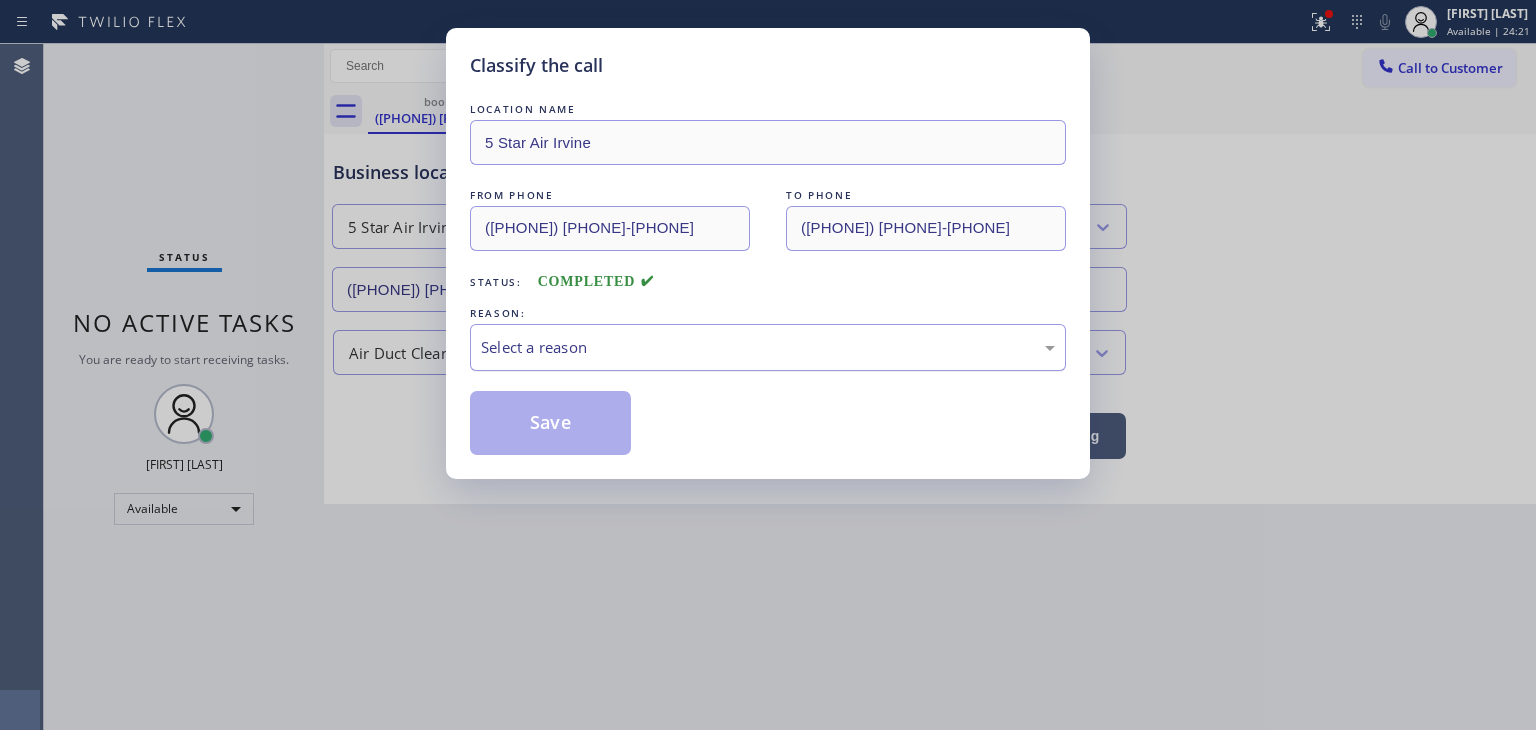 drag, startPoint x: 577, startPoint y: 337, endPoint x: 581, endPoint y: 348, distance: 11.7046995 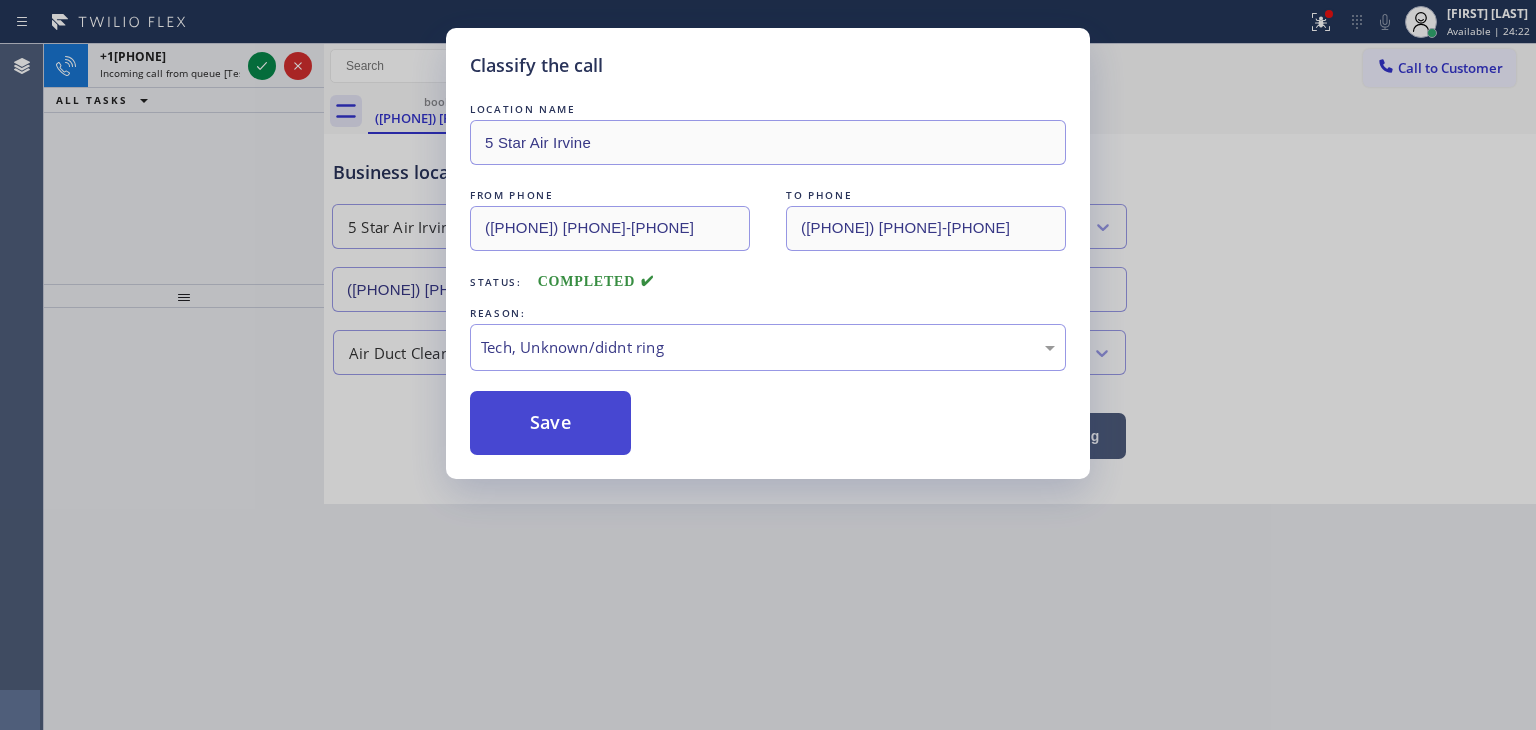 click on "Save" at bounding box center [550, 423] 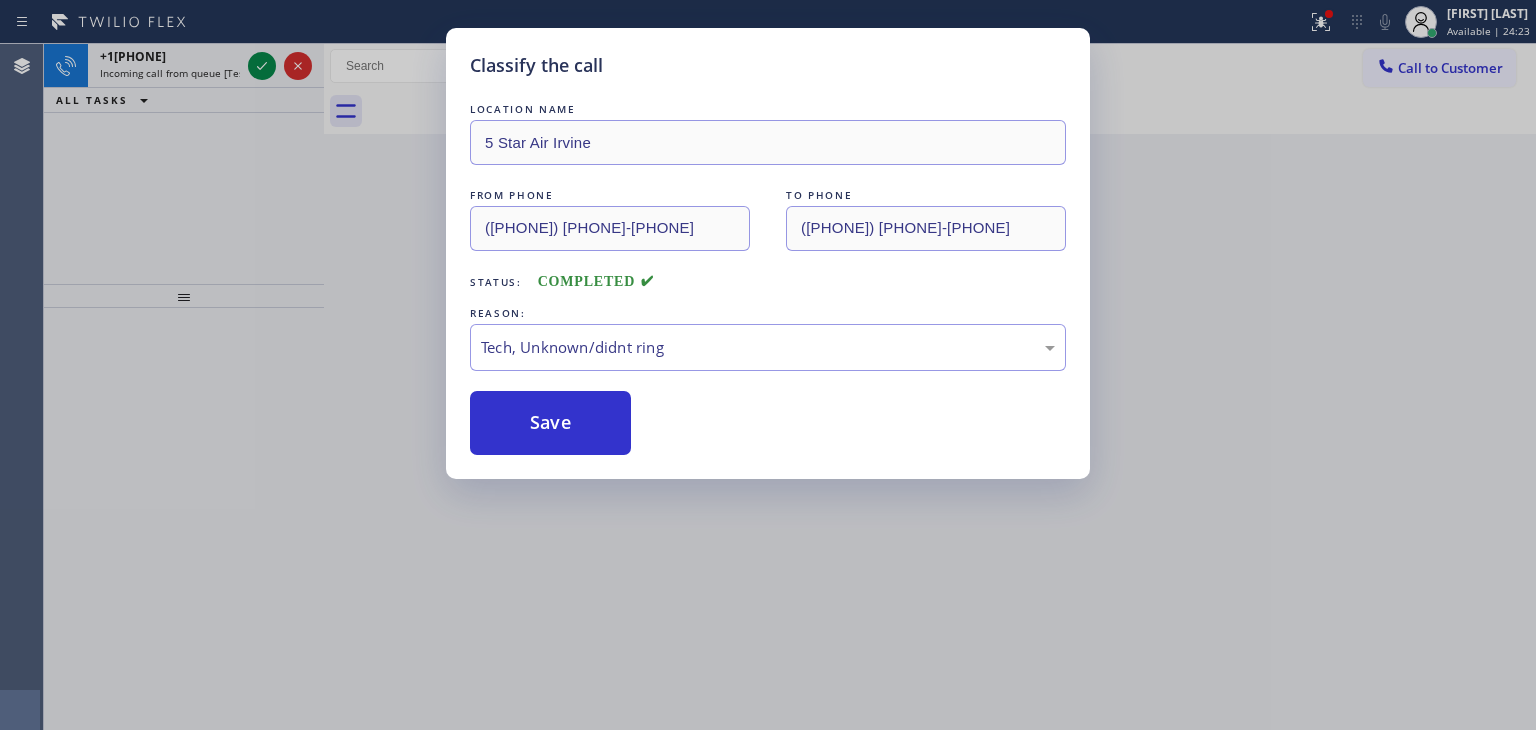 click on "Classify the call LOCATION NAME 5 Star Air Irvine FROM PHONE (209) 215-6289 TO PHONE (949) 894-4434 Status: COMPLETED REASON: Tech, Unknown/didnt ring Save" at bounding box center (768, 365) 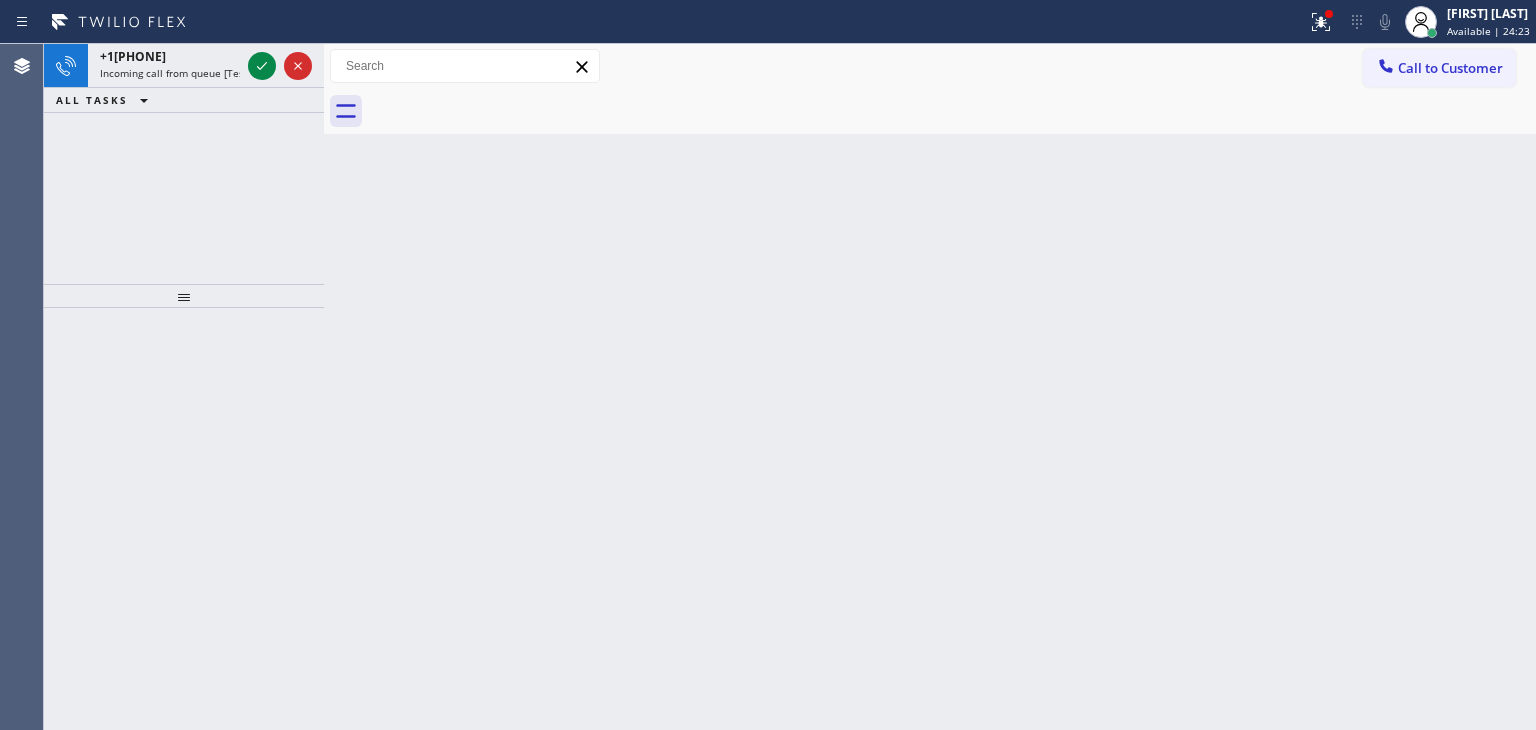 click 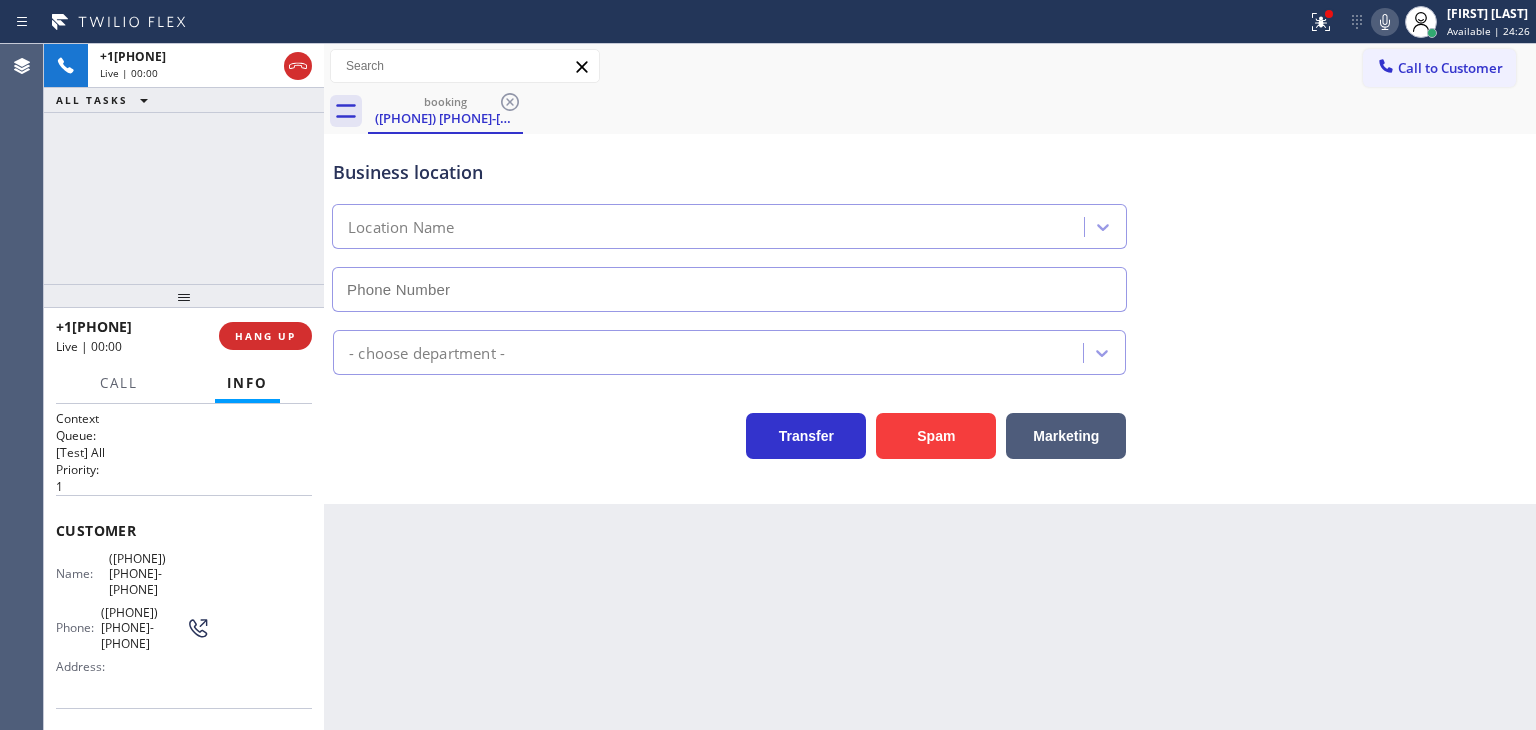 type on "(805) 261-2411" 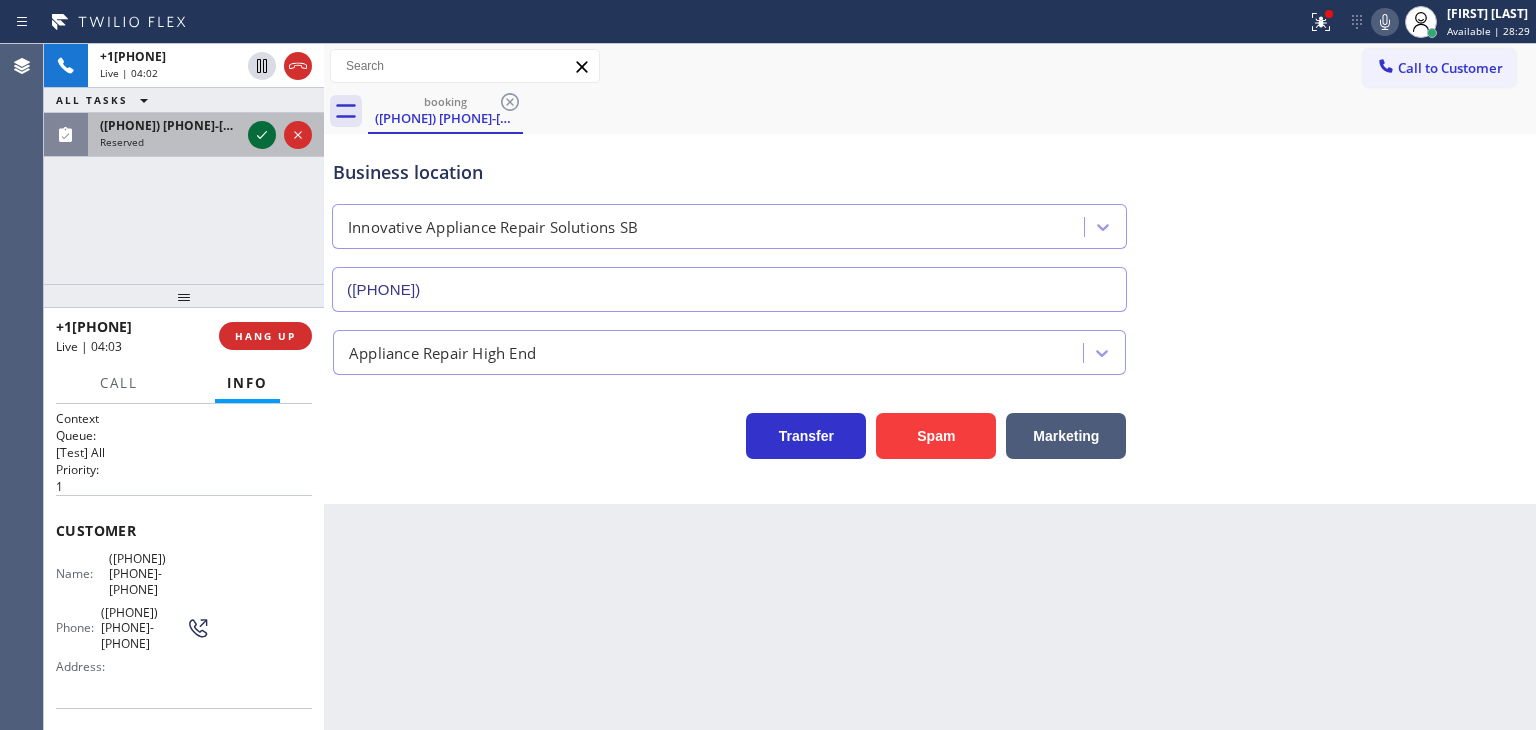 click 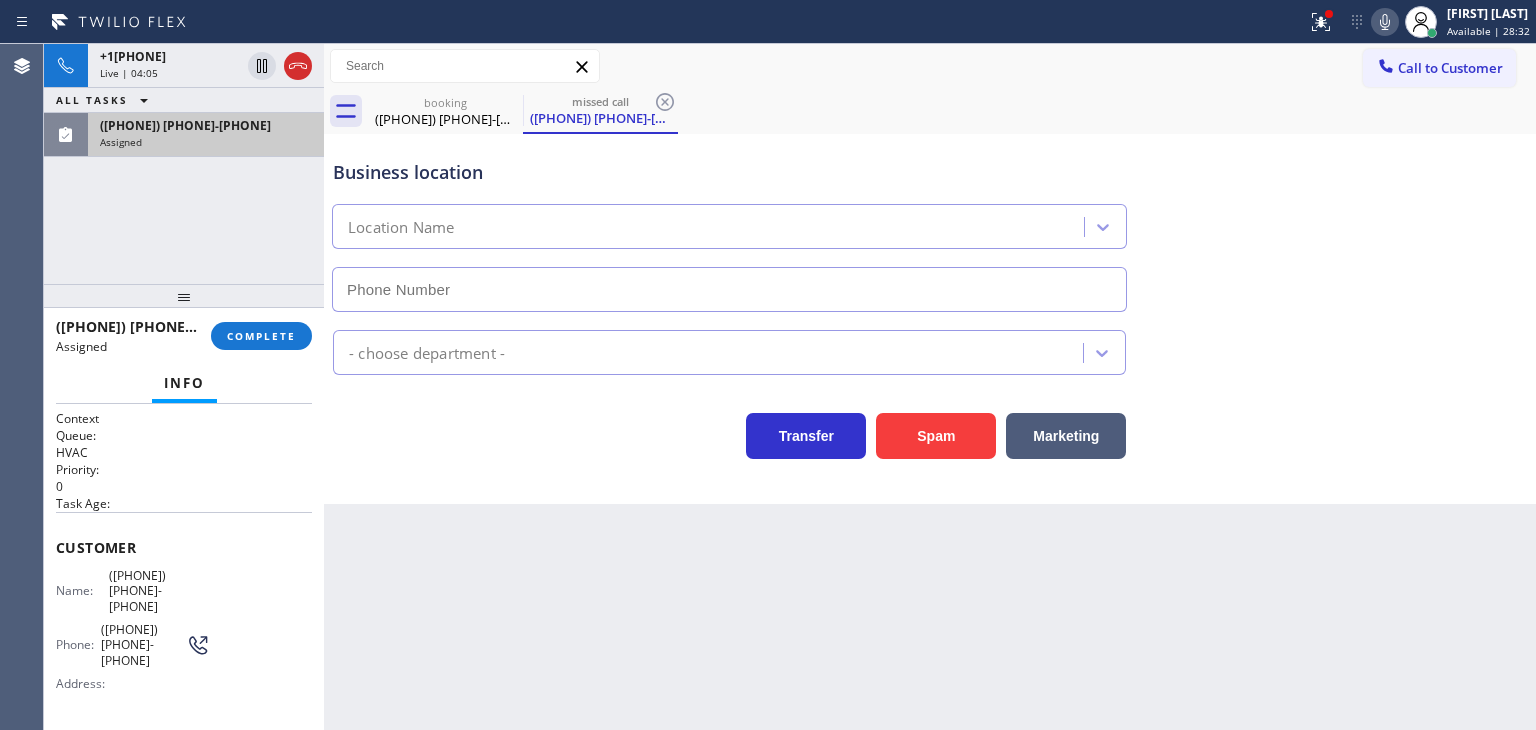 scroll, scrollTop: 200, scrollLeft: 0, axis: vertical 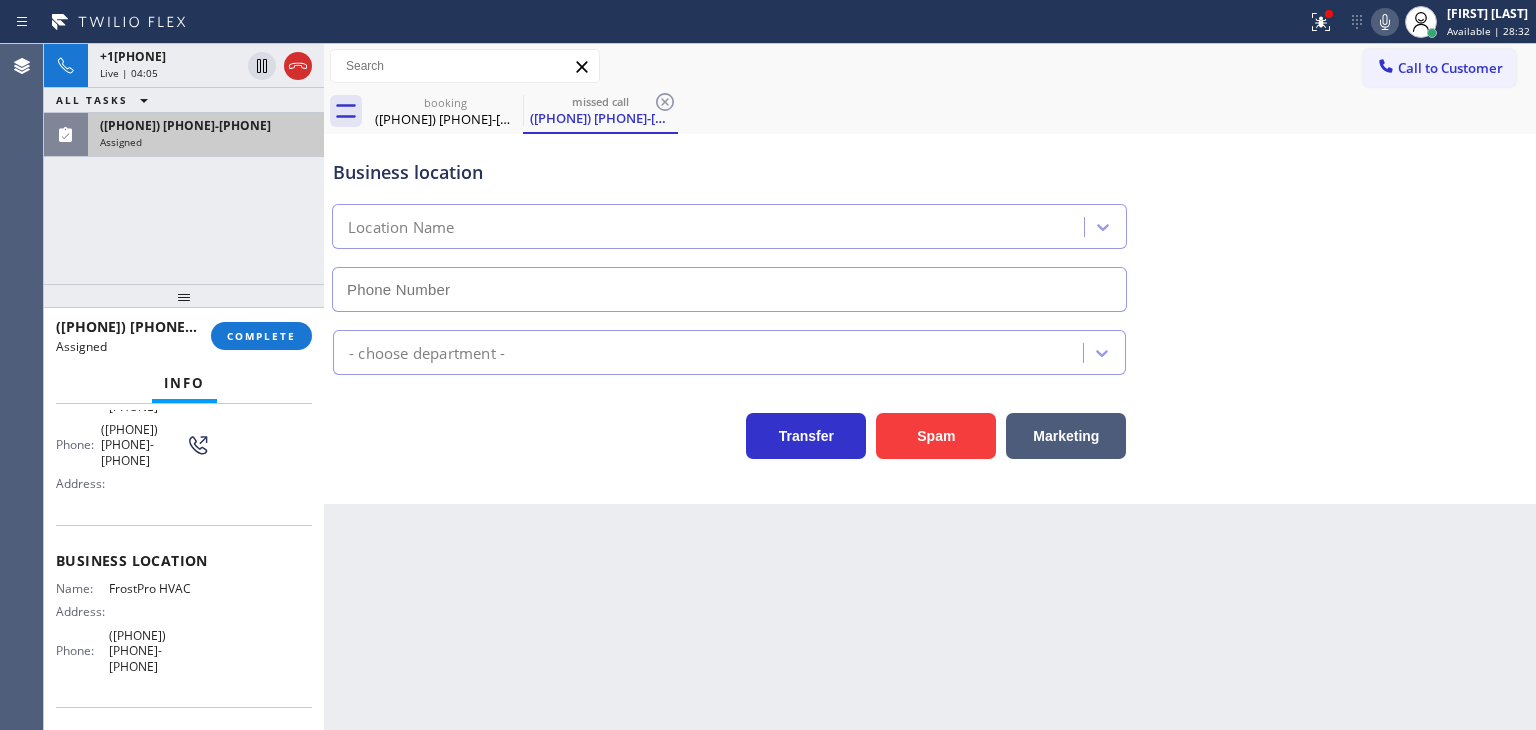 type on "(858) 758-7847" 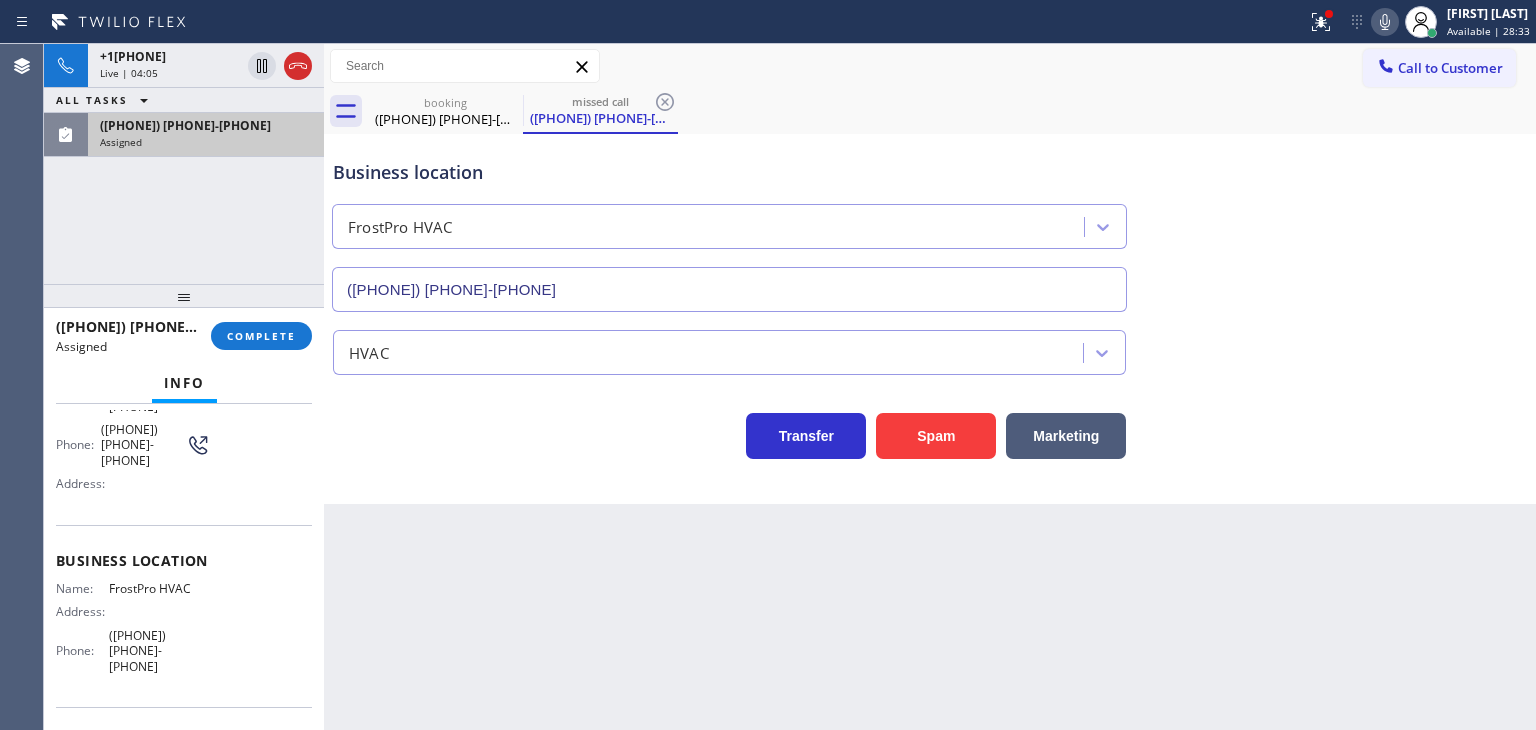 click on "(760) 750-2690" at bounding box center [206, 125] 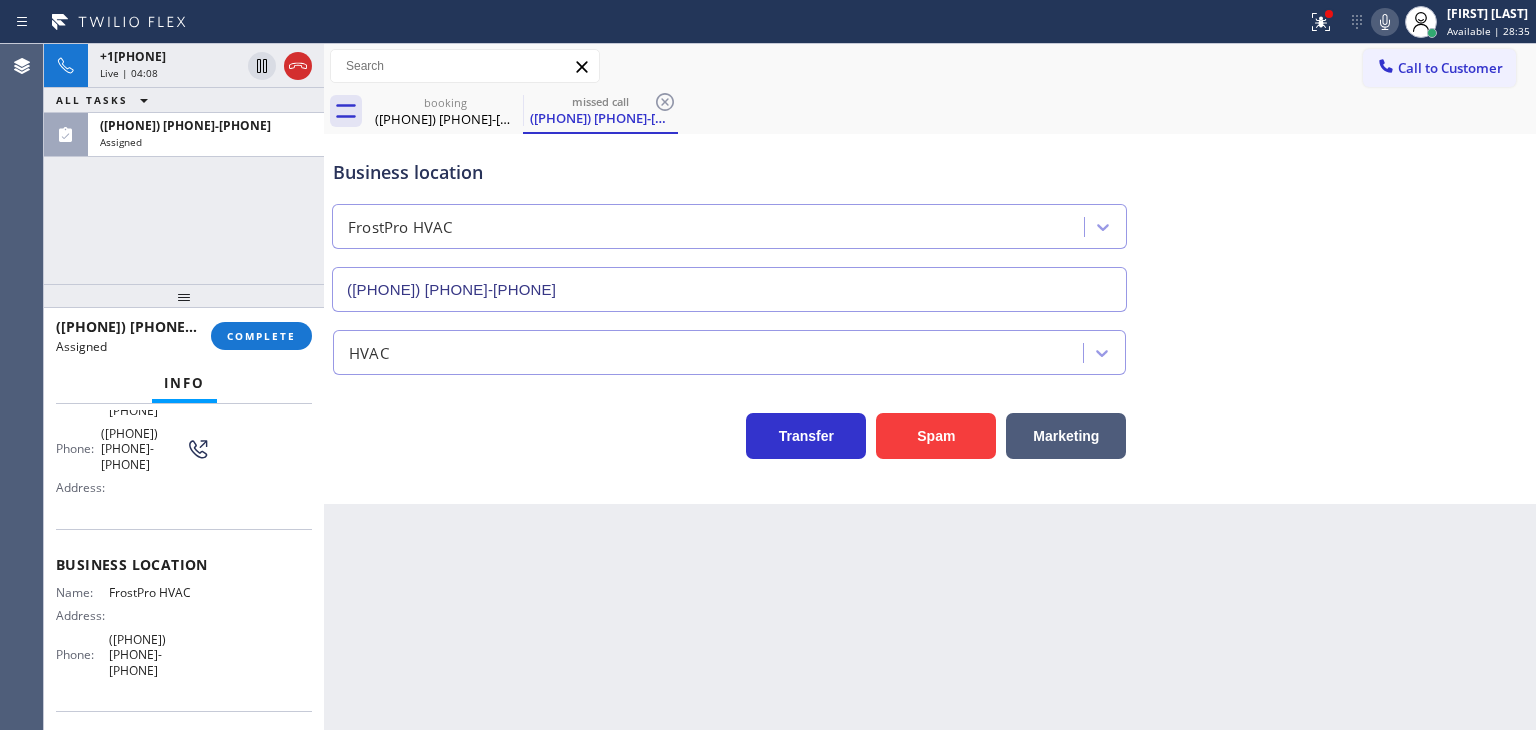 scroll, scrollTop: 151, scrollLeft: 0, axis: vertical 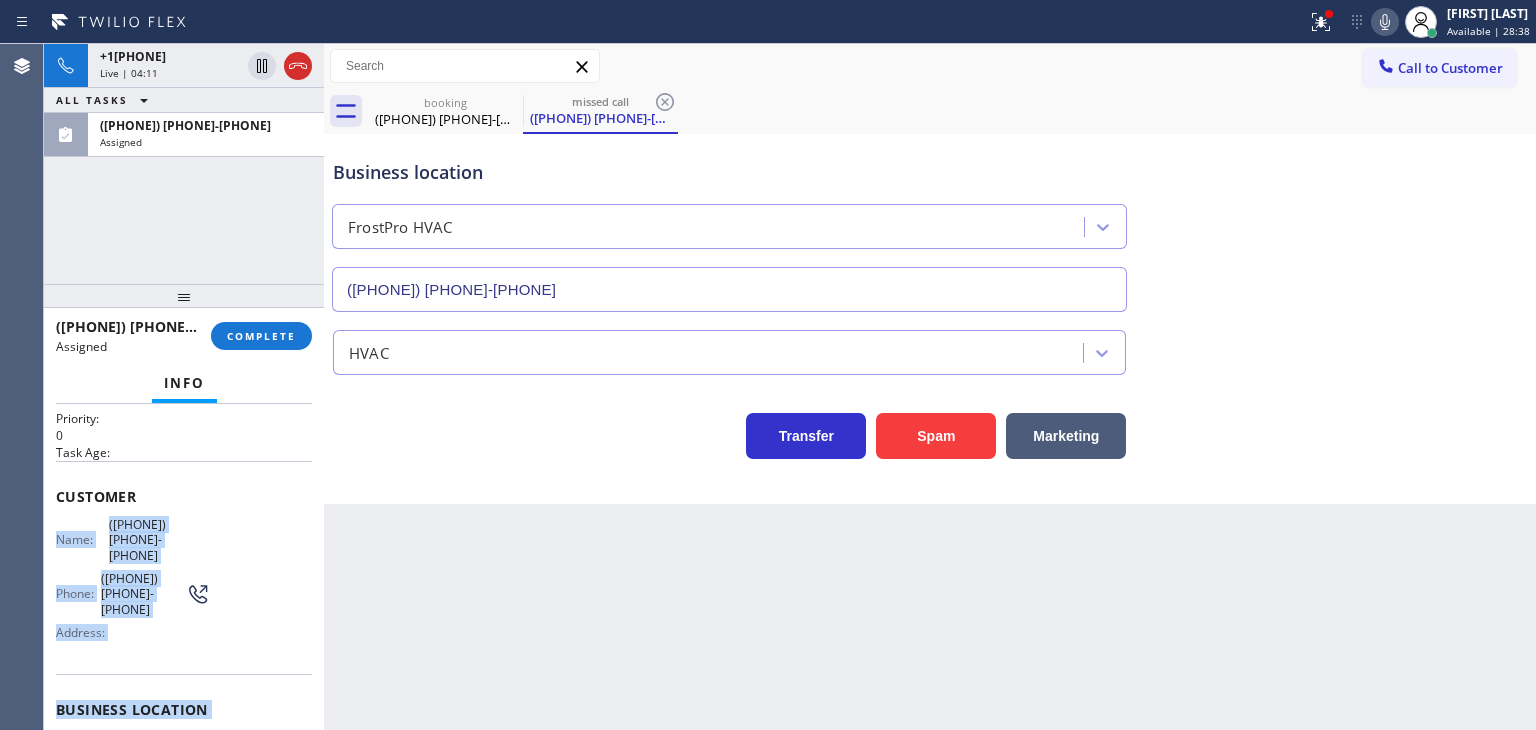 drag, startPoint x: 193, startPoint y: 633, endPoint x: 58, endPoint y: 522, distance: 174.77414 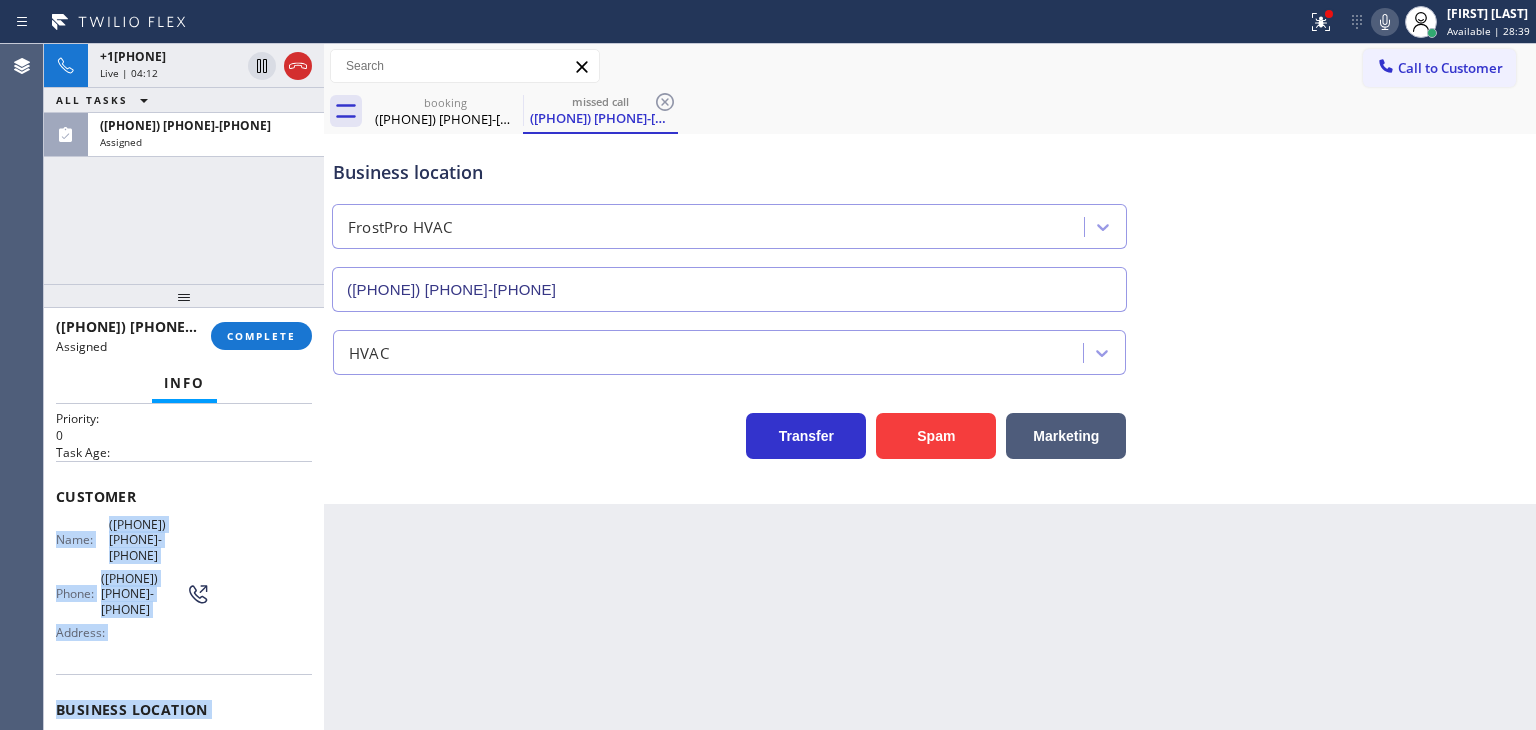 copy on "Name: (760) 750-2690 Phone: (760) 750-2690 Address: Business location Name: FrostPro HVAC Address:   Phone: (858) 758-7847" 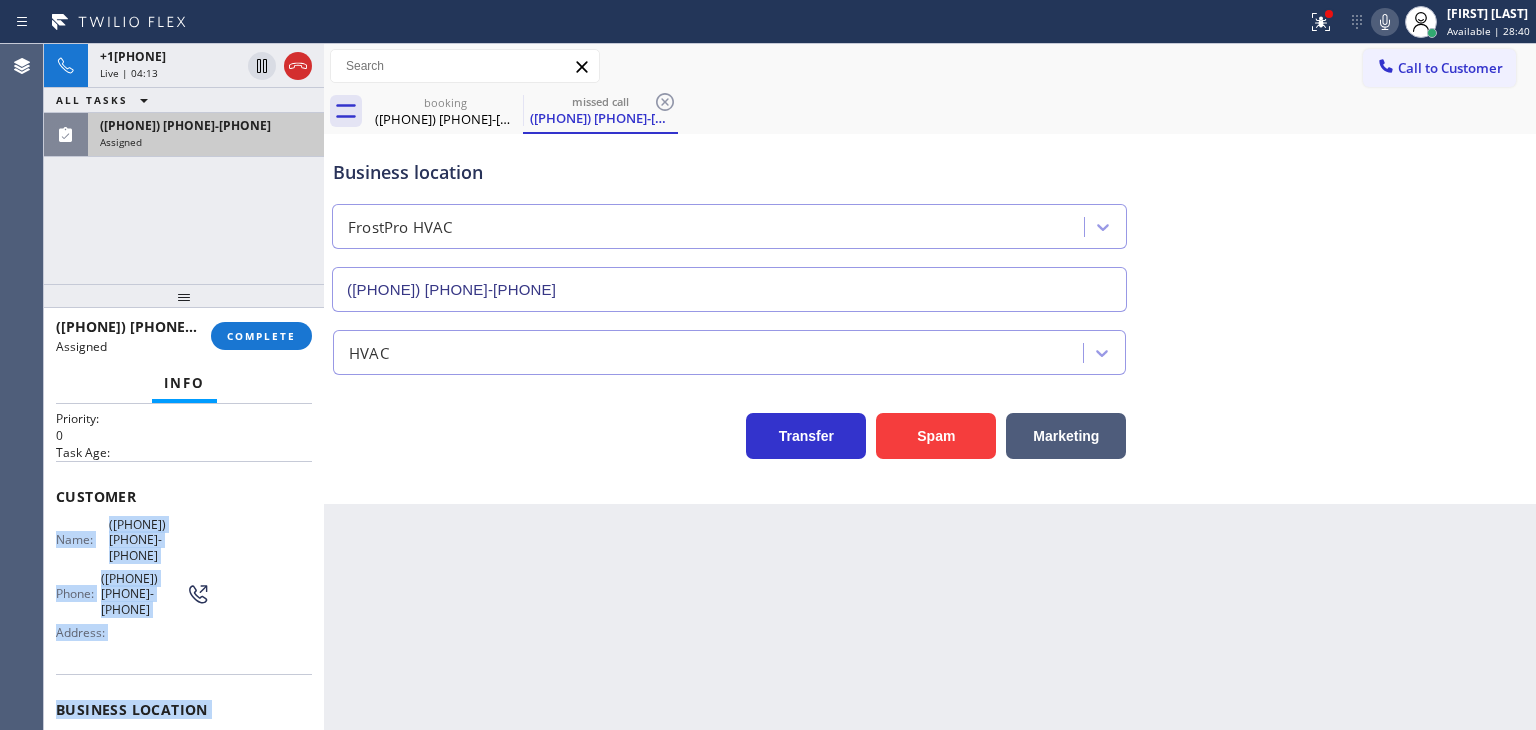 click on "(760) 750-2690" at bounding box center [185, 125] 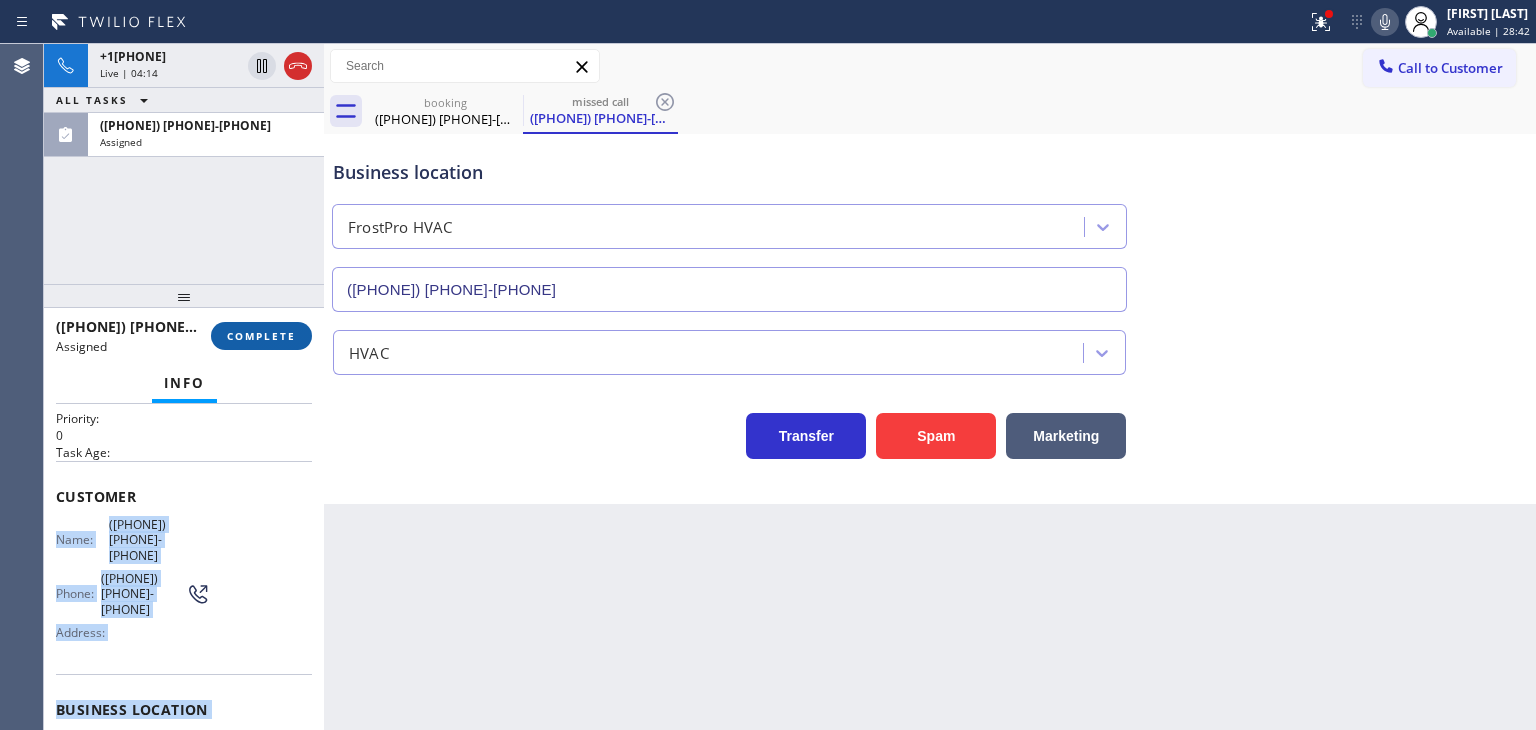click on "COMPLETE" at bounding box center [261, 336] 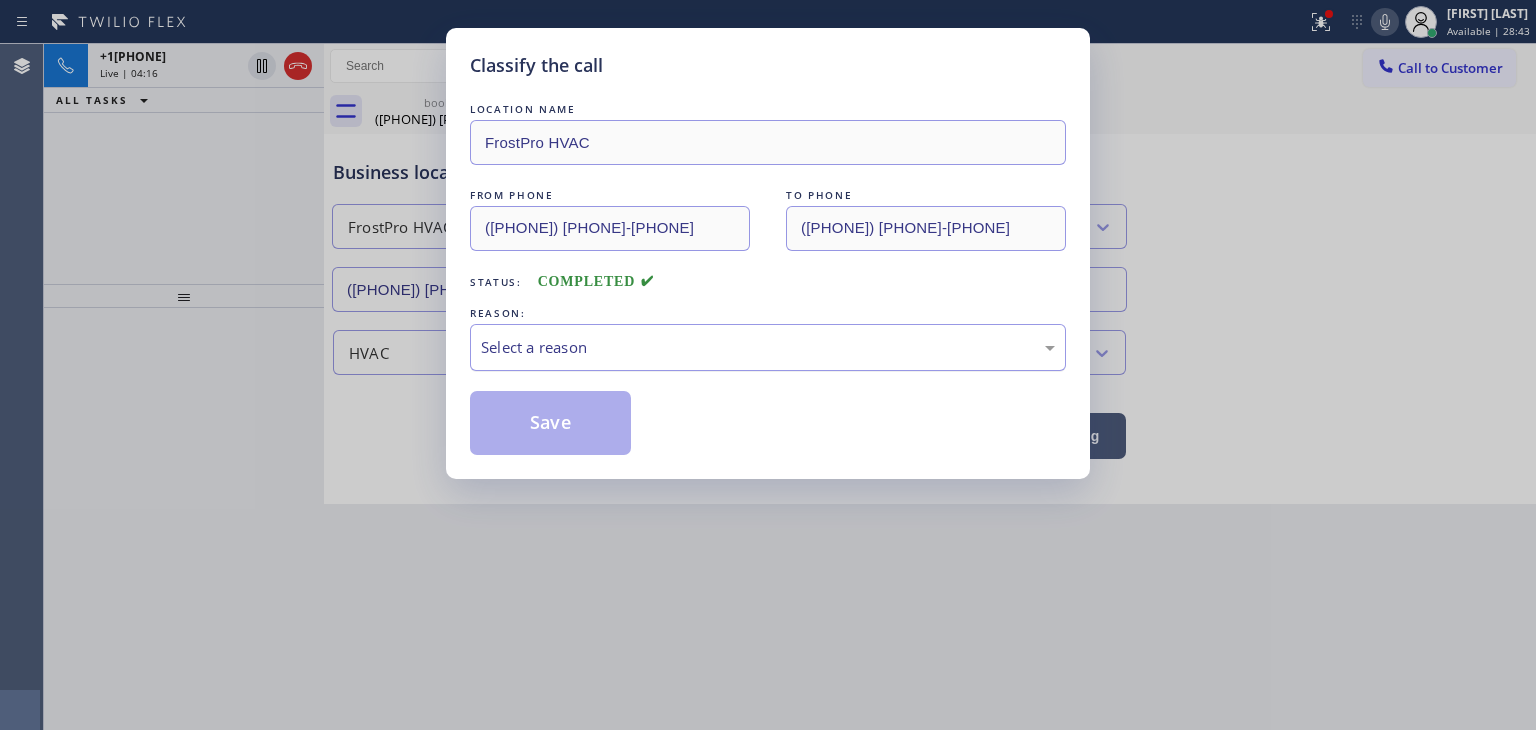 click on "Select a reason" at bounding box center (768, 347) 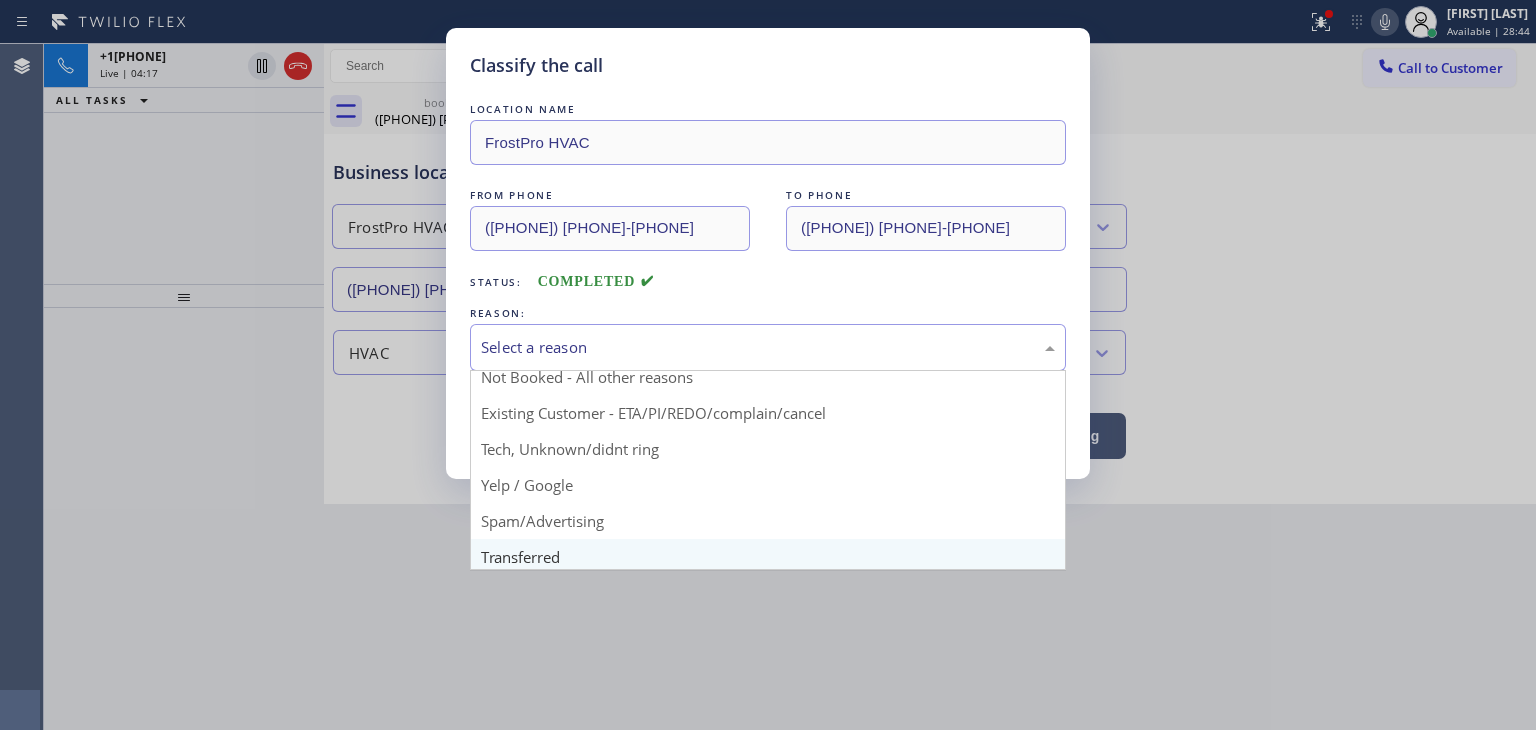 scroll, scrollTop: 125, scrollLeft: 0, axis: vertical 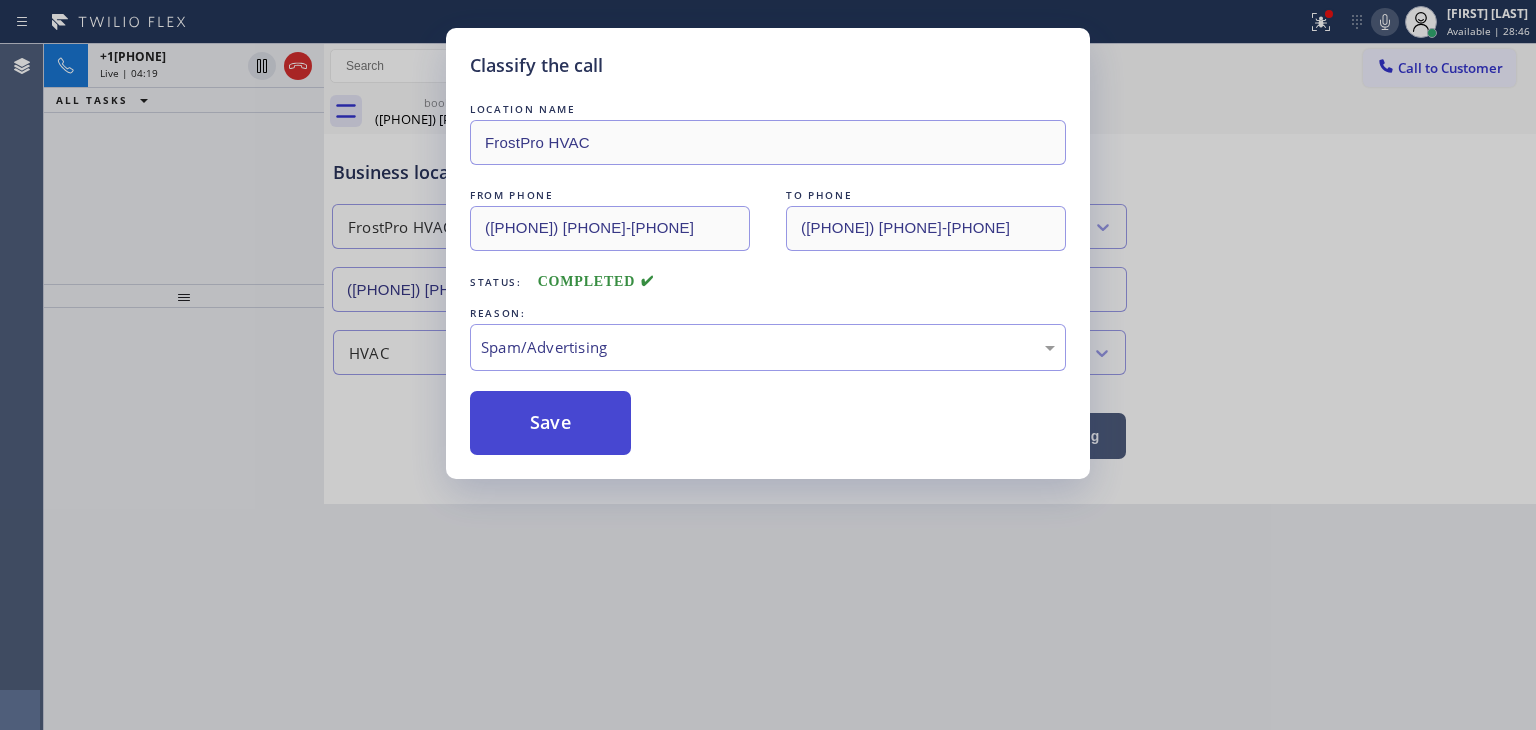 click on "Save" at bounding box center (550, 423) 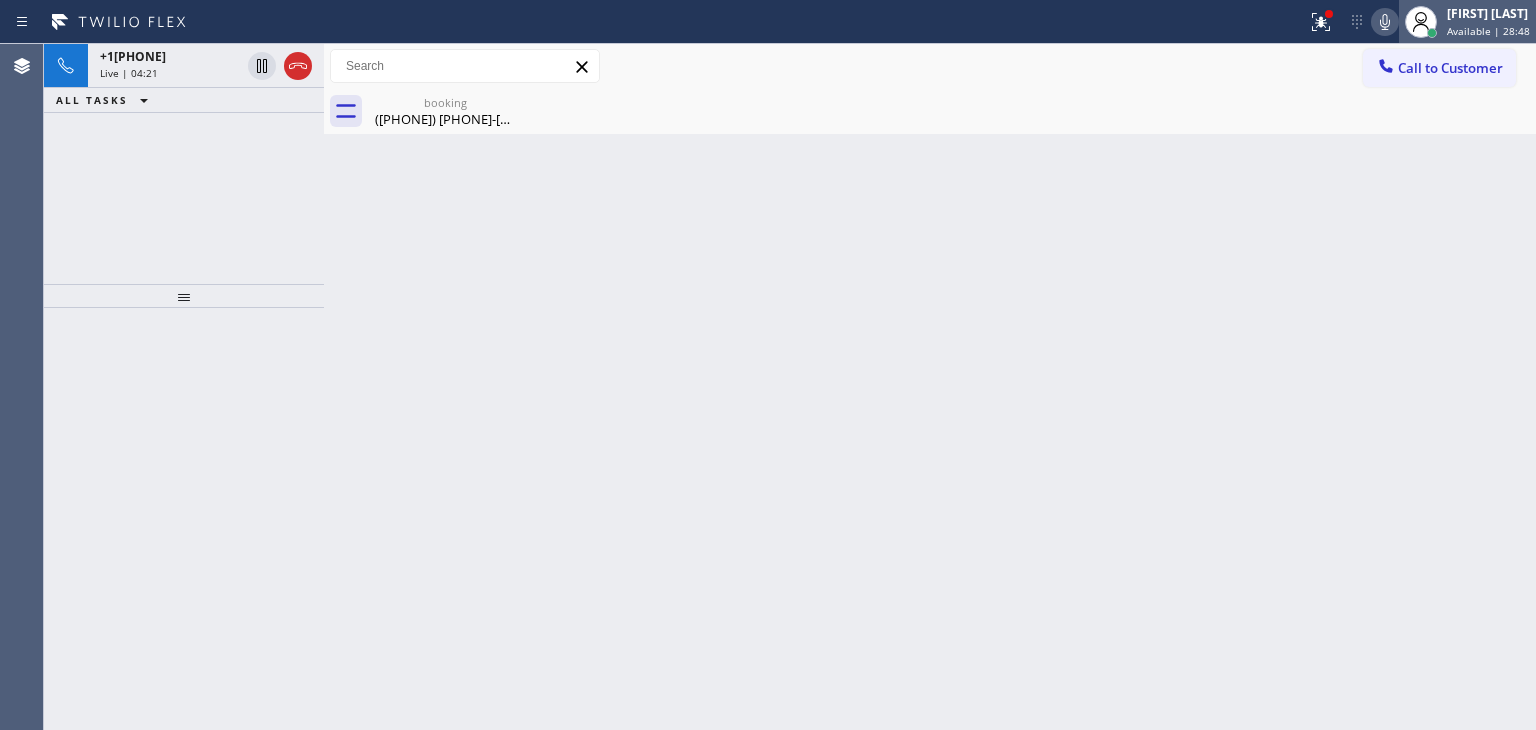 click on "Edel John Suson" at bounding box center [1488, 13] 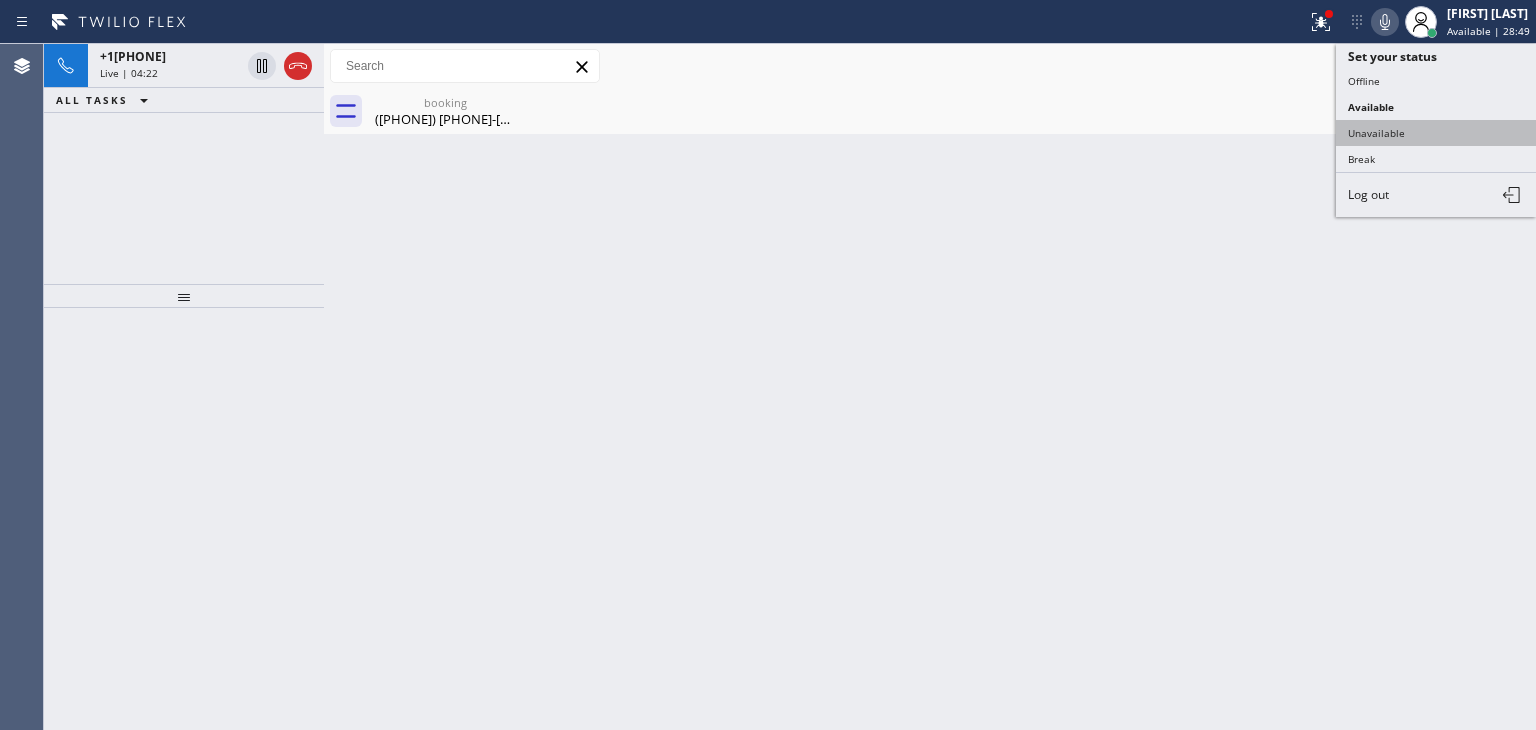 click on "Unavailable" at bounding box center (1436, 133) 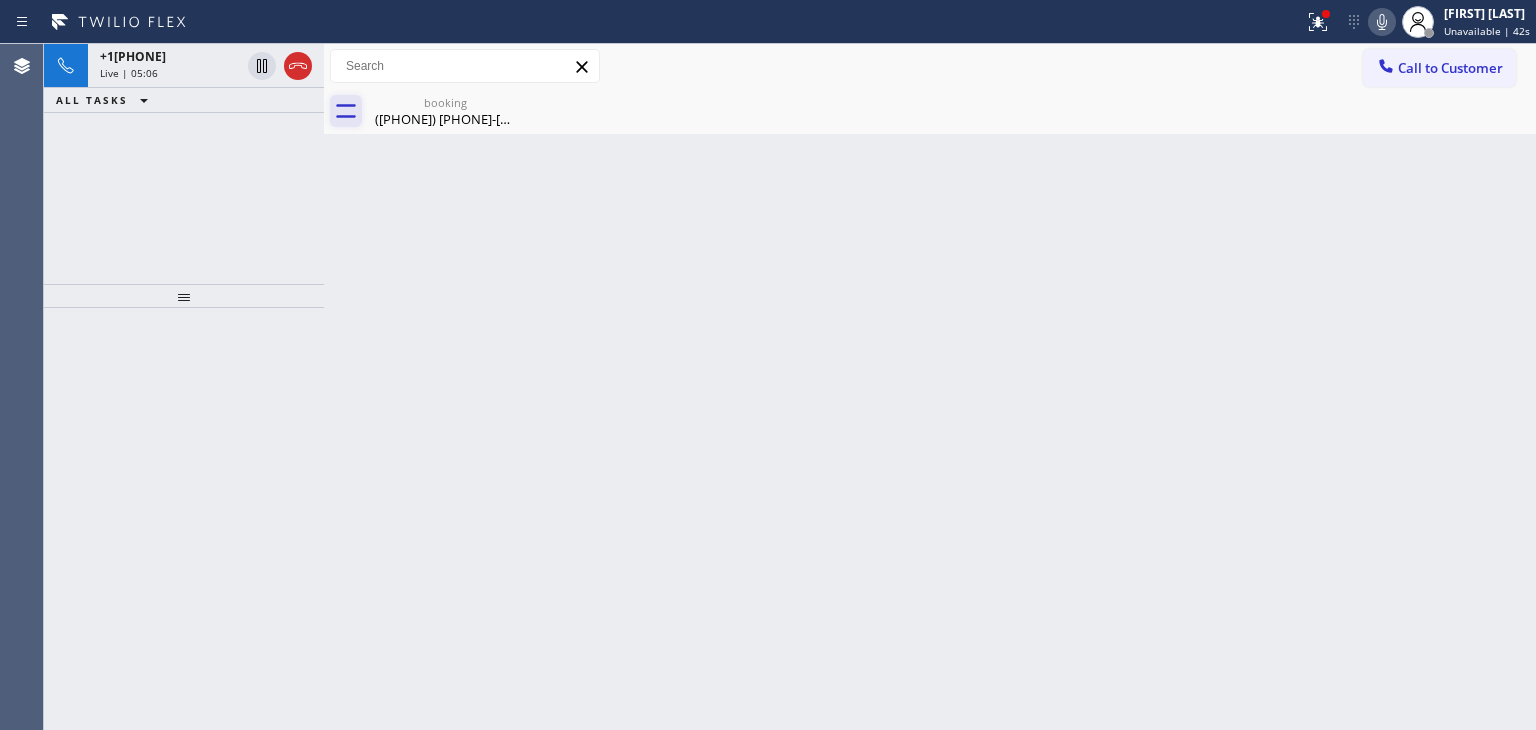 drag, startPoint x: 180, startPoint y: 68, endPoint x: 356, endPoint y: 102, distance: 179.25401 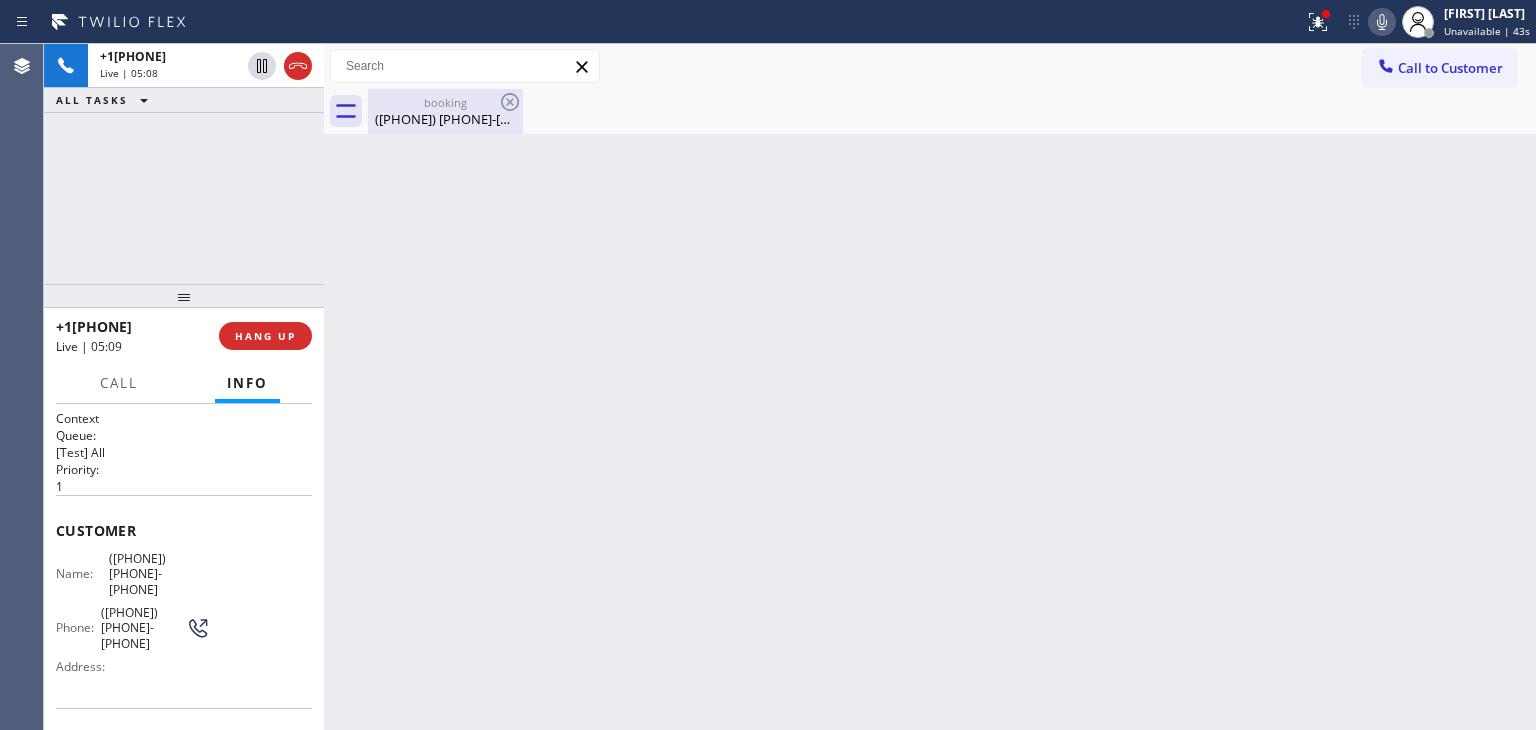 click on "(310) 856-1779" at bounding box center [445, 119] 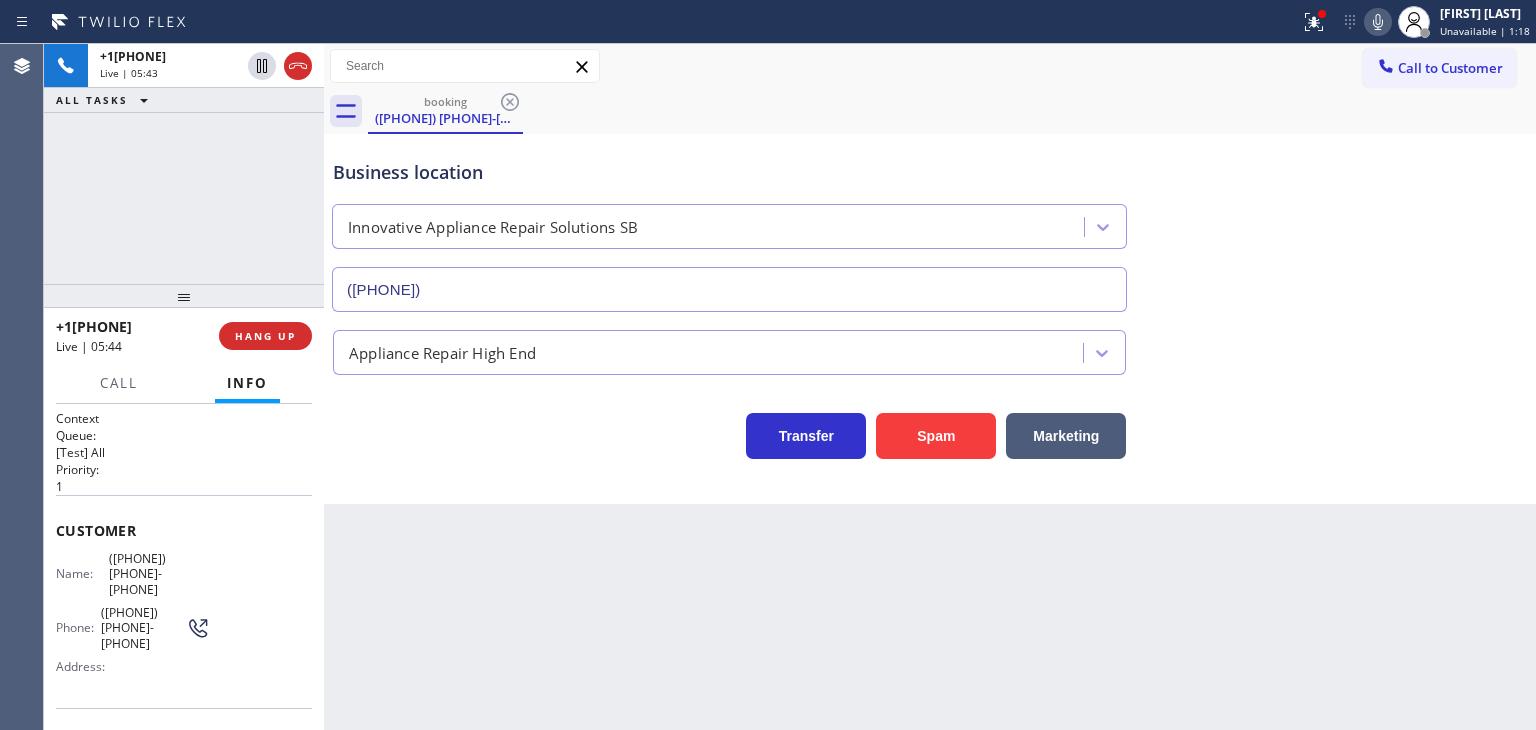 click 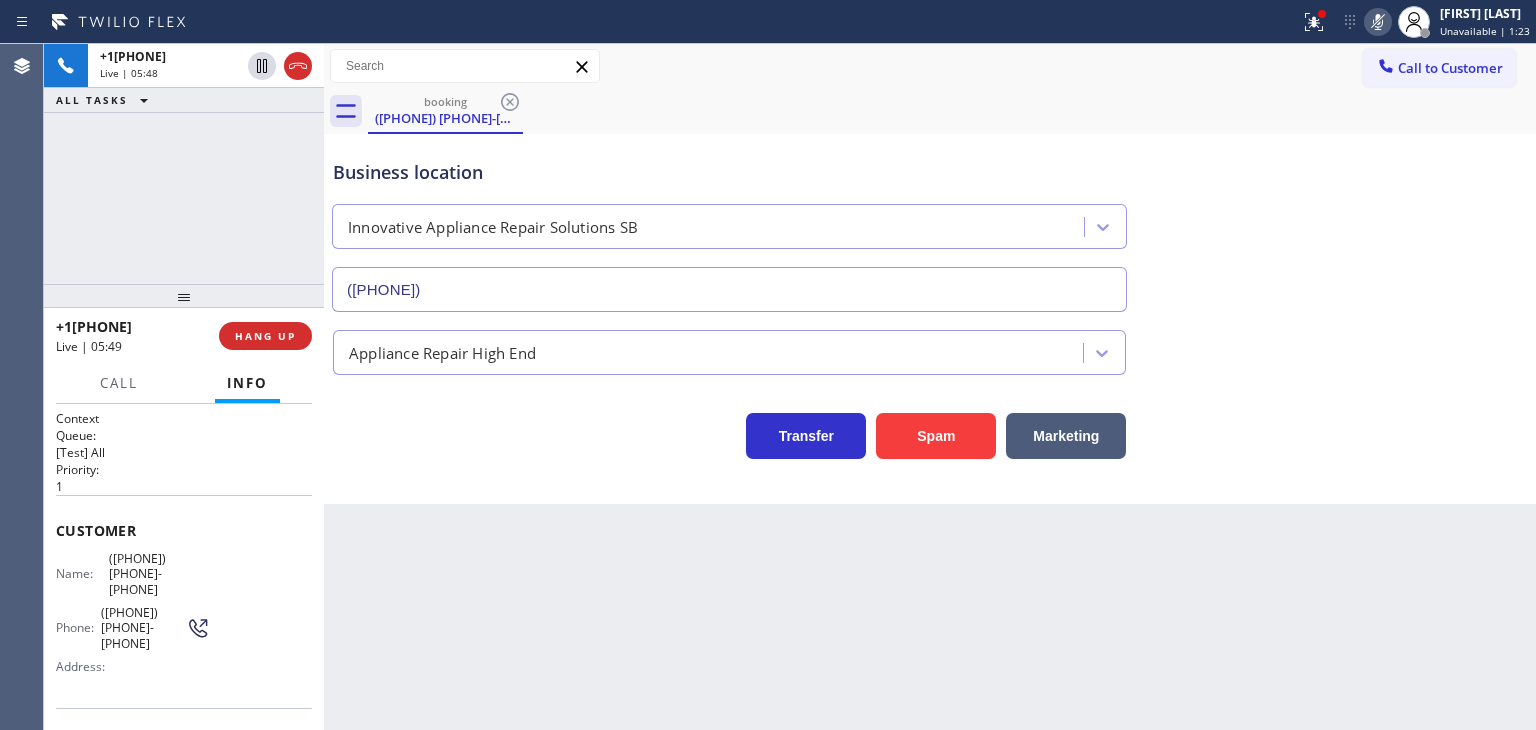 click 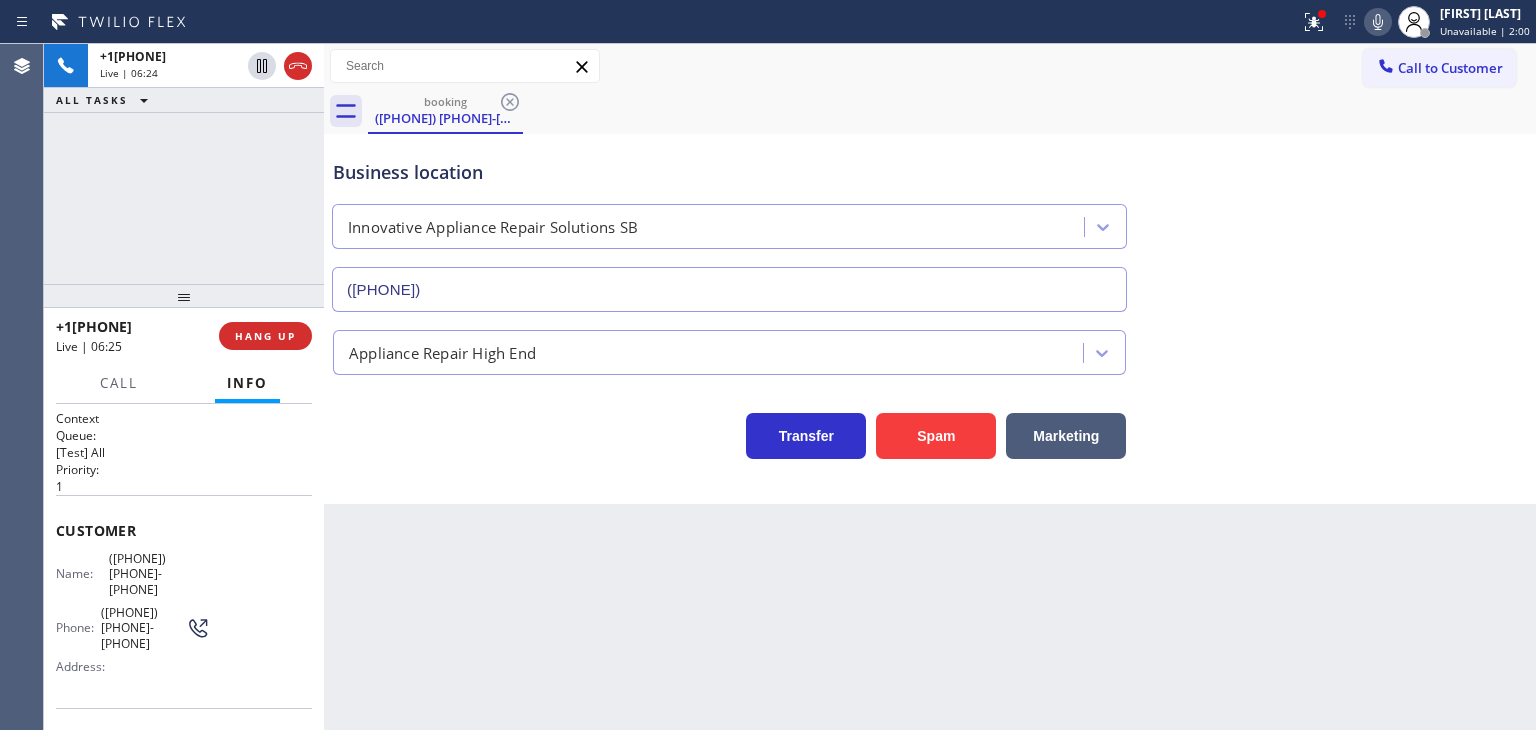 click 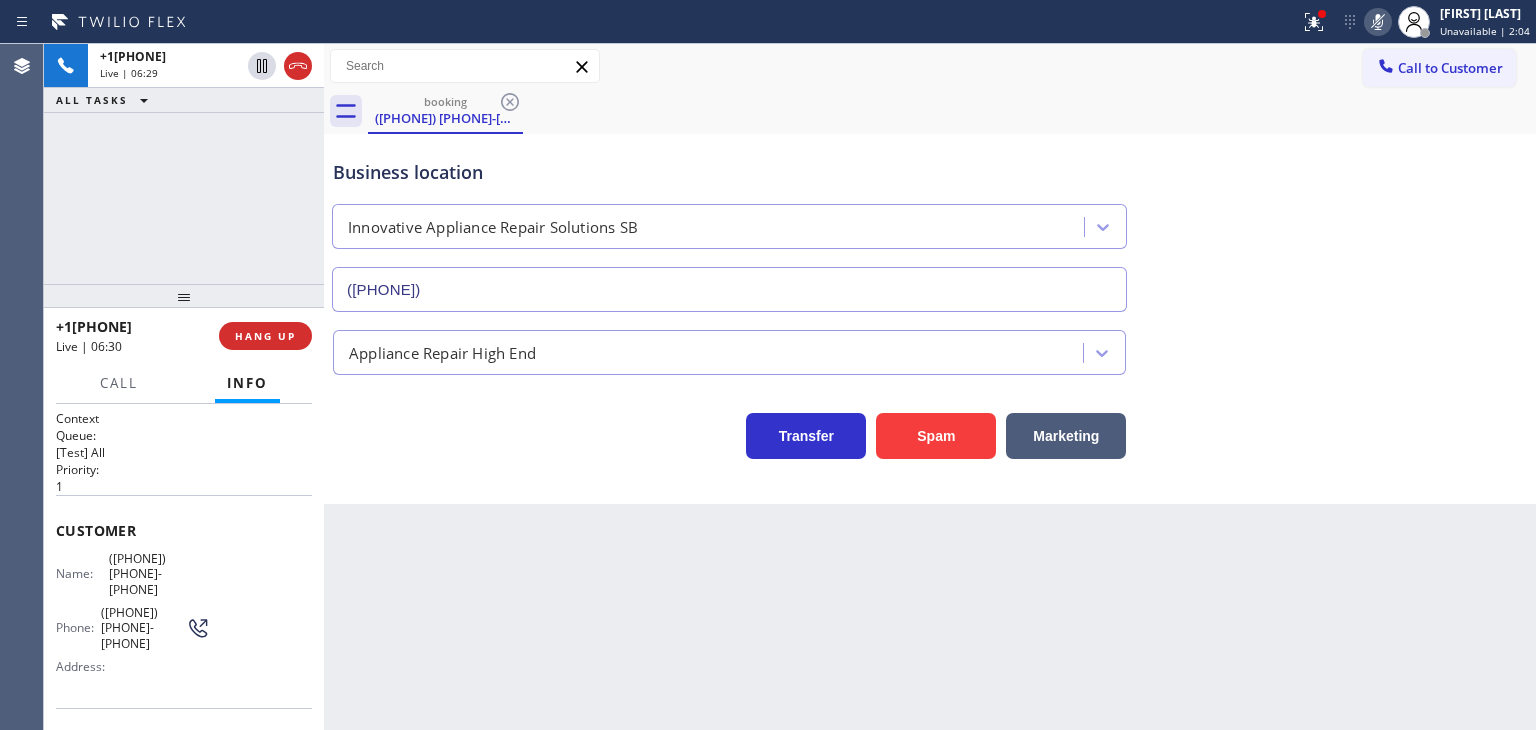 click 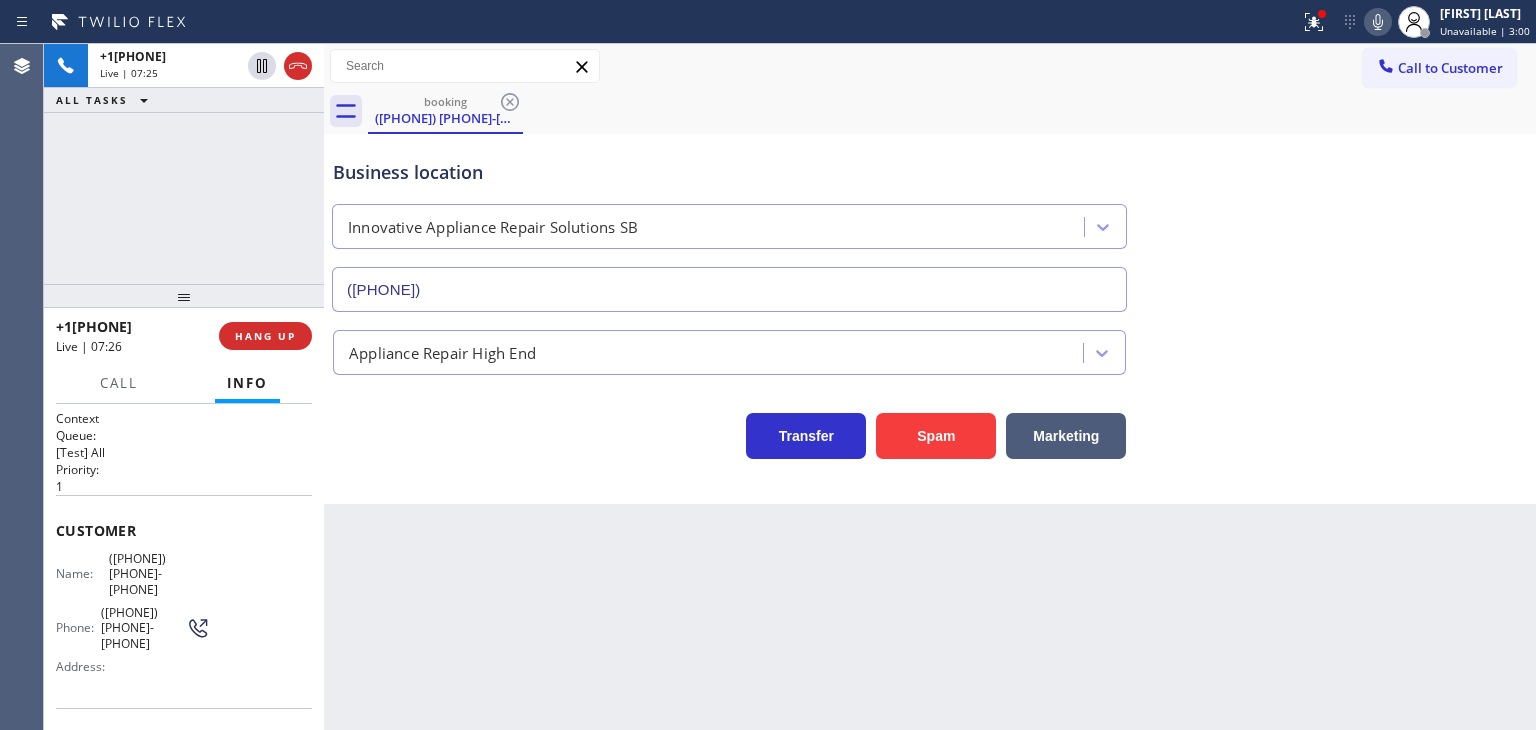 click 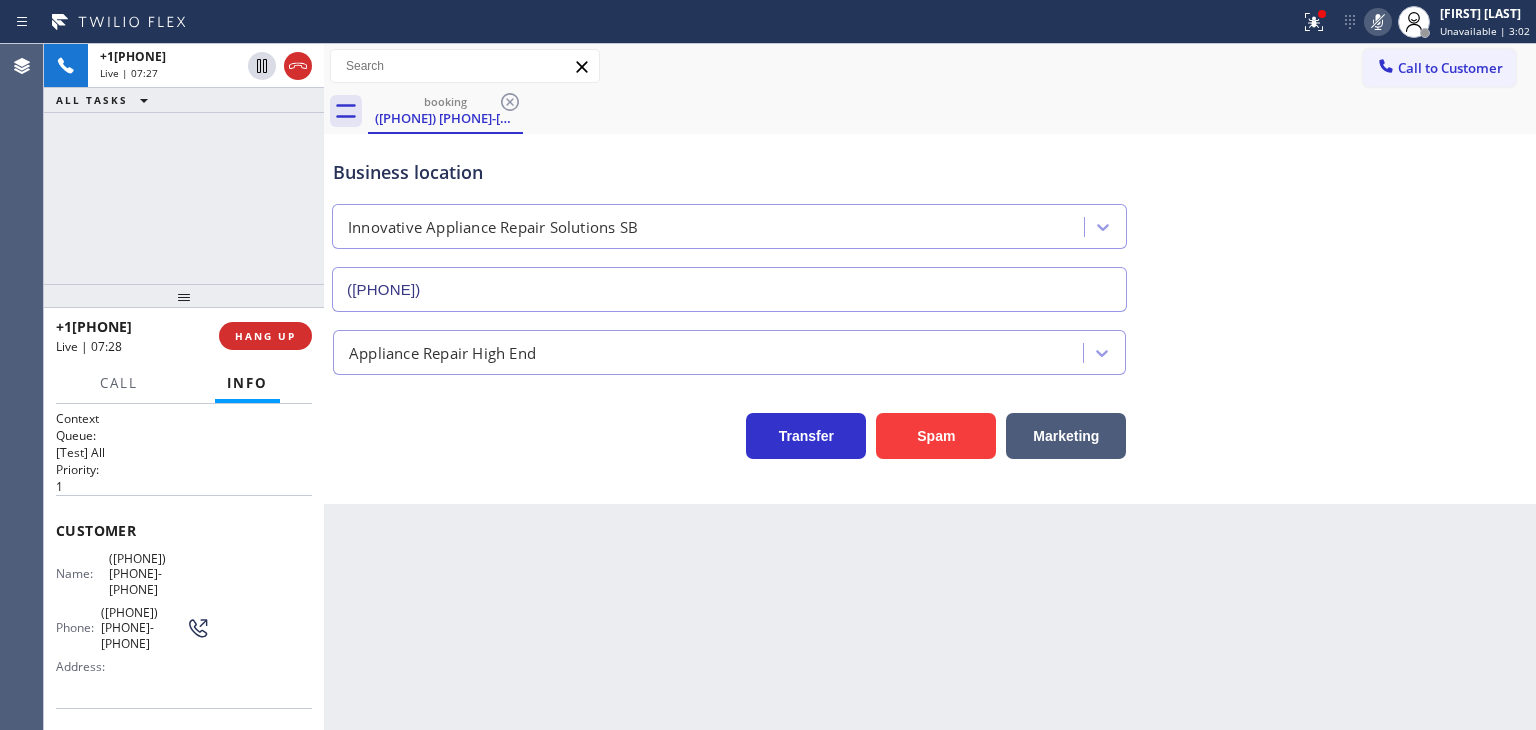 click 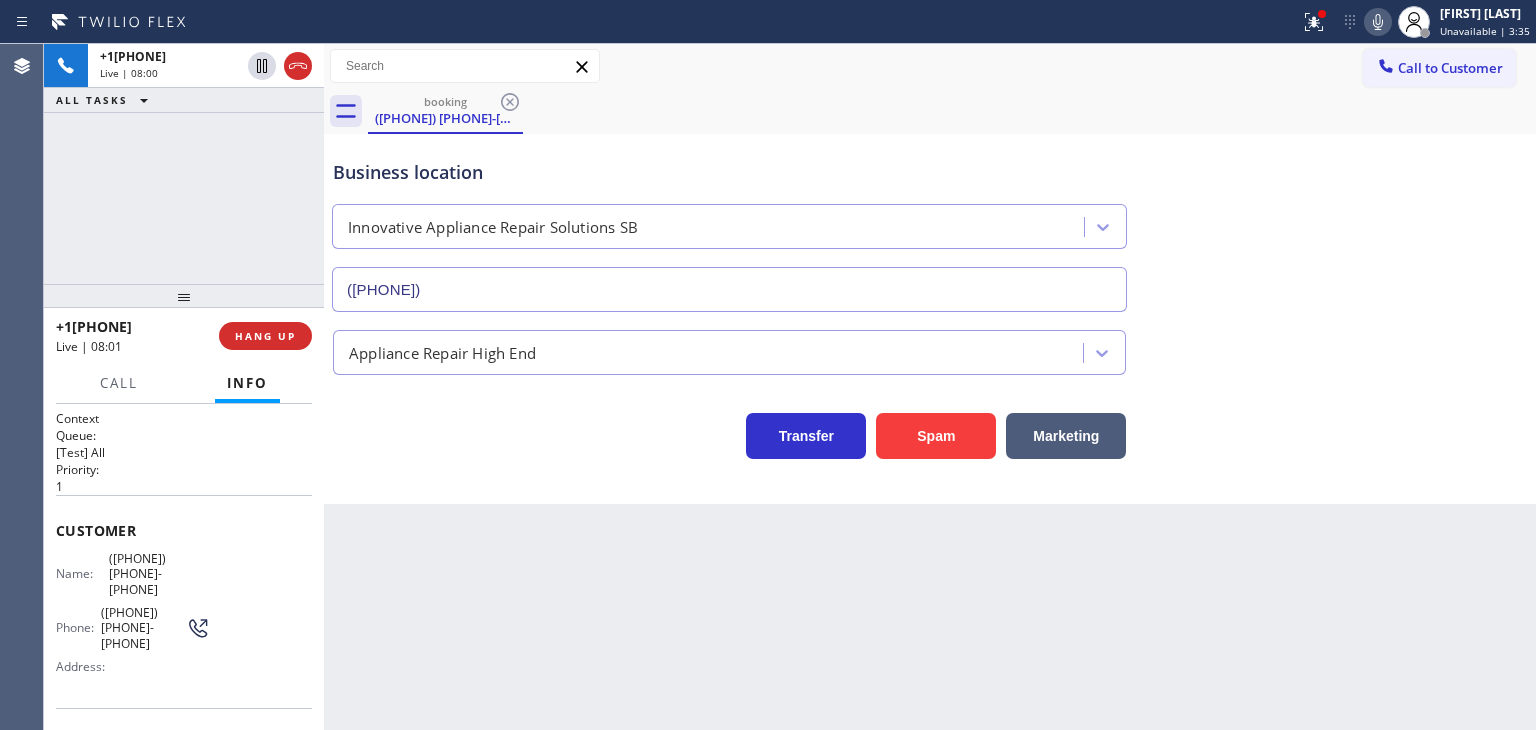 drag, startPoint x: 163, startPoint y: 327, endPoint x: 80, endPoint y: 320, distance: 83.294655 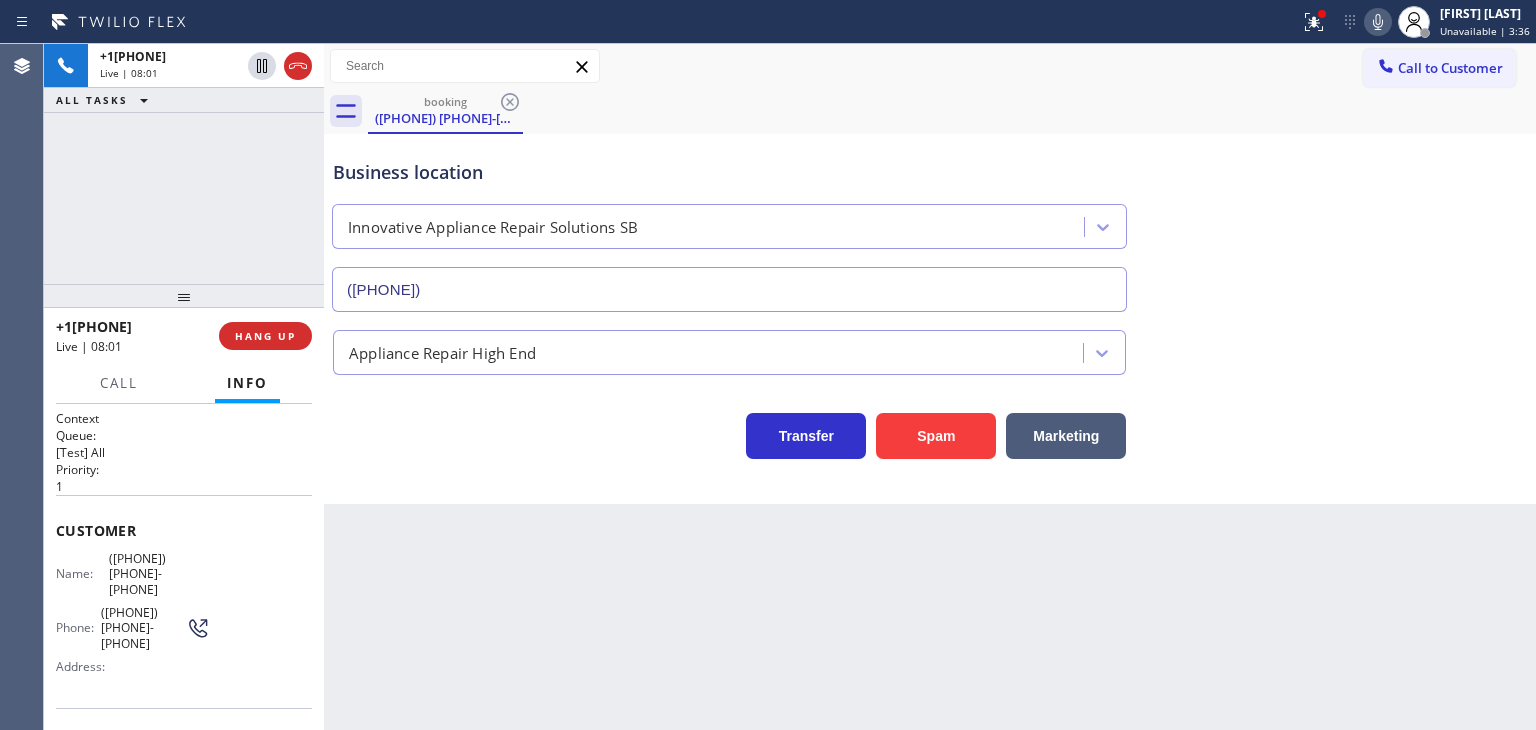 copy on "108561779" 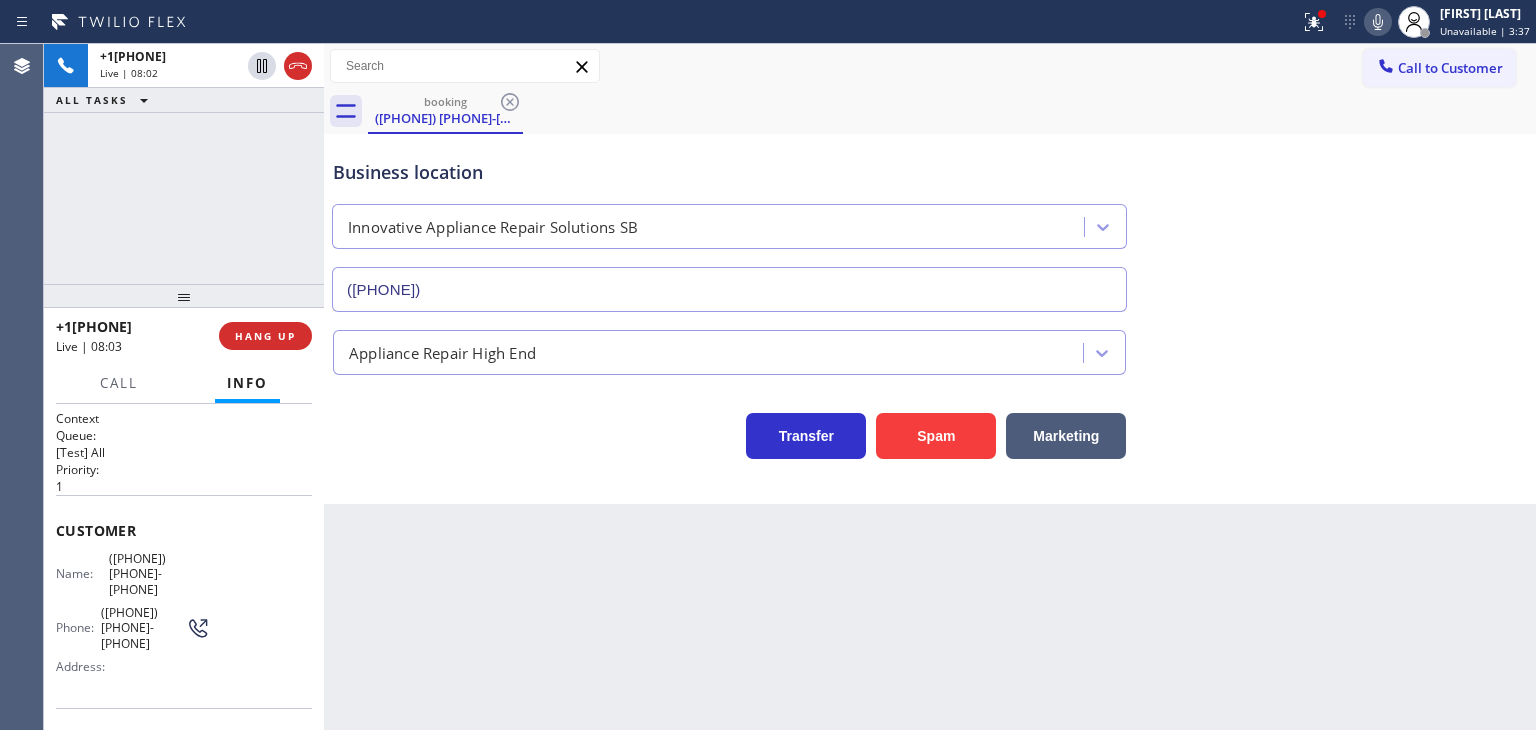 click on "+13108561779" at bounding box center [130, 326] 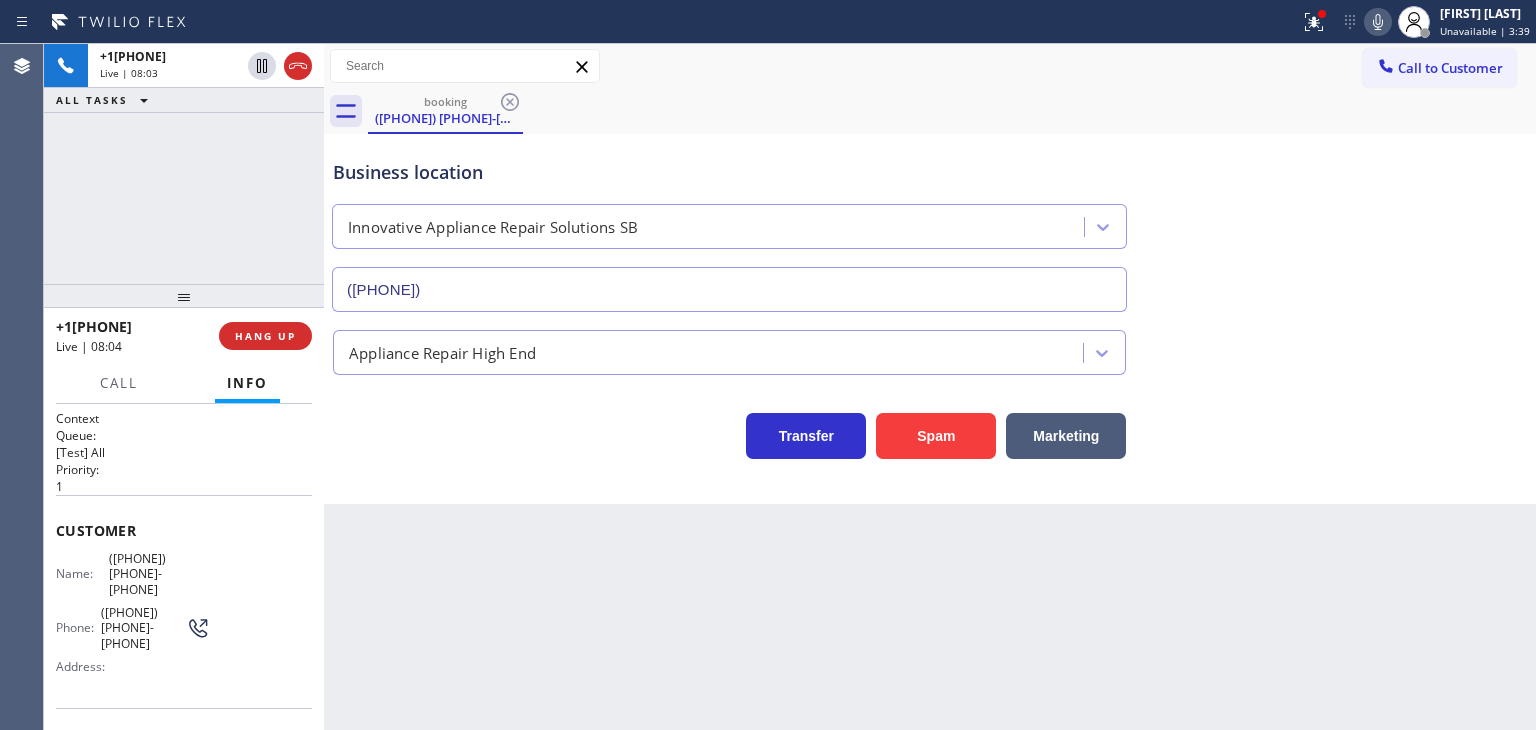 drag, startPoint x: 146, startPoint y: 337, endPoint x: 69, endPoint y: 323, distance: 78.26238 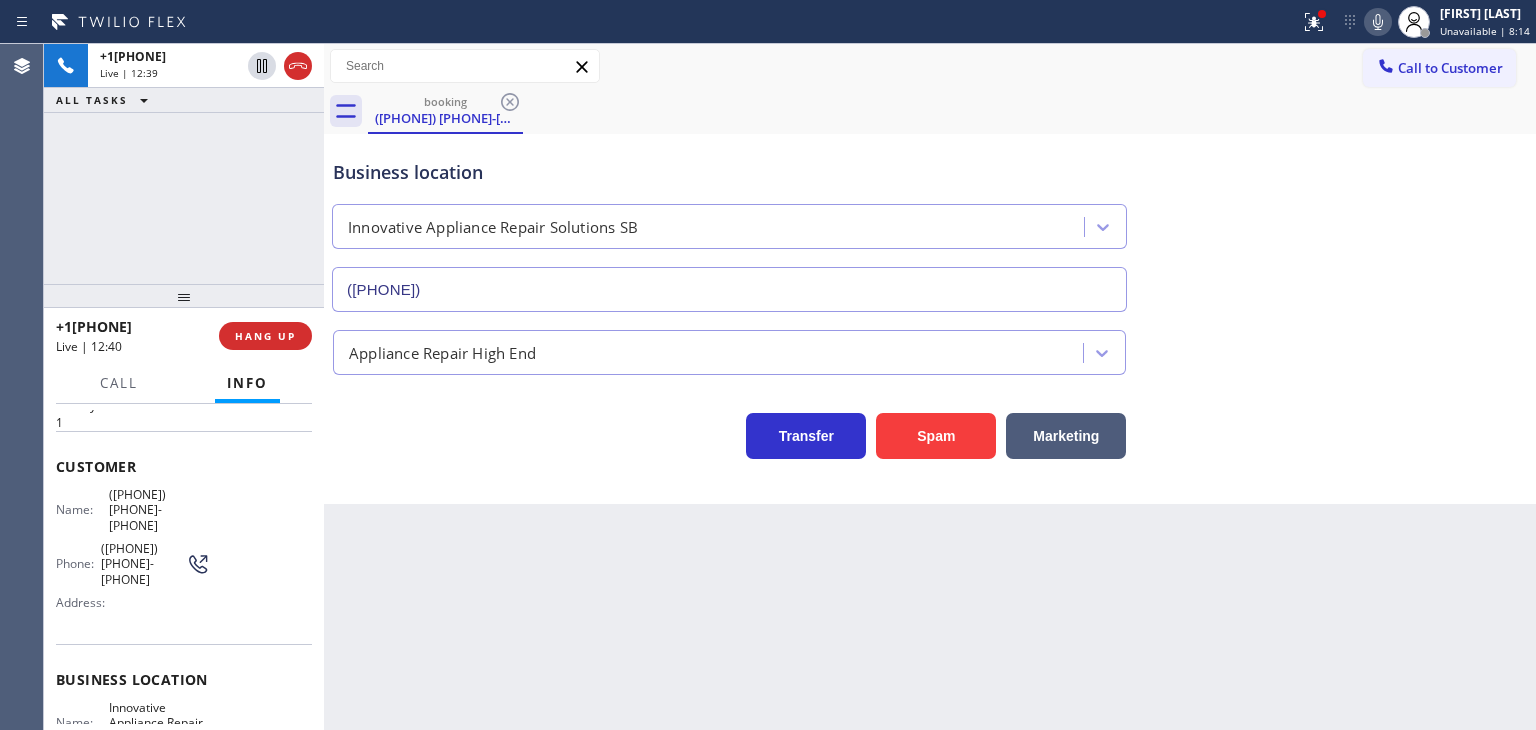 scroll, scrollTop: 100, scrollLeft: 0, axis: vertical 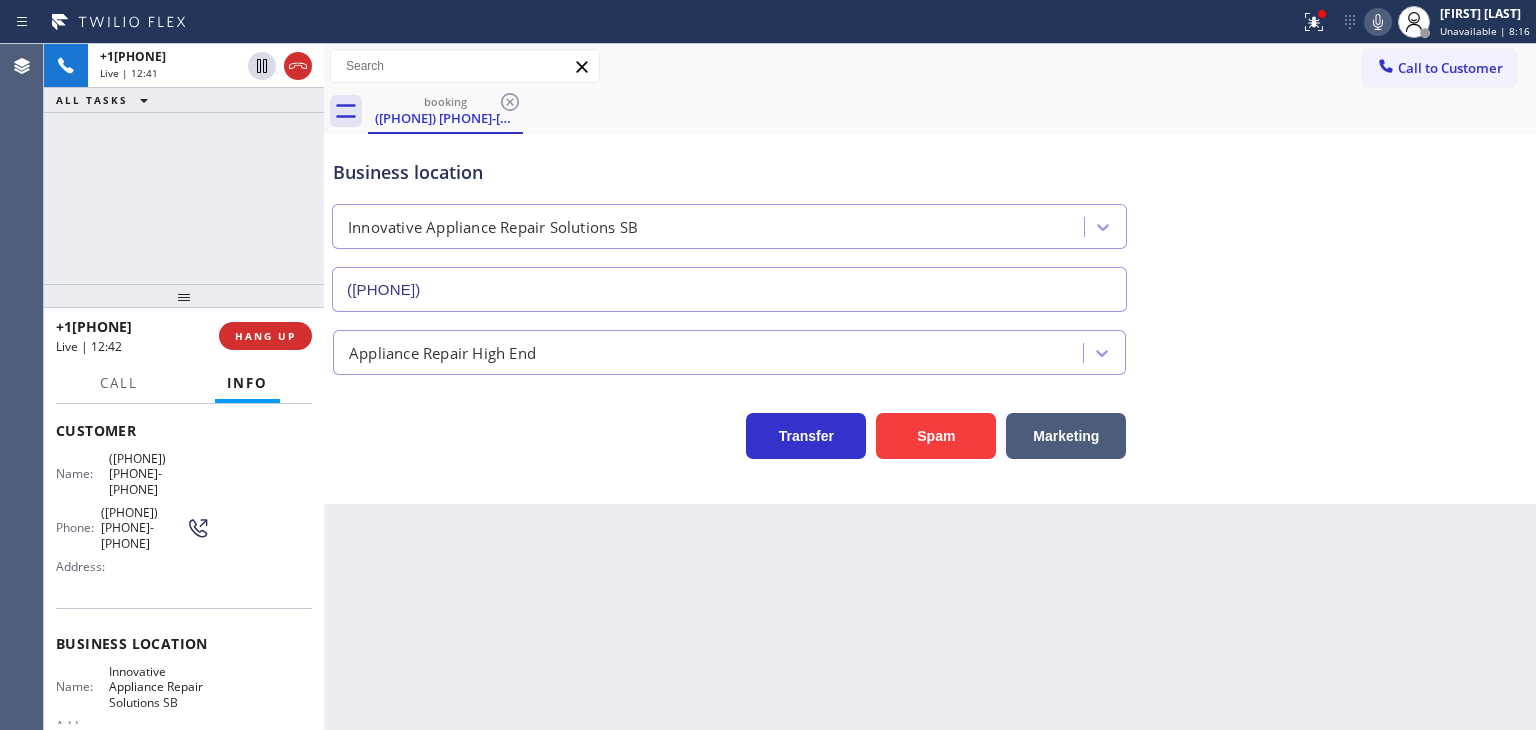 drag, startPoint x: 224, startPoint y: 701, endPoint x: 94, endPoint y: 697, distance: 130.06152 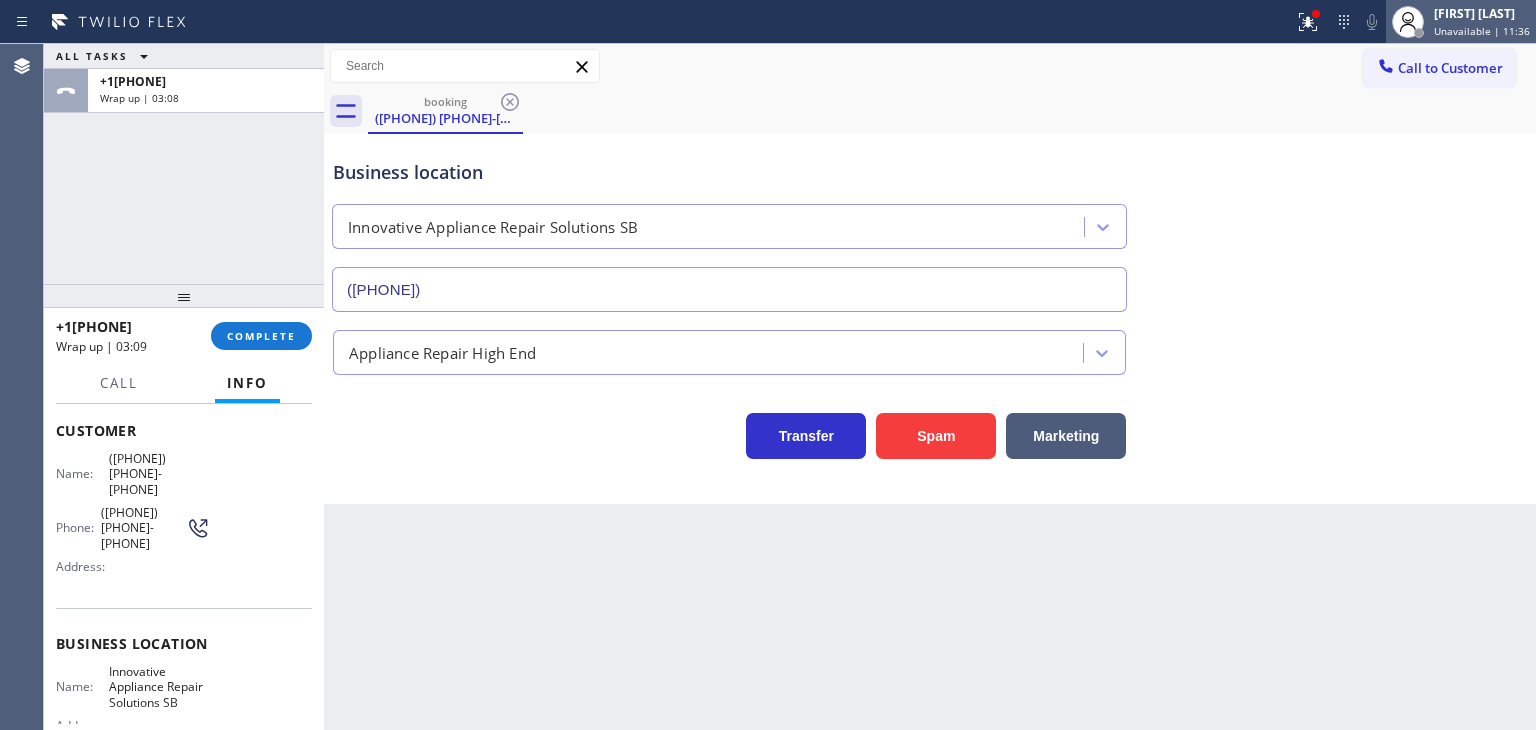 click on "Edel John Suson" at bounding box center (1482, 13) 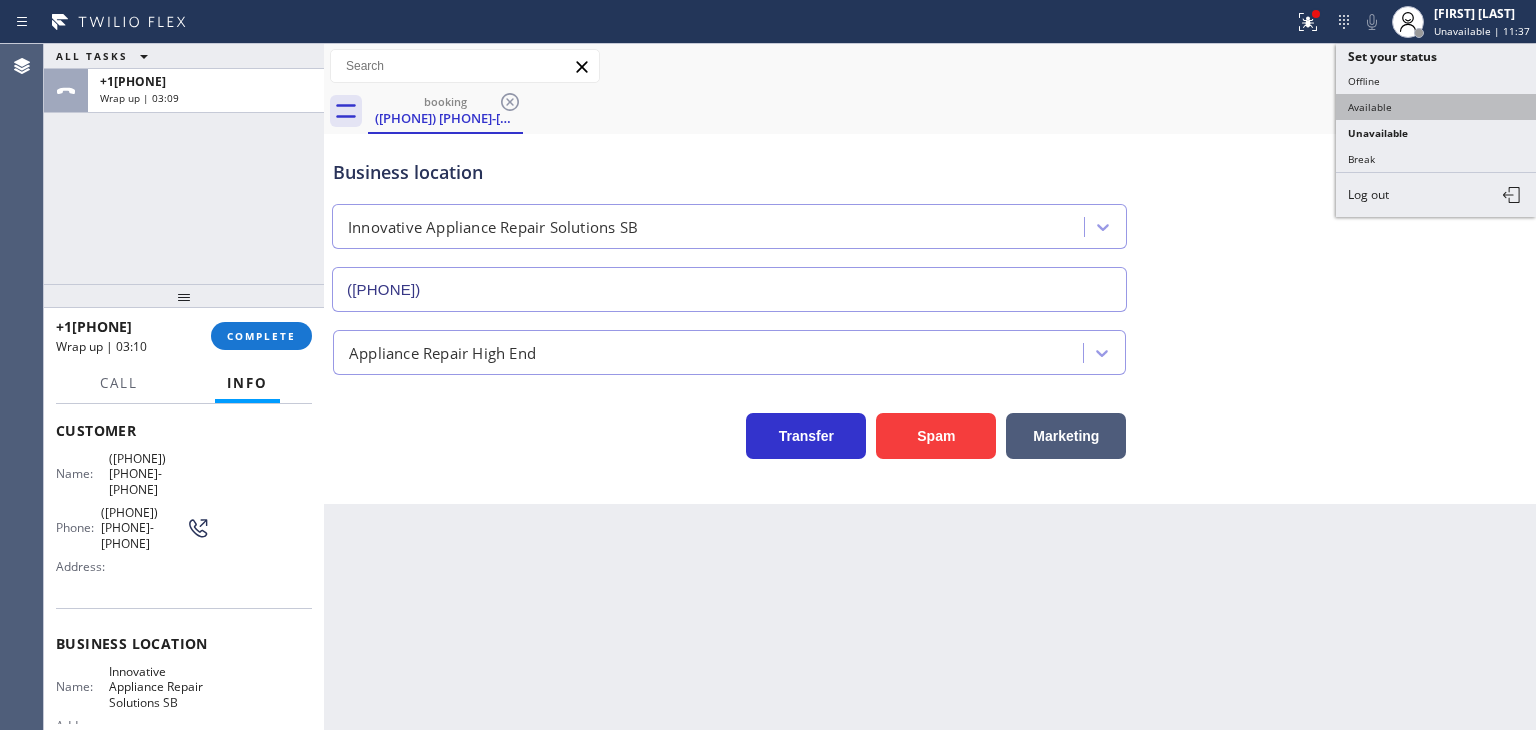 click on "Available" at bounding box center (1436, 107) 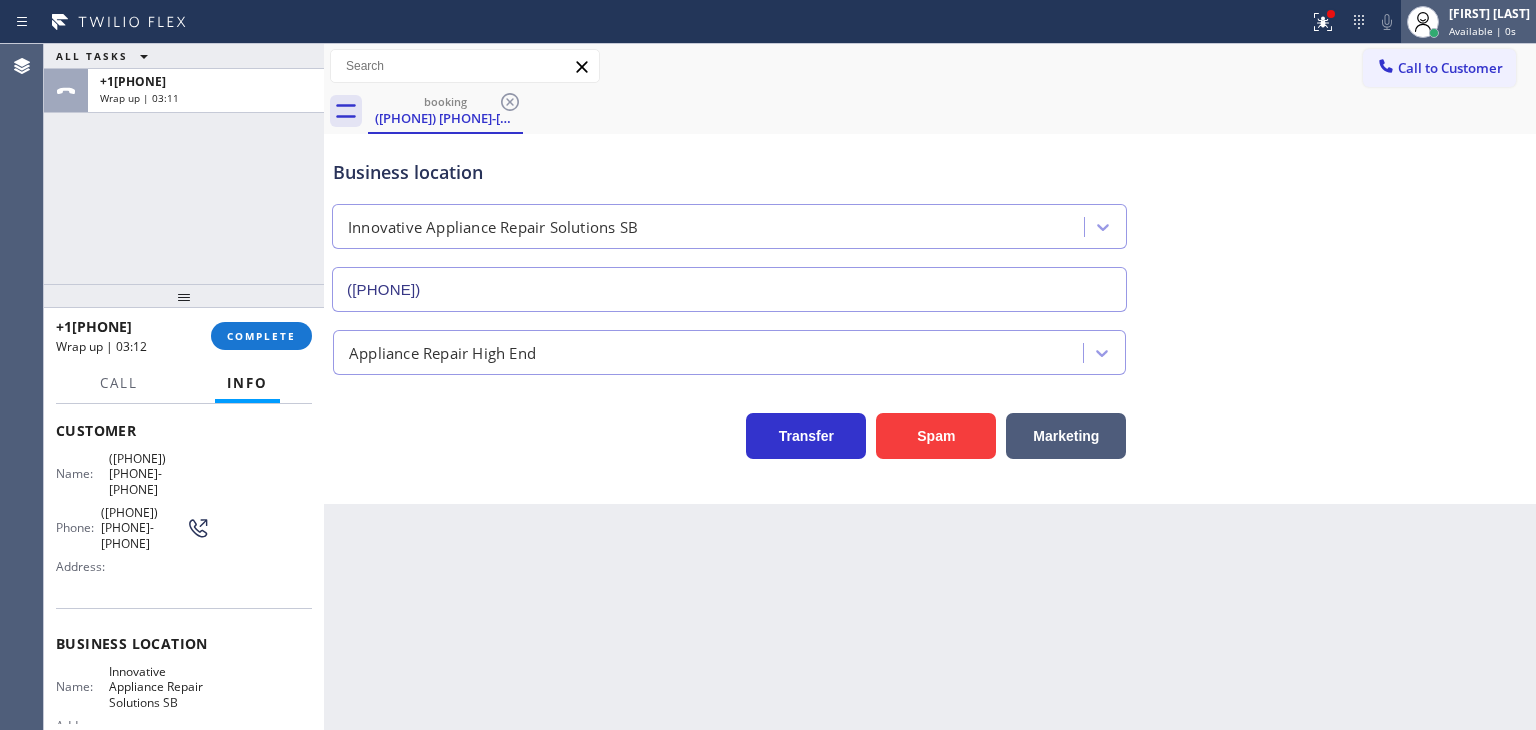 click on "Available | 0s" at bounding box center (1482, 31) 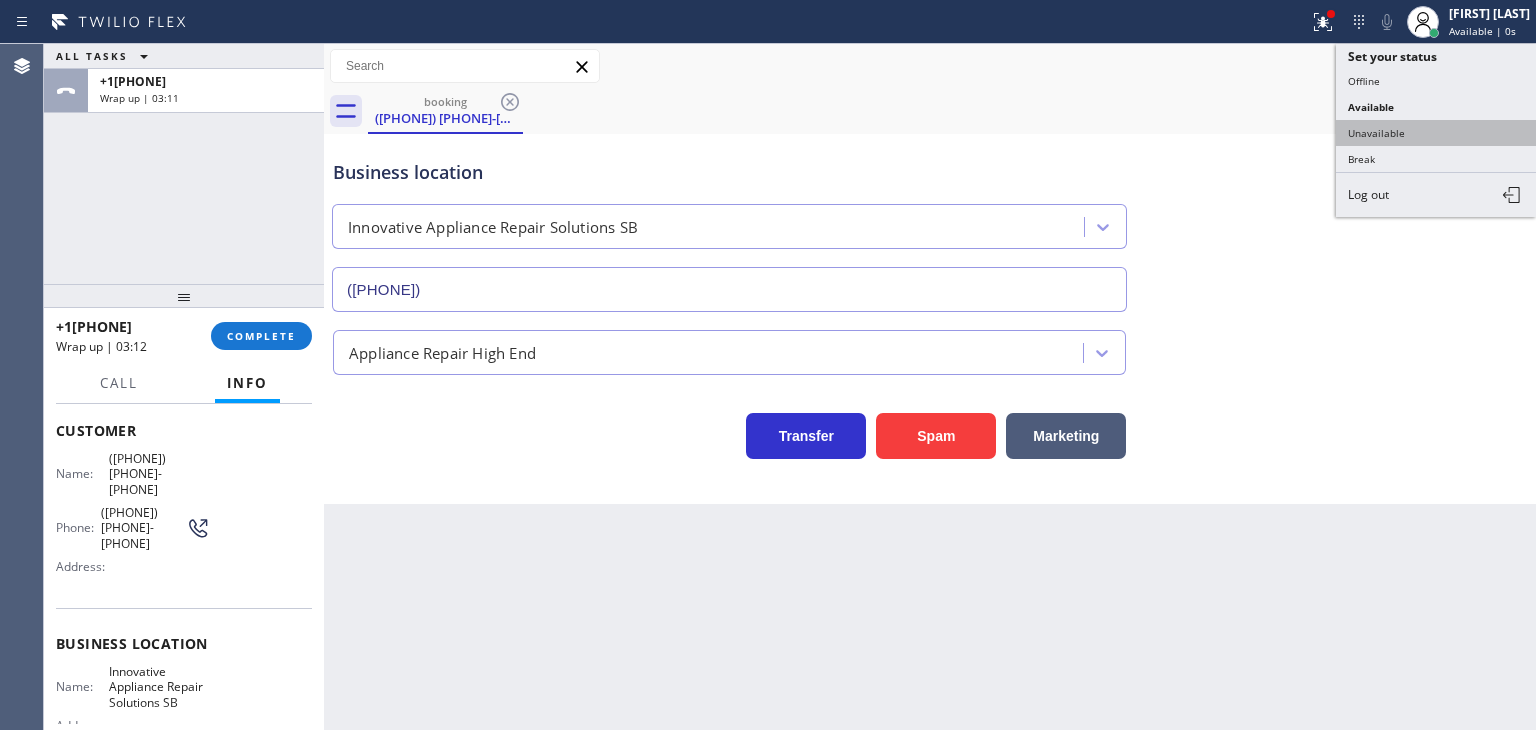 click on "Unavailable" at bounding box center [1436, 133] 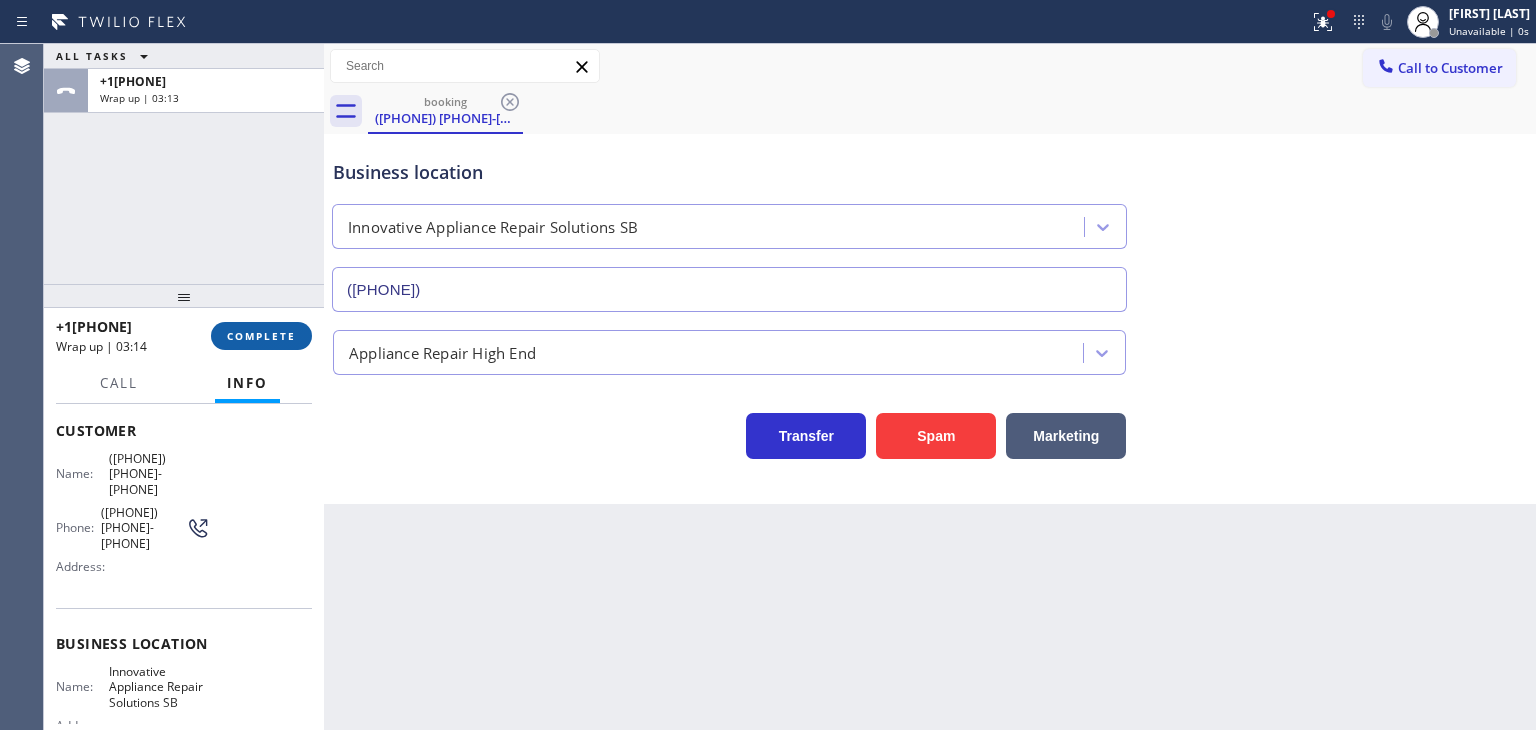 click on "COMPLETE" at bounding box center (261, 336) 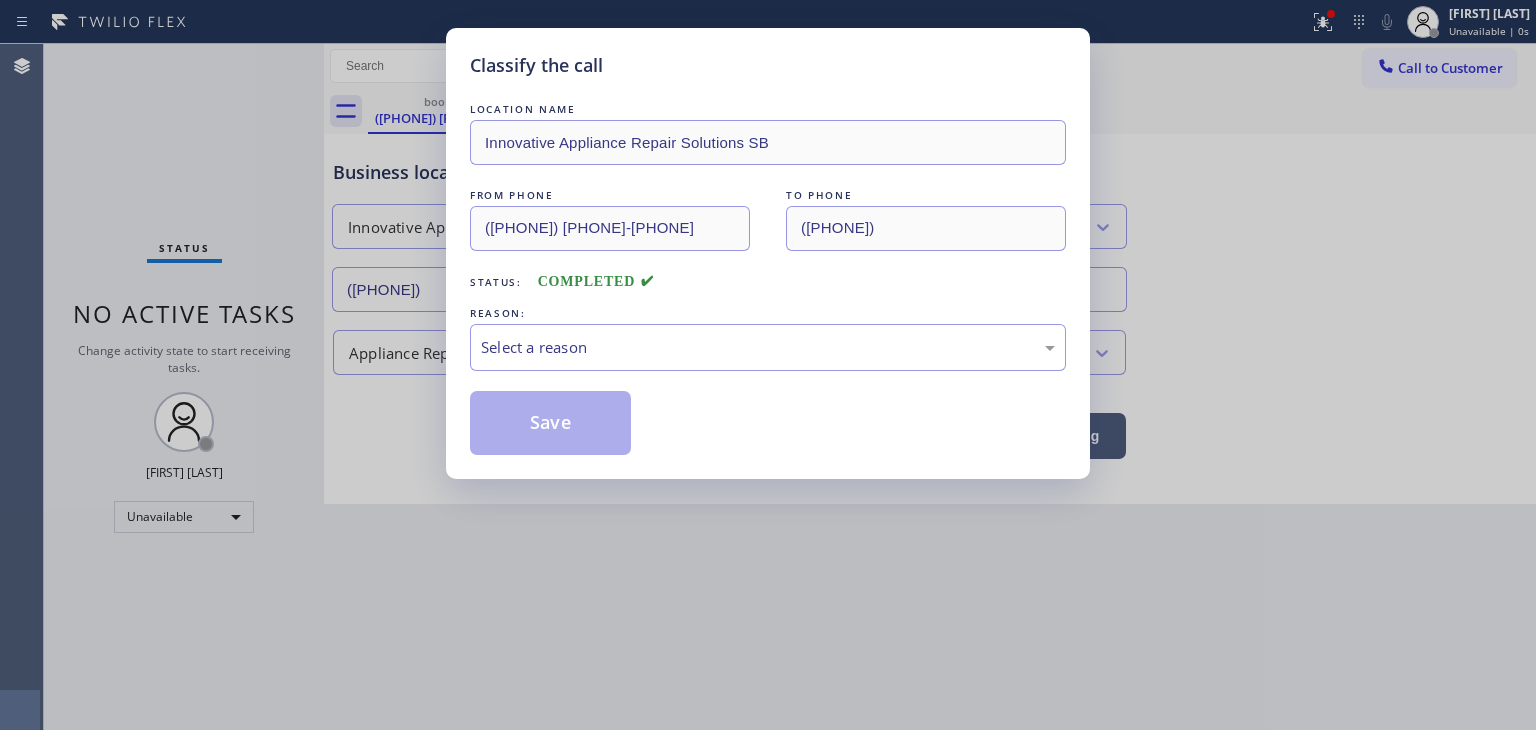 click on "REASON:" at bounding box center (768, 313) 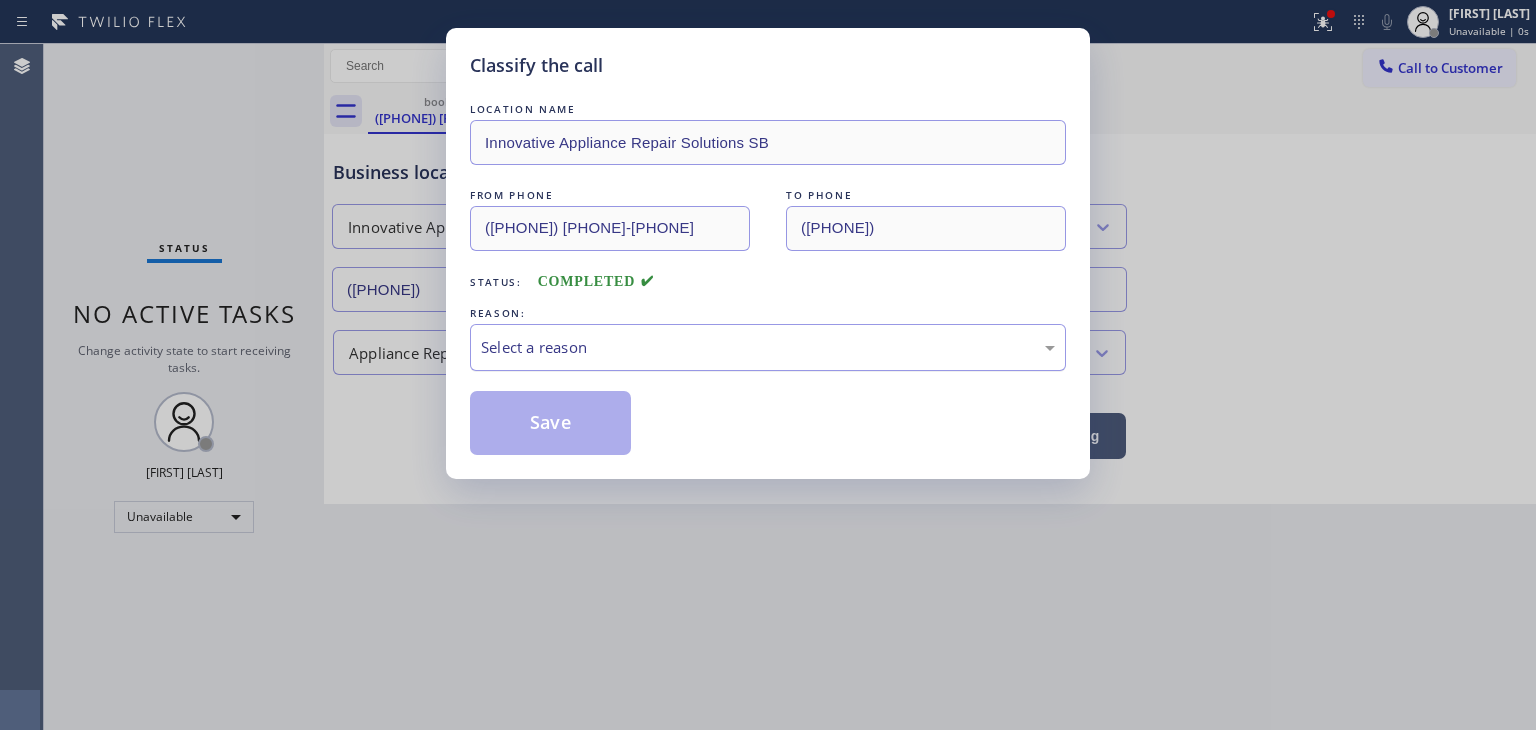click on "Select a reason" at bounding box center [768, 347] 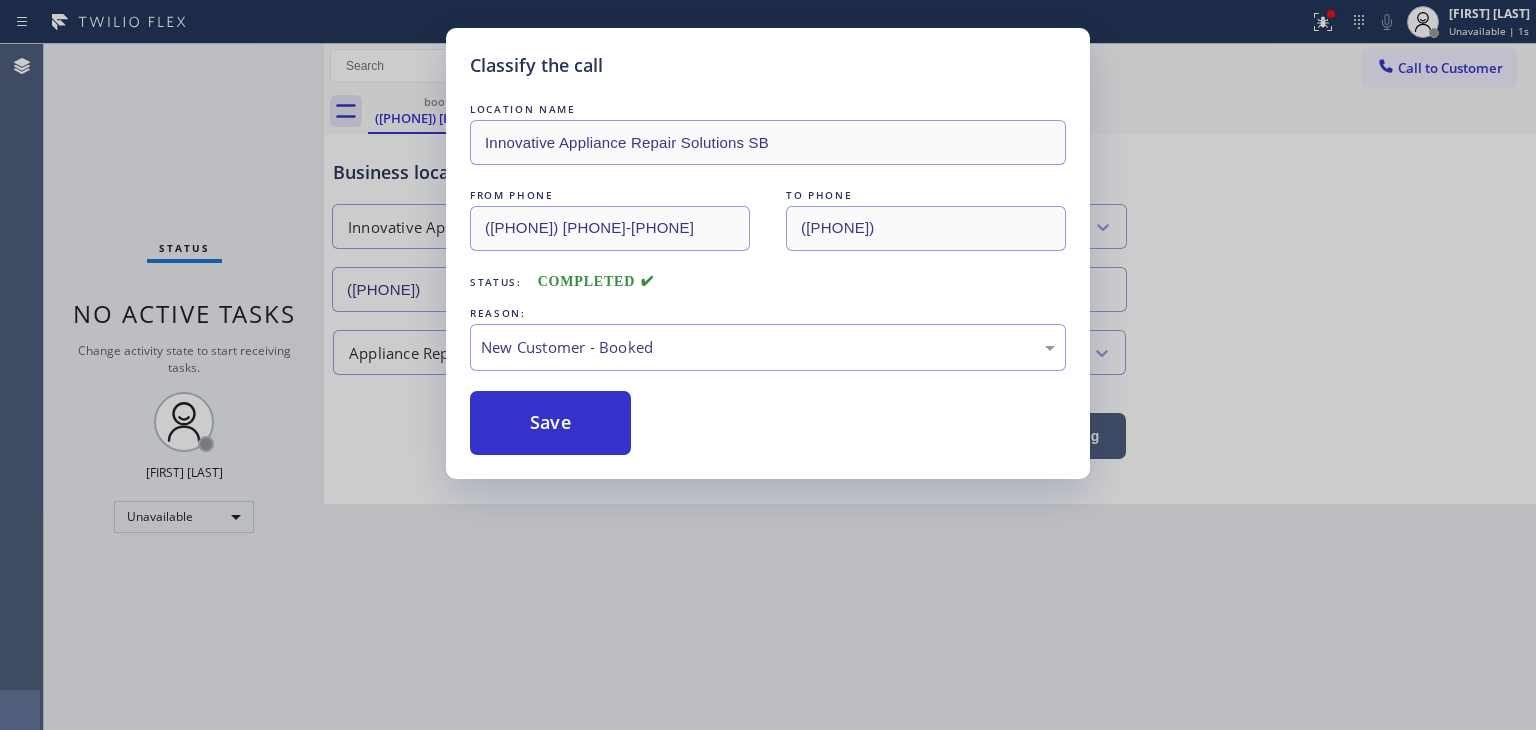 click on "Save" at bounding box center [550, 423] 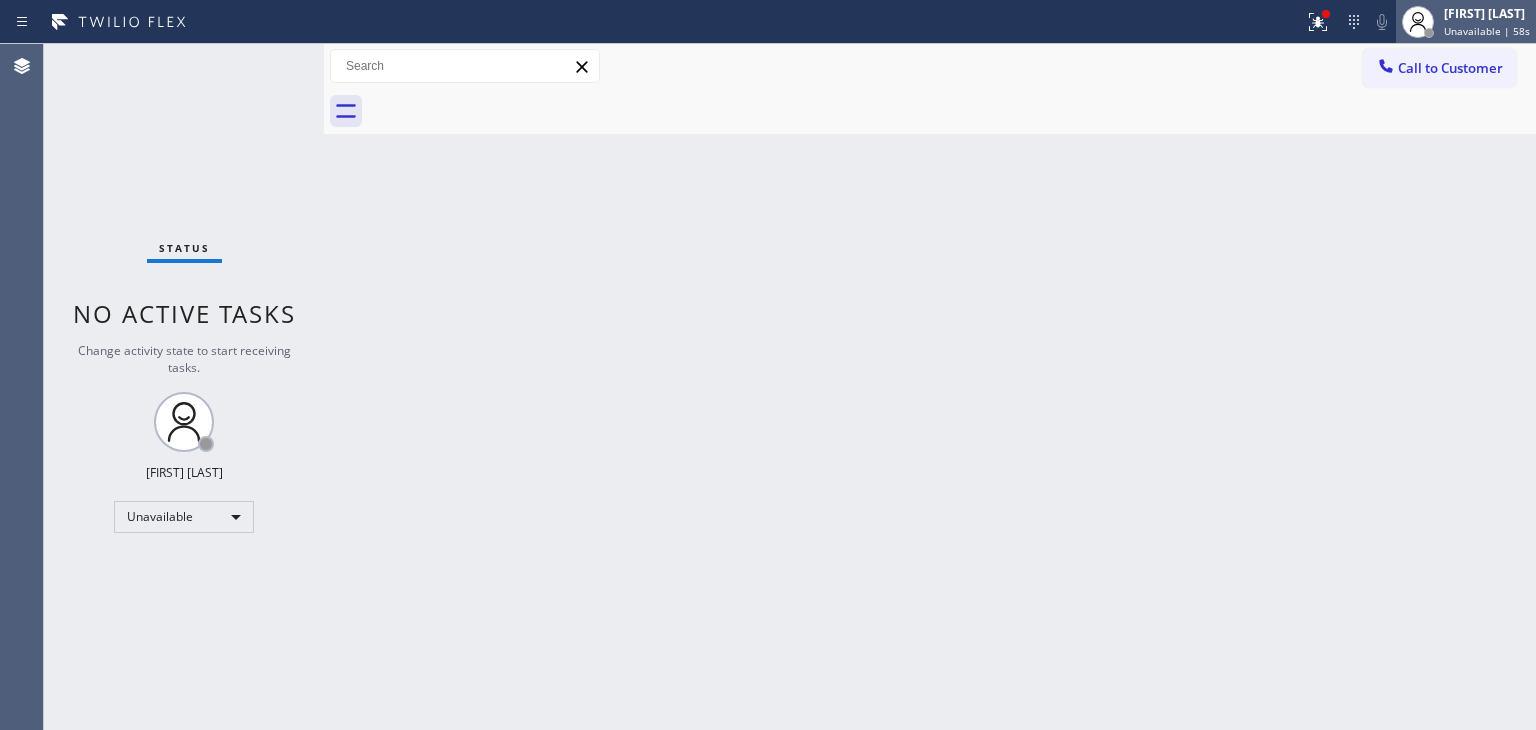 click on "Edel John Suson Unavailable | 58s" at bounding box center (1488, 21) 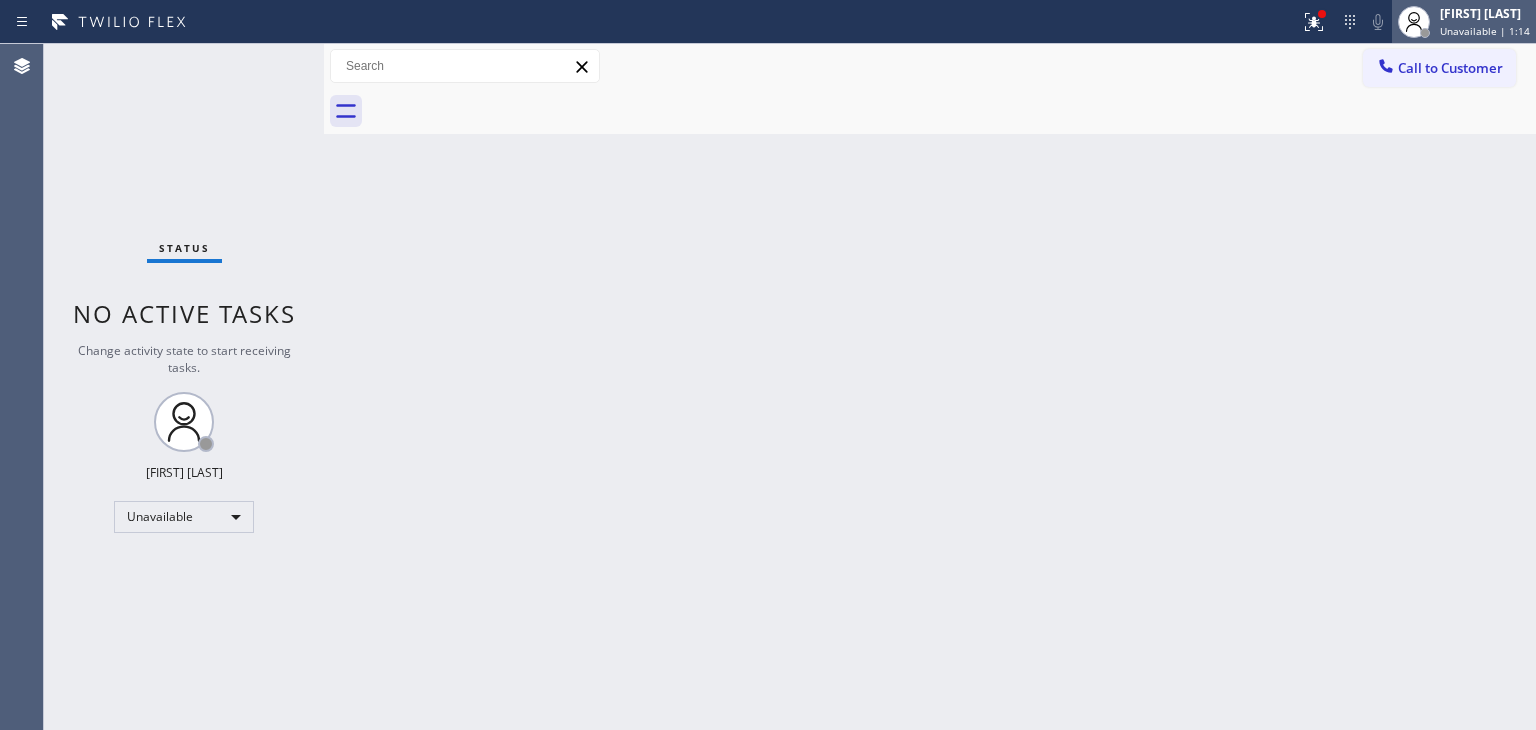 click on "Unavailable | 1:14" at bounding box center (1485, 31) 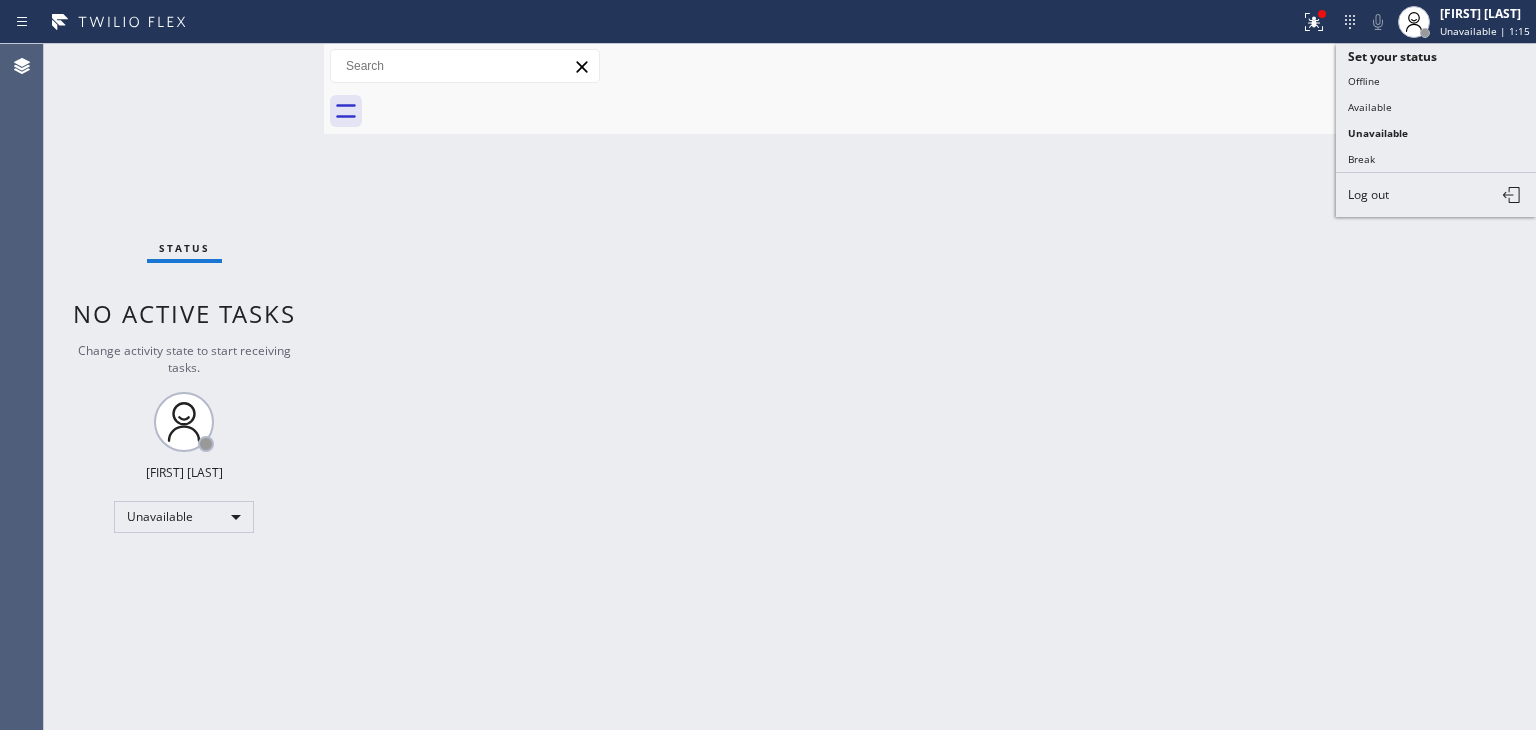 click on "Available" at bounding box center (1436, 107) 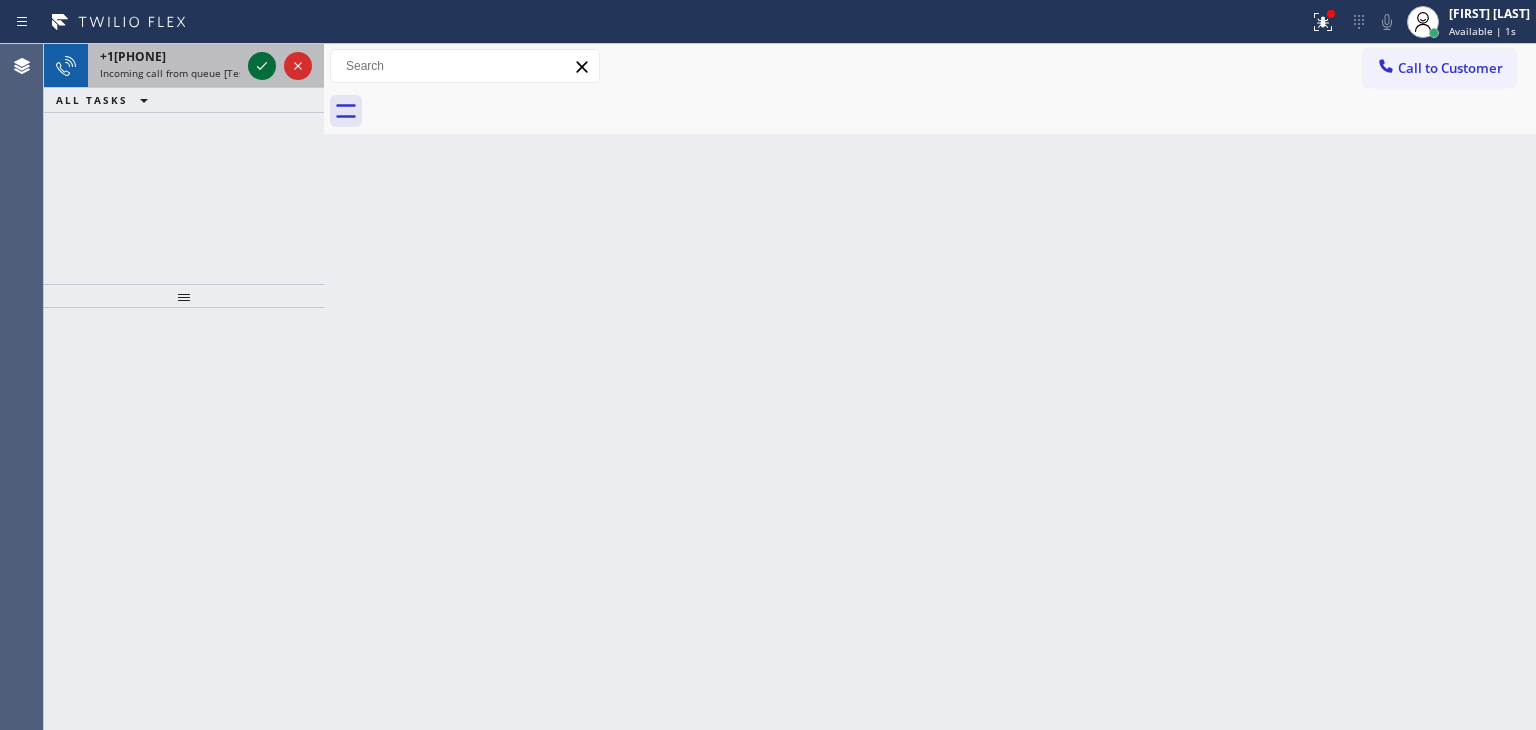 click 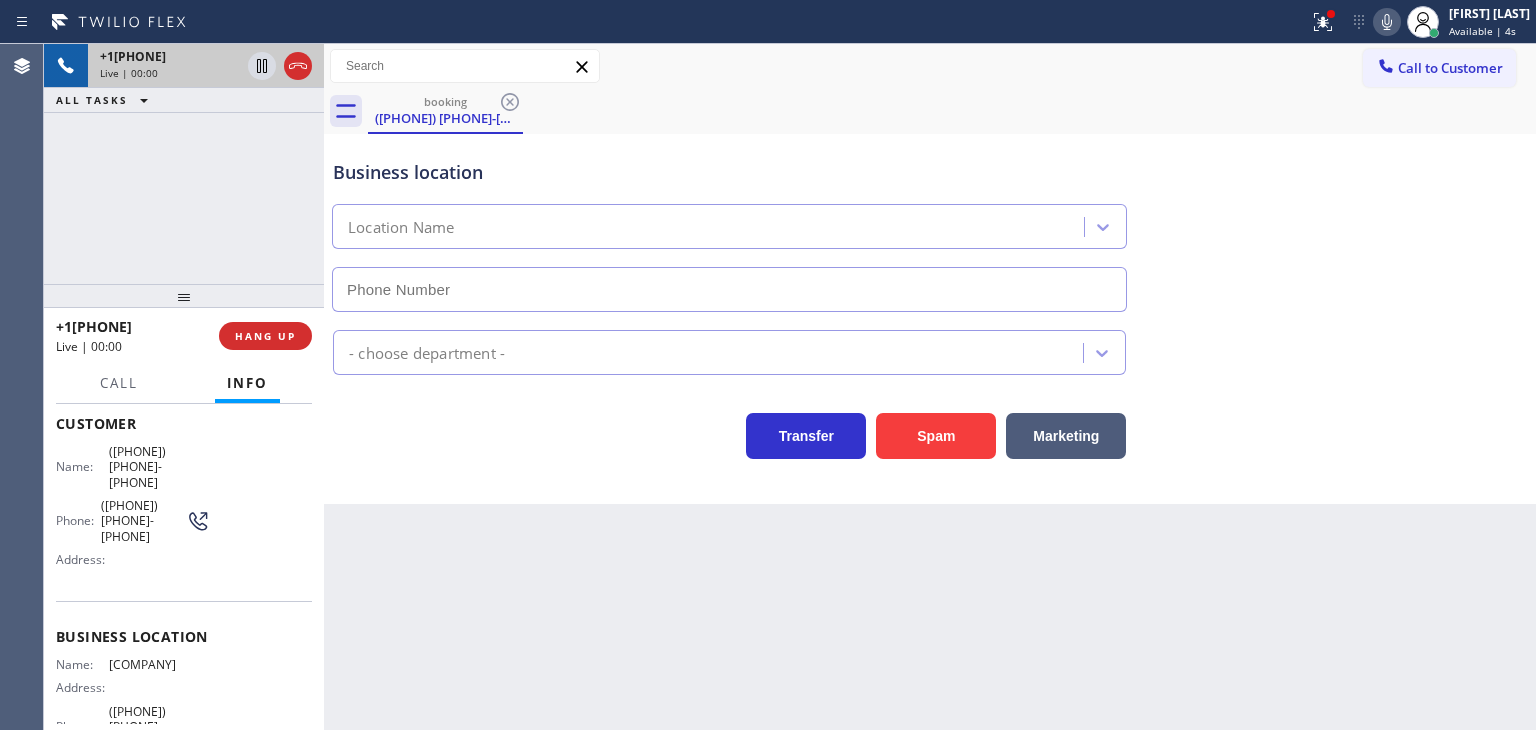 scroll, scrollTop: 81, scrollLeft: 0, axis: vertical 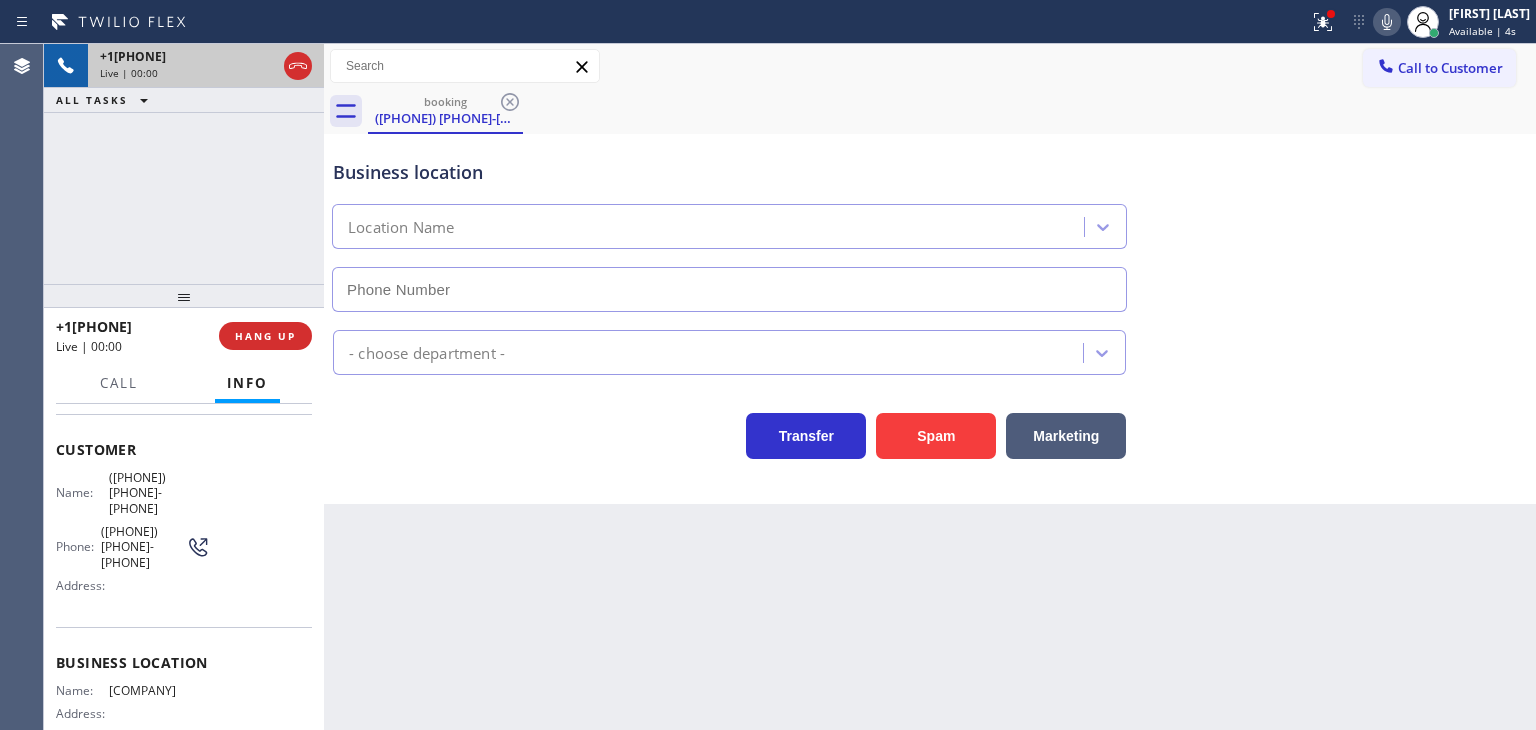 type on "(805) 519-8775" 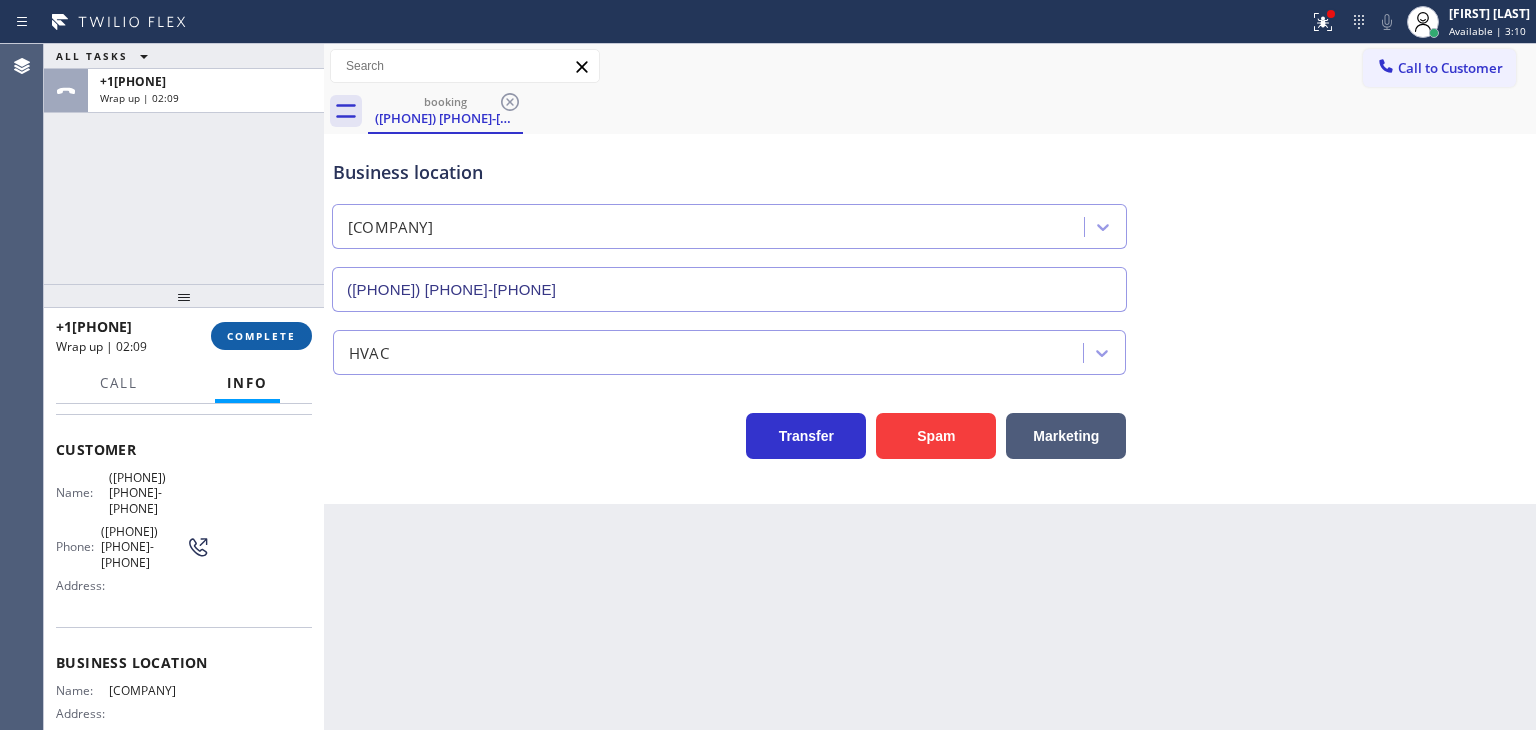 click on "COMPLETE" at bounding box center (261, 336) 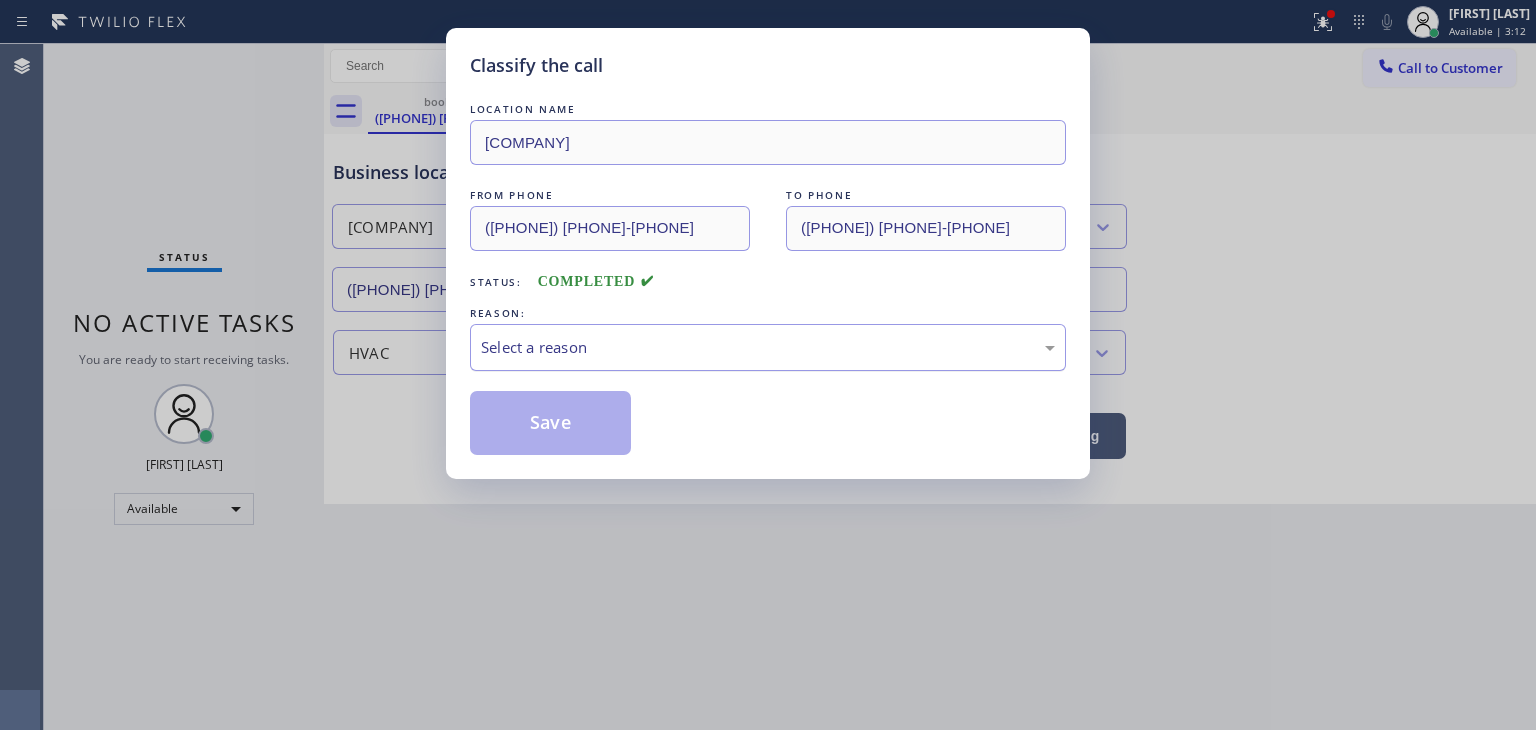 click on "Select a reason" at bounding box center [768, 347] 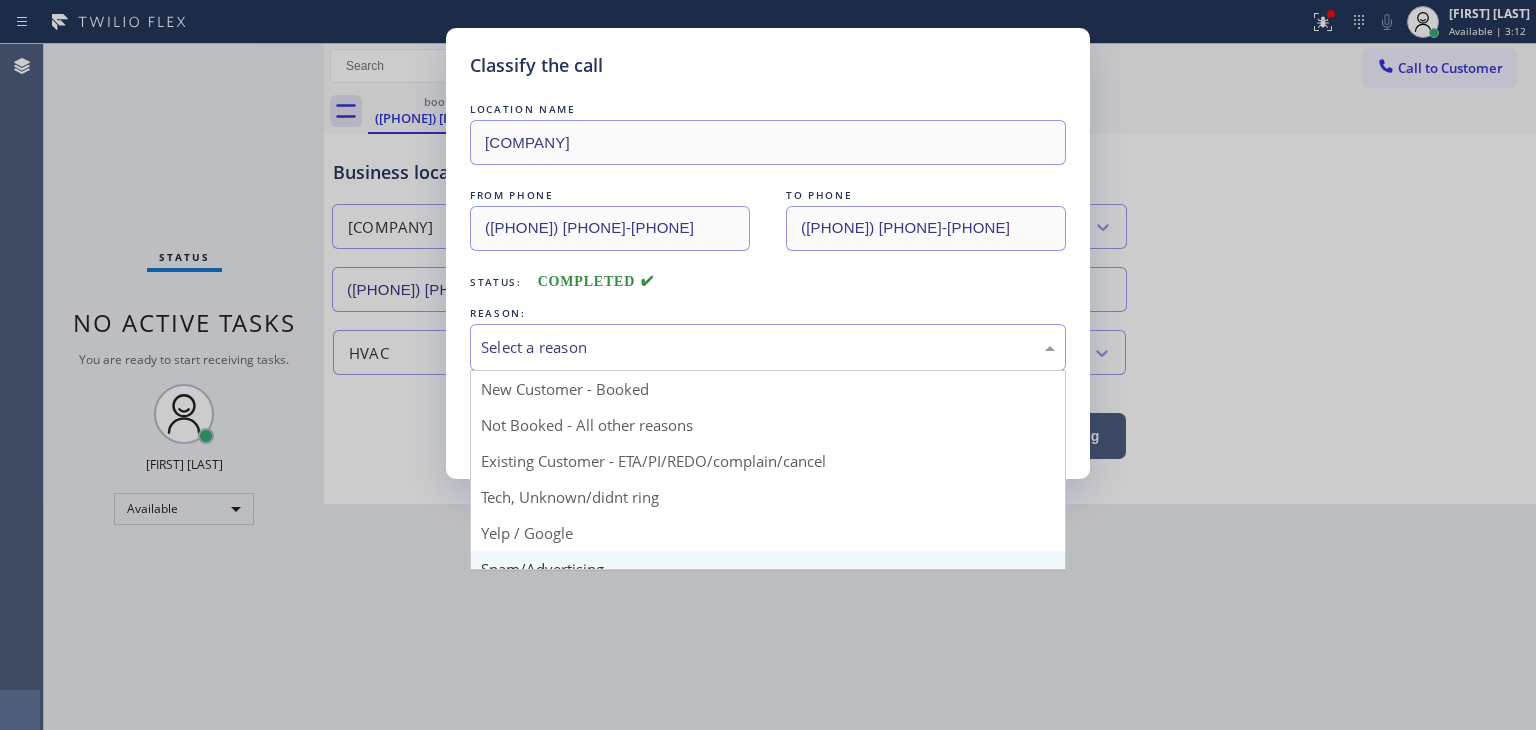 scroll, scrollTop: 125, scrollLeft: 0, axis: vertical 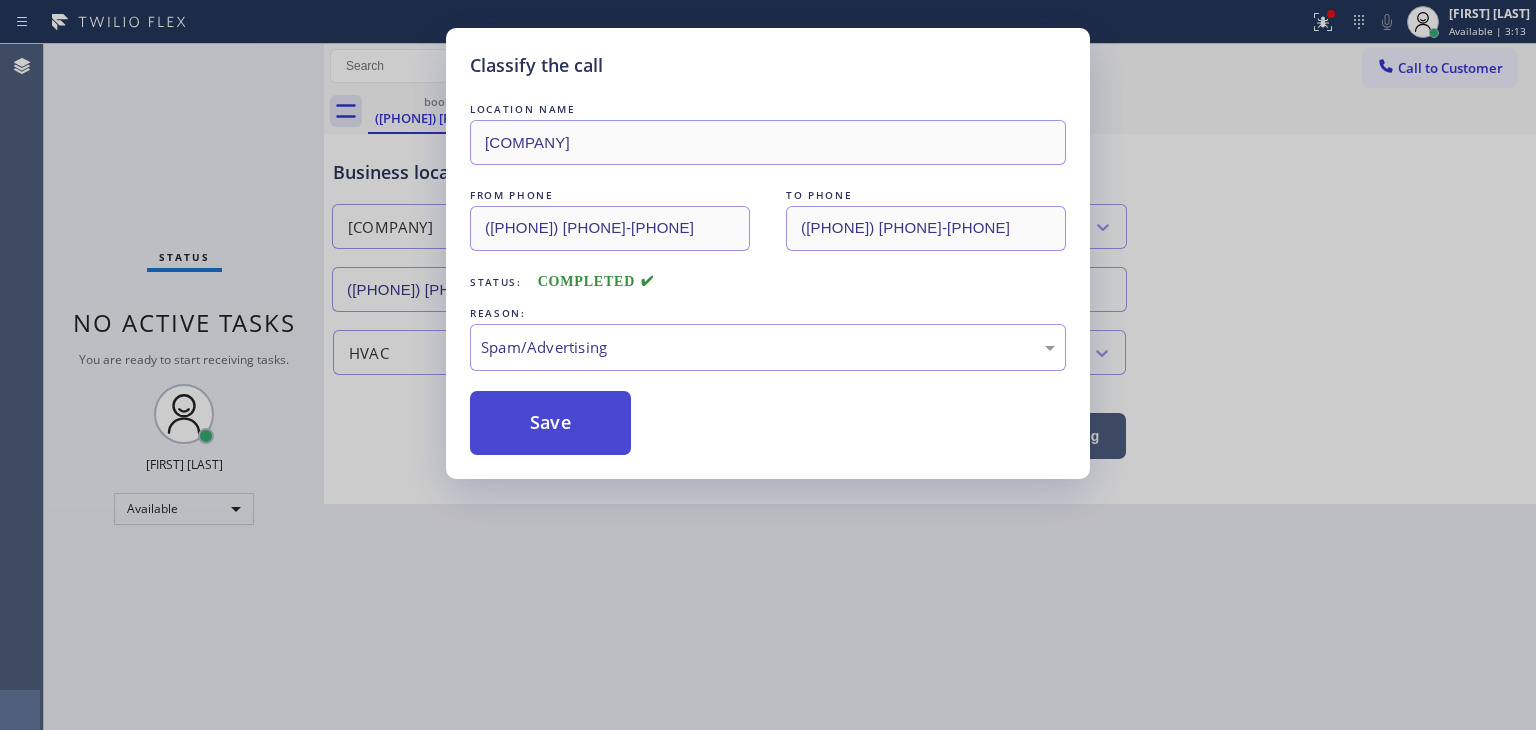 click on "Save" at bounding box center (550, 423) 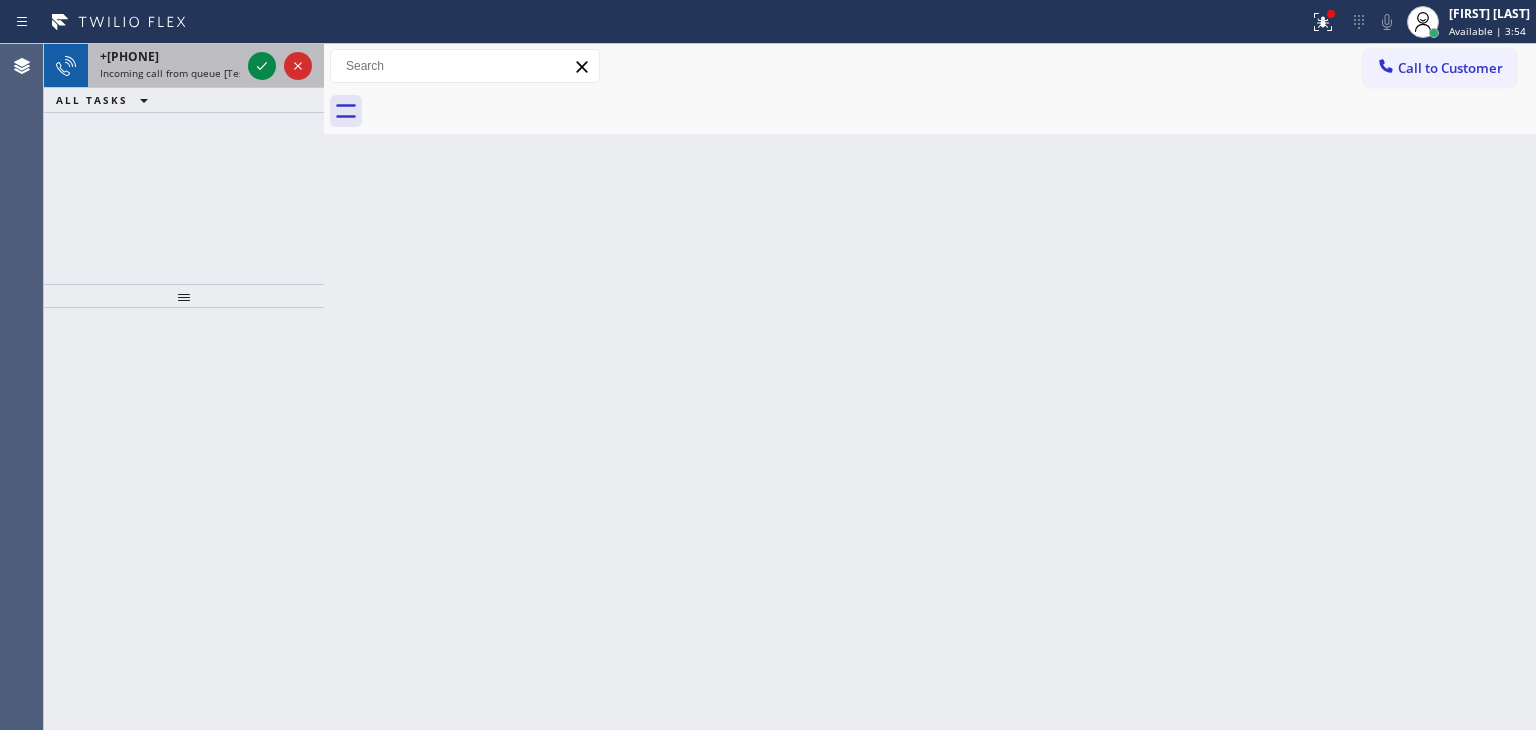 drag, startPoint x: 257, startPoint y: 65, endPoint x: 276, endPoint y: 63, distance: 19.104973 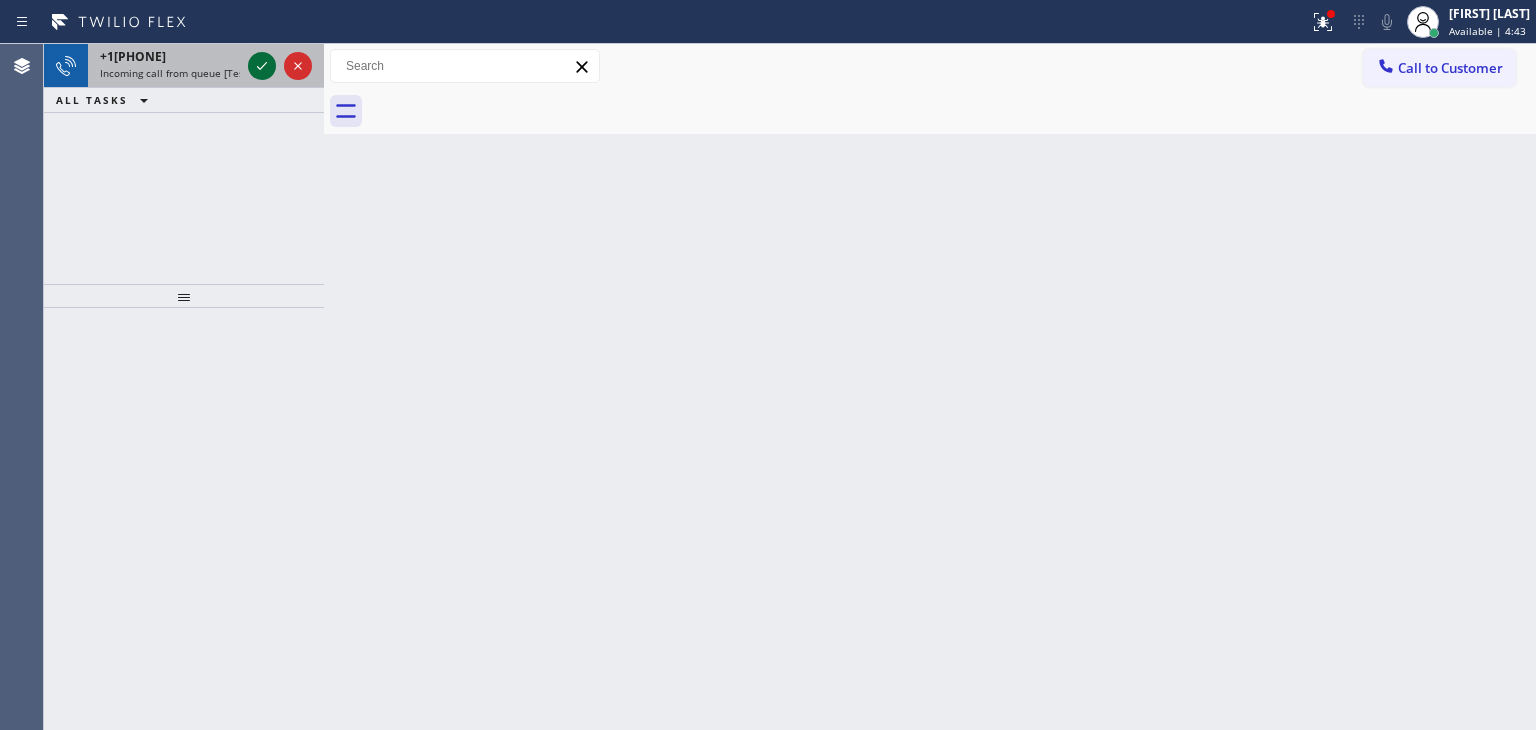 click 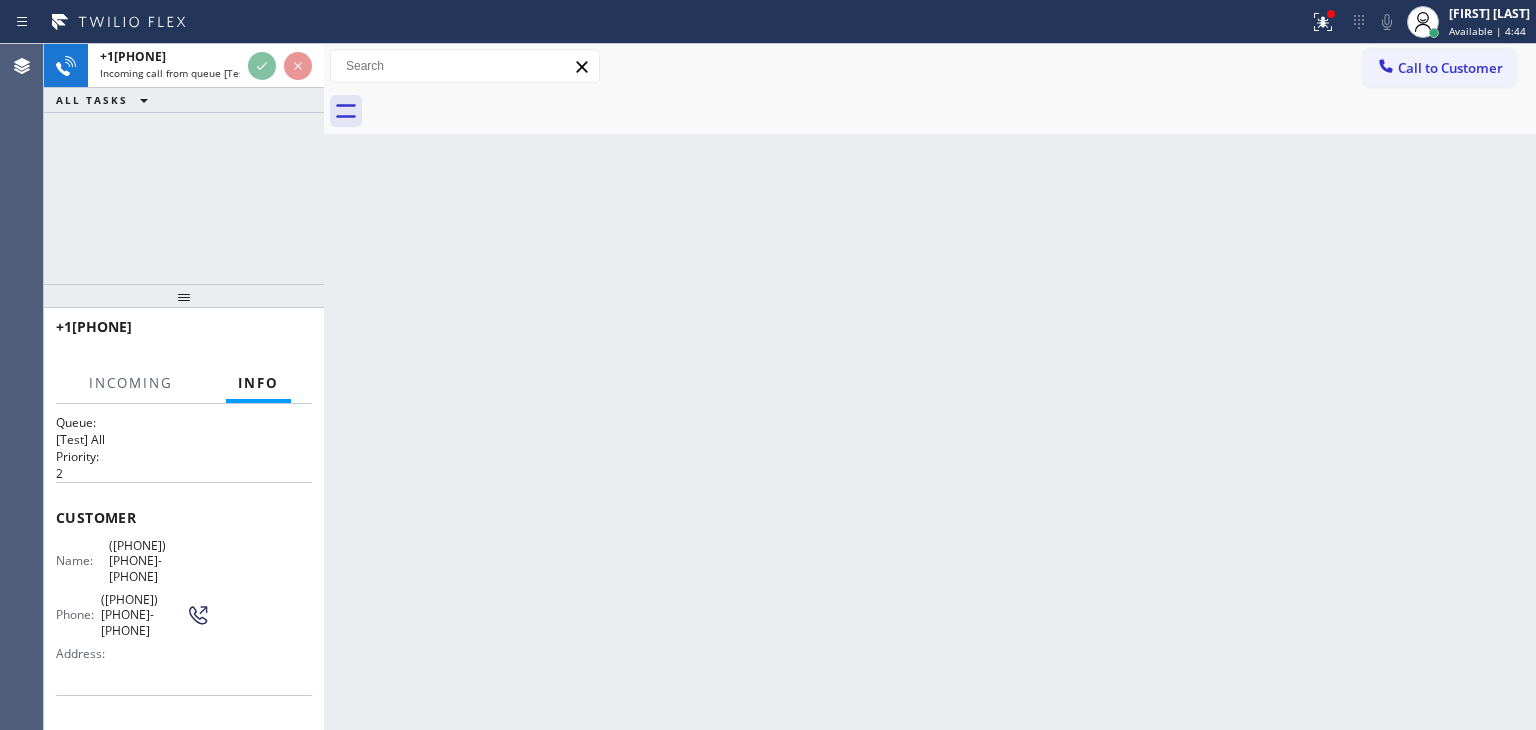 scroll, scrollTop: 200, scrollLeft: 0, axis: vertical 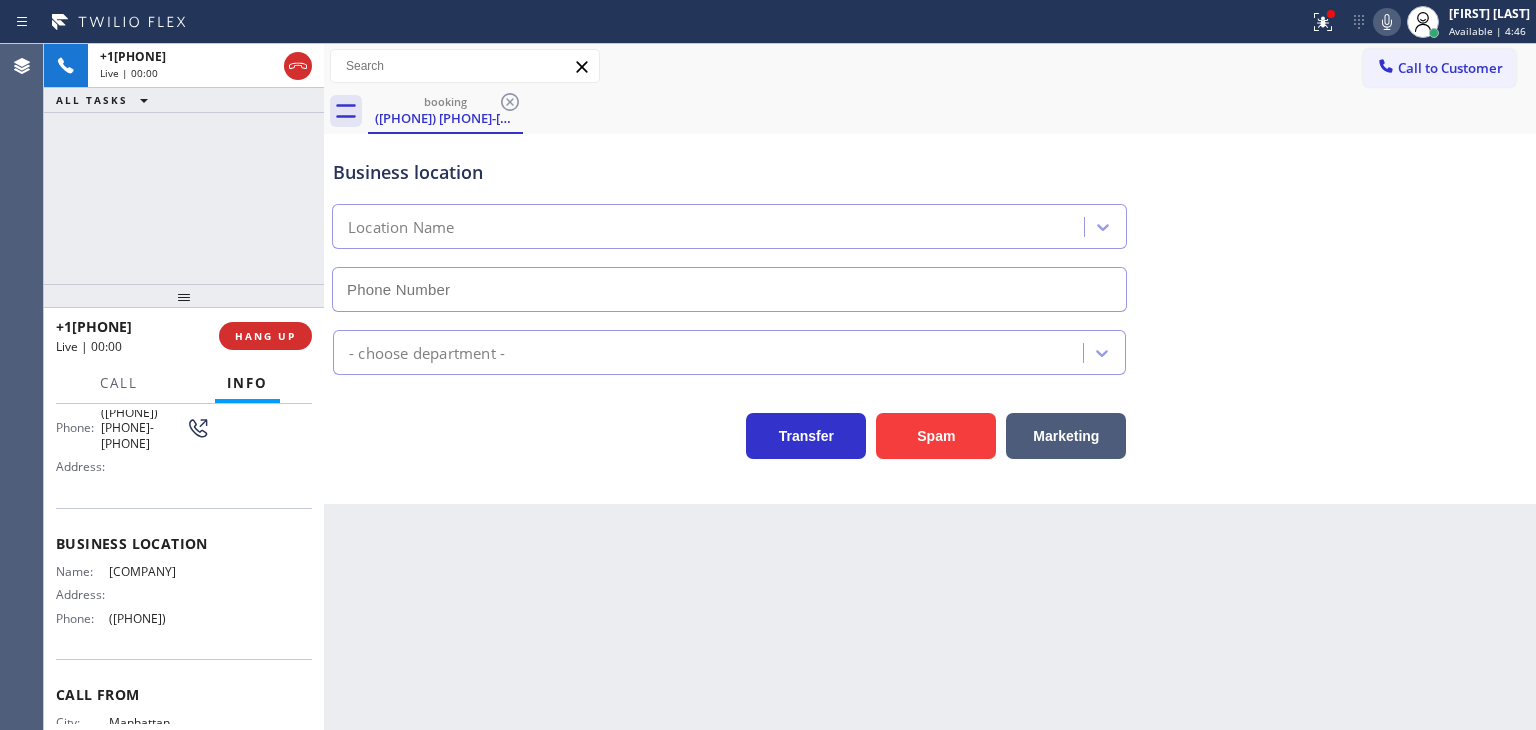type on "(332) 334-9963" 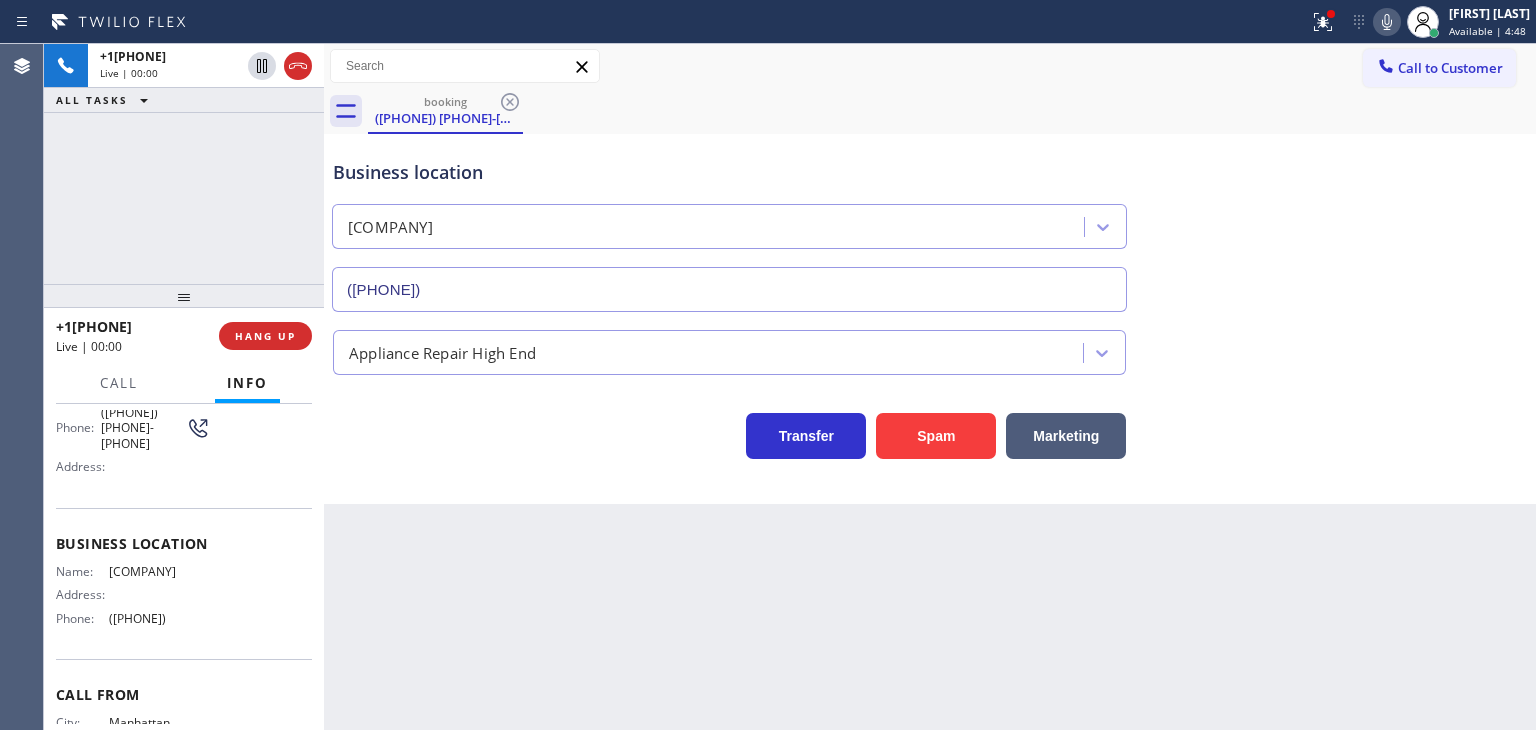 click 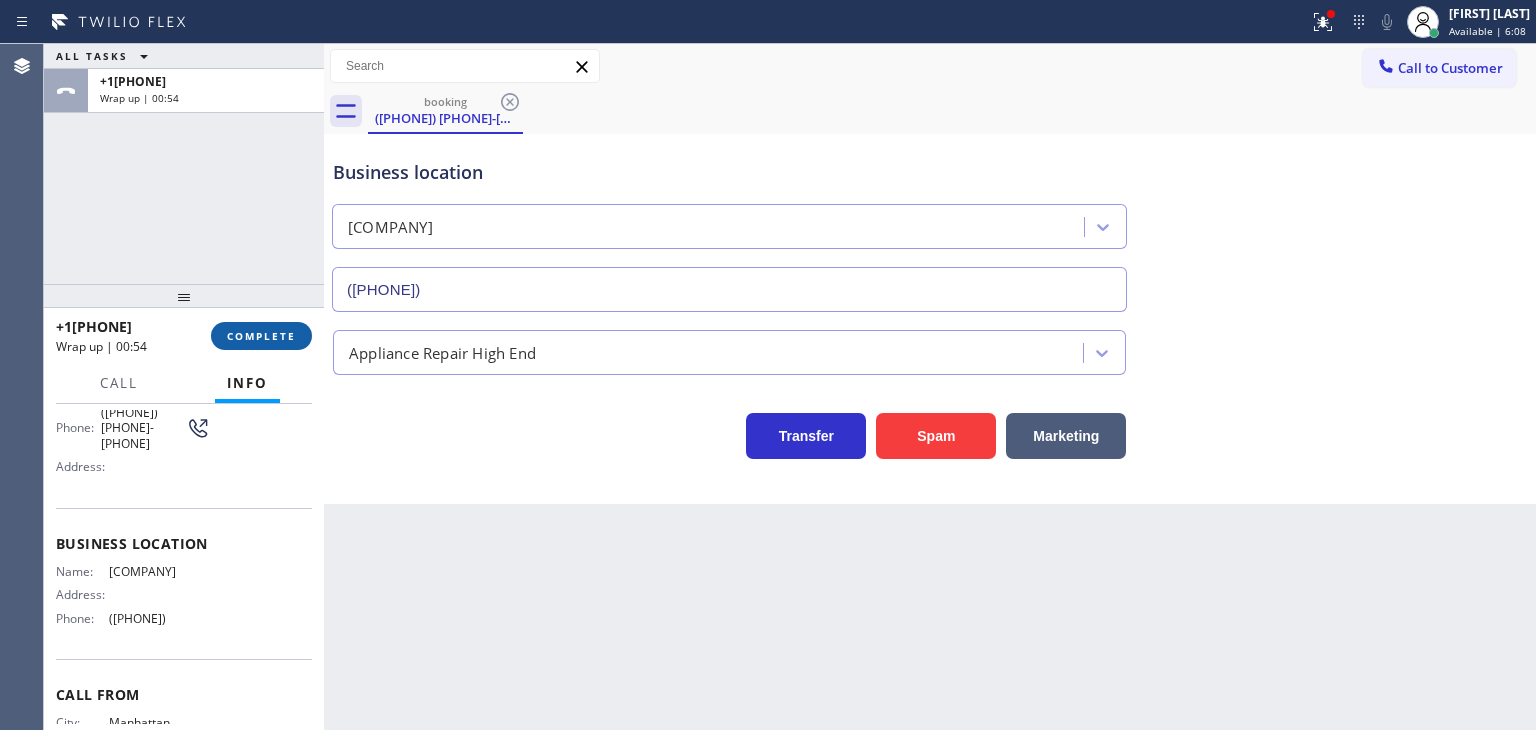 click on "COMPLETE" at bounding box center (261, 336) 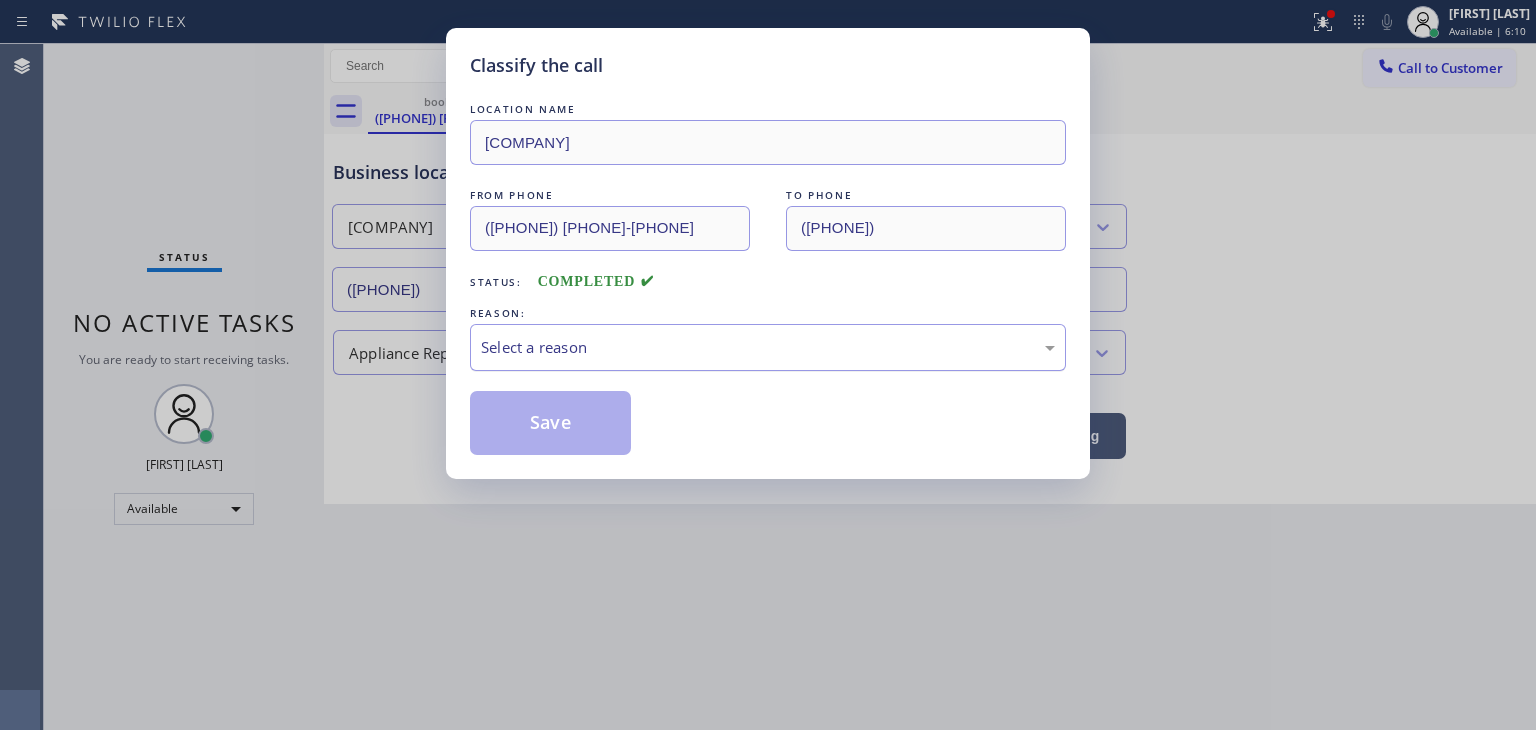click on "Select a reason" at bounding box center (768, 347) 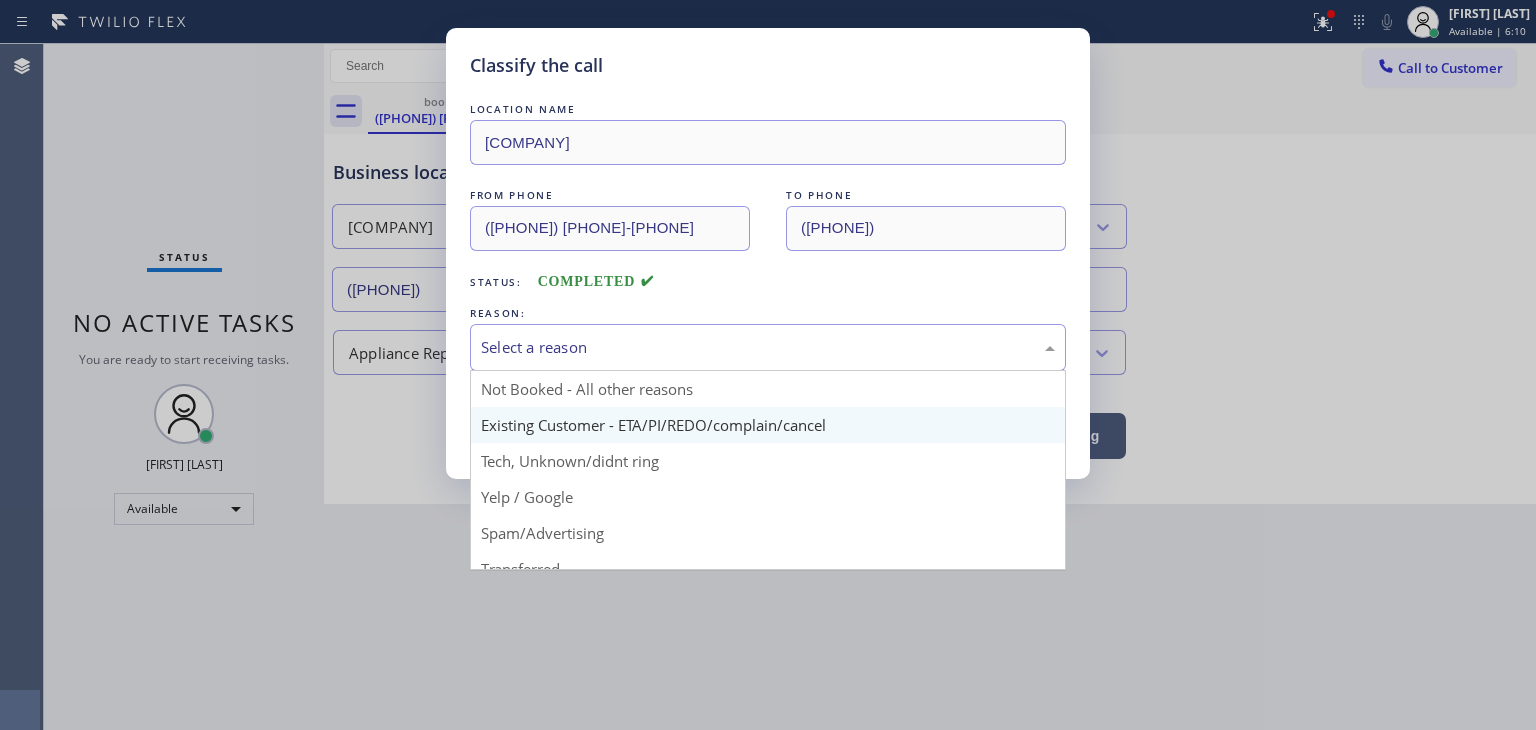scroll, scrollTop: 100, scrollLeft: 0, axis: vertical 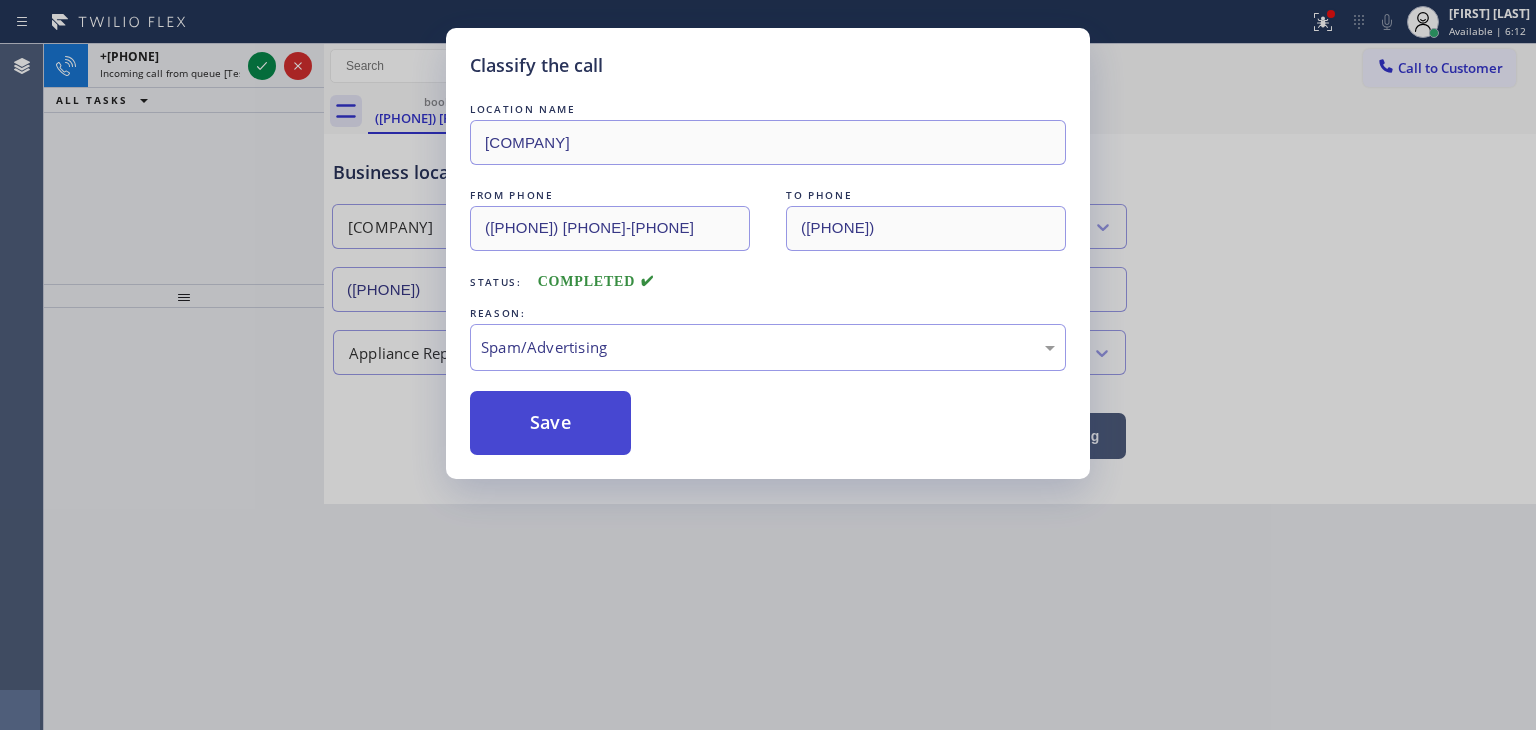 click on "Save" at bounding box center [550, 423] 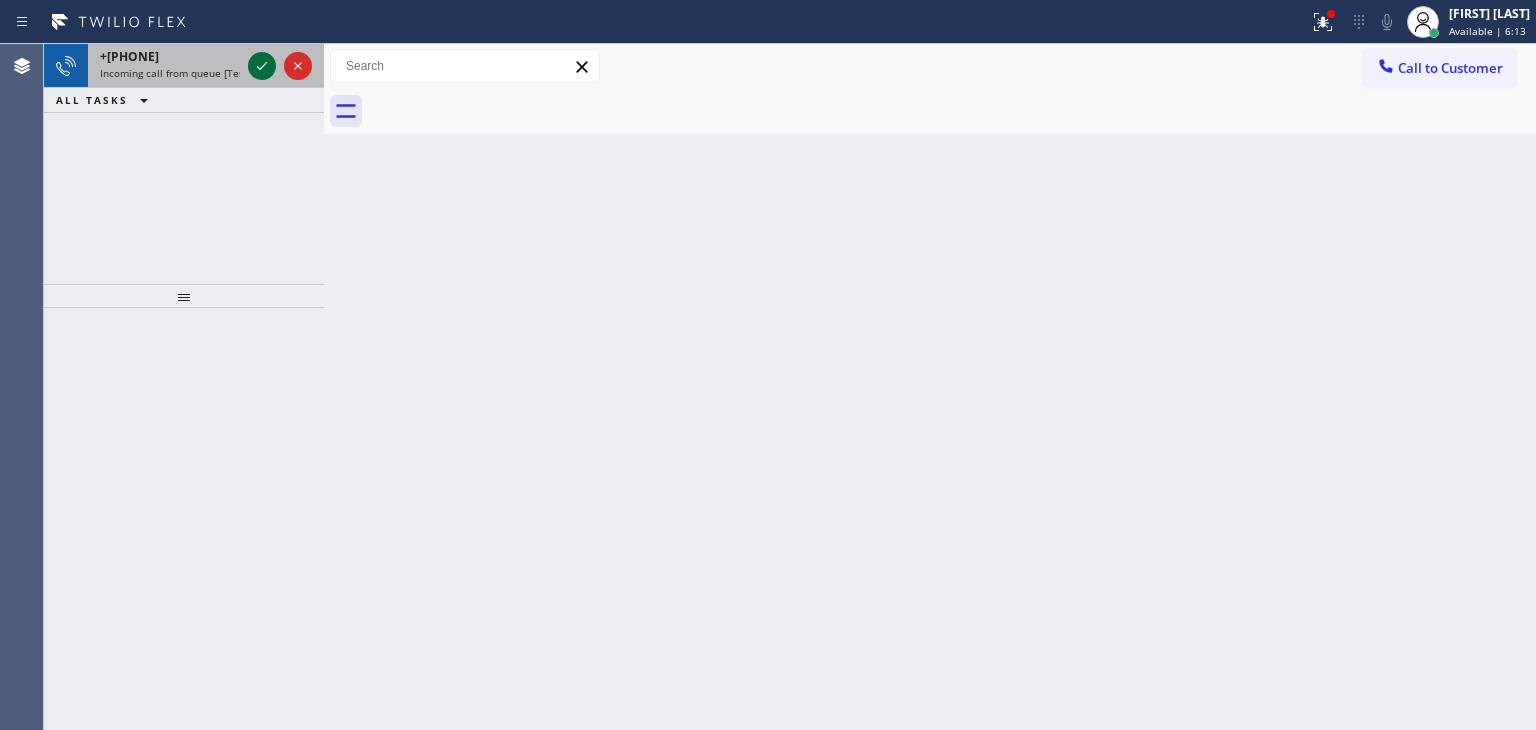 click 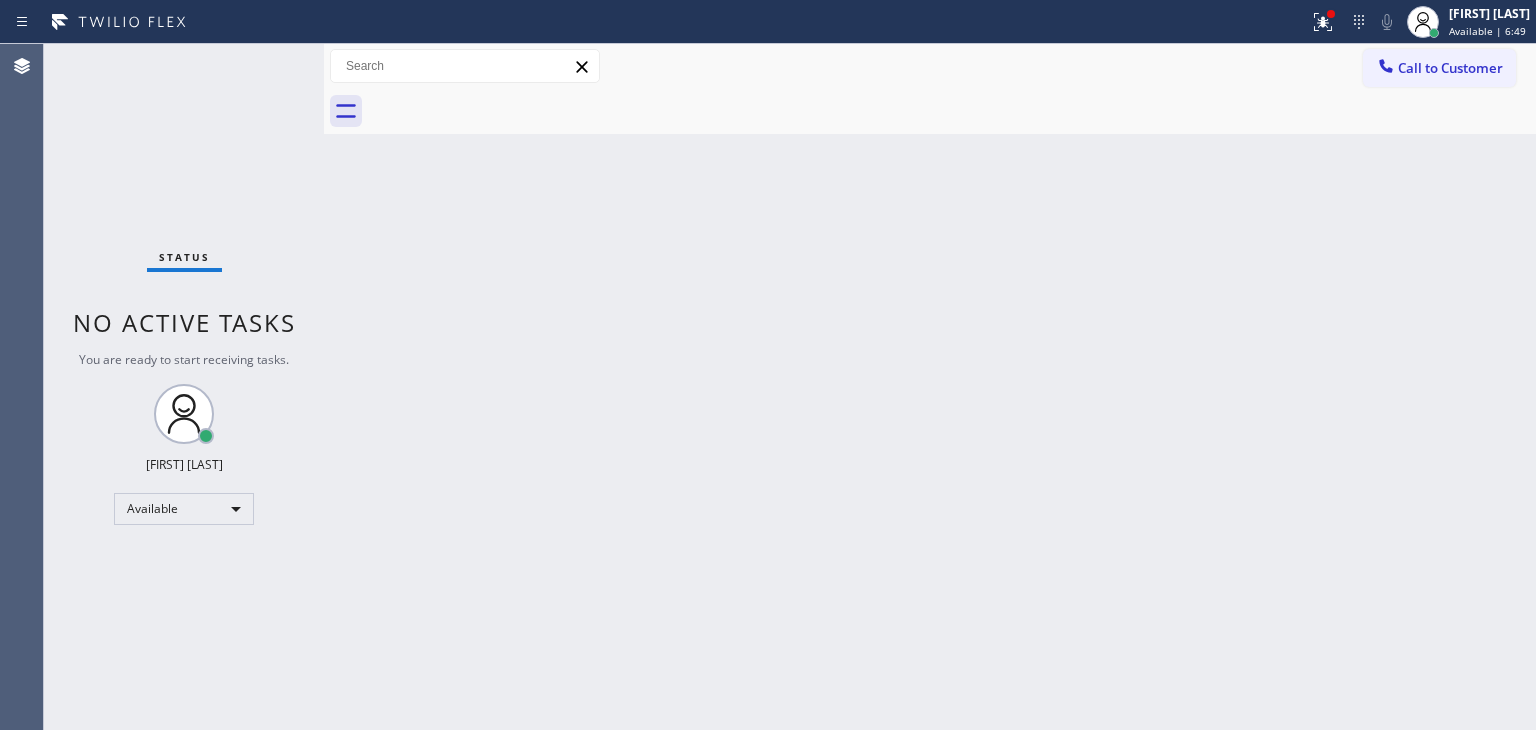 click on "Status   No active tasks     You are ready to start receiving tasks.   Edel John Suson Available" at bounding box center (184, 387) 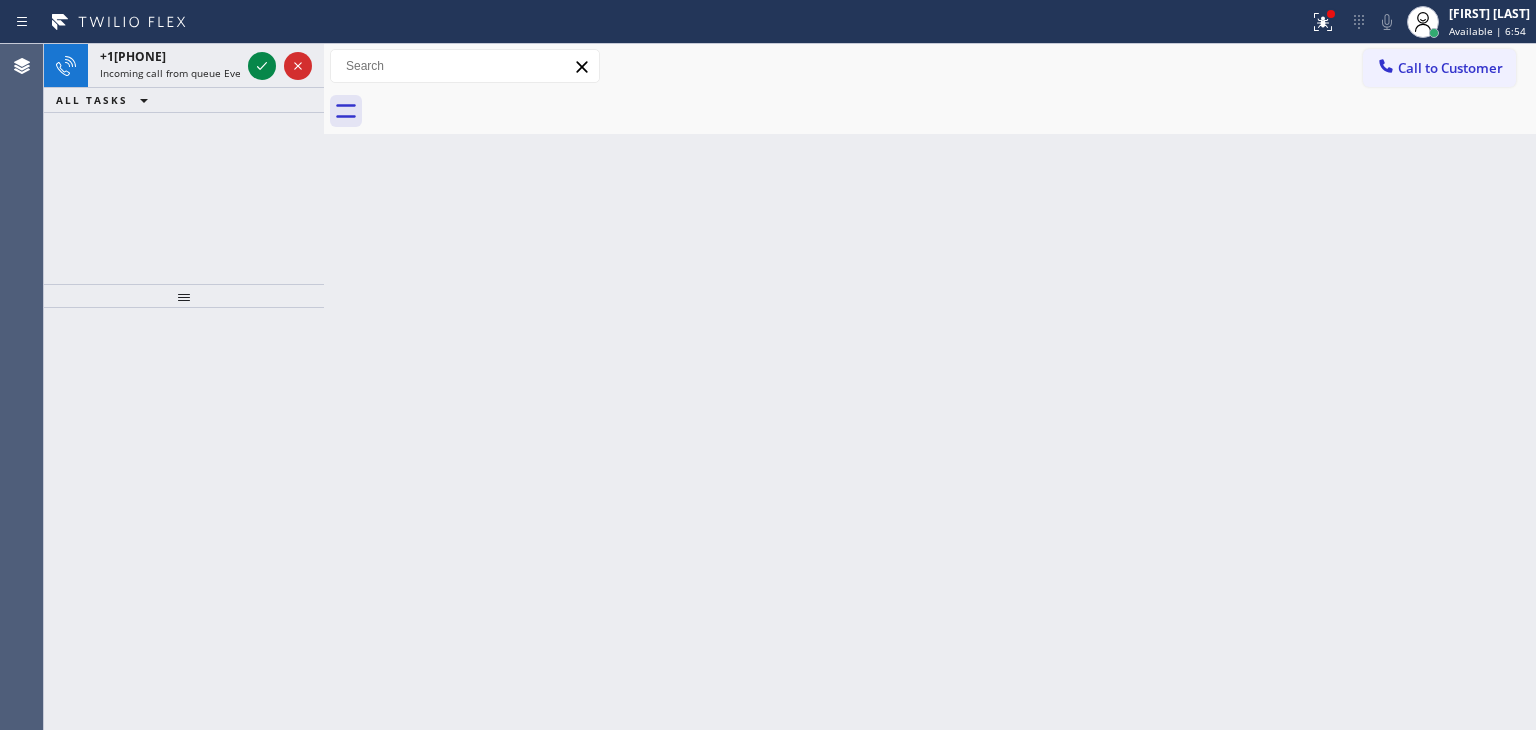 click 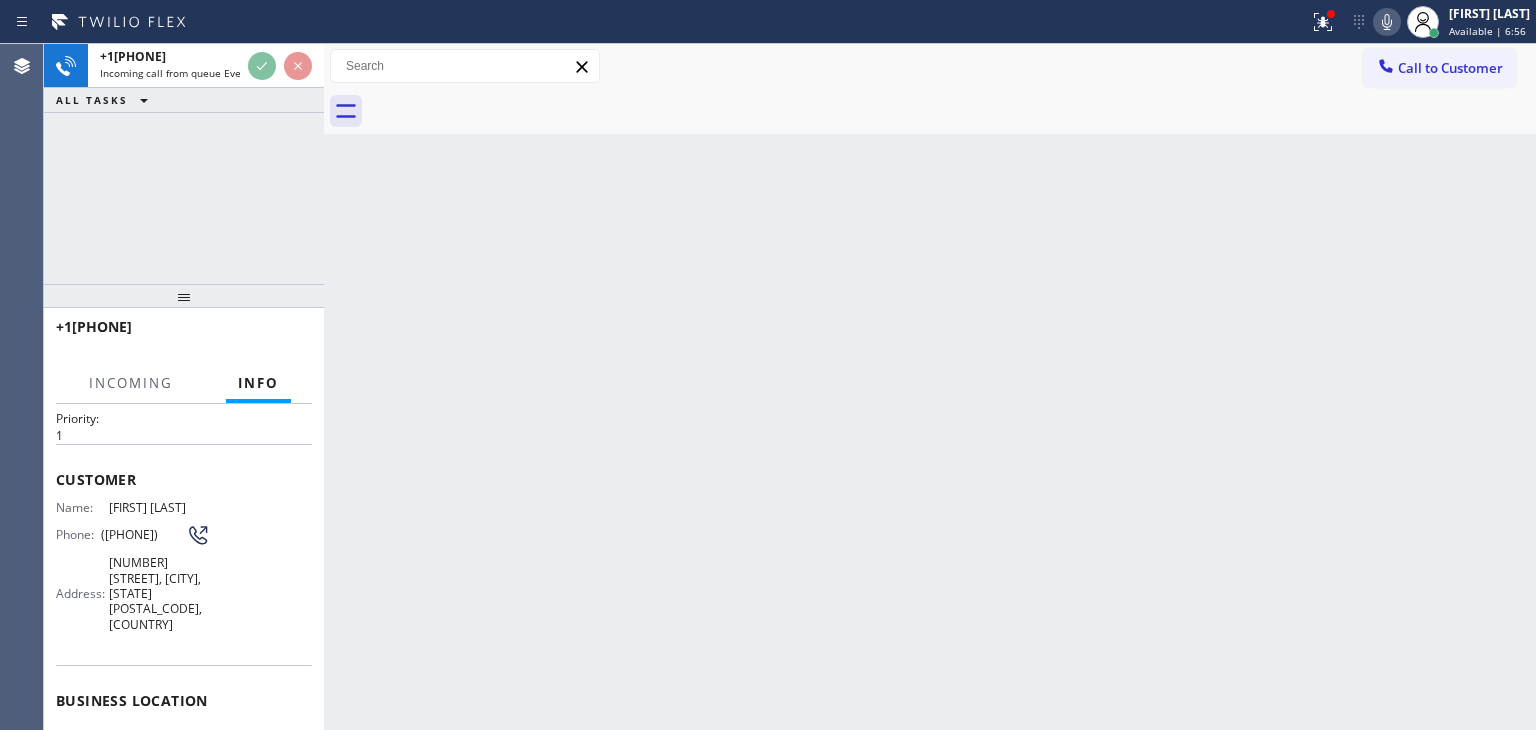 scroll, scrollTop: 100, scrollLeft: 0, axis: vertical 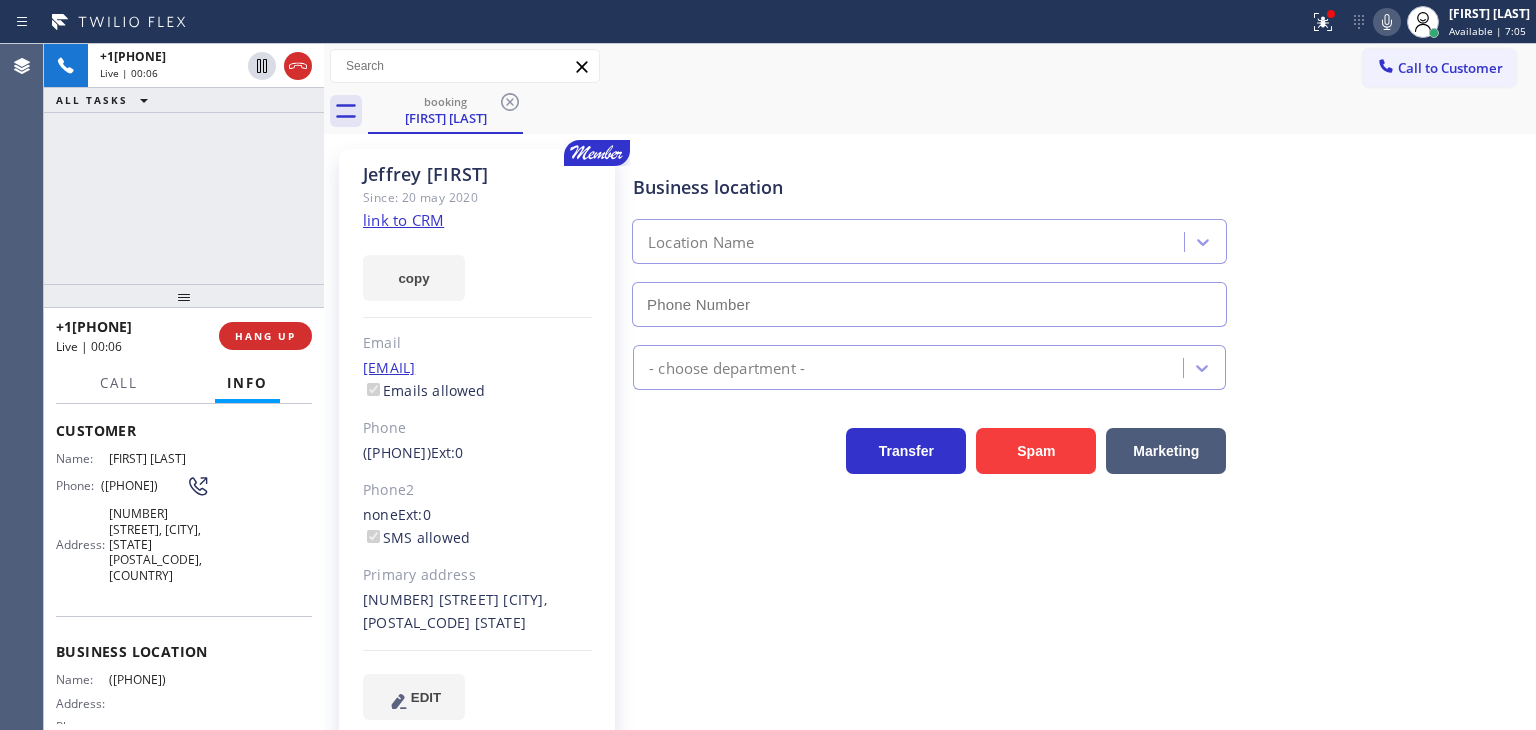 click 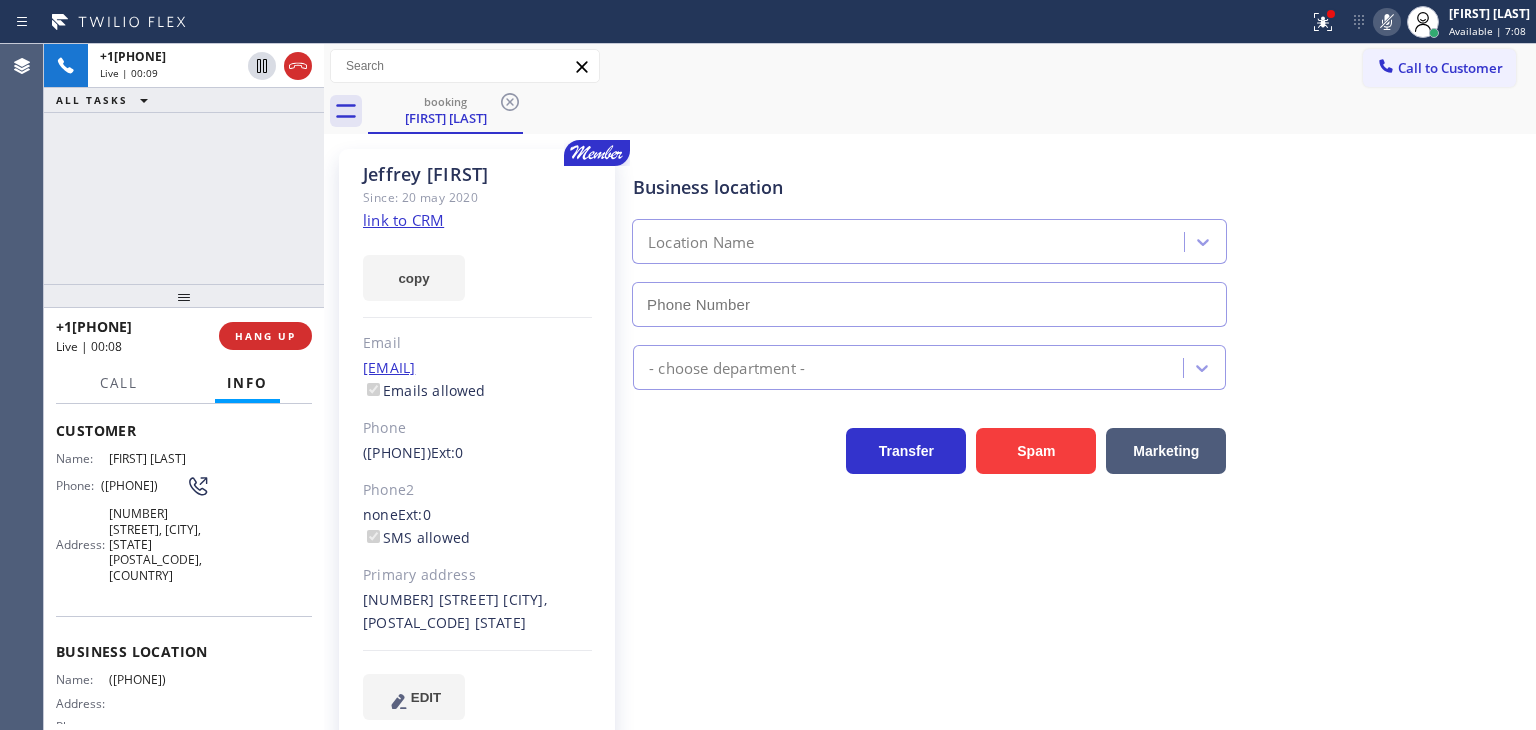 click 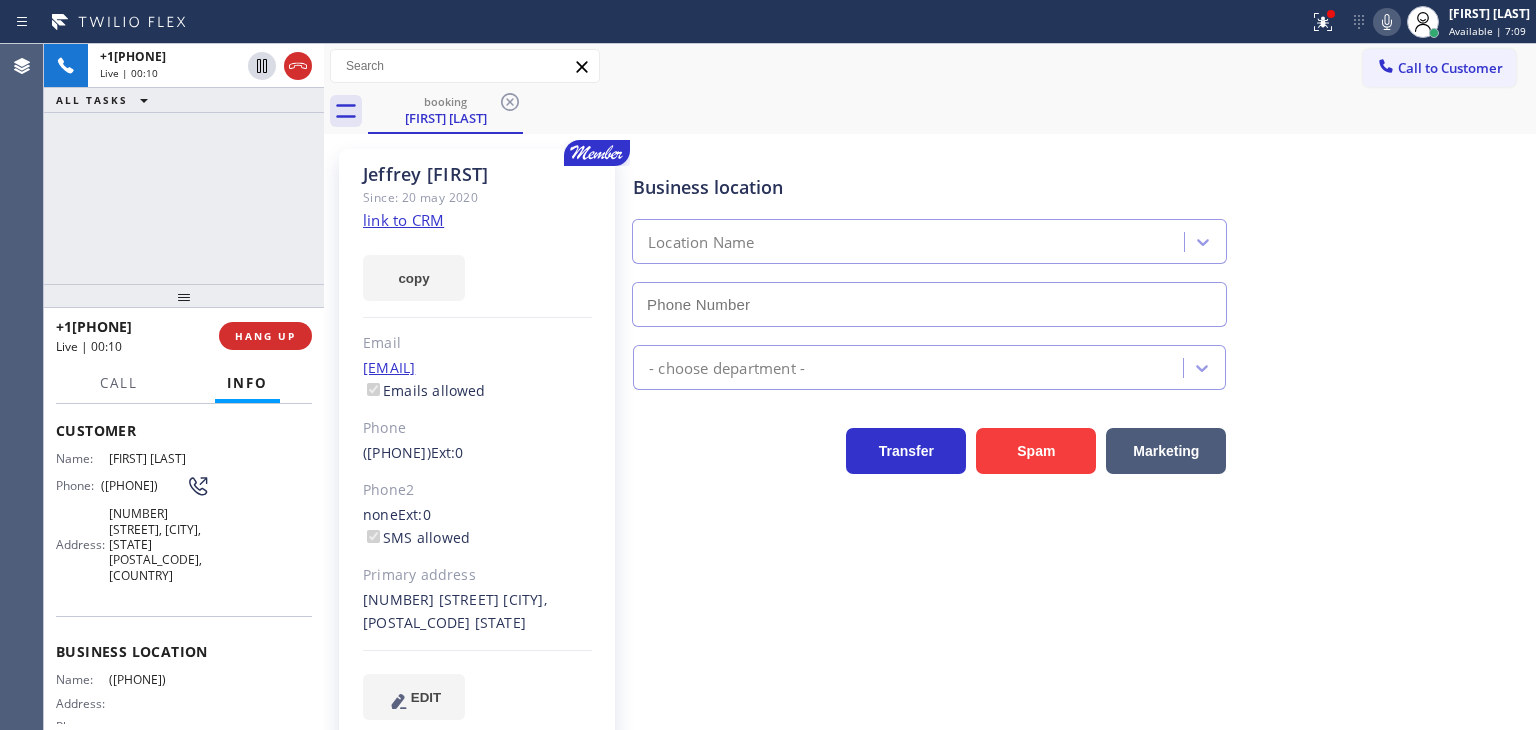 click on "link to CRM" at bounding box center [403, 220] 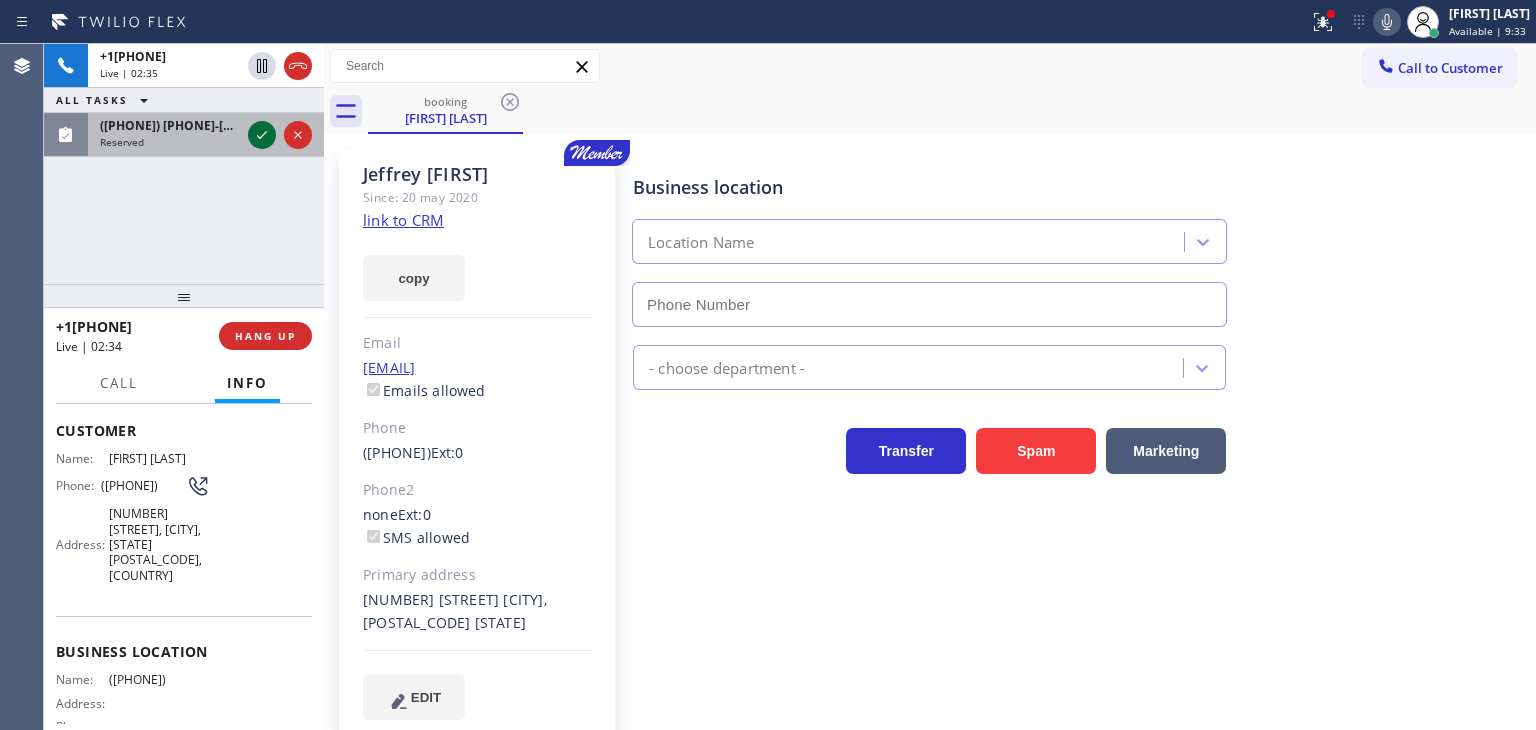 click 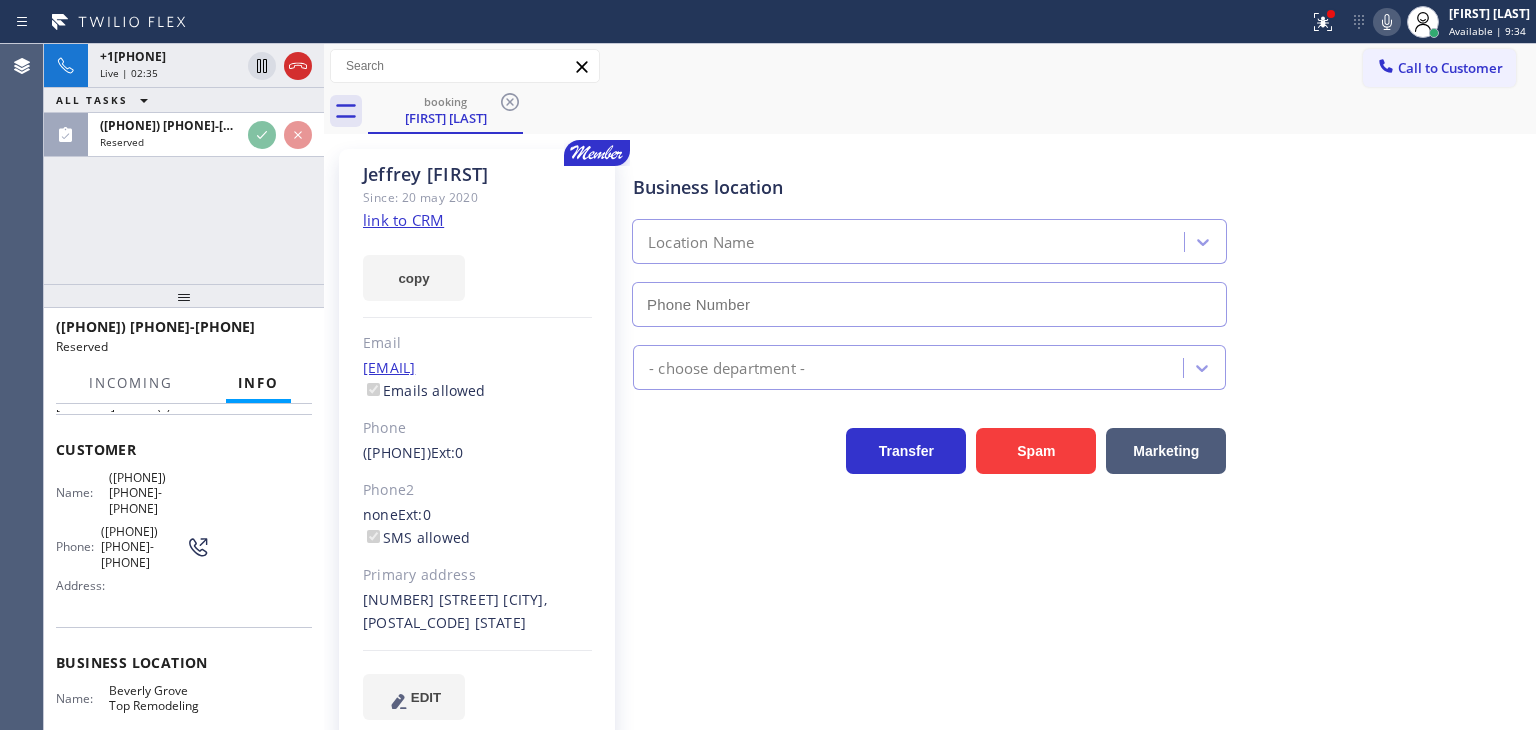 scroll, scrollTop: 116, scrollLeft: 0, axis: vertical 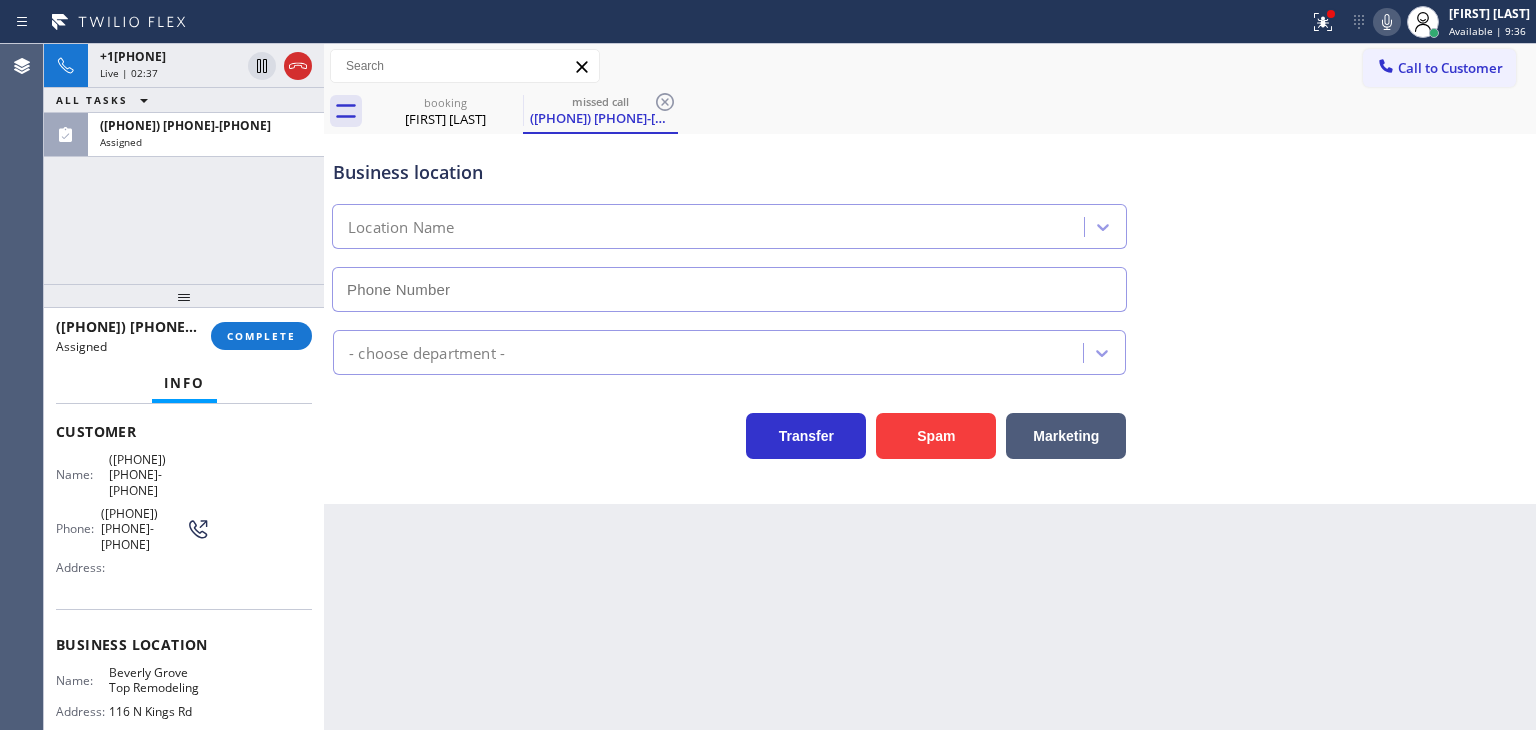 type on "(310) 340-7637" 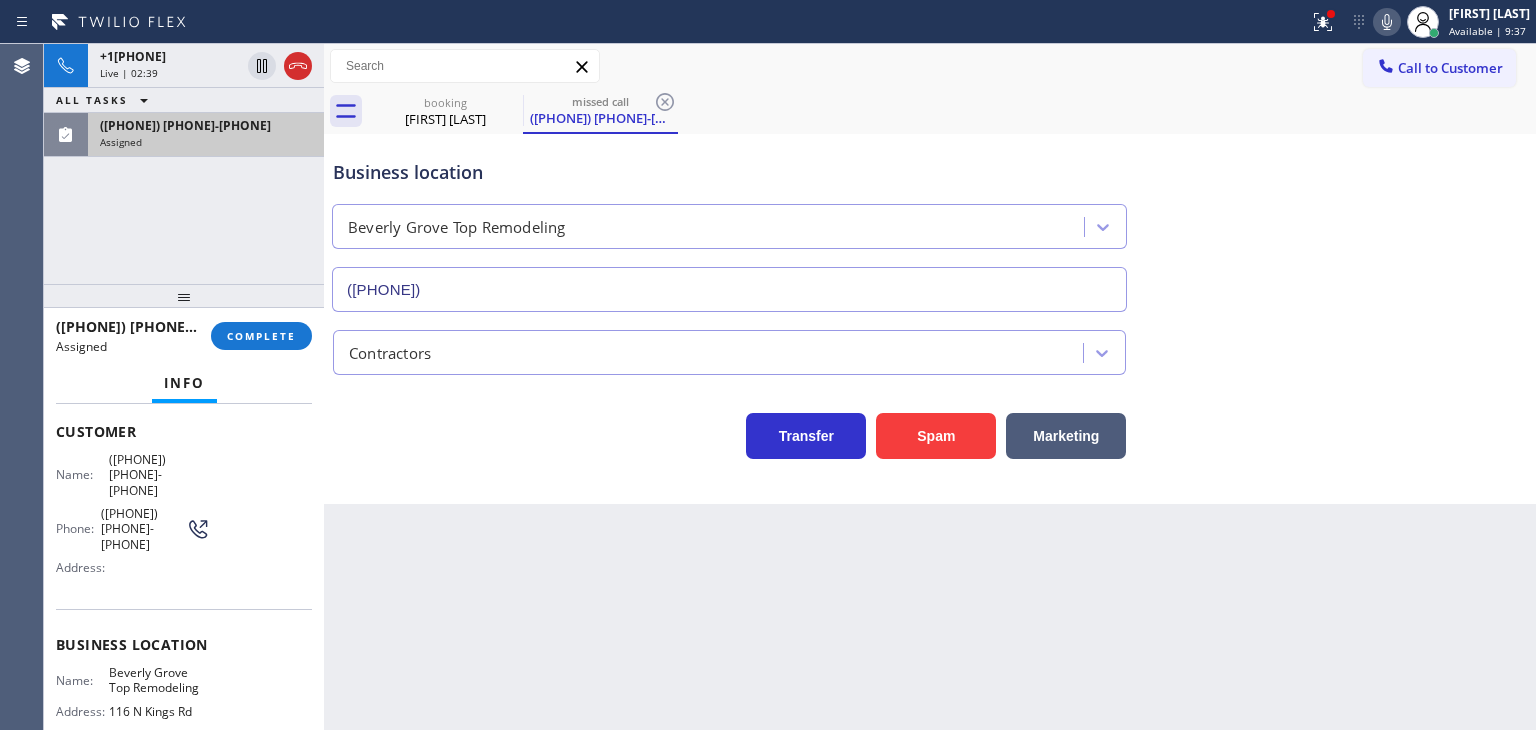 click on "Assigned" at bounding box center (206, 142) 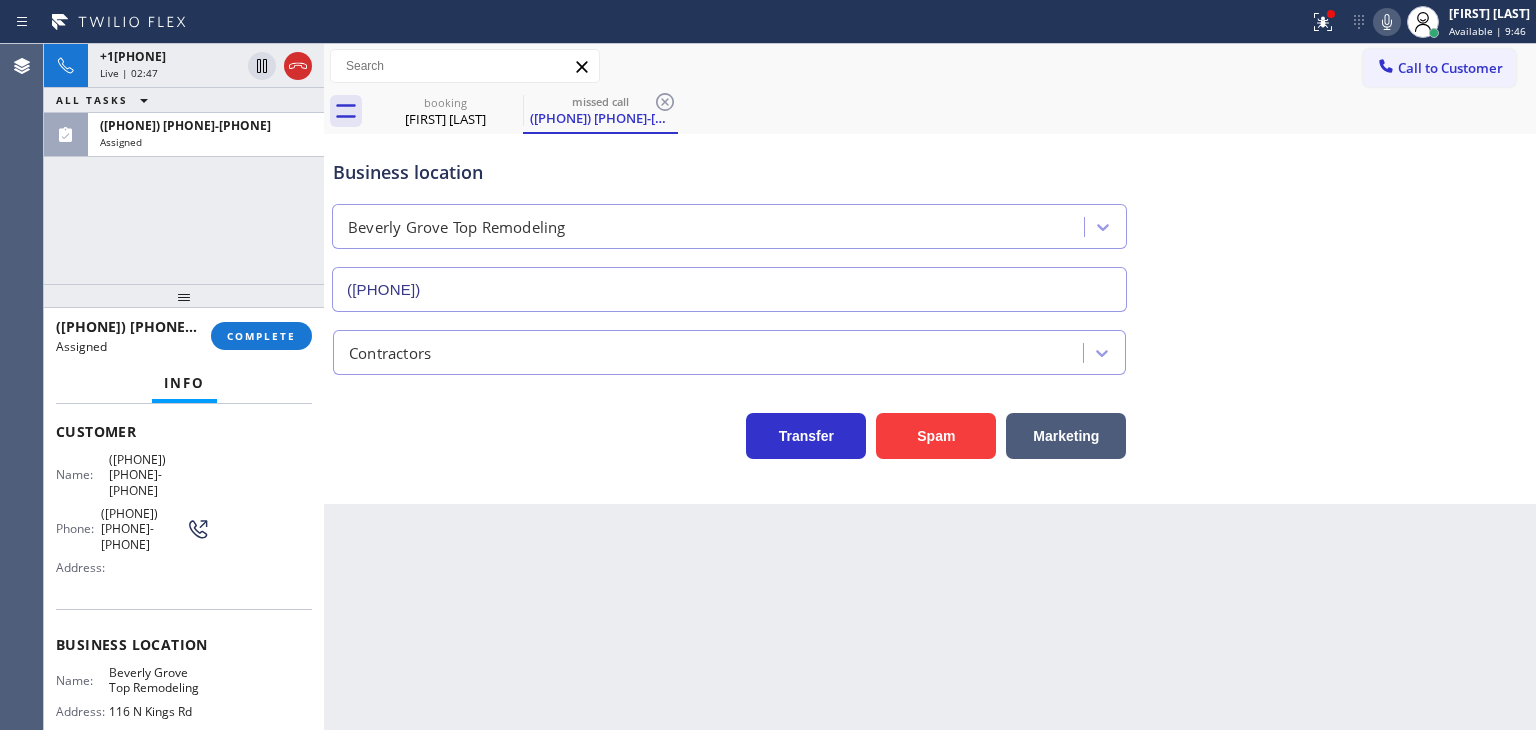 drag, startPoint x: 204, startPoint y: 693, endPoint x: 52, endPoint y: 461, distance: 277.35898 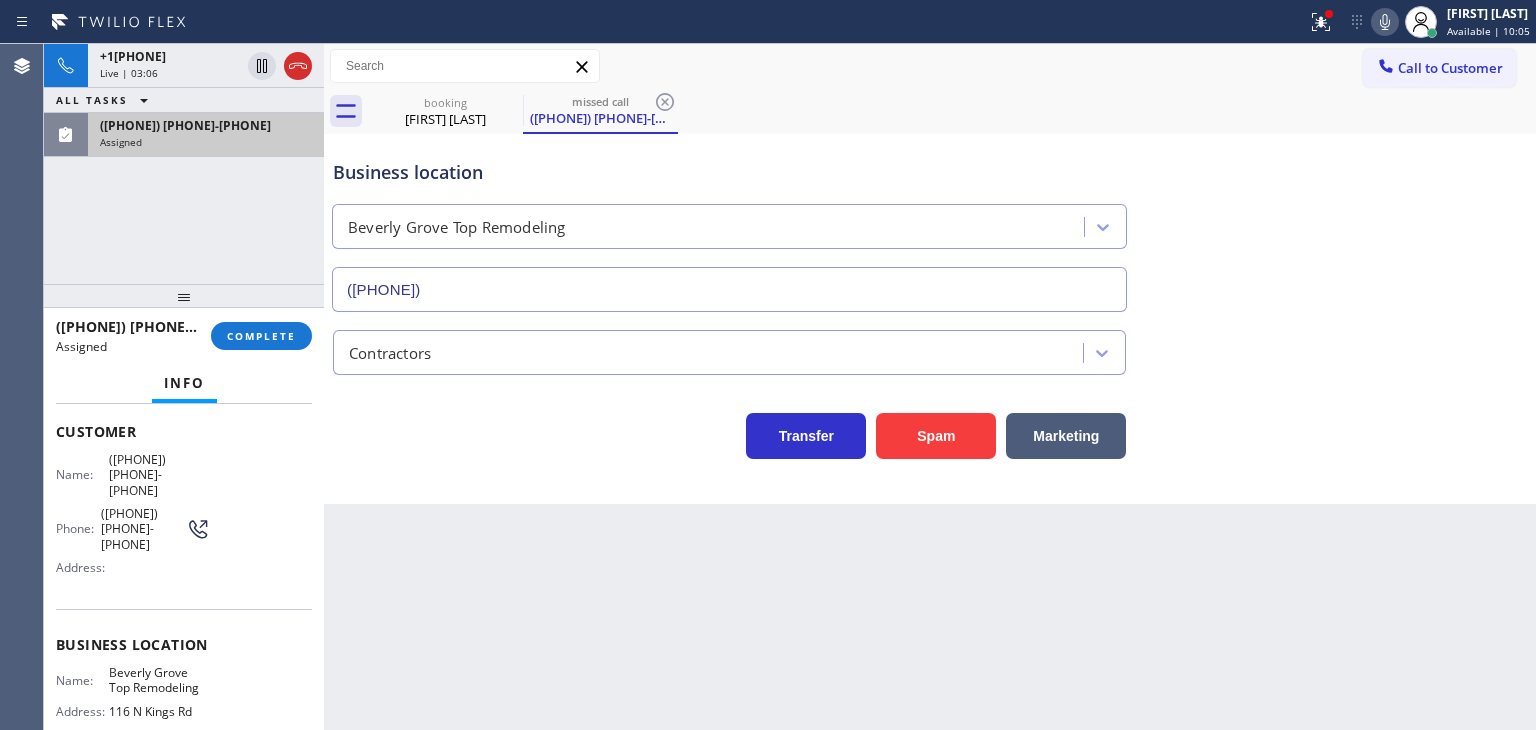 click on "Assigned" at bounding box center (206, 142) 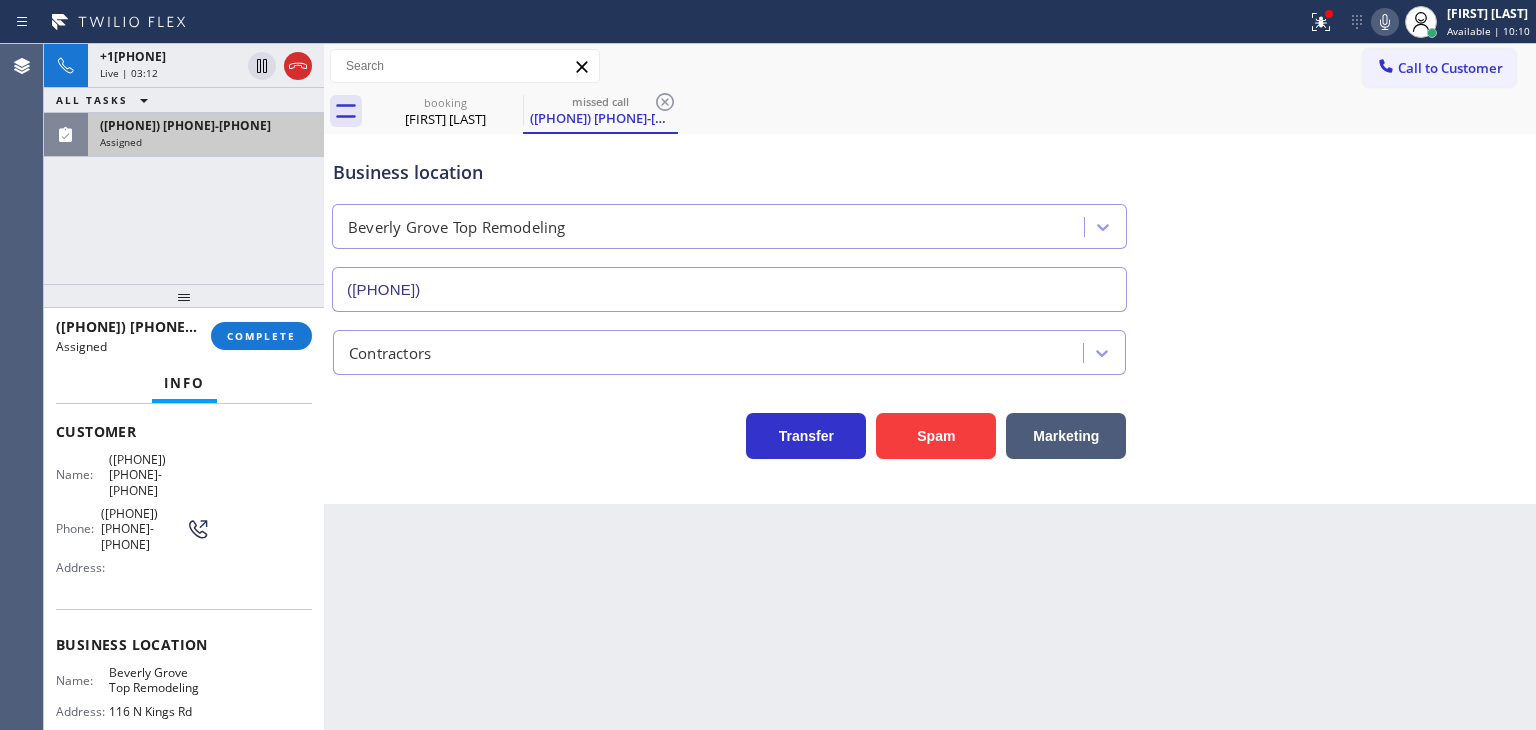 click on "Assigned" at bounding box center (206, 142) 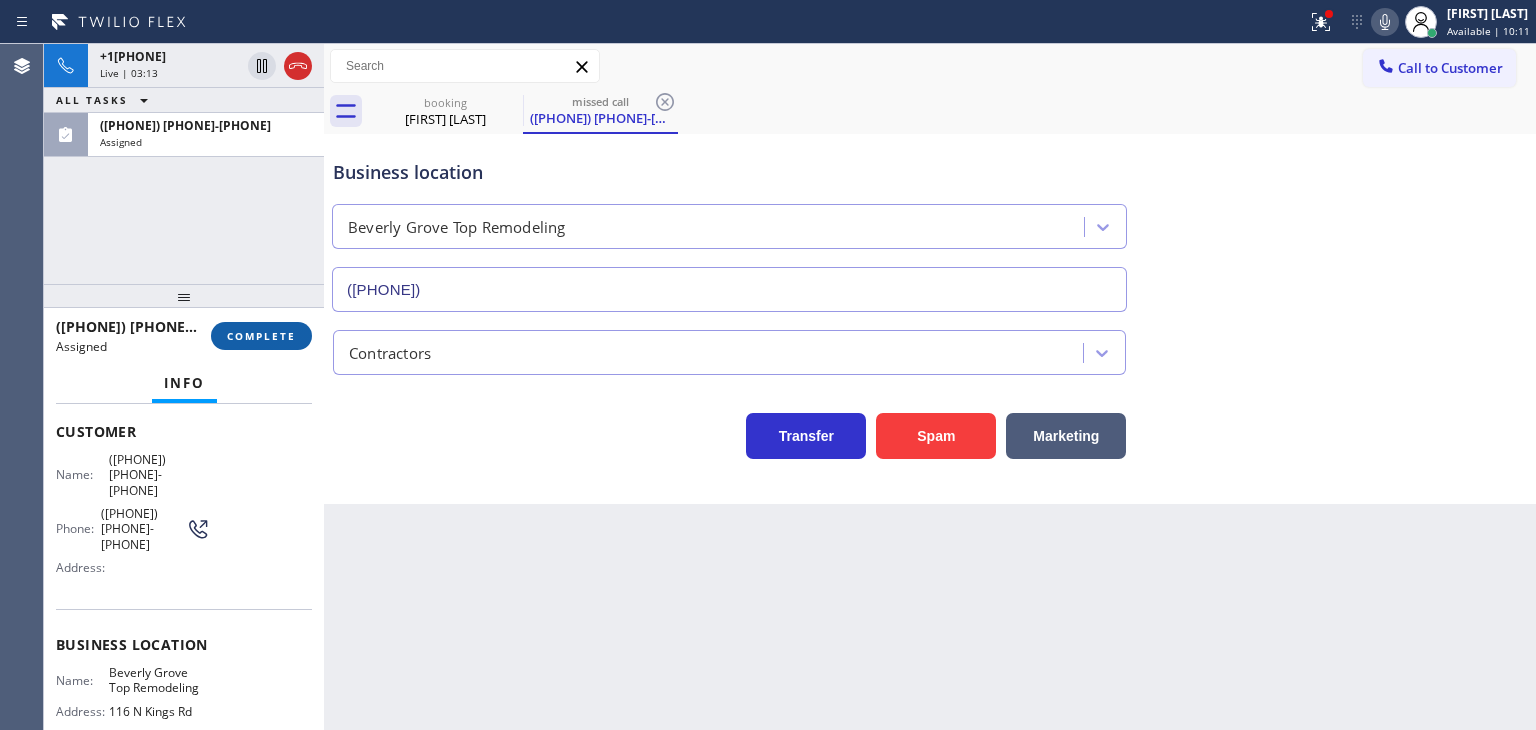 click on "COMPLETE" at bounding box center (261, 336) 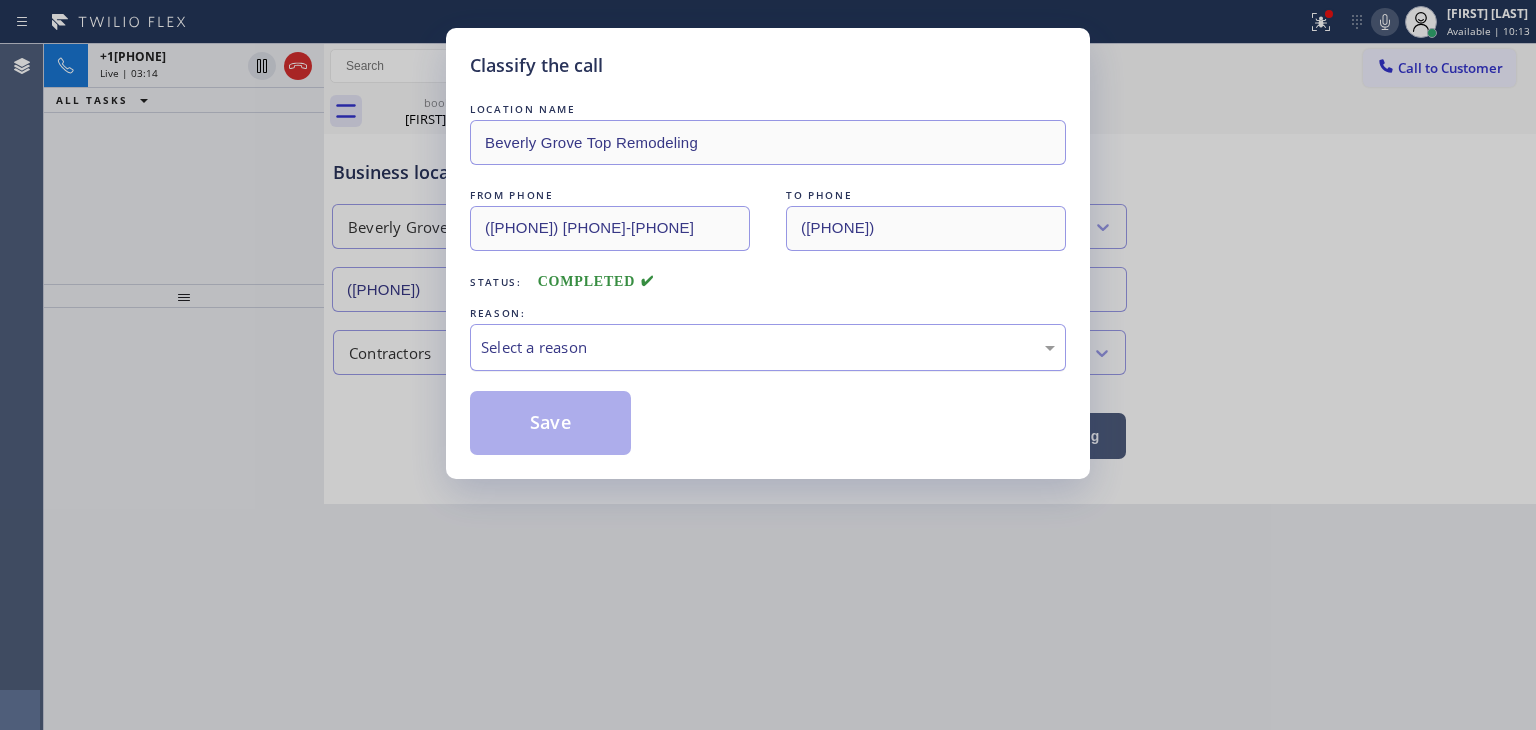 click on "Select a reason" at bounding box center [768, 347] 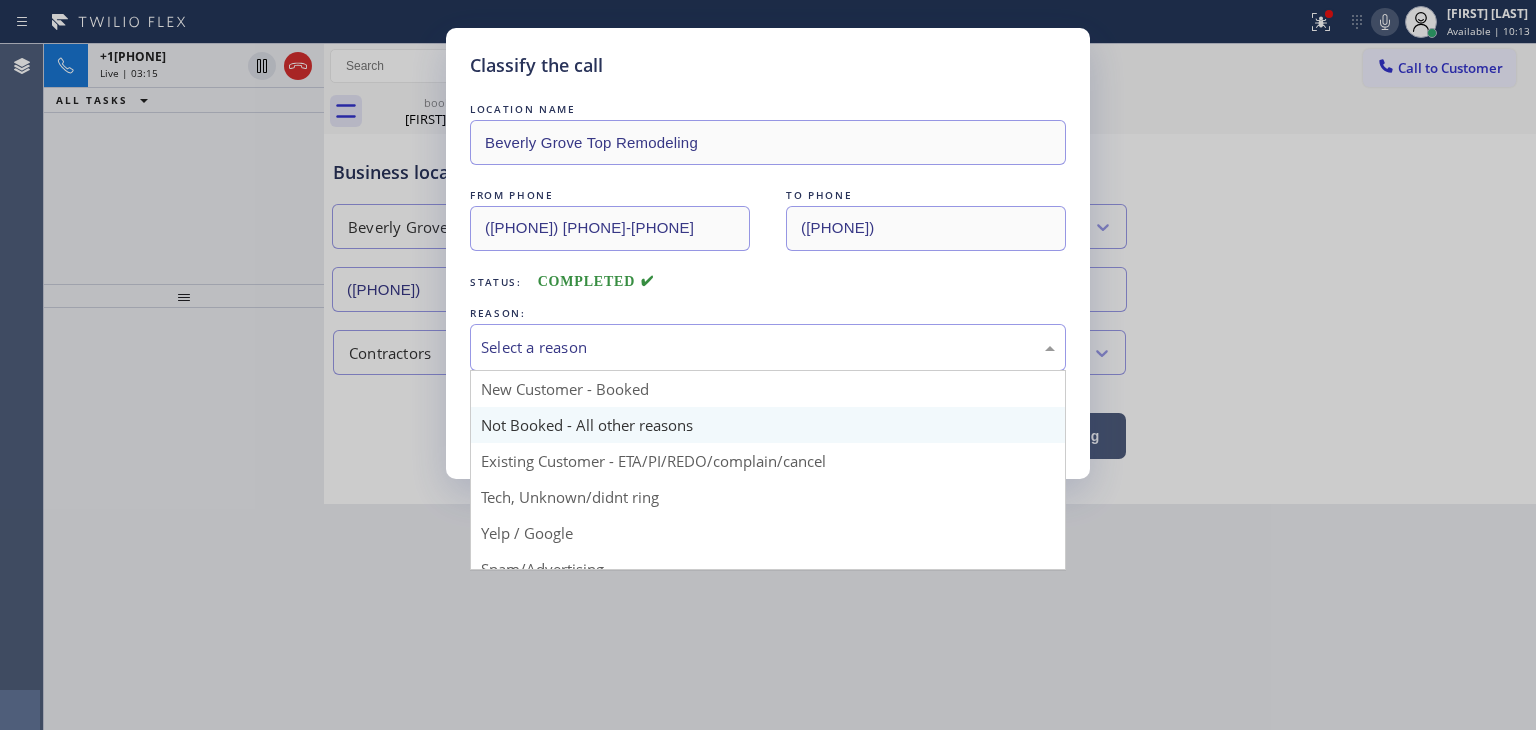 scroll, scrollTop: 100, scrollLeft: 0, axis: vertical 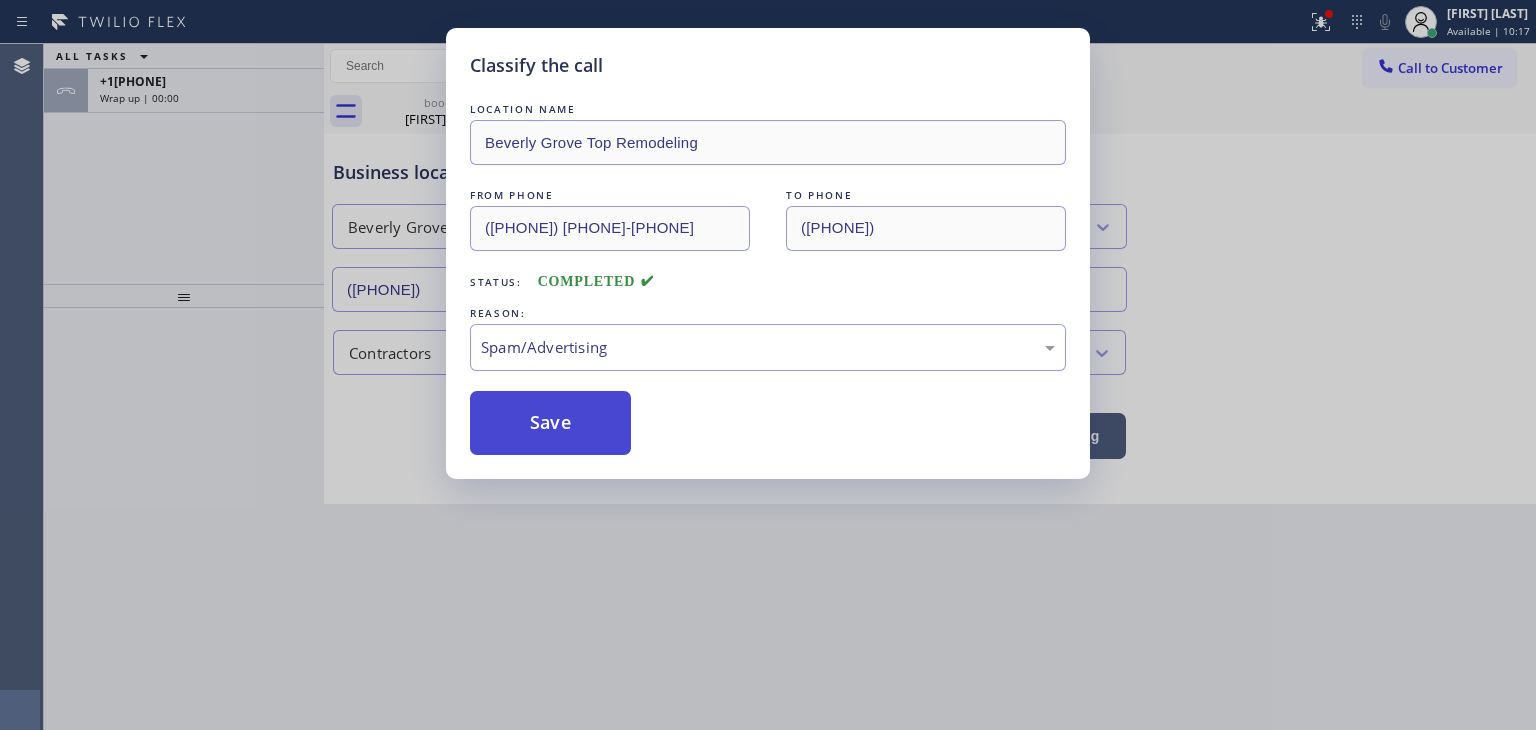 click on "Save" at bounding box center (550, 423) 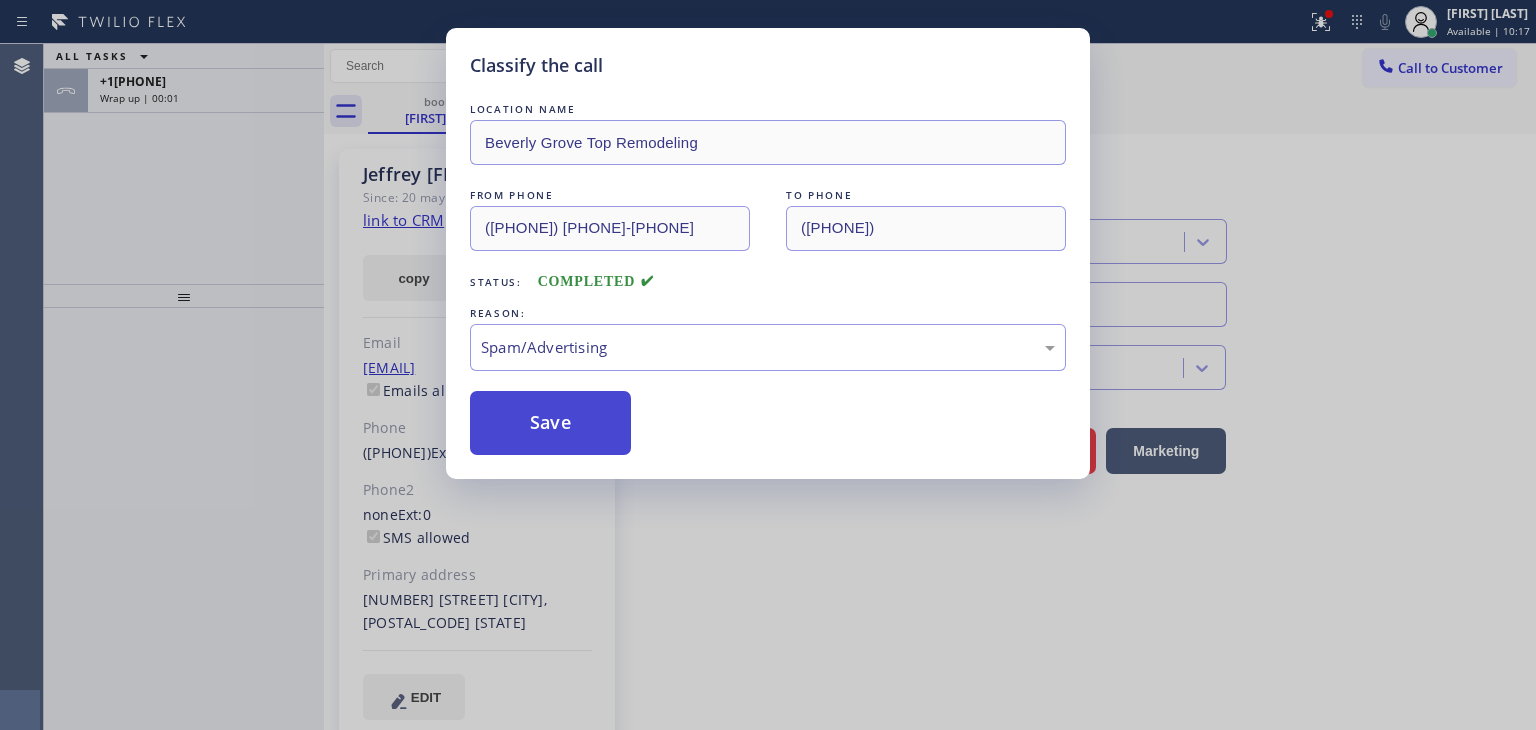 click on "Save" at bounding box center [550, 423] 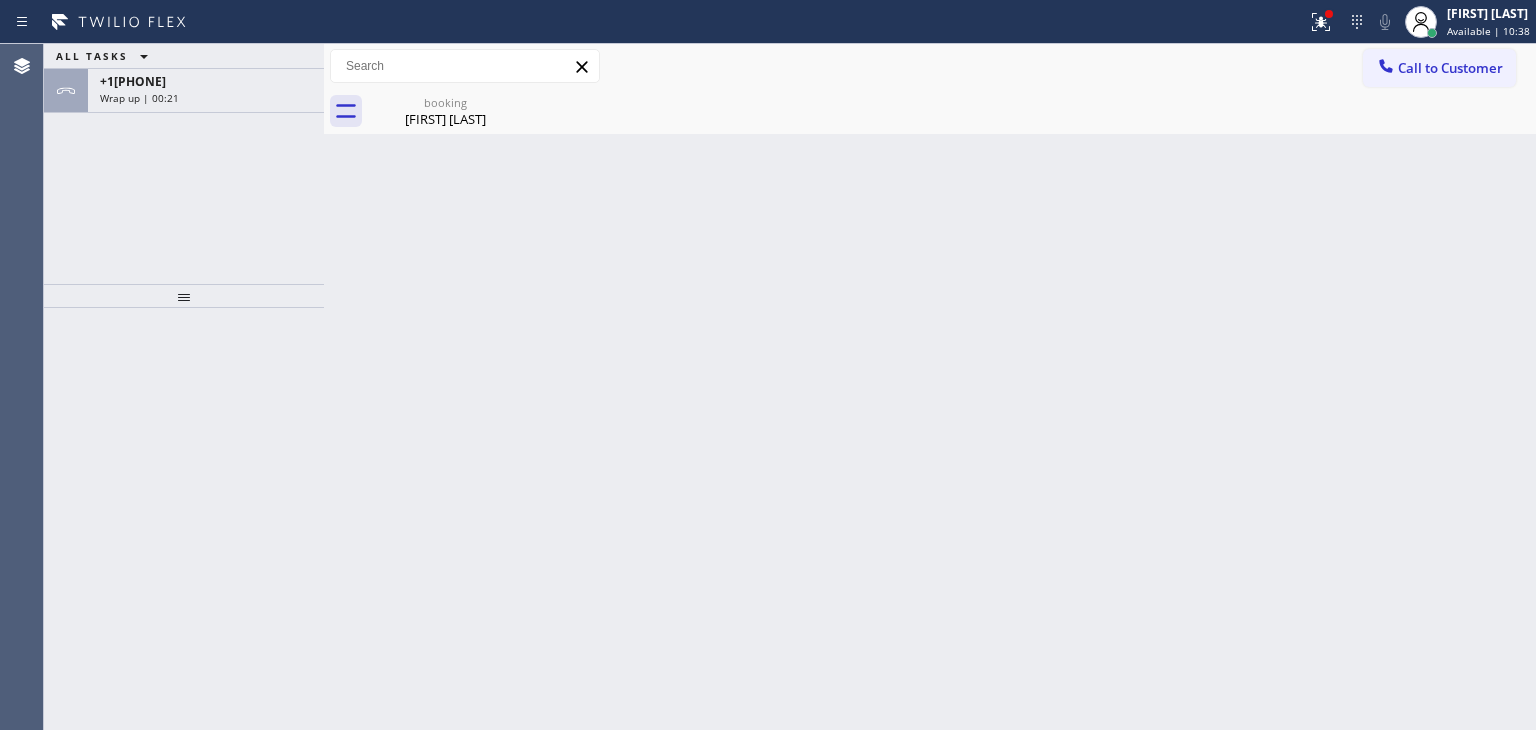 drag, startPoint x: 180, startPoint y: 85, endPoint x: 188, endPoint y: 144, distance: 59.5399 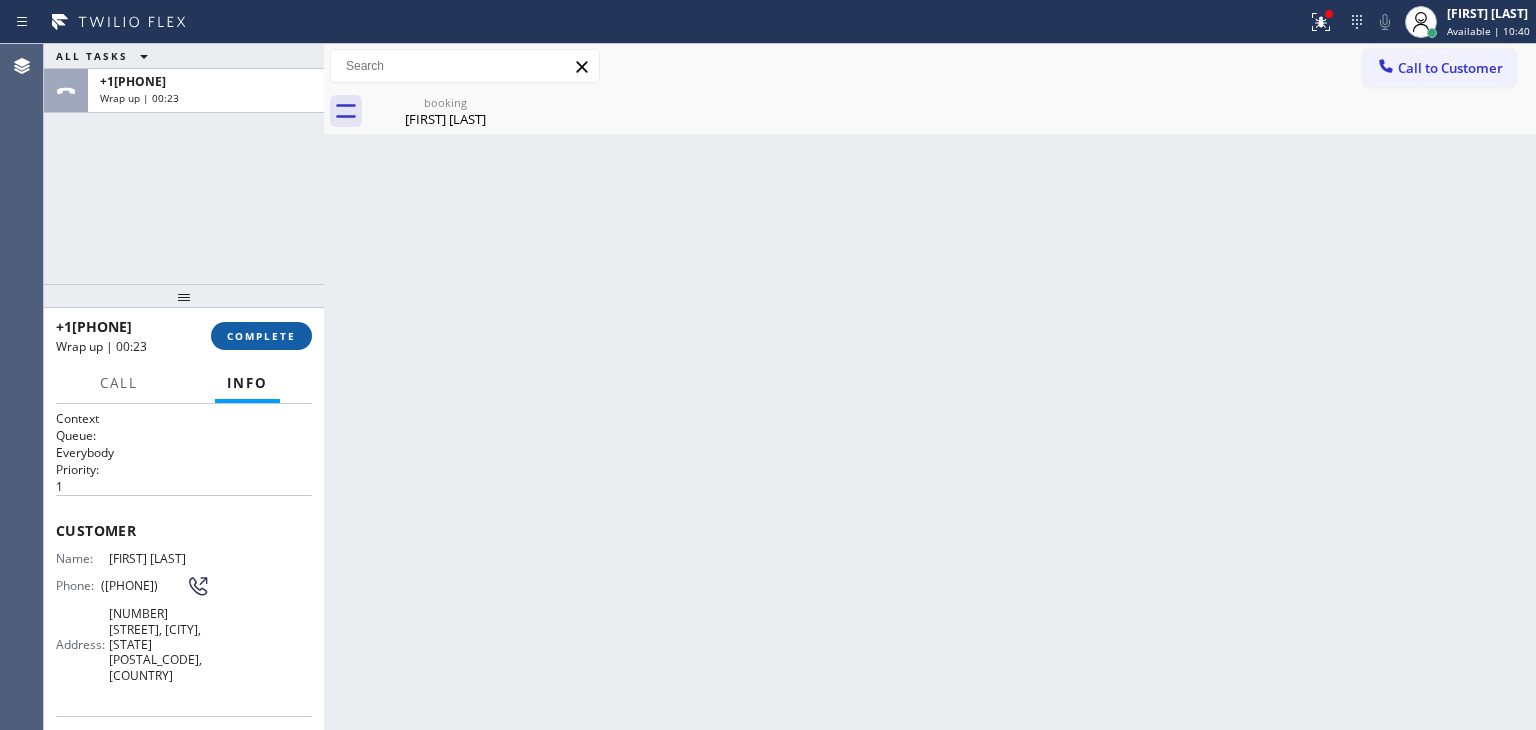 click on "COMPLETE" at bounding box center [261, 336] 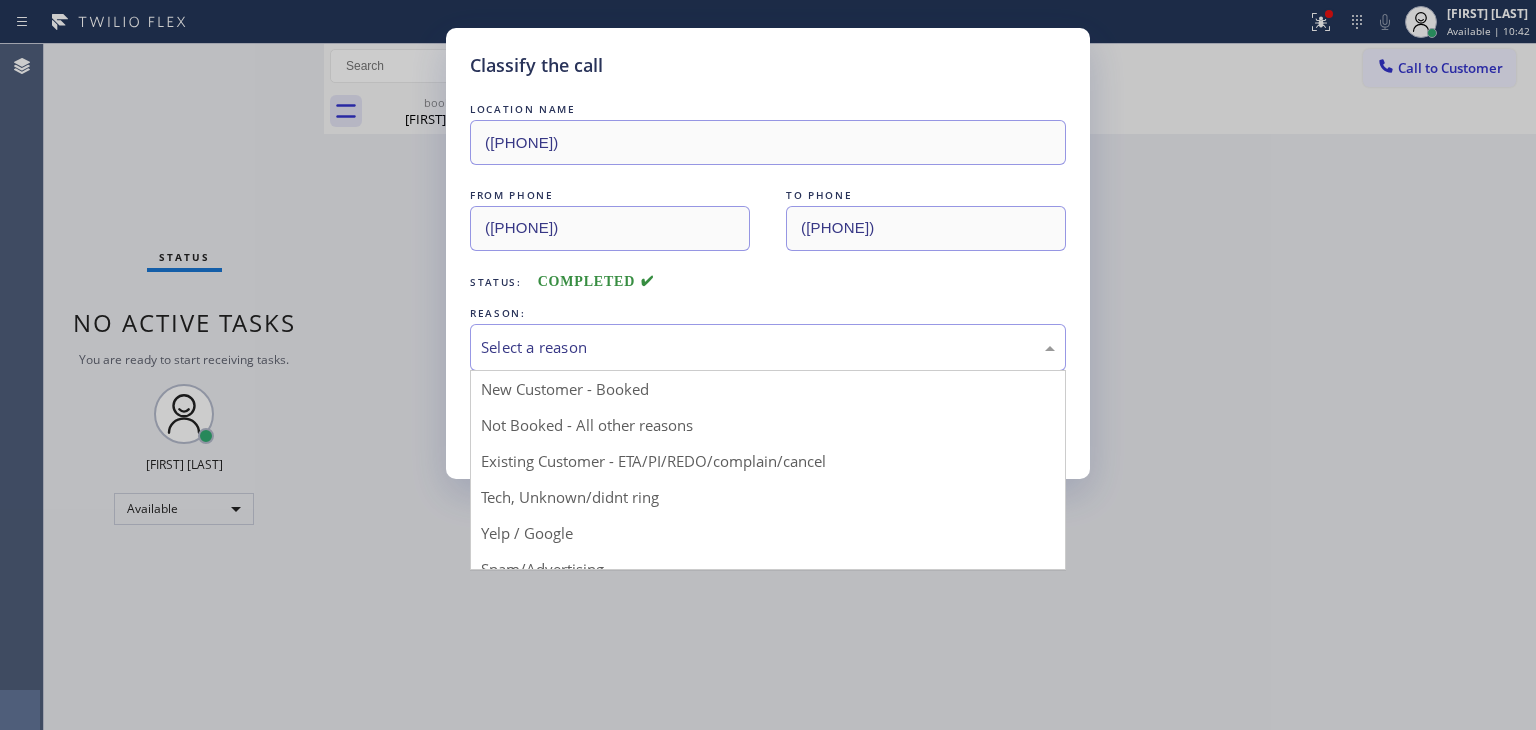 click on "Select a reason" at bounding box center (768, 347) 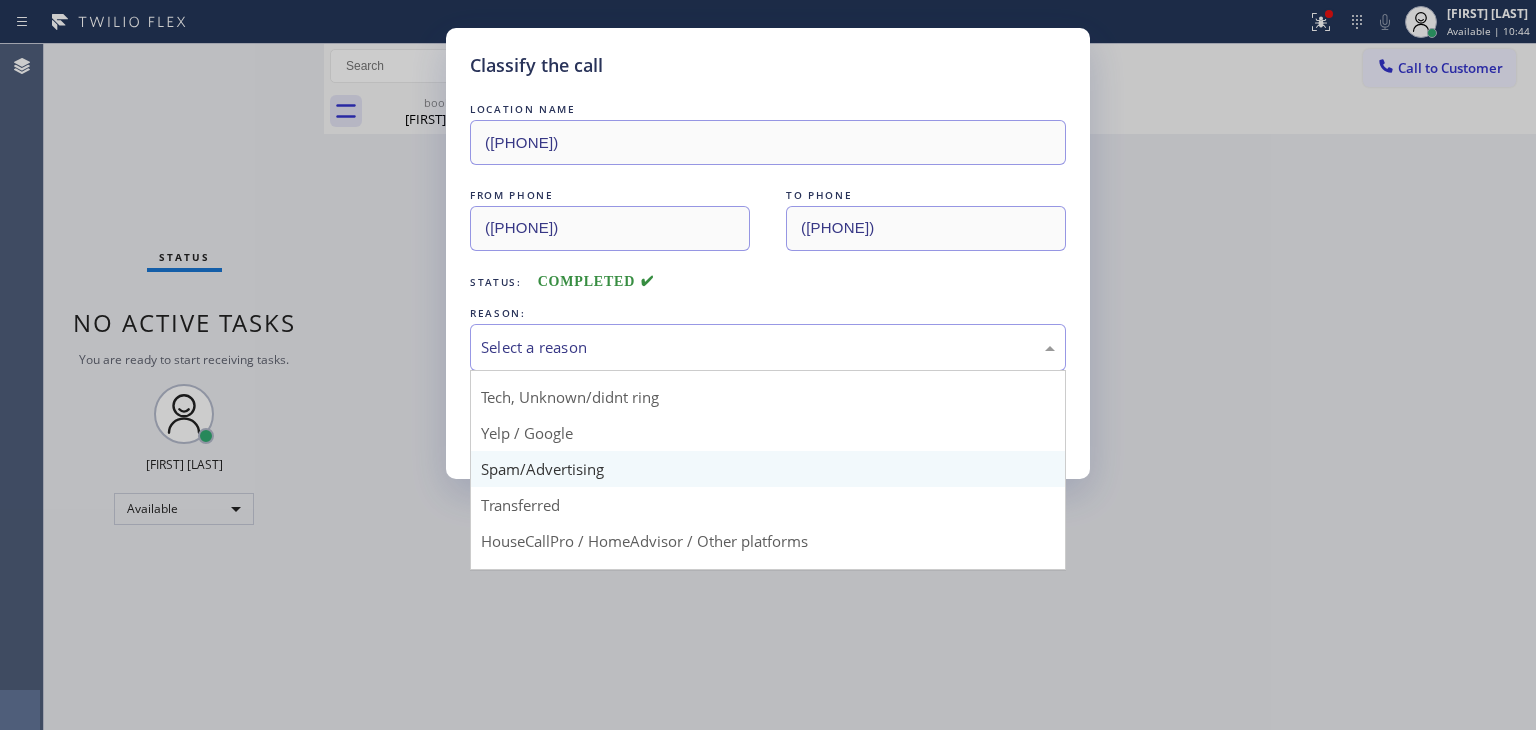 scroll, scrollTop: 0, scrollLeft: 0, axis: both 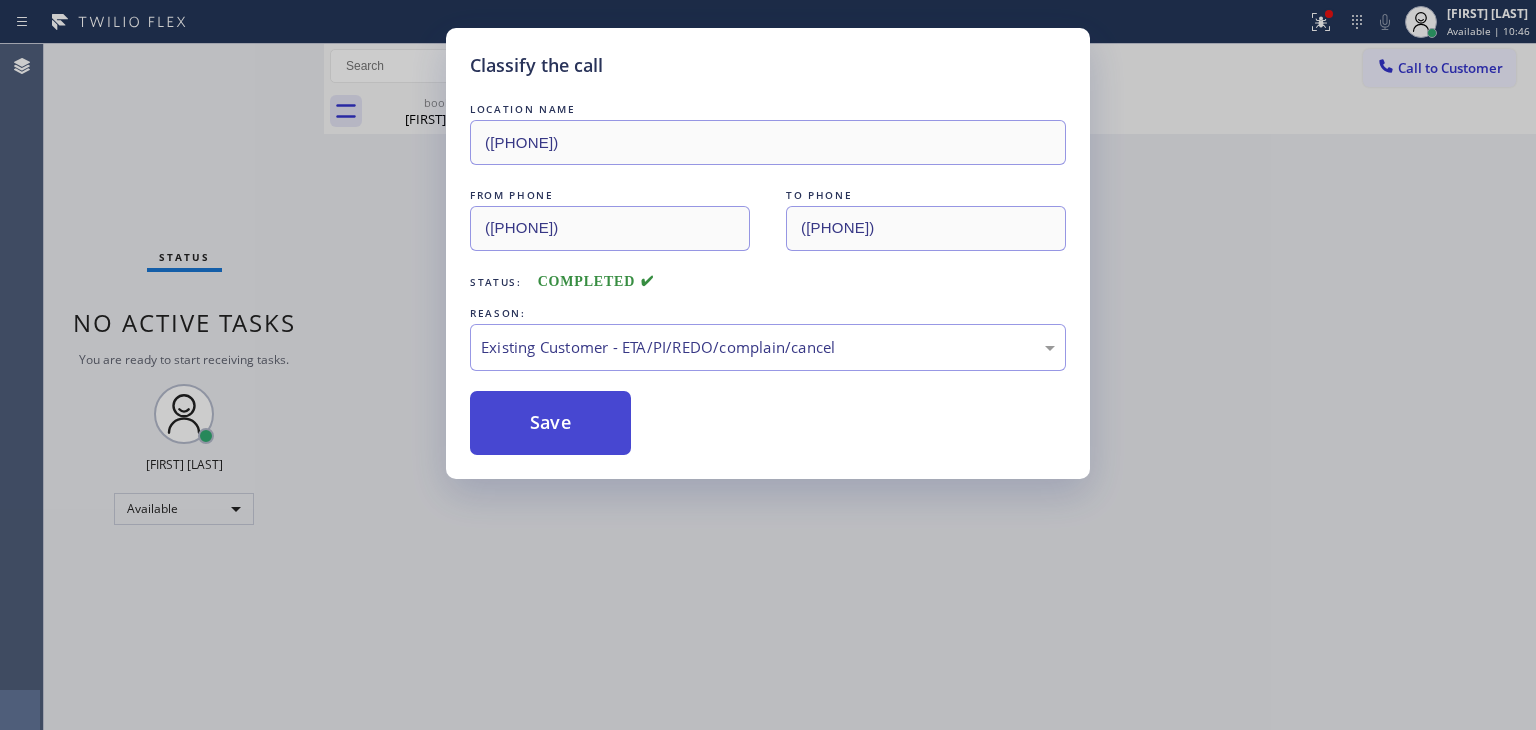 click on "Save" at bounding box center [550, 423] 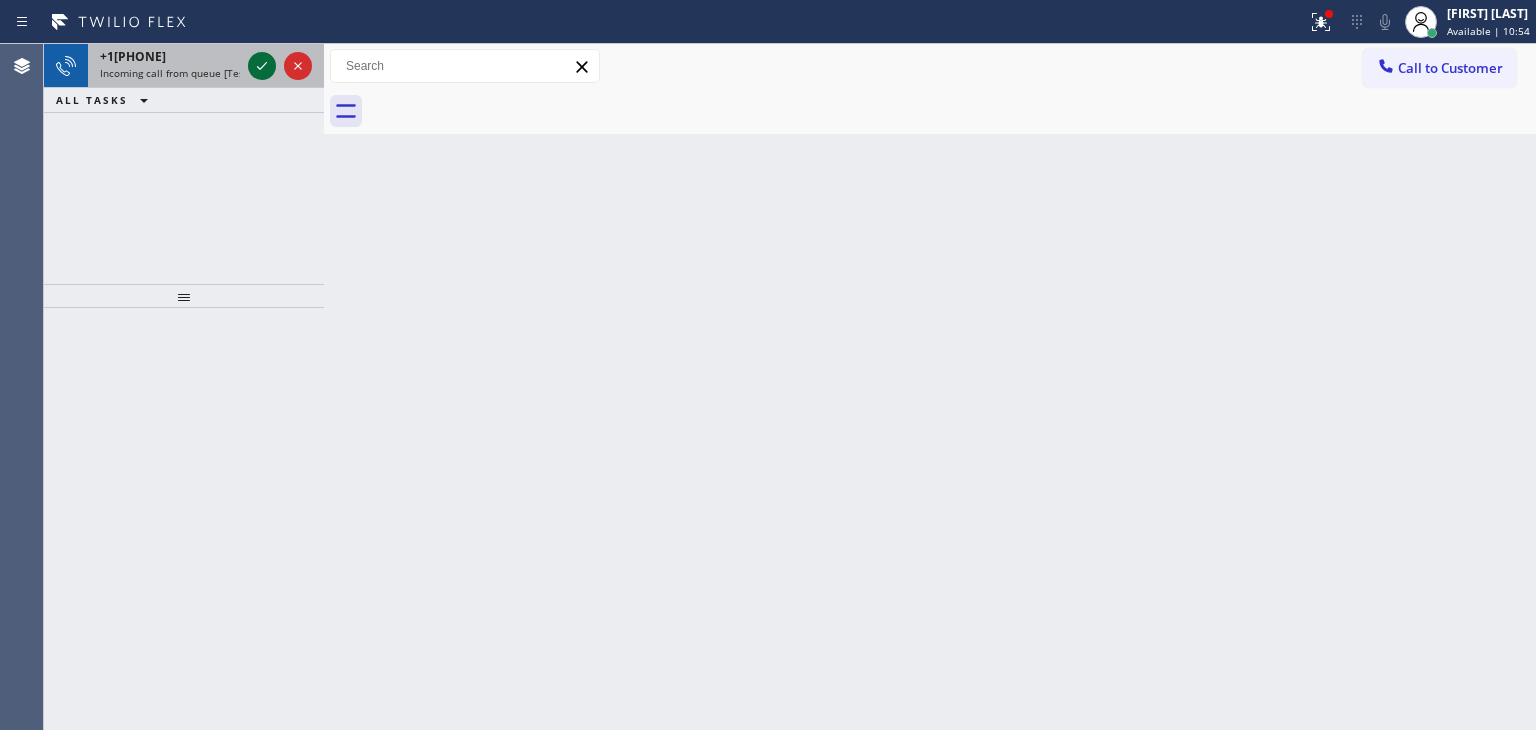 click 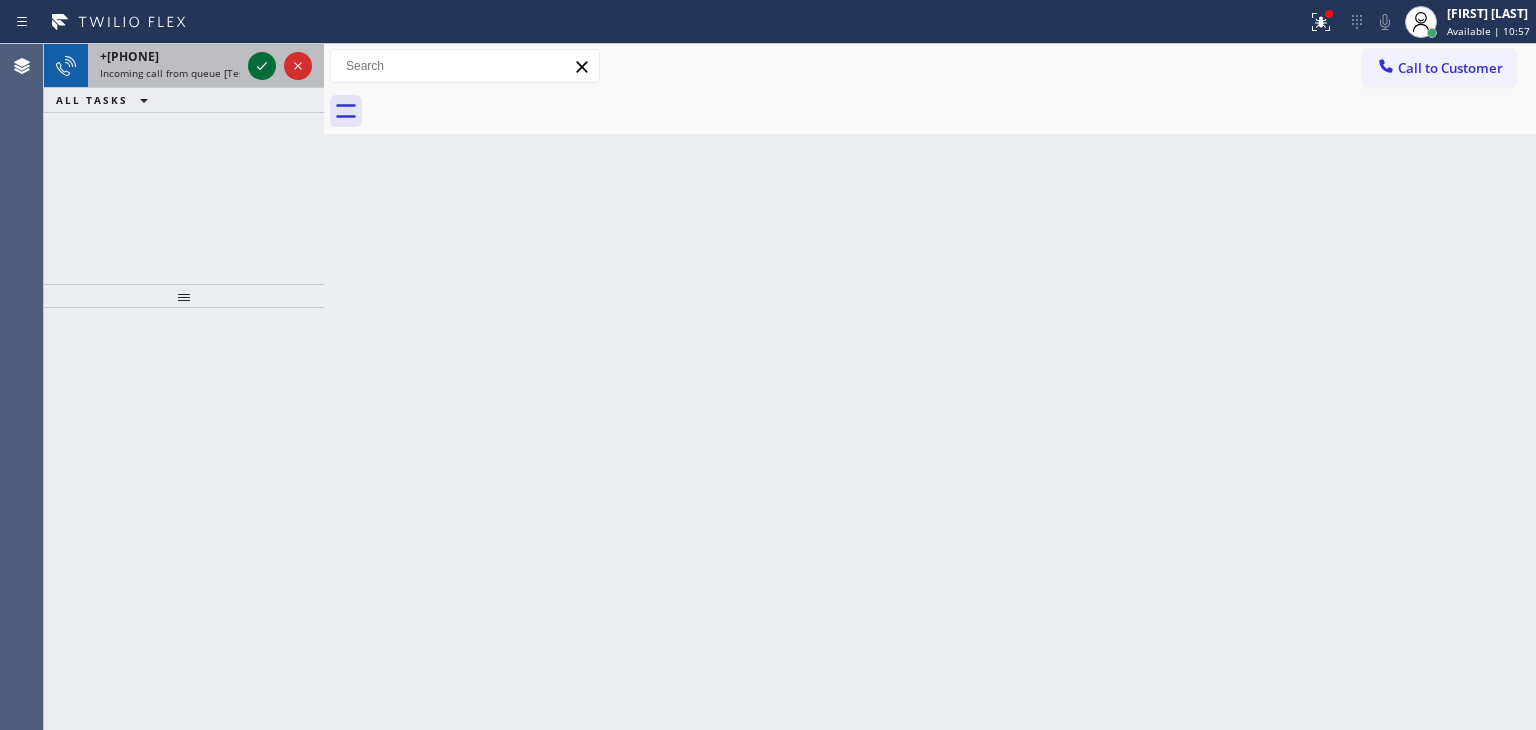 click 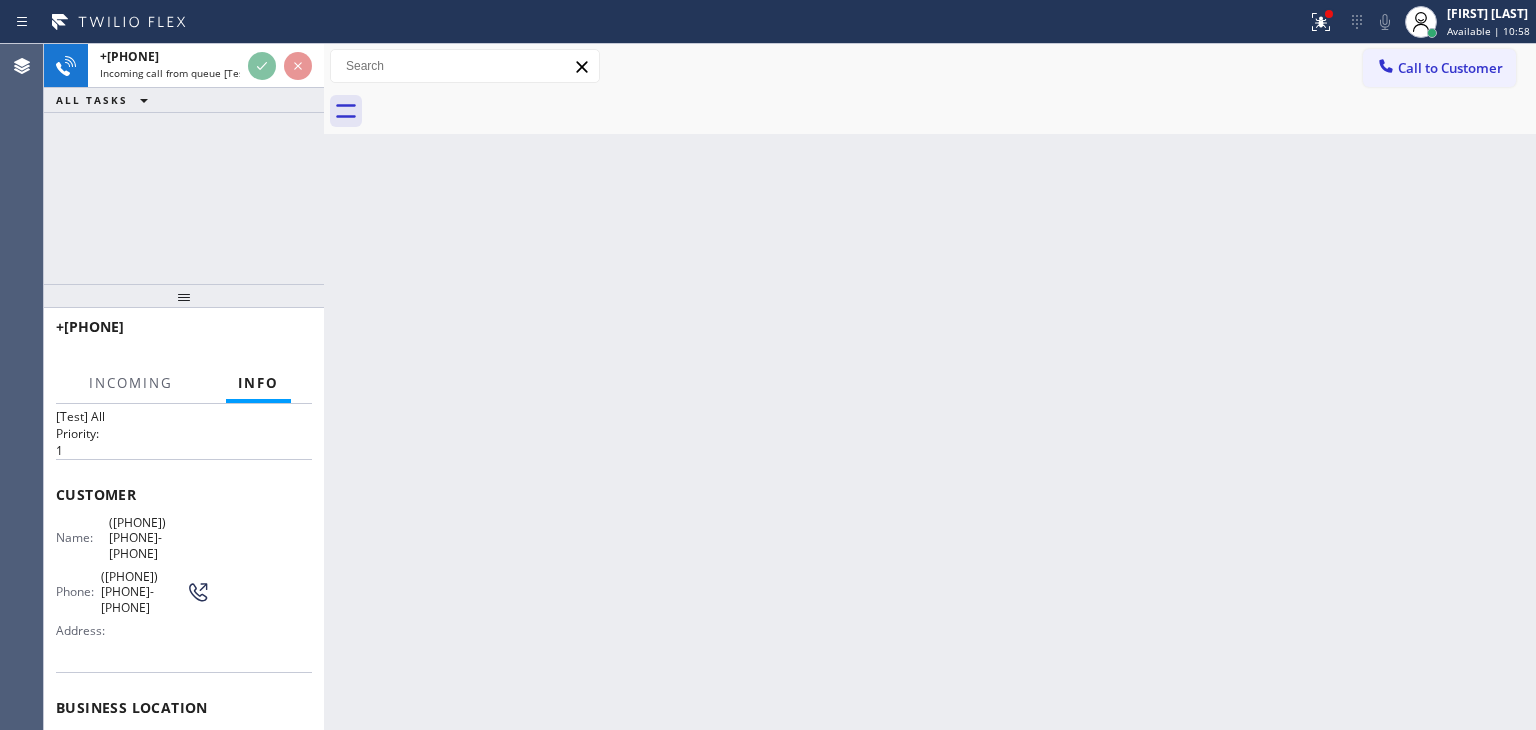 scroll, scrollTop: 200, scrollLeft: 0, axis: vertical 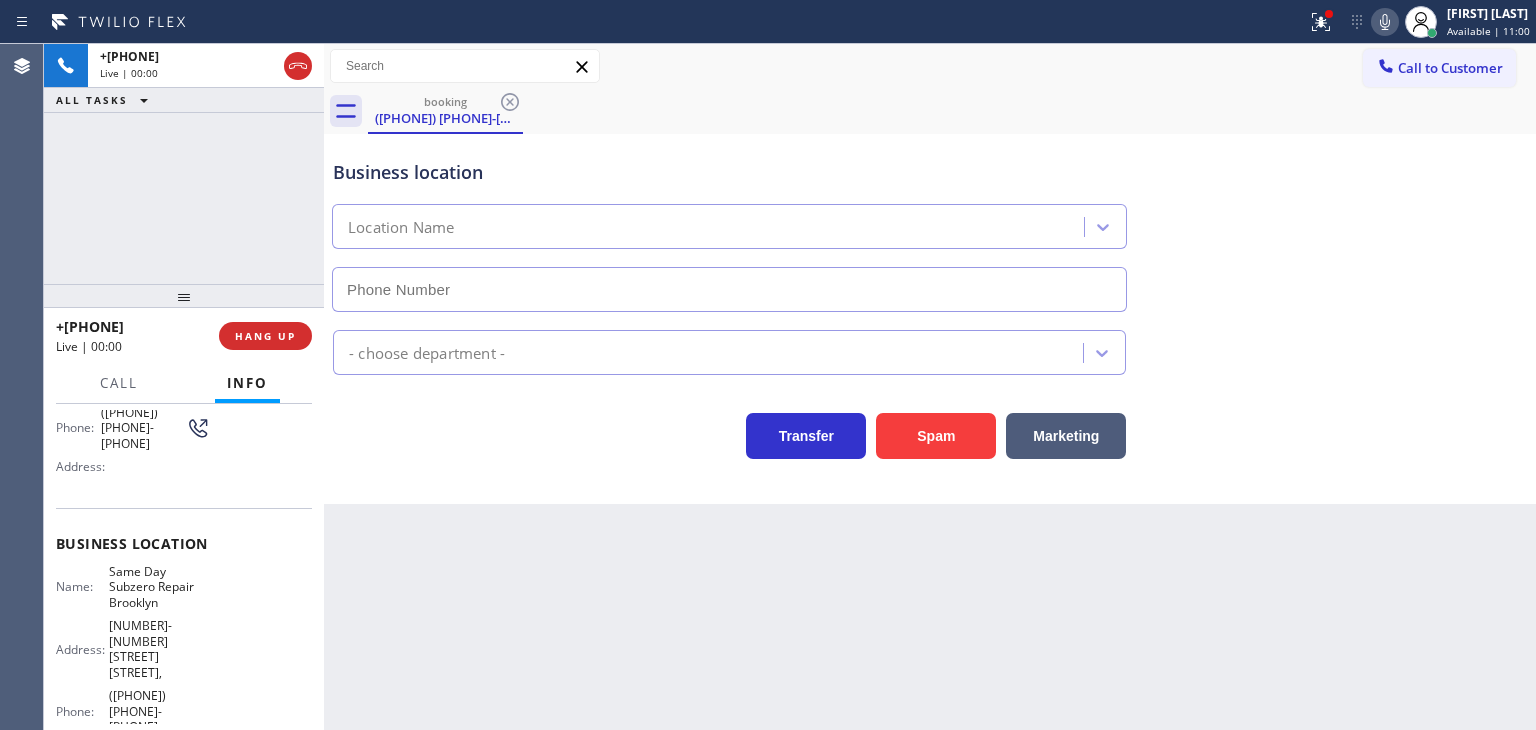 type on "(929) 416-6656" 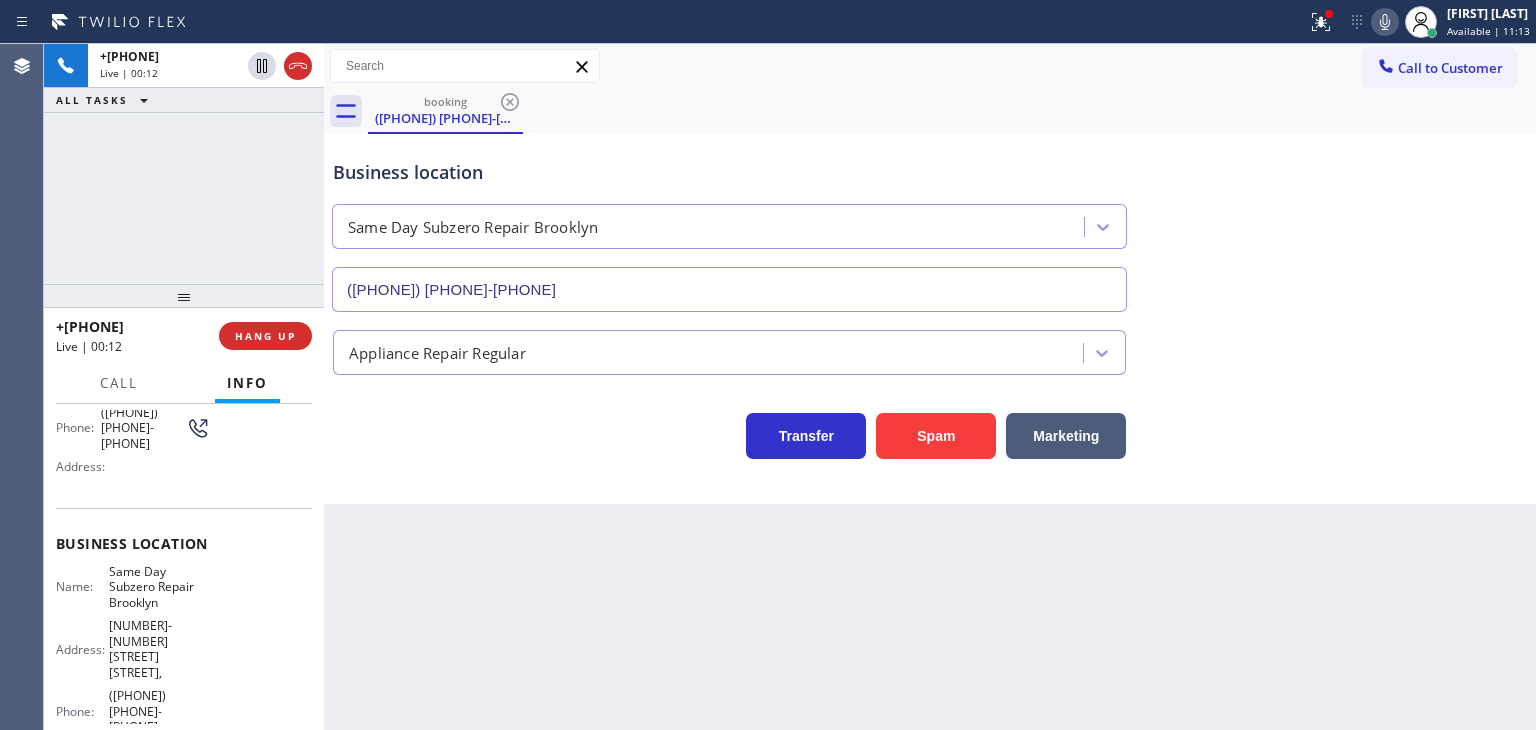 drag, startPoint x: 1464, startPoint y: 417, endPoint x: 1411, endPoint y: 454, distance: 64.63745 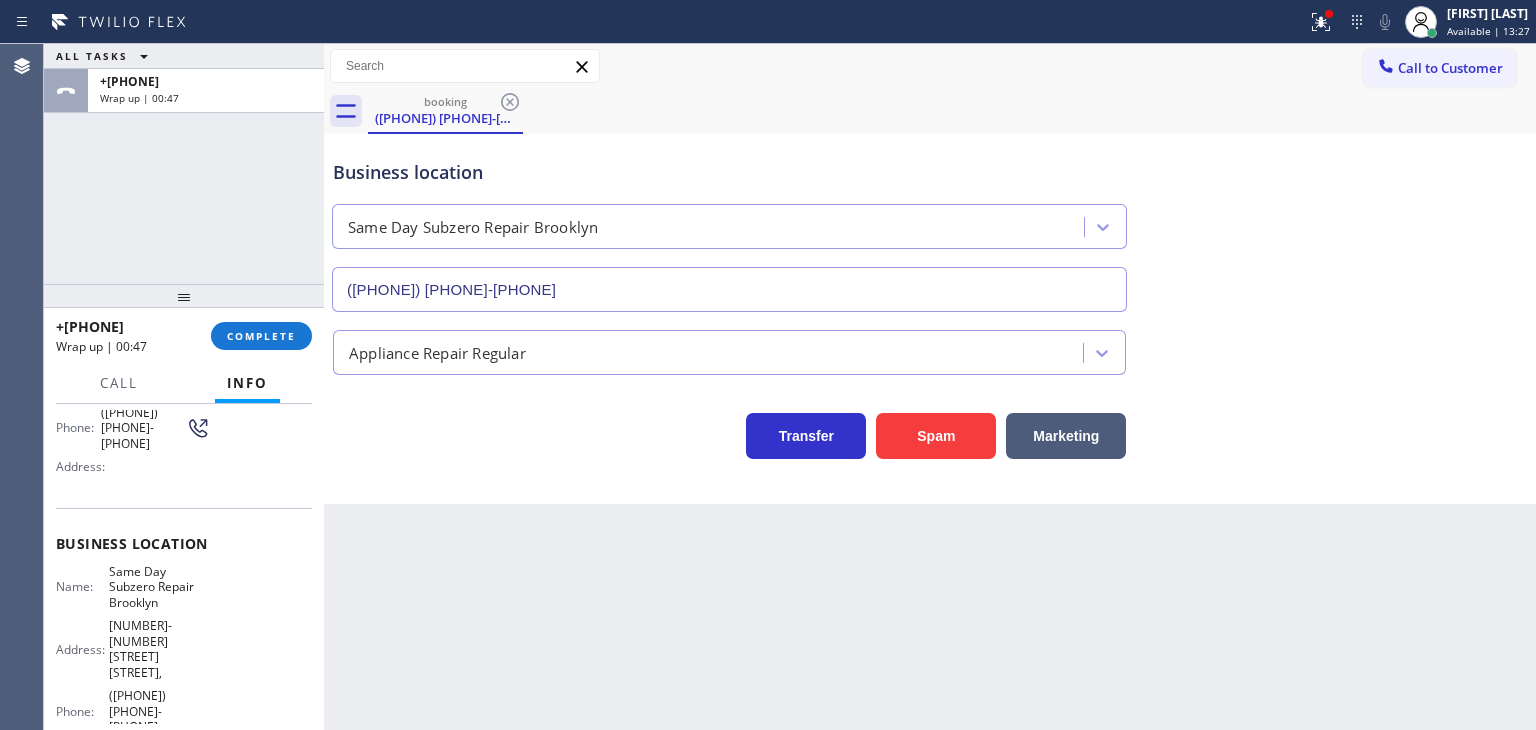drag, startPoint x: 158, startPoint y: 327, endPoint x: 73, endPoint y: 327, distance: 85 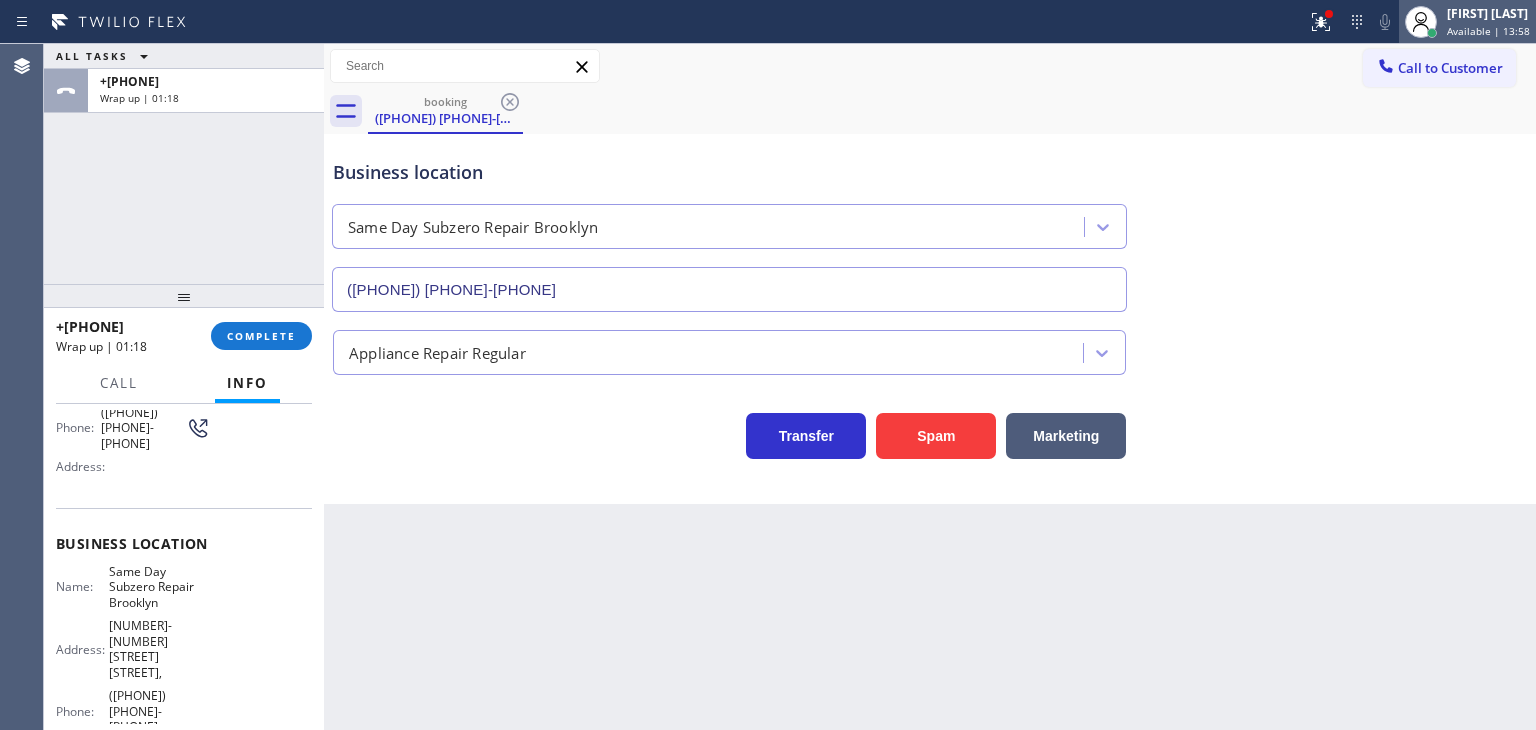 click on "Available | 13:58" at bounding box center (1488, 31) 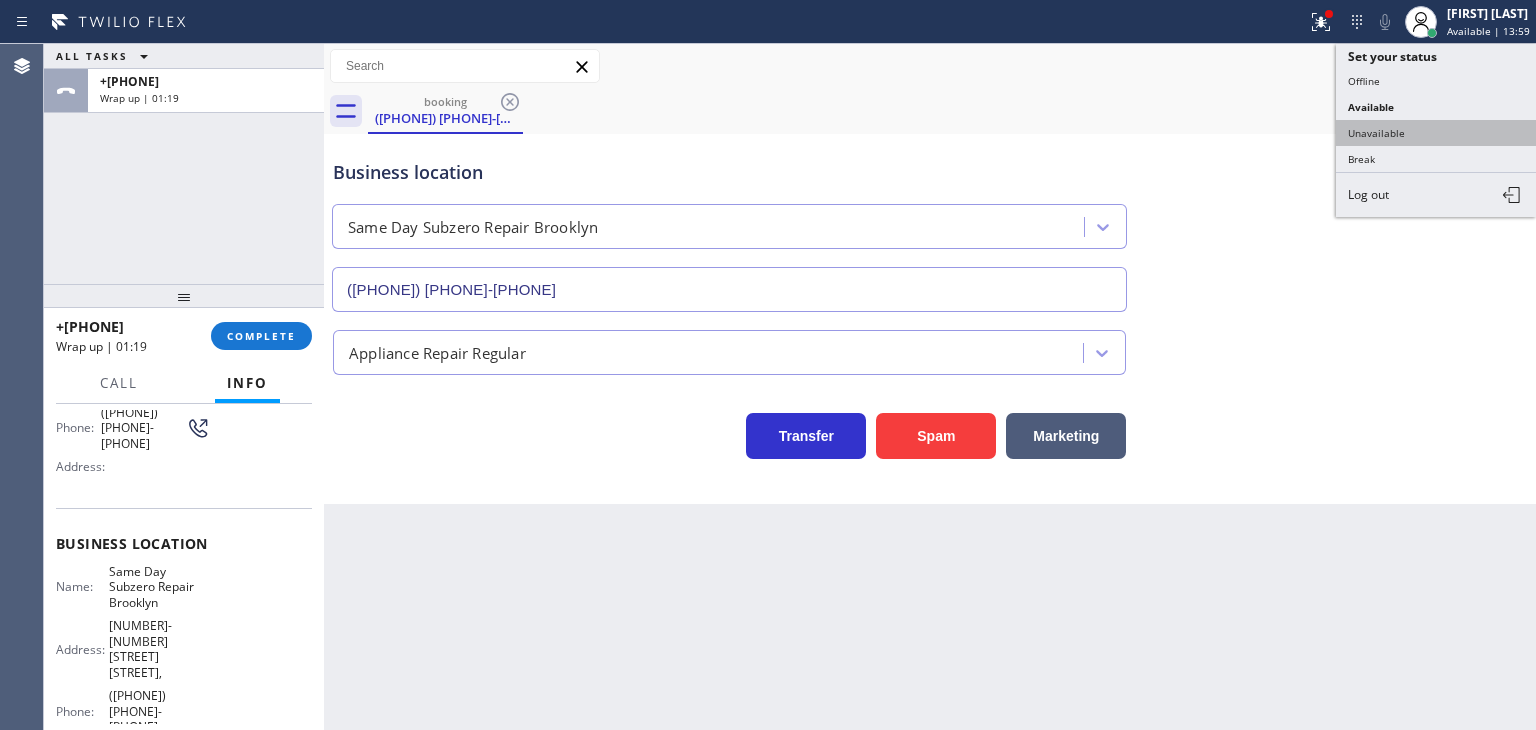 click on "Unavailable" at bounding box center [1436, 133] 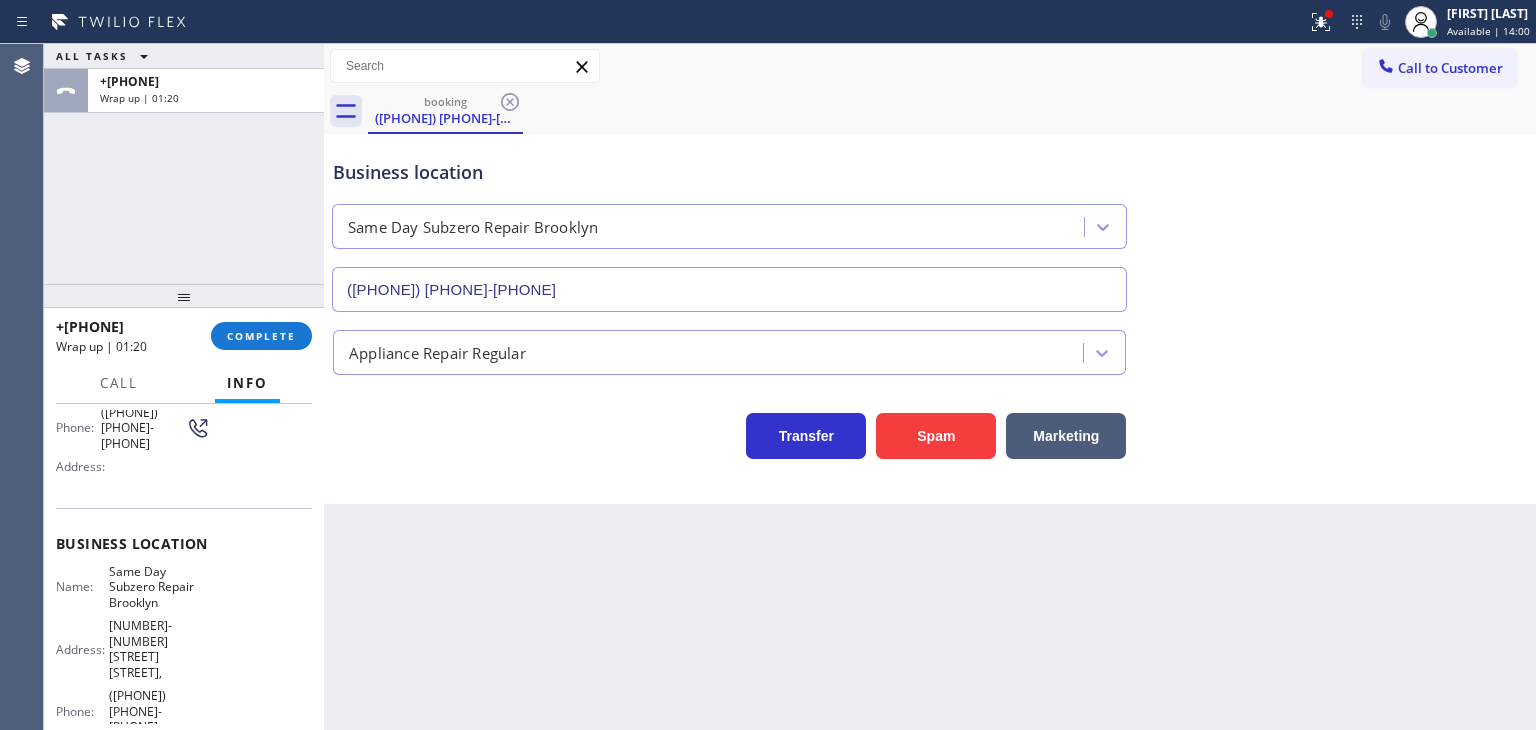 scroll, scrollTop: 281, scrollLeft: 0, axis: vertical 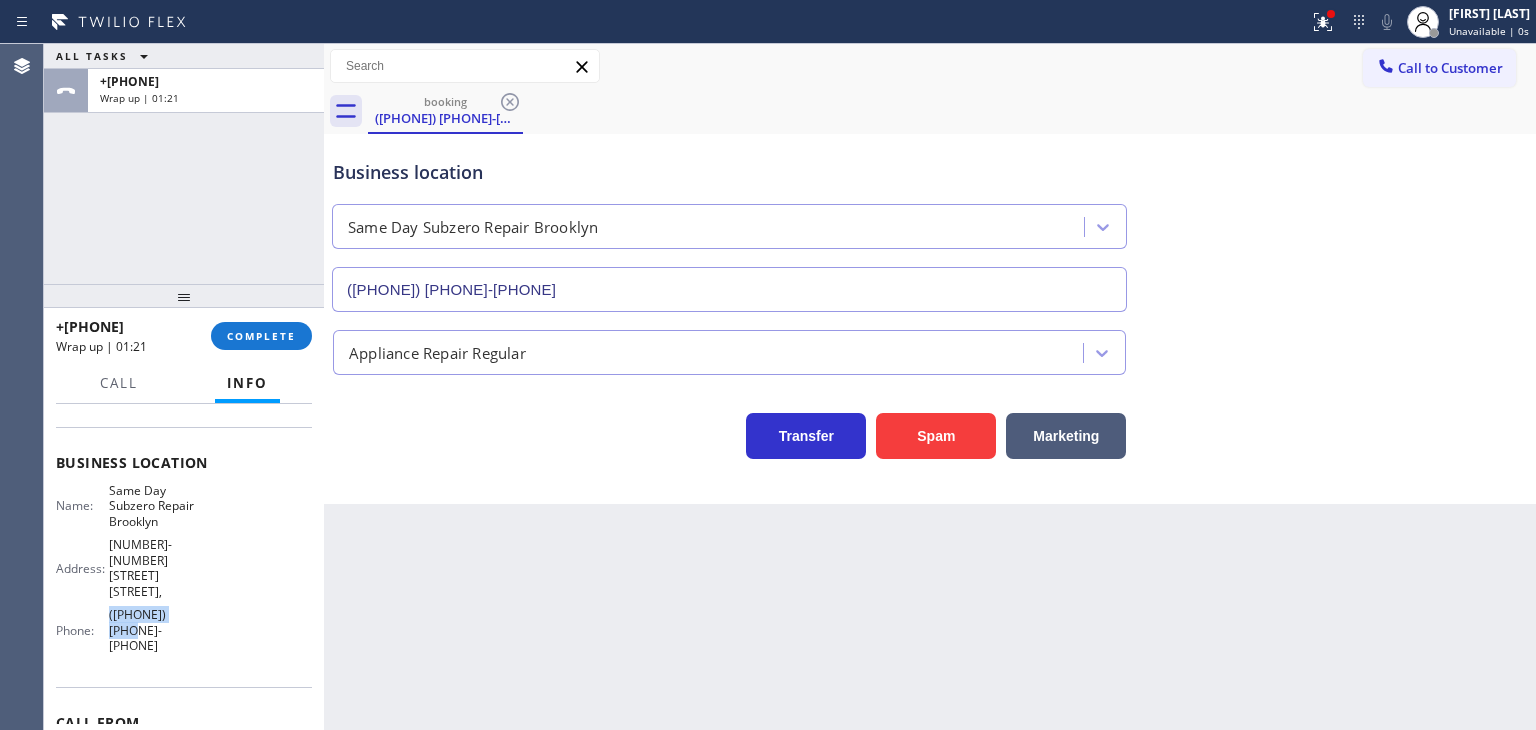 drag, startPoint x: 220, startPoint y: 524, endPoint x: 101, endPoint y: 529, distance: 119.104996 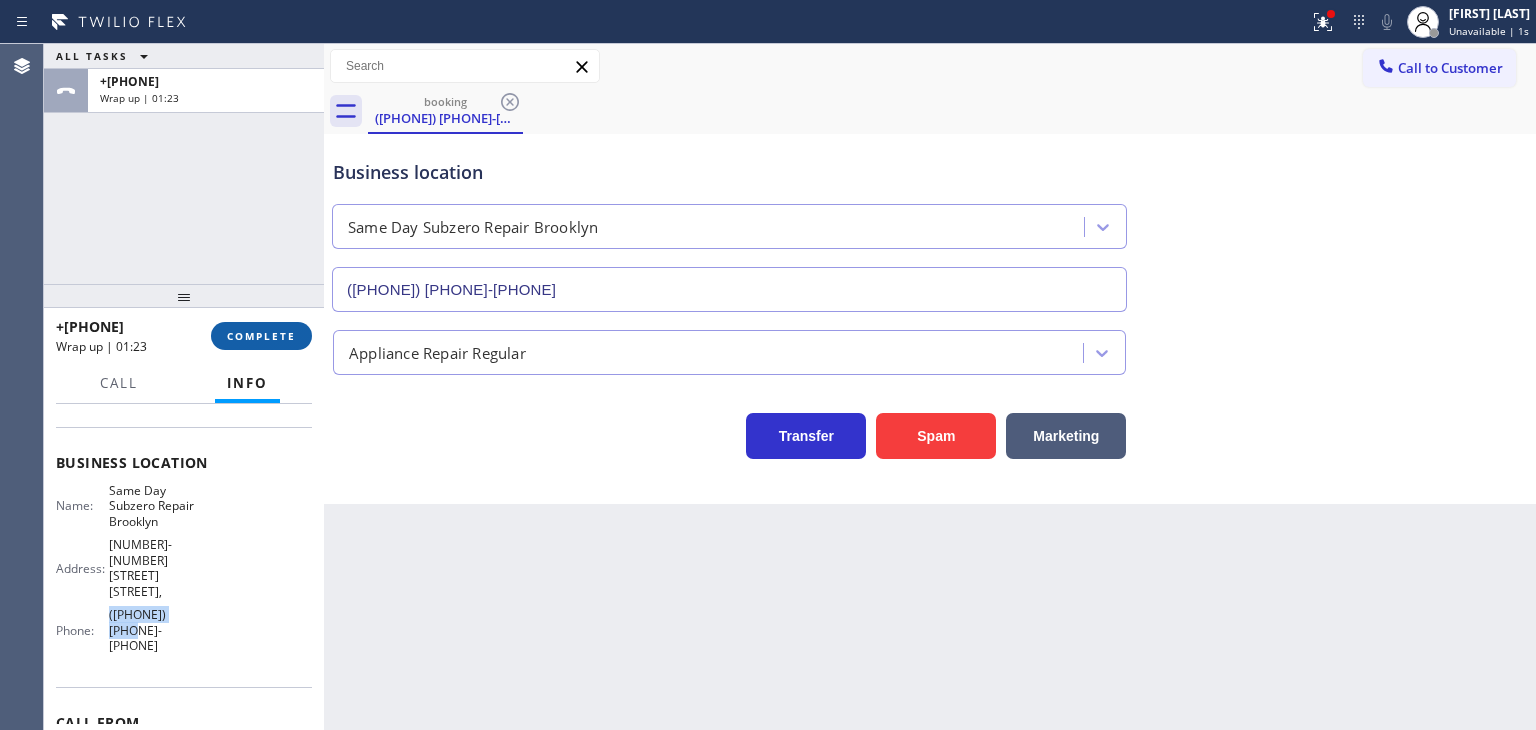 click on "COMPLETE" at bounding box center (261, 336) 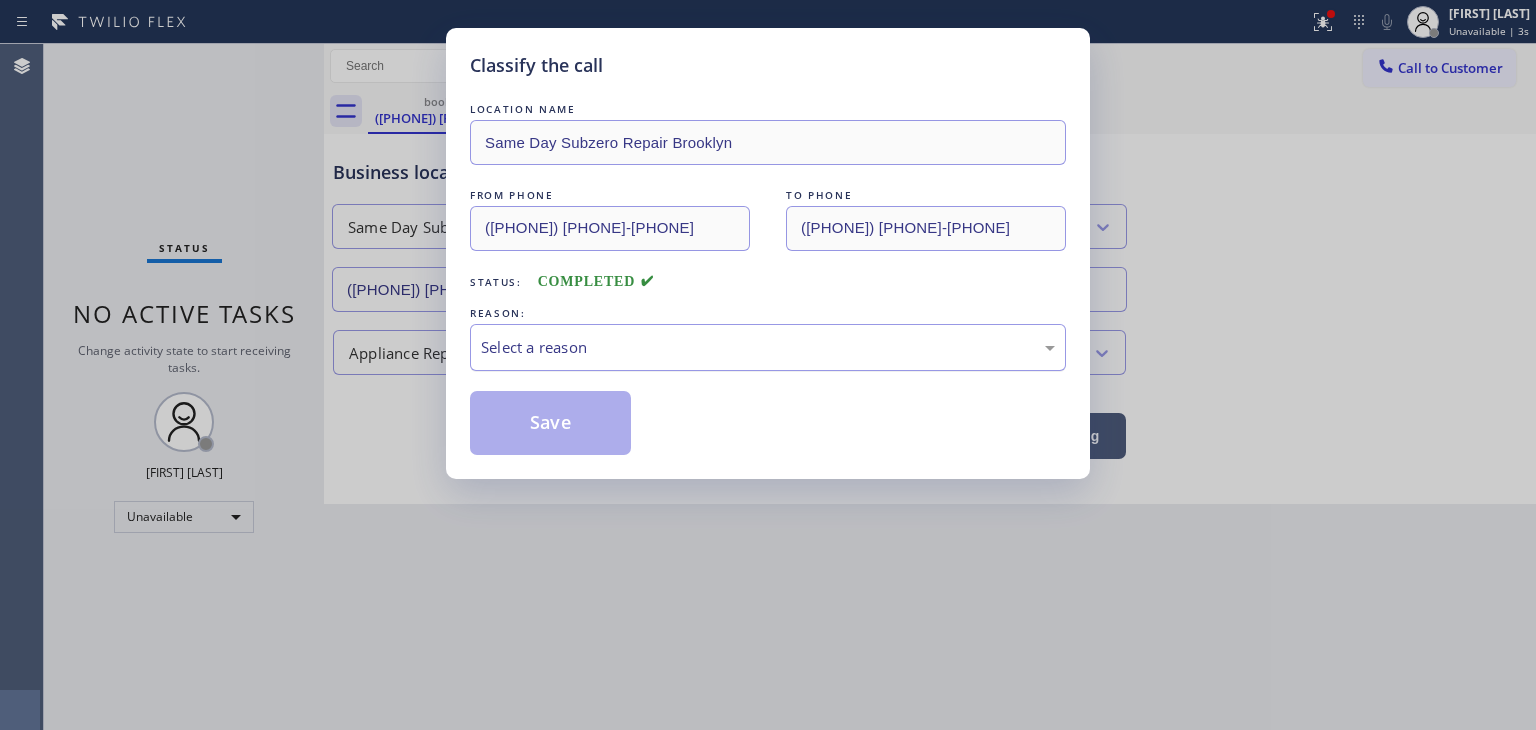 click on "Select a reason" at bounding box center [768, 347] 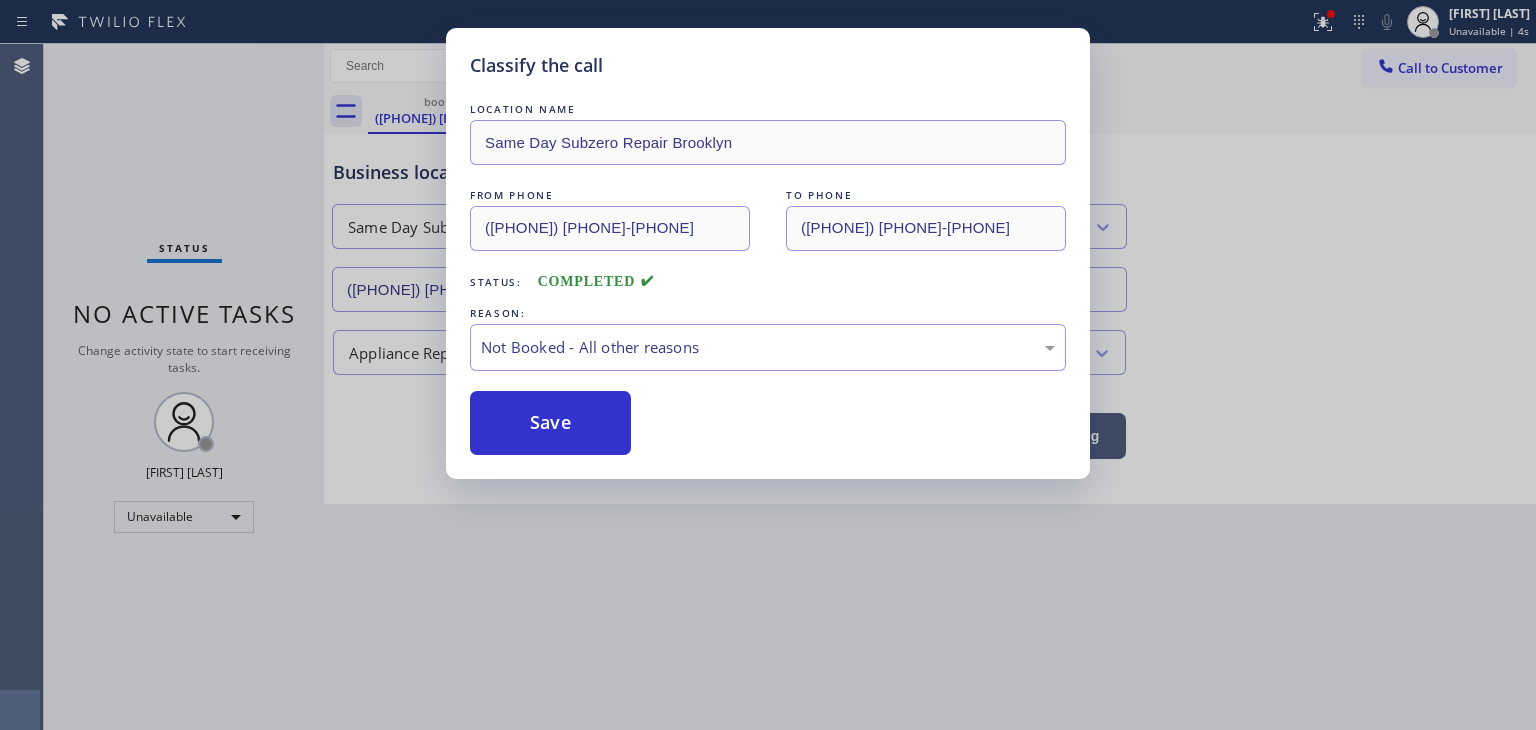 click on "Save" at bounding box center [550, 423] 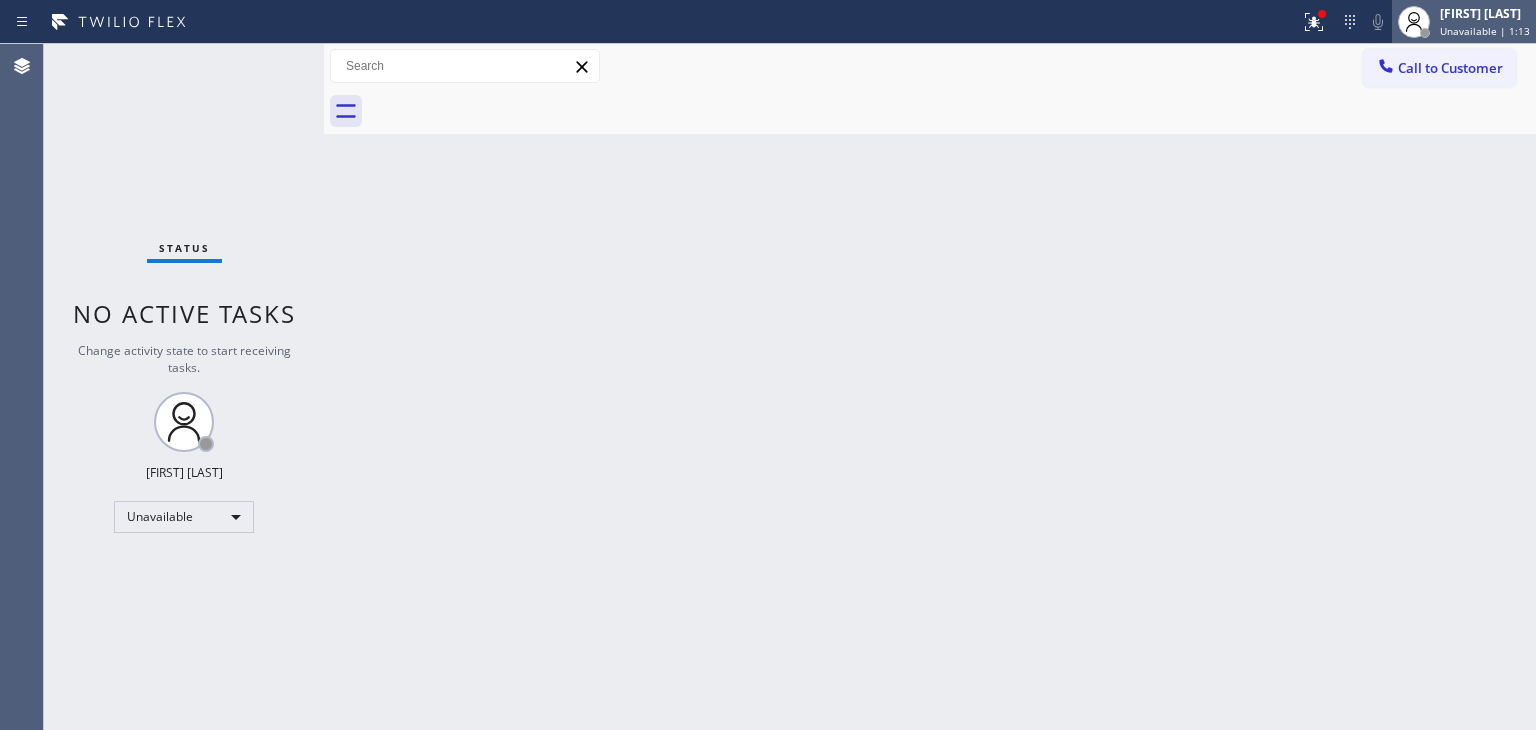 click on "Unavailable | 1:13" at bounding box center [1485, 31] 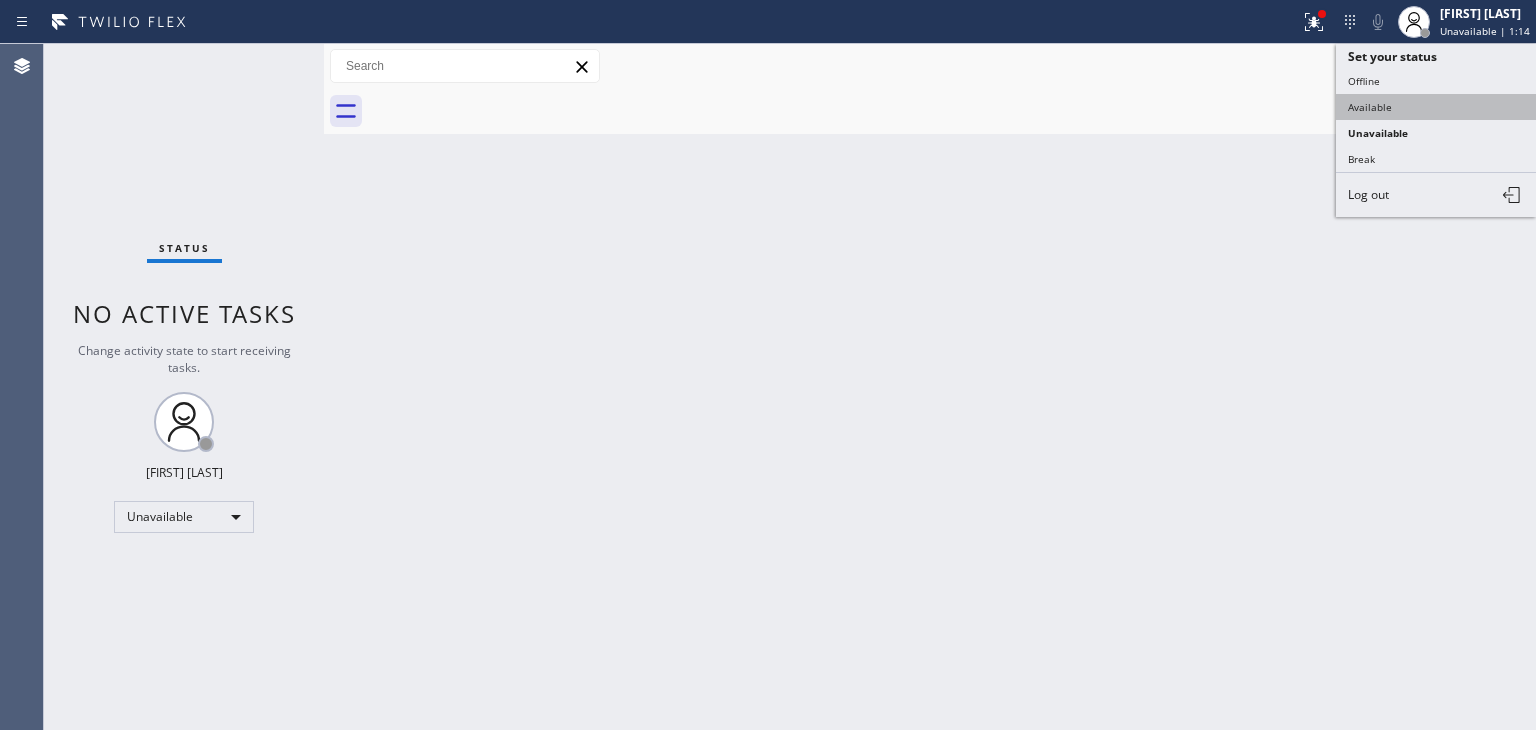 click on "Available" at bounding box center [1436, 107] 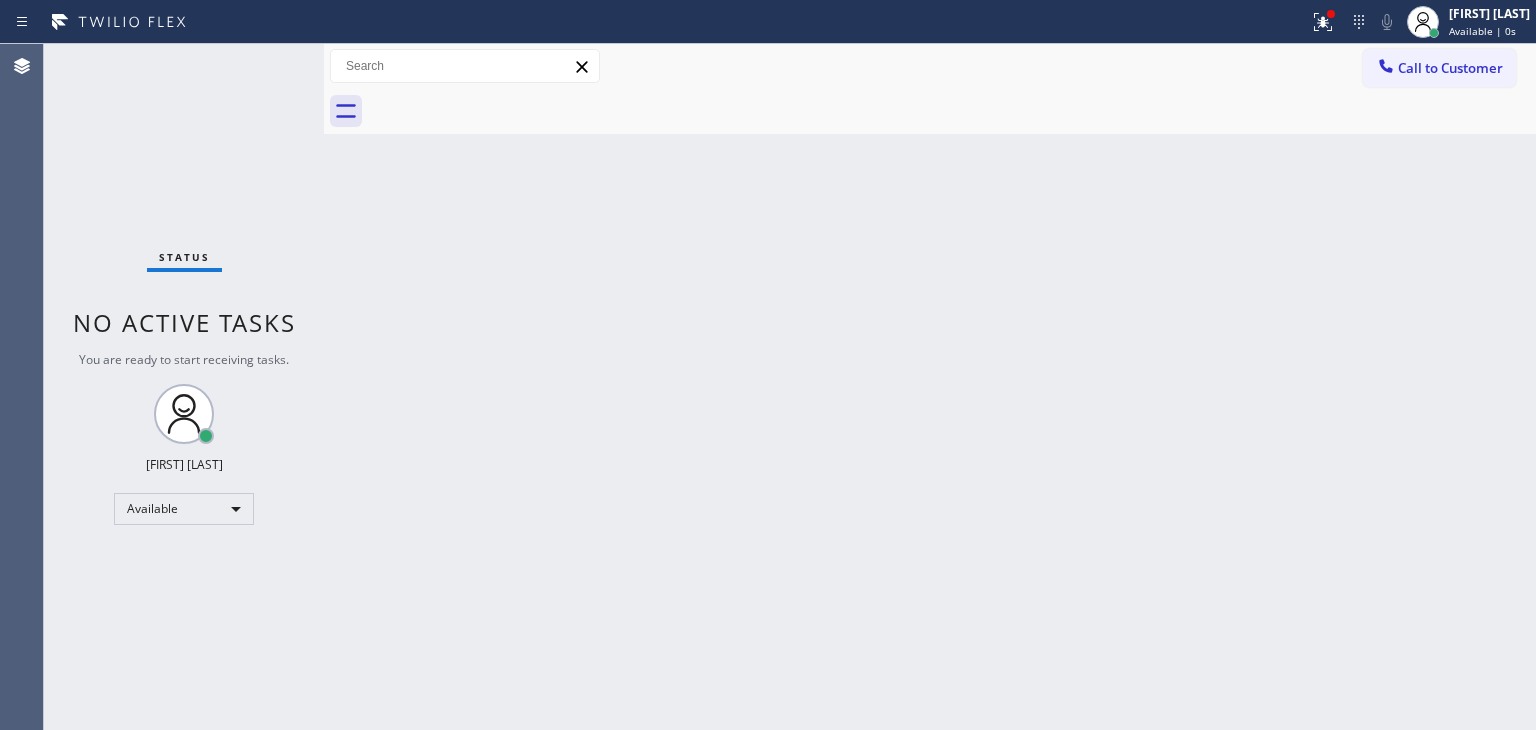 click on "Status   No active tasks     You are ready to start receiving tasks.   Edel John Suson Available" at bounding box center [184, 387] 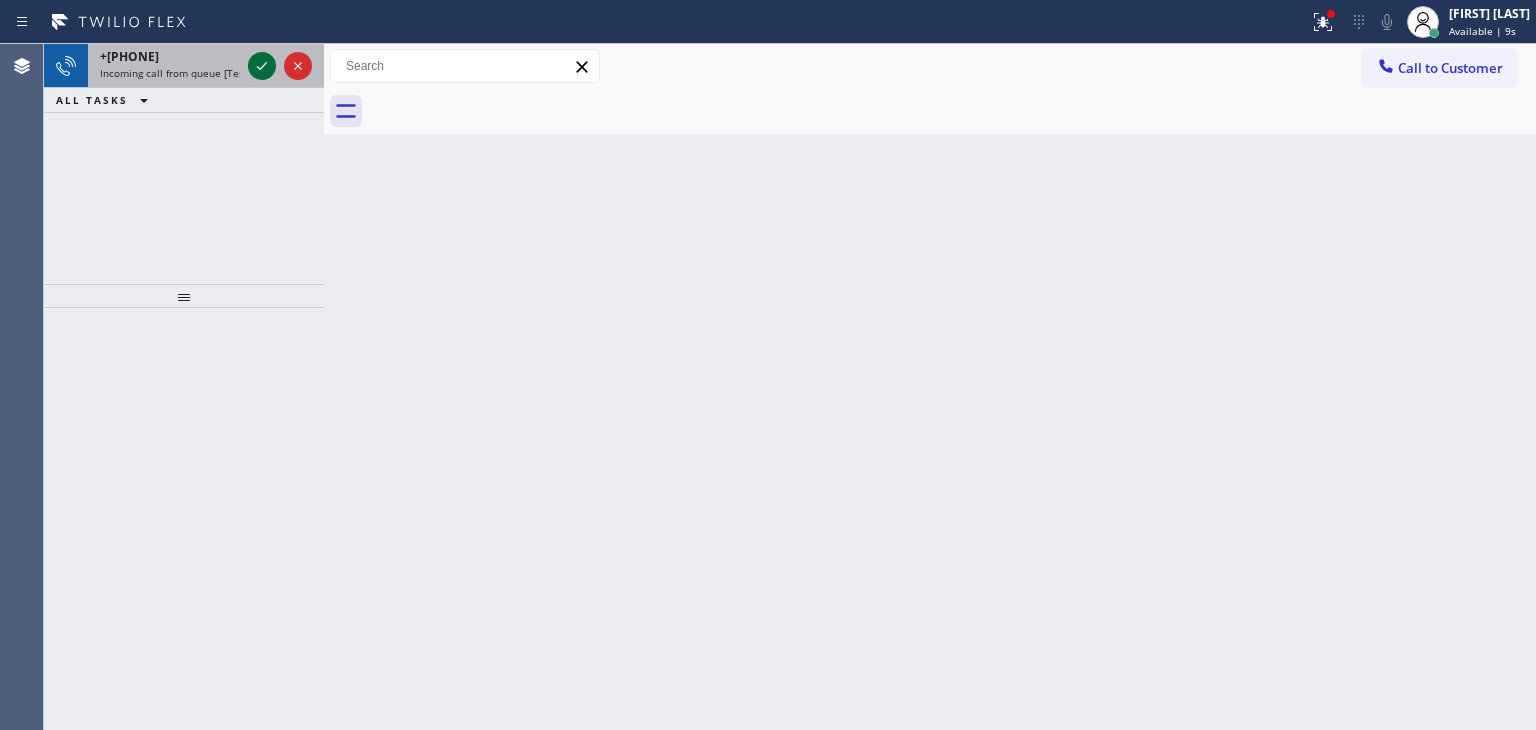 click 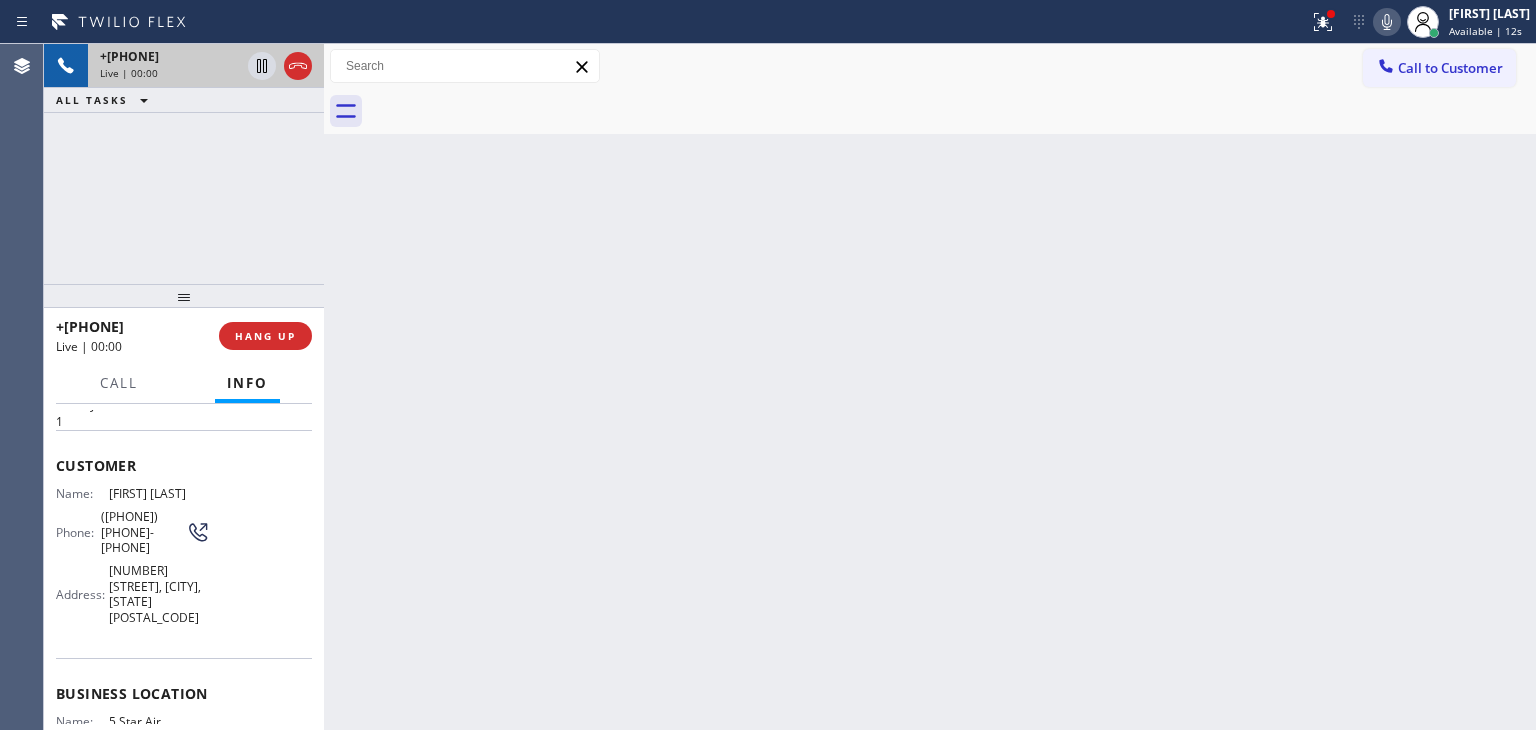 scroll, scrollTop: 100, scrollLeft: 0, axis: vertical 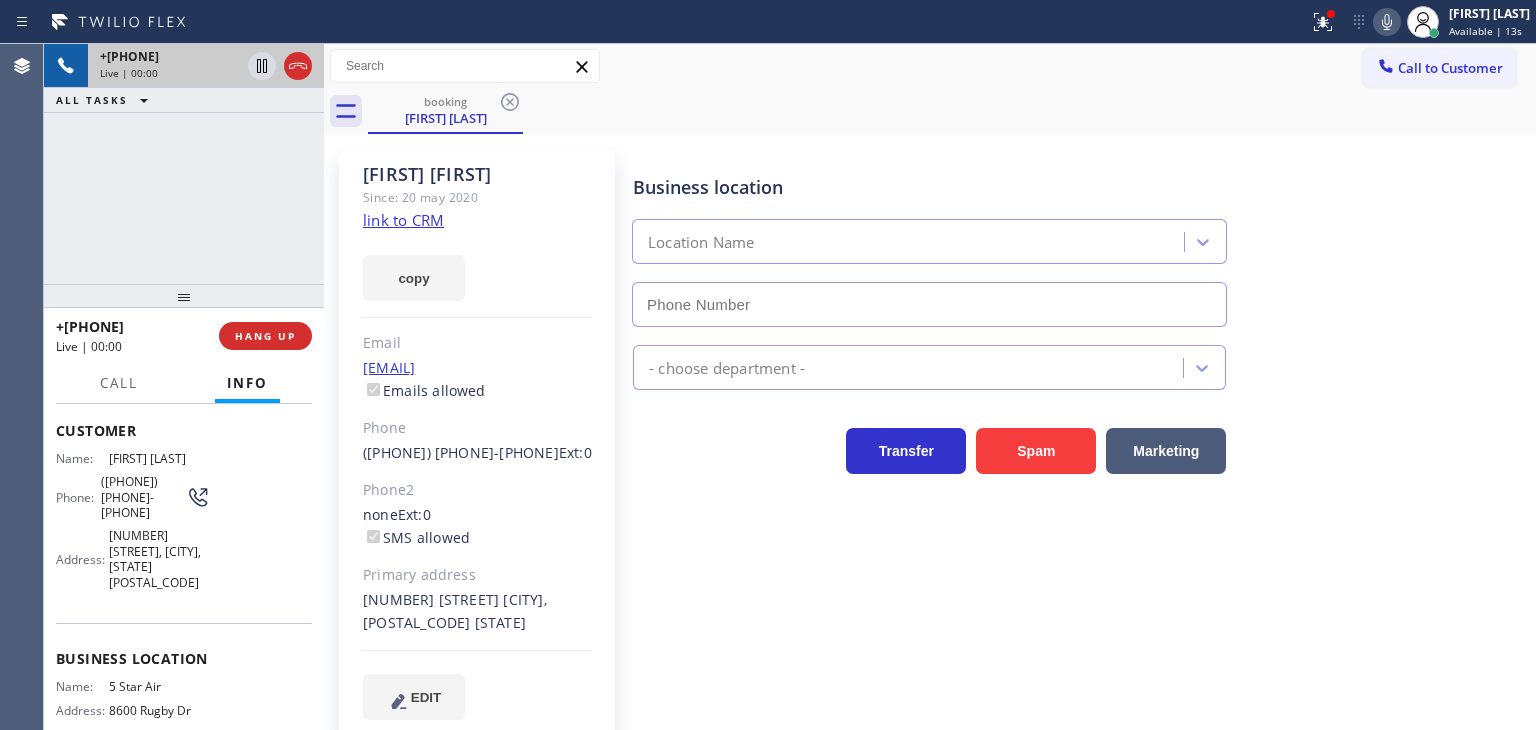 type on "(800) 686-5038" 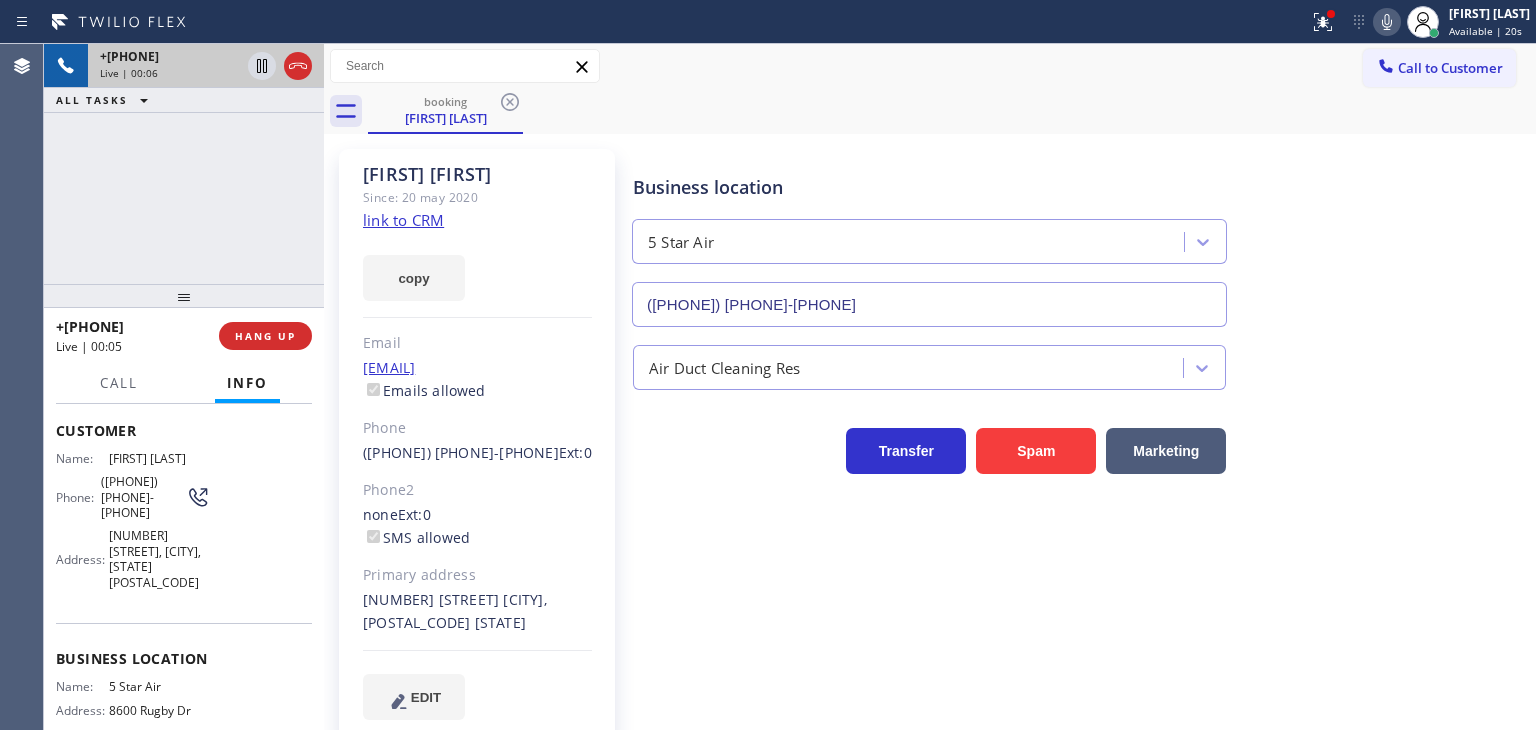 click on "link to CRM" 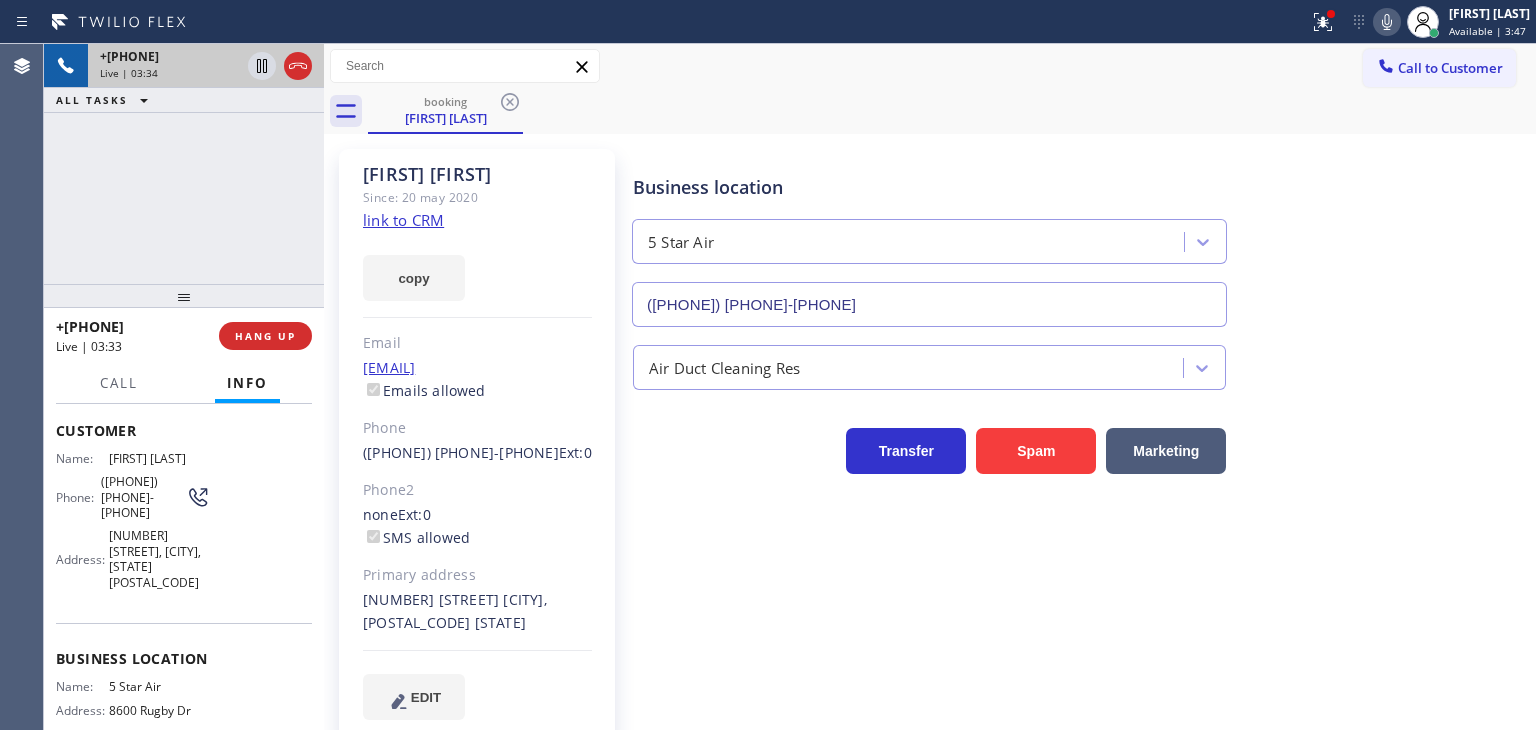 click on "+13235233496 Live | 03:34 ALL TASKS ALL TASKS ACTIVE TASKS TASKS IN WRAP UP" at bounding box center [184, 164] 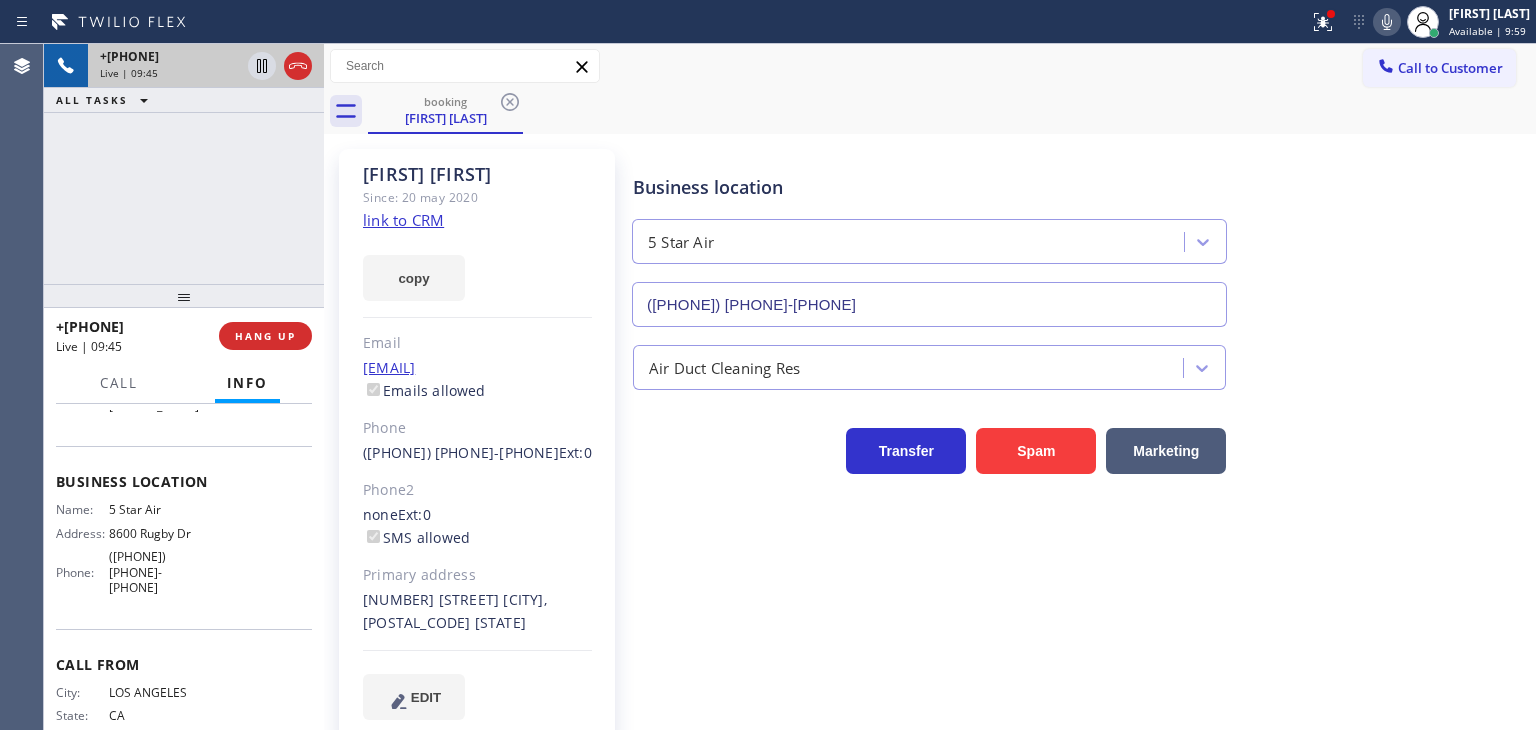 scroll, scrollTop: 281, scrollLeft: 0, axis: vertical 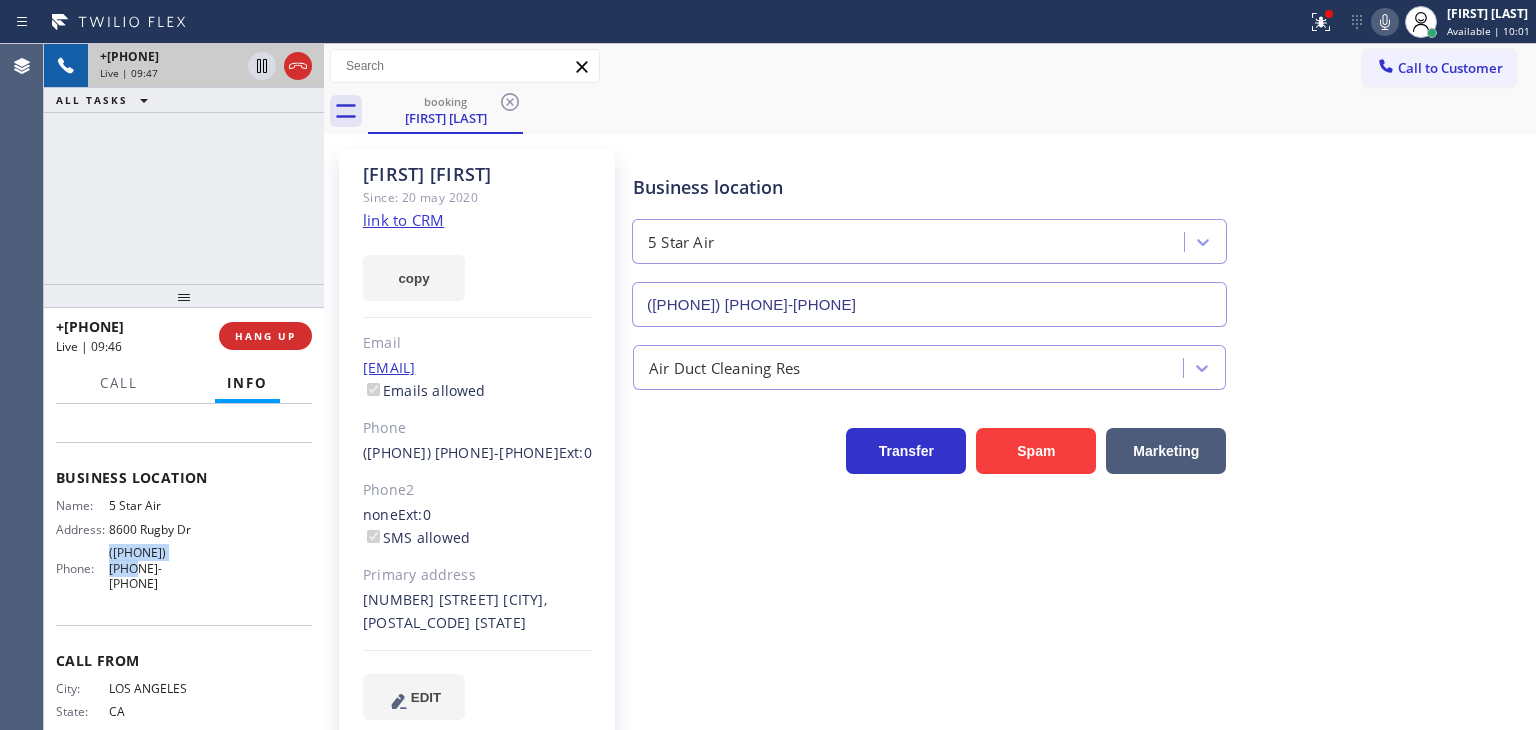 drag, startPoint x: 217, startPoint y: 533, endPoint x: 103, endPoint y: 542, distance: 114.35471 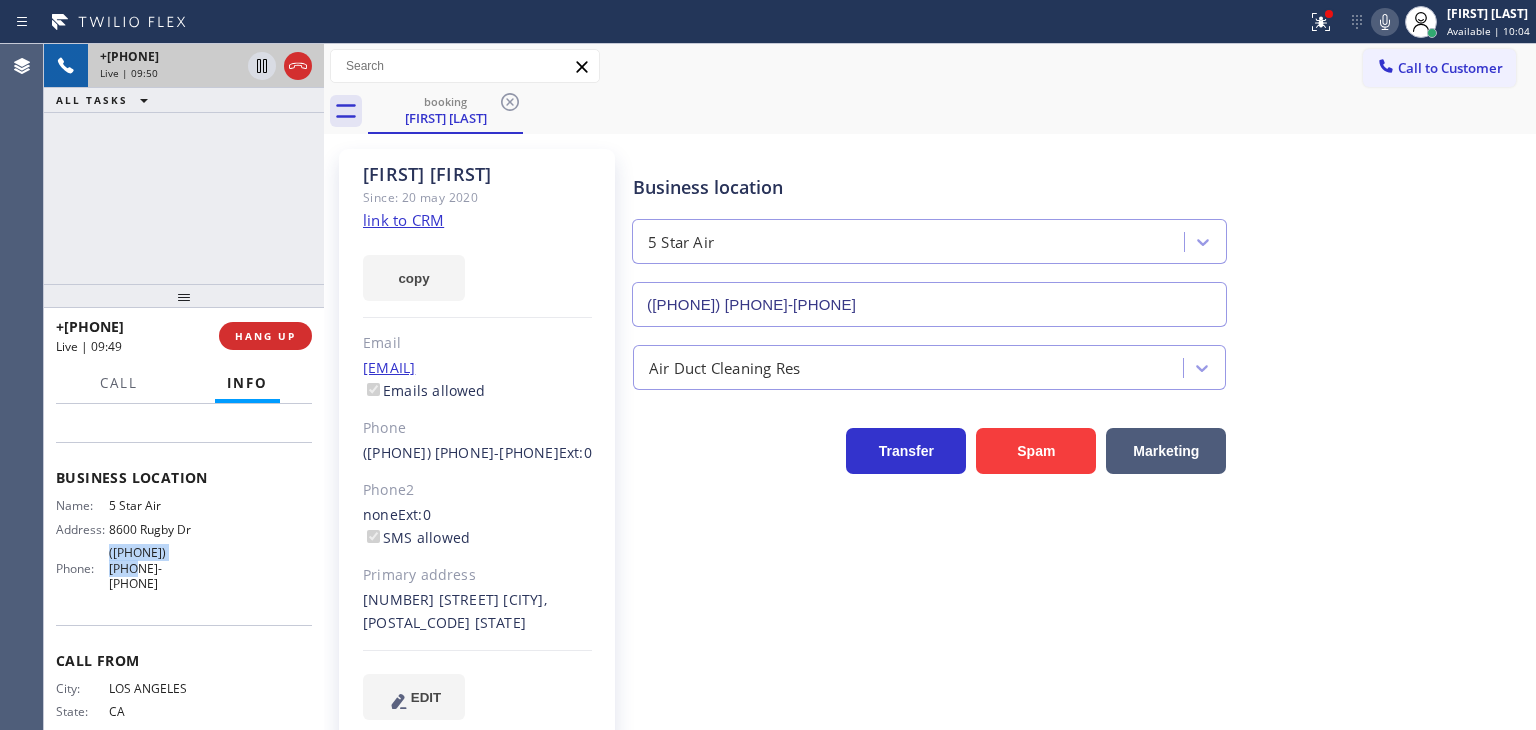 click 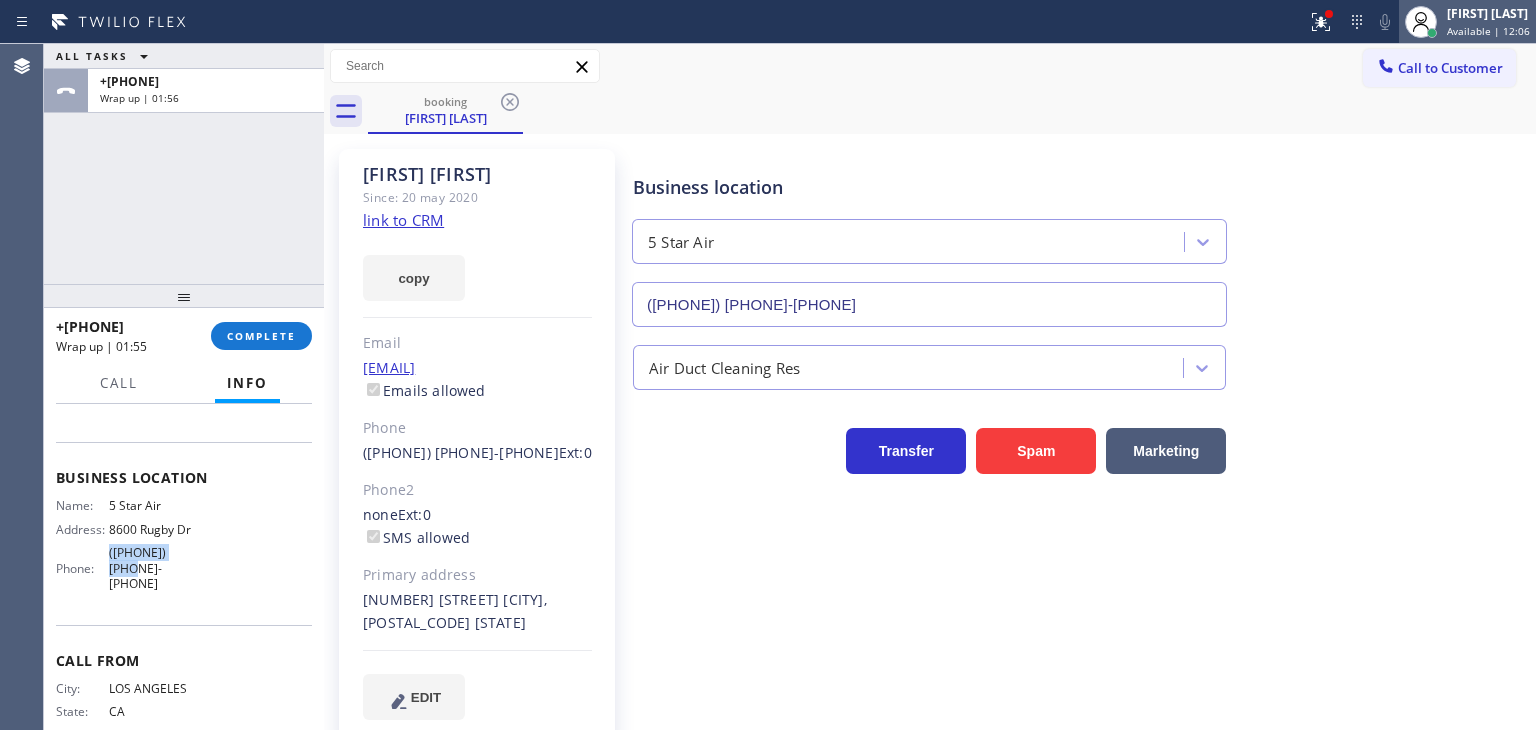 click on "Edel John Suson" at bounding box center (1488, 13) 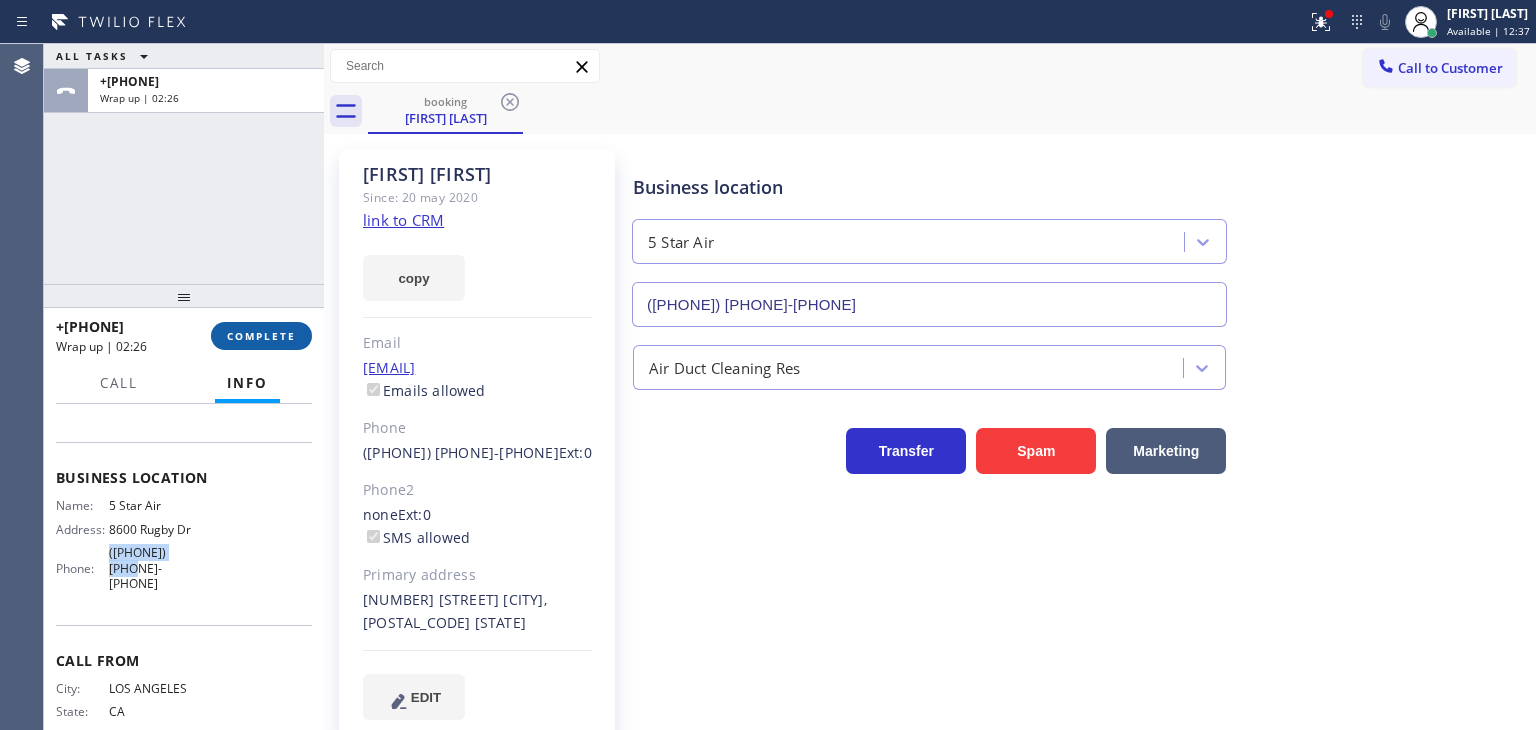 click on "COMPLETE" at bounding box center [261, 336] 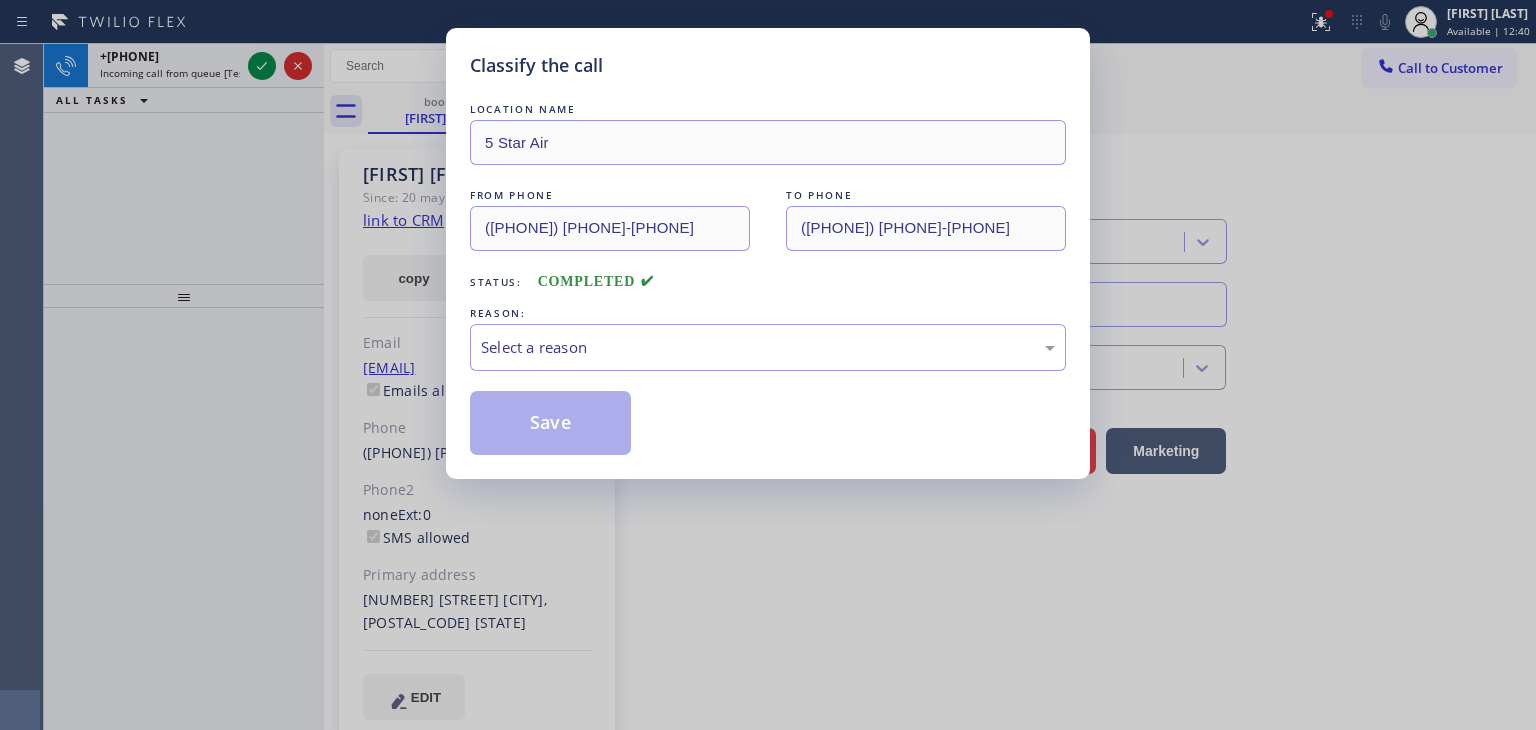 click on "Select a reason" at bounding box center (768, 347) 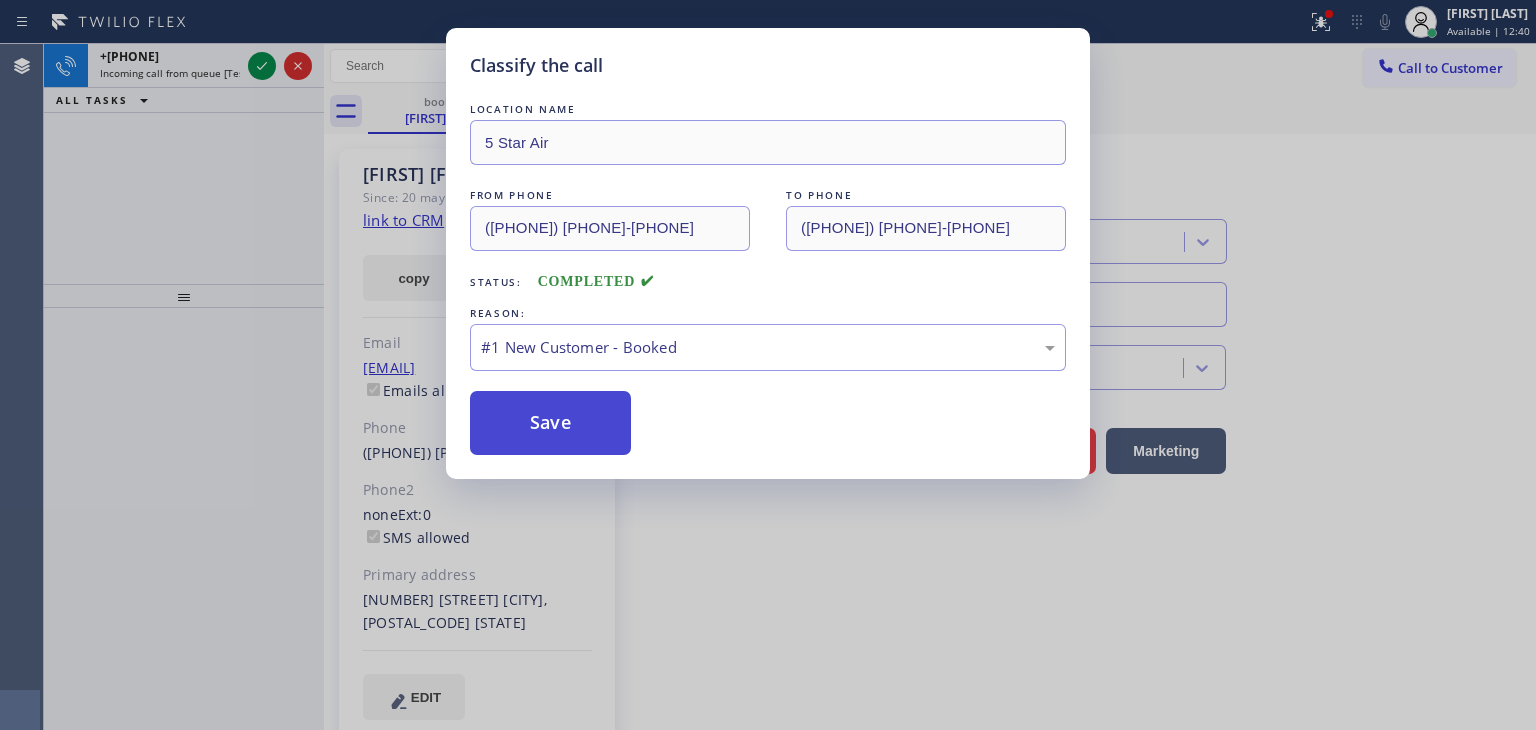 click on "Save" at bounding box center (550, 423) 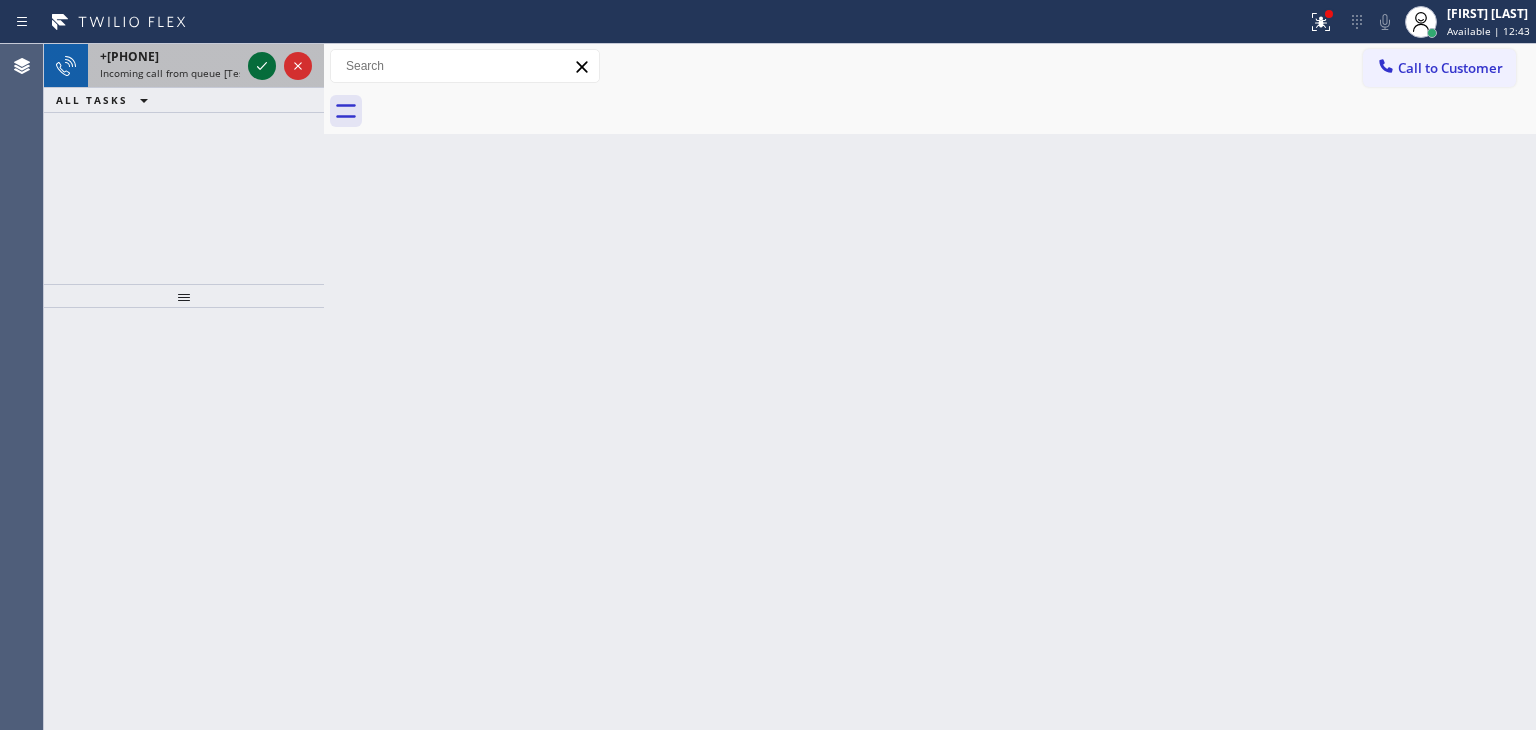 click 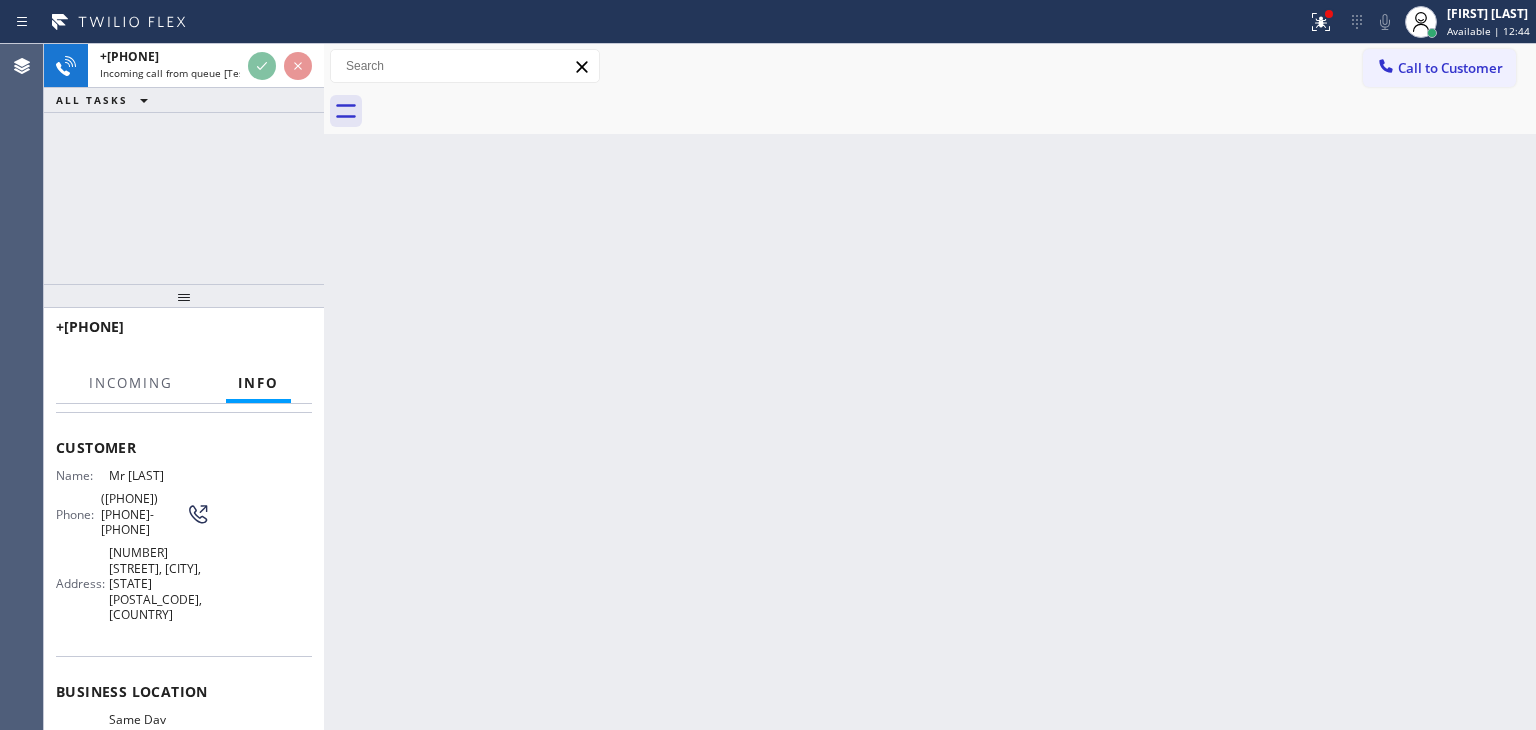 scroll, scrollTop: 200, scrollLeft: 0, axis: vertical 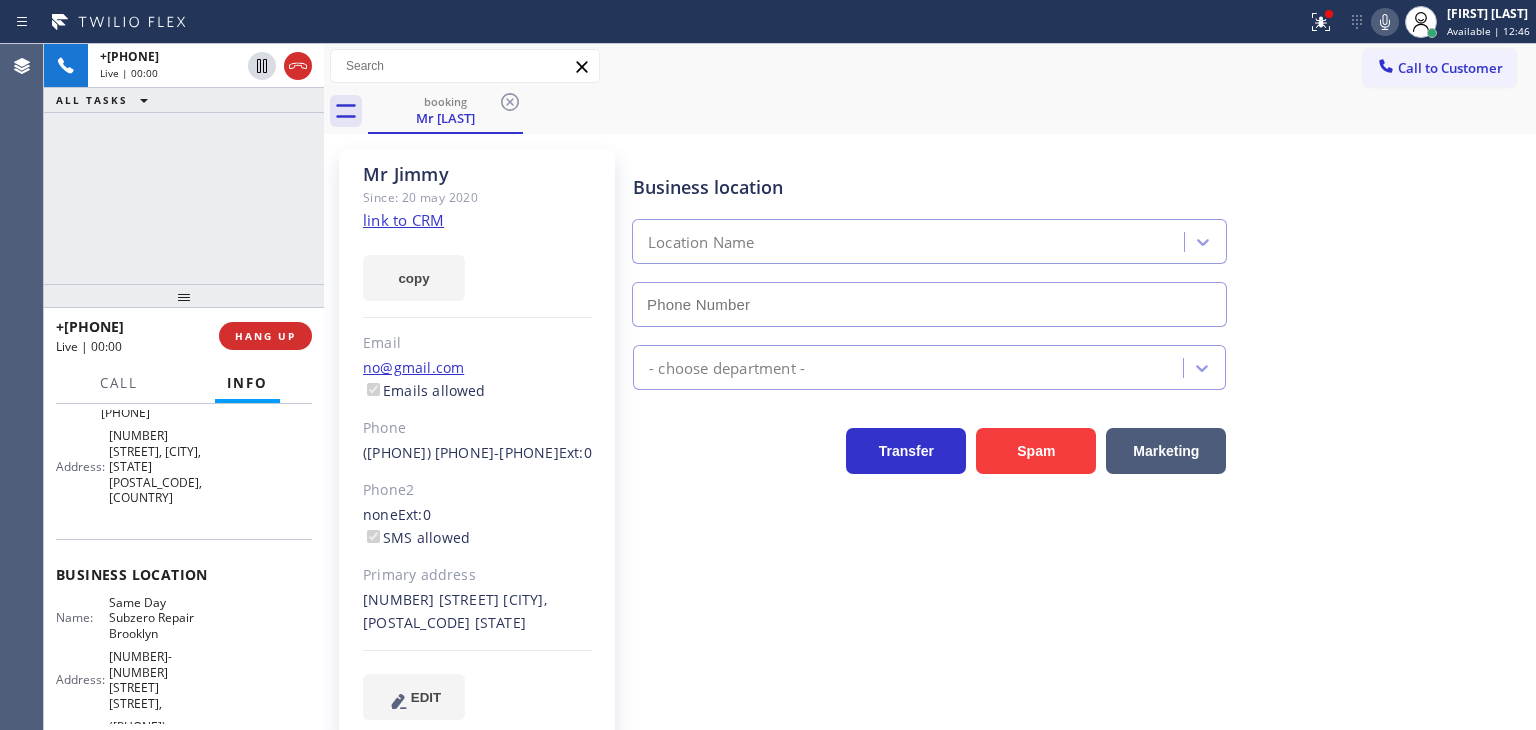 type on "(929) 416-6656" 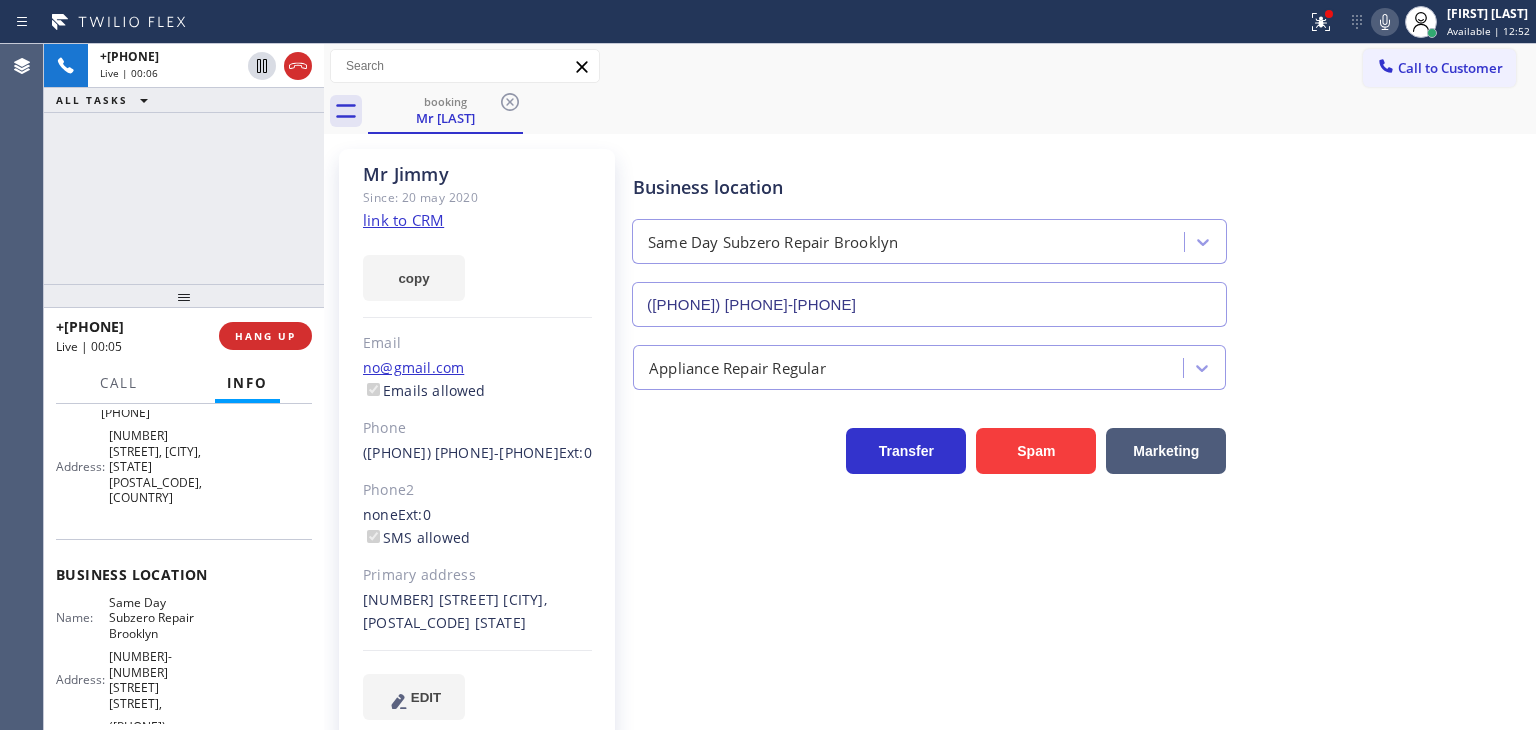 click on "link to CRM" 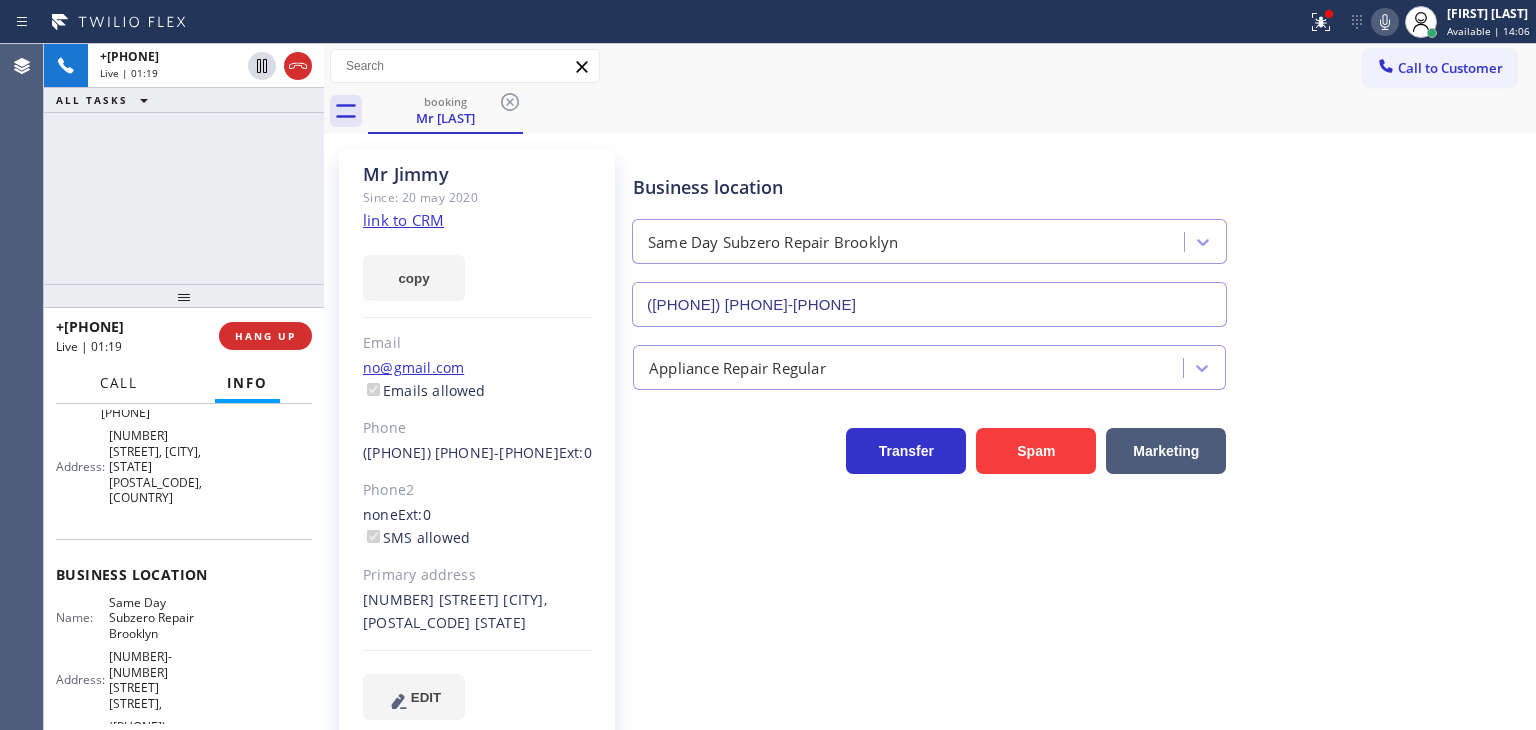 click on "Call" at bounding box center (119, 383) 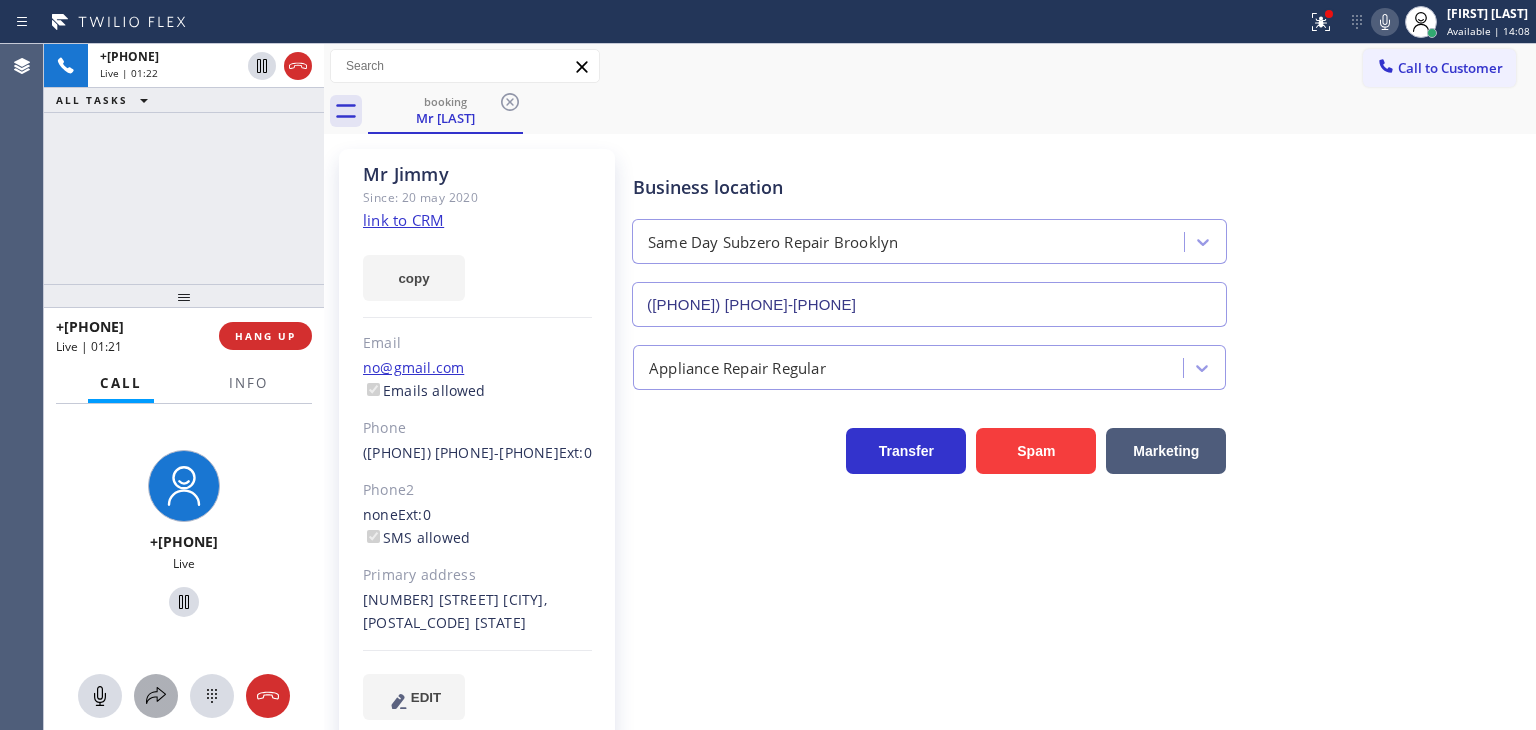 click 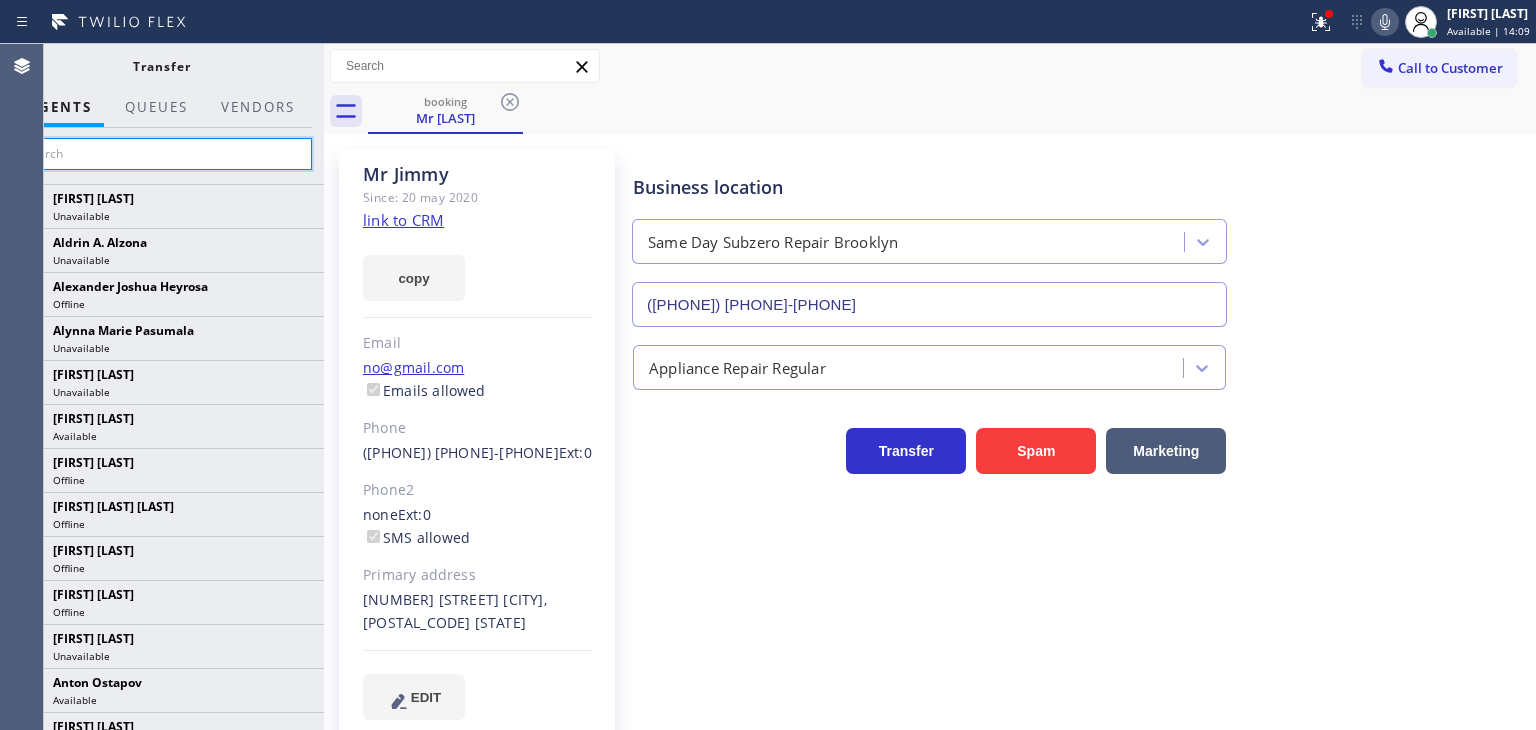 click at bounding box center [161, 154] 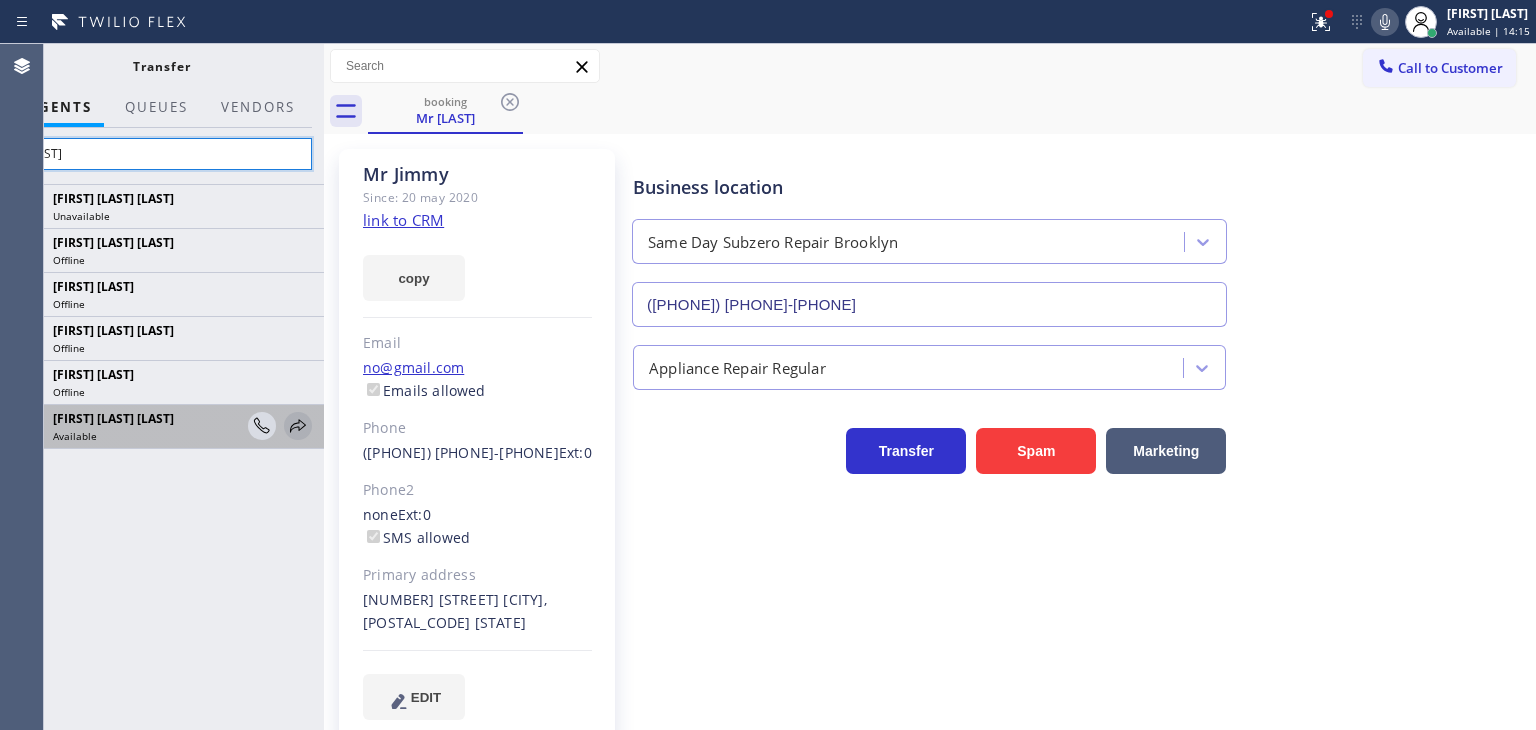 type on "John" 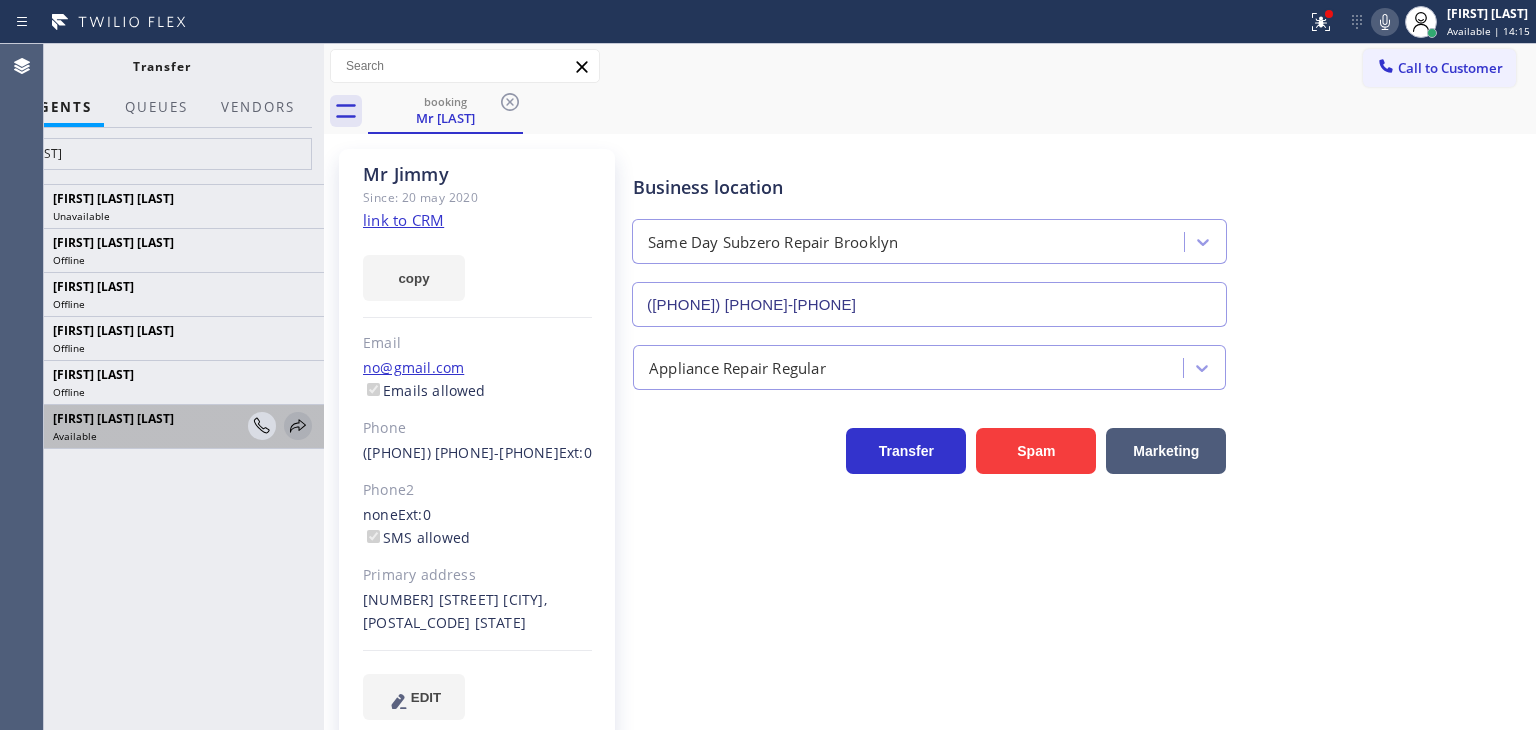 click 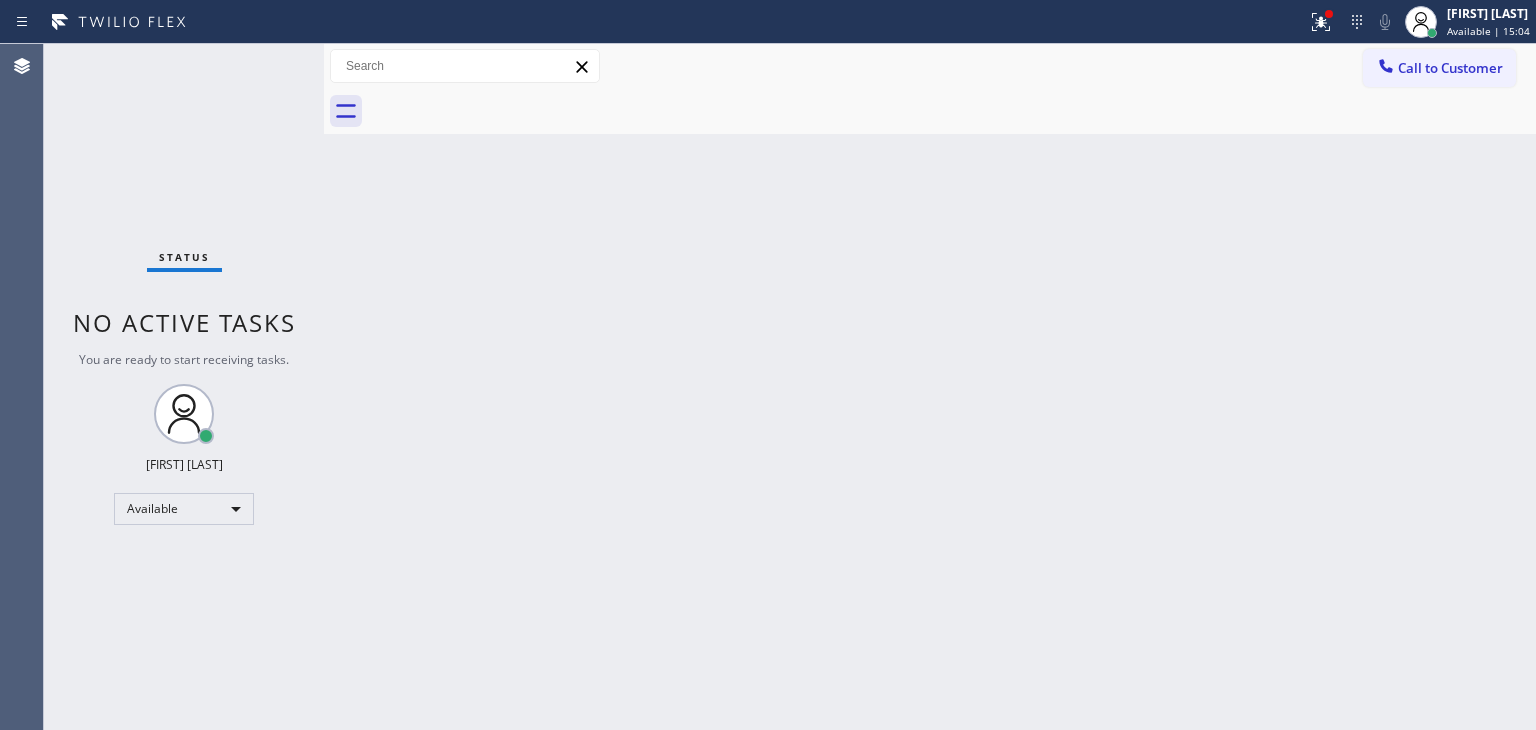 click on "Status   No active tasks     You are ready to start receiving tasks.   Edel John Suson Available" at bounding box center [184, 387] 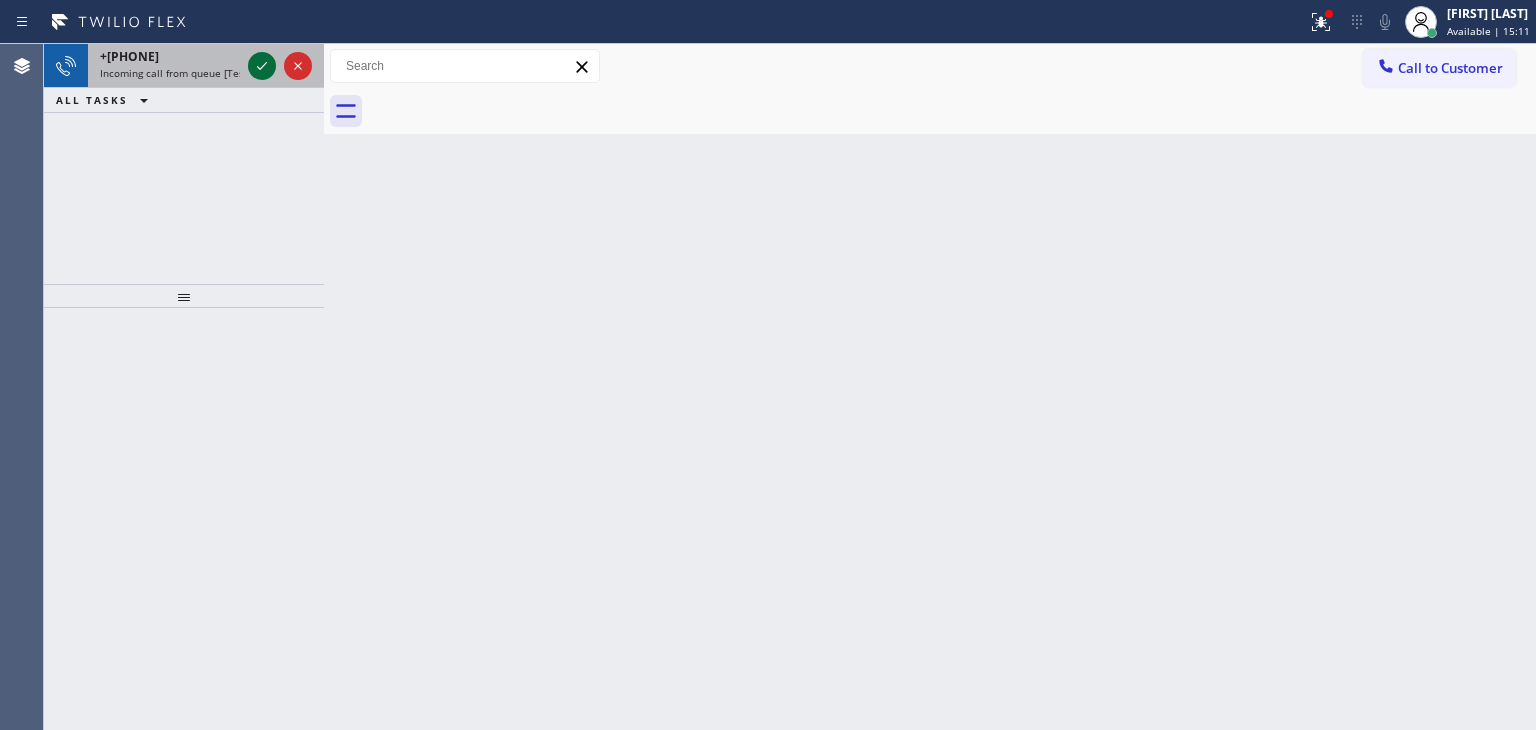 click 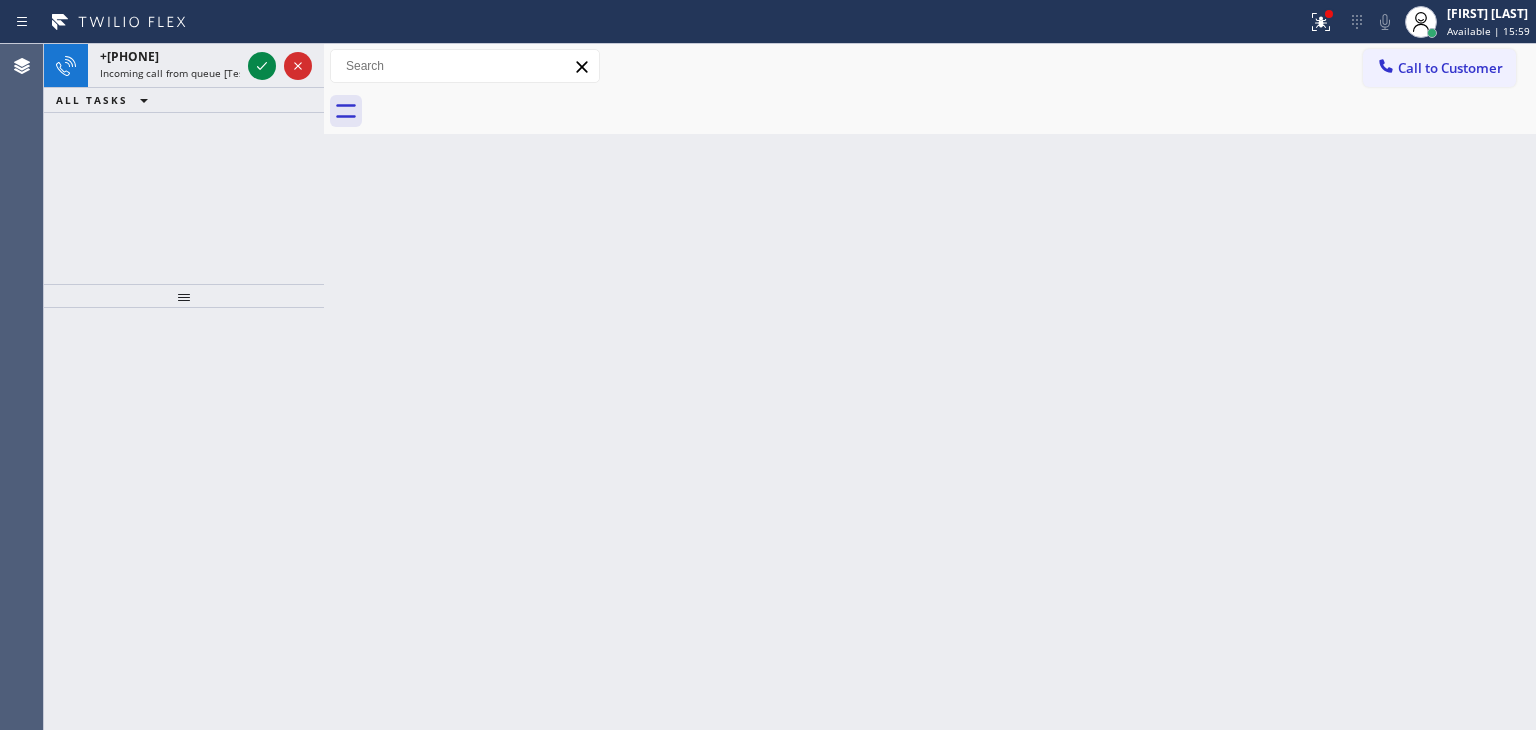 drag, startPoint x: 265, startPoint y: 65, endPoint x: 238, endPoint y: 225, distance: 162.26213 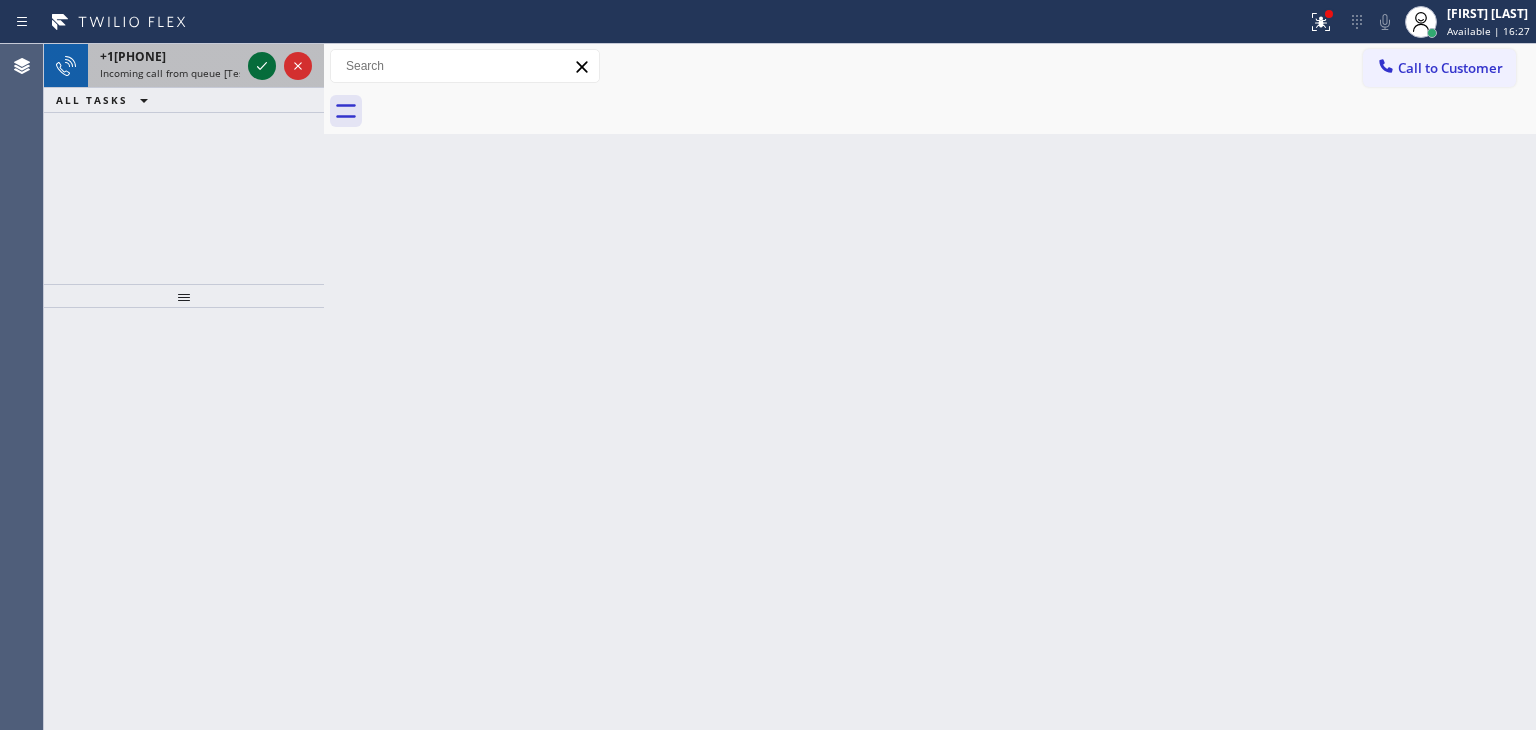 click 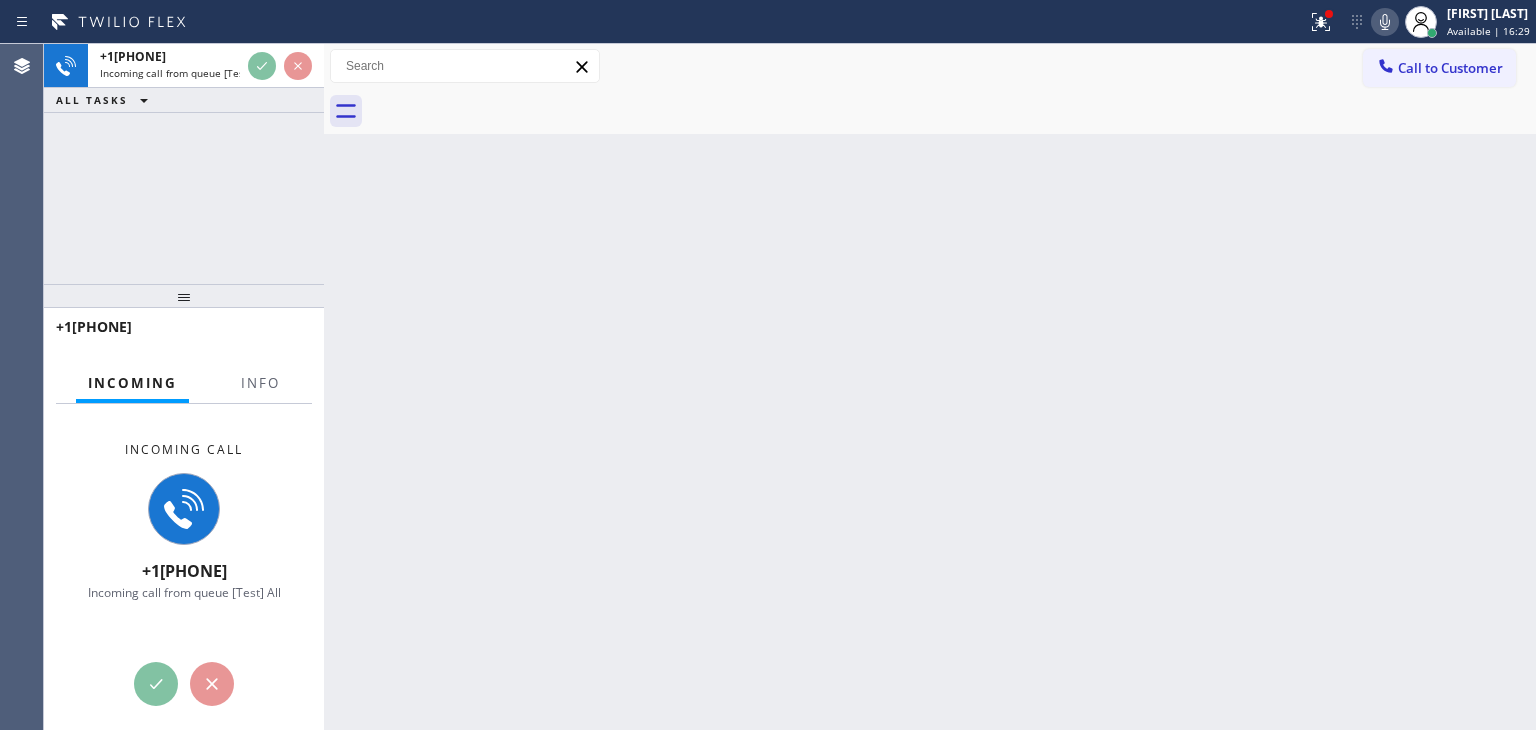 click on "Incoming Info" at bounding box center (184, 384) 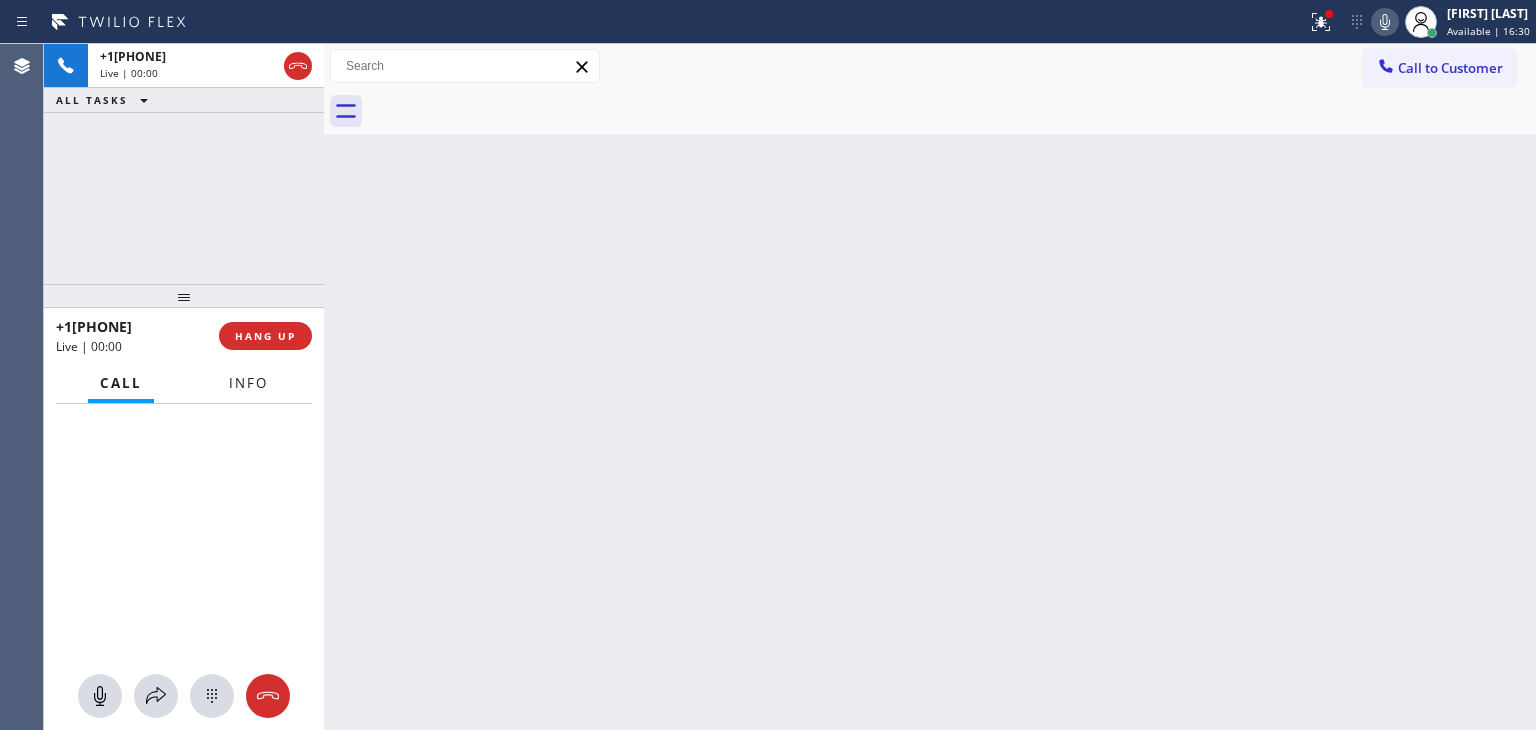 click on "Info" at bounding box center (248, 383) 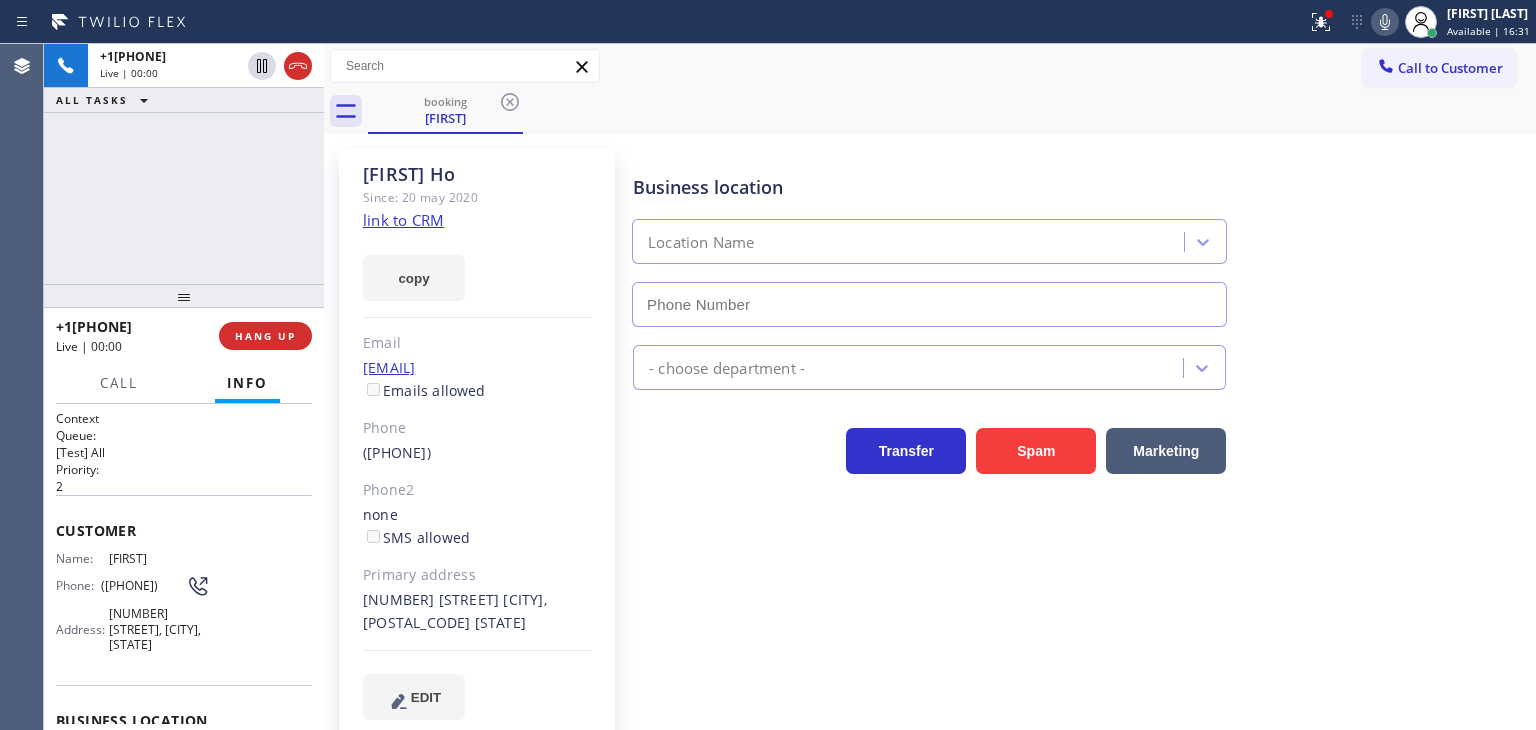 type on "(800) 568-8664" 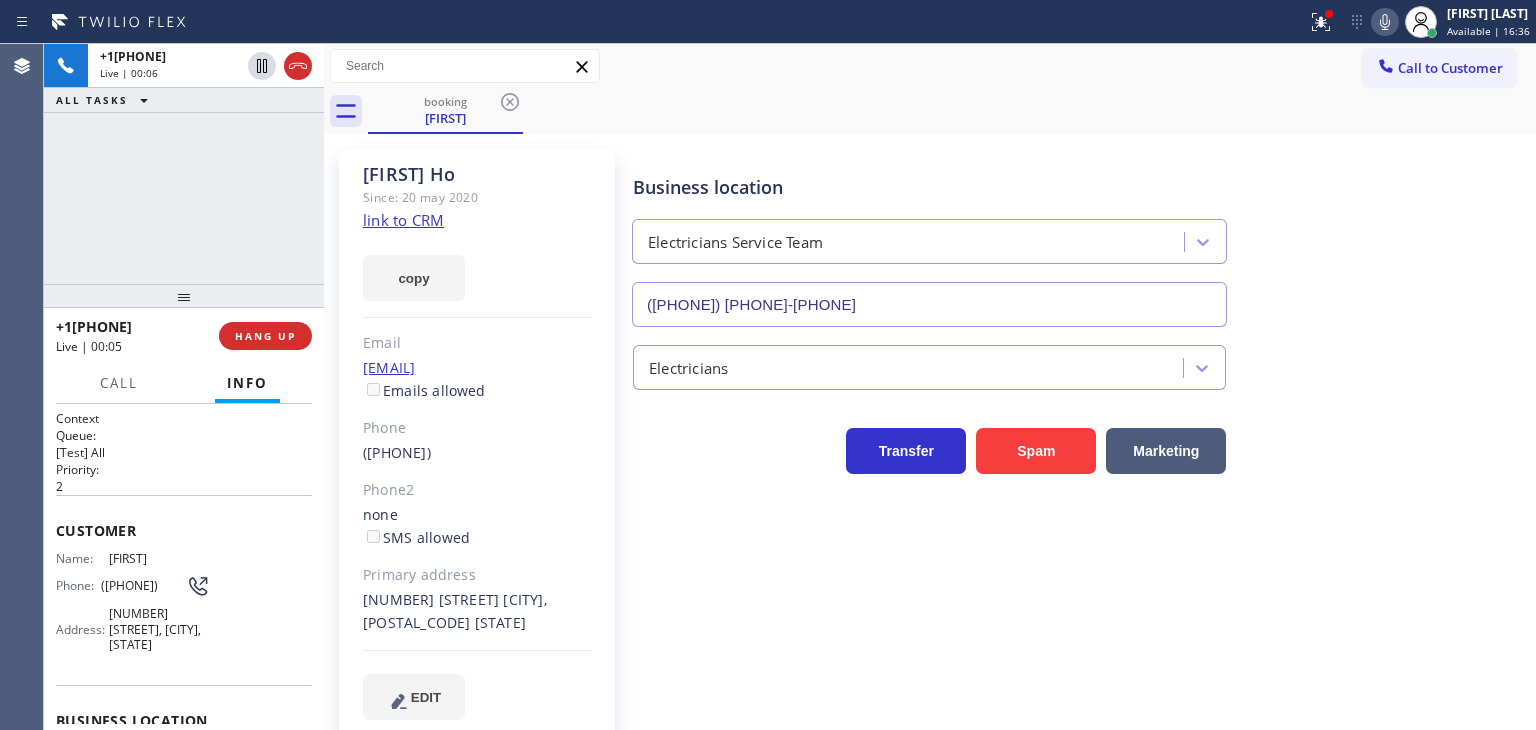 click on "link to CRM" 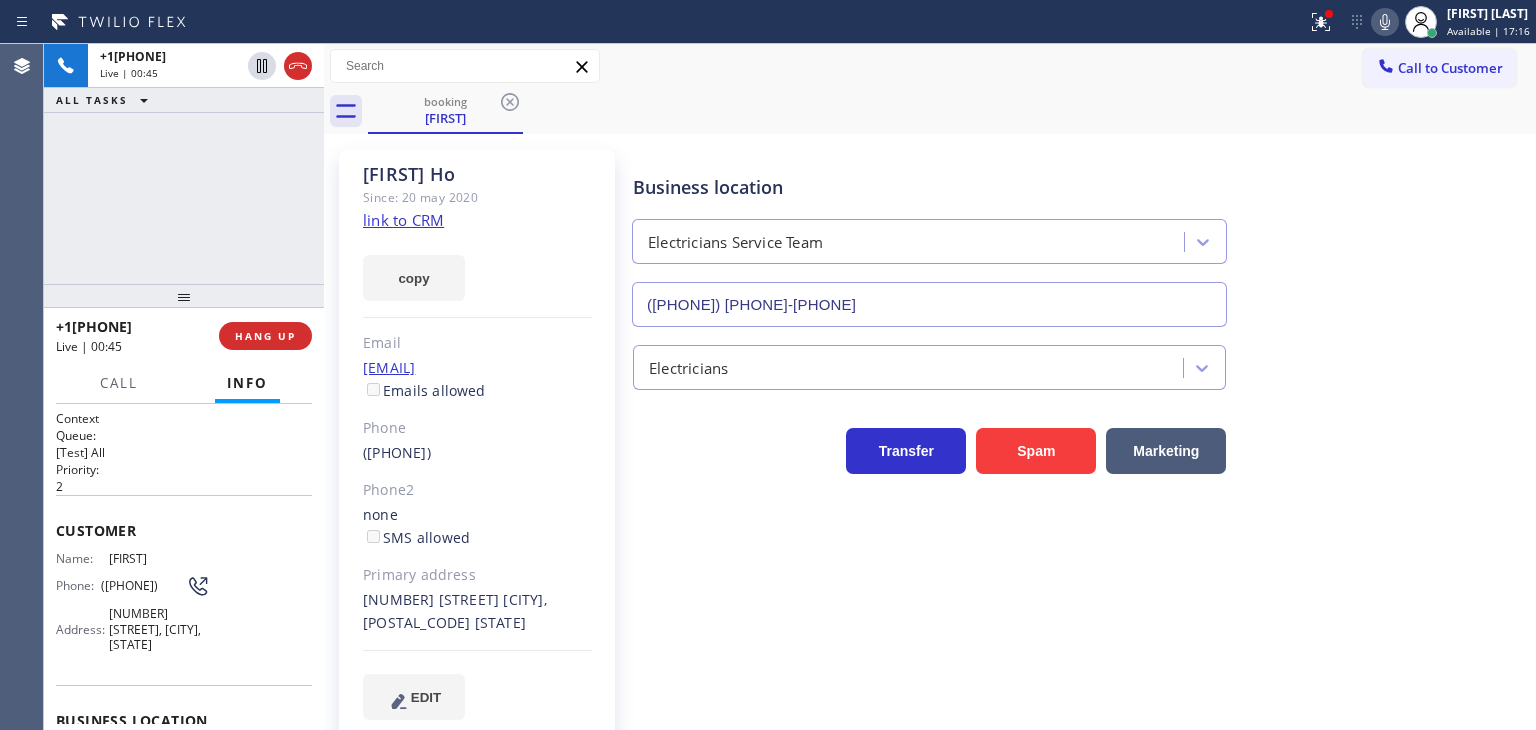 click on "+18184255996 Live | 00:45 ALL TASKS ALL TASKS ACTIVE TASKS TASKS IN WRAP UP" at bounding box center [184, 164] 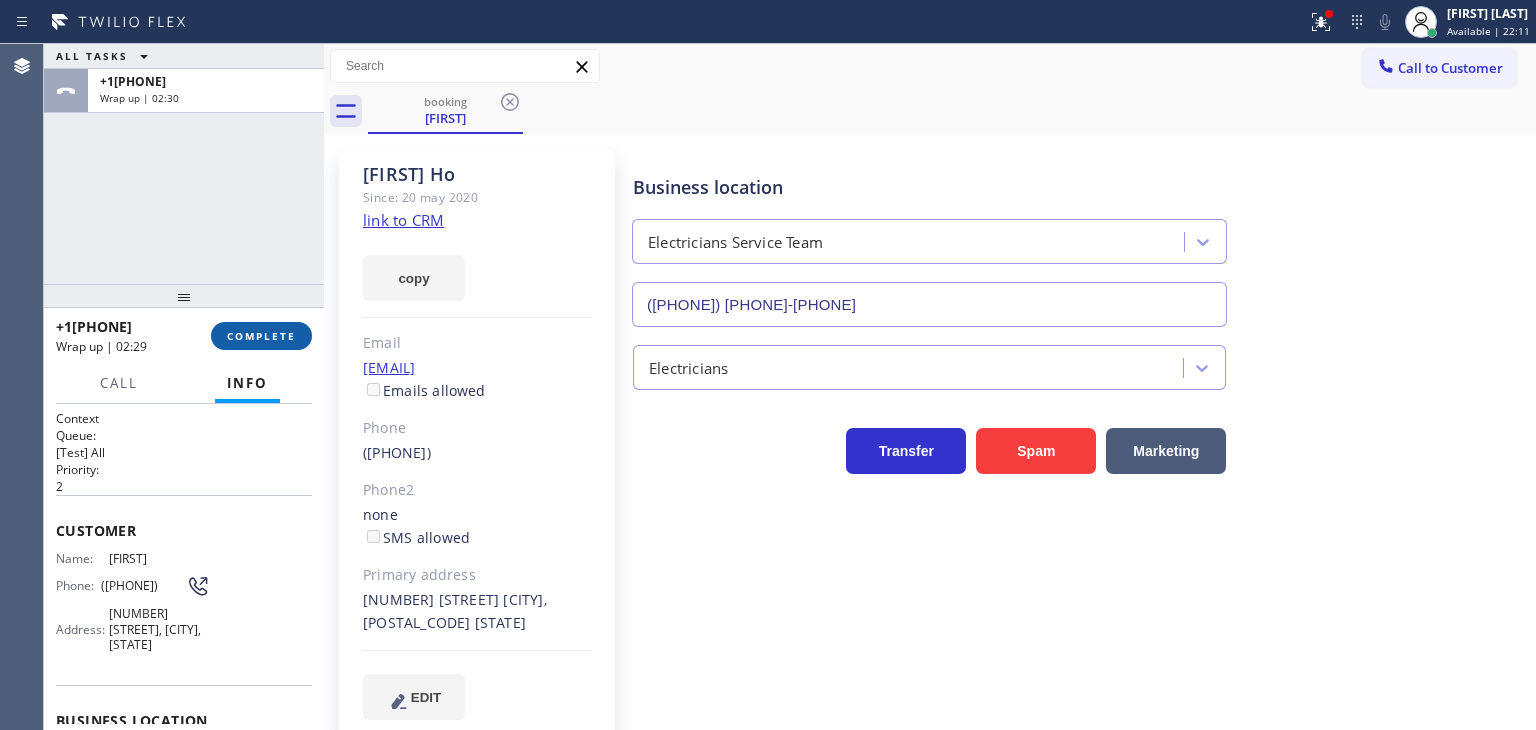 click on "COMPLETE" at bounding box center [261, 336] 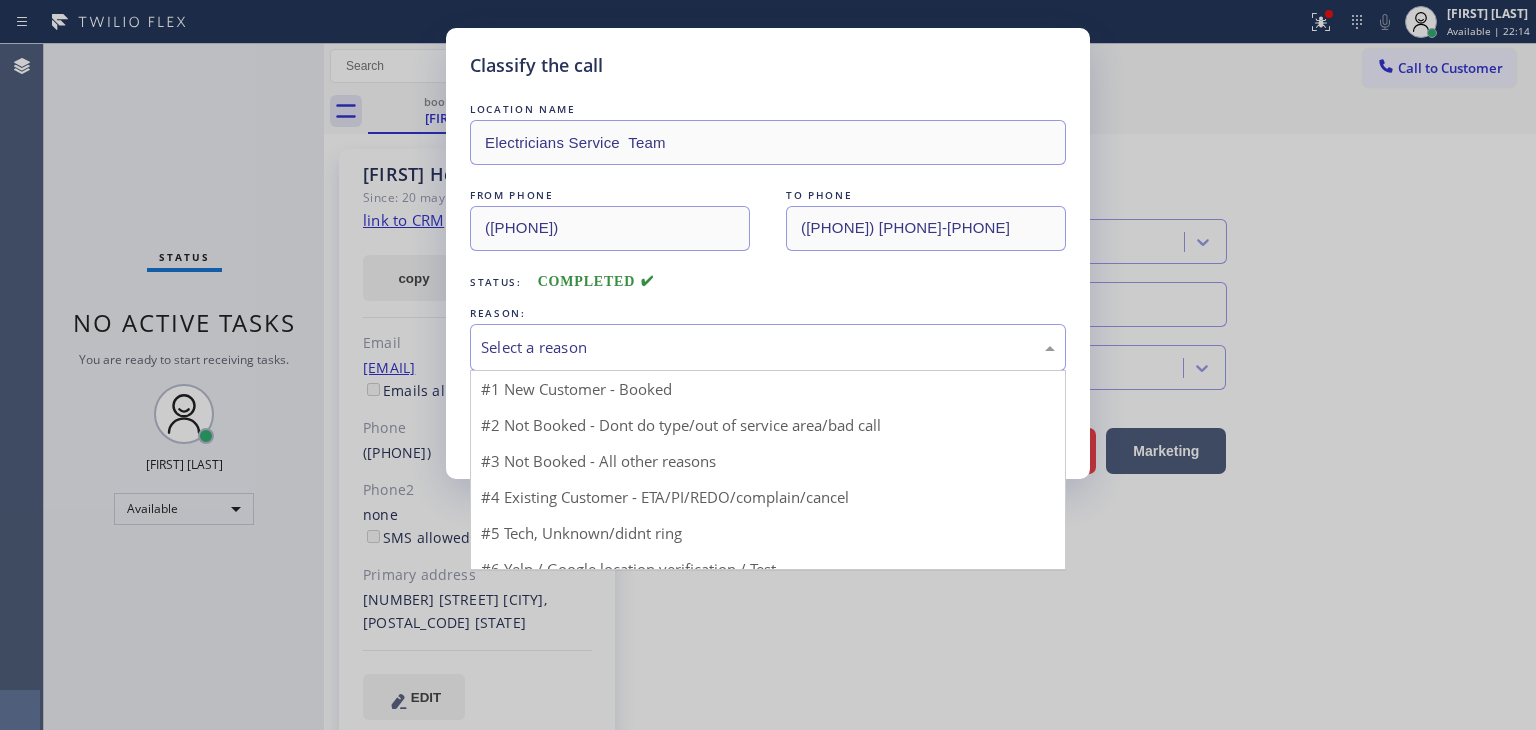 click on "Select a reason" at bounding box center (768, 347) 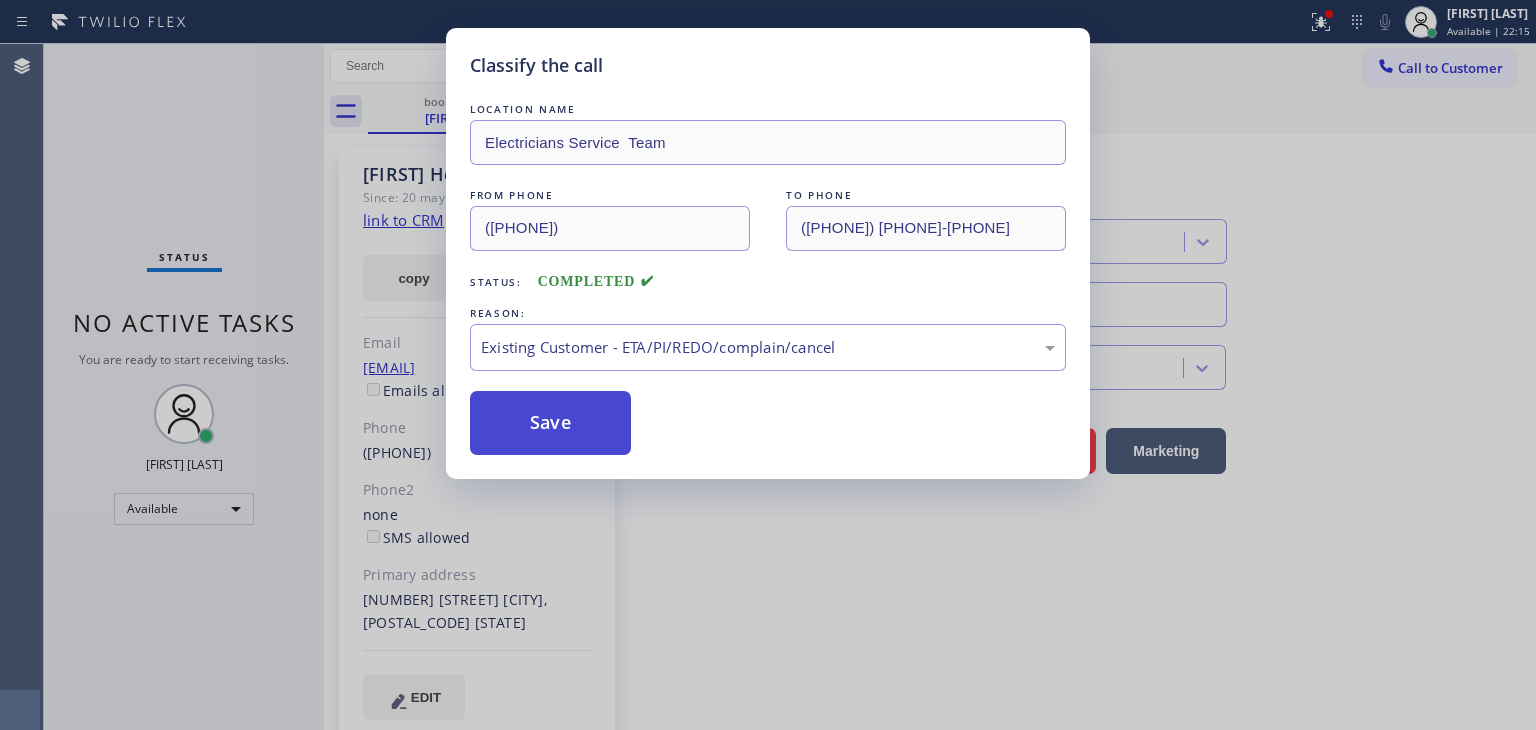 click on "Save" at bounding box center (550, 423) 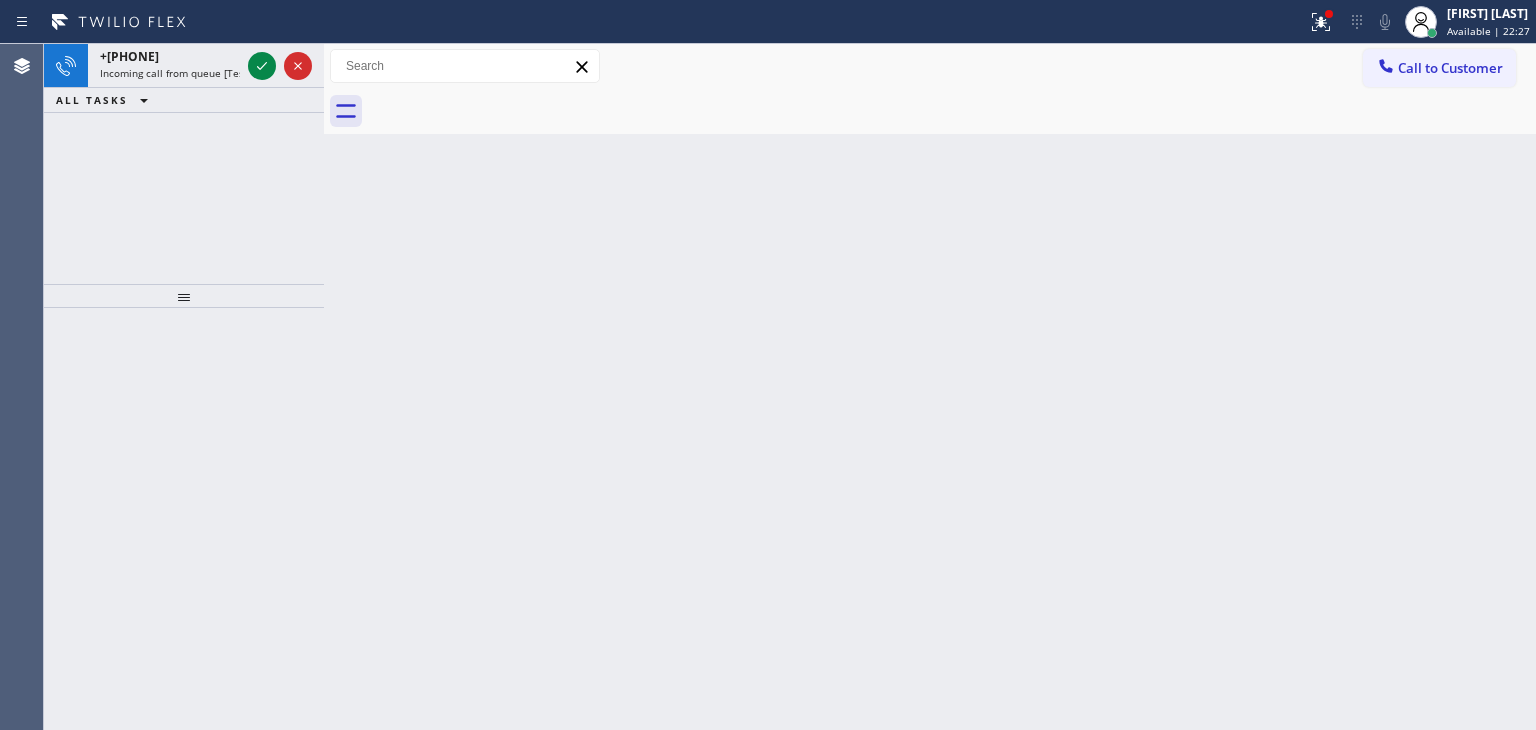 drag, startPoint x: 262, startPoint y: 70, endPoint x: 263, endPoint y: 102, distance: 32.01562 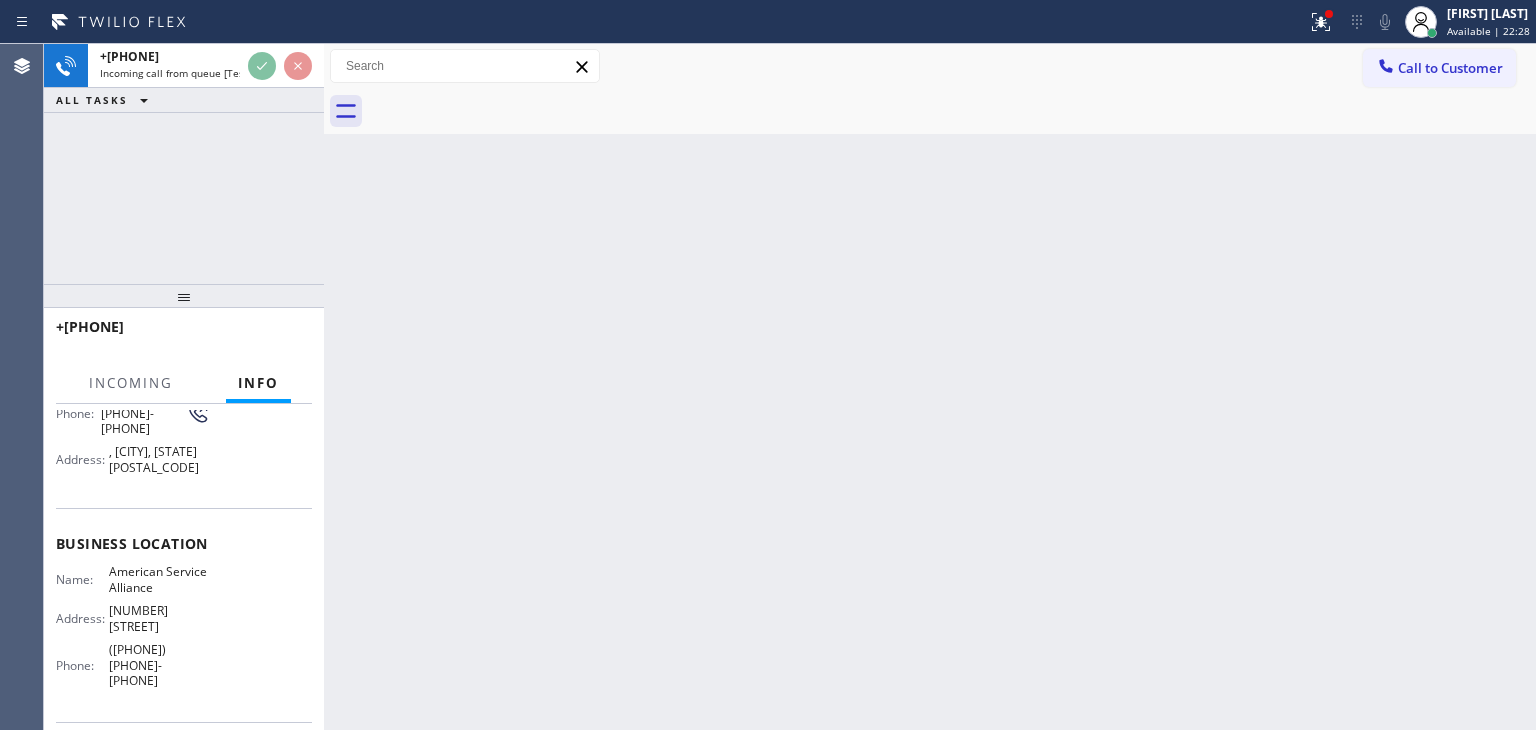scroll, scrollTop: 200, scrollLeft: 0, axis: vertical 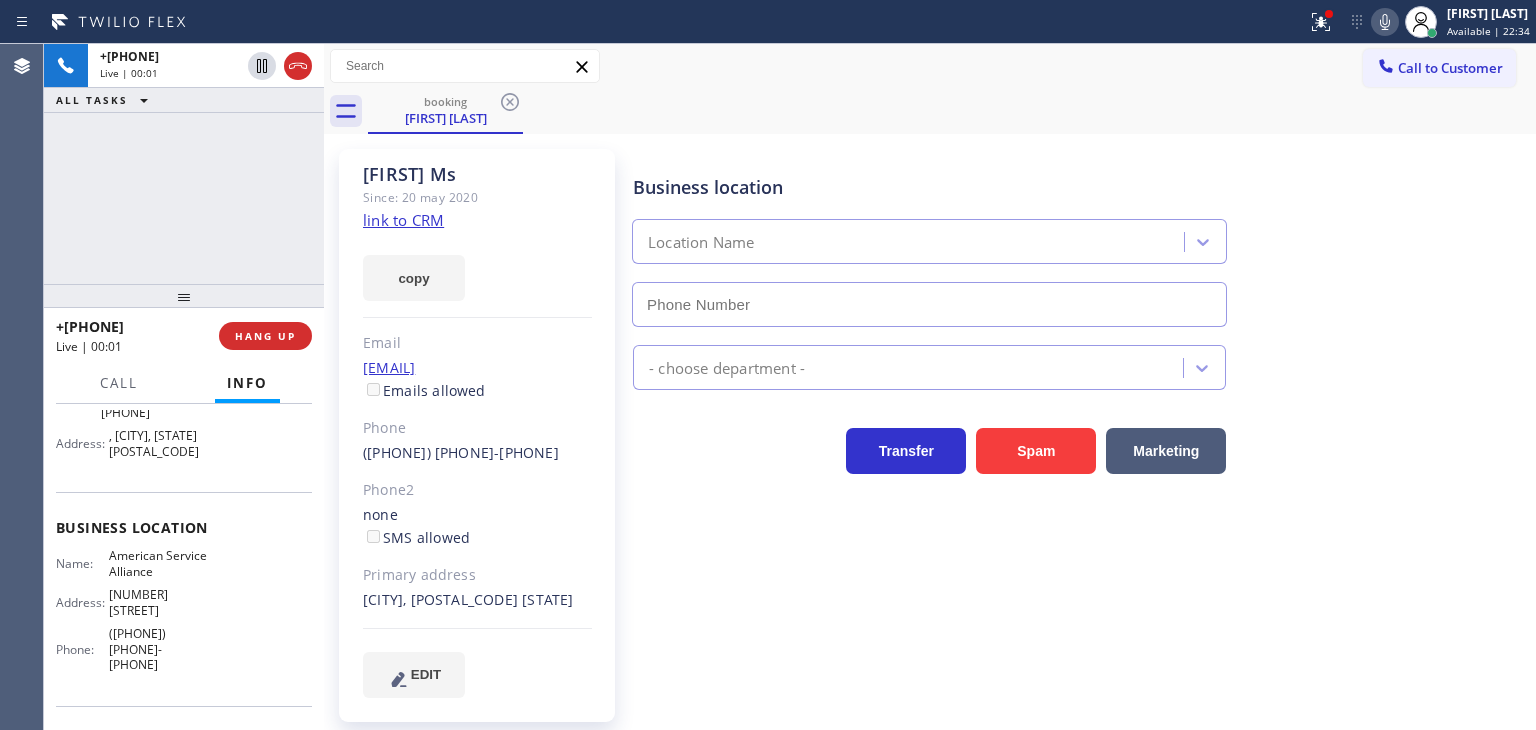 type on "(888) 859-4448" 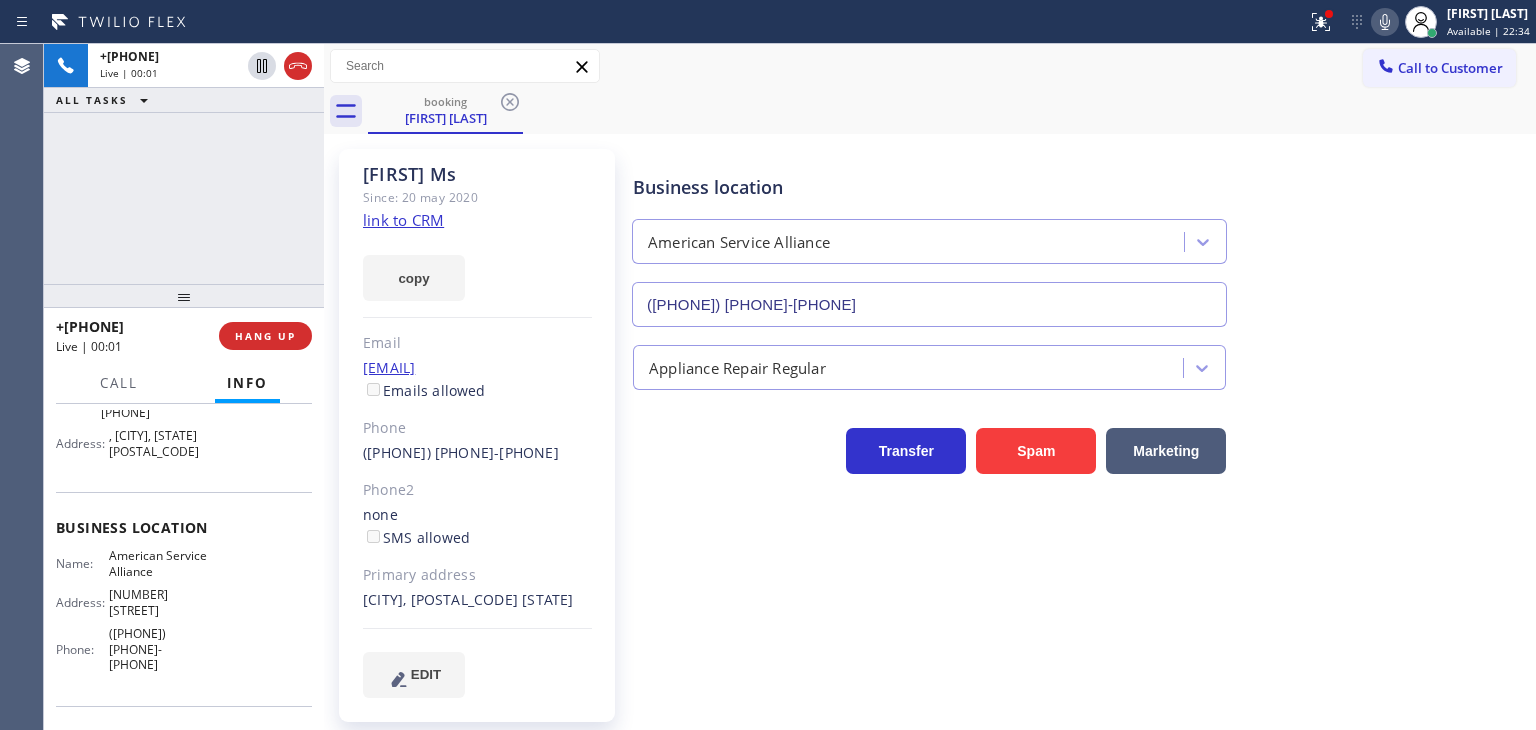 click at bounding box center [184, 296] 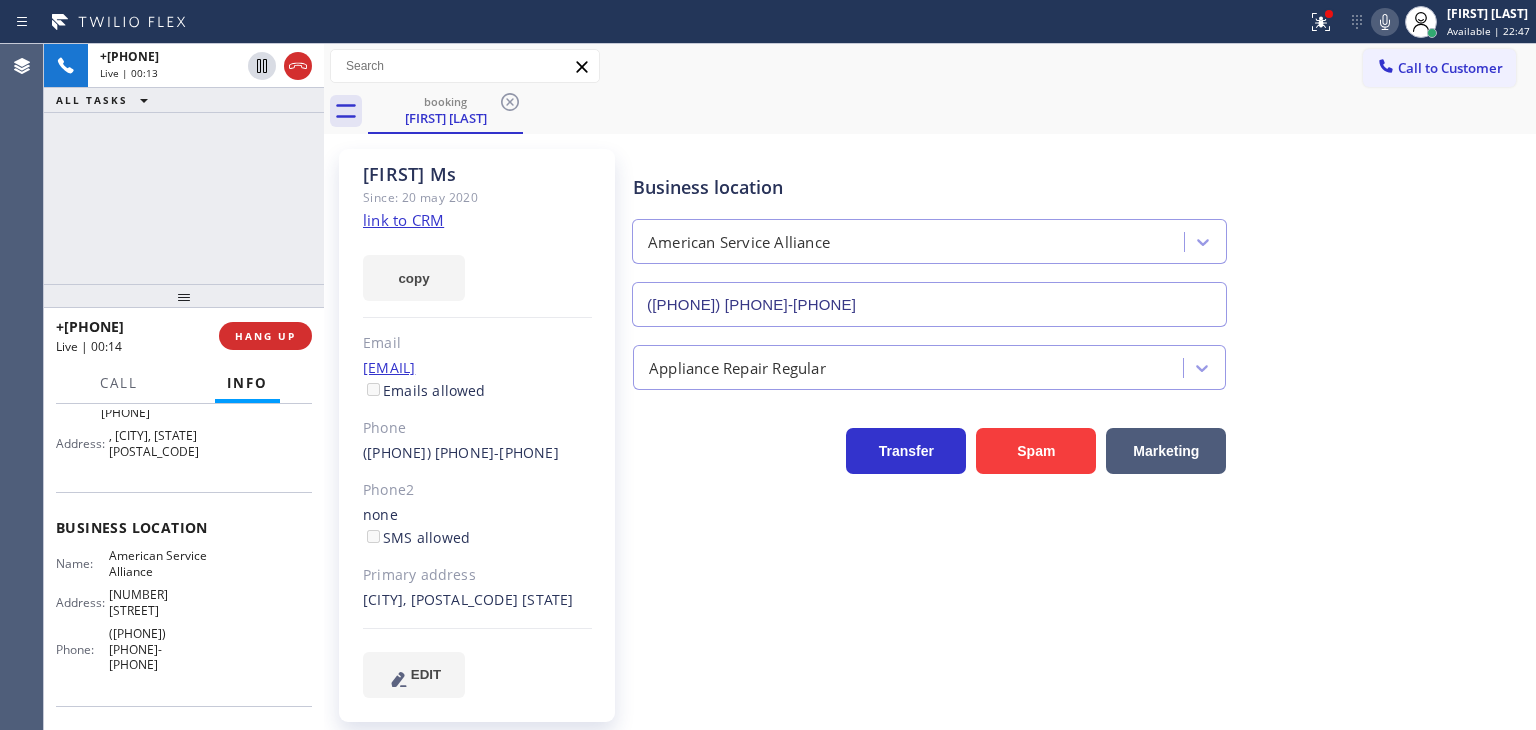 drag, startPoint x: 140, startPoint y: 234, endPoint x: 323, endPoint y: 249, distance: 183.61372 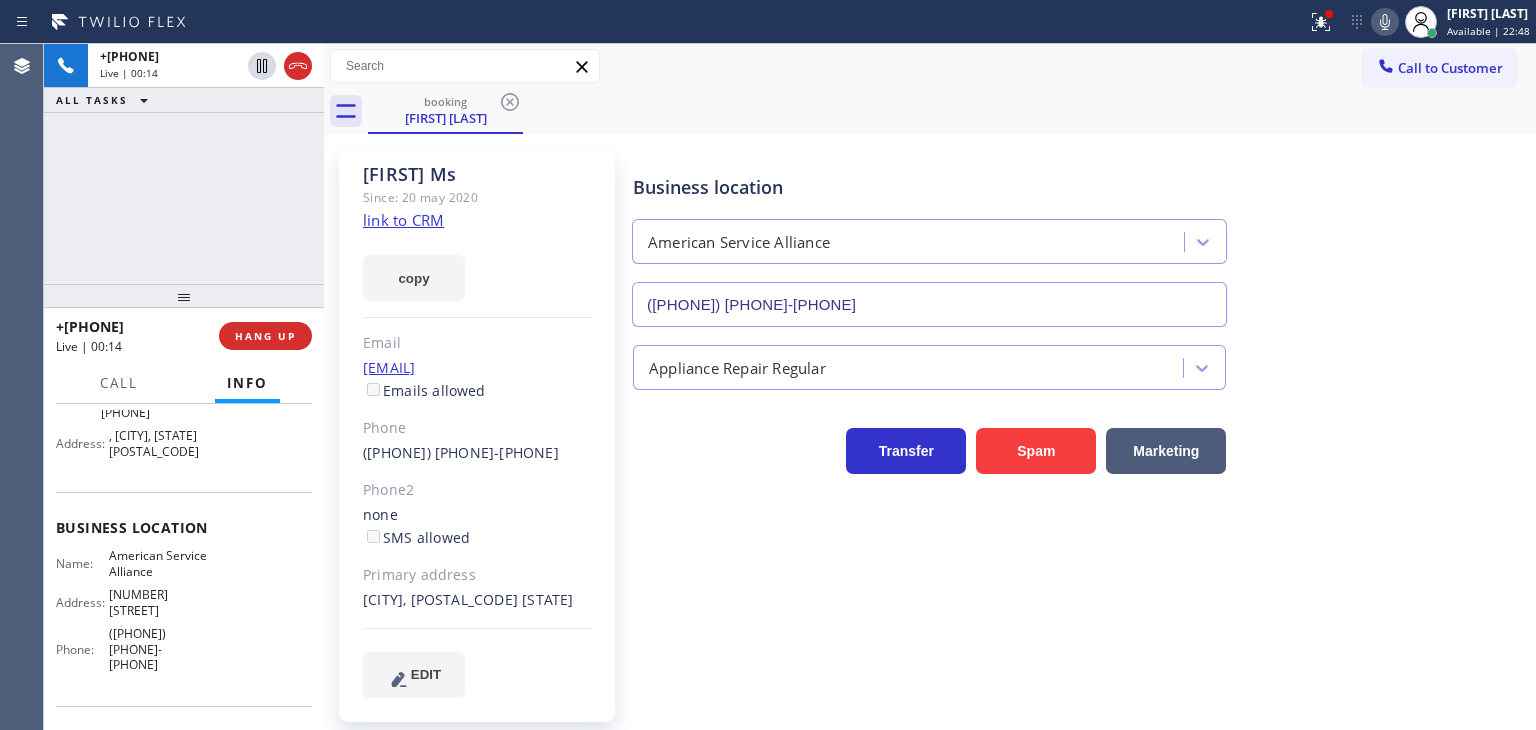 click on "link to CRM" 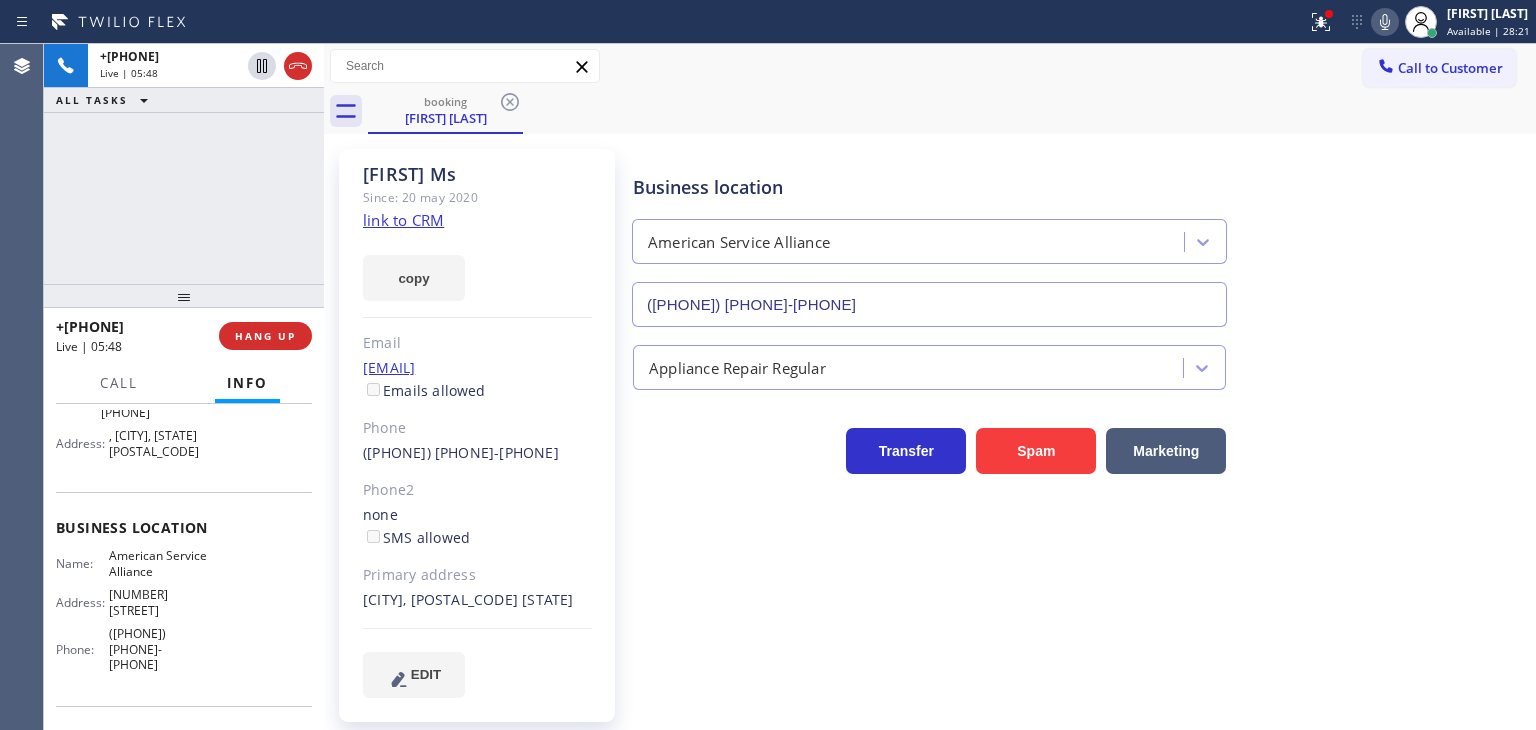 click on "link to CRM" 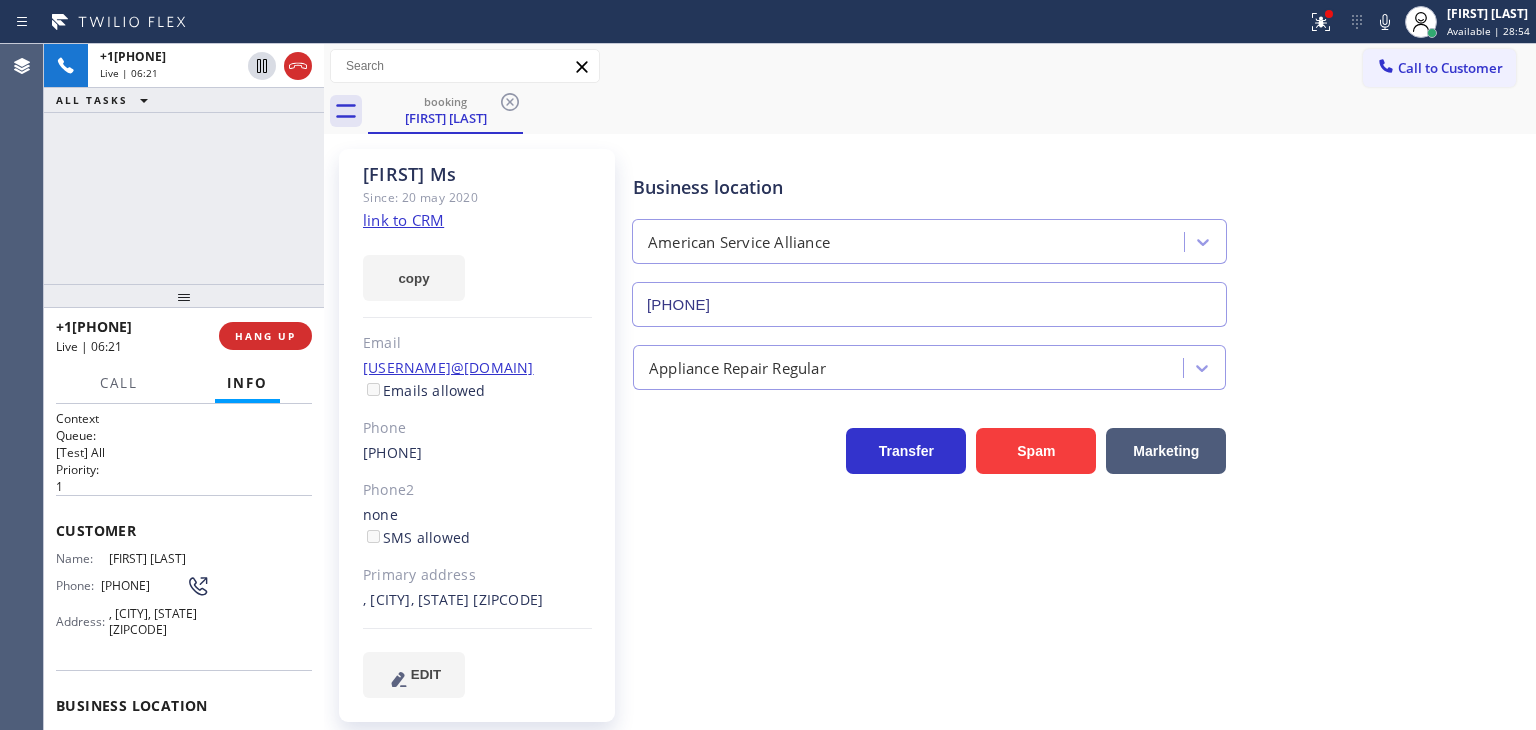 scroll, scrollTop: 0, scrollLeft: 0, axis: both 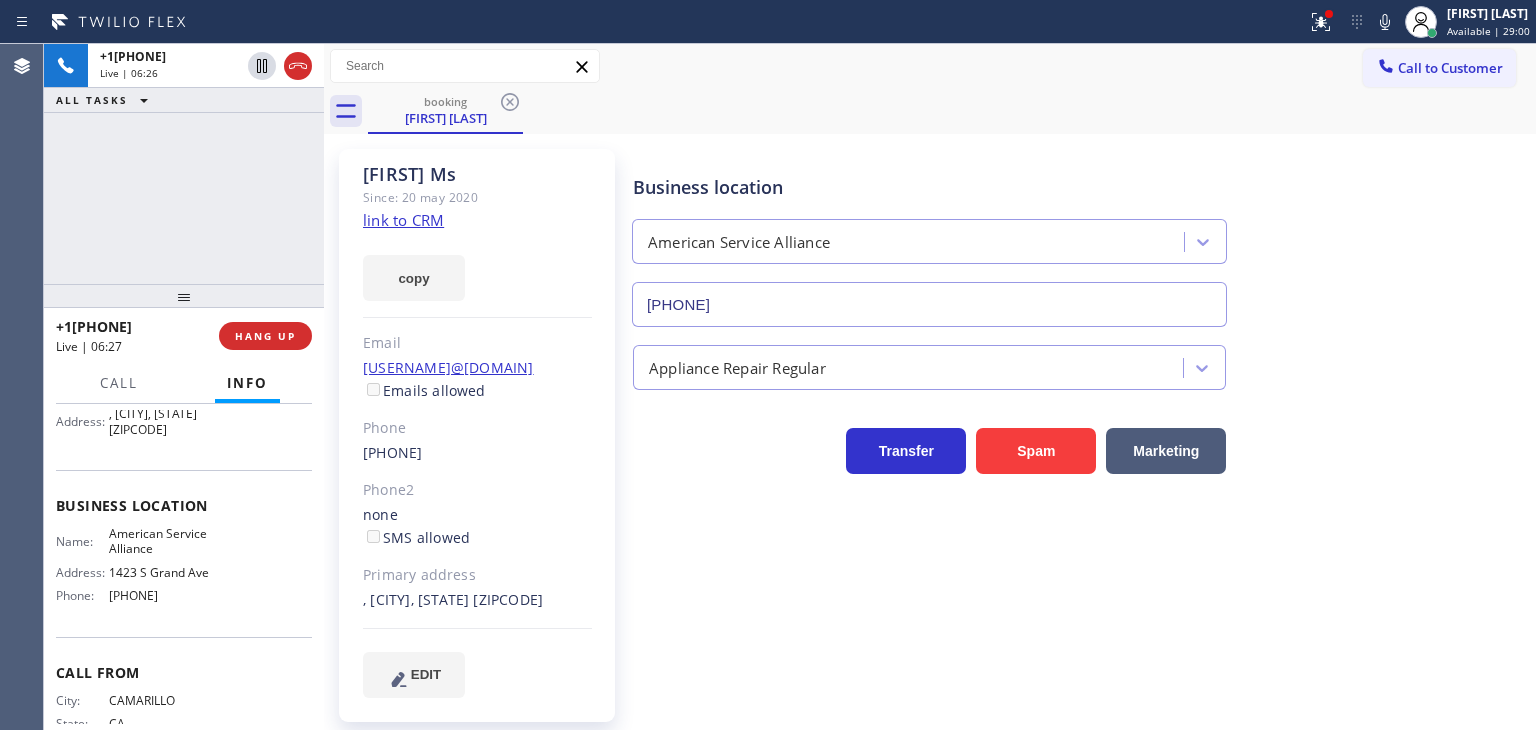 click on "EDIT" at bounding box center [426, 674] 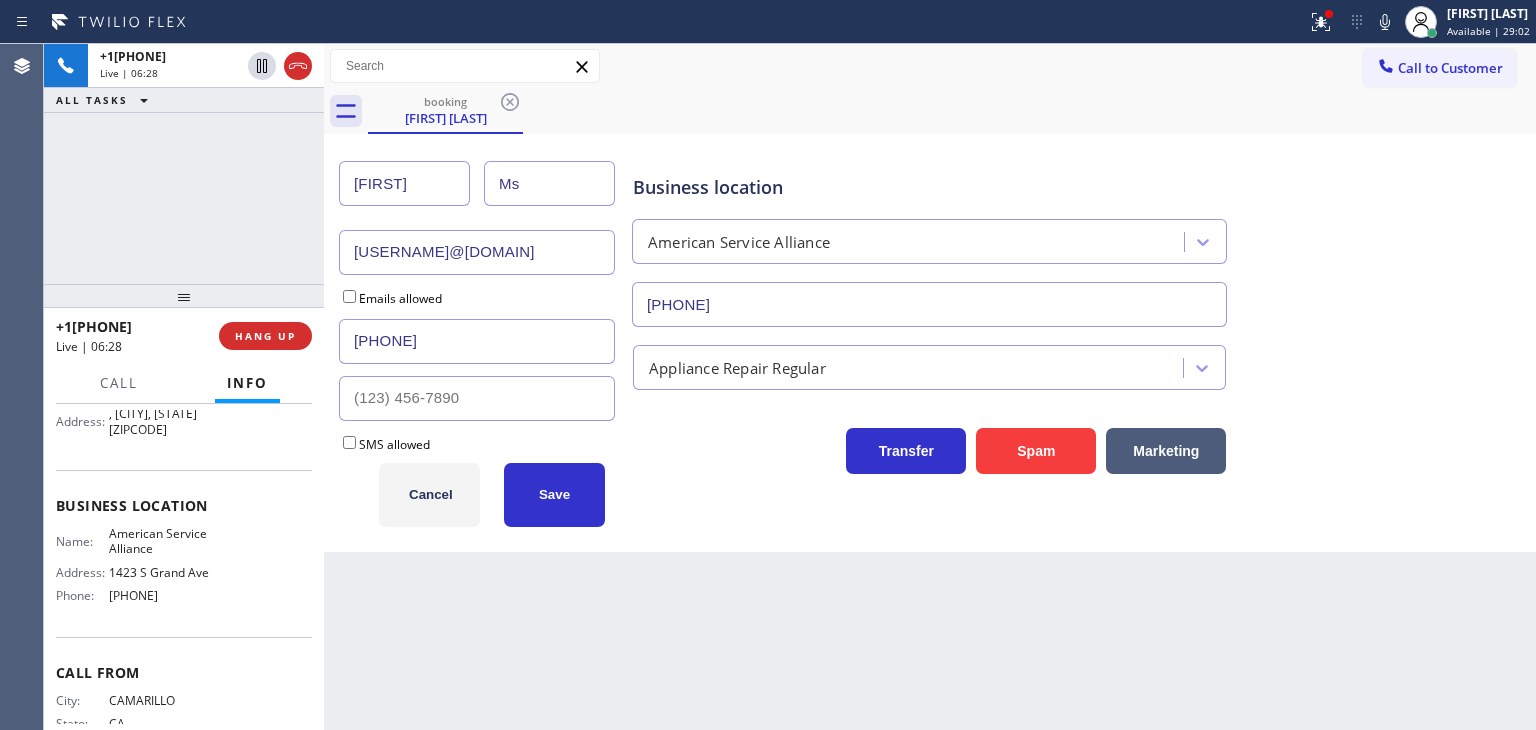 drag, startPoint x: 570, startPoint y: 249, endPoint x: 200, endPoint y: 245, distance: 370.0216 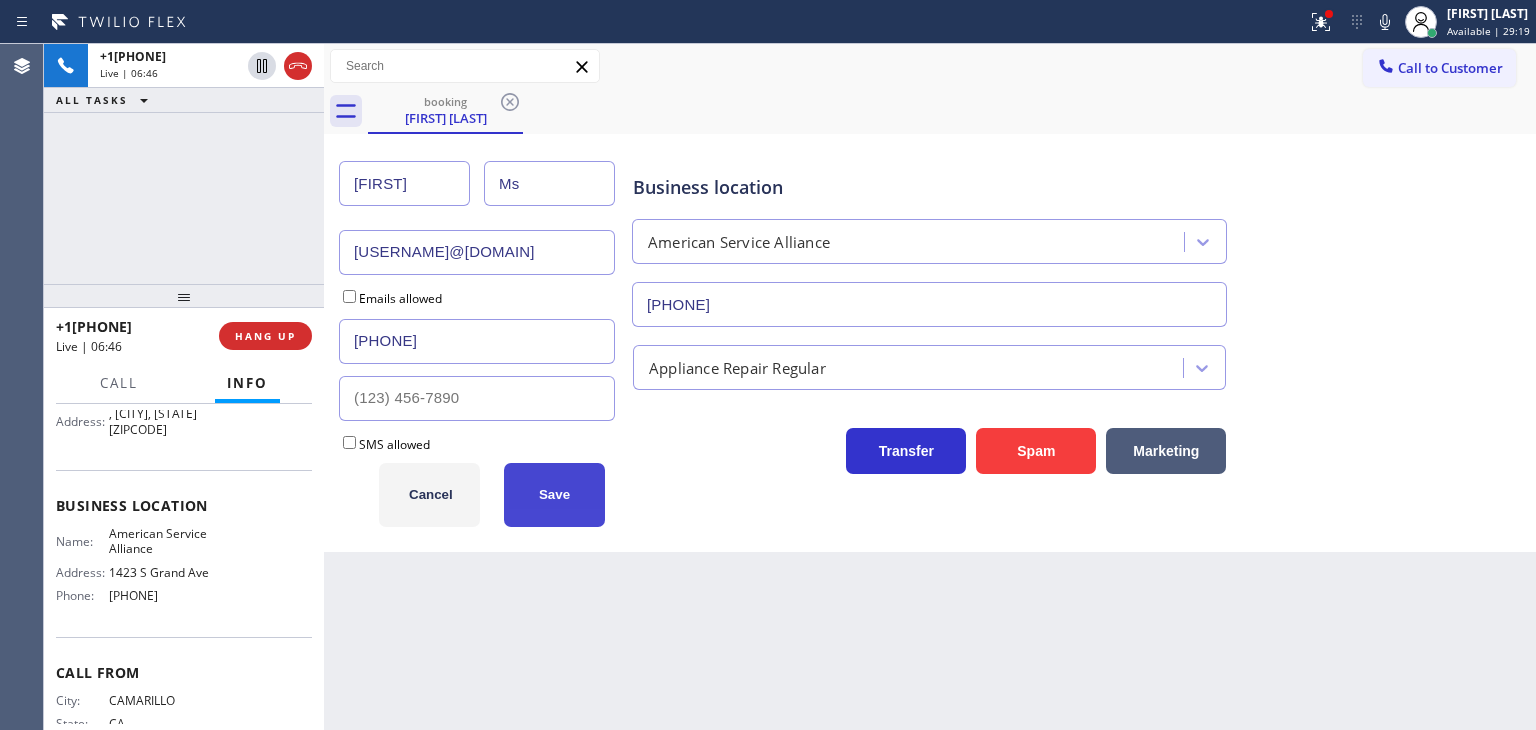 type on "mmvernon27@gmail.com" 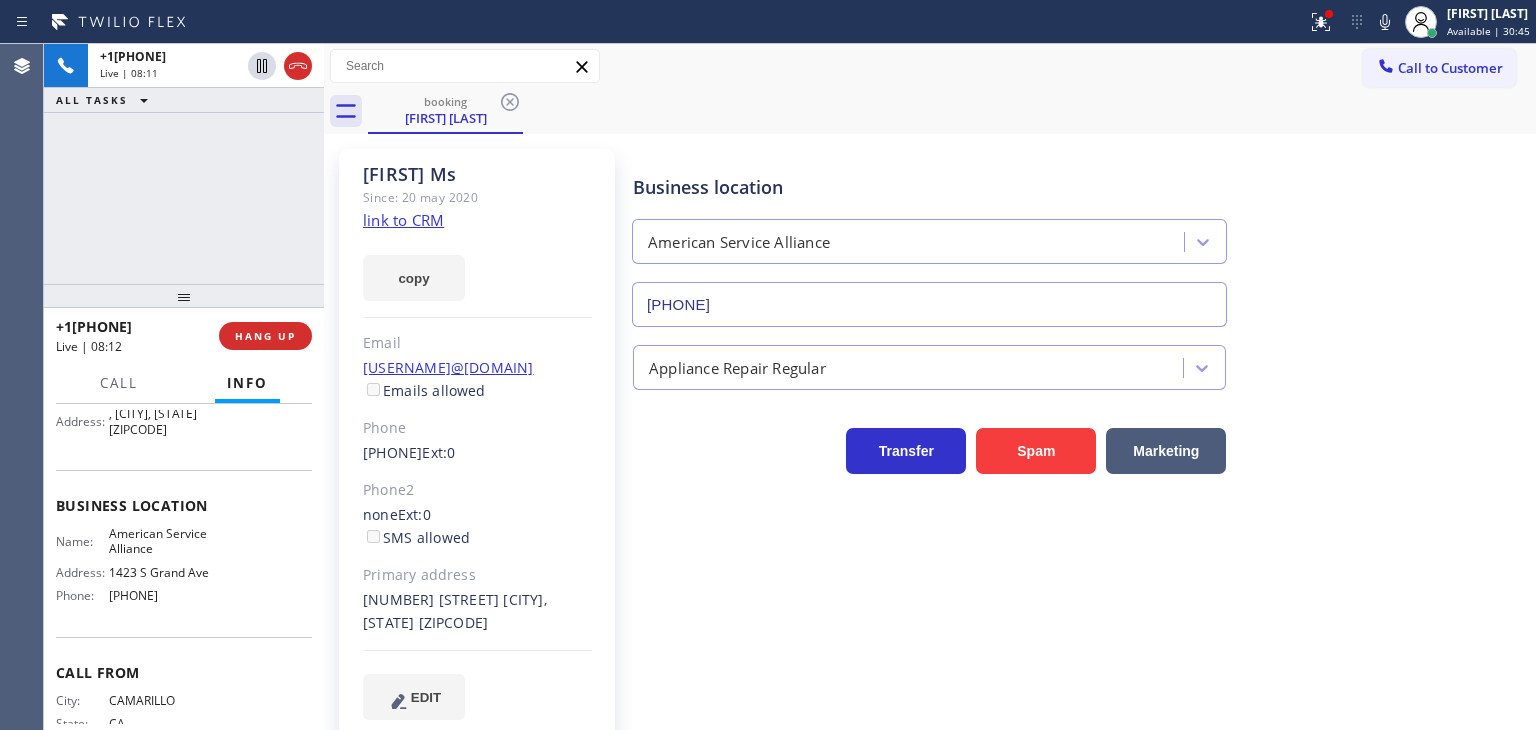drag, startPoint x: 204, startPoint y: 616, endPoint x: 105, endPoint y: 621, distance: 99.12618 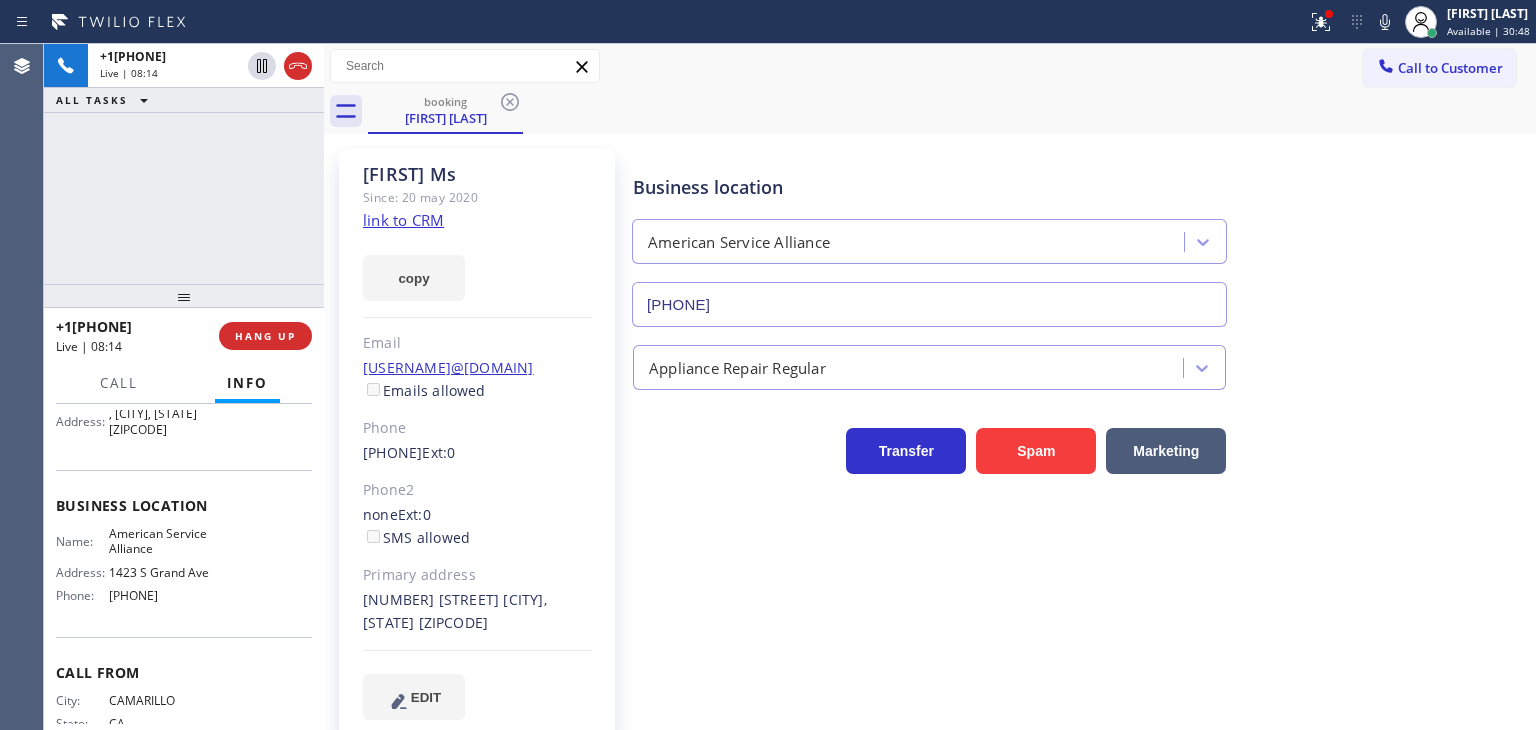 copy on "(888) 859-4448" 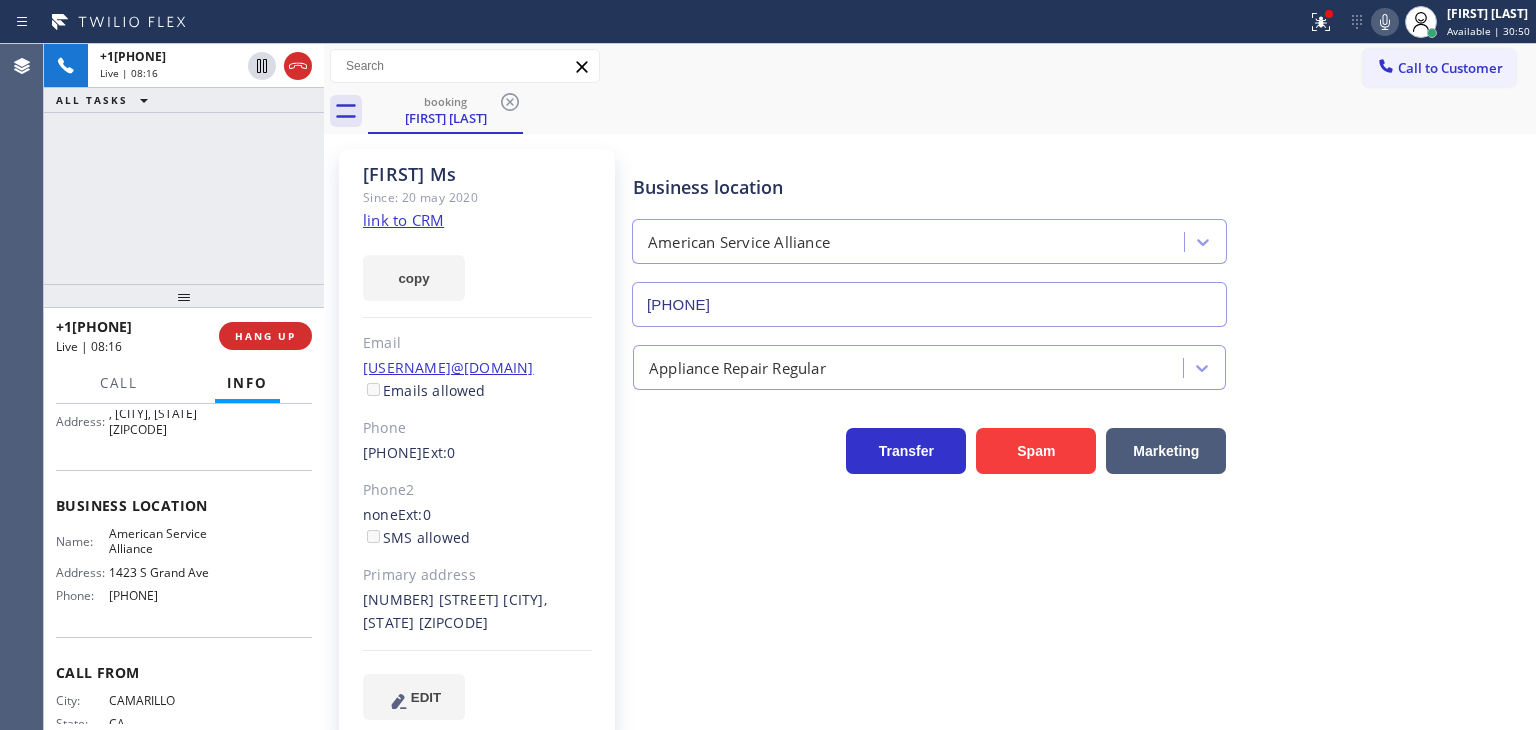click 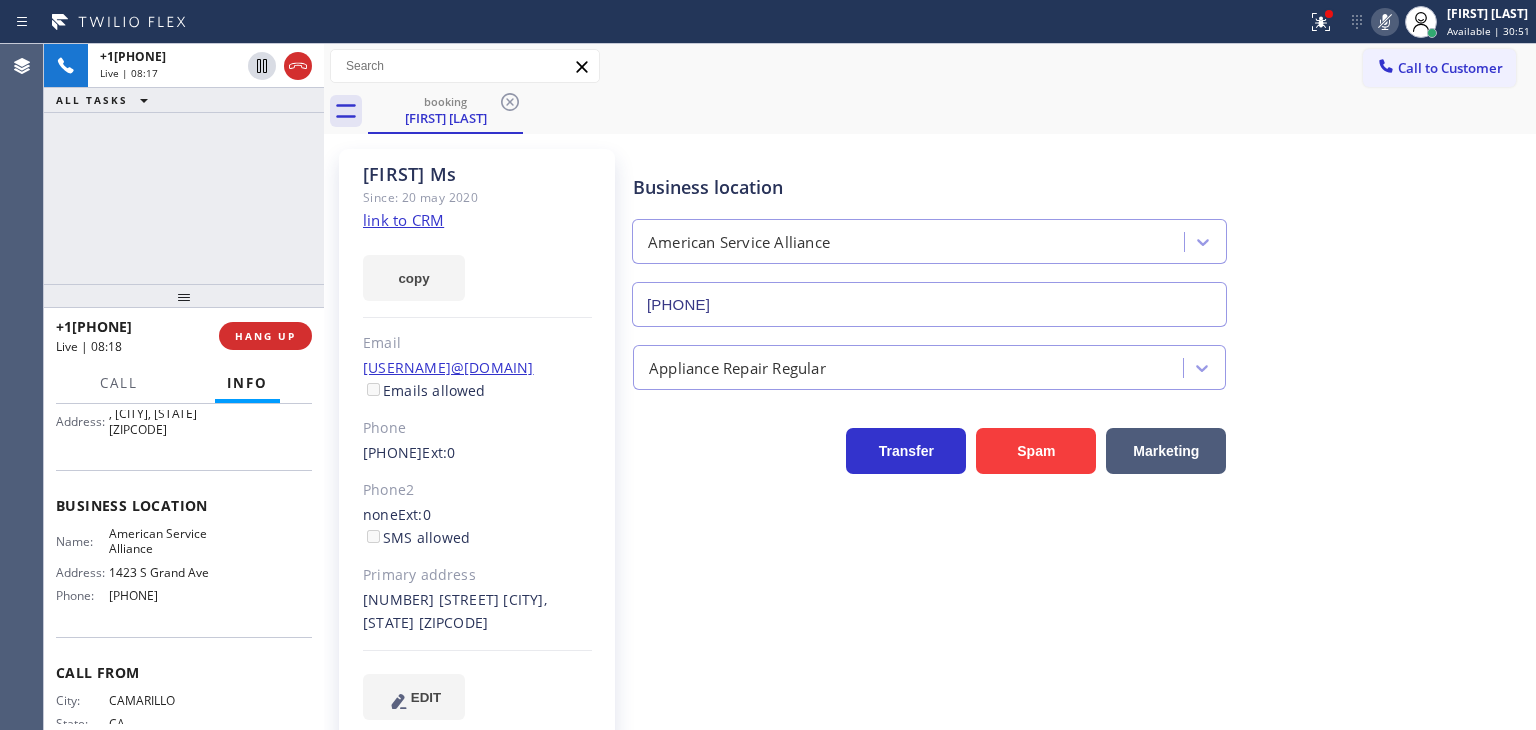 click 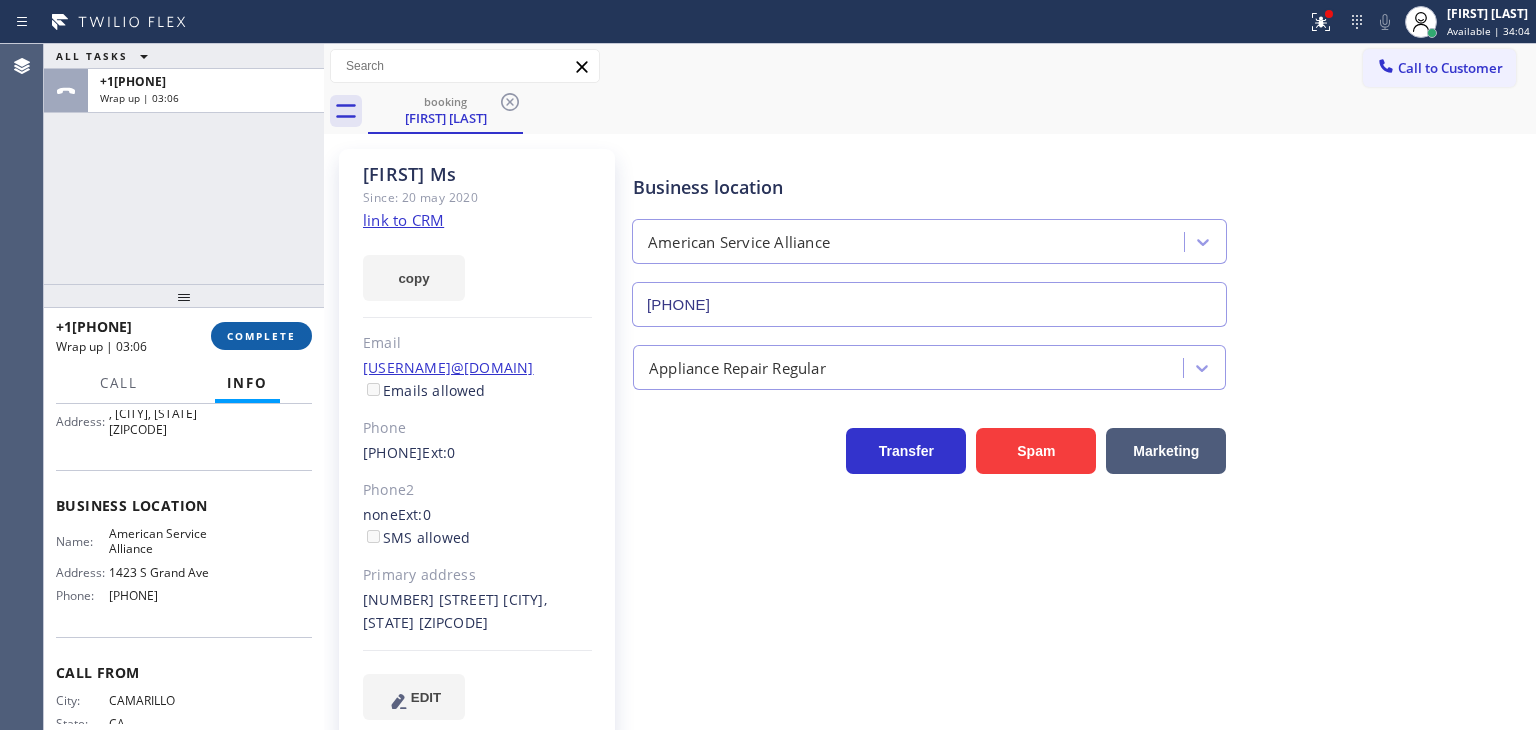 click on "COMPLETE" at bounding box center [261, 336] 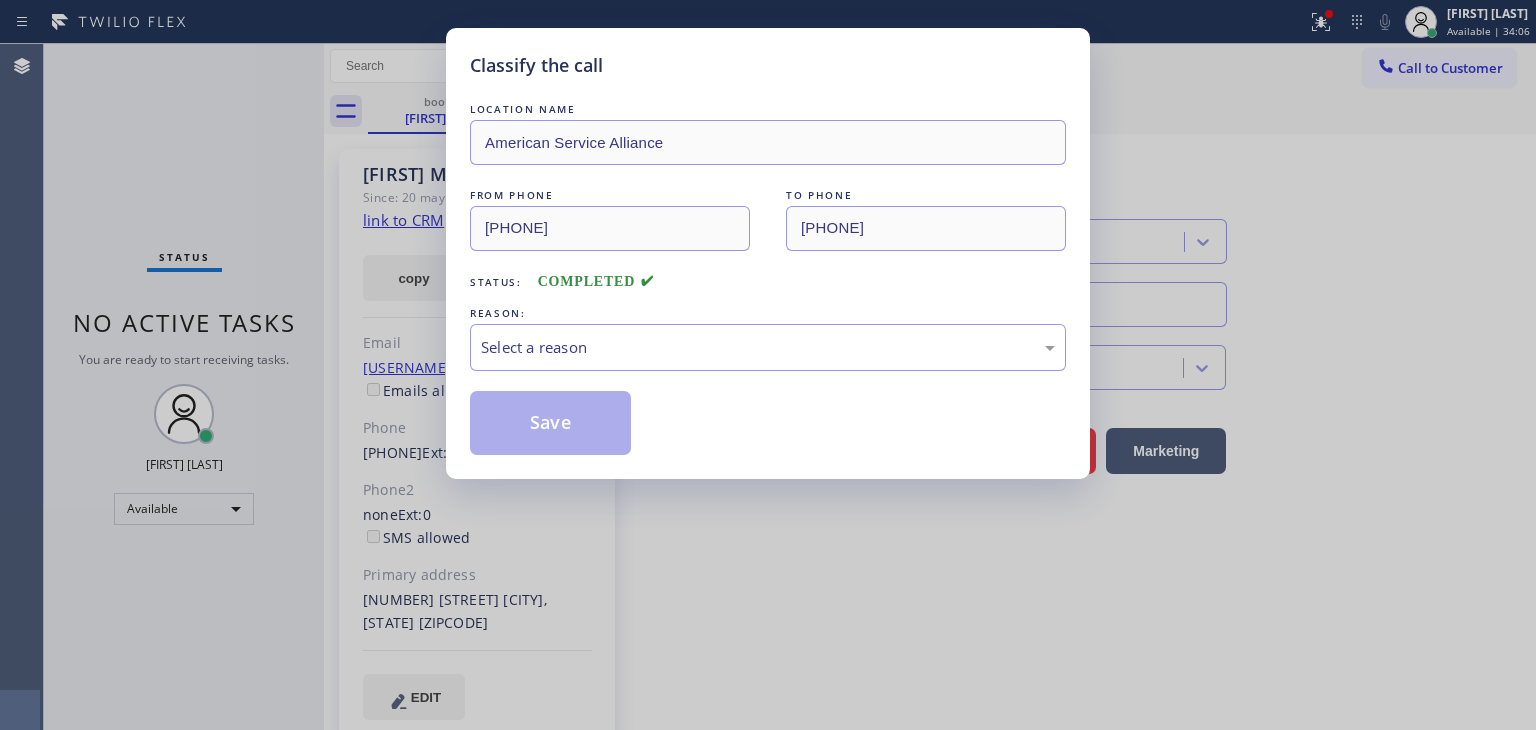 click on "Select a reason" at bounding box center (768, 347) 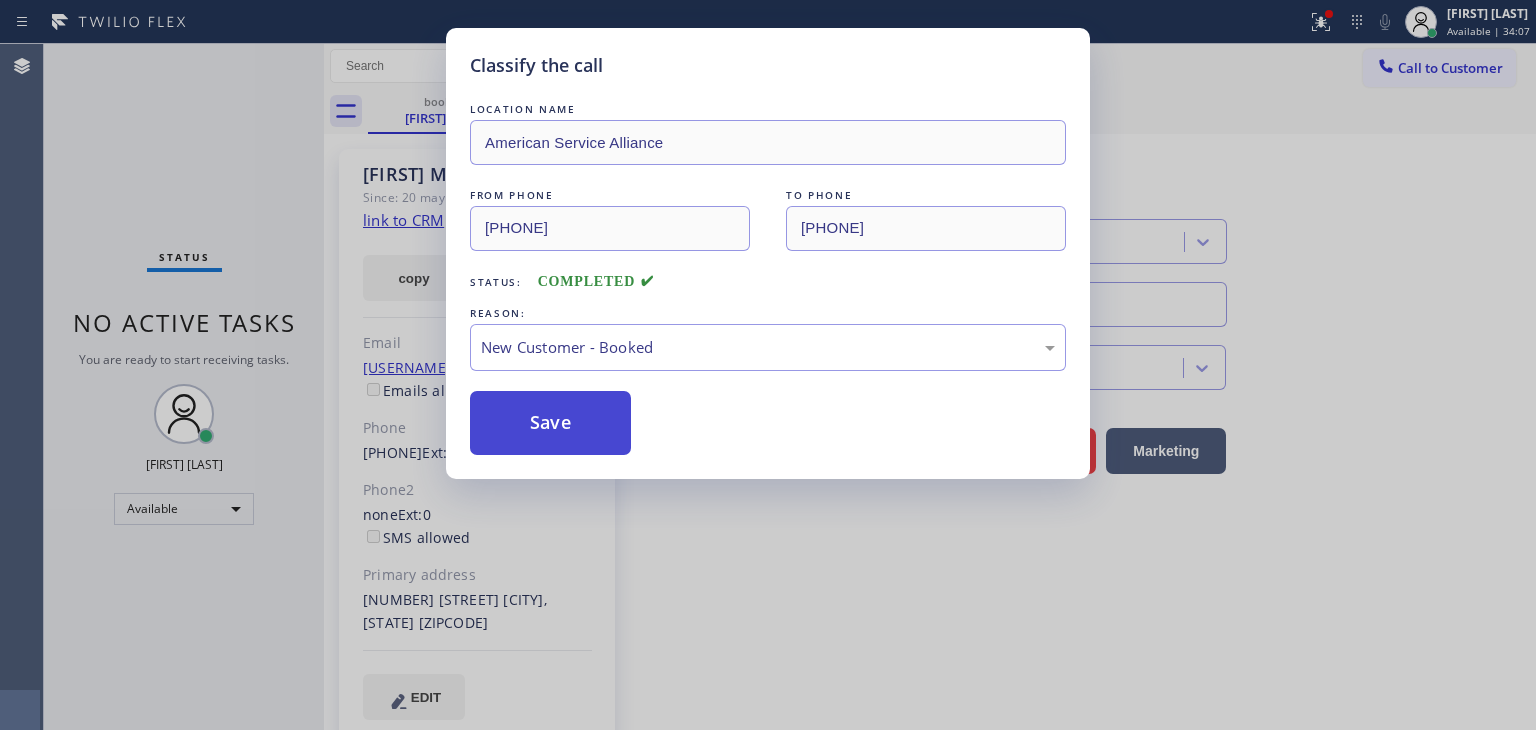 click on "Save" at bounding box center [550, 423] 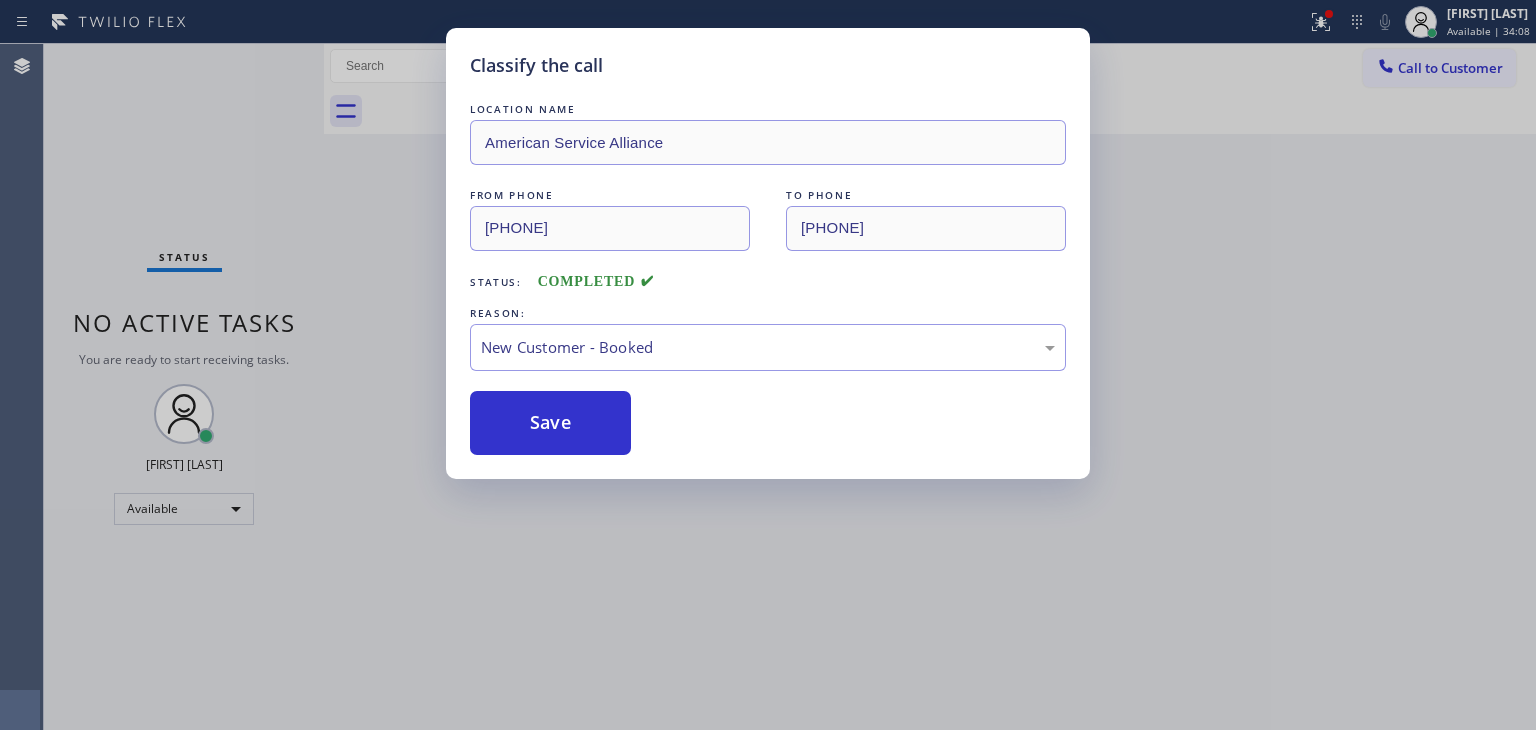 click on "Available | 34:08" at bounding box center [1488, 31] 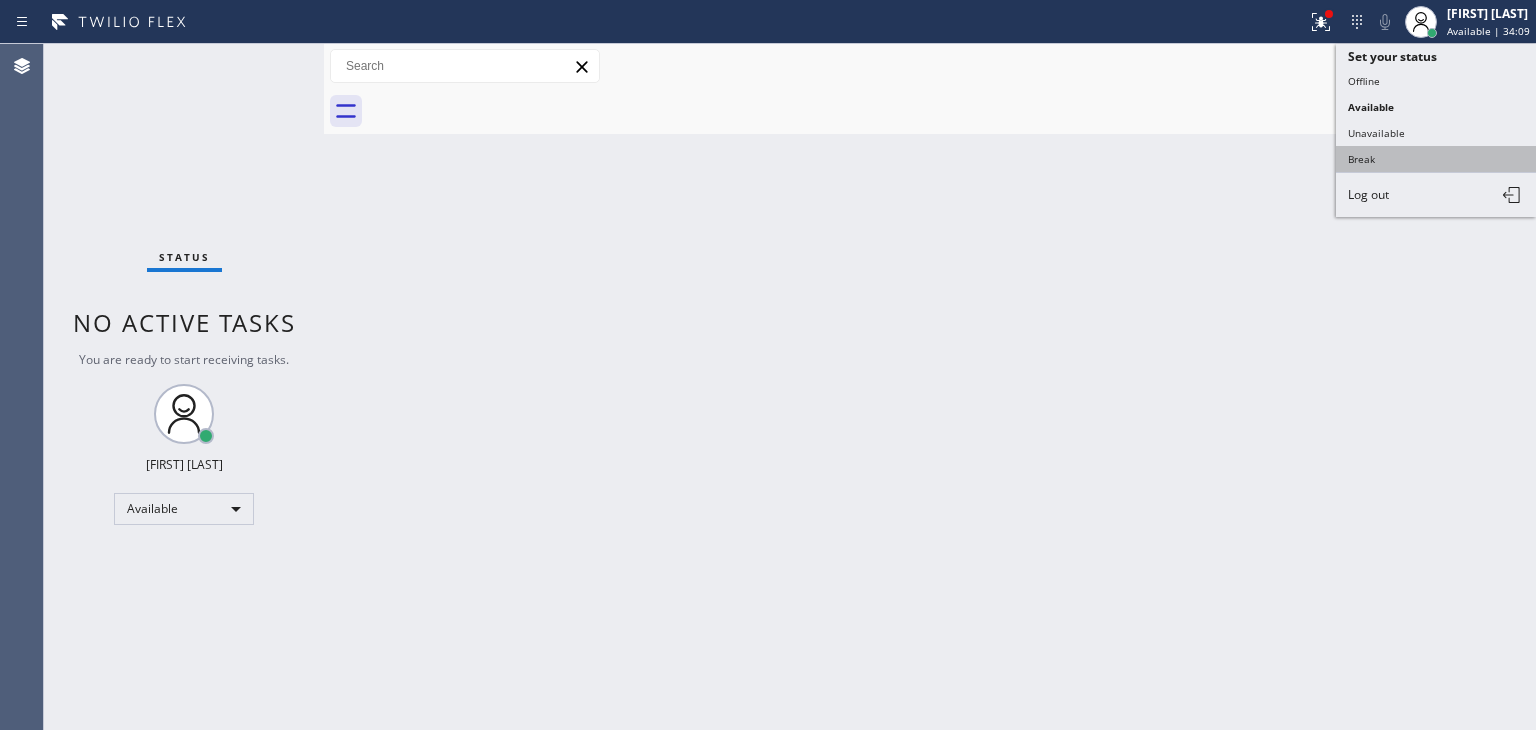 click on "Break" at bounding box center [1436, 159] 